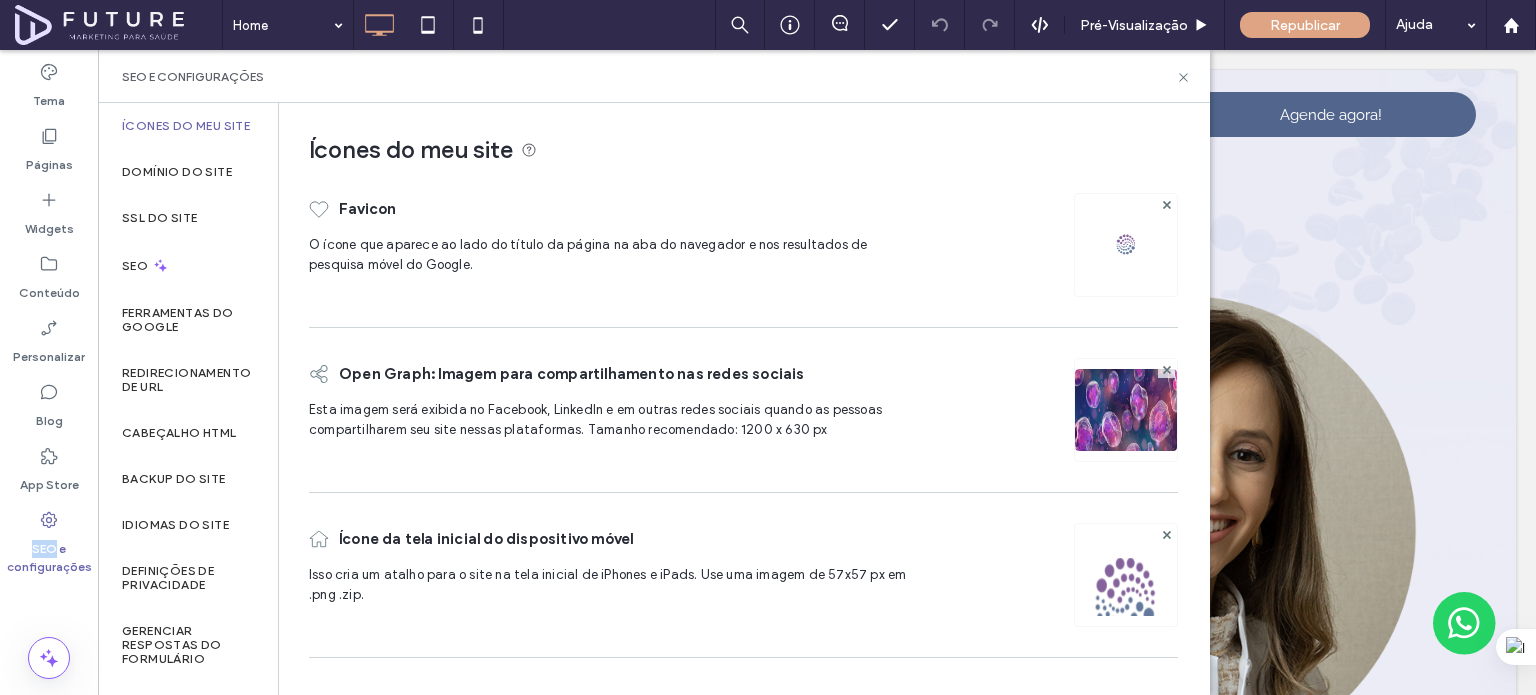 scroll, scrollTop: 0, scrollLeft: 0, axis: both 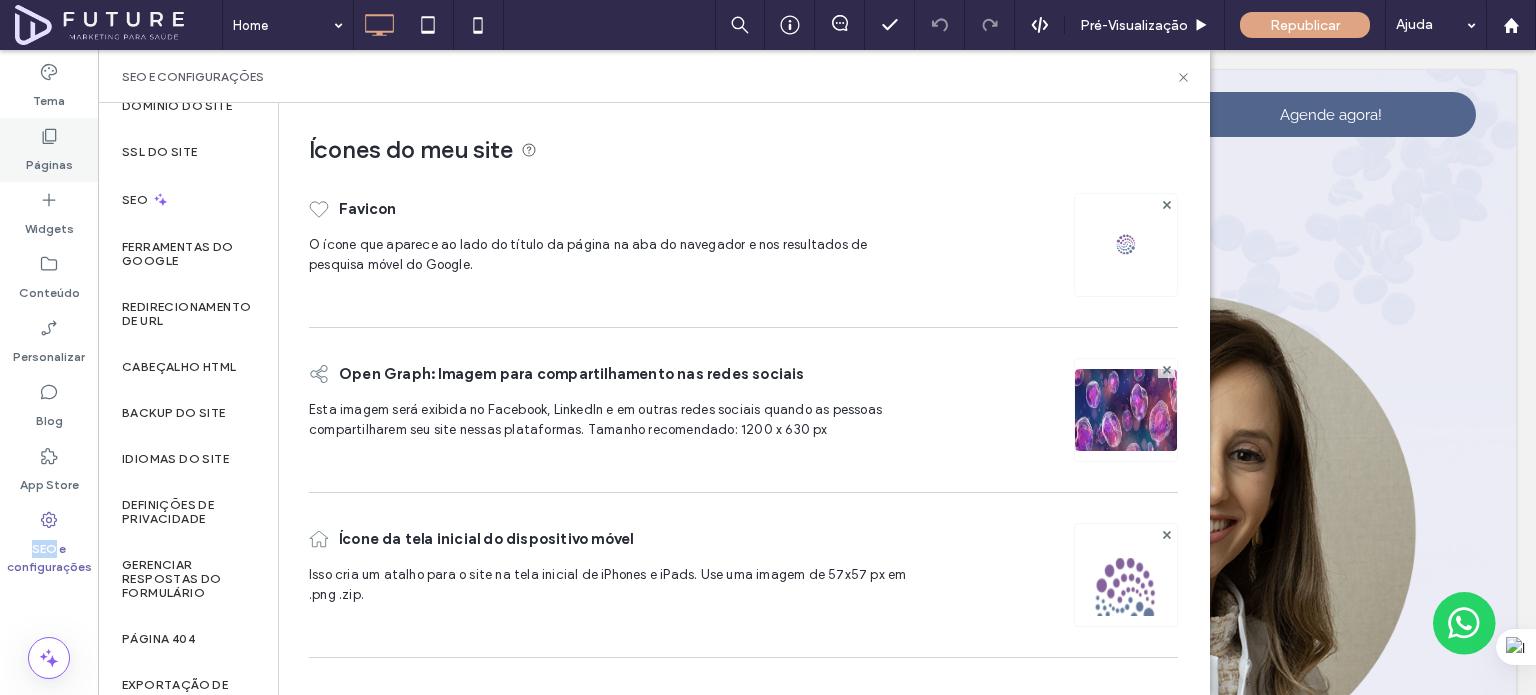 click on "Páginas" at bounding box center (49, 160) 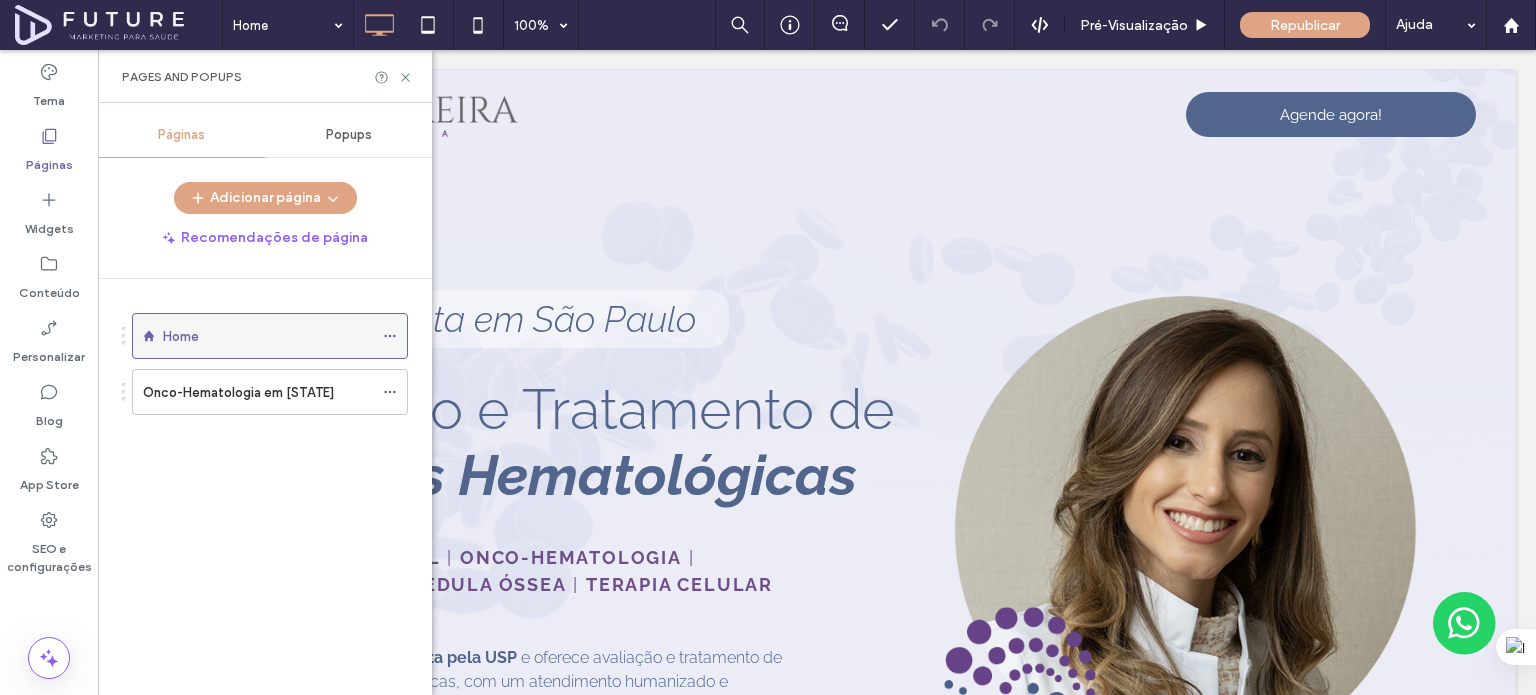 click 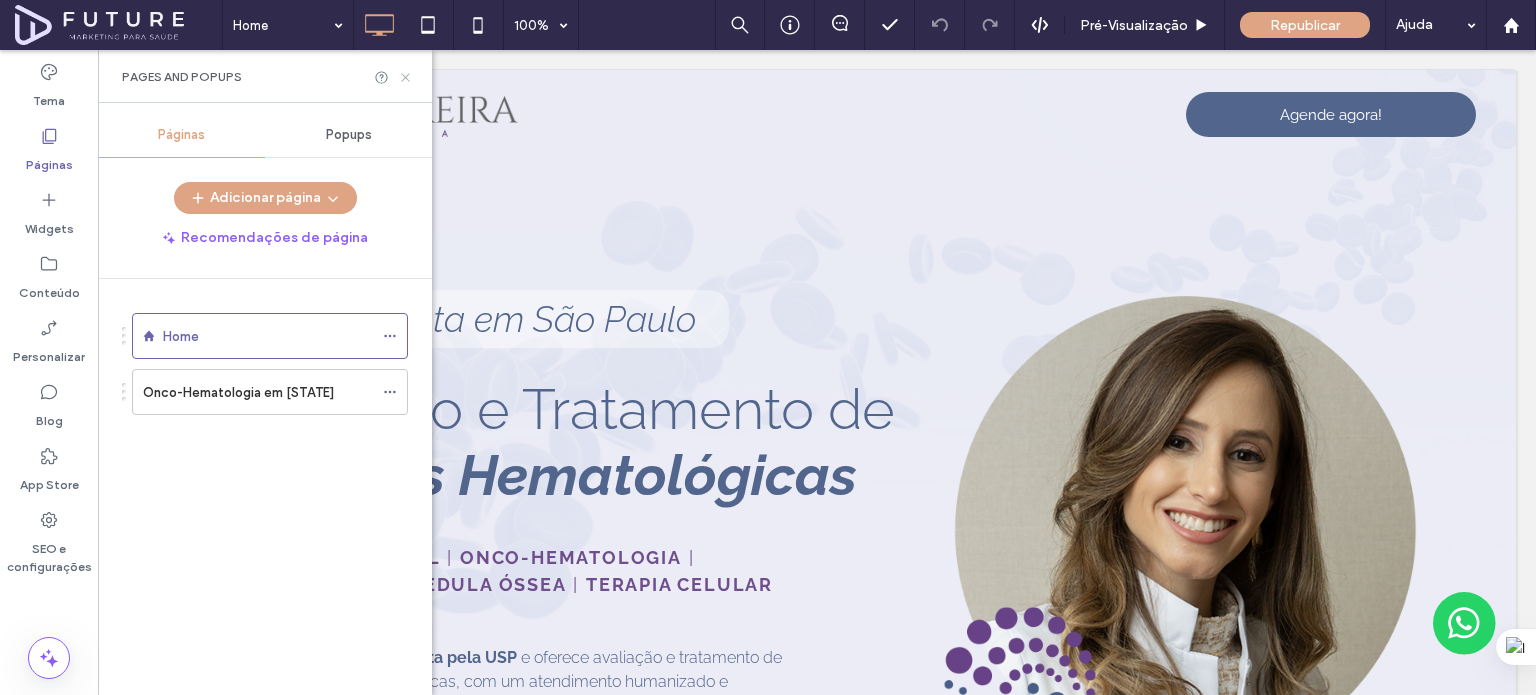 drag, startPoint x: 406, startPoint y: 74, endPoint x: 458, endPoint y: 49, distance: 57.697487 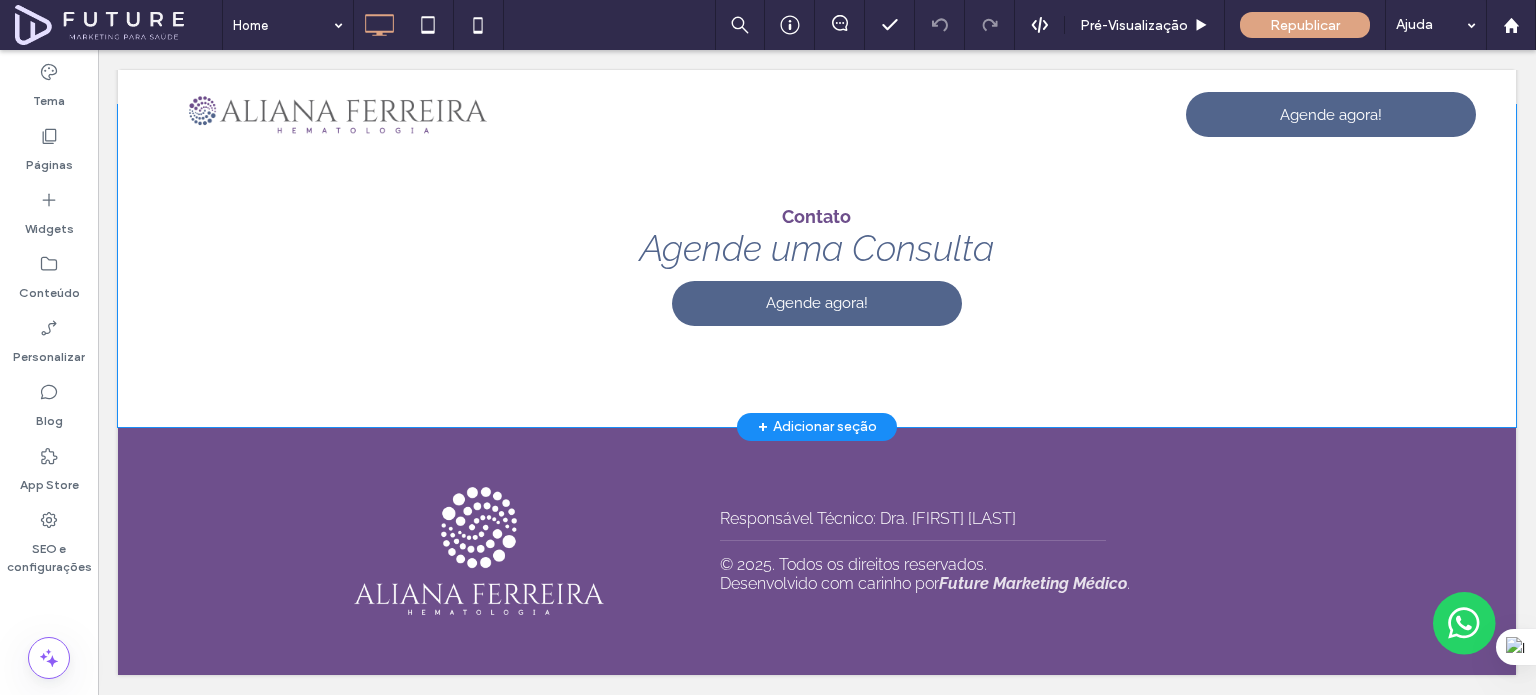 scroll, scrollTop: 5458, scrollLeft: 0, axis: vertical 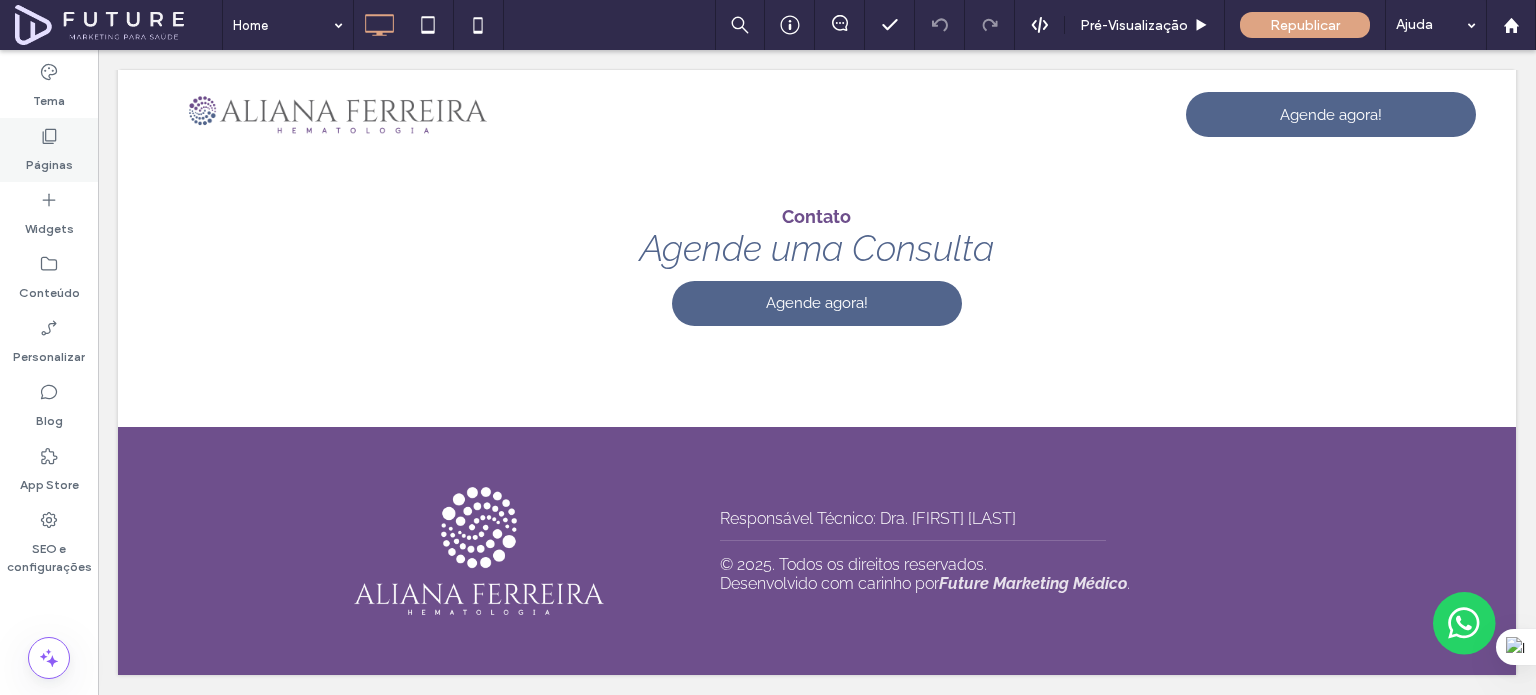 click on "Páginas" at bounding box center [49, 160] 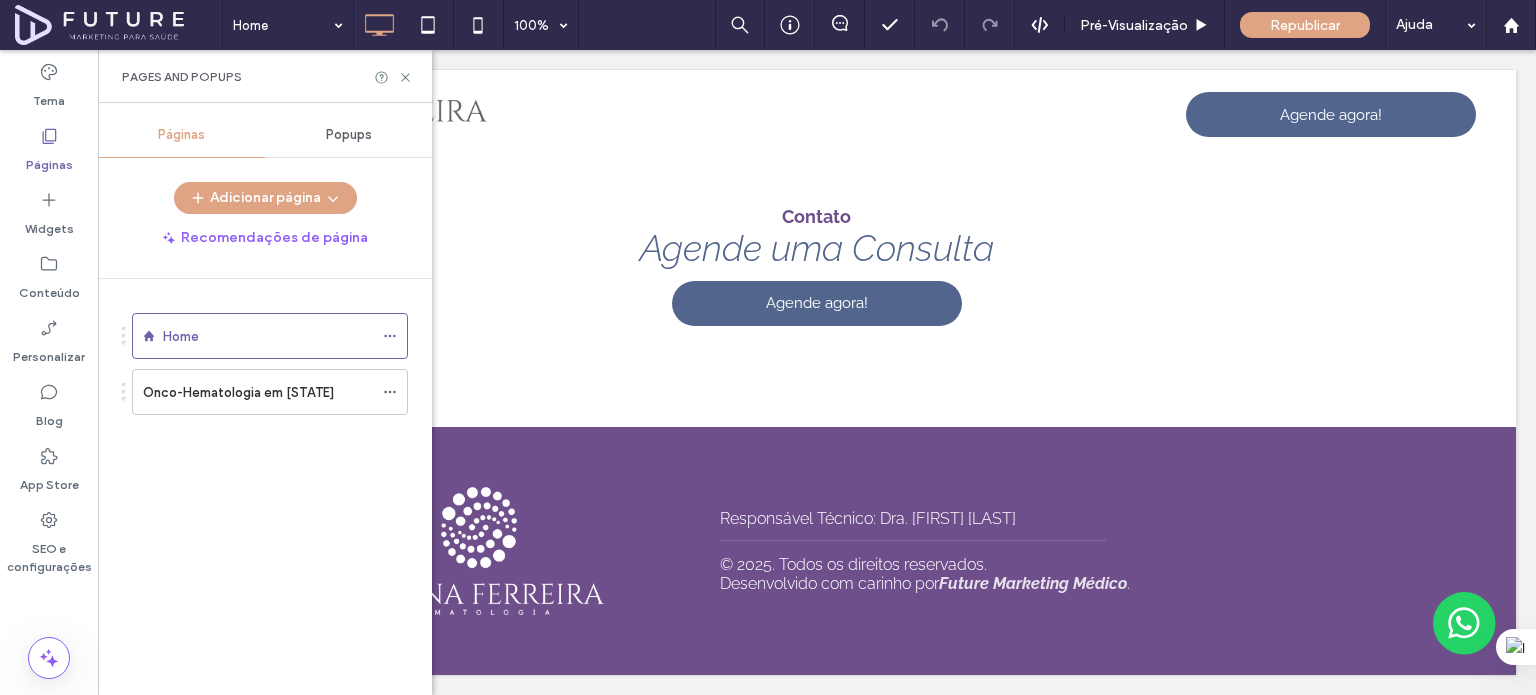 click on "Onco-Hematologia em SP" at bounding box center [238, 392] 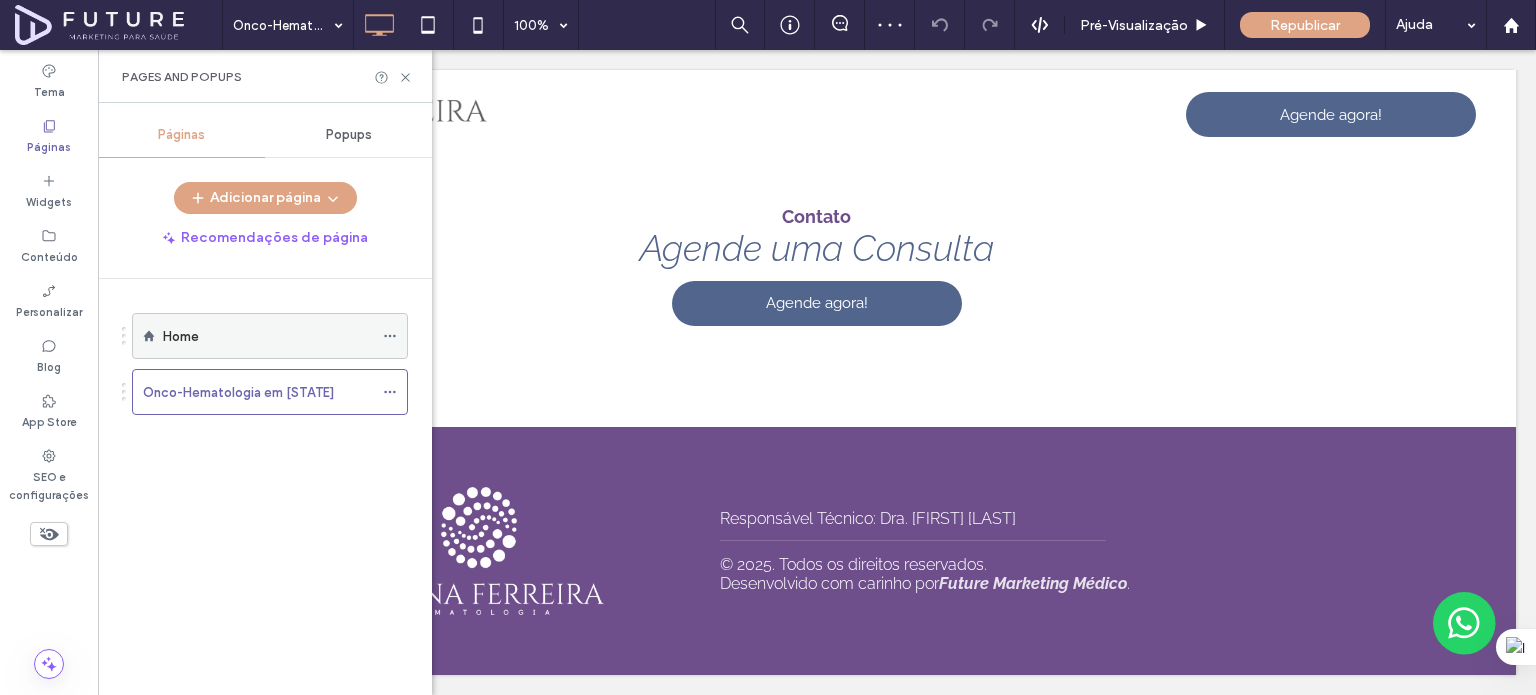 click 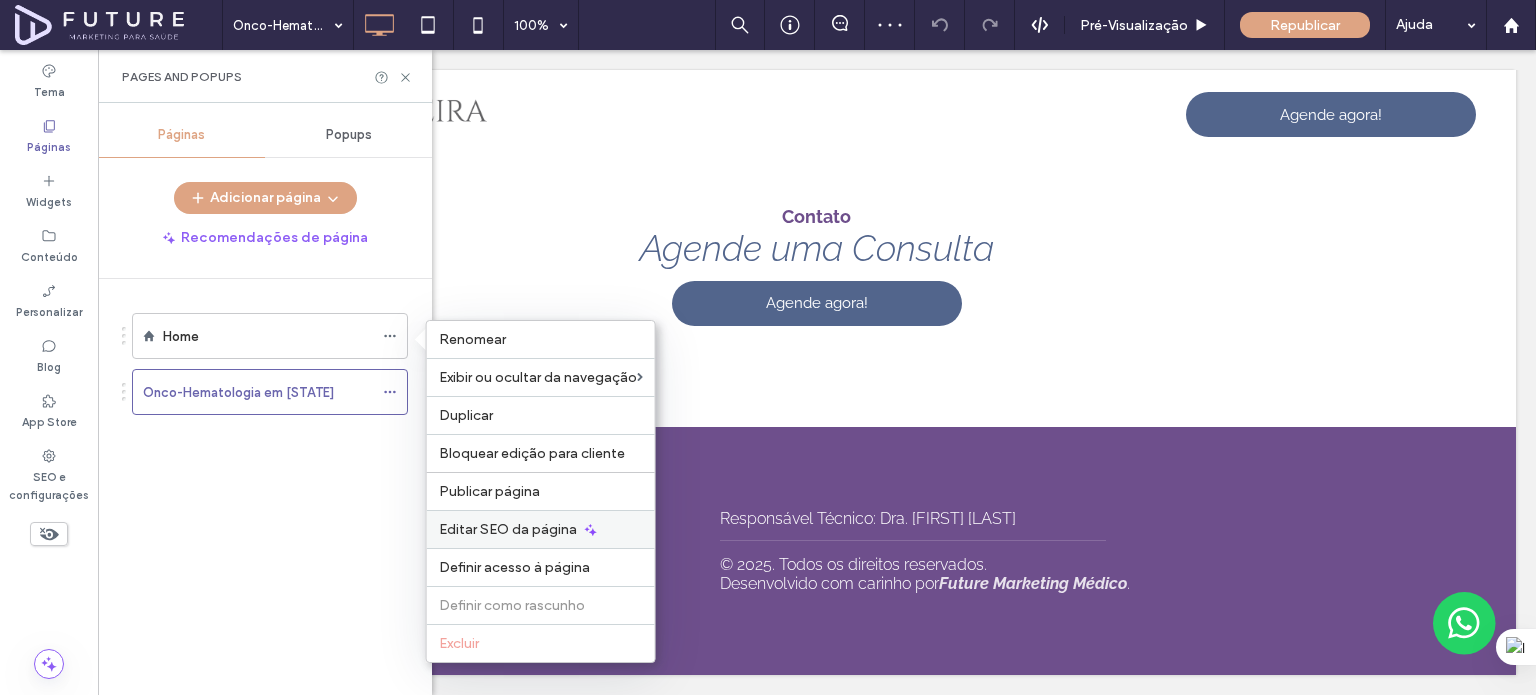 click on "Editar SEO da página" at bounding box center (508, 529) 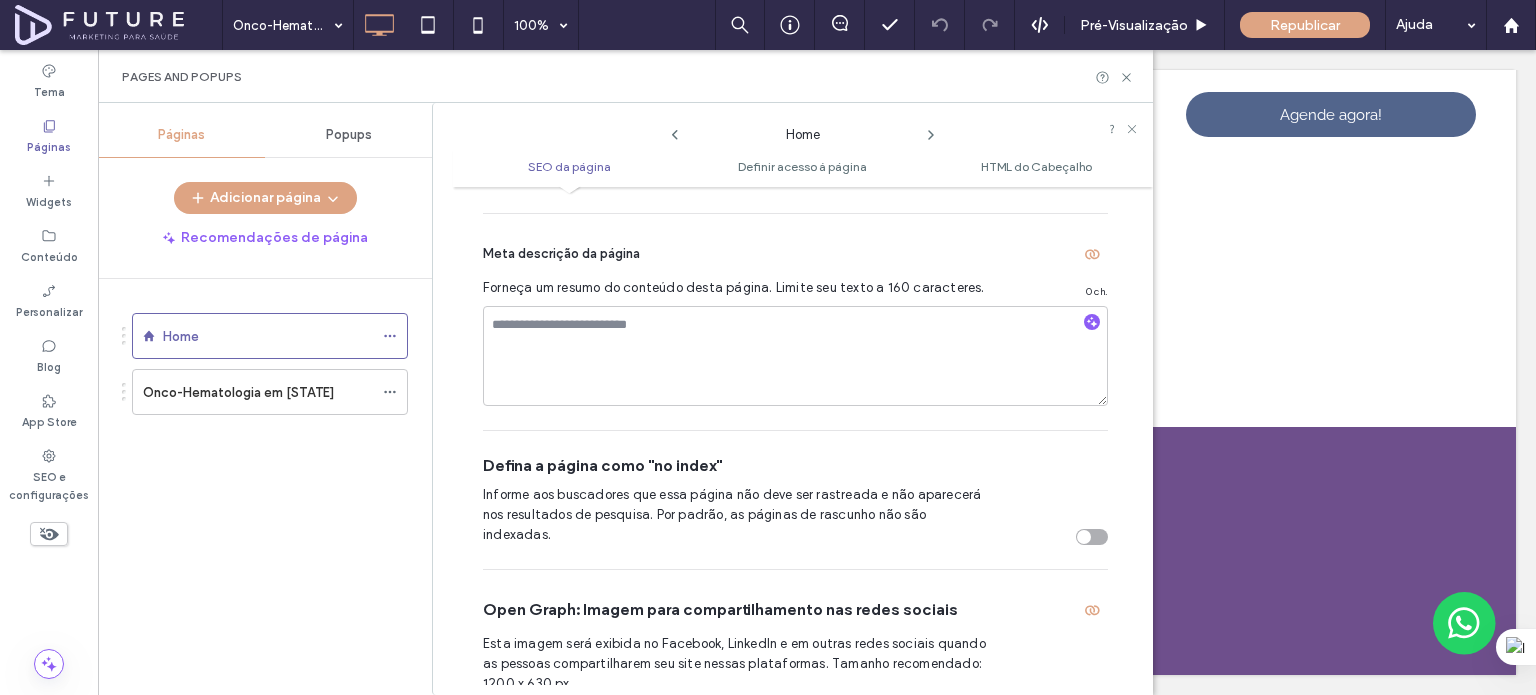 scroll, scrollTop: 310, scrollLeft: 0, axis: vertical 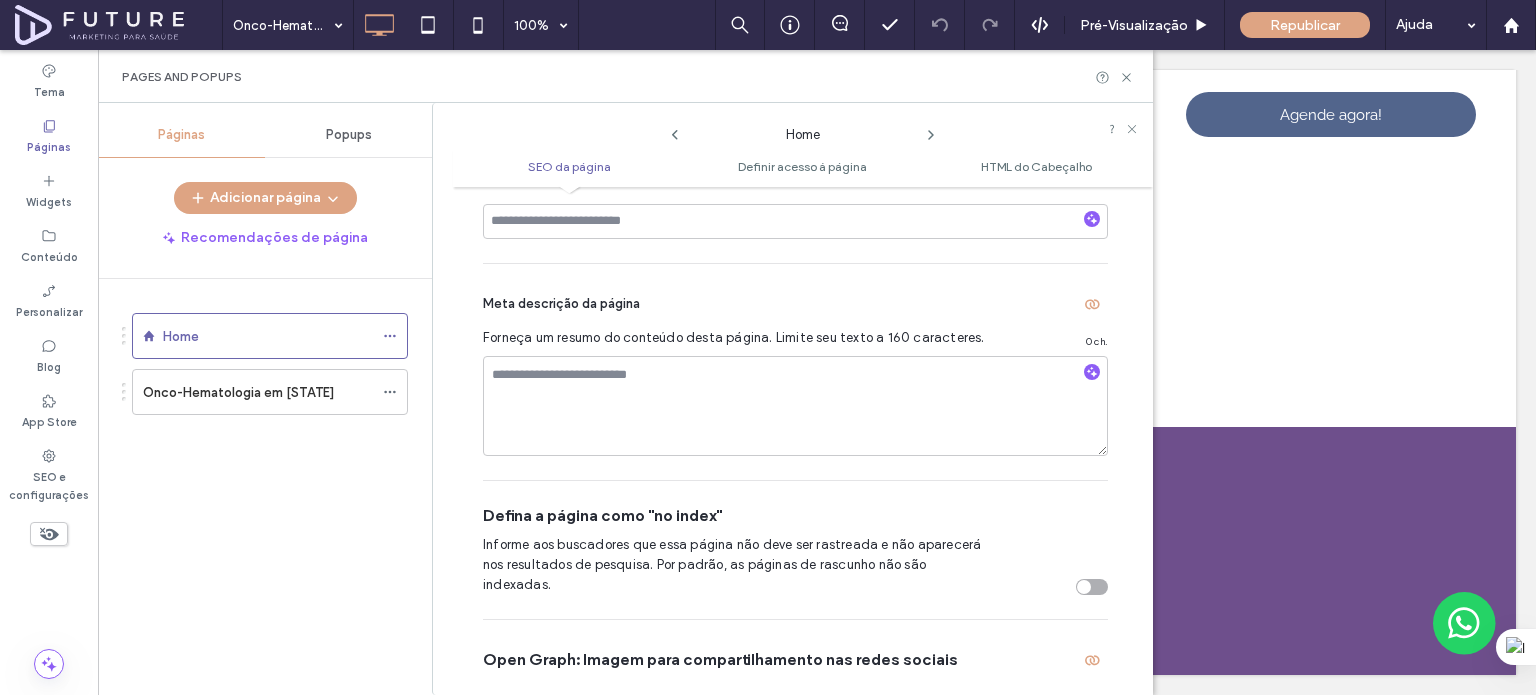 click at bounding box center (795, 221) 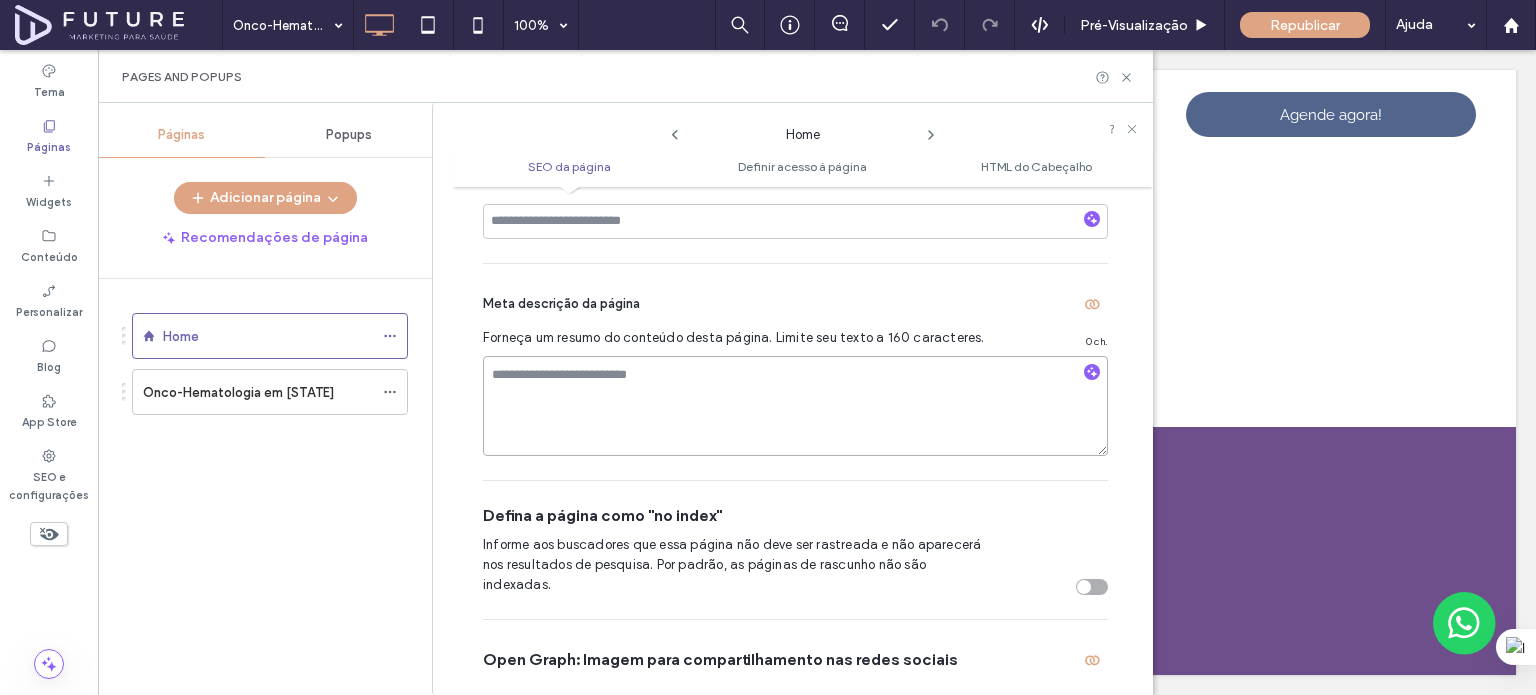 click at bounding box center [795, 406] 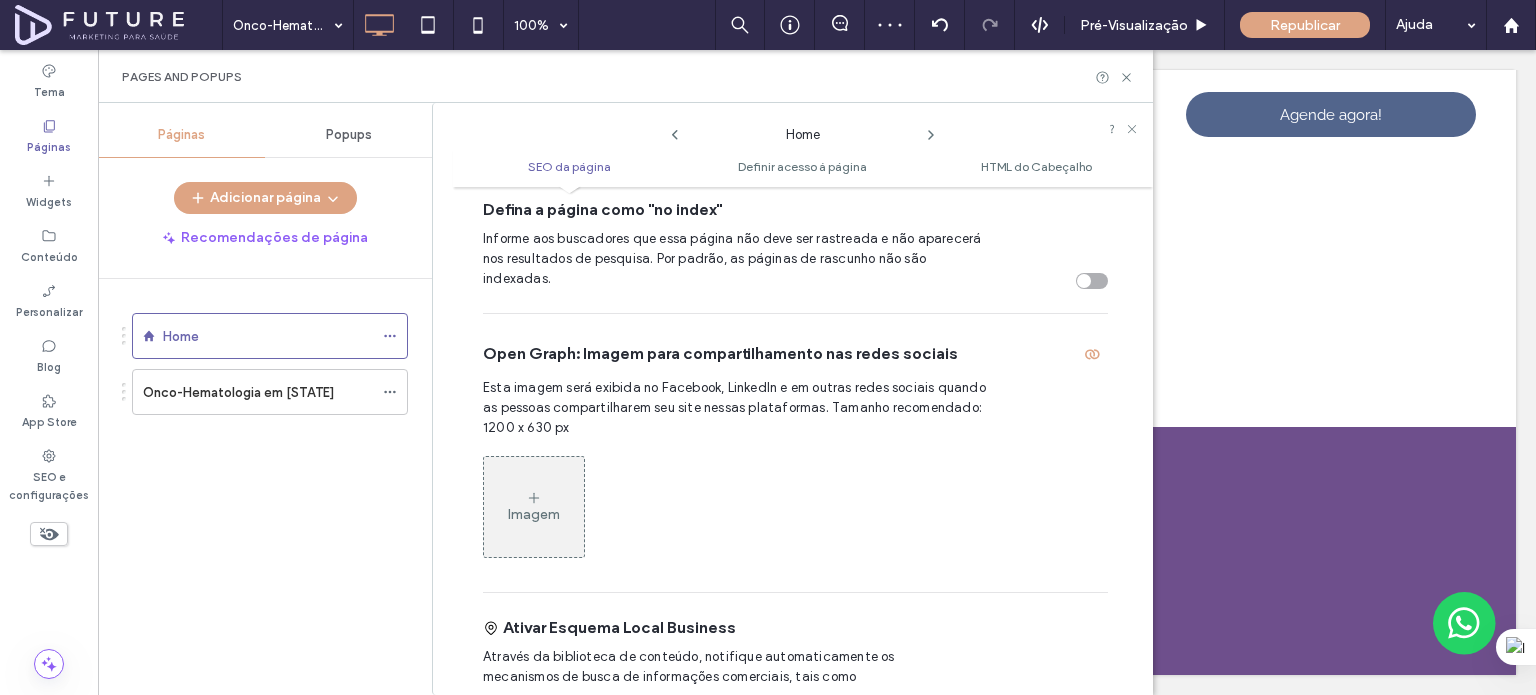 scroll, scrollTop: 610, scrollLeft: 0, axis: vertical 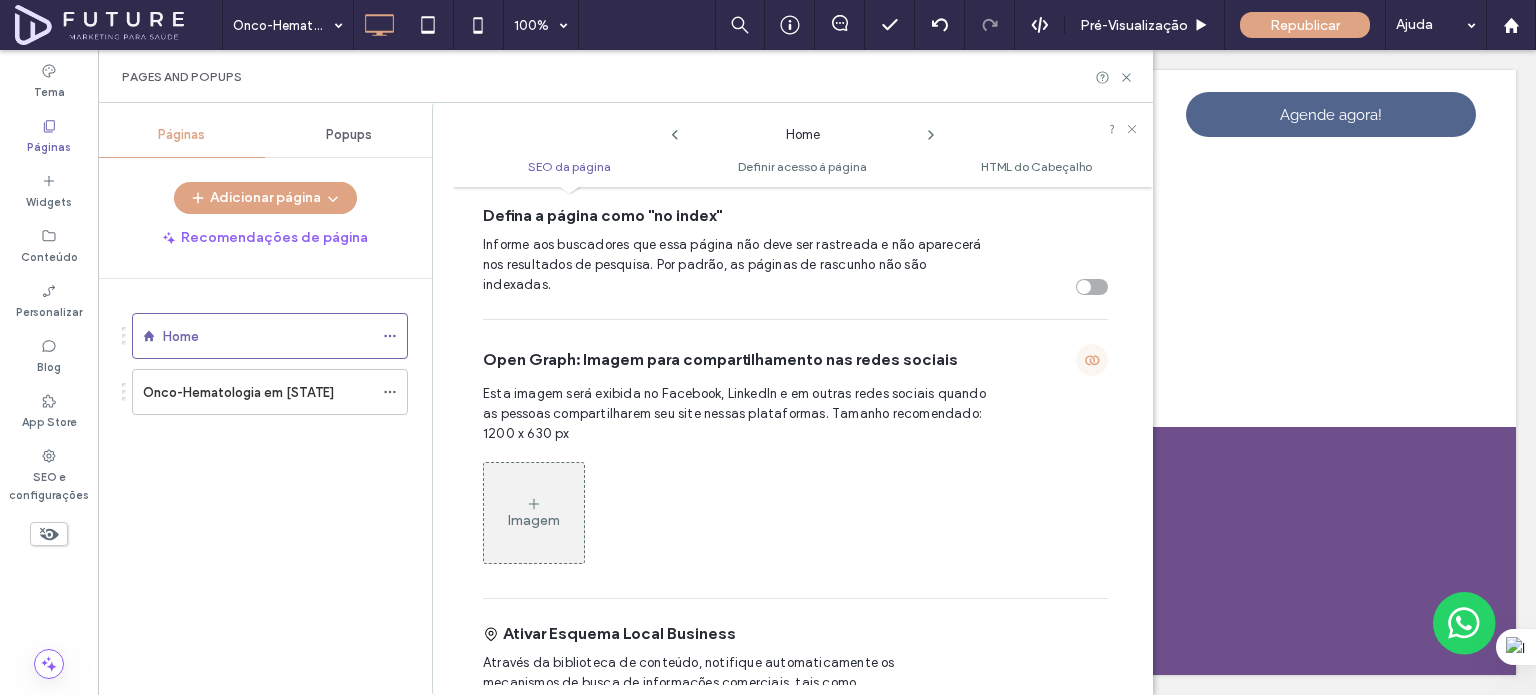 click 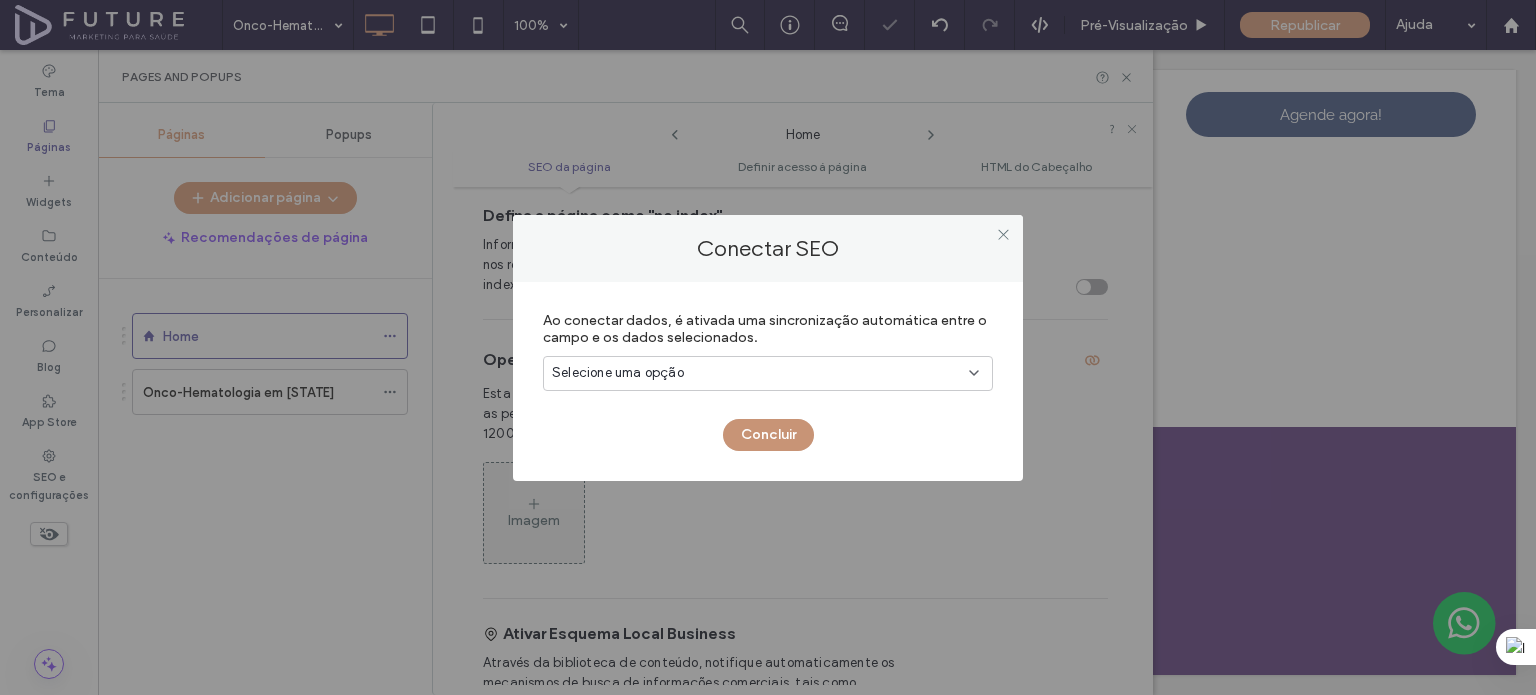 click on "Concluir" at bounding box center [768, 435] 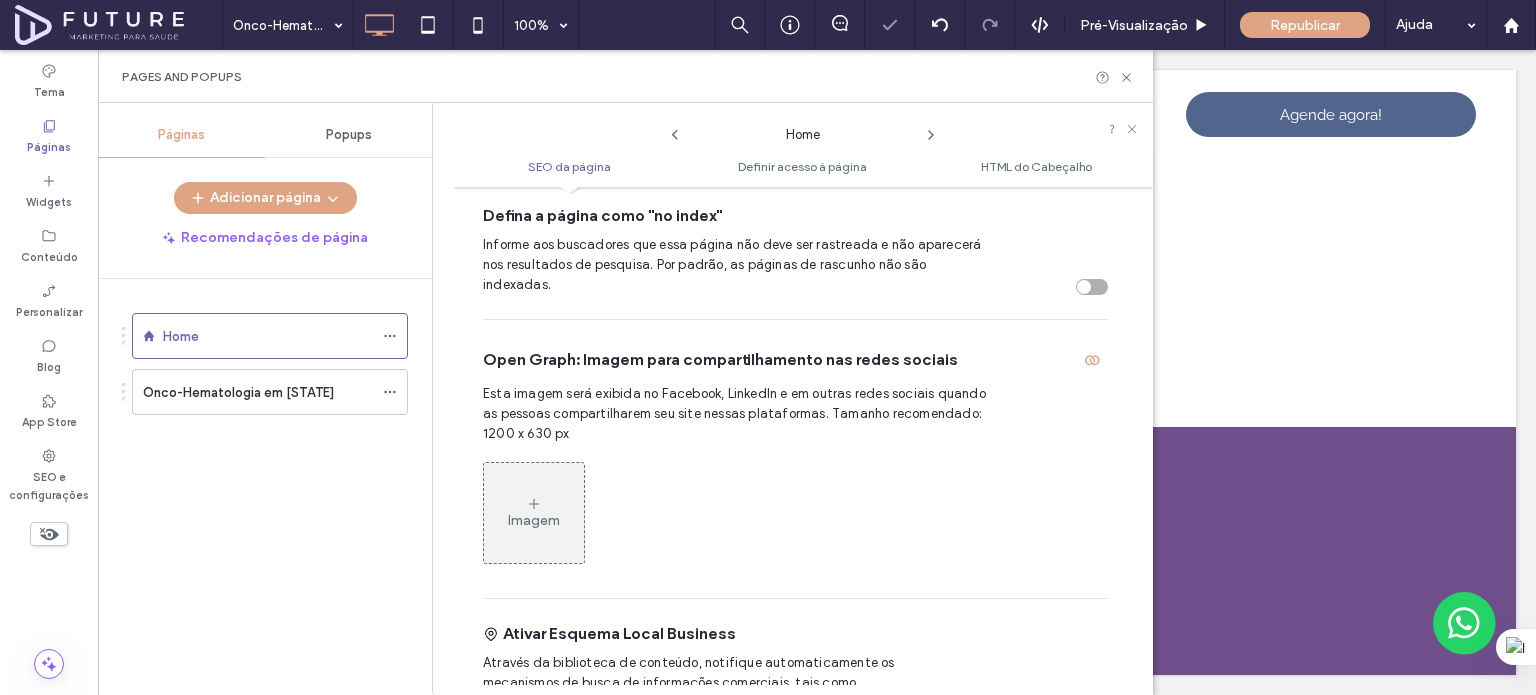 click on "Imagem" at bounding box center [534, 520] 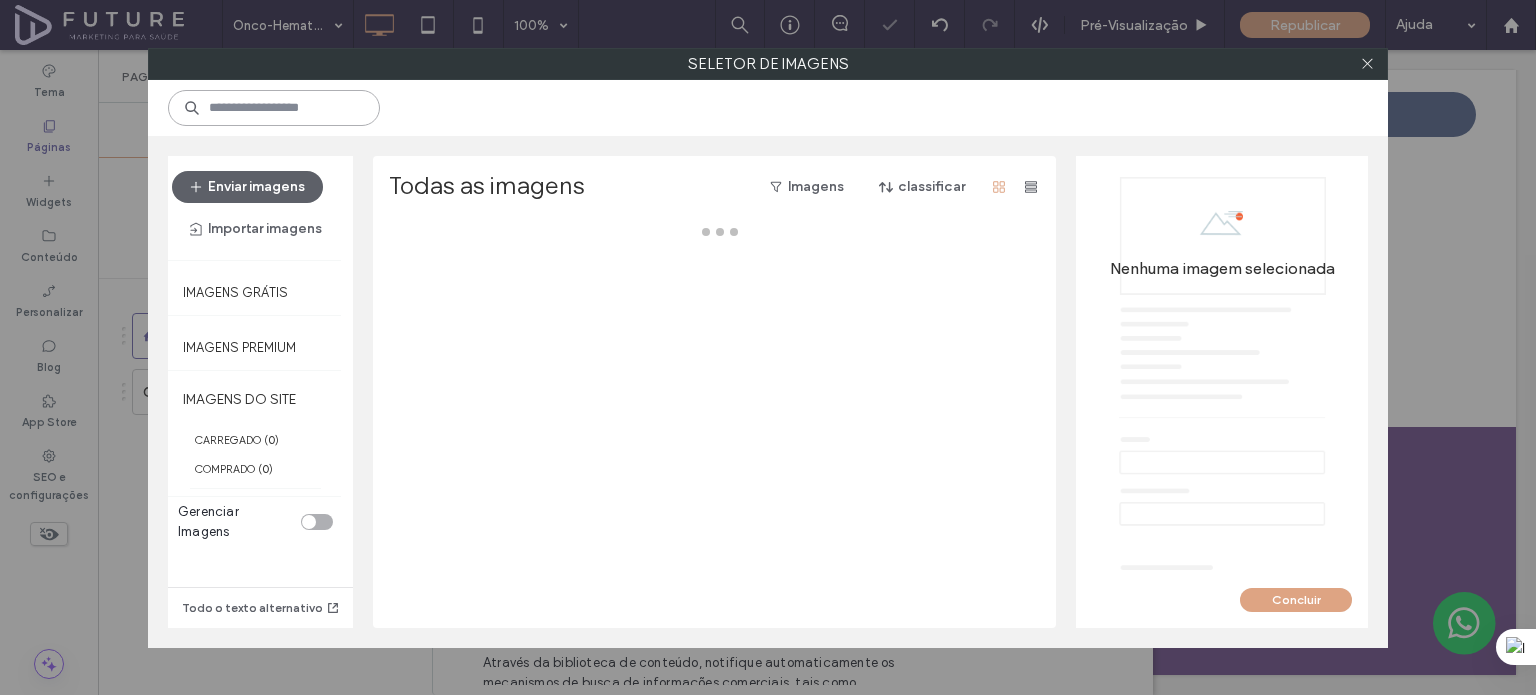 click at bounding box center (274, 108) 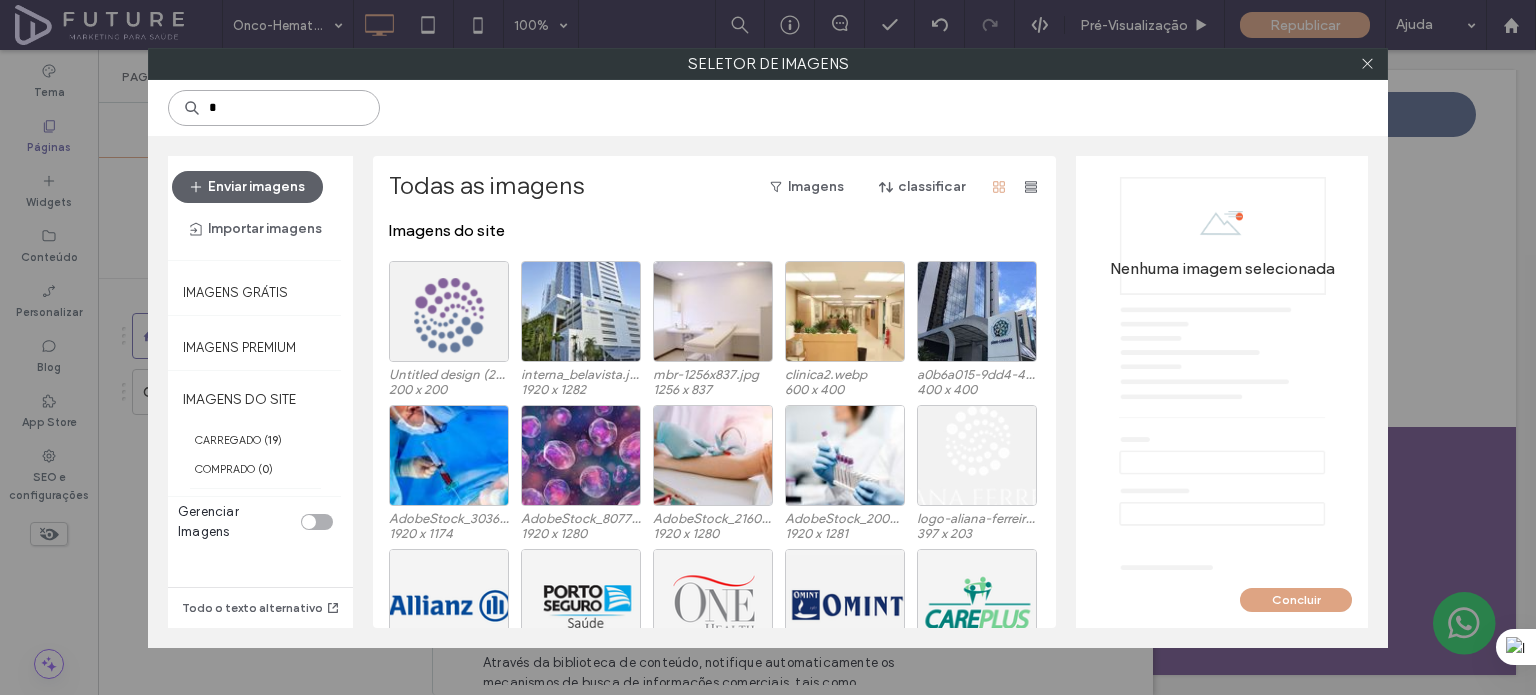 type on "*" 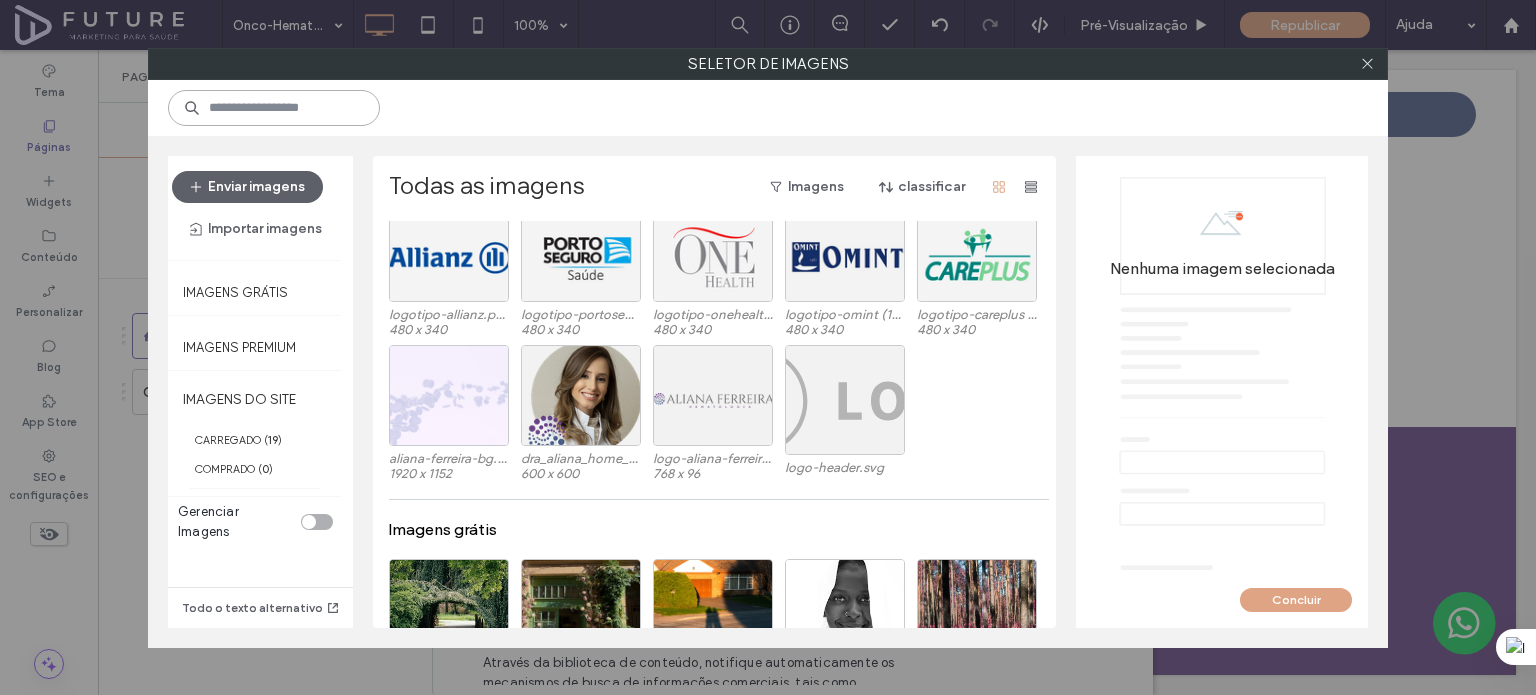 scroll, scrollTop: 300, scrollLeft: 0, axis: vertical 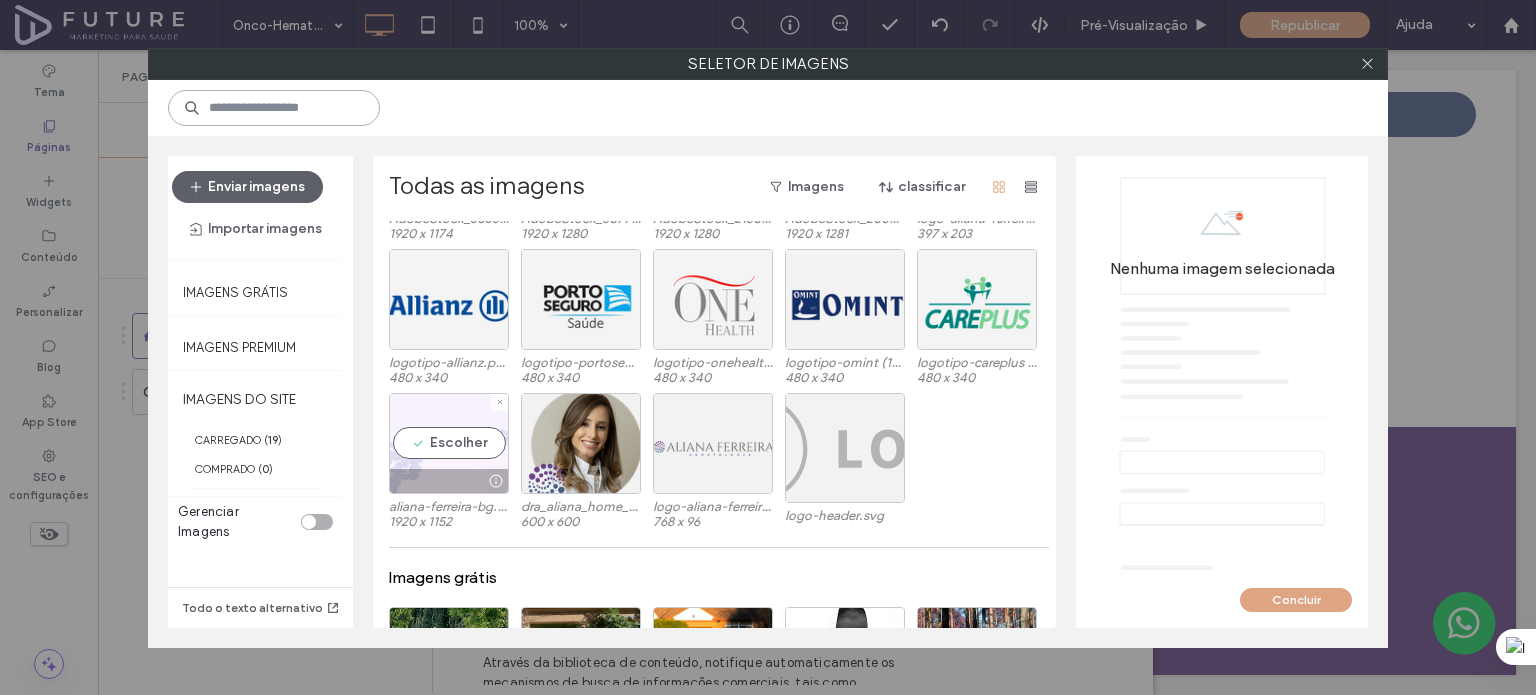type 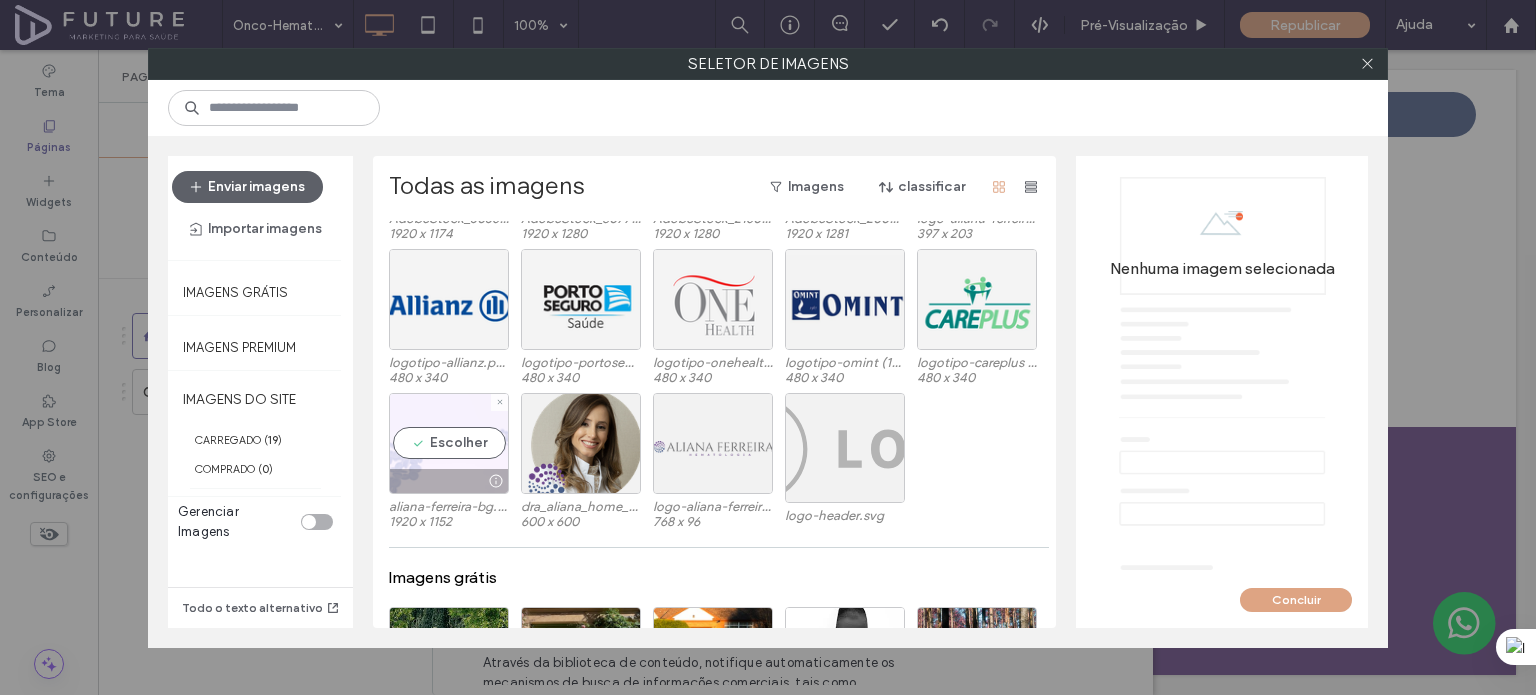 click on "Escolher" at bounding box center (449, 443) 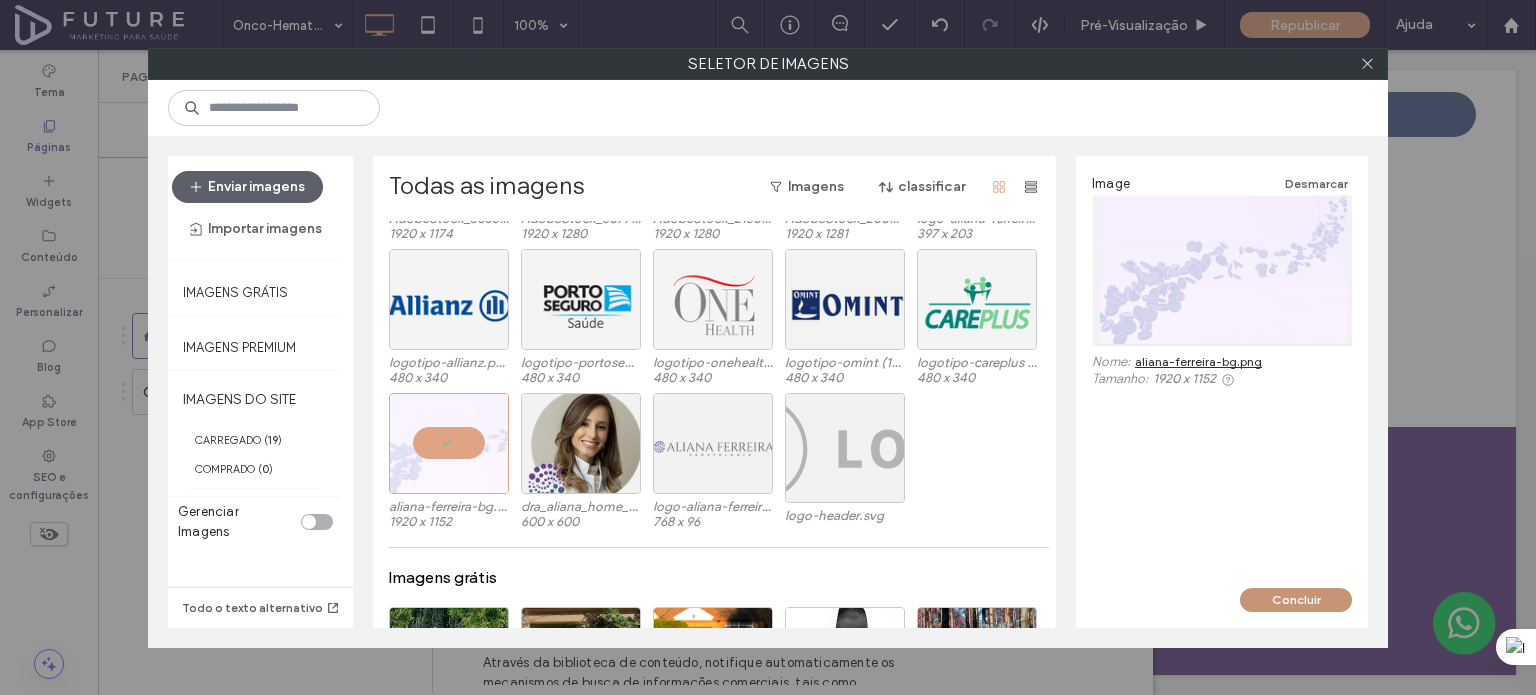 click on "Concluir" at bounding box center (1296, 600) 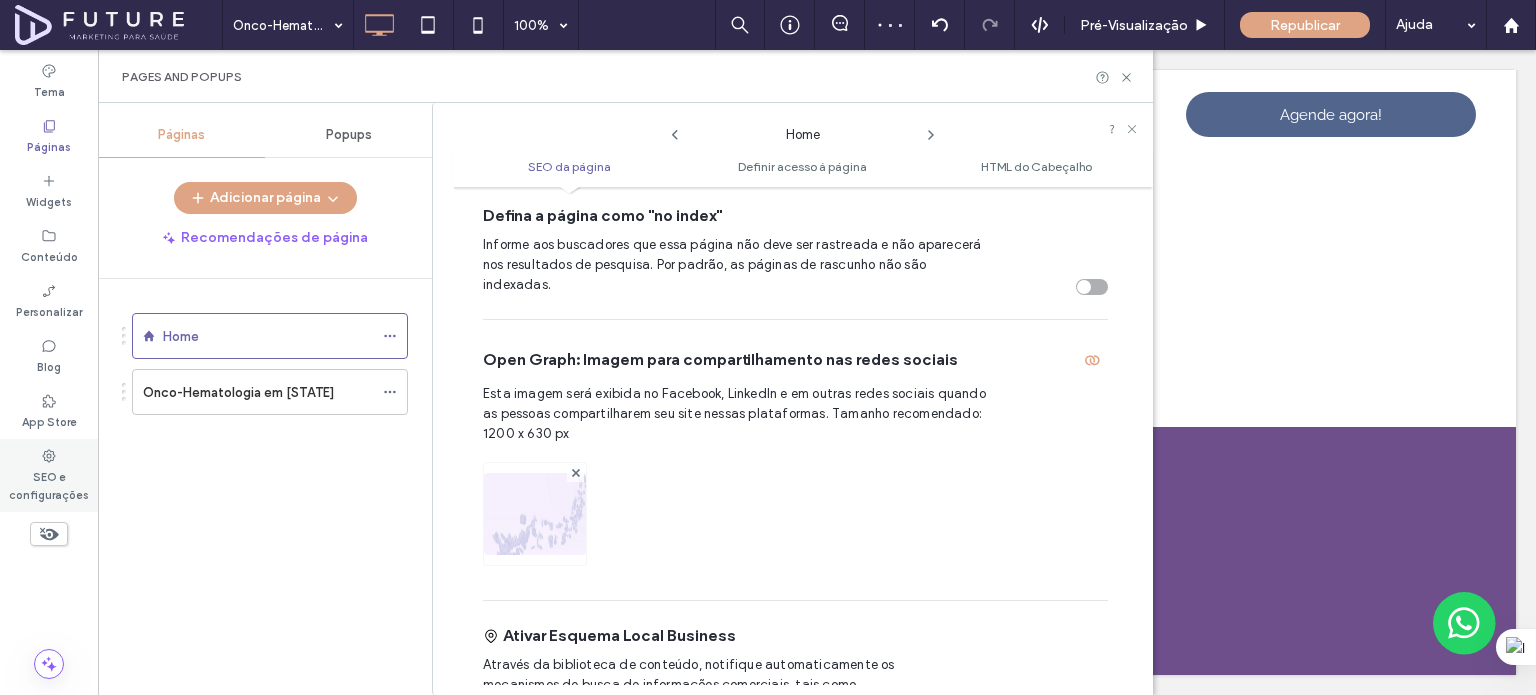 click on "SEO e configurações" at bounding box center (49, 484) 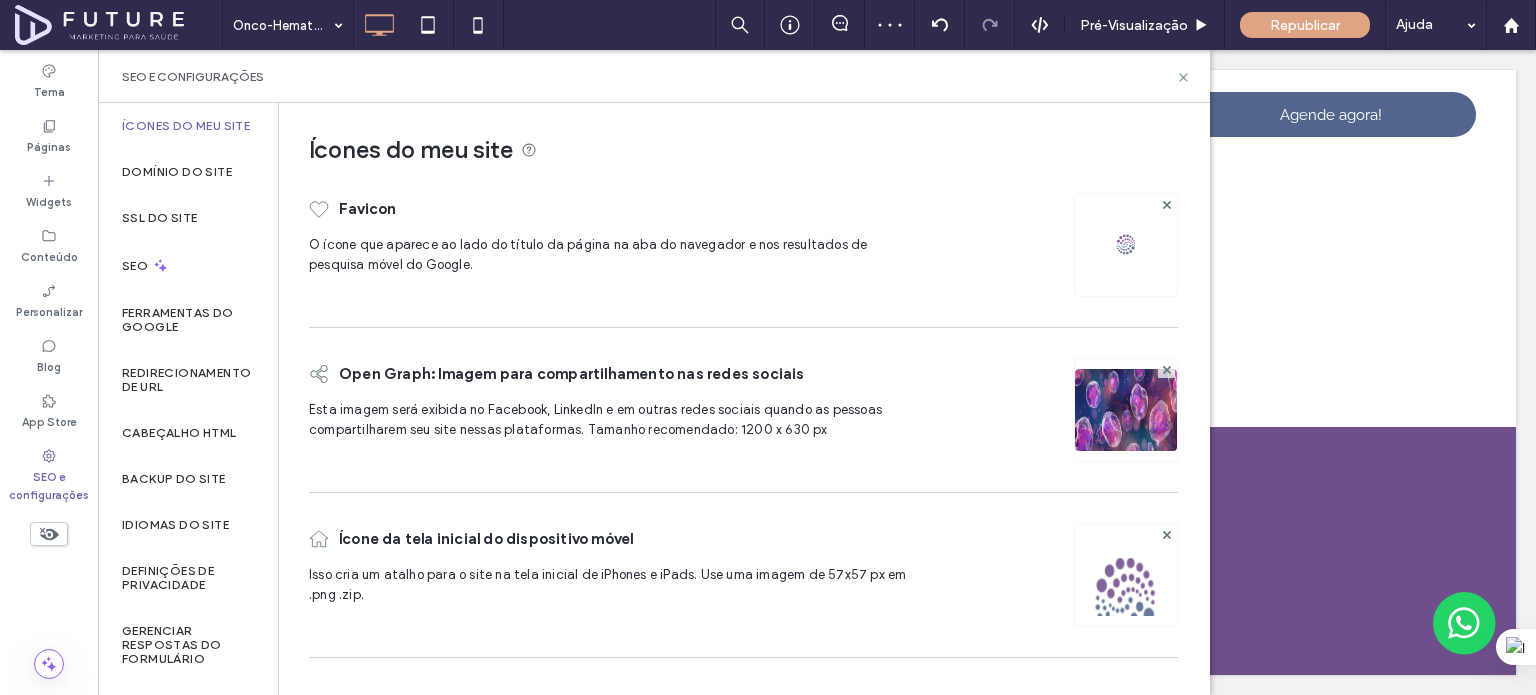 click at bounding box center (1126, 437) 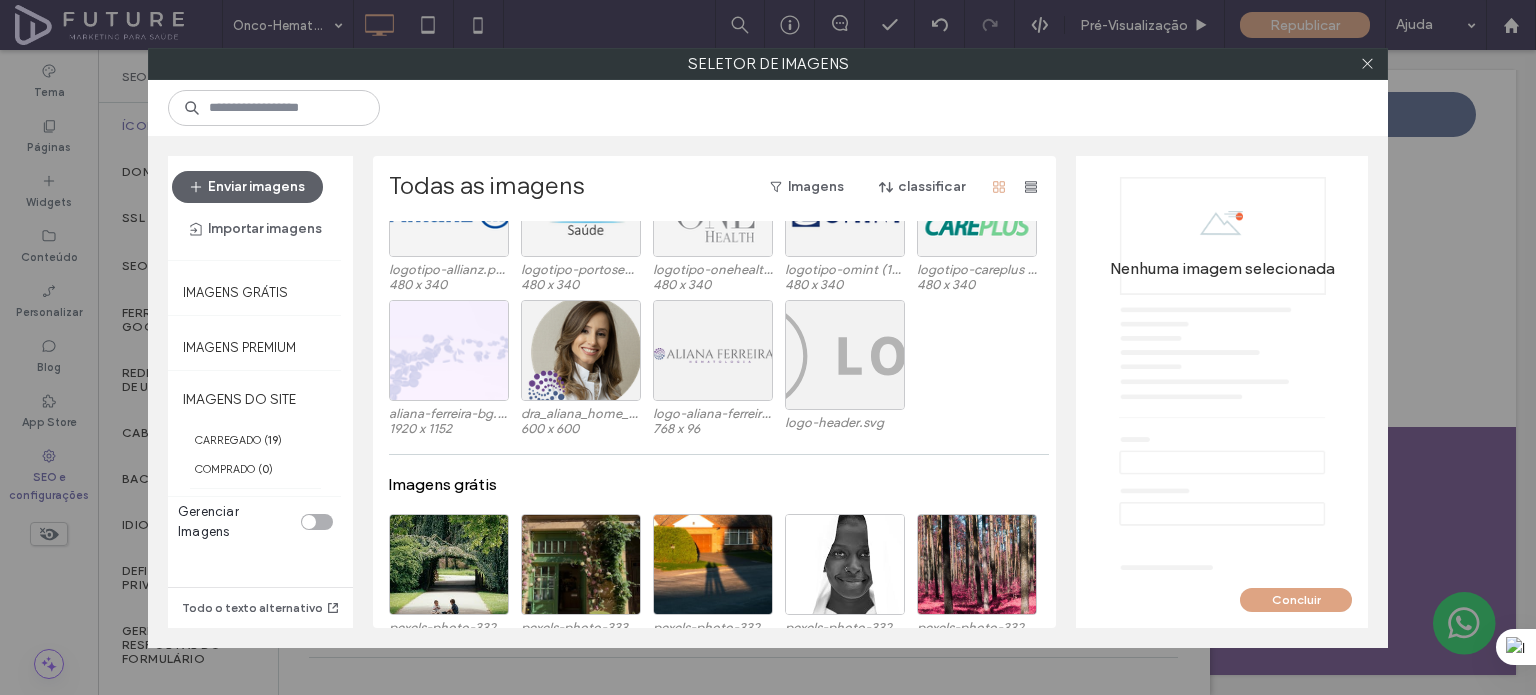 scroll, scrollTop: 400, scrollLeft: 0, axis: vertical 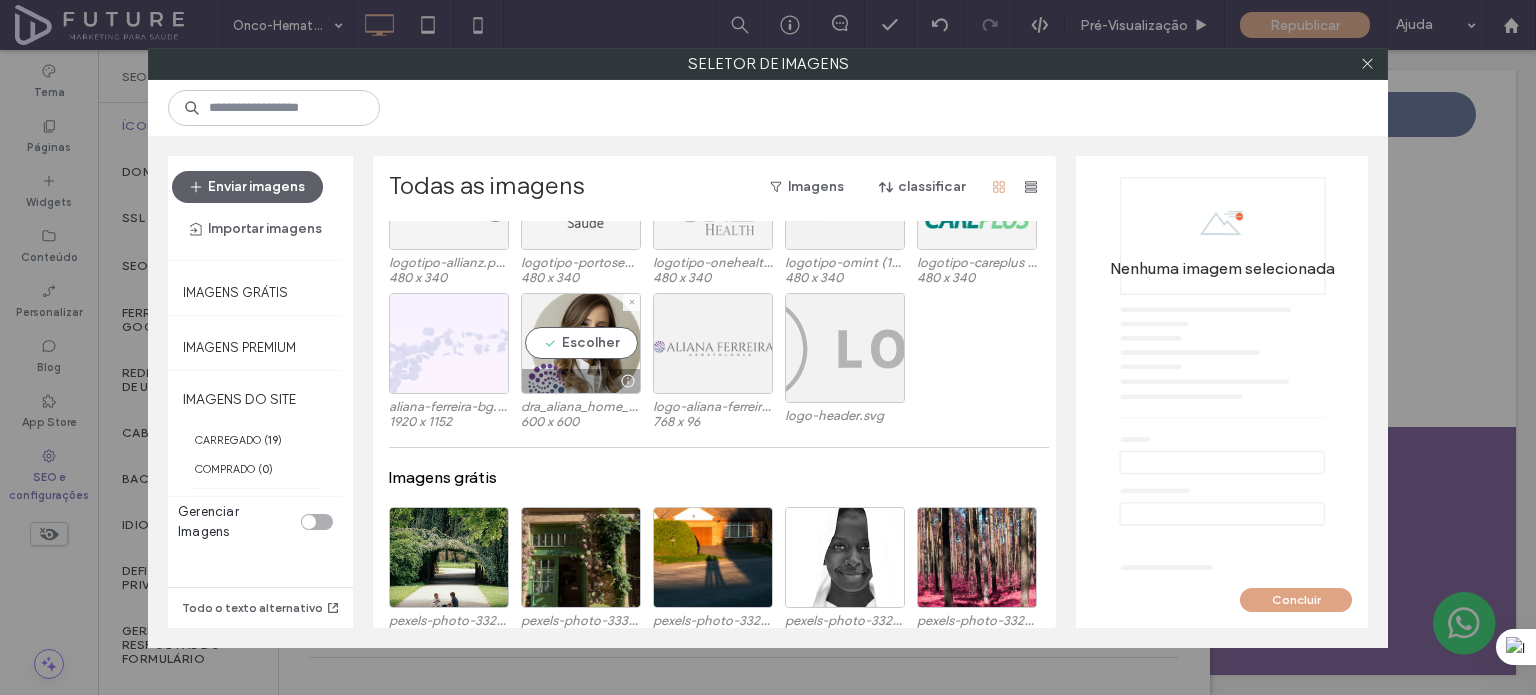 click at bounding box center [449, 343] 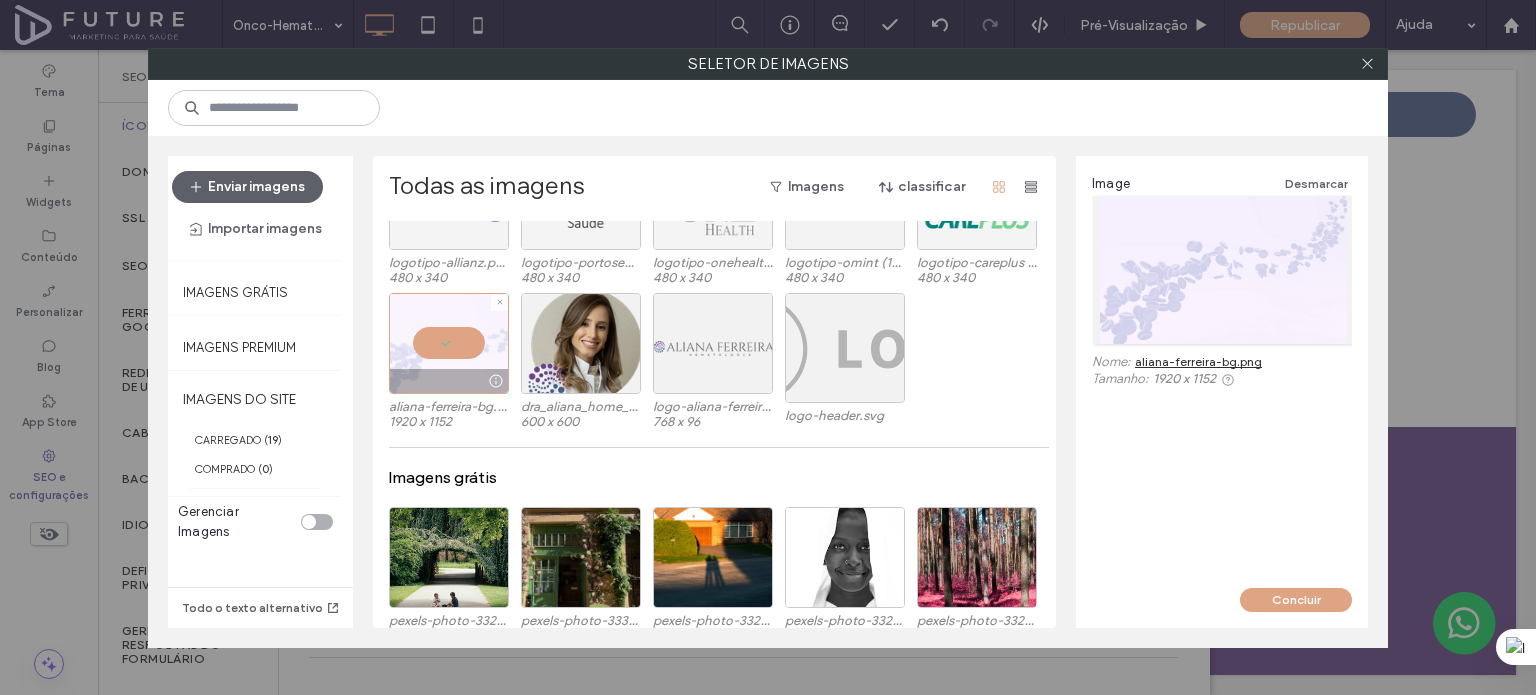 click on "Concluir" at bounding box center [1296, 600] 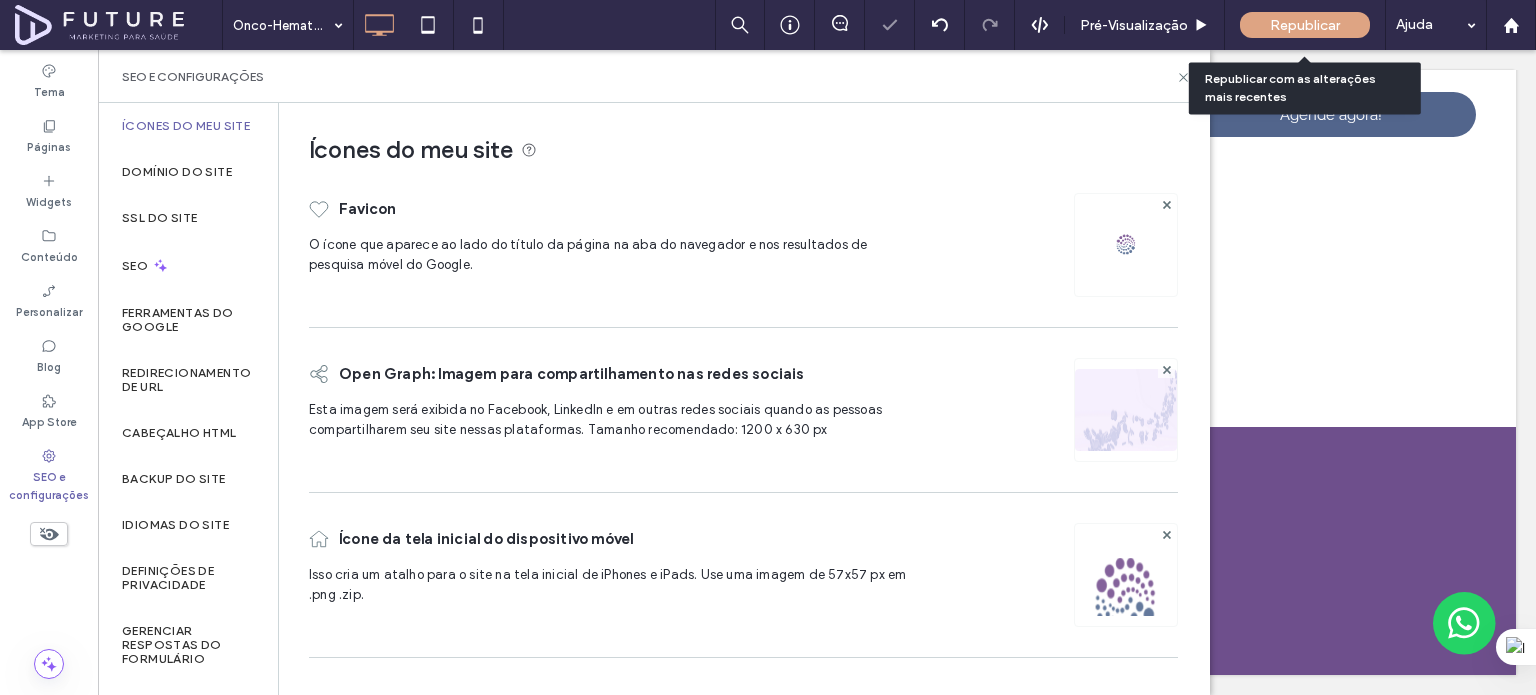 click on "Republicar" at bounding box center [1305, 25] 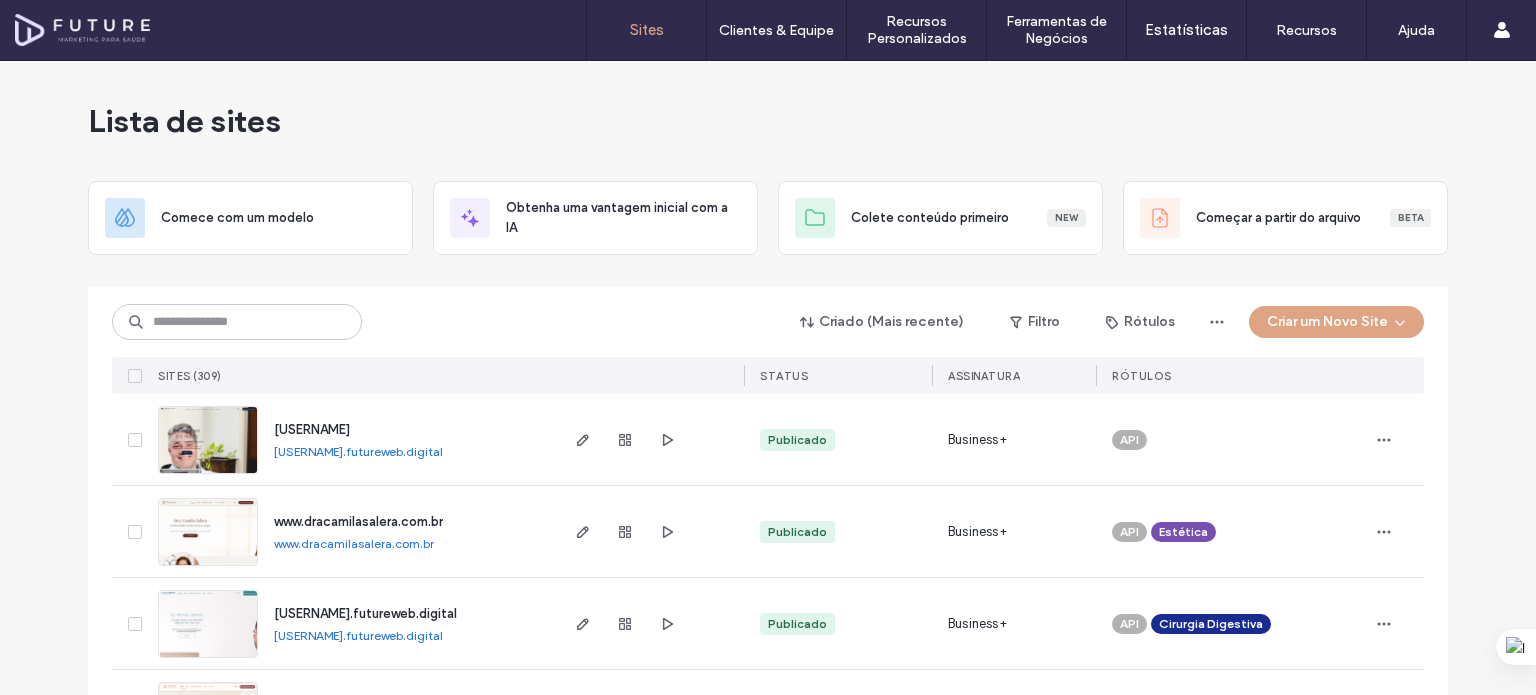 scroll, scrollTop: 0, scrollLeft: 0, axis: both 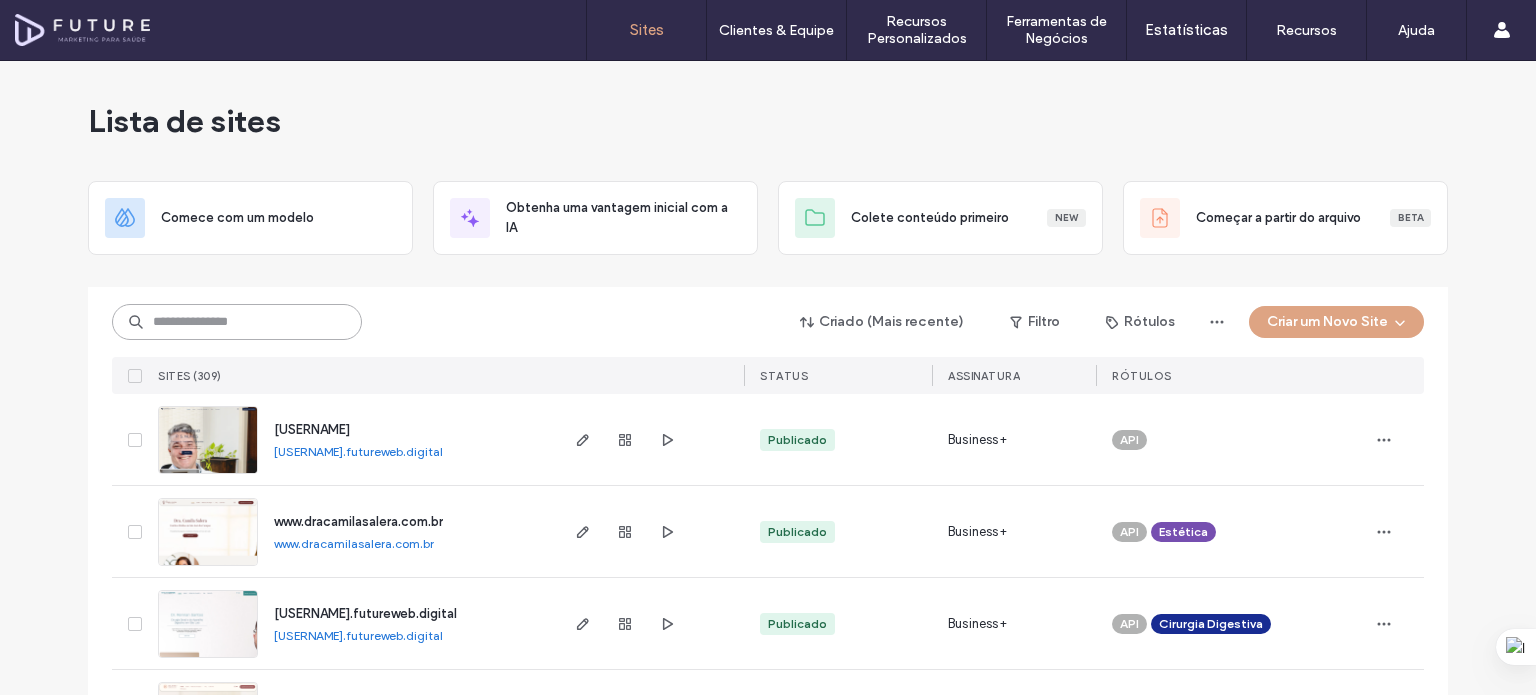 click at bounding box center [237, 322] 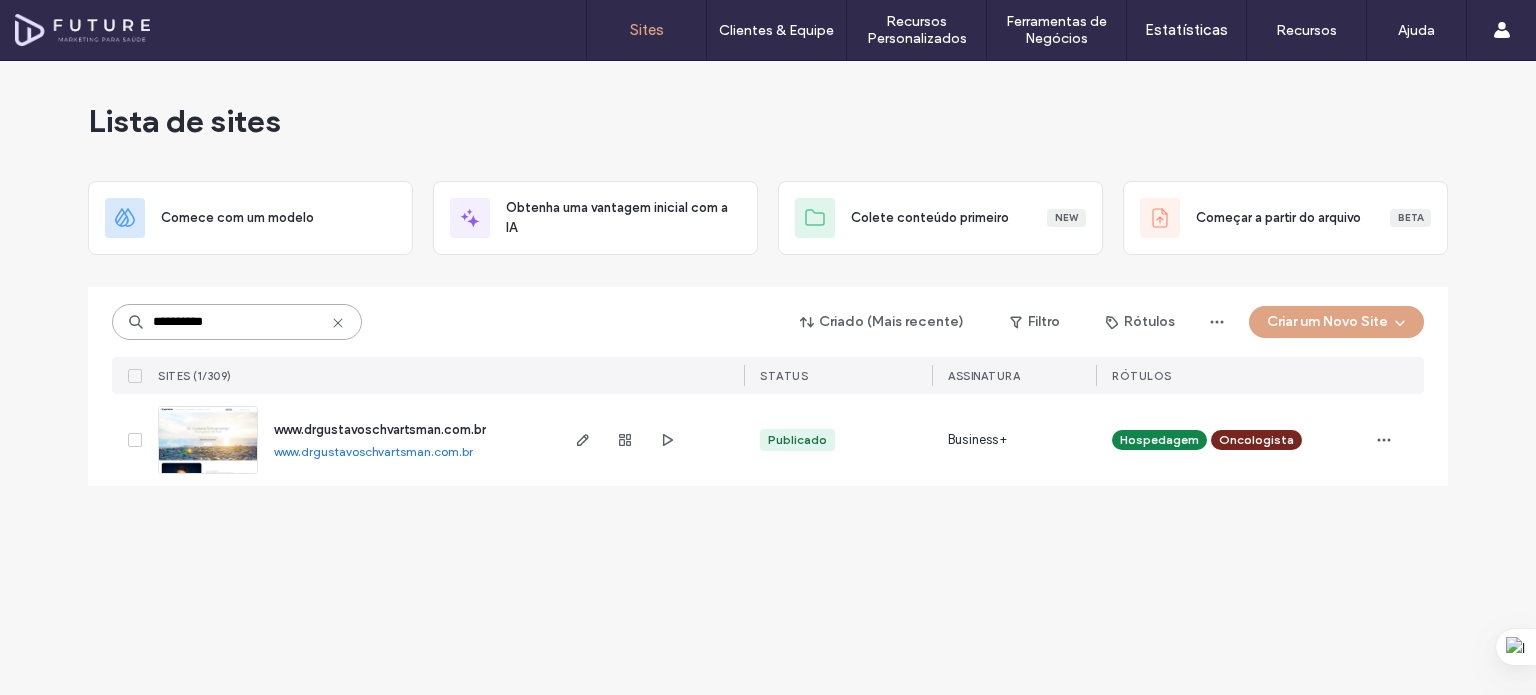 type on "**********" 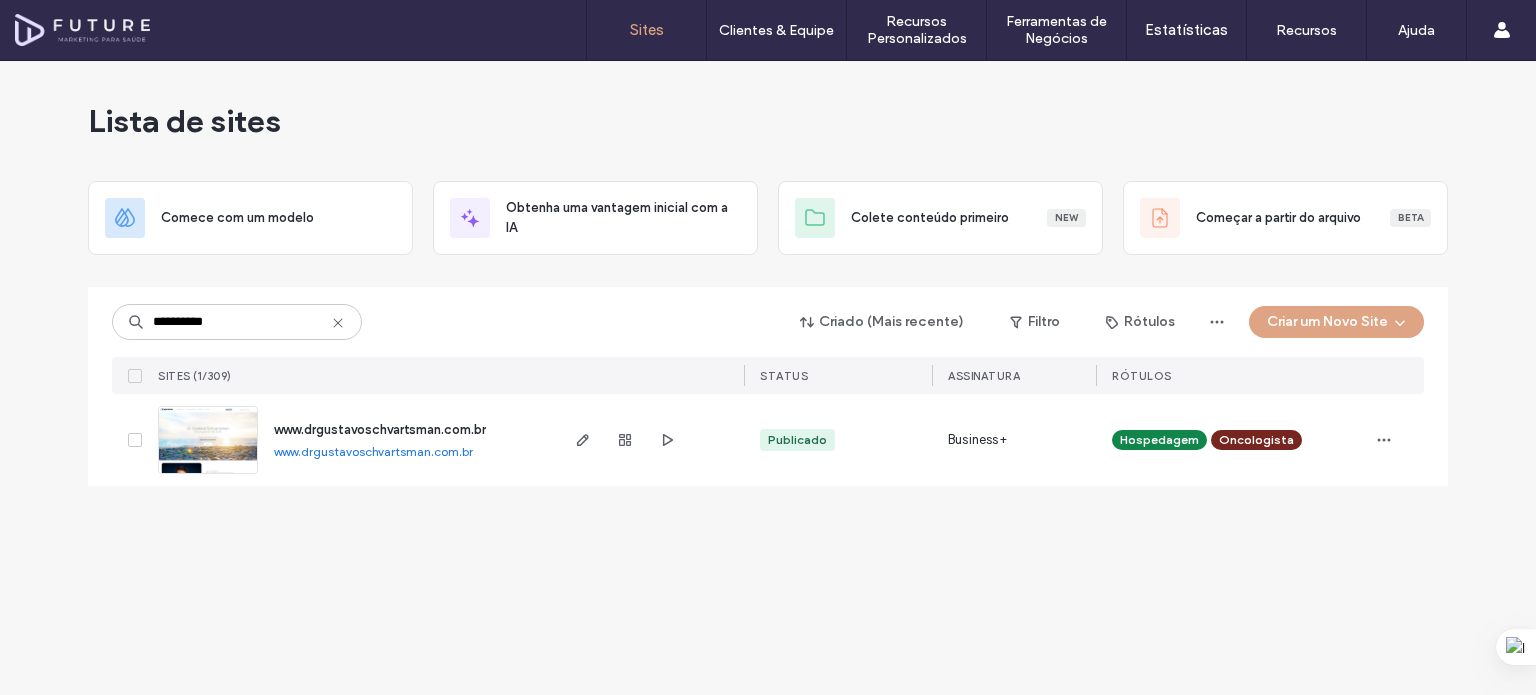 click on "www.drgustavoschvartsman.com.br" at bounding box center [380, 429] 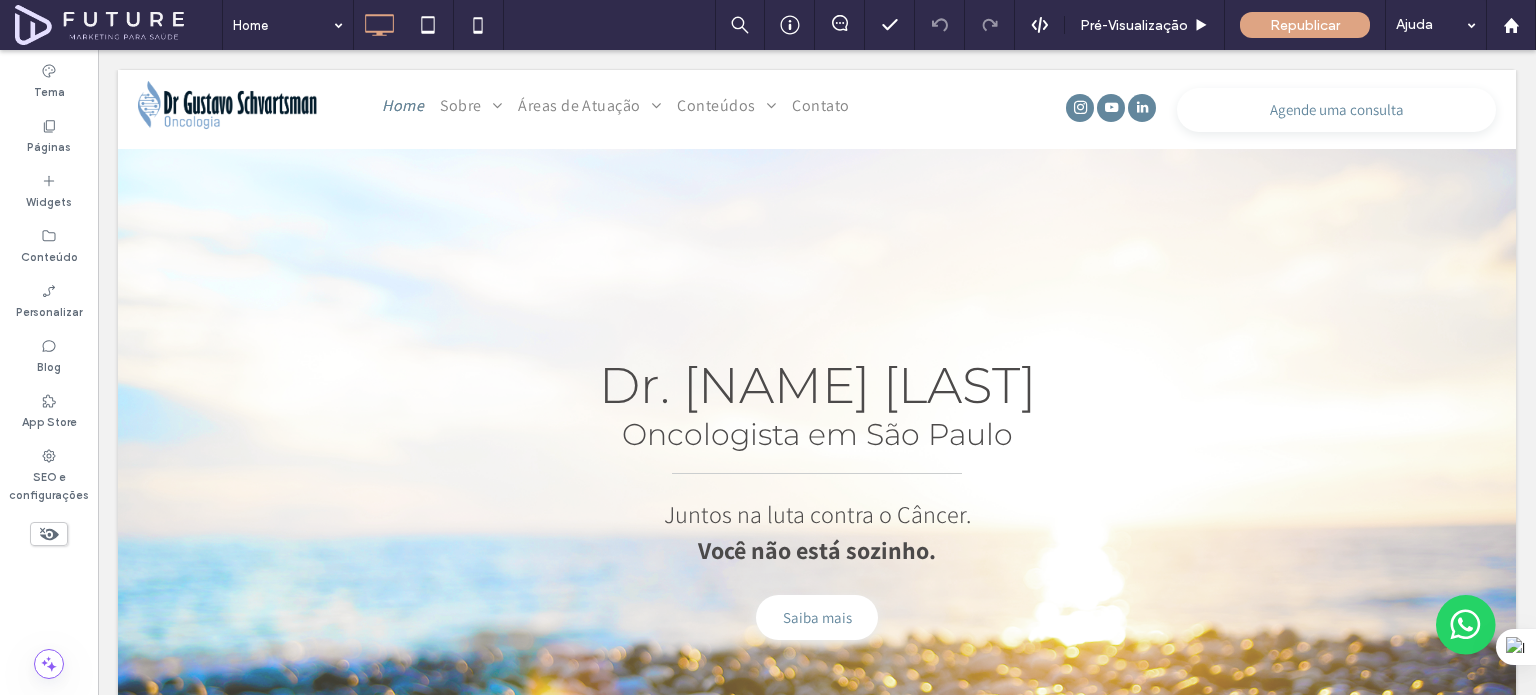 scroll, scrollTop: 0, scrollLeft: 0, axis: both 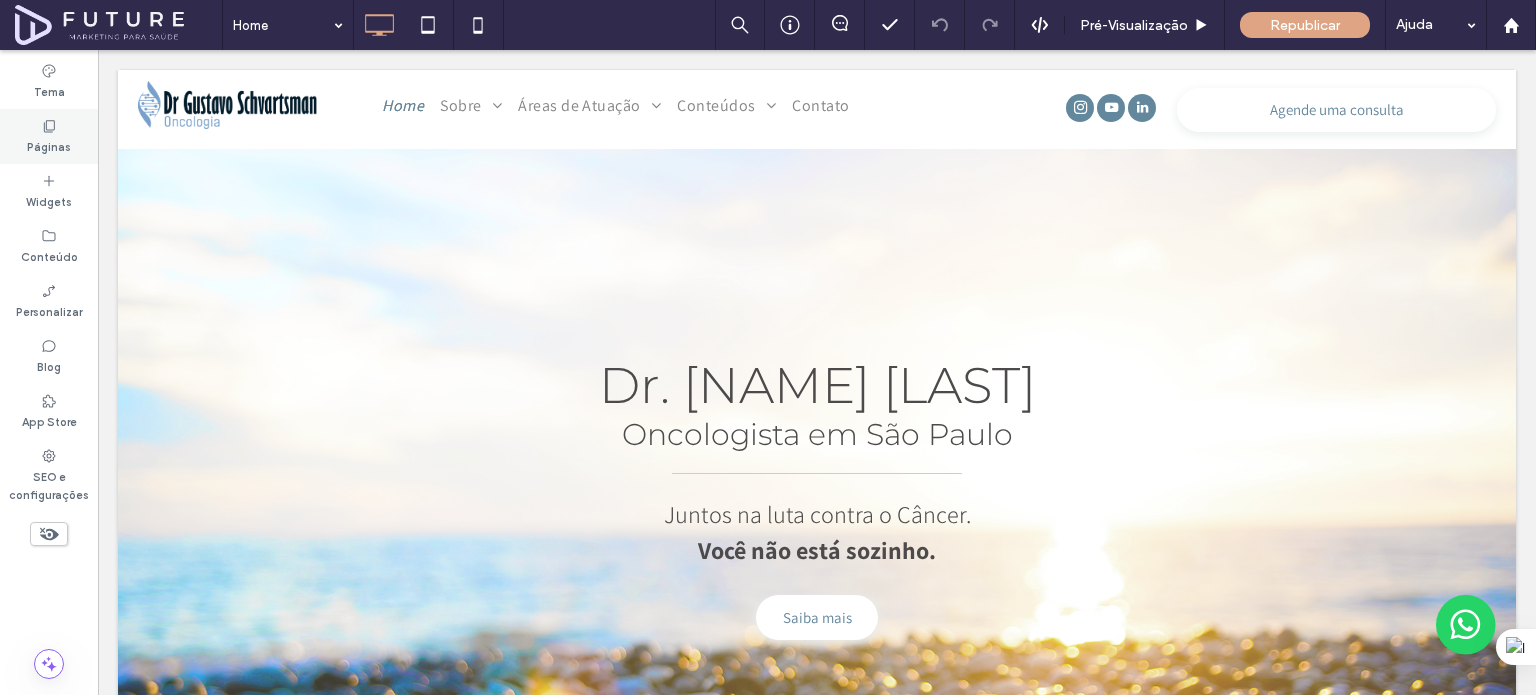 click on "Páginas" at bounding box center [49, 136] 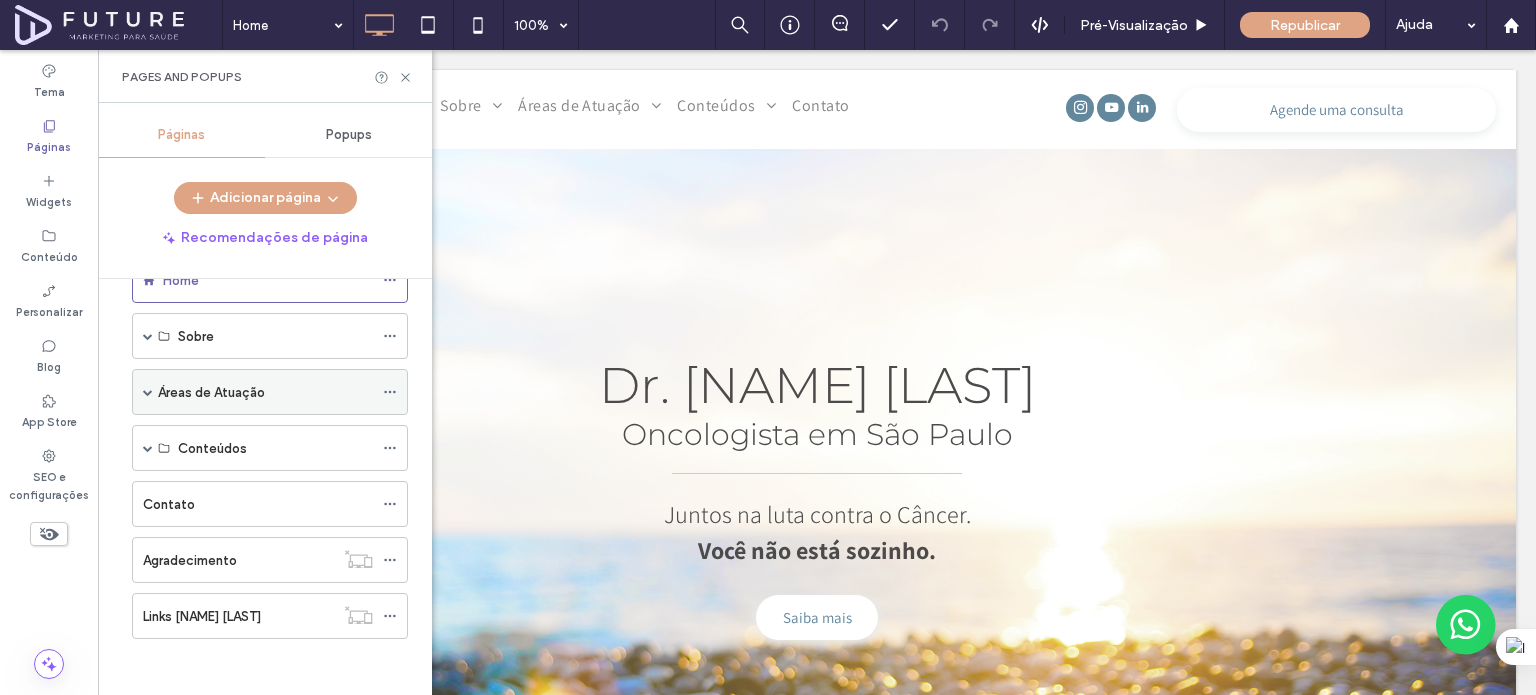 scroll, scrollTop: 0, scrollLeft: 0, axis: both 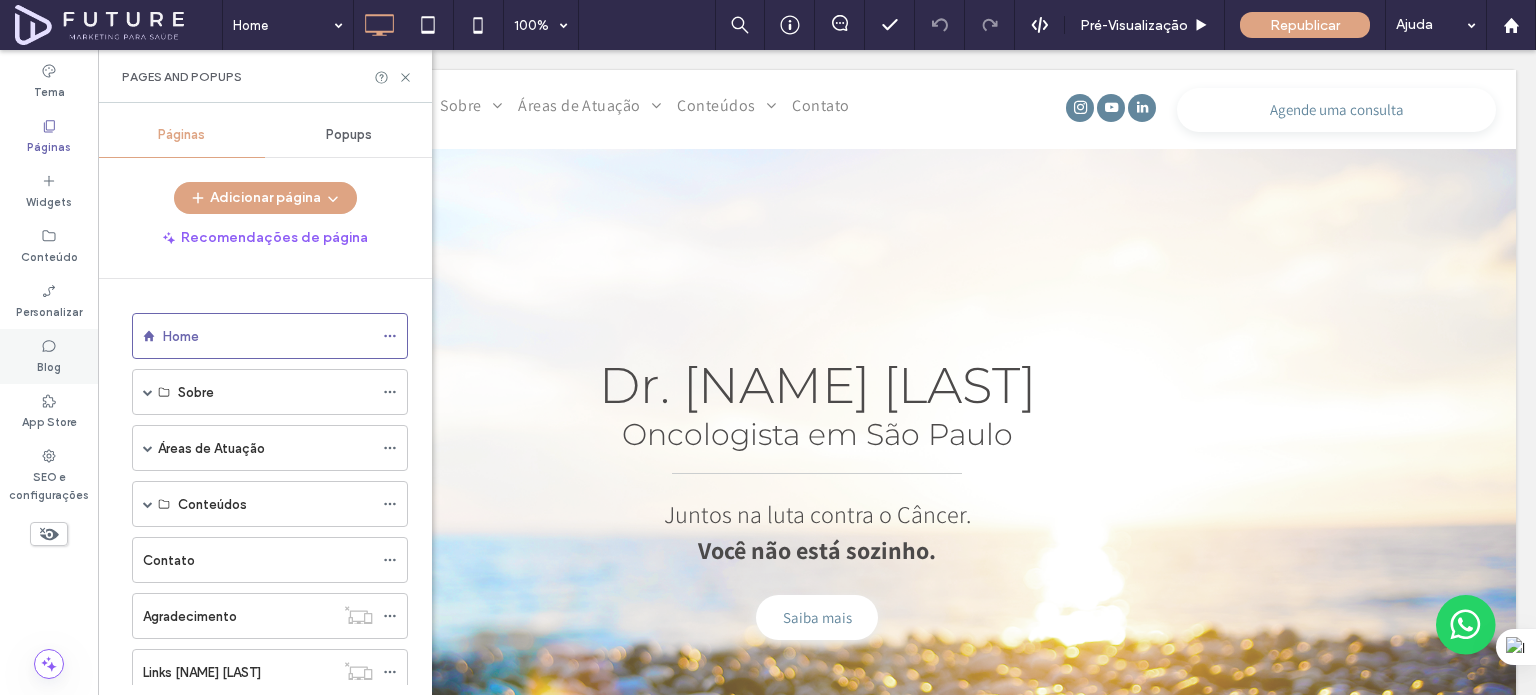 click on "Blog" at bounding box center (49, 365) 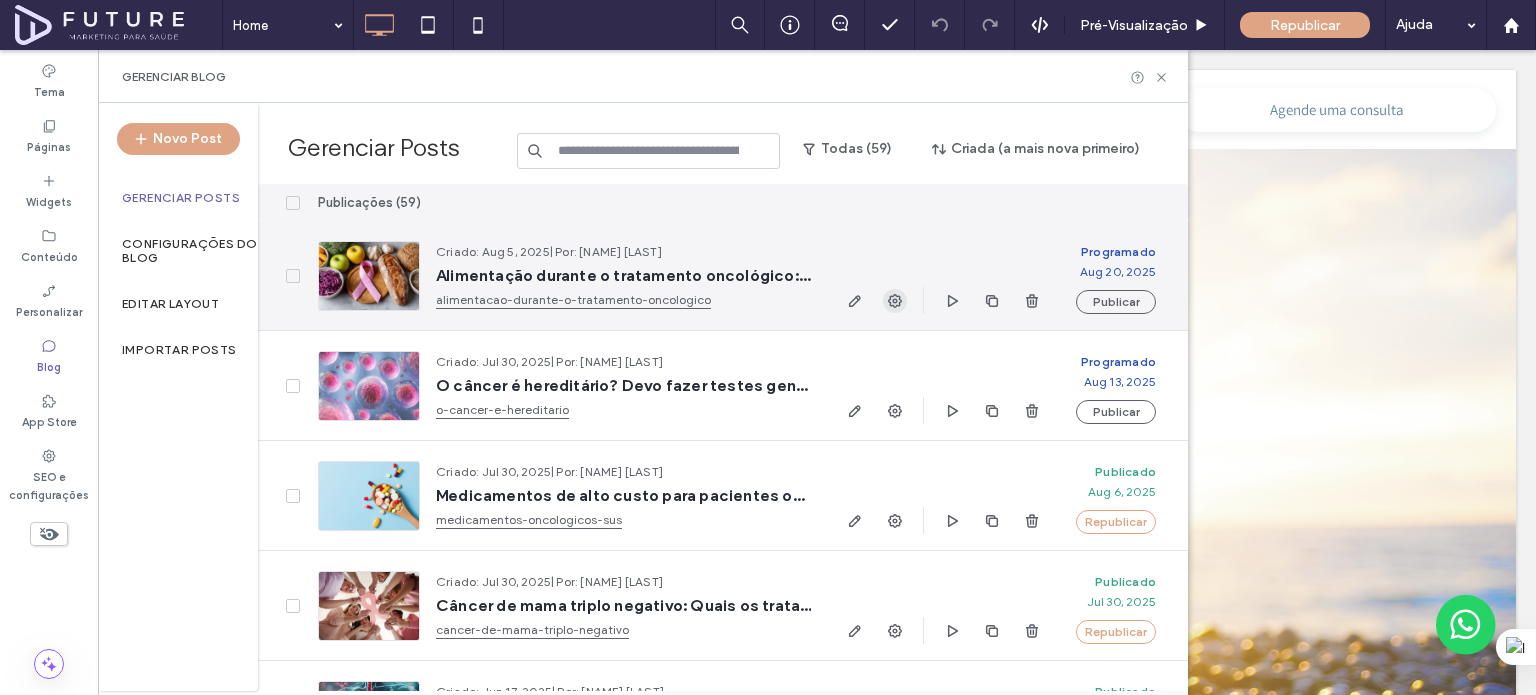 click 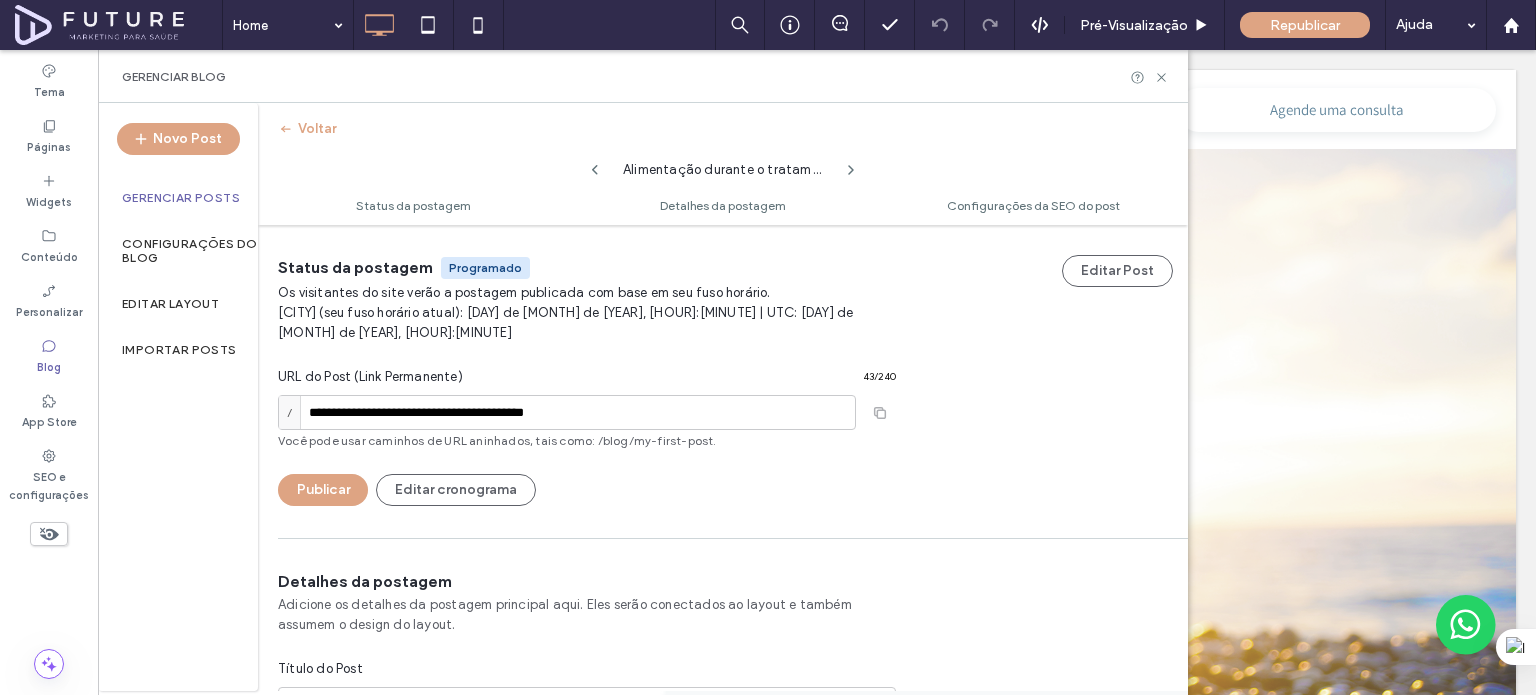 scroll, scrollTop: 0, scrollLeft: 0, axis: both 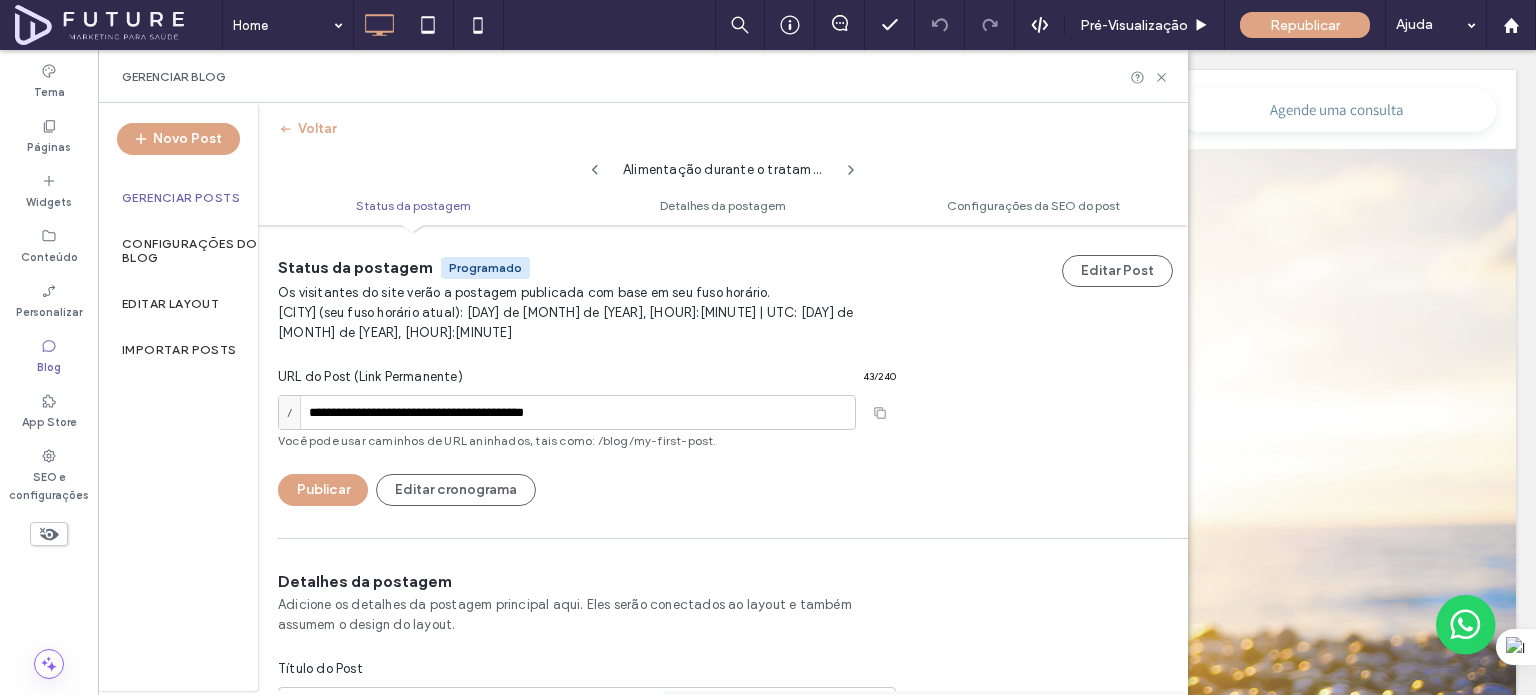 click on "Alimentação durante o tratamento oncológico: Mitos e verdades" at bounding box center [723, 165] 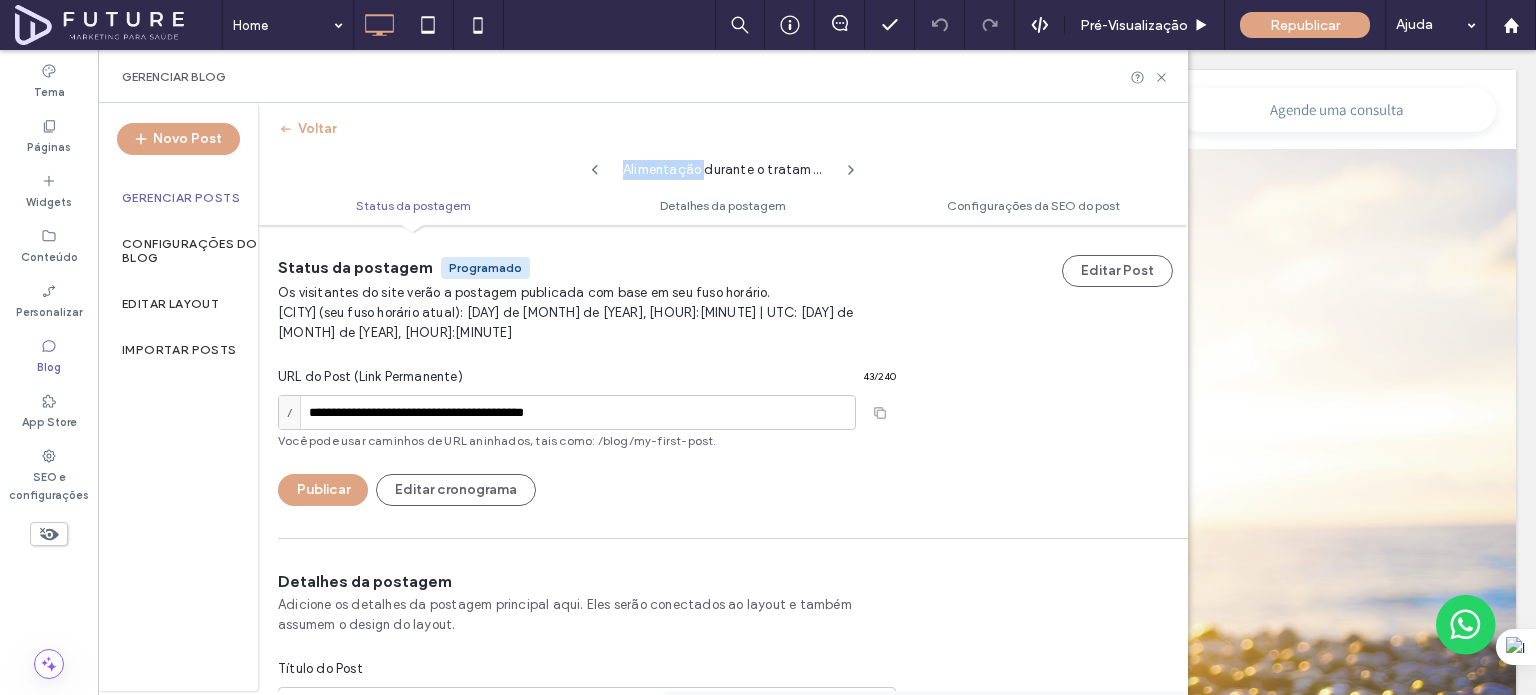 click on "Alimentação durante o tratamento oncológico: Mitos e verdades" at bounding box center (723, 165) 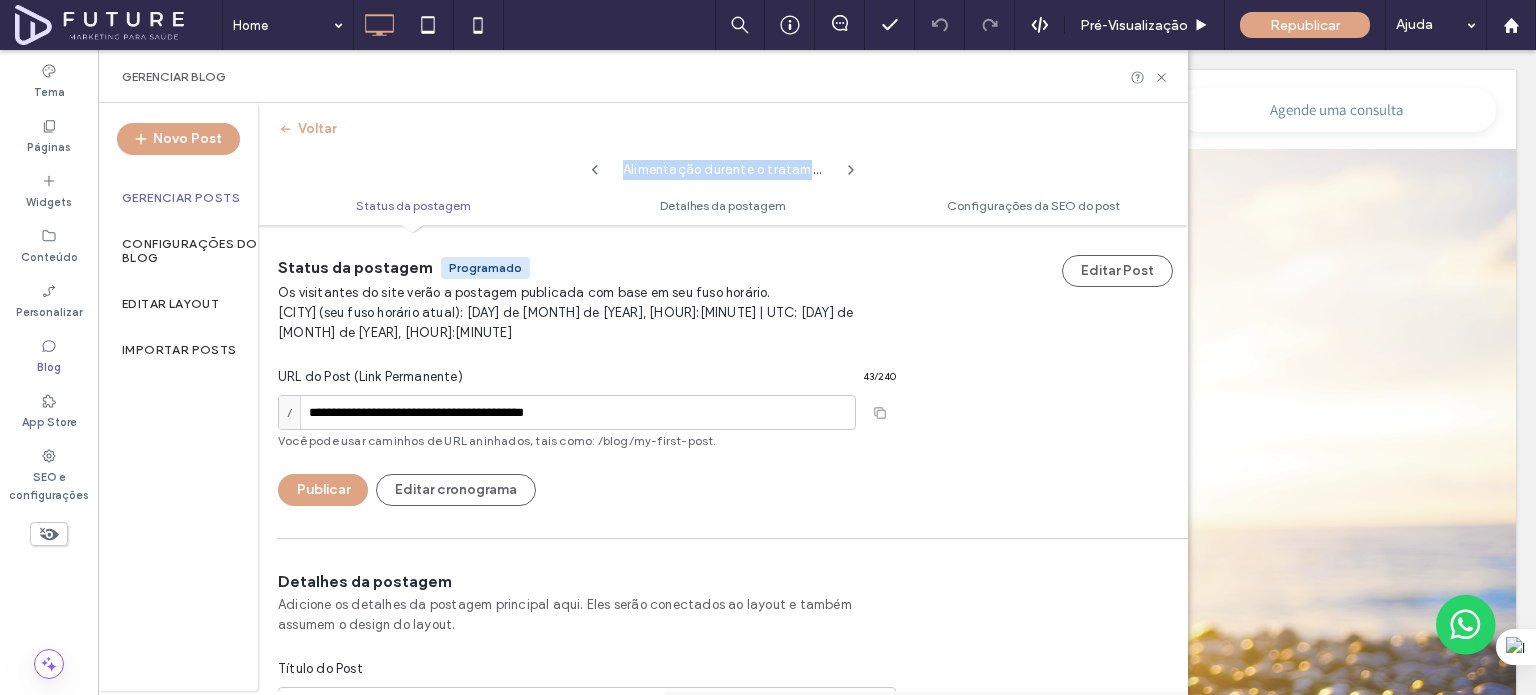 click on "Alimentação durante o tratamento oncológico: Mitos e verdades" at bounding box center [723, 165] 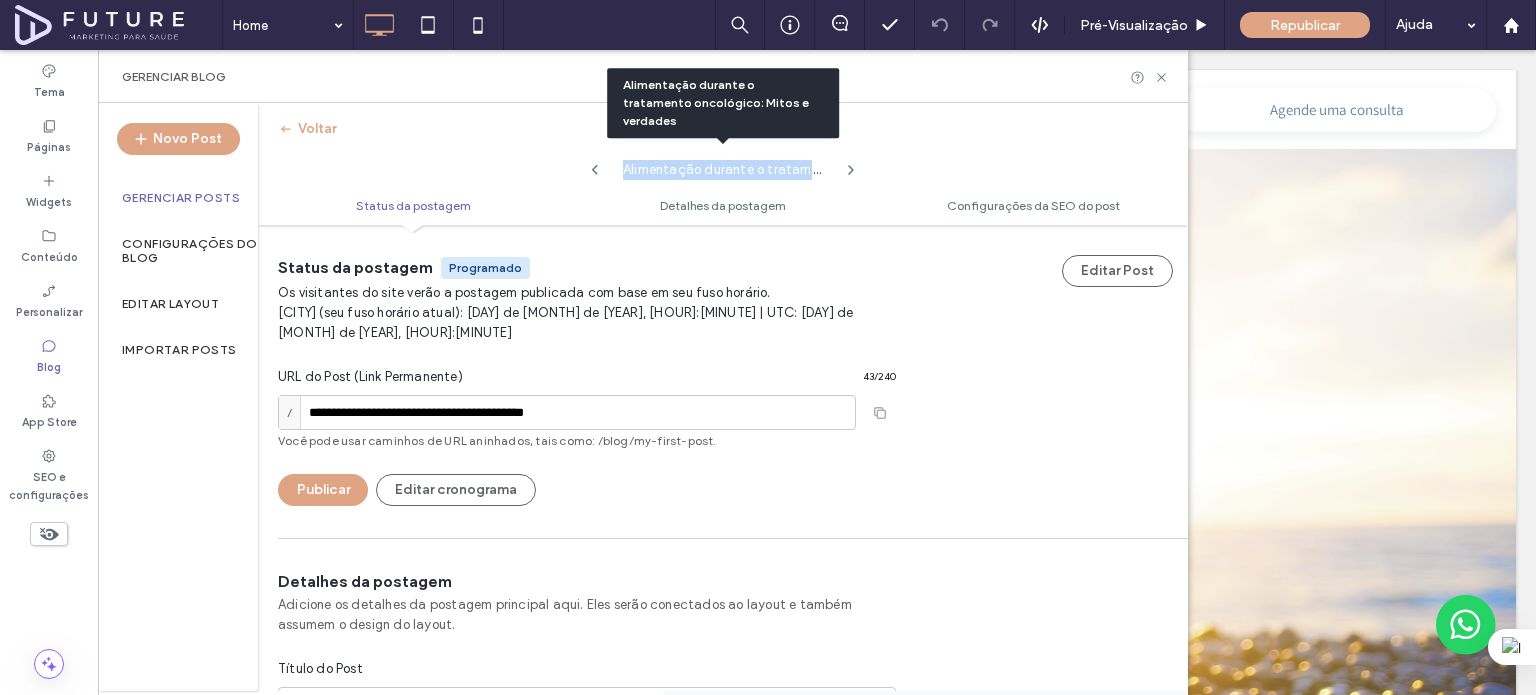 copy on "Alimentação durante o tratamento oncológico: Mitos e verdades Status da postagem Detalhes da postagem Configurações da SEO do post Editar Post" 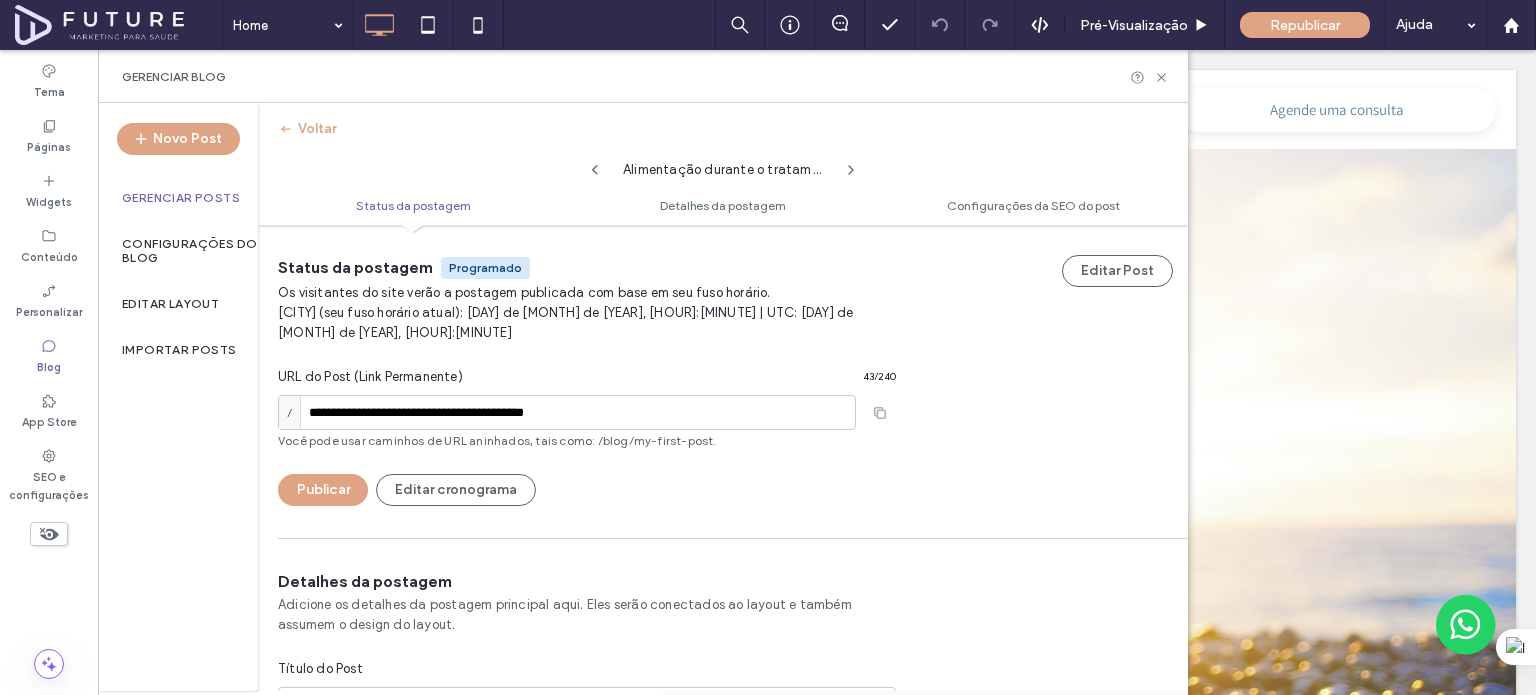 click on "Gerenciar Posts" at bounding box center (181, 198) 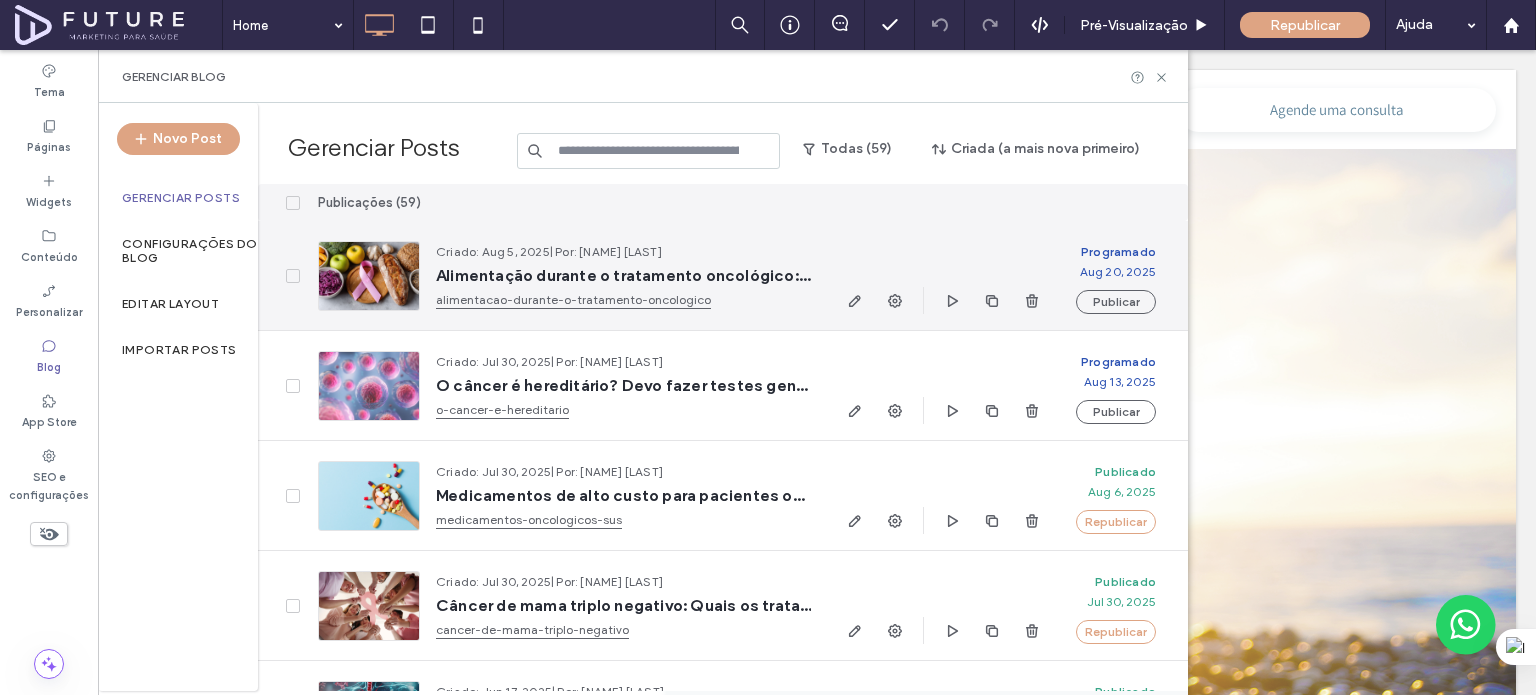 click 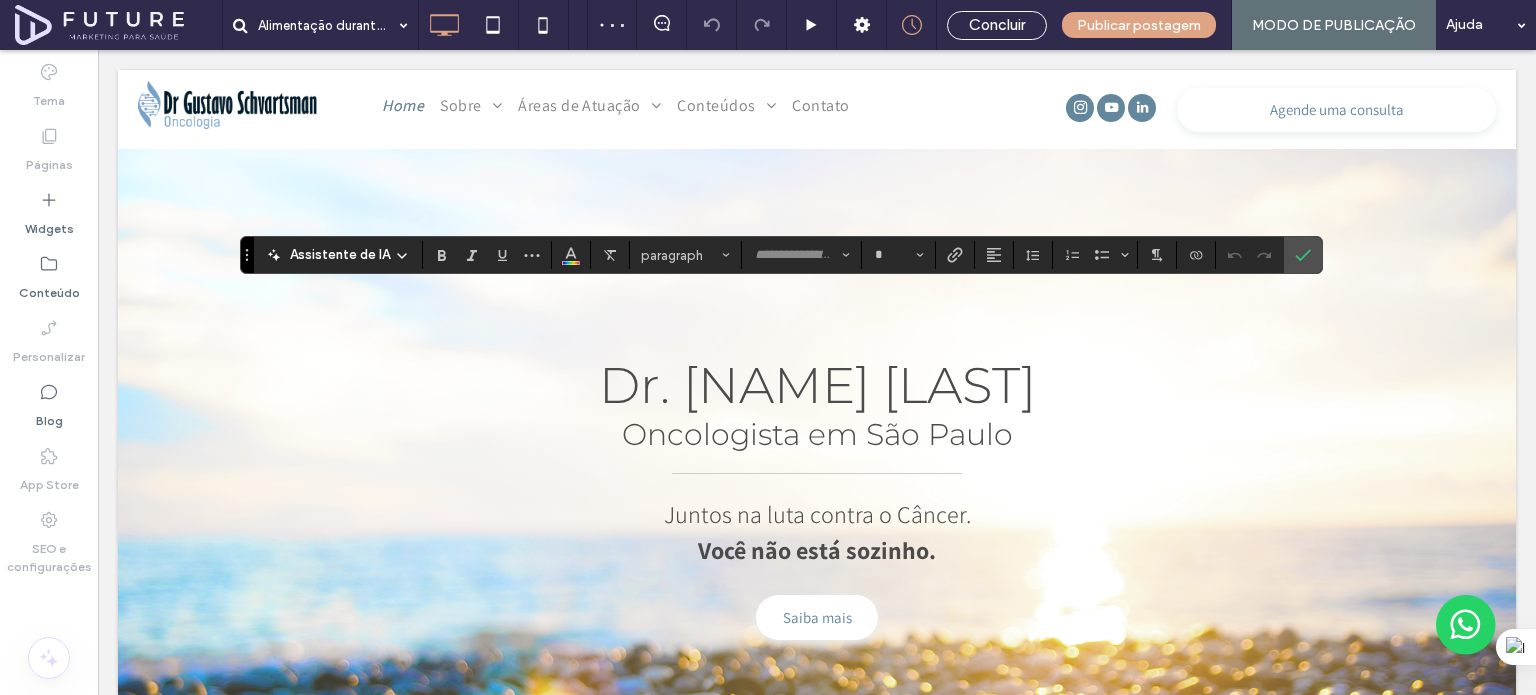 type on "*********" 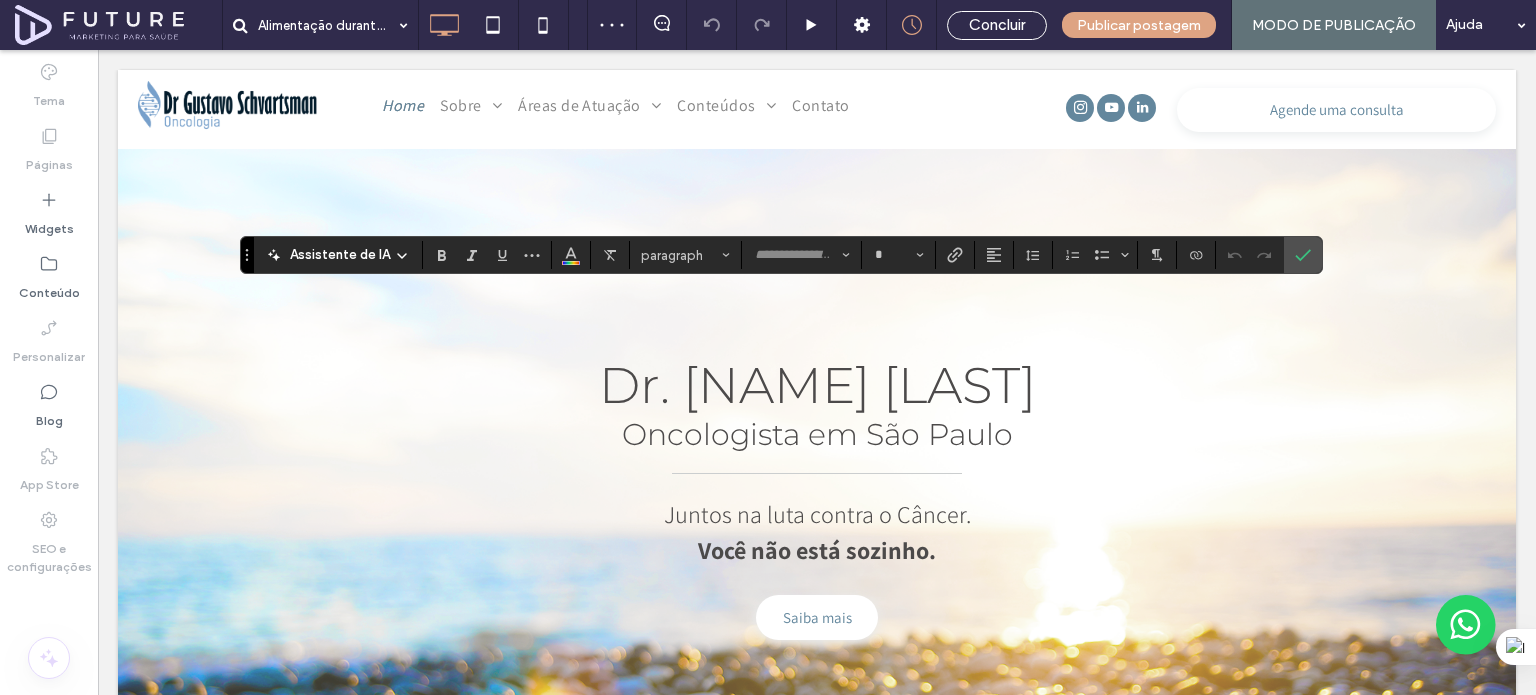 type on "**" 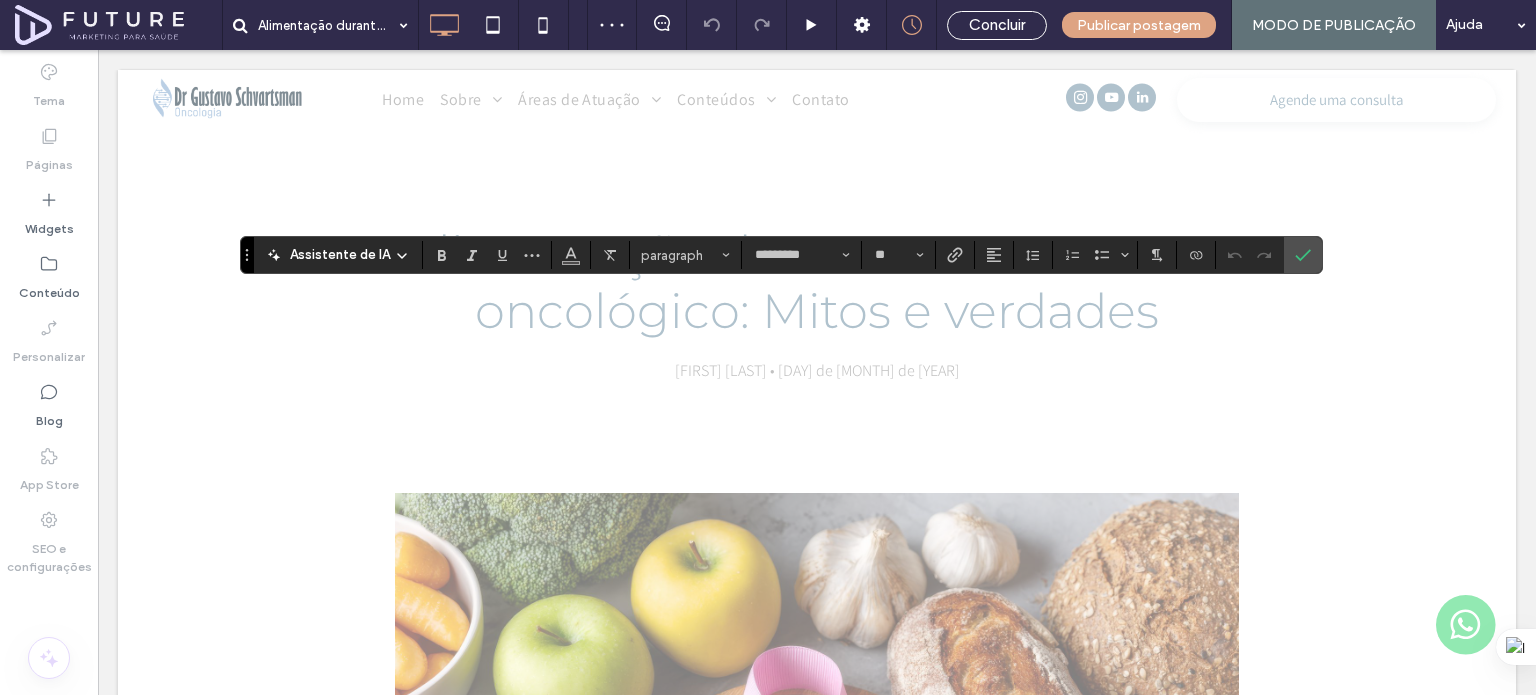 click on "**********" at bounding box center (817, 1308) 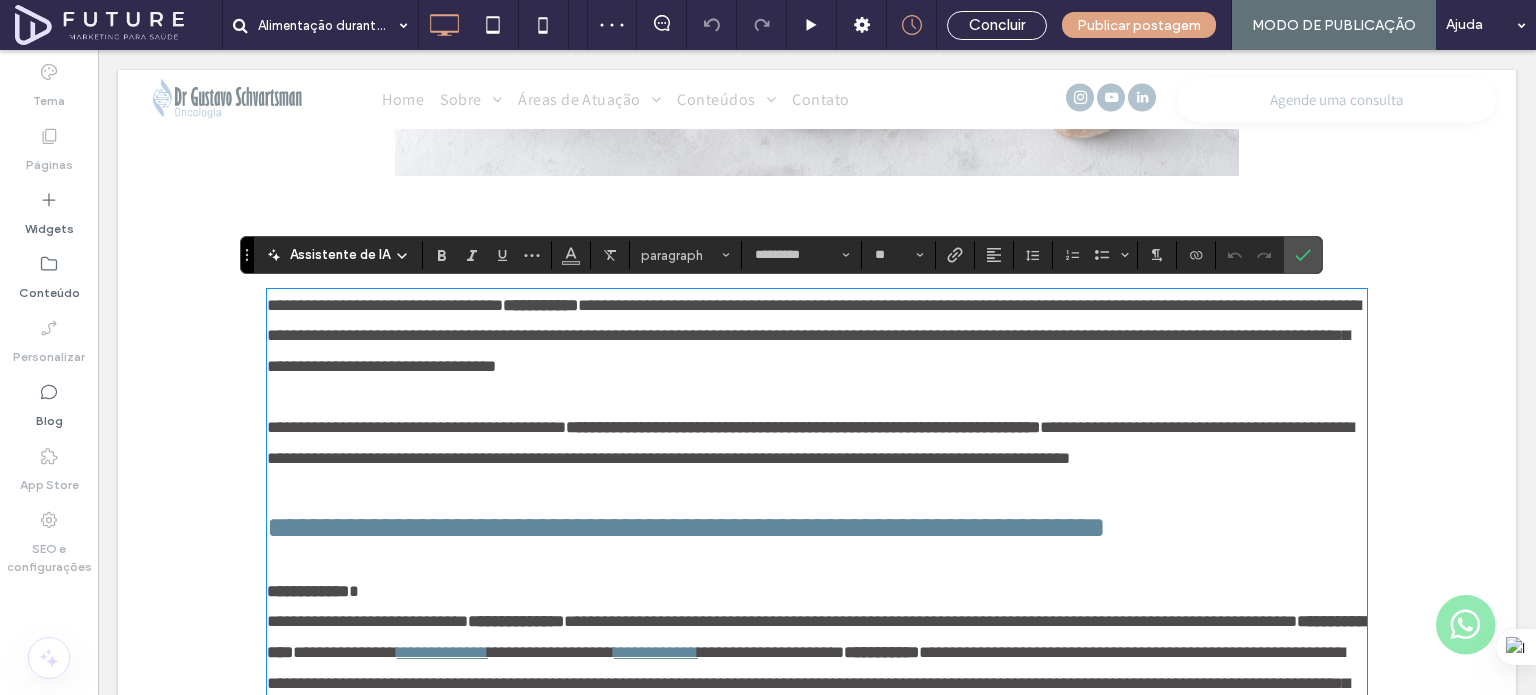 click on "**********" at bounding box center [814, 336] 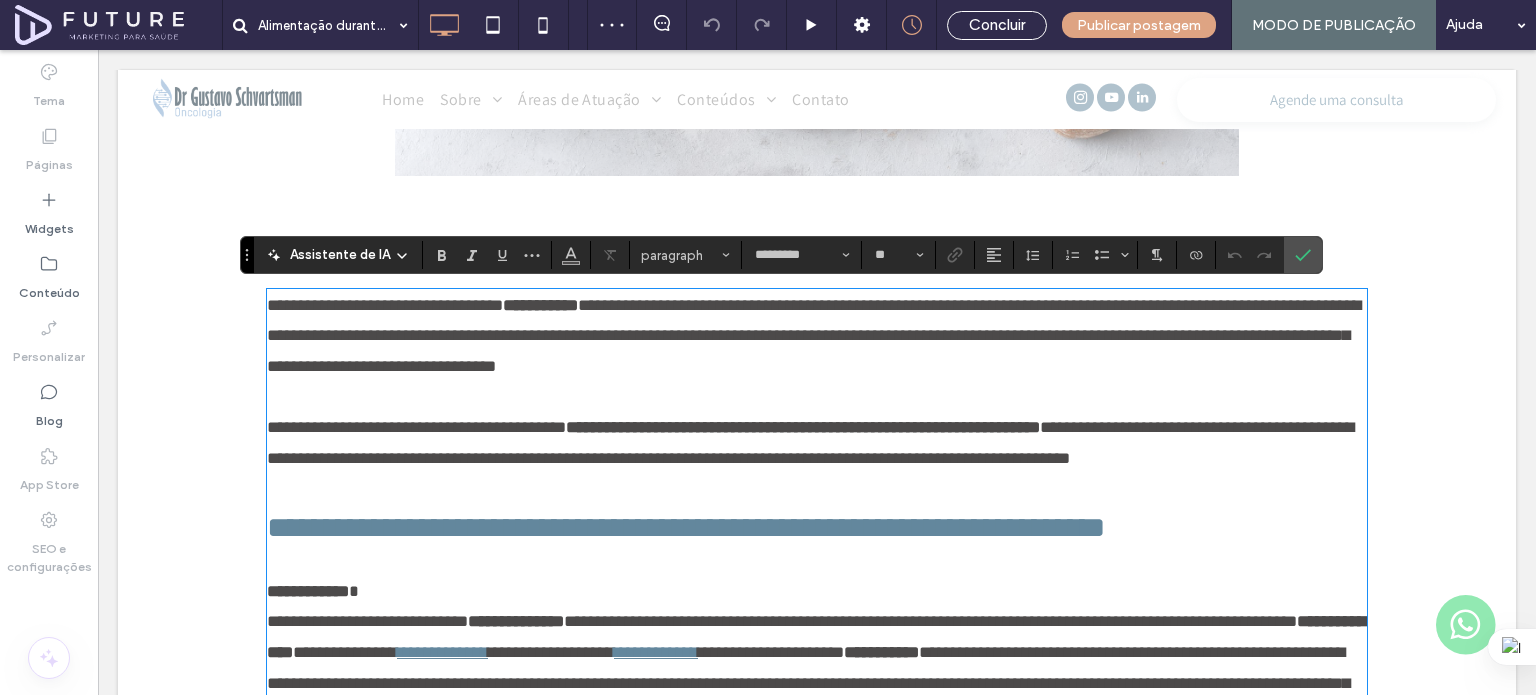 scroll, scrollTop: 880, scrollLeft: 0, axis: vertical 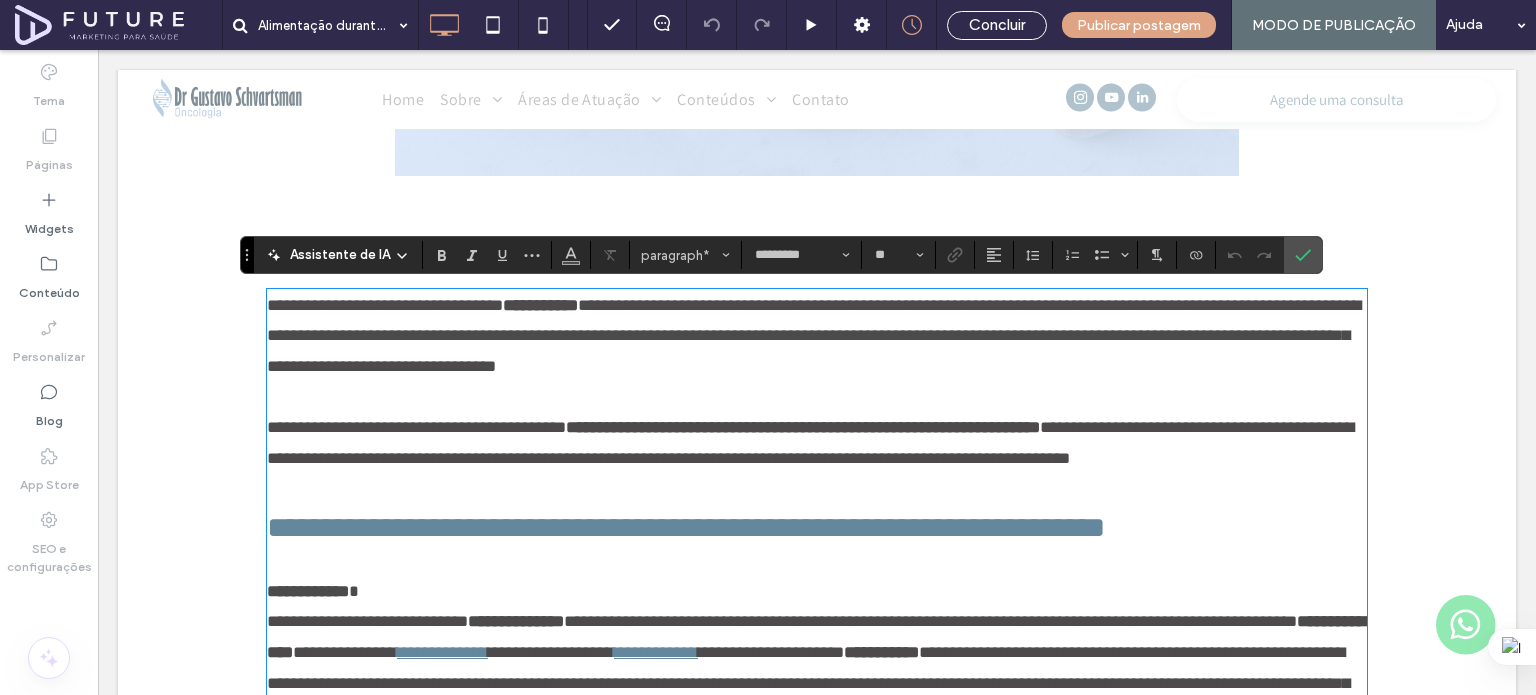 drag, startPoint x: 257, startPoint y: 306, endPoint x: 1040, endPoint y: 445, distance: 795.2421 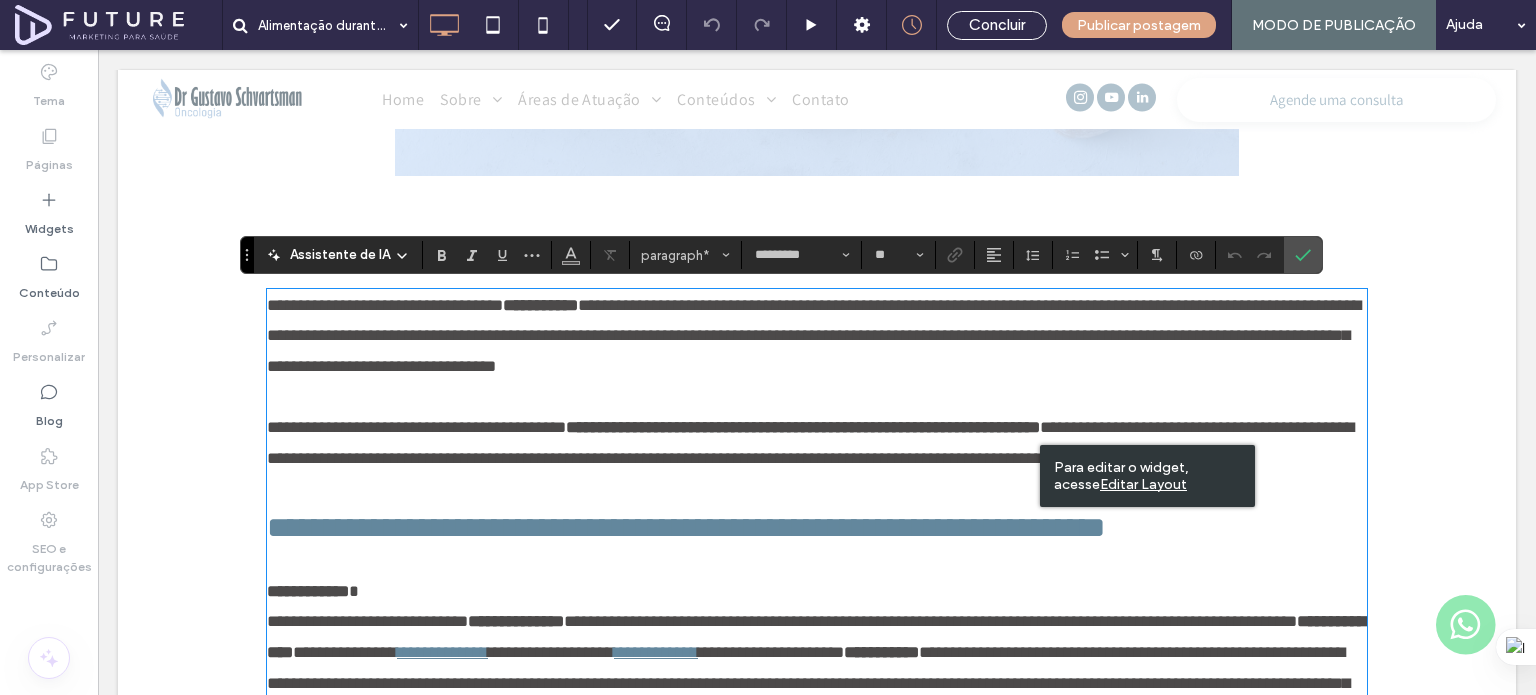 click on "**********" at bounding box center (817, 337) 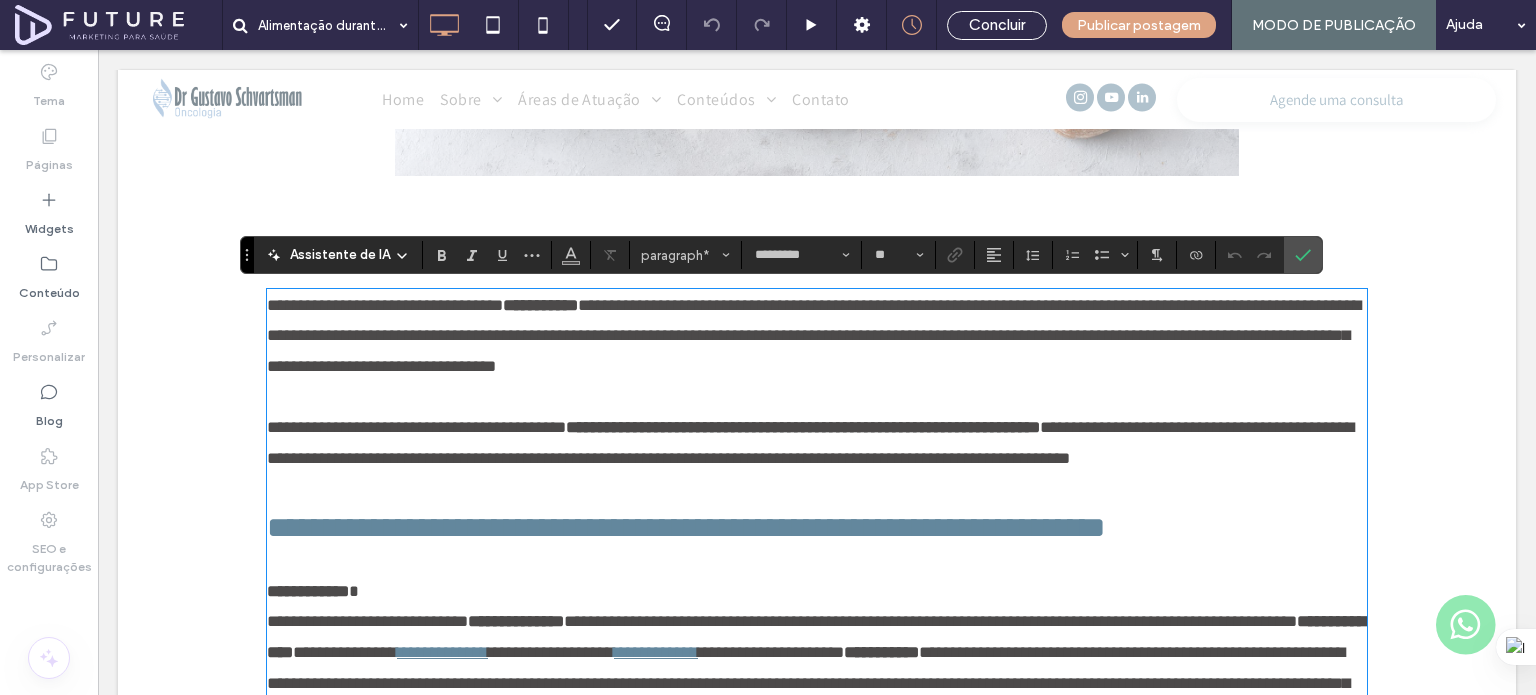 click on "**********" at bounding box center (385, 305) 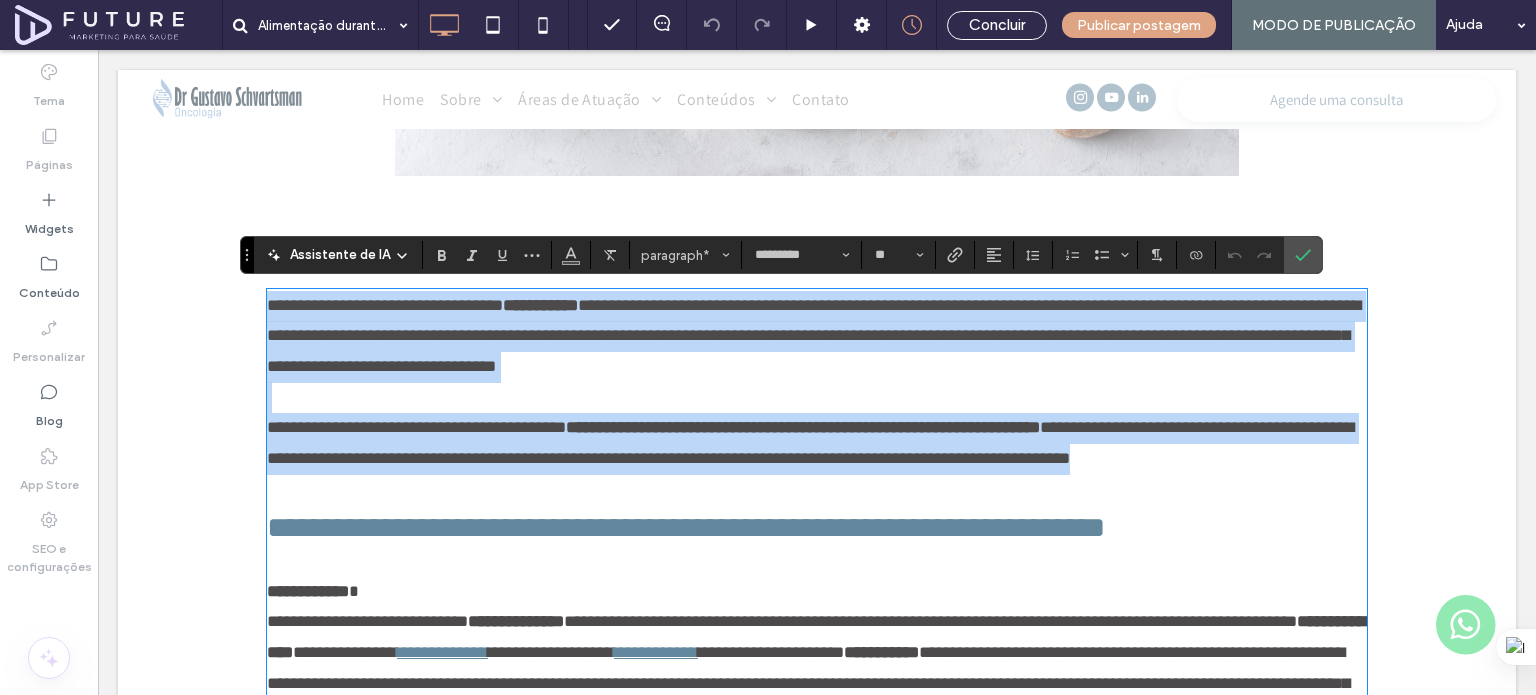 drag, startPoint x: 263, startPoint y: 303, endPoint x: 1124, endPoint y: 458, distance: 874.8406 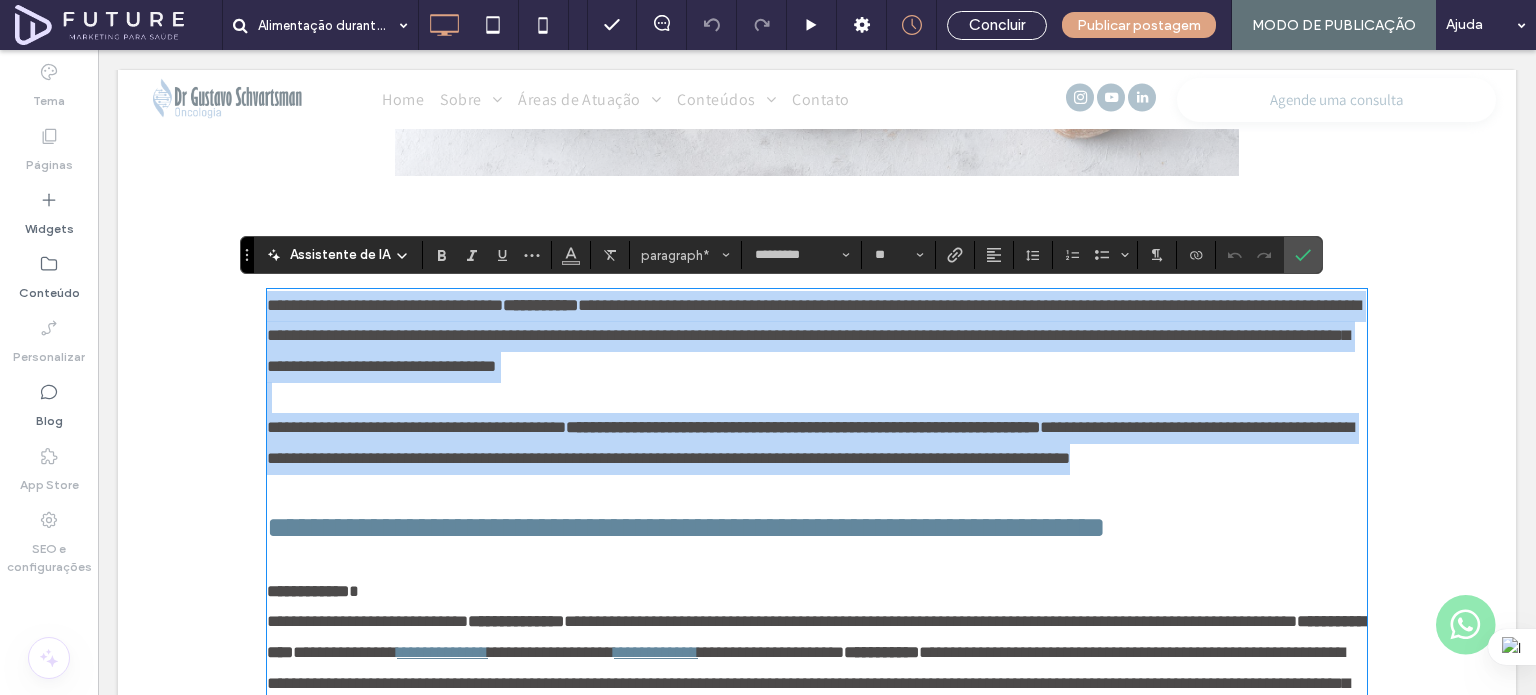 copy on "**********" 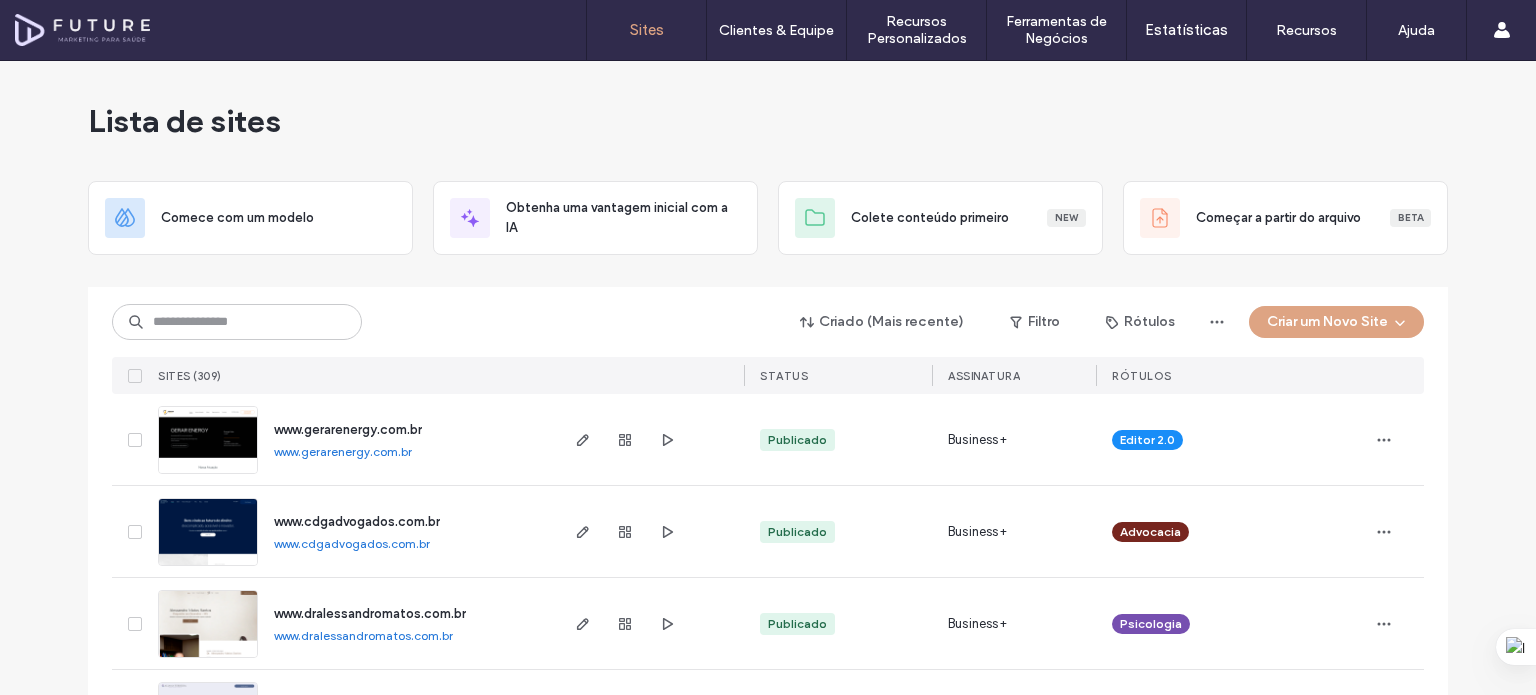 scroll, scrollTop: 0, scrollLeft: 0, axis: both 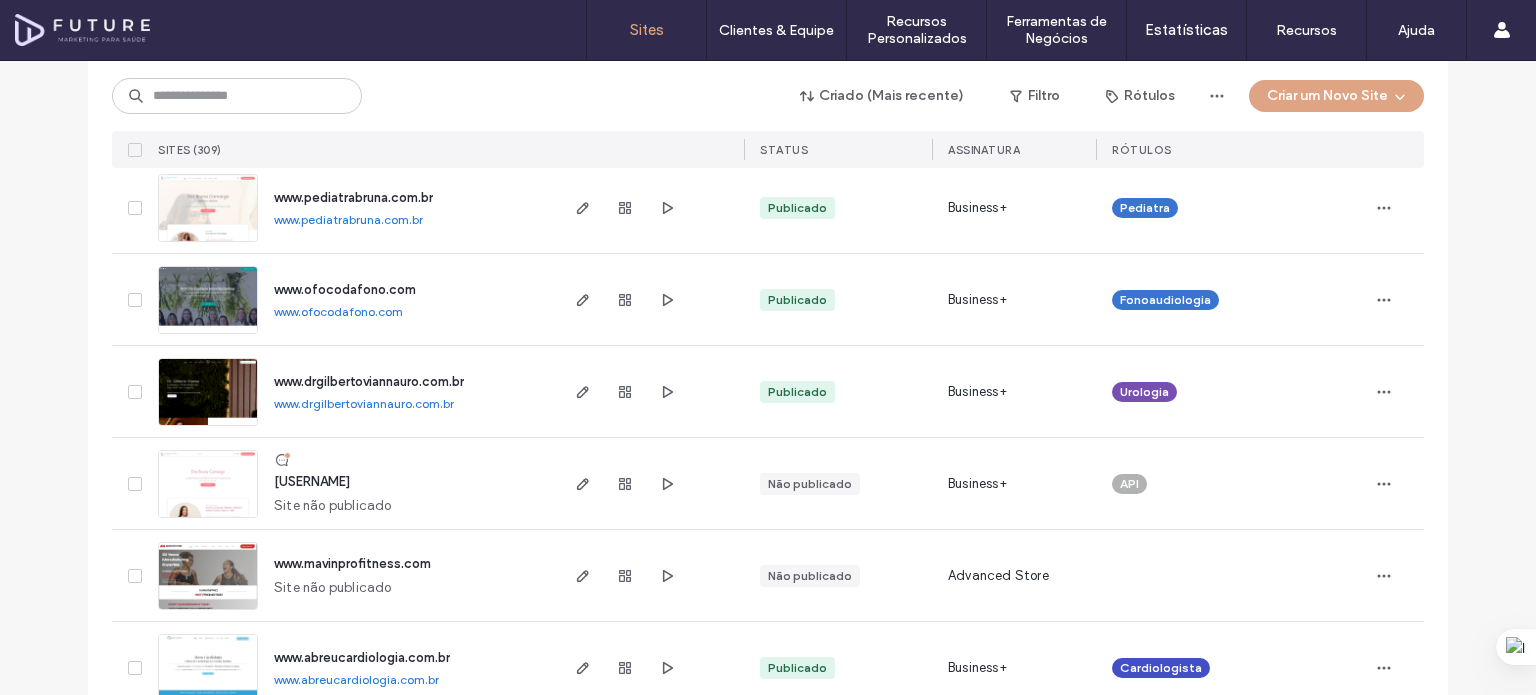 click on "www.pediatrabruna.com.br" at bounding box center (353, 197) 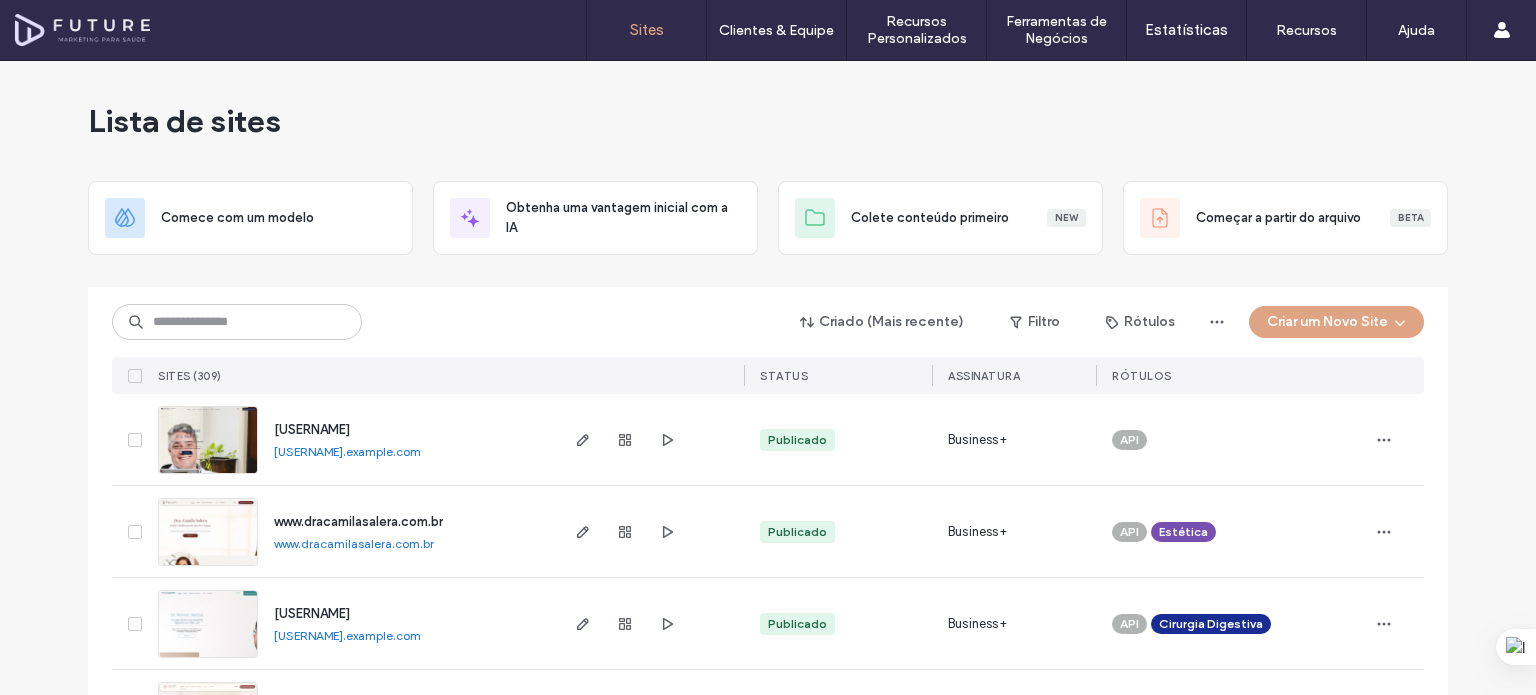 scroll, scrollTop: 0, scrollLeft: 0, axis: both 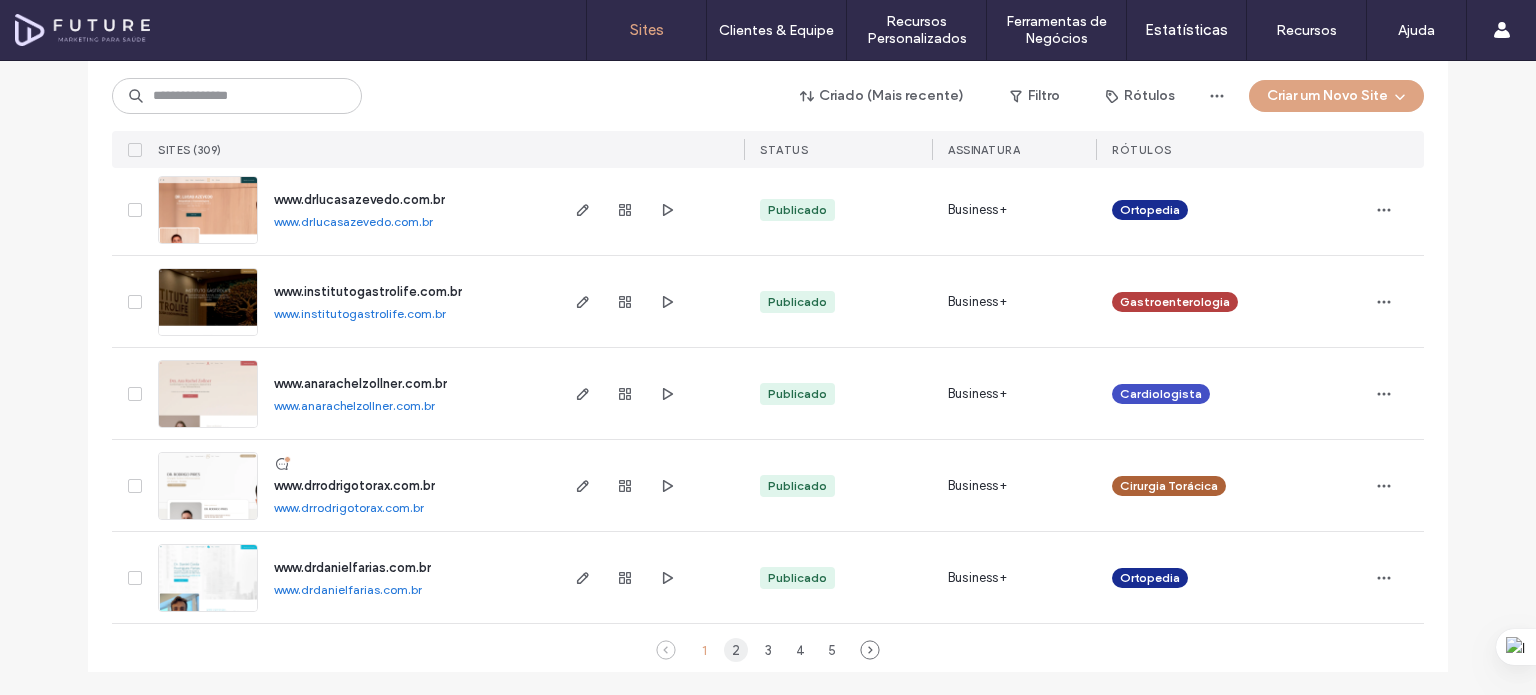 click on "2" at bounding box center [736, 650] 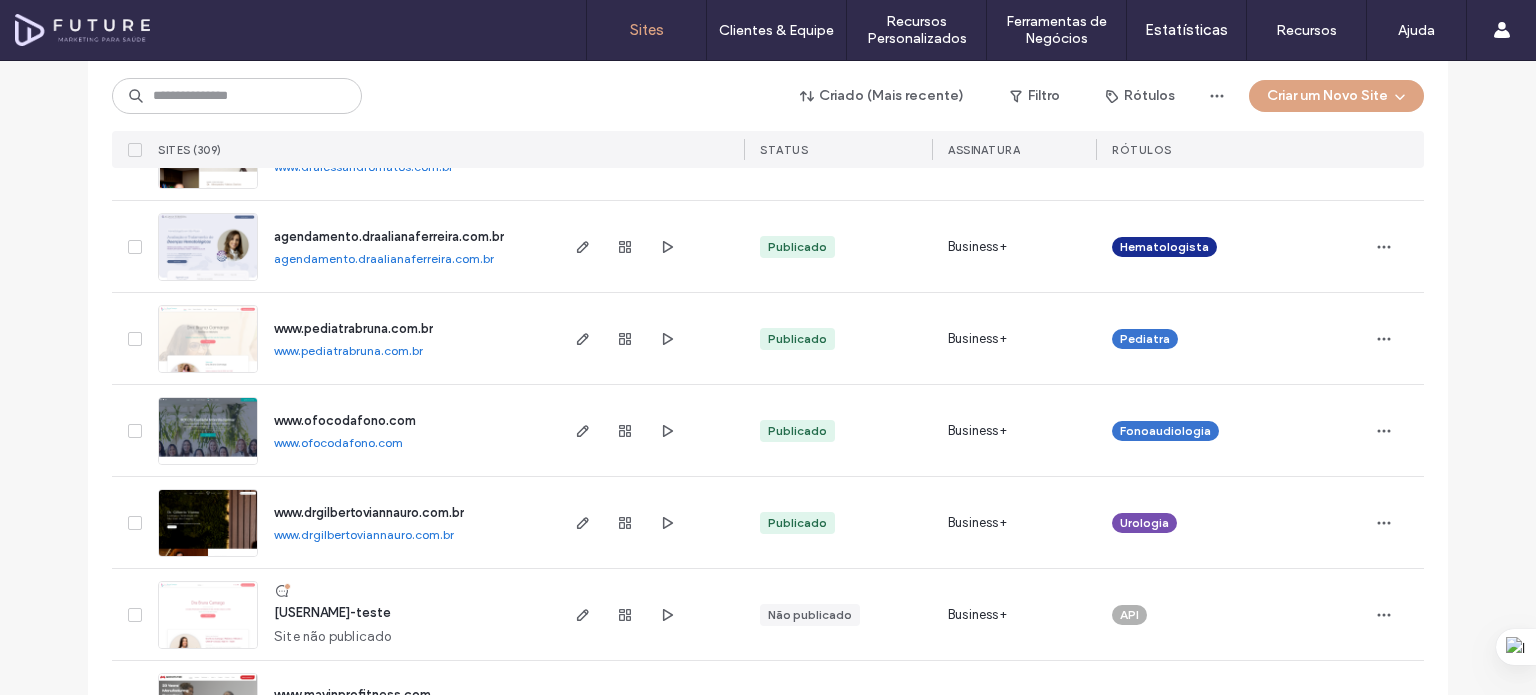 scroll, scrollTop: 0, scrollLeft: 0, axis: both 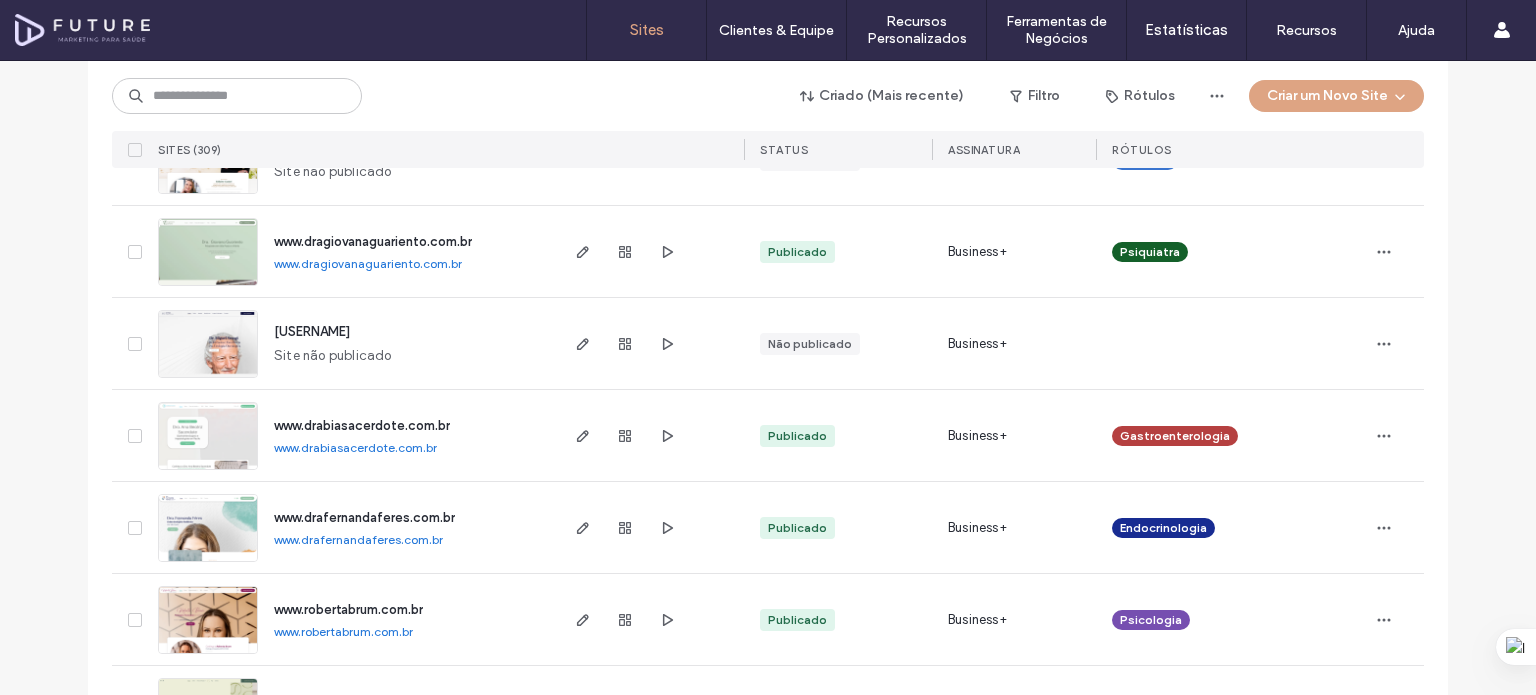 drag, startPoint x: 360, startPoint y: 260, endPoint x: 4, endPoint y: 171, distance: 366.9564 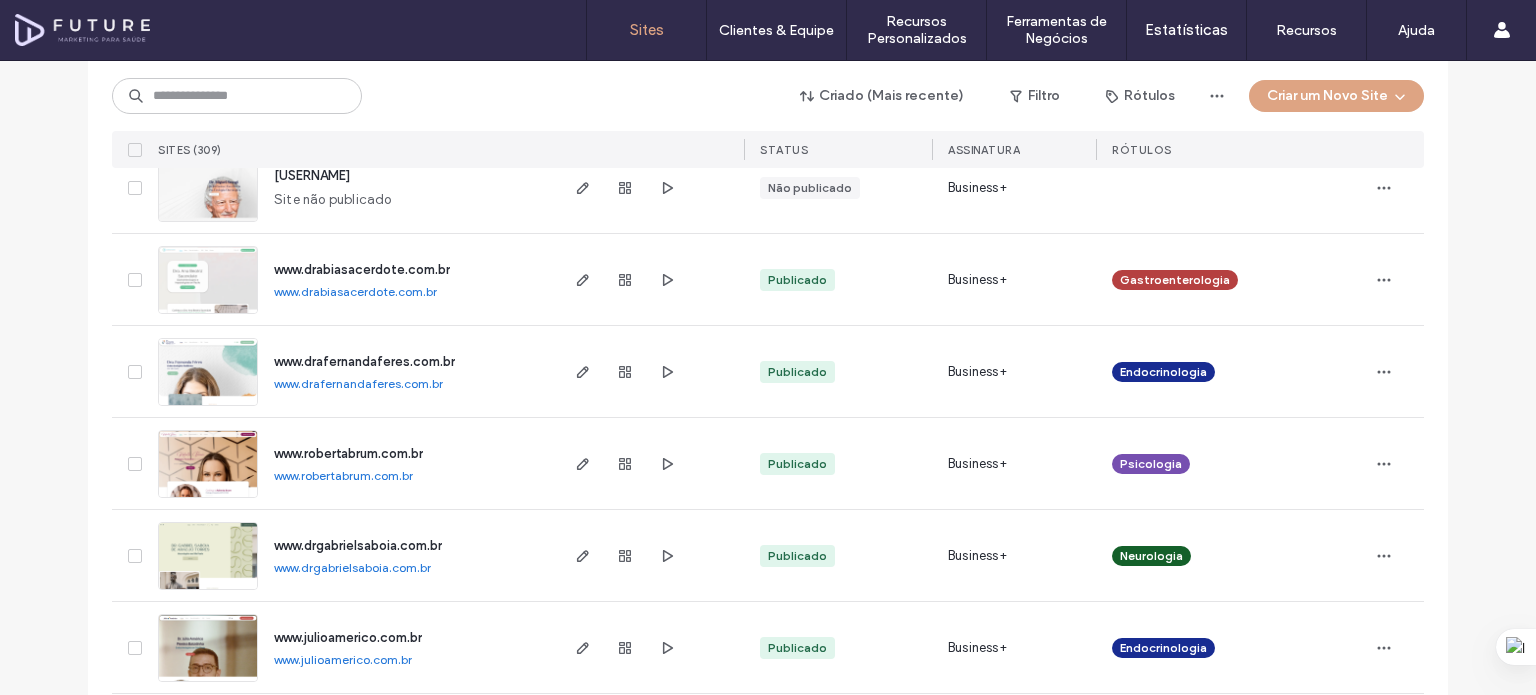 scroll, scrollTop: 1400, scrollLeft: 0, axis: vertical 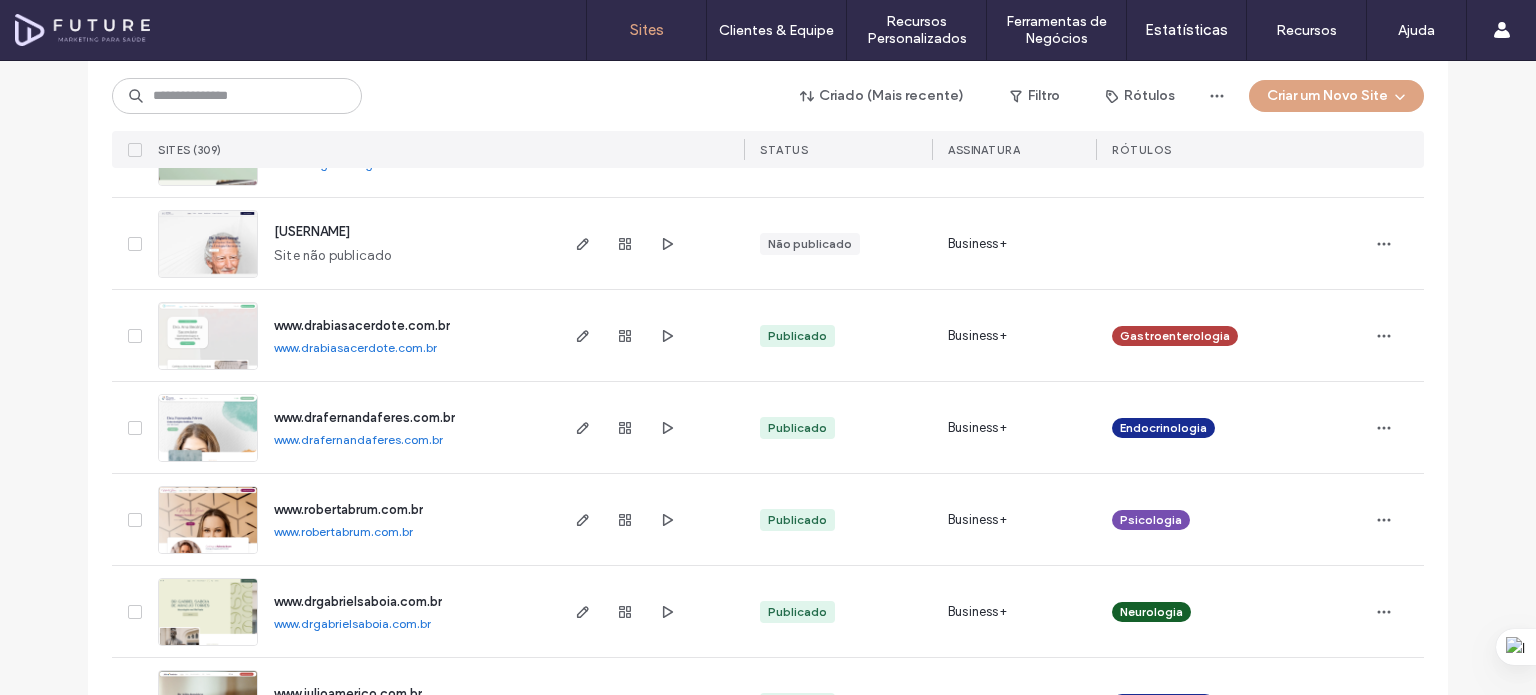 click on "www.drabiasacerdote.com.br" at bounding box center [355, 347] 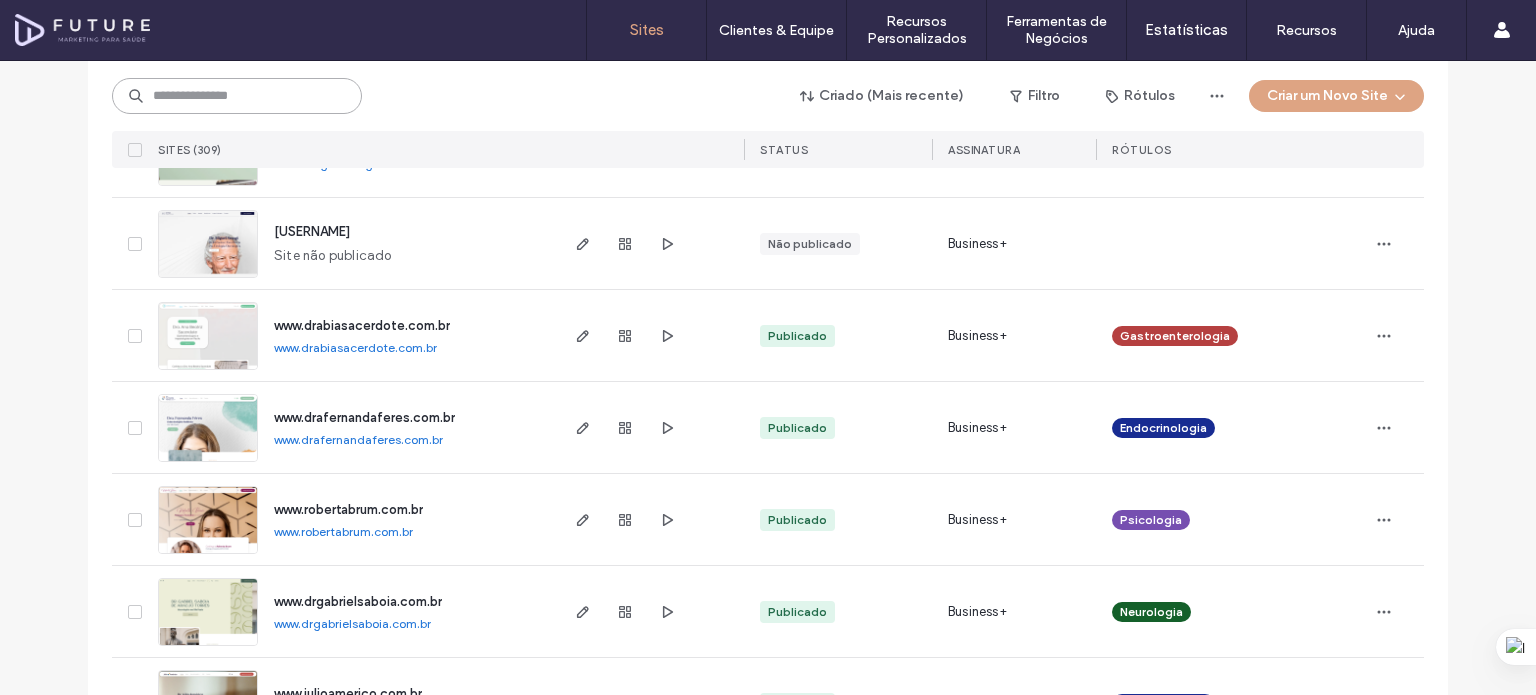 click at bounding box center (237, 96) 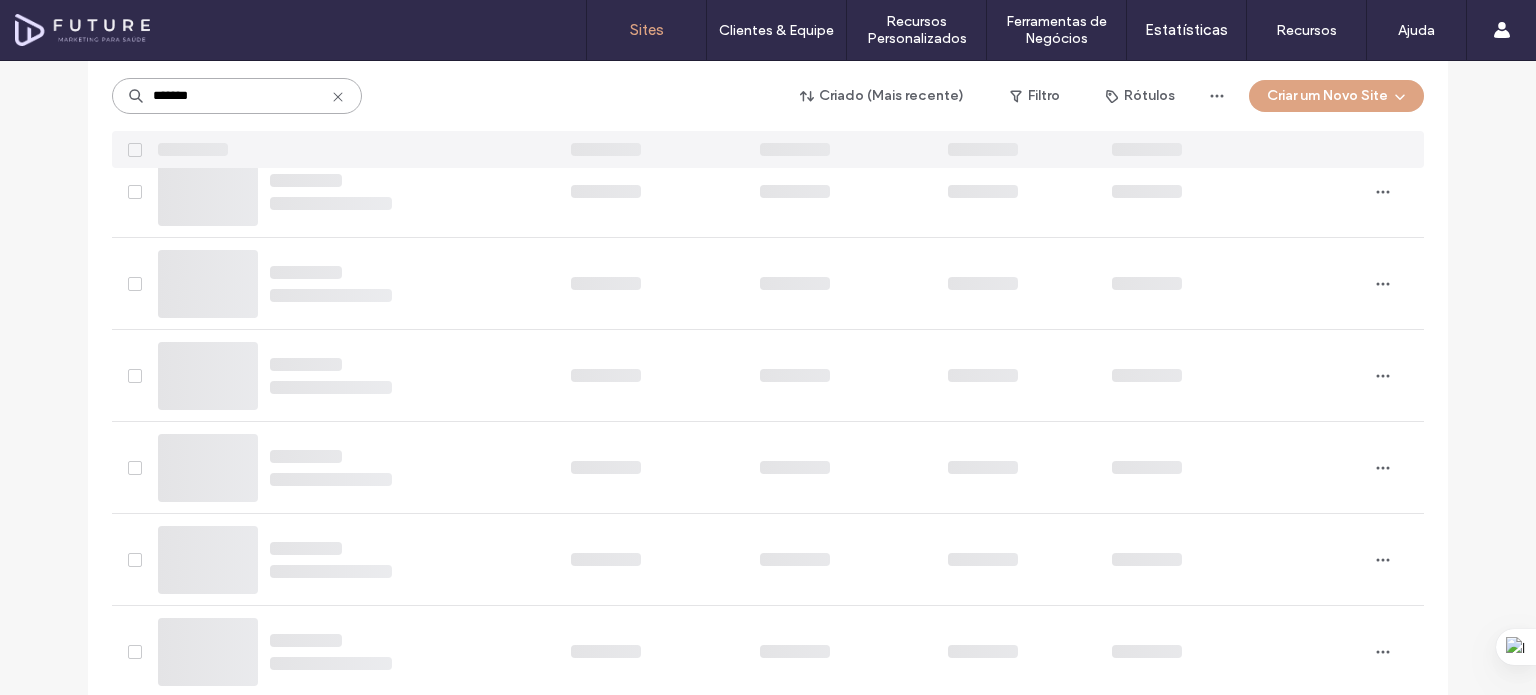 scroll, scrollTop: 0, scrollLeft: 0, axis: both 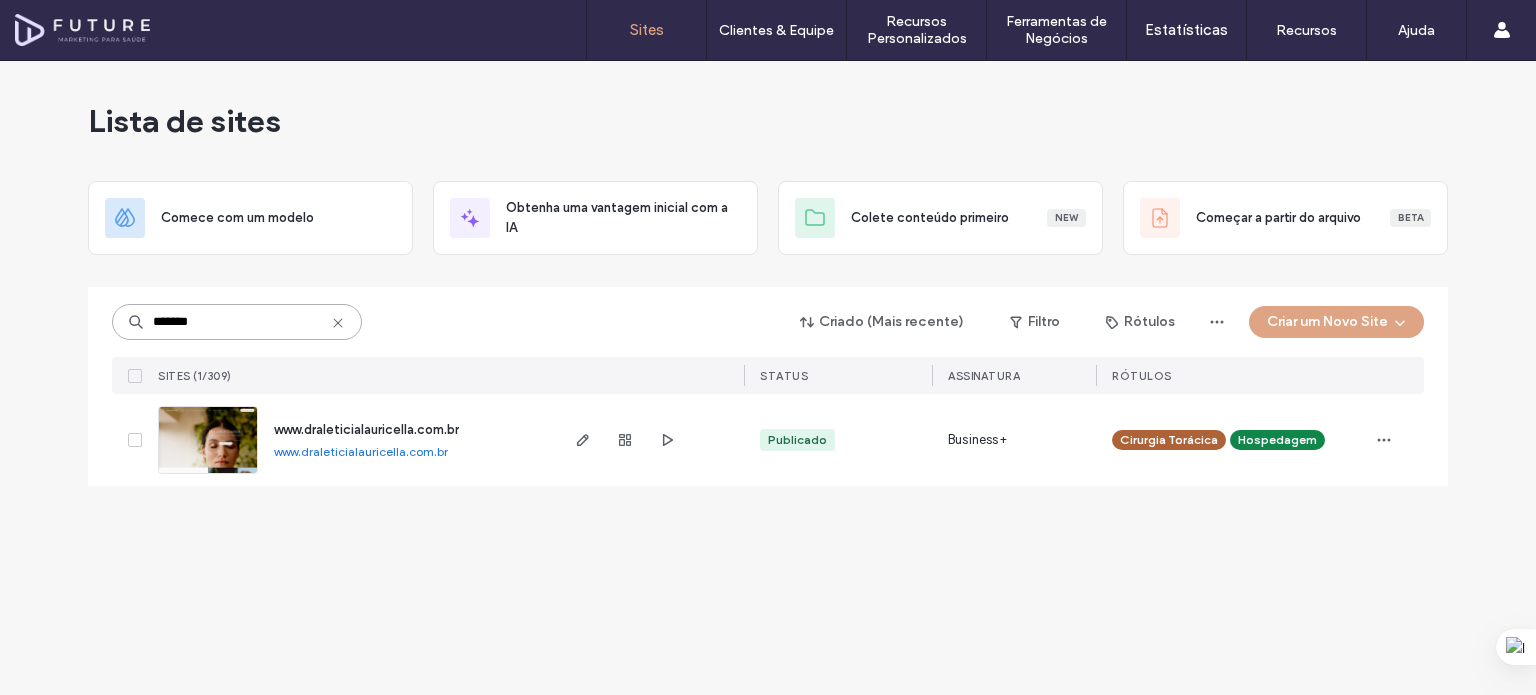type on "*******" 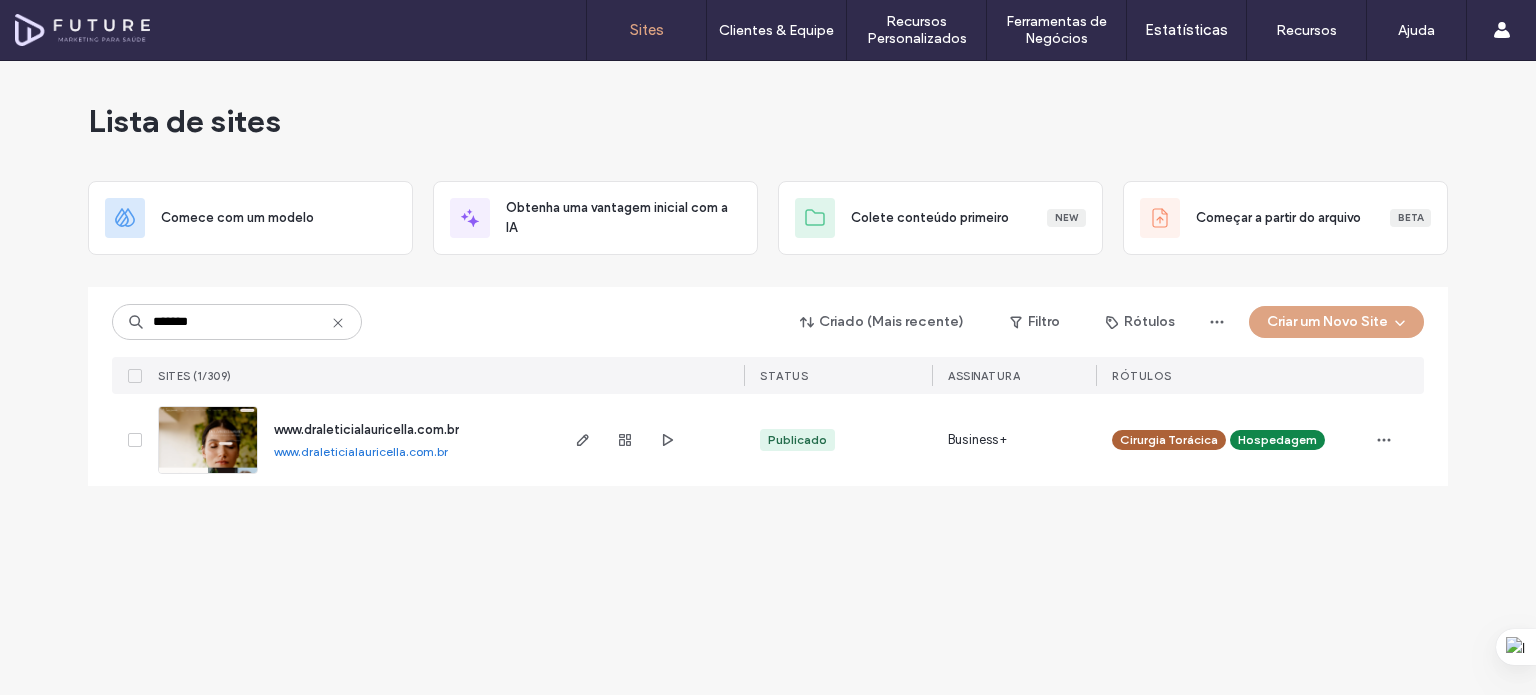click on "www.draleticialauricella.com.br" at bounding box center [366, 429] 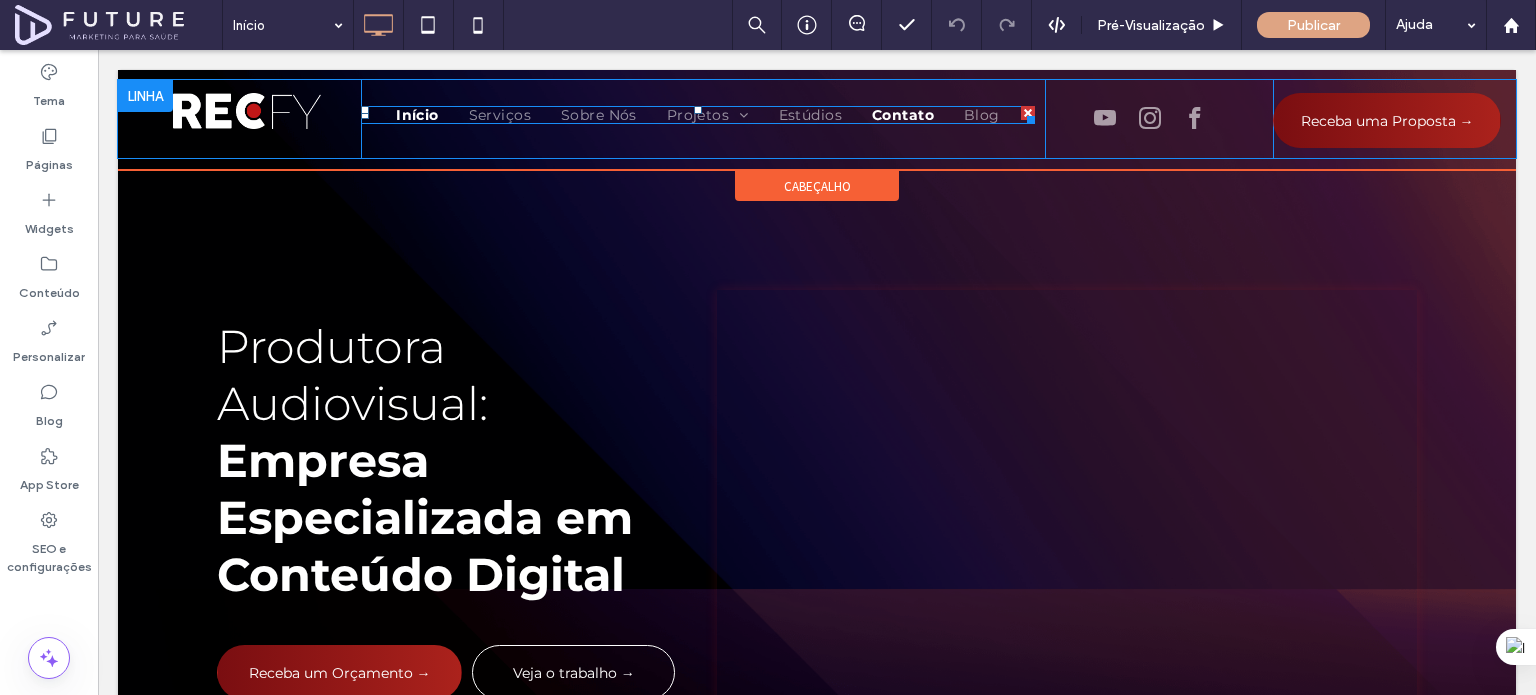 scroll, scrollTop: 0, scrollLeft: 0, axis: both 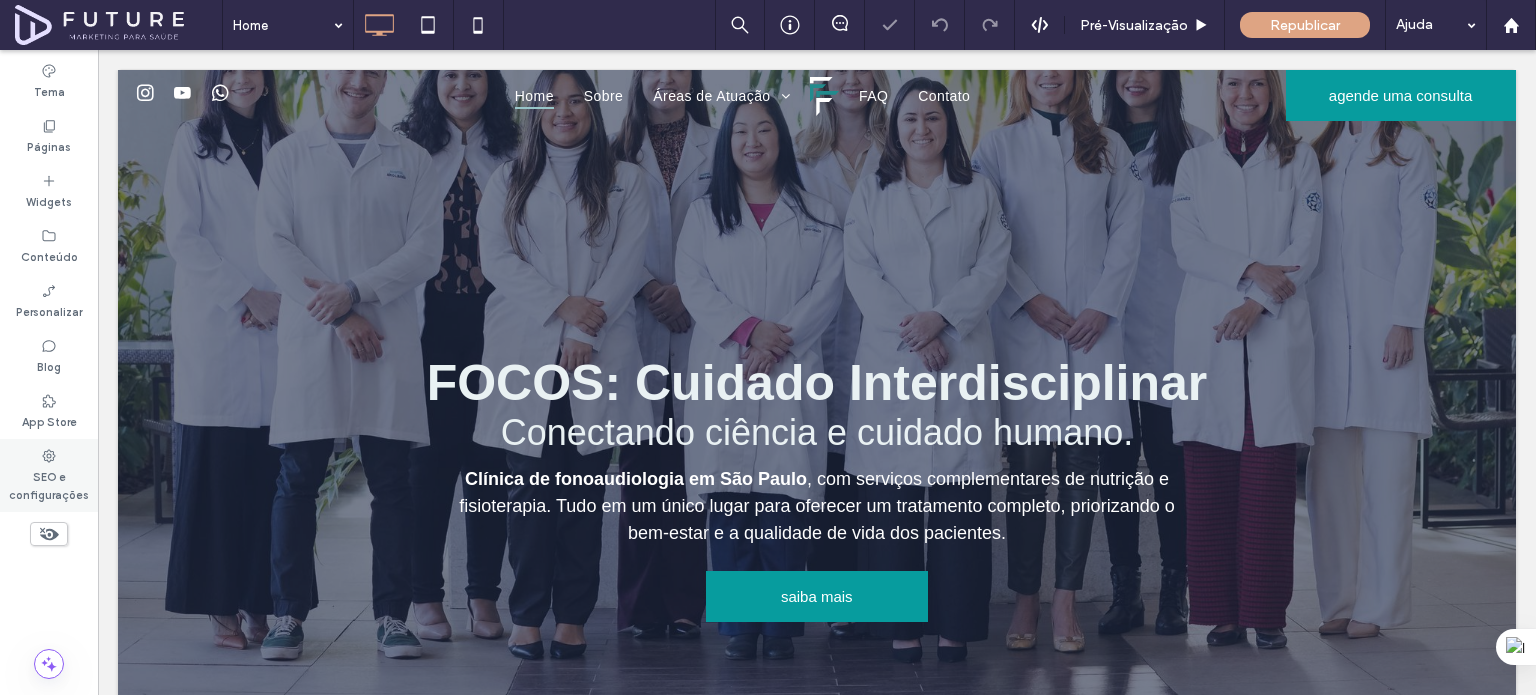 click on "SEO e configurações" at bounding box center [49, 484] 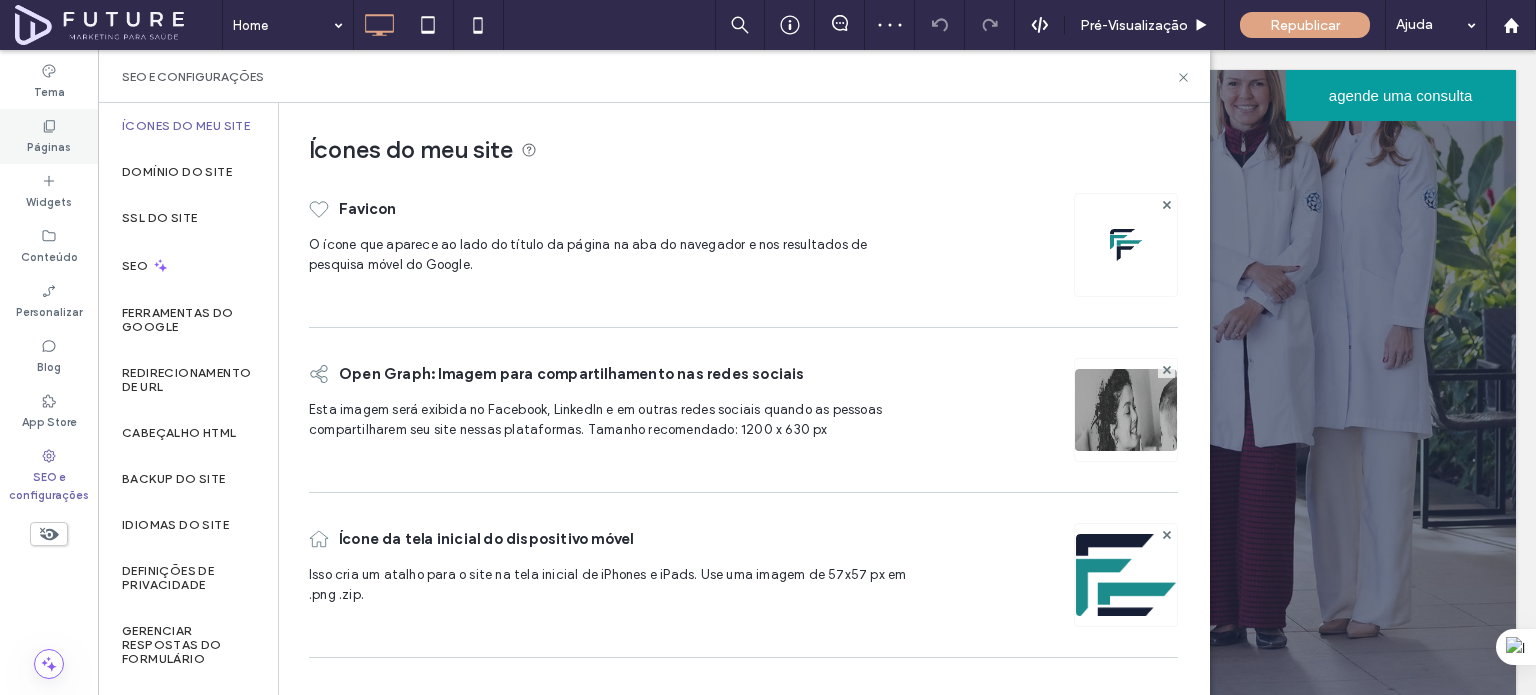 click on "Páginas" at bounding box center (49, 145) 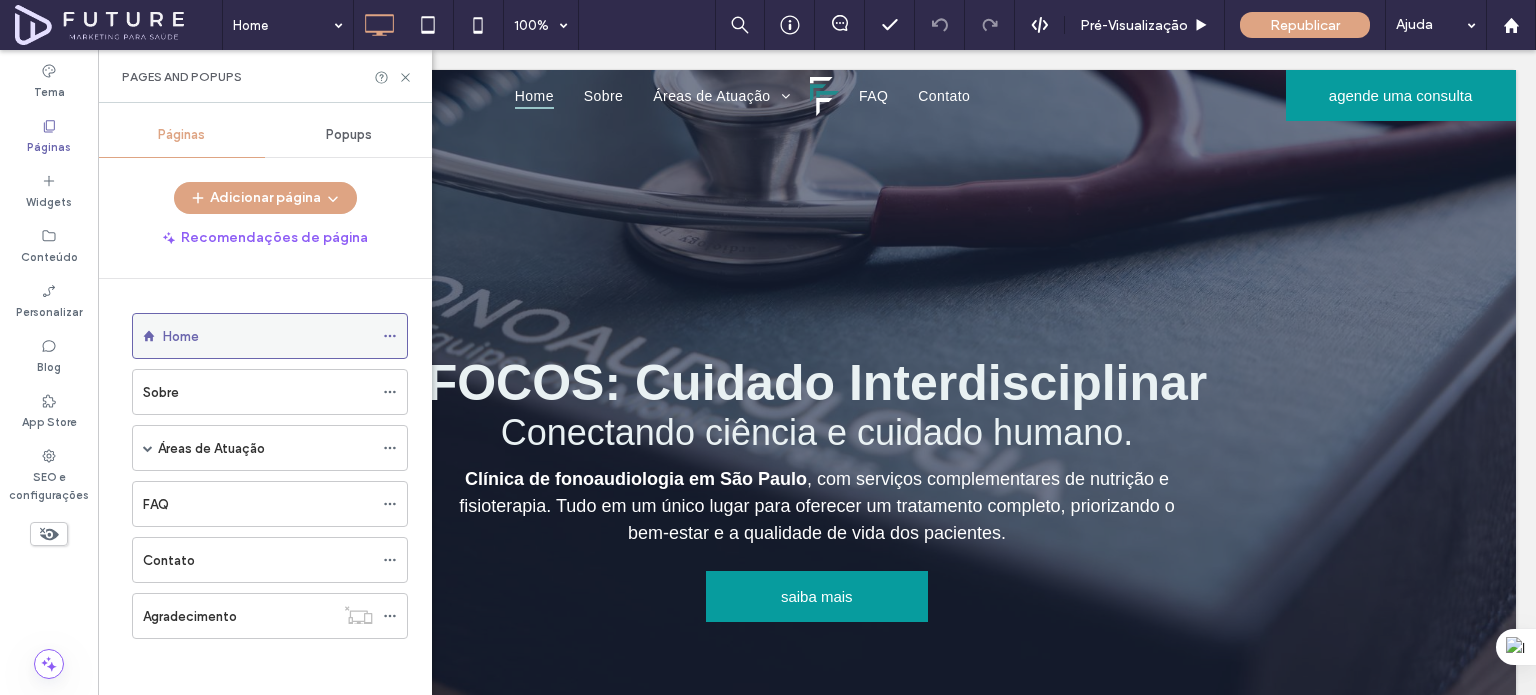 click 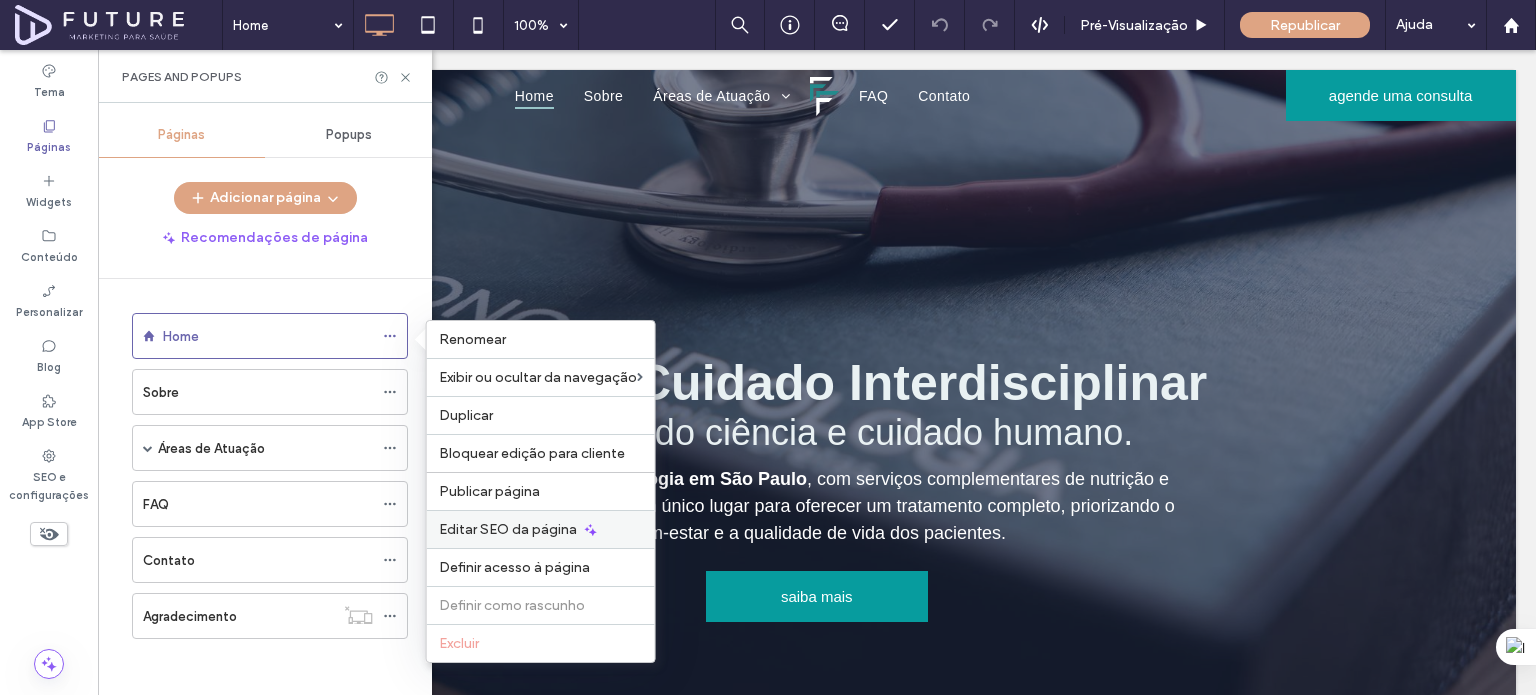 click on "Editar SEO da página" at bounding box center (508, 529) 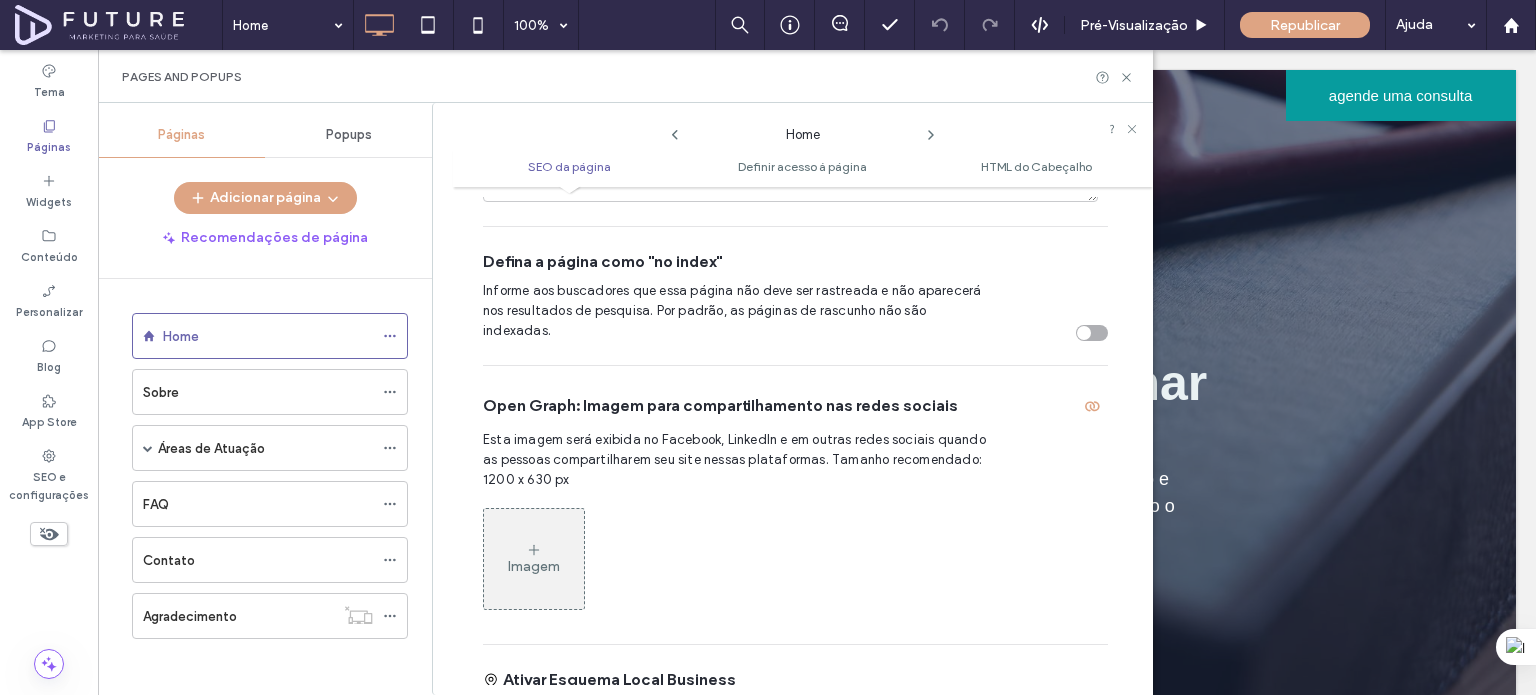 scroll, scrollTop: 710, scrollLeft: 0, axis: vertical 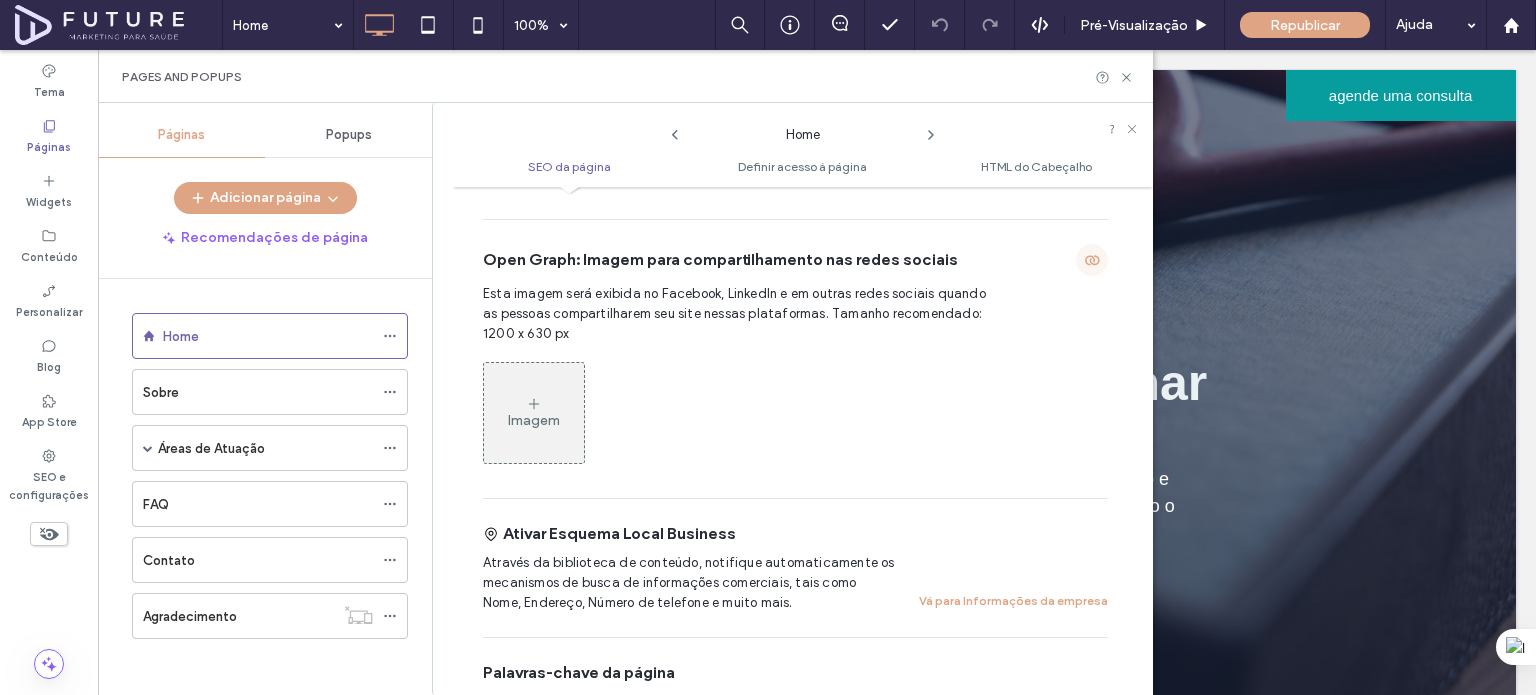 click 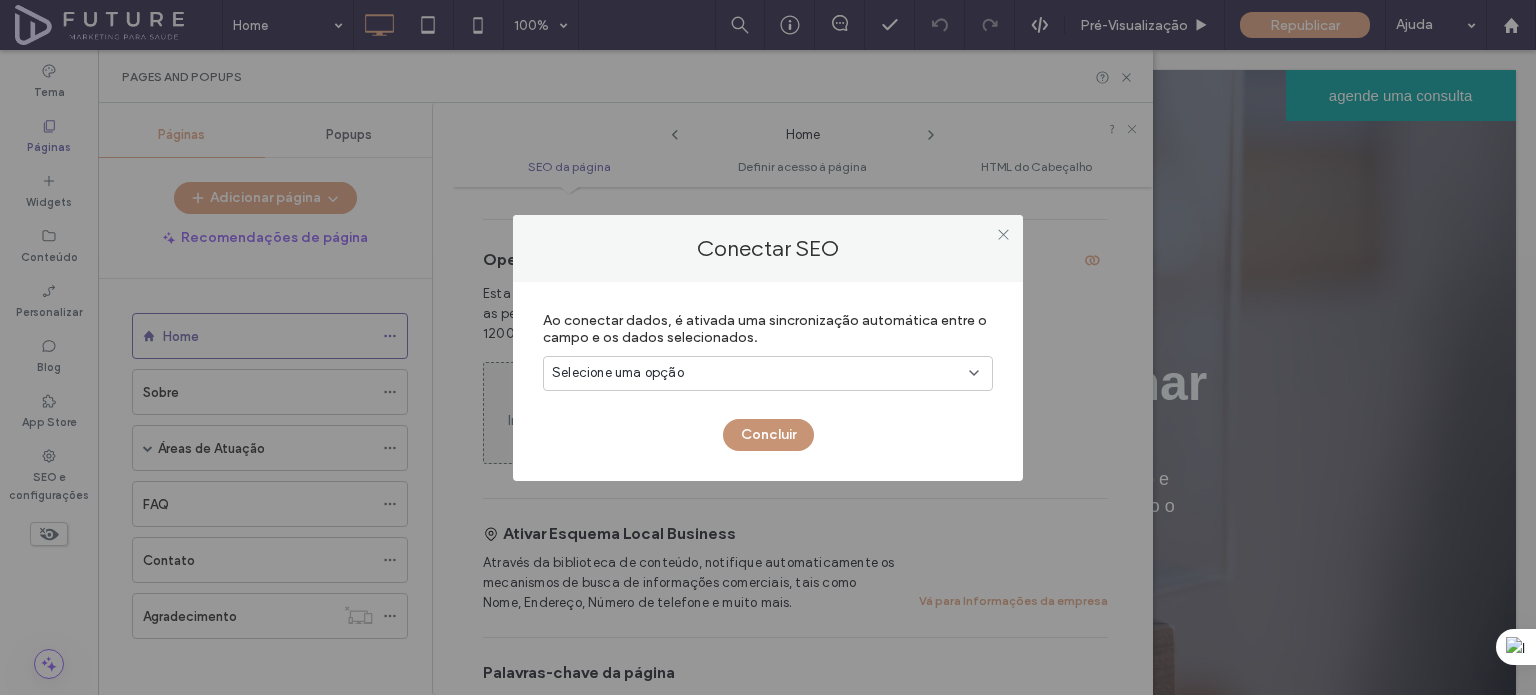 click on "Concluir" at bounding box center (768, 435) 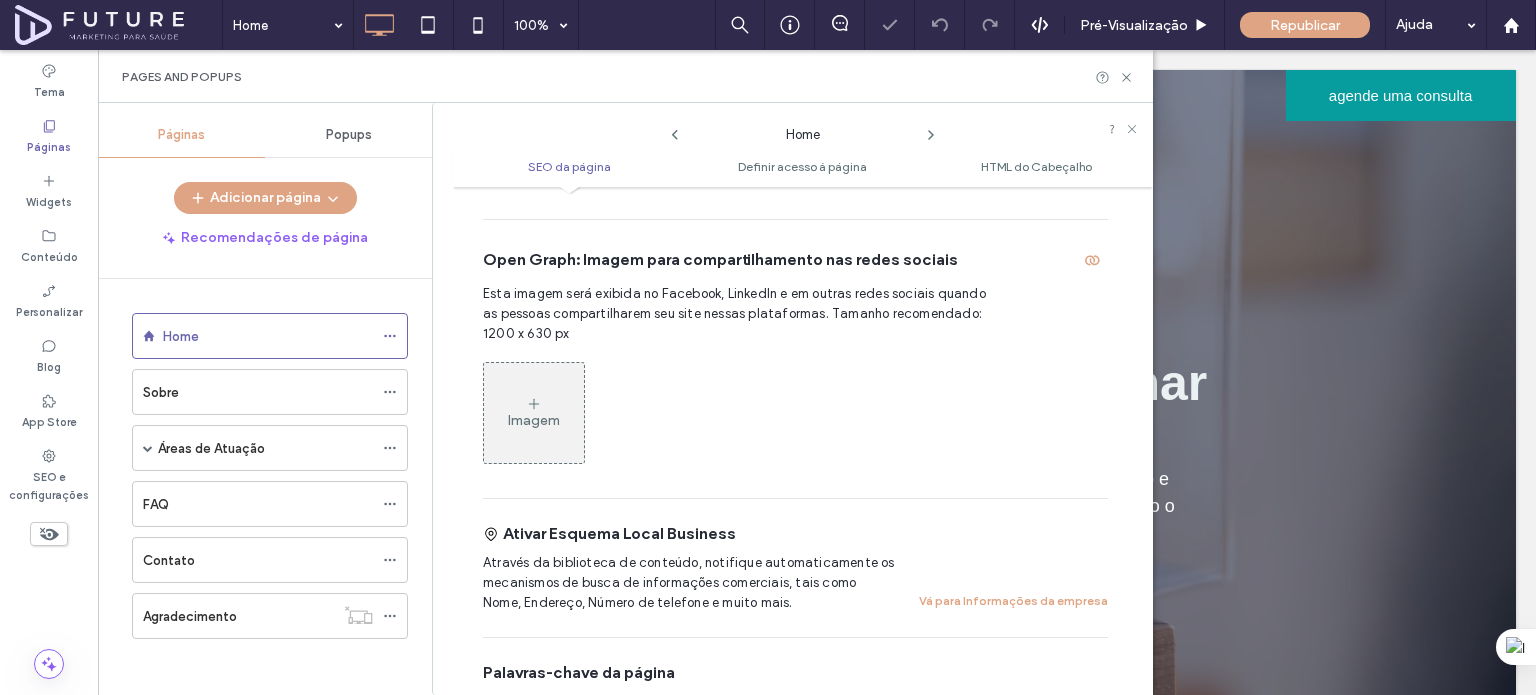 click on "Imagem" at bounding box center [534, 413] 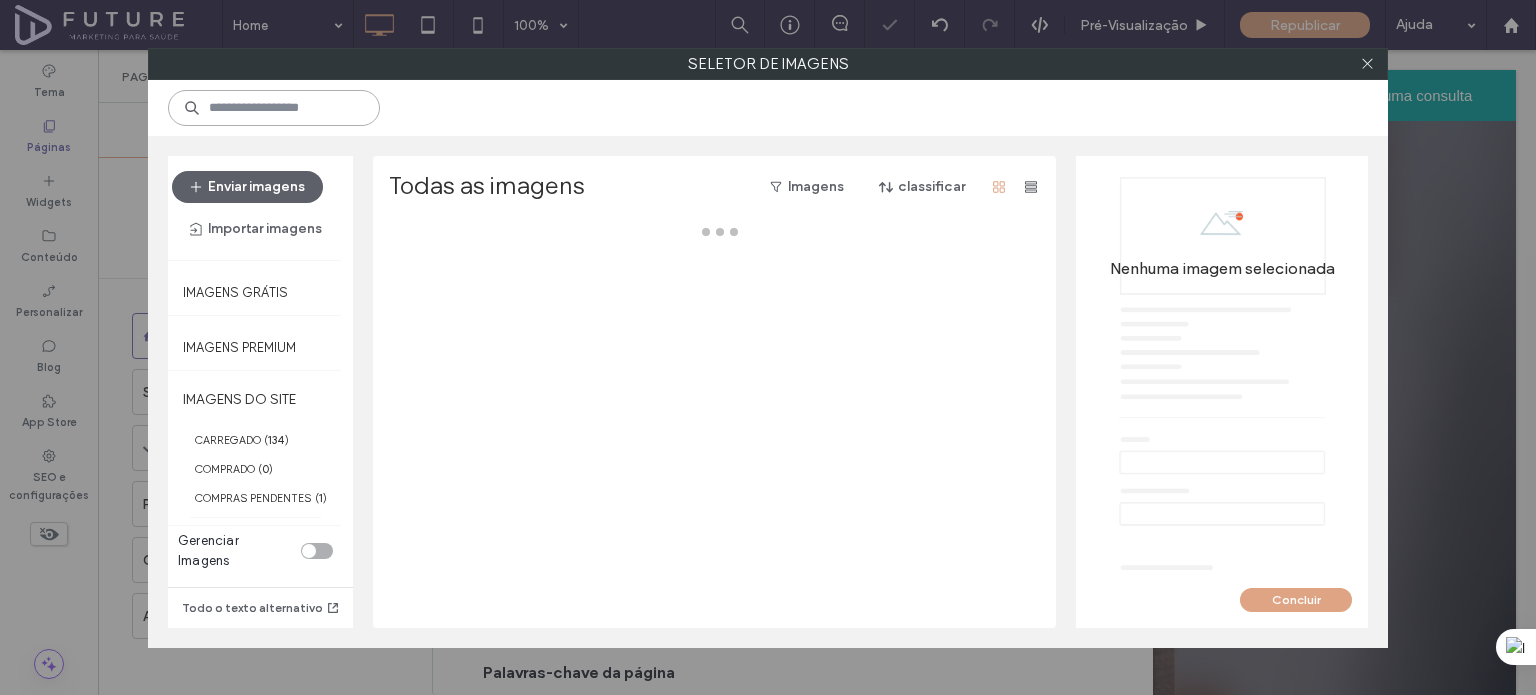 click at bounding box center (274, 108) 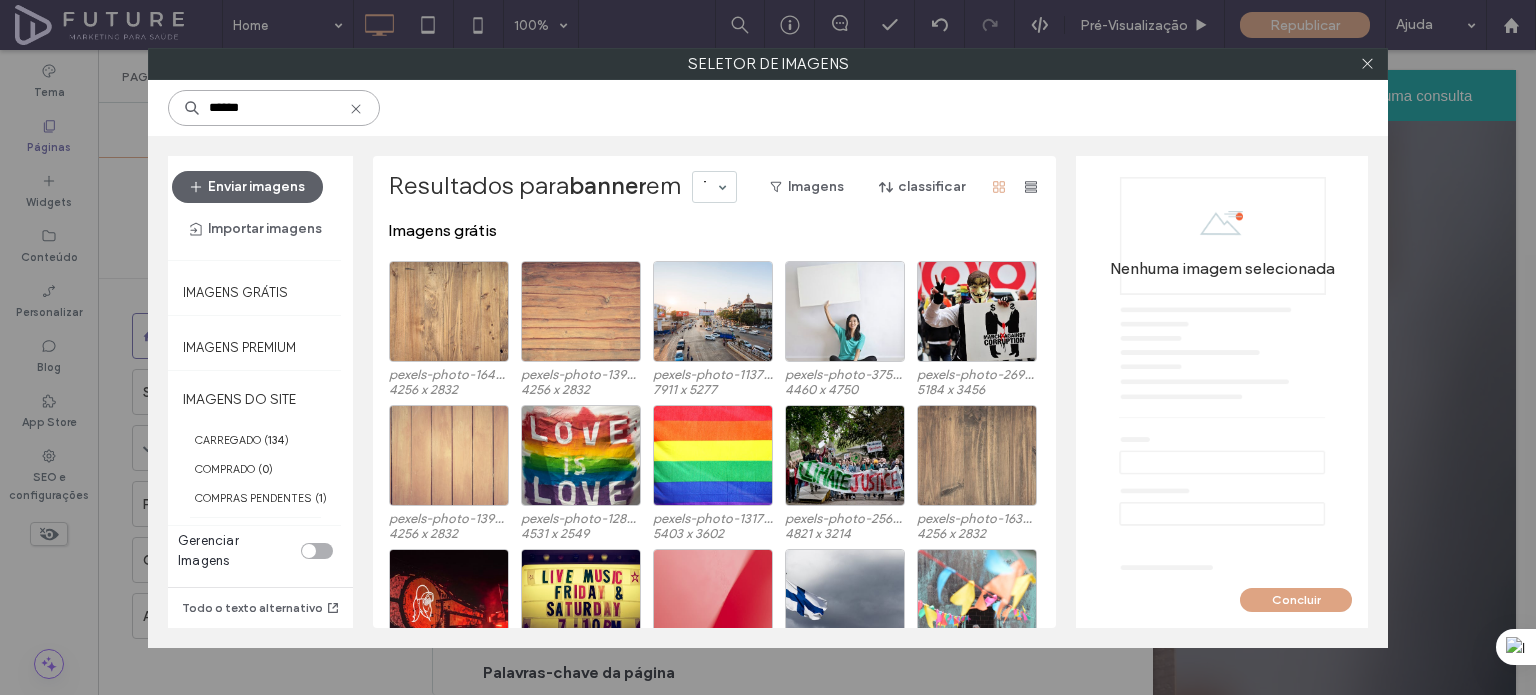 type on "******" 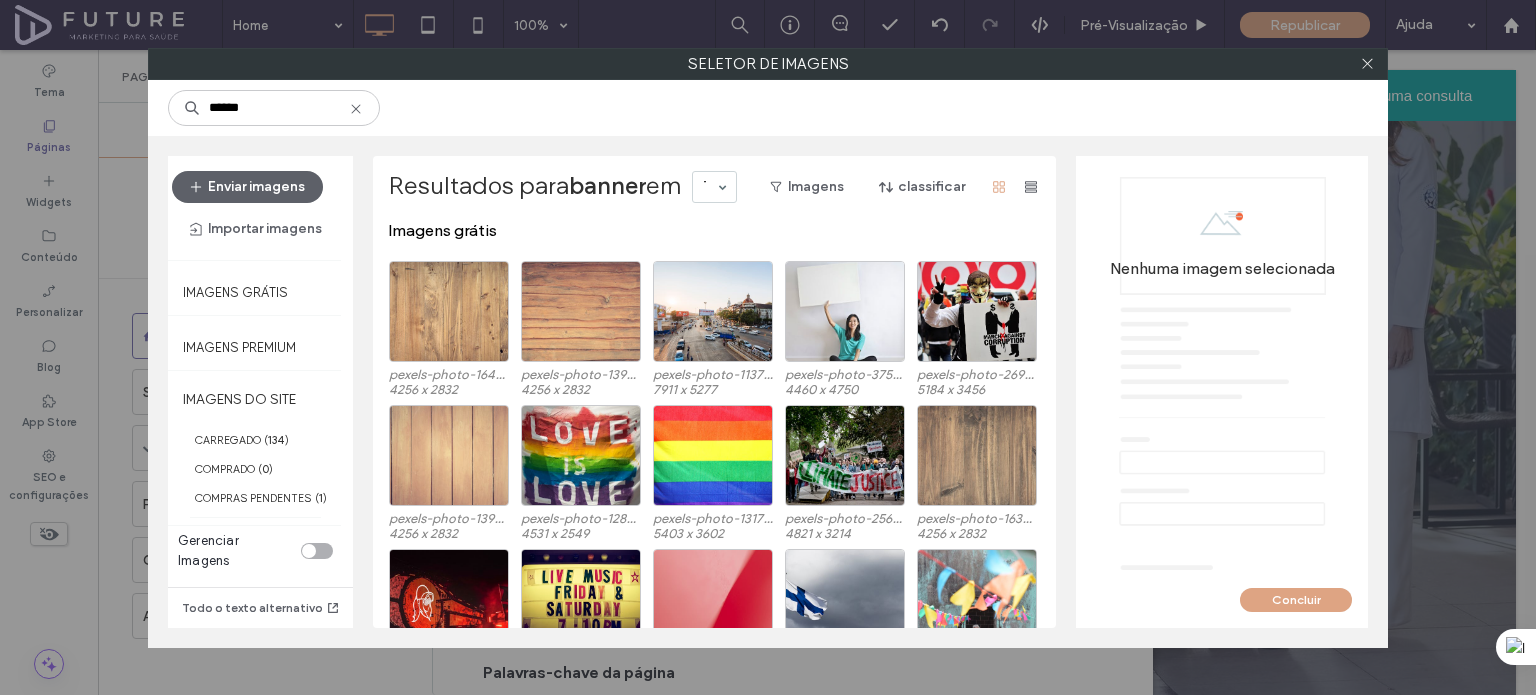 click 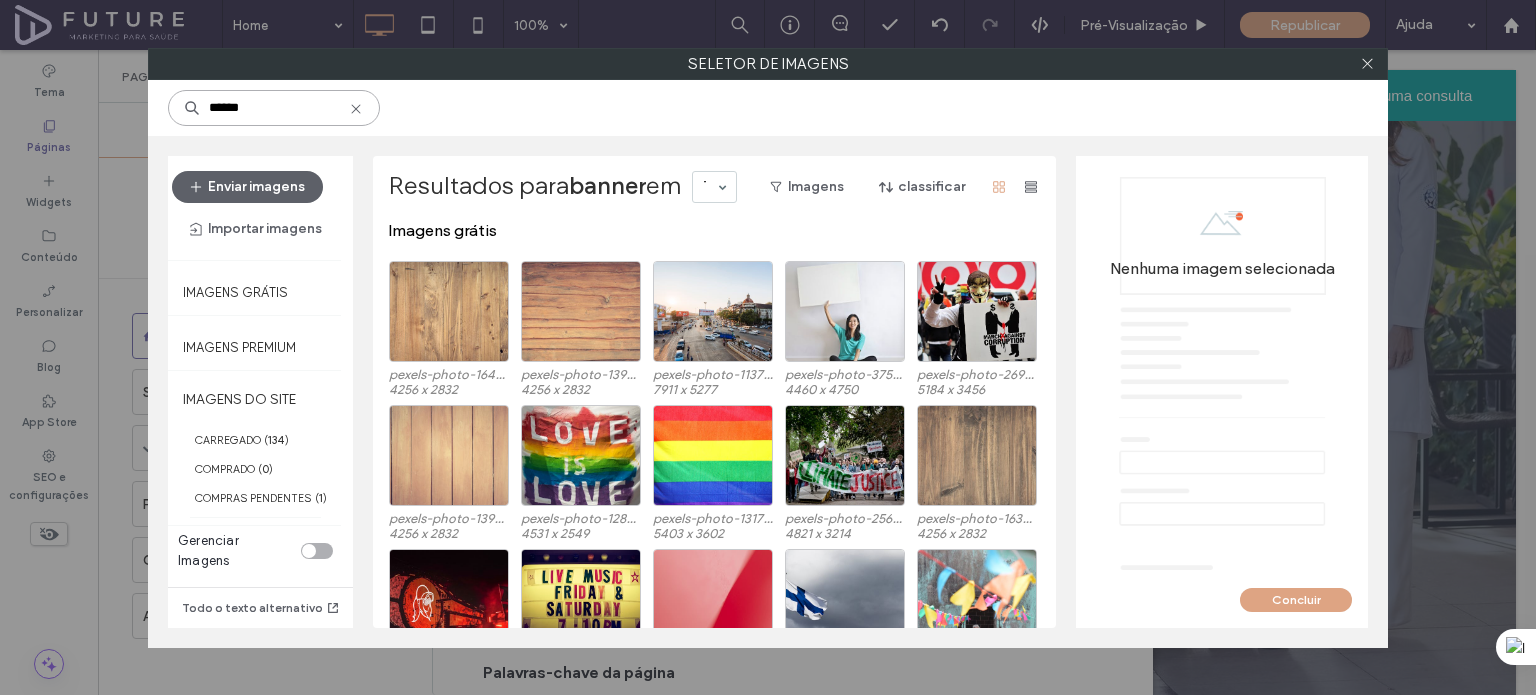 click on "******" at bounding box center (274, 108) 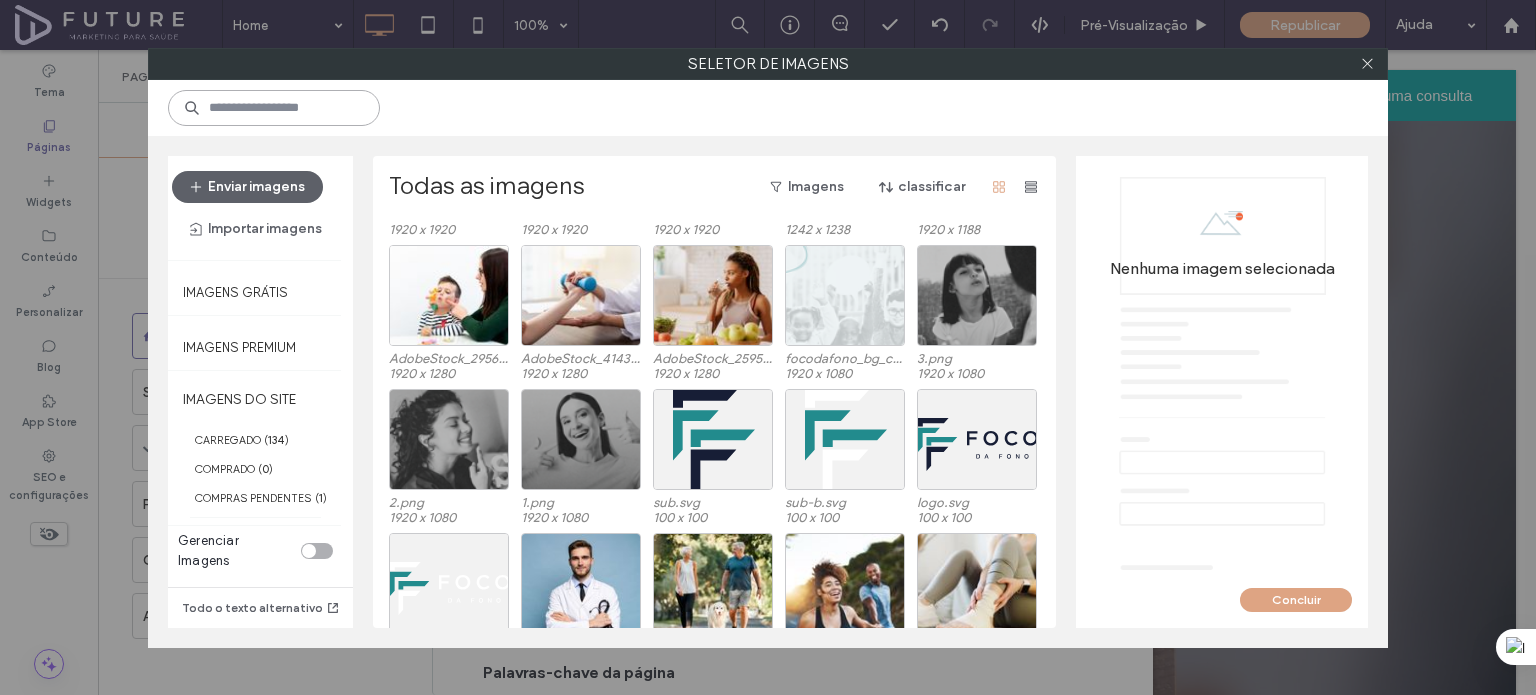 scroll, scrollTop: 2788, scrollLeft: 0, axis: vertical 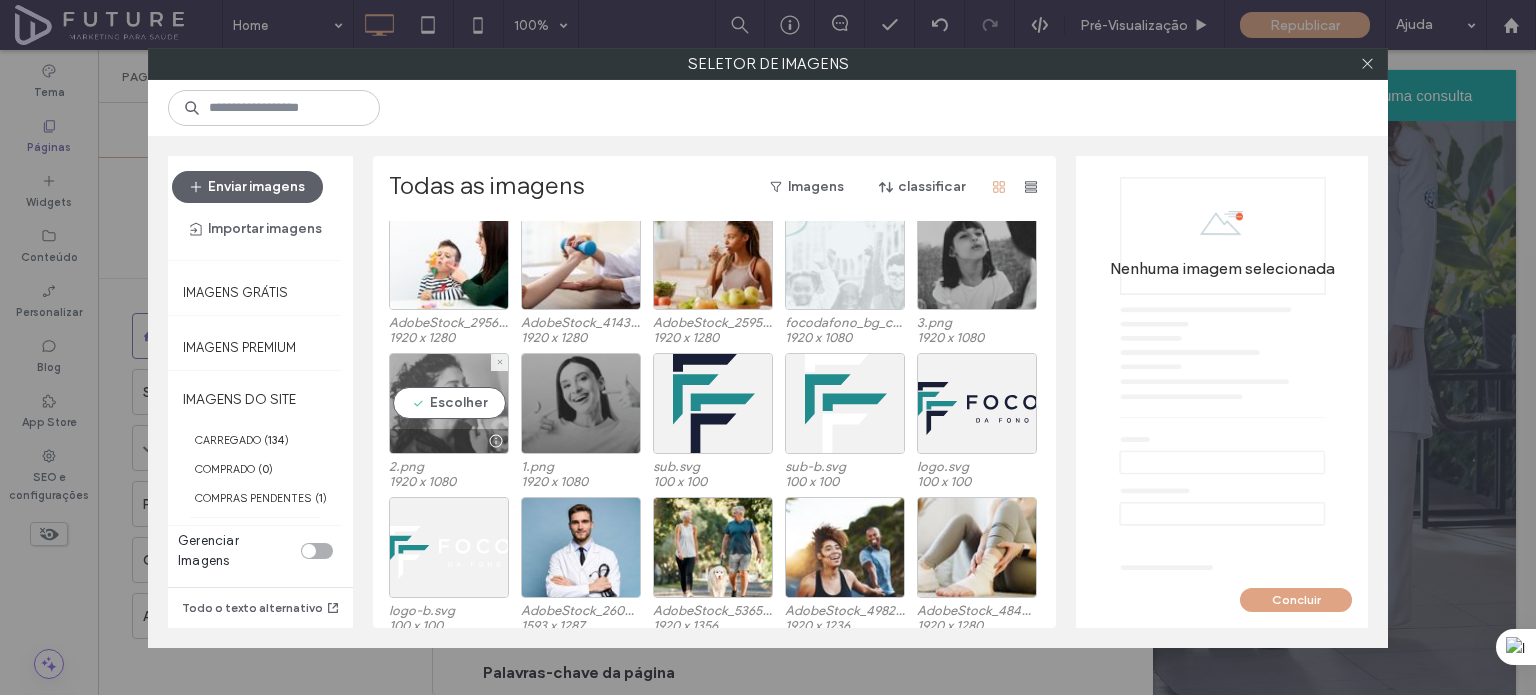 click on "Escolher" at bounding box center [449, 403] 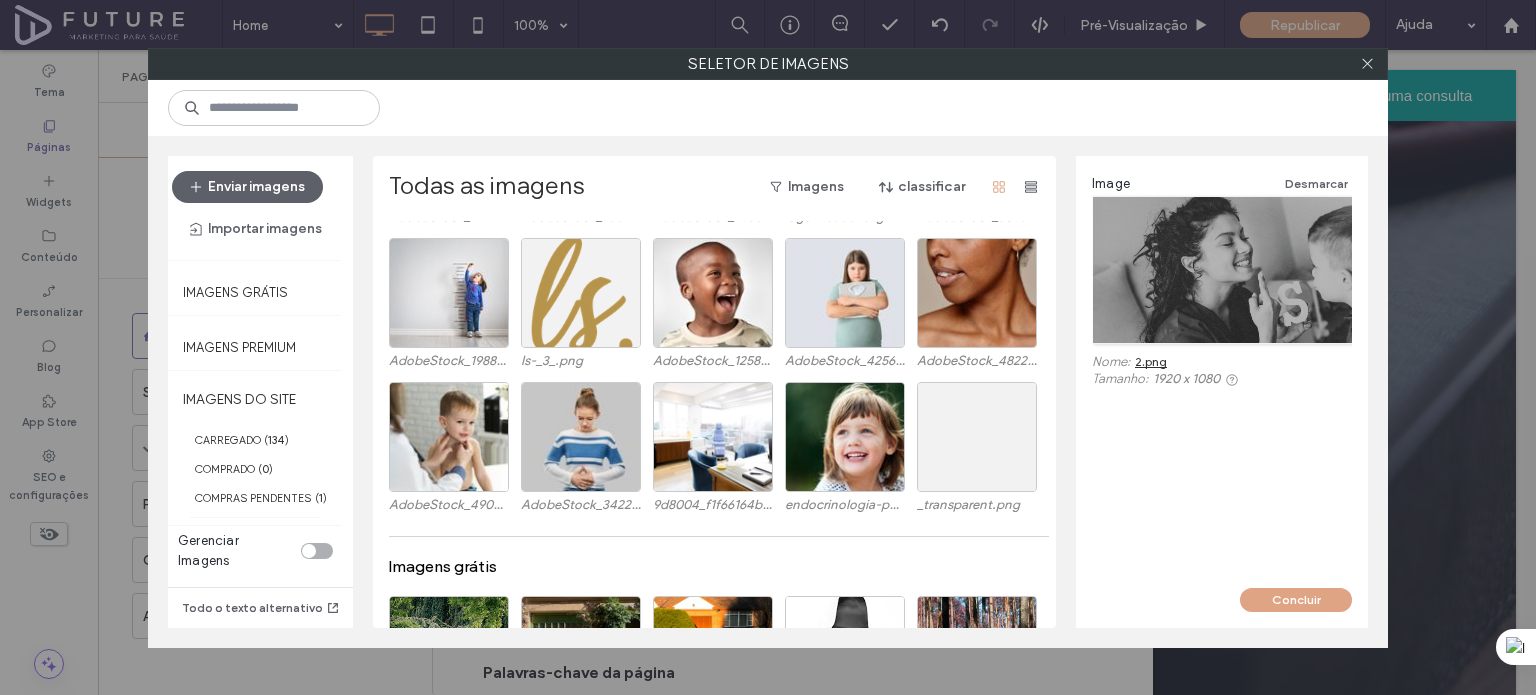 scroll, scrollTop: 3588, scrollLeft: 0, axis: vertical 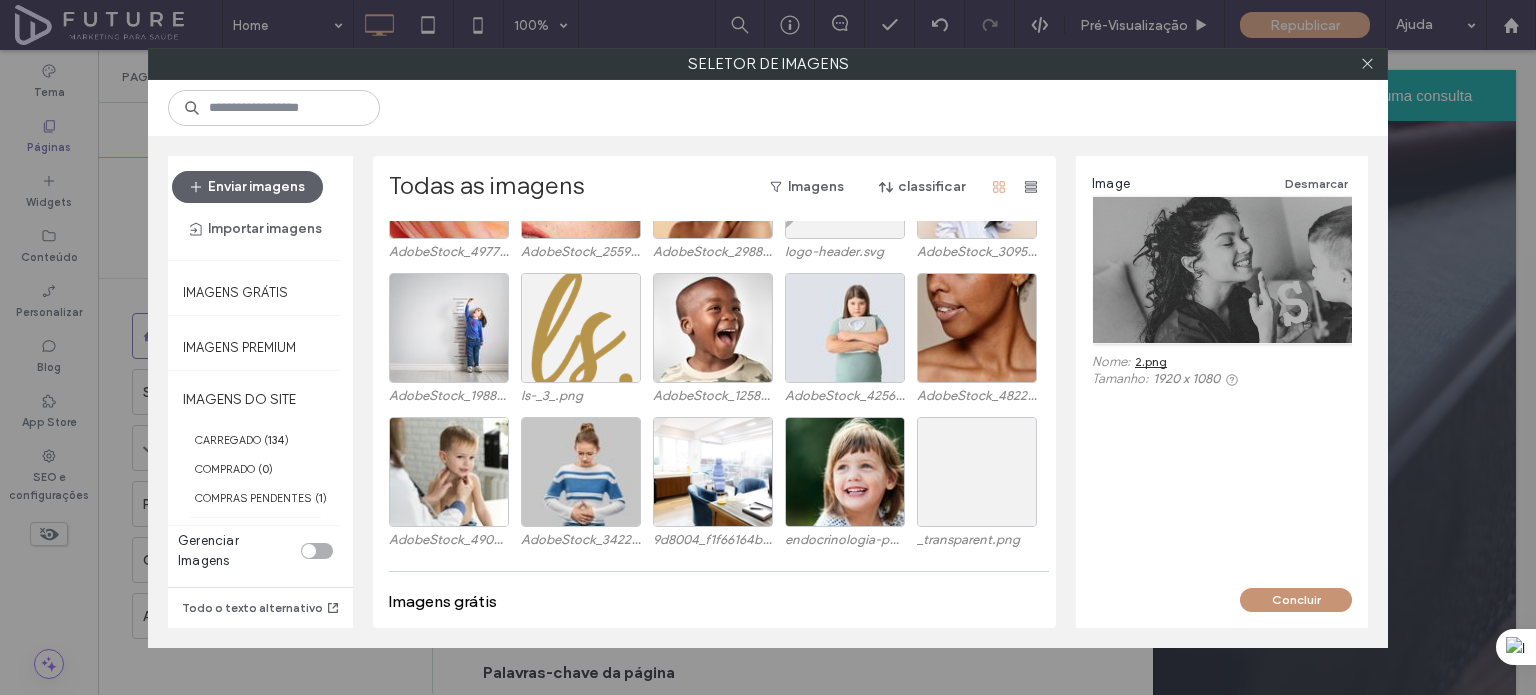 click on "Concluir" at bounding box center (1296, 600) 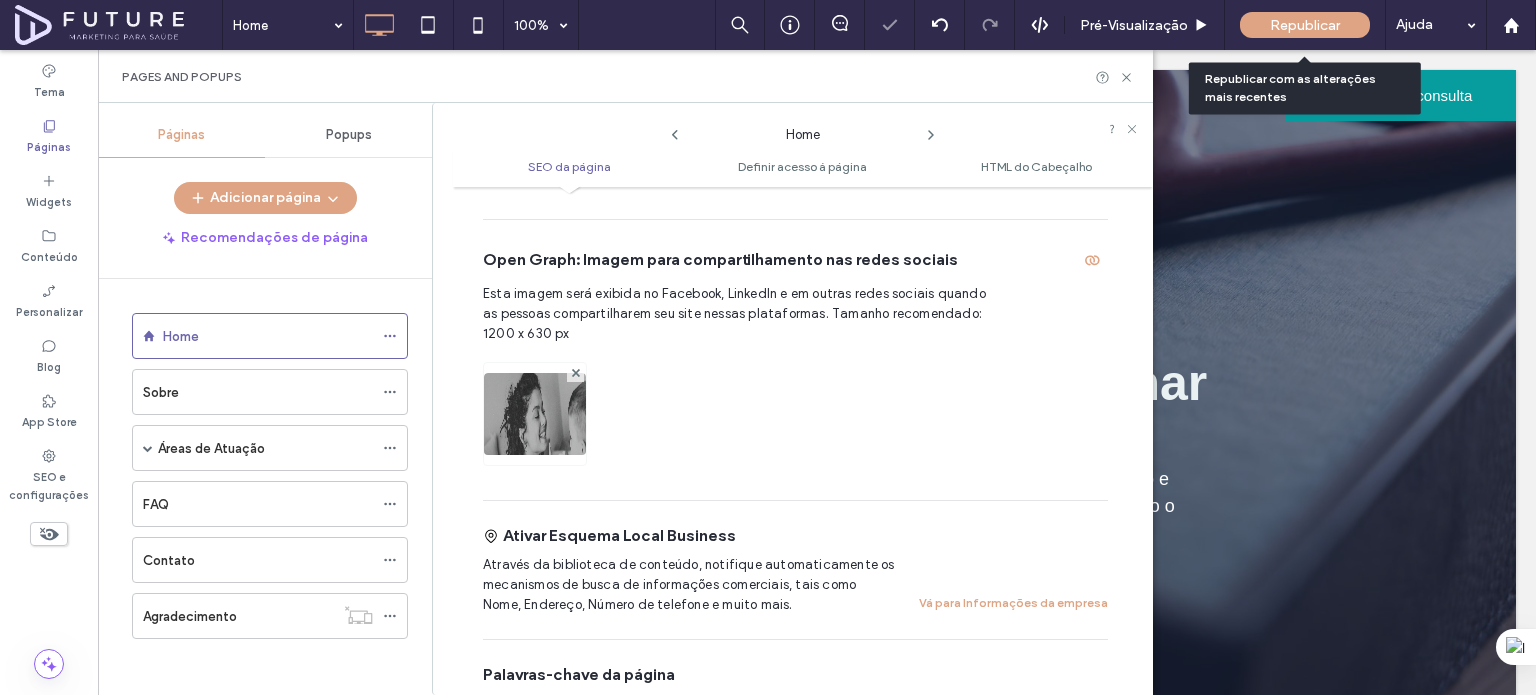 click on "Republicar" at bounding box center [1305, 25] 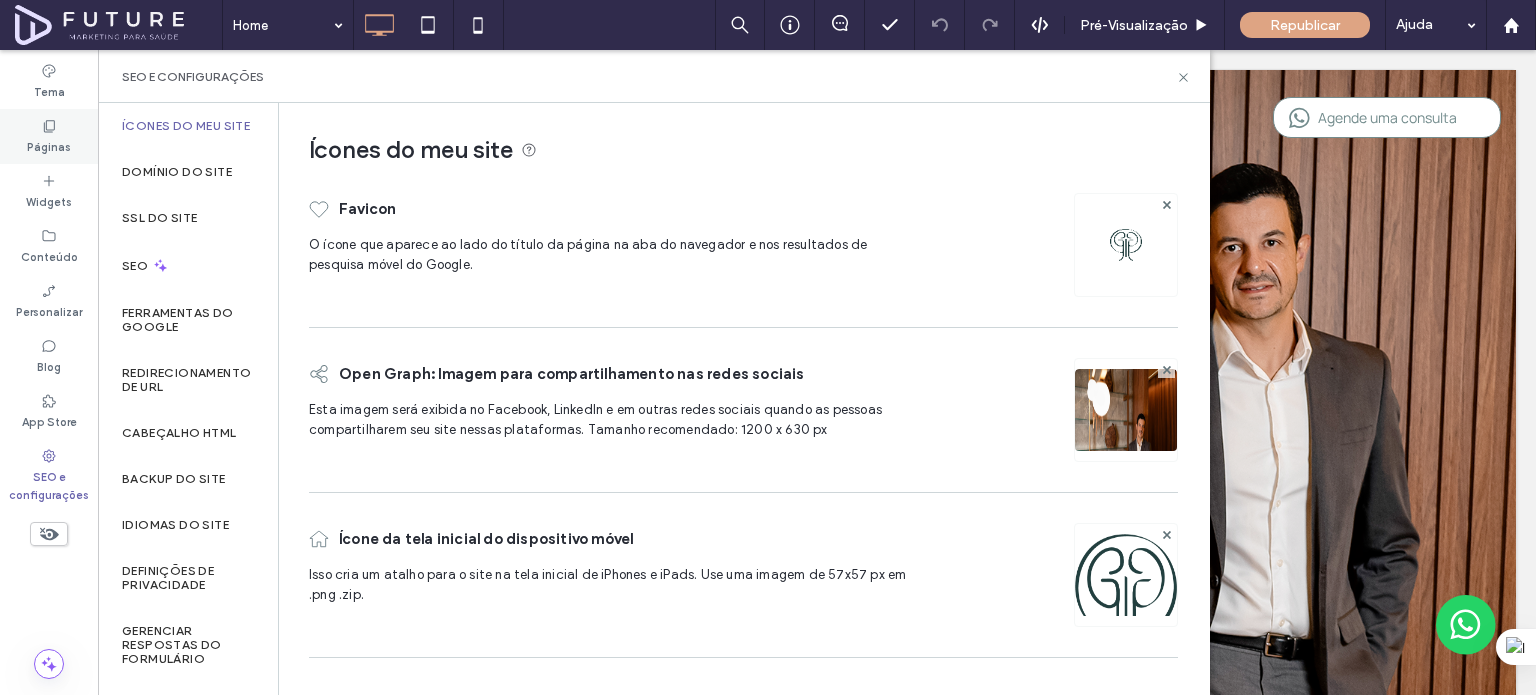 scroll, scrollTop: 0, scrollLeft: 0, axis: both 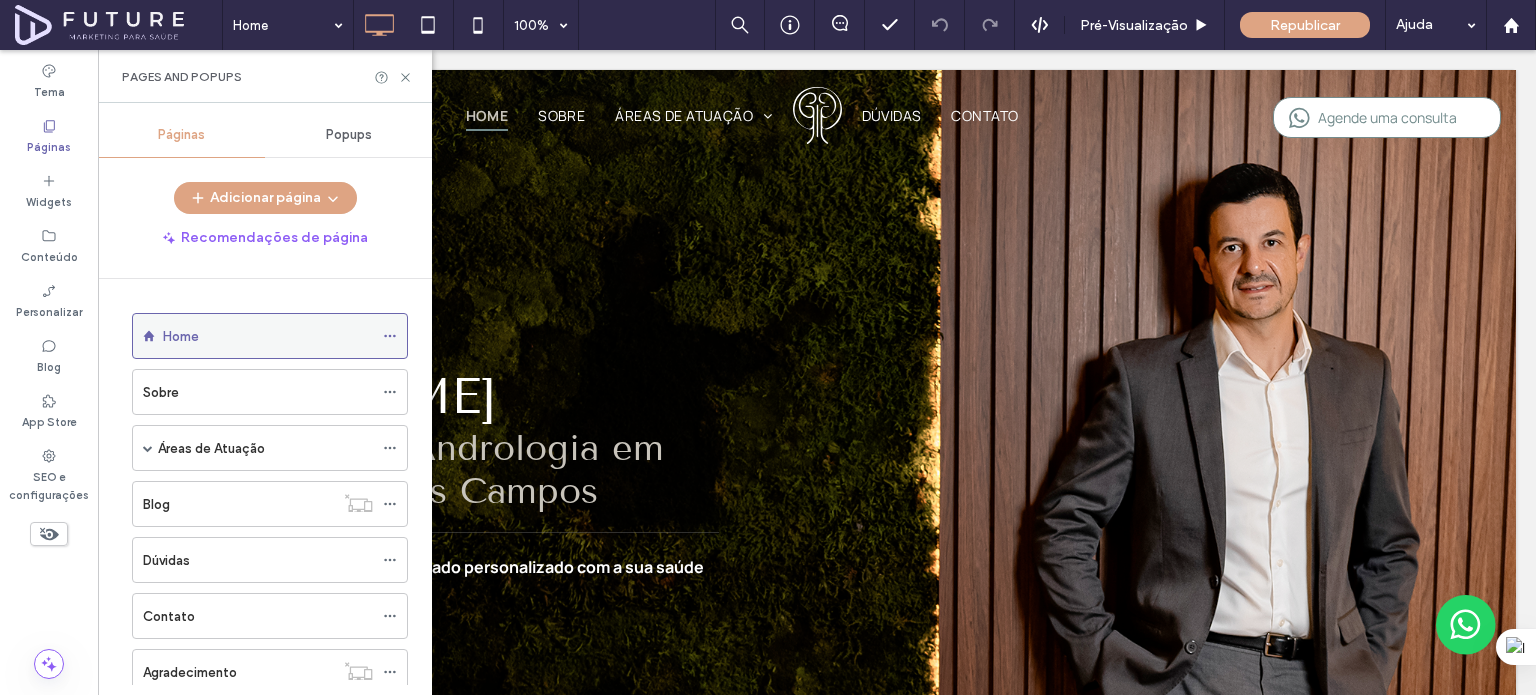 click 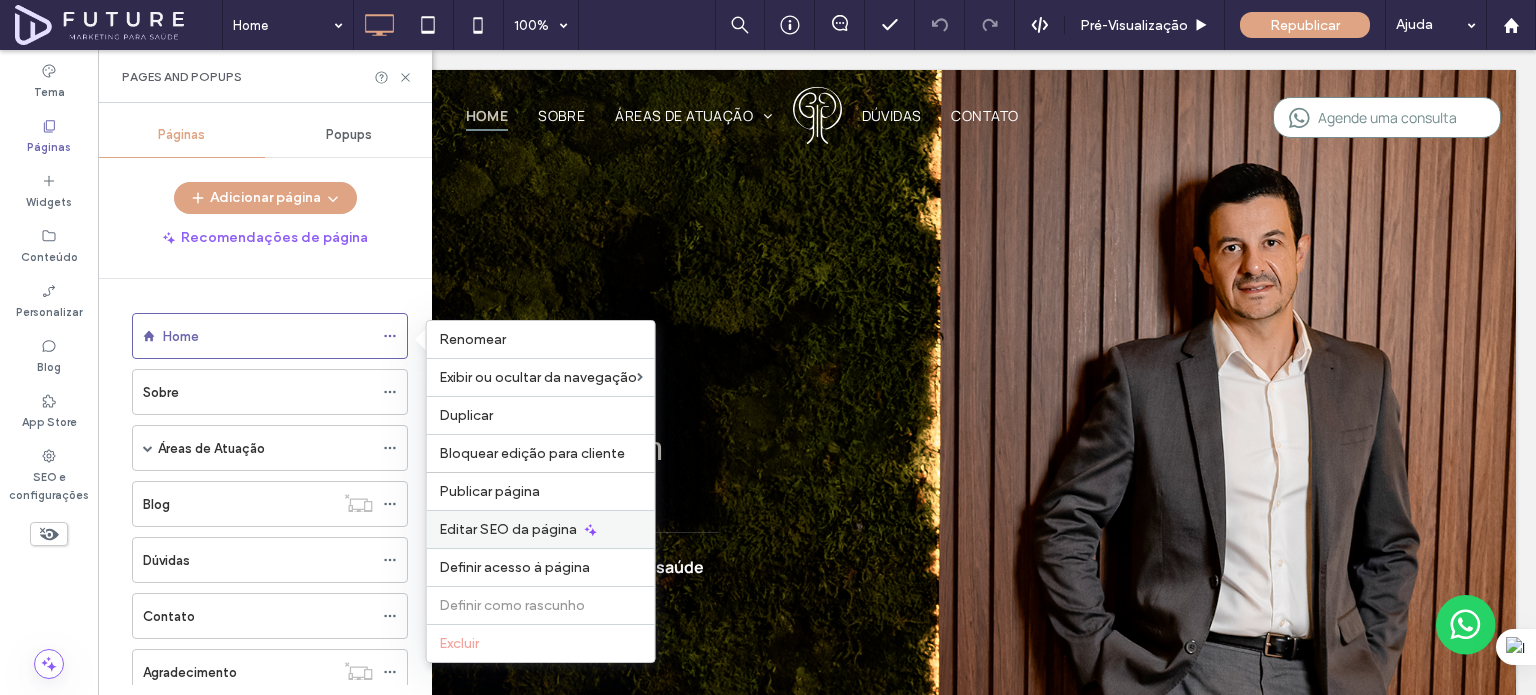 click on "Editar SEO da página" at bounding box center [508, 529] 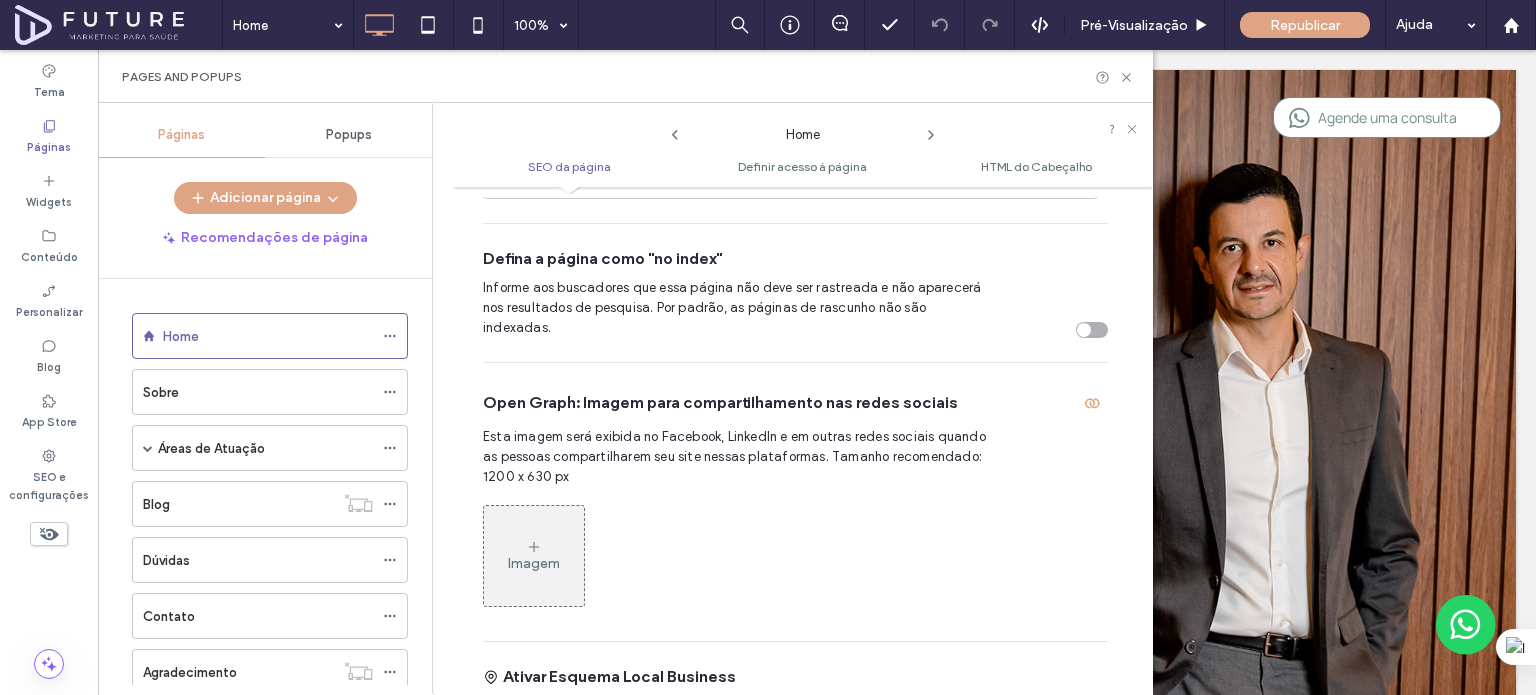 scroll, scrollTop: 610, scrollLeft: 0, axis: vertical 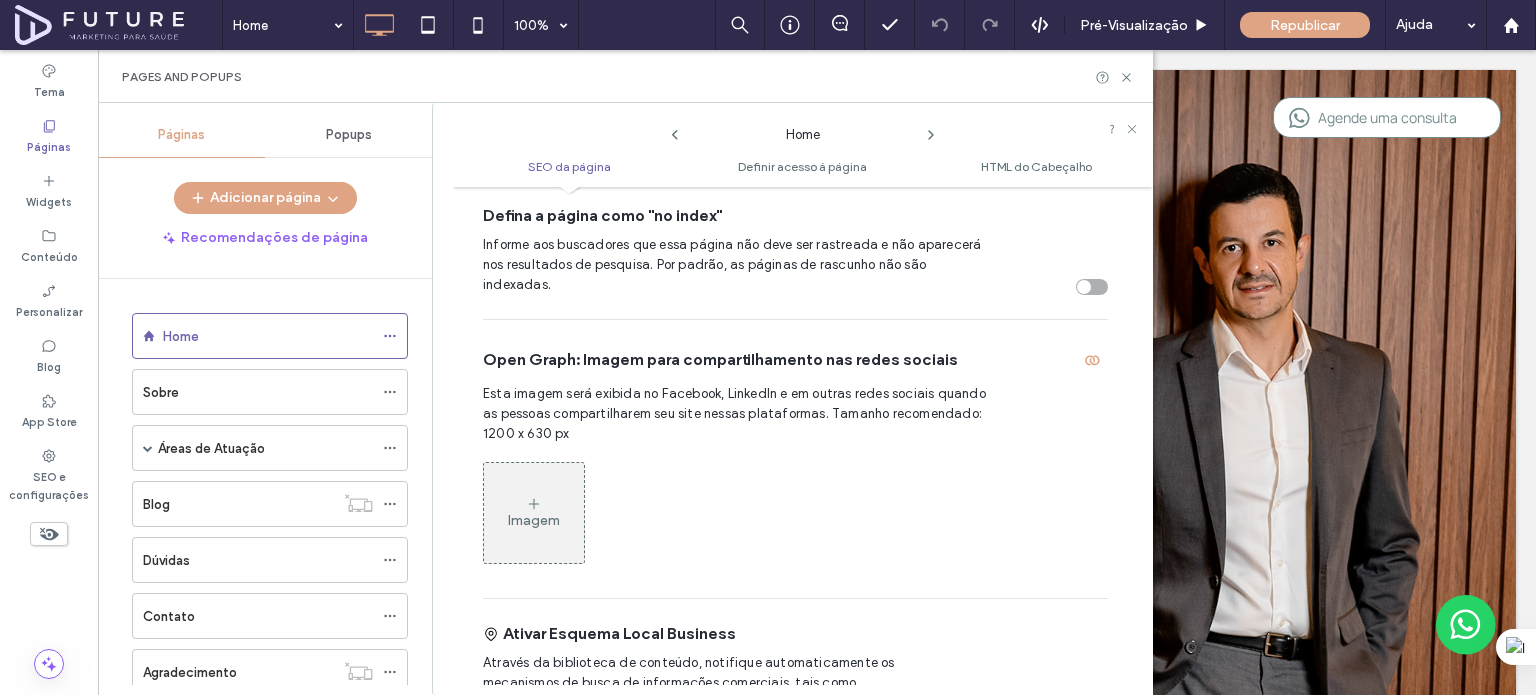 click on "Imagem" at bounding box center (534, 513) 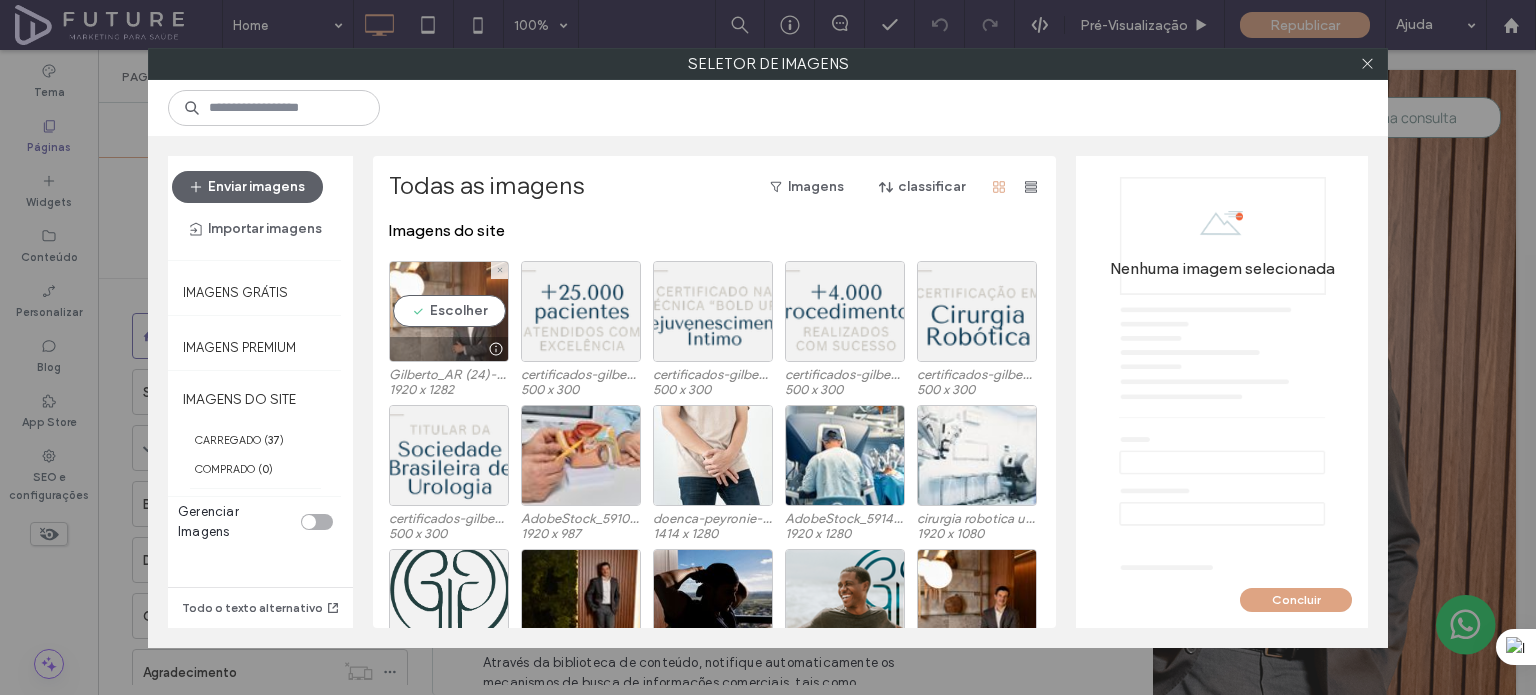 click on "Escolher" at bounding box center (449, 311) 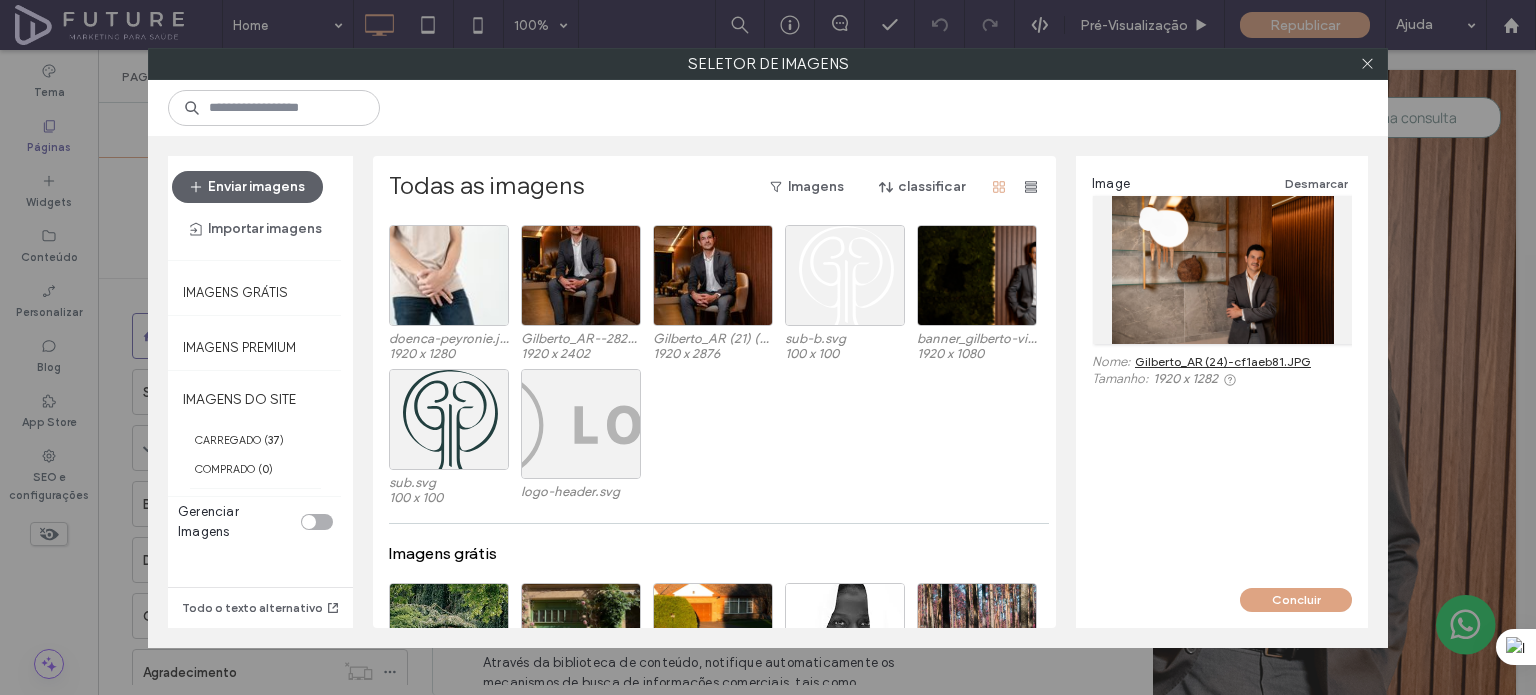 scroll, scrollTop: 800, scrollLeft: 0, axis: vertical 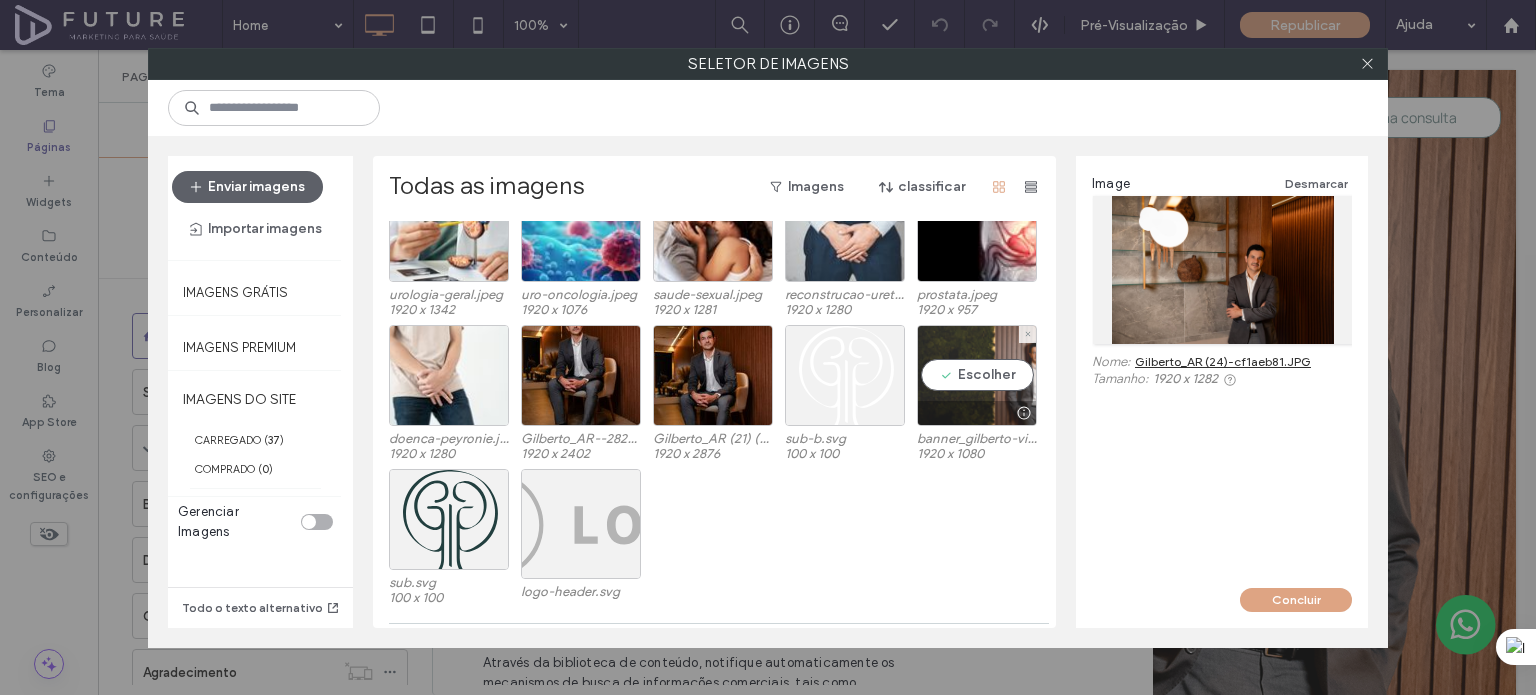 click on "Escolher" at bounding box center (977, 375) 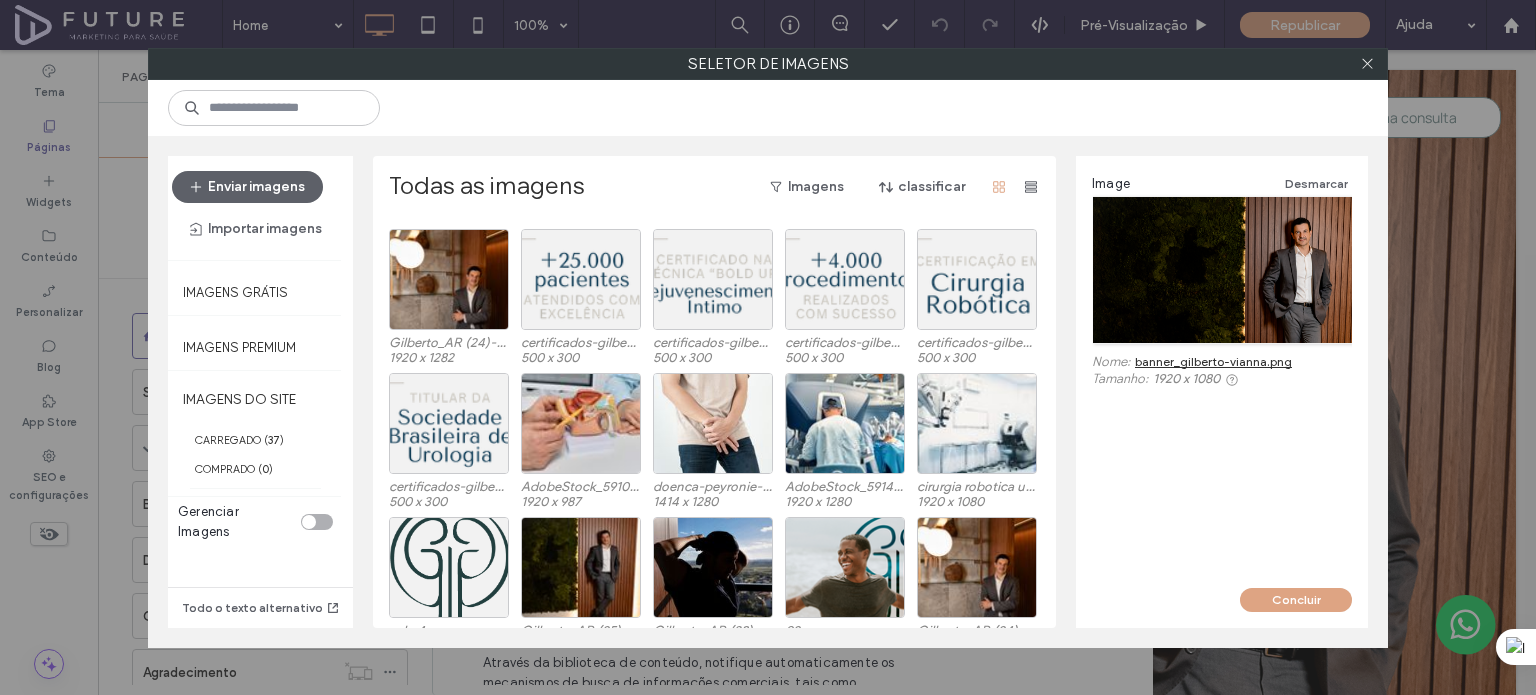 scroll, scrollTop: 0, scrollLeft: 0, axis: both 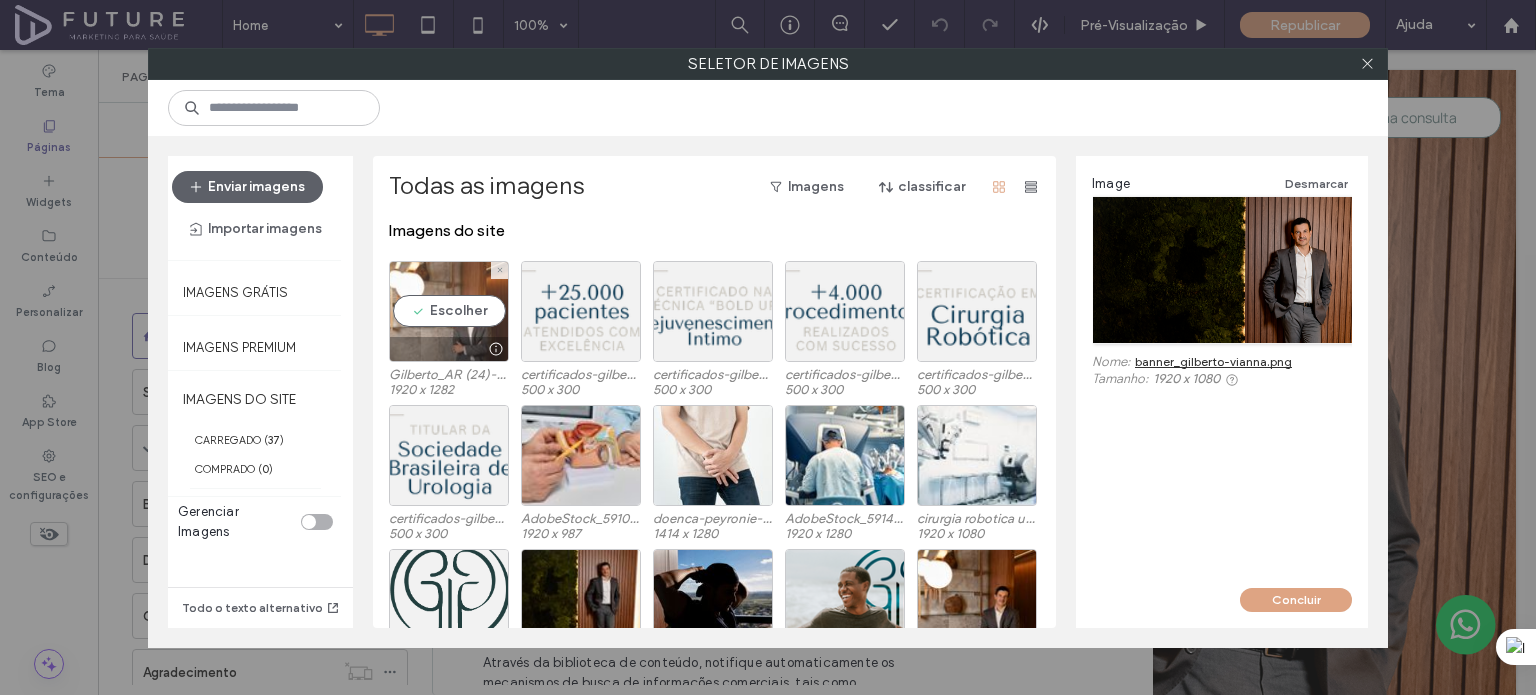 click on "Escolher" at bounding box center [449, 311] 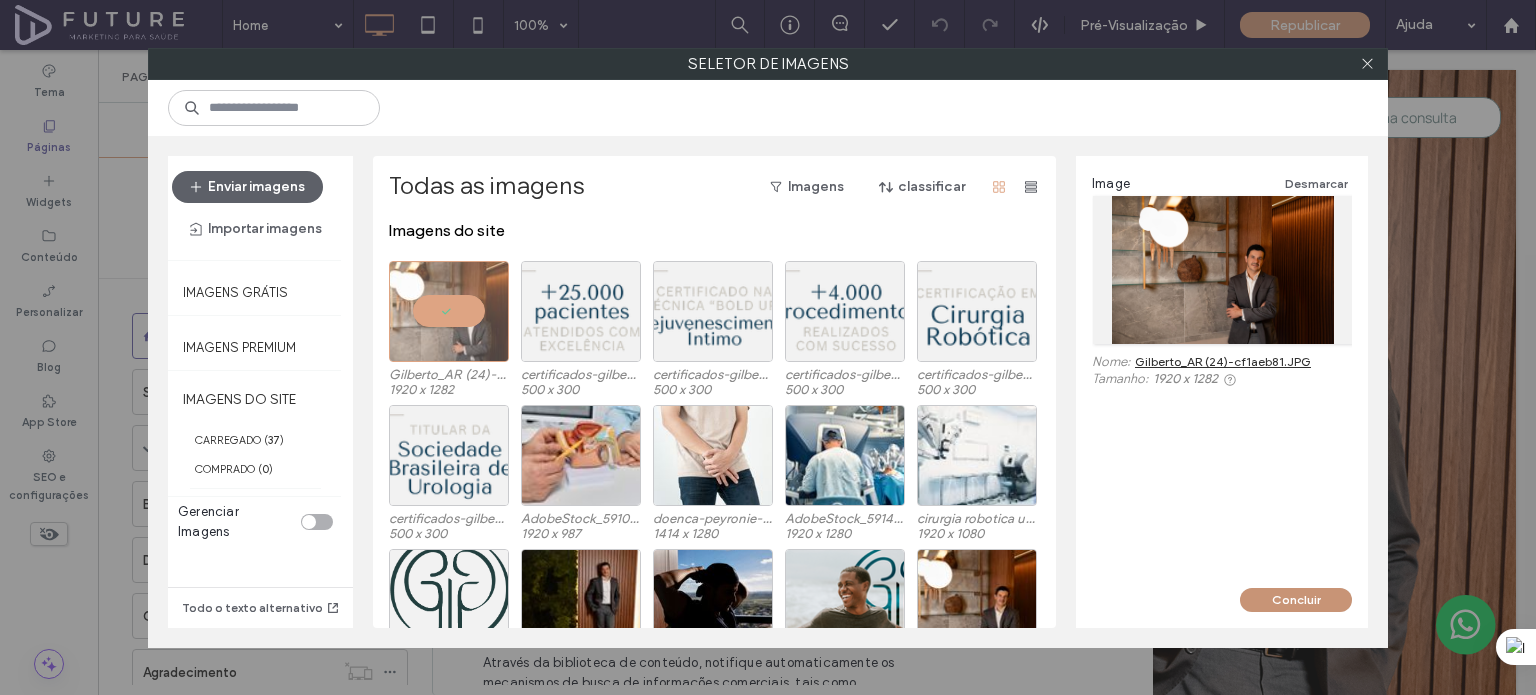 click on "Concluir" at bounding box center [1296, 600] 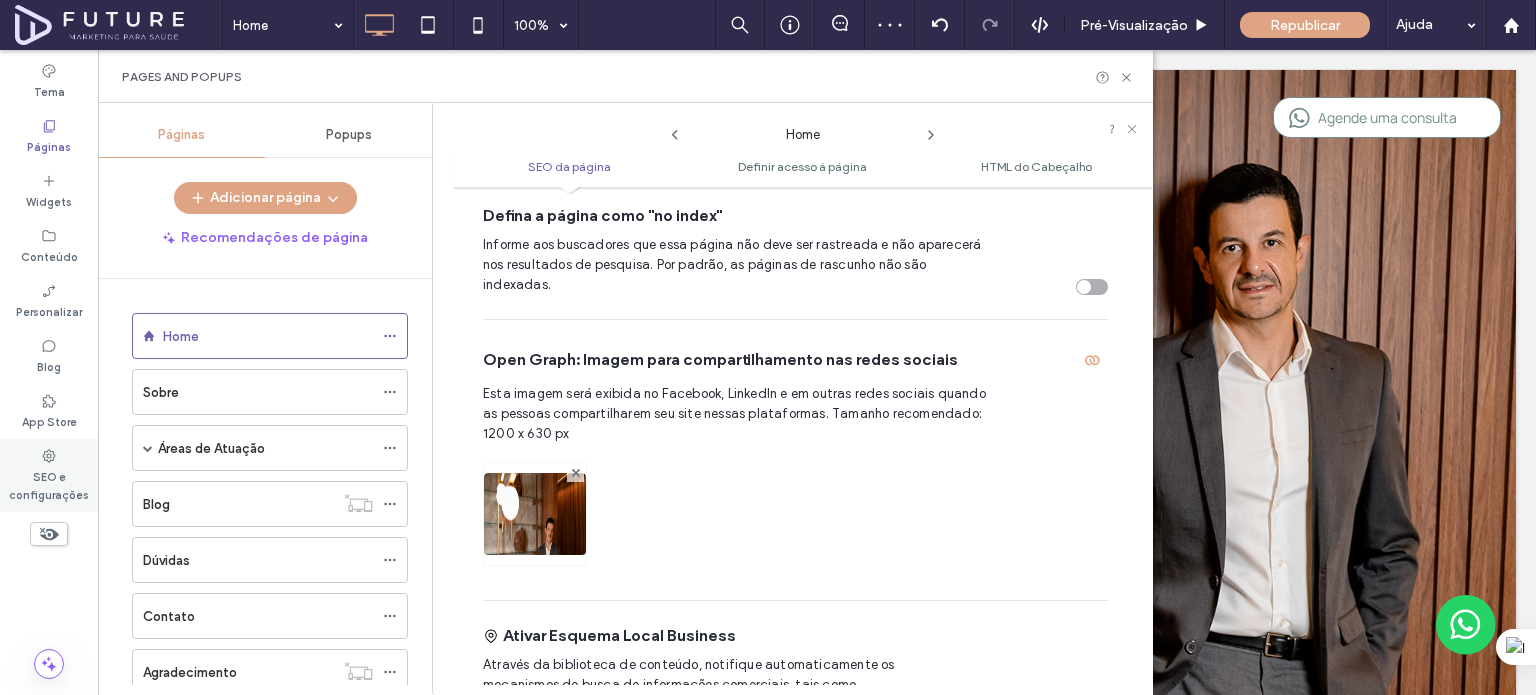 click on "SEO e configurações" at bounding box center [49, 484] 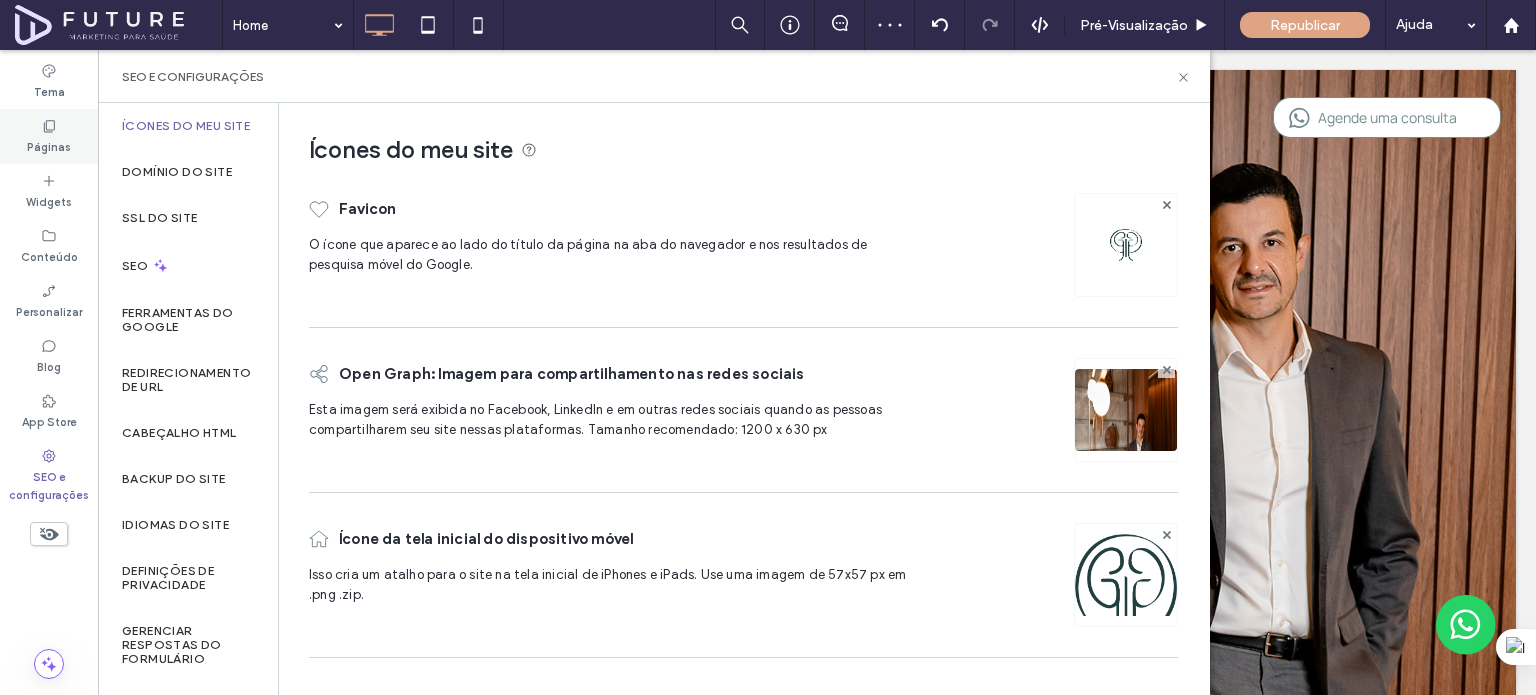 click on "Páginas" at bounding box center (49, 136) 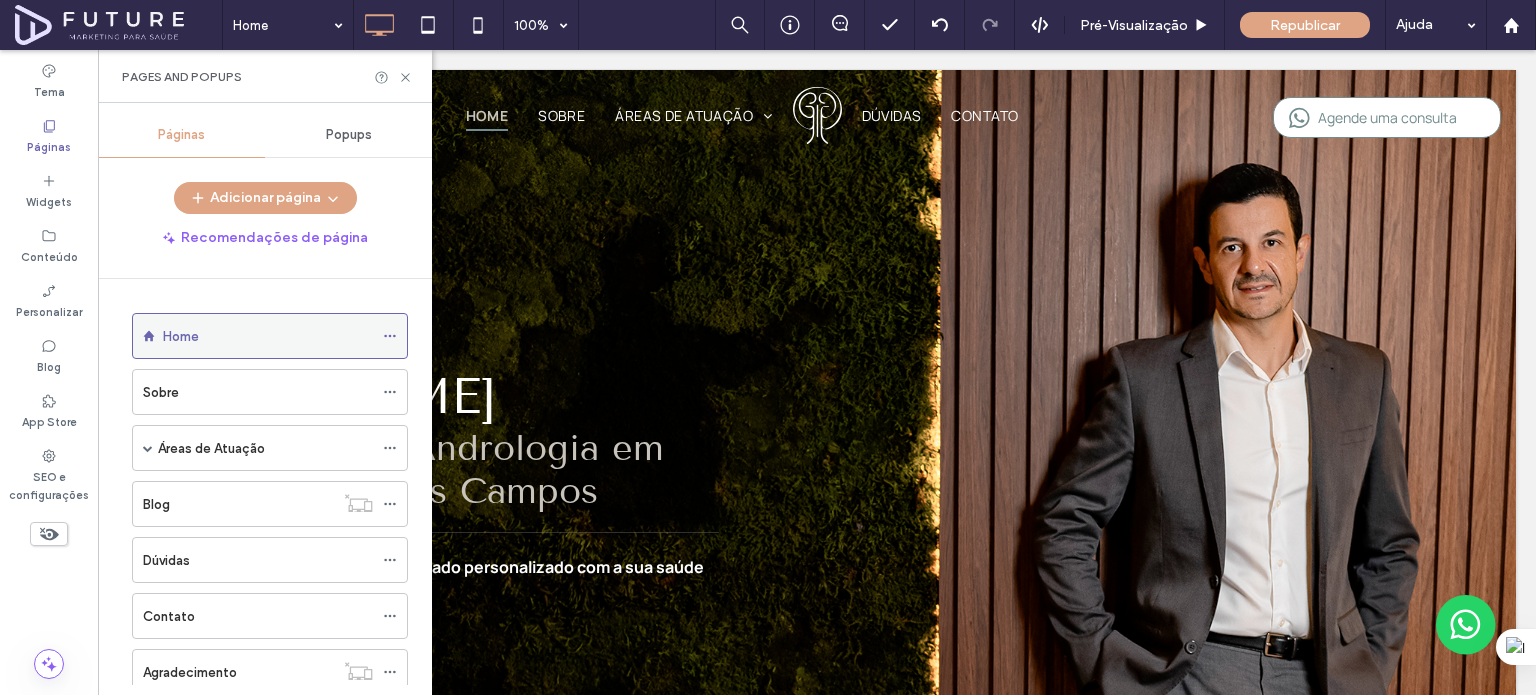 click 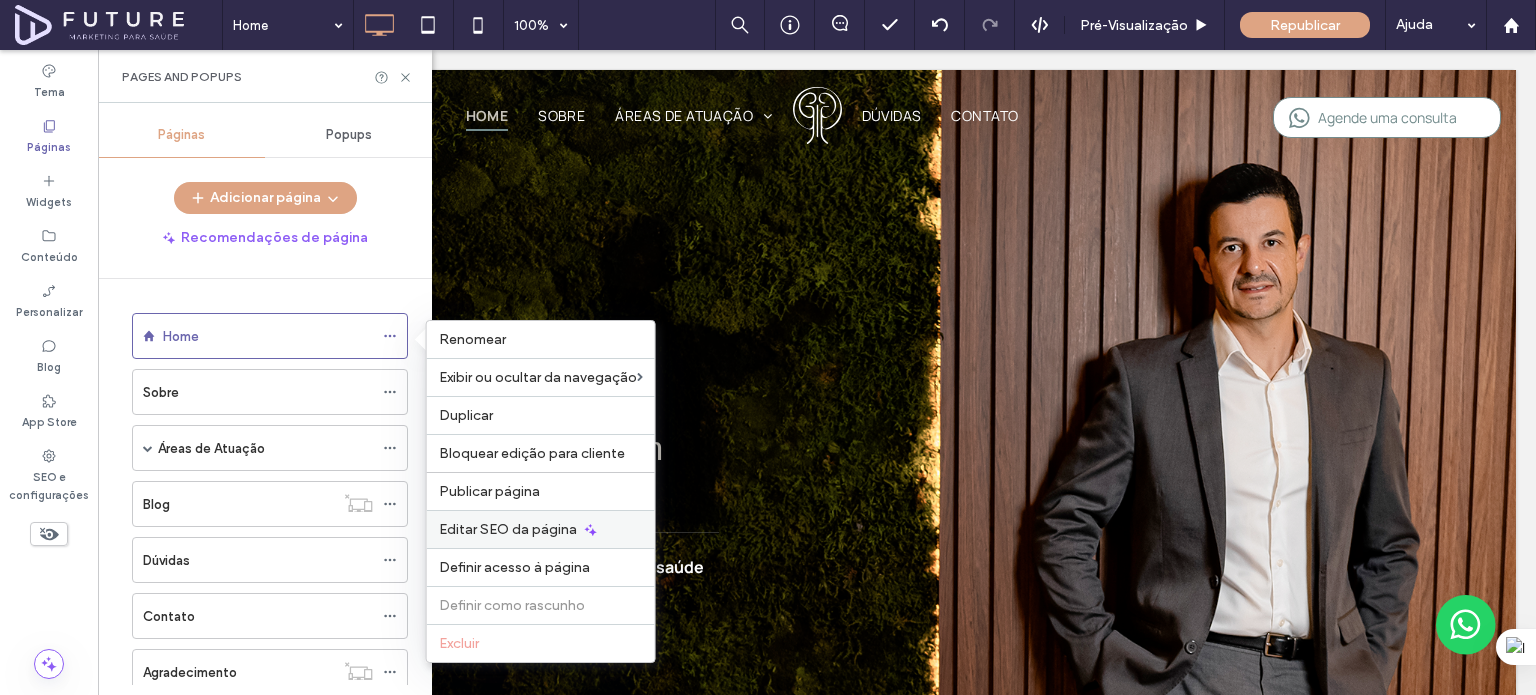 click on "Editar SEO da página" at bounding box center (508, 529) 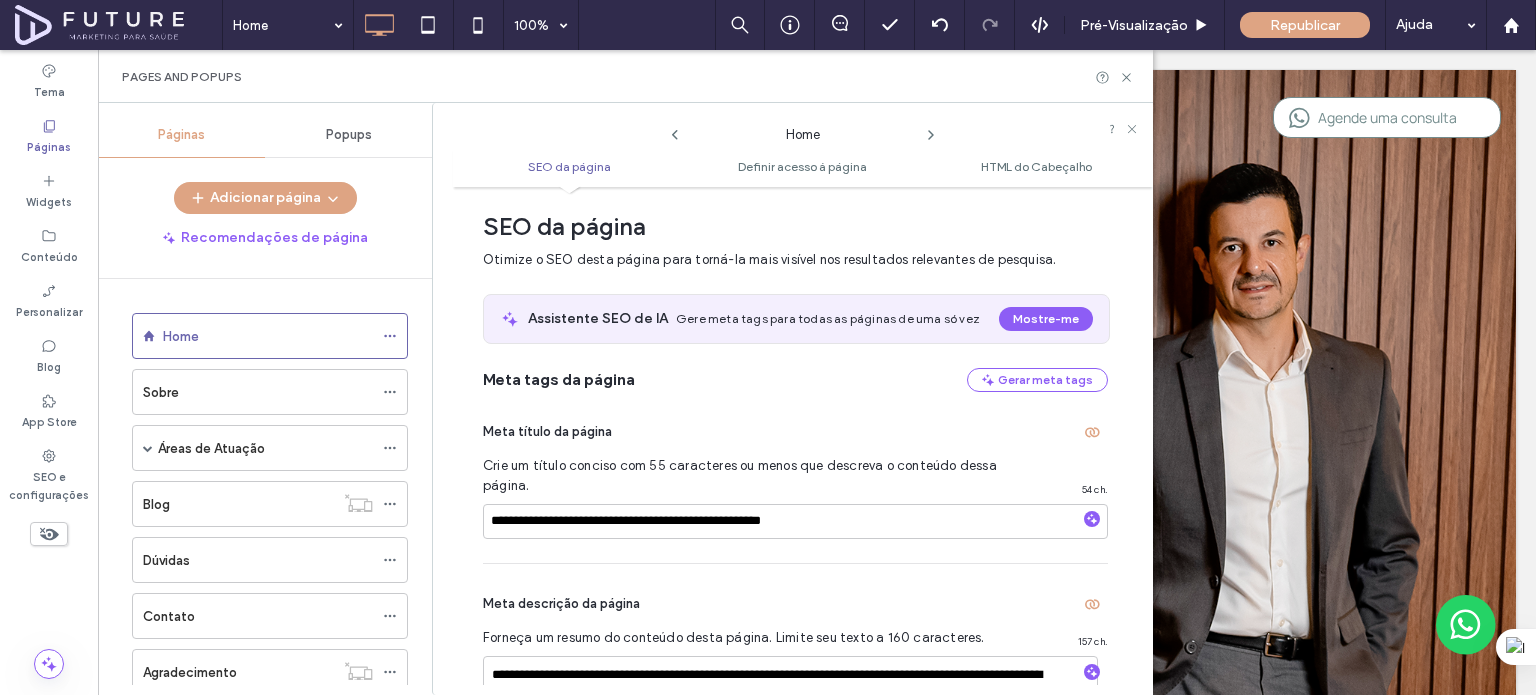scroll, scrollTop: 710, scrollLeft: 0, axis: vertical 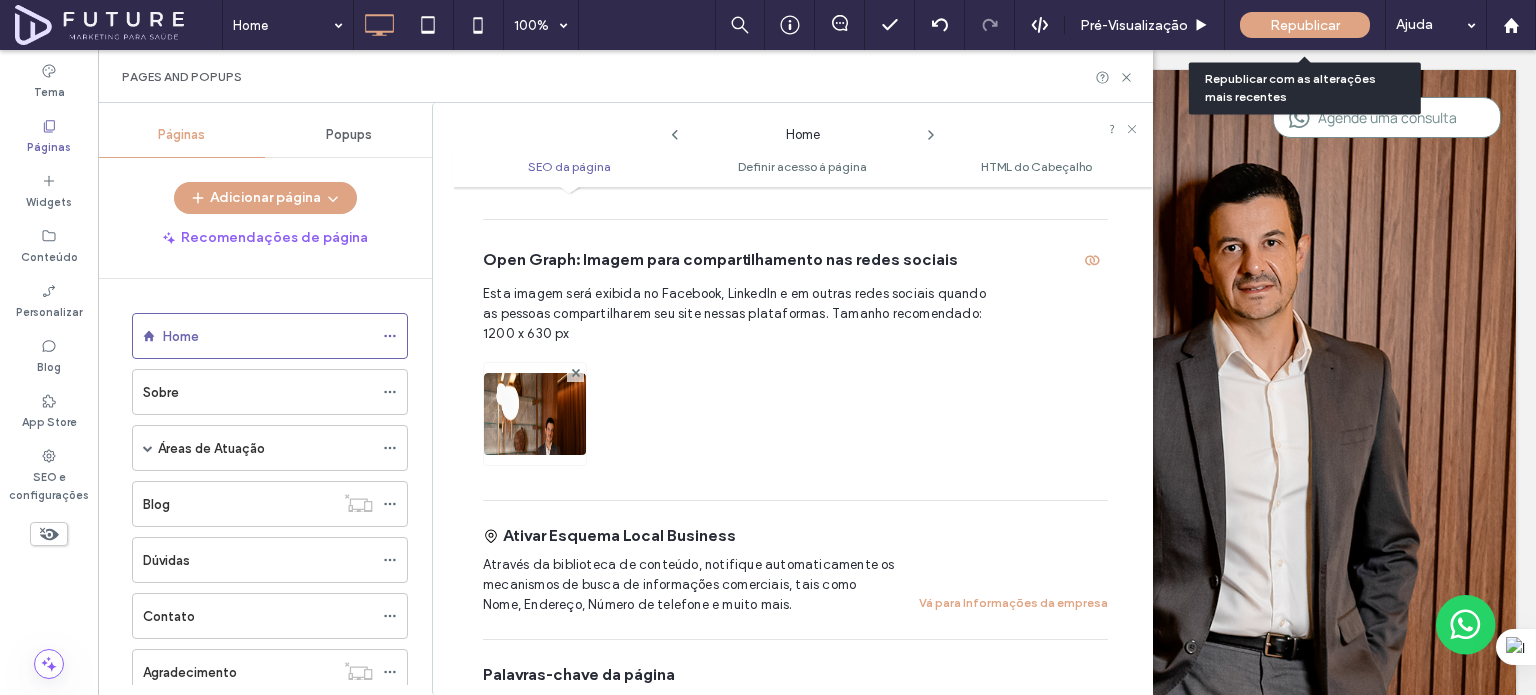click on "Republicar" at bounding box center [1305, 25] 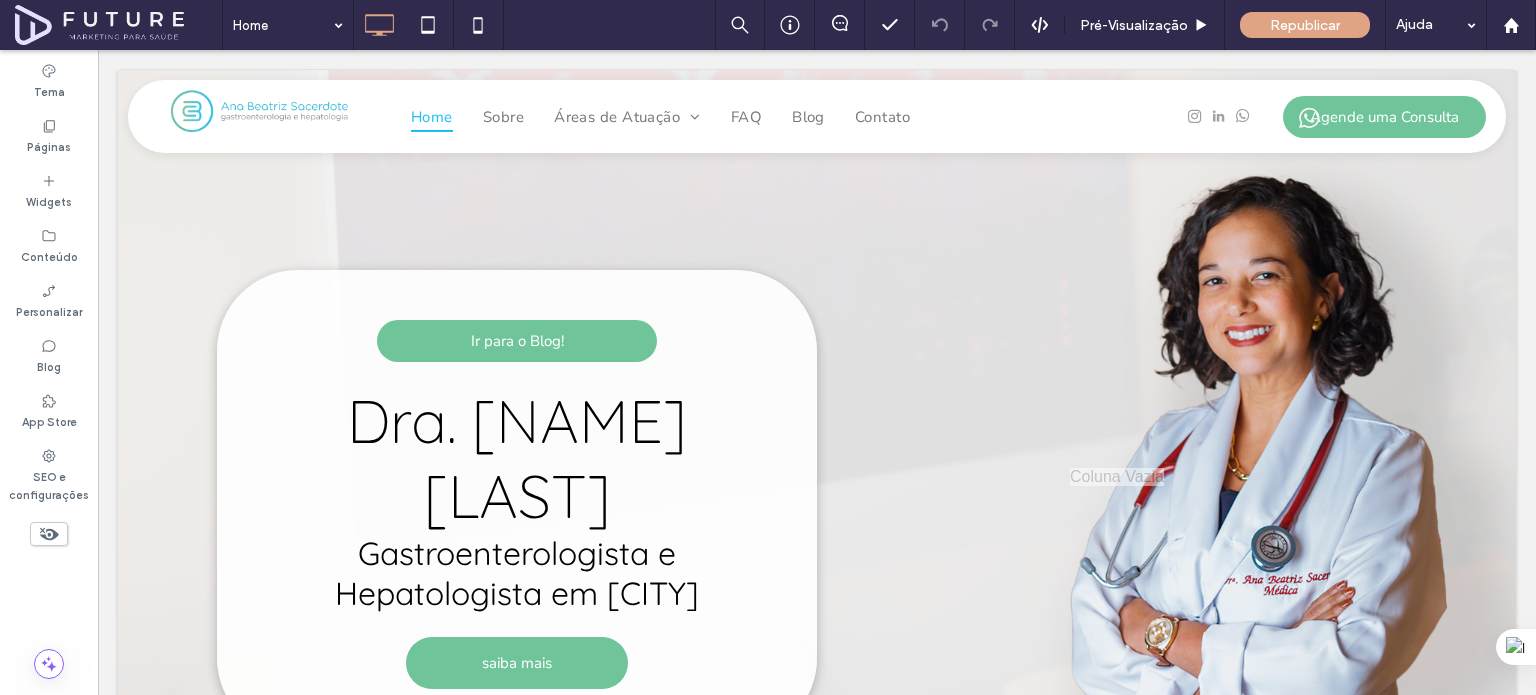 scroll, scrollTop: 0, scrollLeft: 0, axis: both 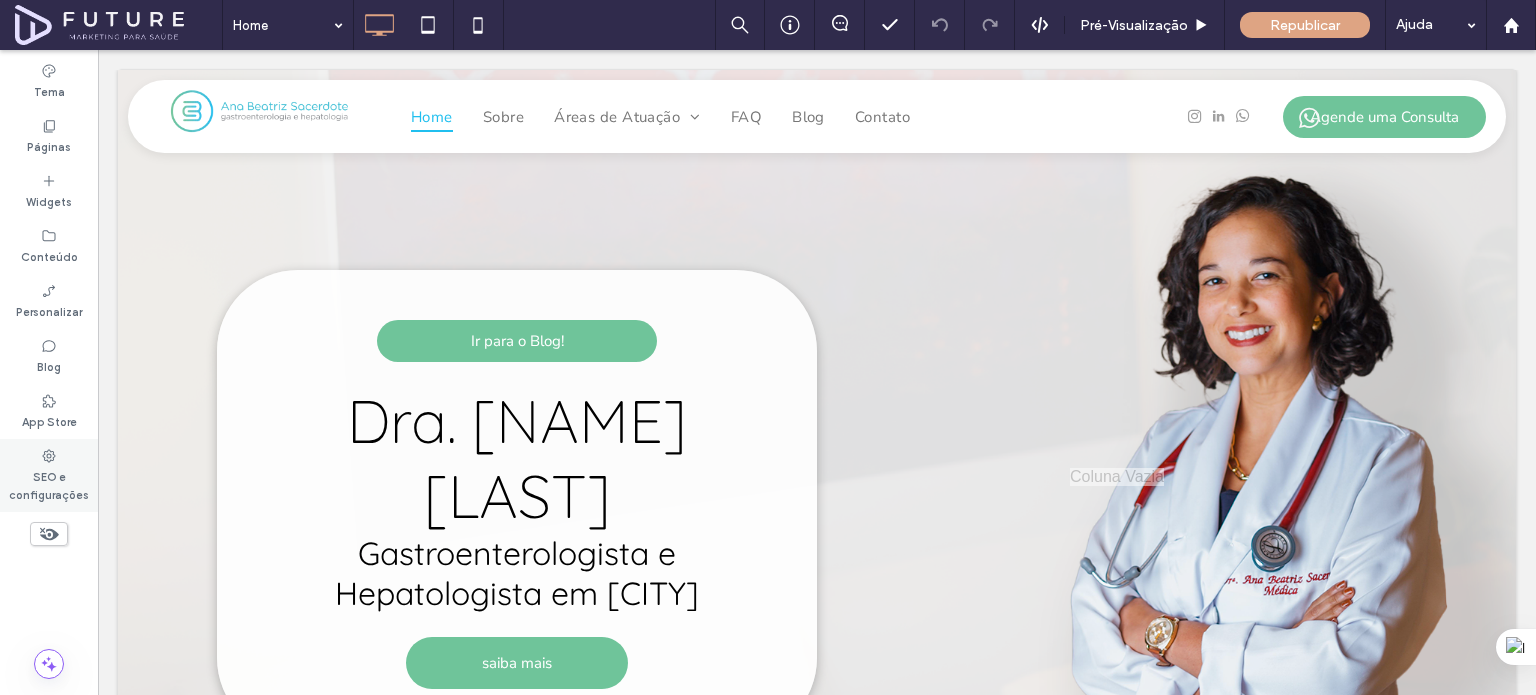 click on "SEO e configurações" at bounding box center (49, 475) 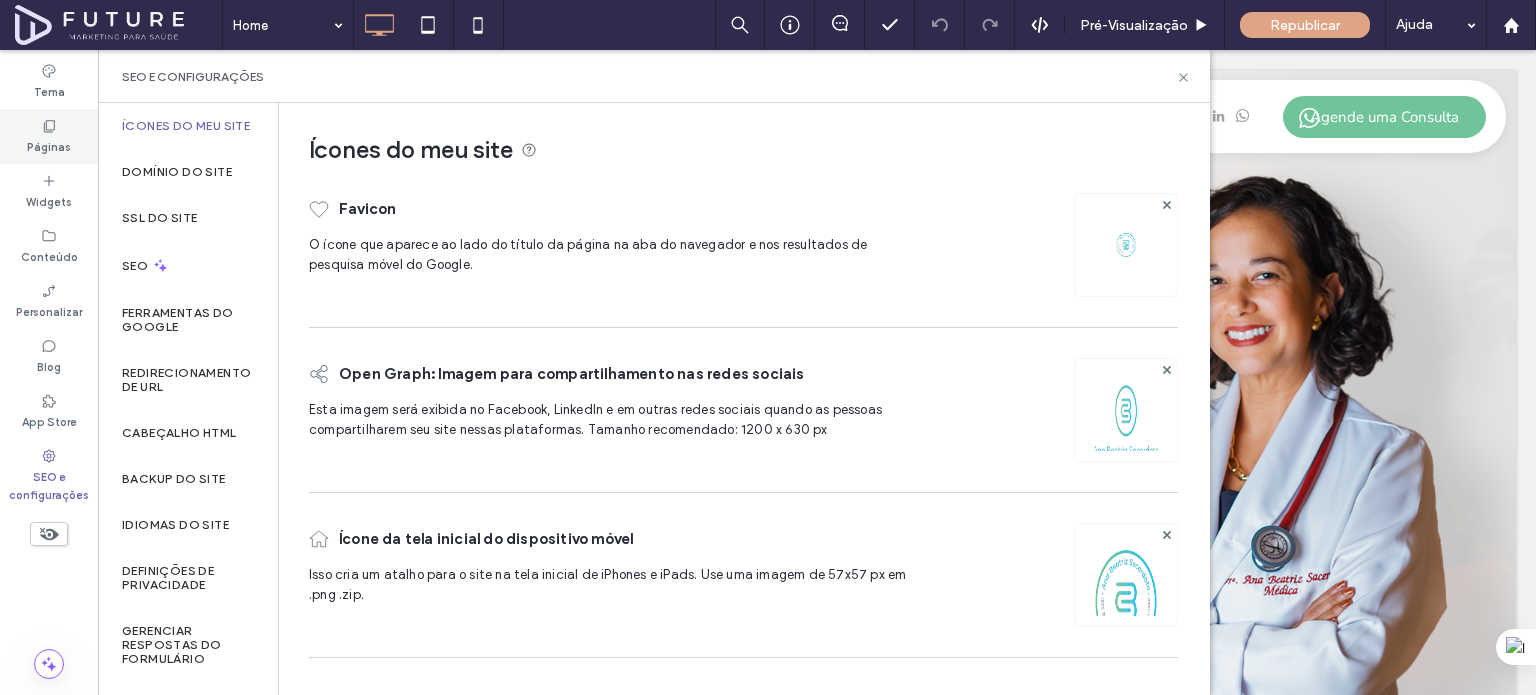 click on "Páginas" at bounding box center [49, 136] 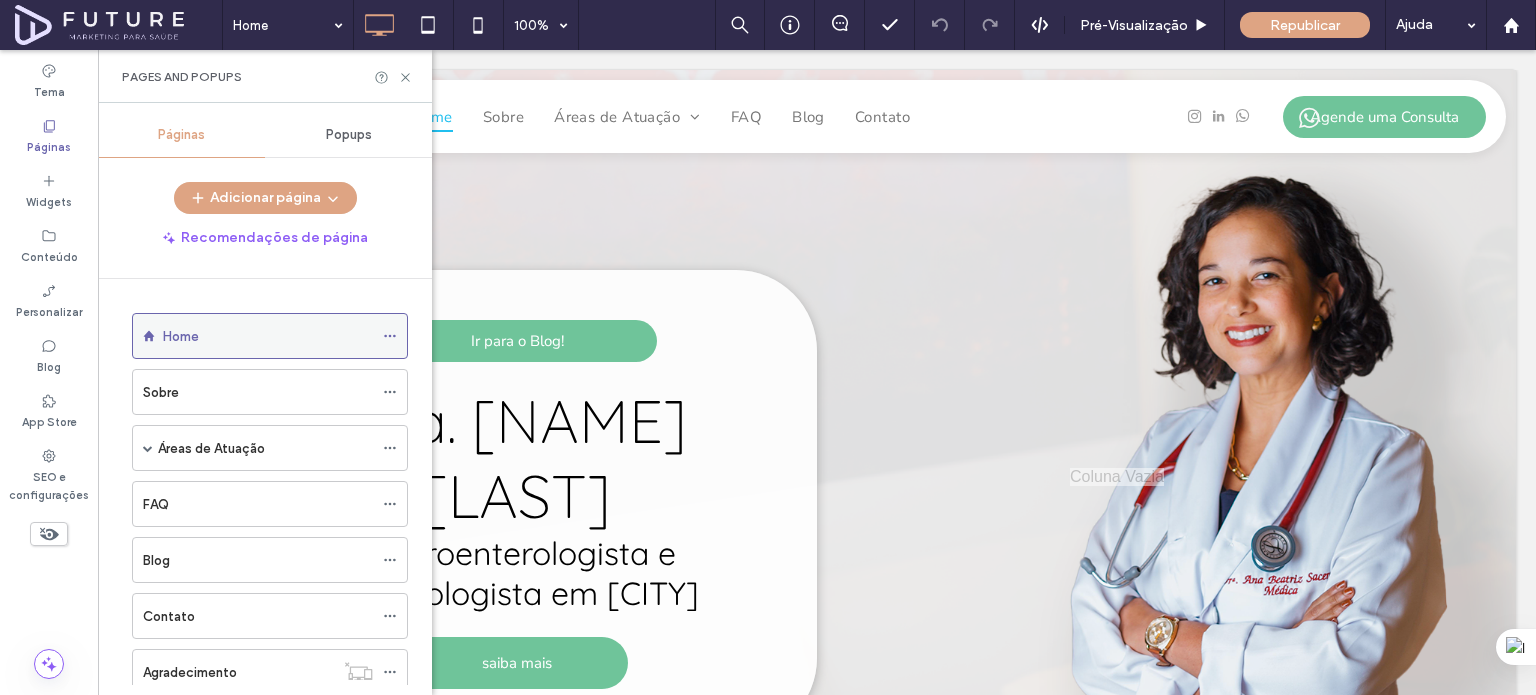 click 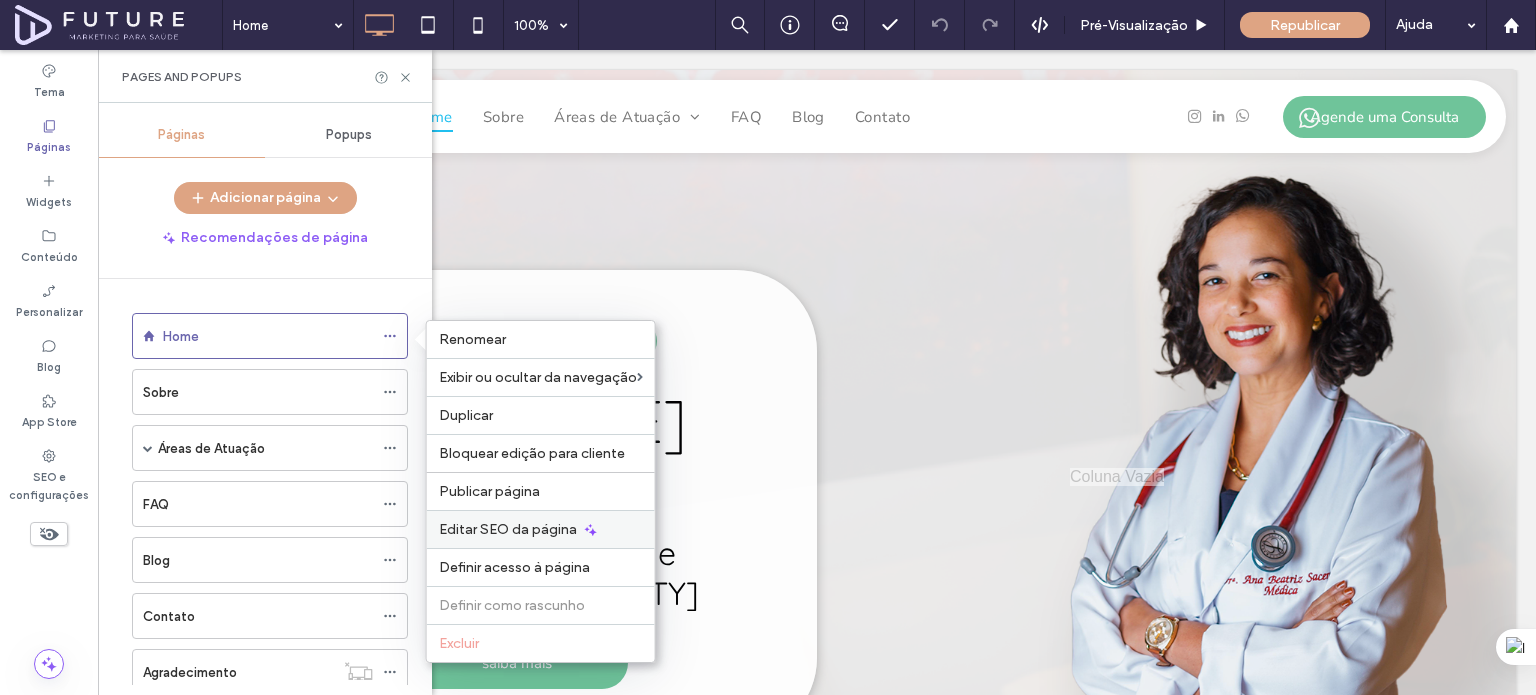 click on "Editar SEO da página" at bounding box center [508, 529] 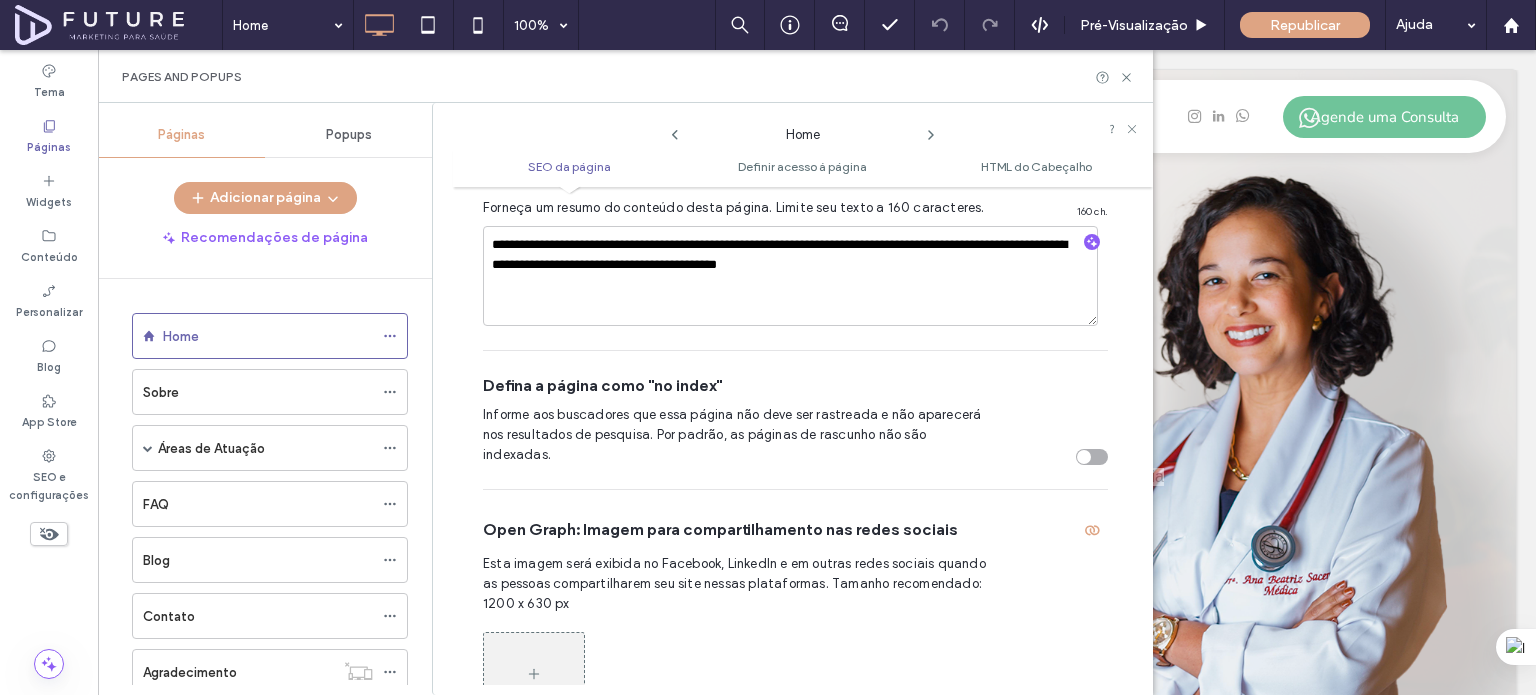 scroll, scrollTop: 610, scrollLeft: 0, axis: vertical 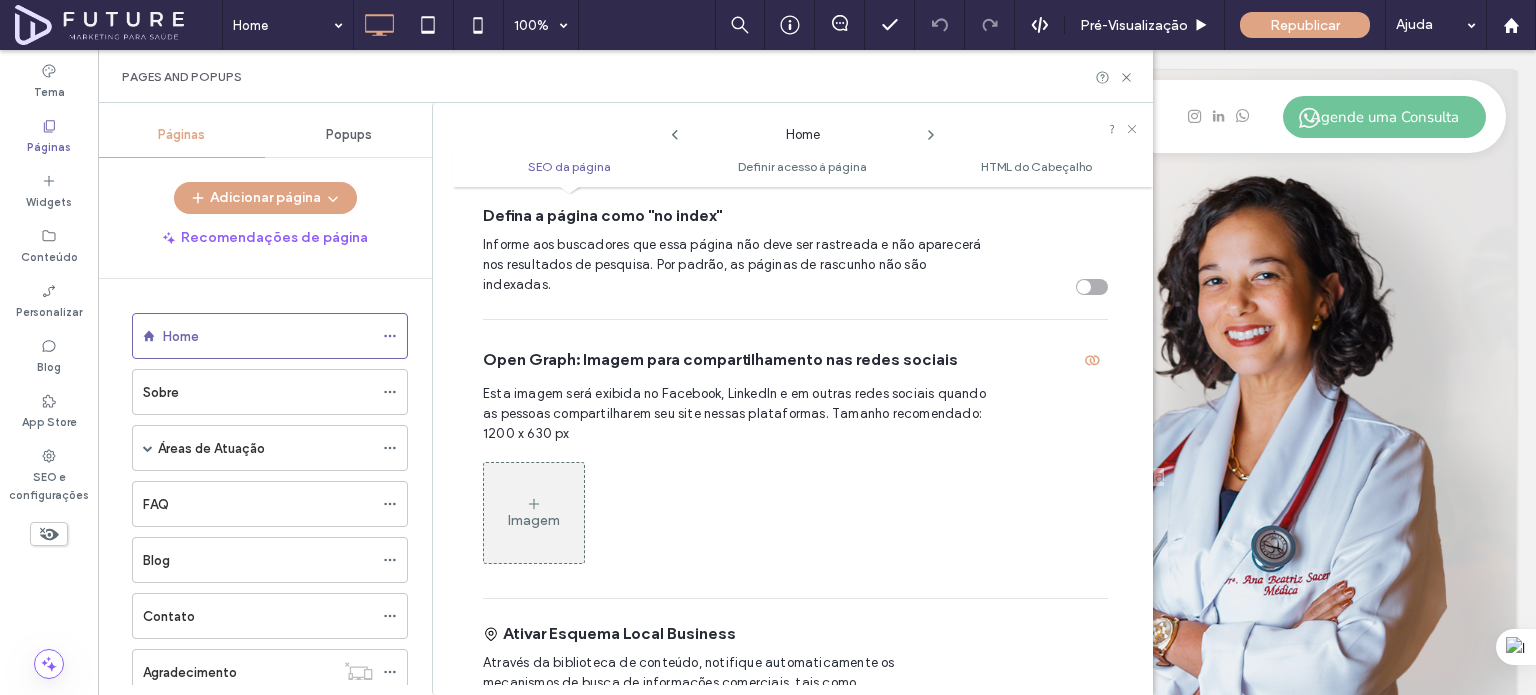 click on "Imagem" at bounding box center [534, 513] 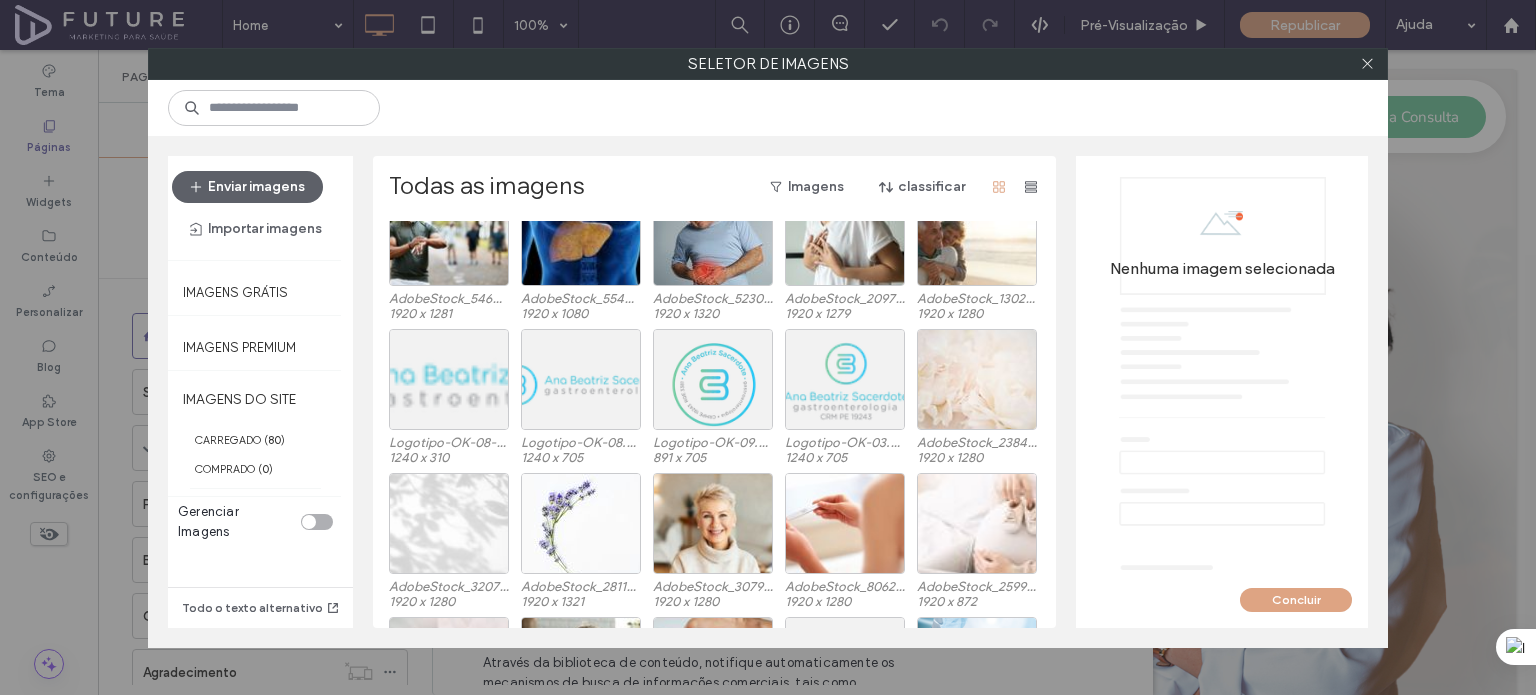scroll, scrollTop: 1228, scrollLeft: 0, axis: vertical 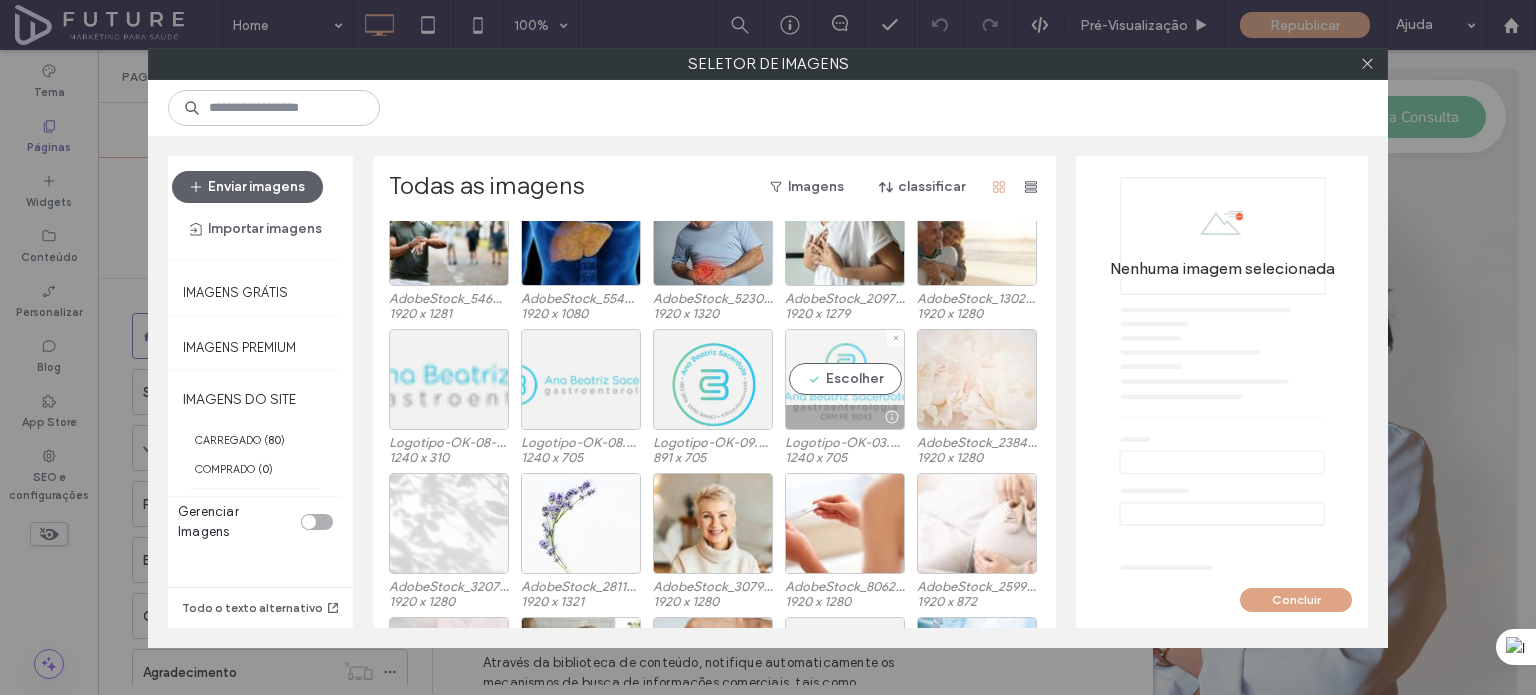 click on "Escolher" at bounding box center (845, 379) 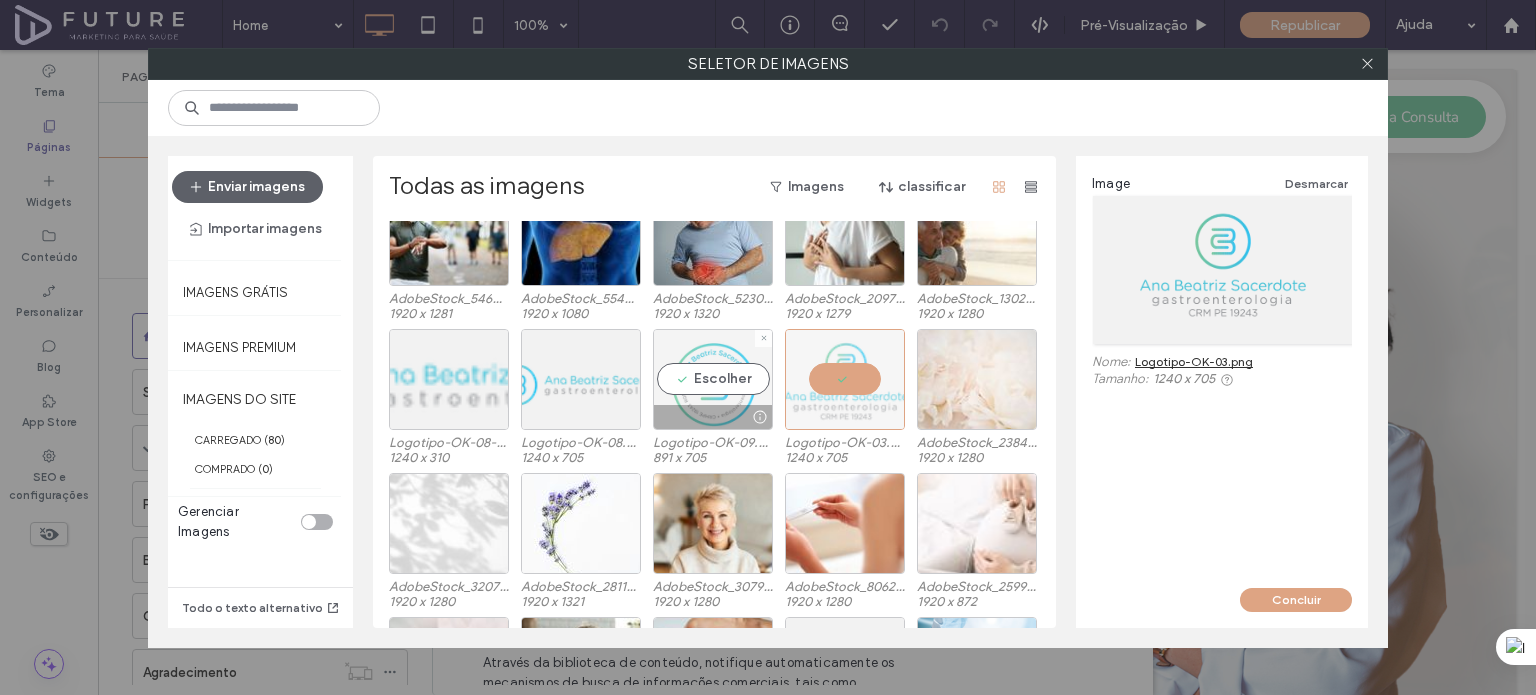 click on "Escolher" at bounding box center (713, 379) 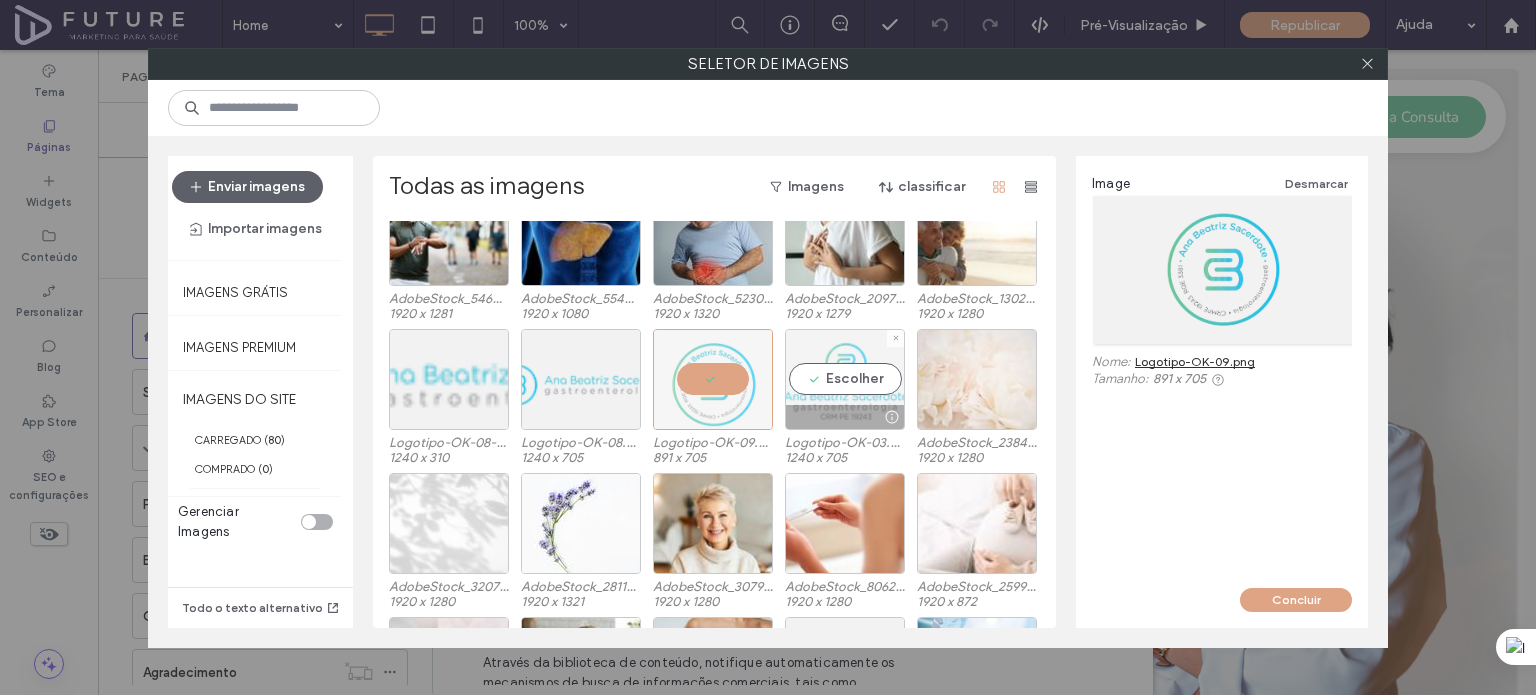 click on "Escolher" at bounding box center (845, 379) 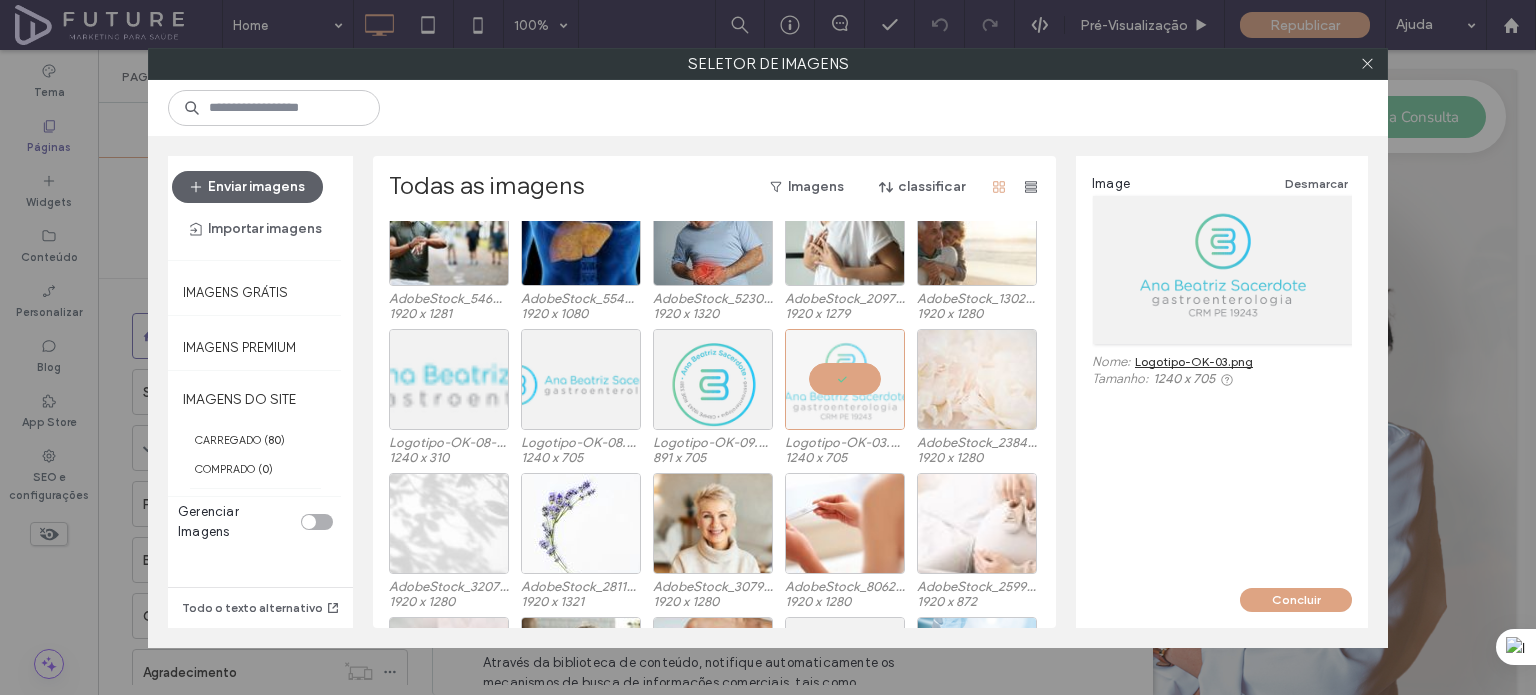 click on "Logotipo-OK-03.png" at bounding box center [1194, 361] 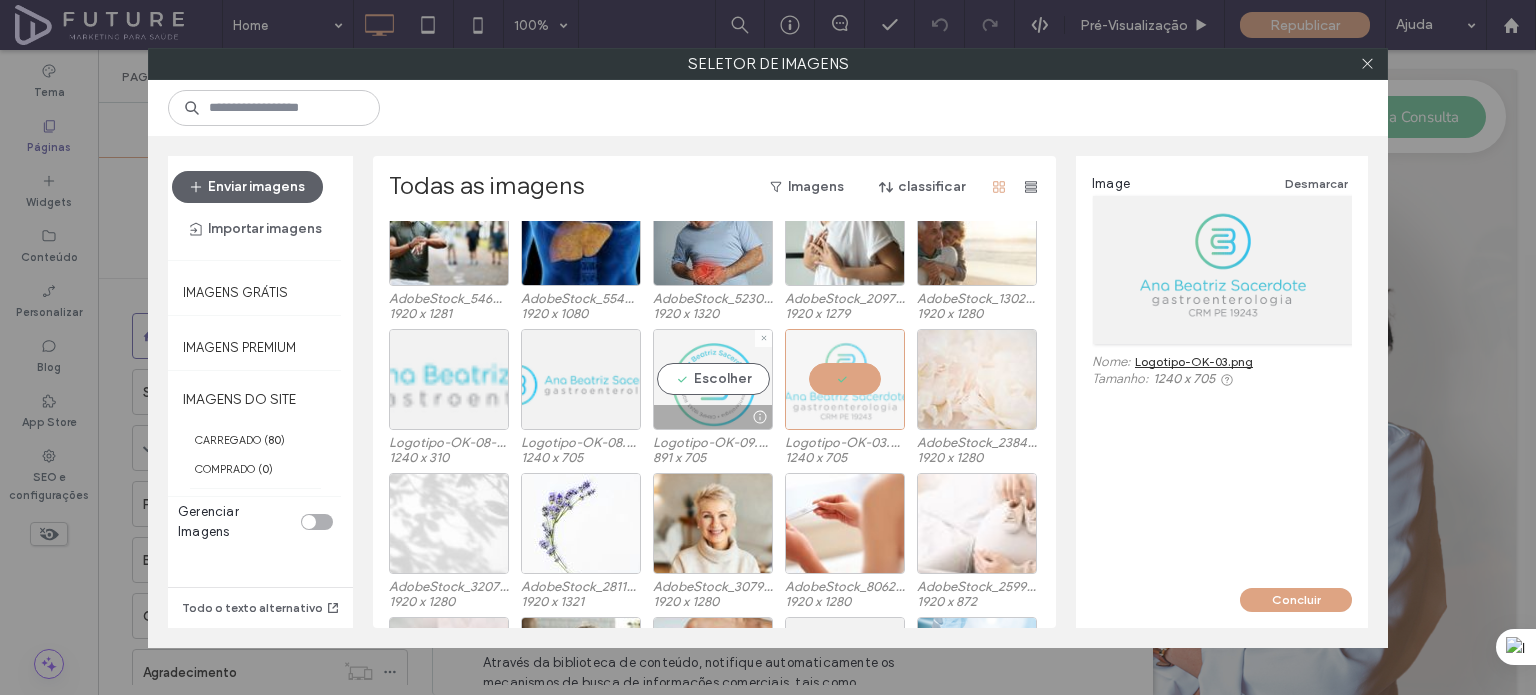 click on "Escolher" at bounding box center (713, 379) 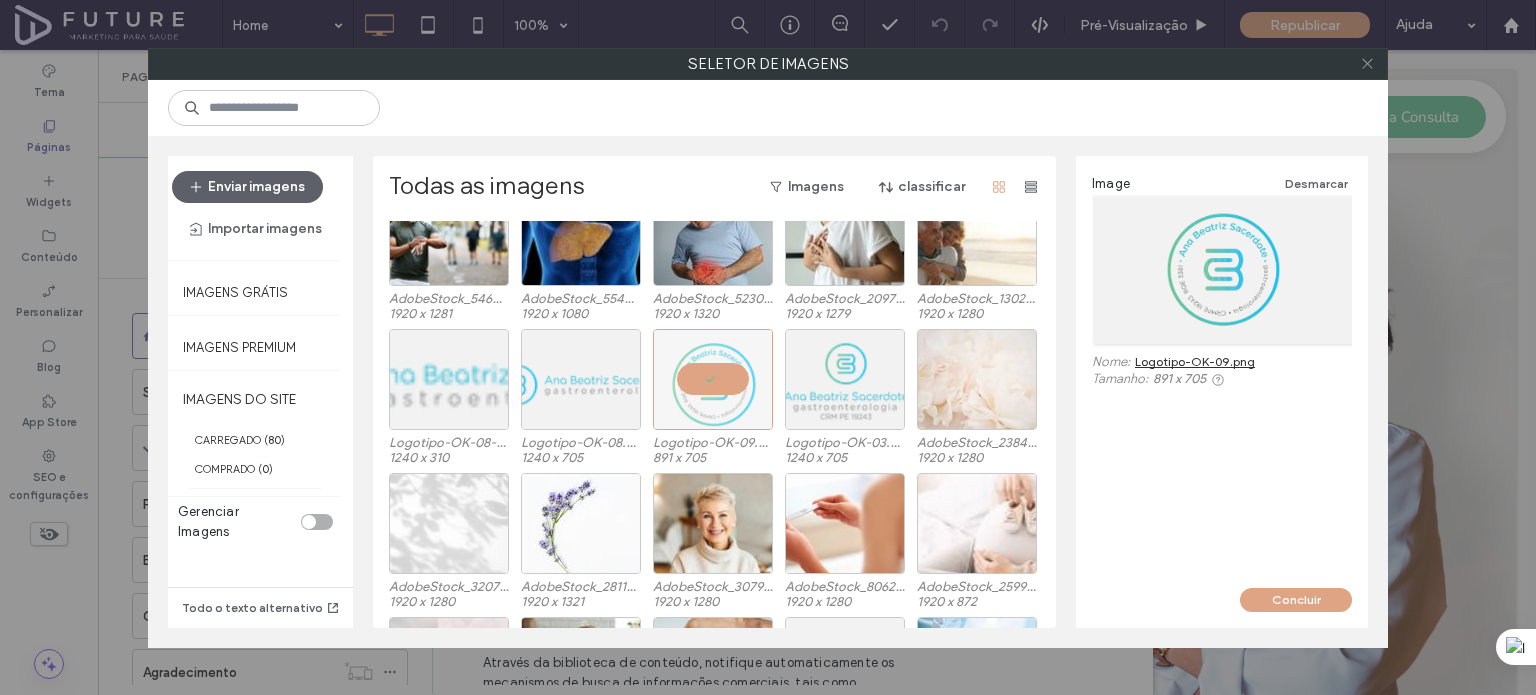 click 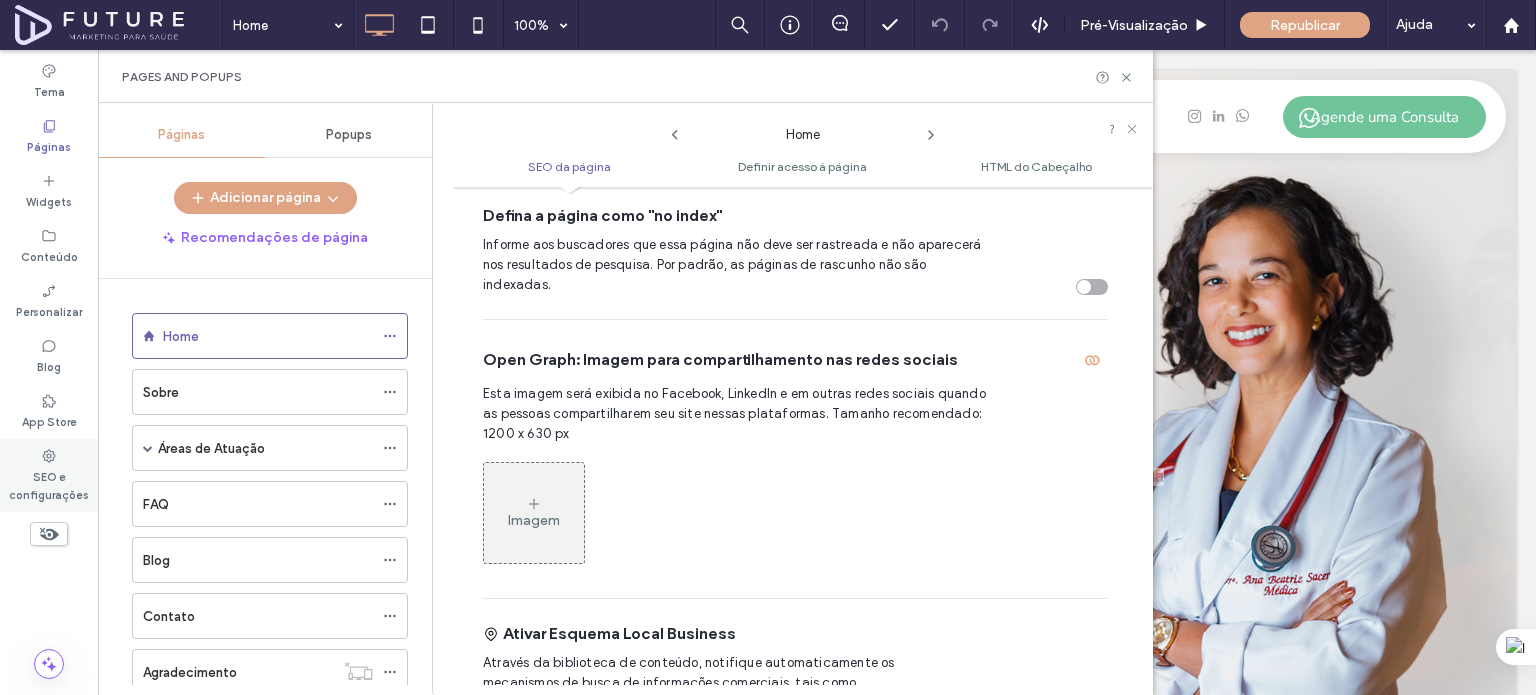 click on "SEO e configurações" at bounding box center (49, 484) 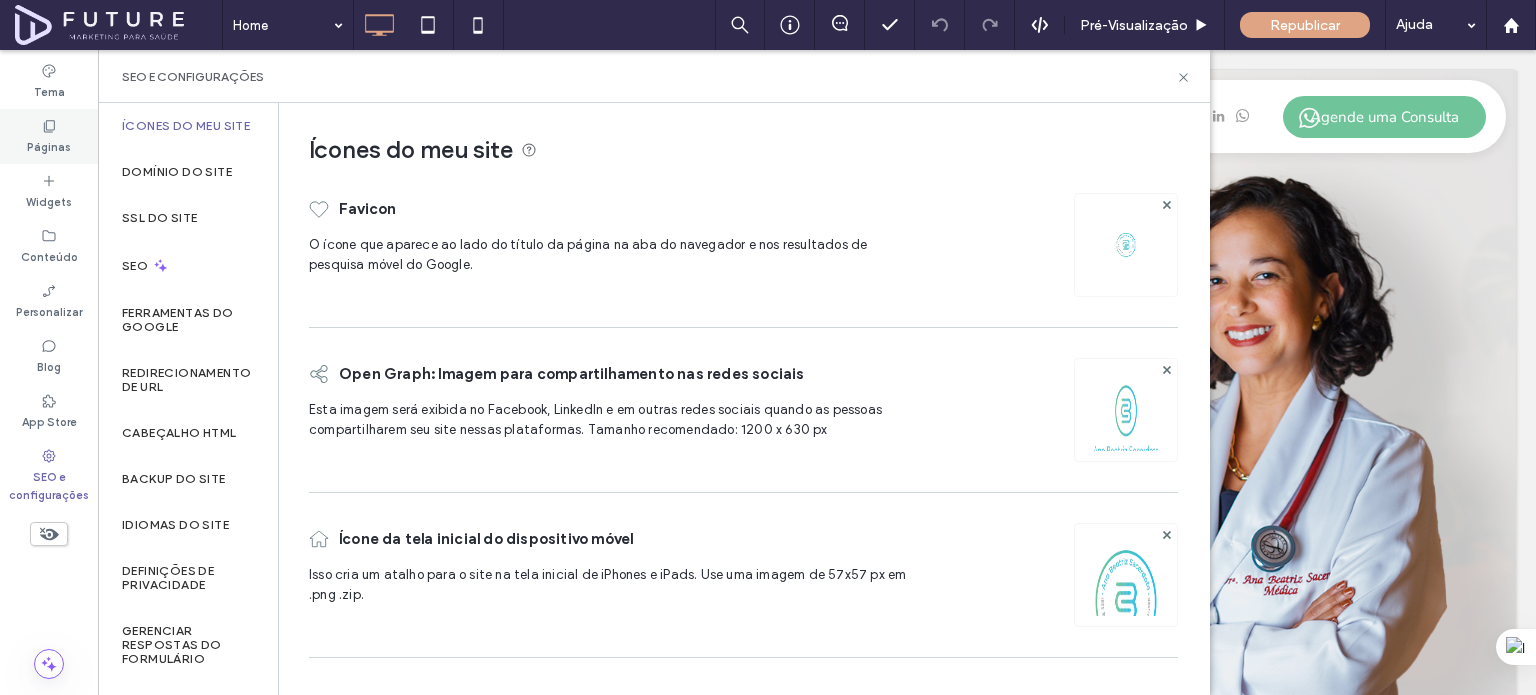 click on "Páginas" at bounding box center [49, 145] 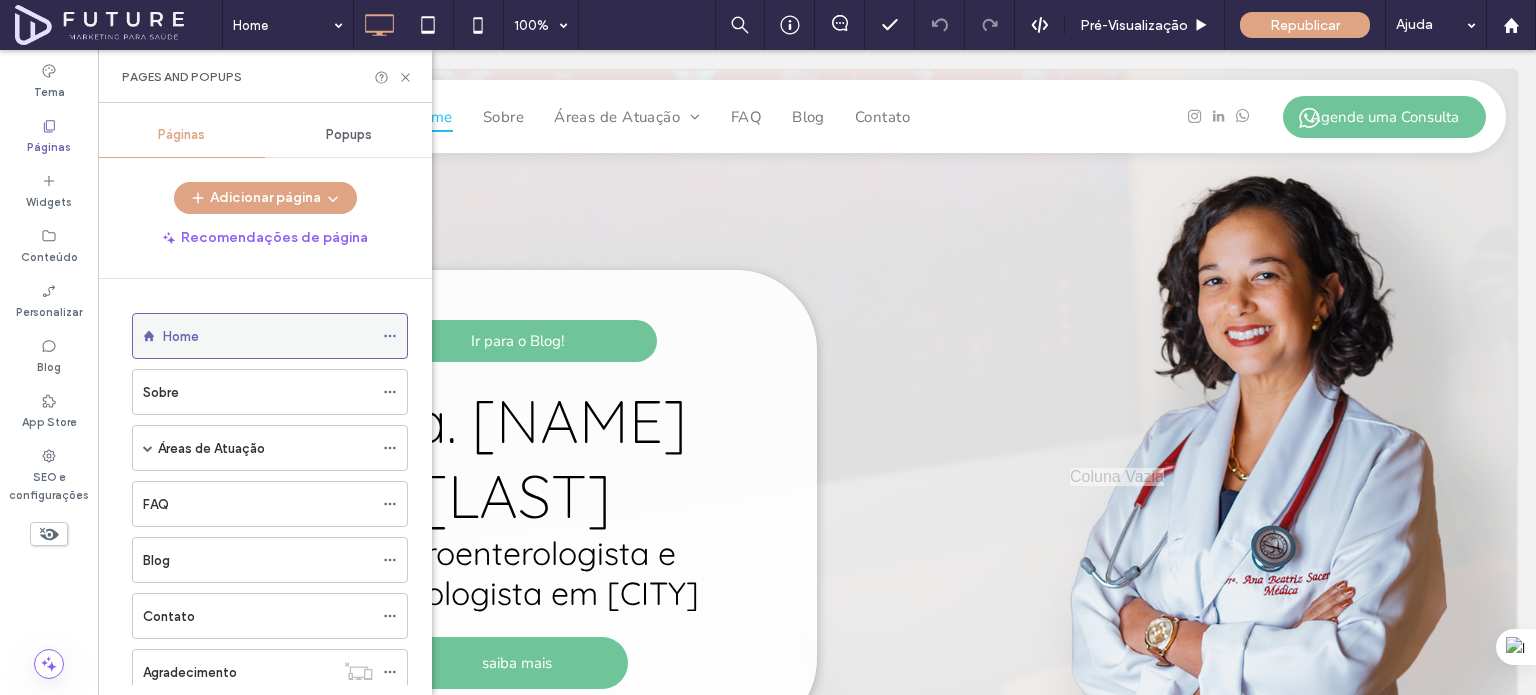 click at bounding box center (390, 336) 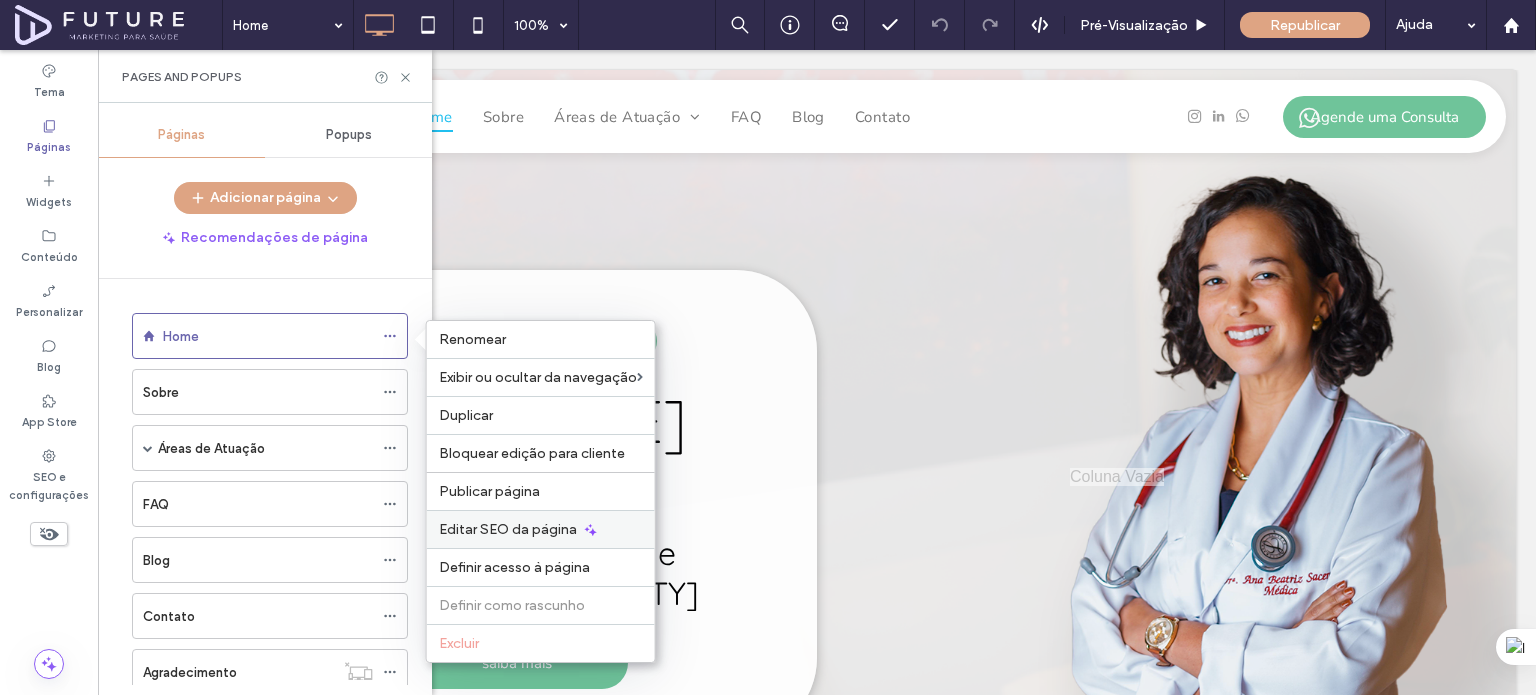 click on "Editar SEO da página" at bounding box center (508, 529) 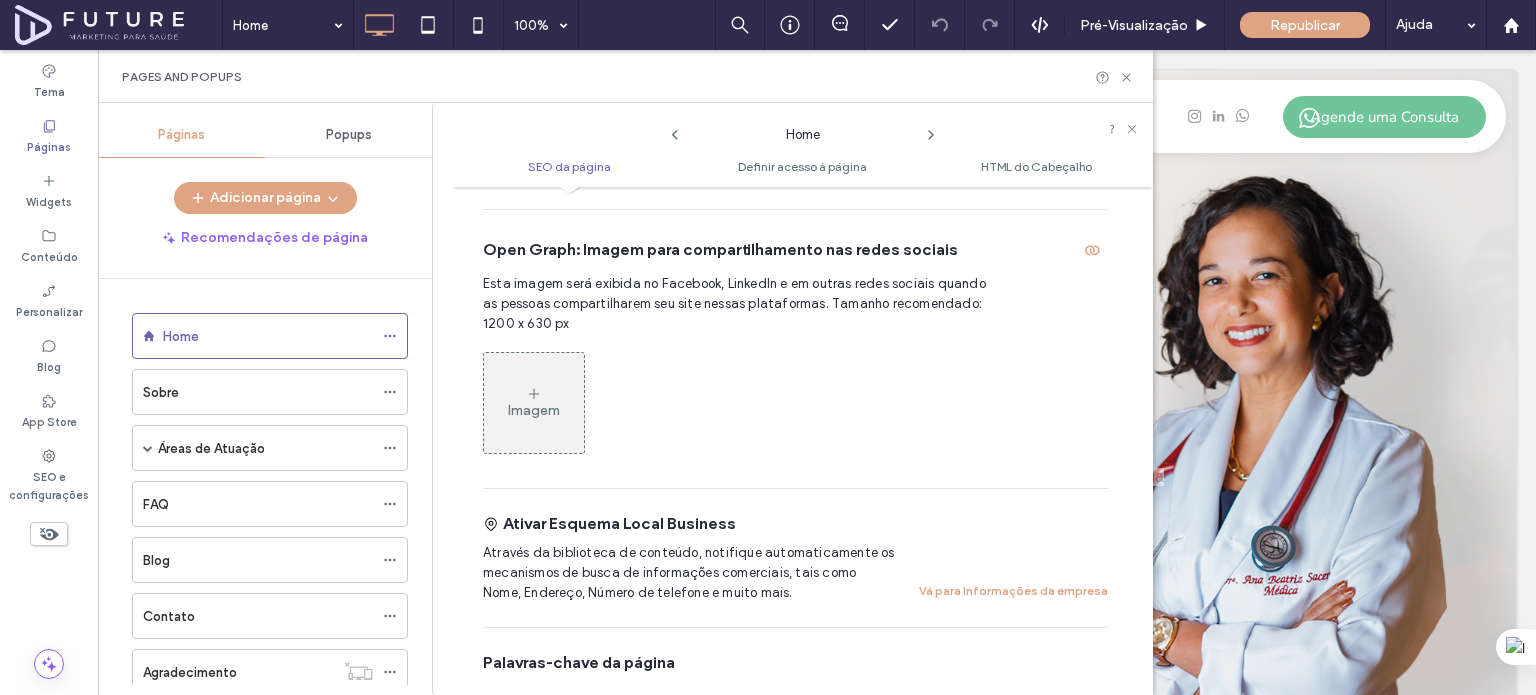 scroll, scrollTop: 710, scrollLeft: 0, axis: vertical 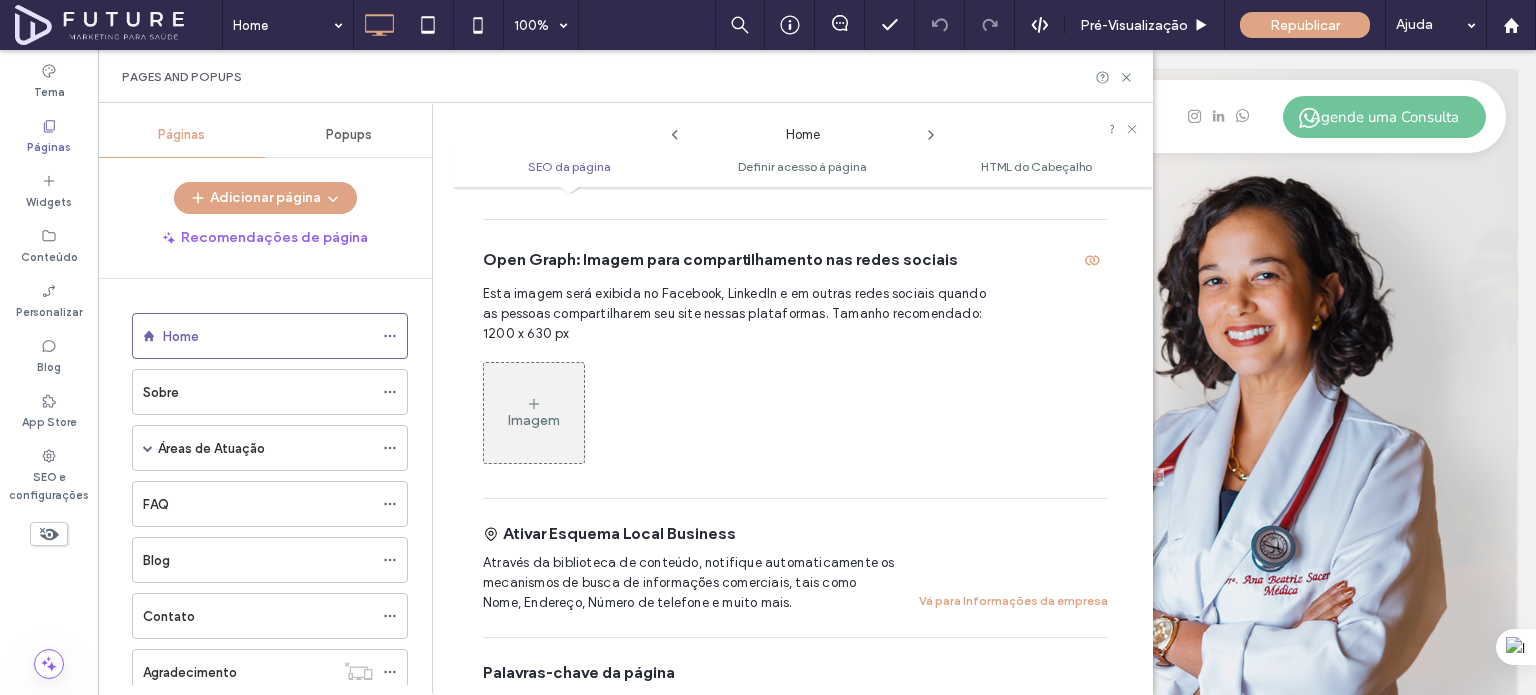 click on "Imagem" at bounding box center (534, 413) 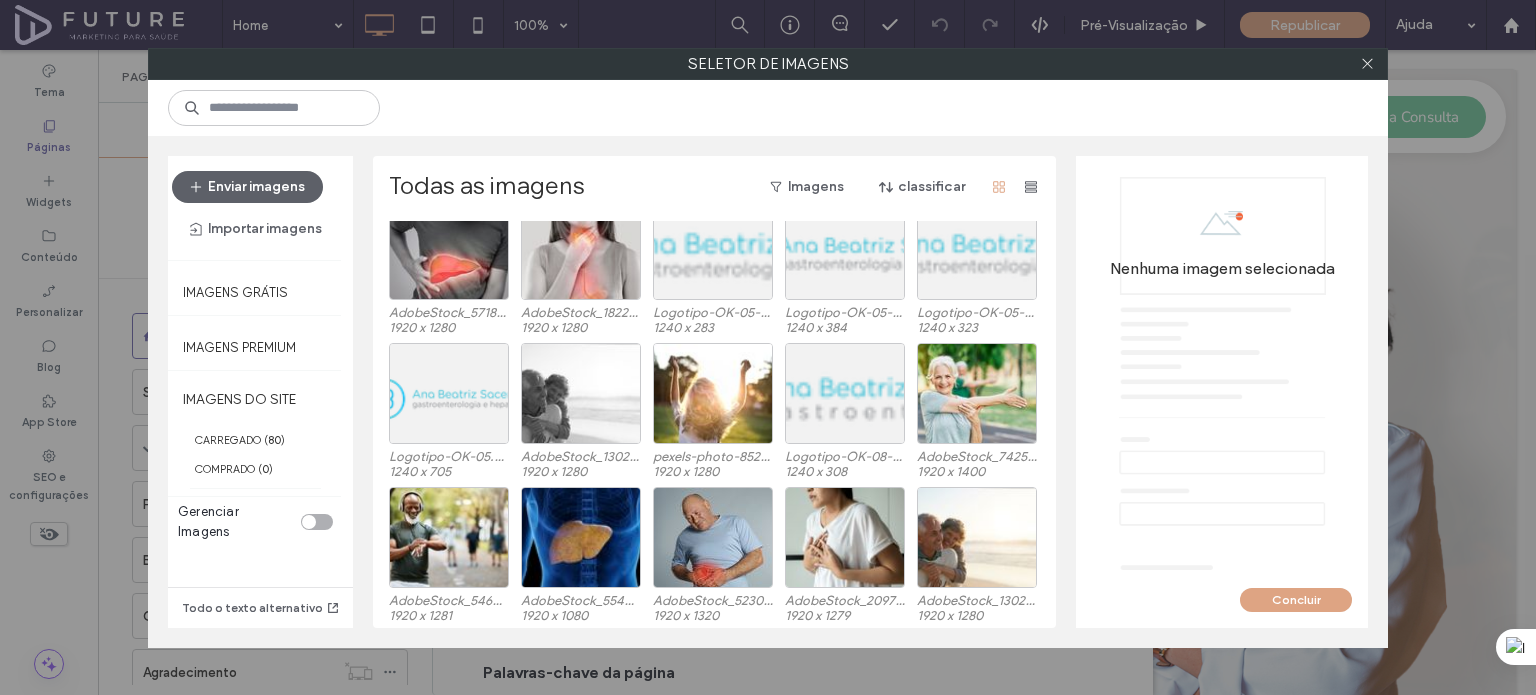 scroll, scrollTop: 928, scrollLeft: 0, axis: vertical 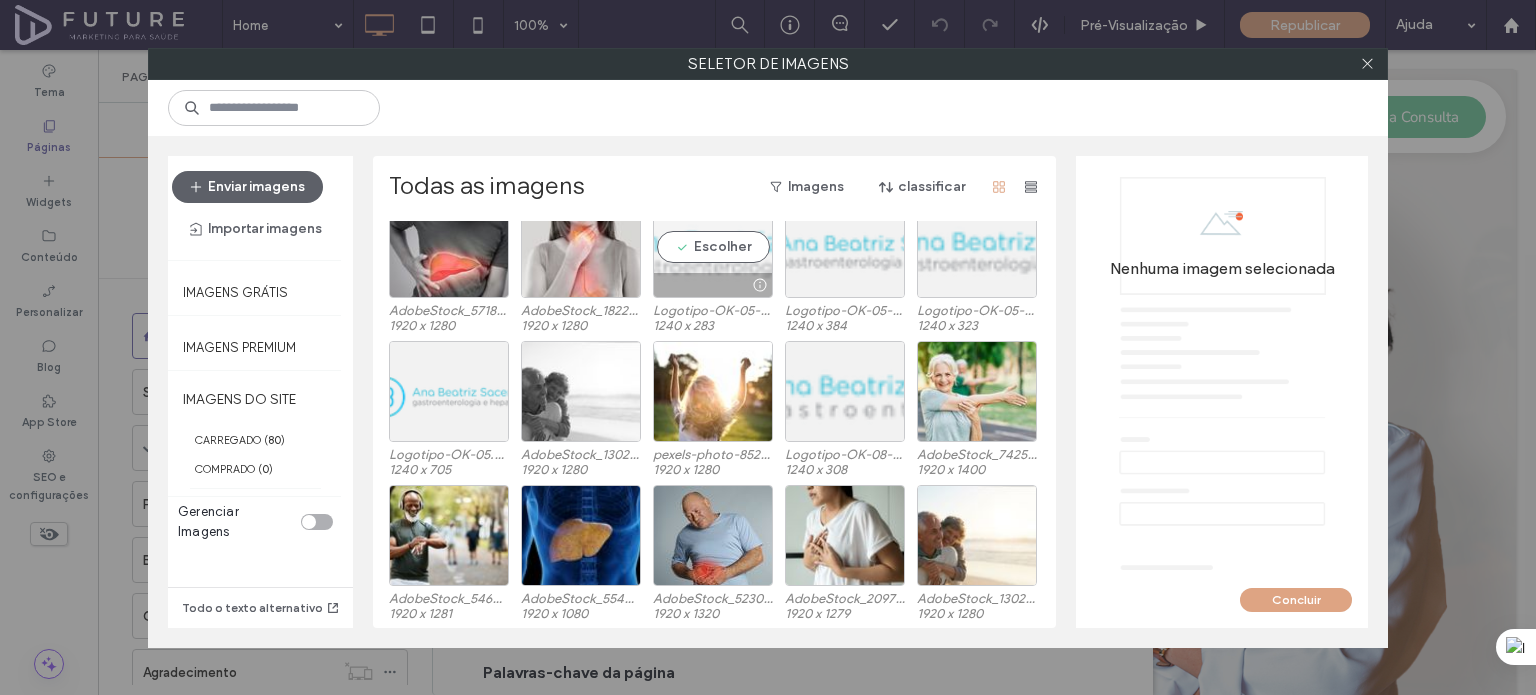 click on "Escolher" at bounding box center [713, 247] 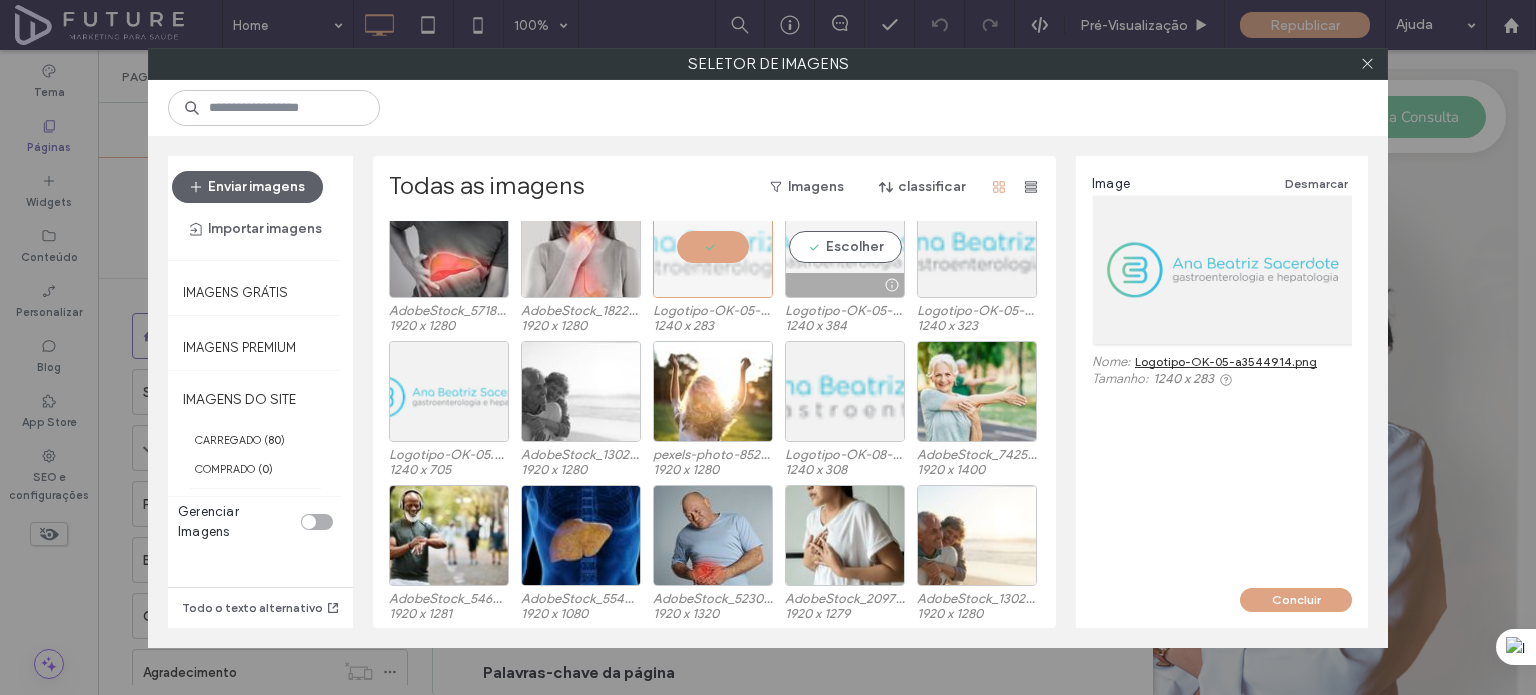 click on "Escolher" at bounding box center [845, 247] 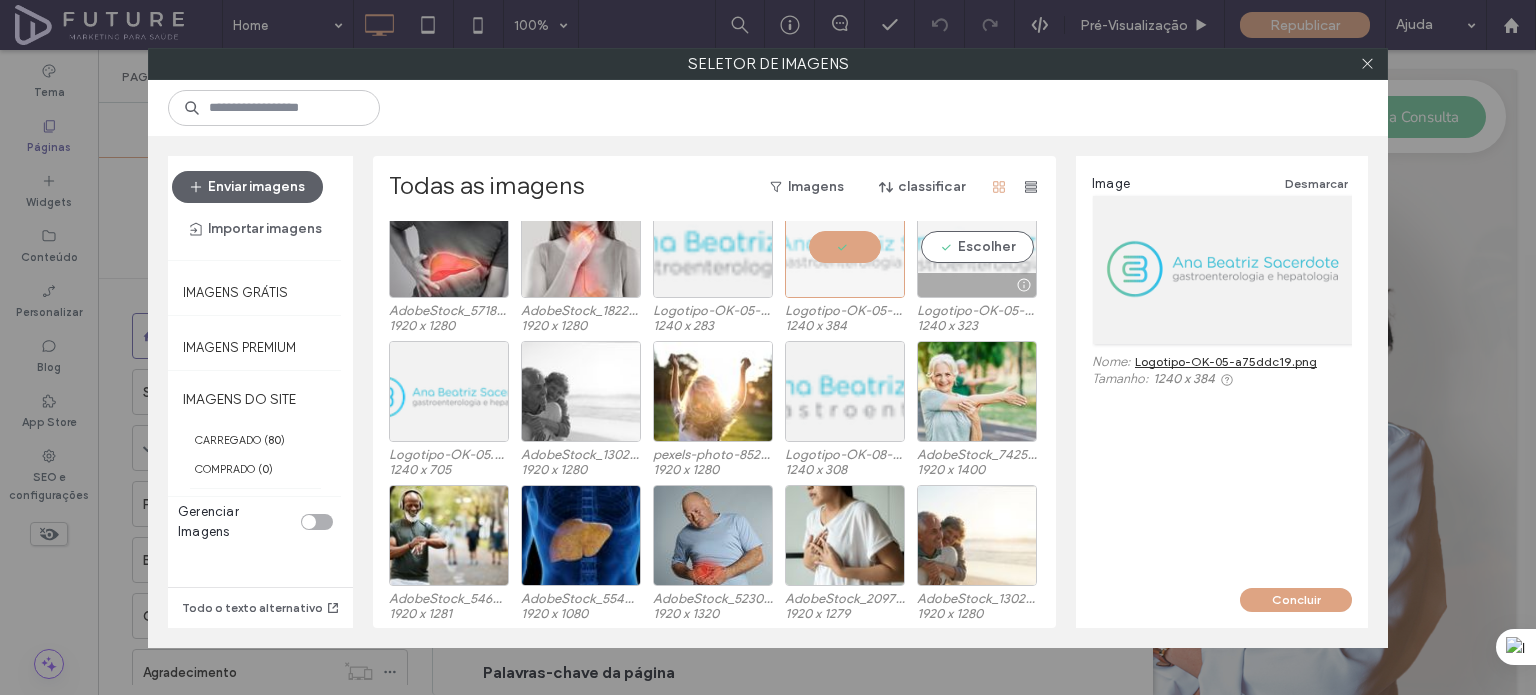 click on "Escolher" at bounding box center [977, 247] 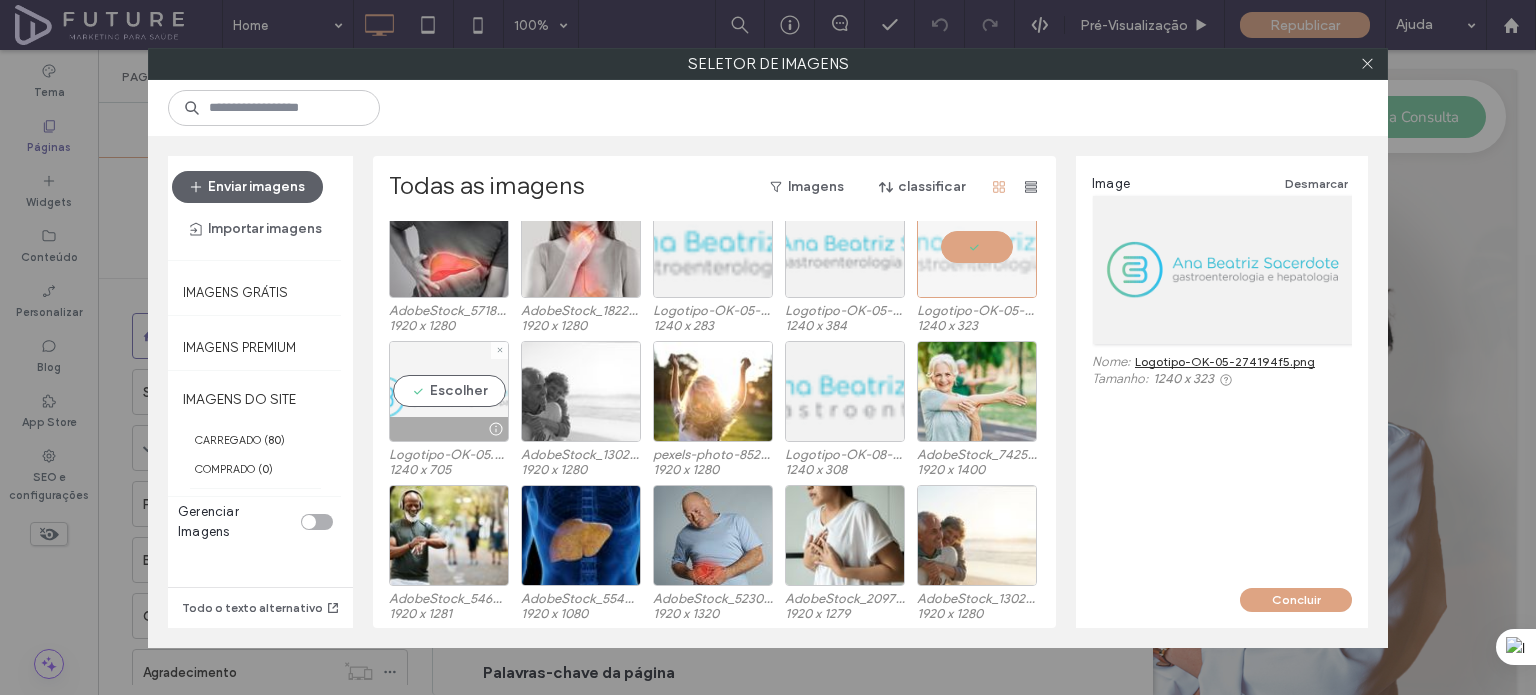 click on "Escolher" at bounding box center [449, 391] 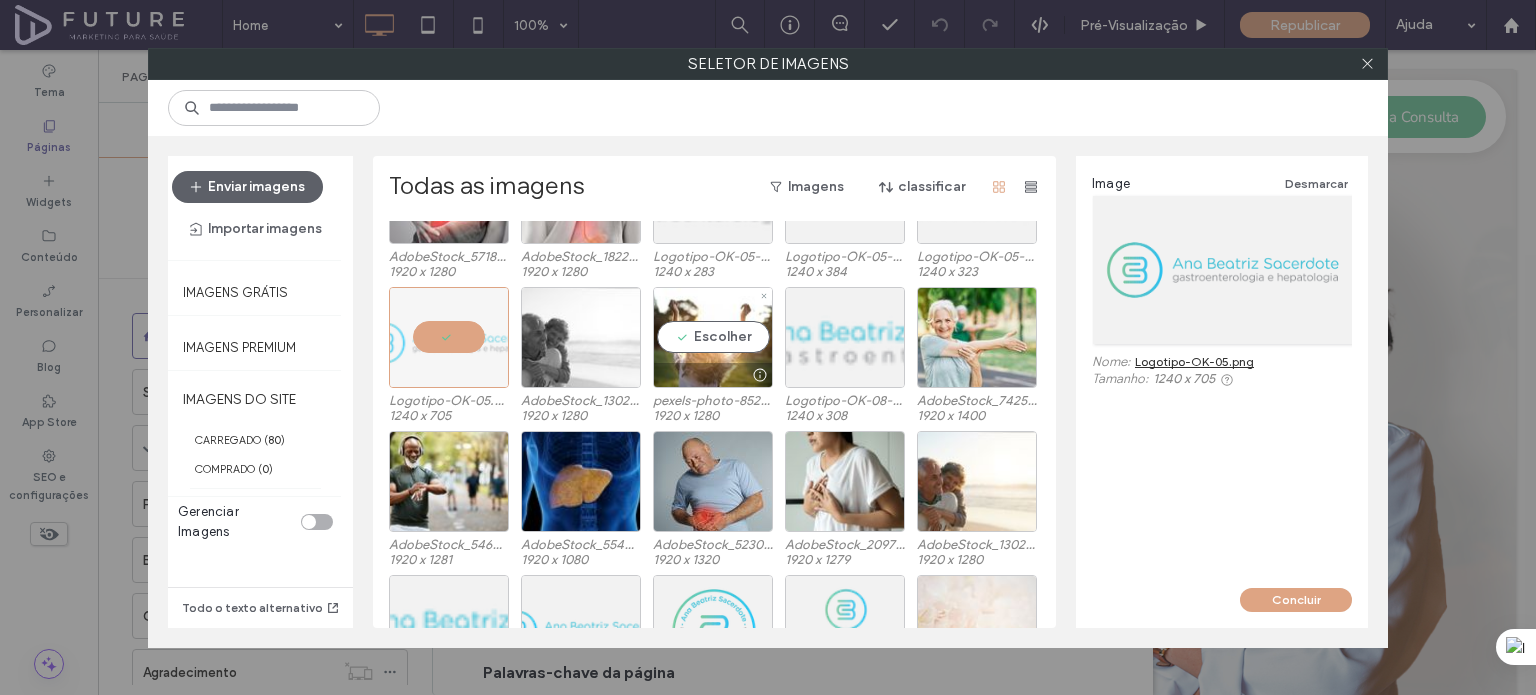 scroll, scrollTop: 1028, scrollLeft: 0, axis: vertical 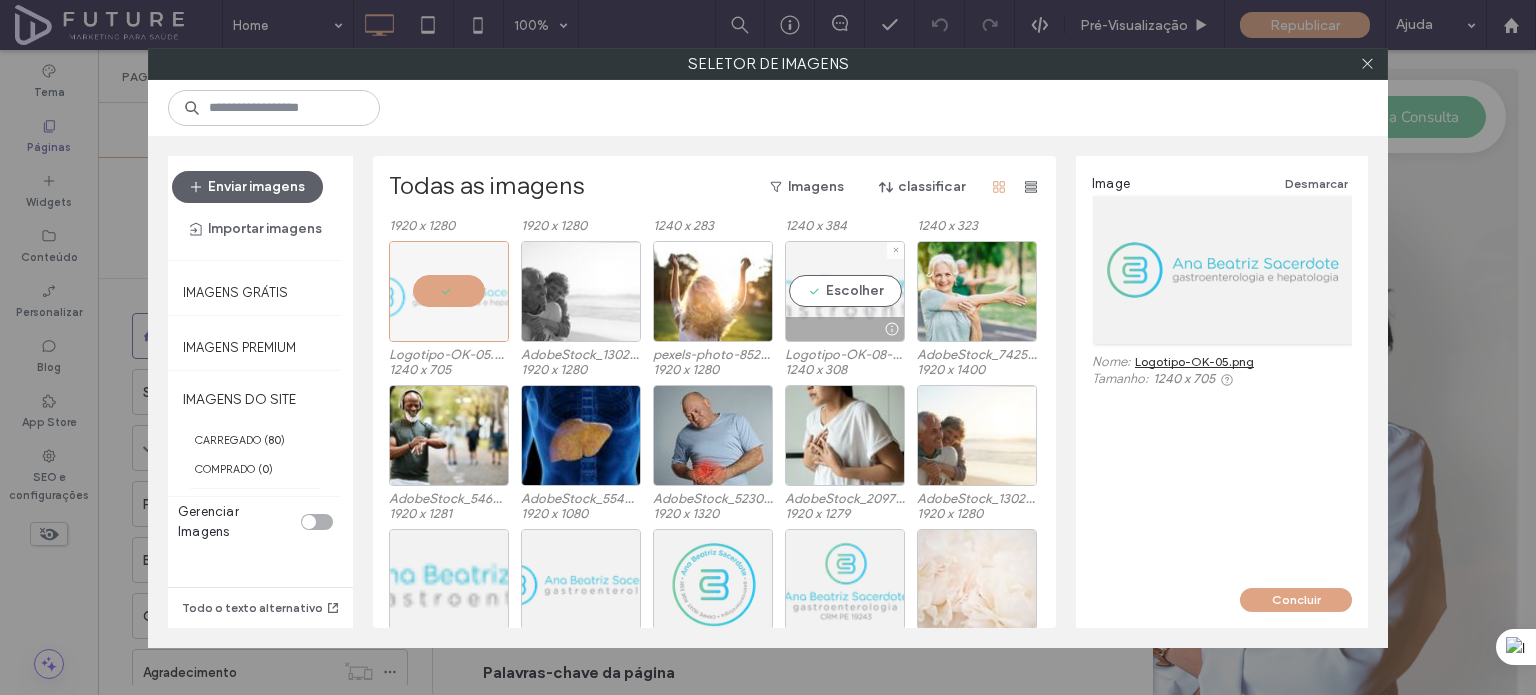 click on "Escolher" at bounding box center [845, 291] 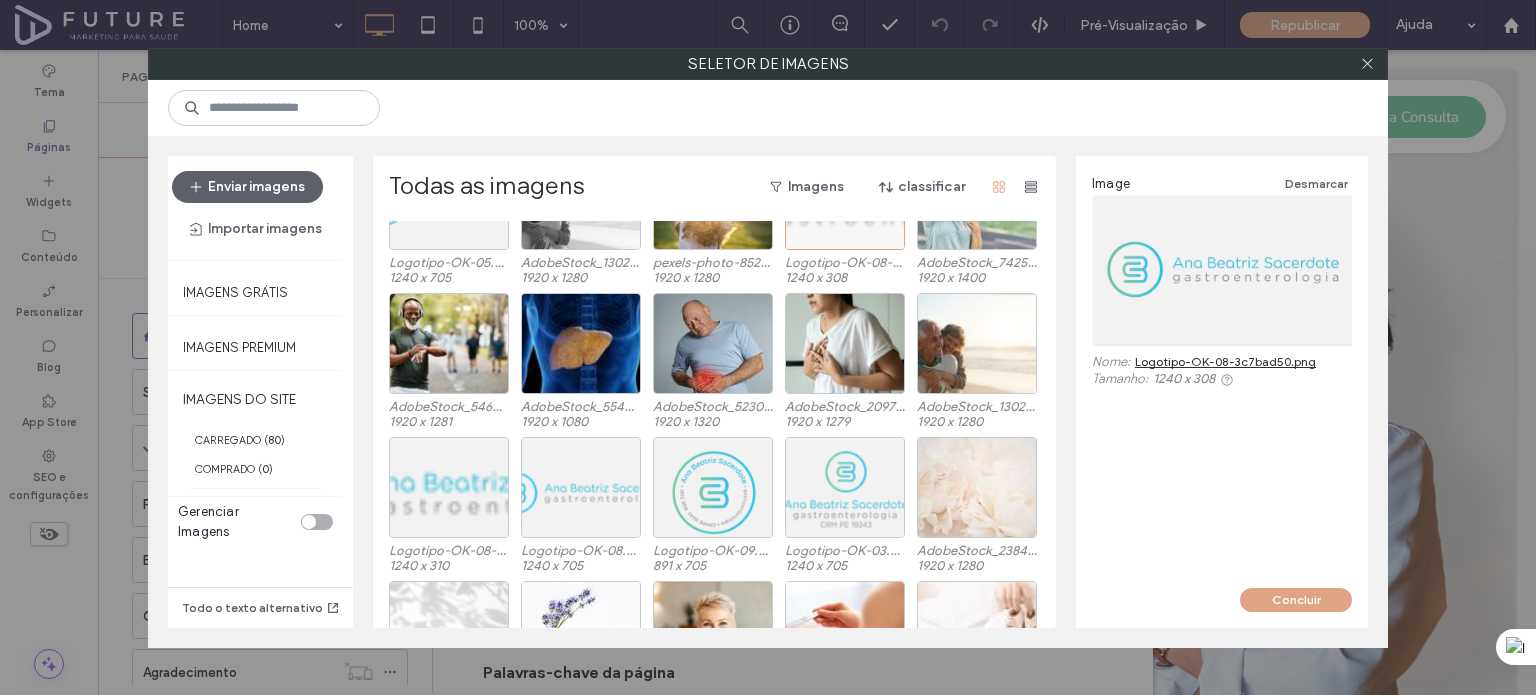 scroll, scrollTop: 1128, scrollLeft: 0, axis: vertical 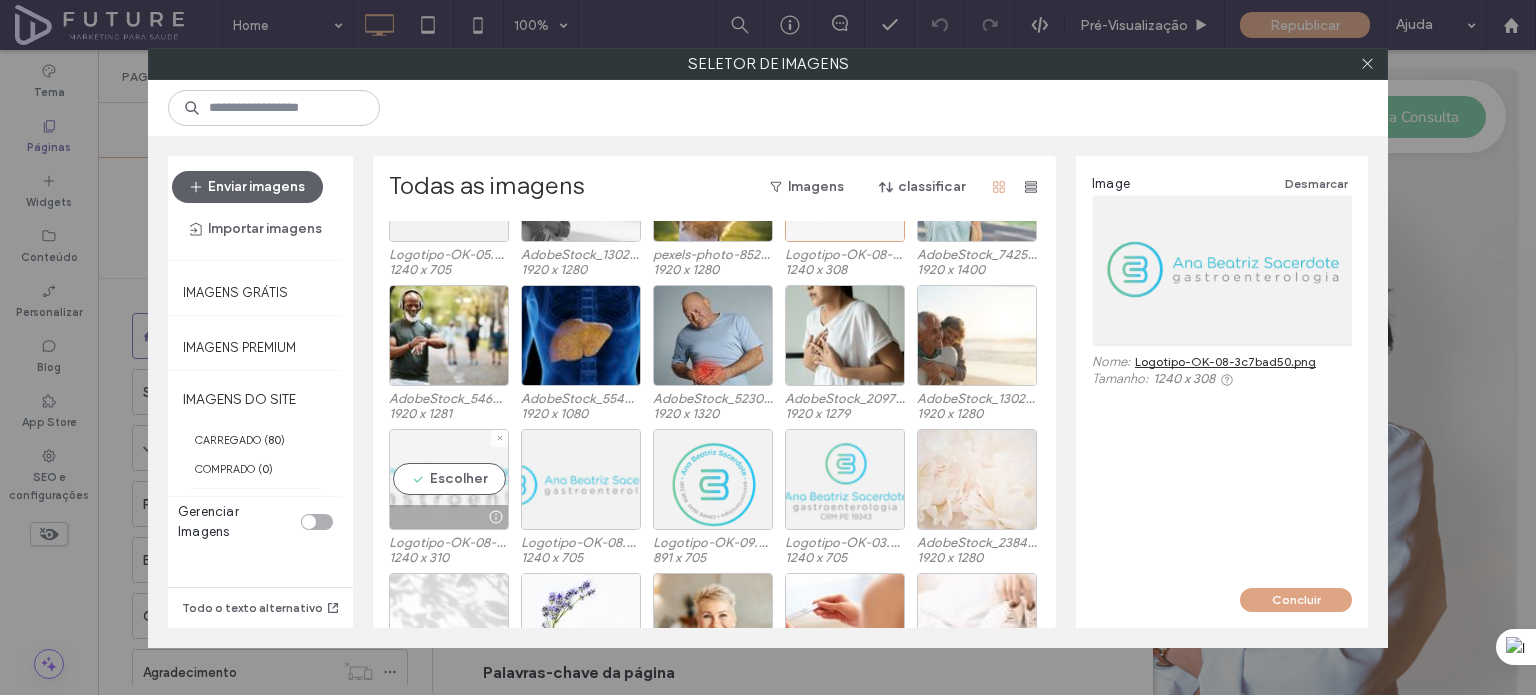 click on "Escolher" at bounding box center (449, 479) 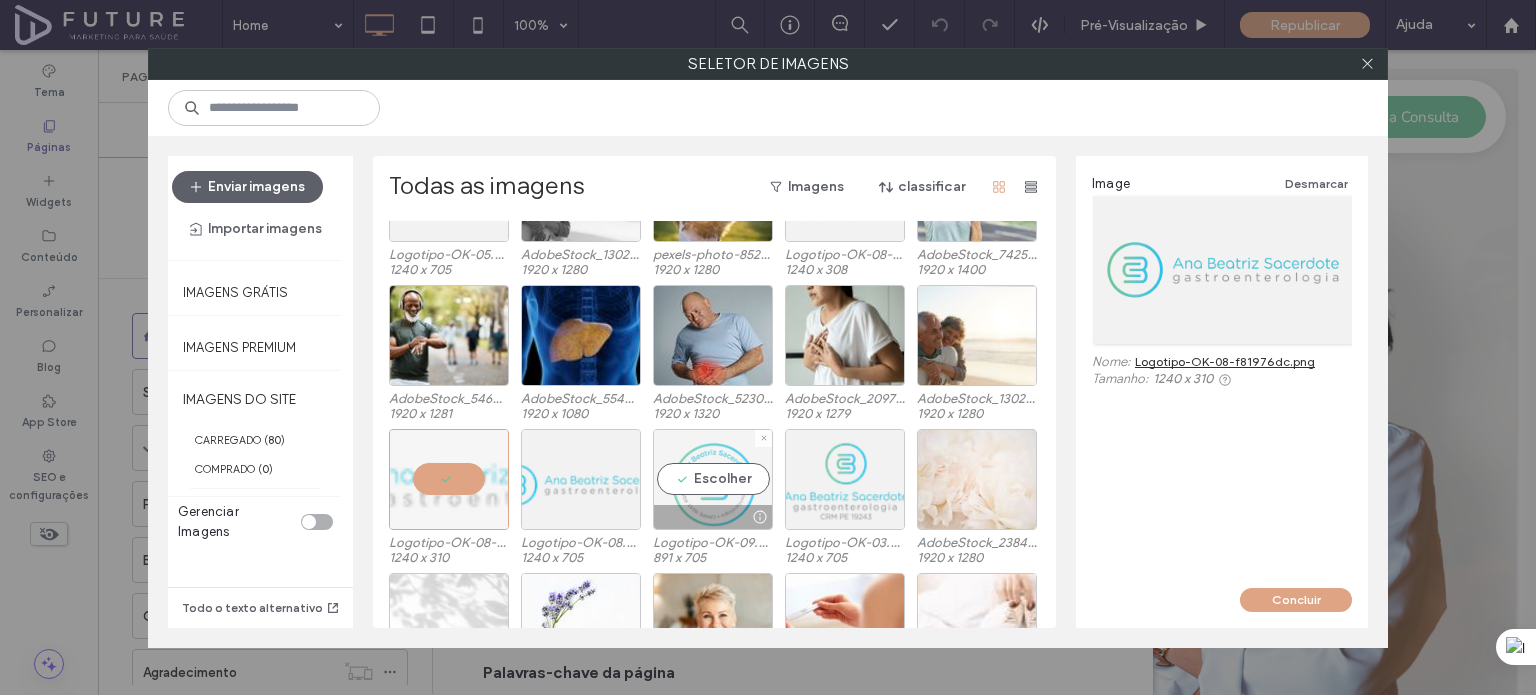 click on "Escolher" at bounding box center (713, 479) 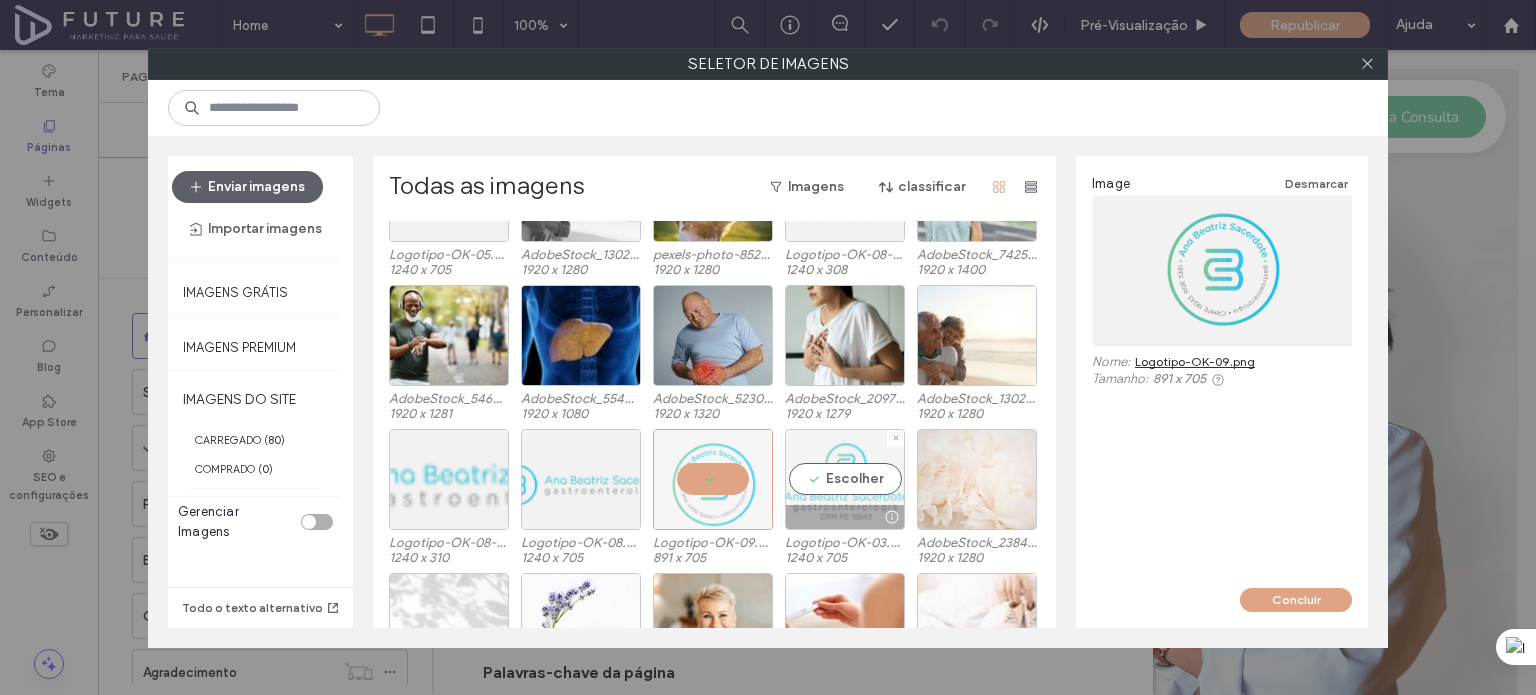 click on "Escolher" at bounding box center (845, 479) 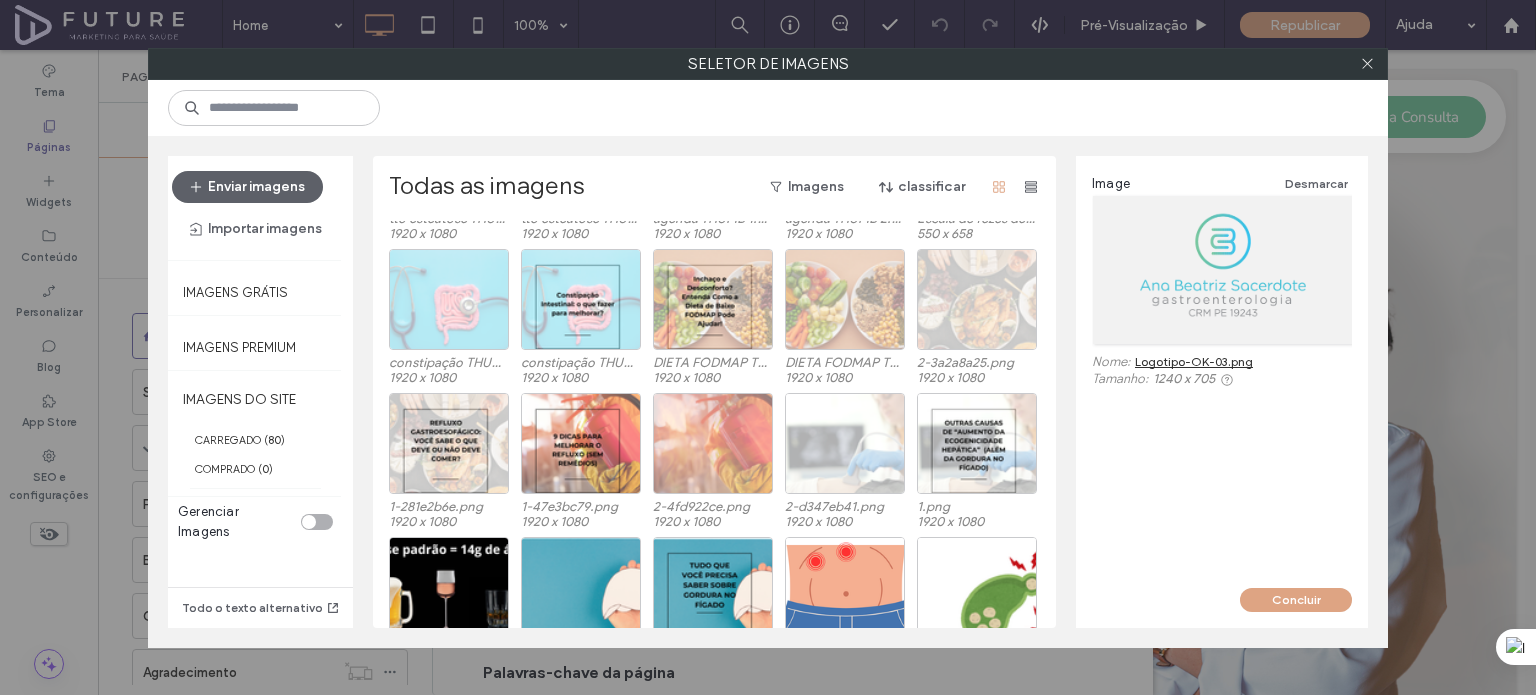scroll, scrollTop: 0, scrollLeft: 0, axis: both 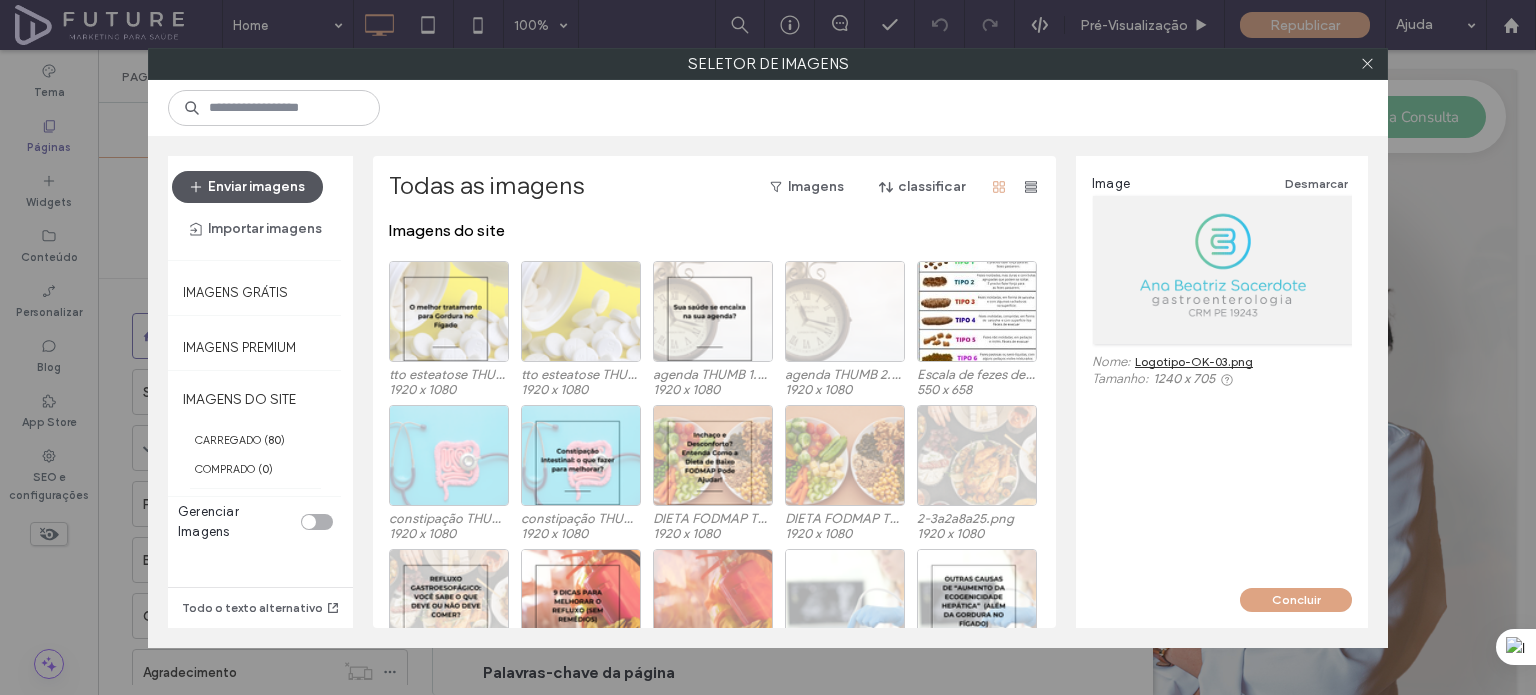 click on "Enviar imagens" at bounding box center (247, 187) 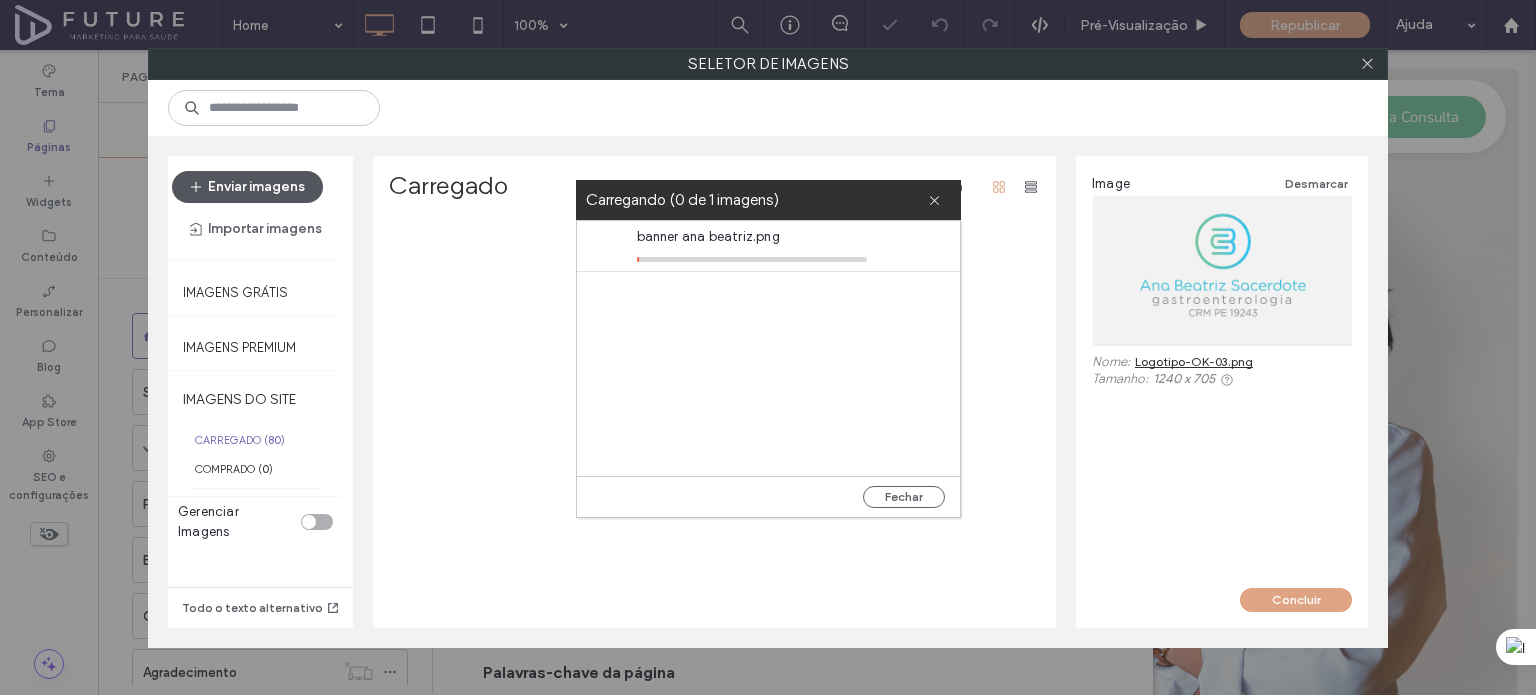 click on "Seletor de imagens" at bounding box center (768, 64) 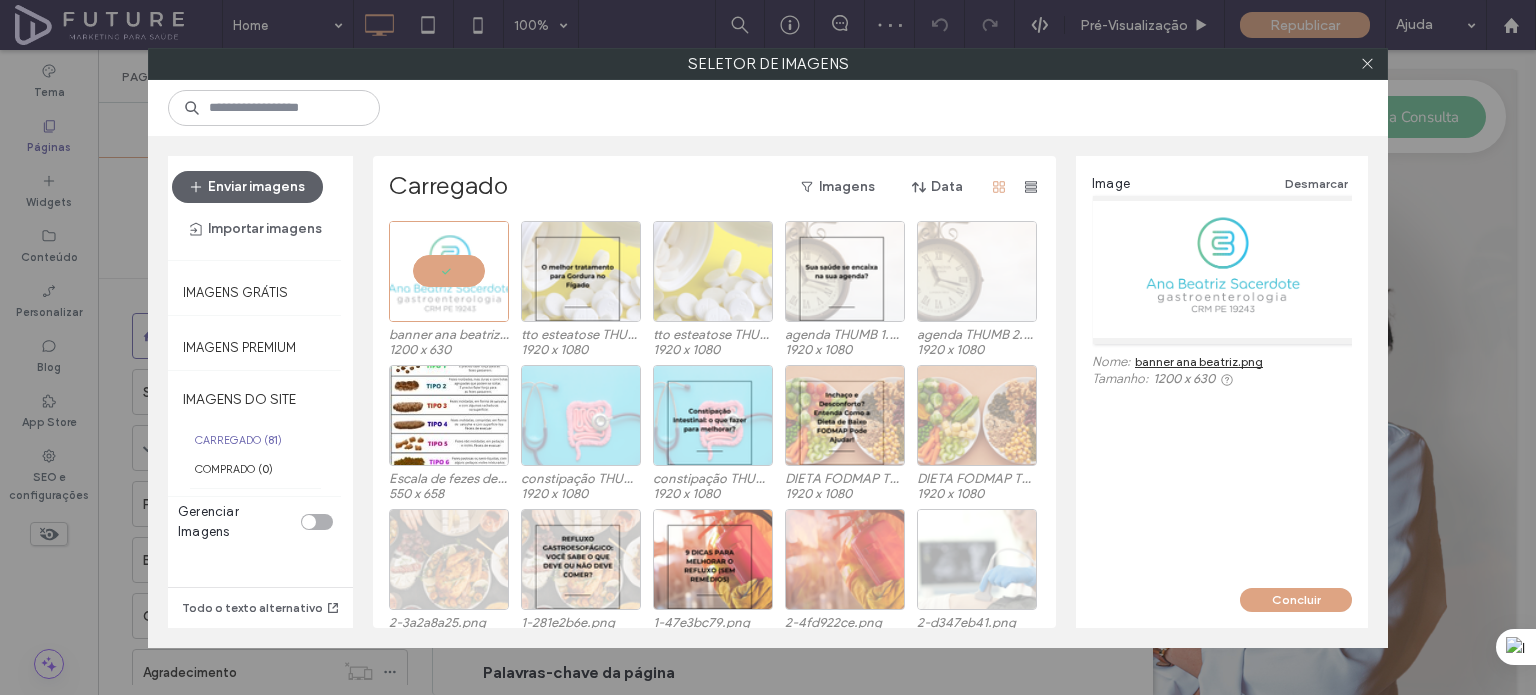 click on "Image Desmarcar Nome: banner ana beatriz.png Tamanho: 1200 x 630" at bounding box center (1222, 372) 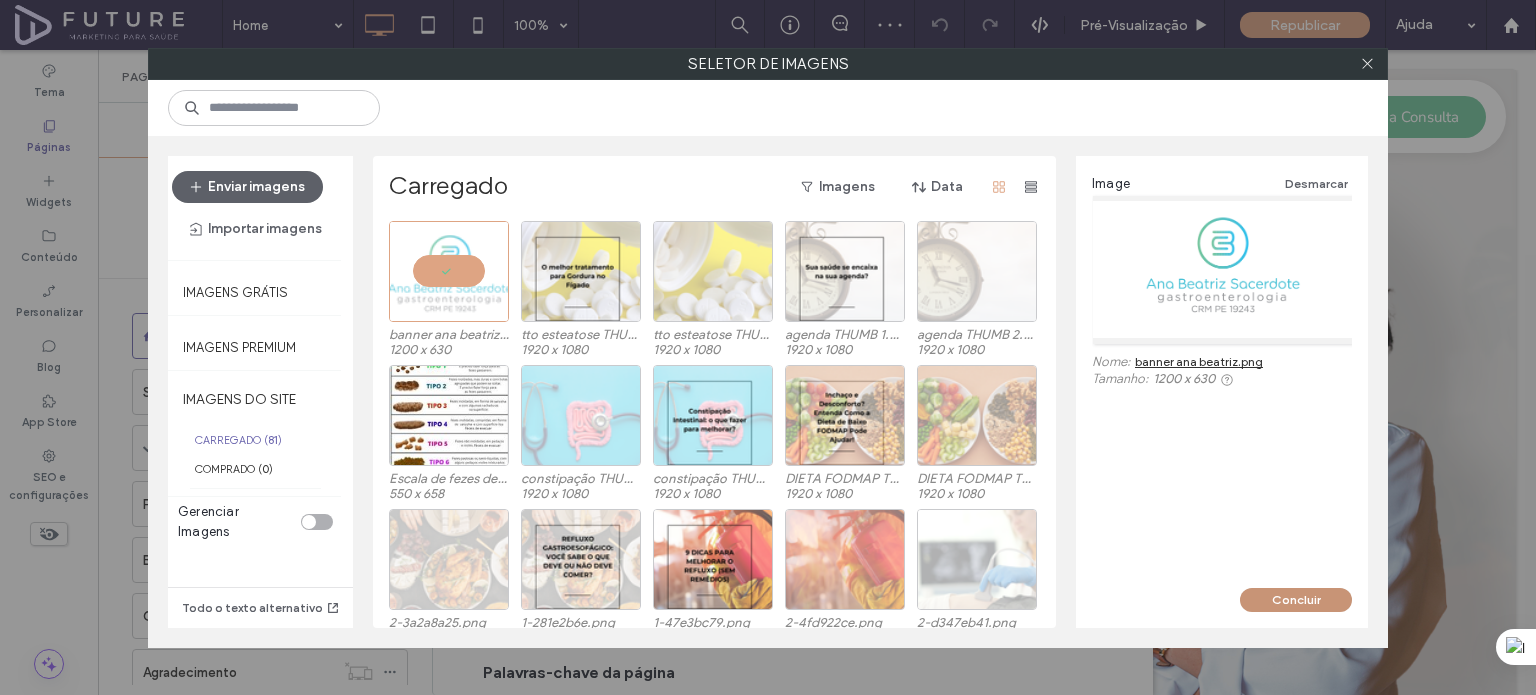 click on "Concluir" at bounding box center [1296, 600] 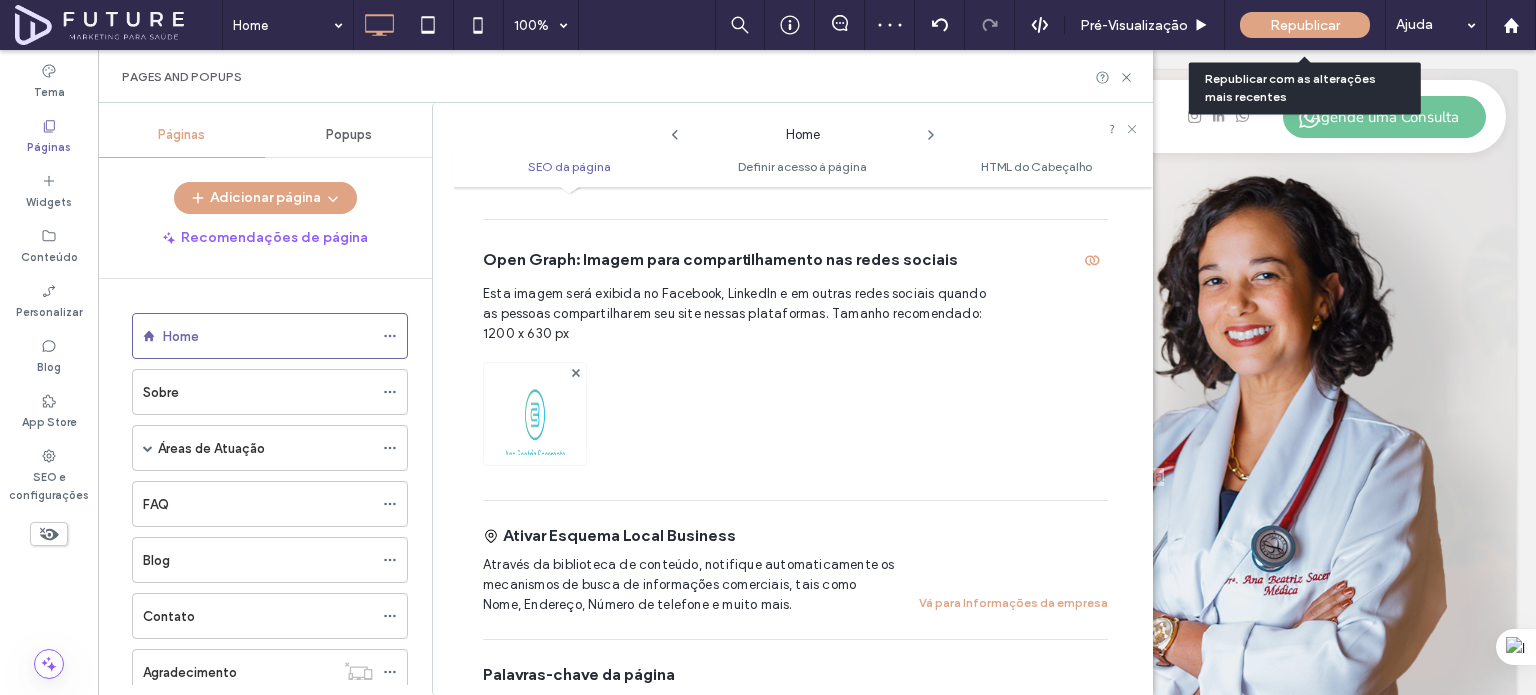 click on "Republicar" at bounding box center (1305, 25) 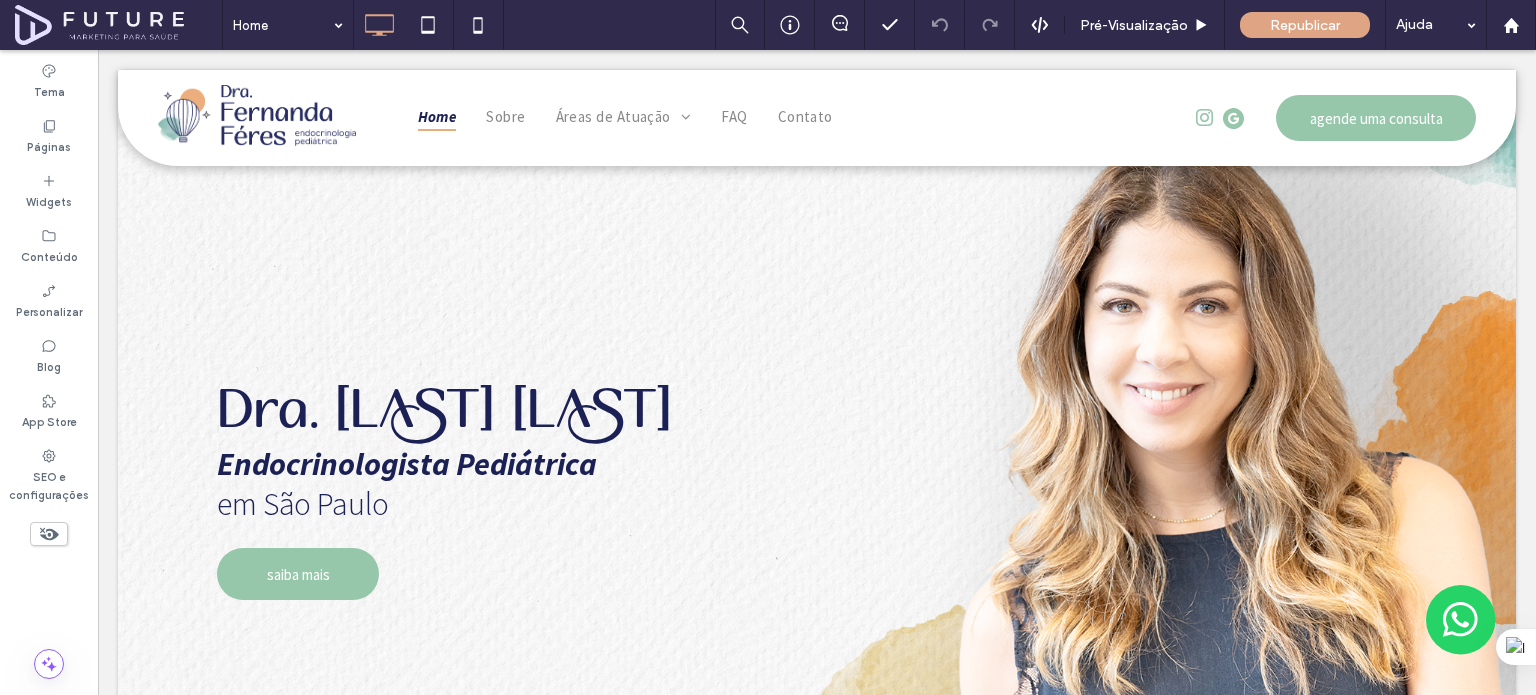 scroll, scrollTop: 0, scrollLeft: 0, axis: both 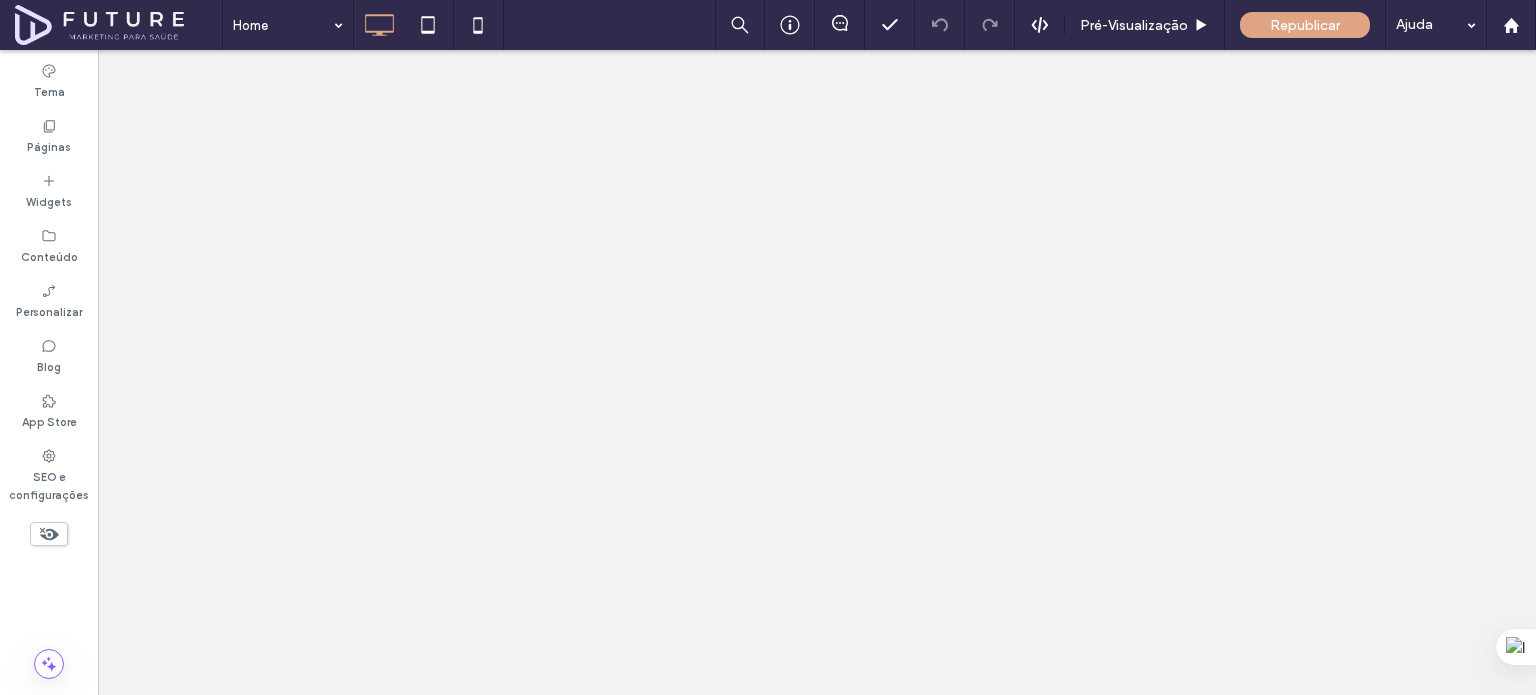 click on "Páginas" at bounding box center [49, 145] 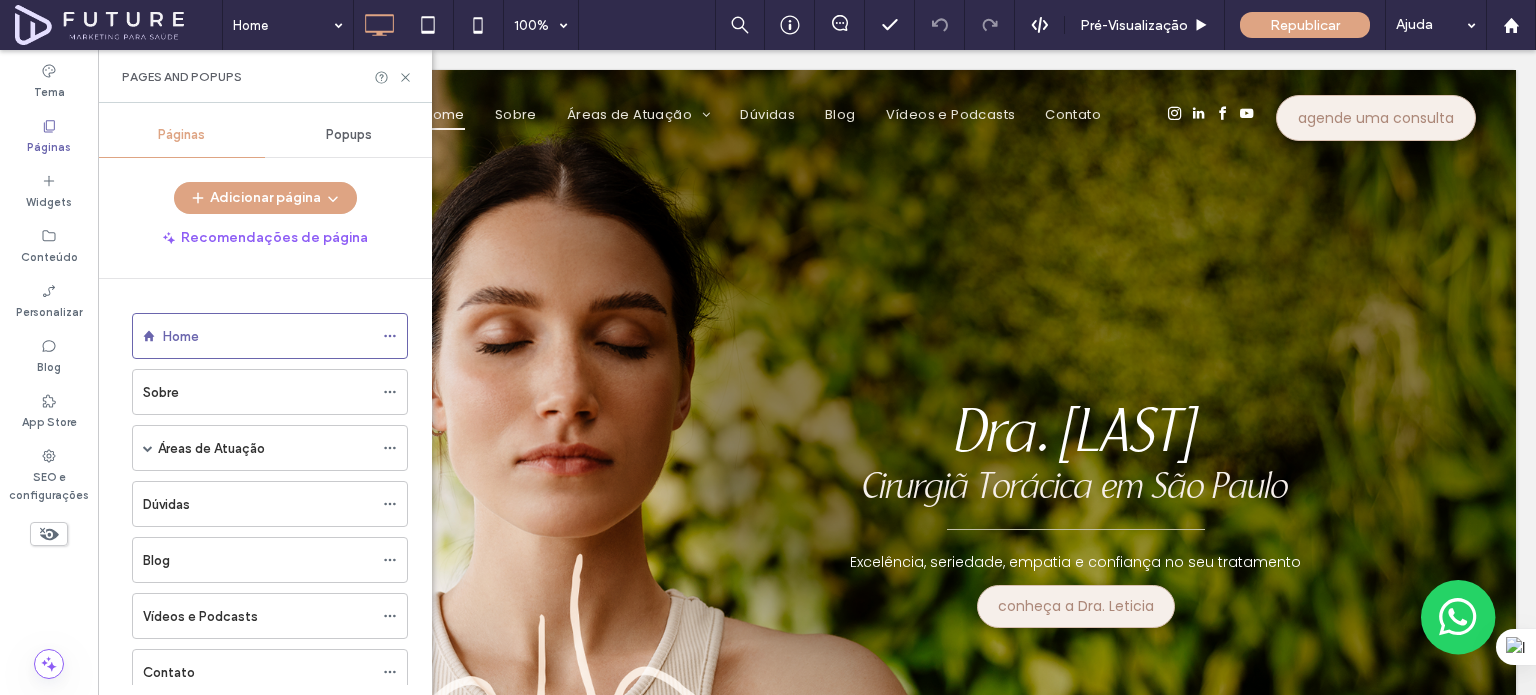 scroll, scrollTop: 0, scrollLeft: 0, axis: both 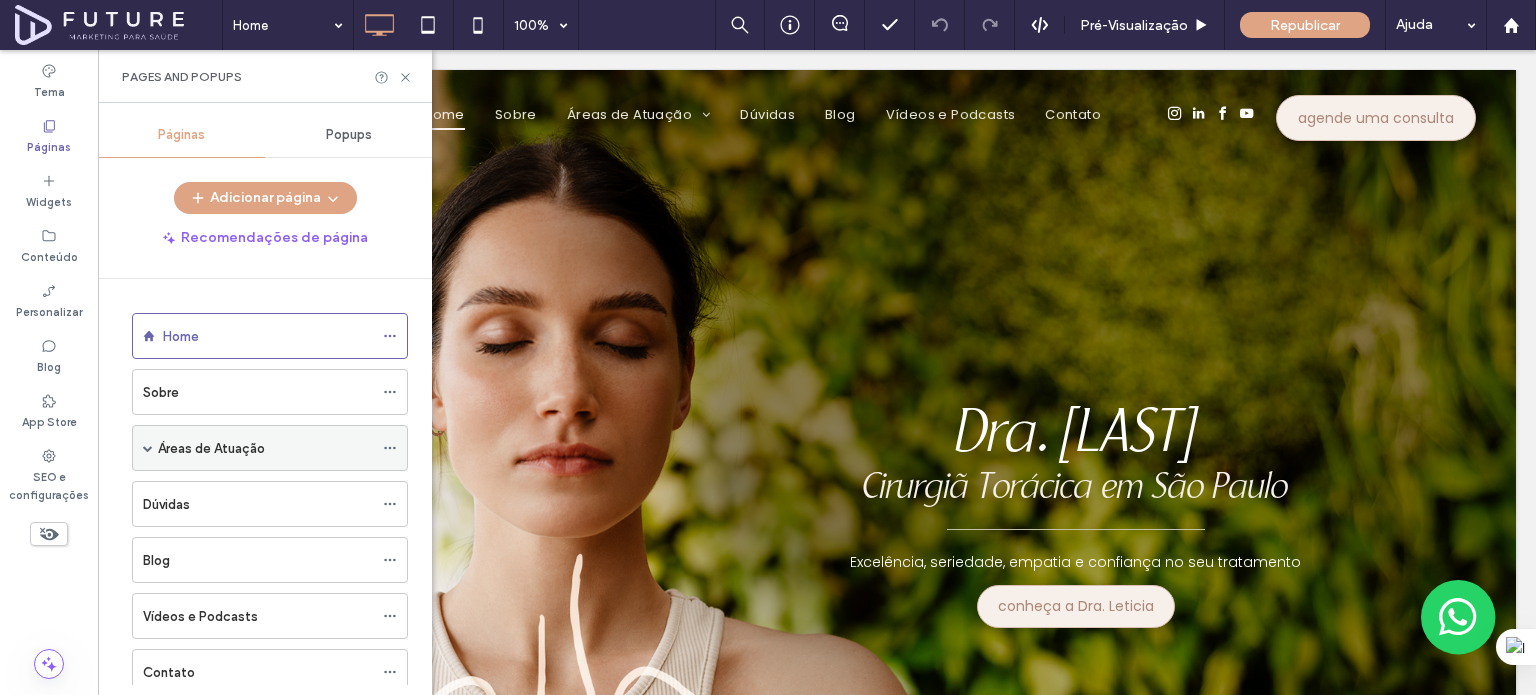click at bounding box center [148, 448] 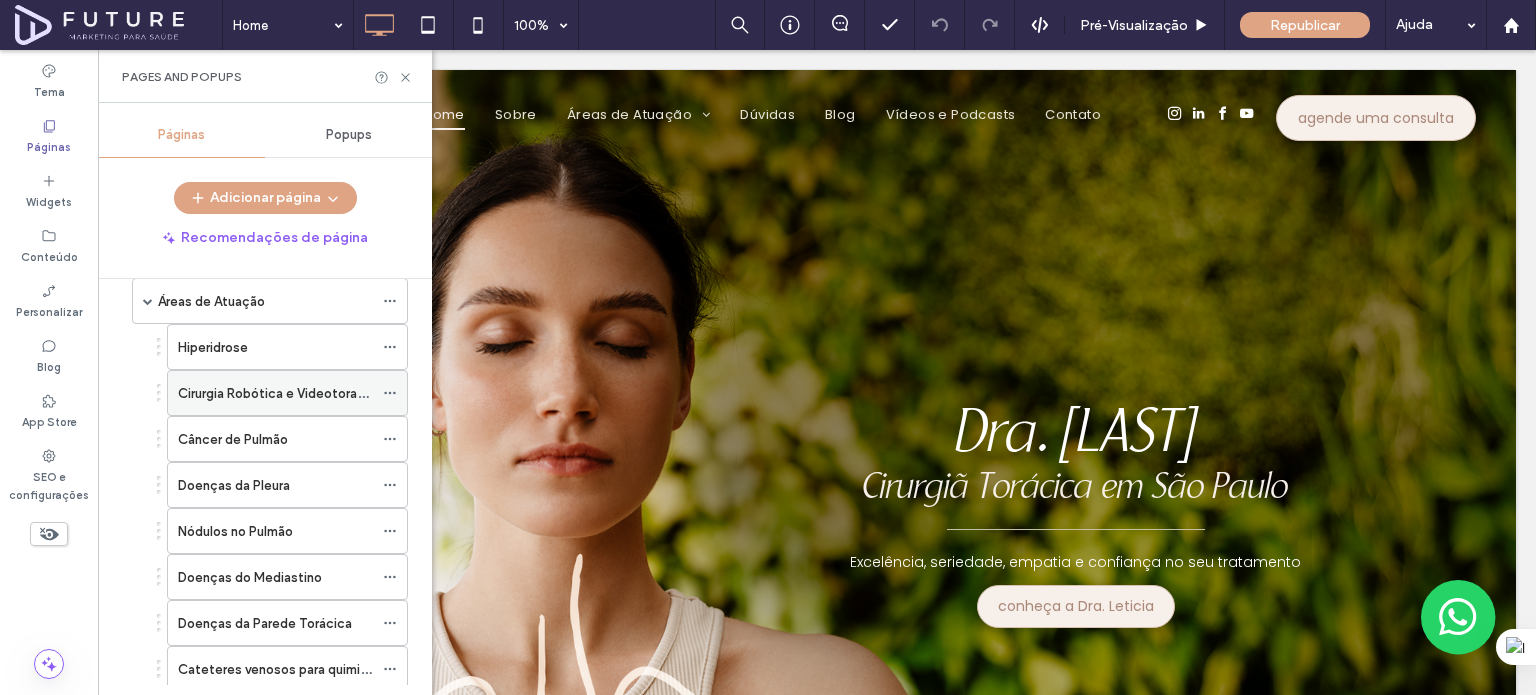 scroll, scrollTop: 100, scrollLeft: 0, axis: vertical 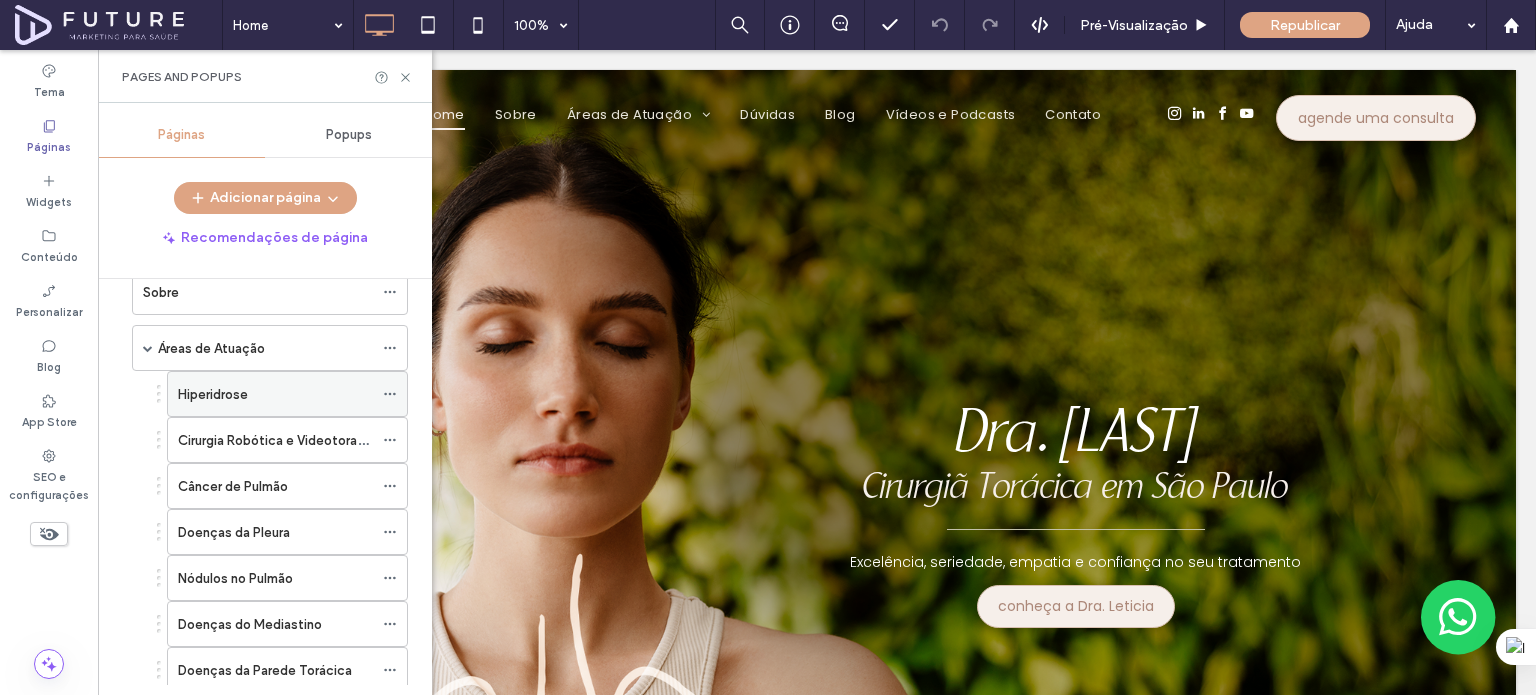 click on "Hiperidrose" at bounding box center [275, 394] 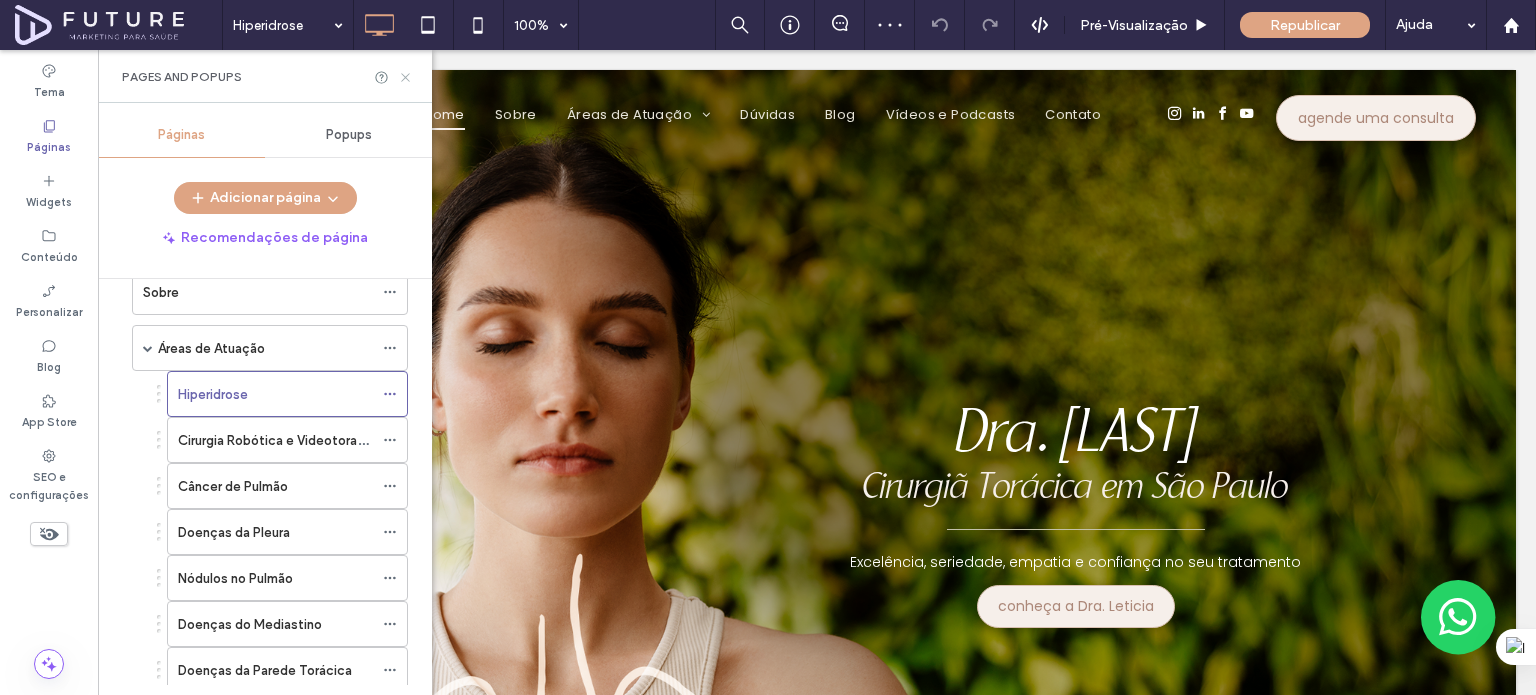 click 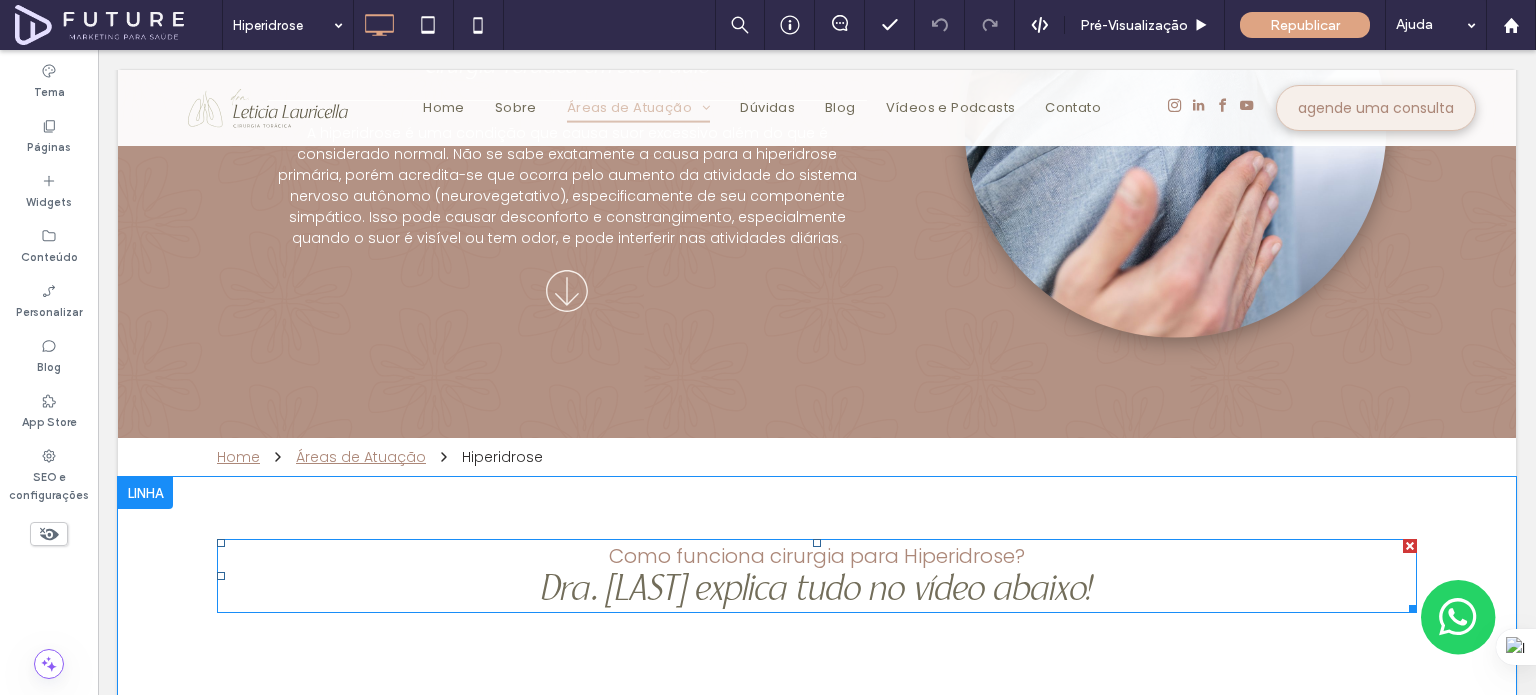 scroll, scrollTop: 0, scrollLeft: 0, axis: both 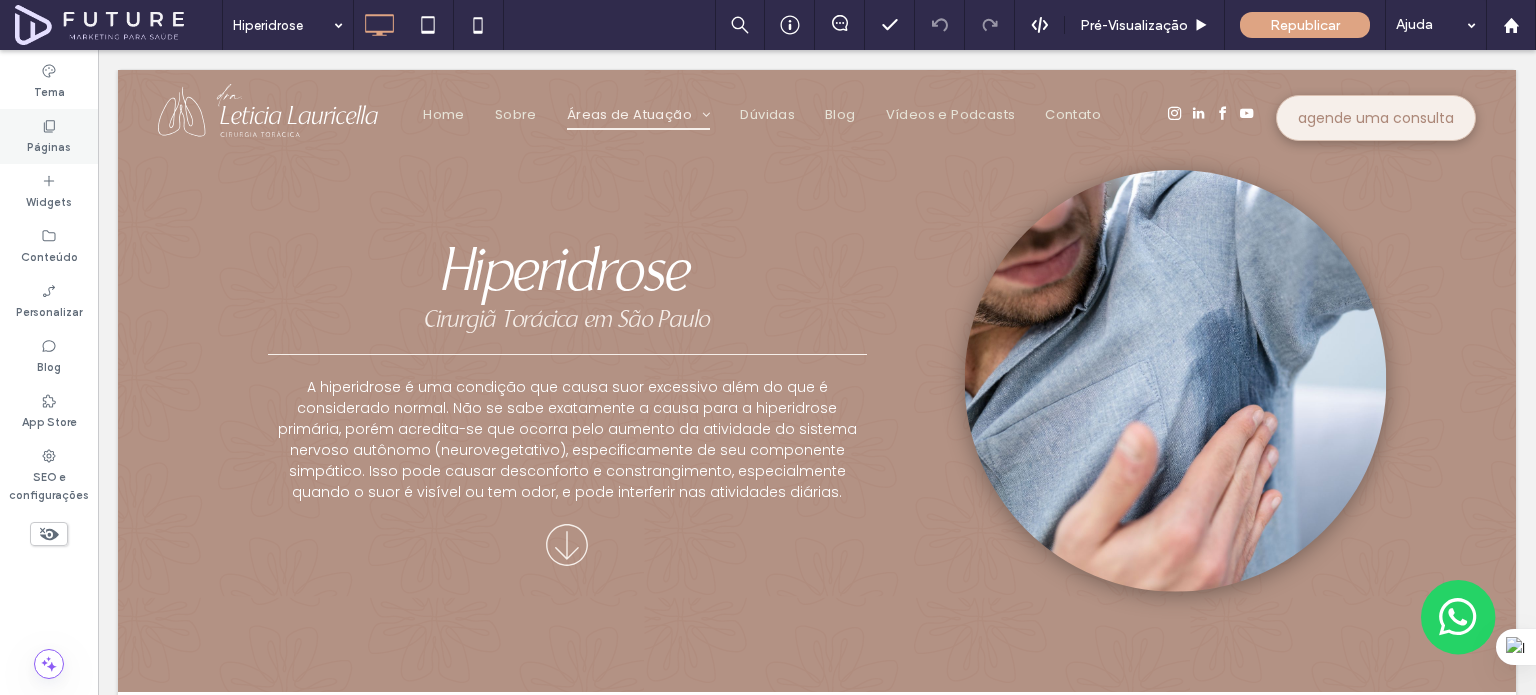 click 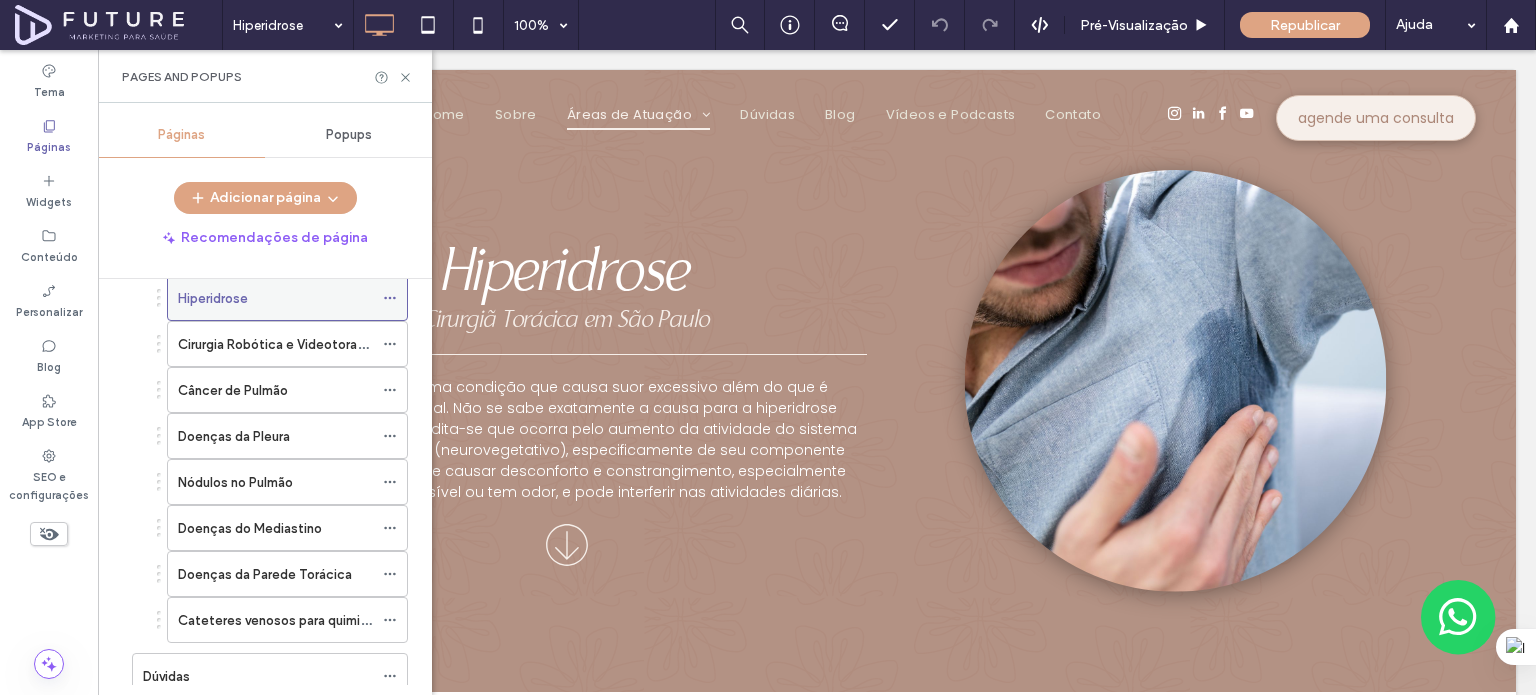 scroll, scrollTop: 200, scrollLeft: 0, axis: vertical 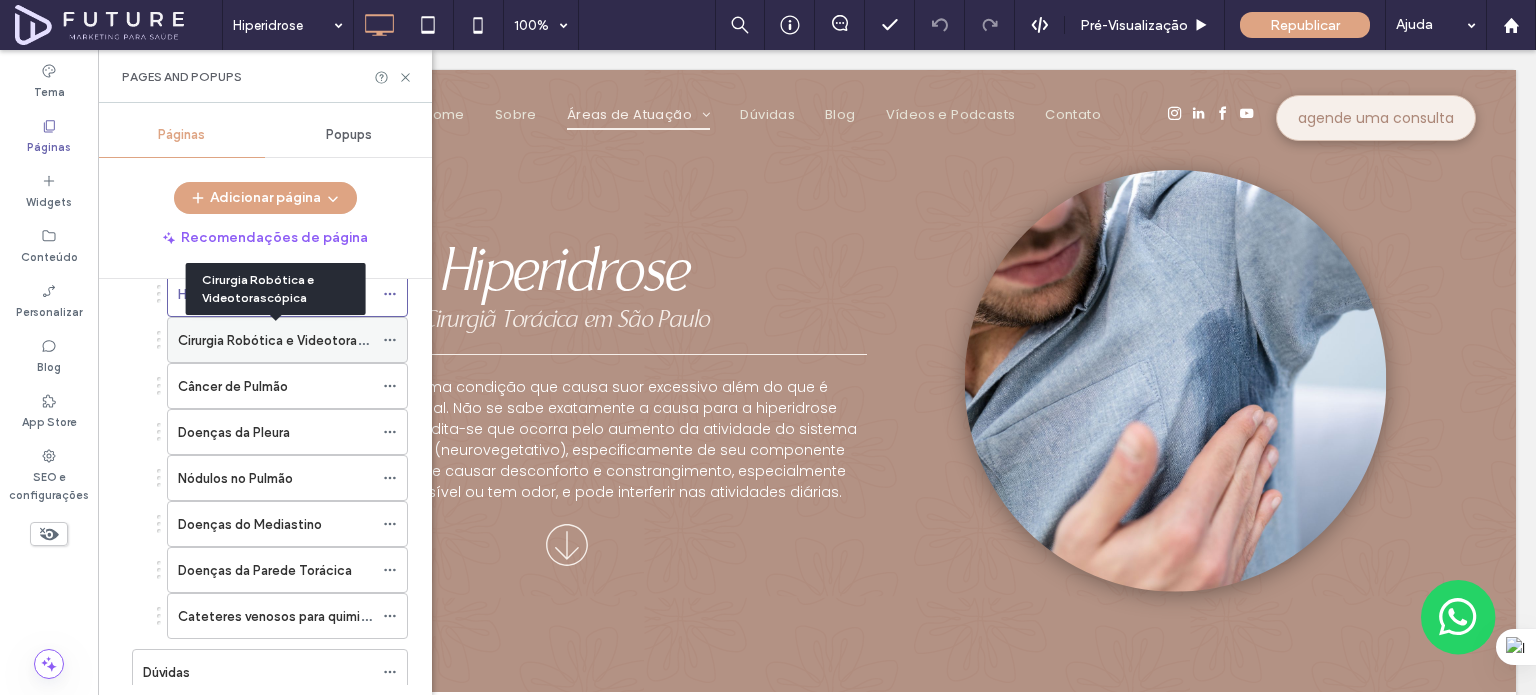click on "Cirurgia Robótica e Videotorascópica" at bounding box center [292, 340] 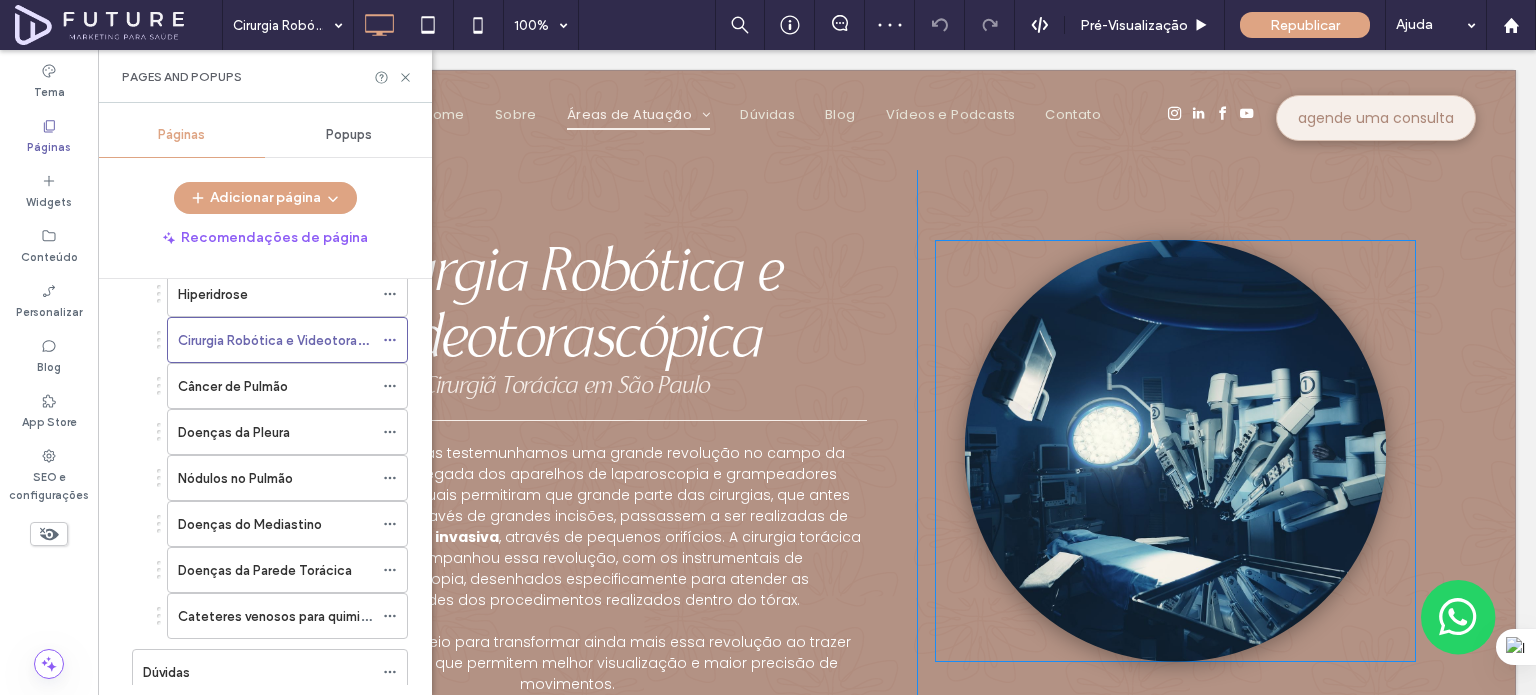 scroll, scrollTop: 0, scrollLeft: 0, axis: both 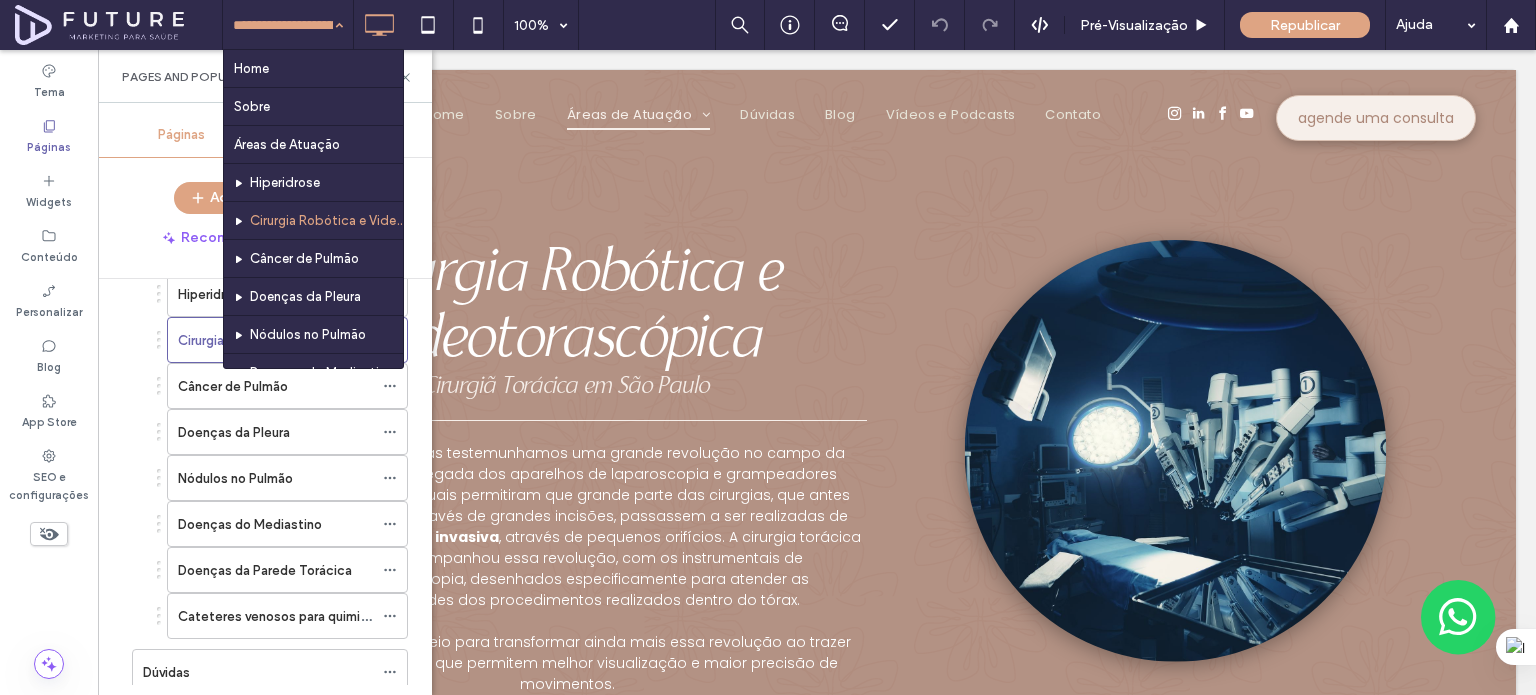 click on "Home Sobre Áreas de Atuação Hiperidrose Cirurgia Robótica e Videotorascópica Câncer de Pulmão Doenças da Pleura Nódulos no Pulmão Doenças do Mediastino Doenças da Parede Torácica Cateteres venosos para quimioterapia (port-a-cath) Dúvidas Blog Vídeos e Podcasts Contato Agradecimento LP Cirurgia Torácica pelo Convênio LP Cirurgia Torácica pelo Convênio Amil One Health São Paulo LP Cirurgiã Torácica Especialista em Câncer de Pulmão em São Paulo 100% Pré-Visualizaçāo Republicar Ajuda" at bounding box center [879, 25] 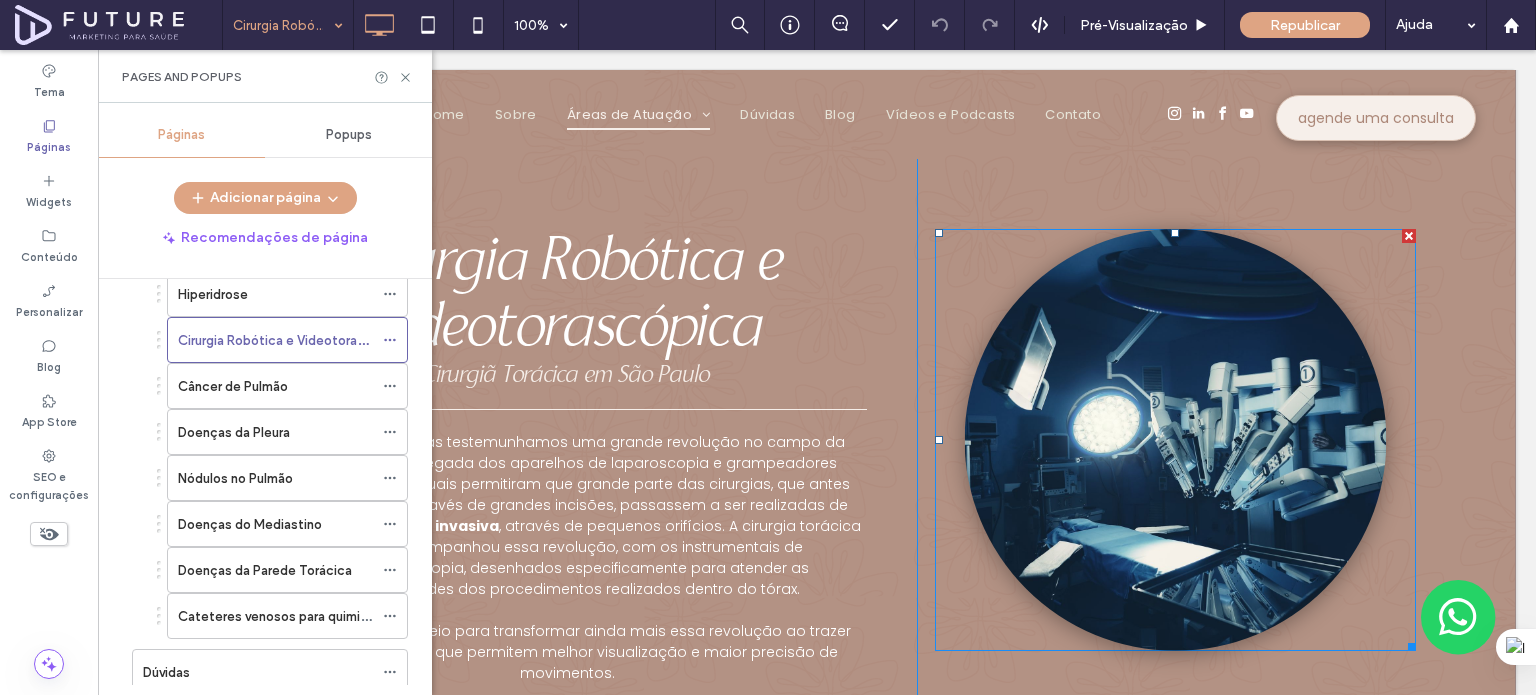 scroll, scrollTop: 0, scrollLeft: 0, axis: both 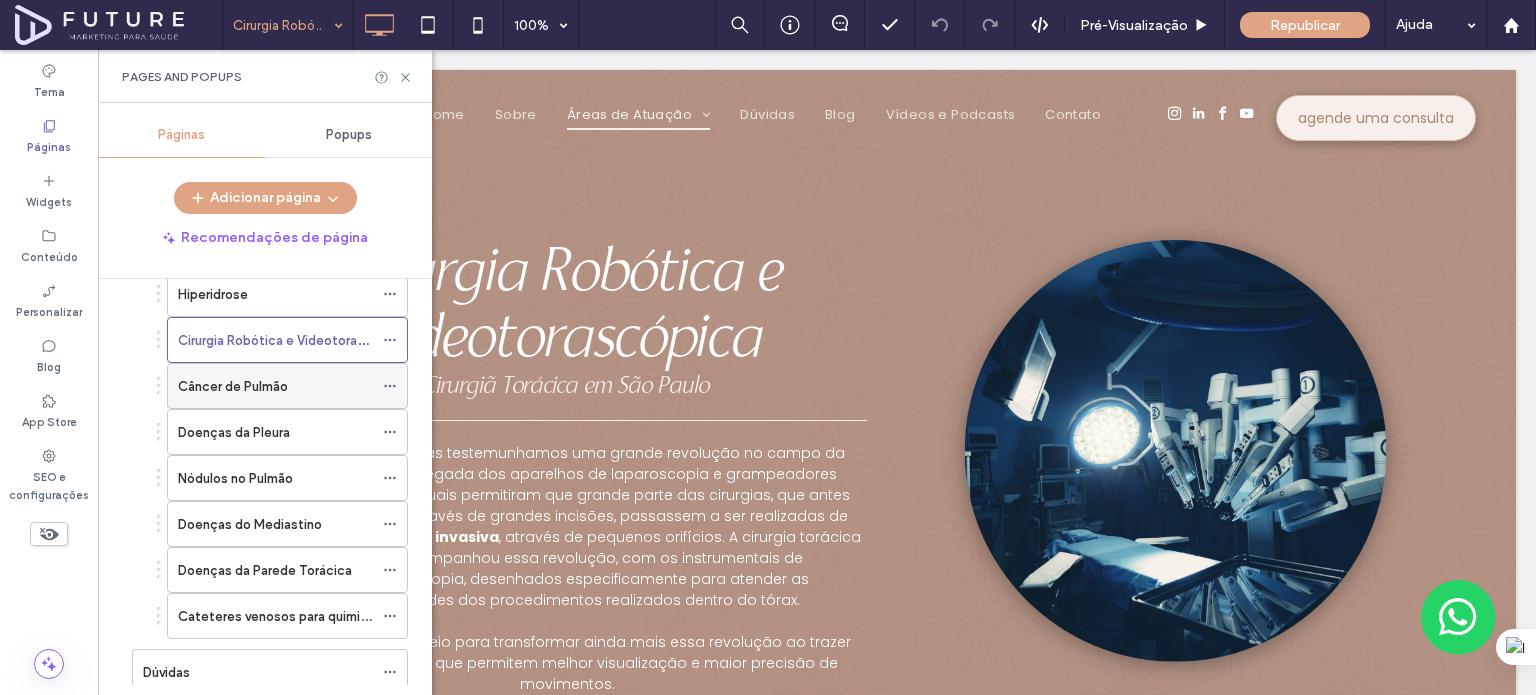 click on "Câncer de Pulmão" at bounding box center (233, 386) 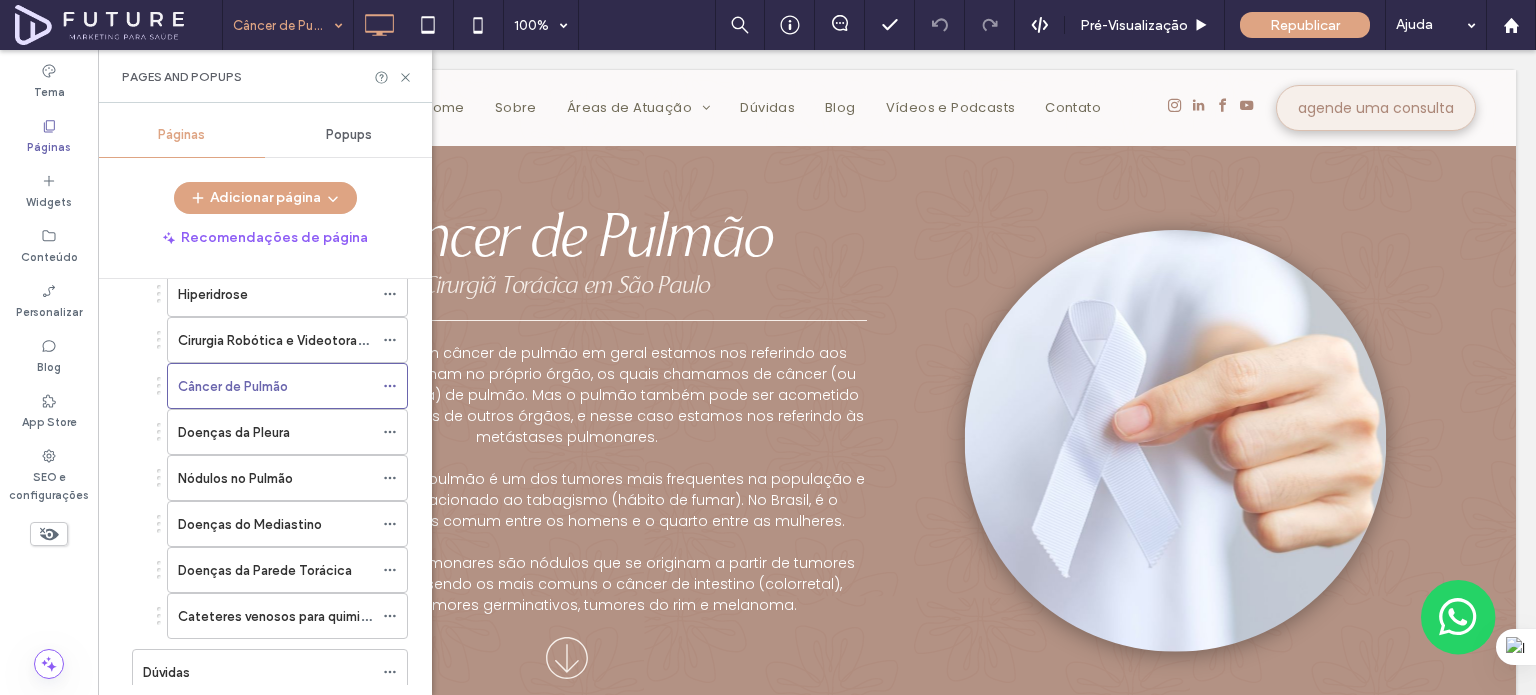 scroll, scrollTop: 3112, scrollLeft: 0, axis: vertical 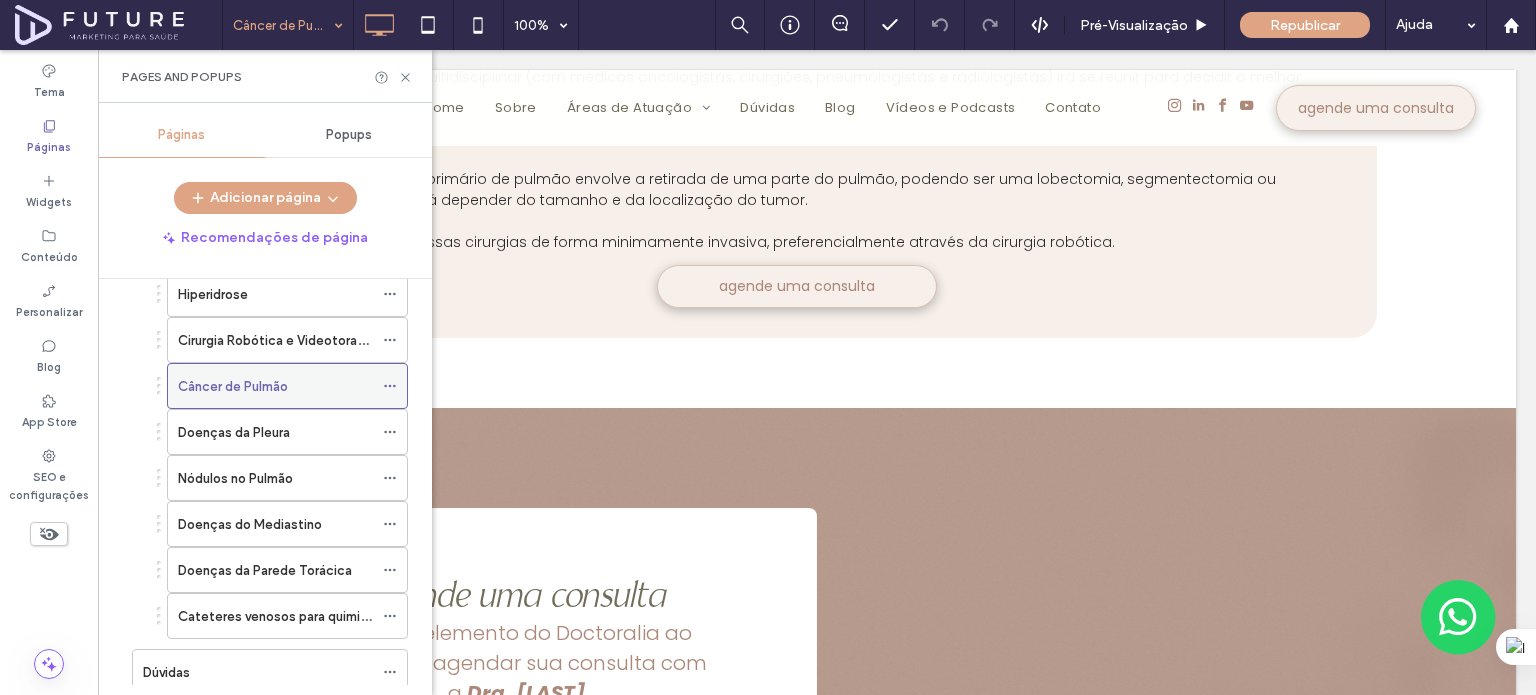 click 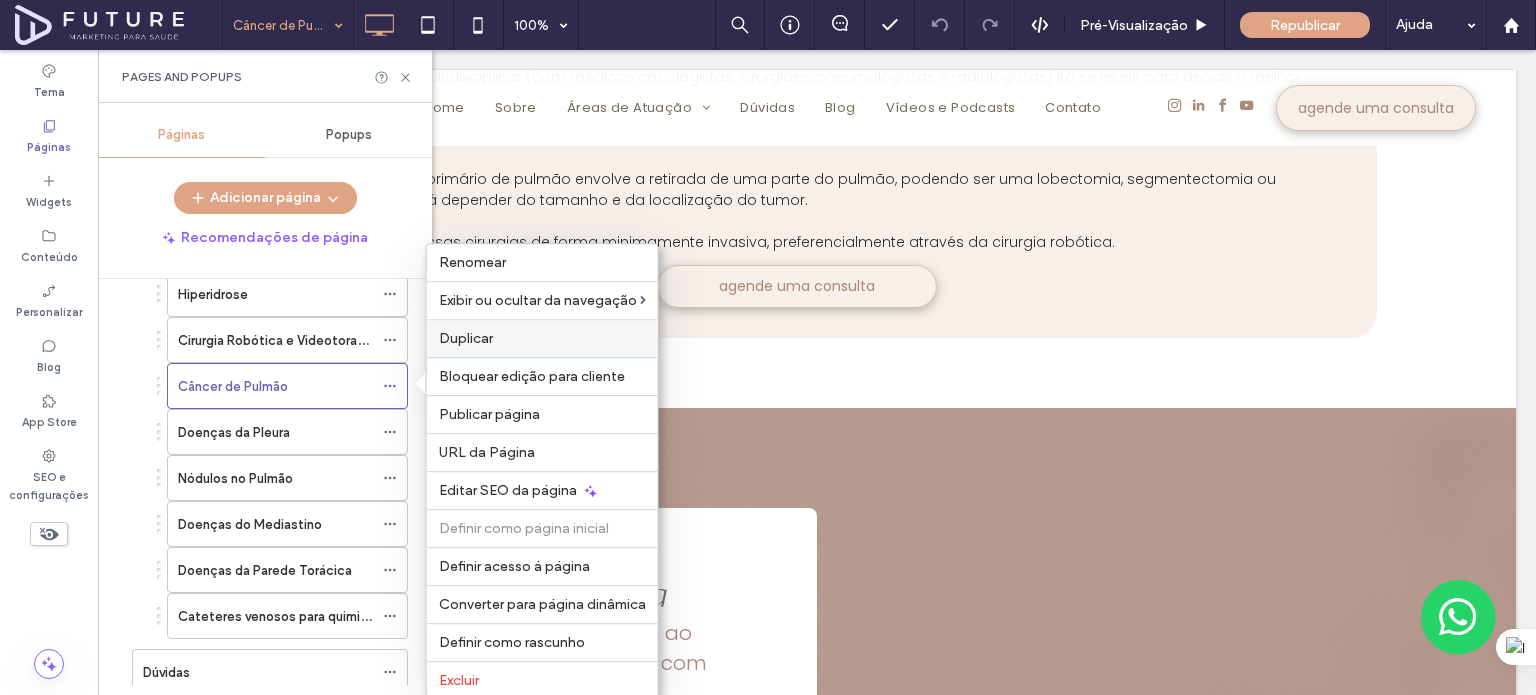 click on "Duplicar" at bounding box center (542, 338) 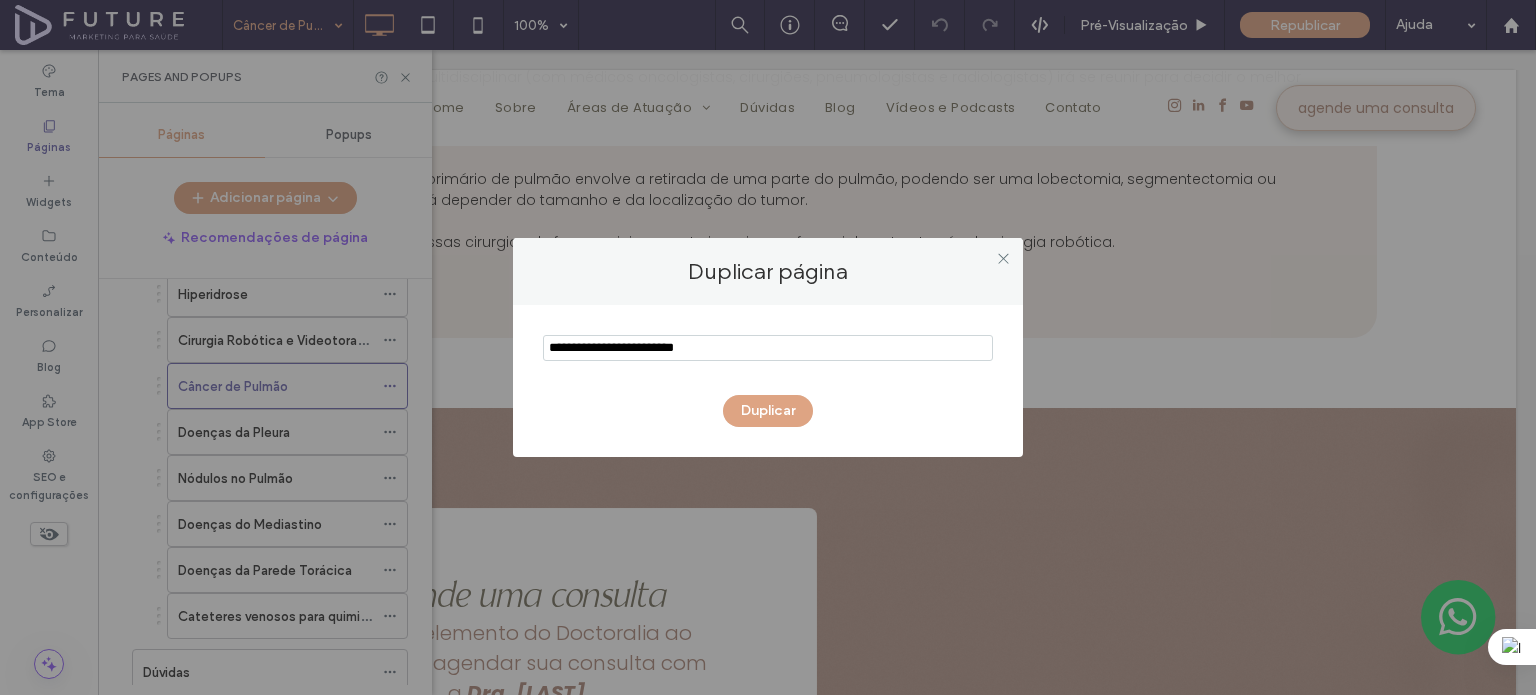 click at bounding box center (768, 348) 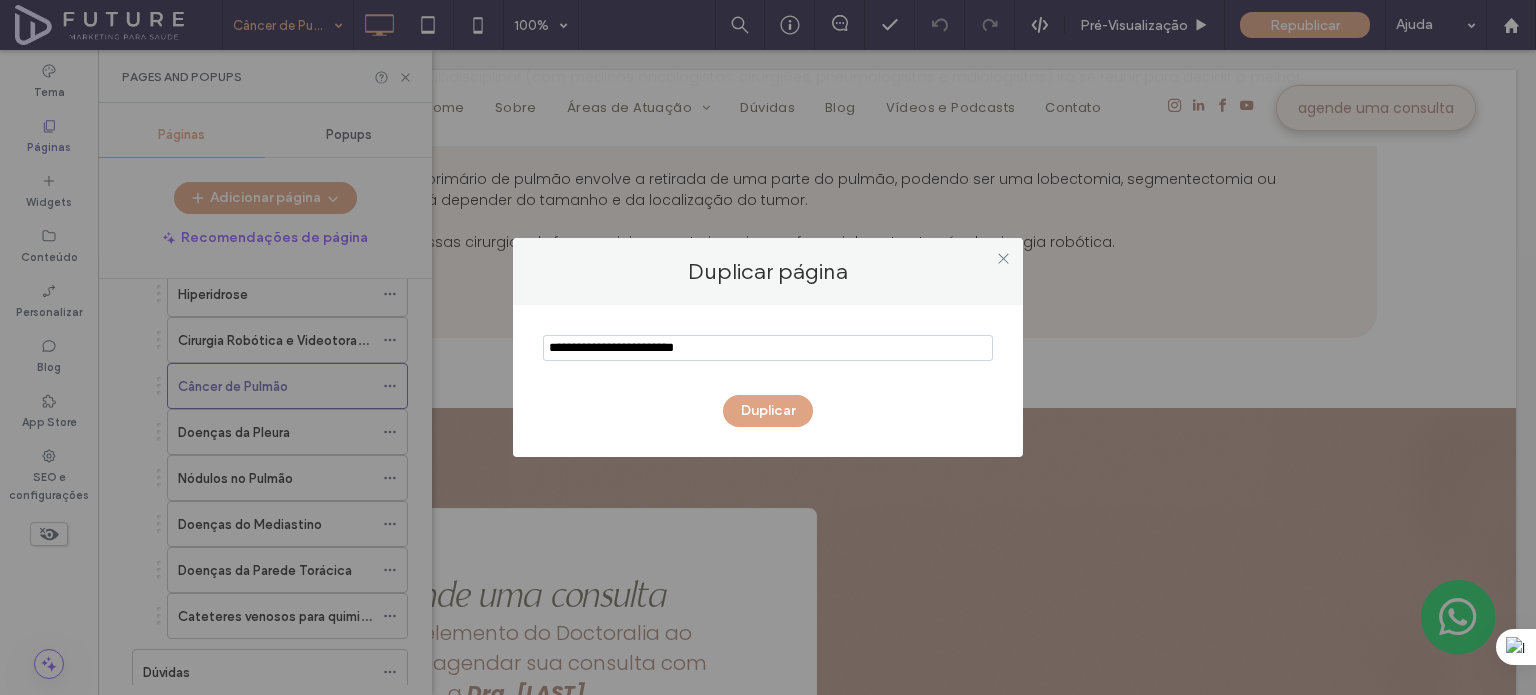 click at bounding box center [768, 348] 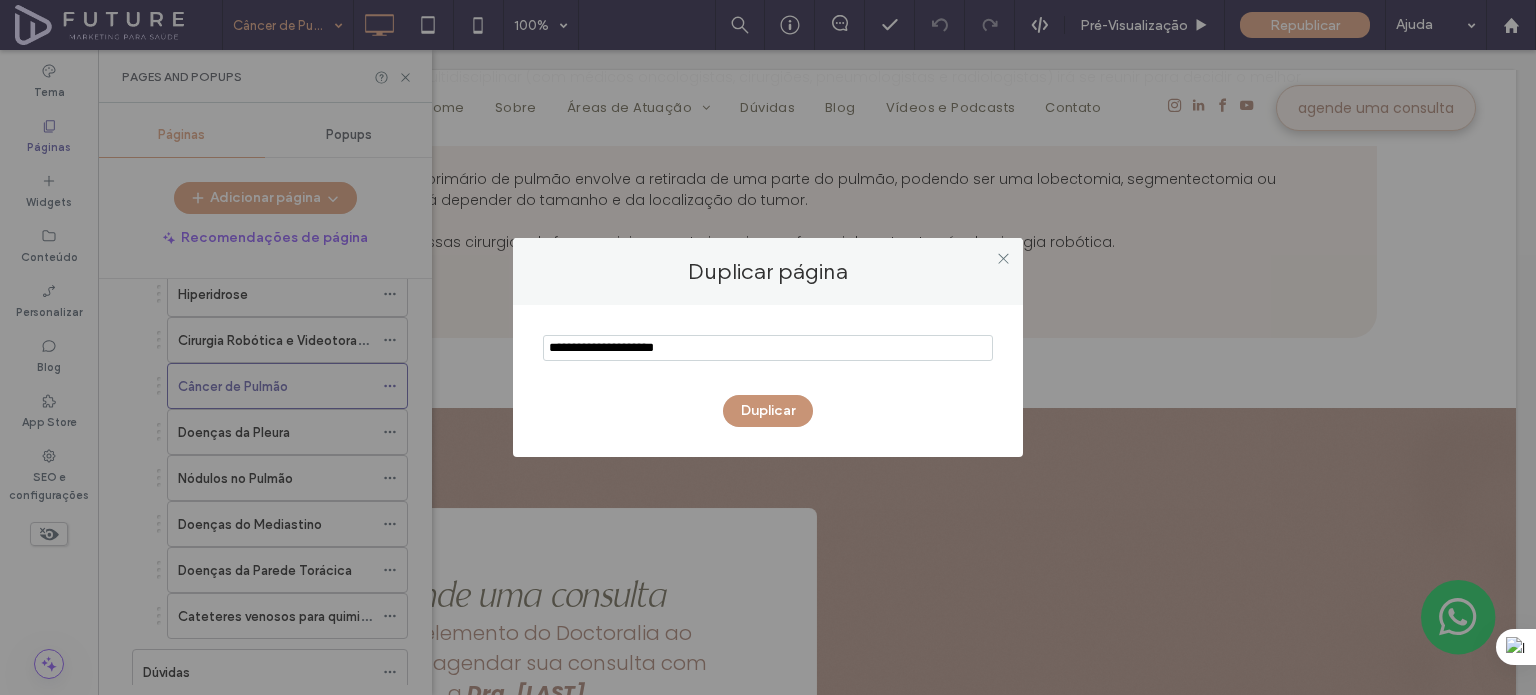 type on "**********" 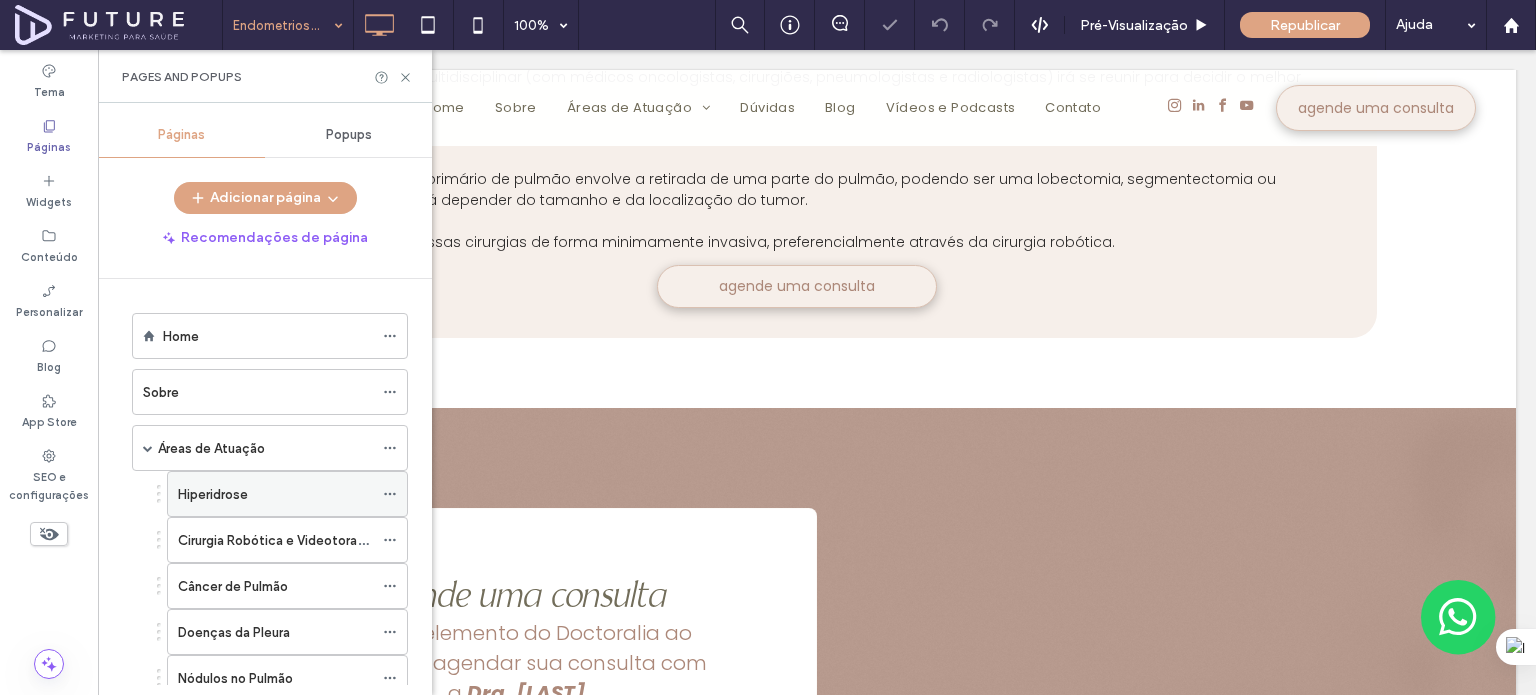 scroll, scrollTop: 699, scrollLeft: 0, axis: vertical 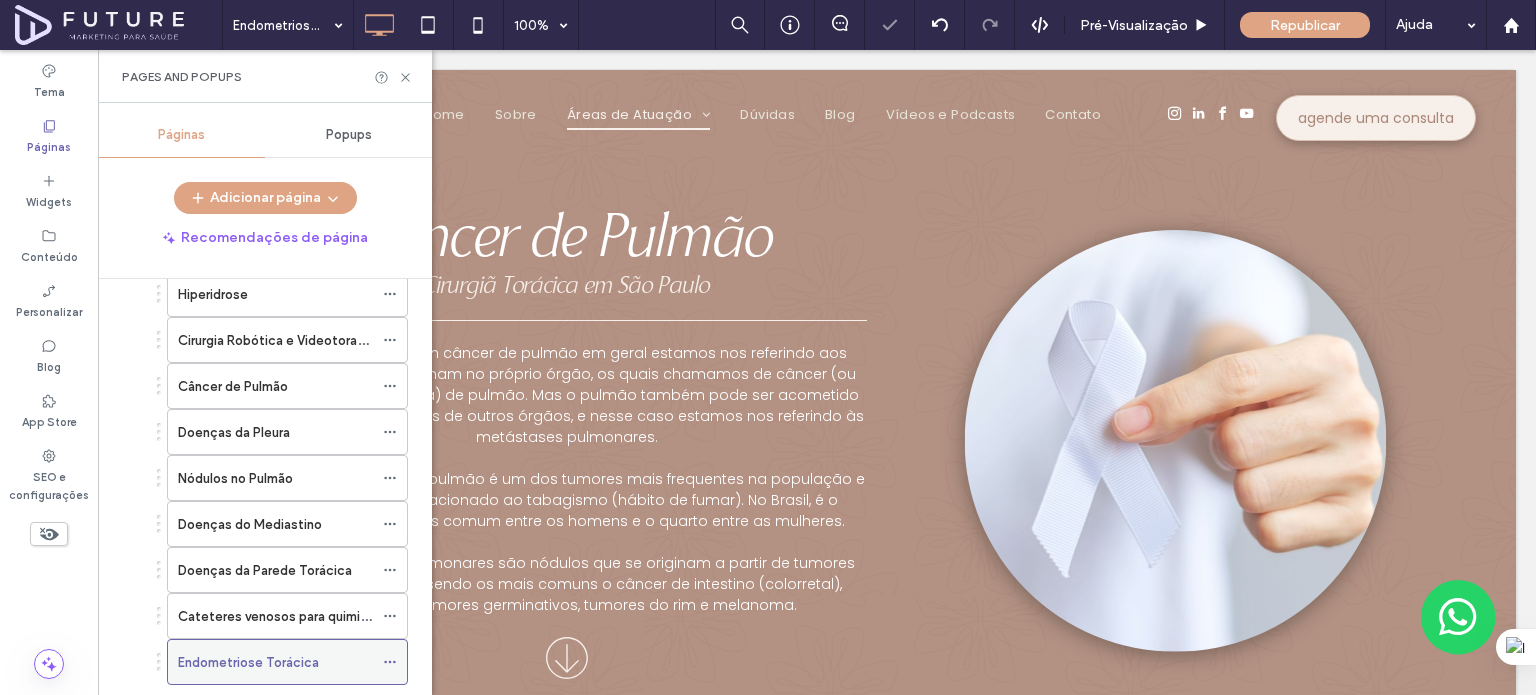click 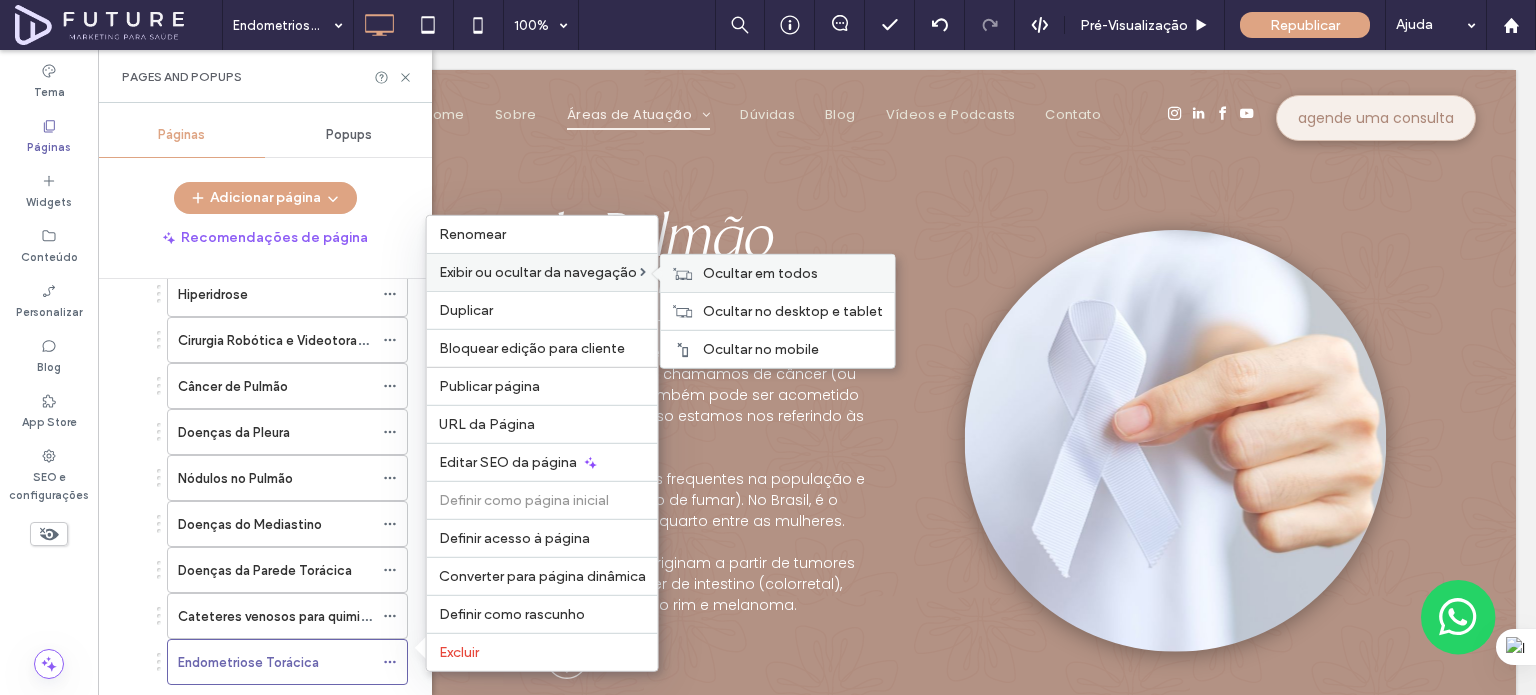click on "Ocultar em todos" at bounding box center [760, 273] 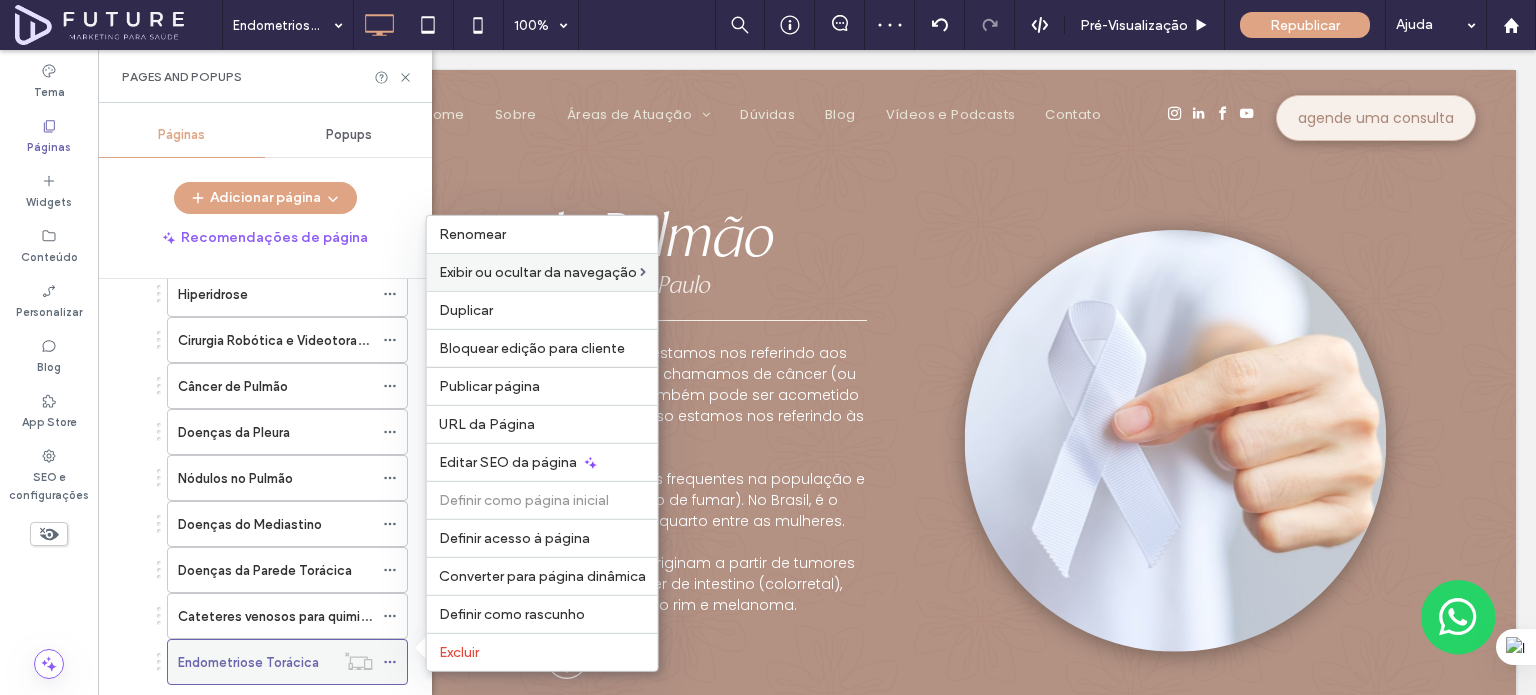 click on "Endometriose Torácica" at bounding box center [248, 662] 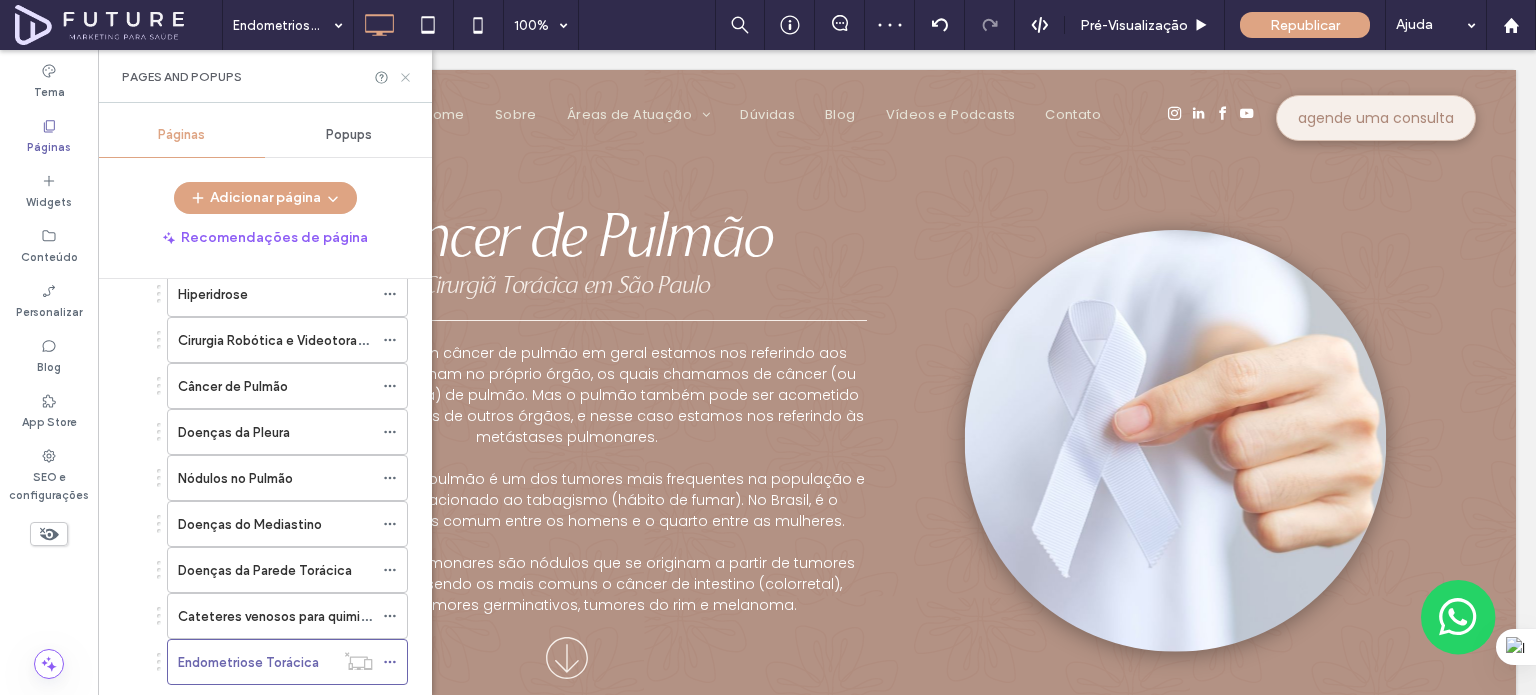 click 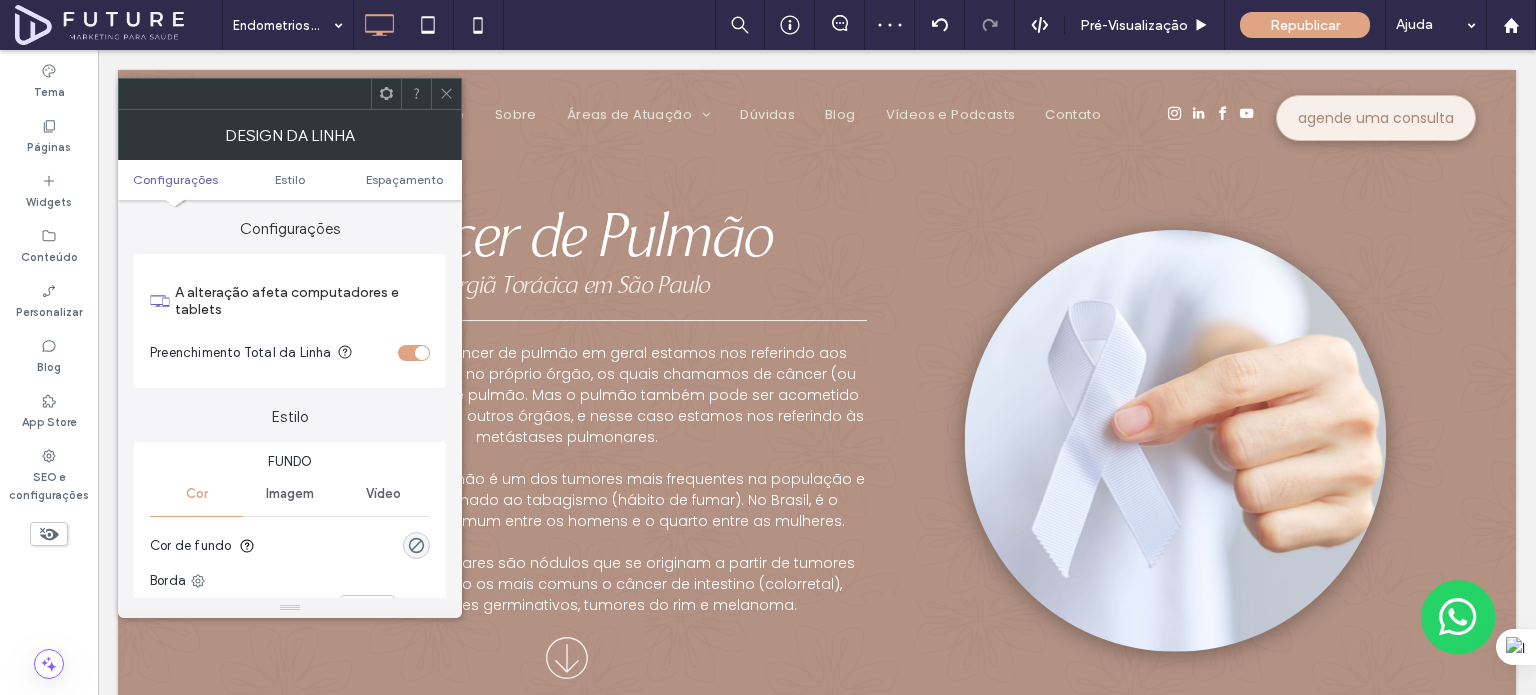 click 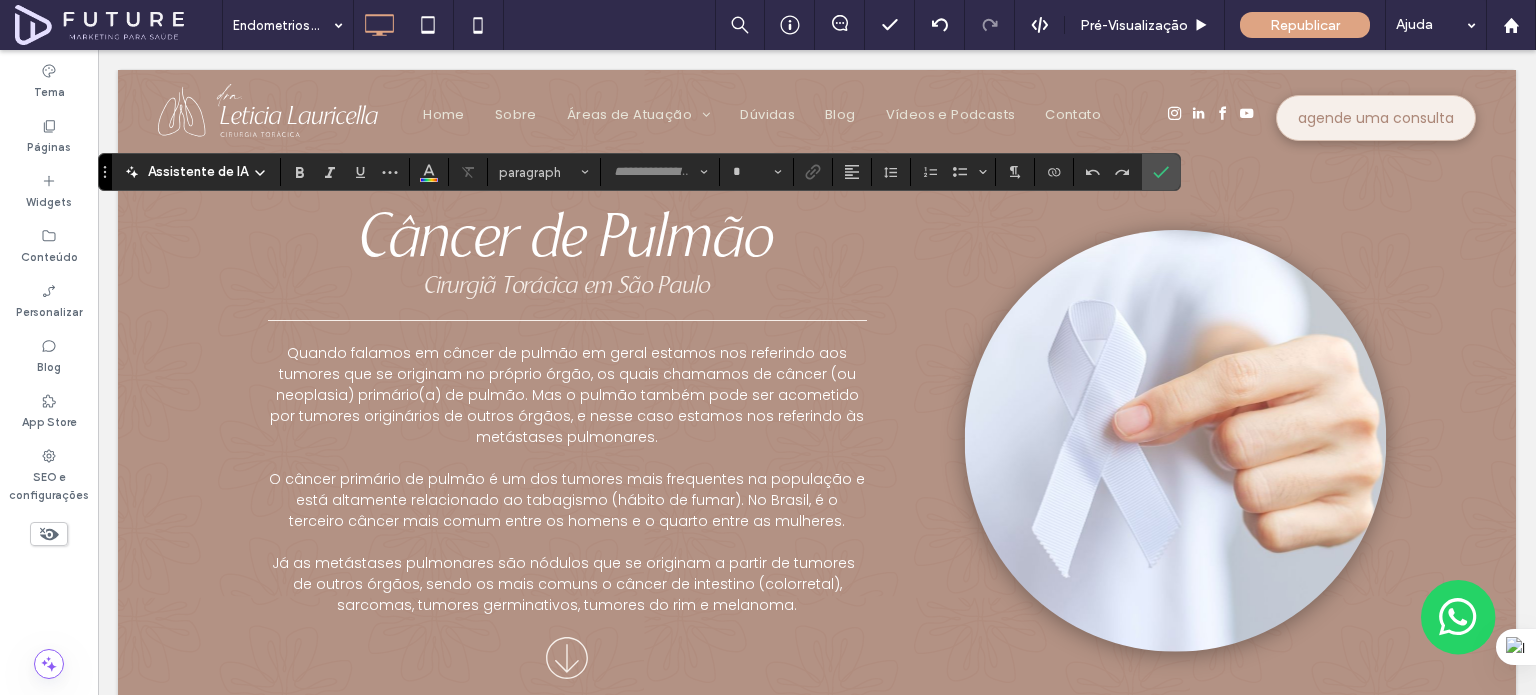 type on "**********" 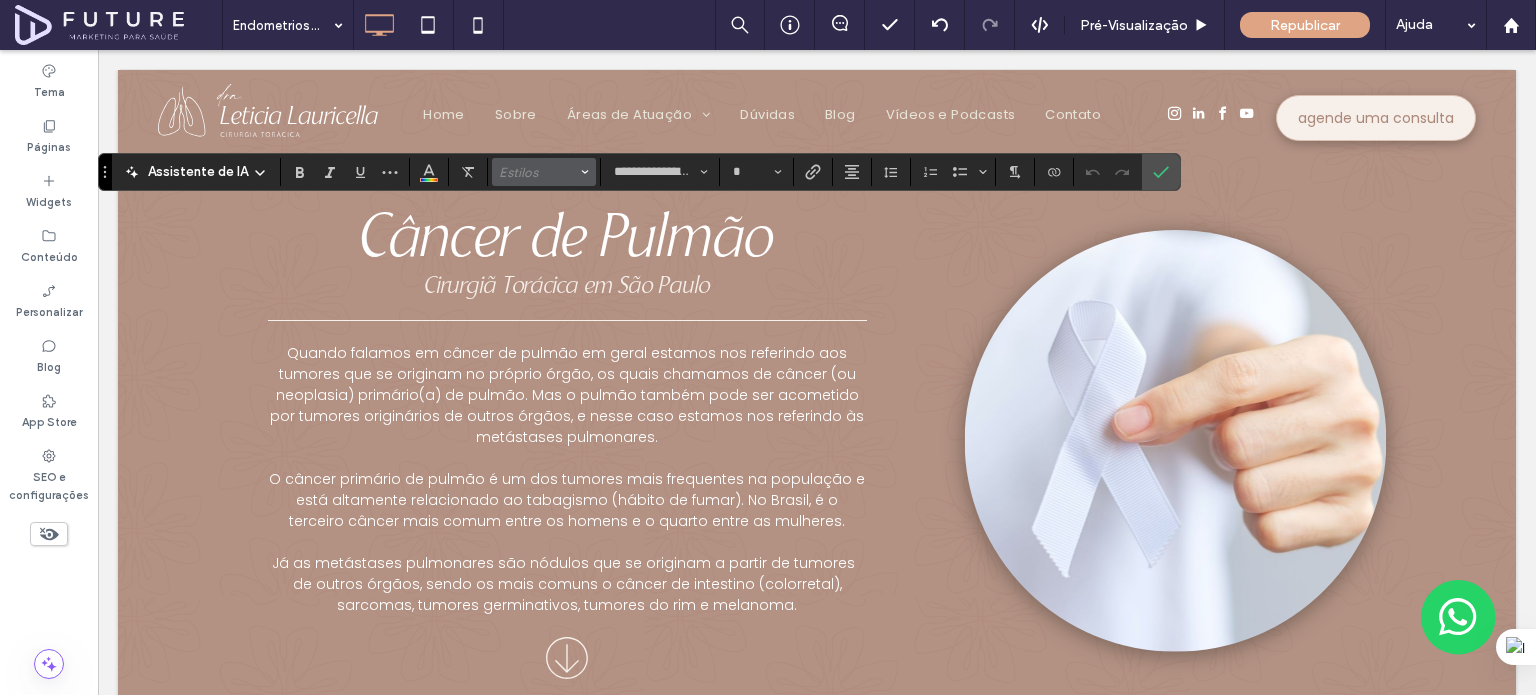 type on "**" 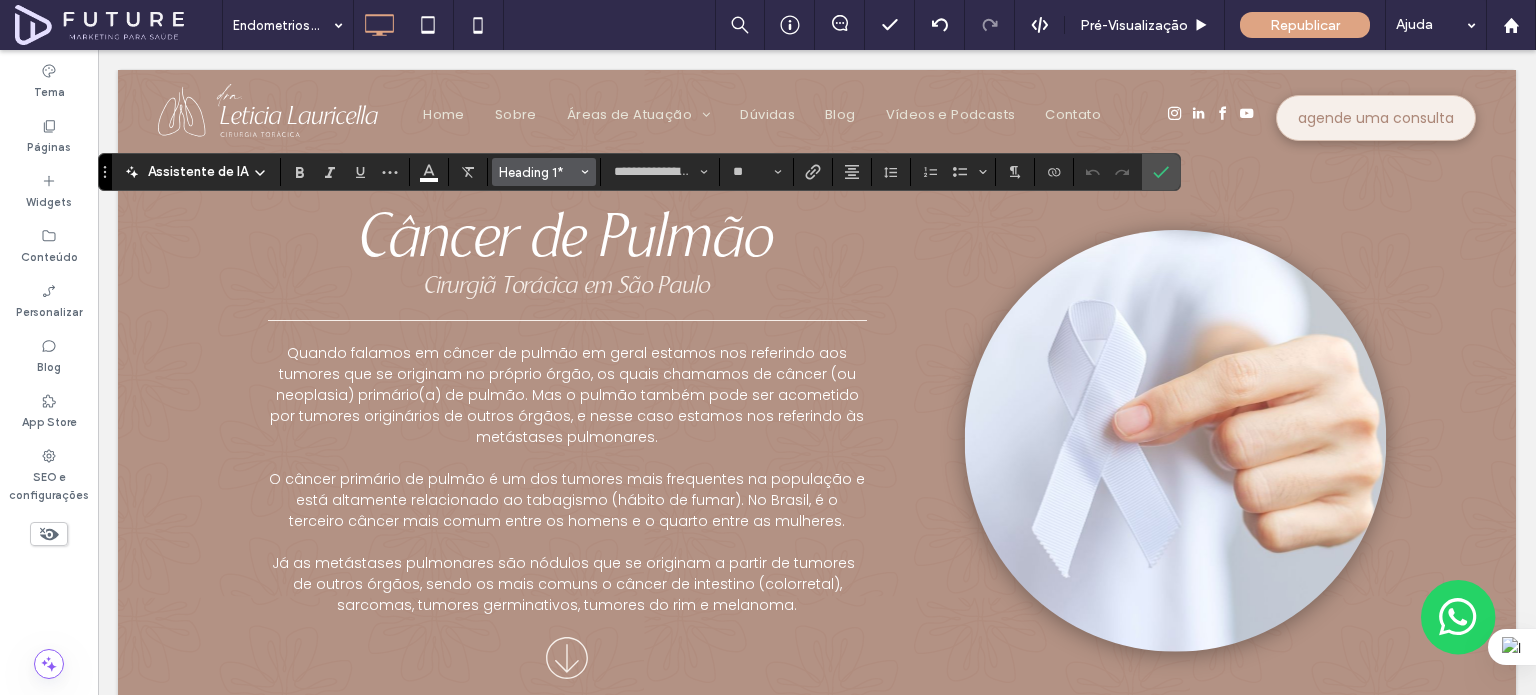 type on "*******" 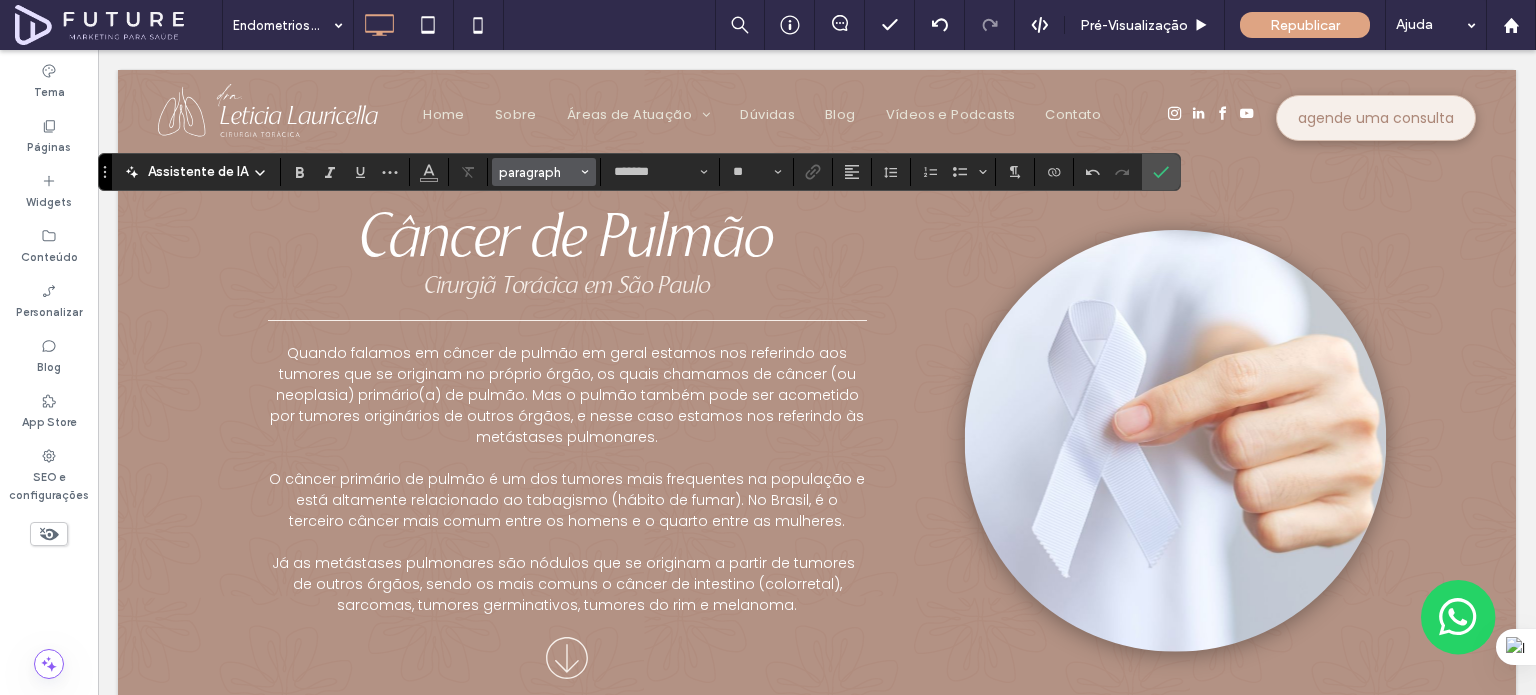 type on "**********" 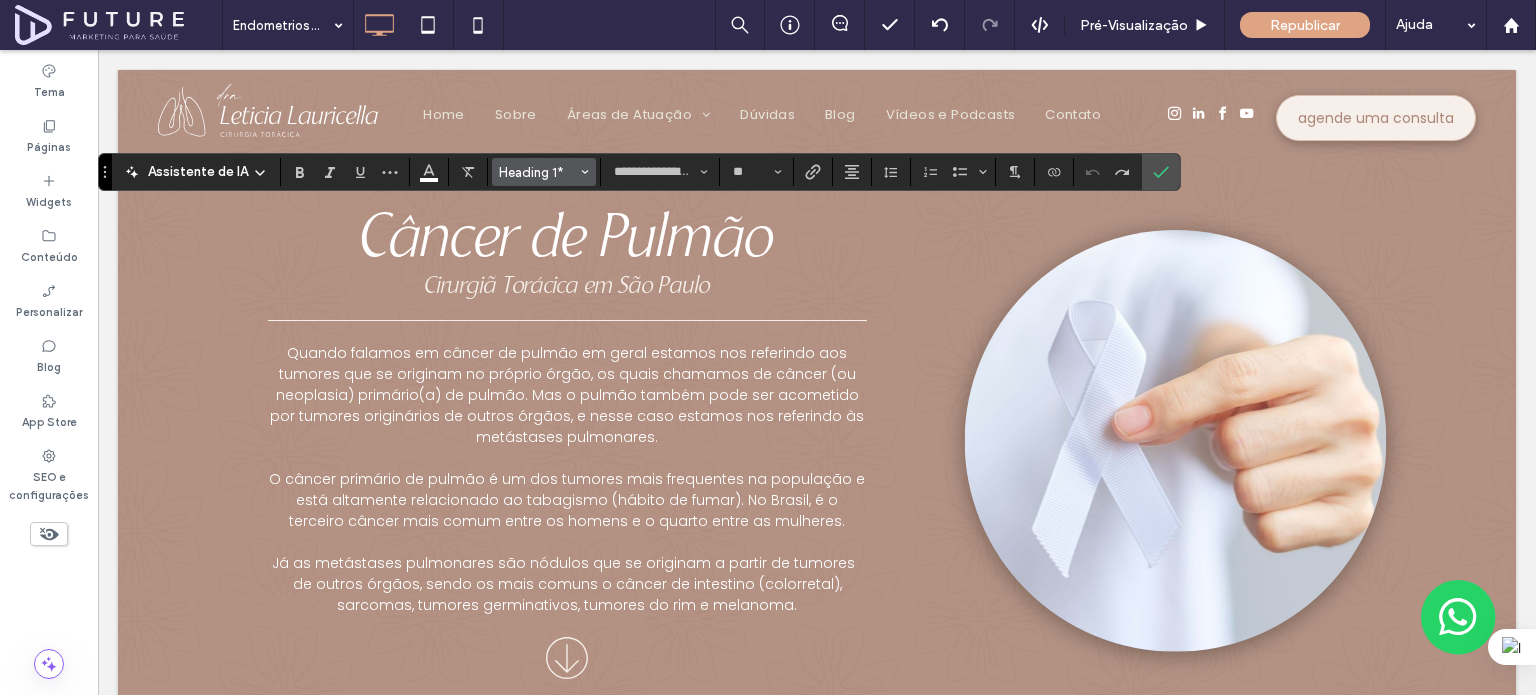 type on "*******" 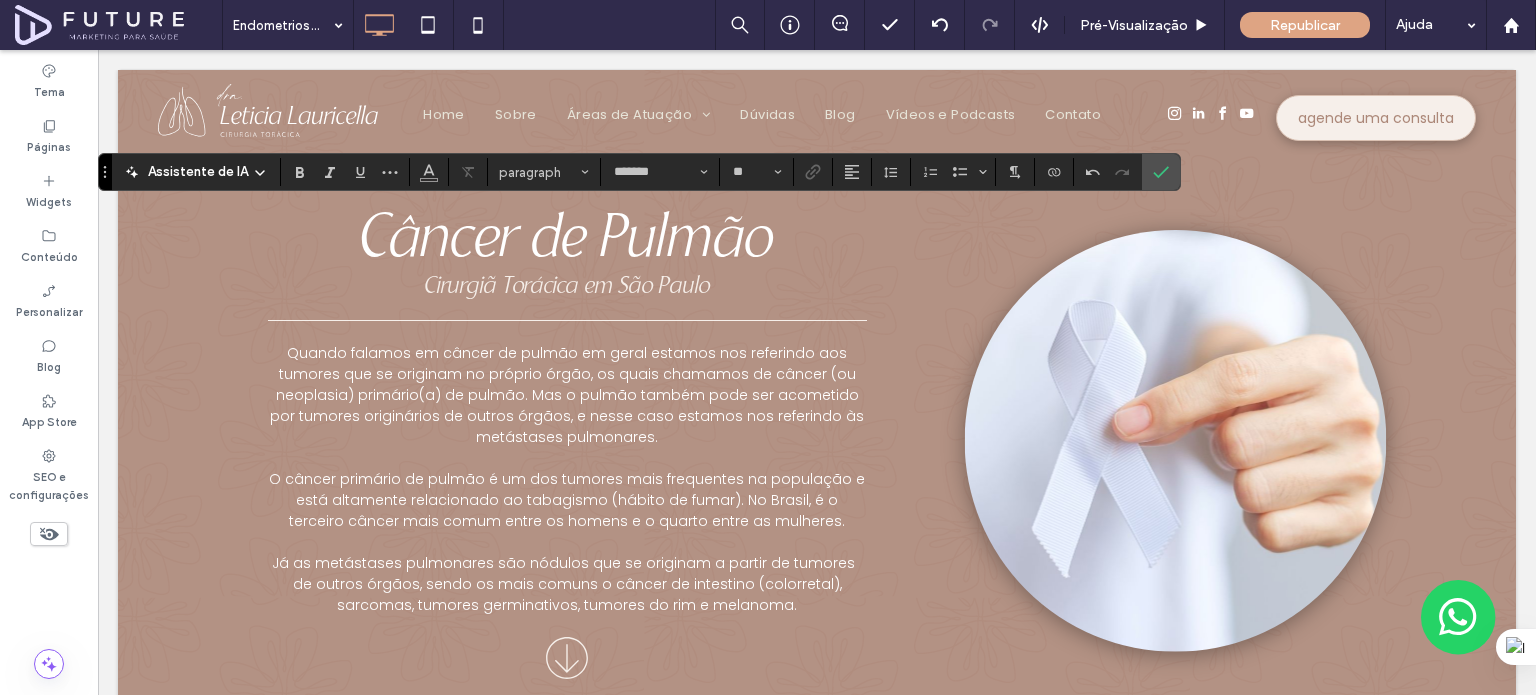 type on "**********" 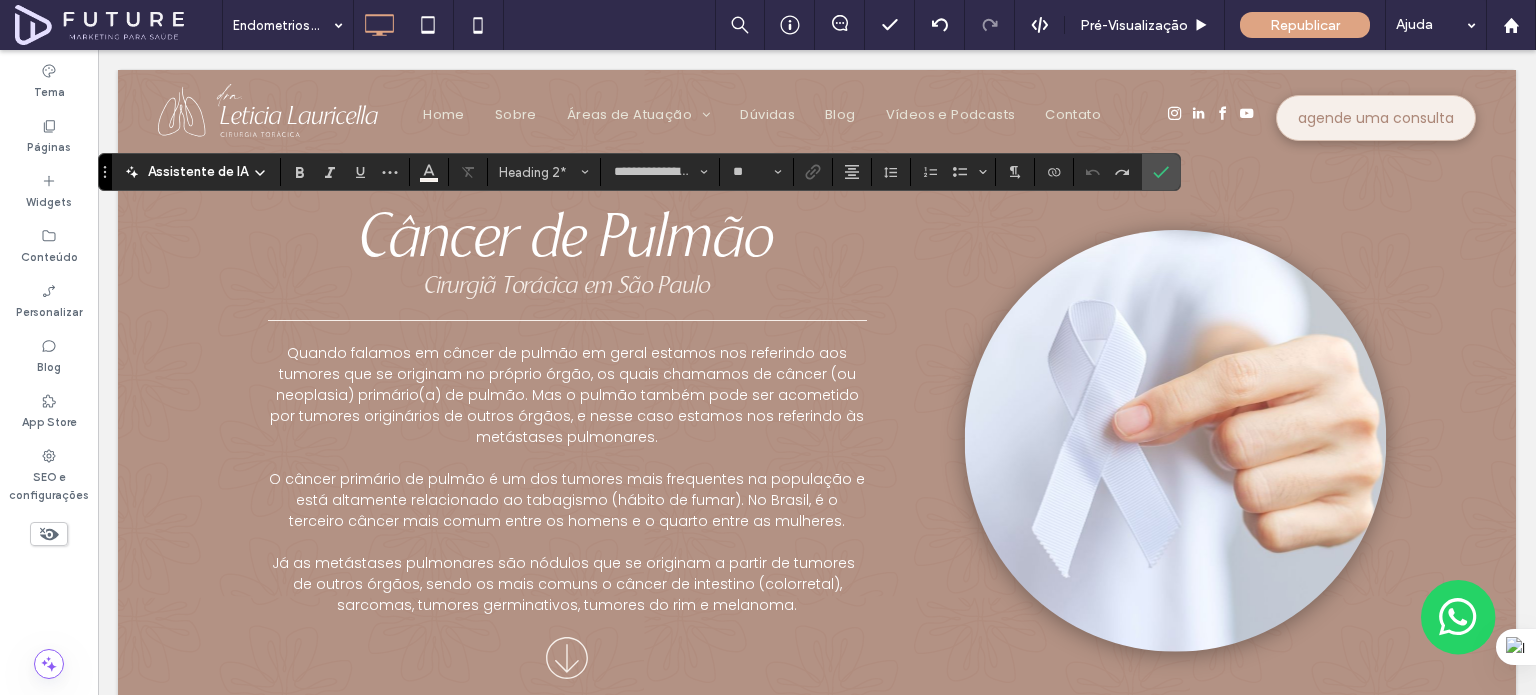 type on "**" 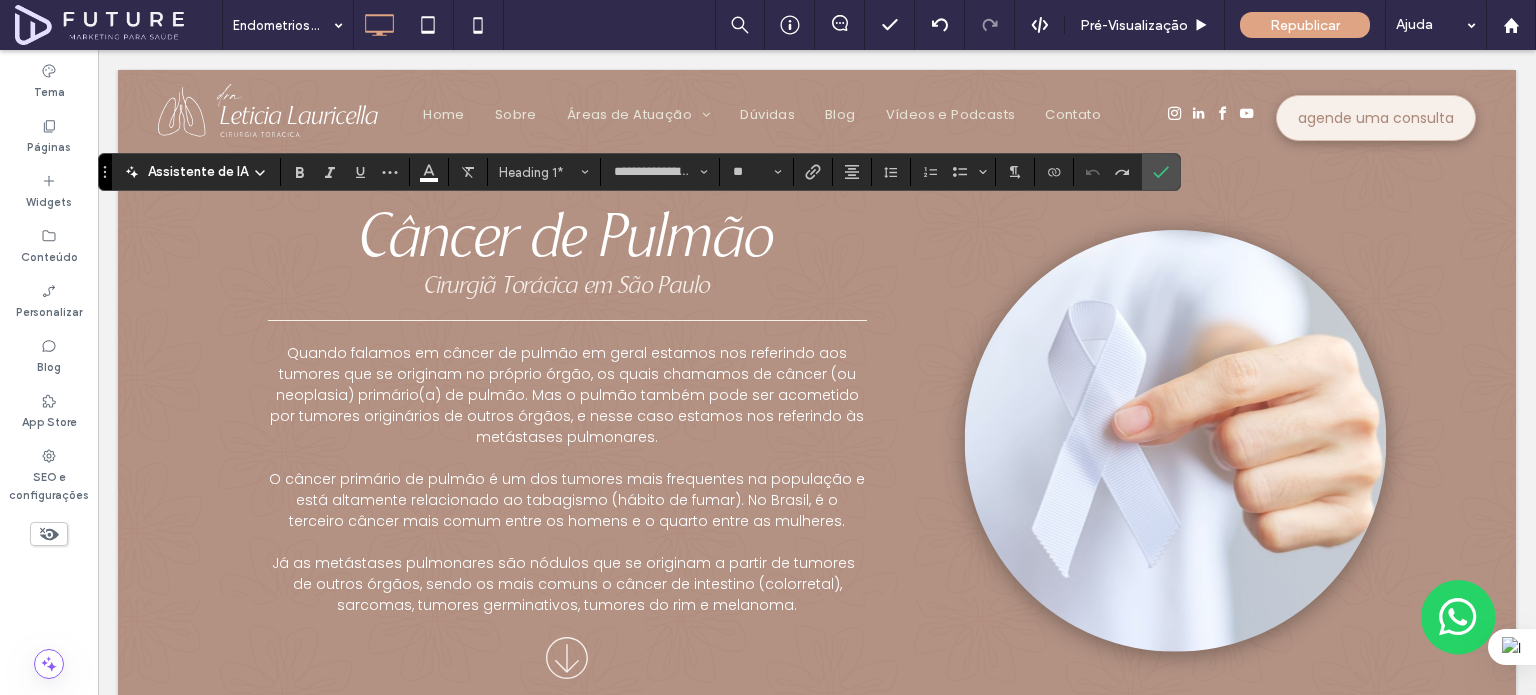 type on "*******" 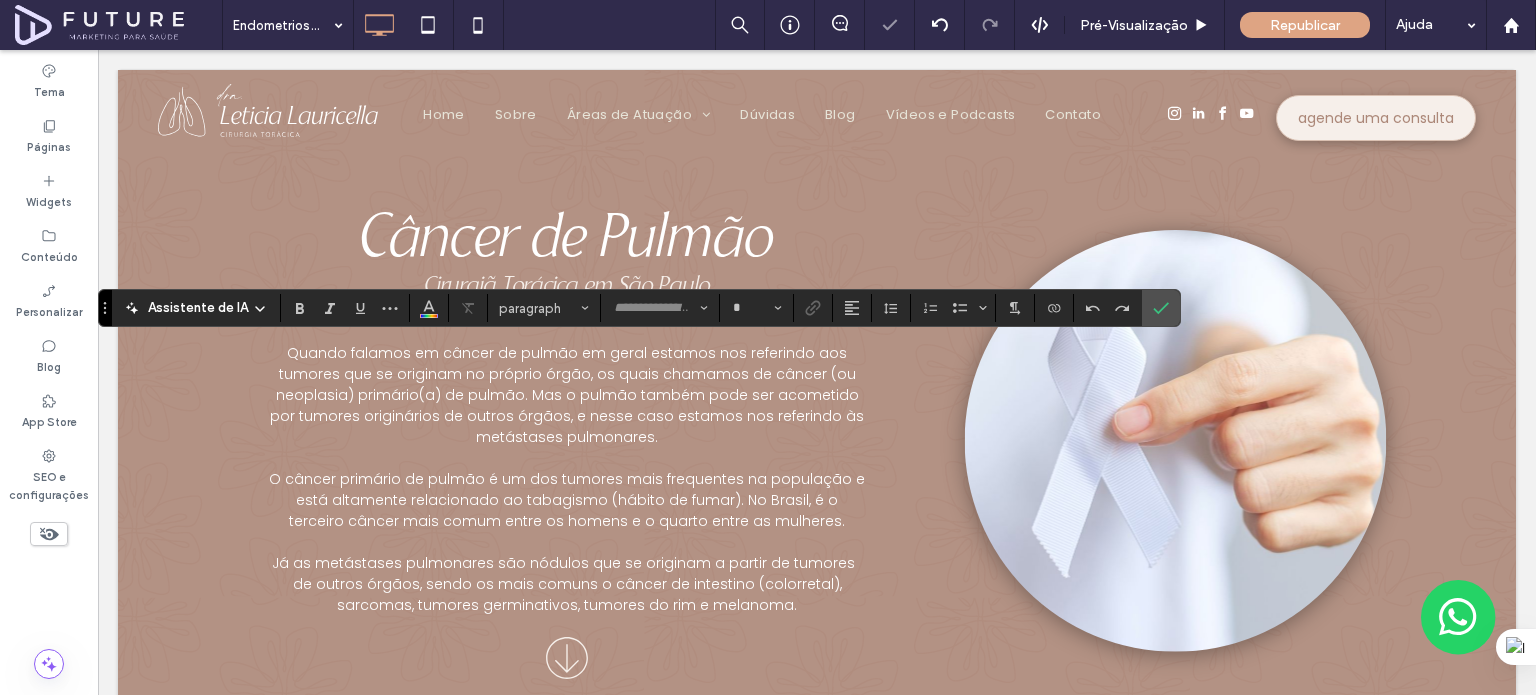 type on "*******" 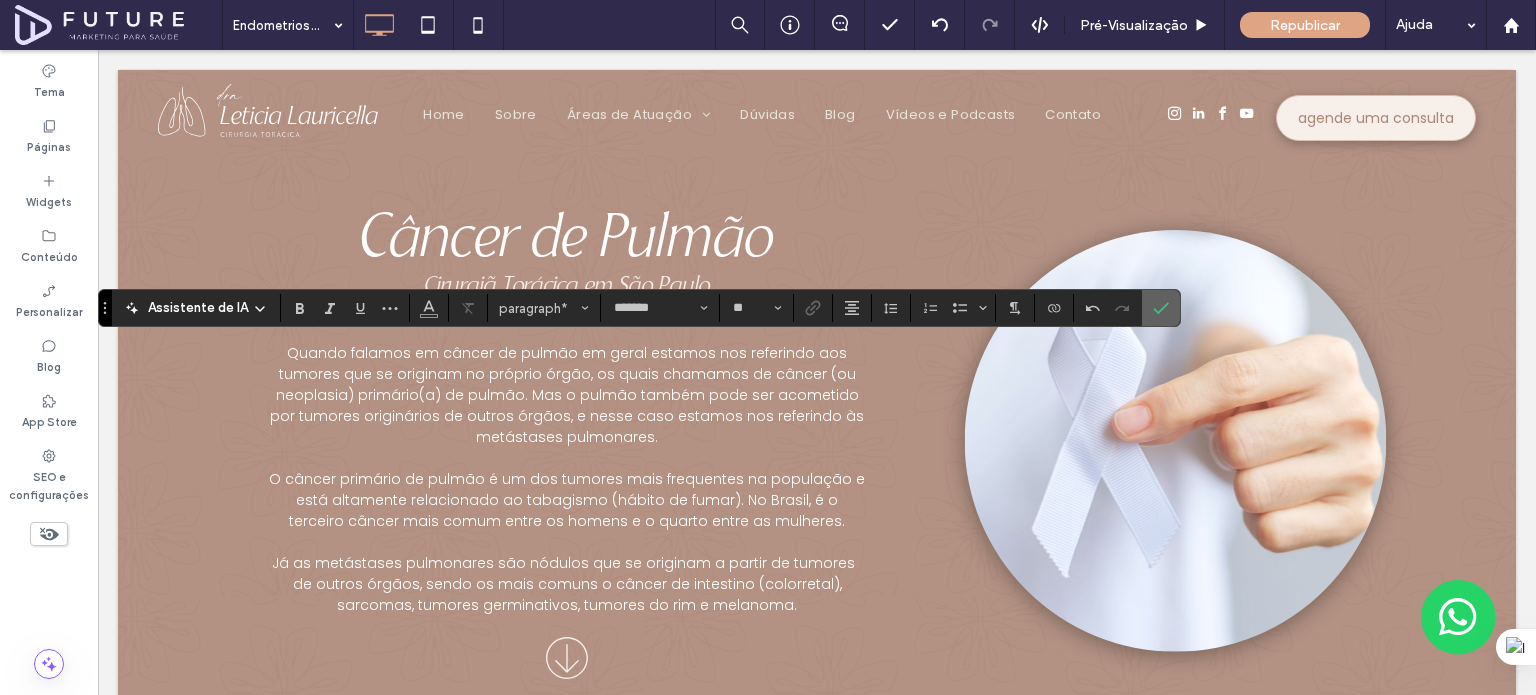 click at bounding box center (1161, 308) 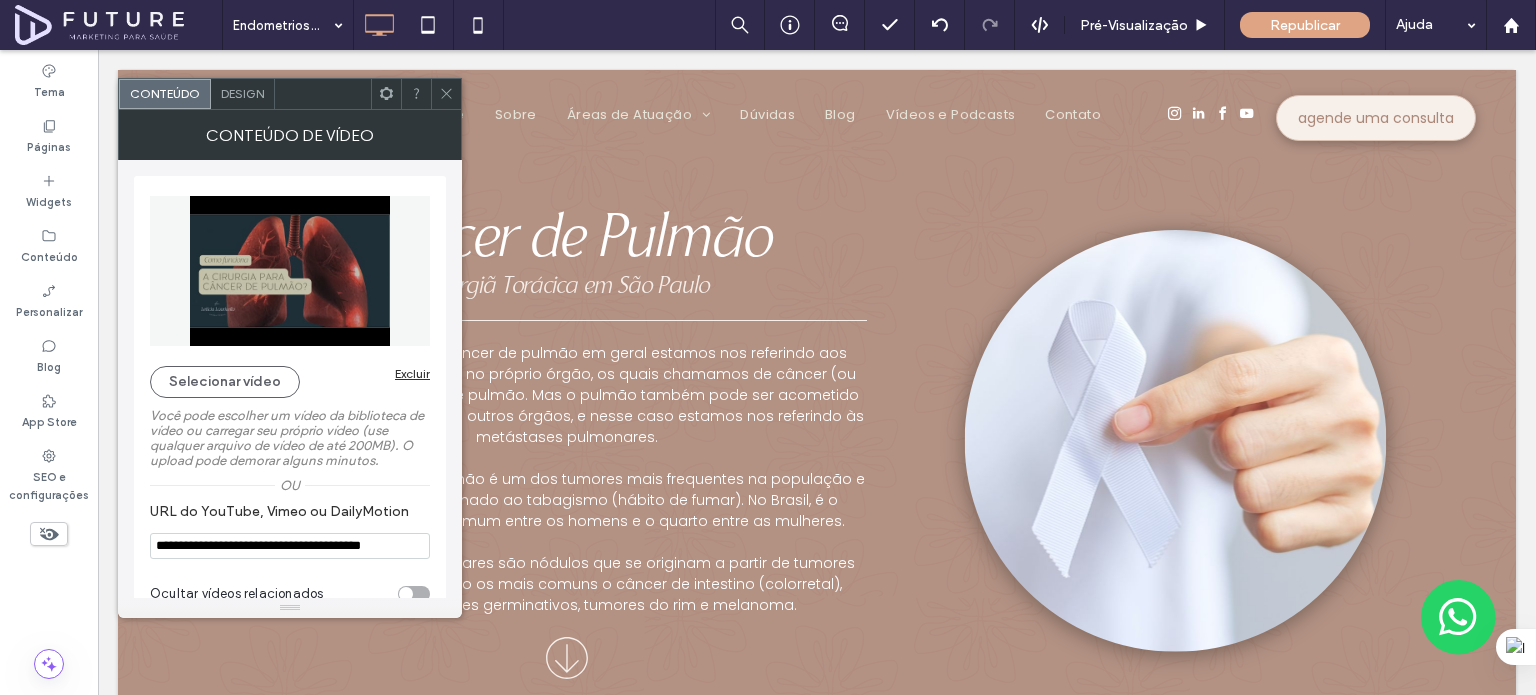 click on "**********" at bounding box center [290, 546] 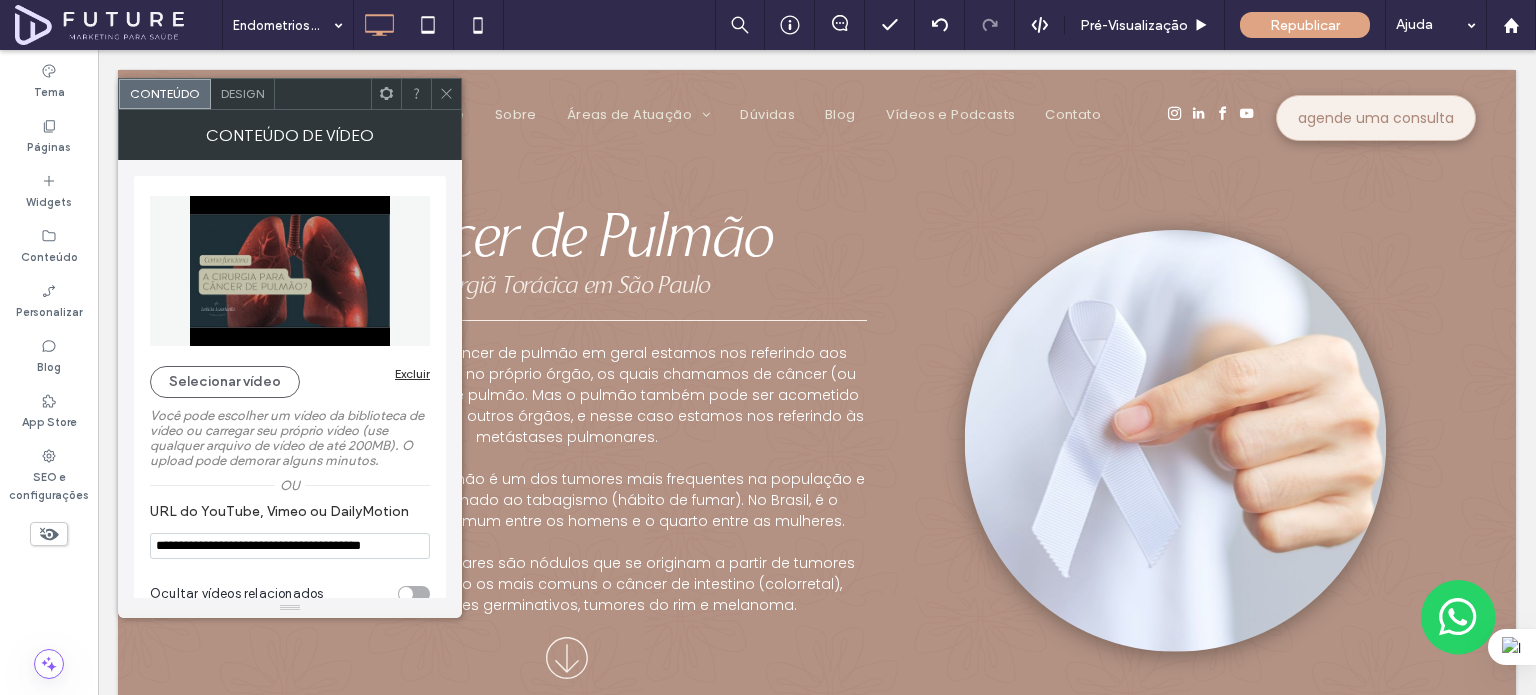 paste on "**********" 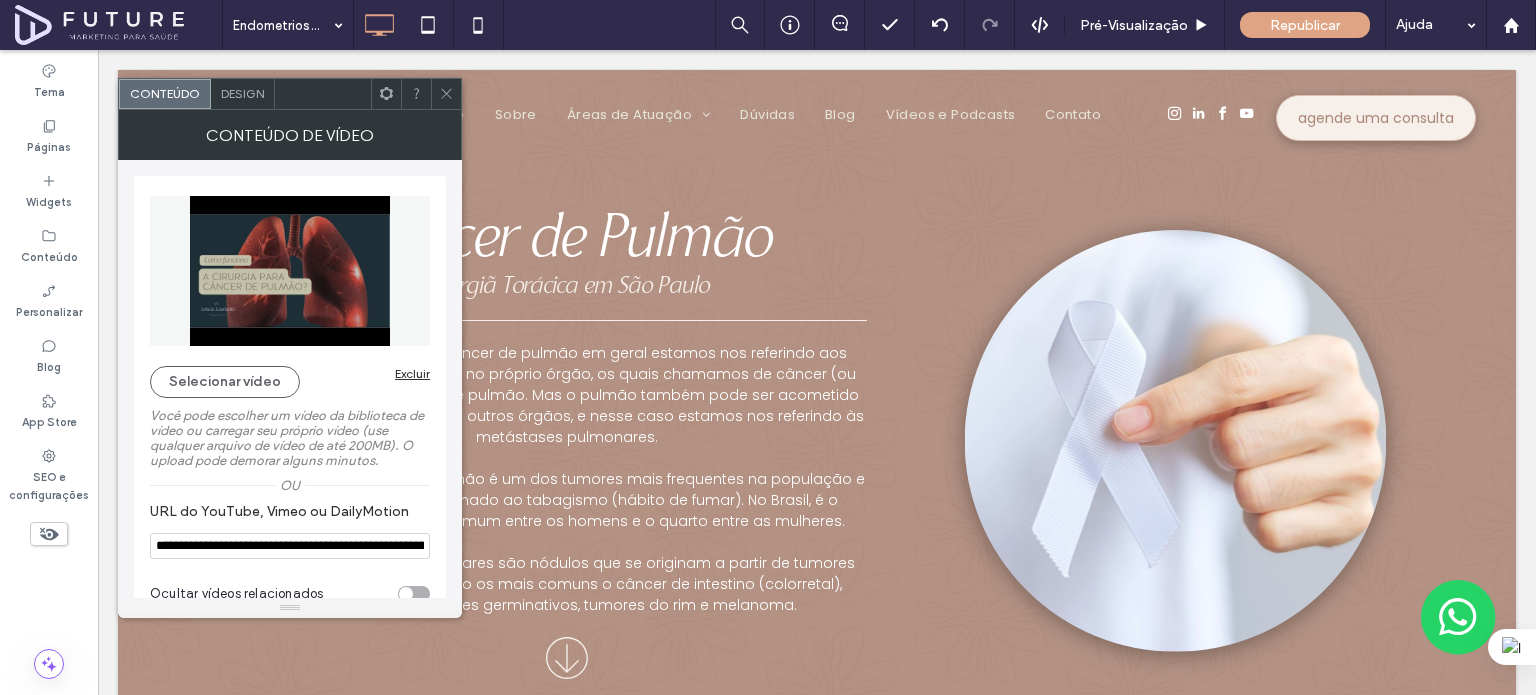 scroll, scrollTop: 0, scrollLeft: 139, axis: horizontal 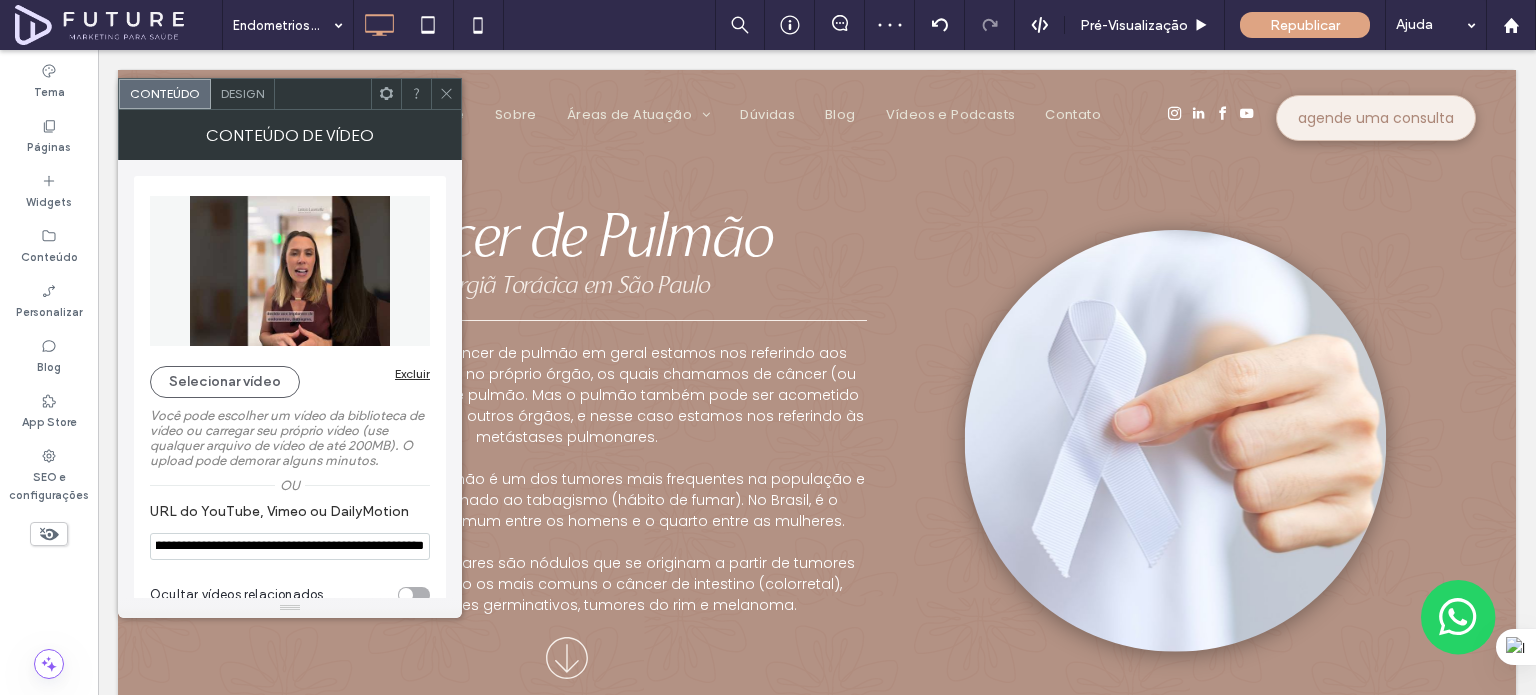 type on "**********" 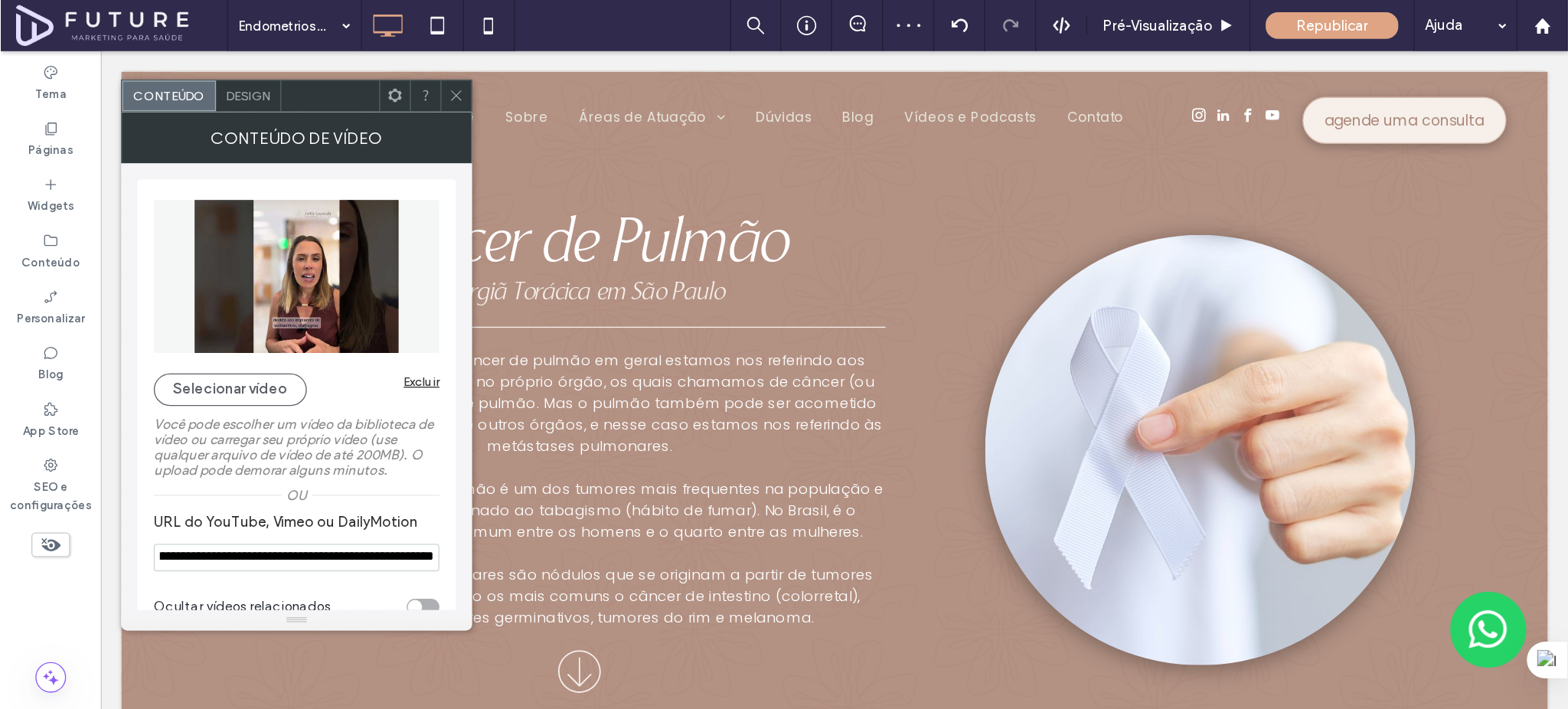 scroll, scrollTop: 0, scrollLeft: 0, axis: both 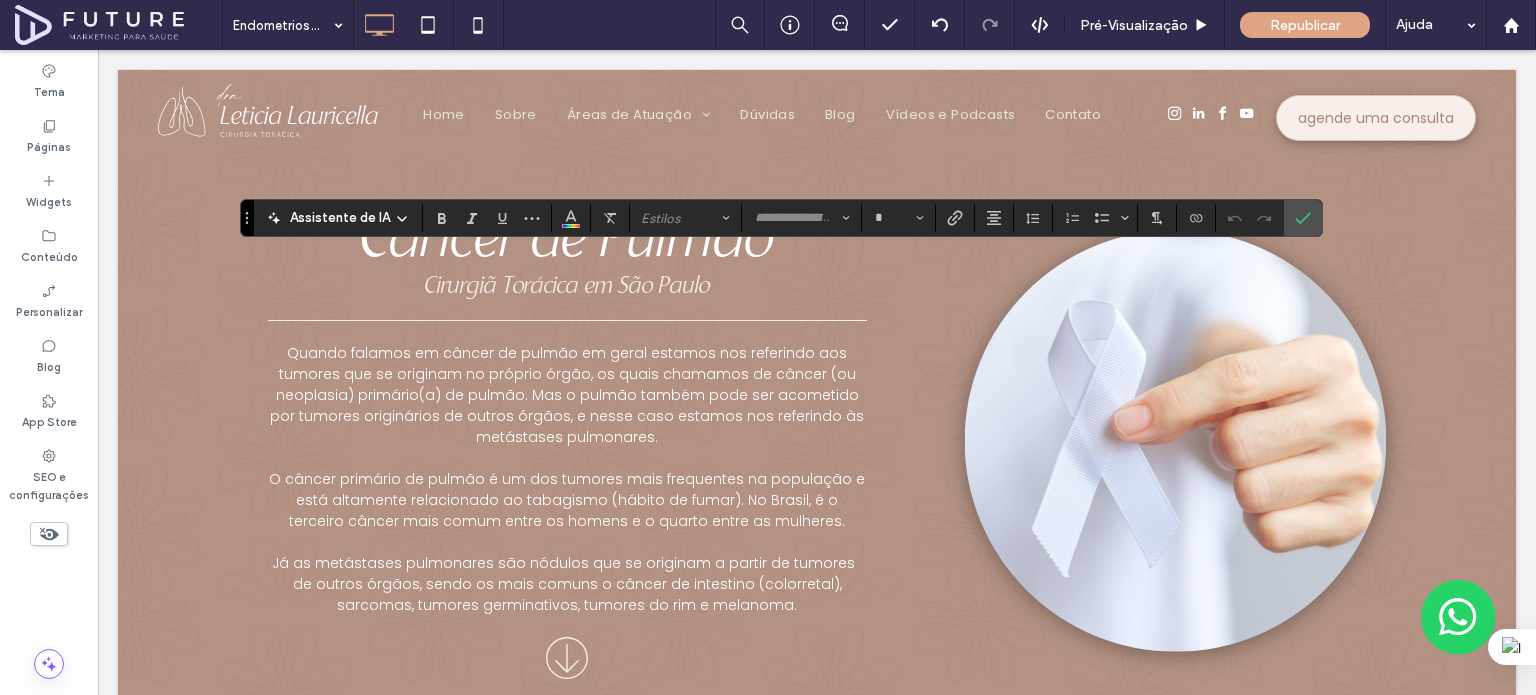 type on "*******" 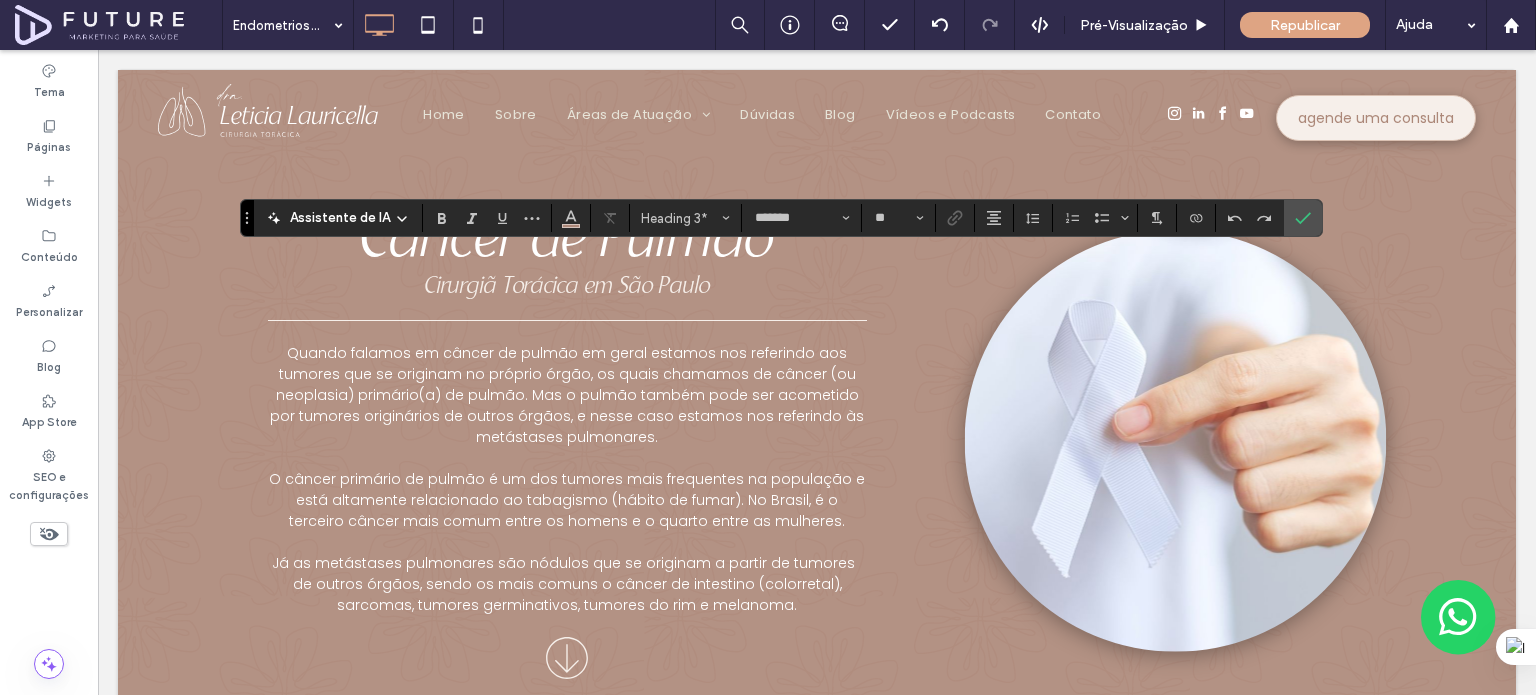 type on "**********" 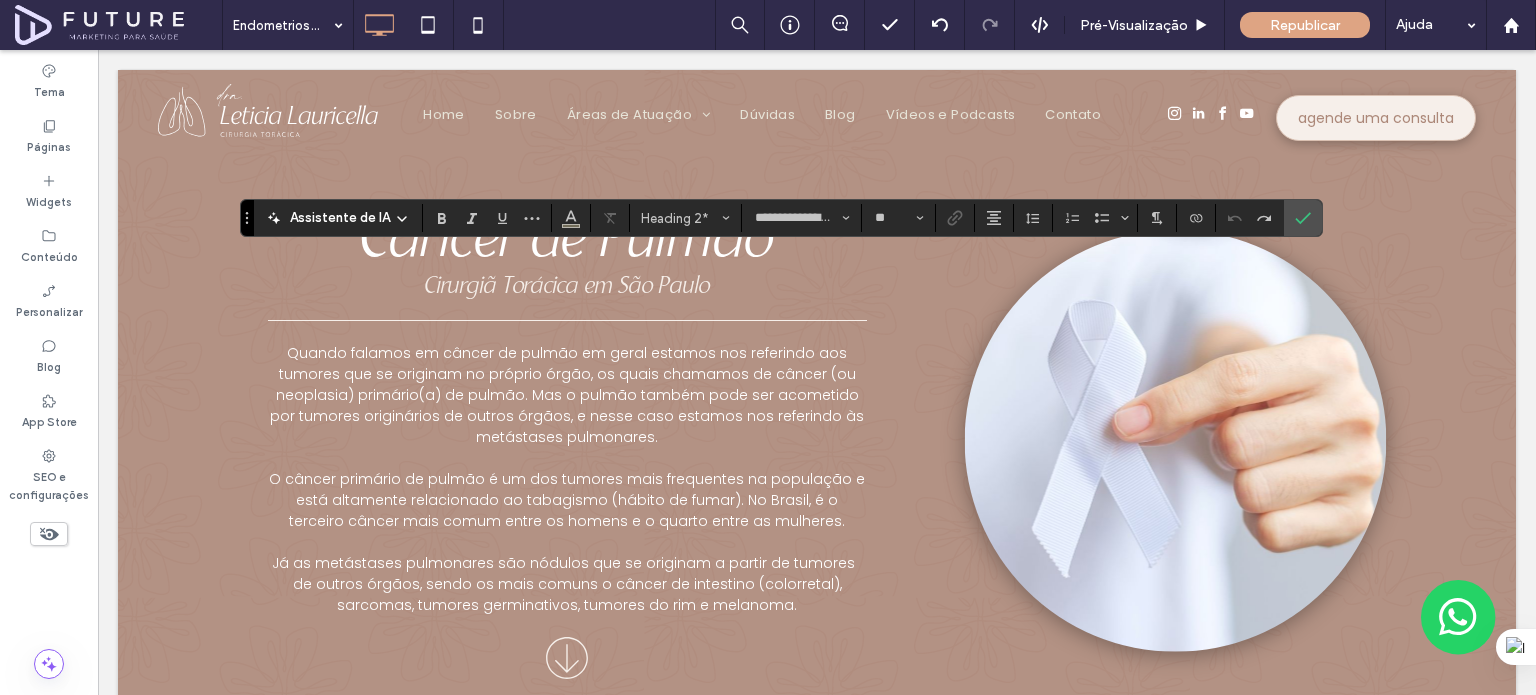 type on "*******" 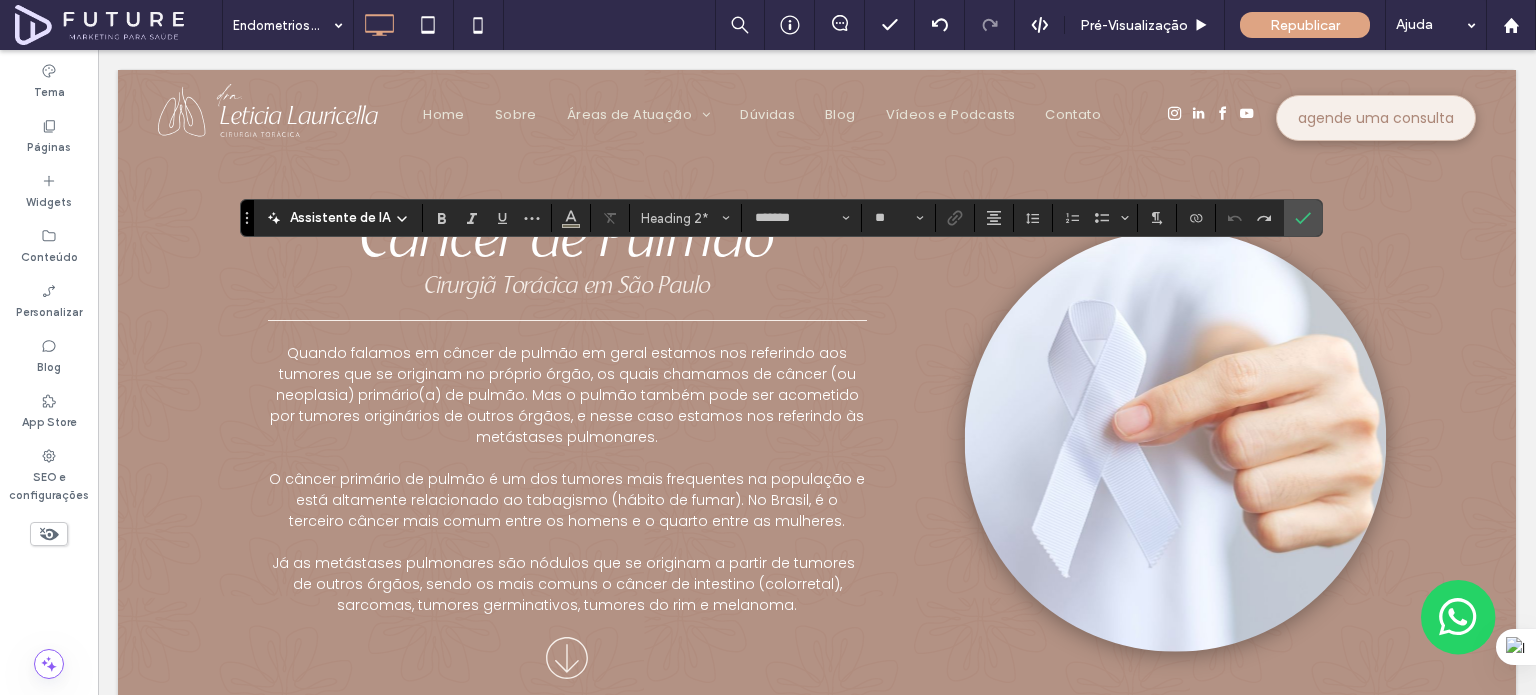 type on "**" 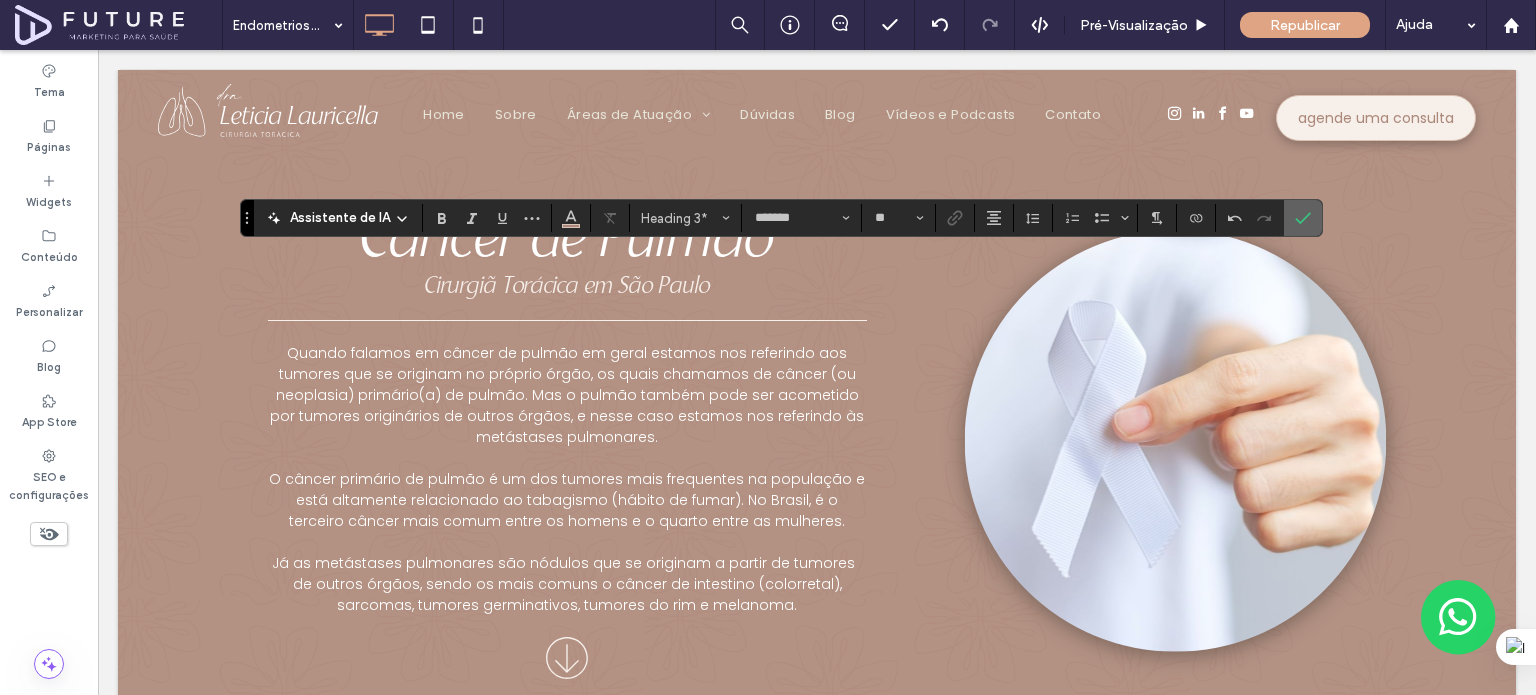 click 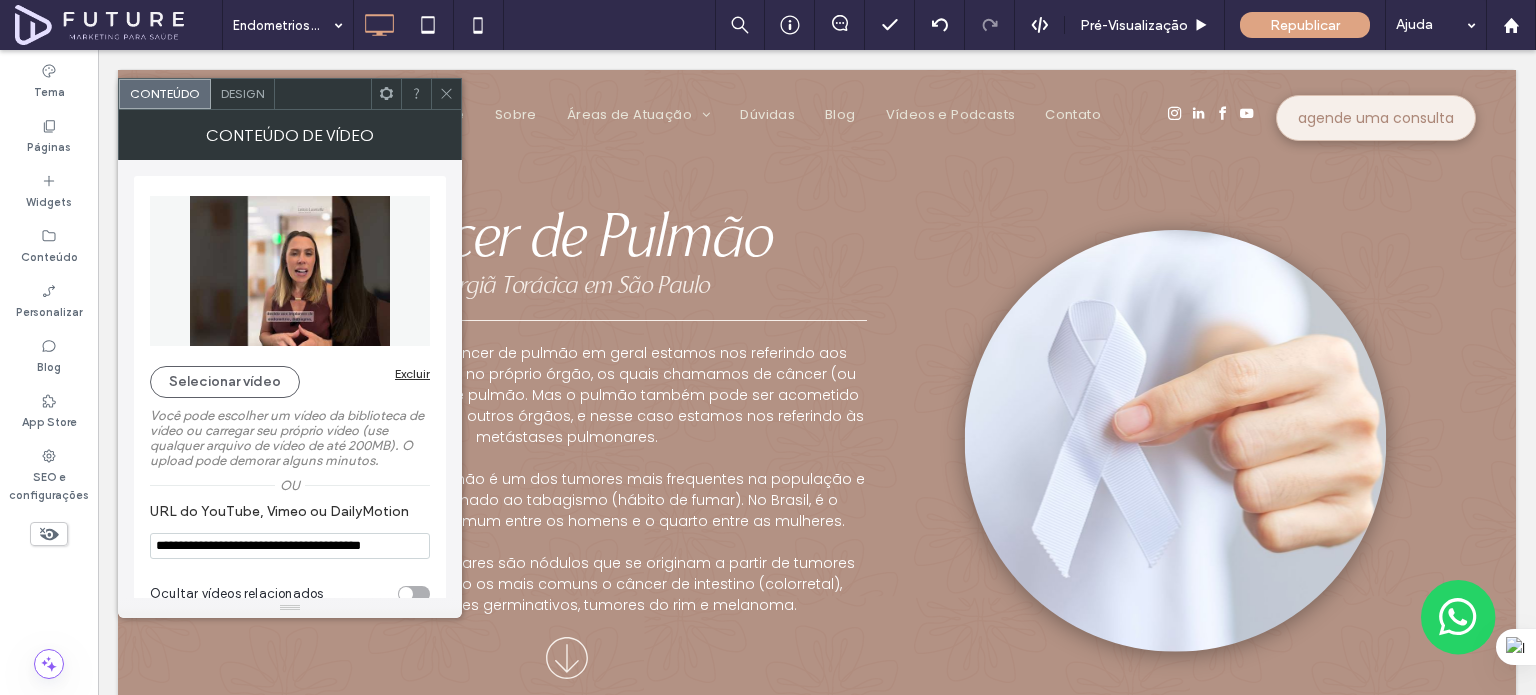 click 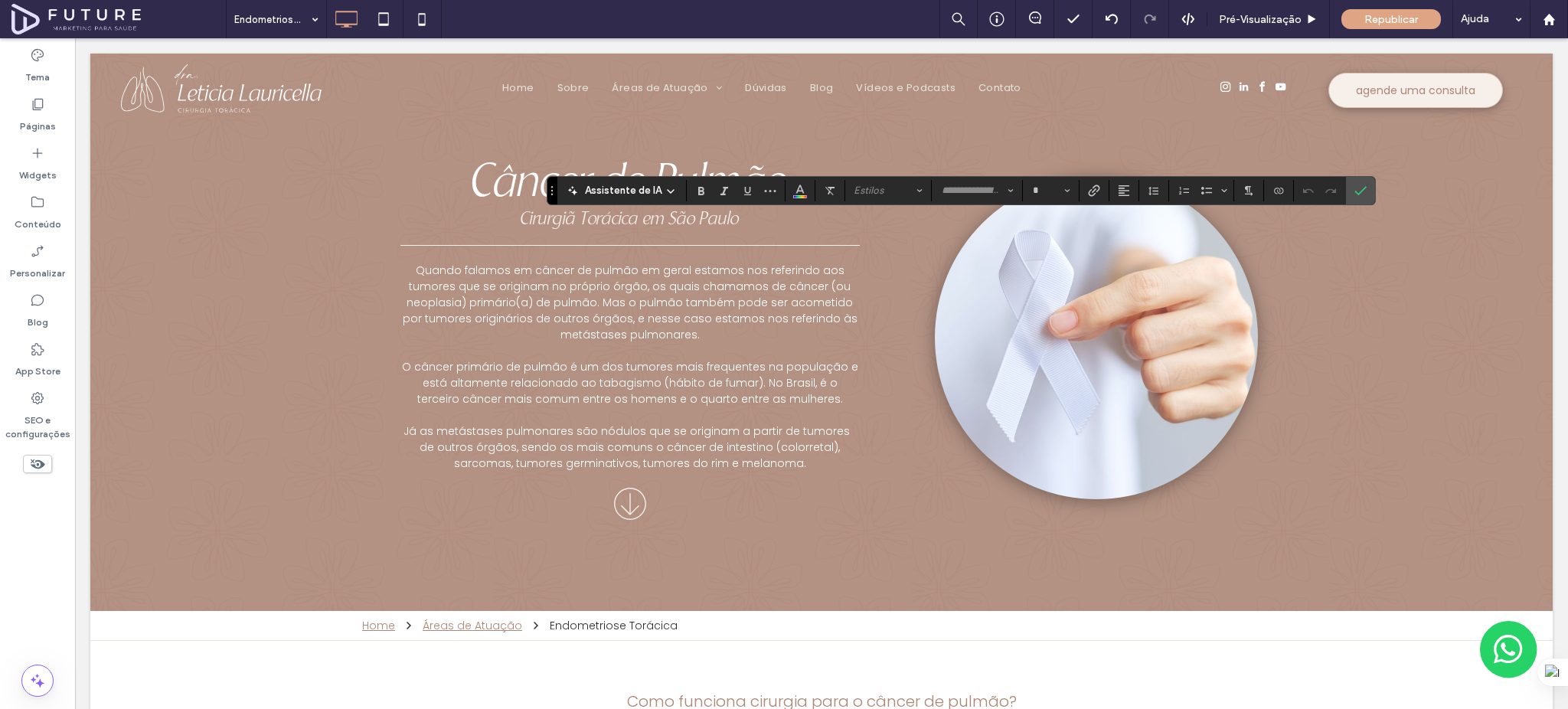 type on "**********" 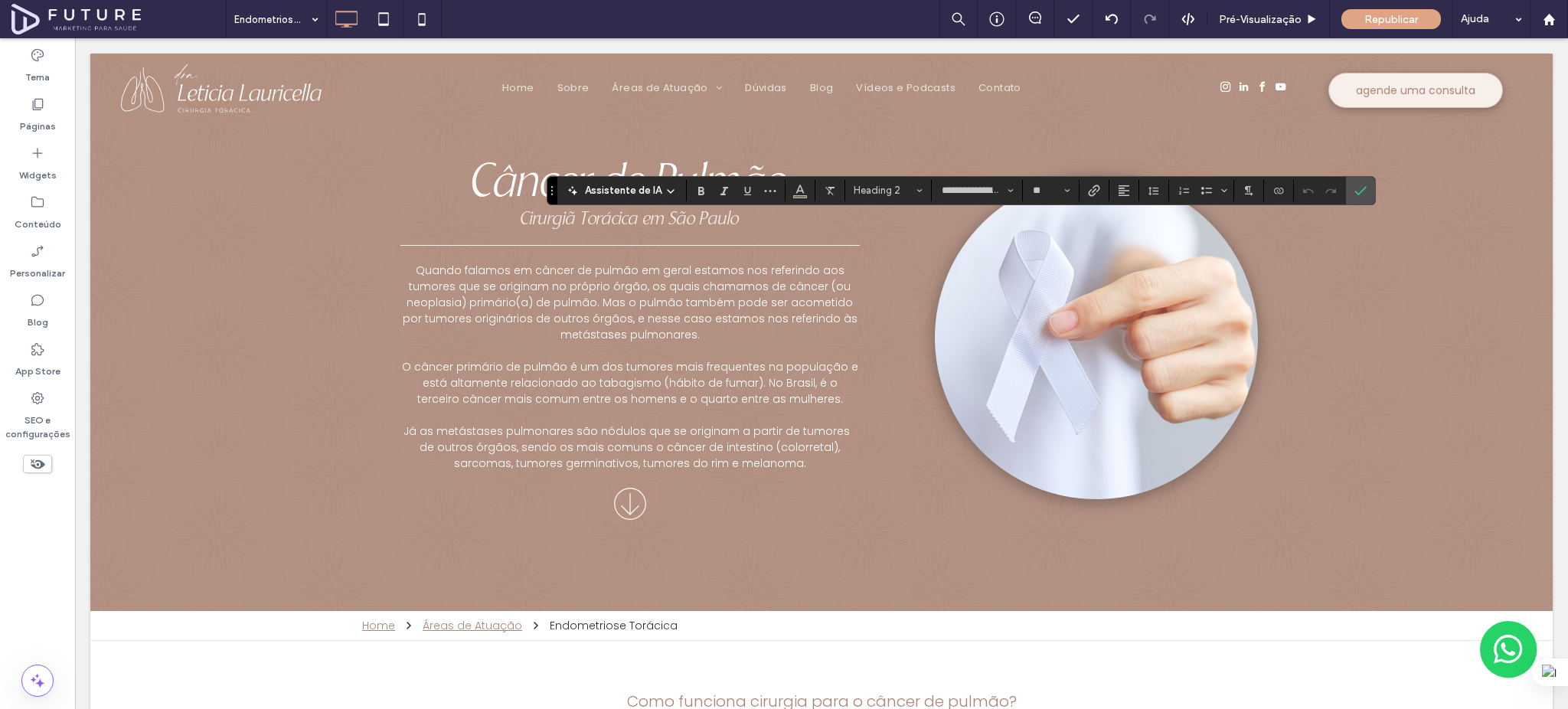 type on "*******" 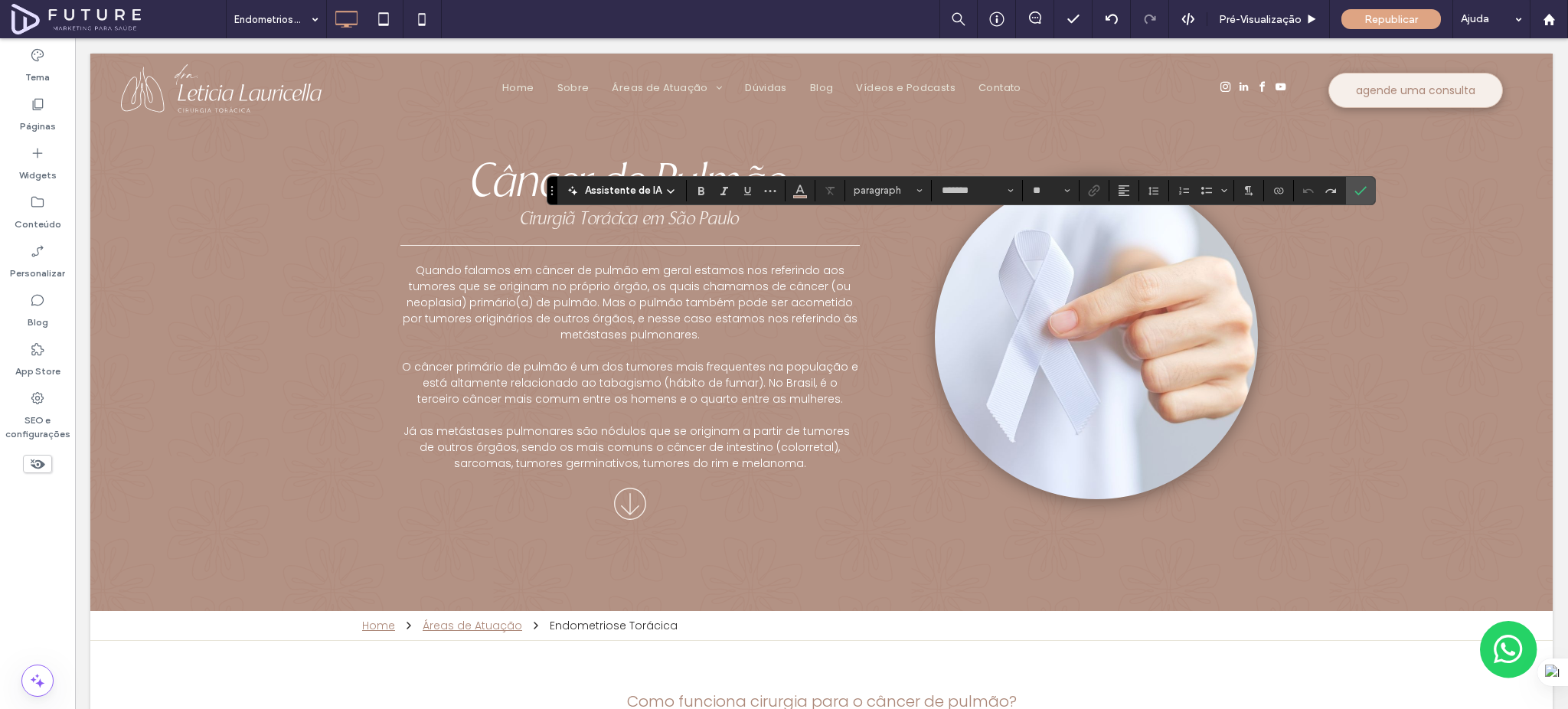 type on "**********" 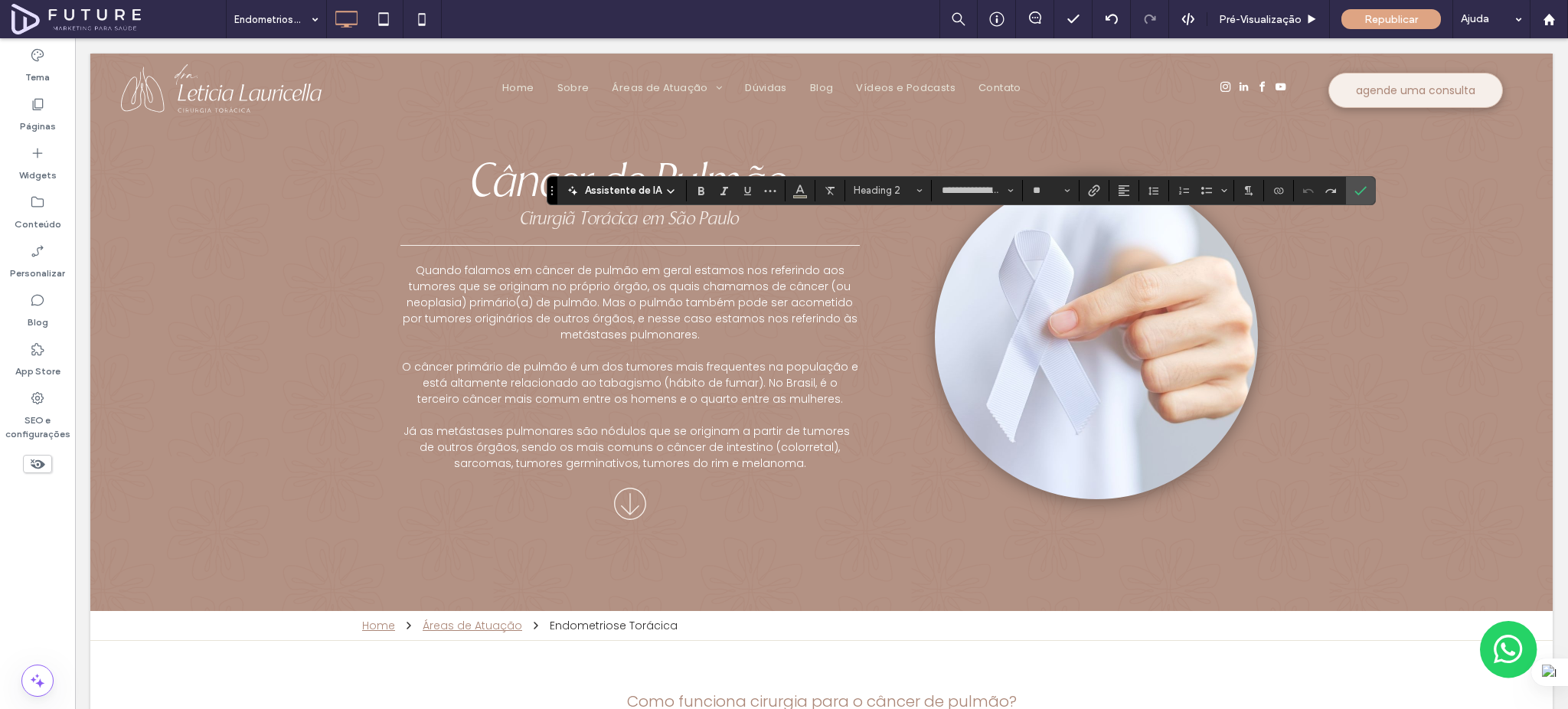 type 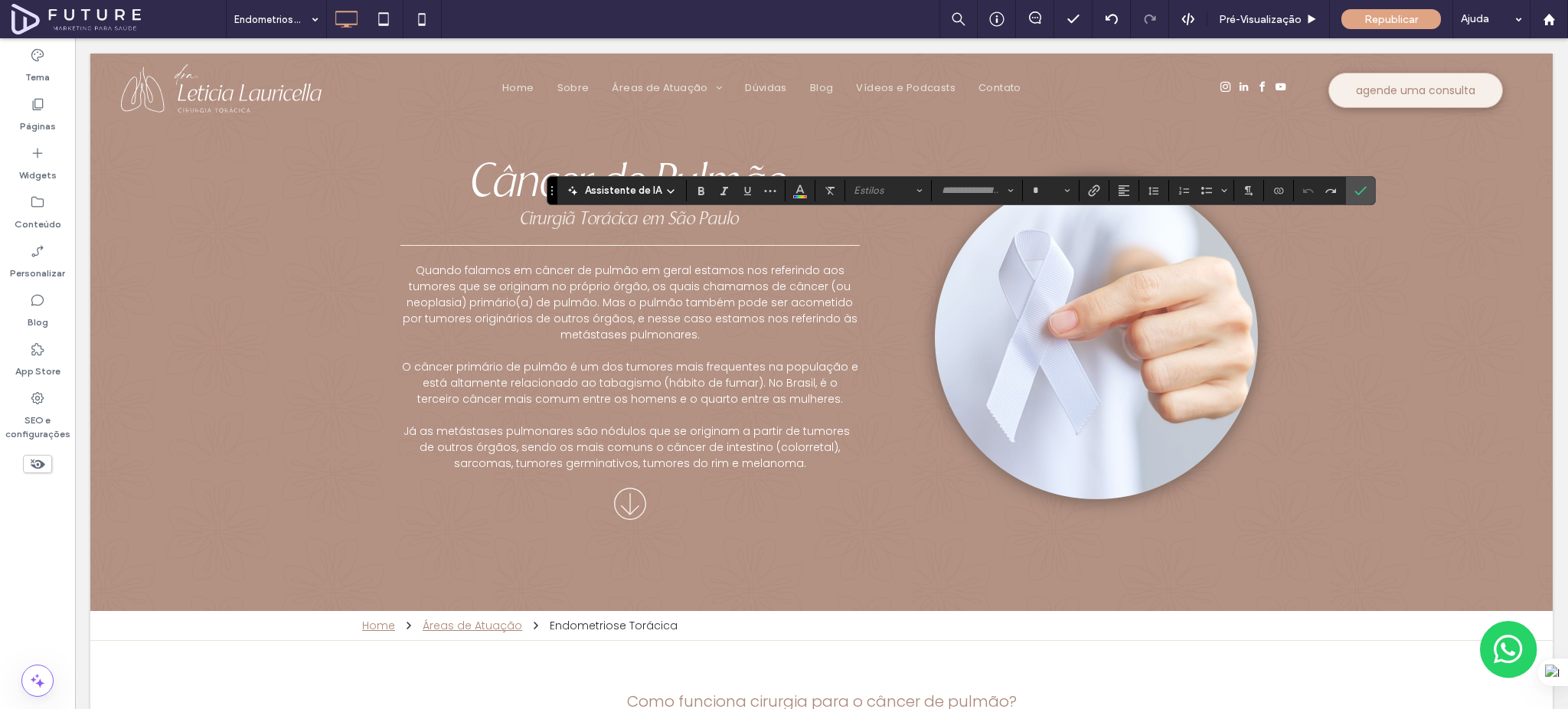 type on "**********" 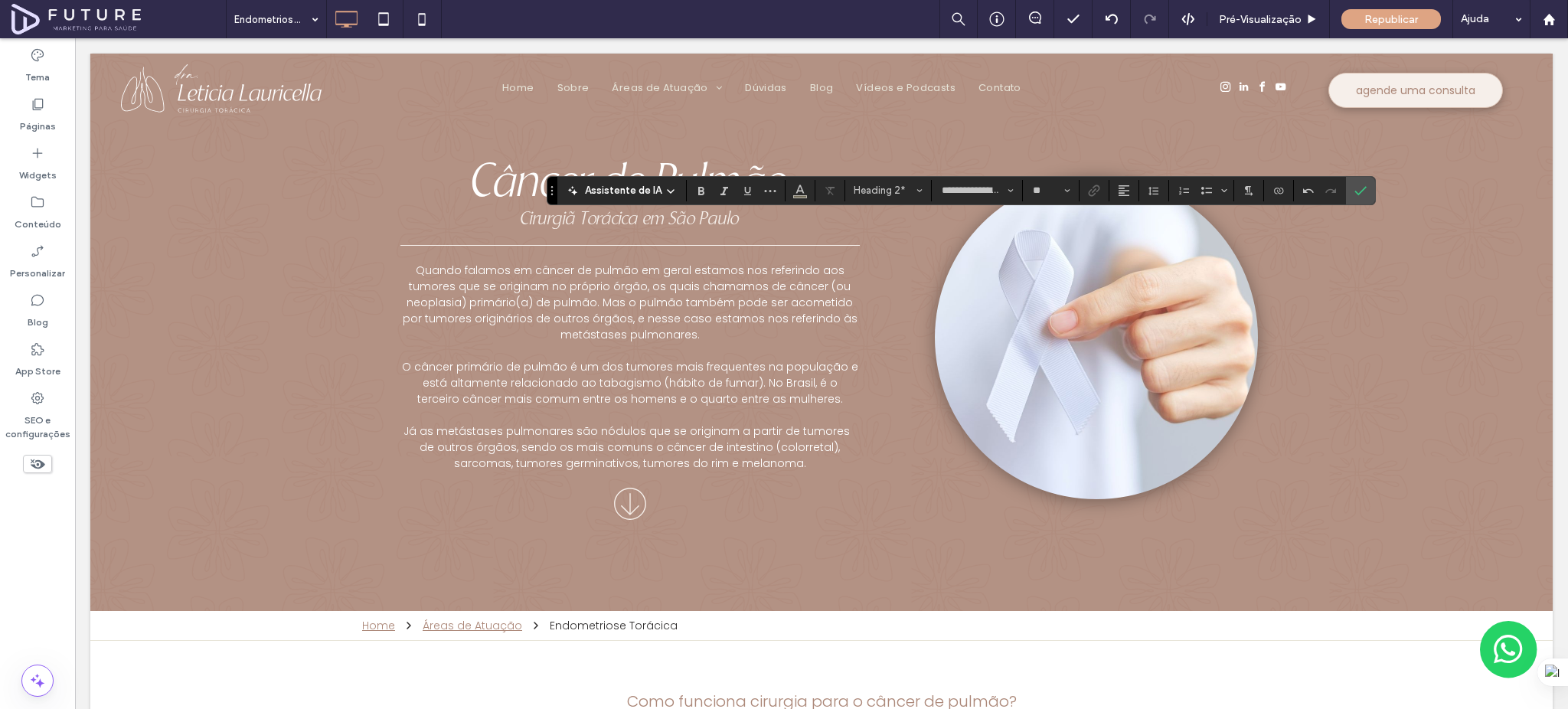 type on "*******" 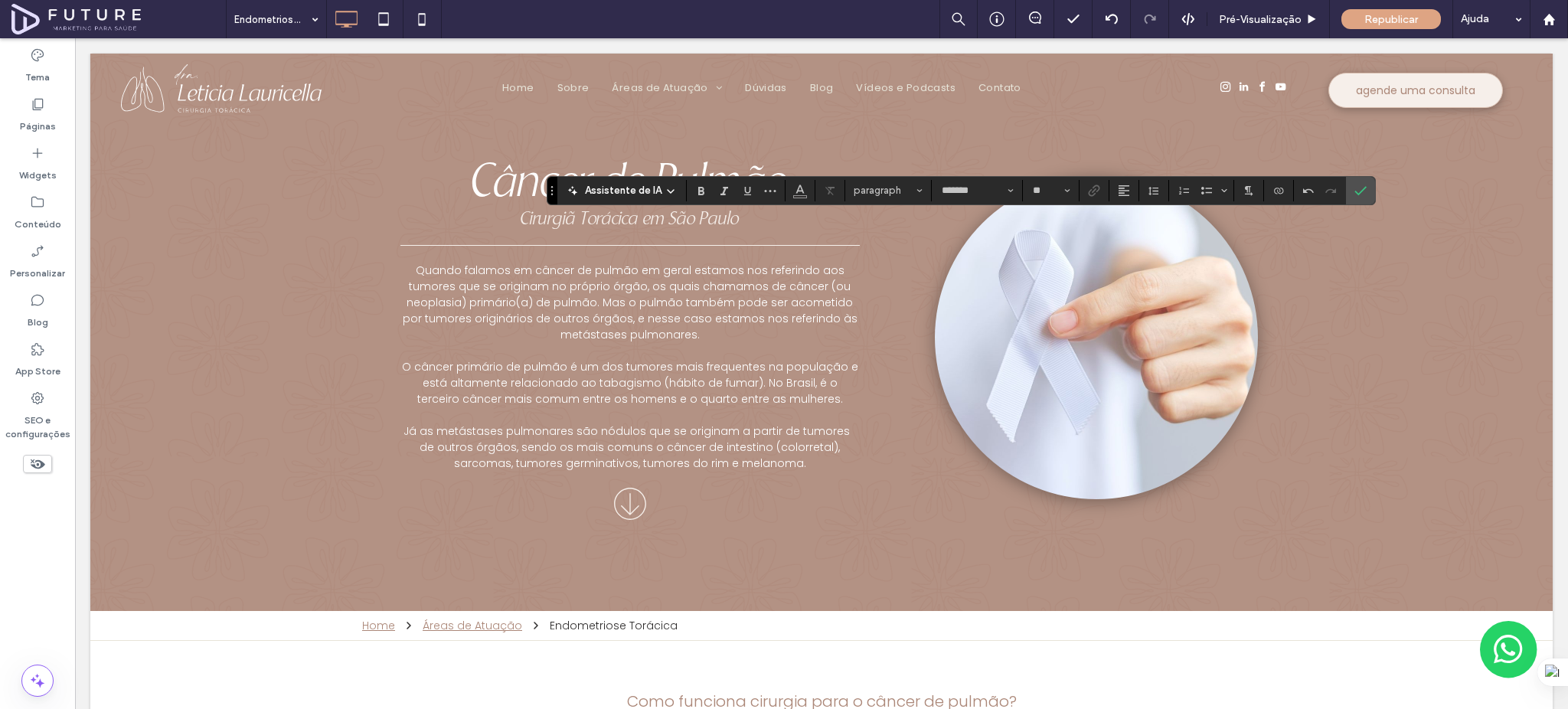type on "**********" 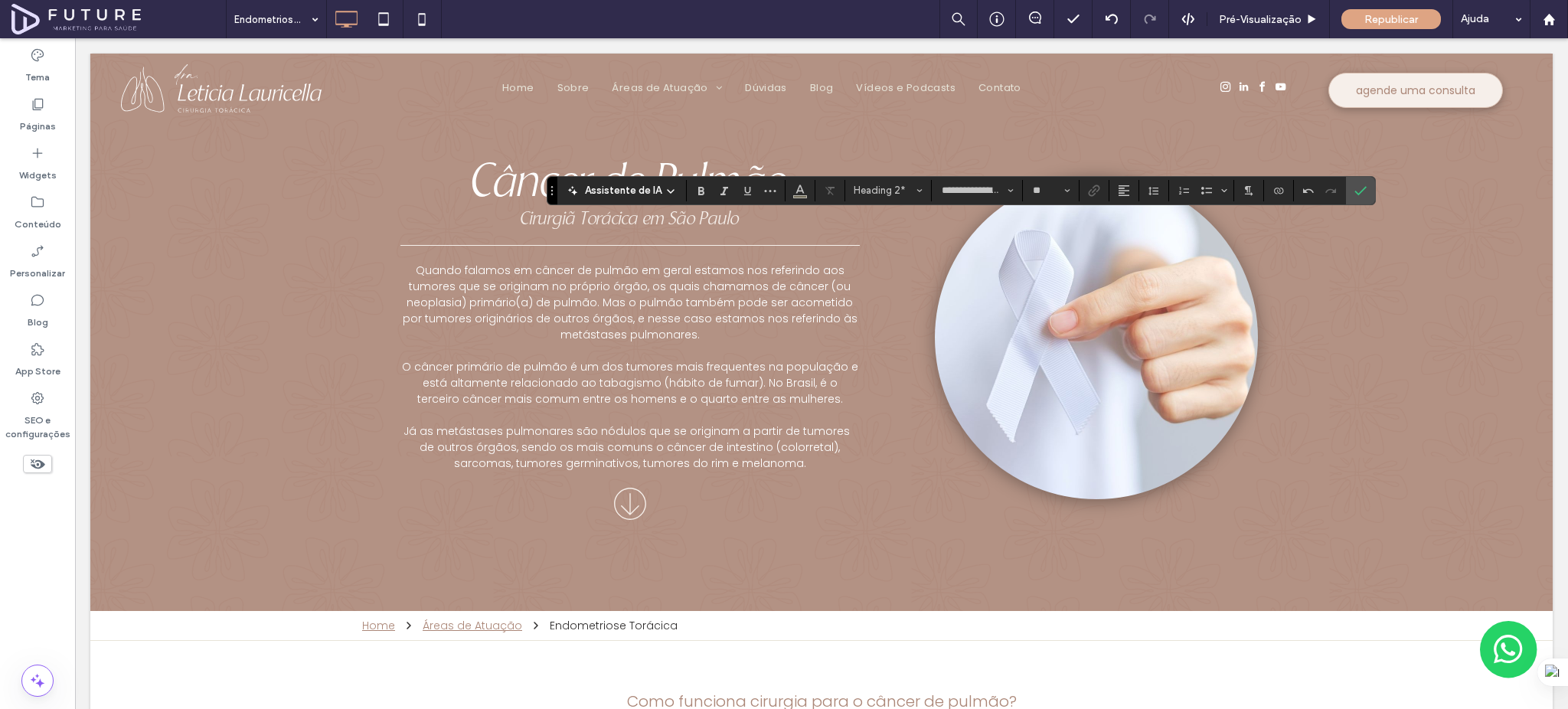 type on "*******" 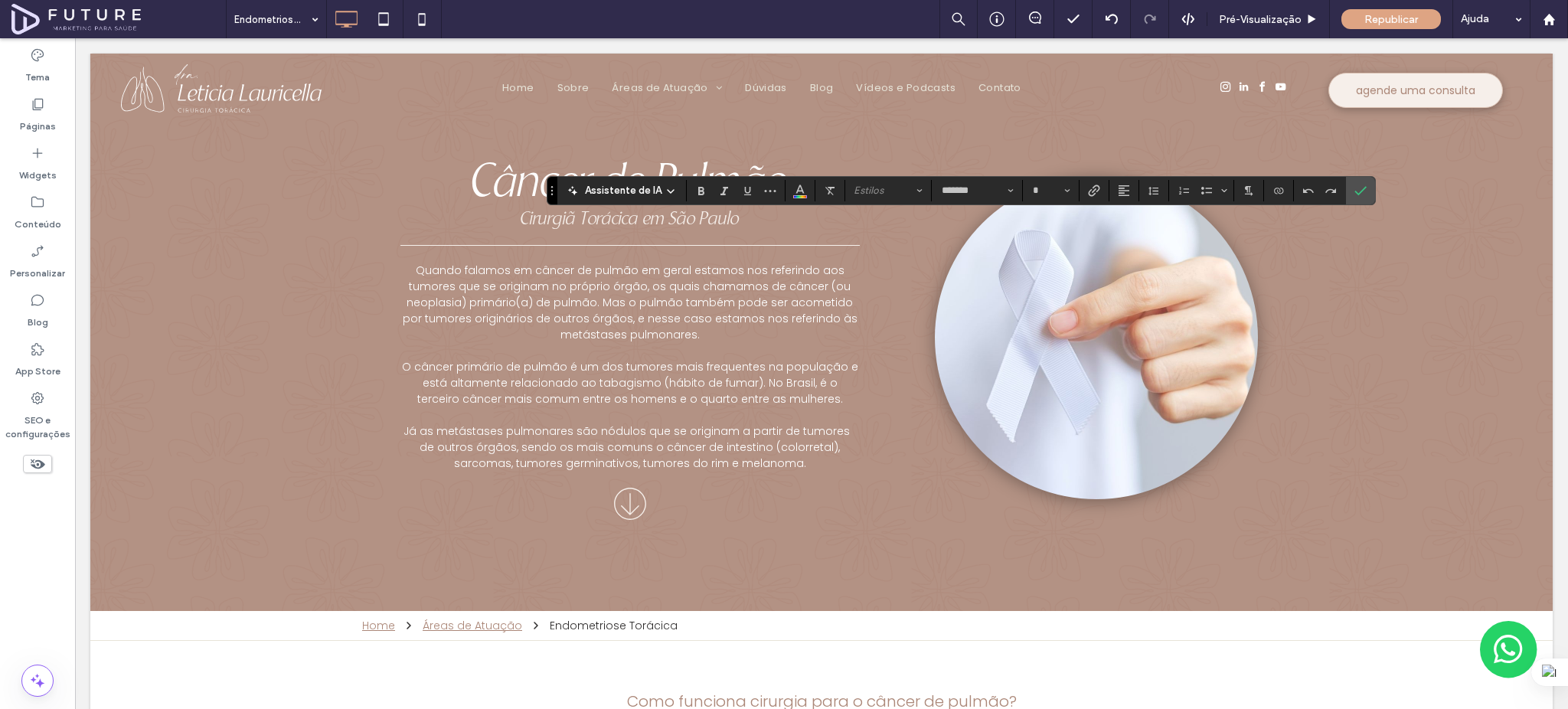 type on "**" 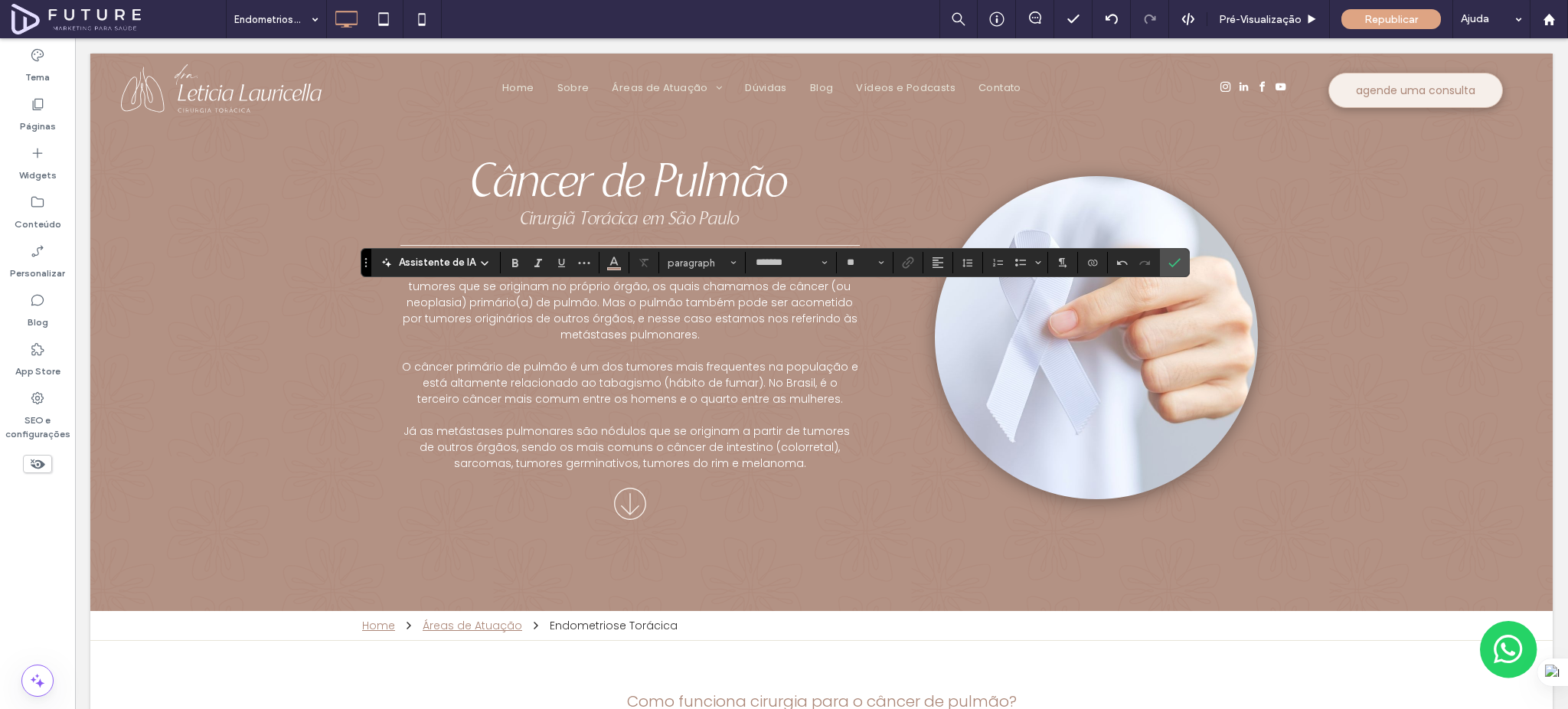 type on "**" 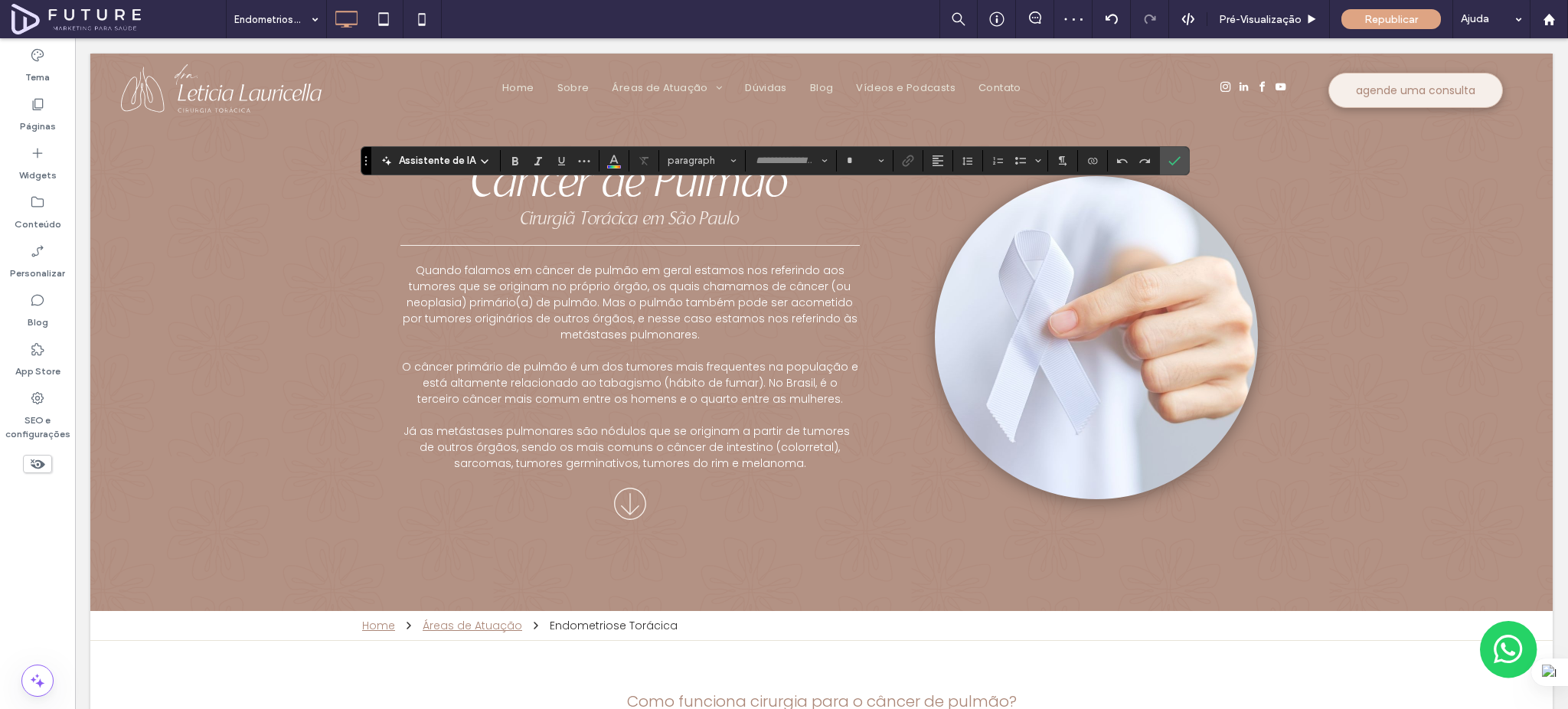 type on "*******" 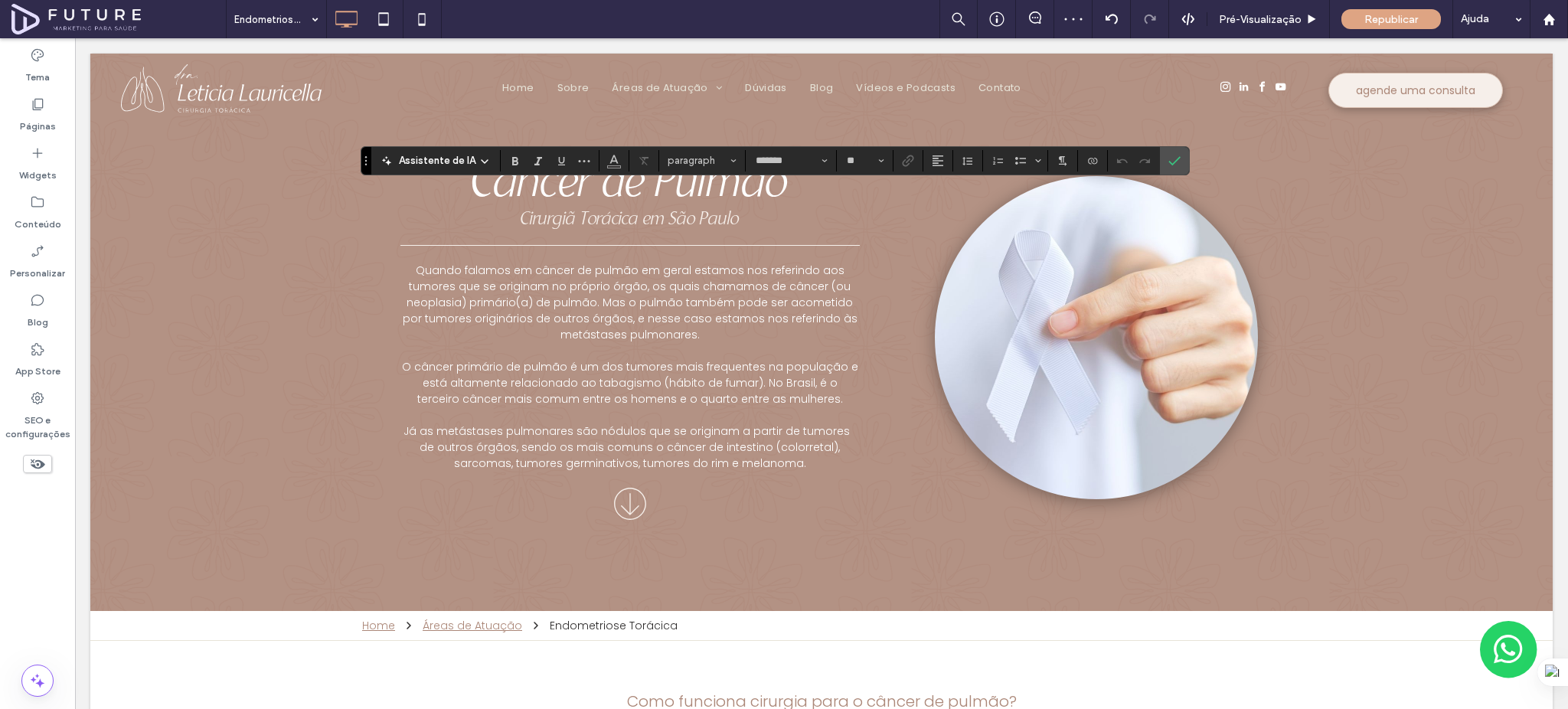 type on "**" 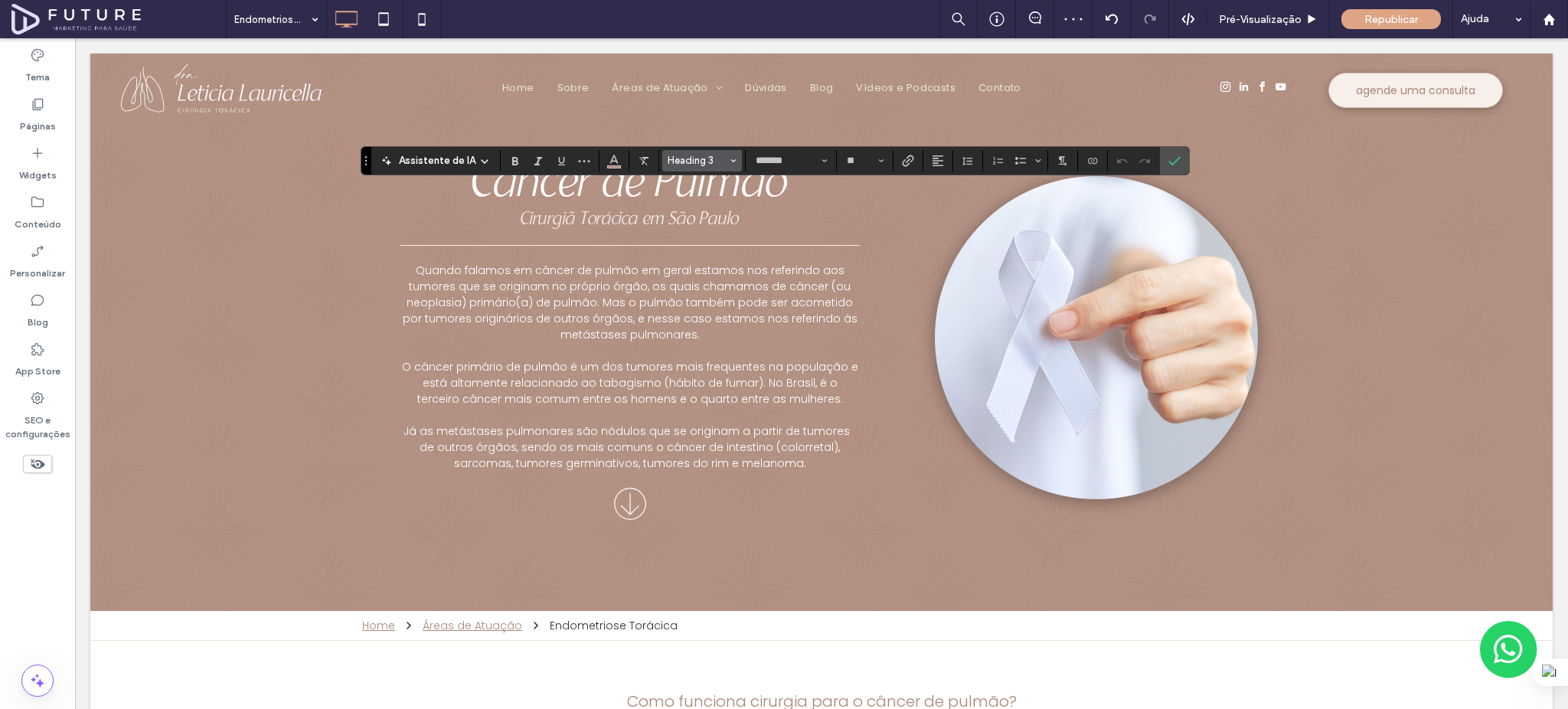 click on "Heading 3" at bounding box center [697, 160] 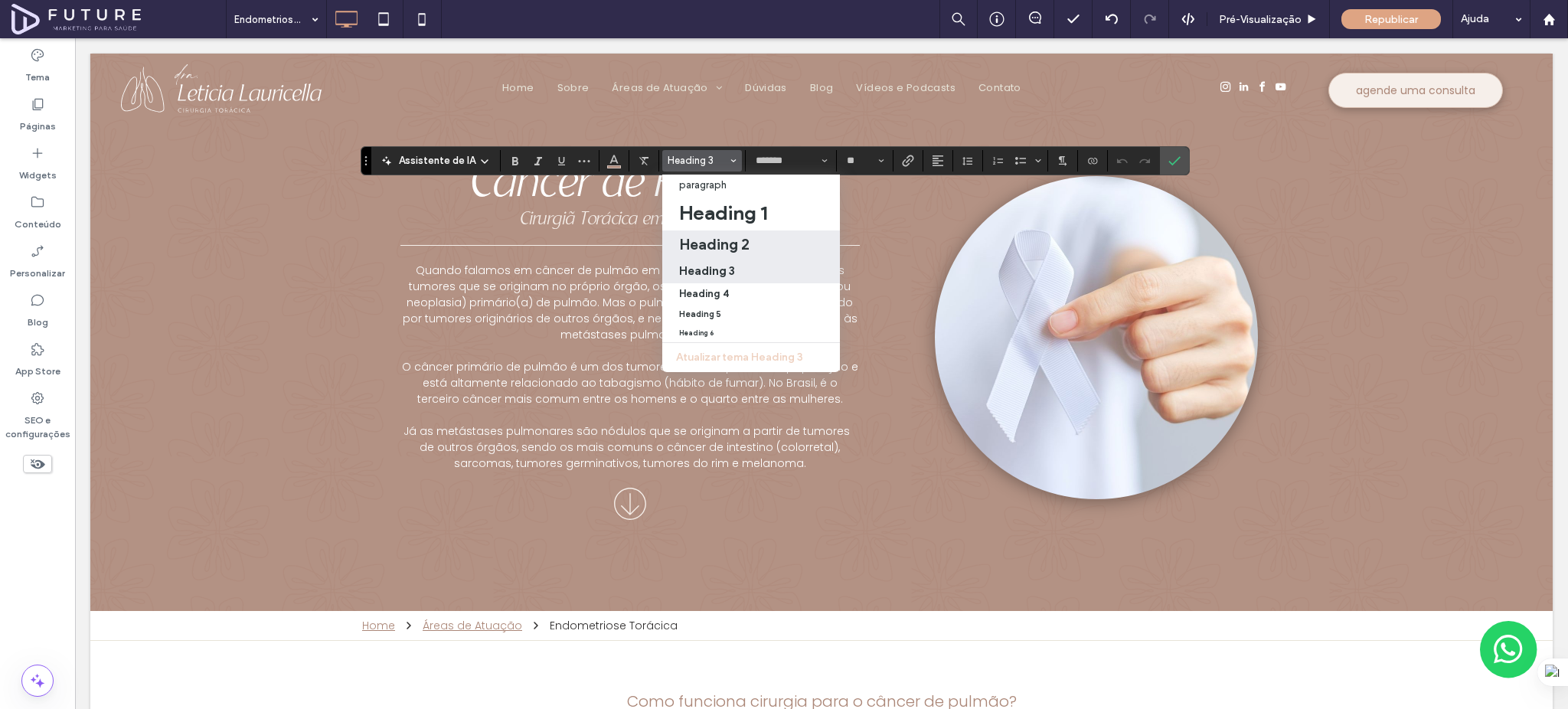 click on "Heading 2" at bounding box center (714, 244) 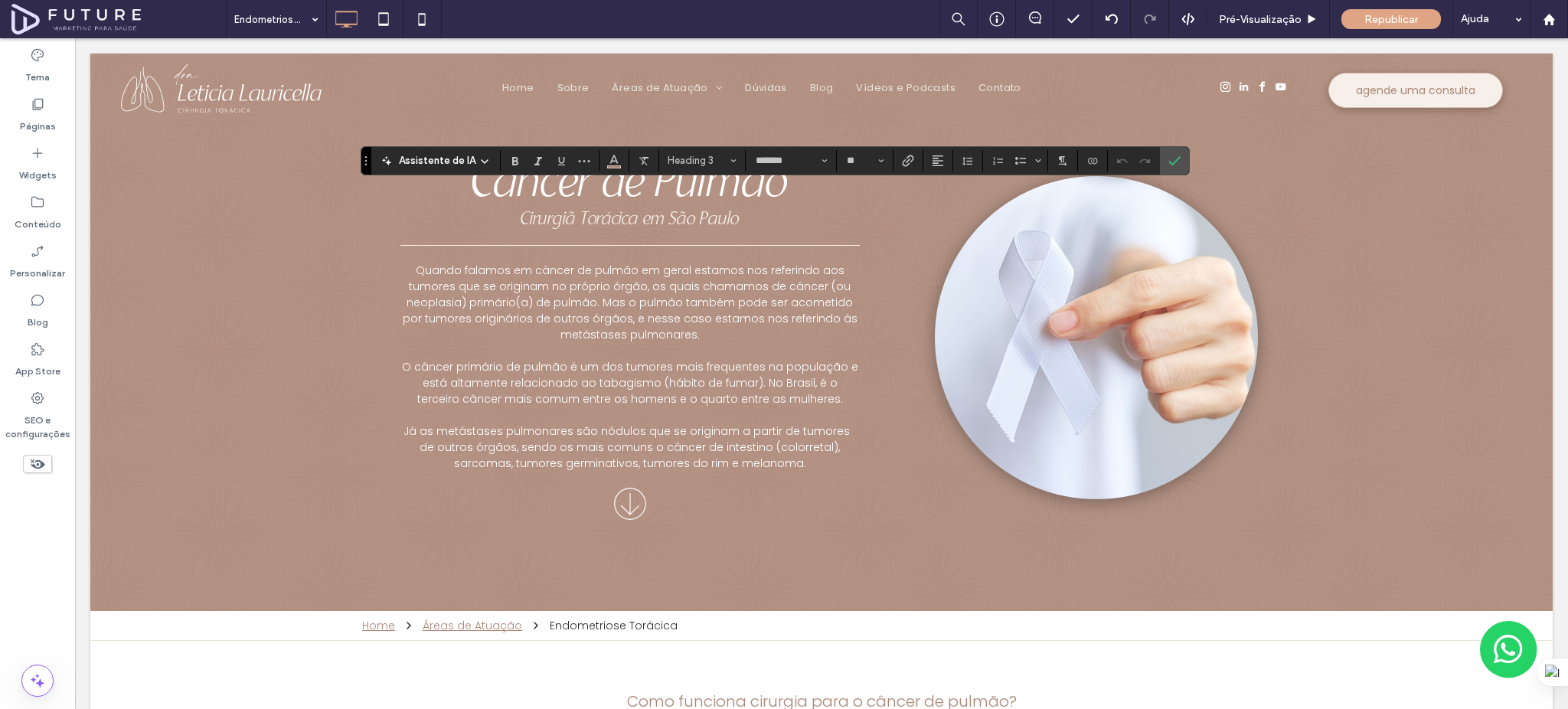 type 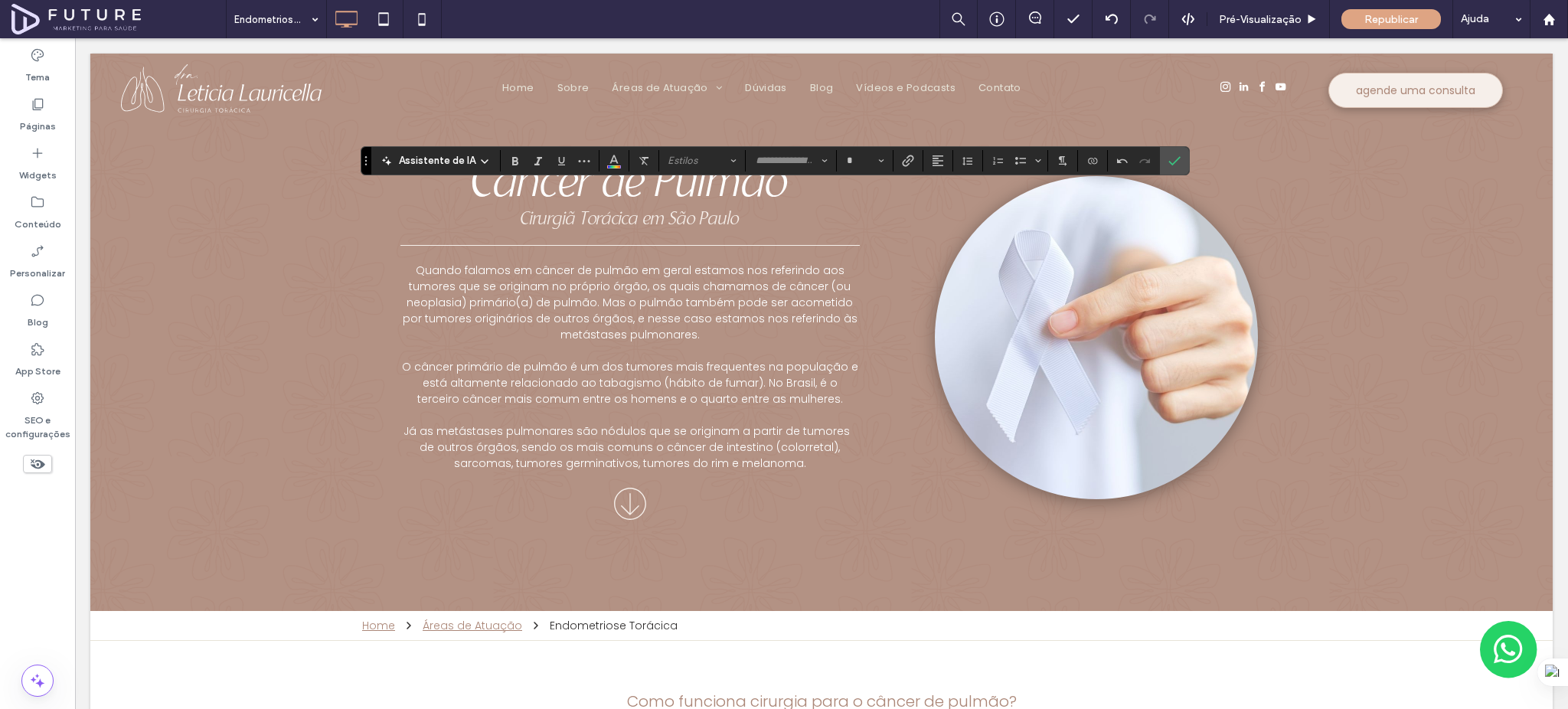 type on "*******" 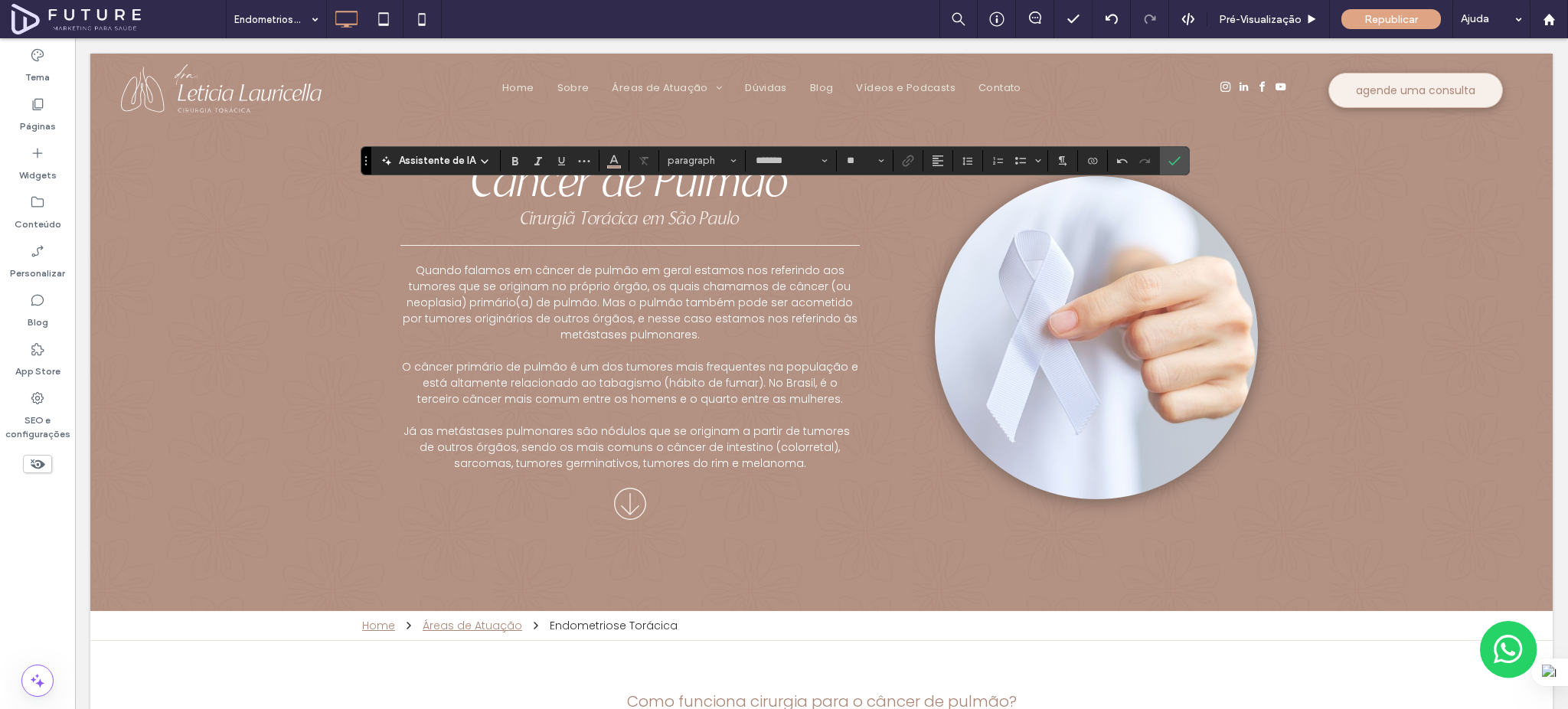 type on "**" 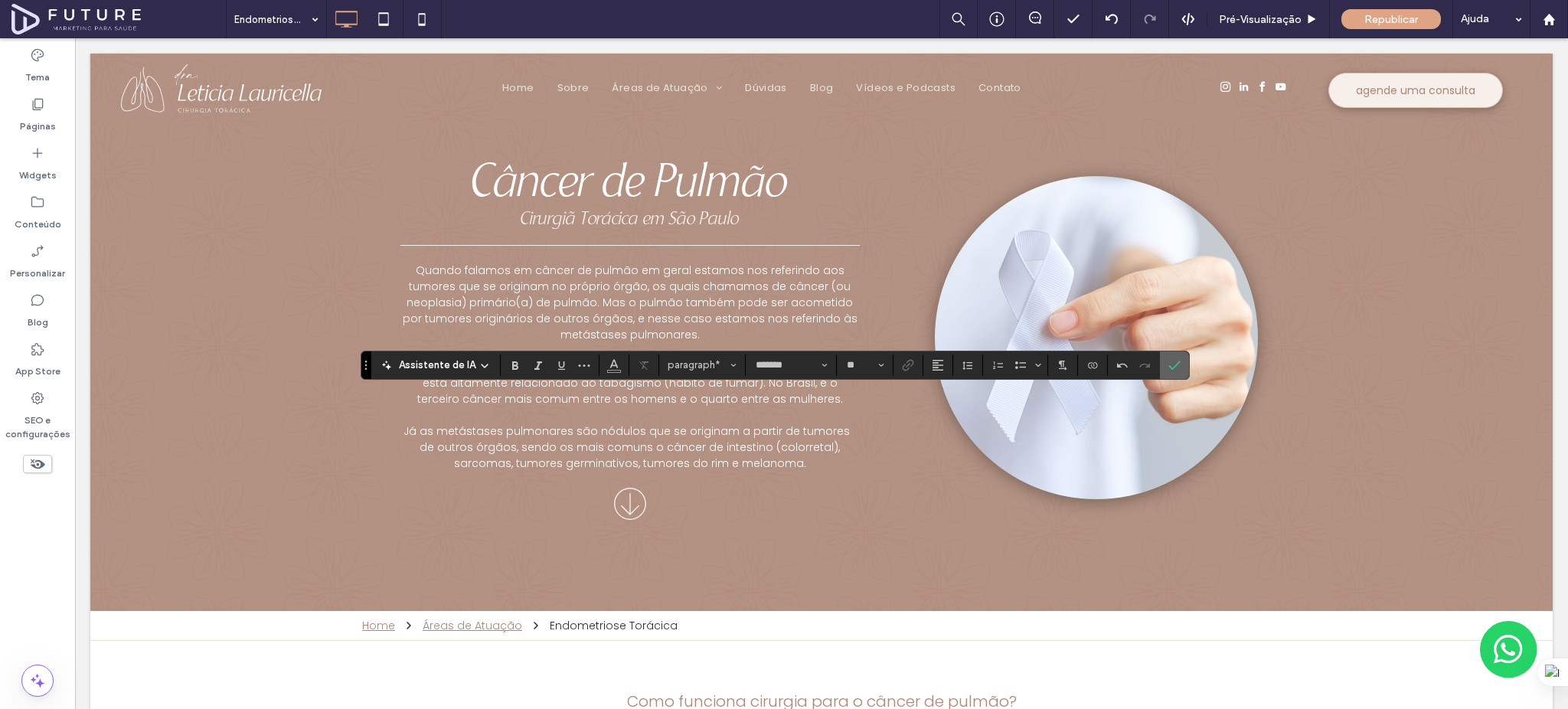 click at bounding box center [1171, 365] 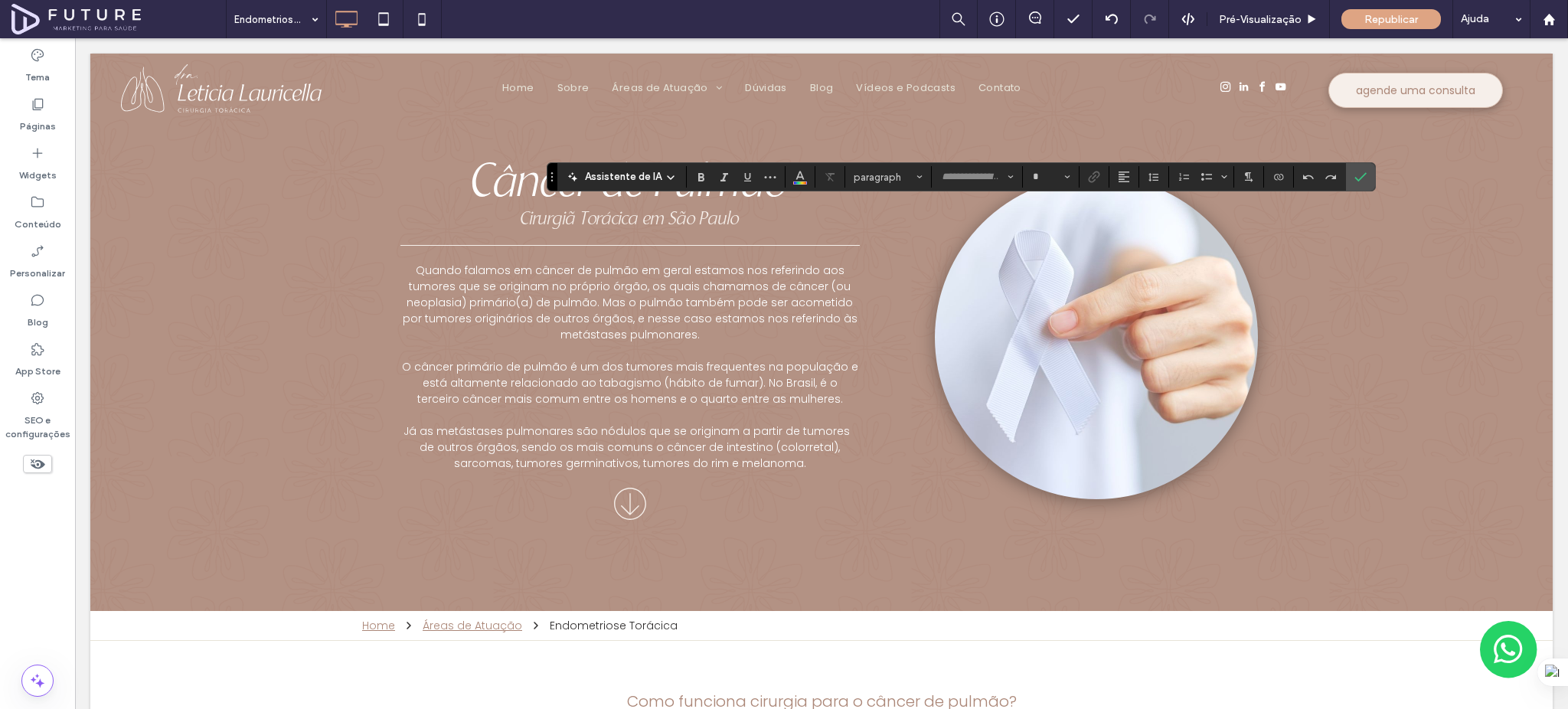 type on "**********" 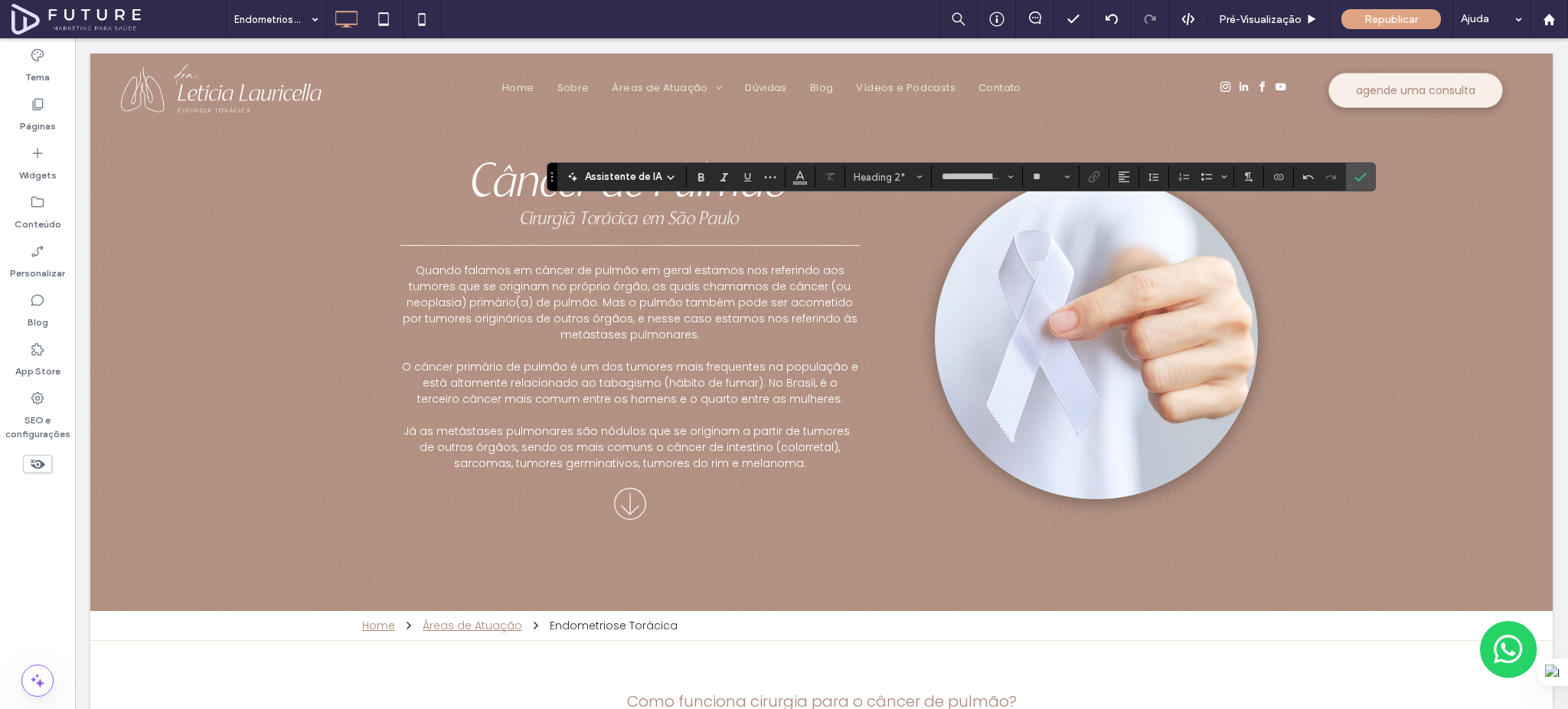 type on "*******" 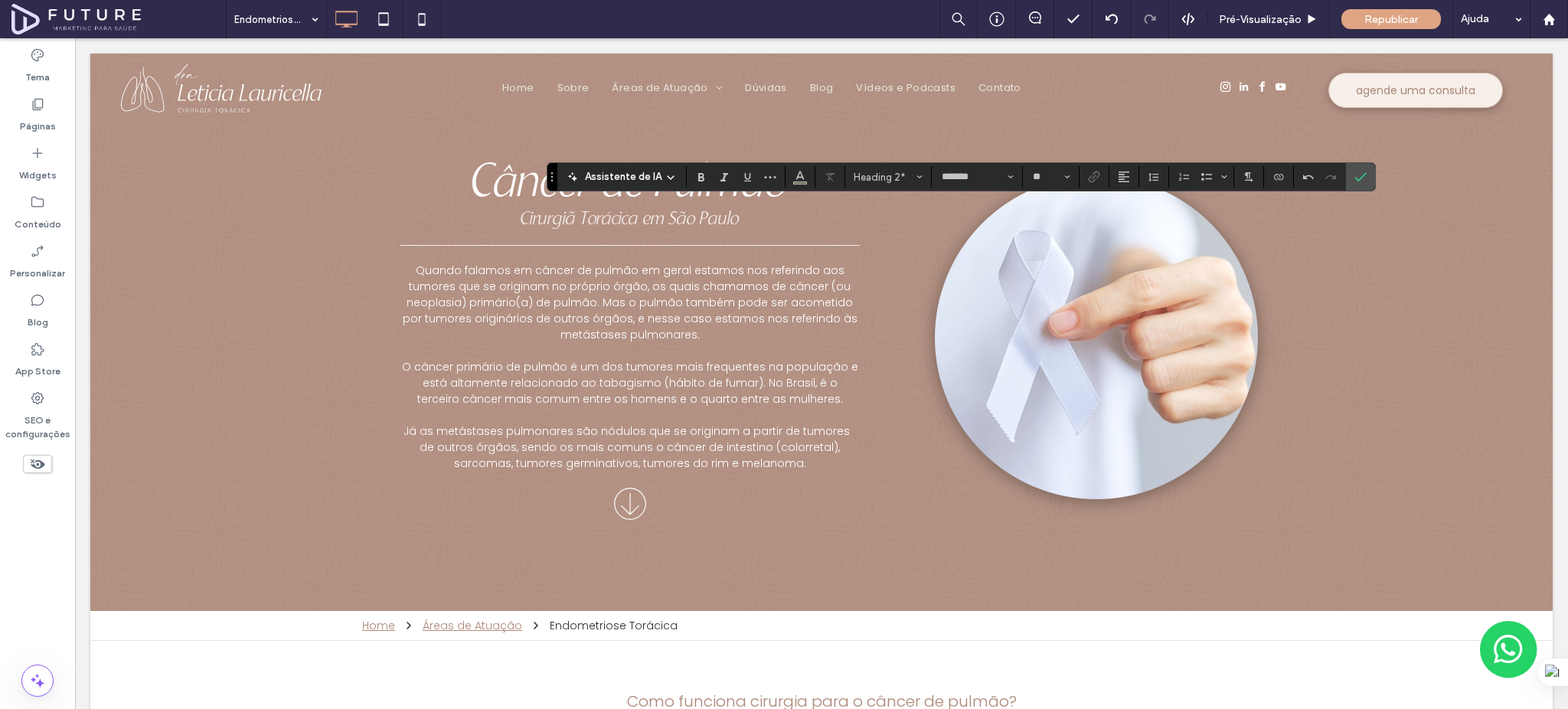 type on "**" 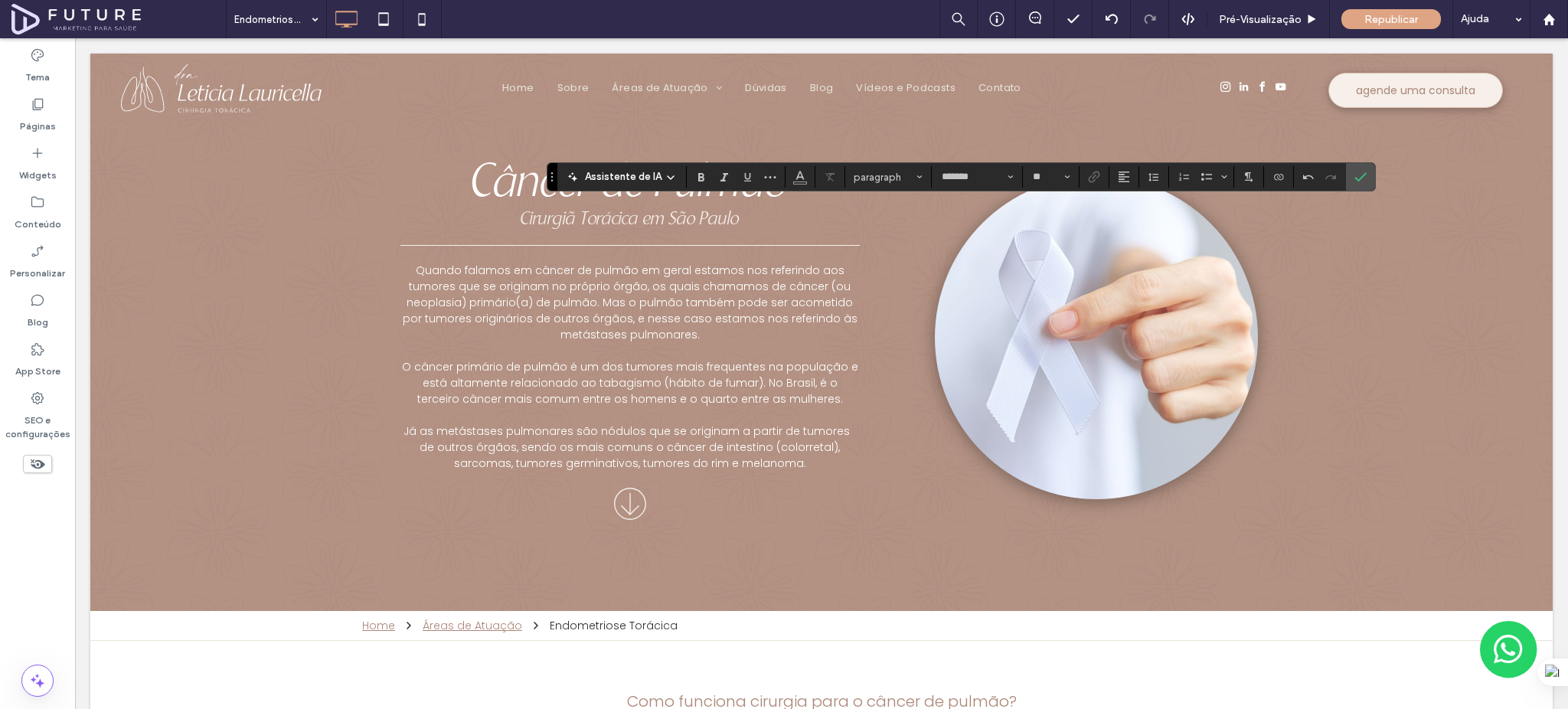 type on "**********" 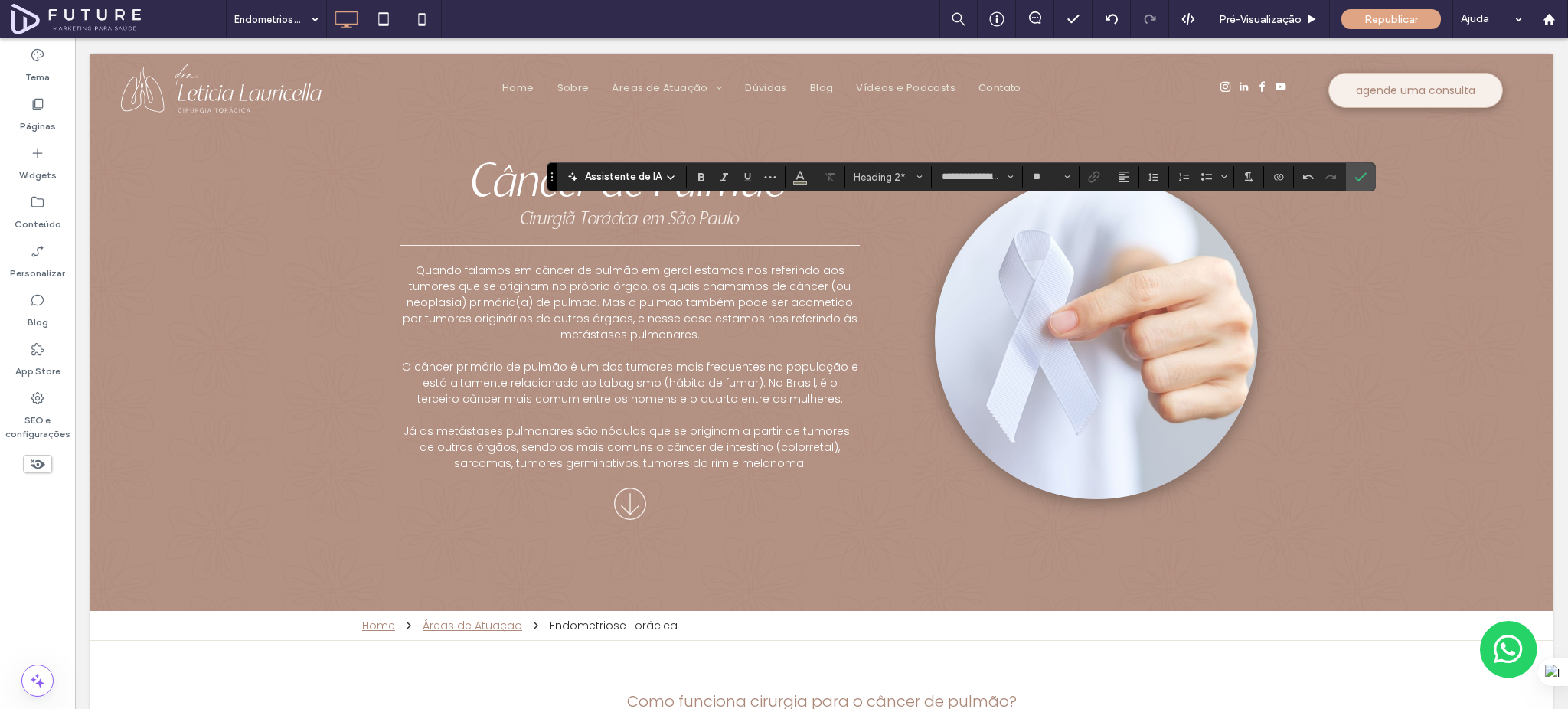 type on "*******" 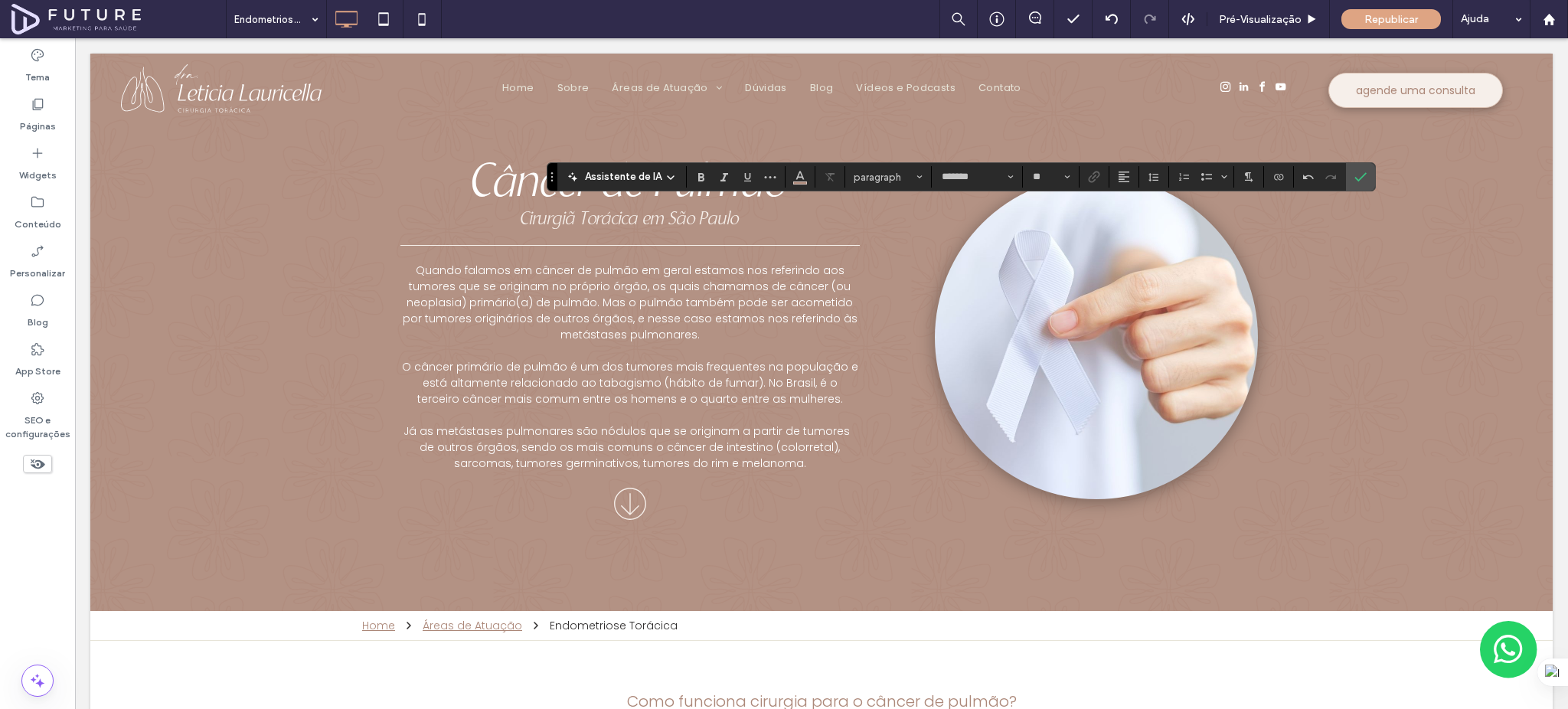type on "**" 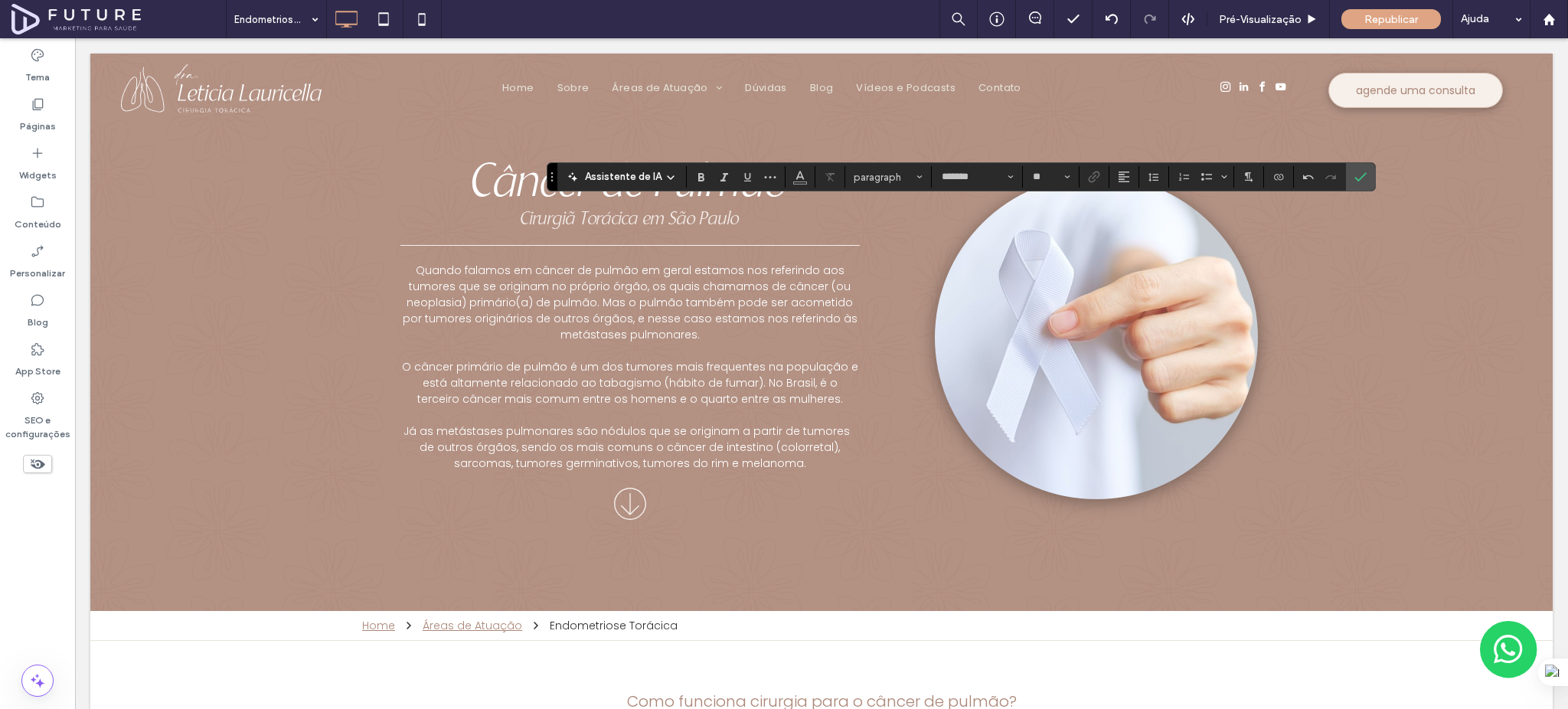 type on "**********" 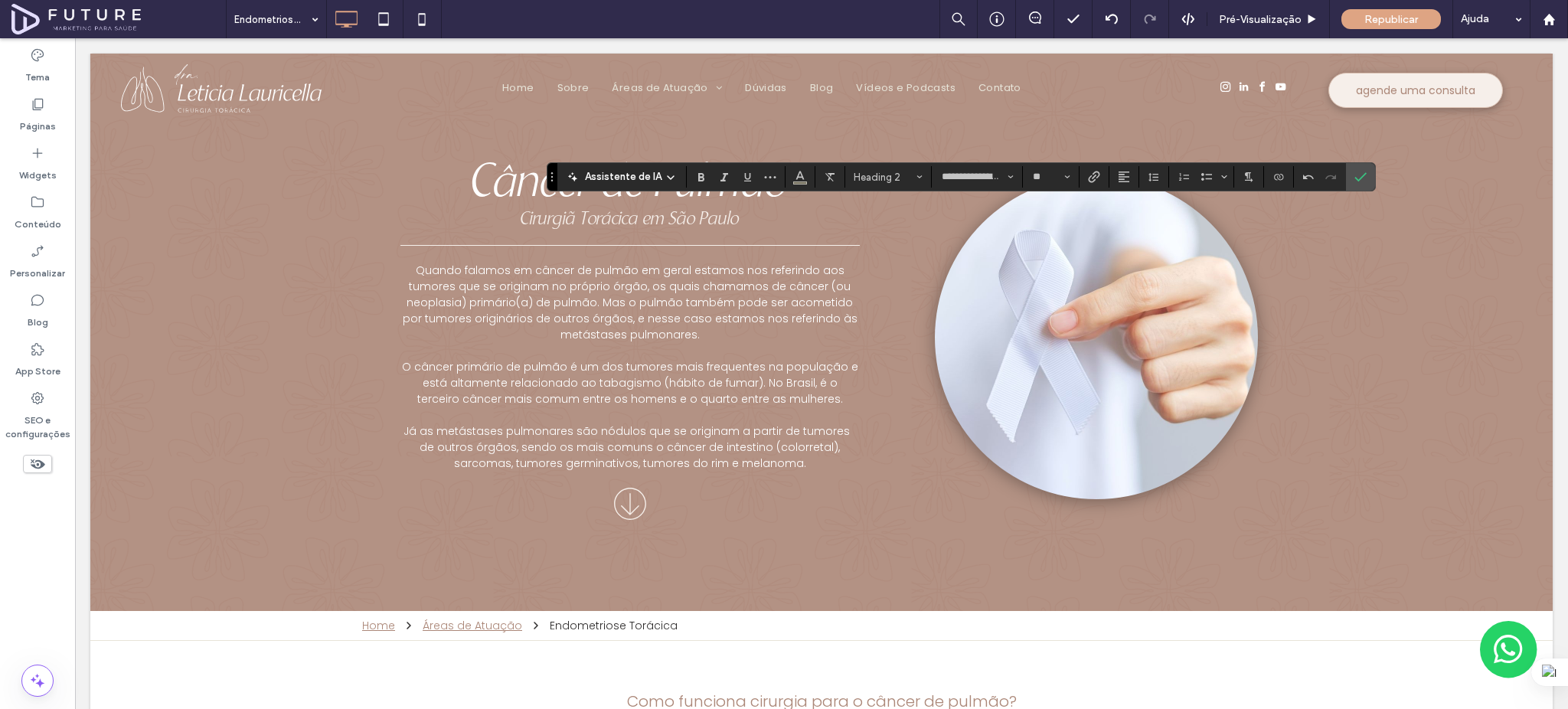 type on "*******" 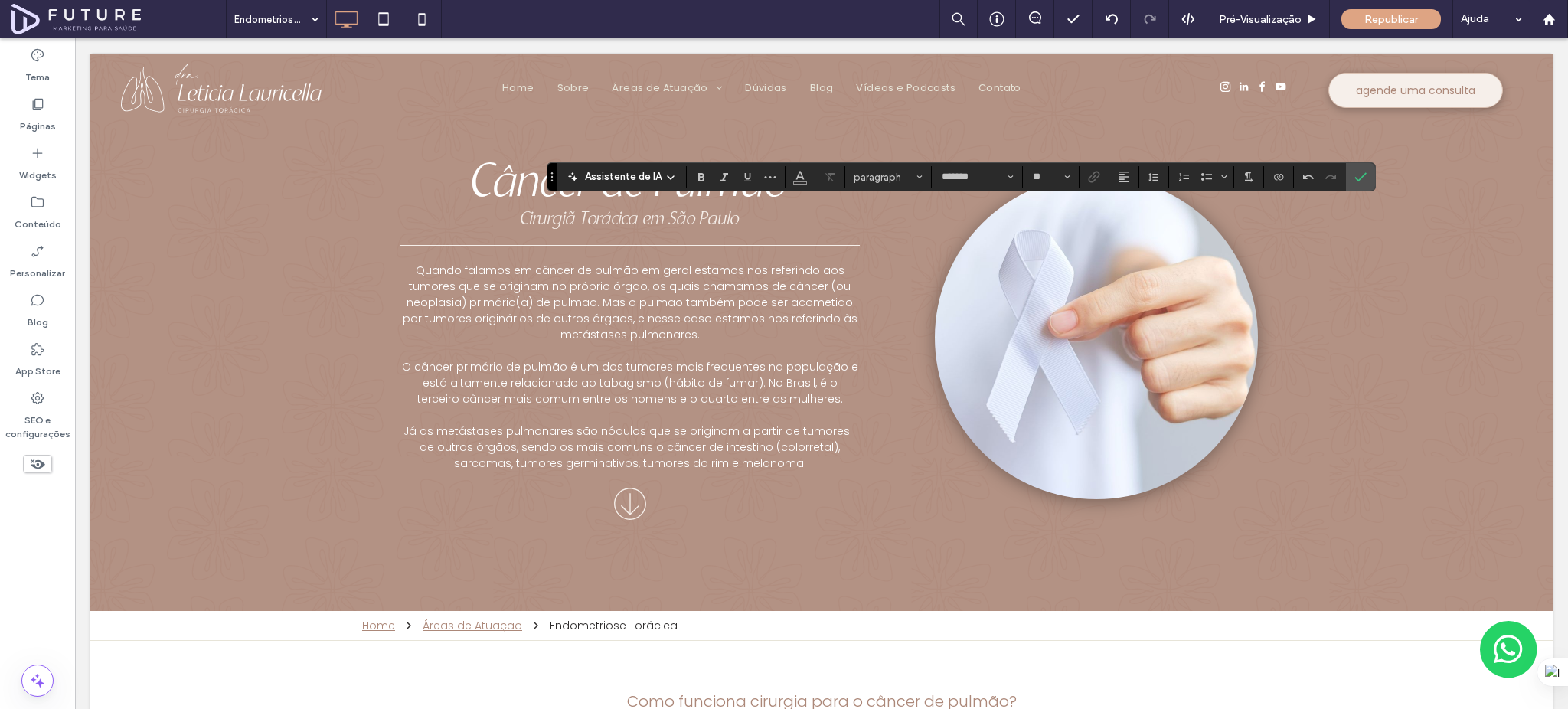type on "**********" 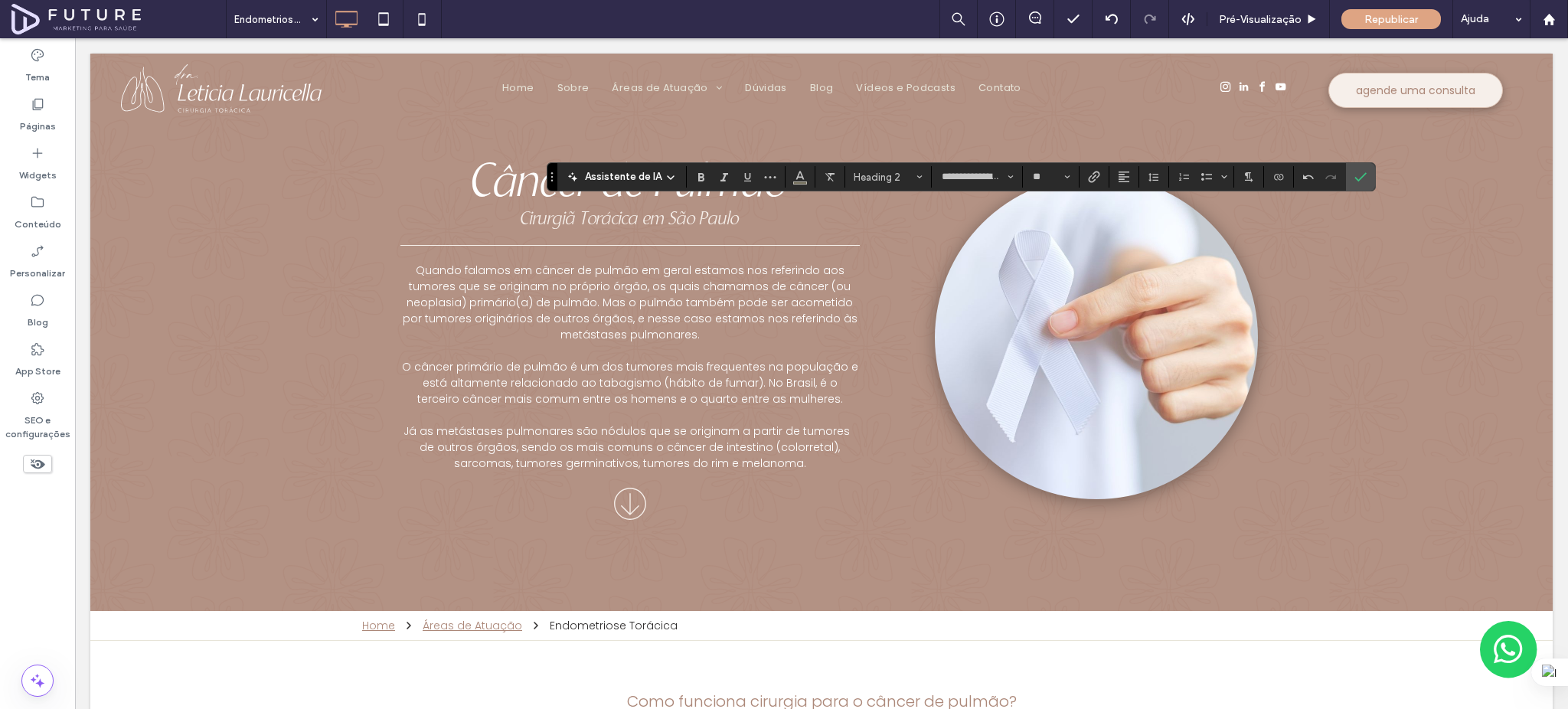 type on "*******" 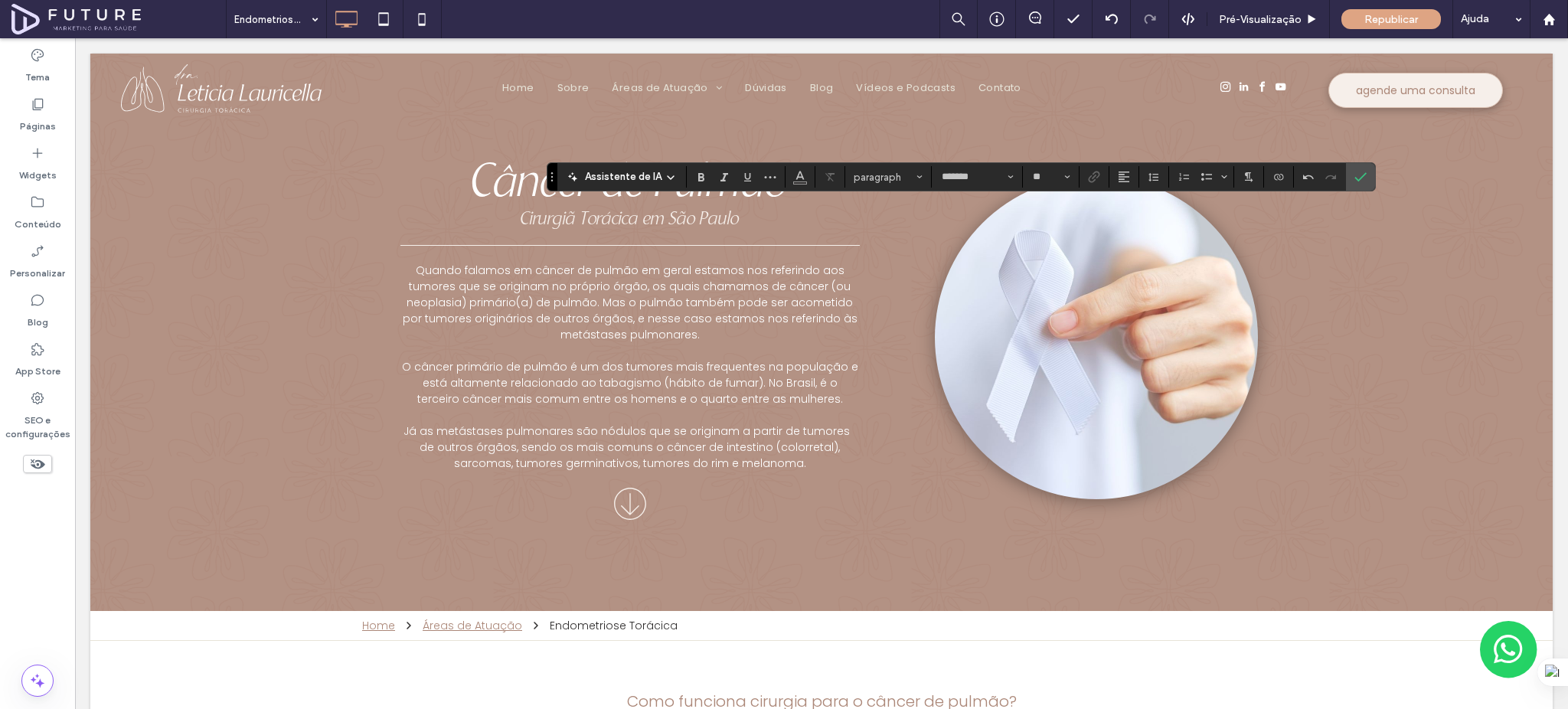 type on "**********" 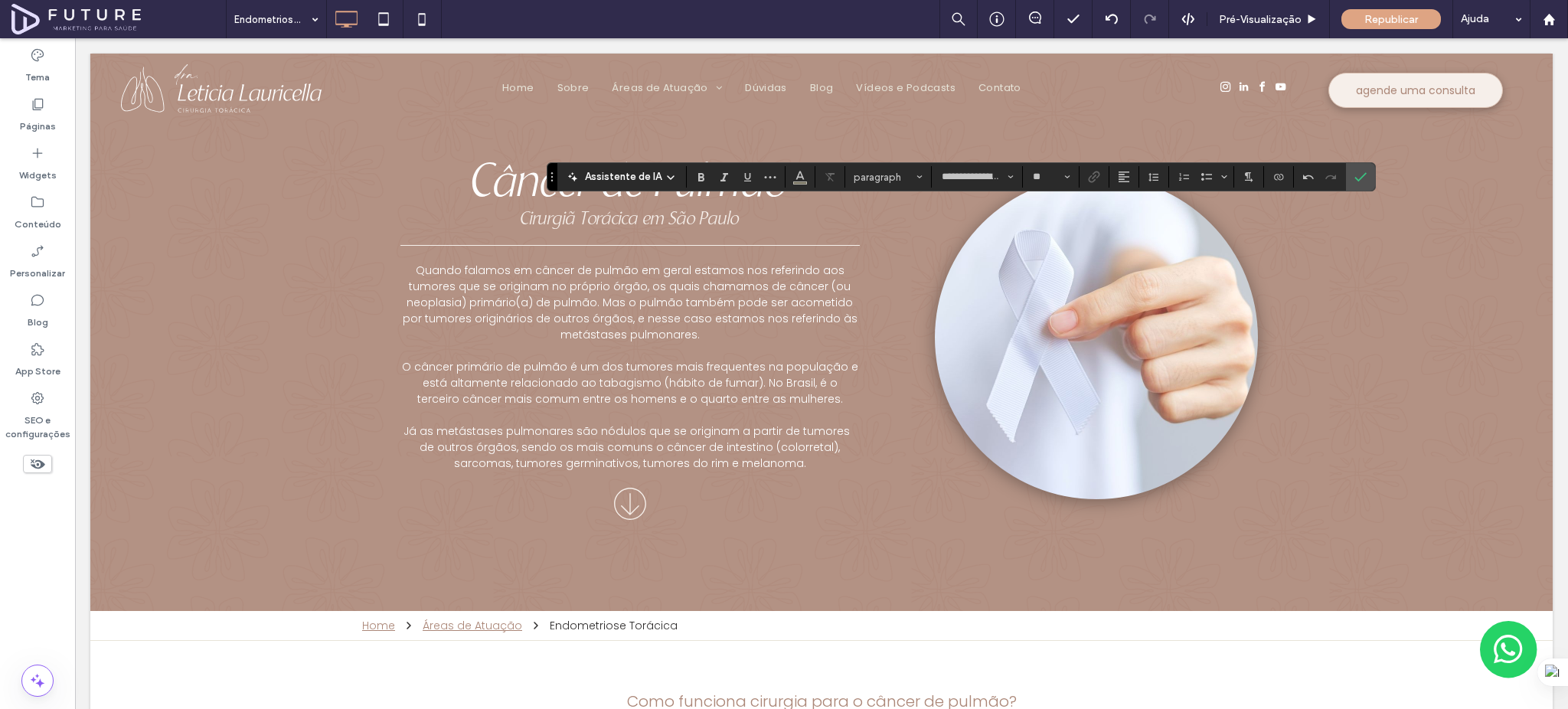 type on "*******" 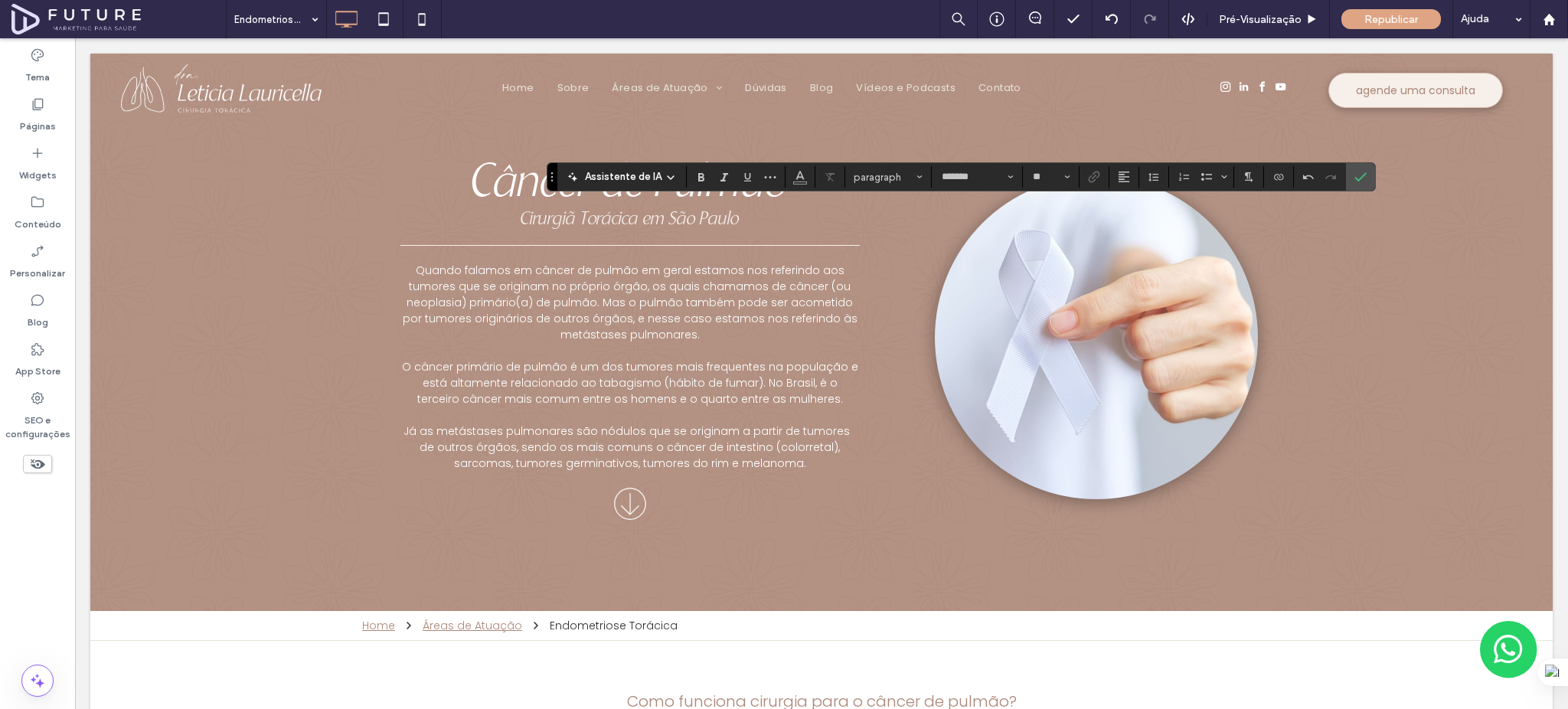 type on "**********" 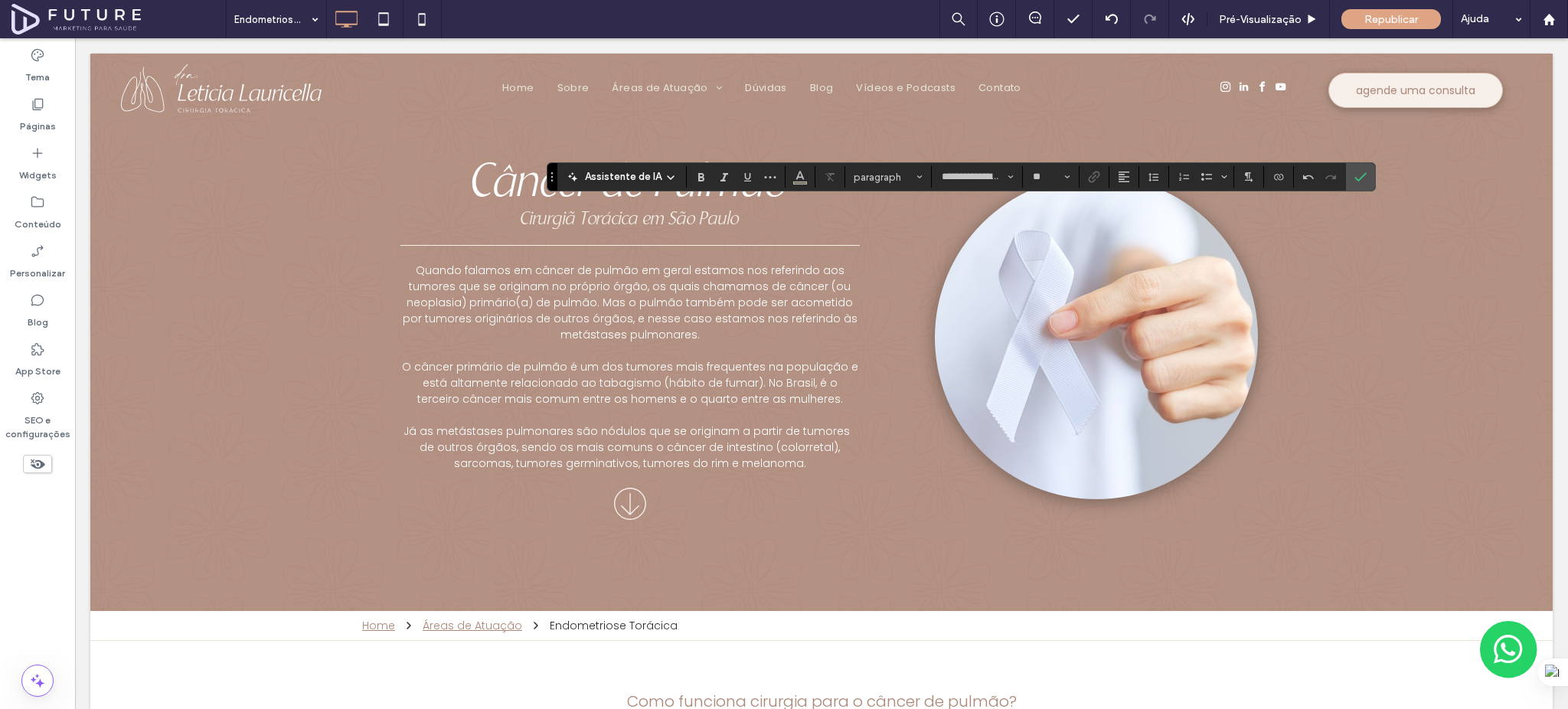 type on "*******" 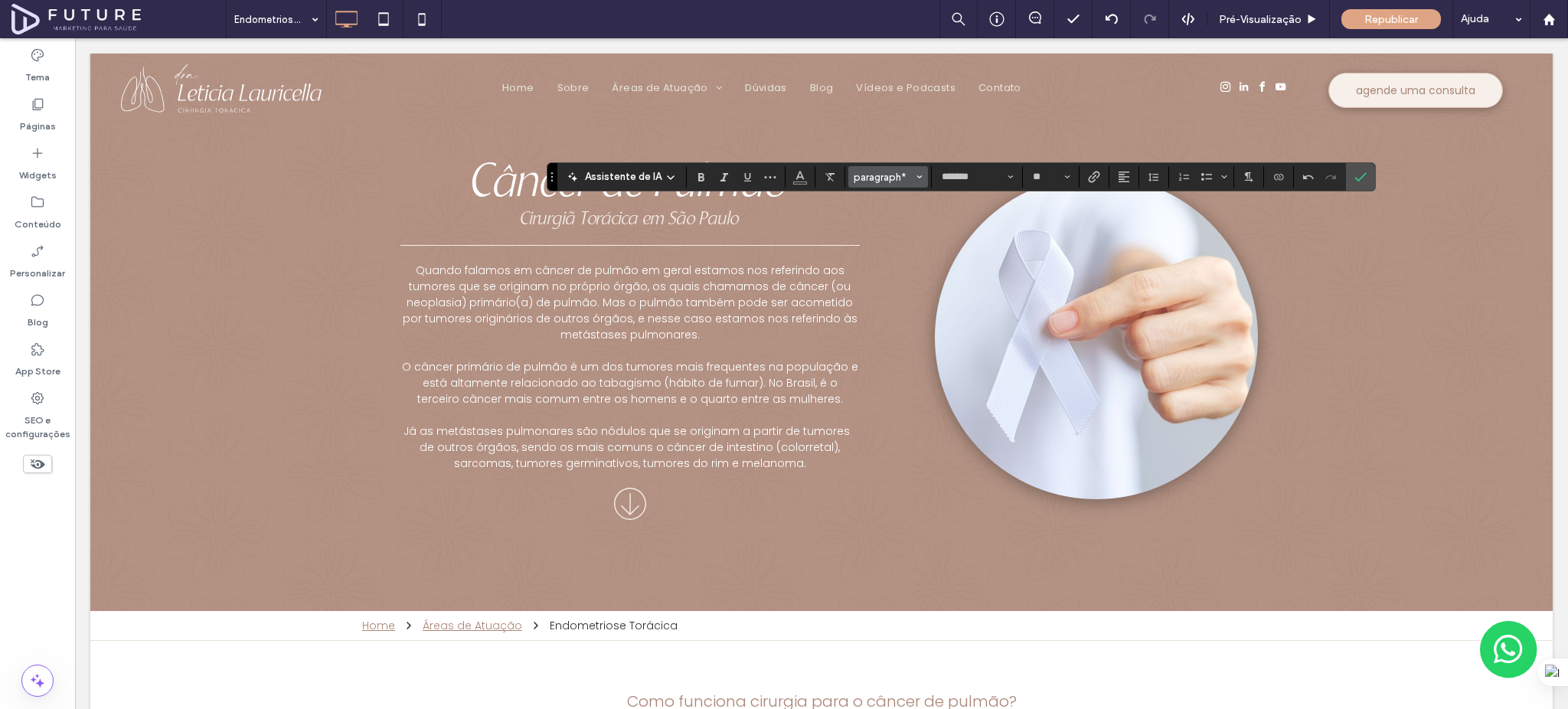 click on "paragraph*" at bounding box center (884, 177) 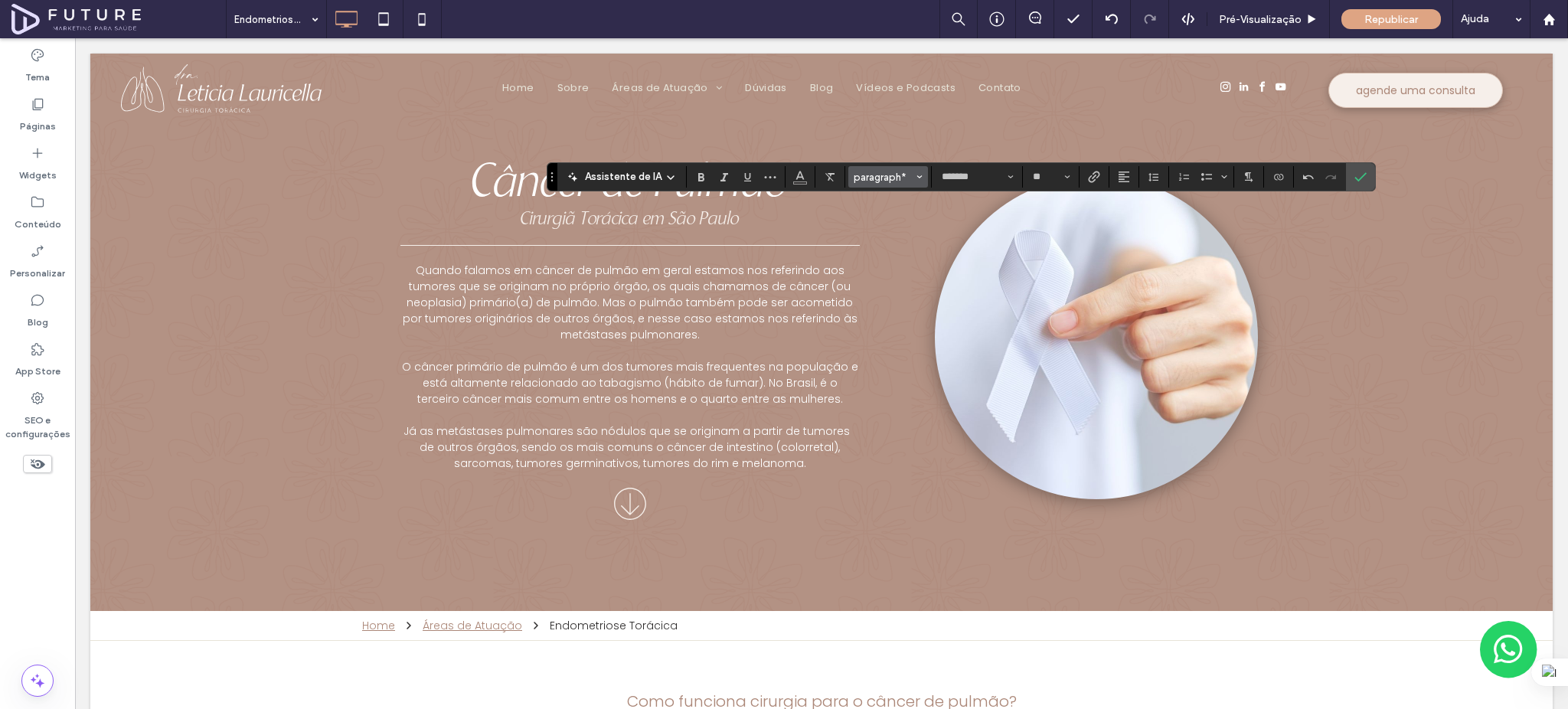 click on "paragraph*" at bounding box center (884, 177) 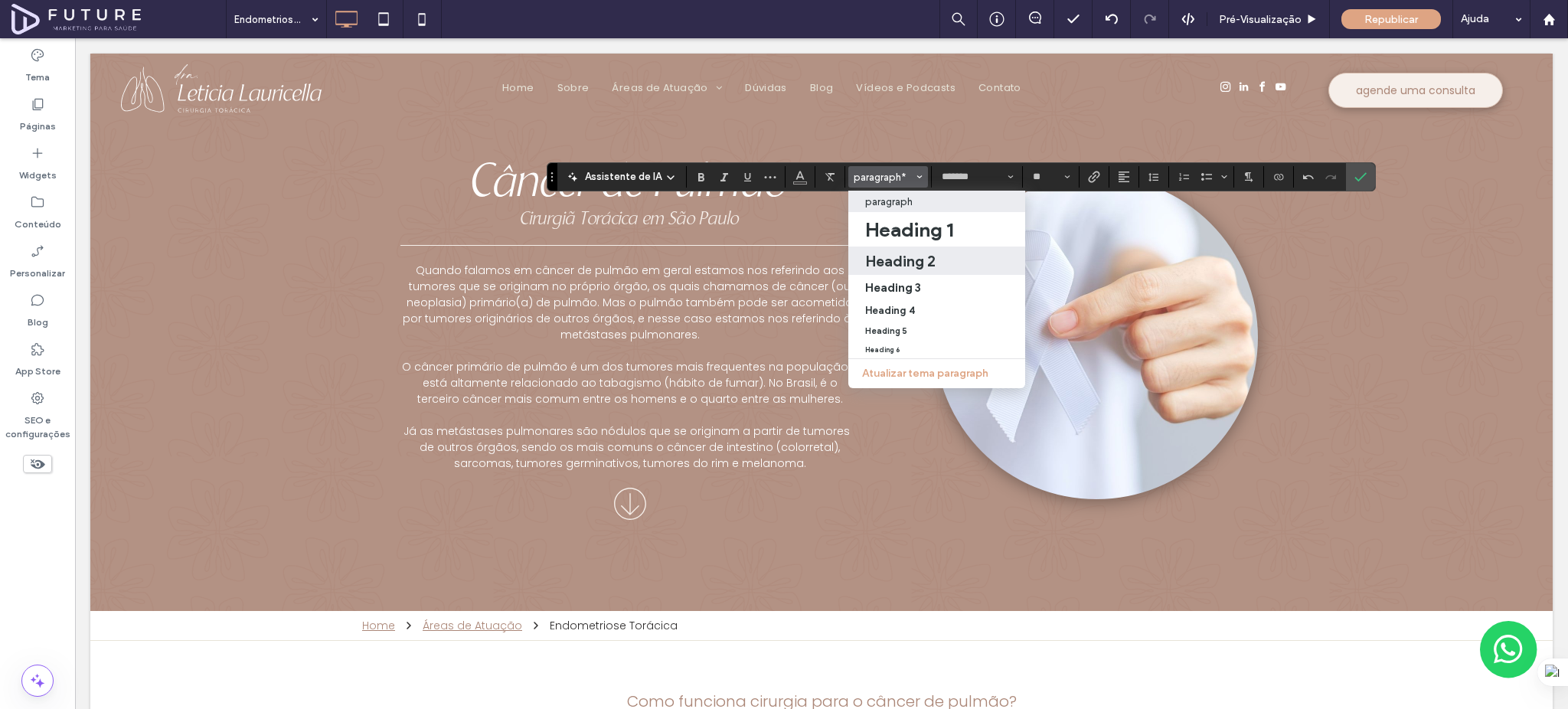 click on "Heading 2" at bounding box center (936, 261) 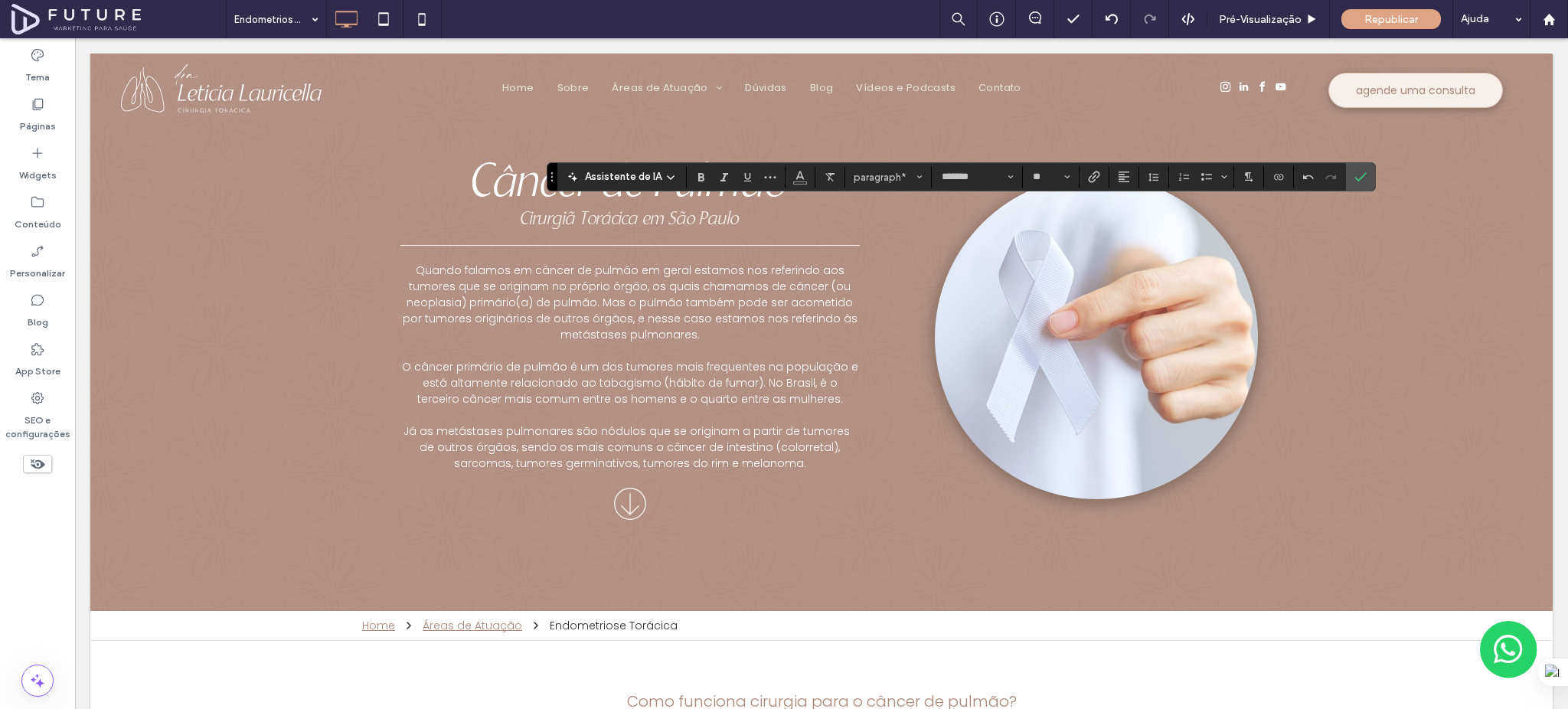 type 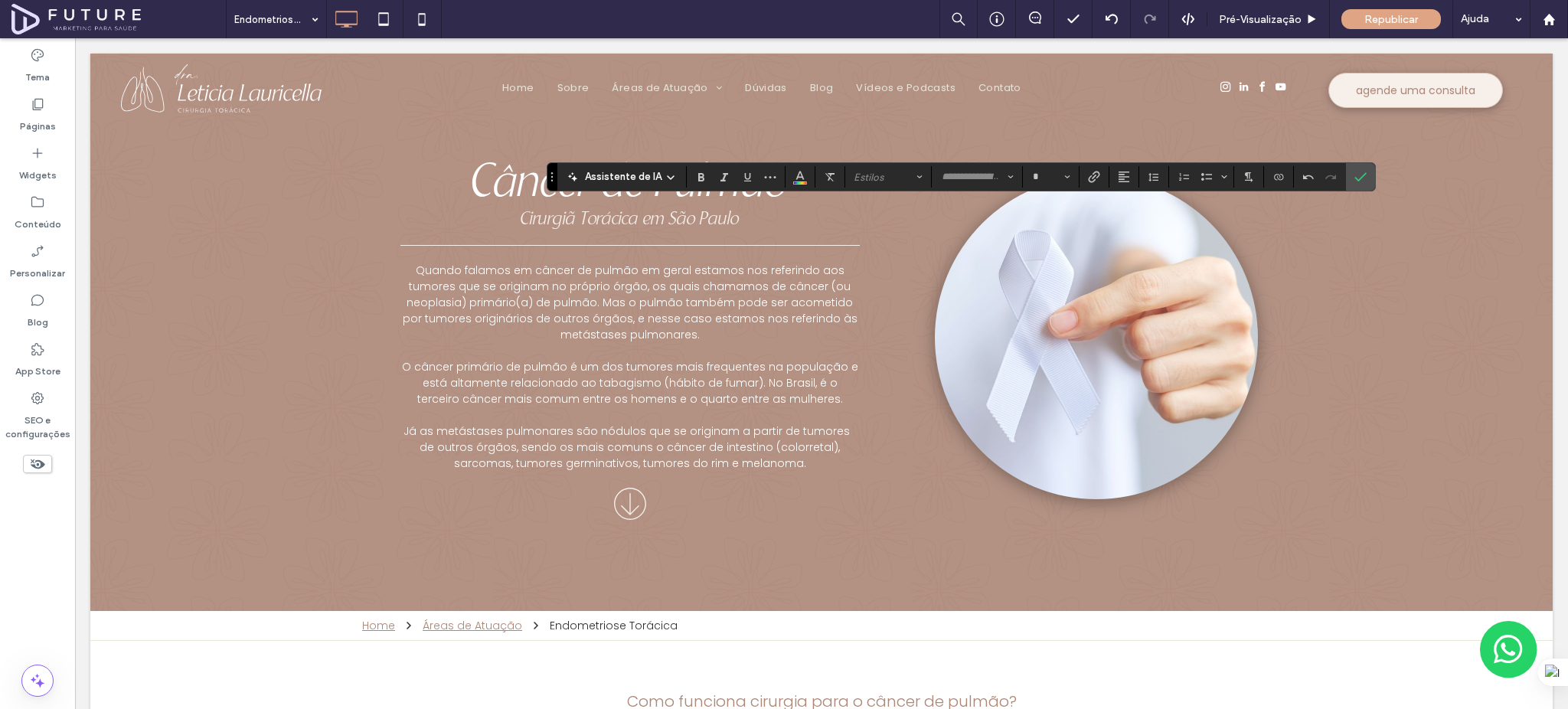 type on "*******" 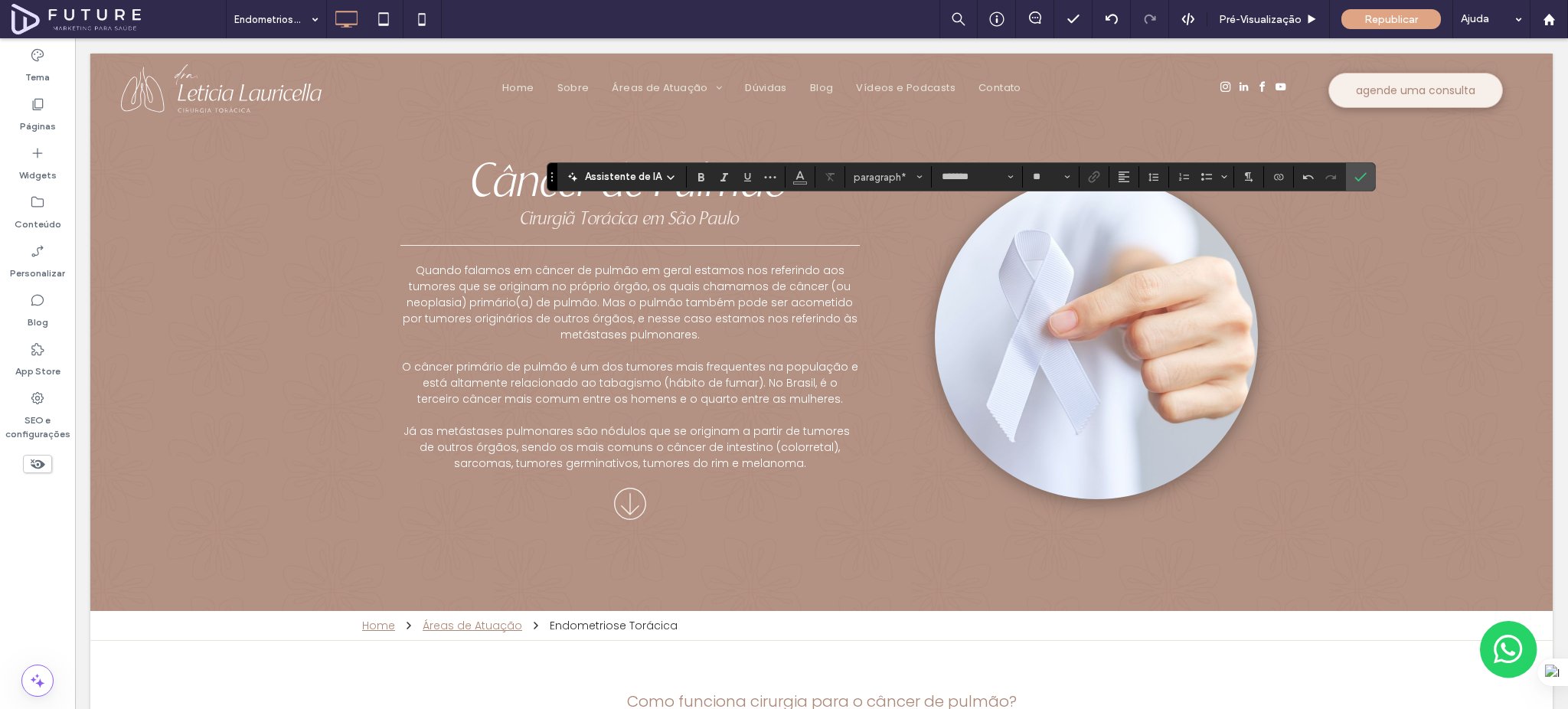 type on "**********" 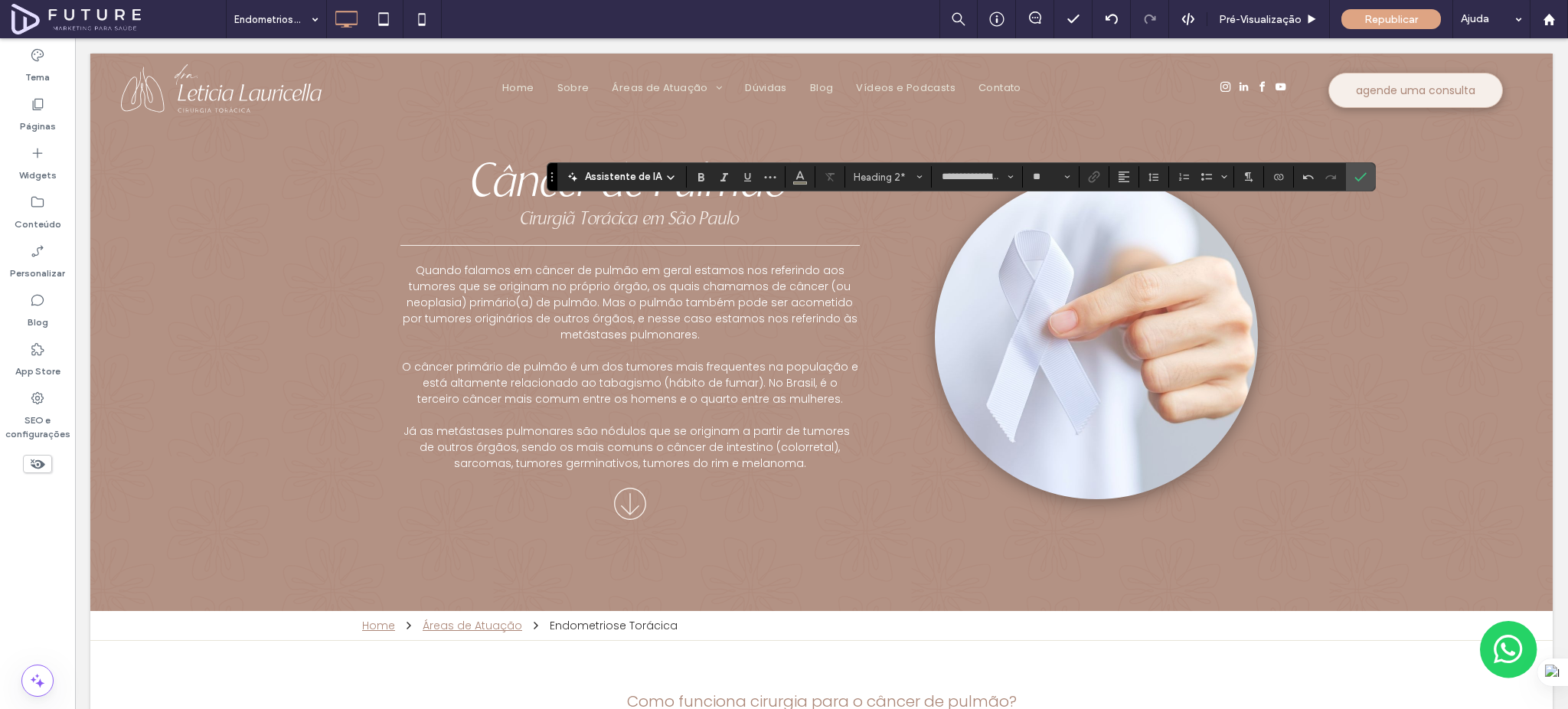 type on "*******" 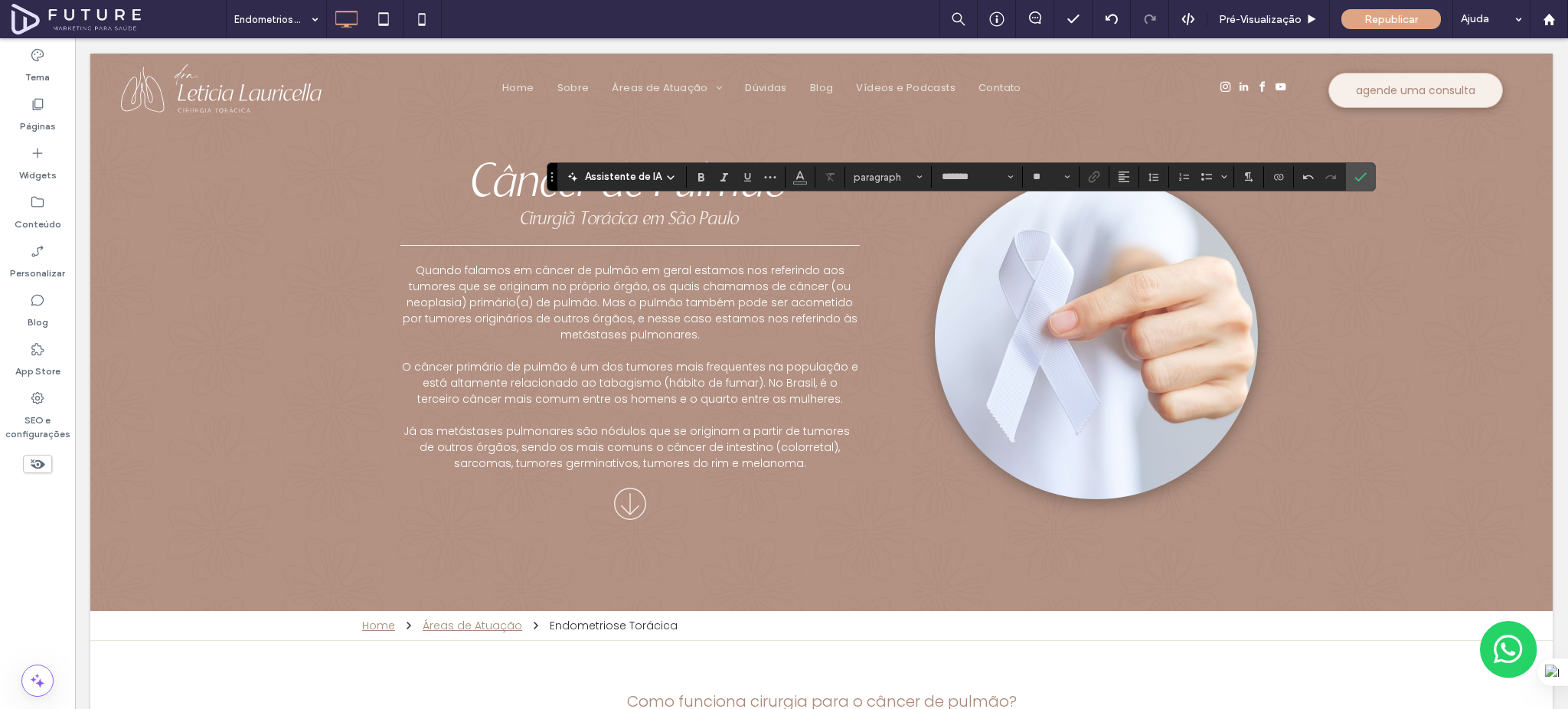 type on "**********" 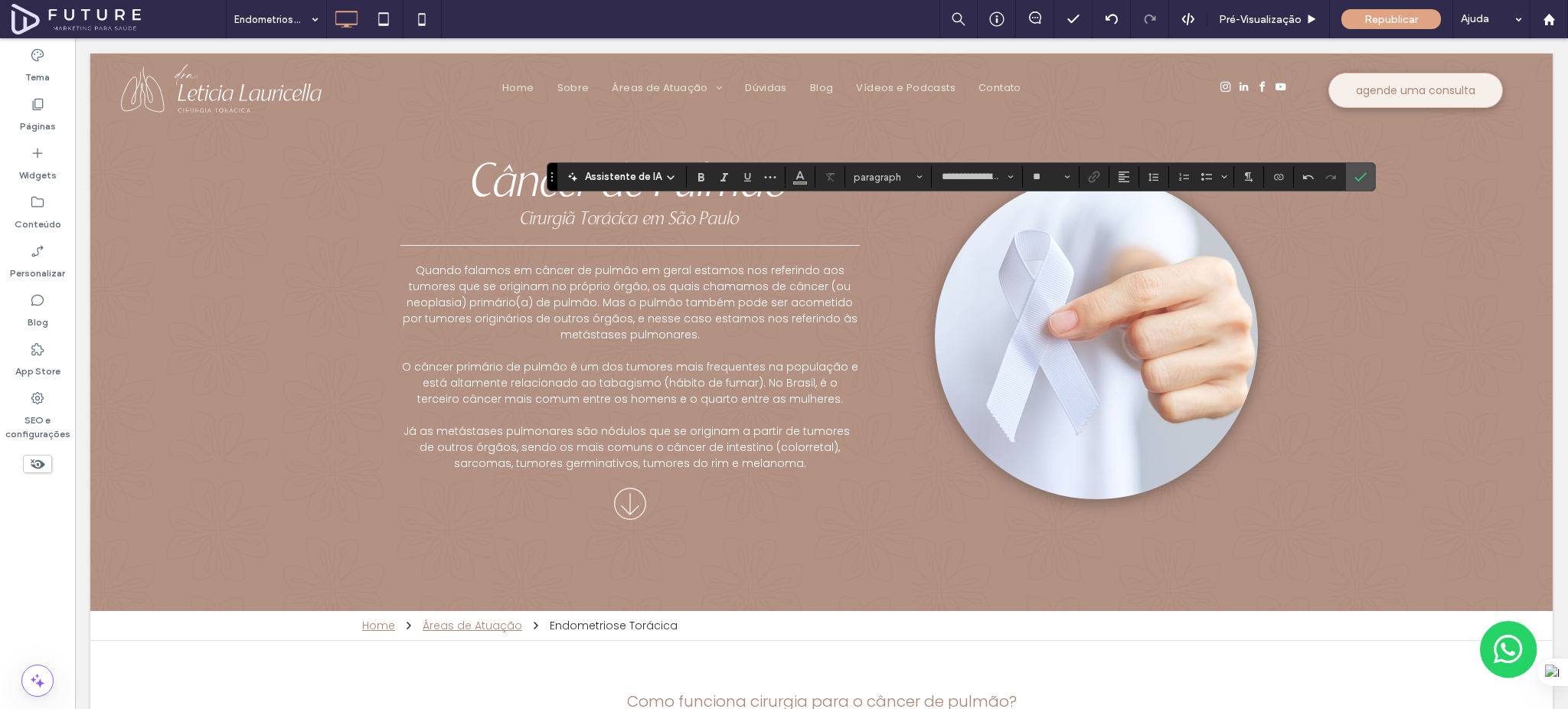 type on "*******" 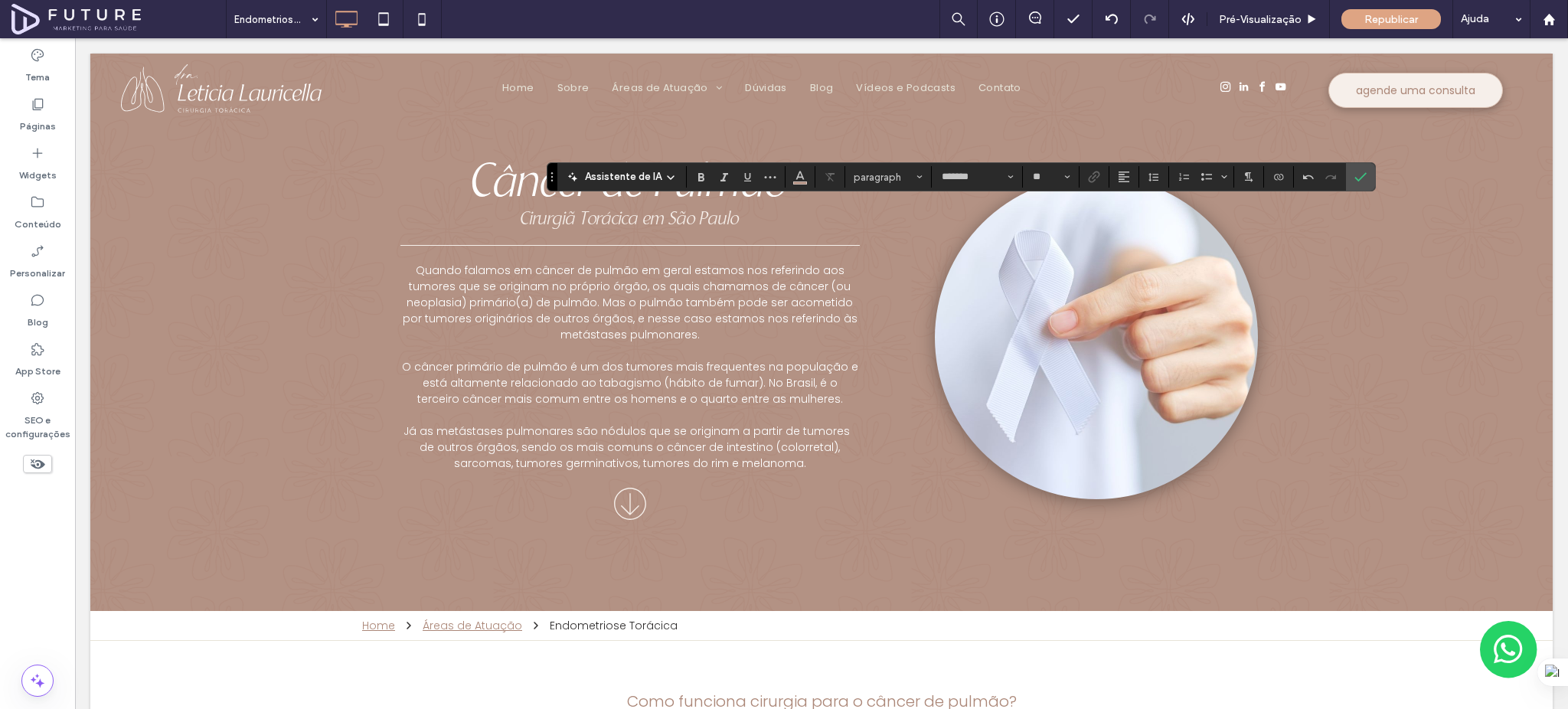 type on "**" 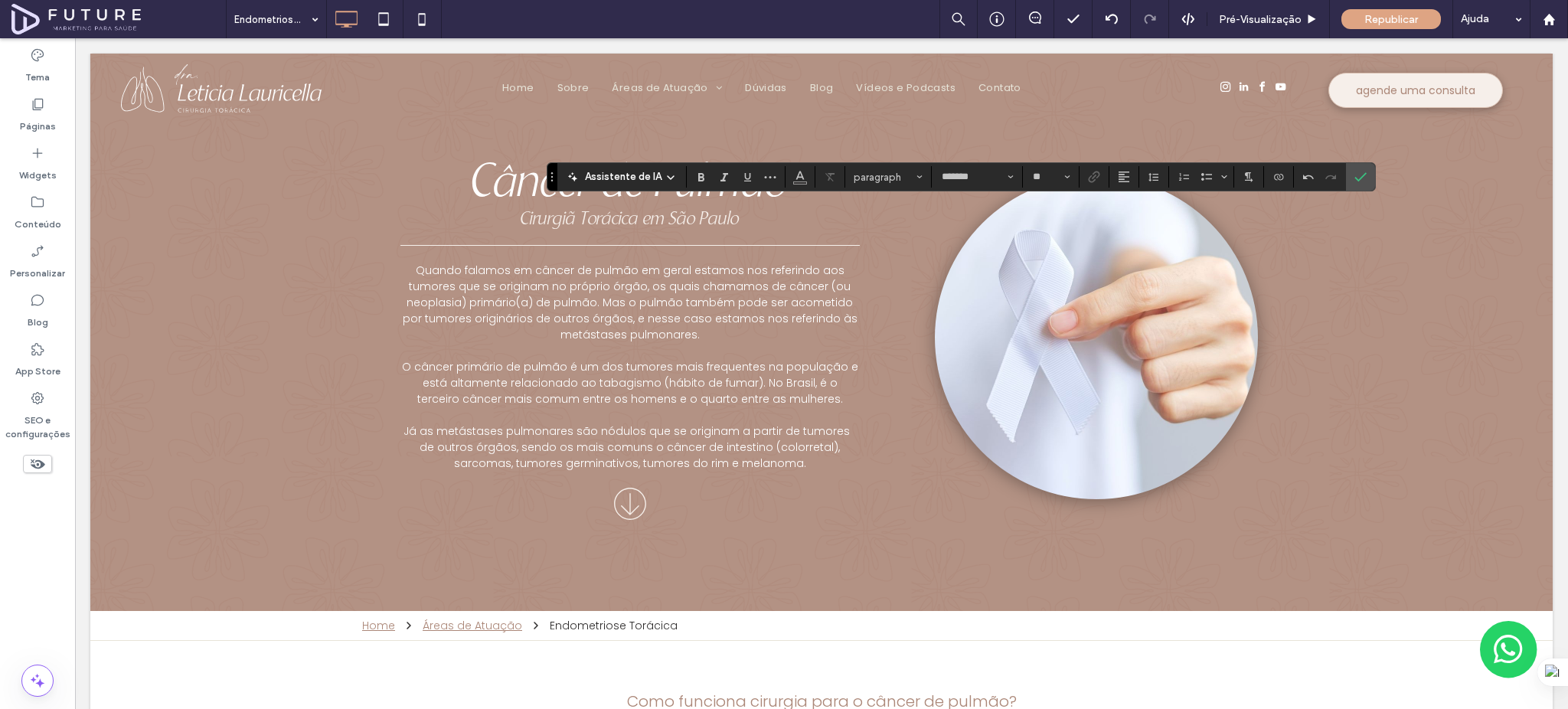 type on "**********" 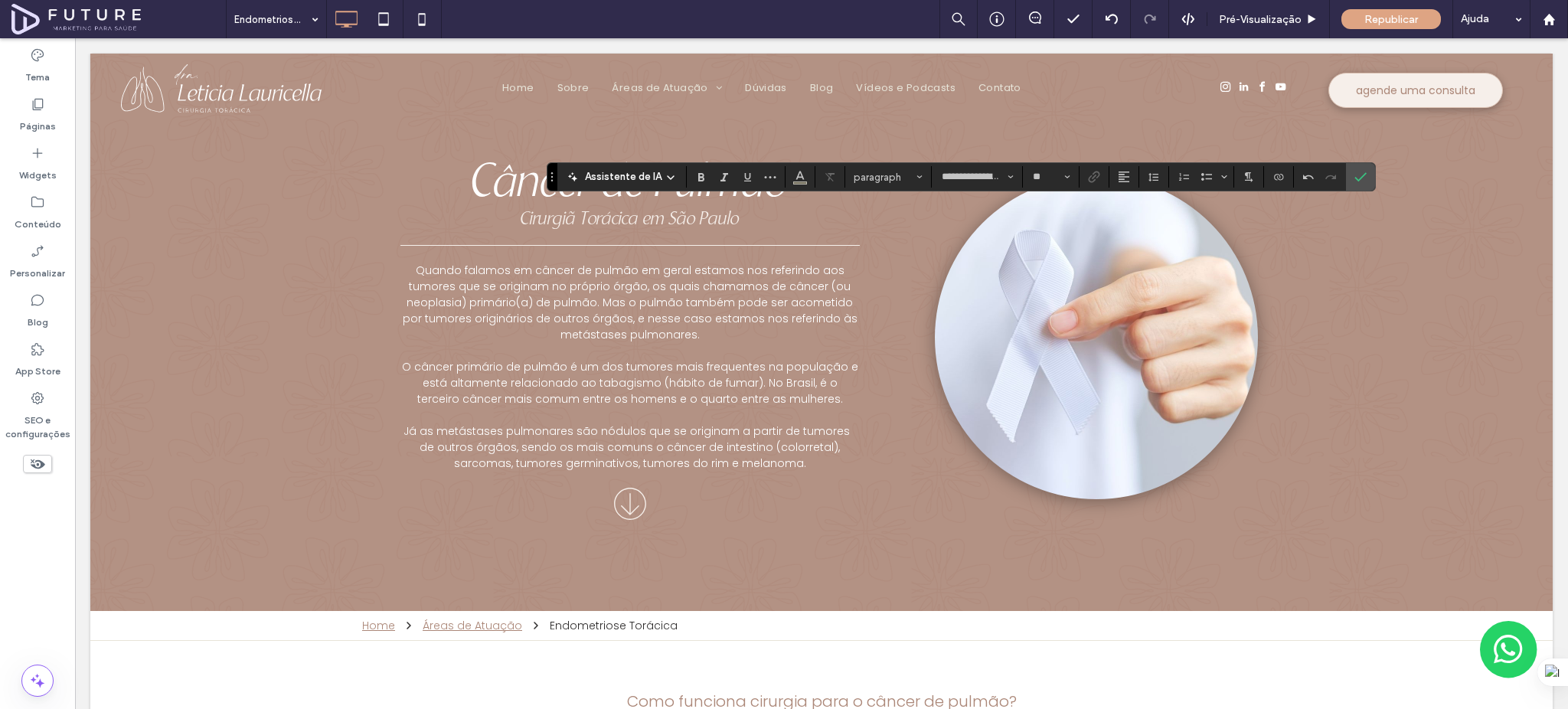 type on "*******" 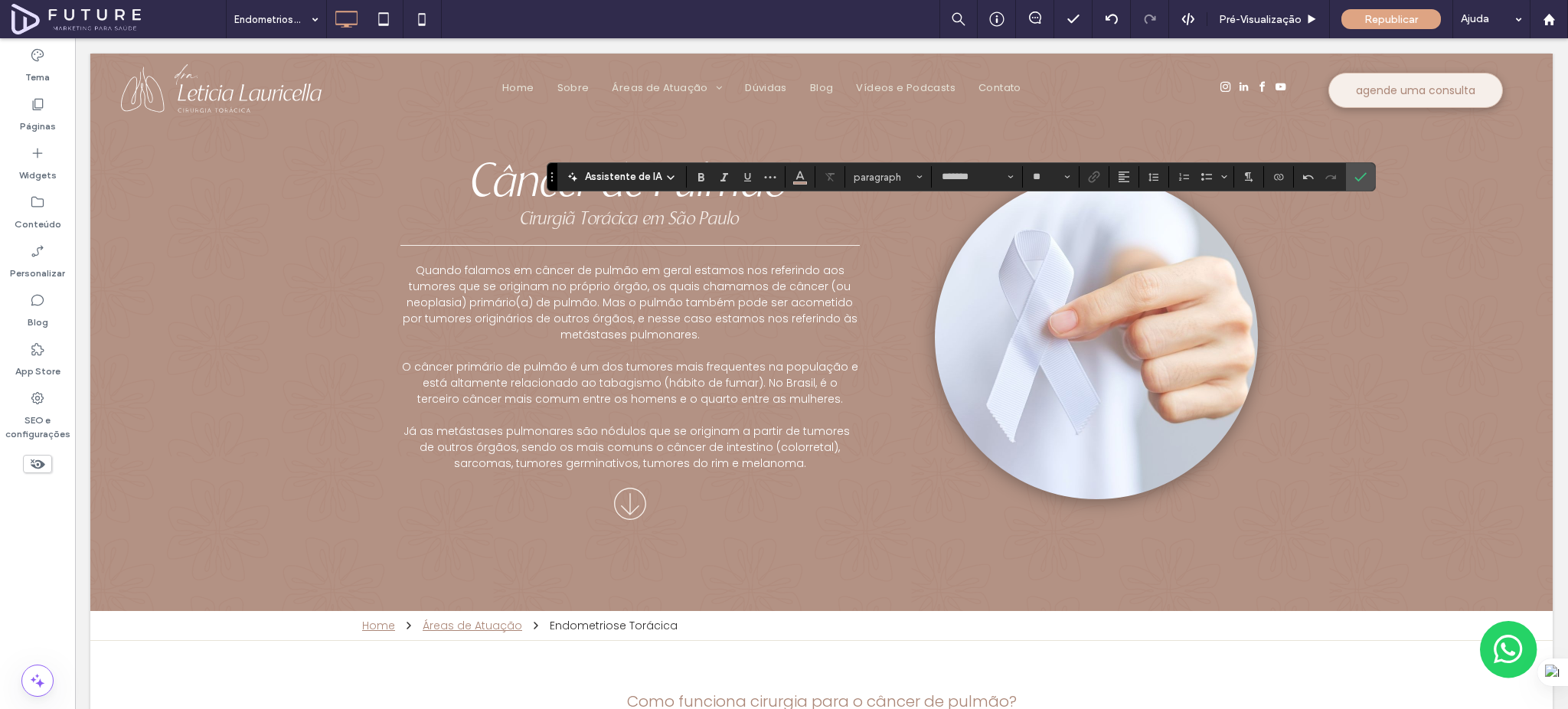type on "**********" 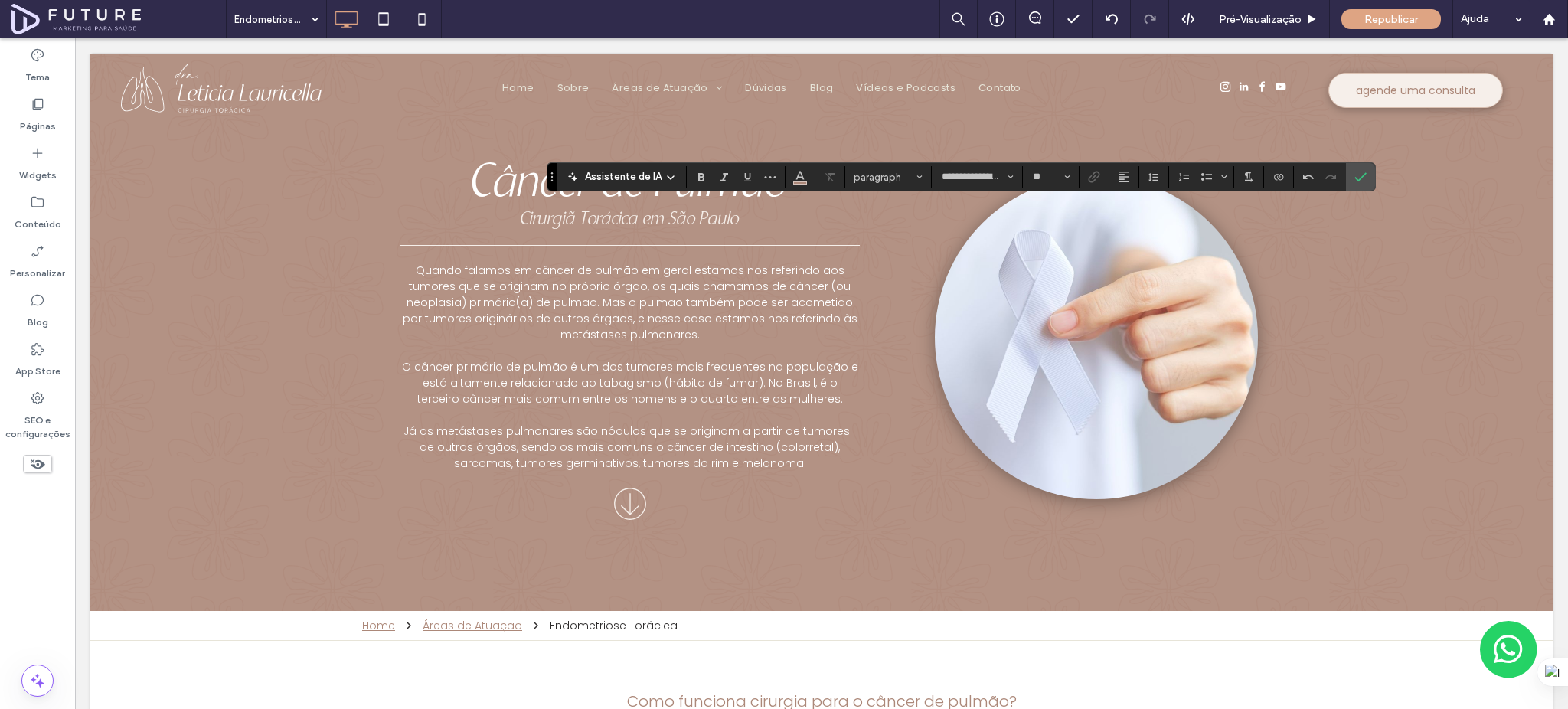 type on "**" 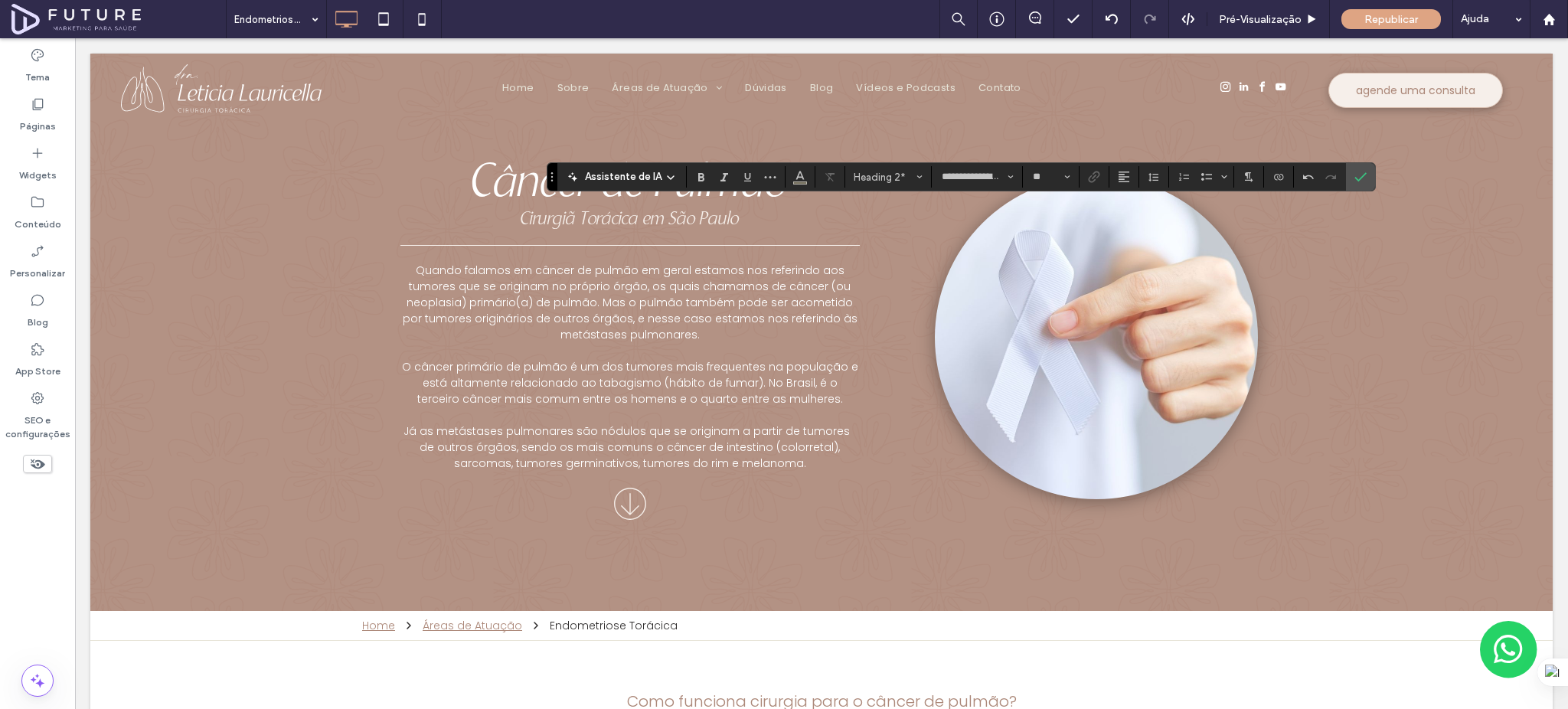 type on "*******" 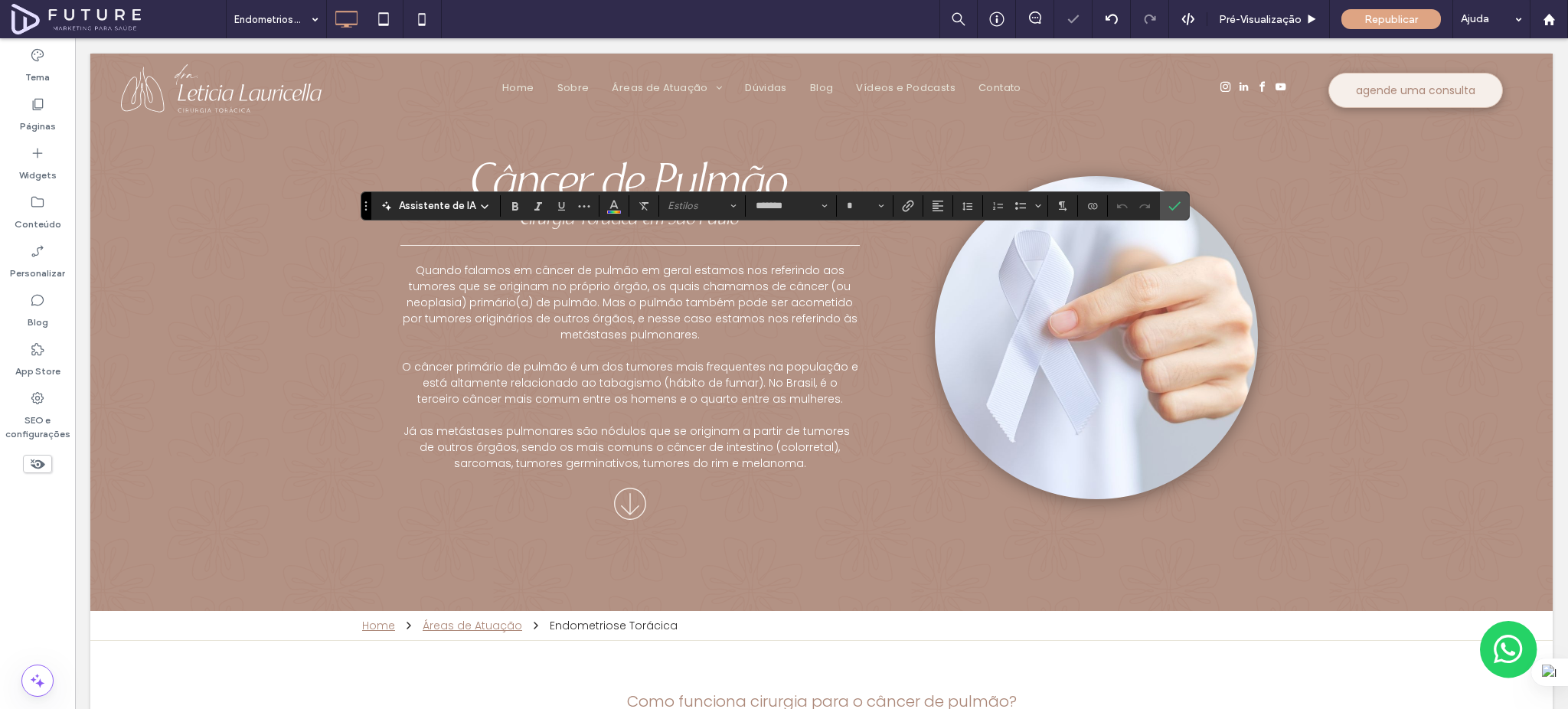 type on "*******" 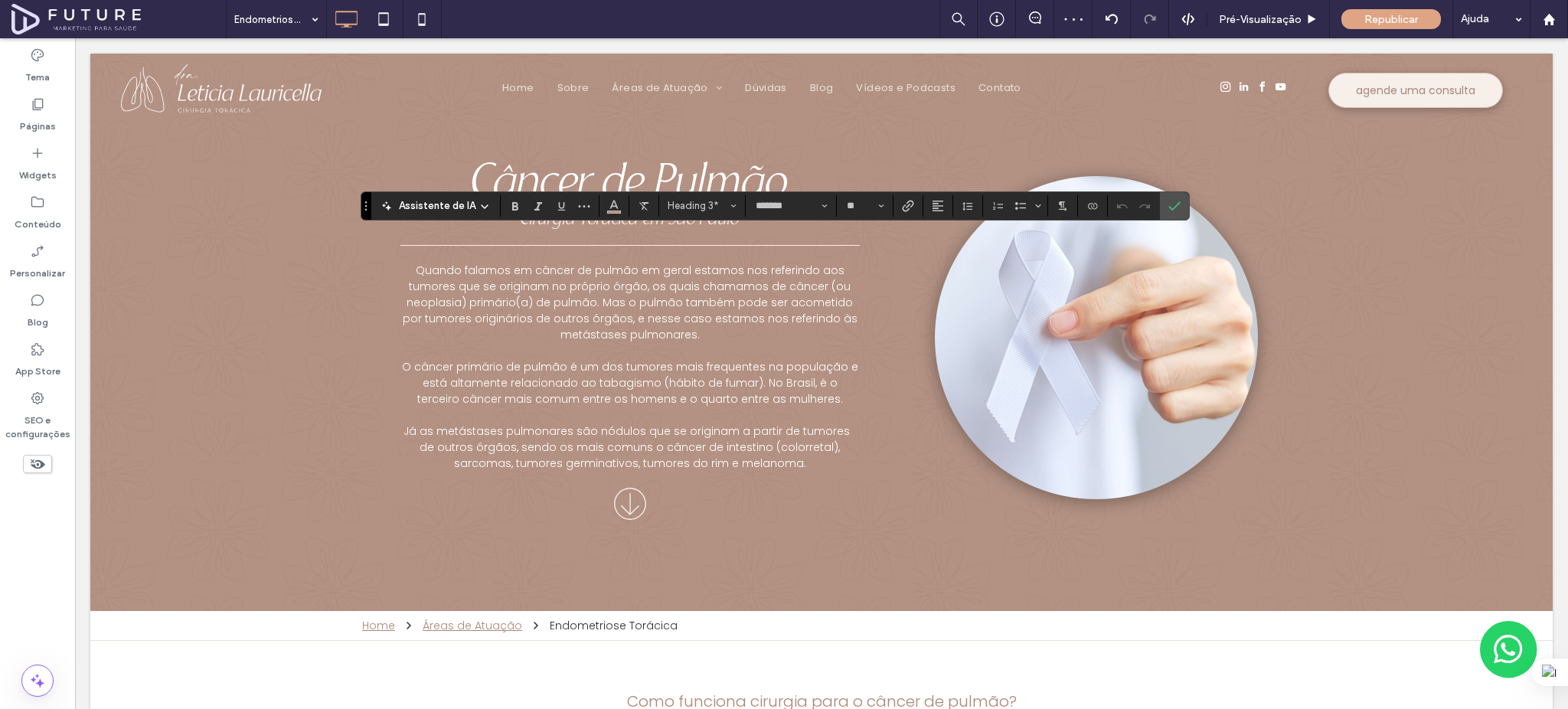 type on "**" 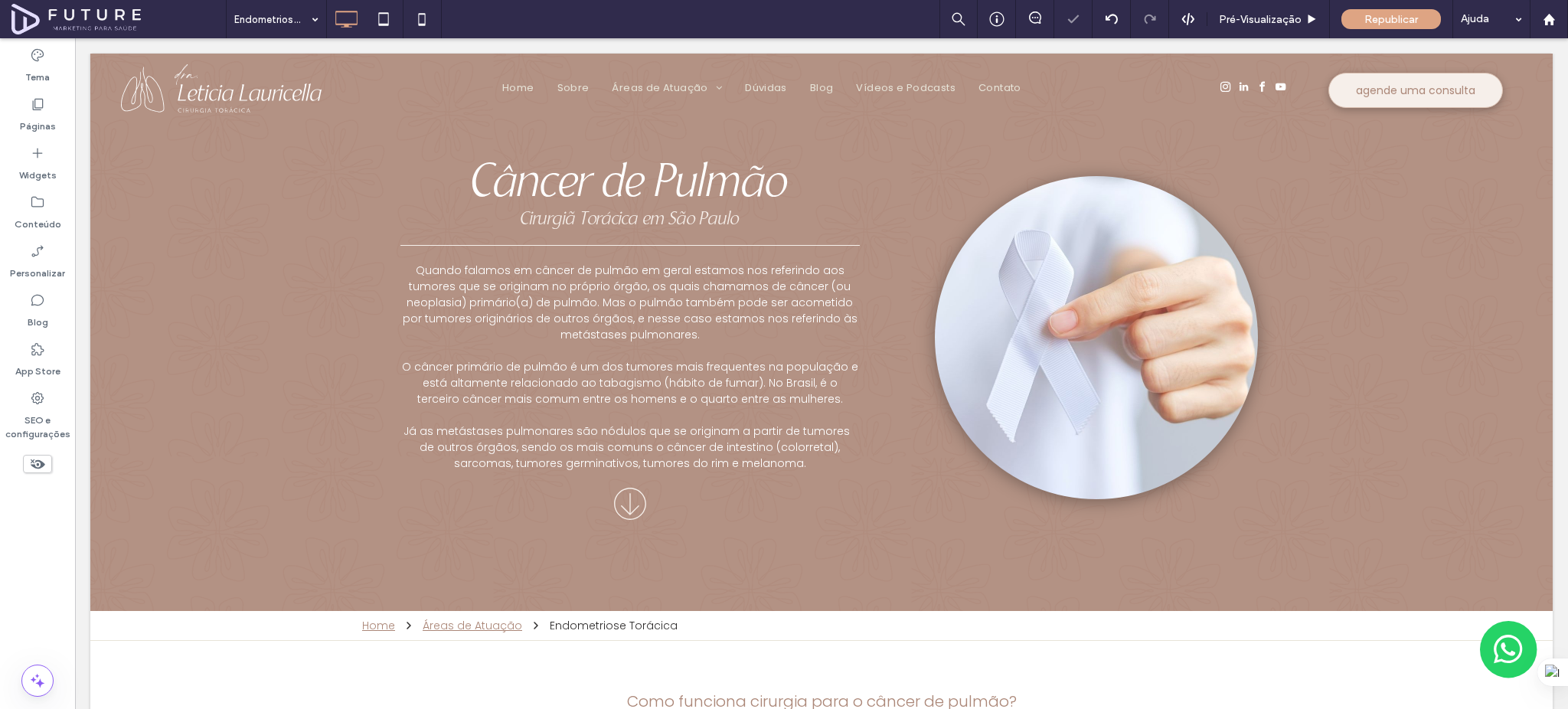 type on "**********" 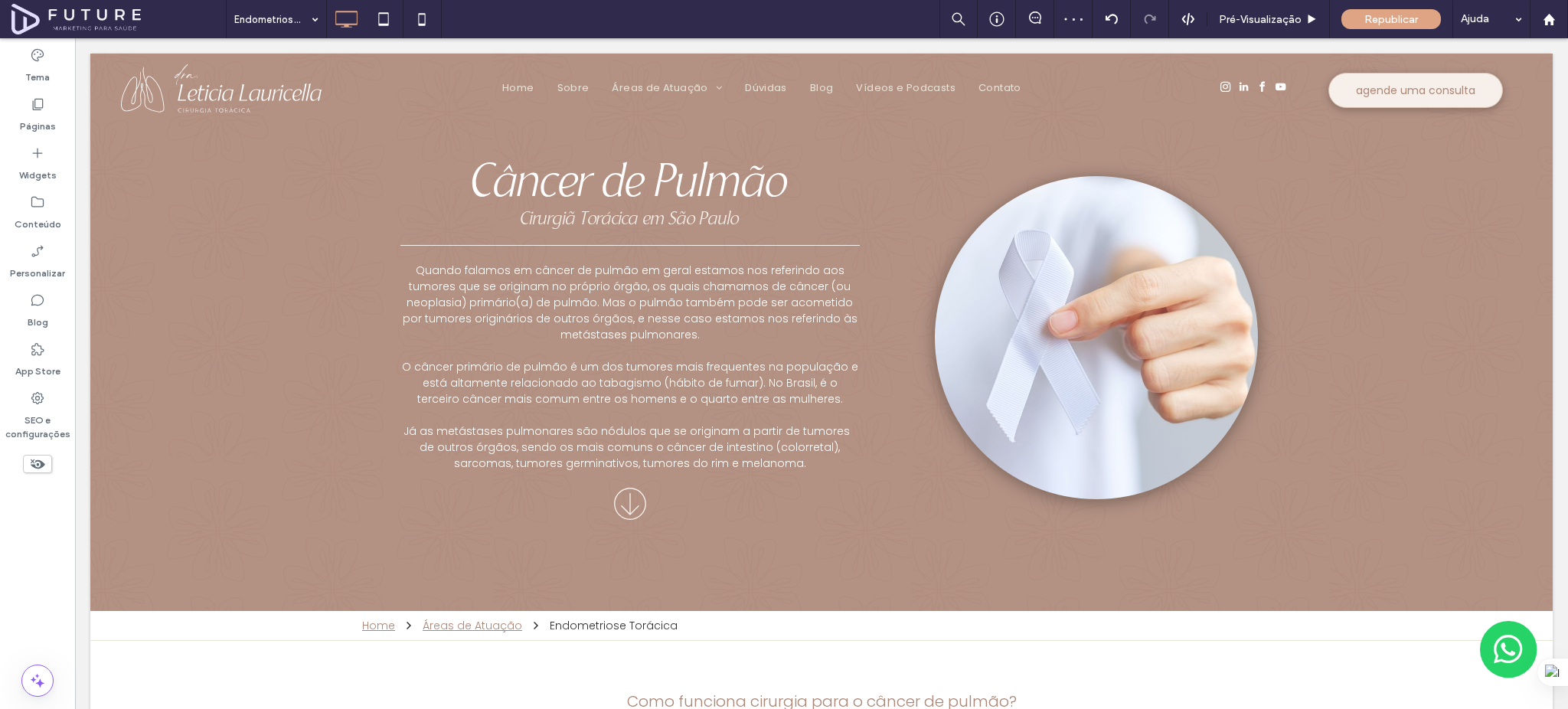 type on "*******" 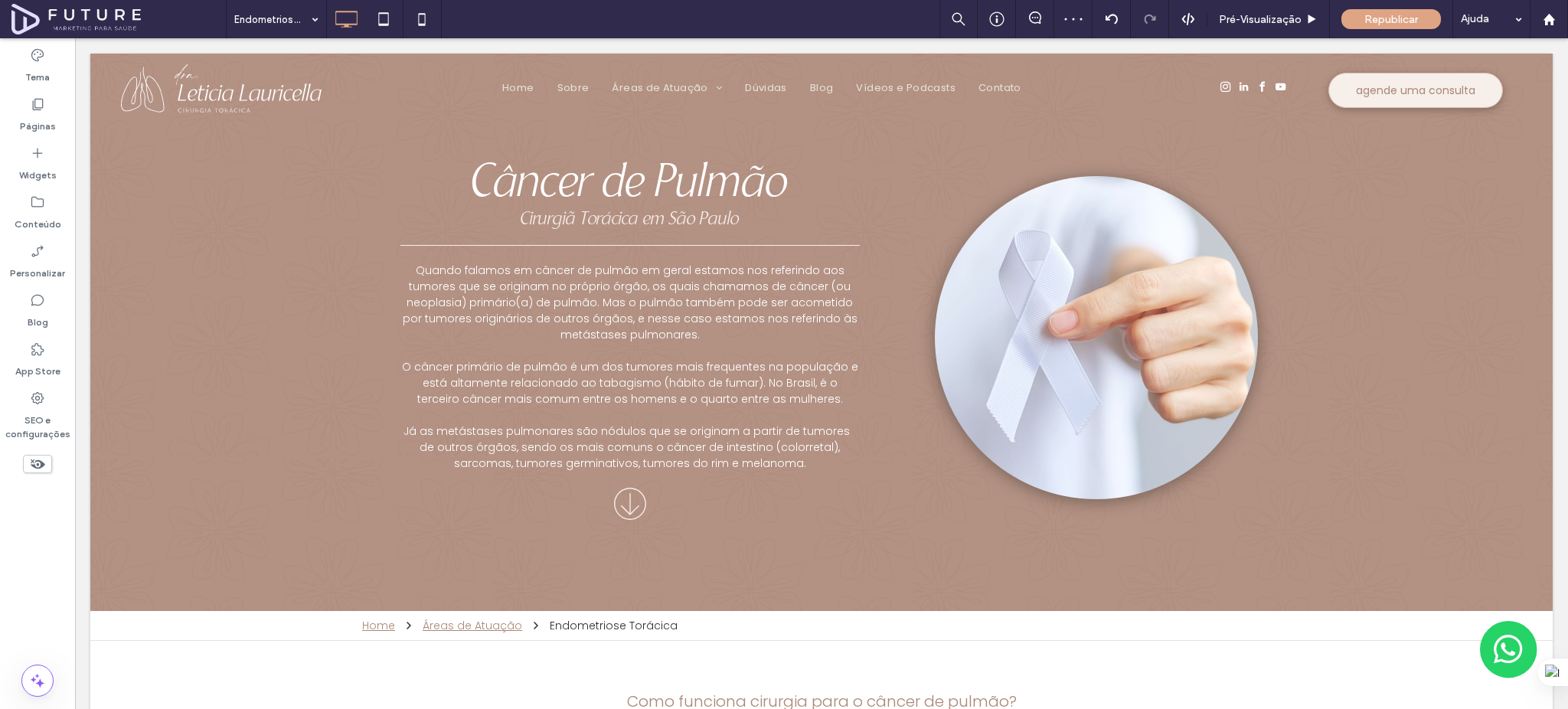 type on "**" 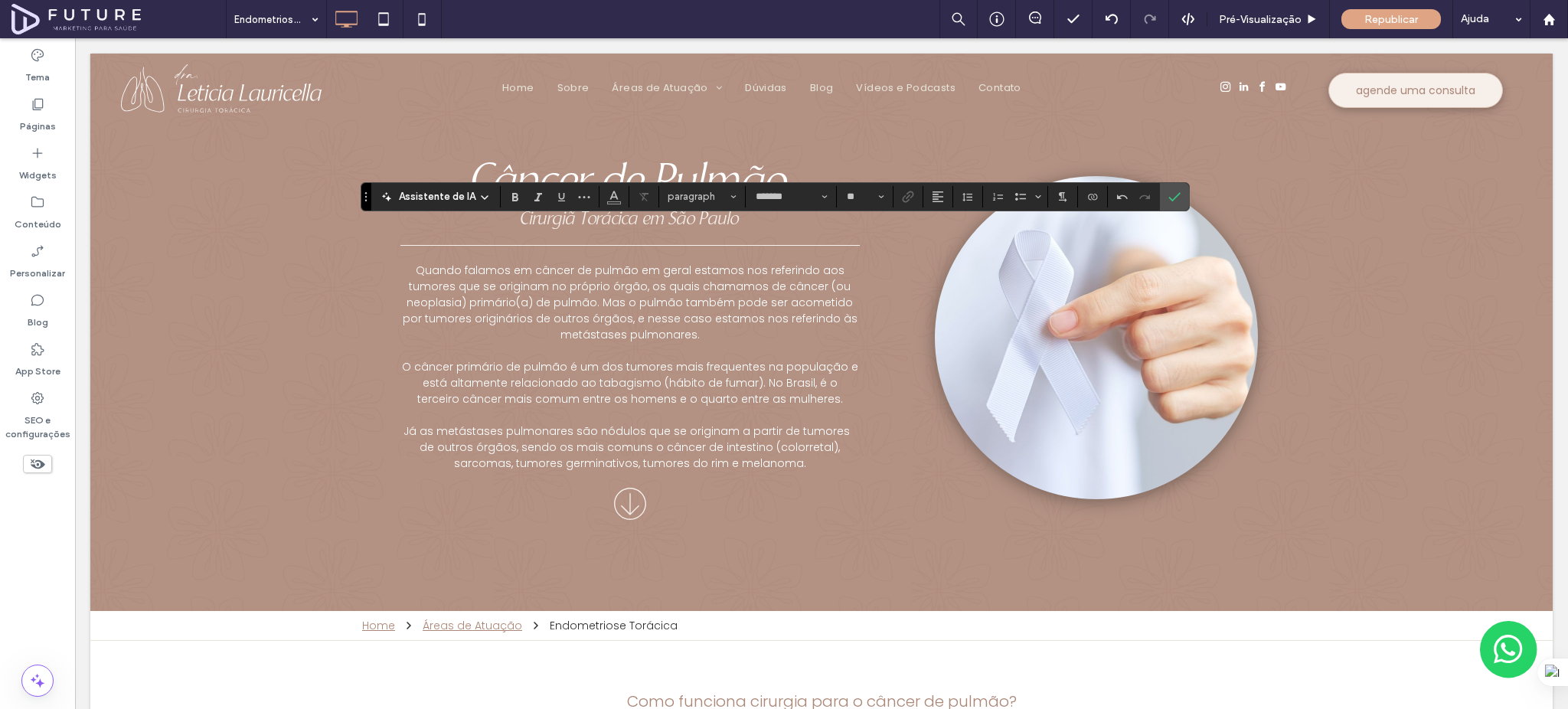 type on "**********" 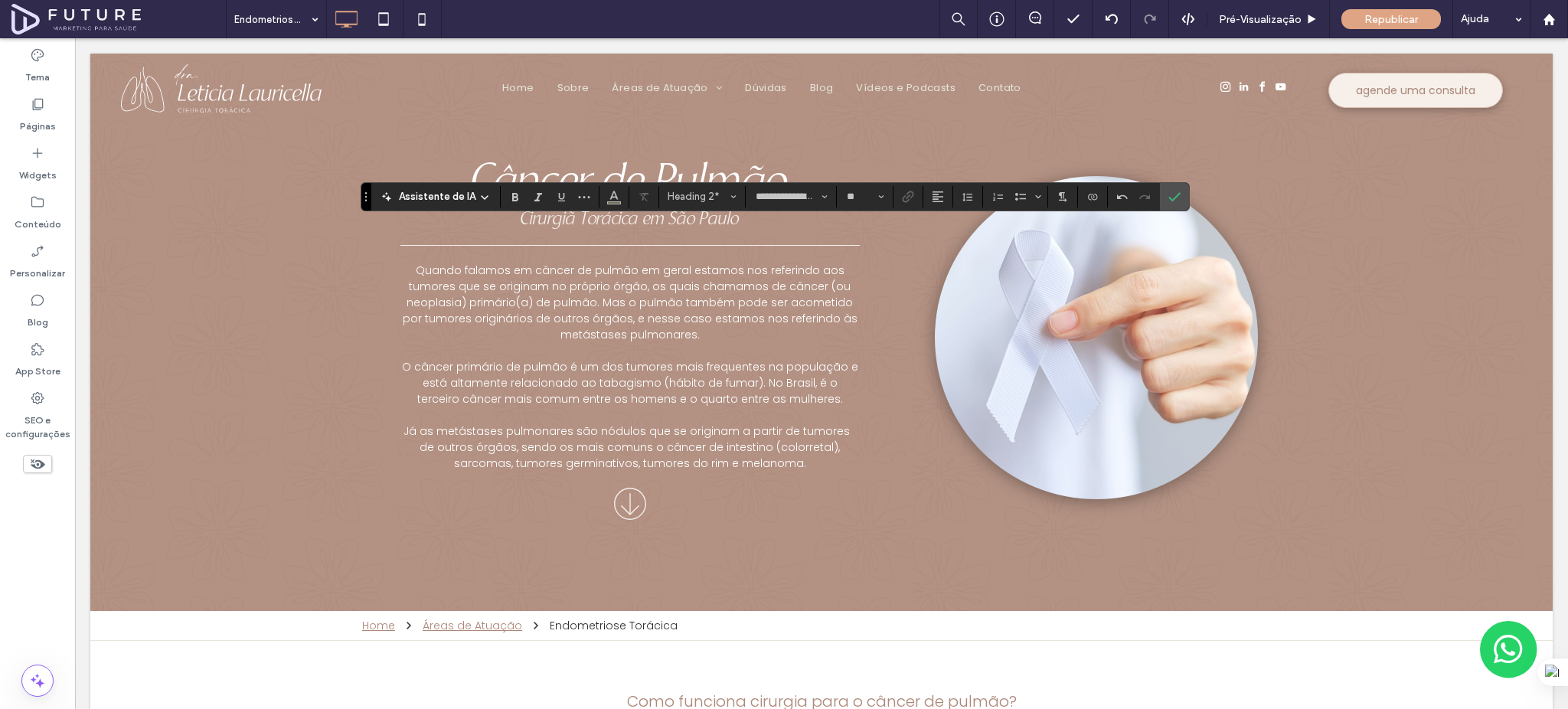 type on "*******" 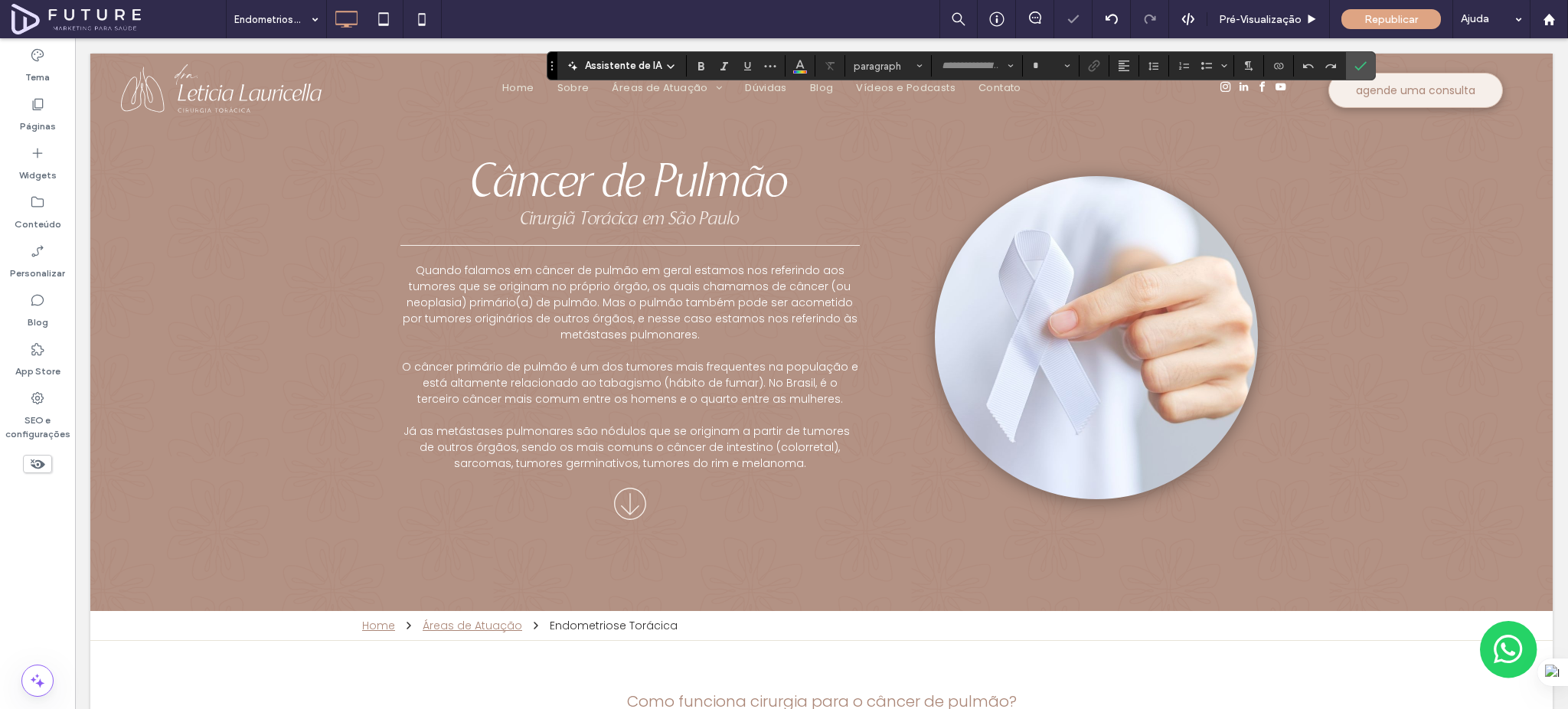 type on "**********" 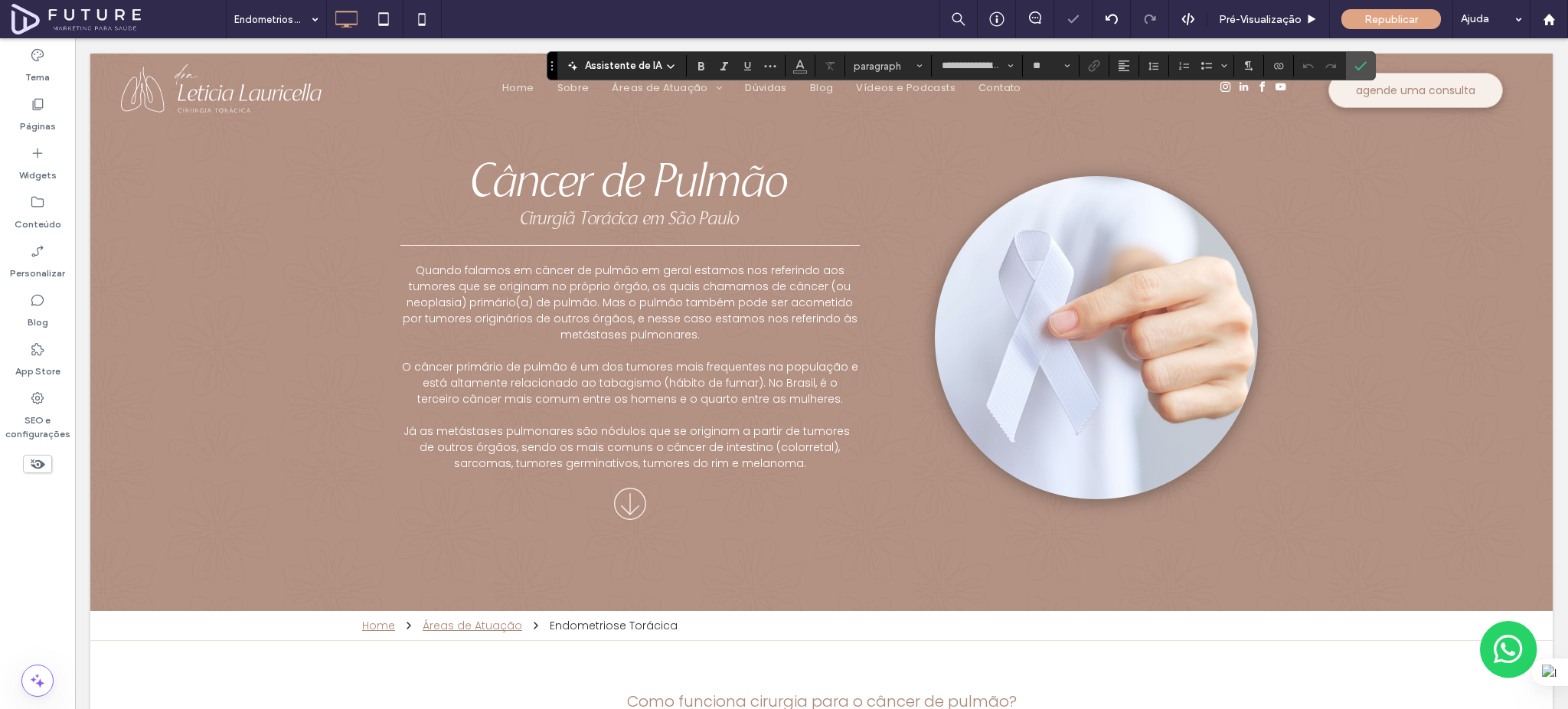 type on "*******" 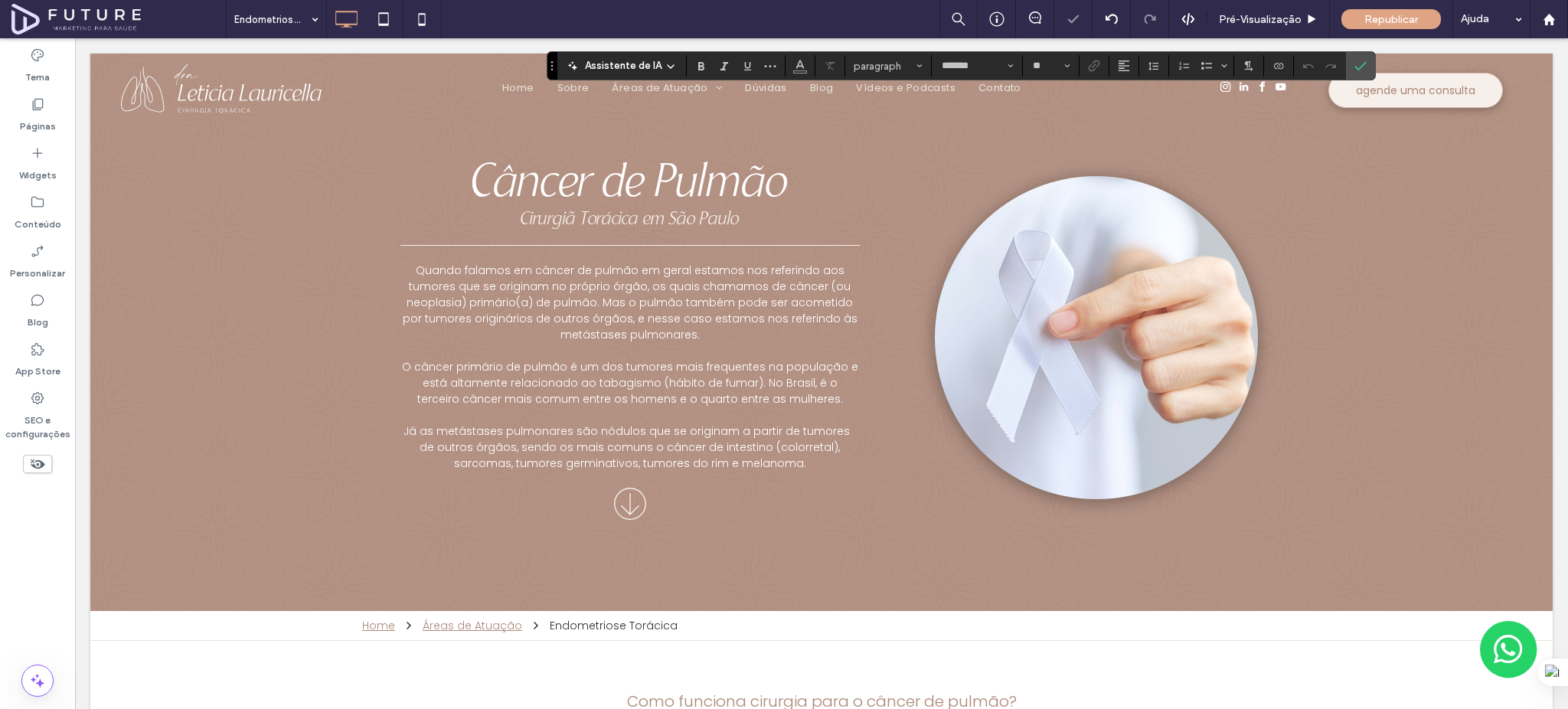 type on "**********" 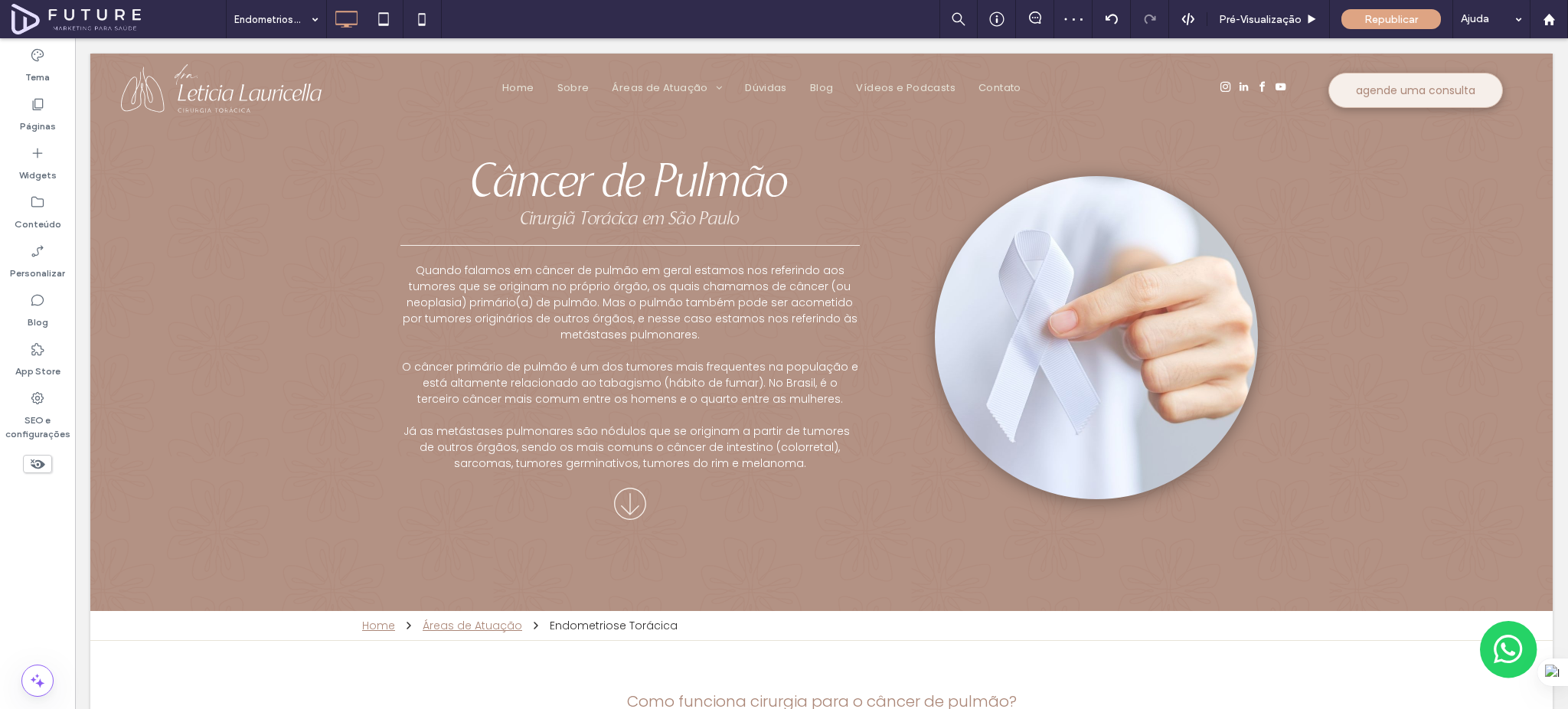 type on "*******" 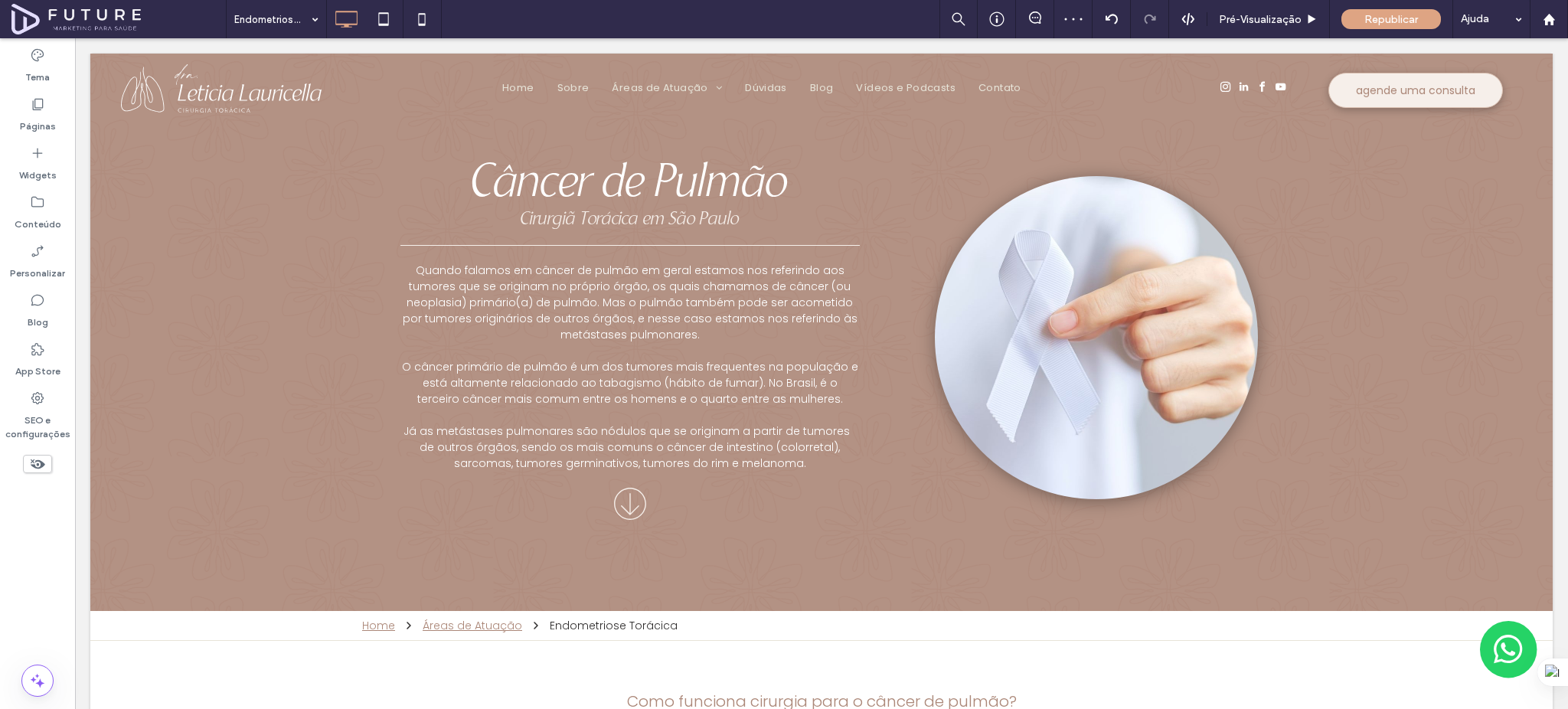 type on "**" 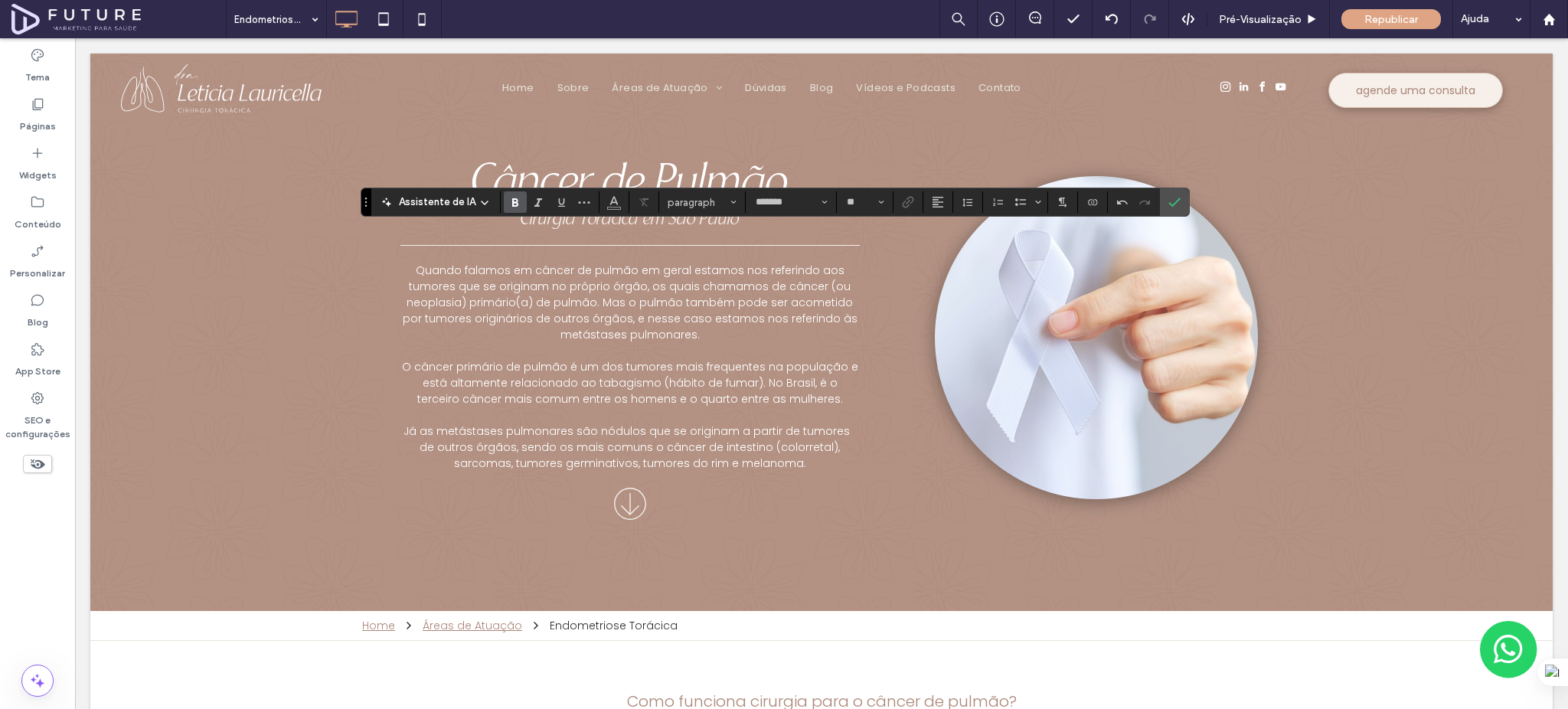 type on "**********" 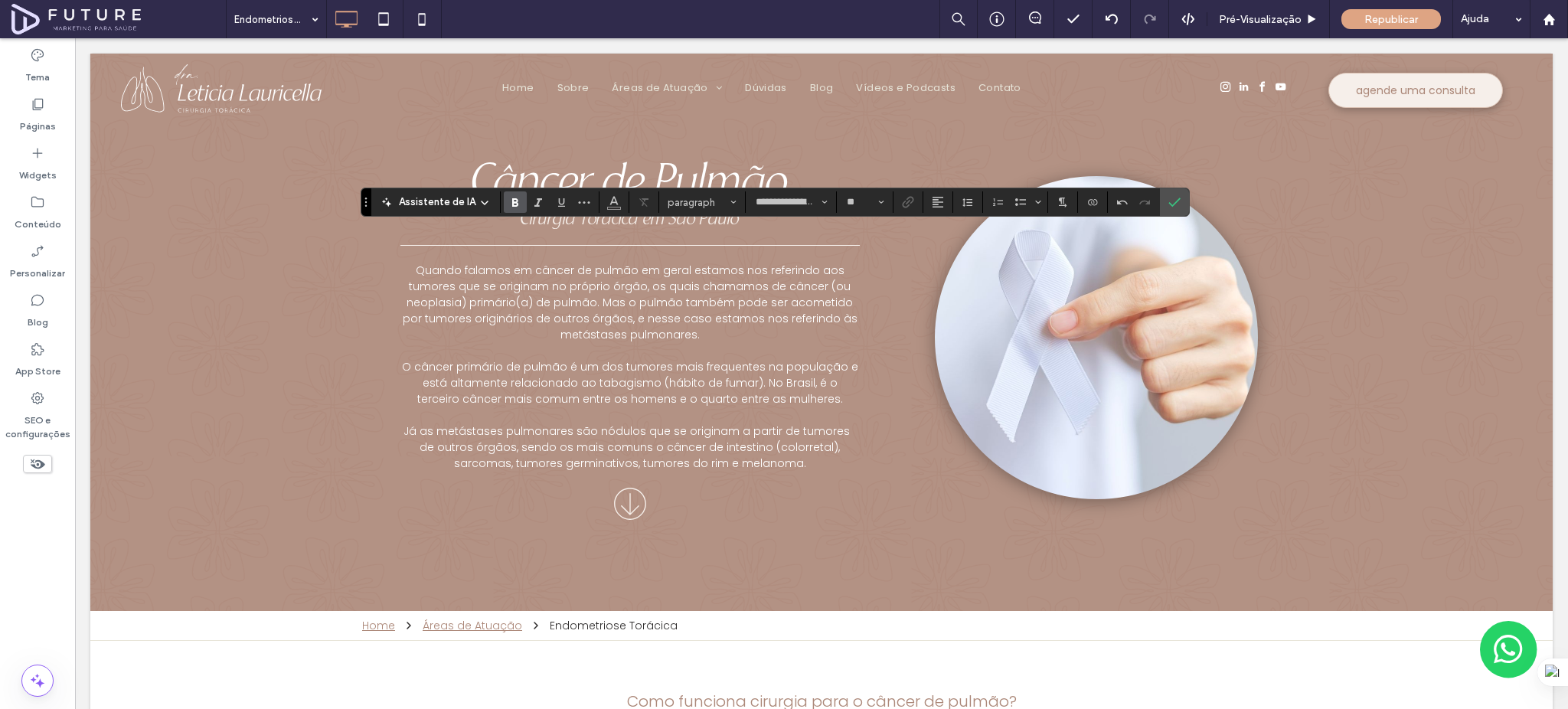 type on "**" 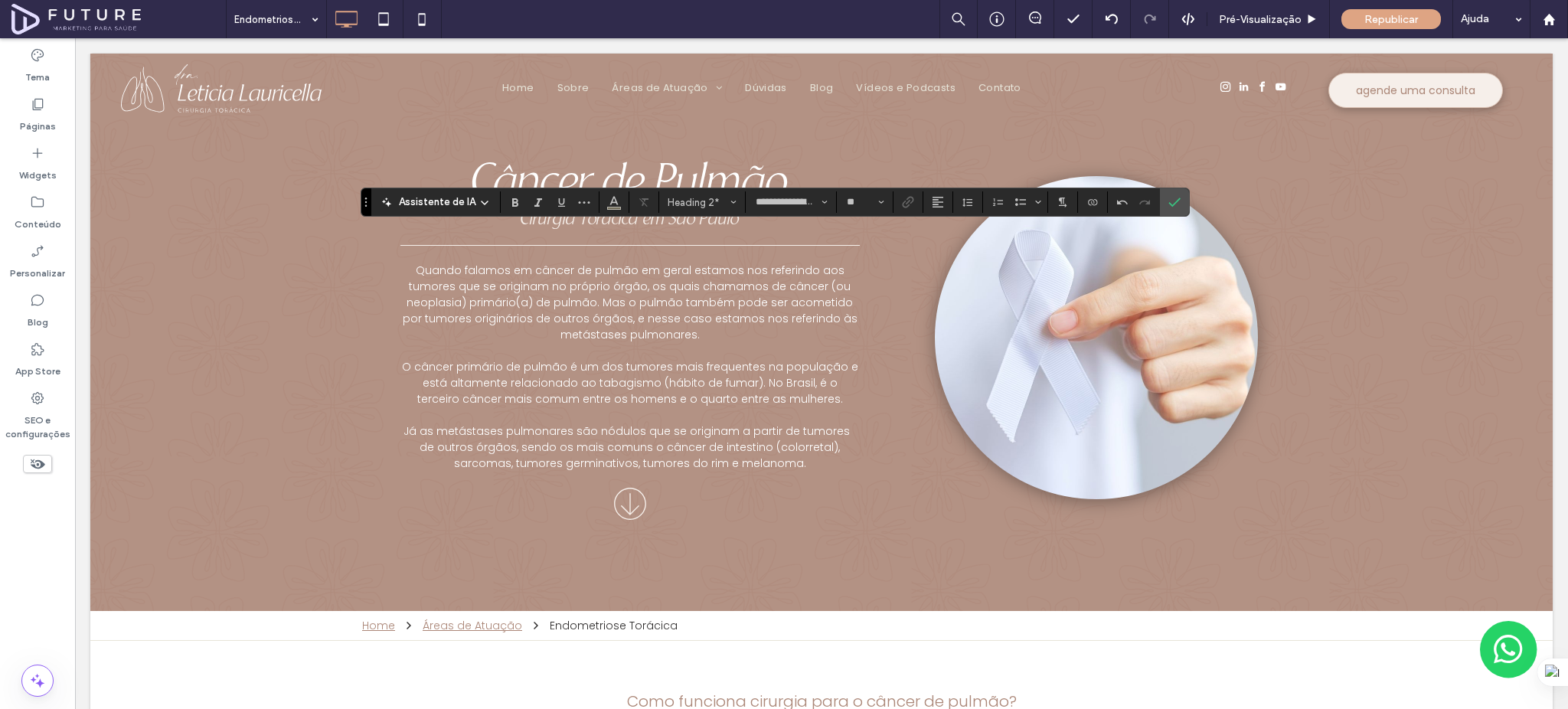 type on "*******" 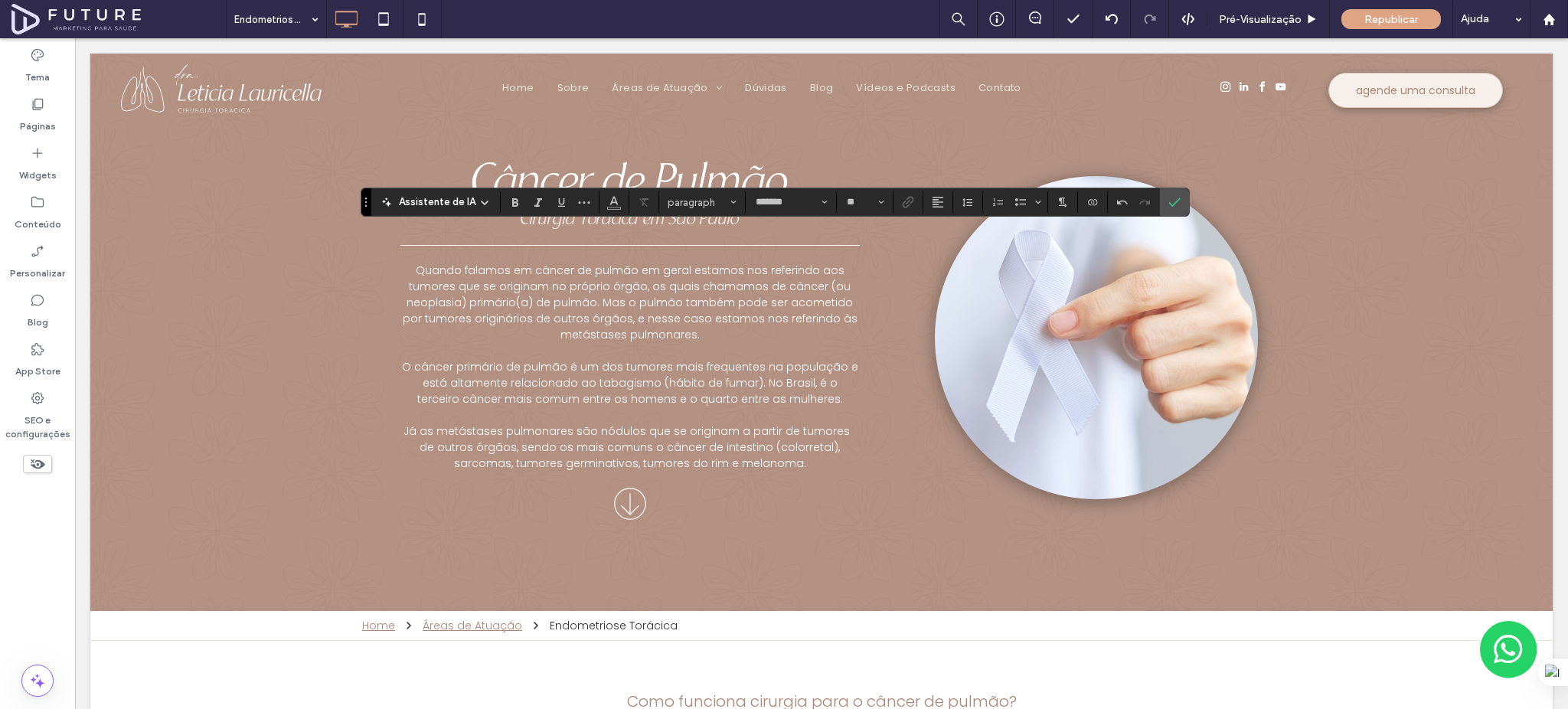 type on "**" 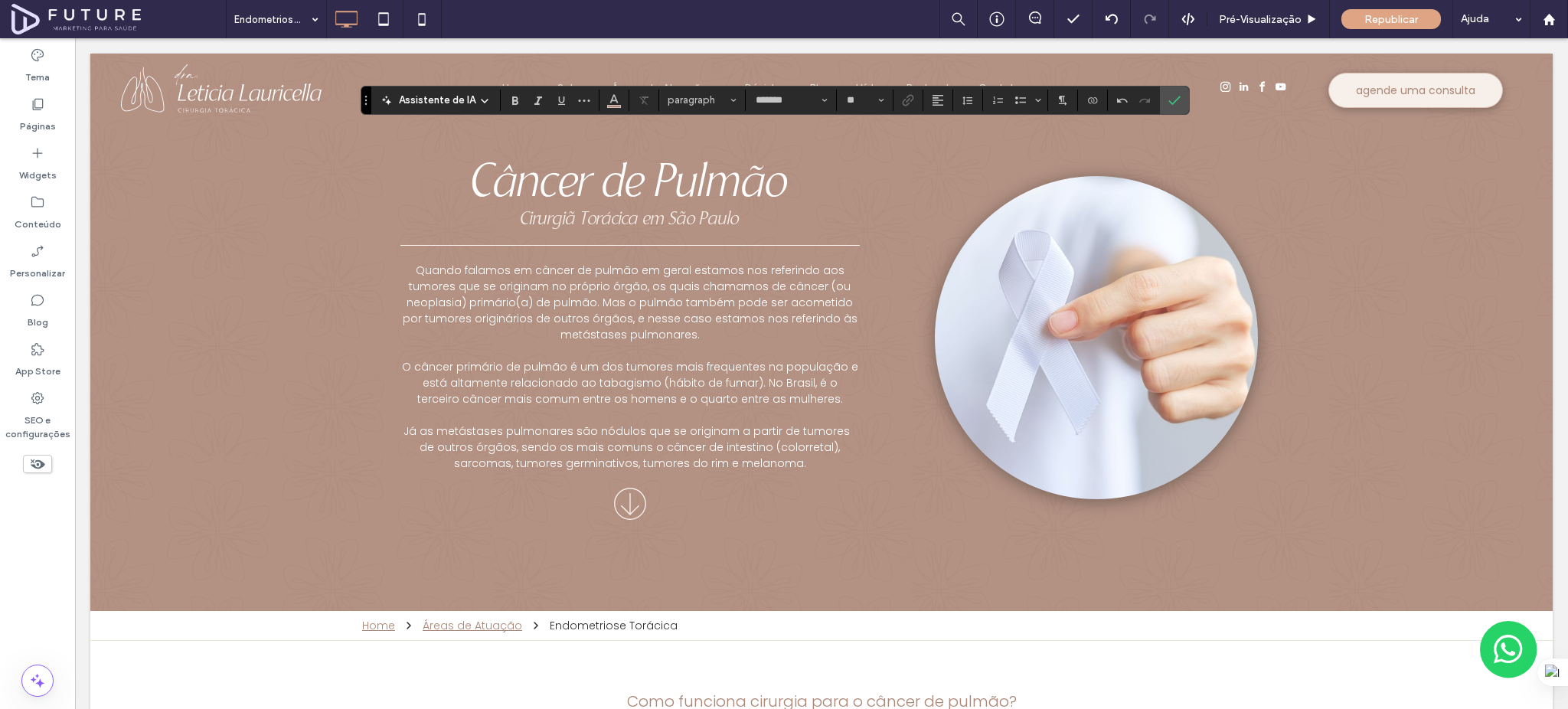 type on "**********" 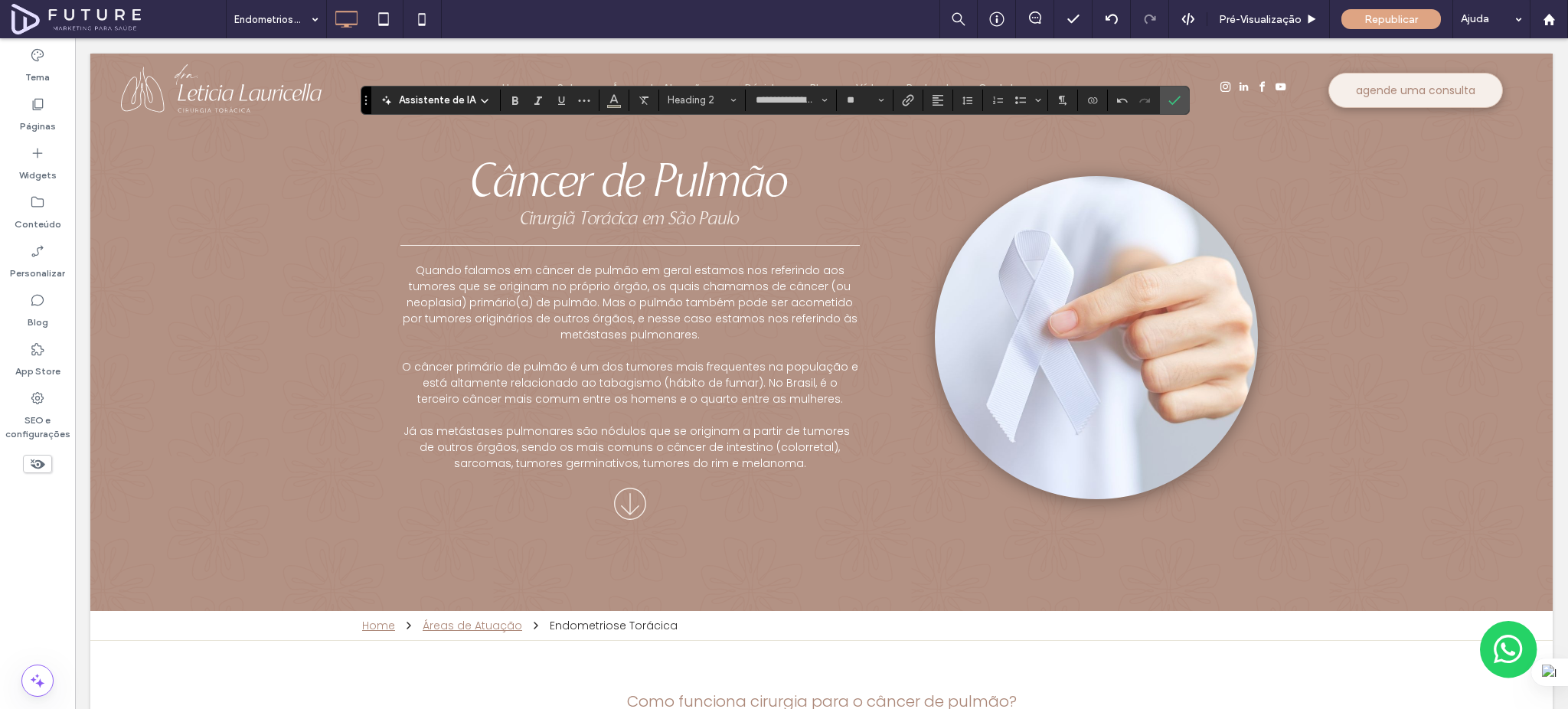 type on "*******" 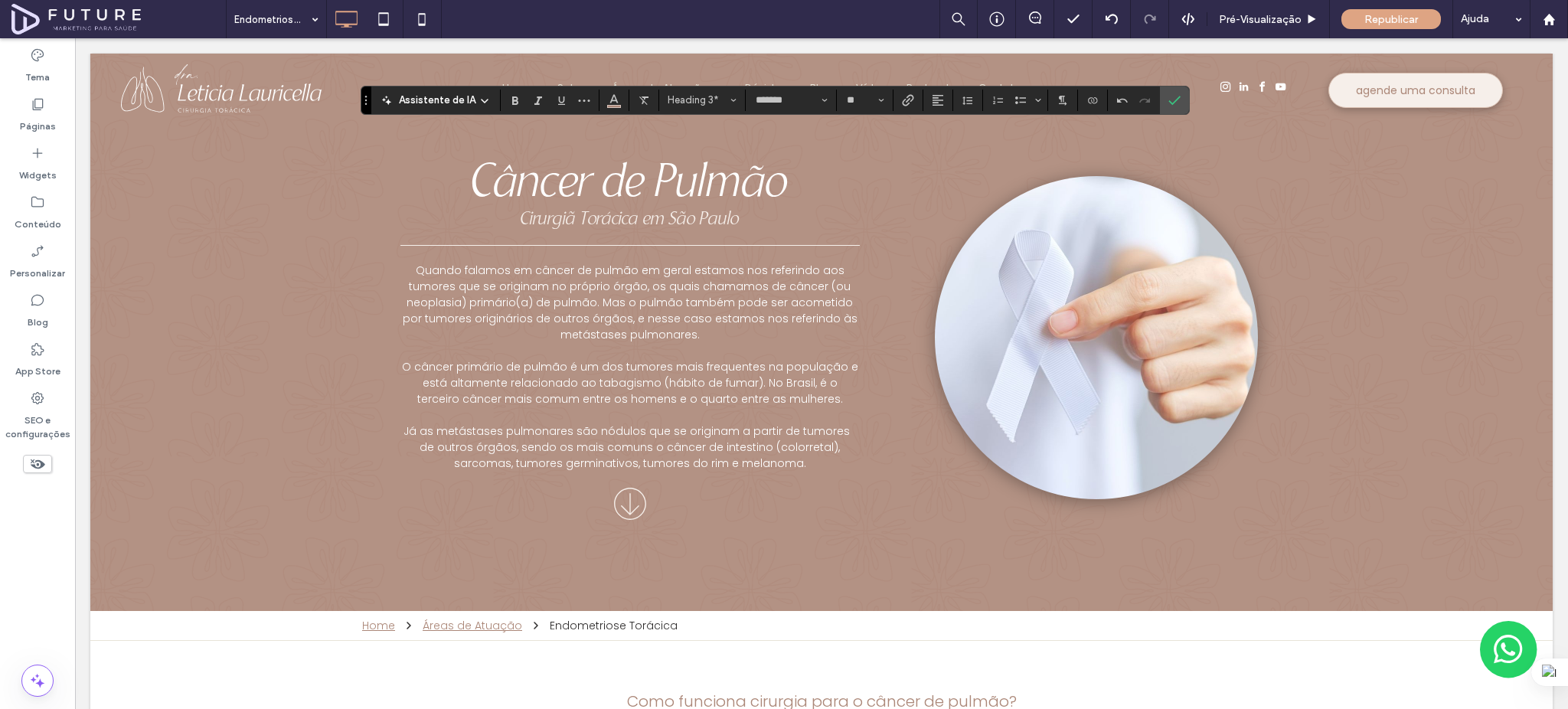 type on "**" 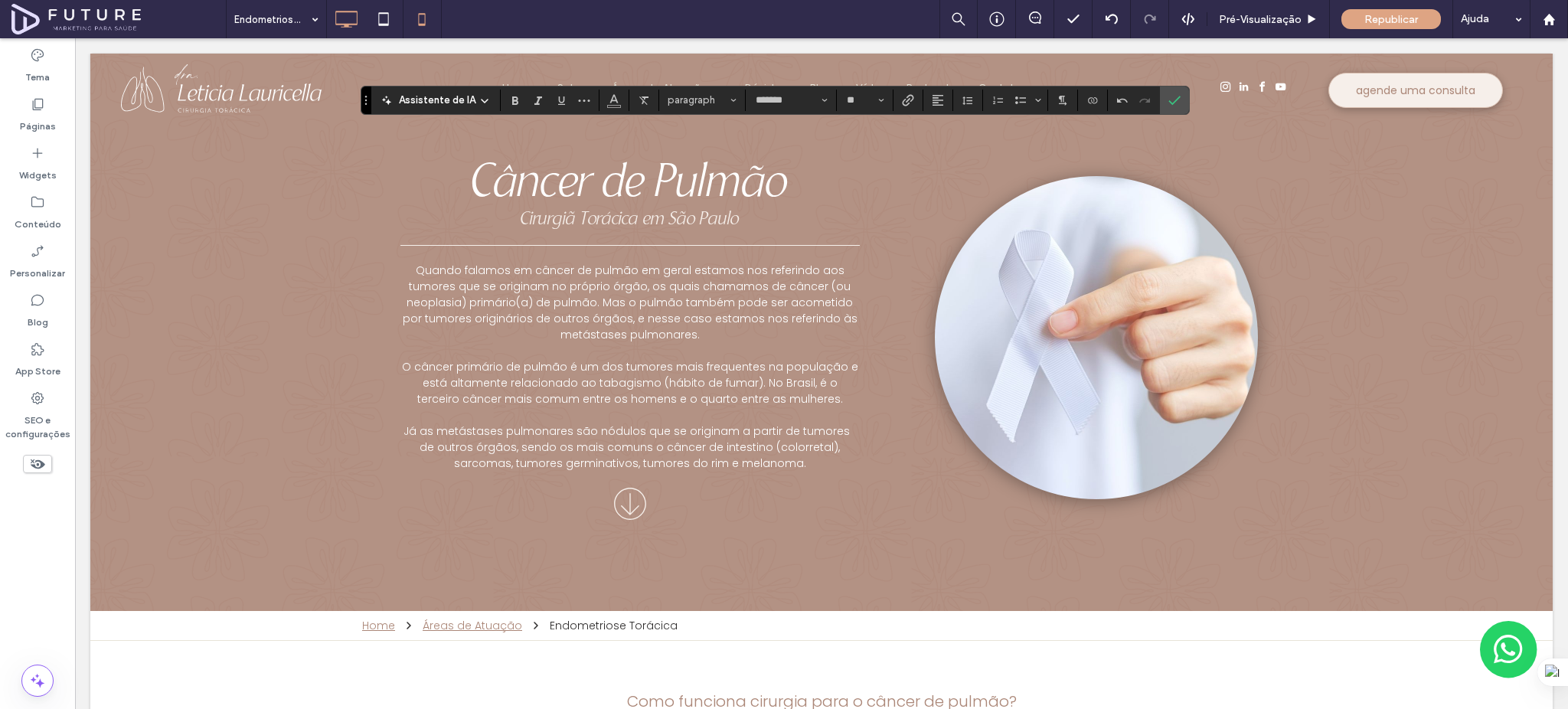 type on "**********" 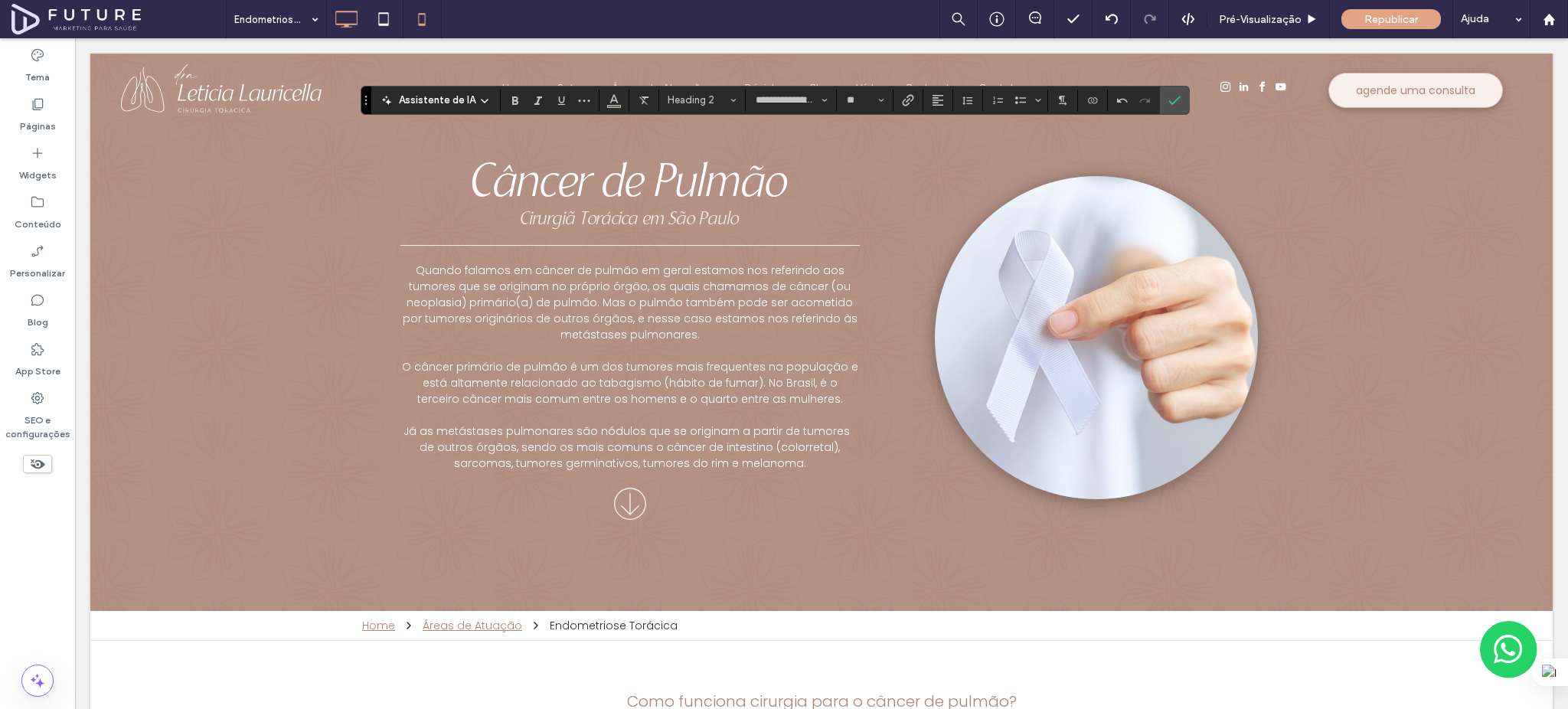 type on "*******" 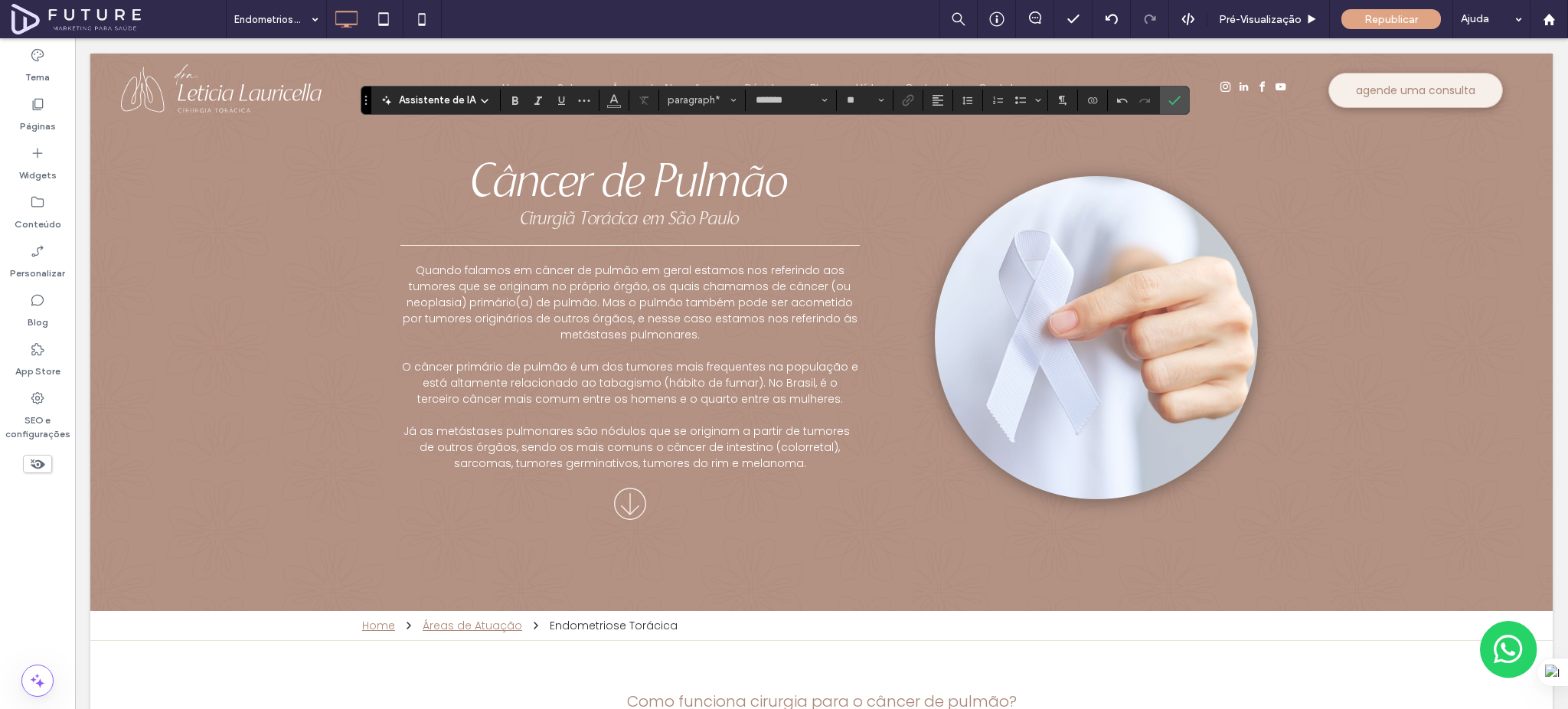 type on "**********" 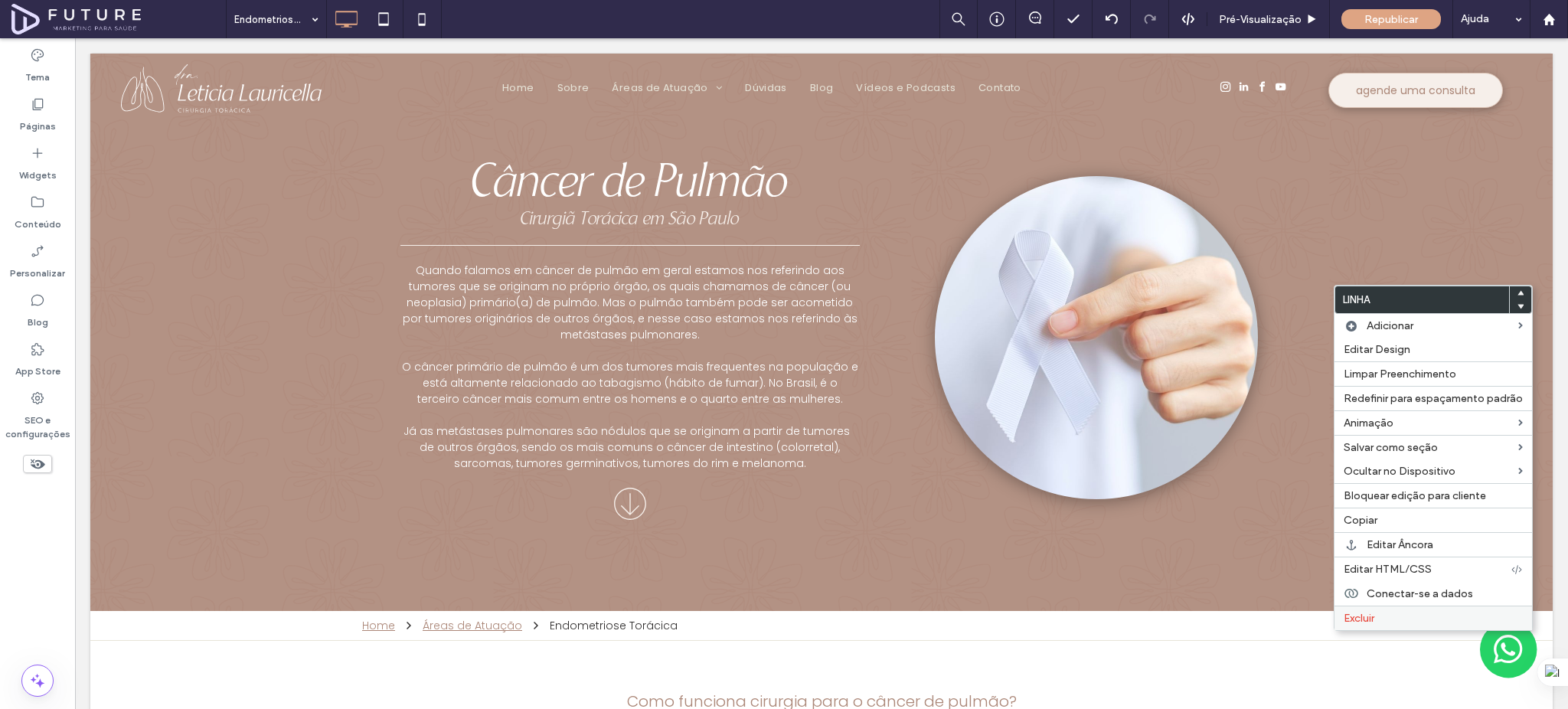 click on "Excluir" at bounding box center (1433, 618) 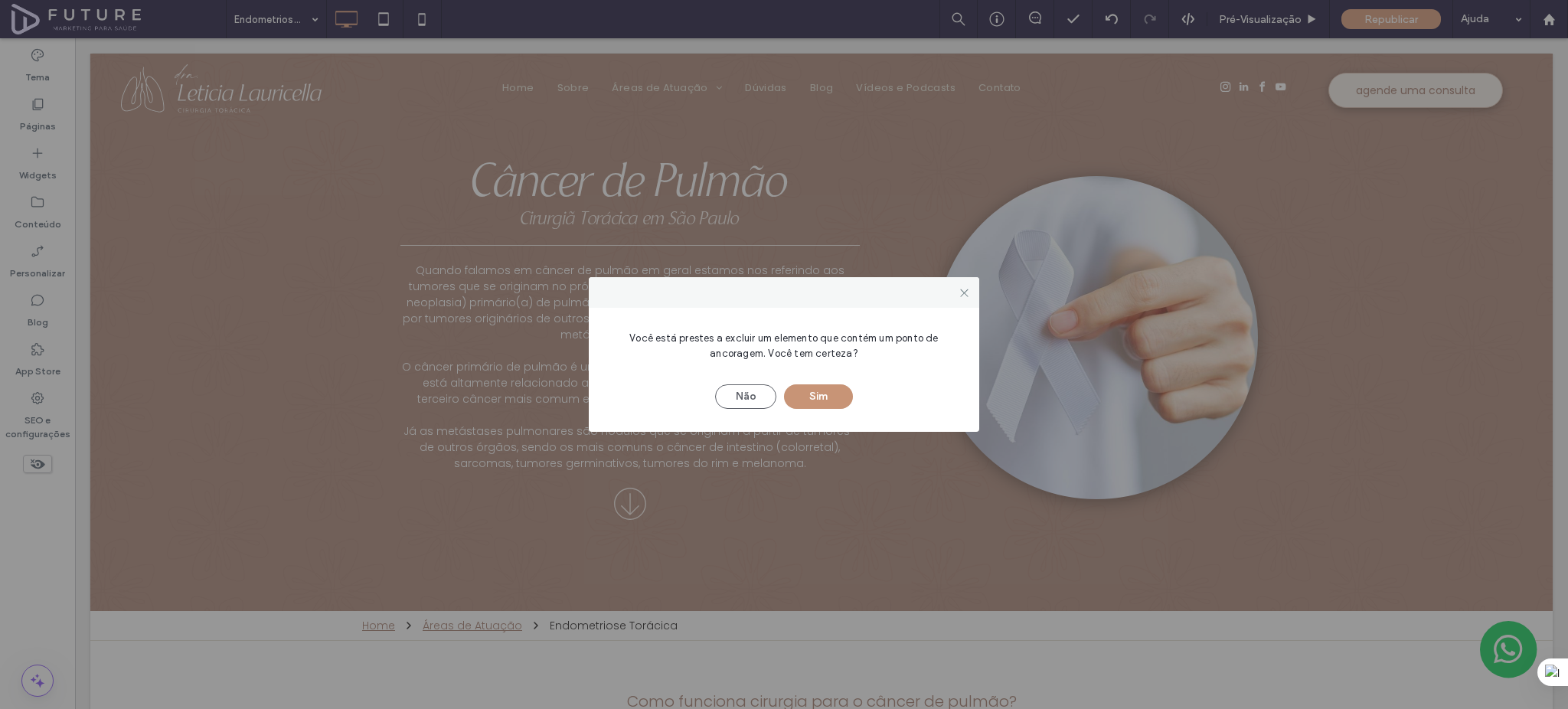 click on "Sim" at bounding box center [818, 397] 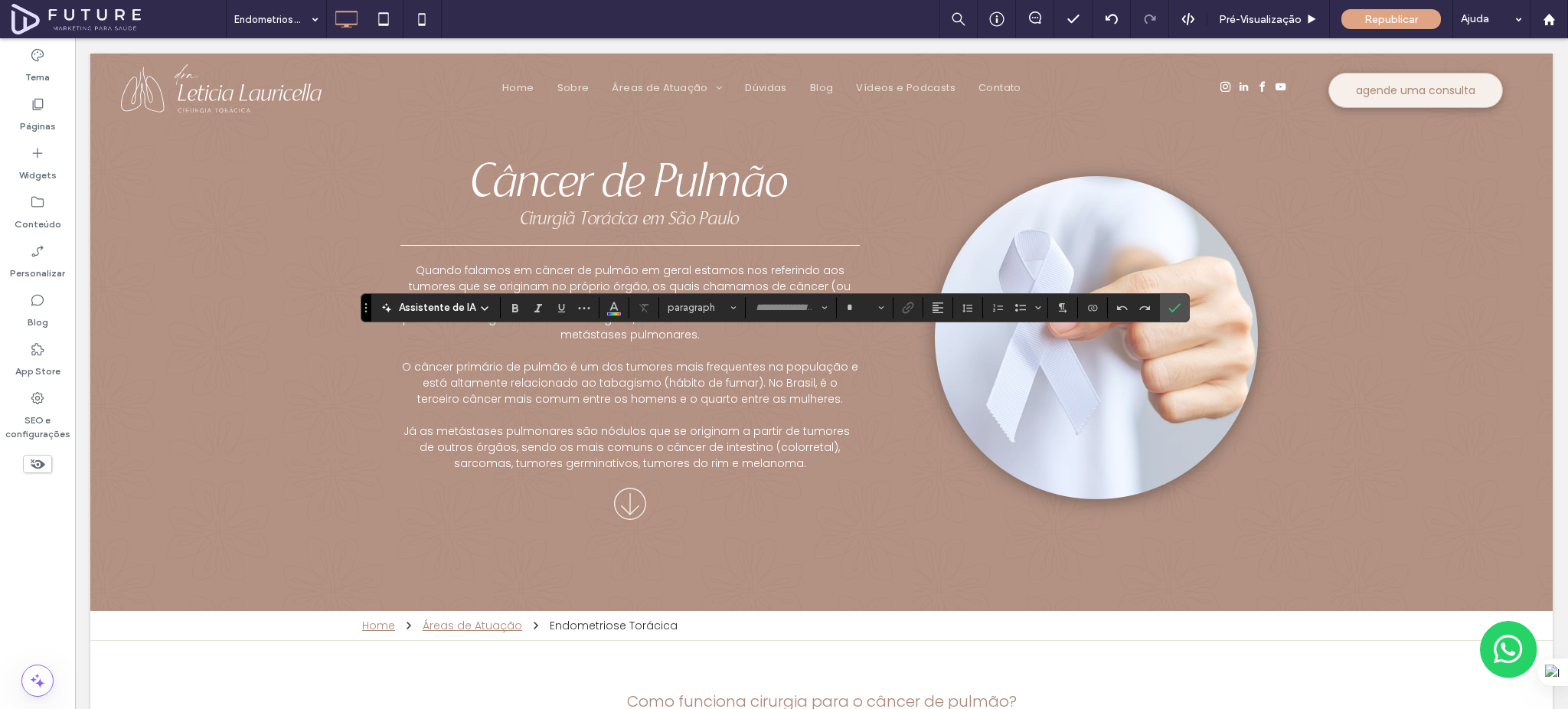 type on "**********" 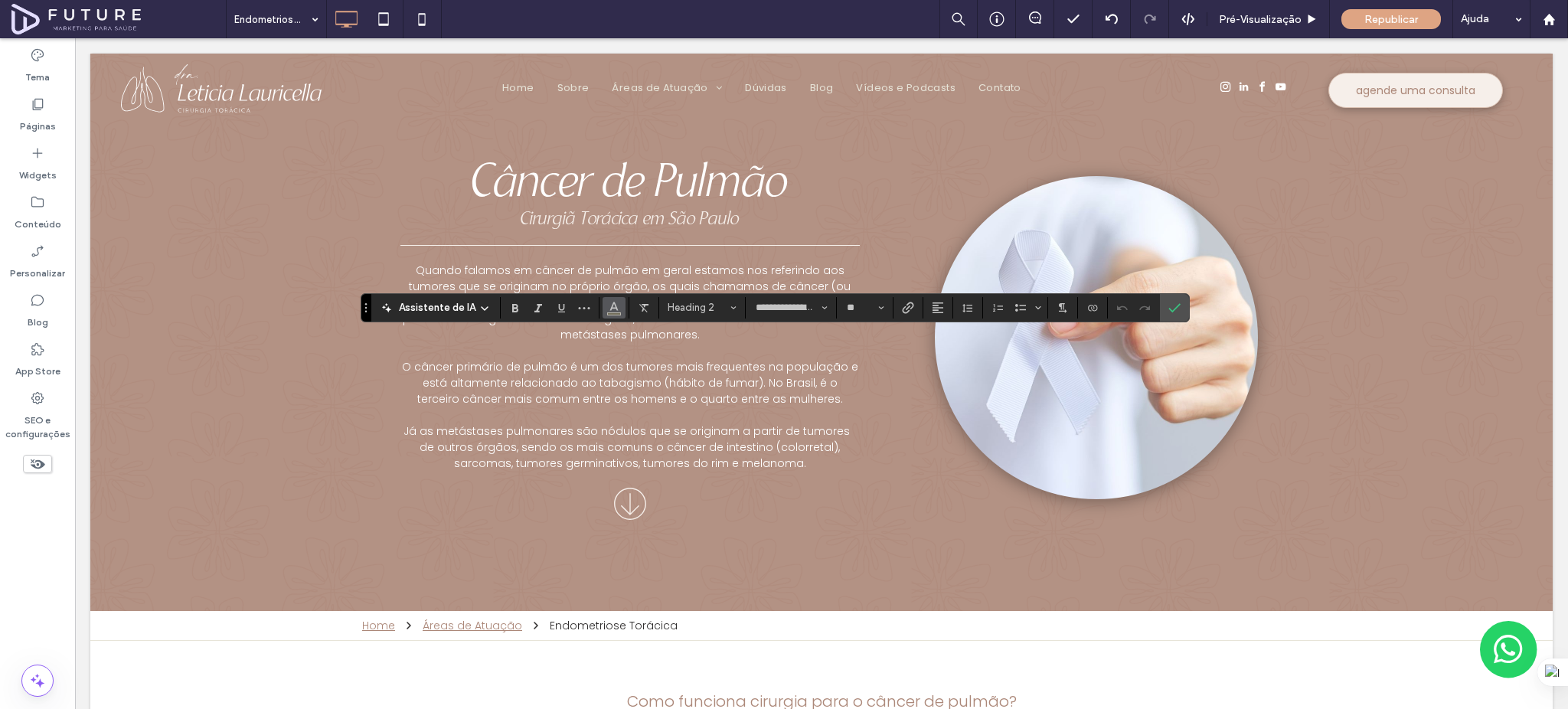 type on "*******" 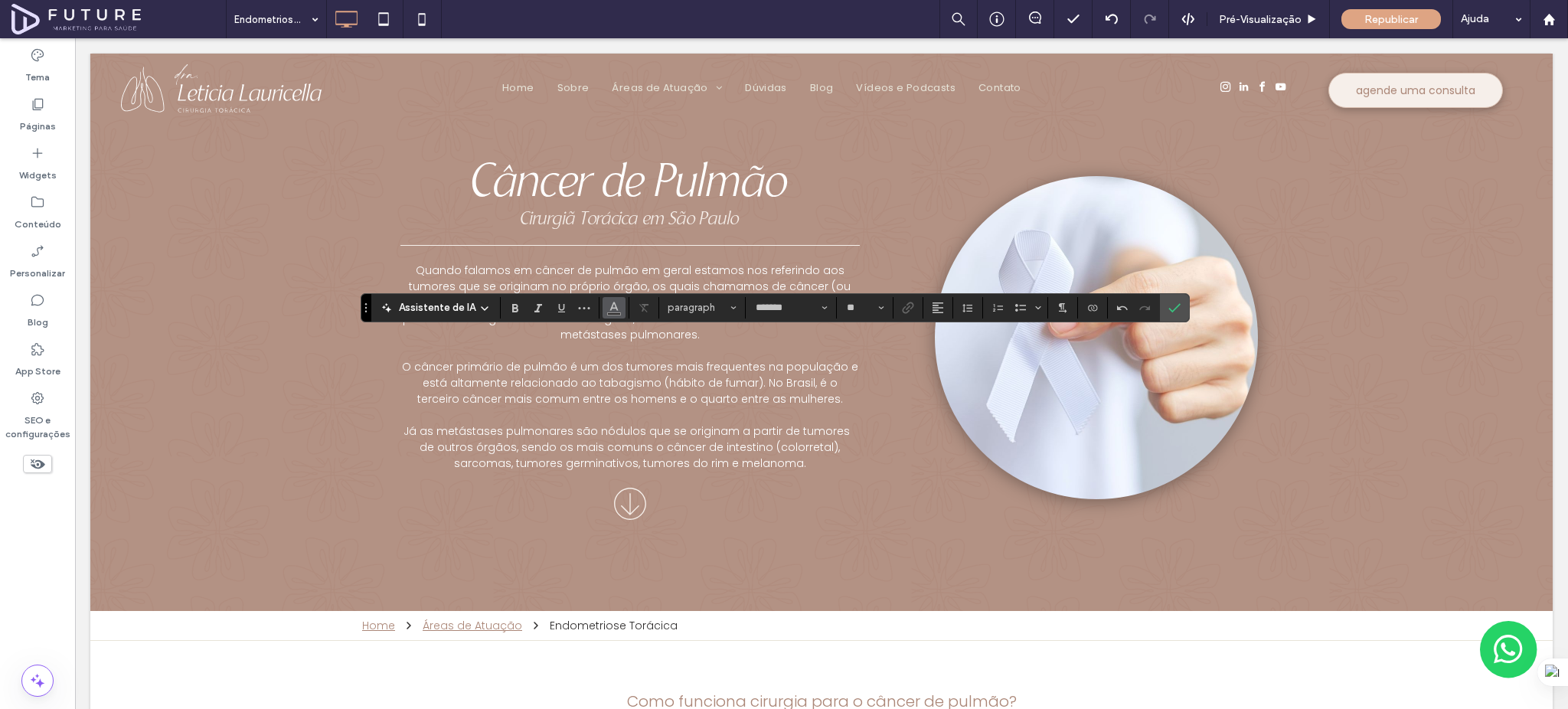 type on "**********" 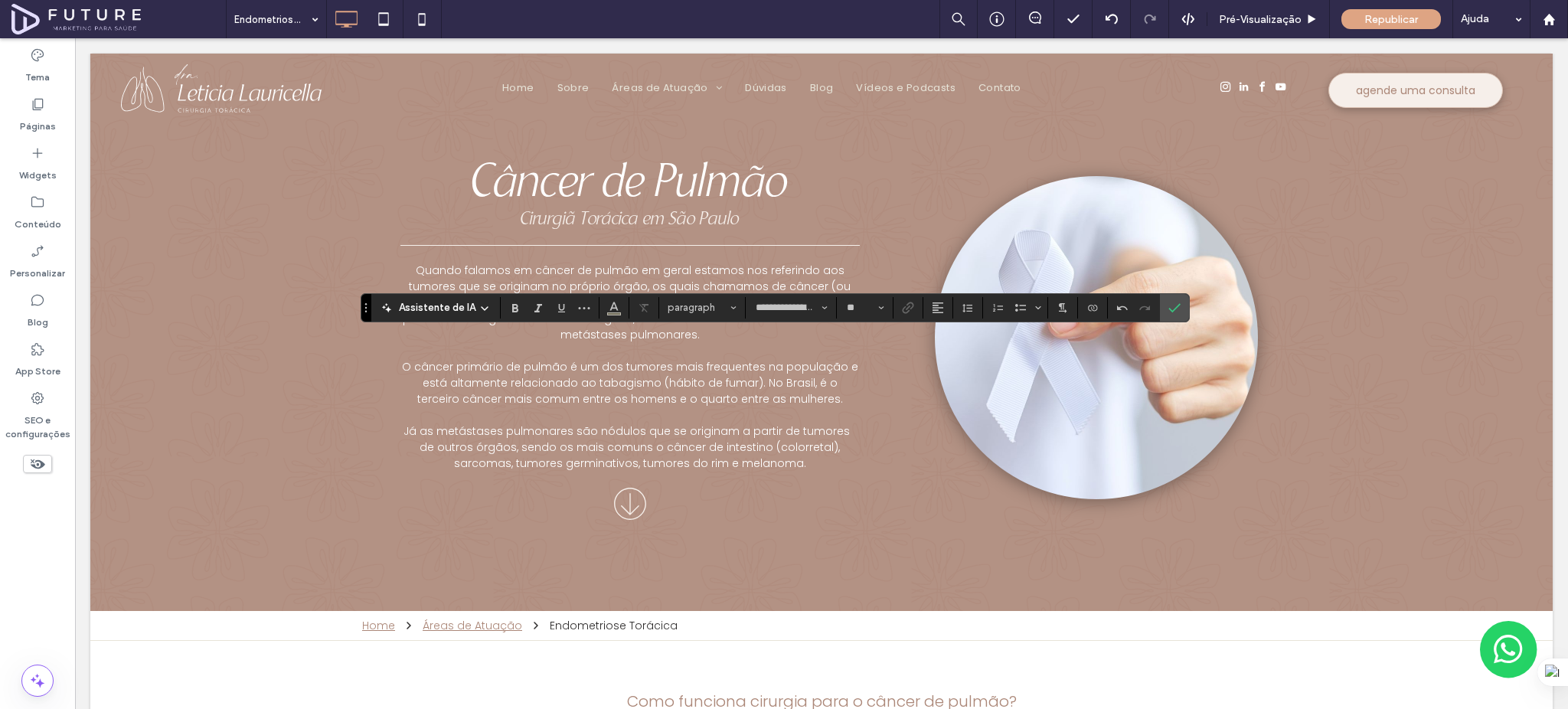 type on "*******" 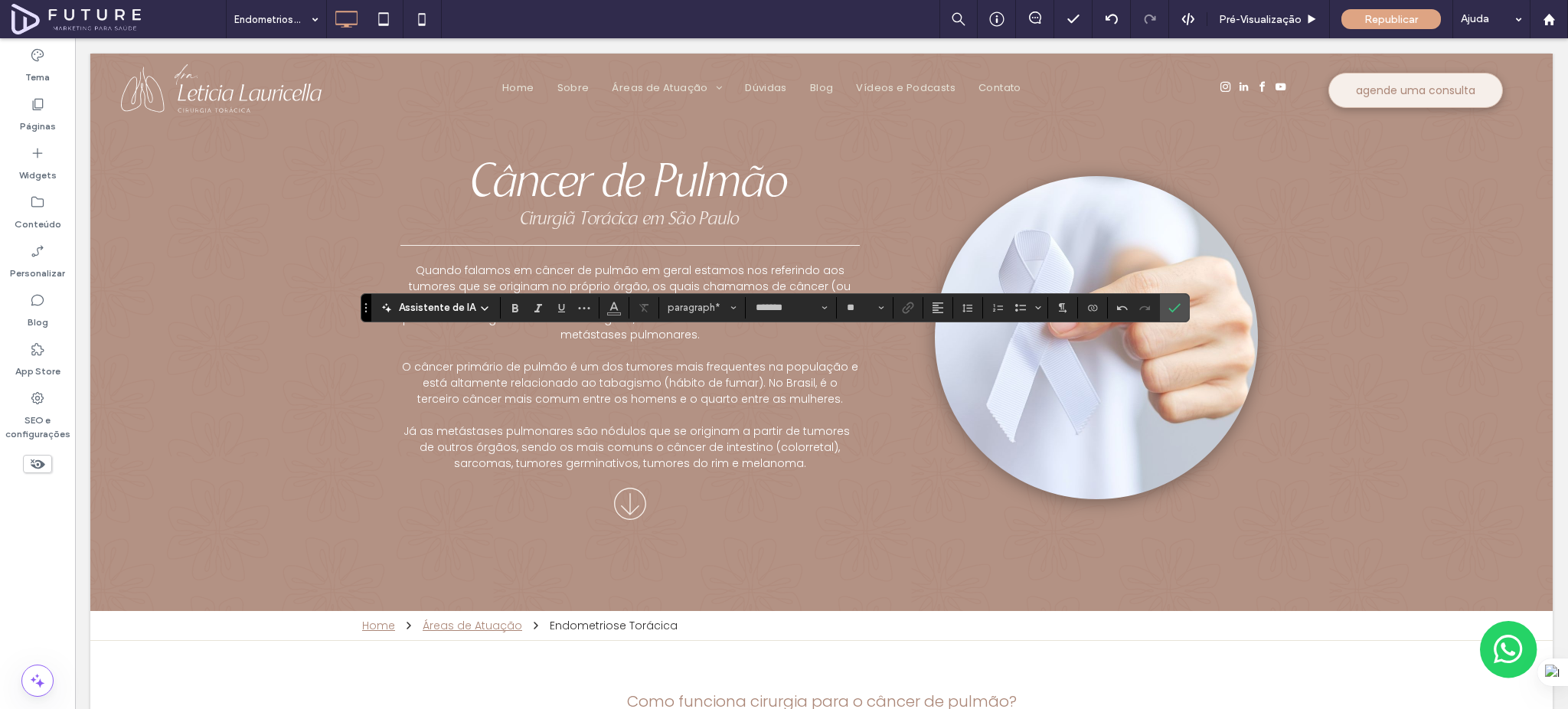 type on "**********" 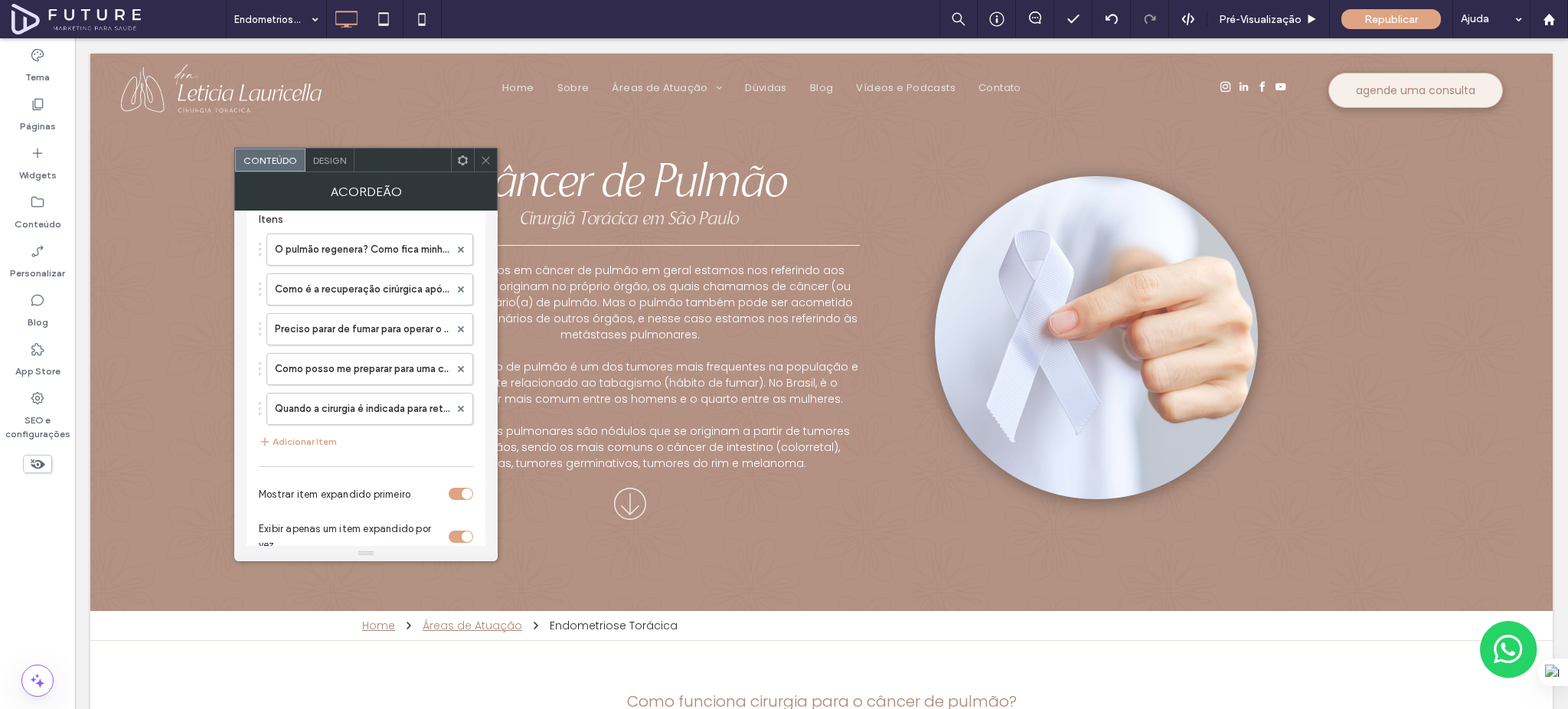 scroll, scrollTop: 112, scrollLeft: 0, axis: vertical 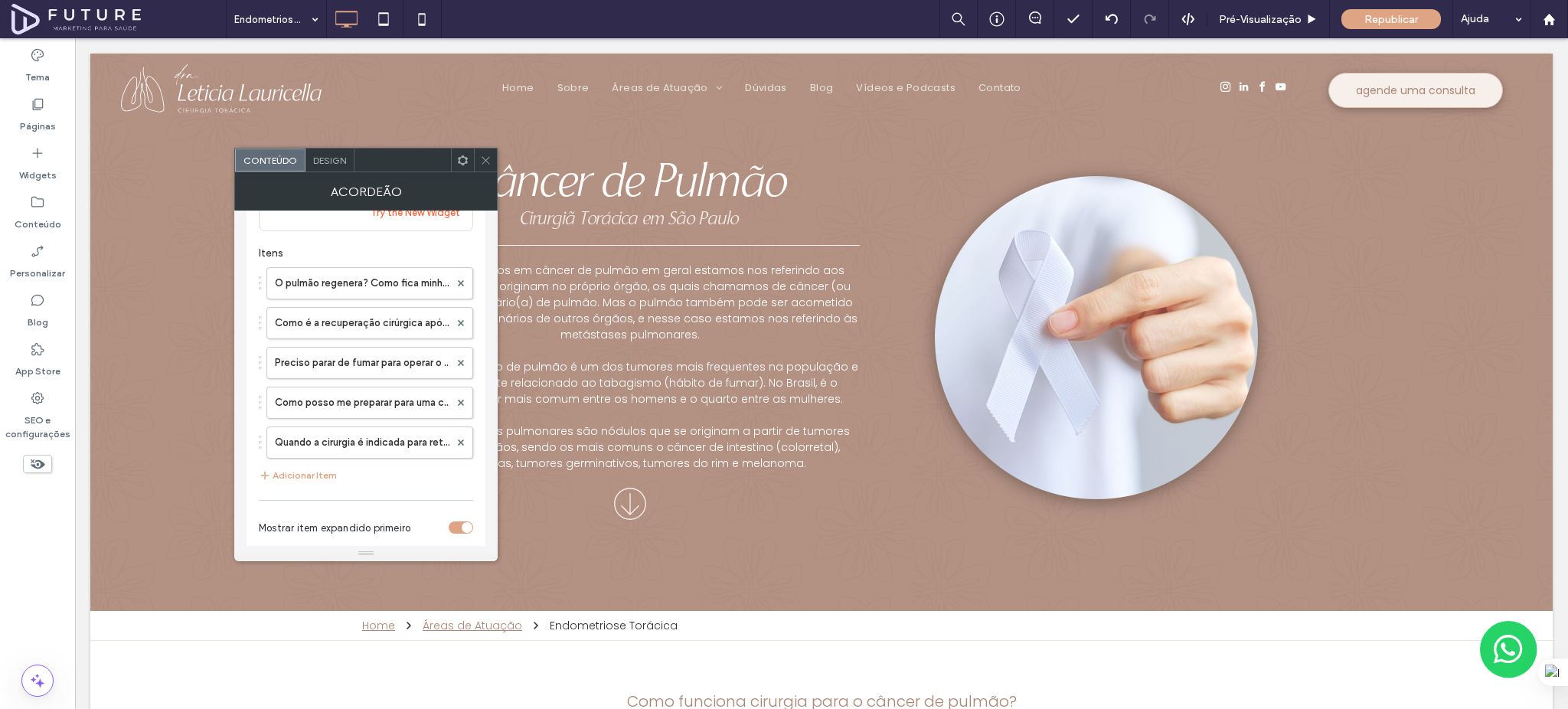 click on "O pulmão regenera? Como fica minha respiração após a retirada de uma parte do pulmão?" at bounding box center [362, 283] 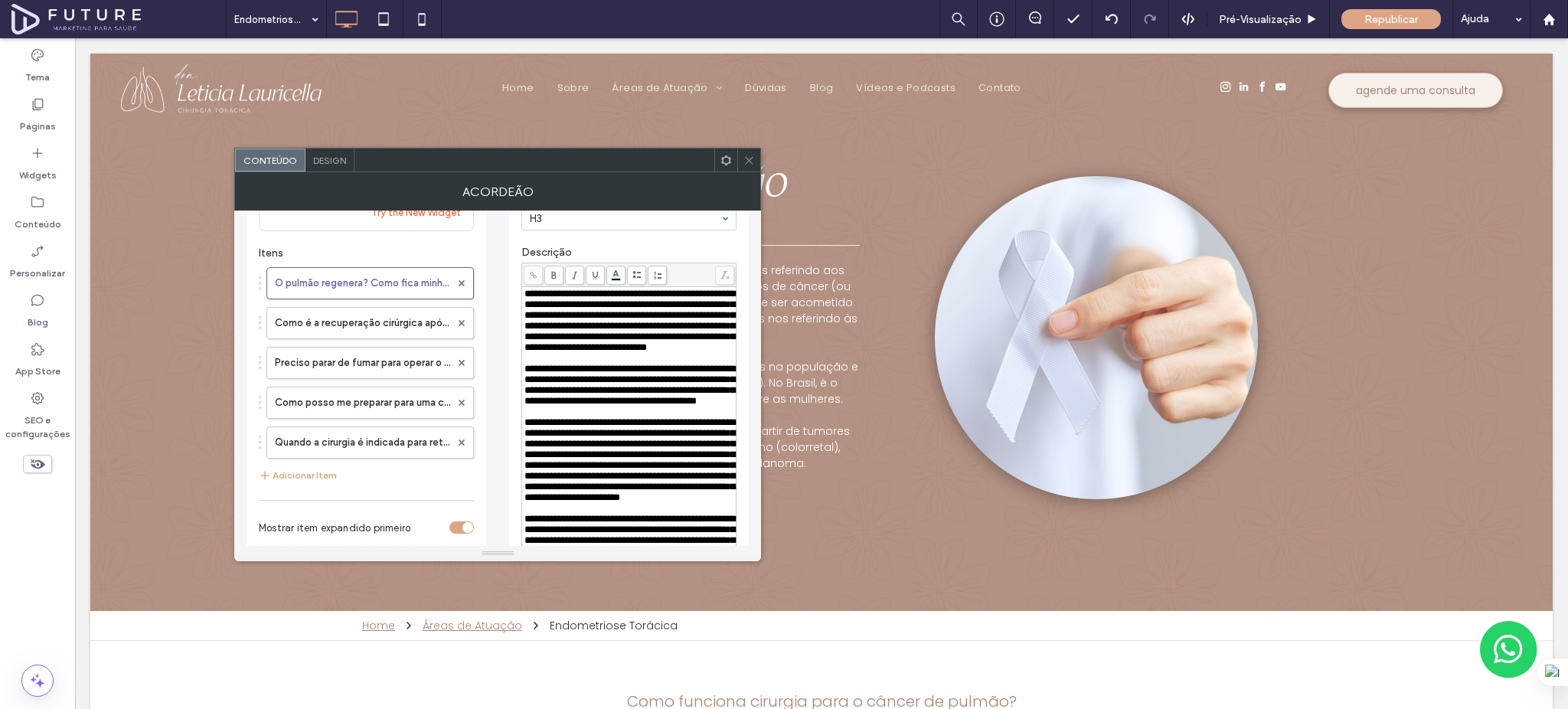 scroll, scrollTop: 0, scrollLeft: 0, axis: both 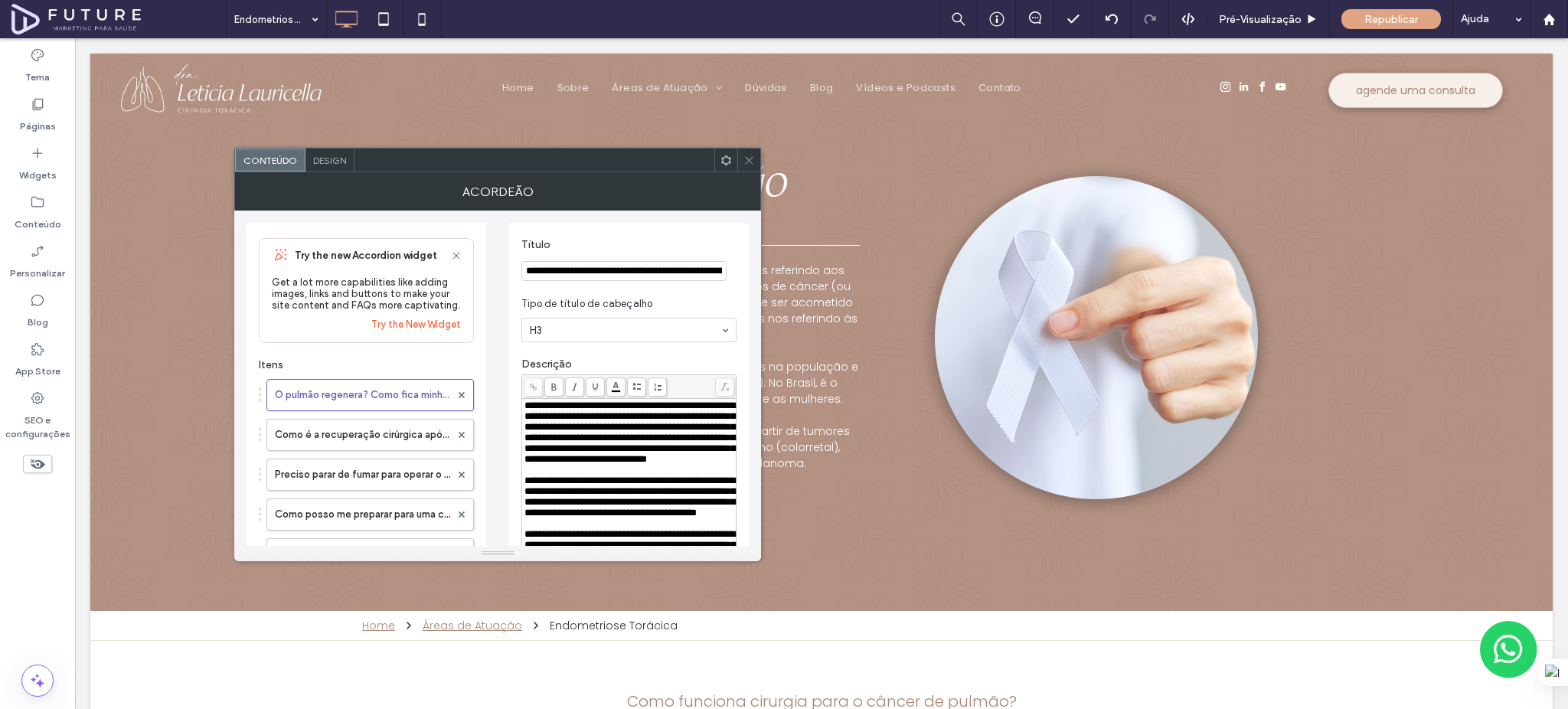 click on "**********" at bounding box center [624, 271] 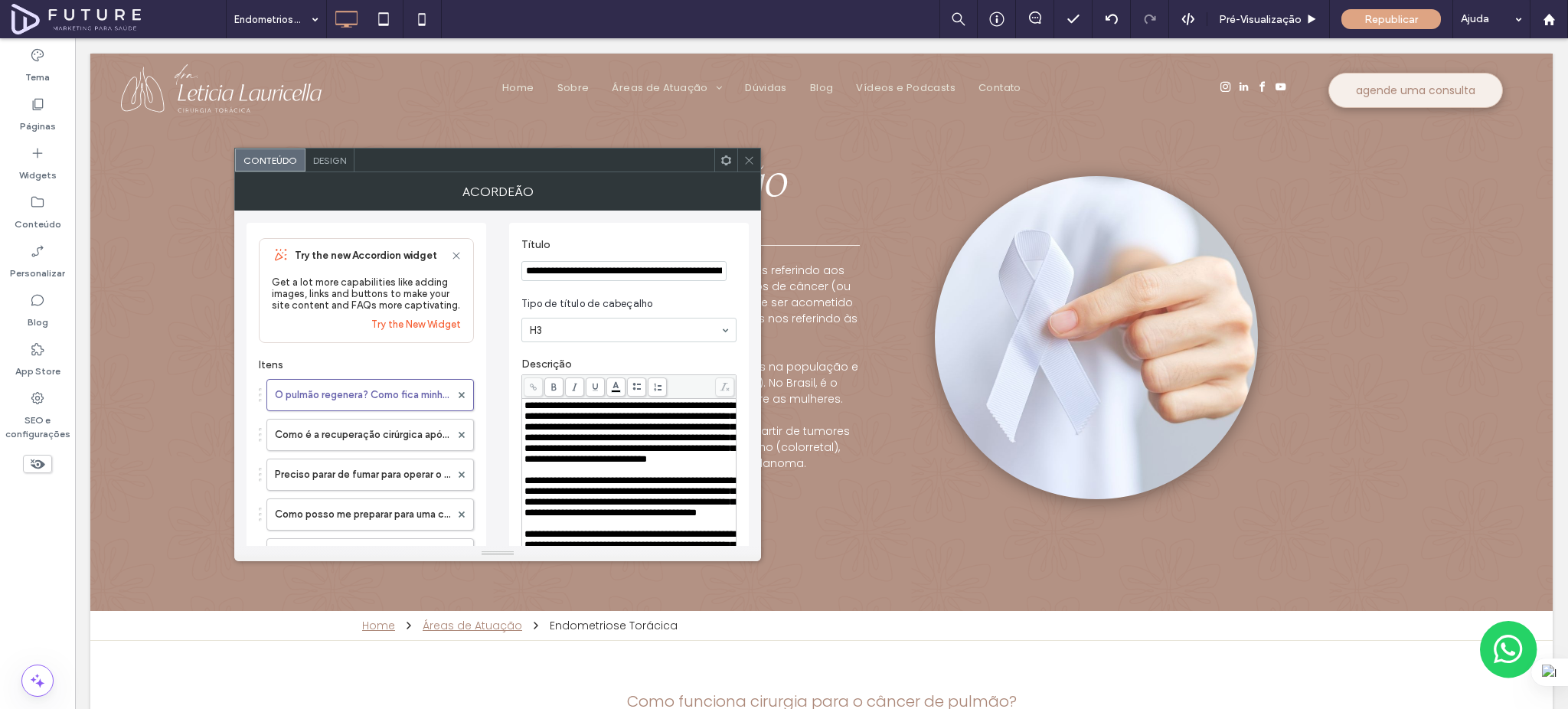 paste 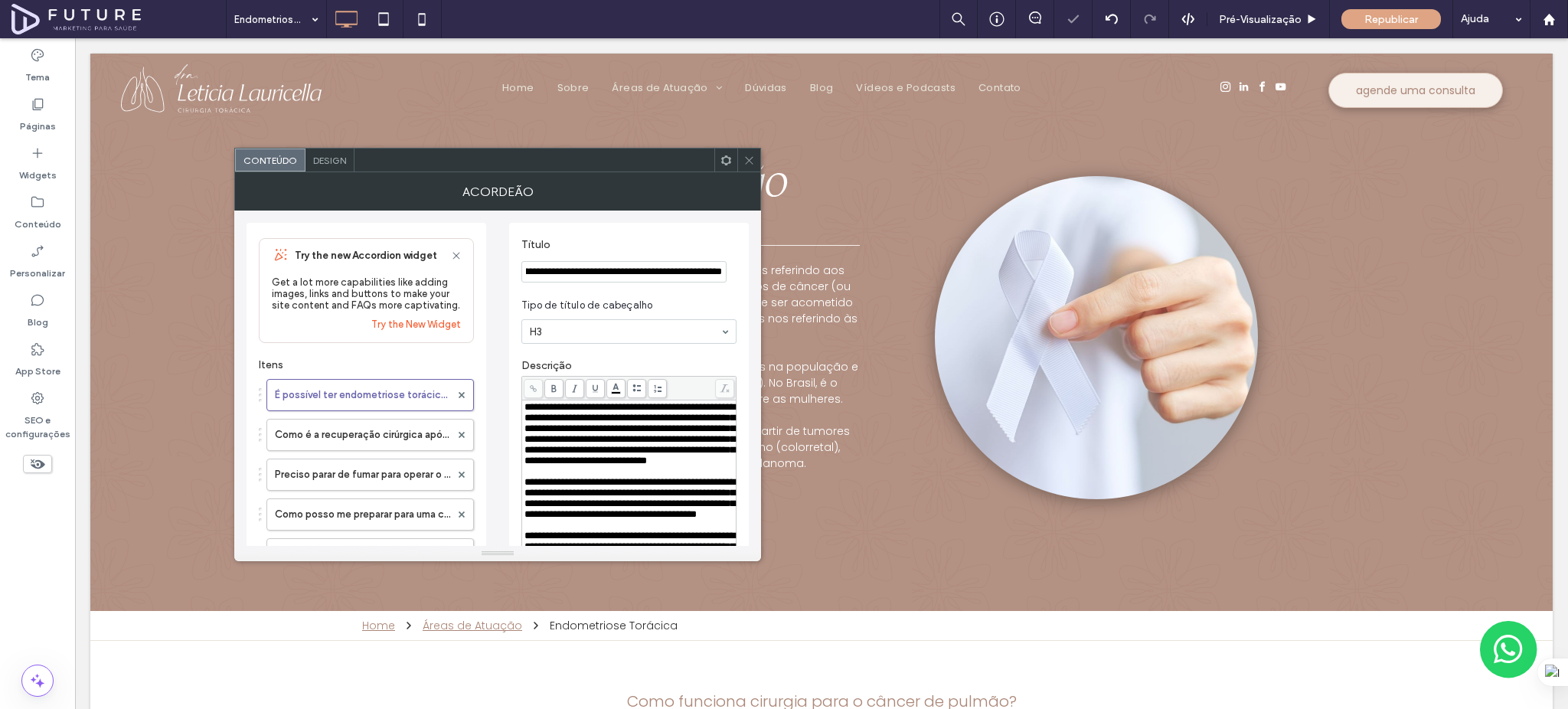 type on "**********" 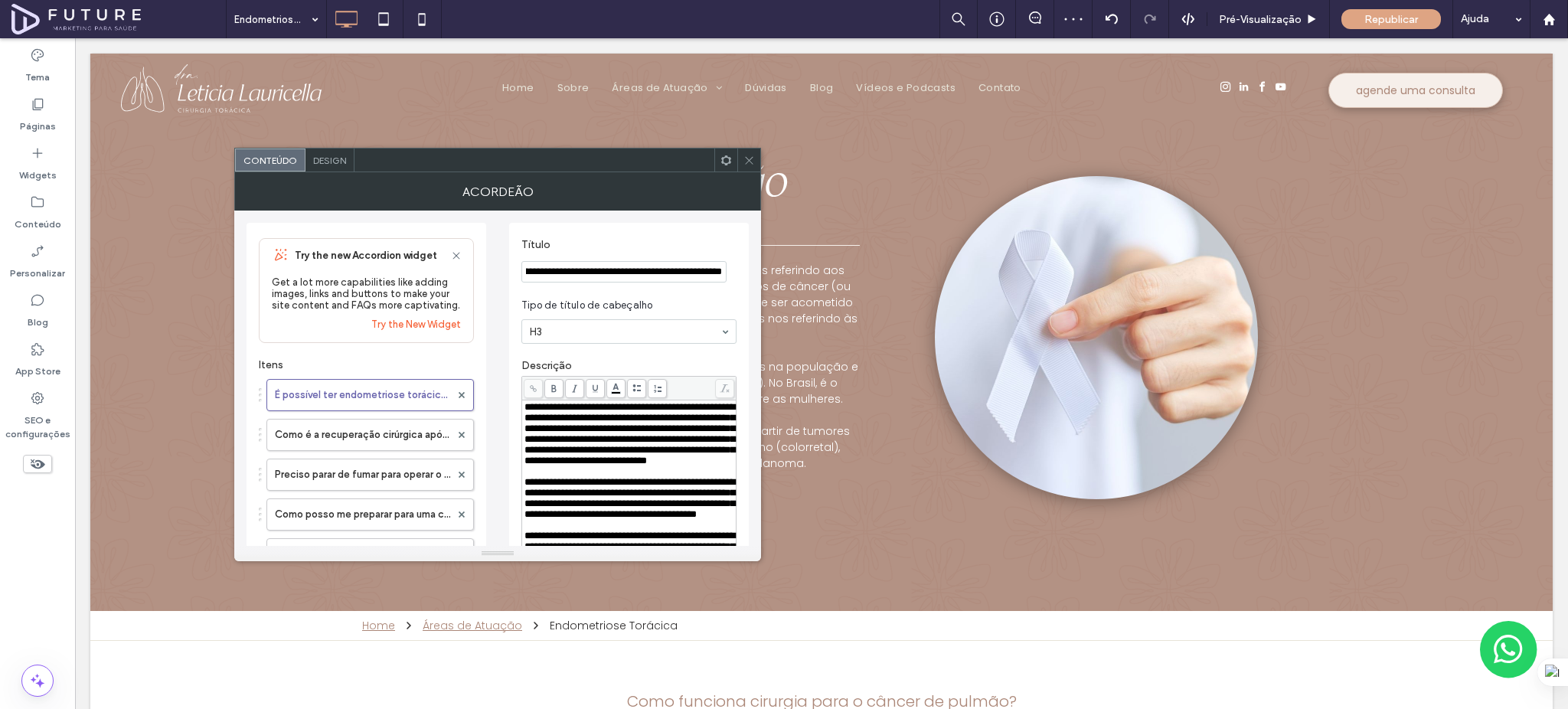 scroll, scrollTop: 0, scrollLeft: 0, axis: both 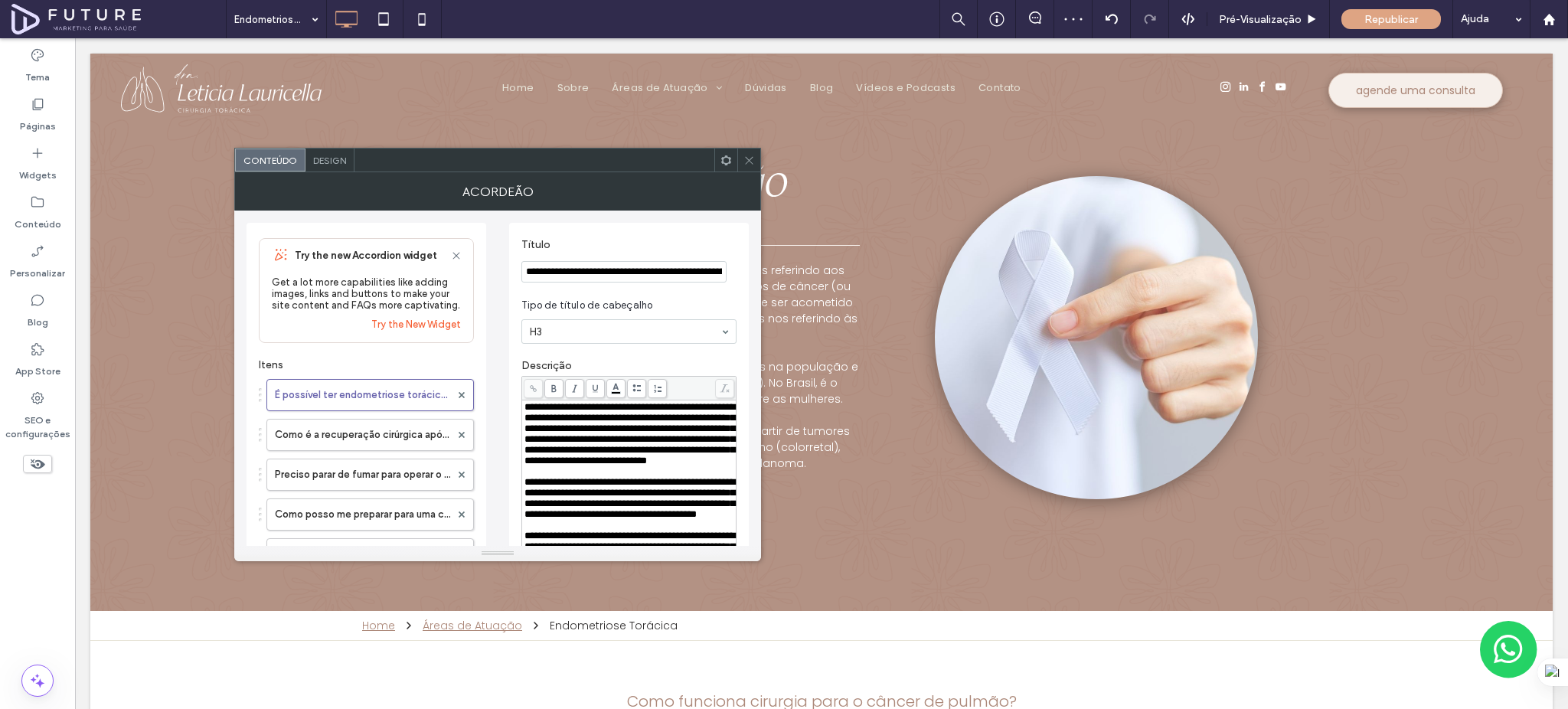 click on "**********" at bounding box center [629, 433] 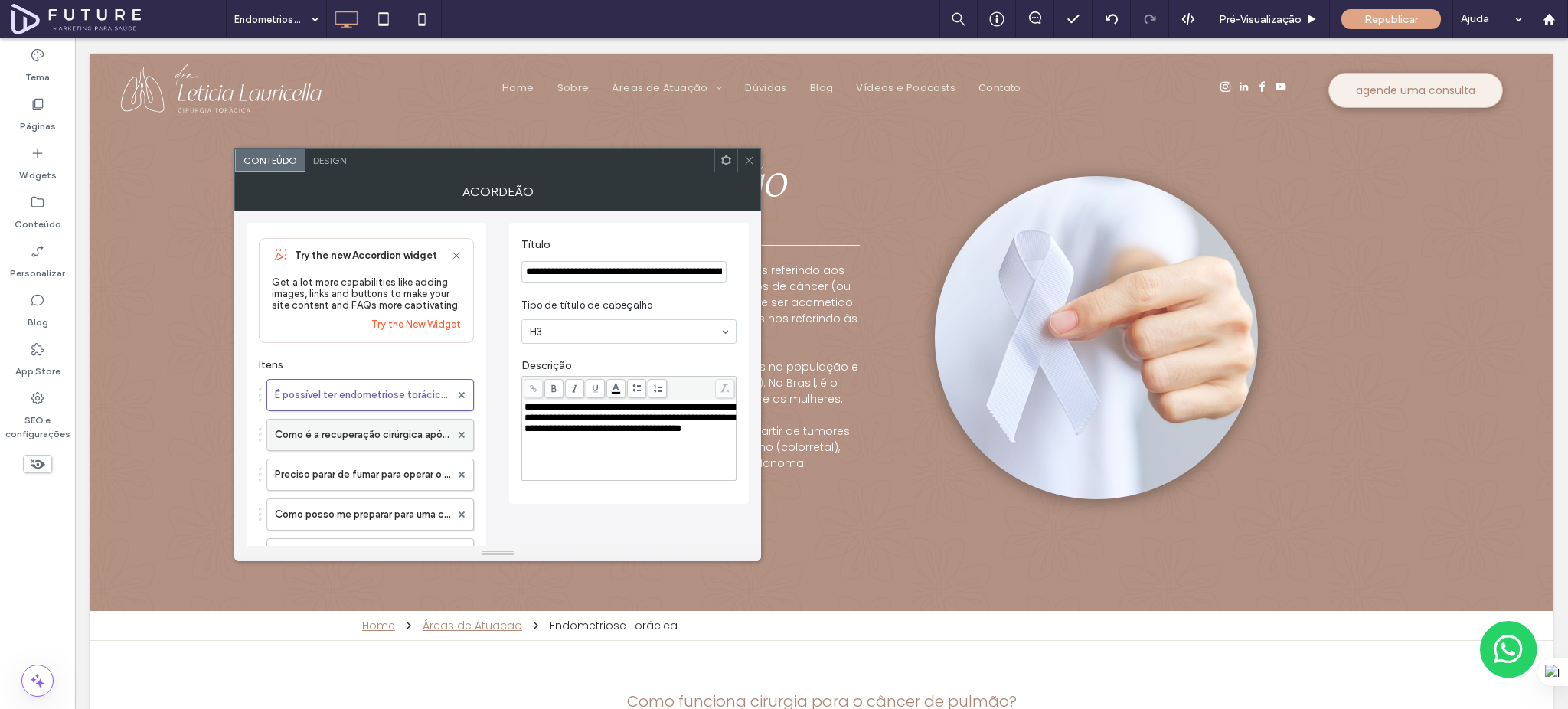click on "Como é a recuperação cirúrgica após a lobectomia pulmonar?" at bounding box center [362, 435] 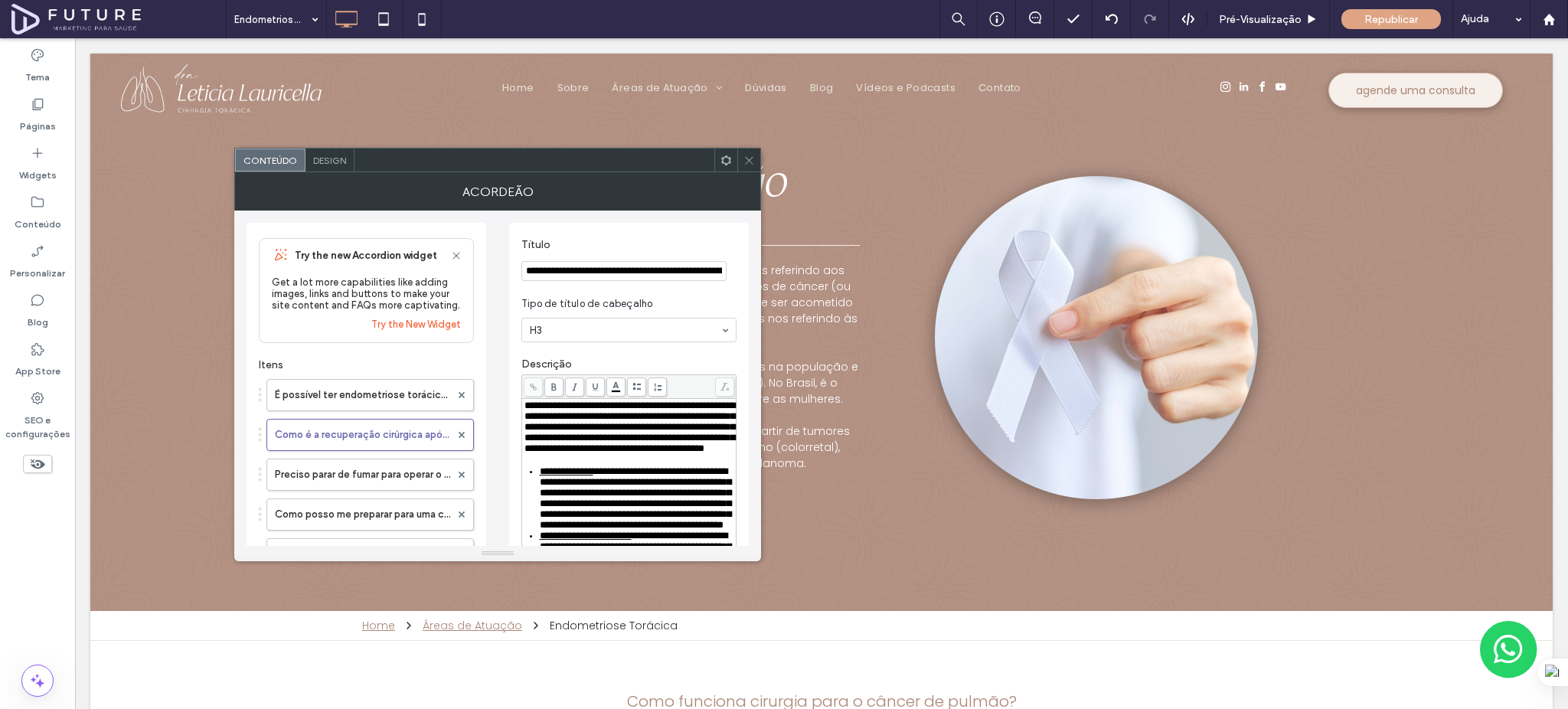 click on "**********" at bounding box center [624, 271] 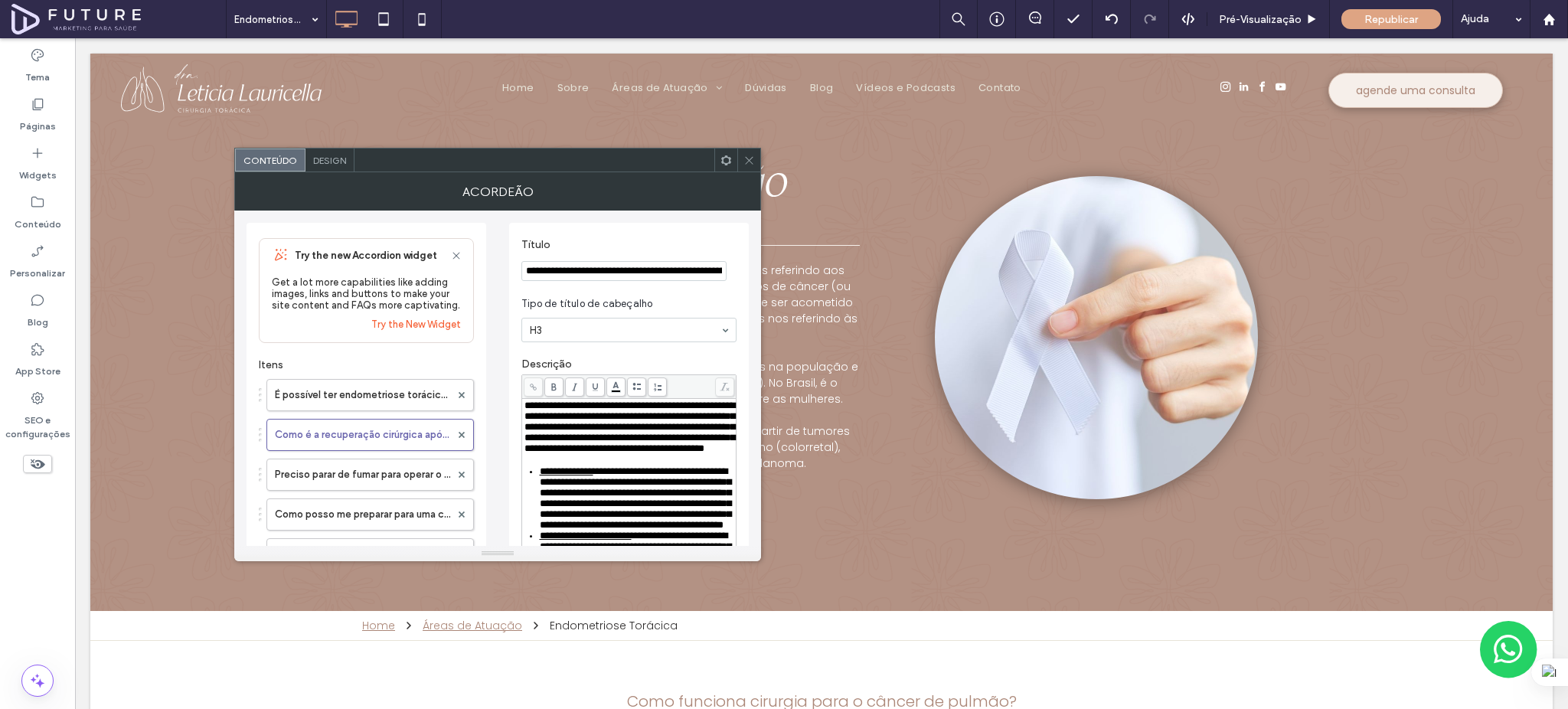 paste 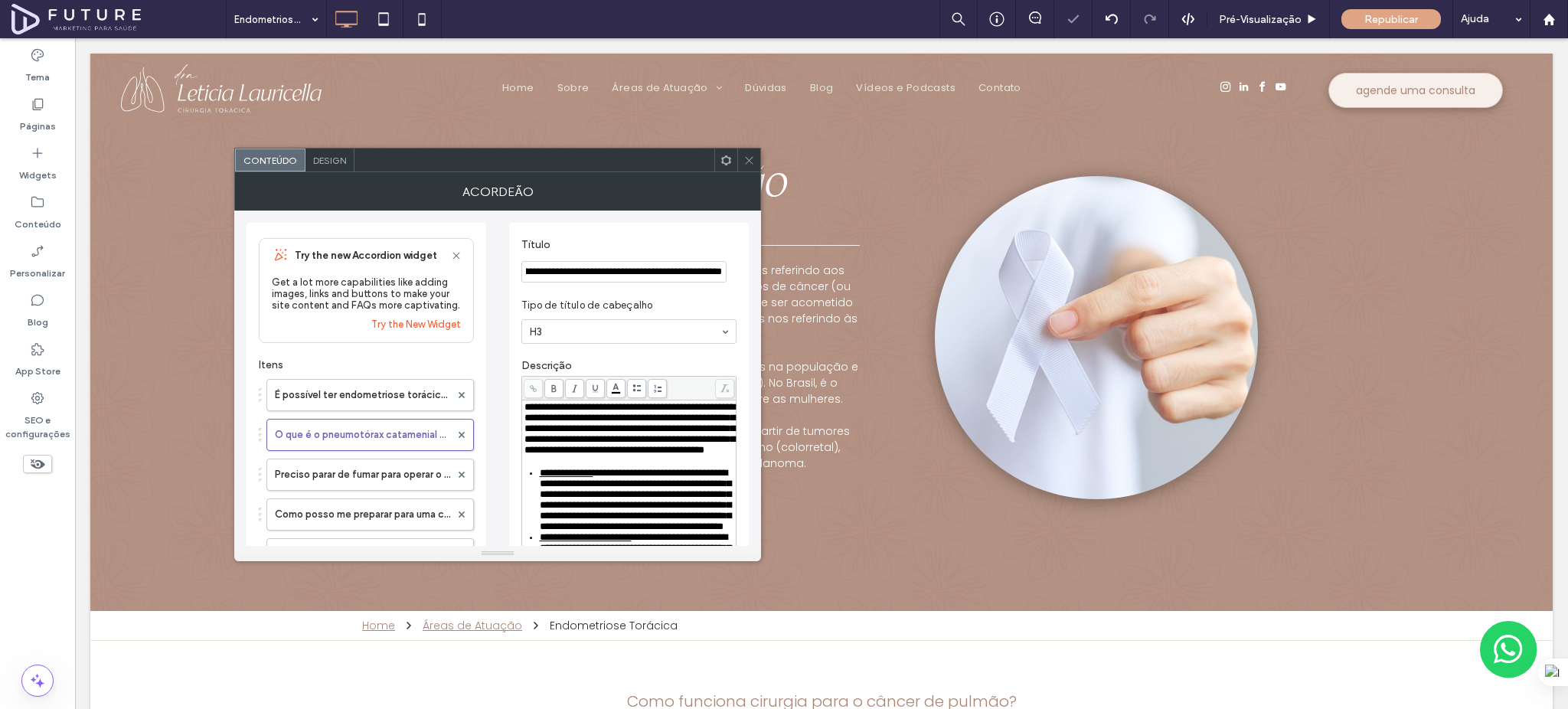 type on "**********" 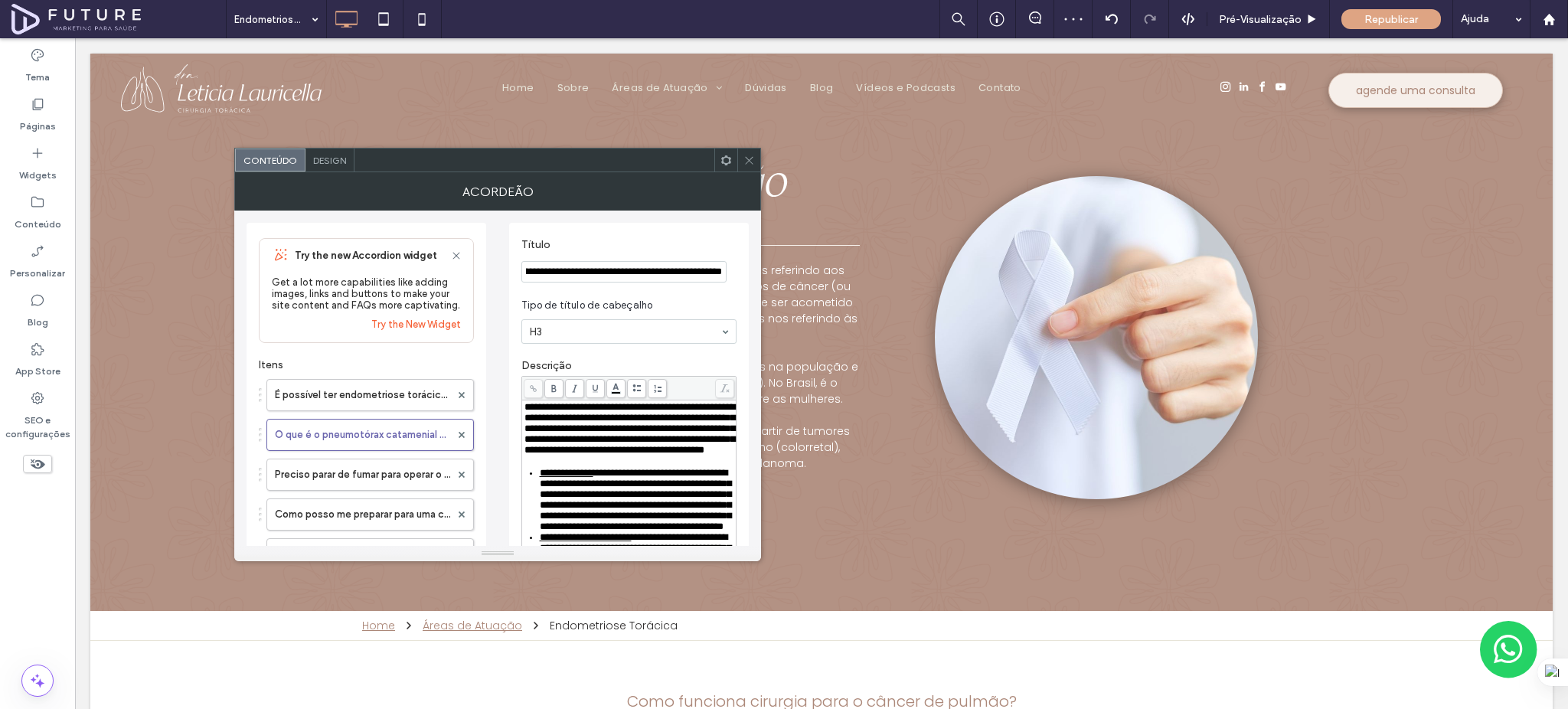 scroll, scrollTop: 0, scrollLeft: 0, axis: both 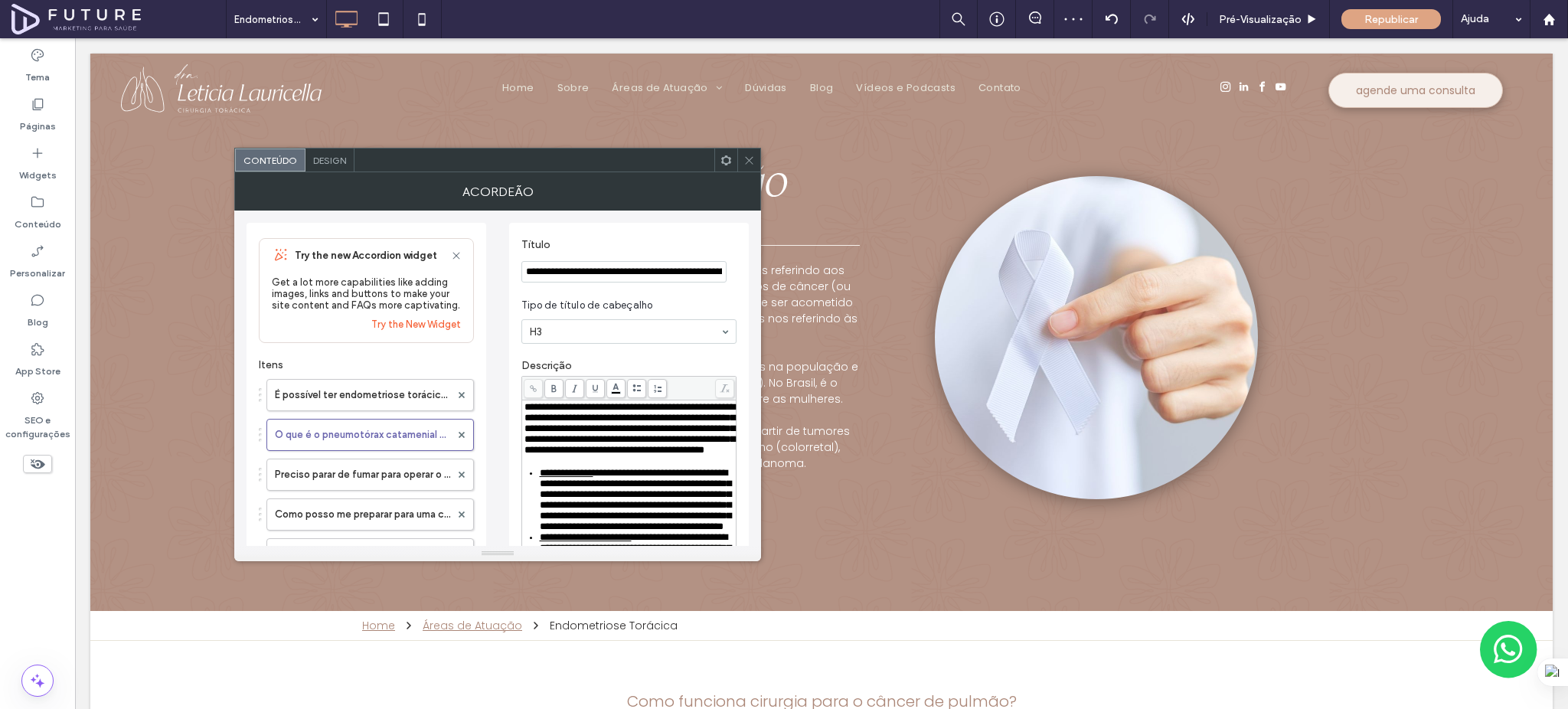 click on "**********" at bounding box center [629, 428] 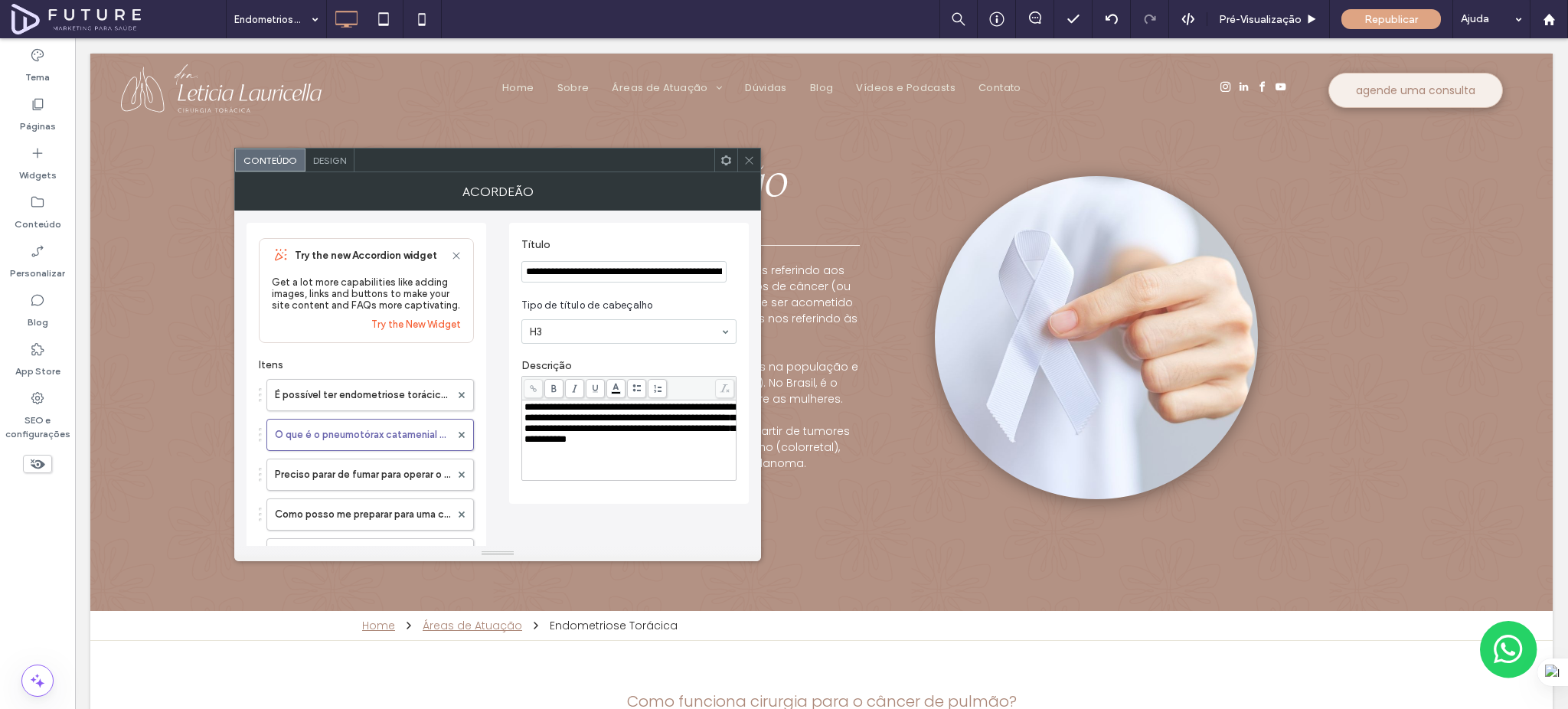 click on "**********" at bounding box center (629, 440) 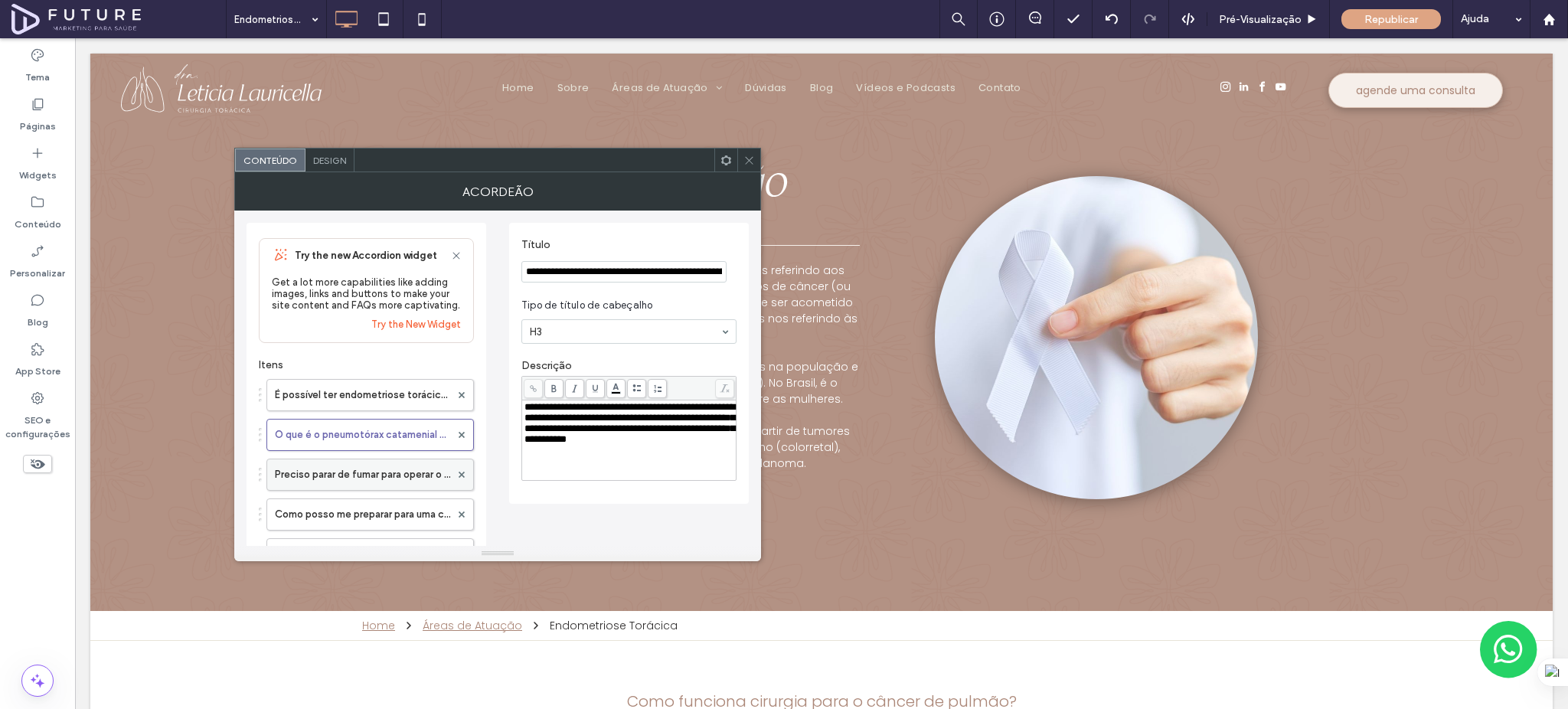 scroll, scrollTop: 102, scrollLeft: 0, axis: vertical 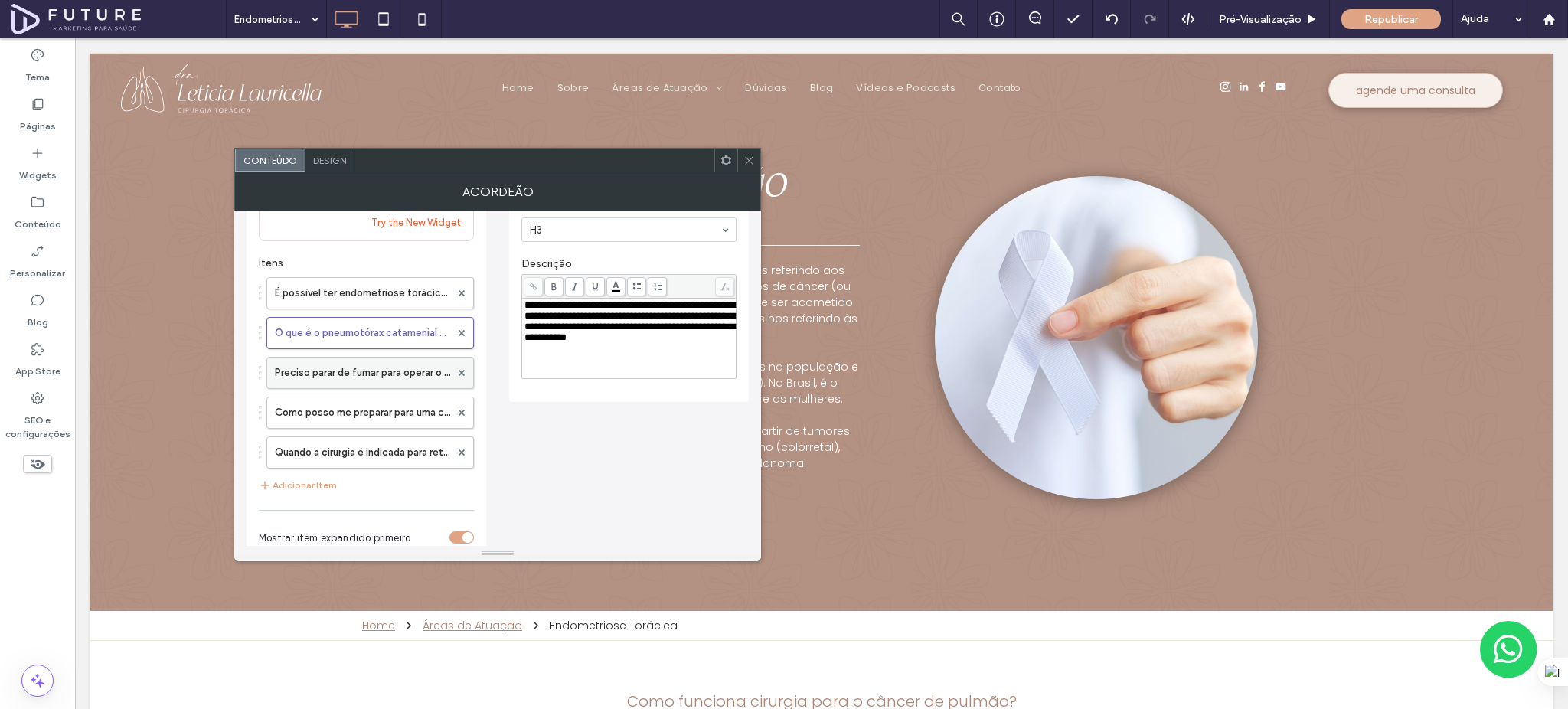 click on "Preciso parar de fumar para operar o pulmão?" at bounding box center (362, 373) 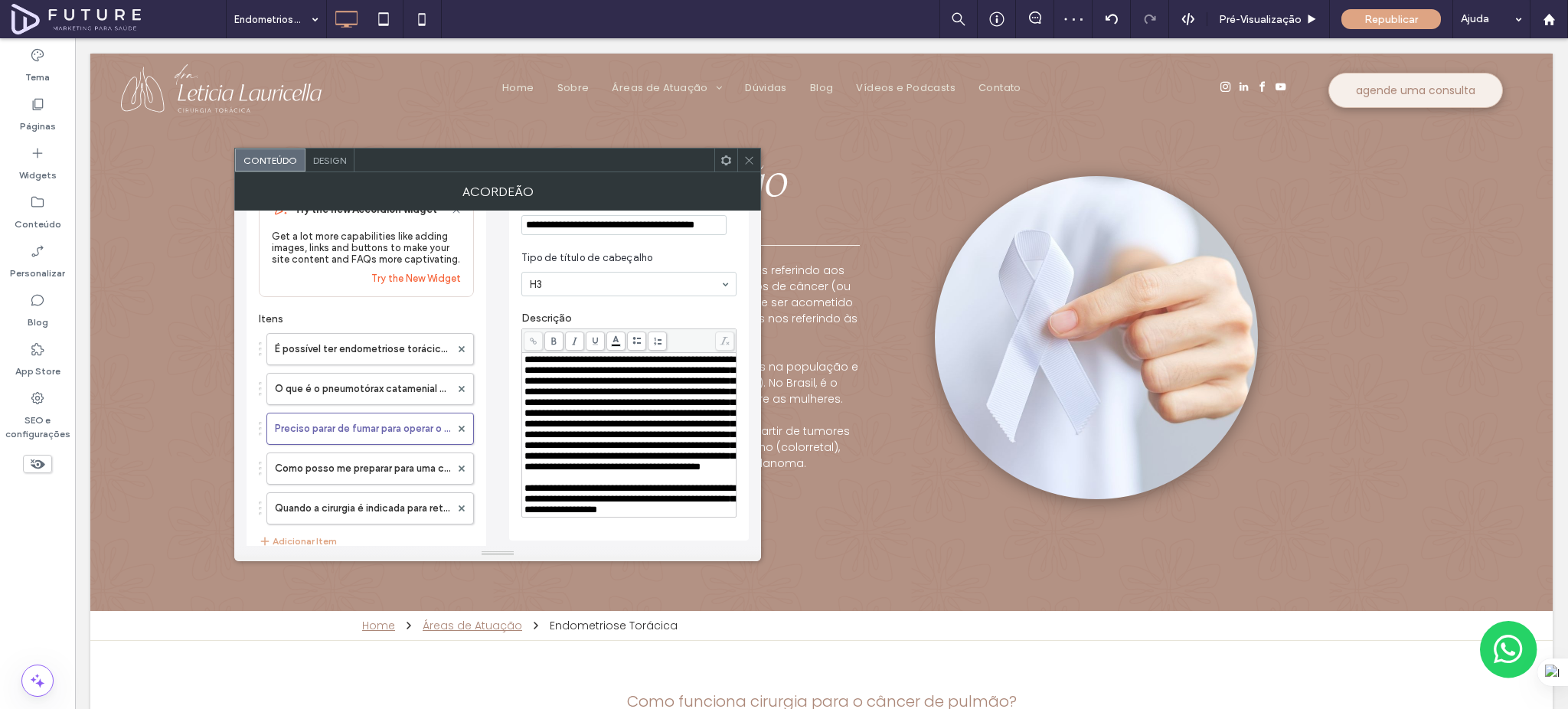 scroll, scrollTop: 0, scrollLeft: 0, axis: both 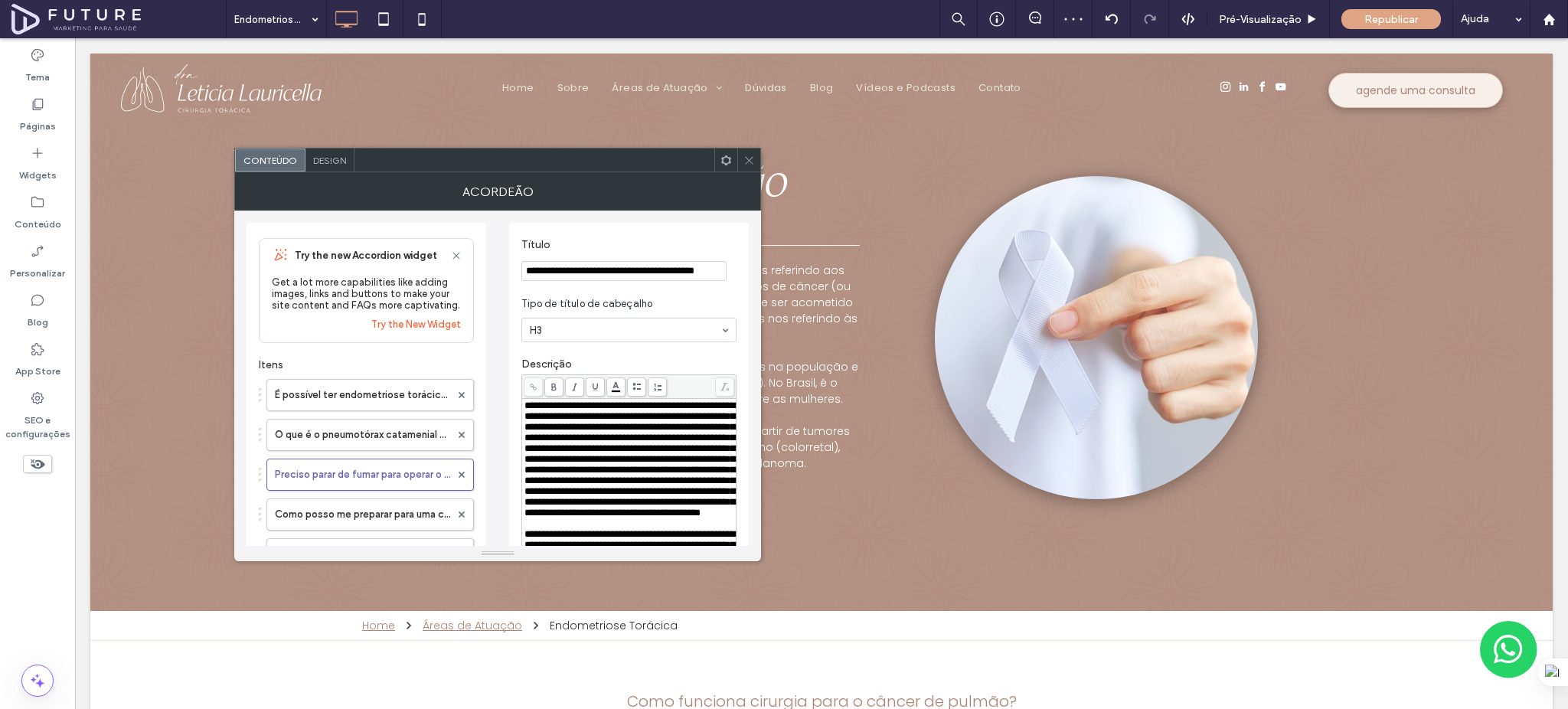 click on "**********" at bounding box center [624, 271] 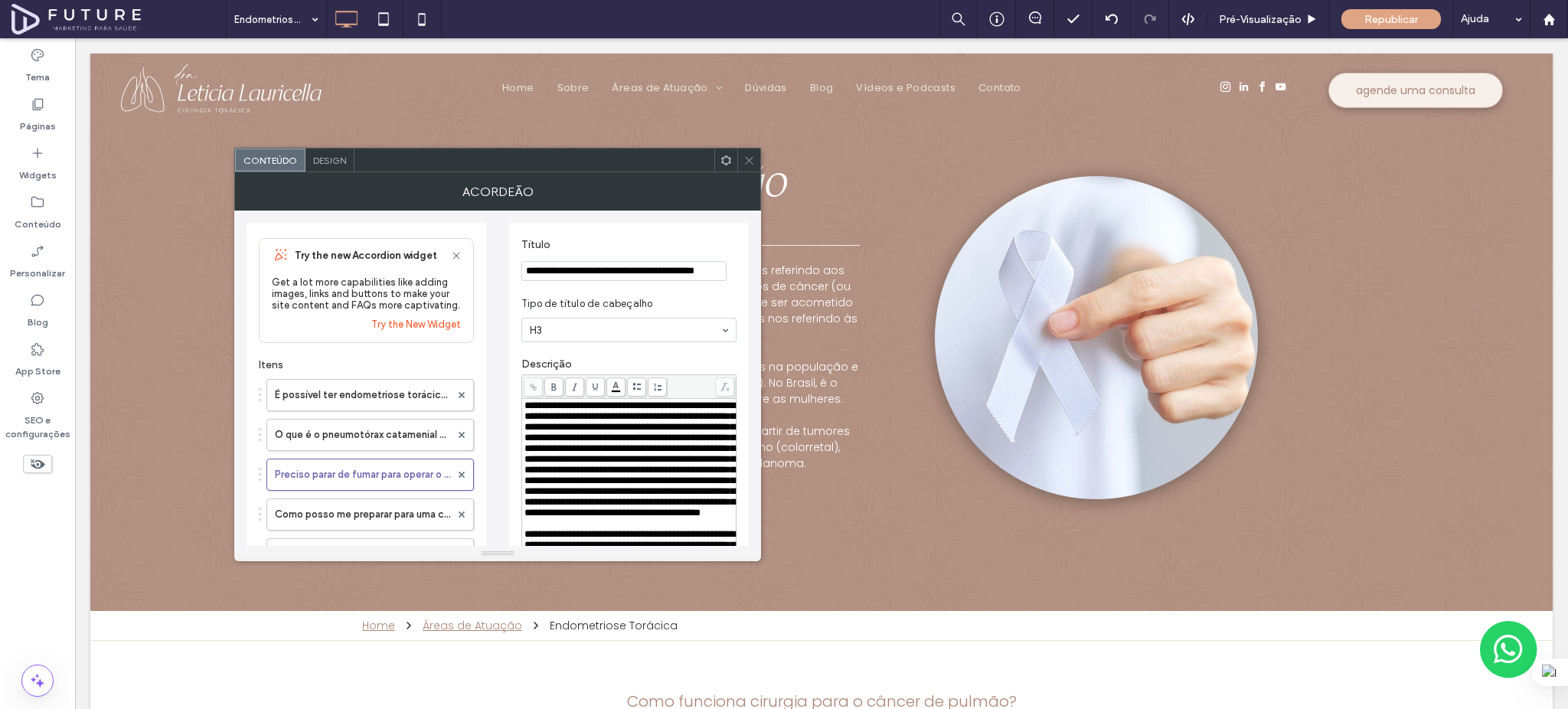 paste on "*********" 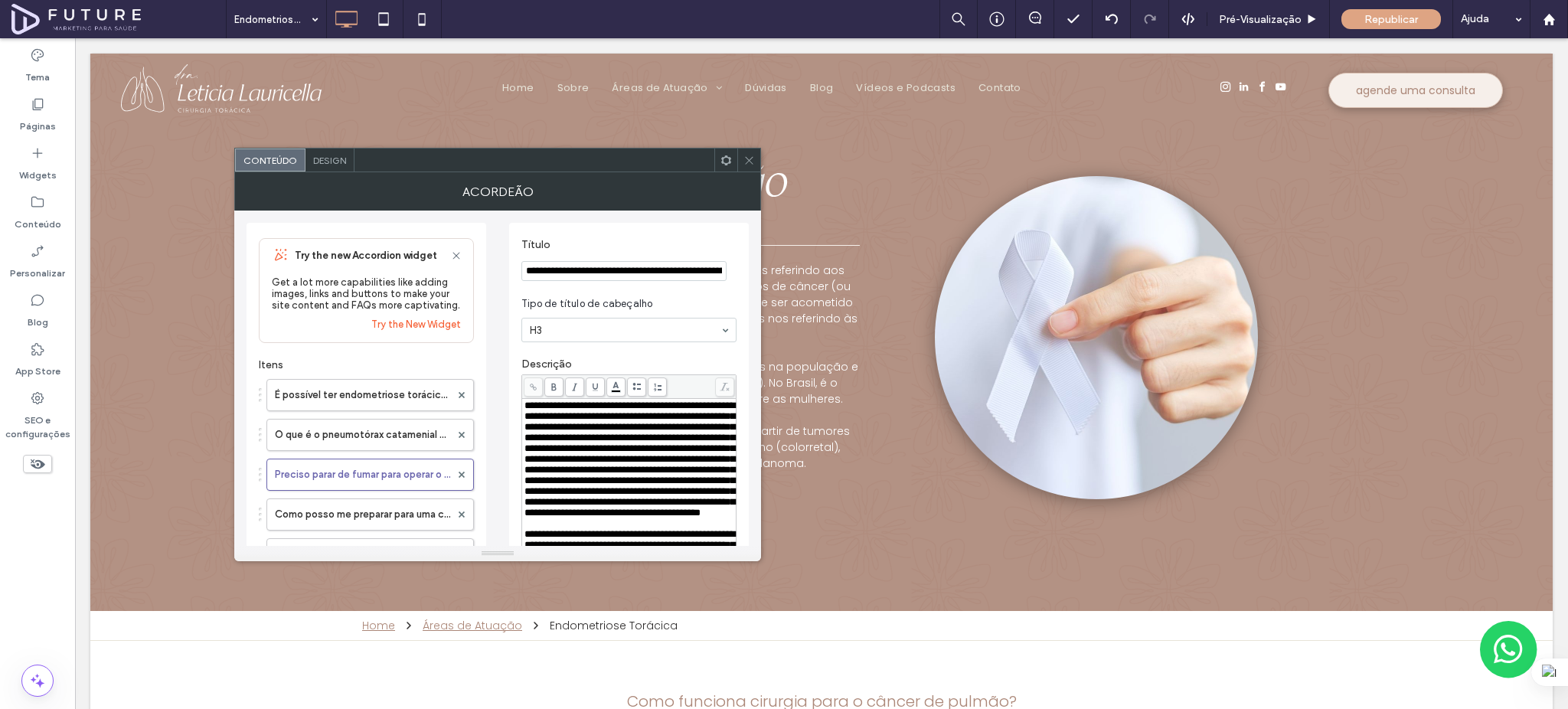 scroll, scrollTop: 0, scrollLeft: 59, axis: horizontal 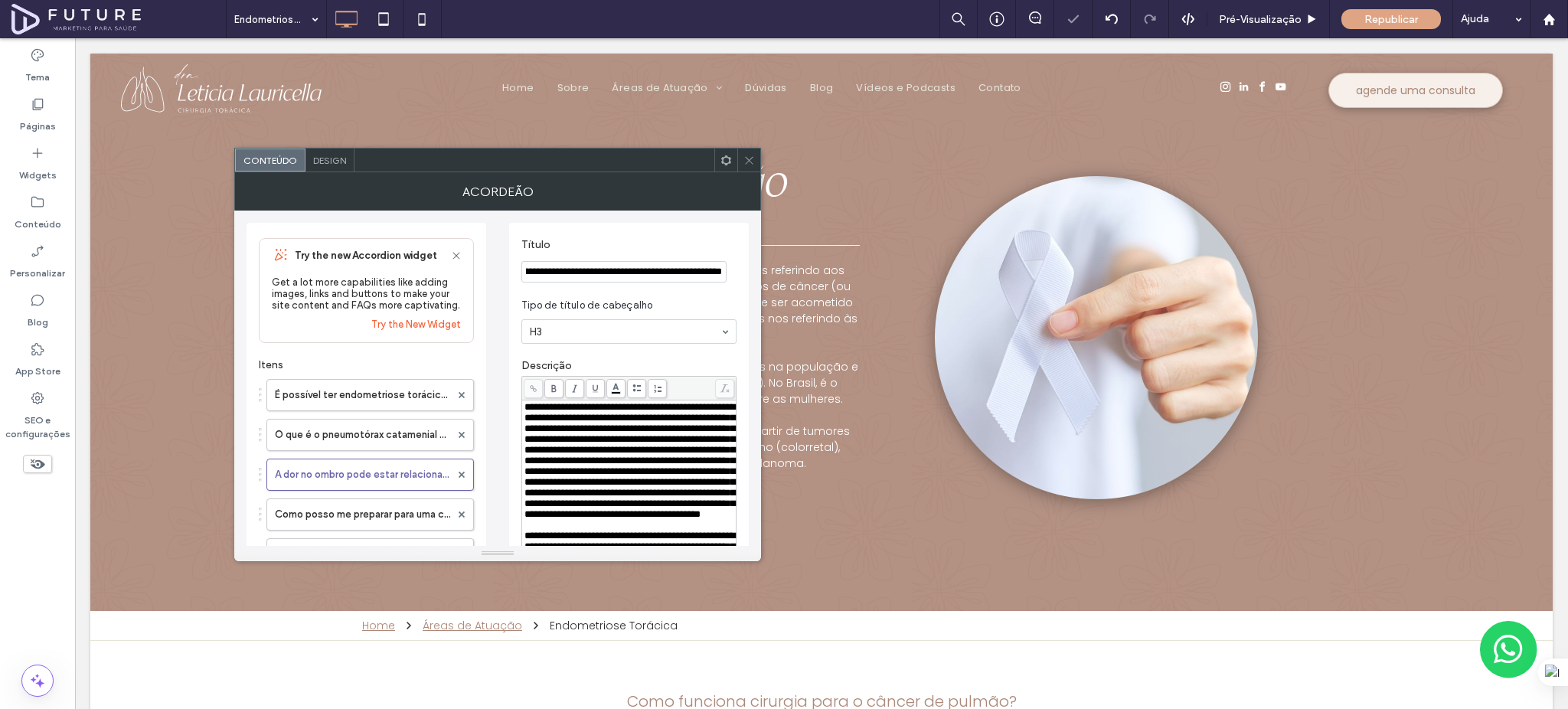 type on "**********" 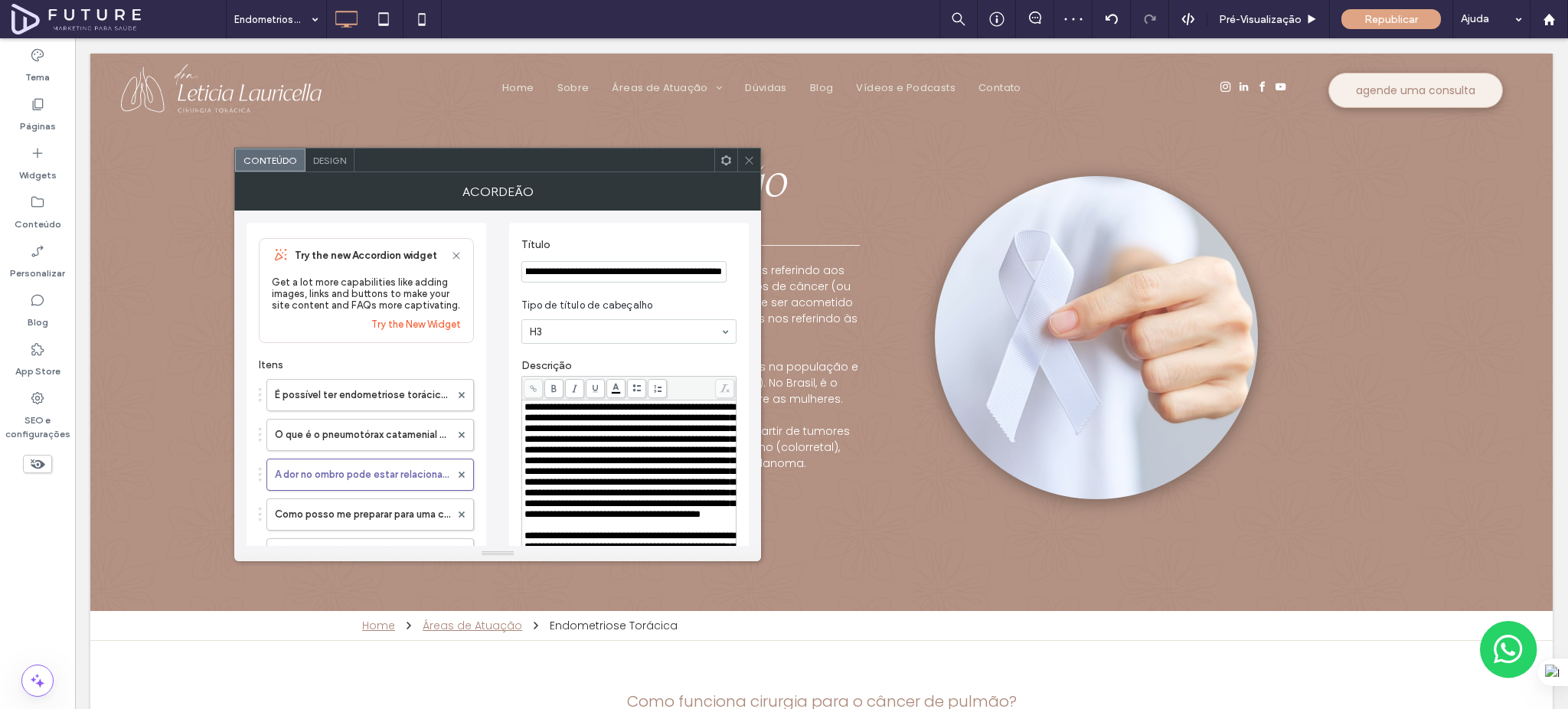 scroll, scrollTop: 0, scrollLeft: 0, axis: both 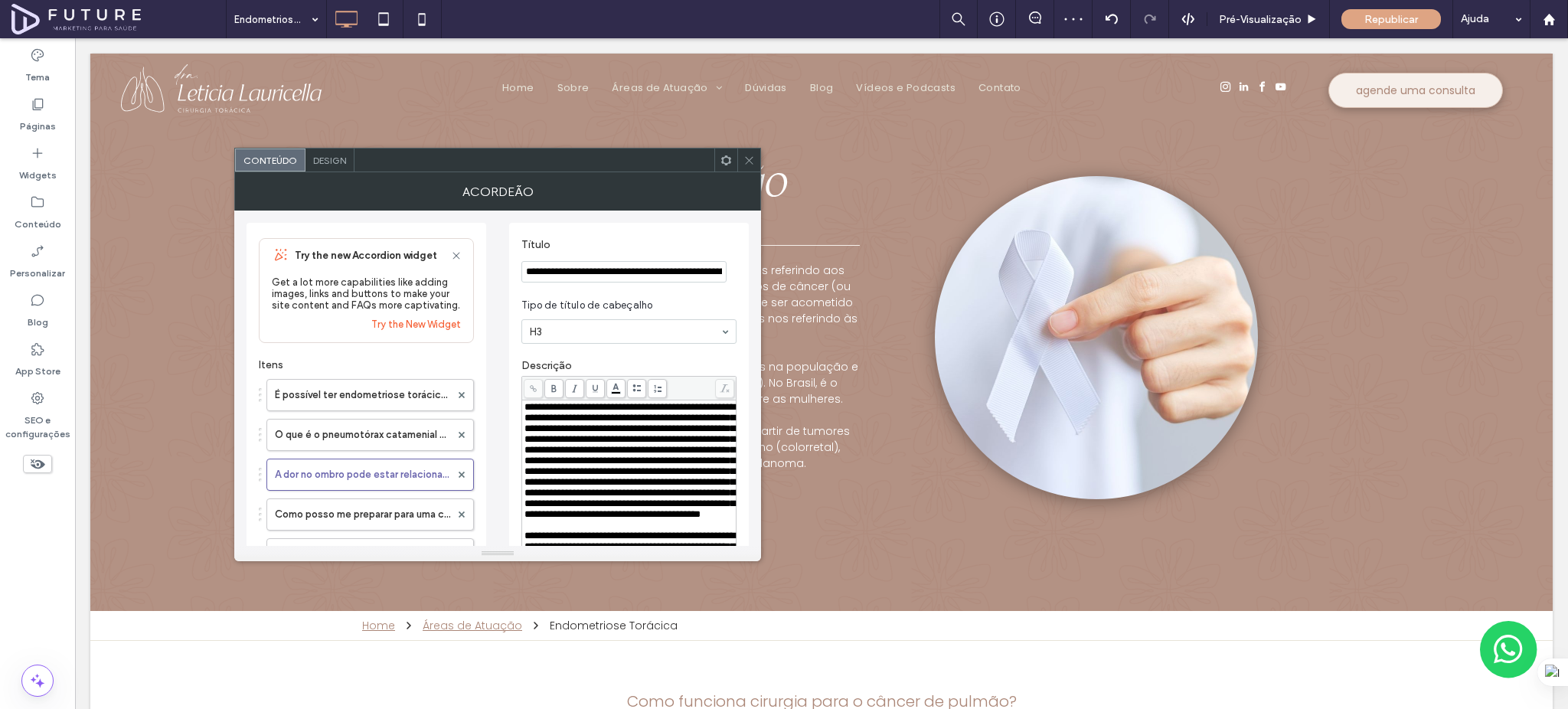 click on "**********" at bounding box center [629, 460] 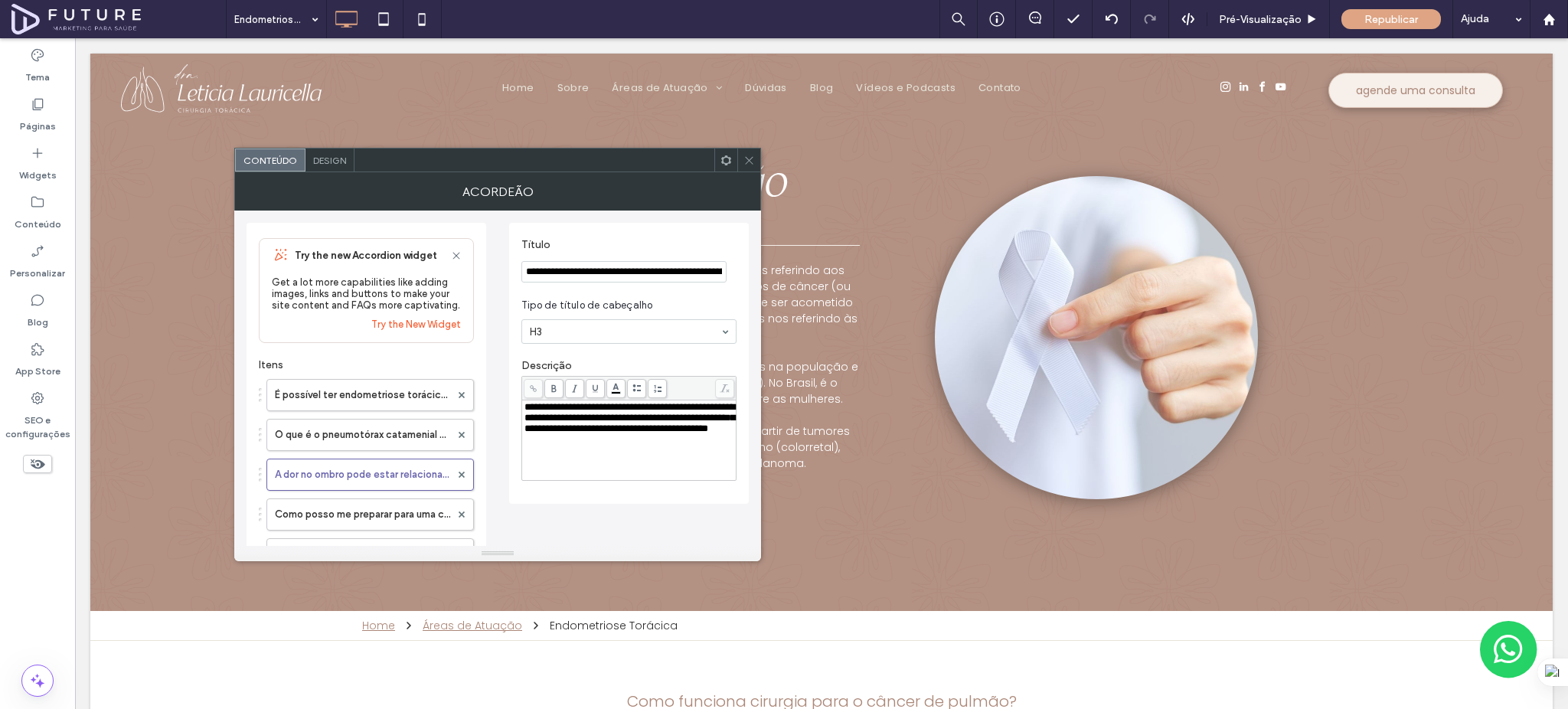 click on "**********" at bounding box center (629, 440) 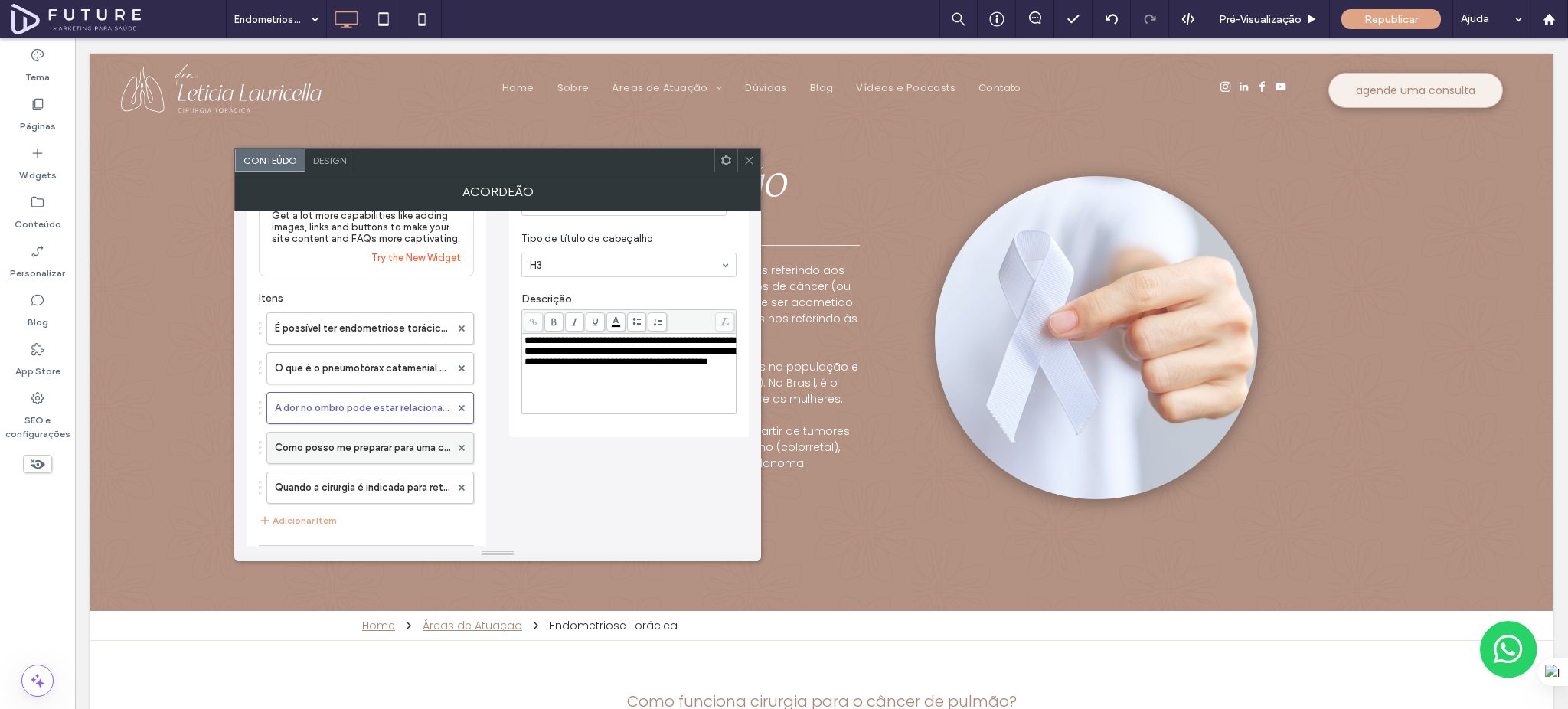 scroll, scrollTop: 102, scrollLeft: 0, axis: vertical 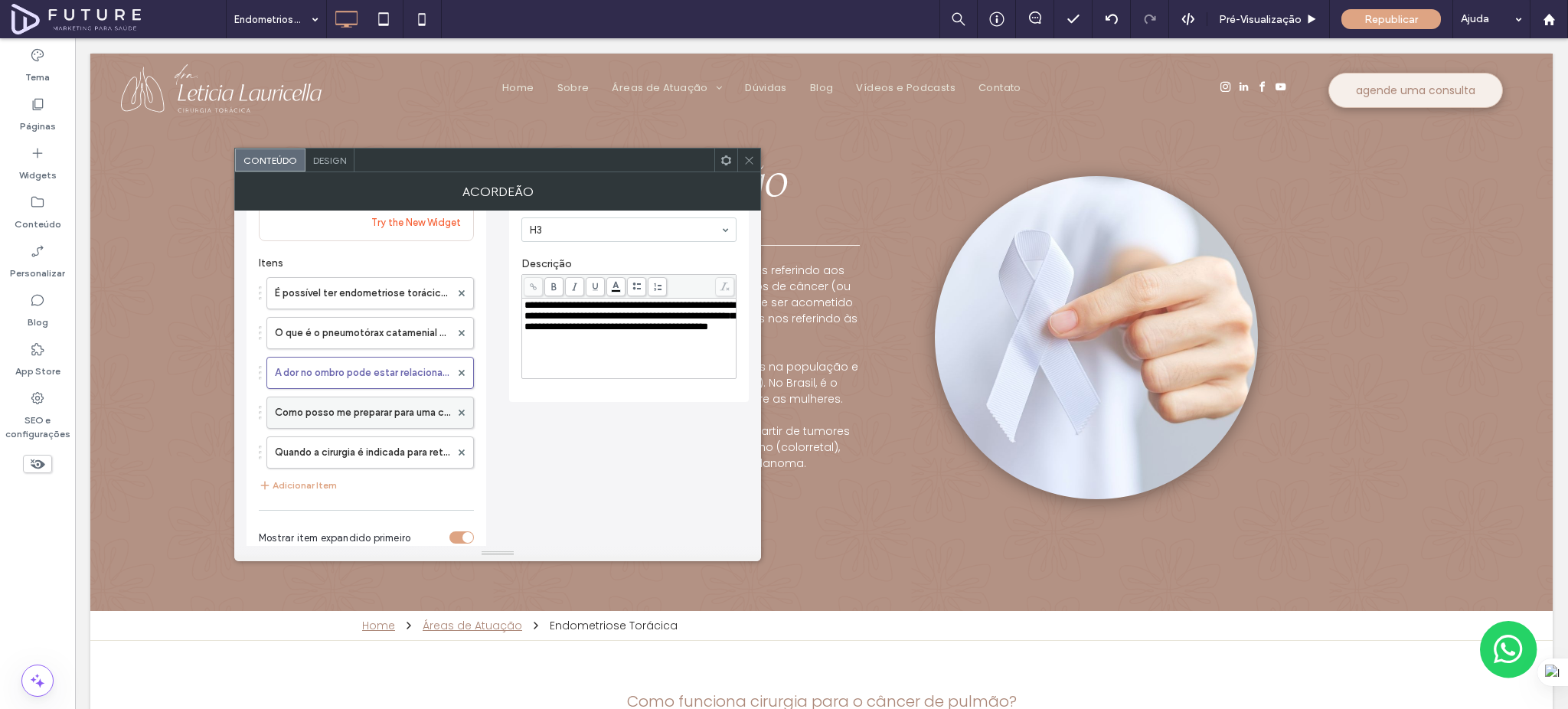 click on "Como posso me preparar para uma cirurgia no pulmão?" at bounding box center [362, 413] 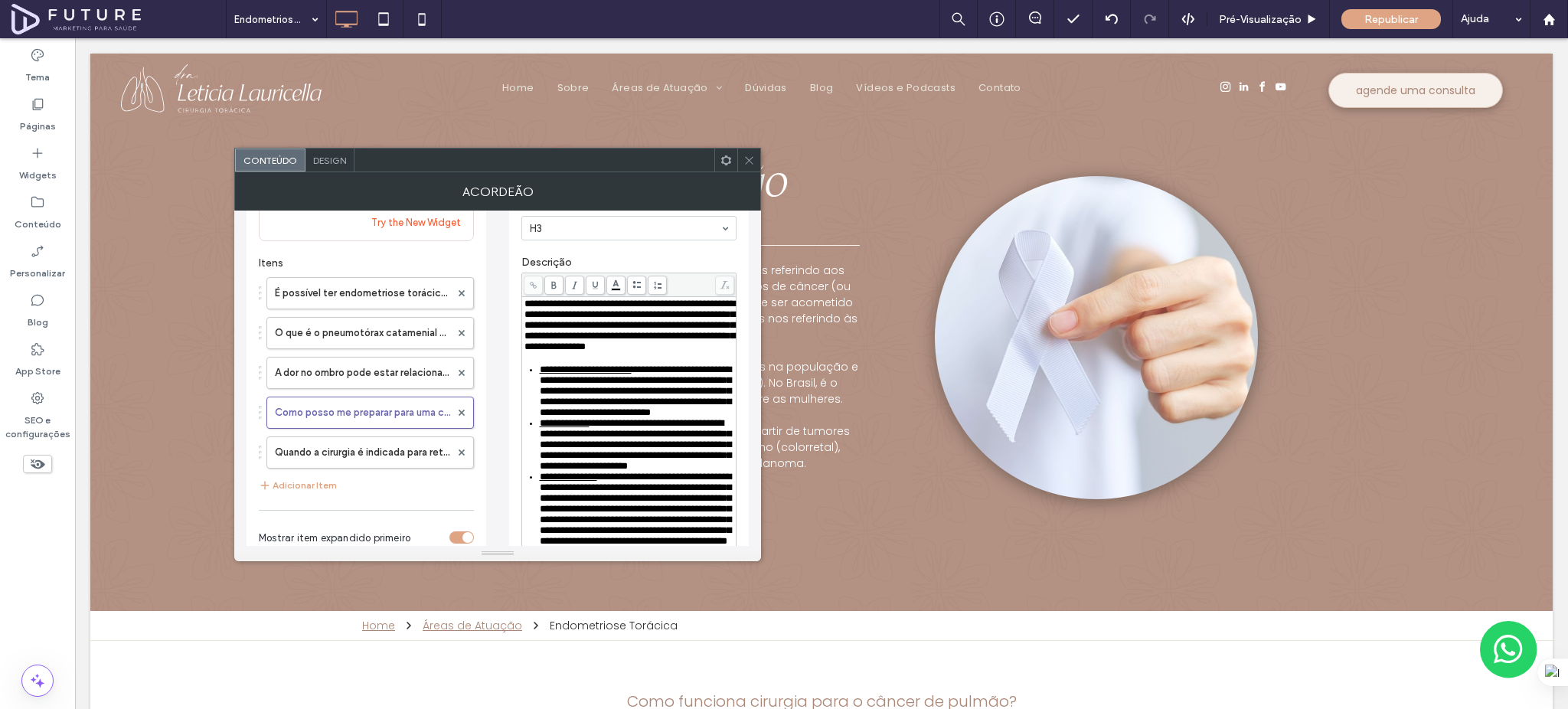scroll, scrollTop: 0, scrollLeft: 0, axis: both 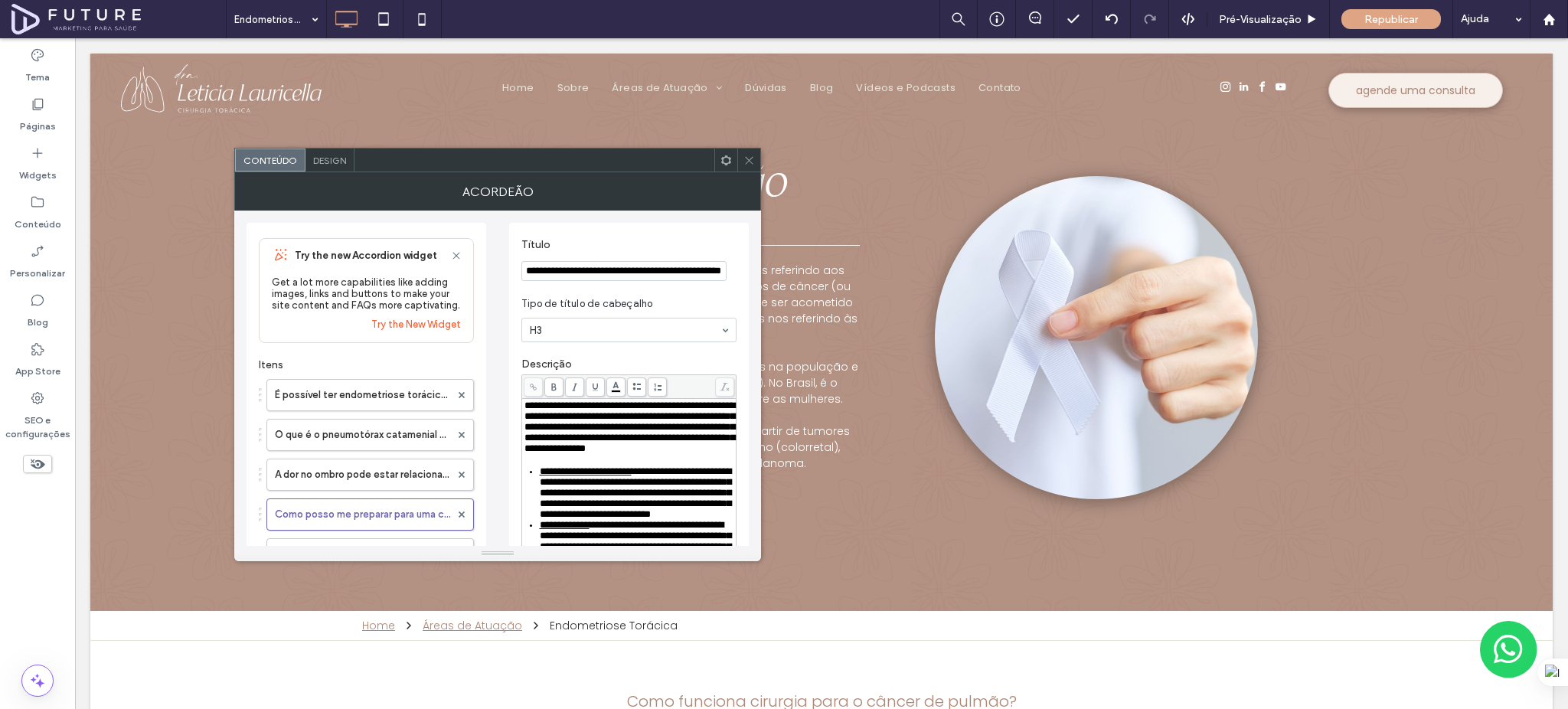 click on "**********" at bounding box center (624, 271) 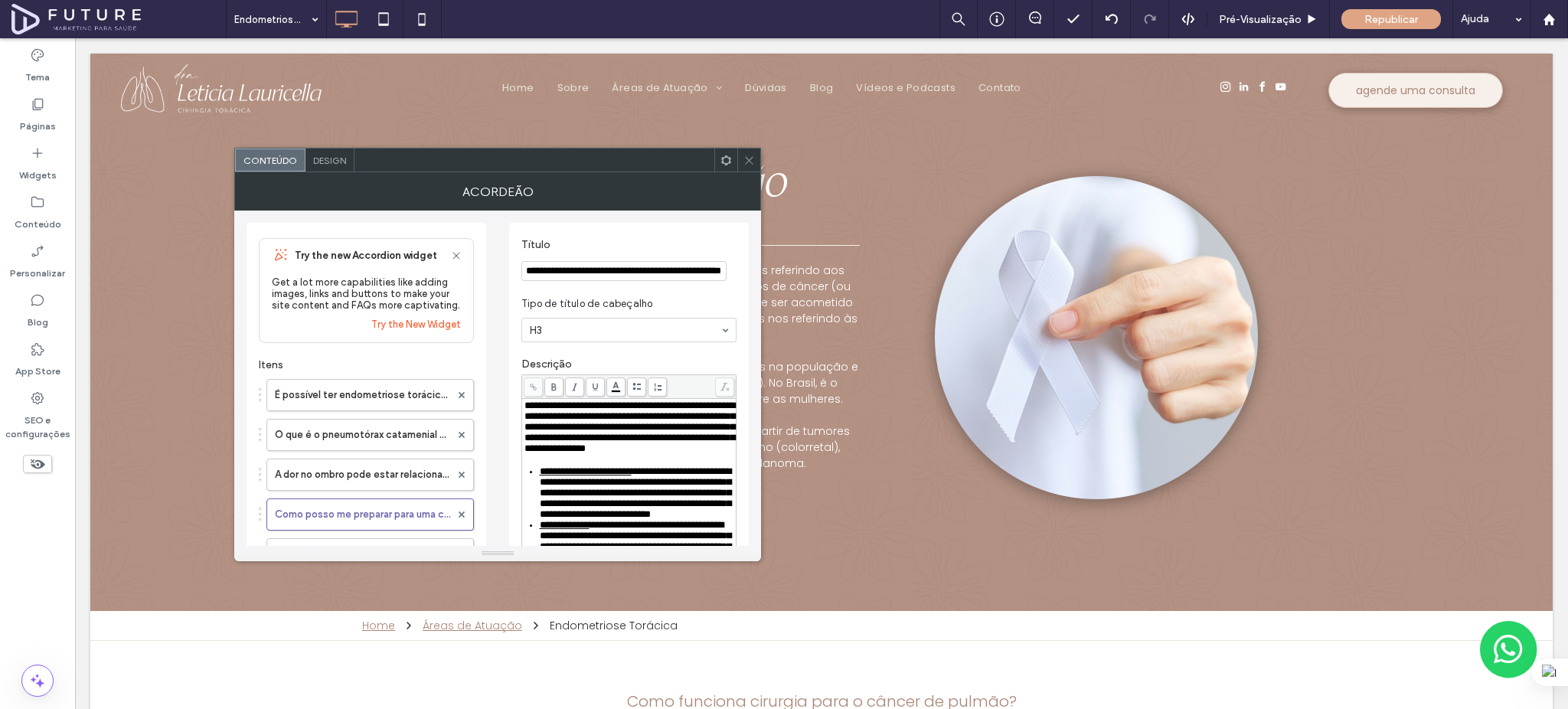 paste on "*" 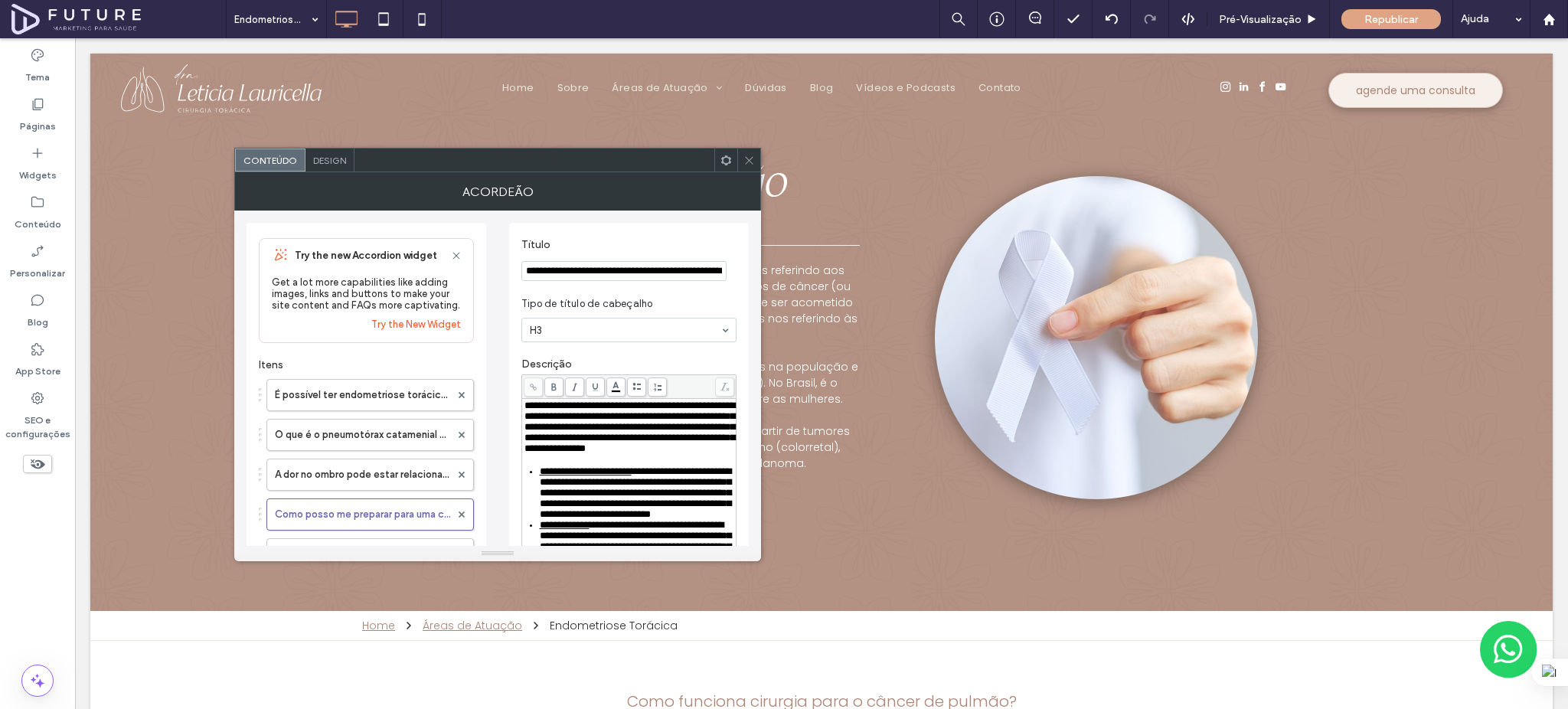scroll, scrollTop: 0, scrollLeft: 52, axis: horizontal 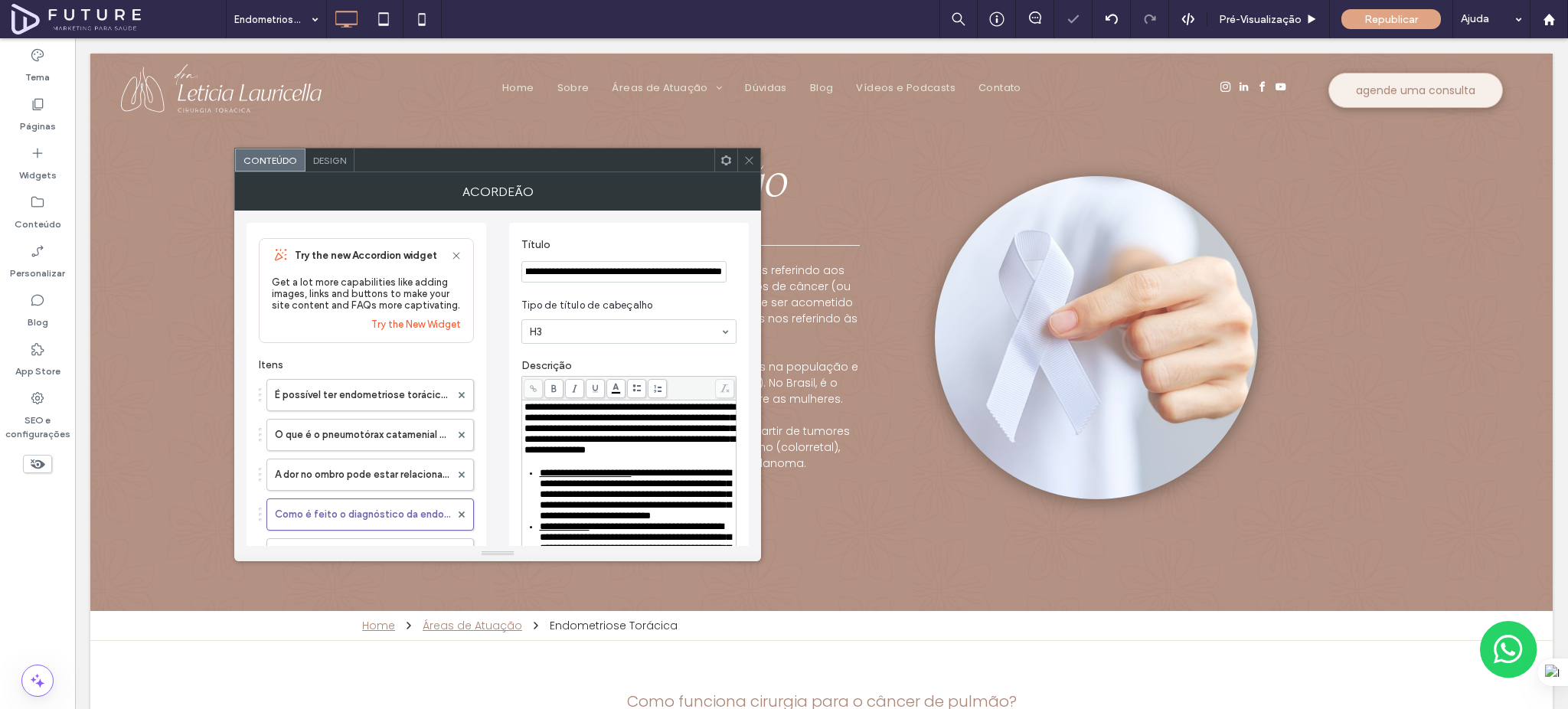 type on "**********" 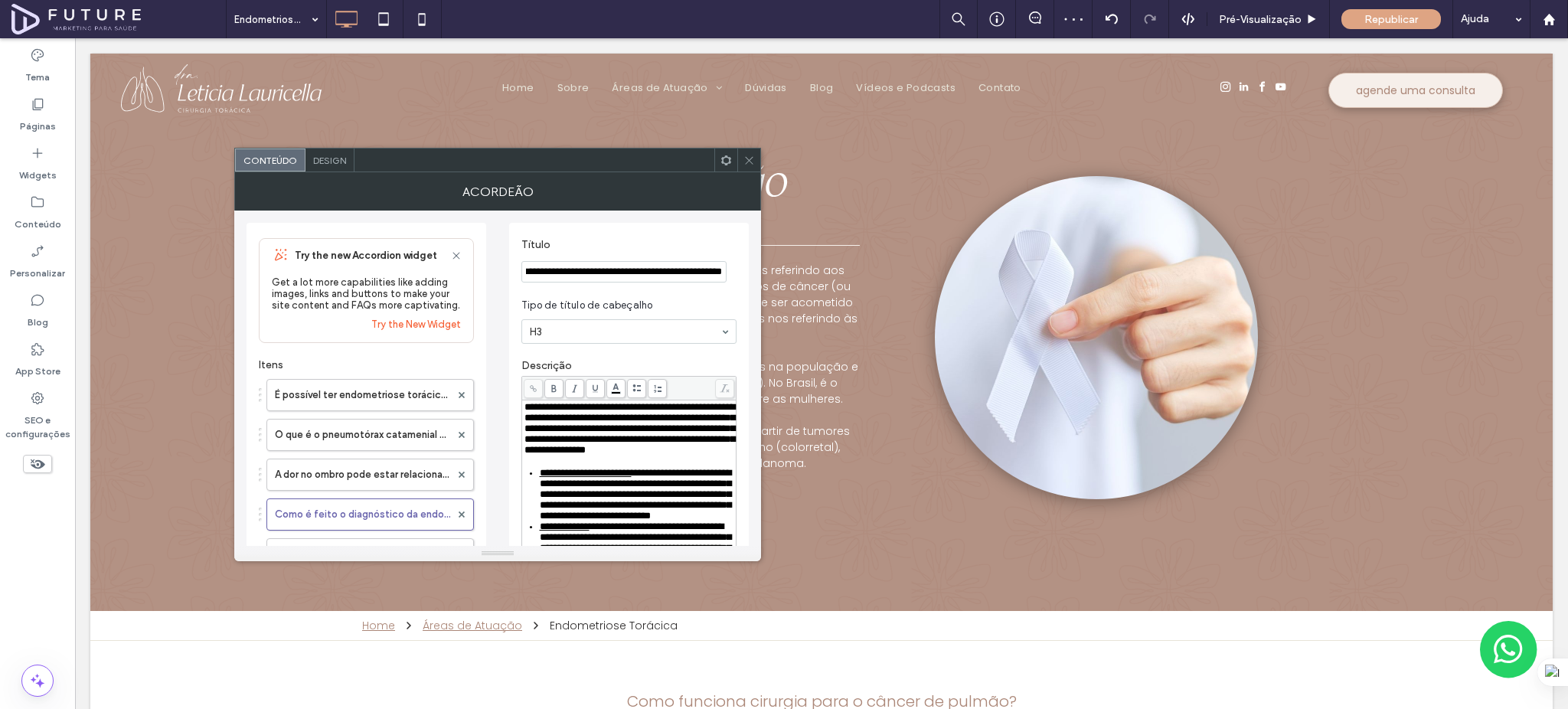 scroll, scrollTop: 0, scrollLeft: 0, axis: both 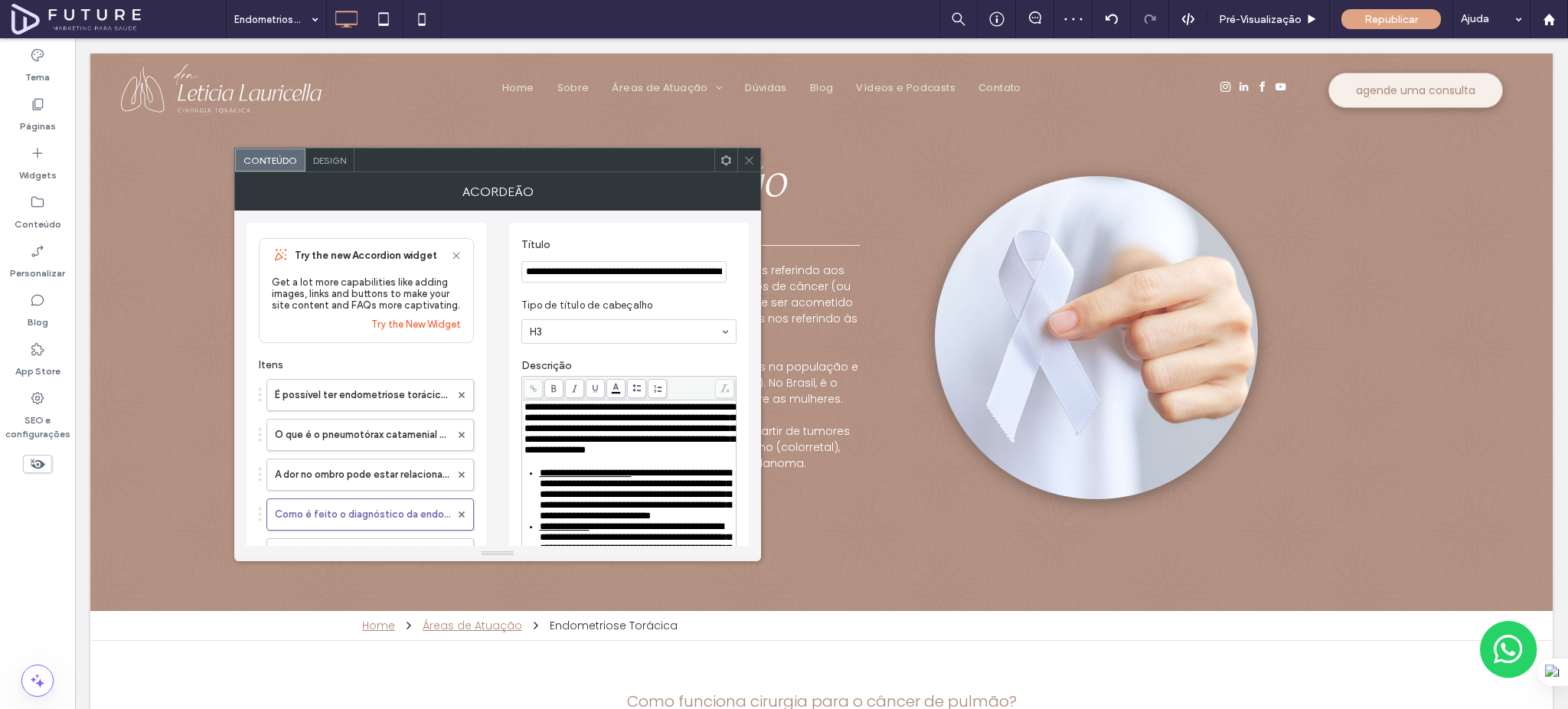 click on "**********" at bounding box center [629, 428] 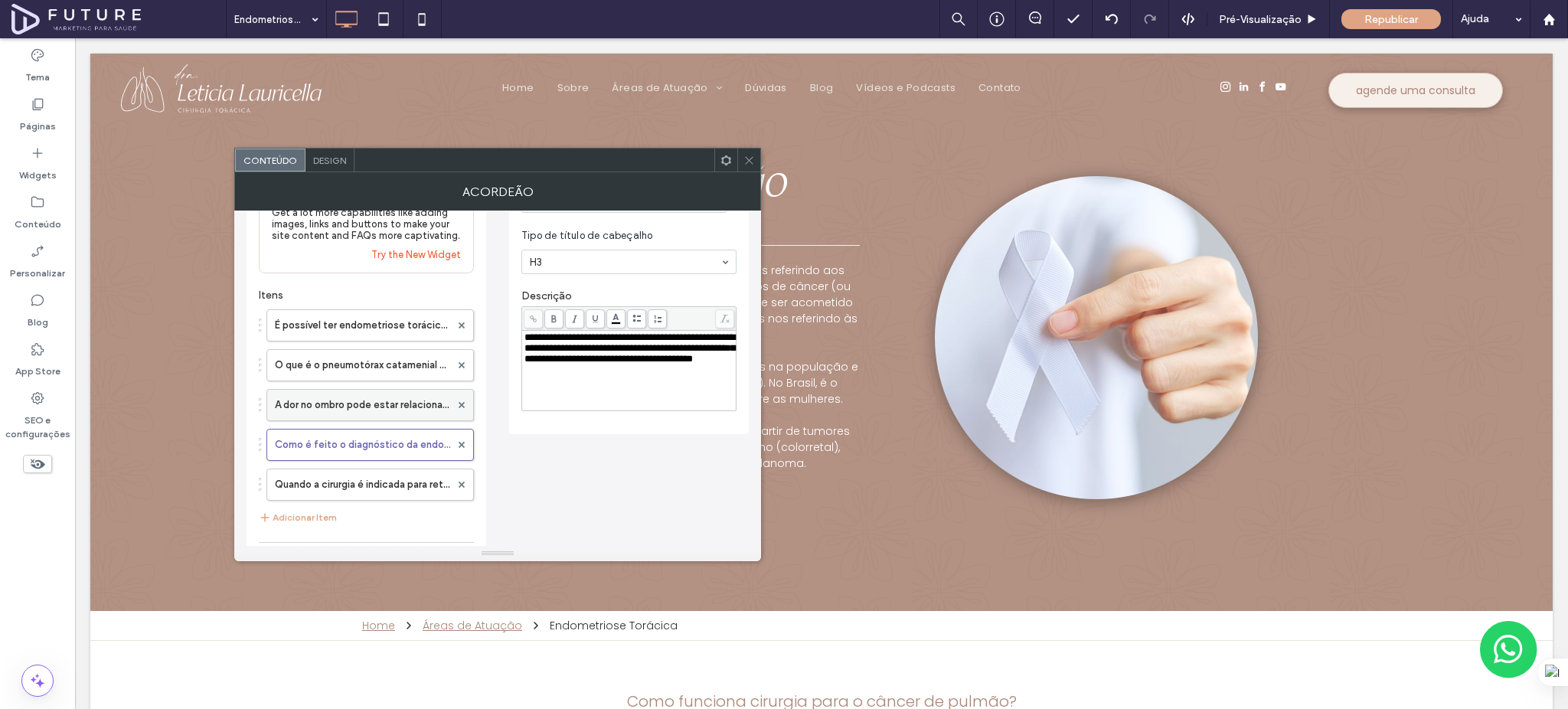 scroll, scrollTop: 102, scrollLeft: 0, axis: vertical 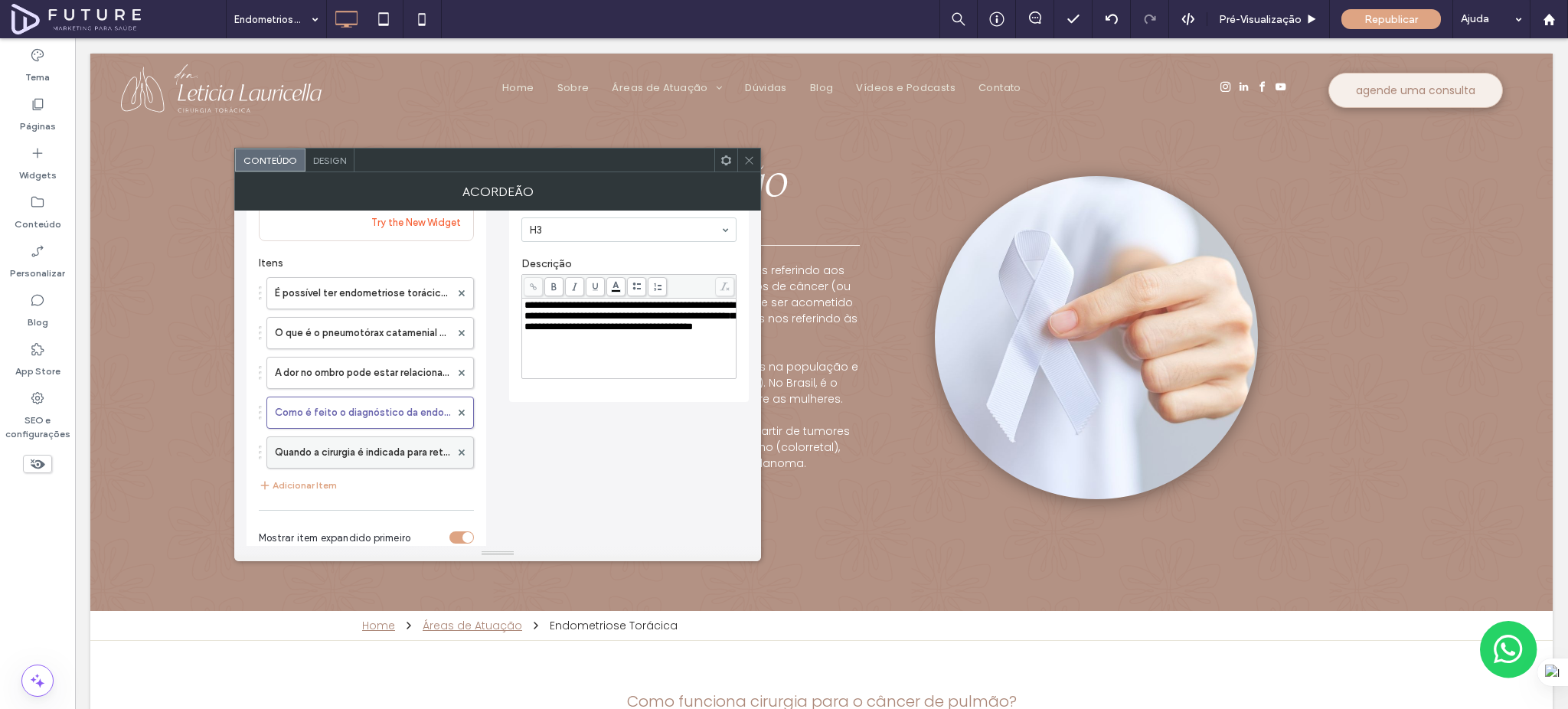 click on "Quando a cirurgia é indicada para retirada de metástases pulmonares?" at bounding box center (362, 453) 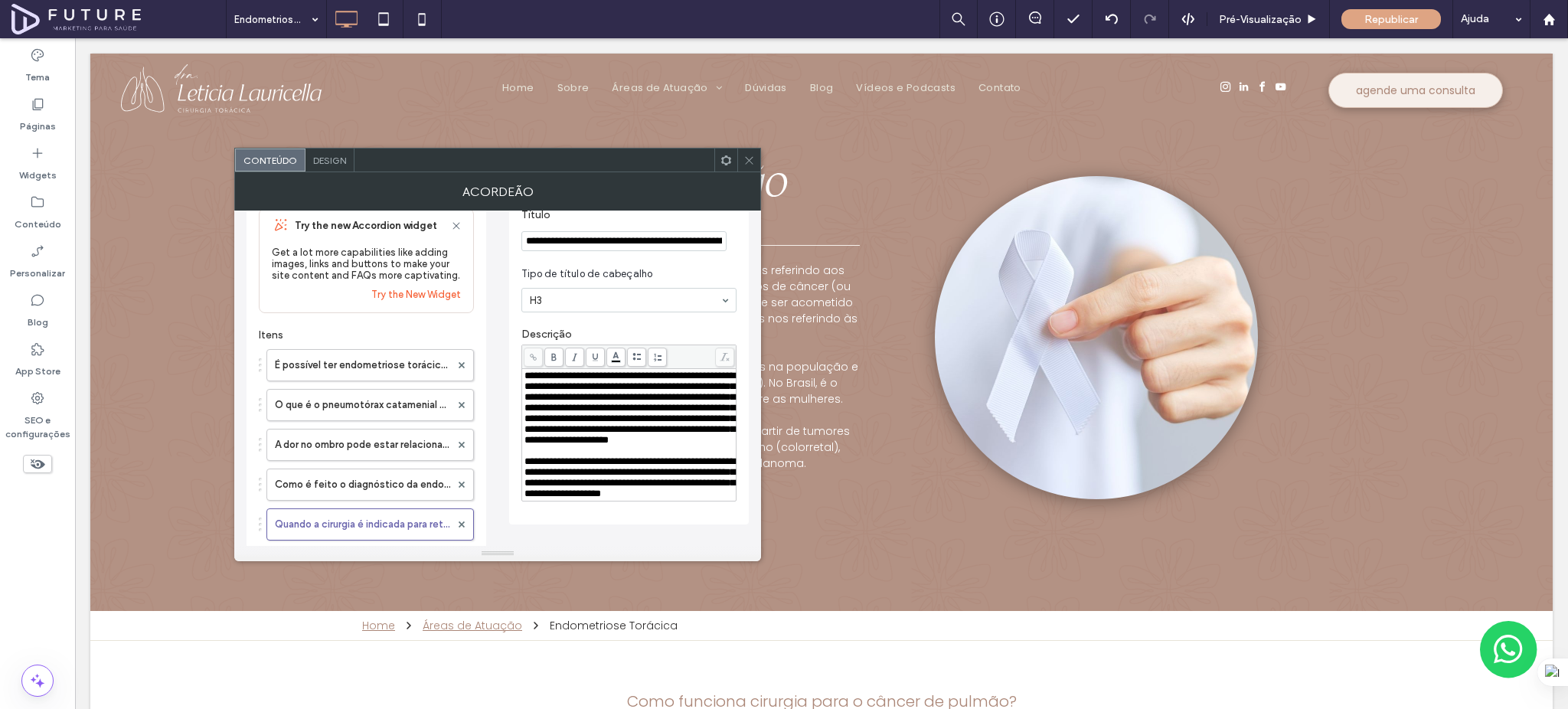 scroll, scrollTop: 0, scrollLeft: 0, axis: both 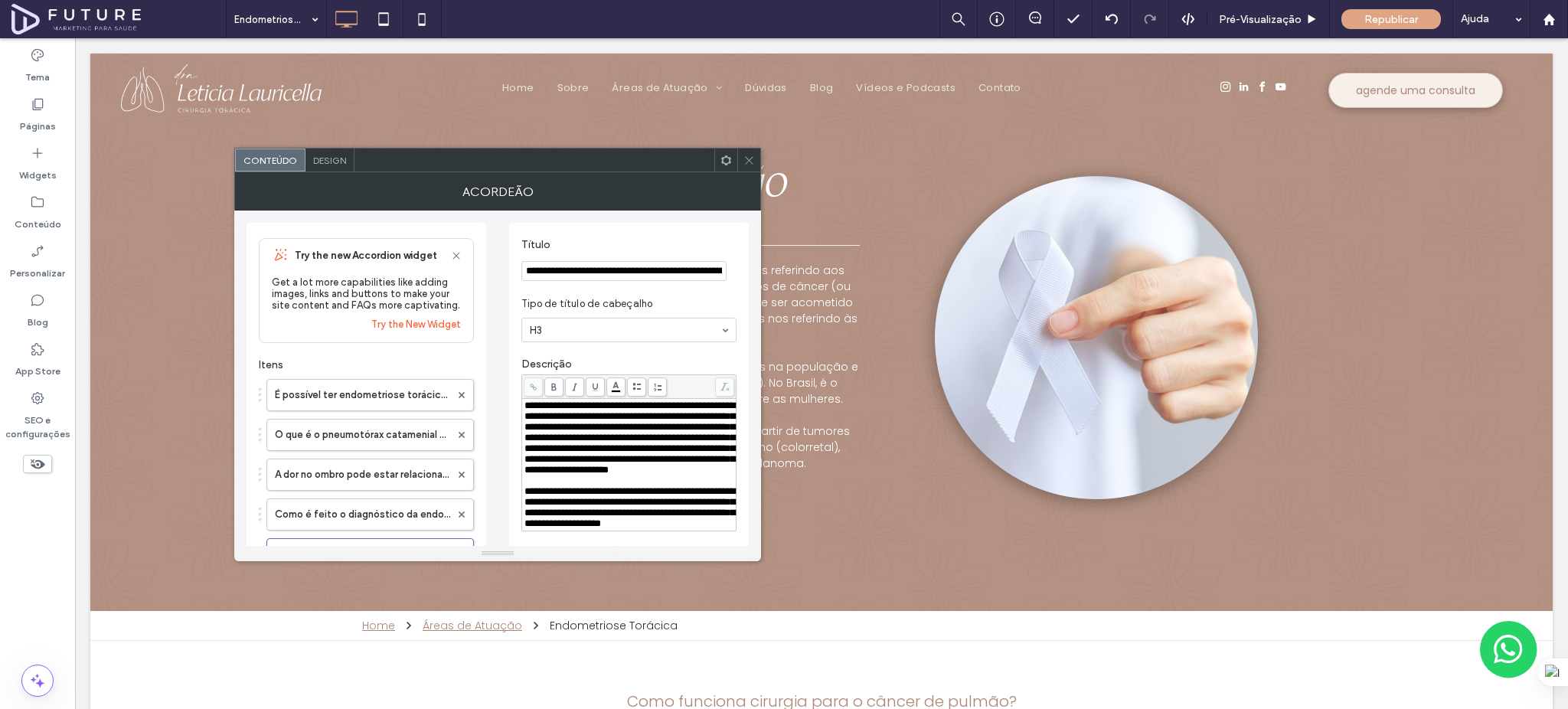 click on "**********" at bounding box center [624, 271] 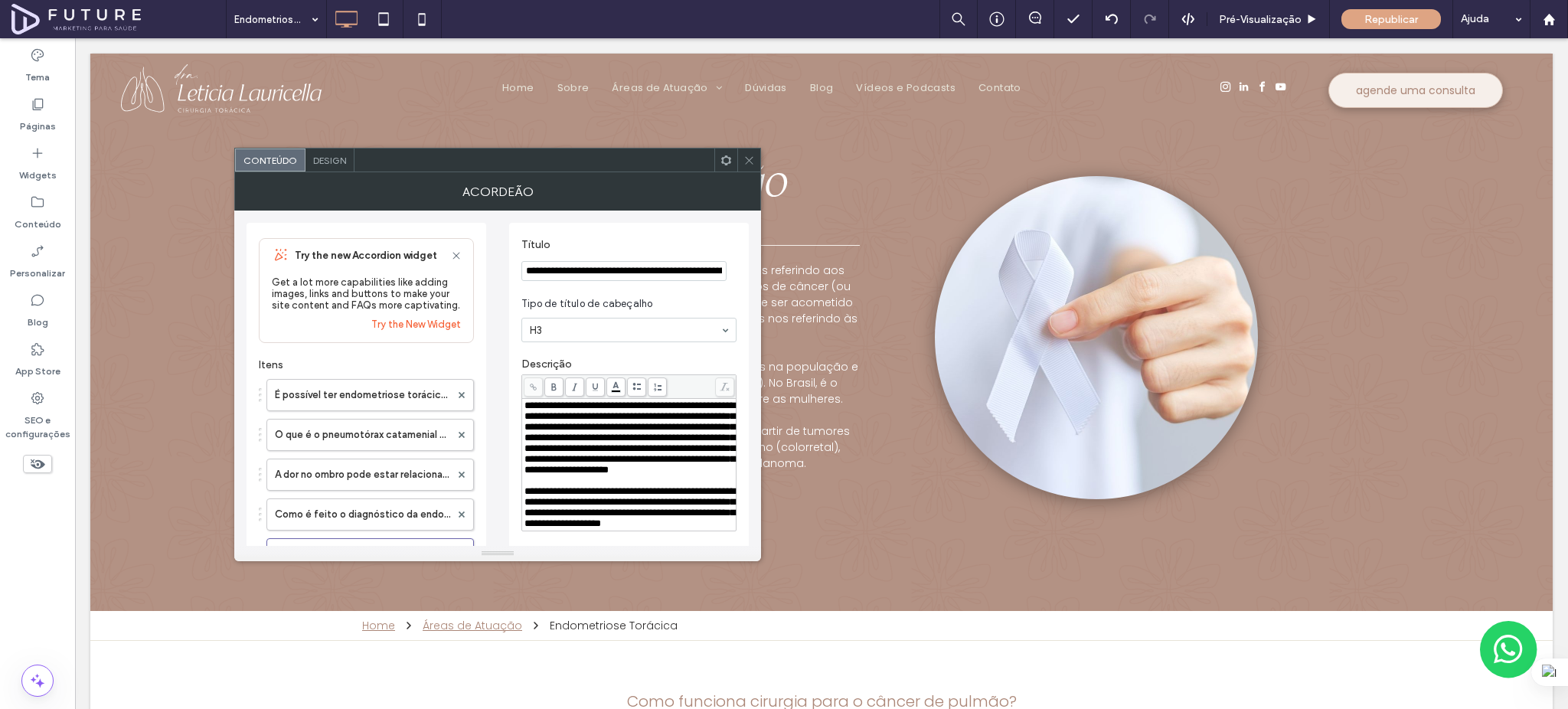 paste on "***" 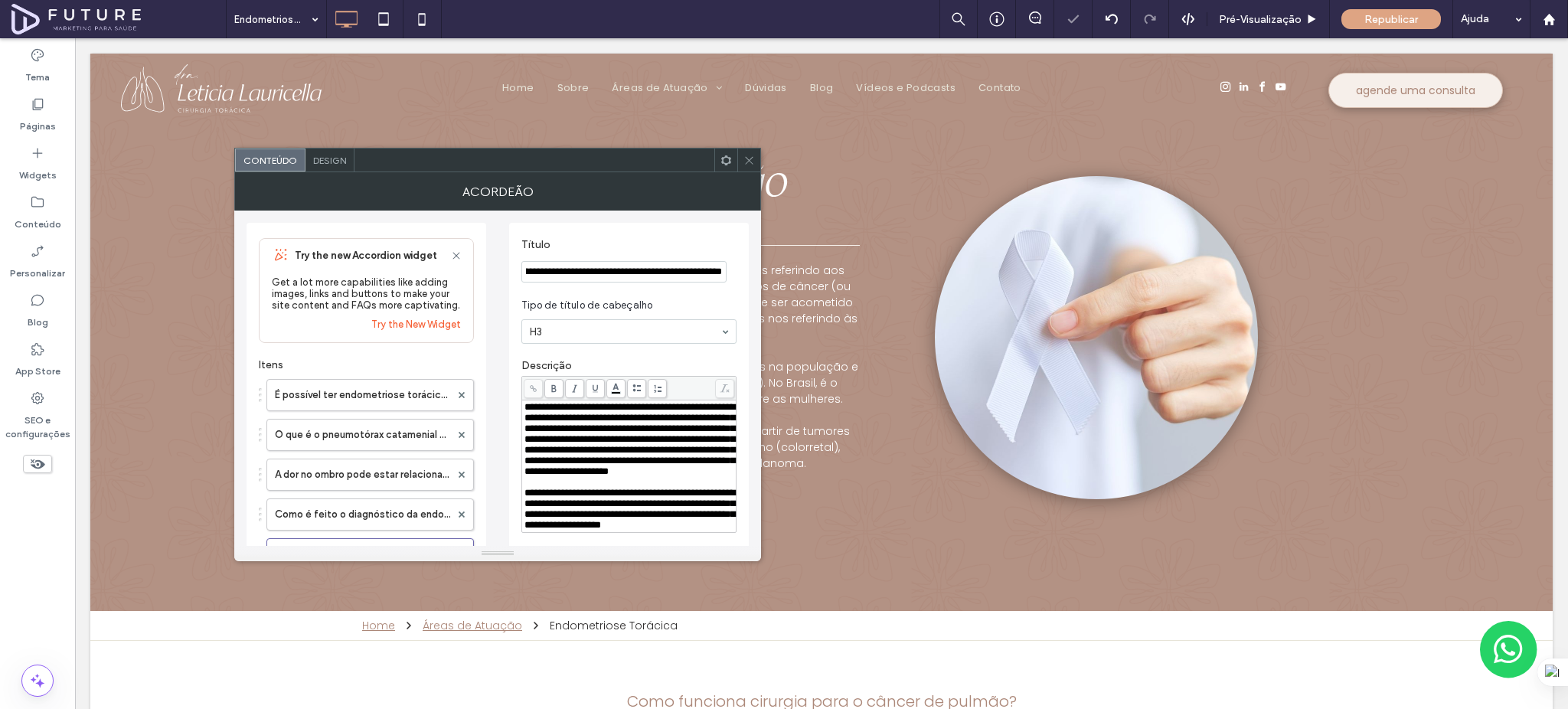 type on "**********" 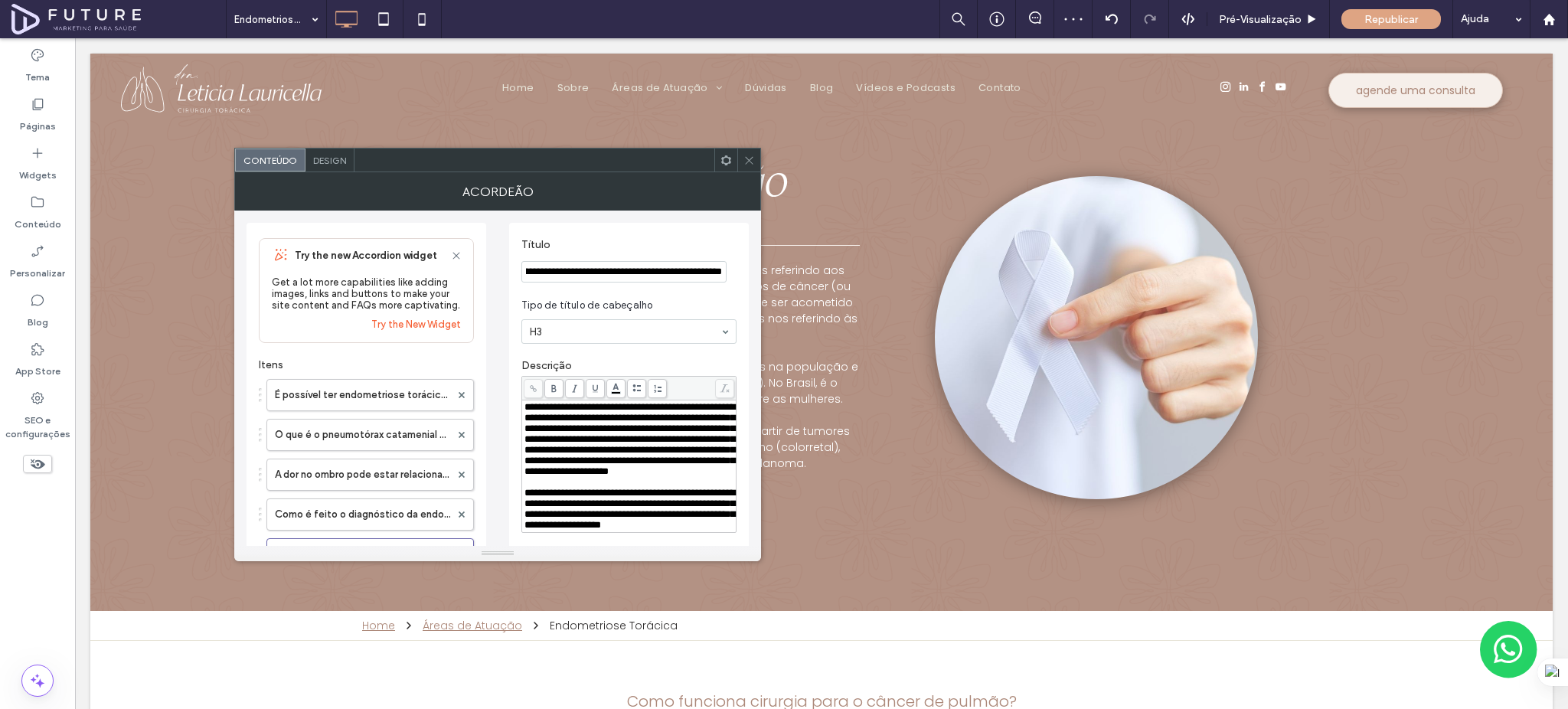 scroll, scrollTop: 0, scrollLeft: 0, axis: both 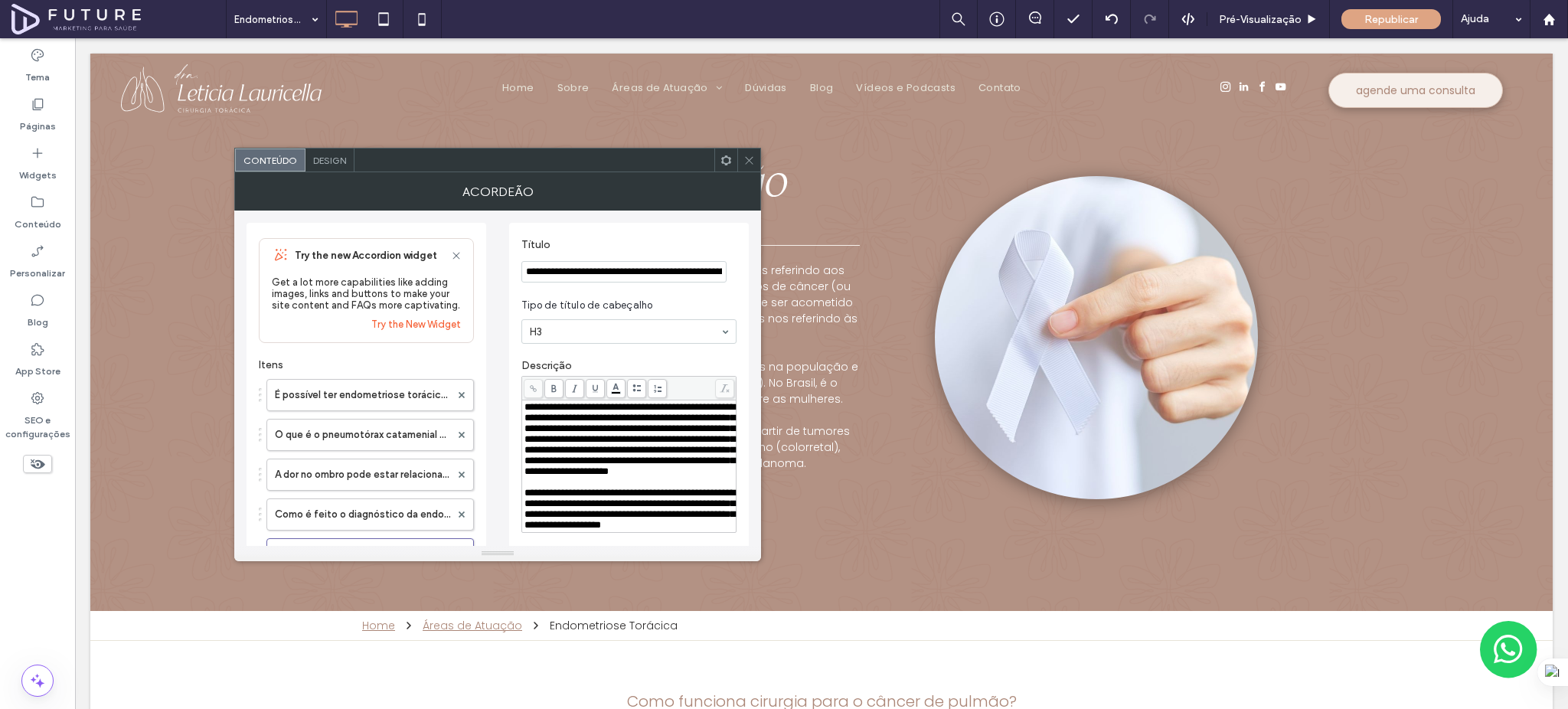click on "**********" at bounding box center [629, 439] 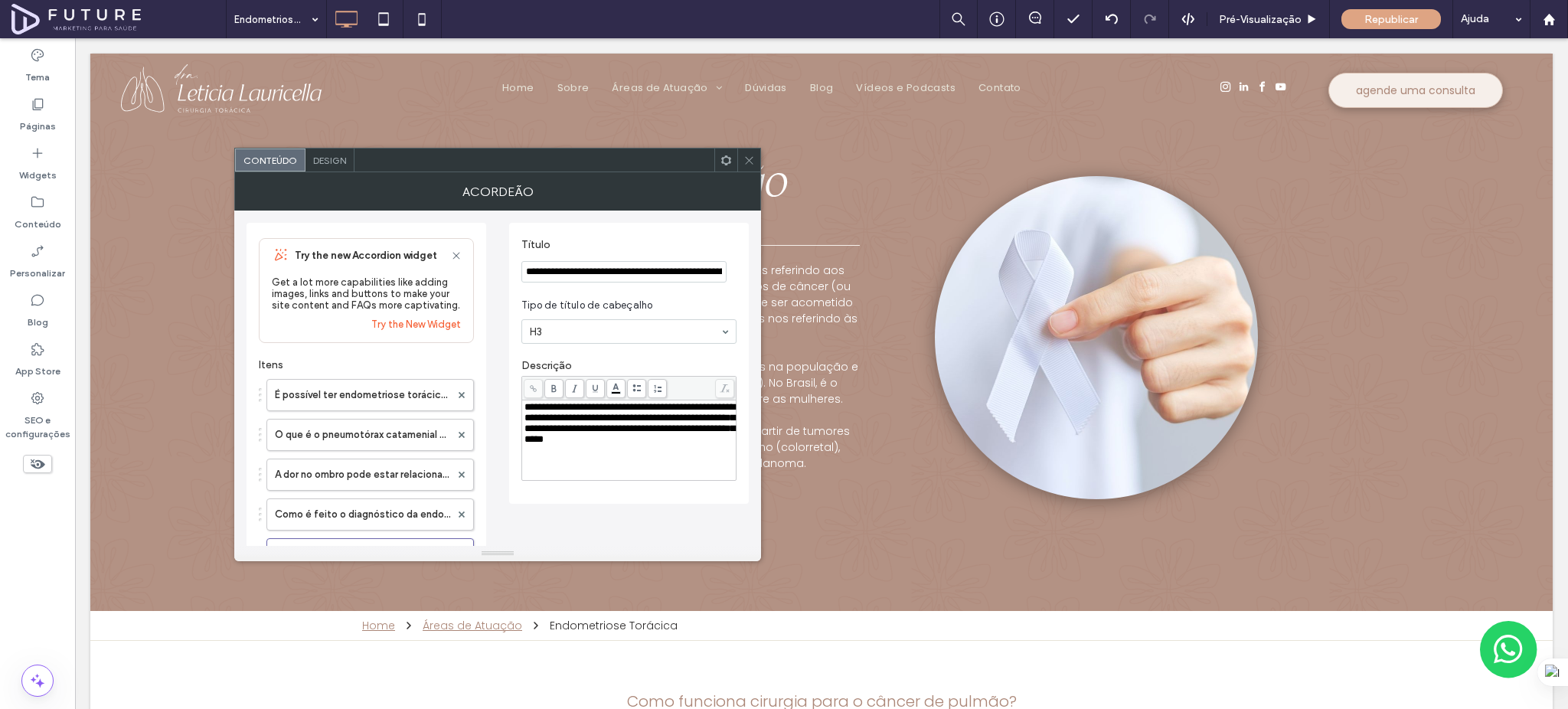 click on "**********" at bounding box center (629, 440) 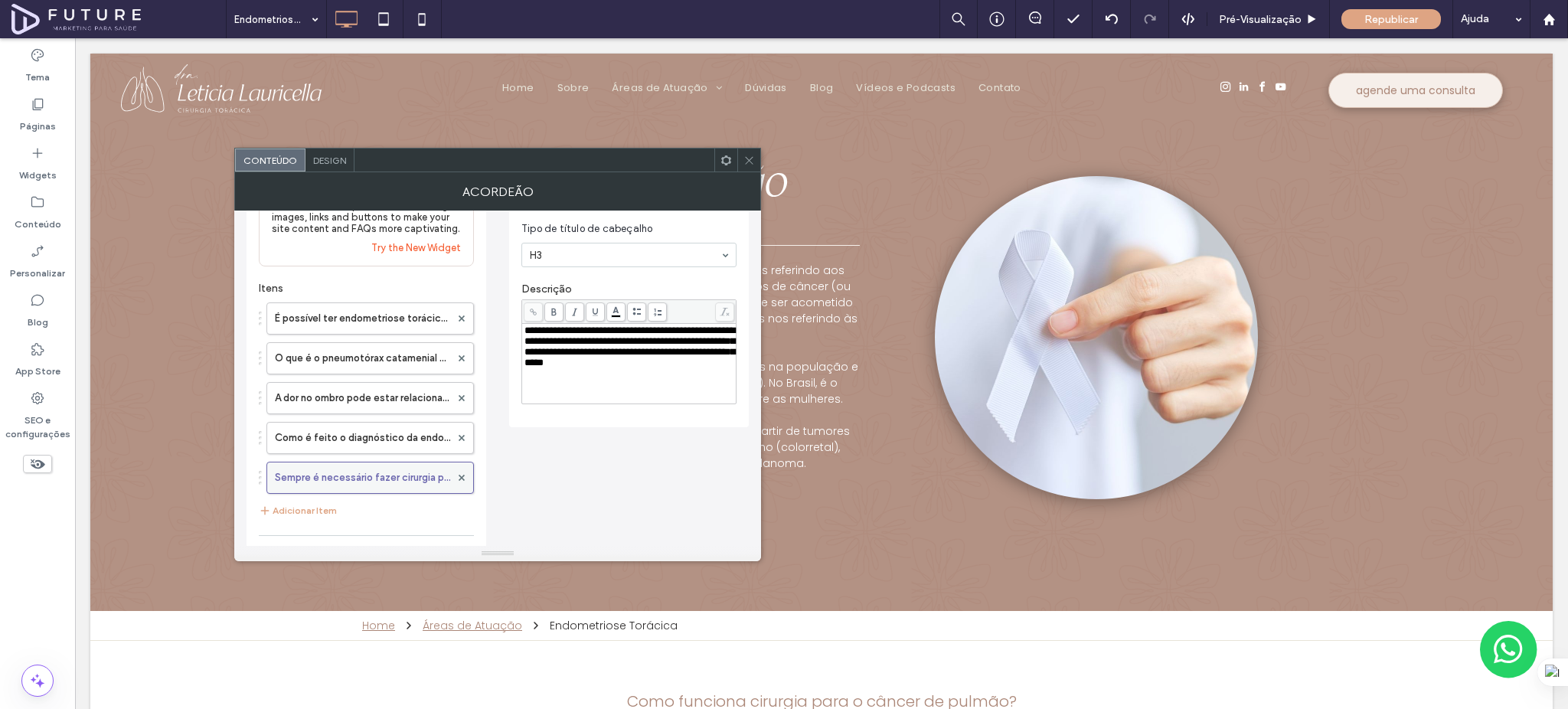 scroll, scrollTop: 102, scrollLeft: 0, axis: vertical 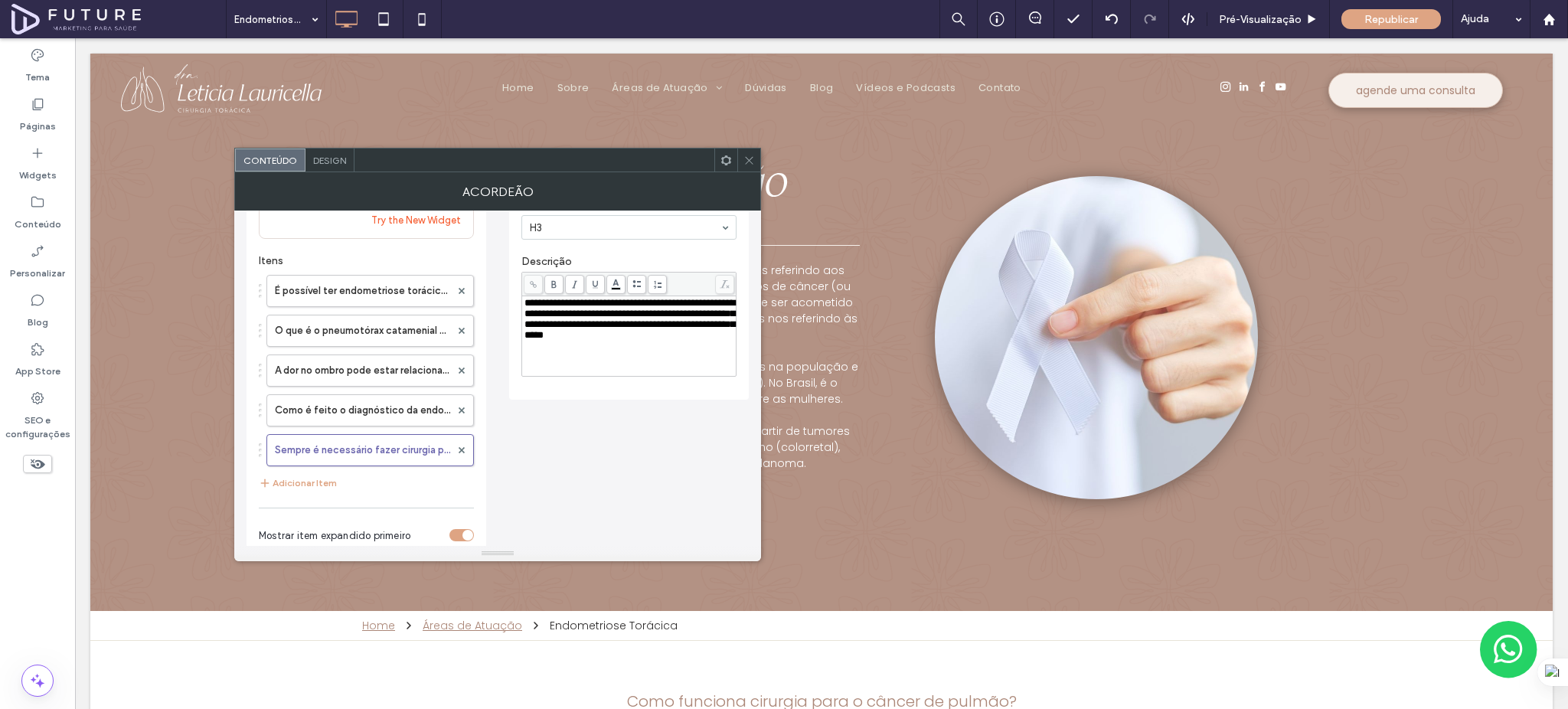 click 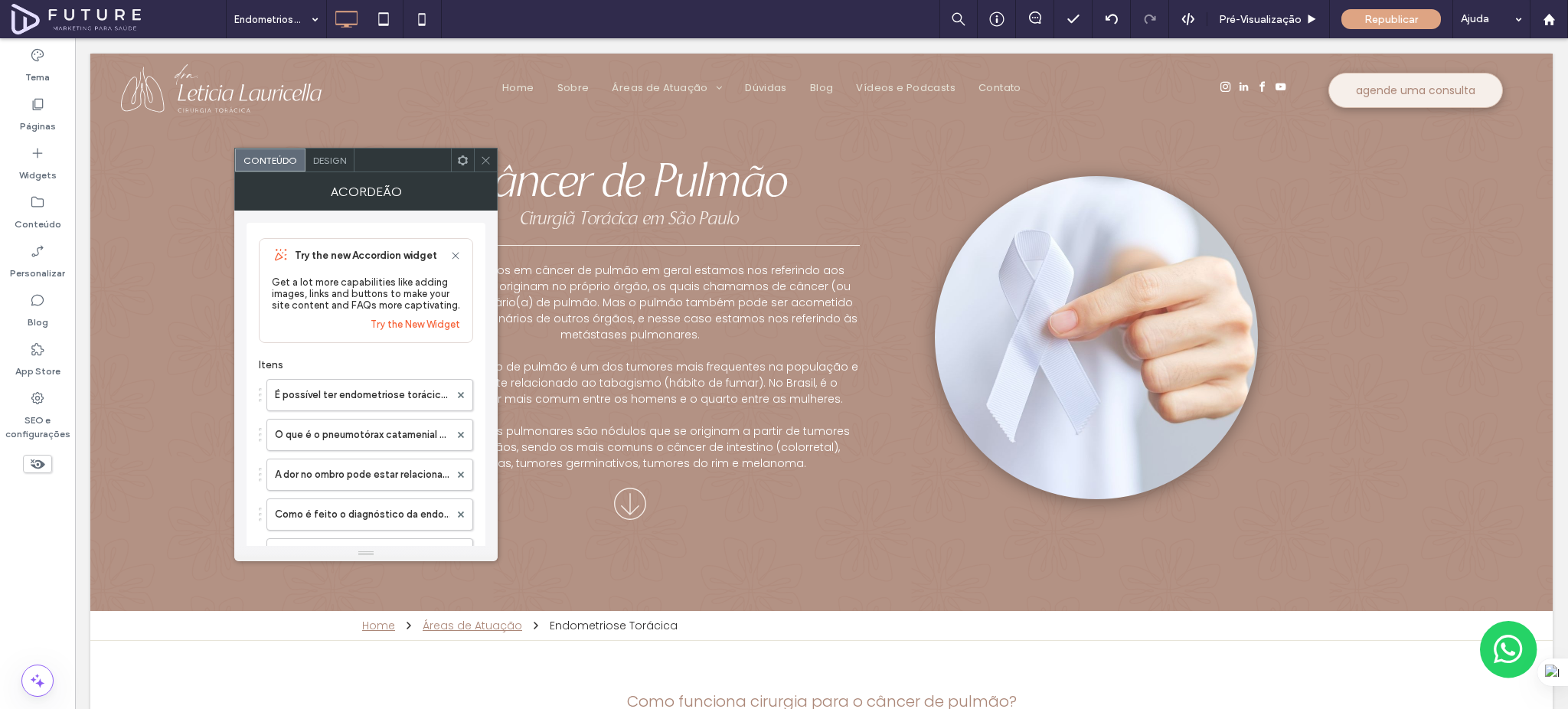 click 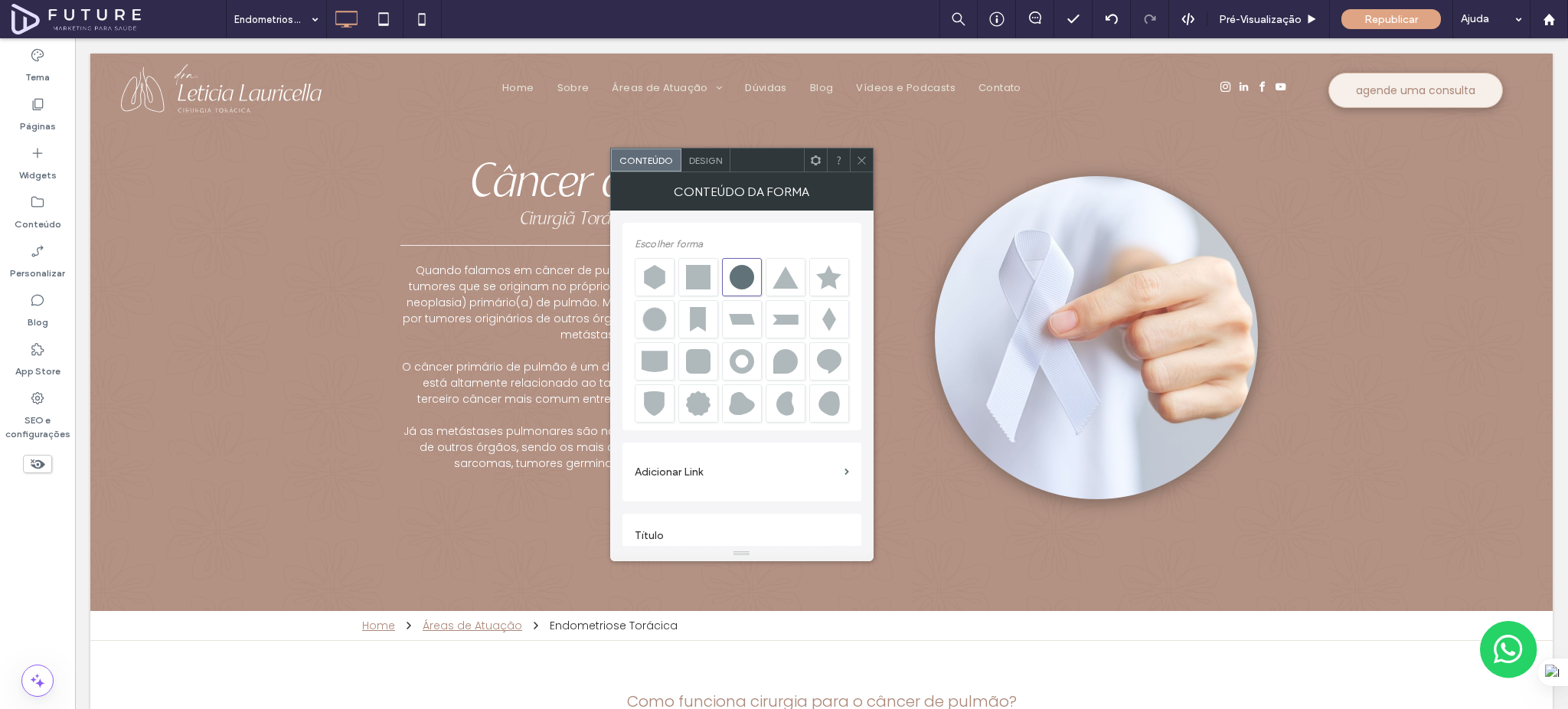 click on "Design" at bounding box center [706, 160] 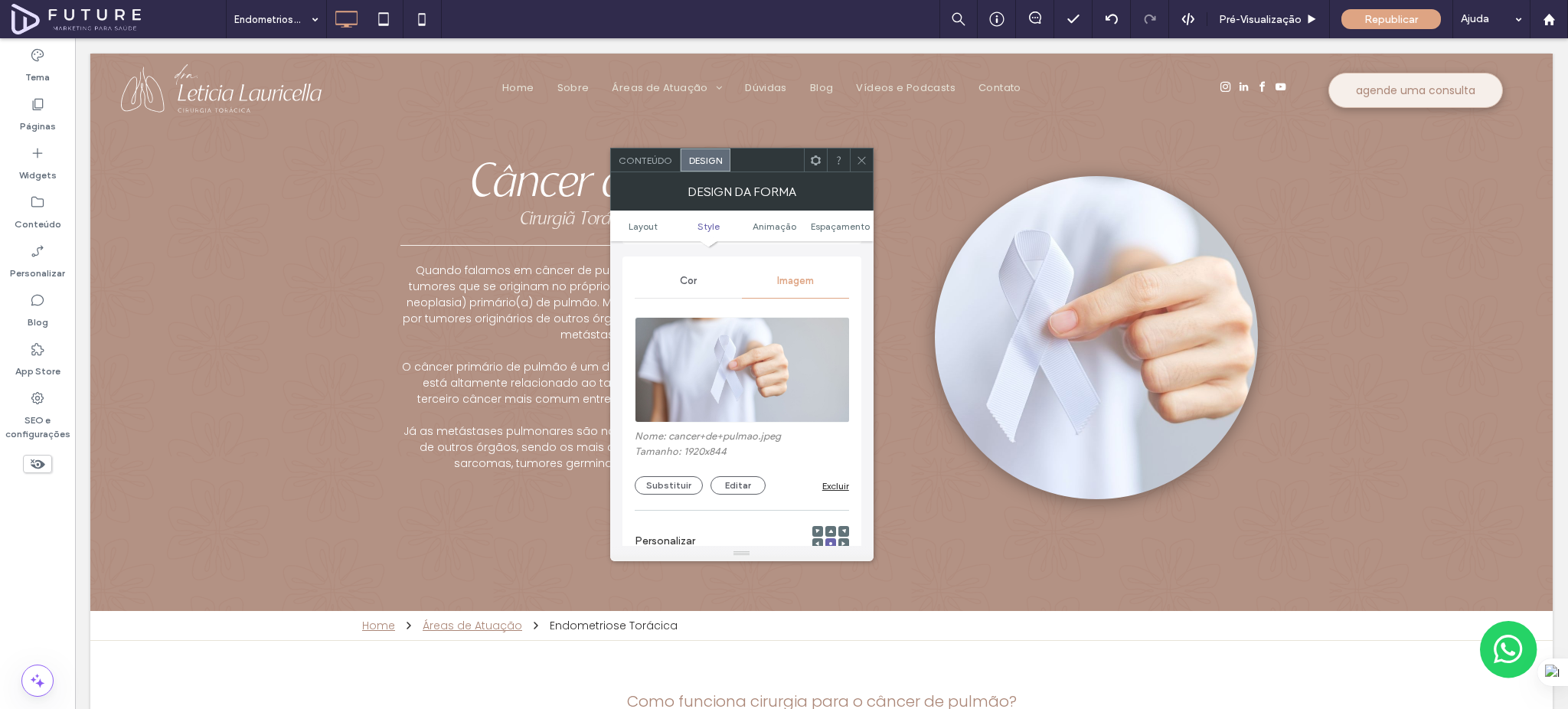 scroll, scrollTop: 510, scrollLeft: 0, axis: vertical 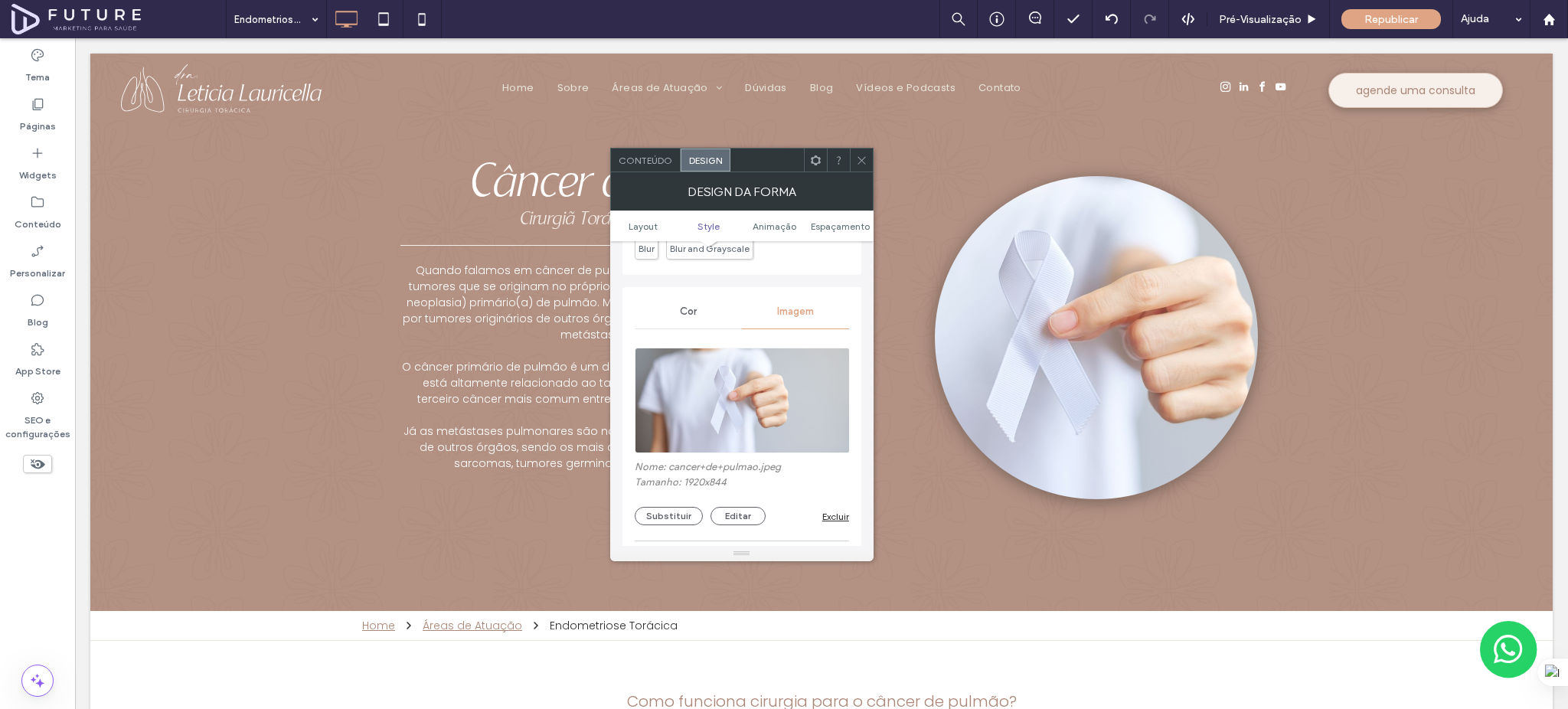 click on "Substituir" at bounding box center [668, 516] 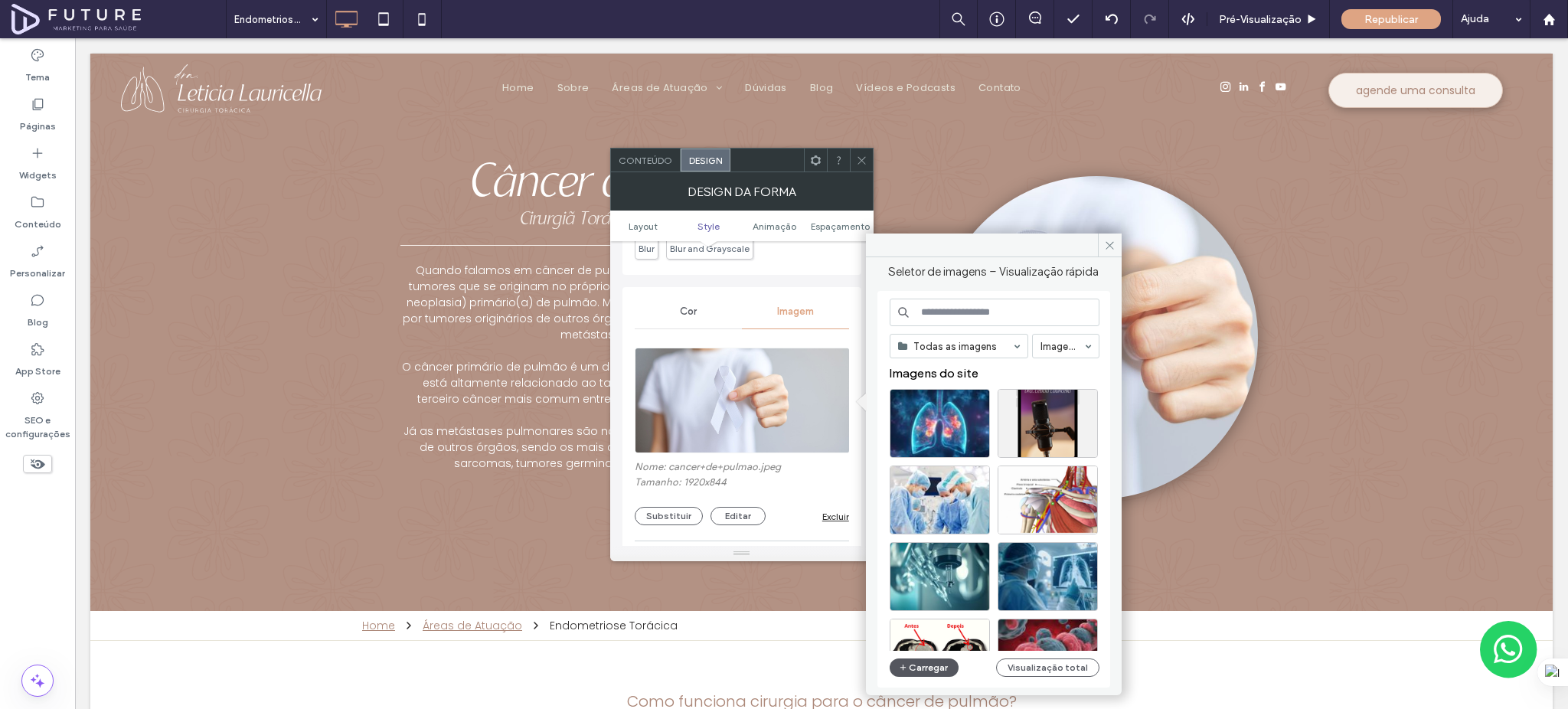 click on "Carregar" at bounding box center [924, 668] 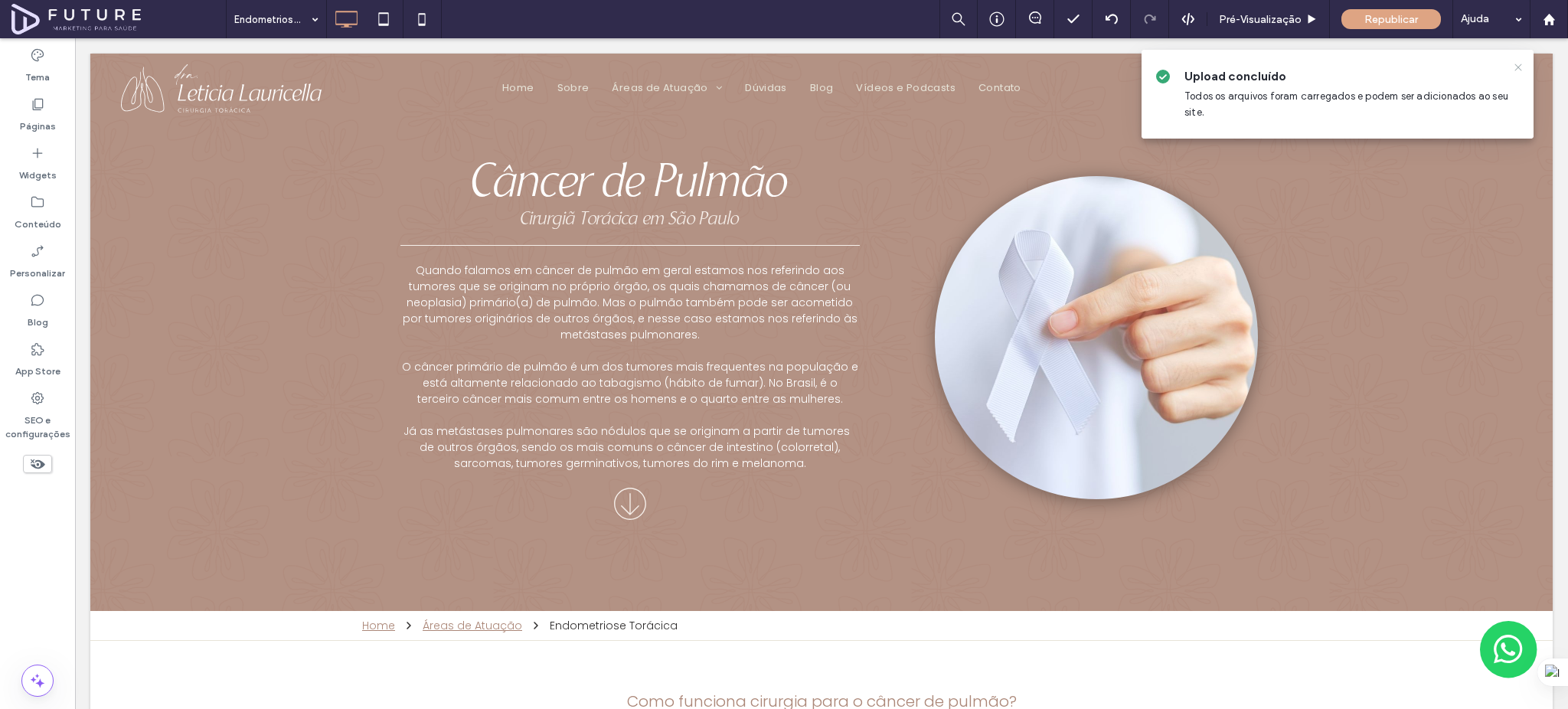 click 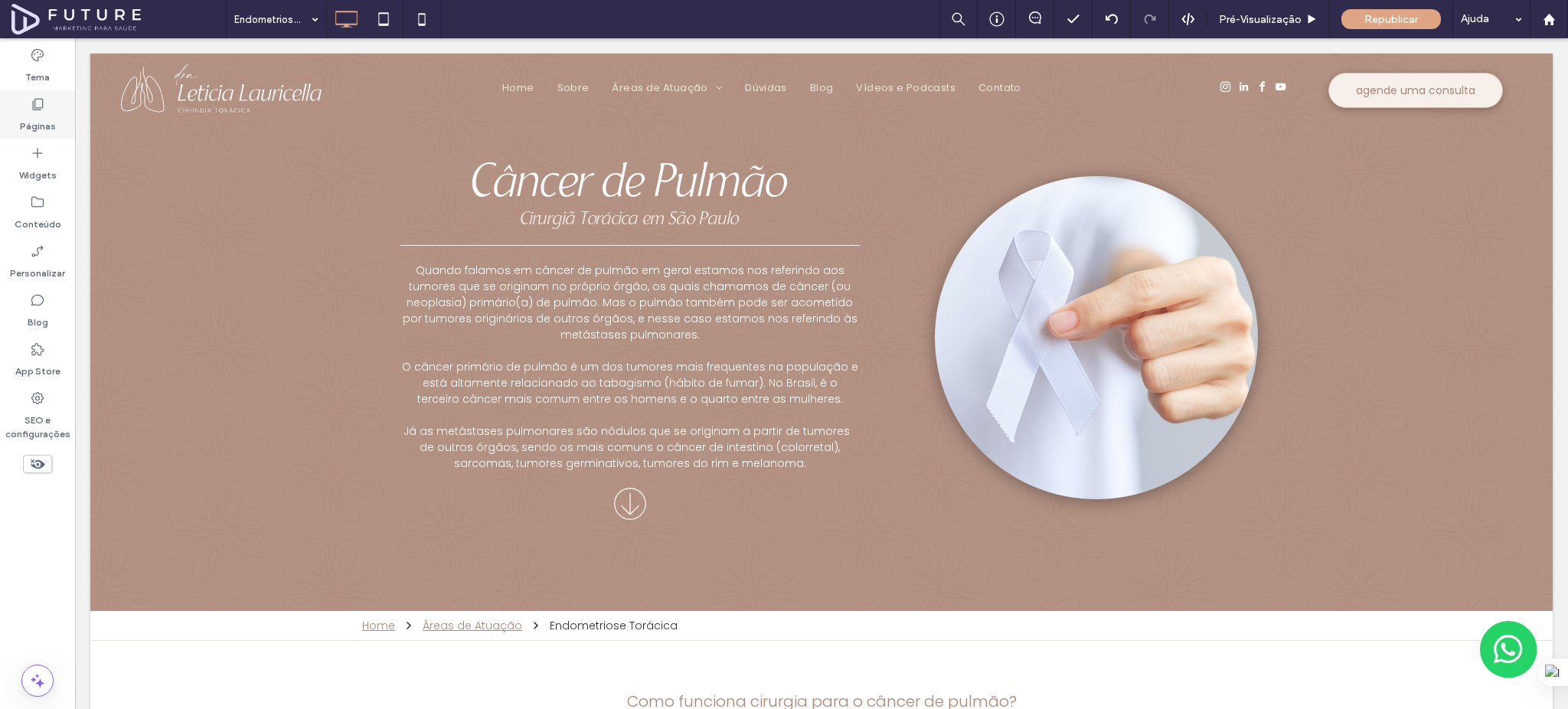 click on "Páginas" at bounding box center [38, 123] 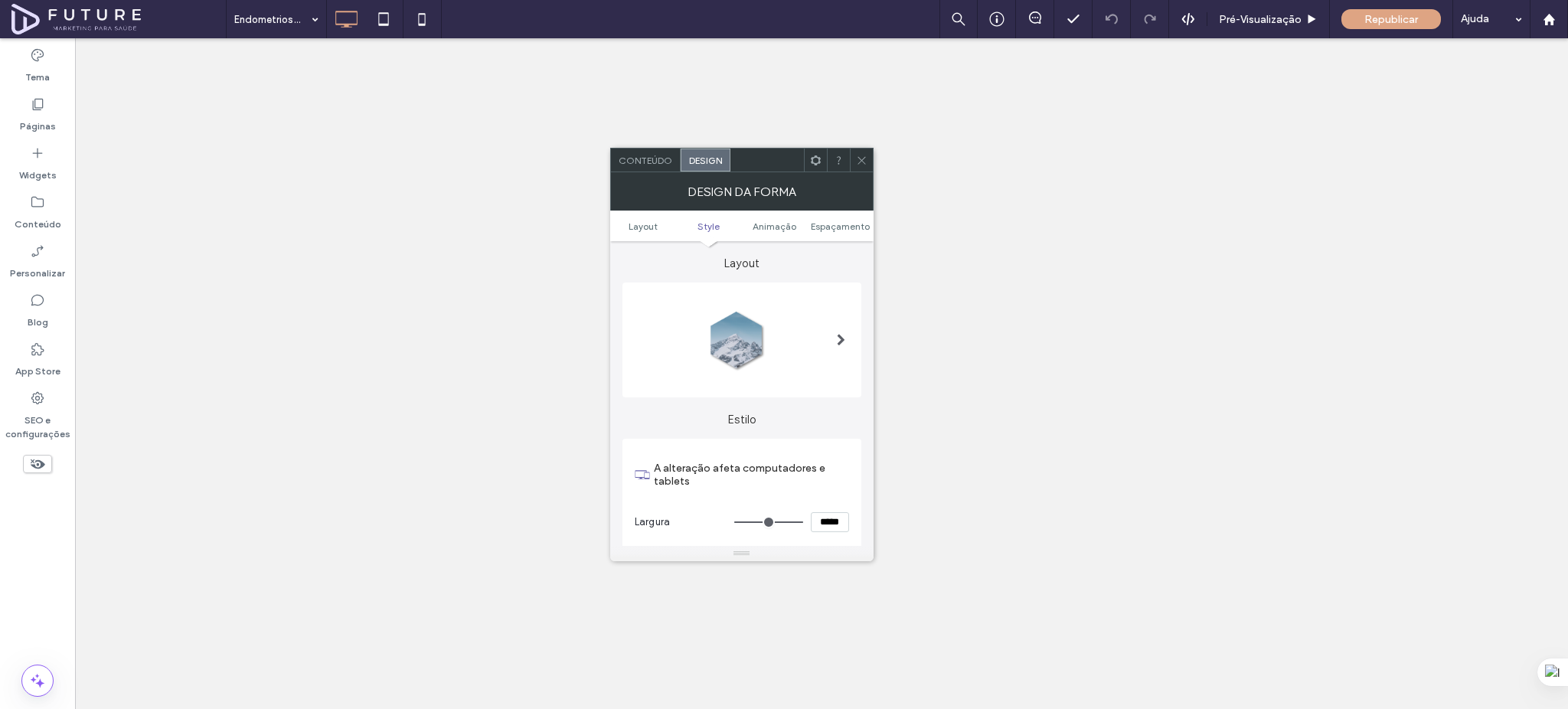 scroll, scrollTop: 0, scrollLeft: 0, axis: both 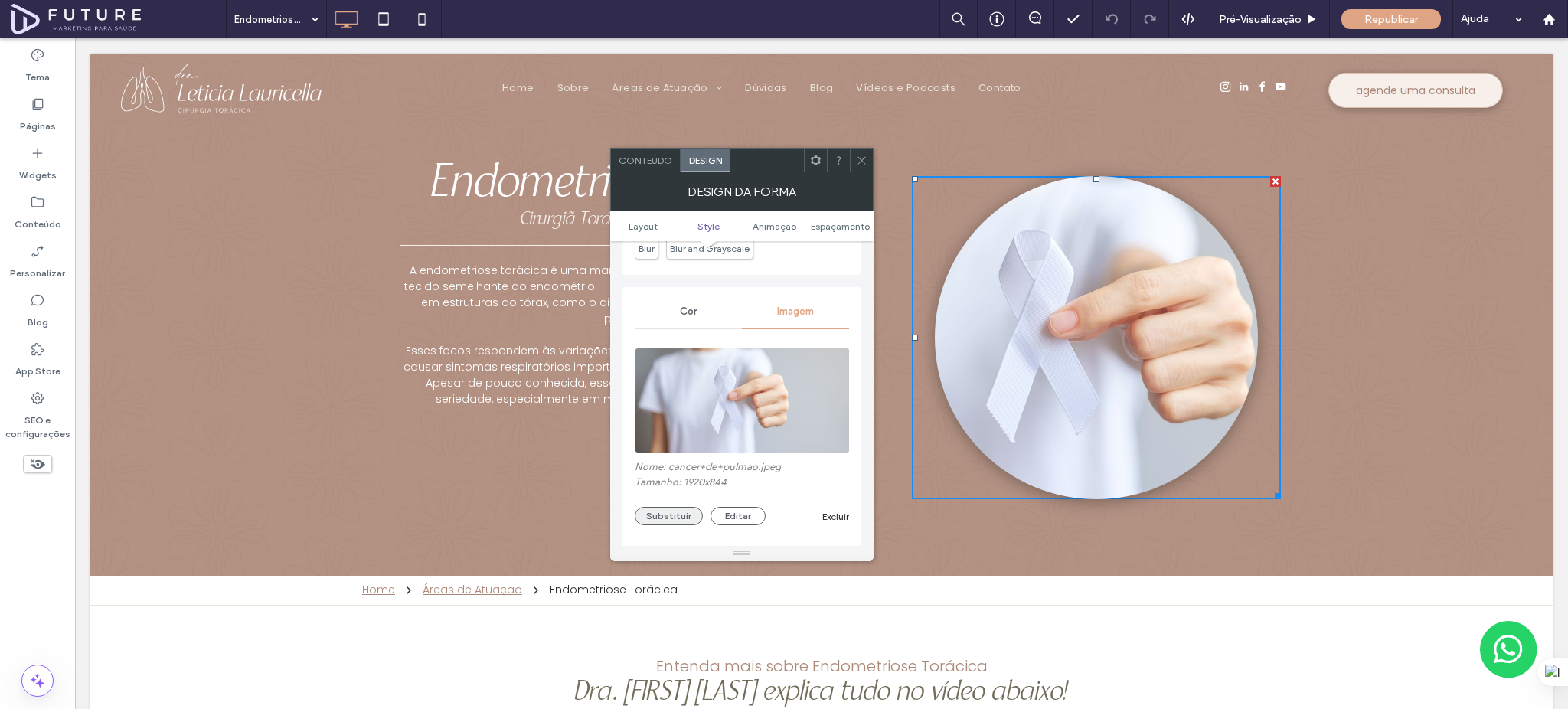 click on "Substituir" at bounding box center (668, 516) 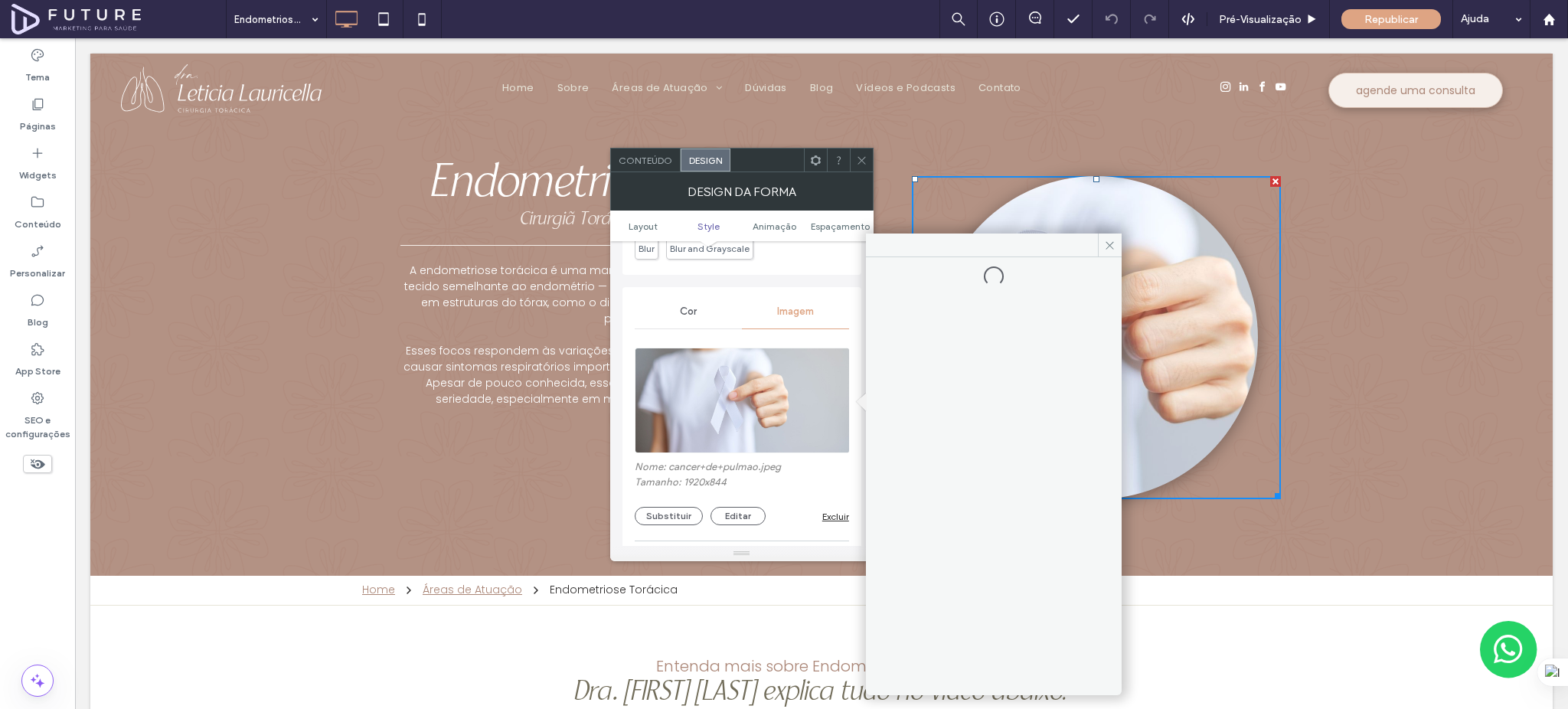 scroll, scrollTop: 0, scrollLeft: 0, axis: both 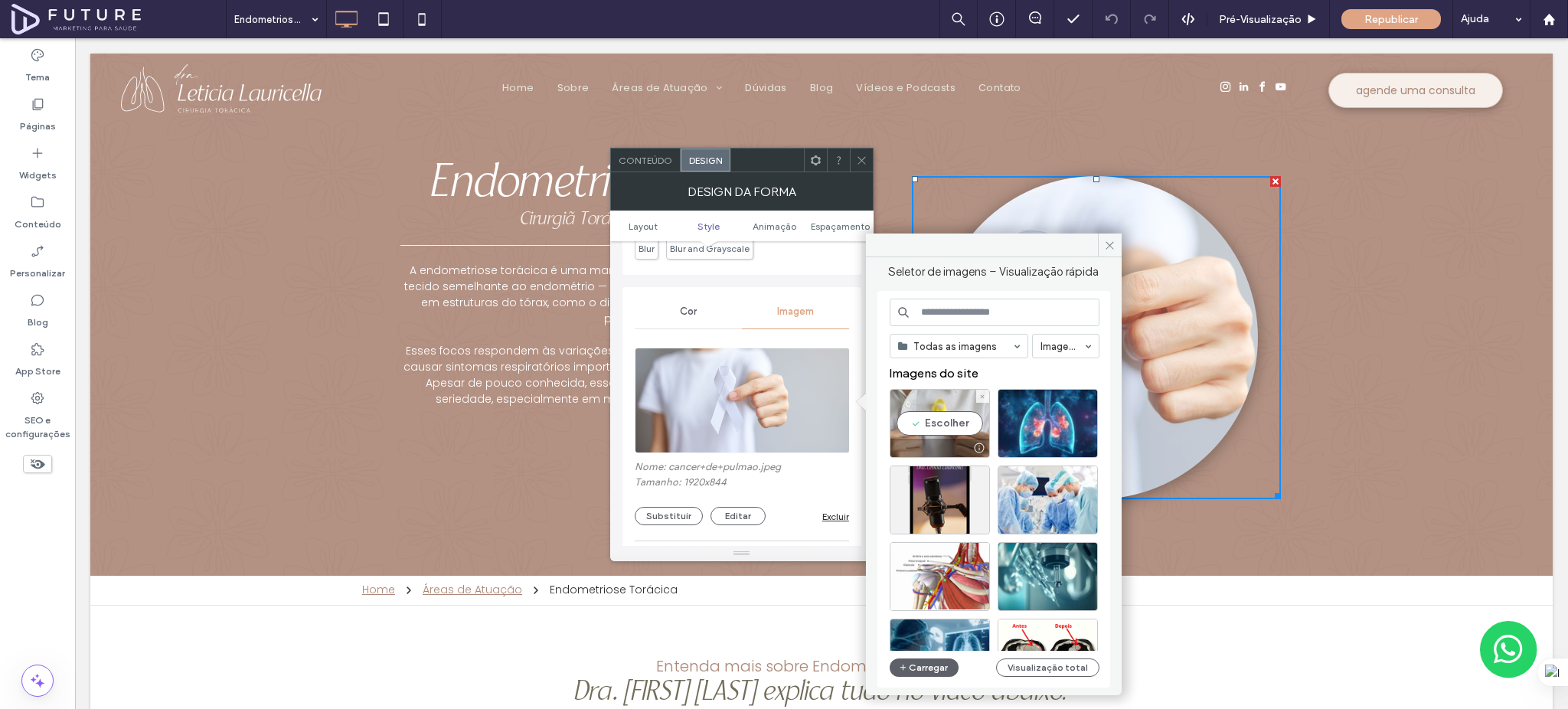 click on "Escolher" at bounding box center [939, 423] 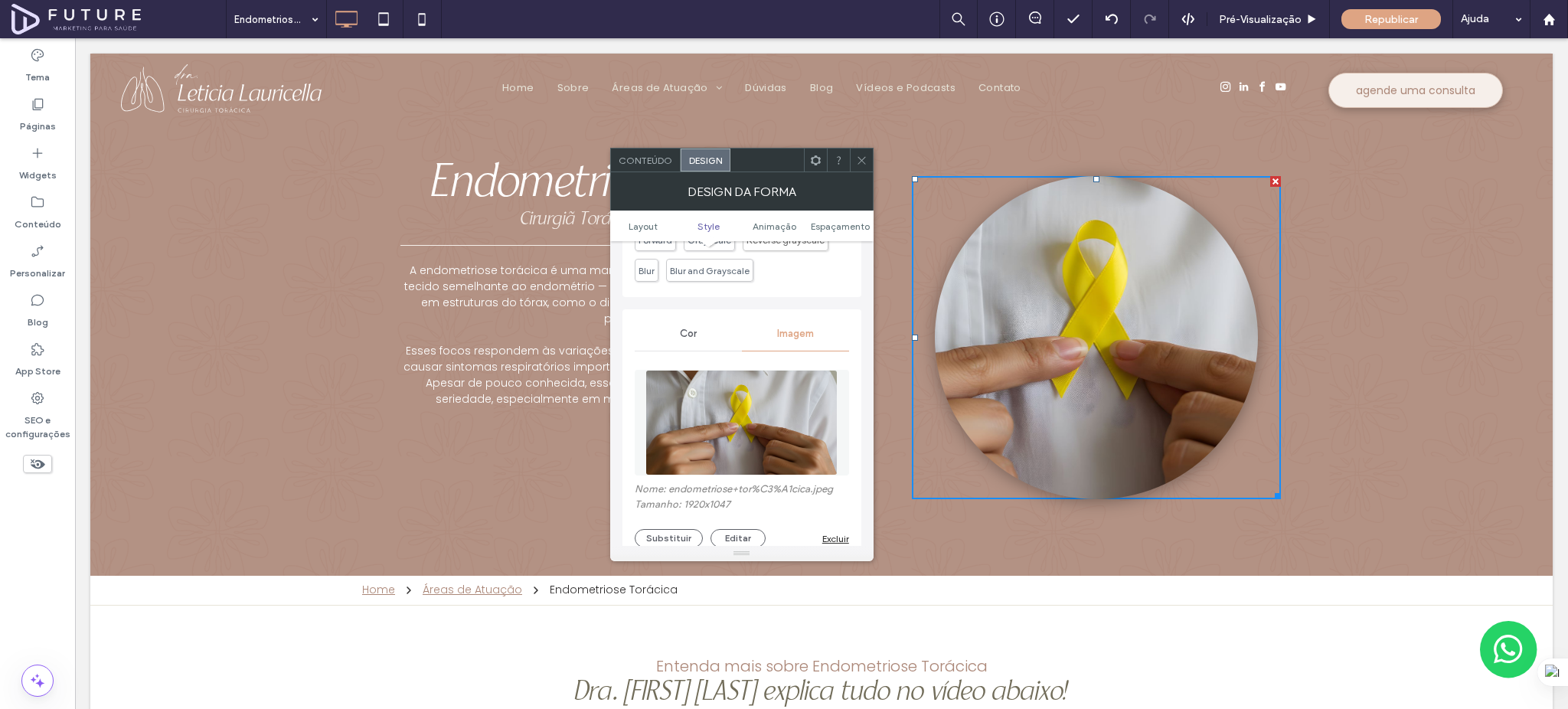 scroll, scrollTop: 28, scrollLeft: 0, axis: vertical 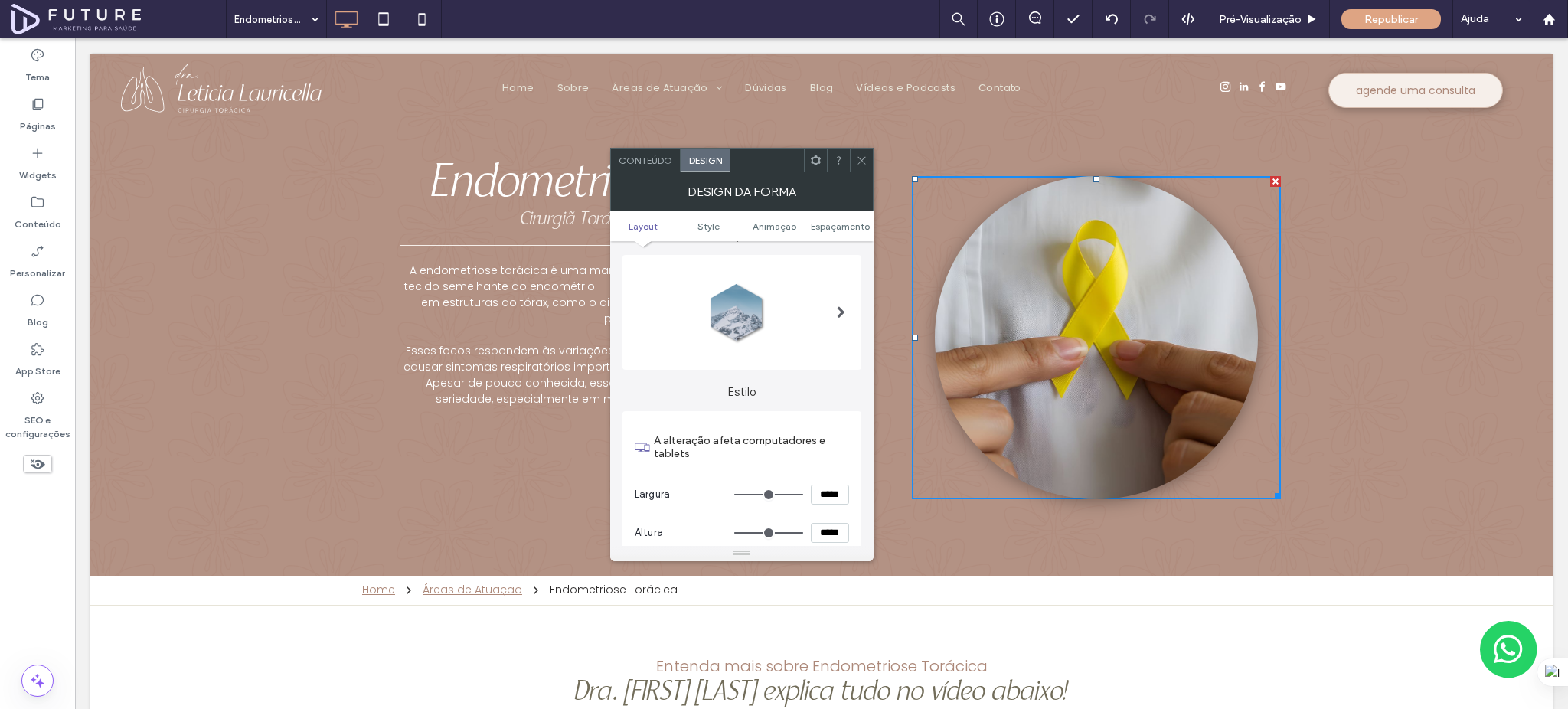 click 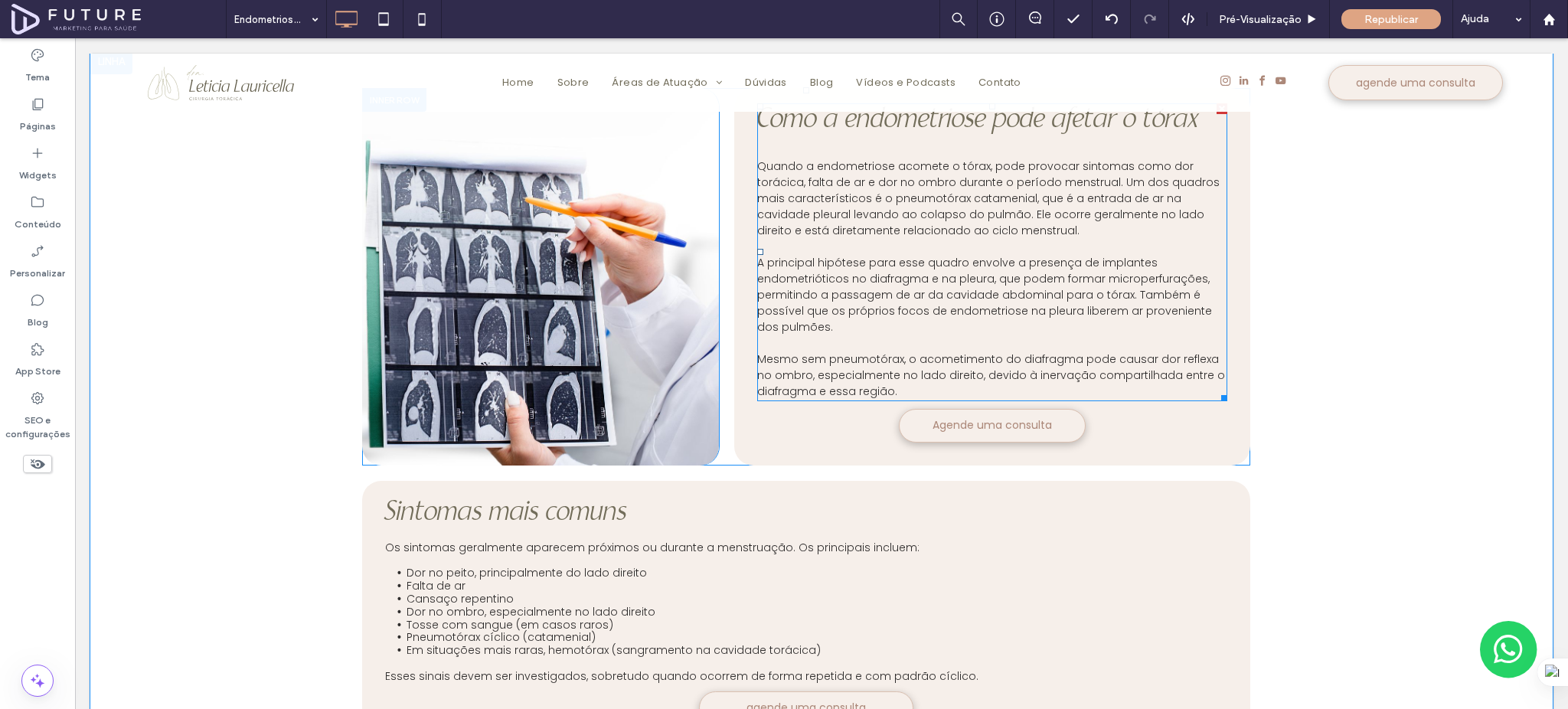 scroll, scrollTop: 1122, scrollLeft: 0, axis: vertical 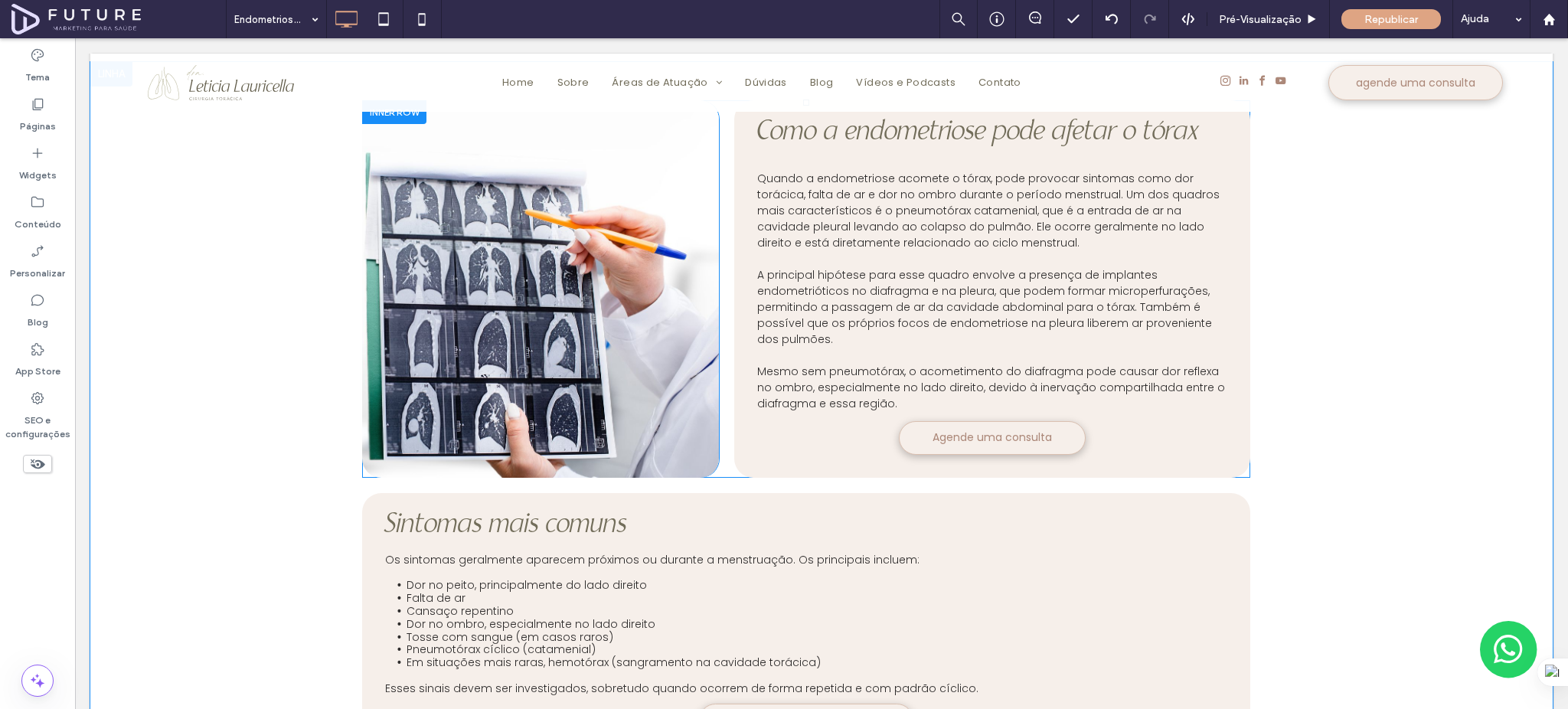 click on "Click To Paste" at bounding box center [541, 289] 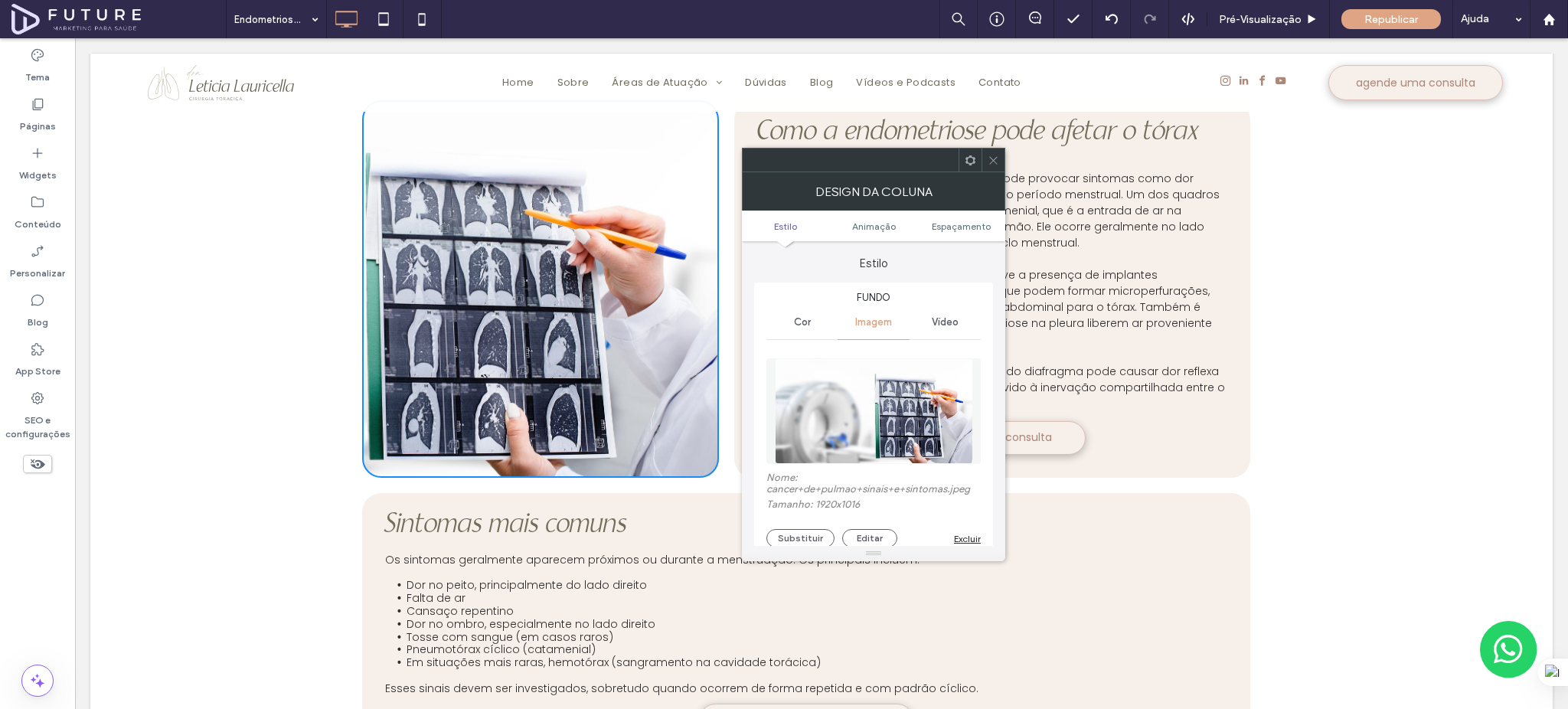 type on "**" 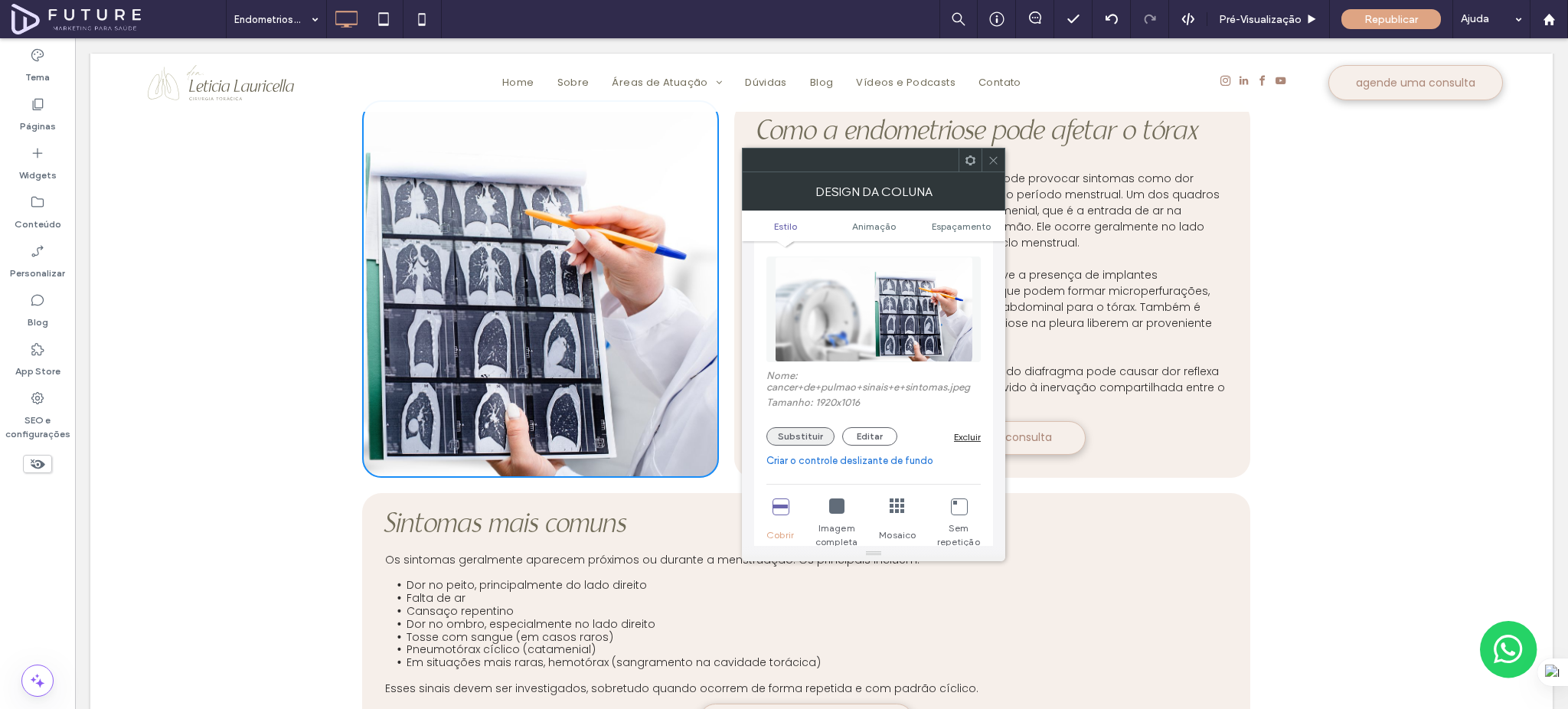 click on "Substituir" at bounding box center (800, 436) 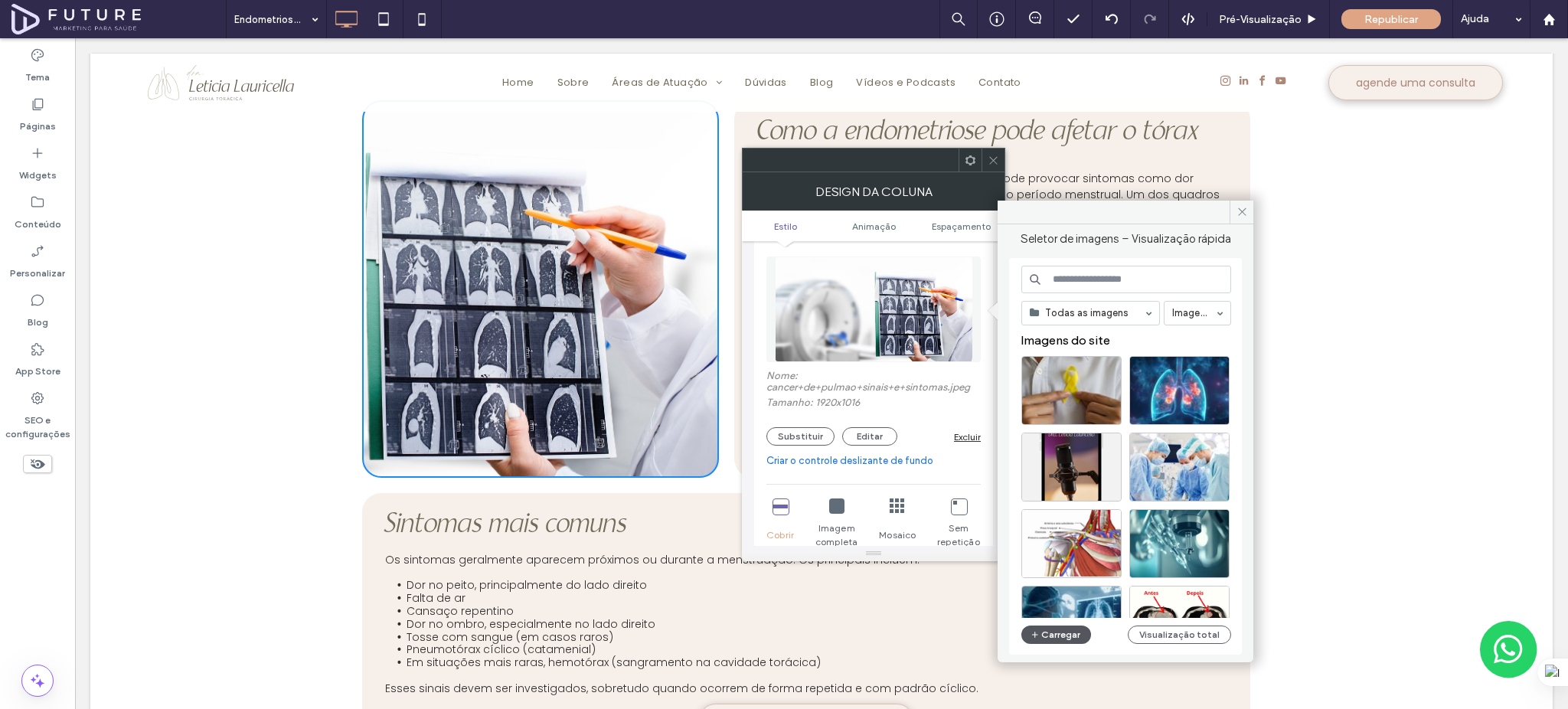 click on "Carregar" at bounding box center [1056, 635] 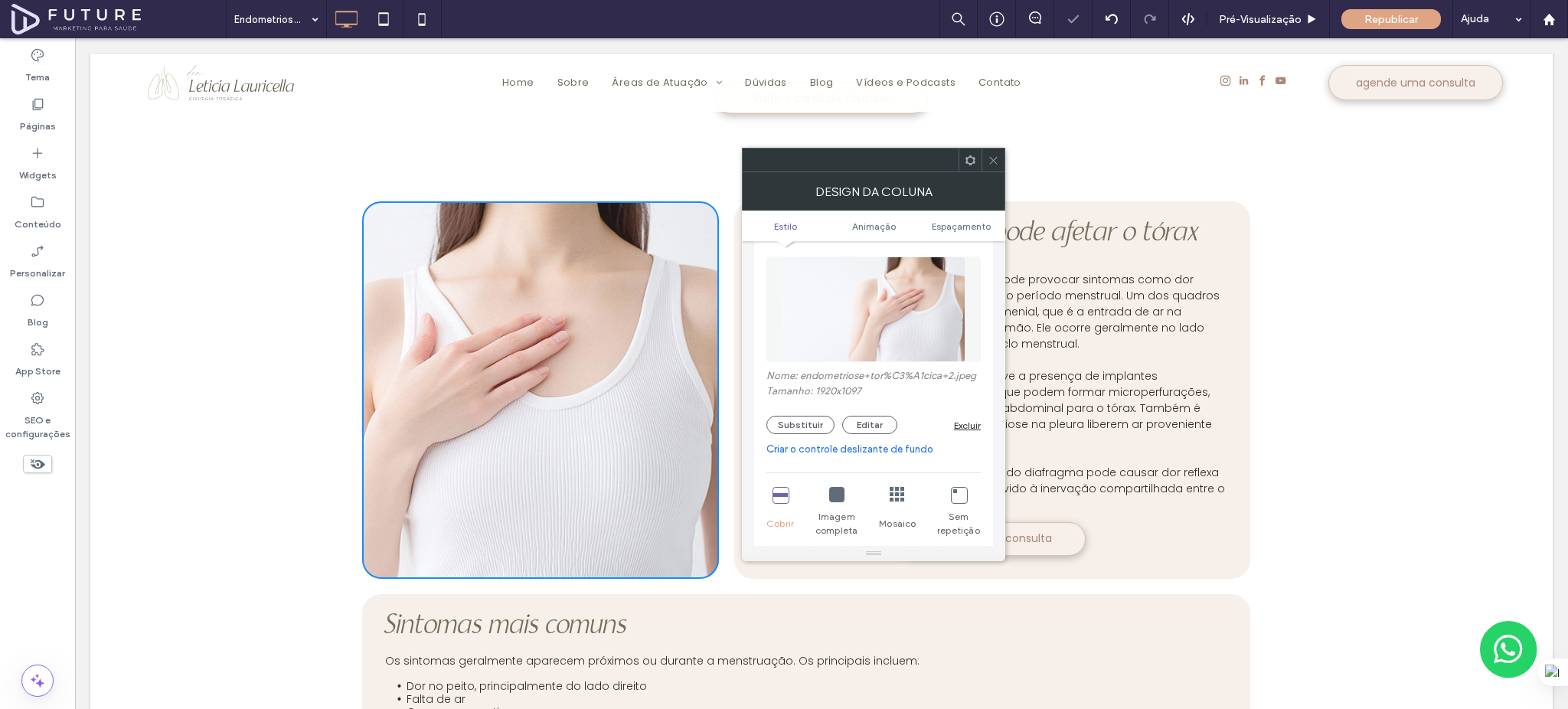 scroll, scrollTop: 1021, scrollLeft: 0, axis: vertical 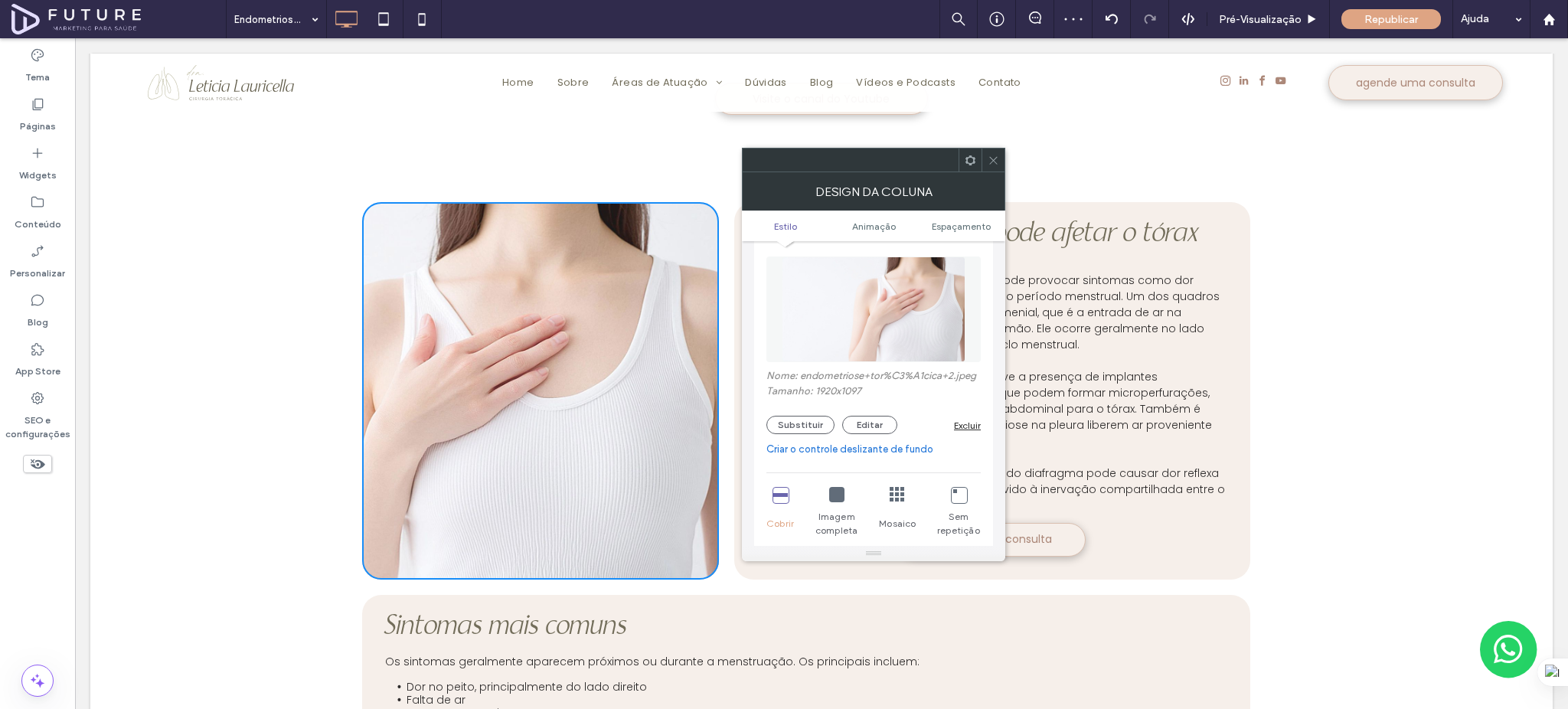 click at bounding box center (993, 160) 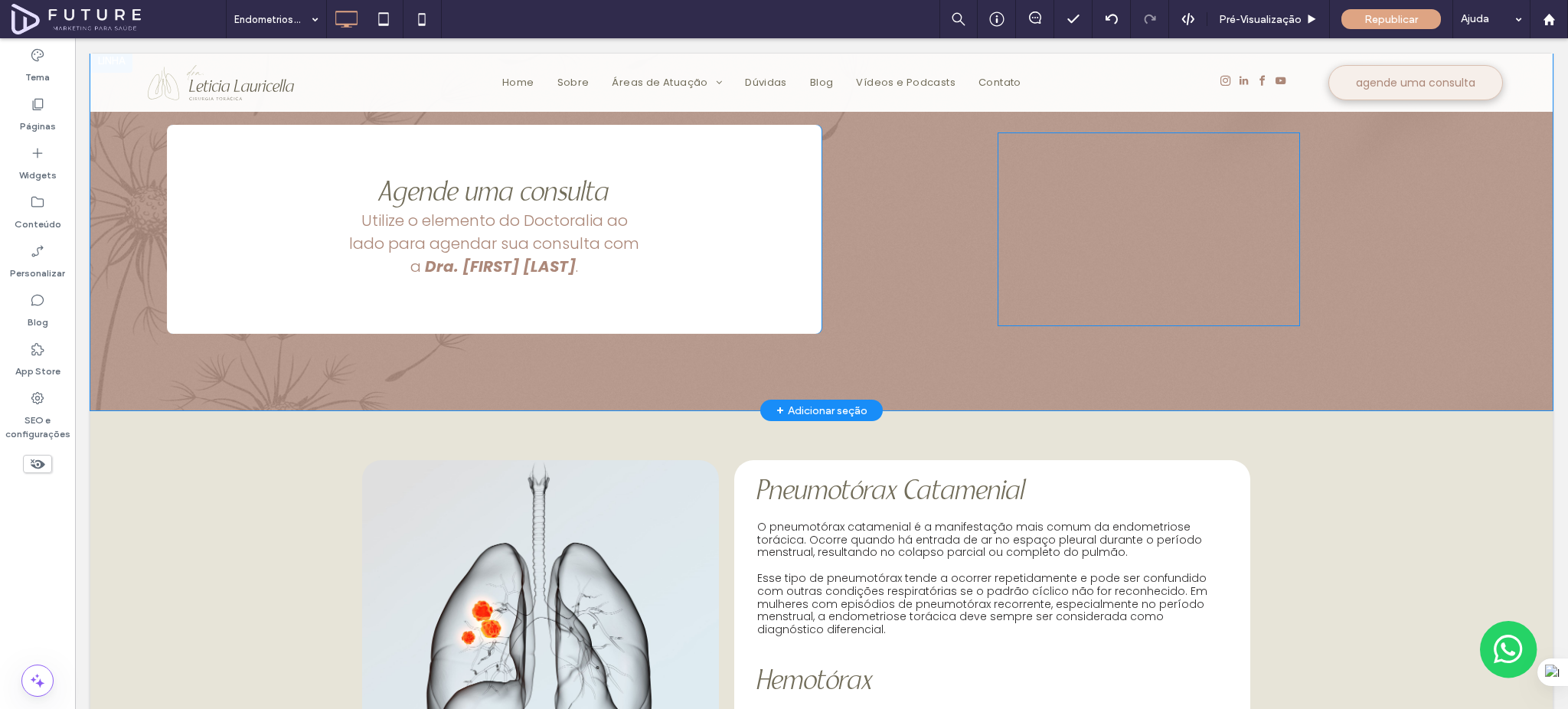 scroll, scrollTop: 2144, scrollLeft: 0, axis: vertical 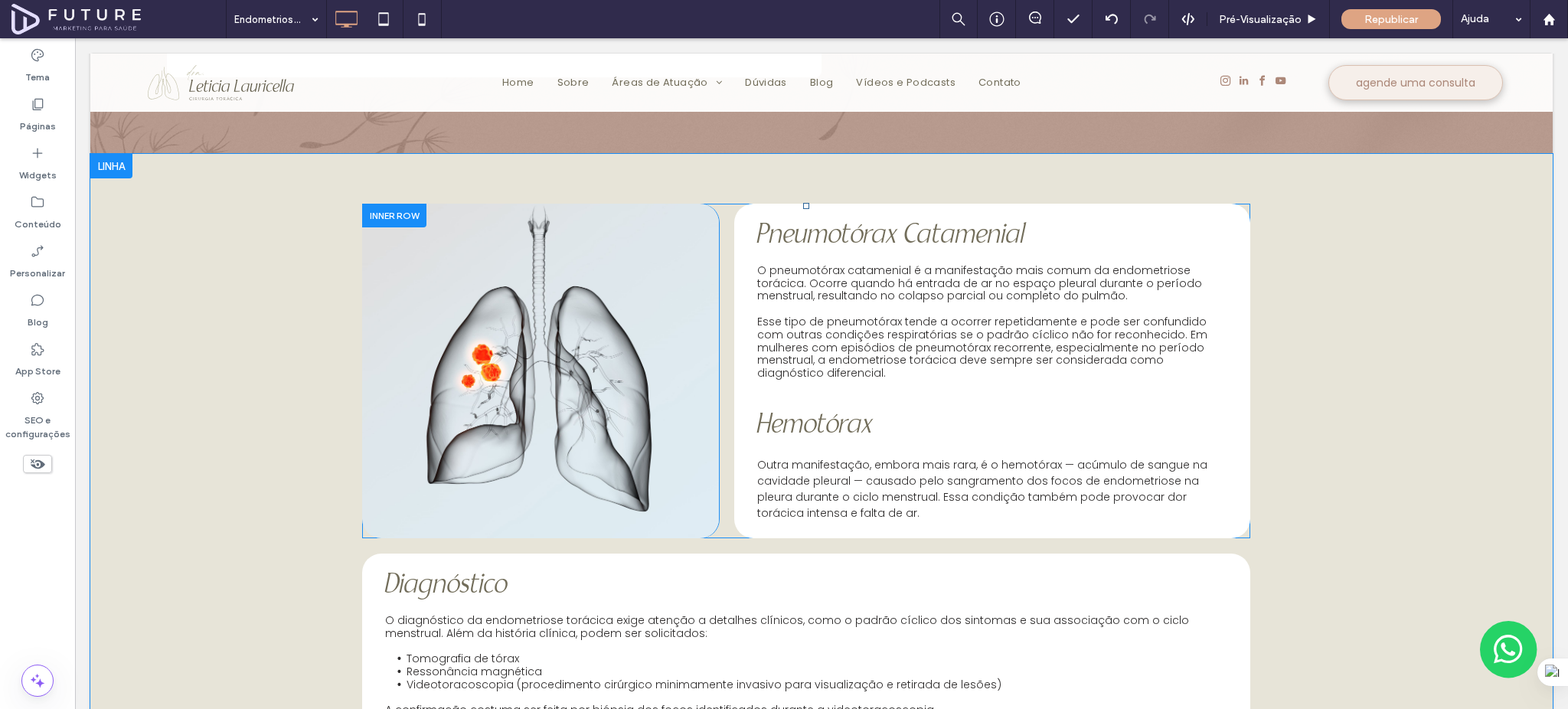 click on "Click To Paste" at bounding box center (541, 371) 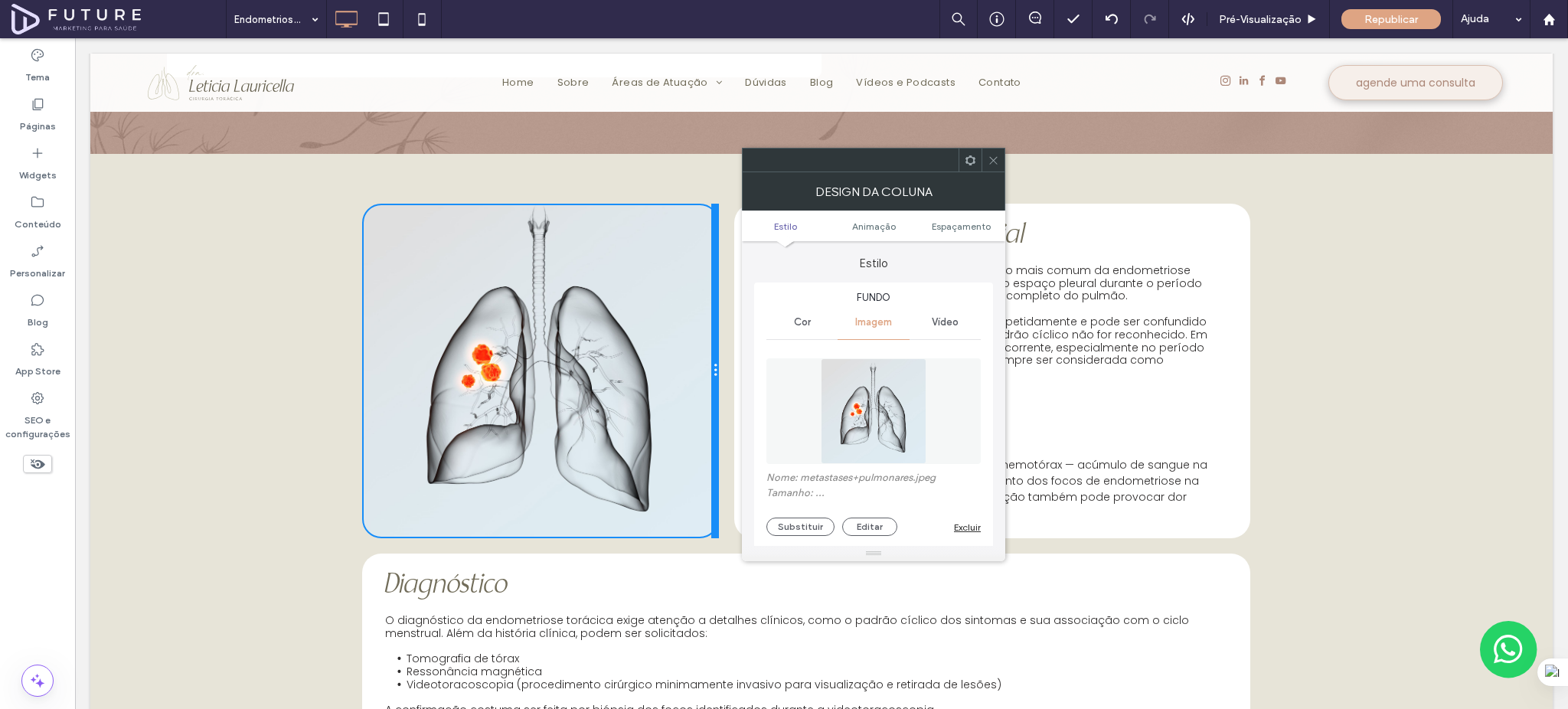 type on "**" 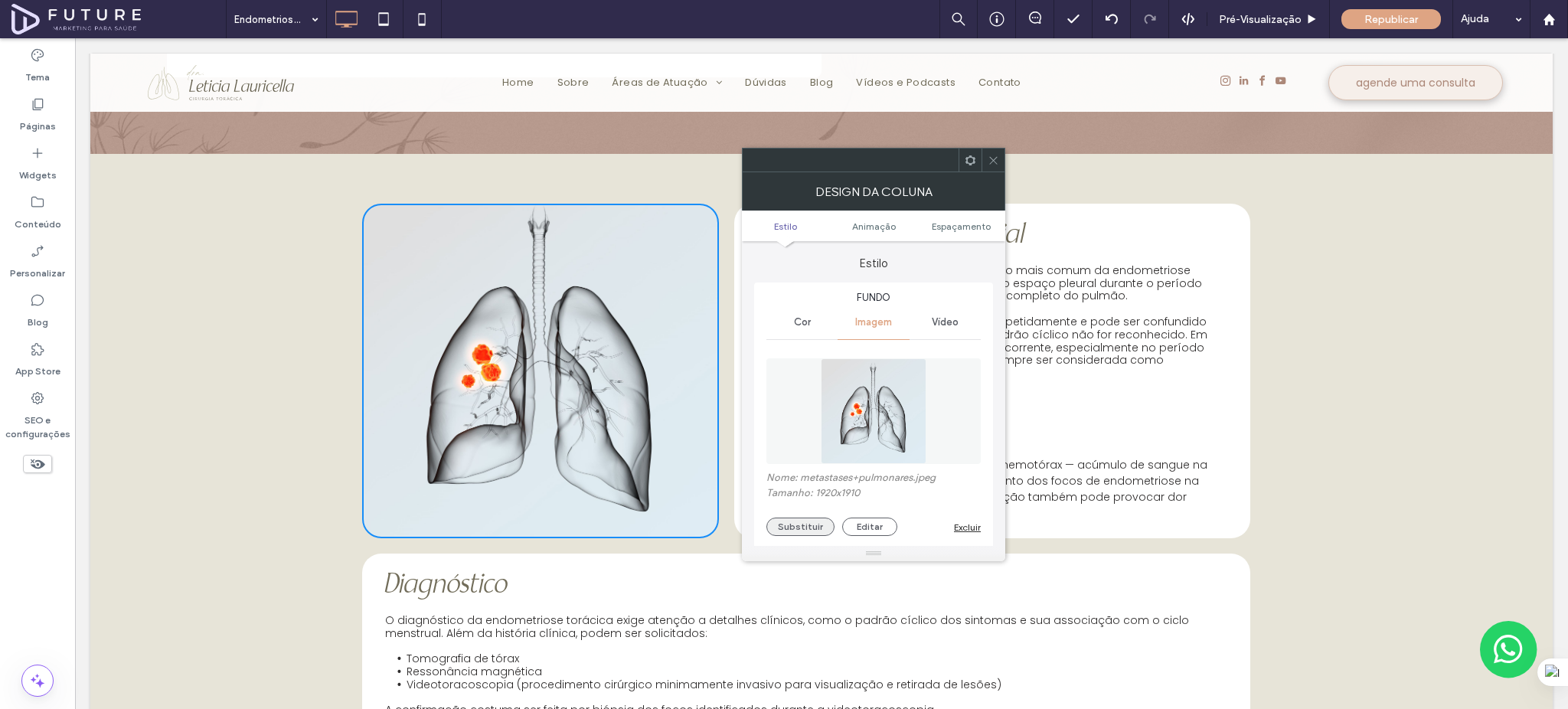 click on "Substituir" at bounding box center [800, 527] 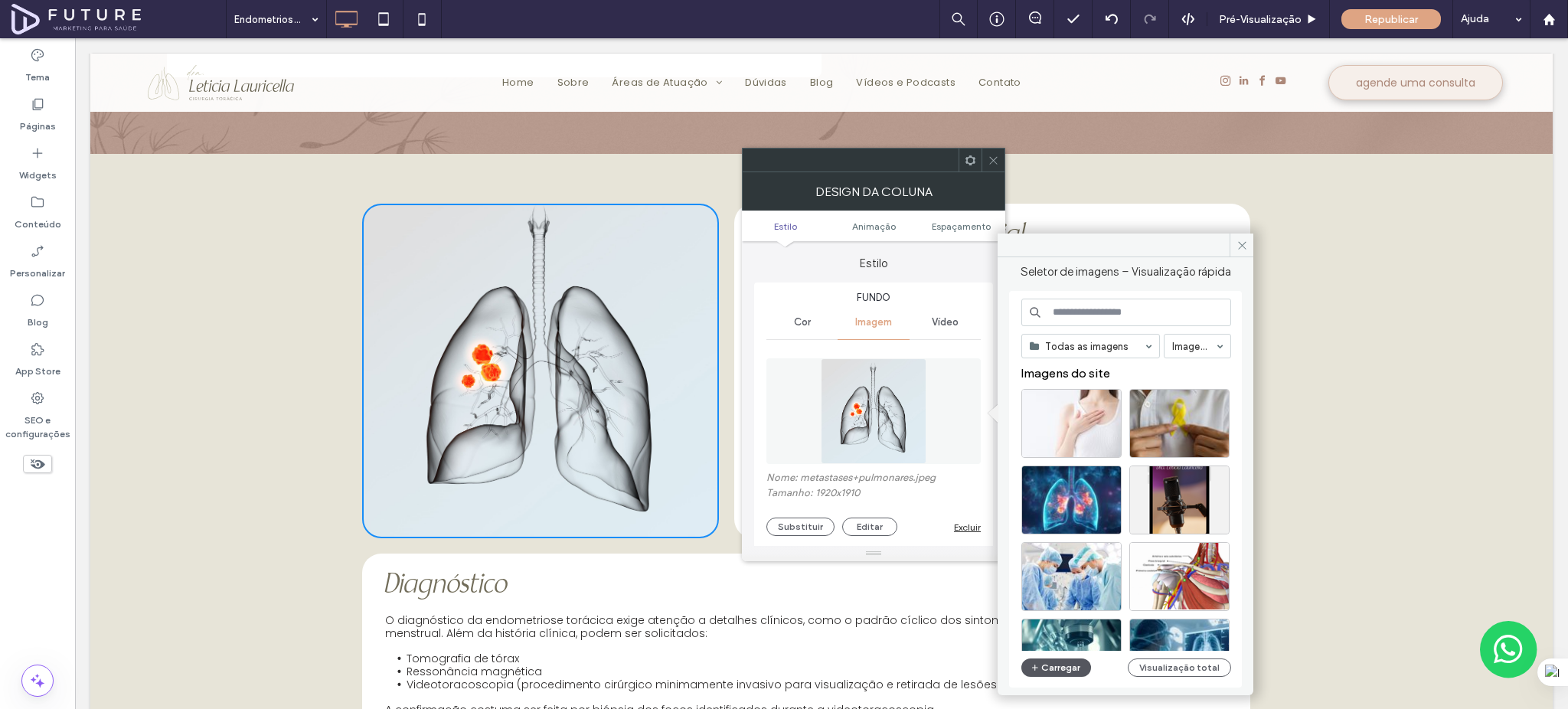 click on "Carregar" at bounding box center (1056, 668) 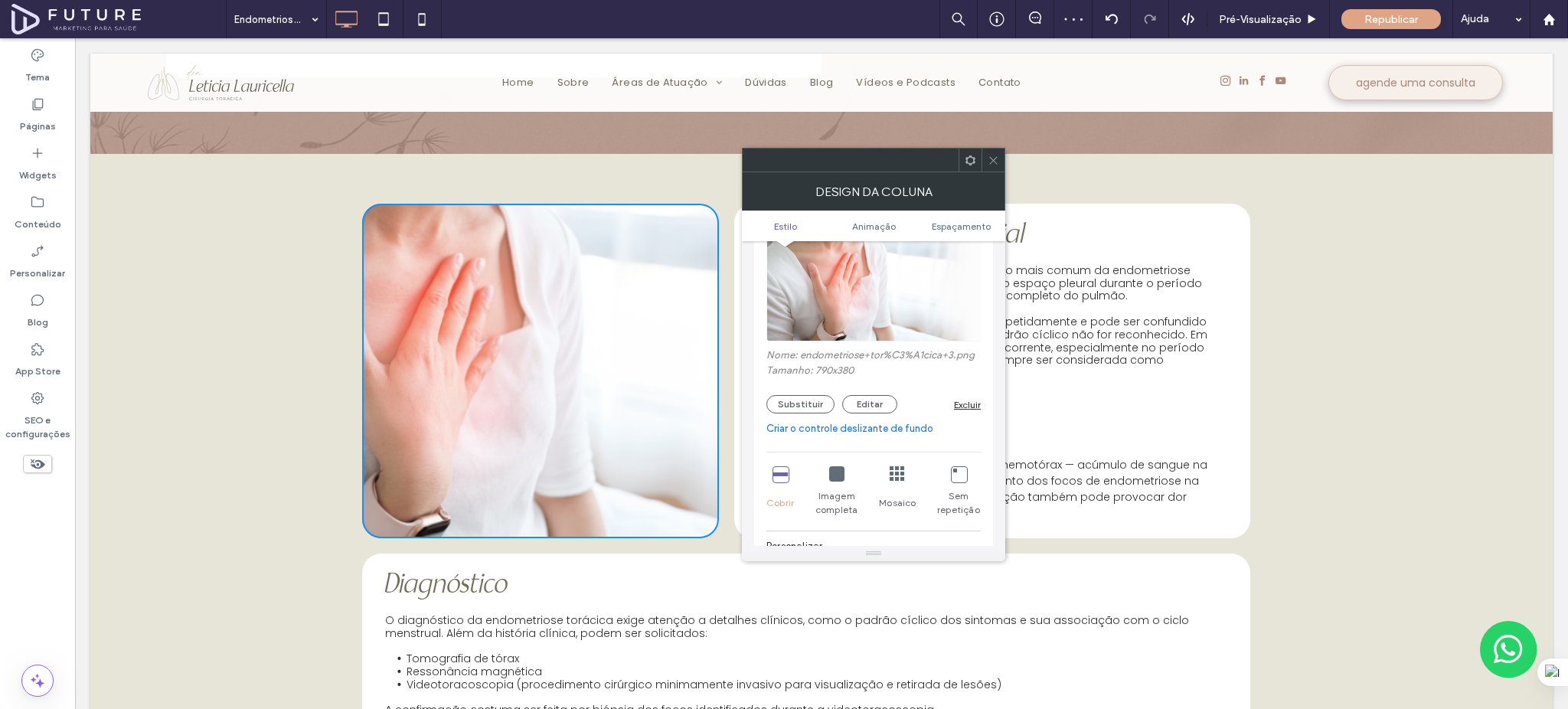 scroll, scrollTop: 204, scrollLeft: 0, axis: vertical 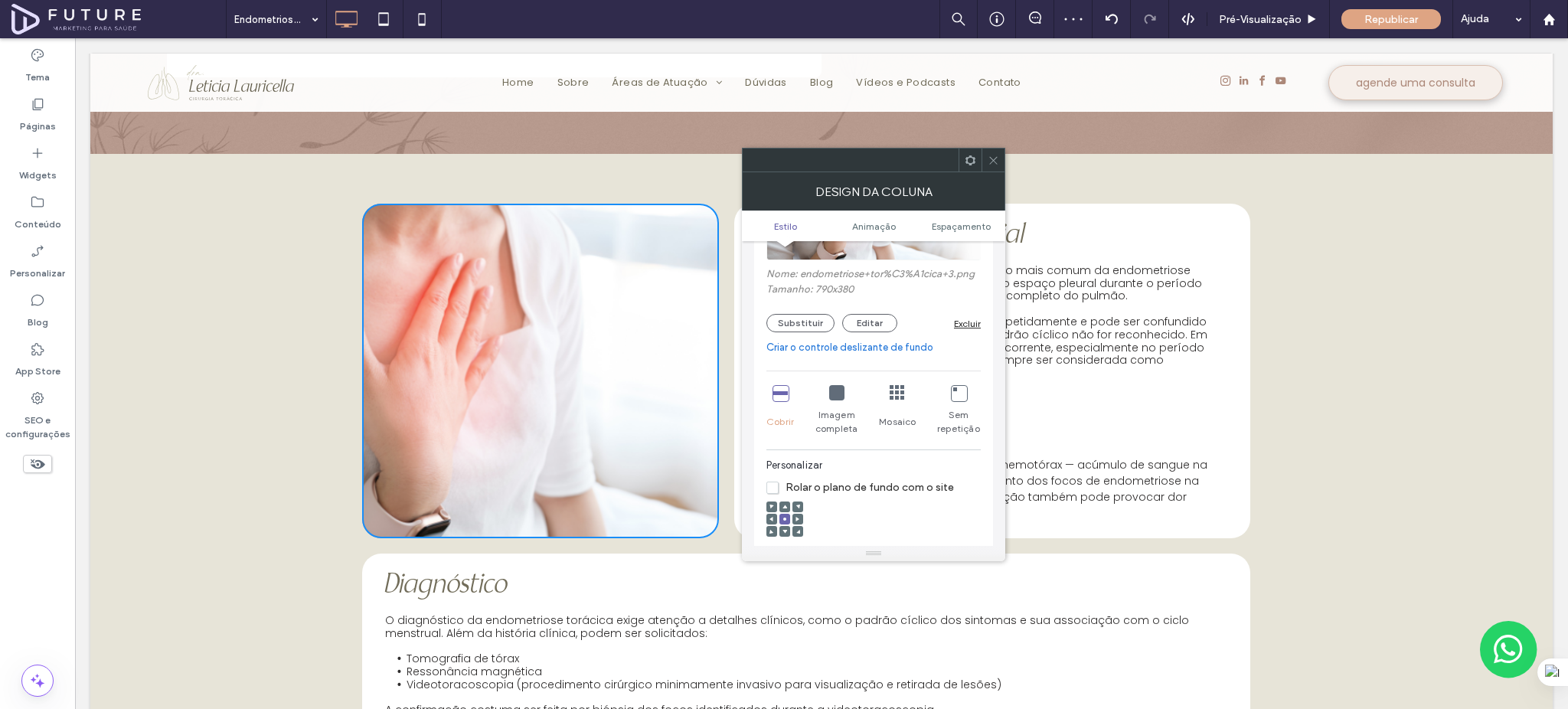 click 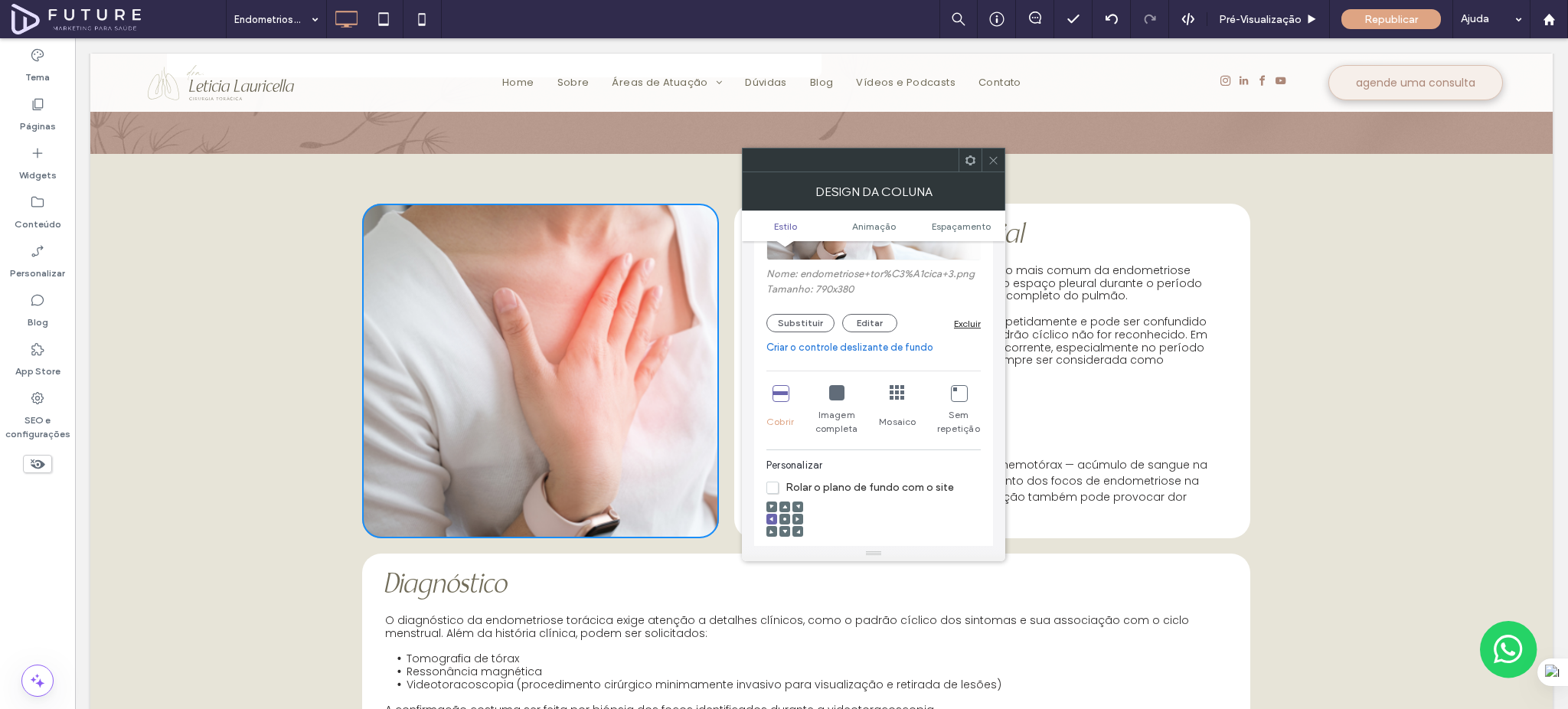 click at bounding box center (993, 160) 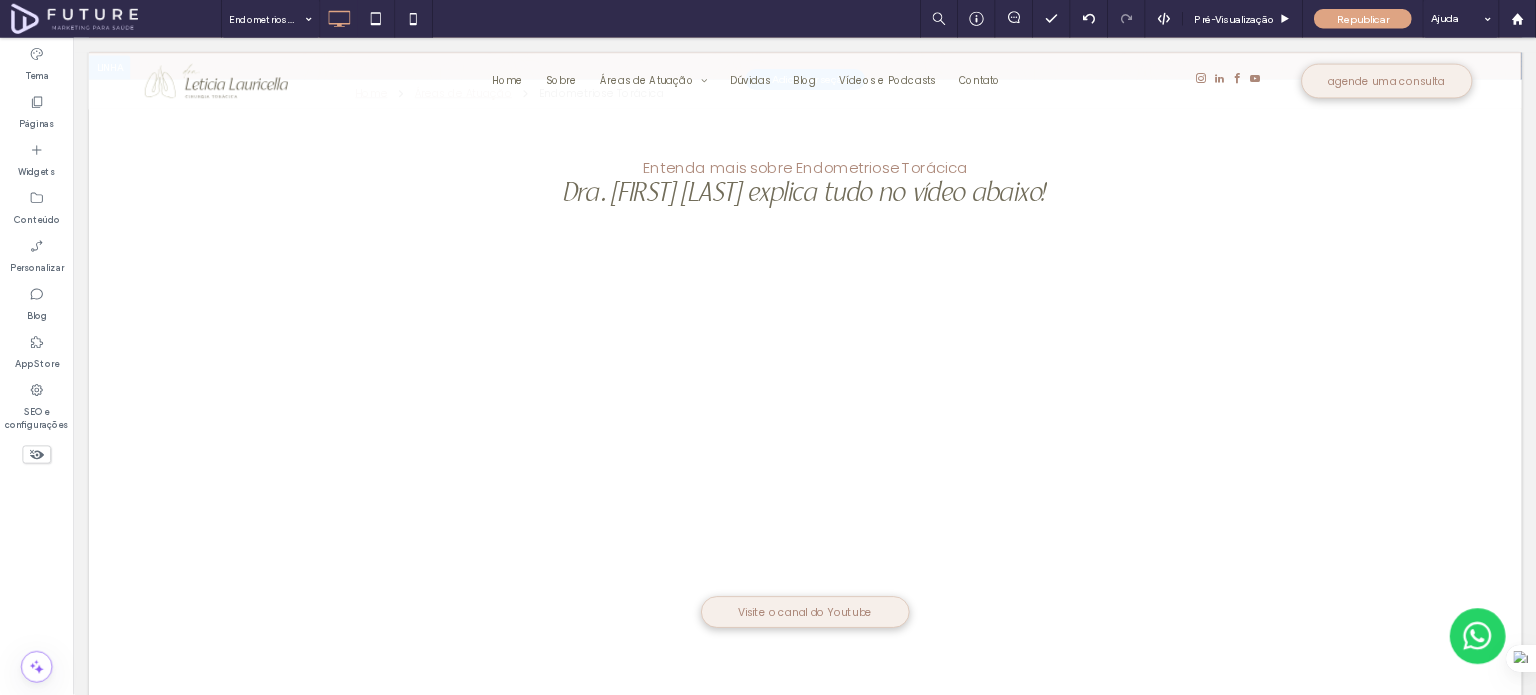 scroll, scrollTop: 0, scrollLeft: 0, axis: both 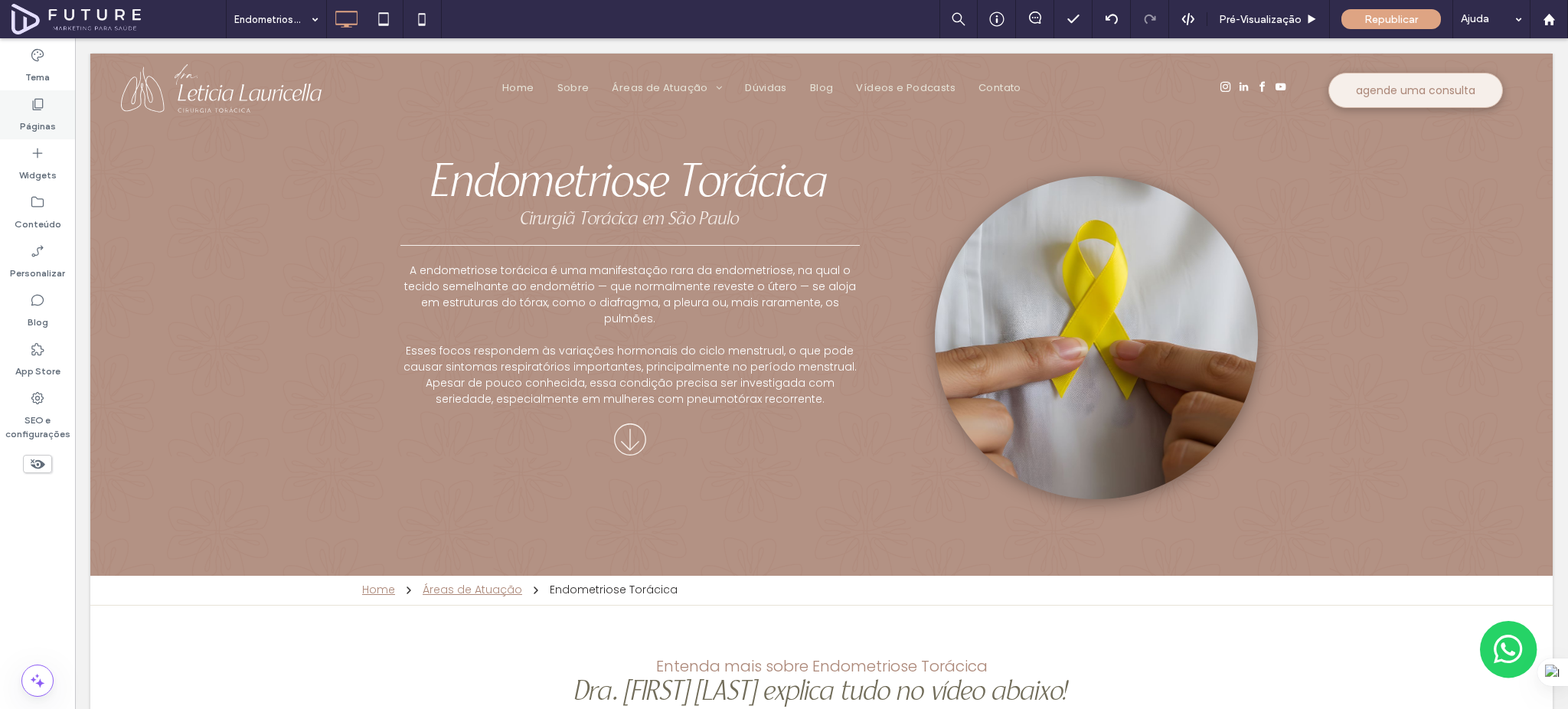 click on "Páginas" at bounding box center (38, 123) 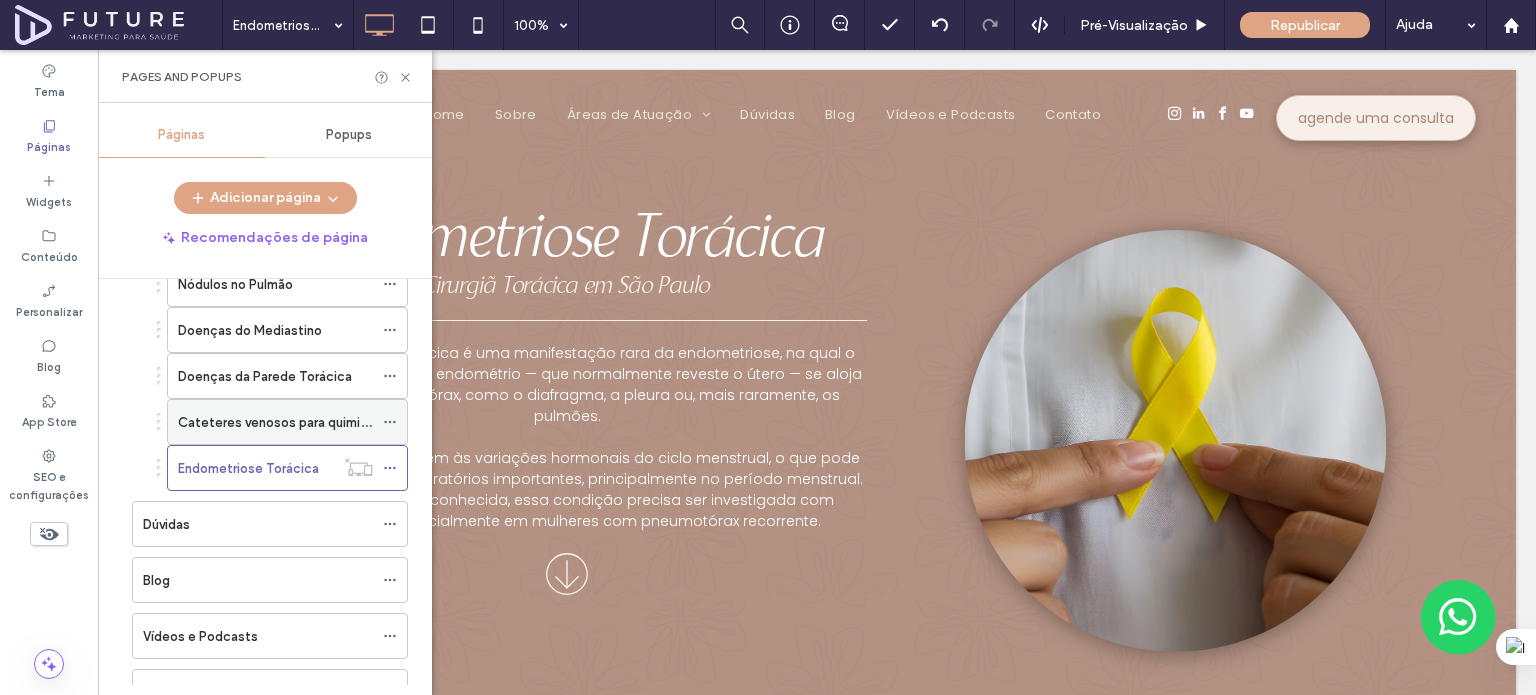 scroll, scrollTop: 400, scrollLeft: 0, axis: vertical 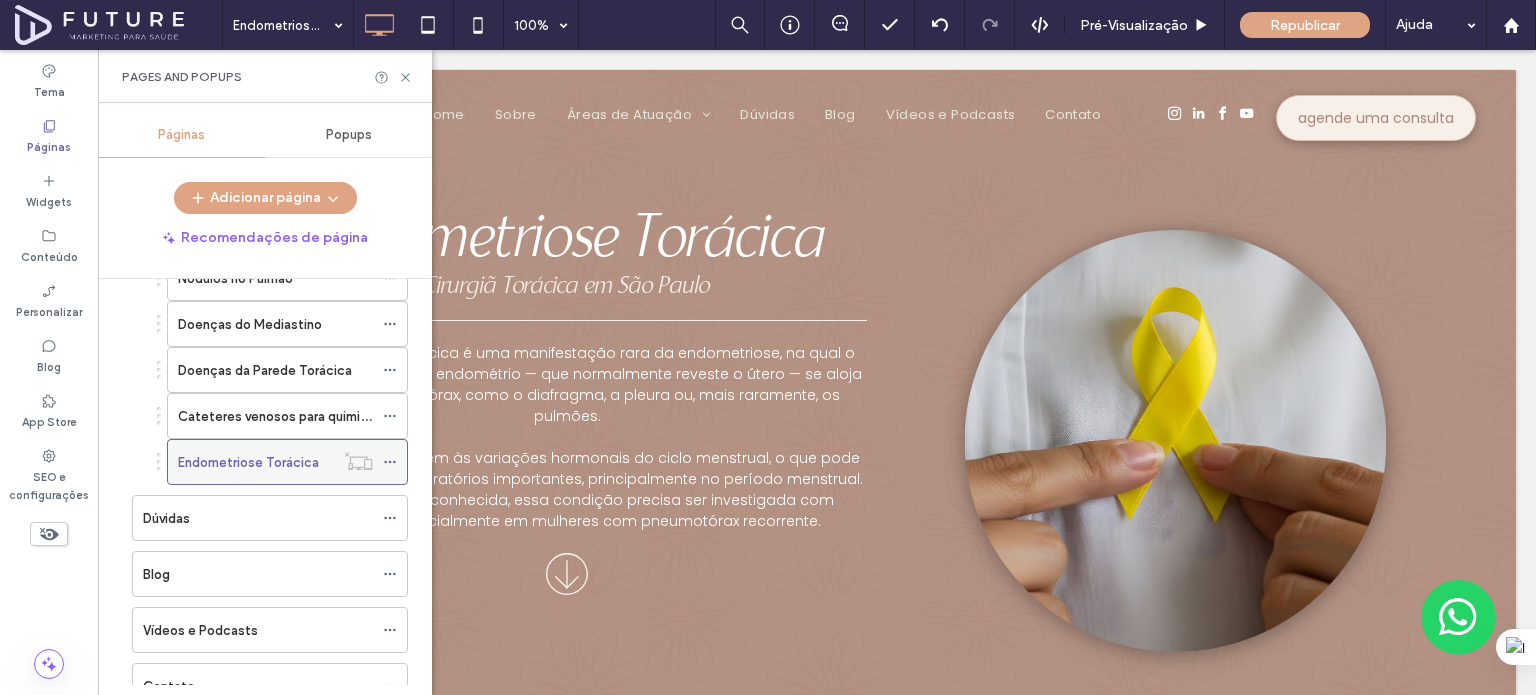 click 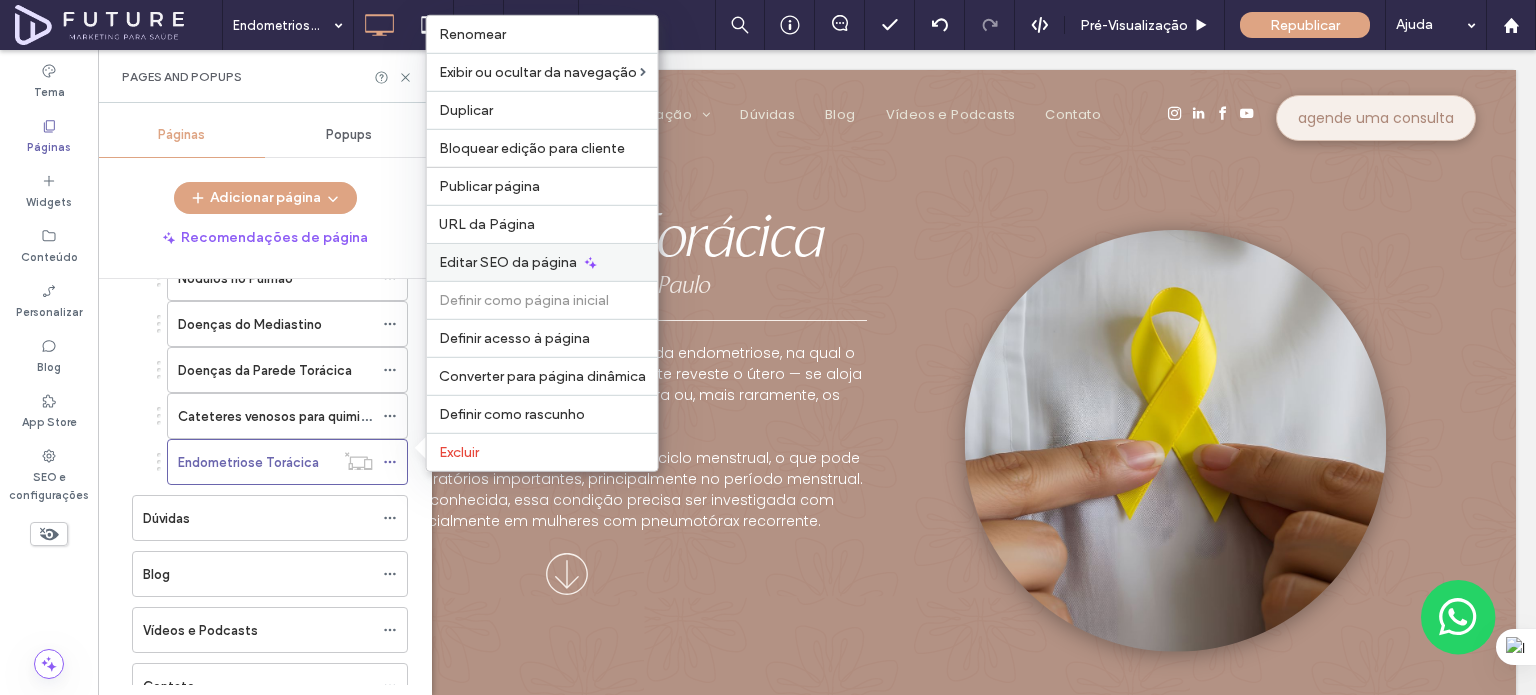 click on "Editar SEO da página" at bounding box center [508, 262] 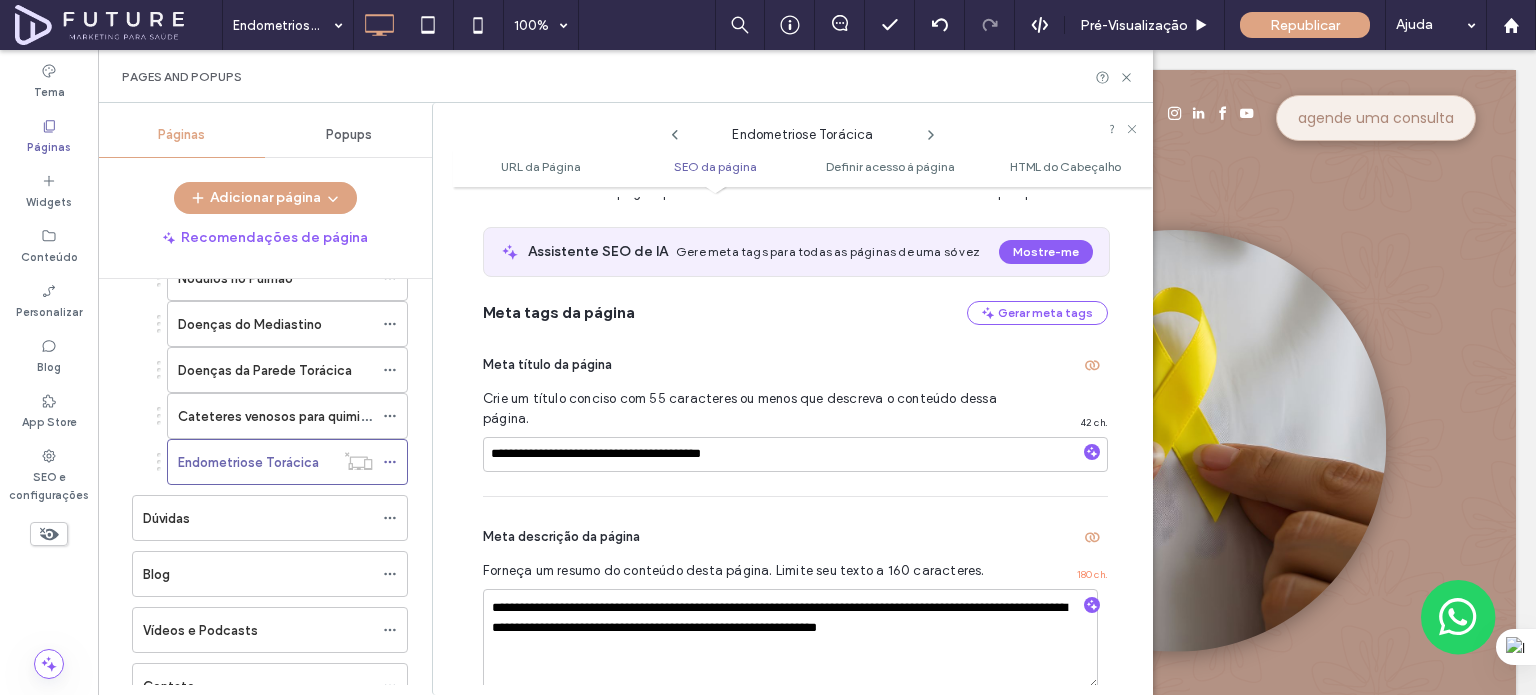 scroll, scrollTop: 374, scrollLeft: 0, axis: vertical 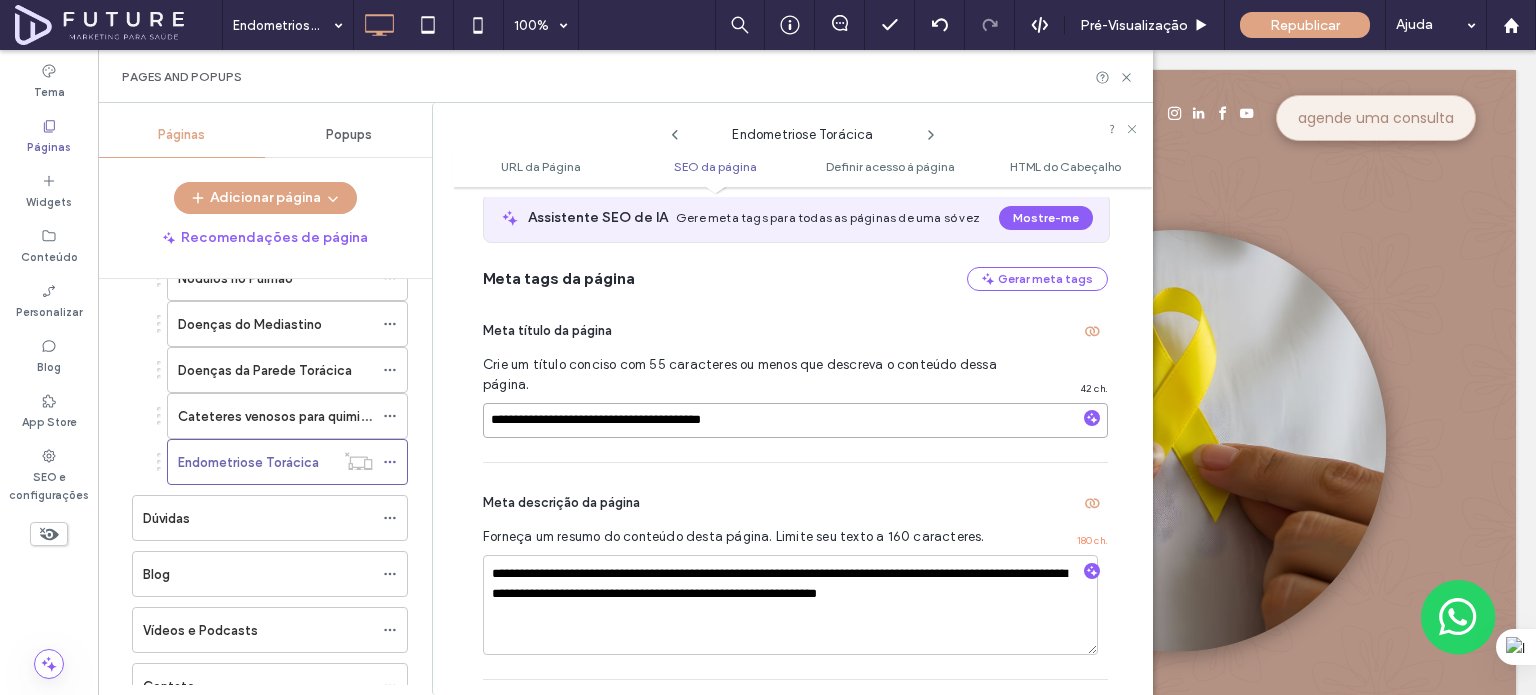 drag, startPoint x: 600, startPoint y: 422, endPoint x: 444, endPoint y: 414, distance: 156.20499 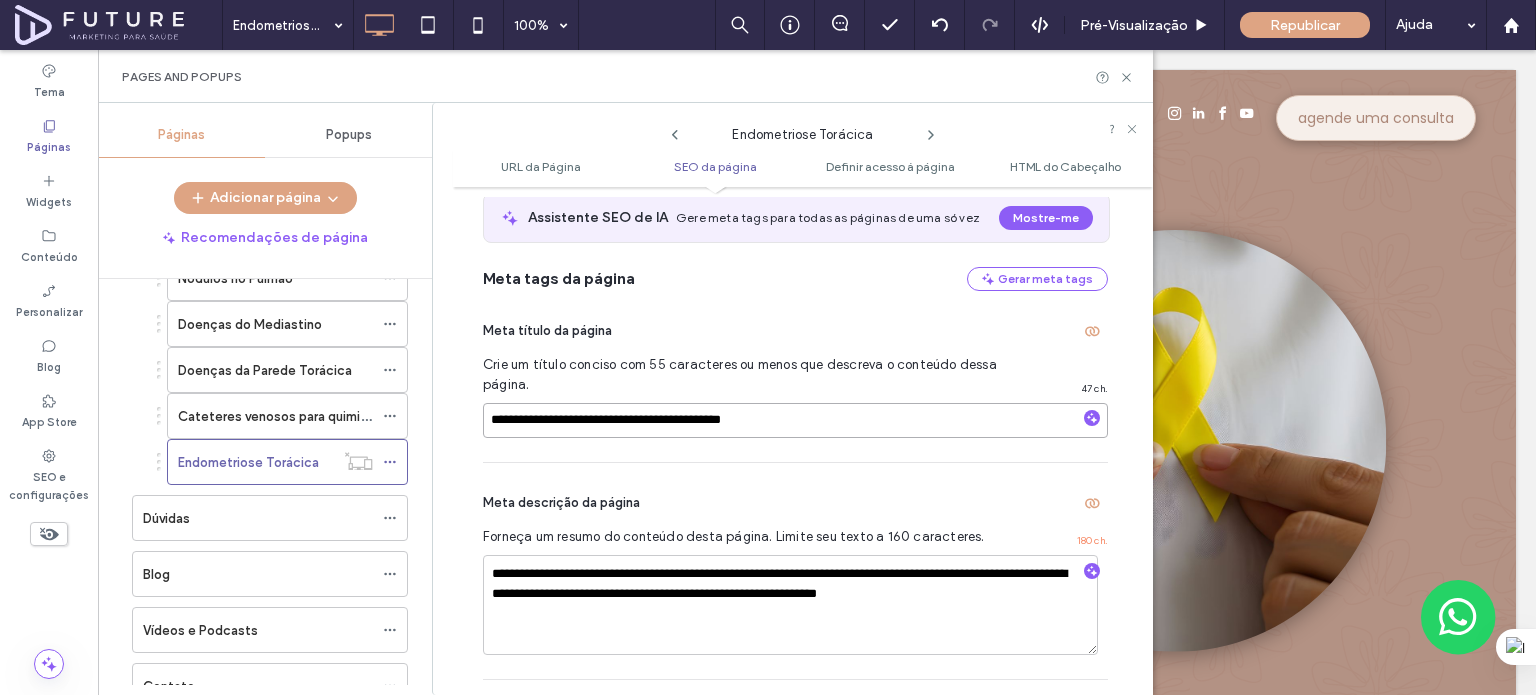 type on "**********" 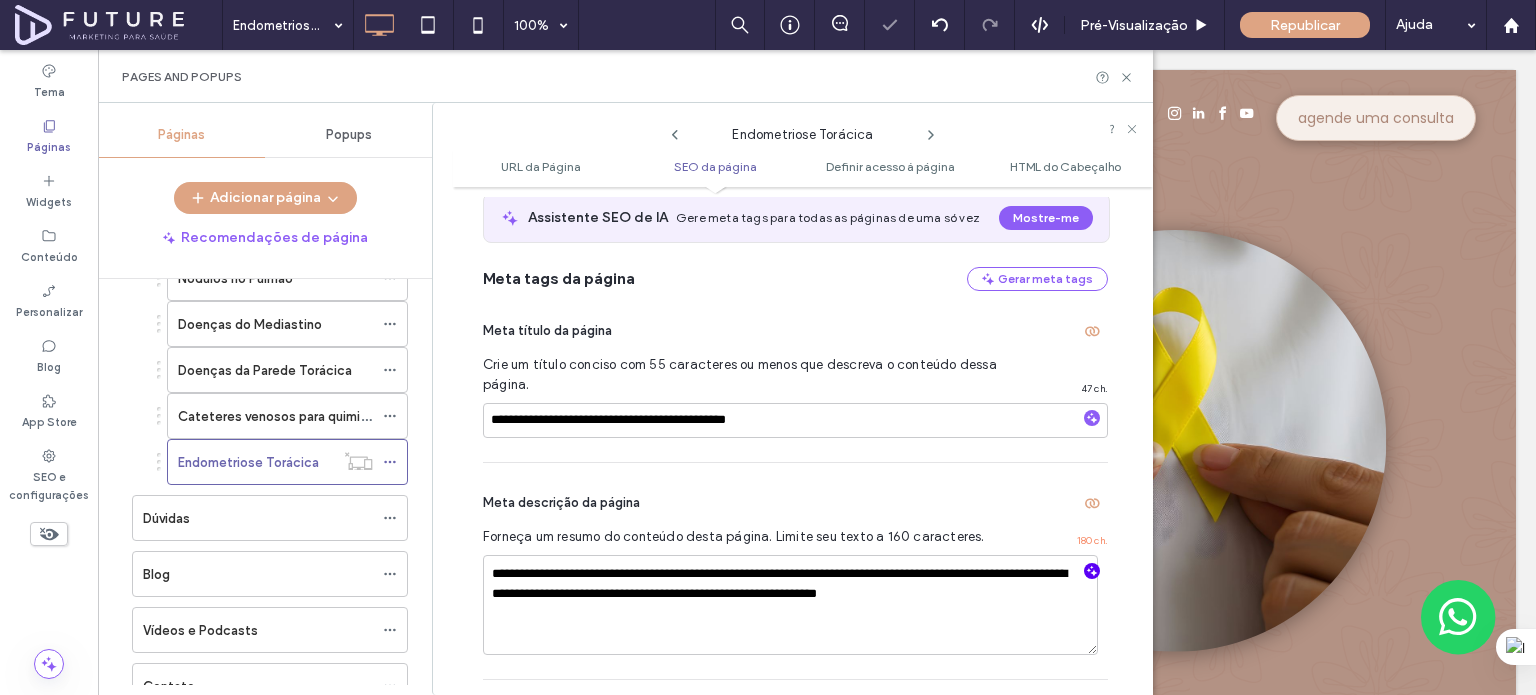 click 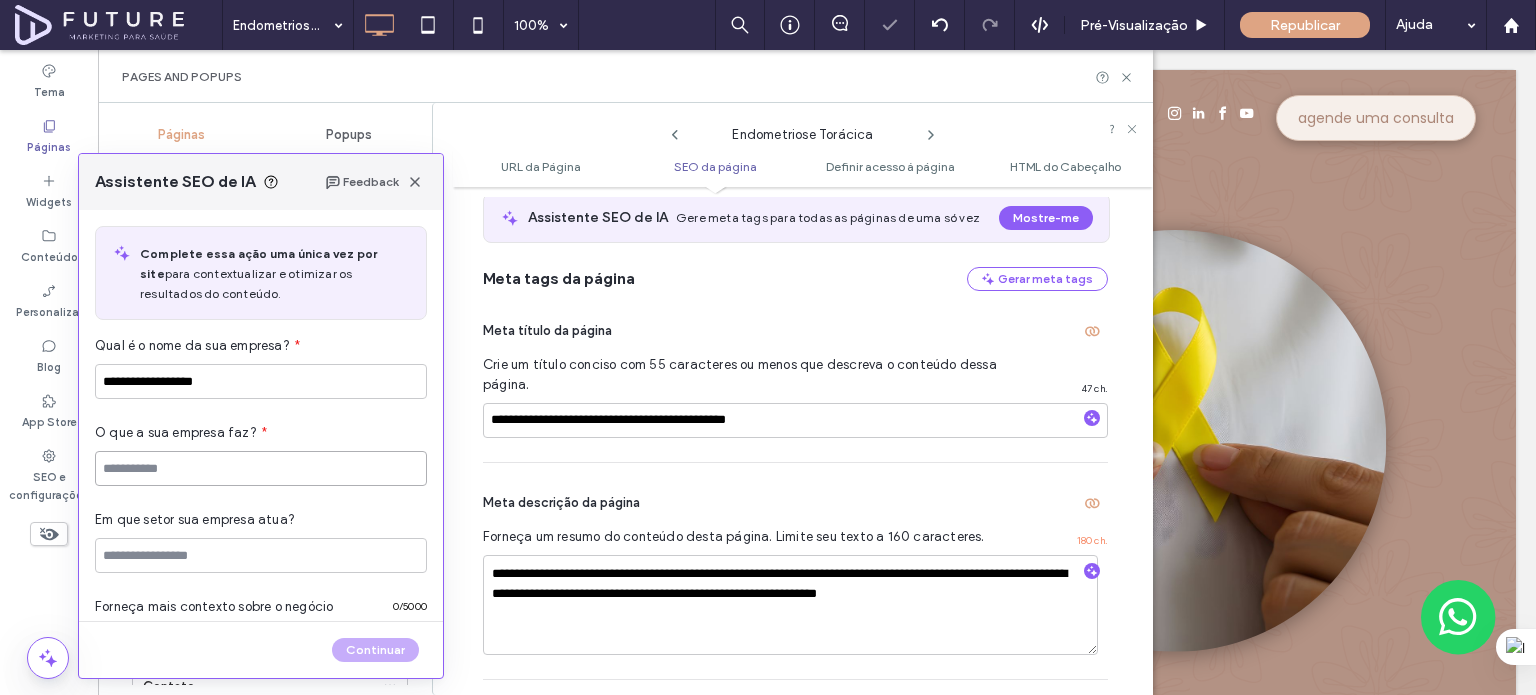 click at bounding box center [261, 468] 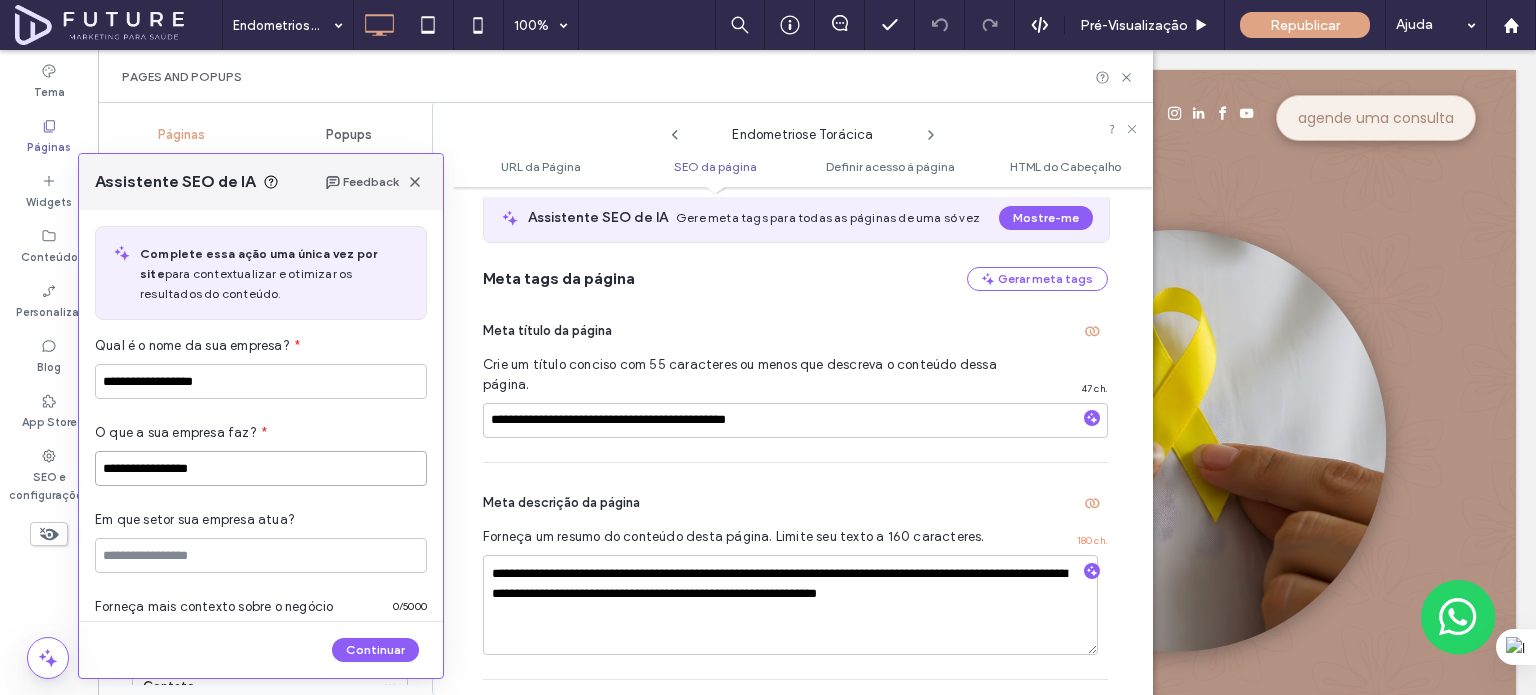 type on "**********" 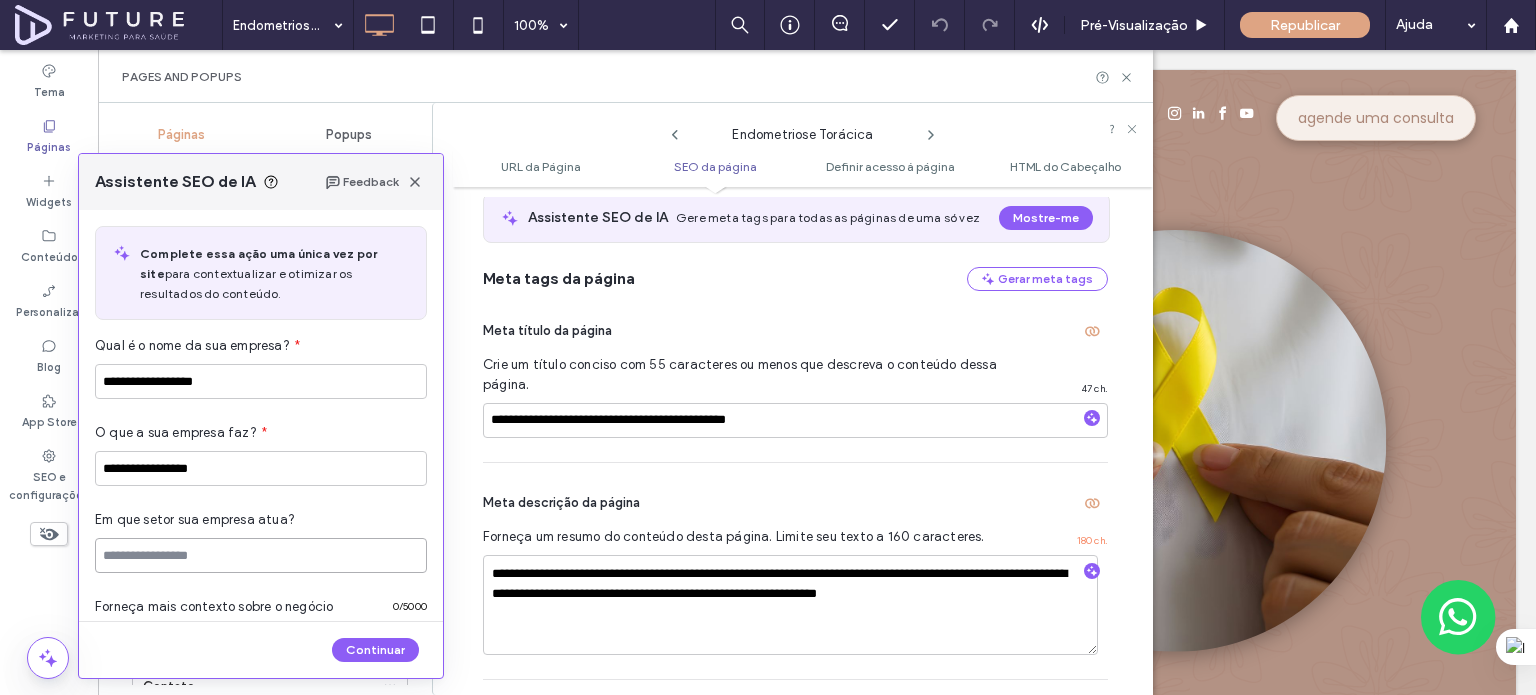 click at bounding box center (261, 555) 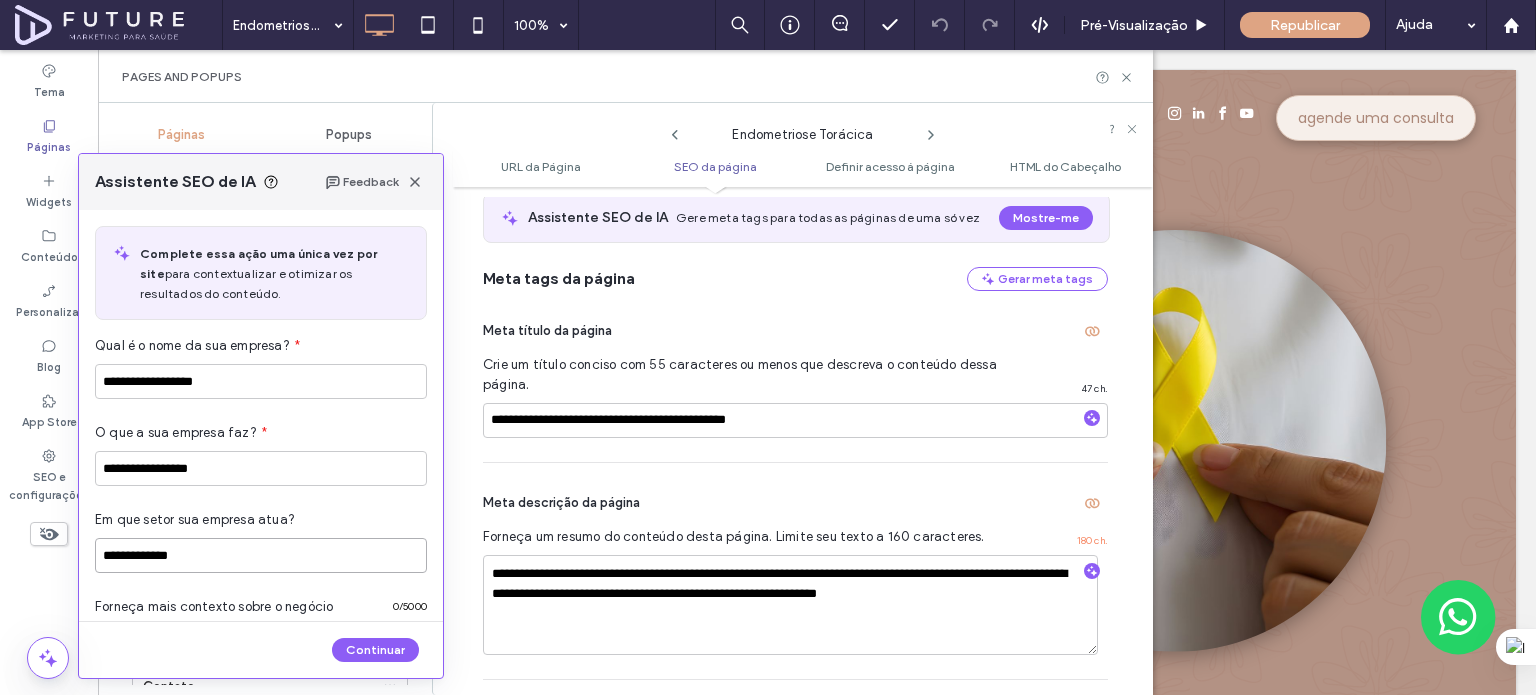 type on "**********" 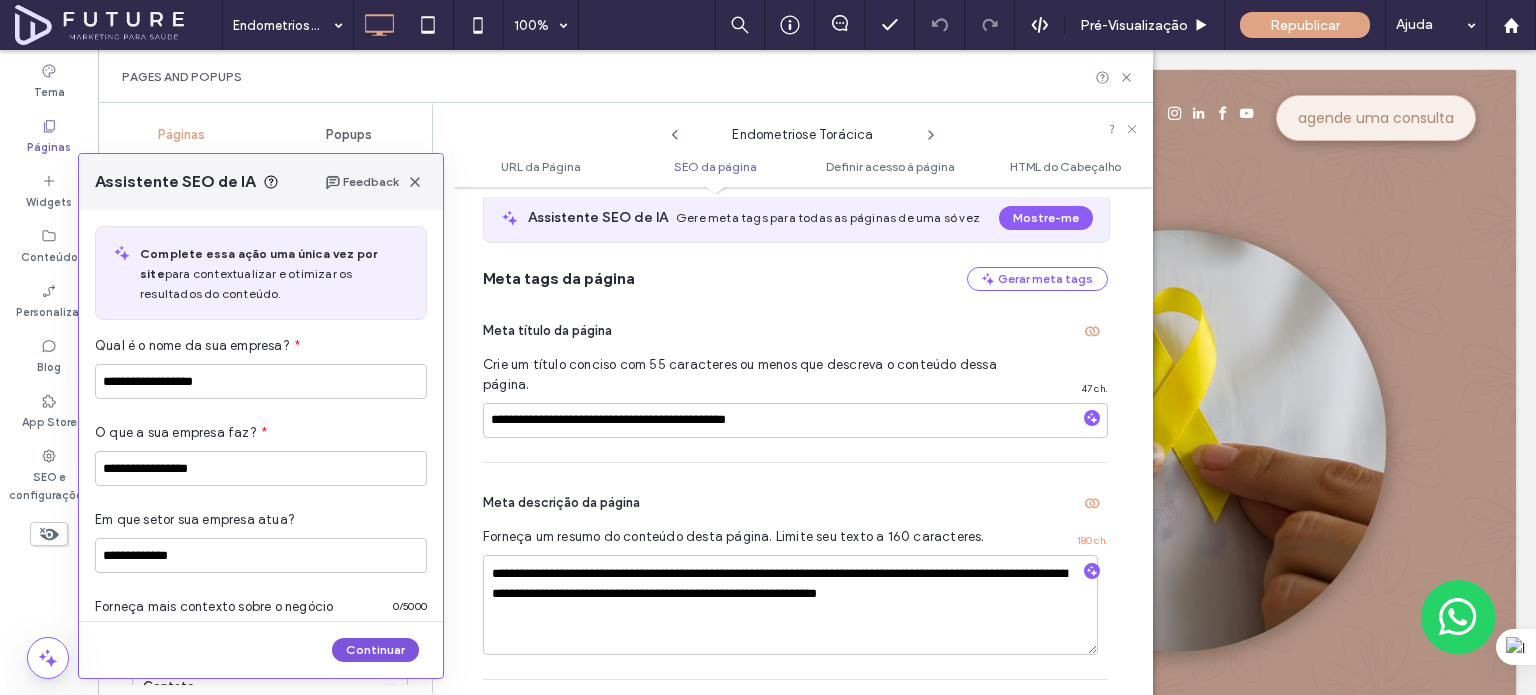 click on "Continuar" at bounding box center (375, 650) 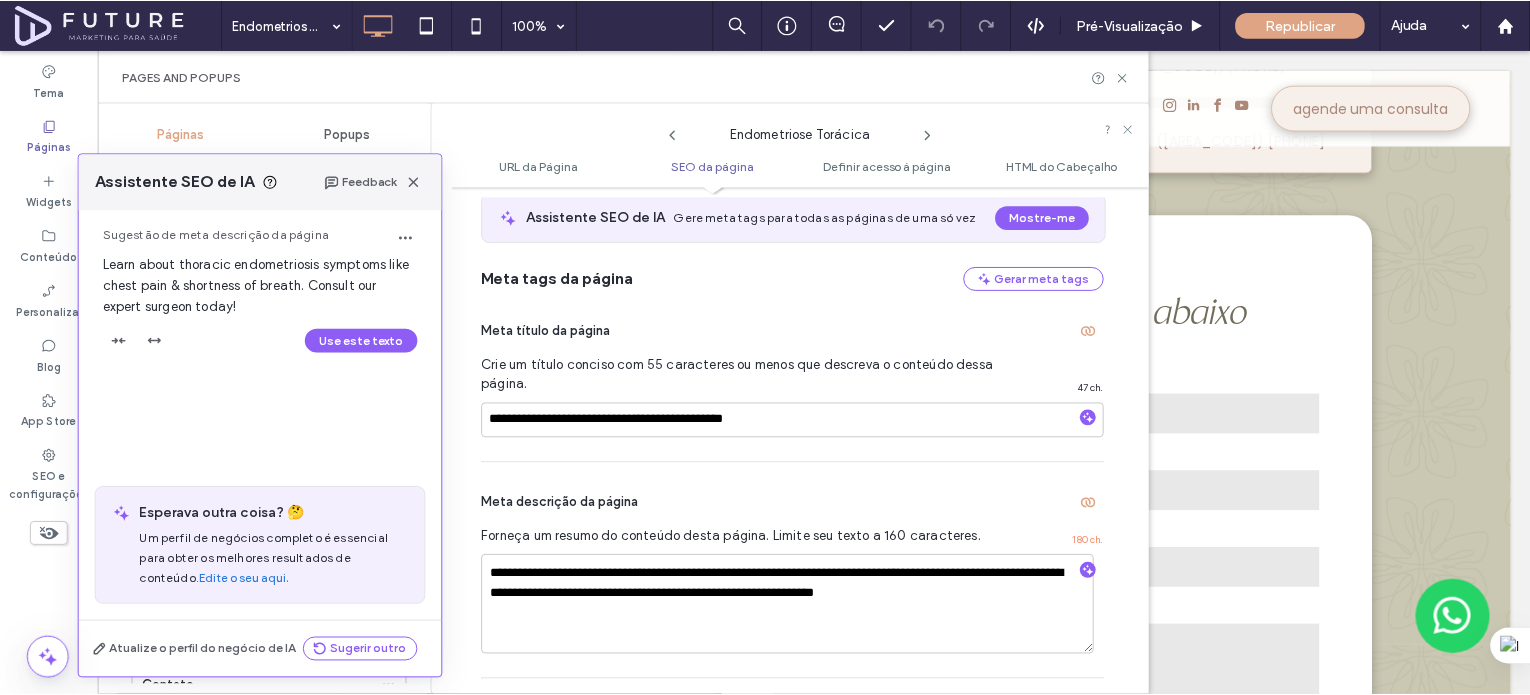 scroll, scrollTop: 7313, scrollLeft: 0, axis: vertical 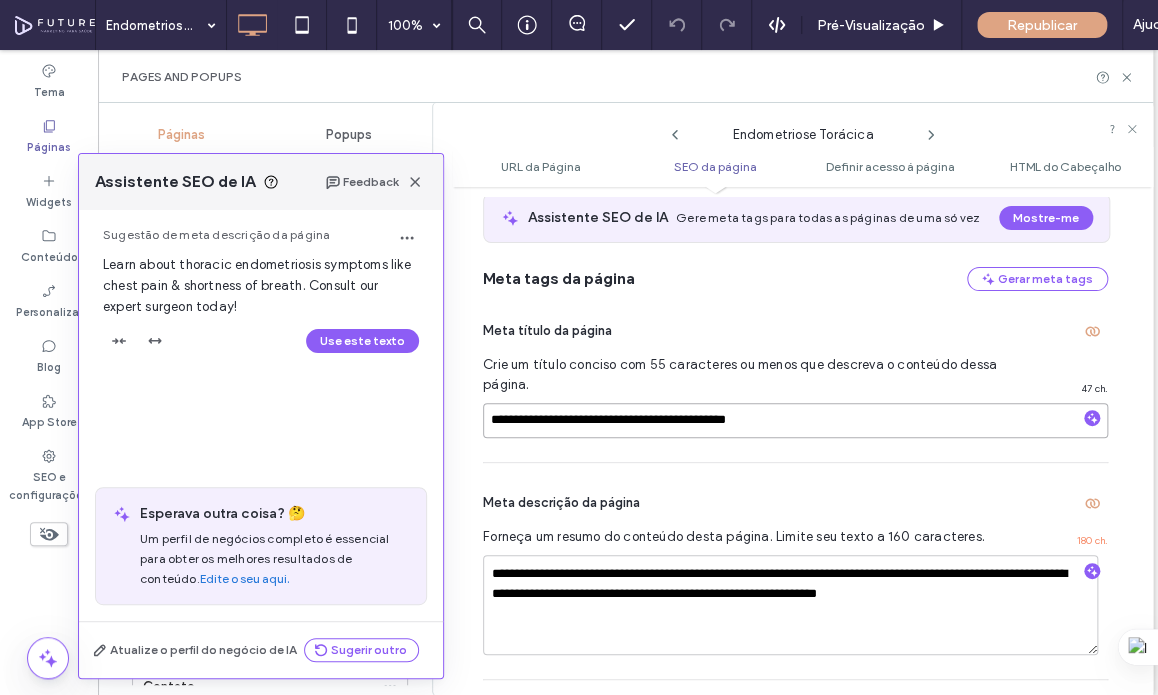 click on "**********" at bounding box center (795, 420) 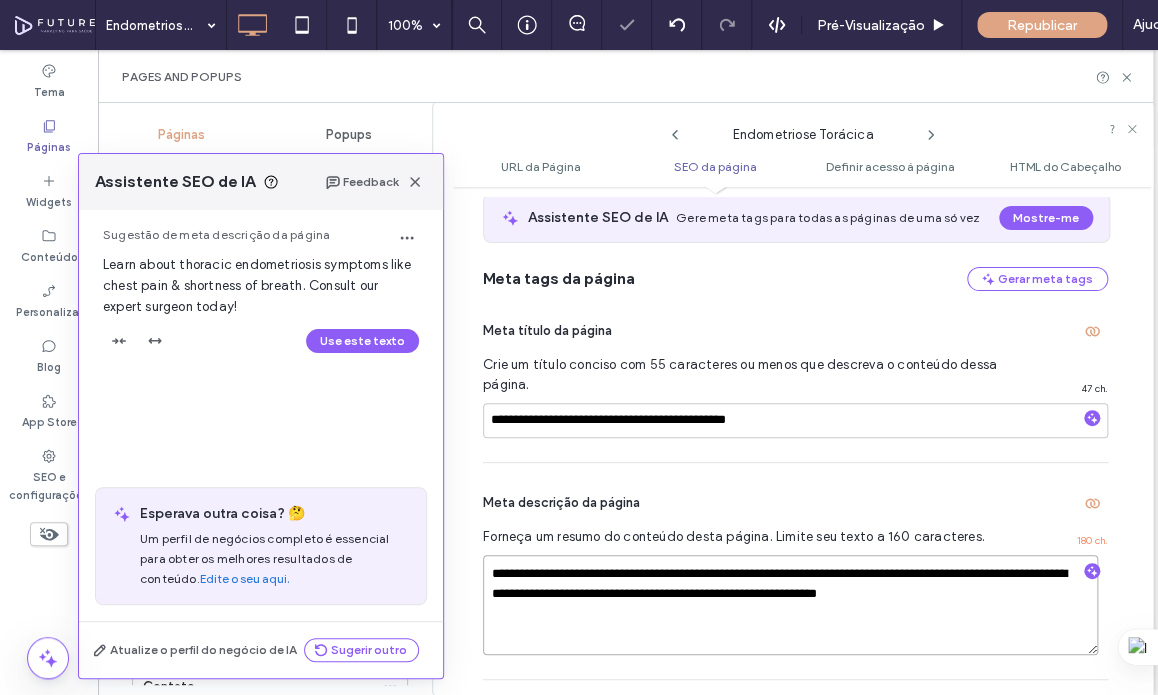 paste 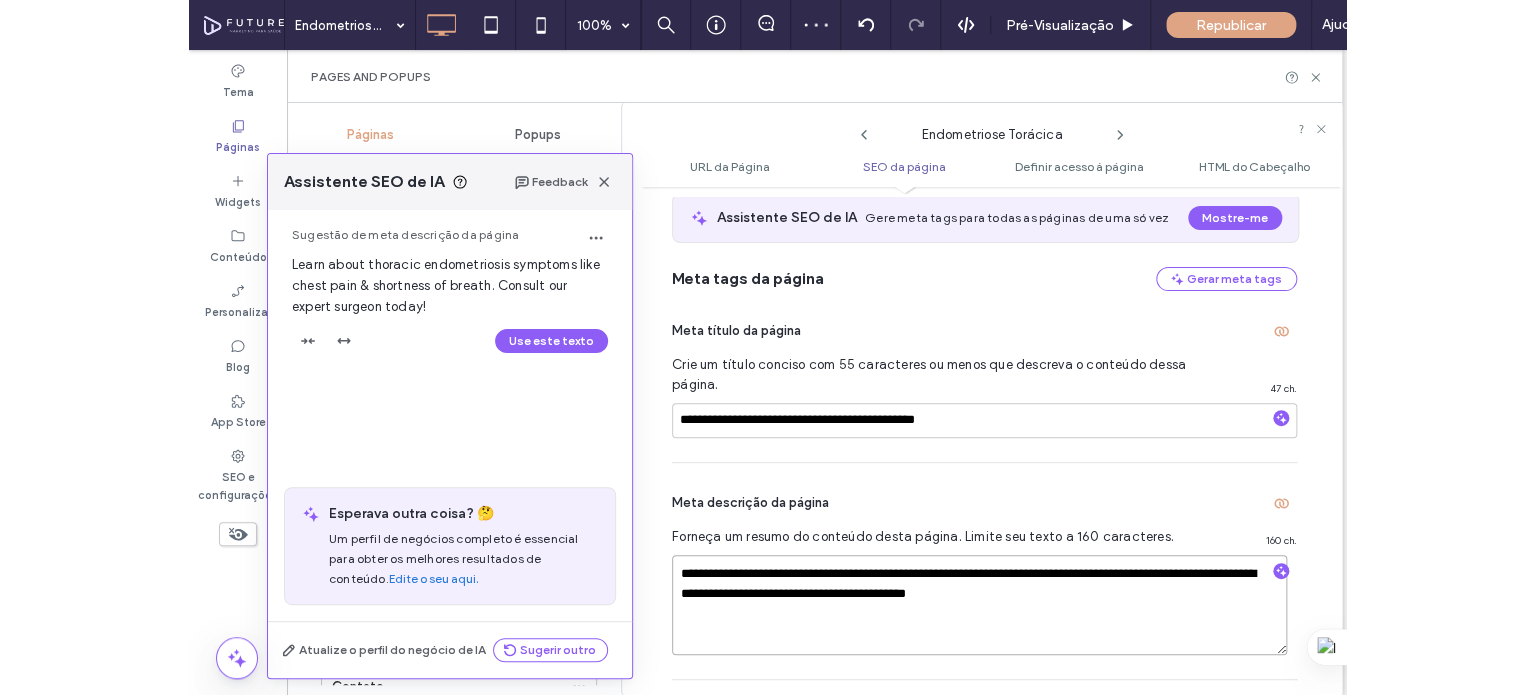 scroll, scrollTop: 6687, scrollLeft: 0, axis: vertical 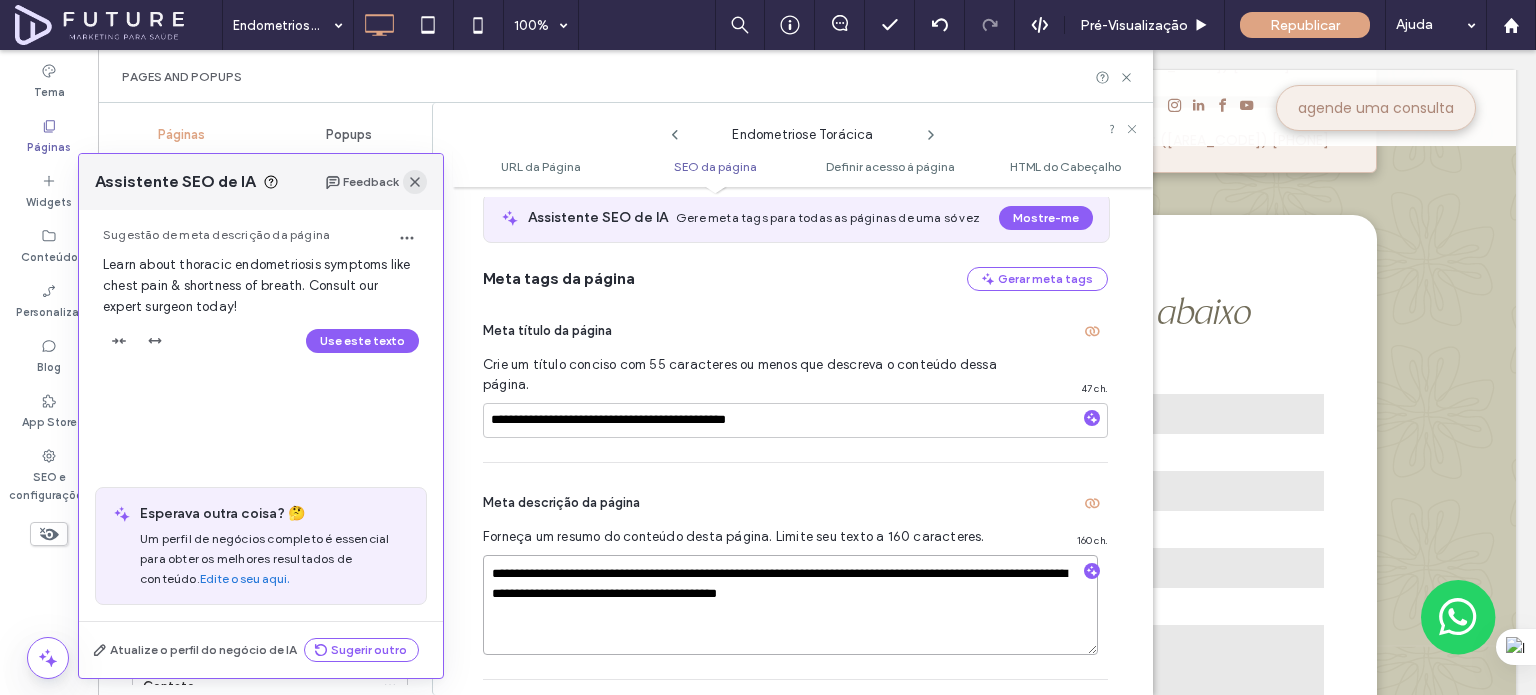 click 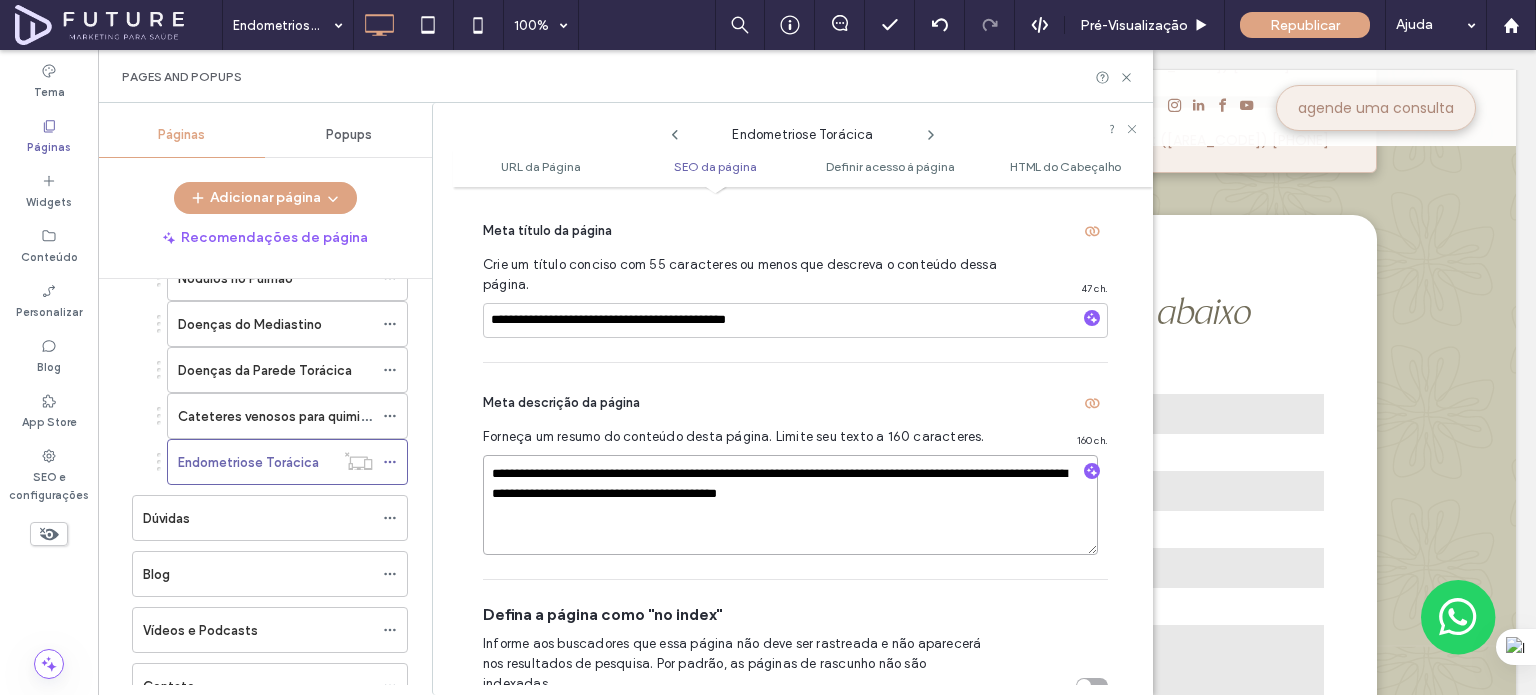 scroll, scrollTop: 374, scrollLeft: 0, axis: vertical 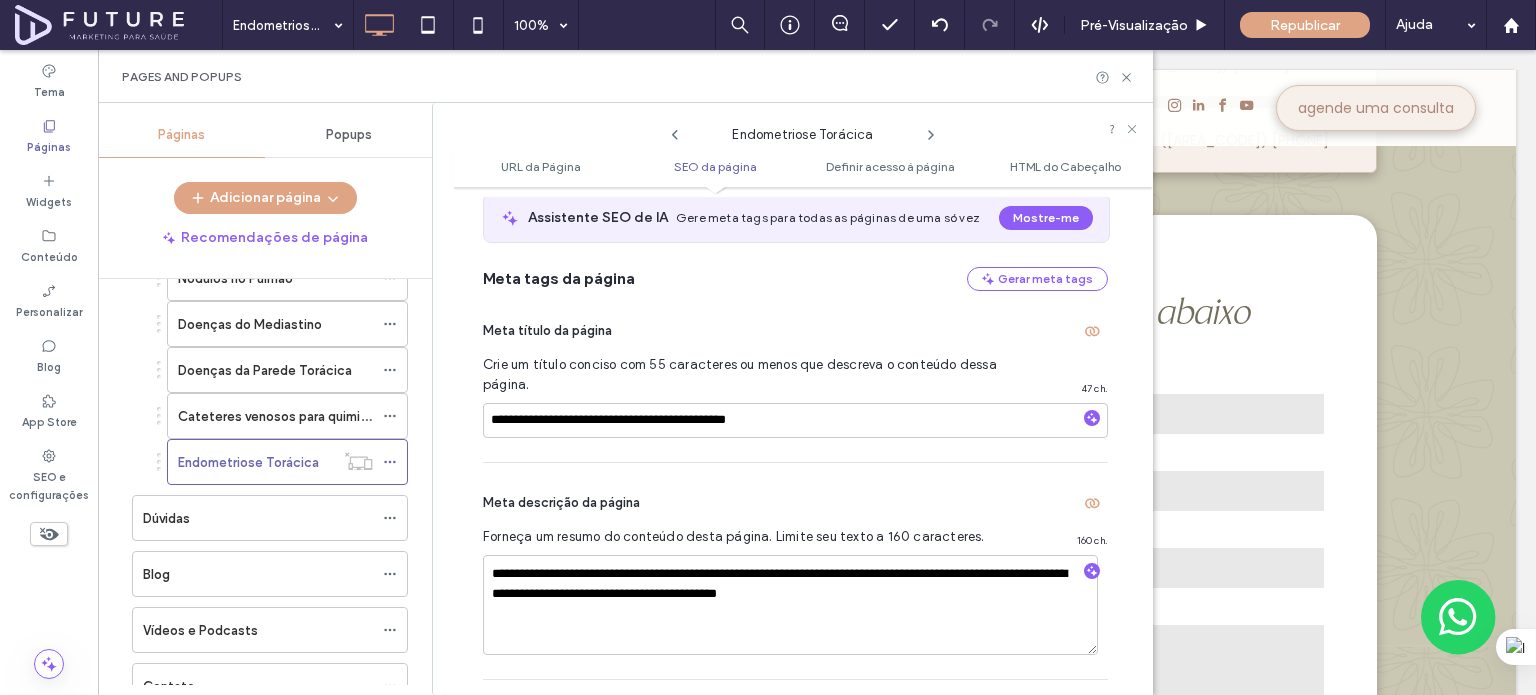 click on "Meta título da página" at bounding box center [795, 331] 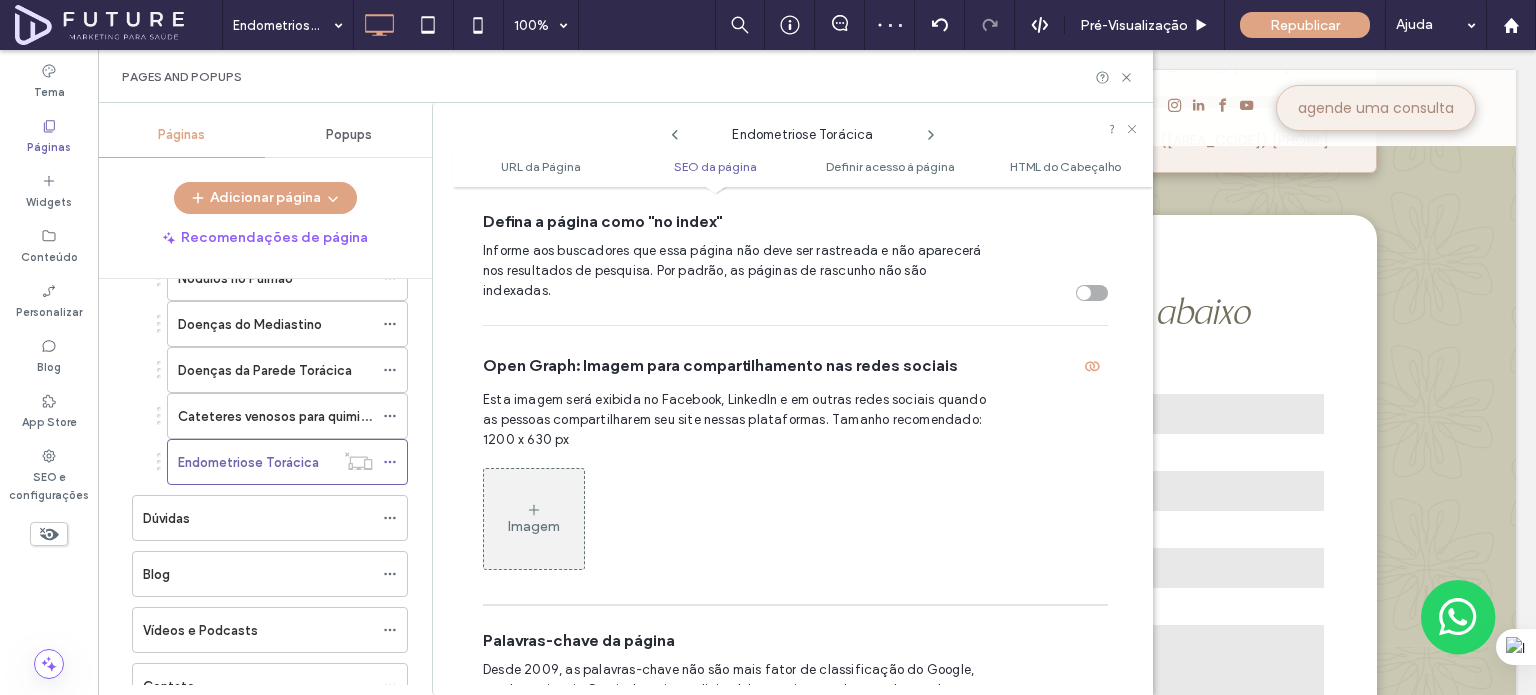 scroll, scrollTop: 667, scrollLeft: 0, axis: vertical 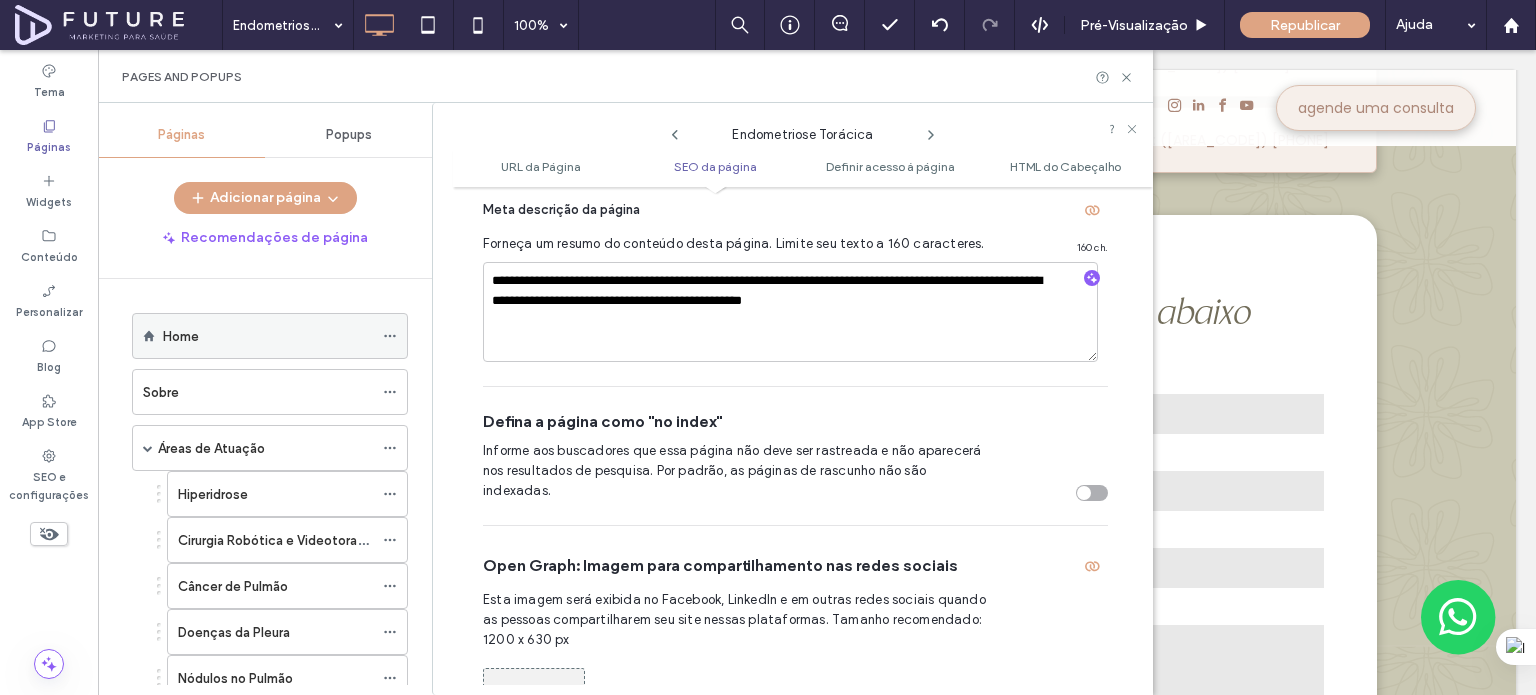 click 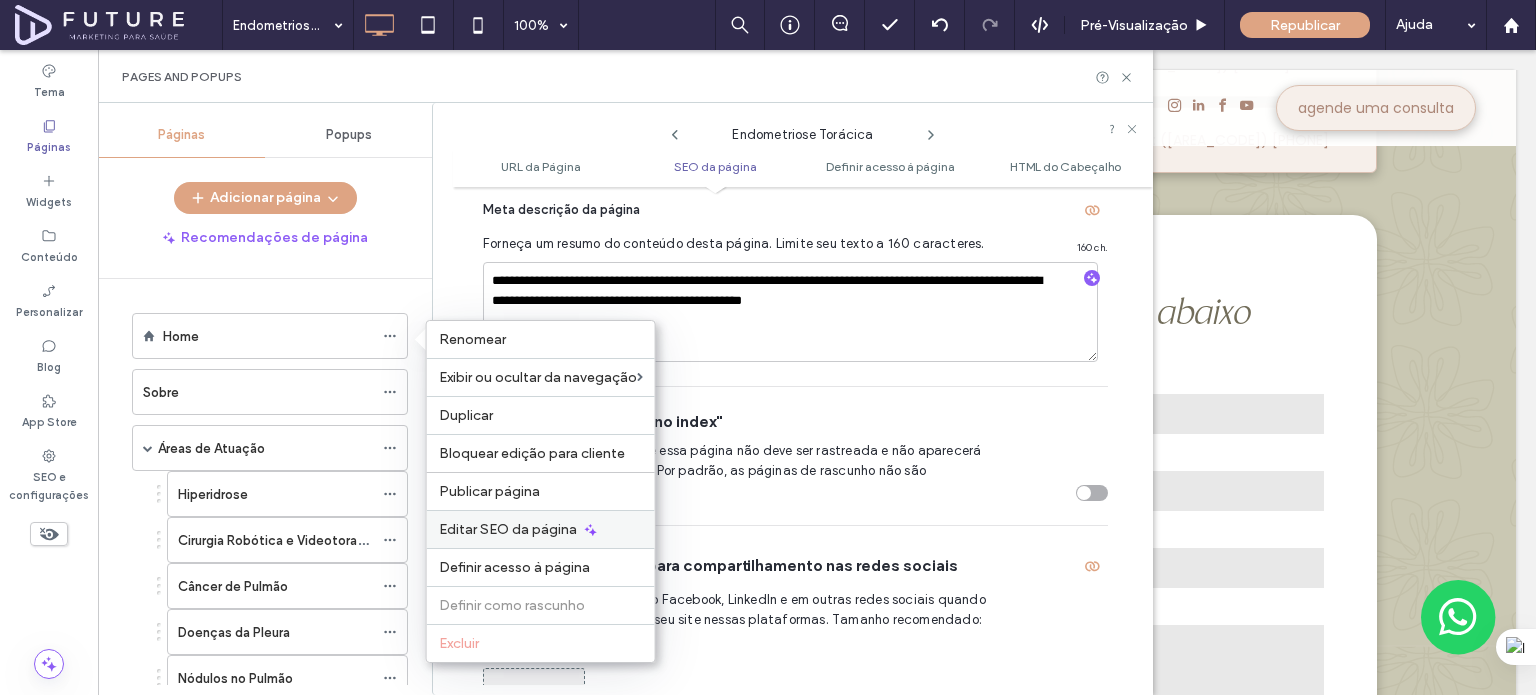 click on "Editar SEO da página" at bounding box center (508, 529) 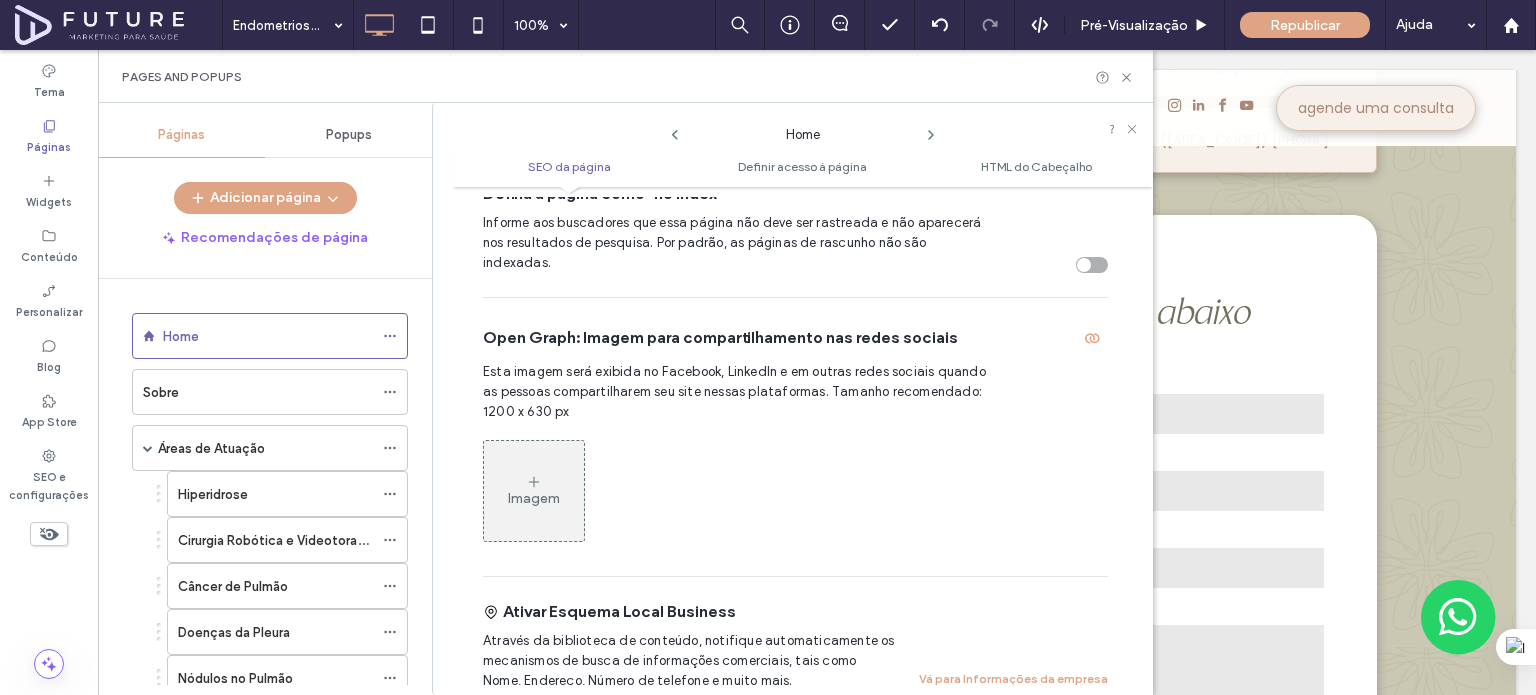 scroll, scrollTop: 600, scrollLeft: 0, axis: vertical 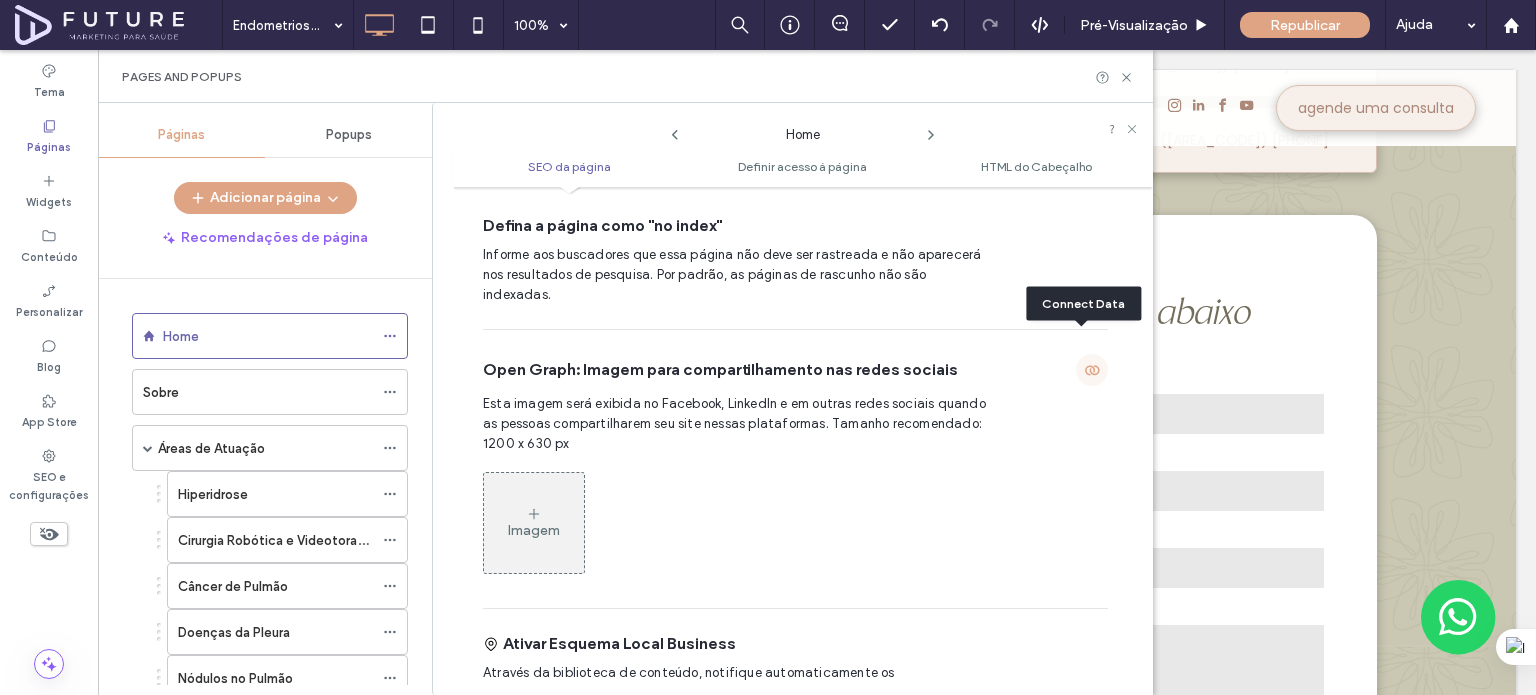 click at bounding box center [1092, 370] 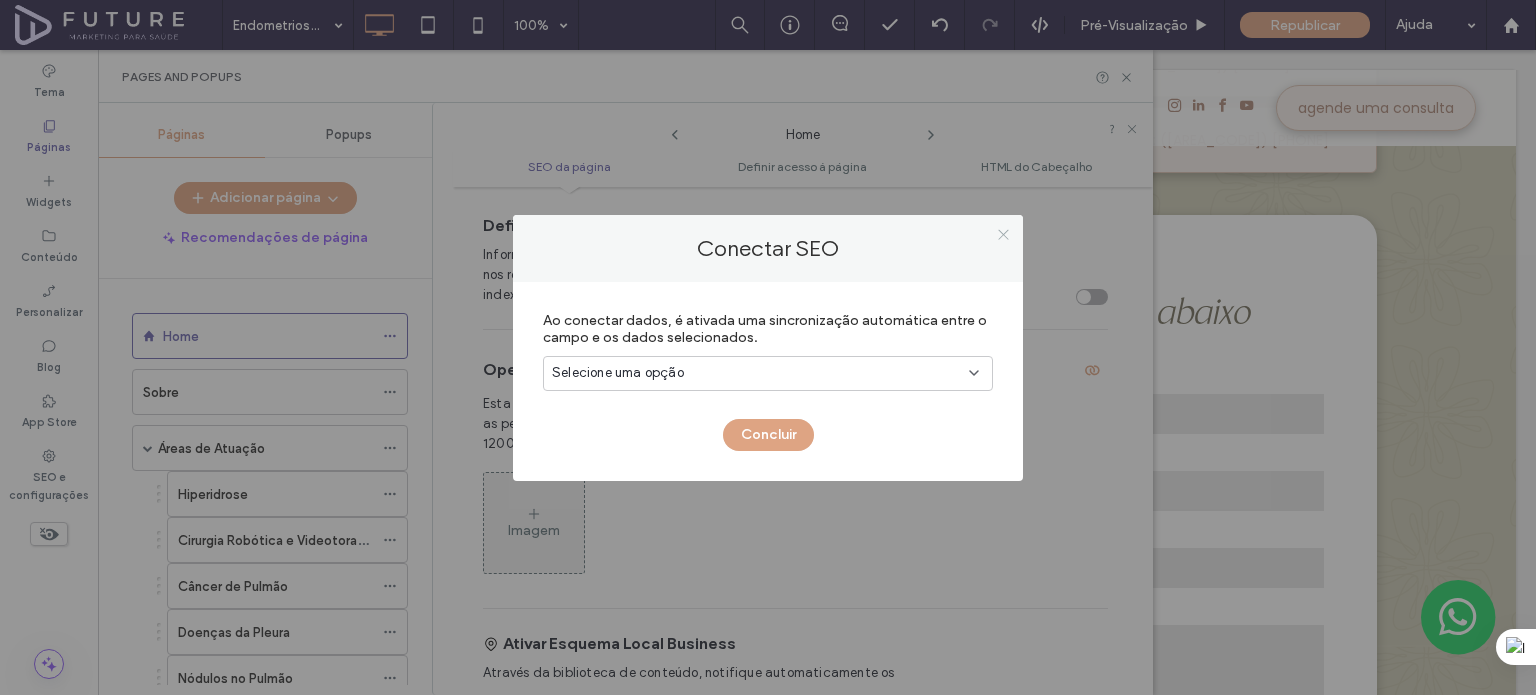 click 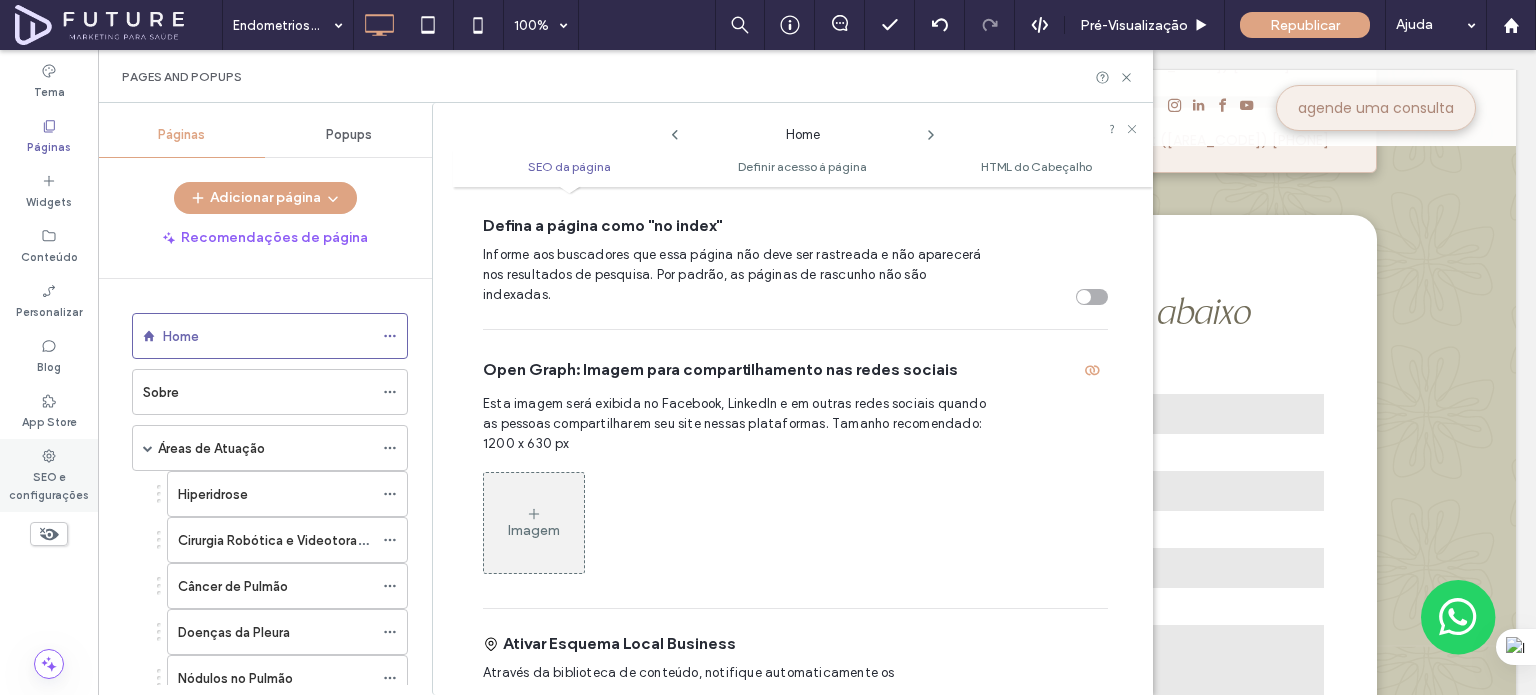 click on "SEO e configurações" at bounding box center (49, 484) 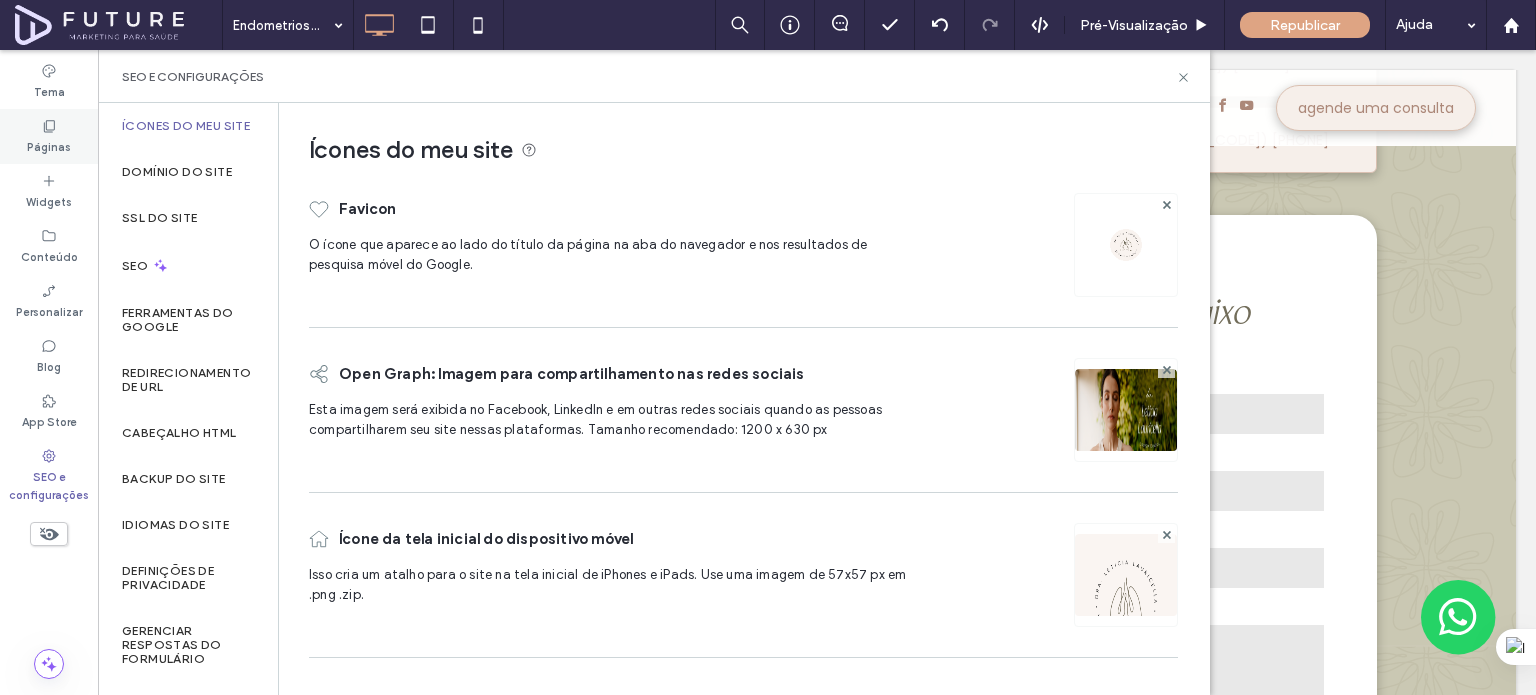 click 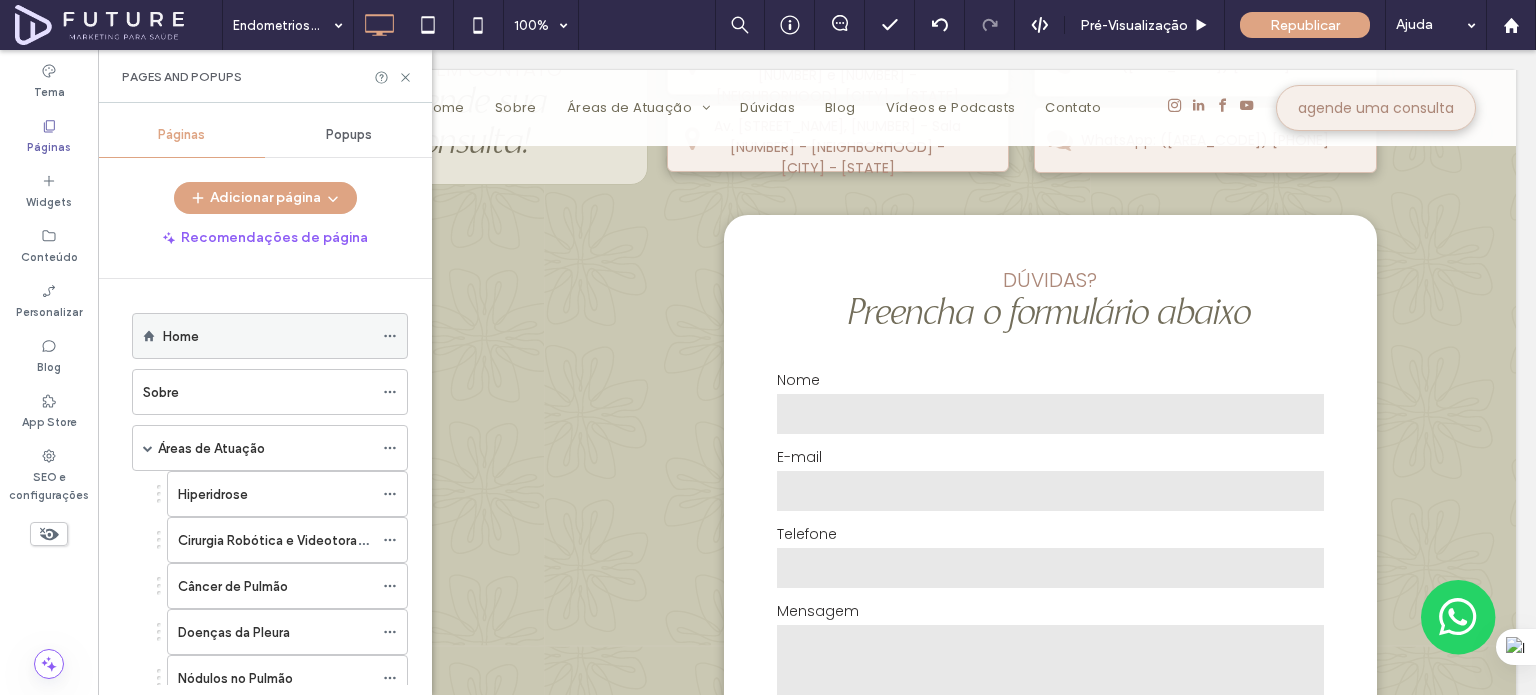 click 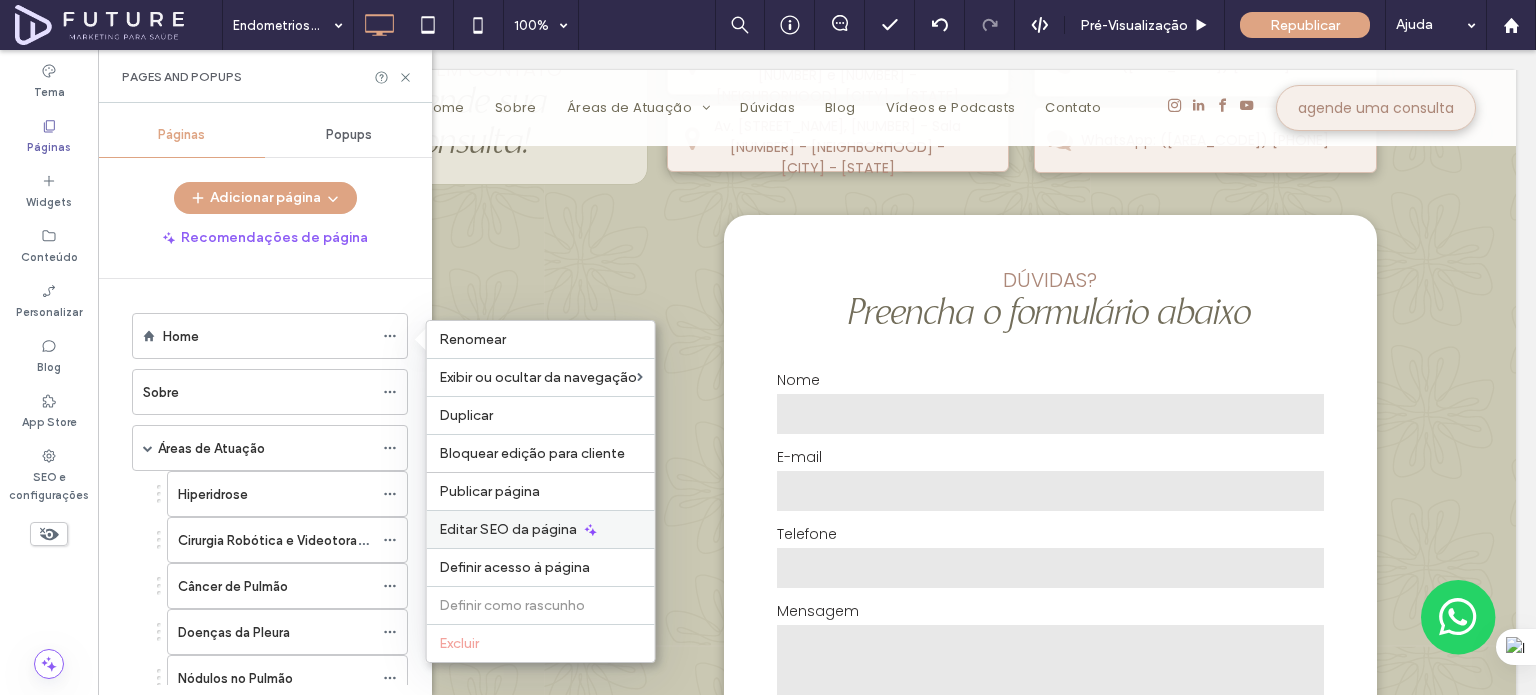 click on "Editar SEO da página" at bounding box center (508, 529) 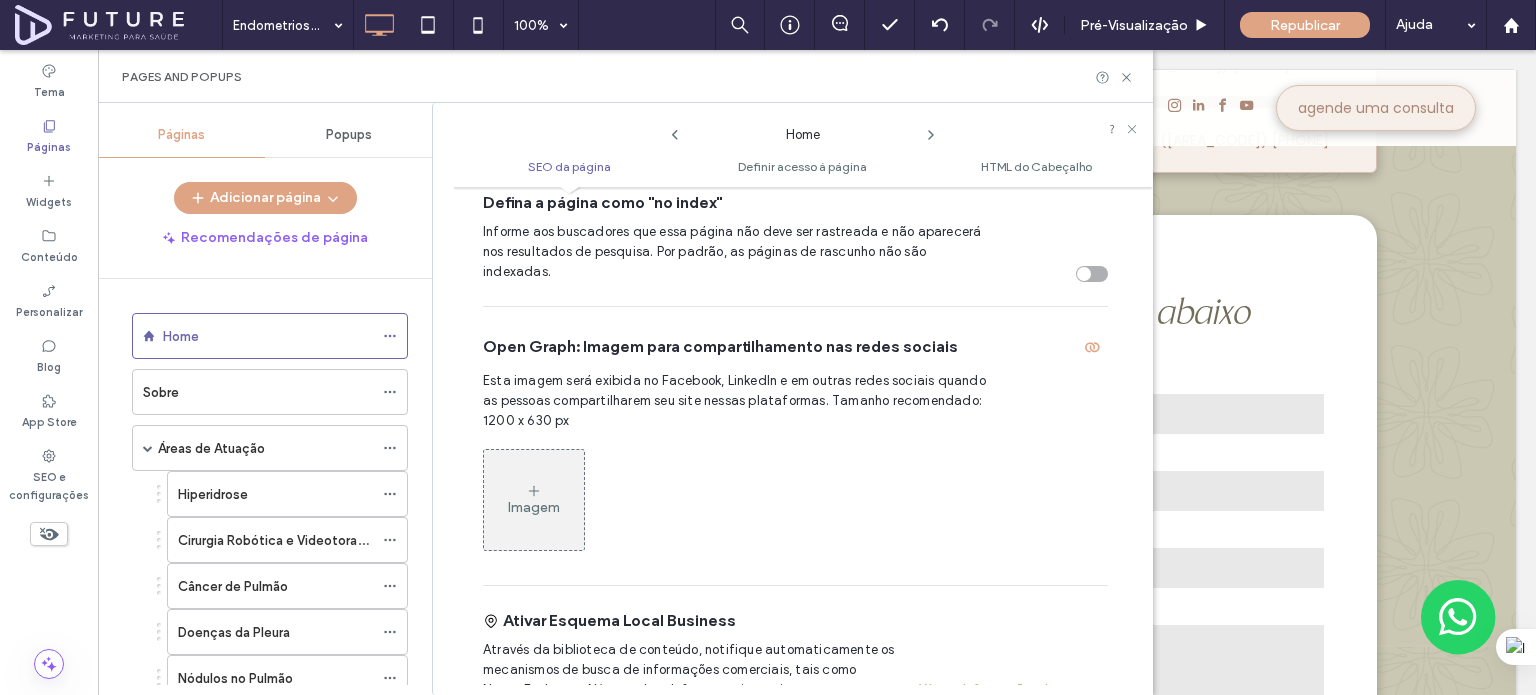 scroll, scrollTop: 610, scrollLeft: 0, axis: vertical 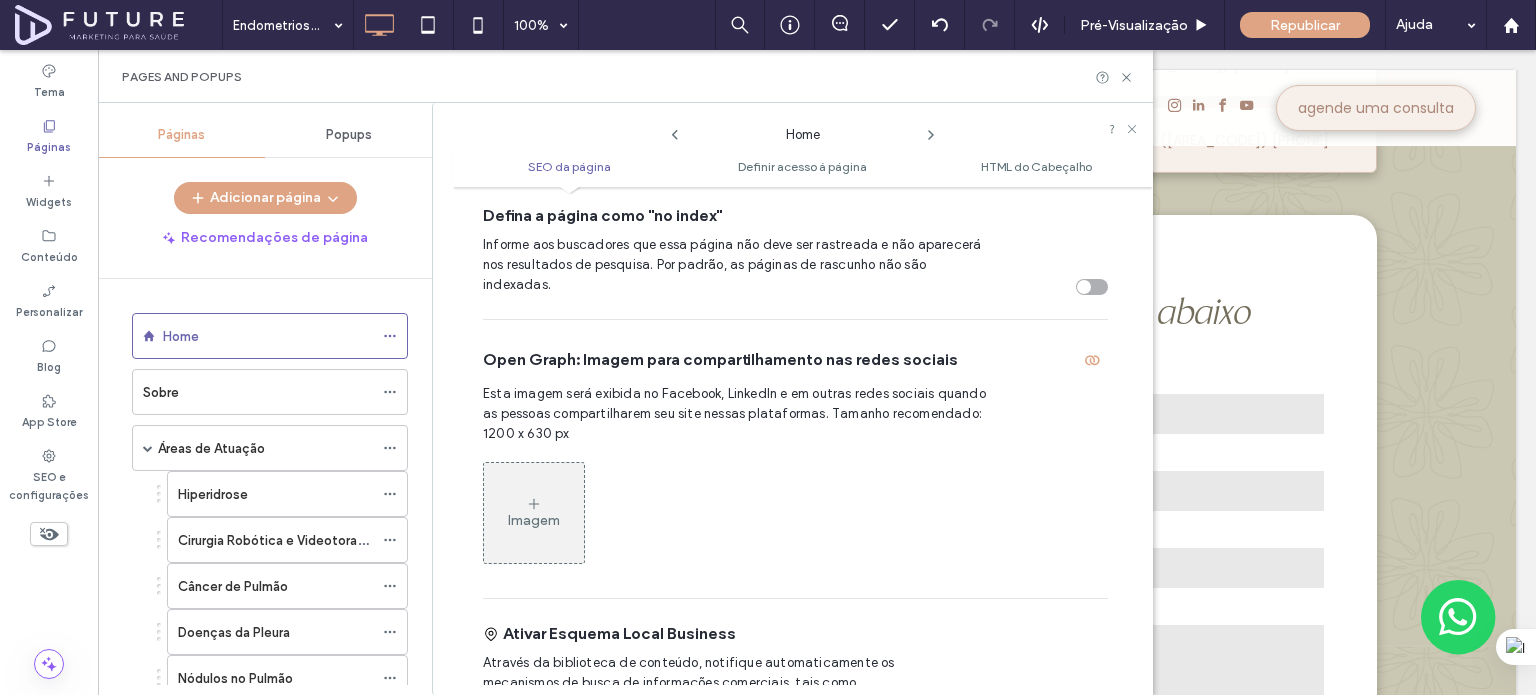 click on "Imagem" at bounding box center [534, 520] 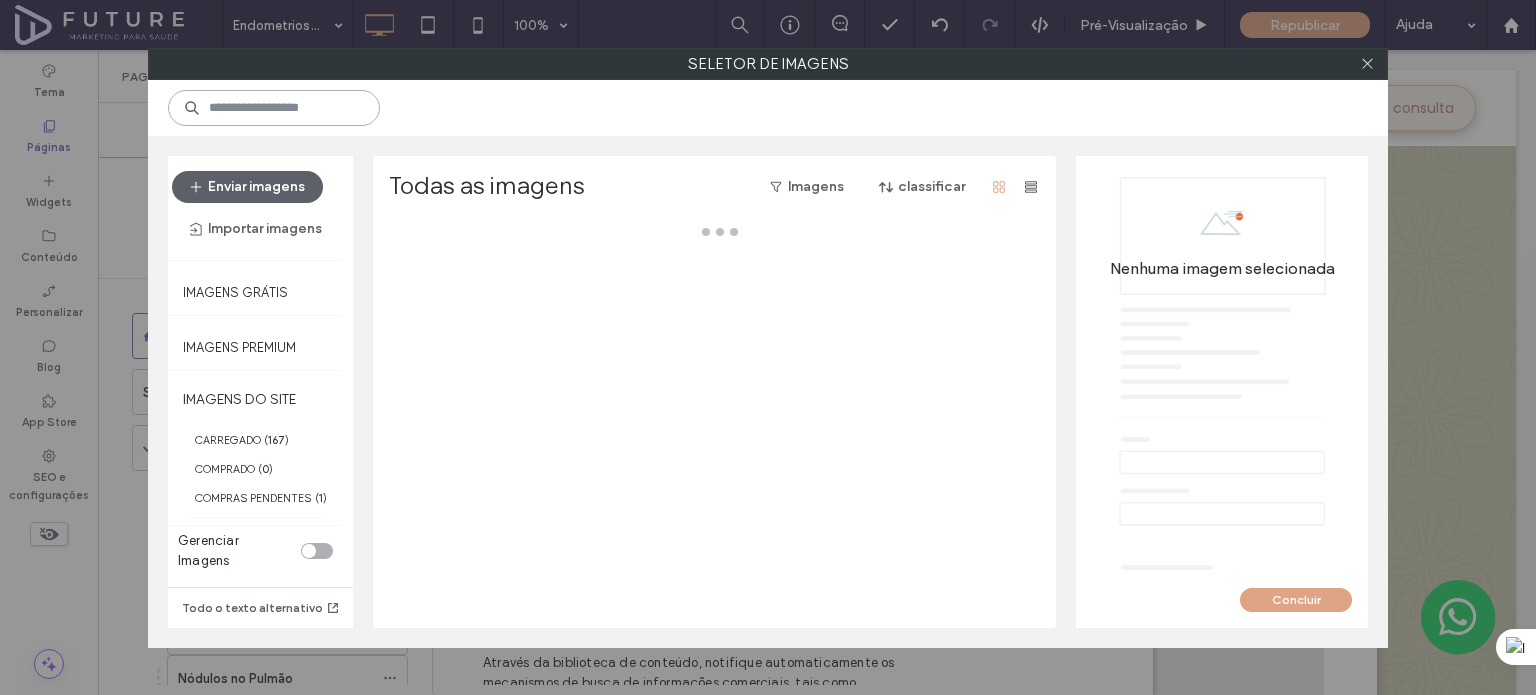 click at bounding box center (274, 108) 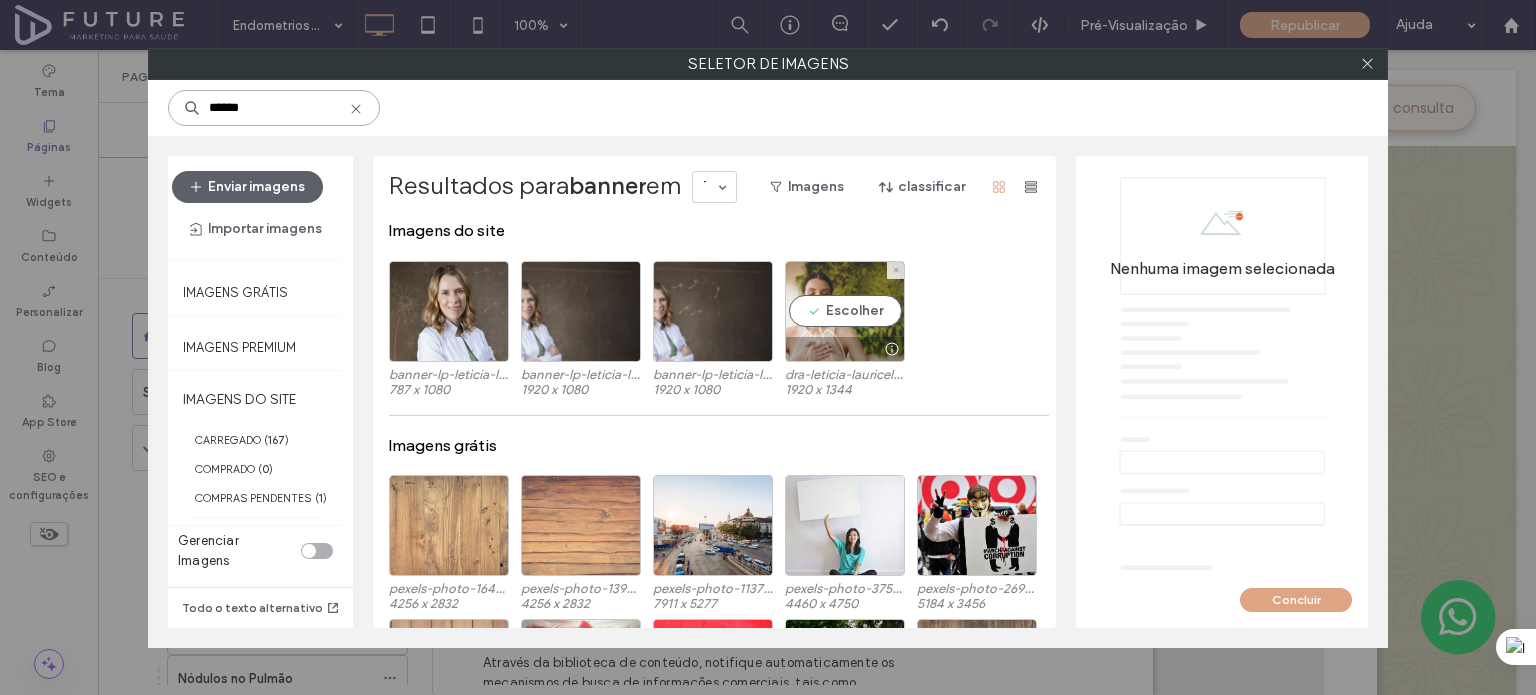 type on "******" 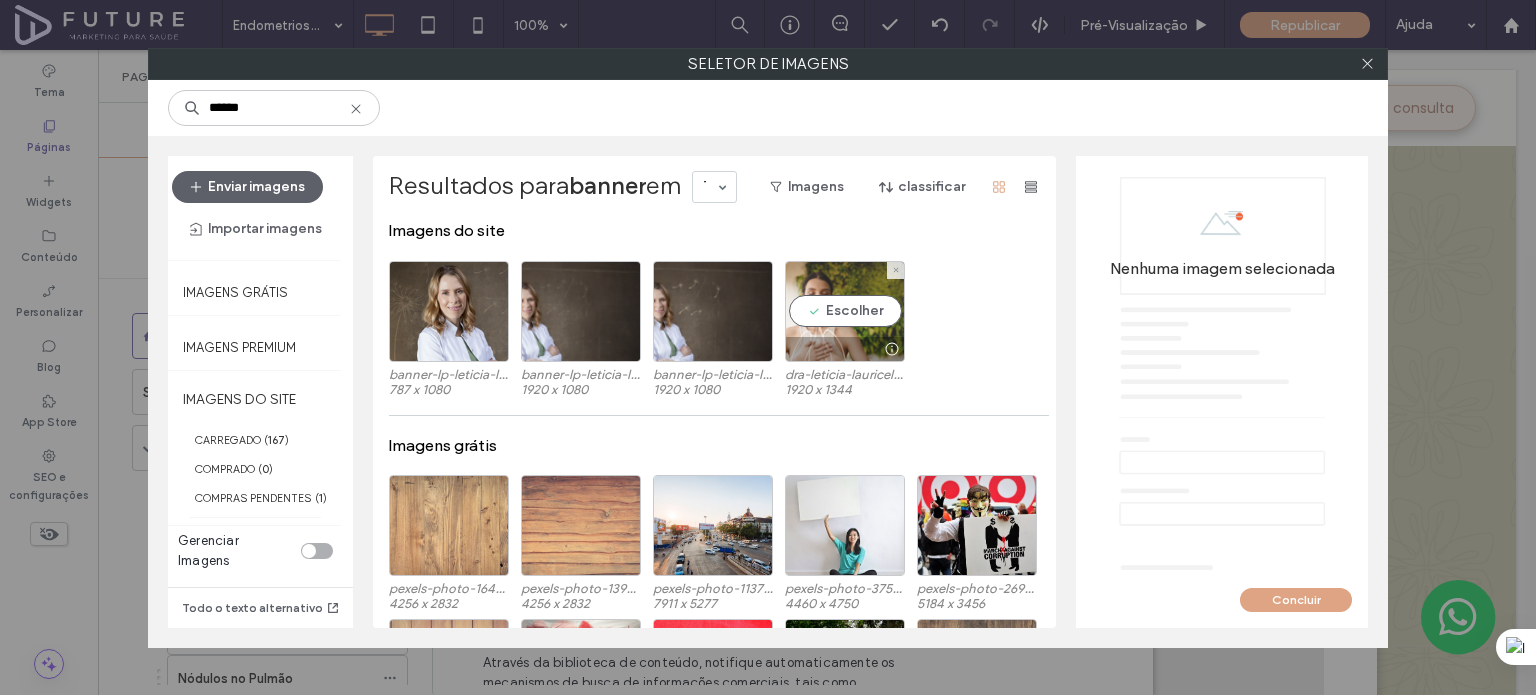 click on "Escolher" at bounding box center [845, 311] 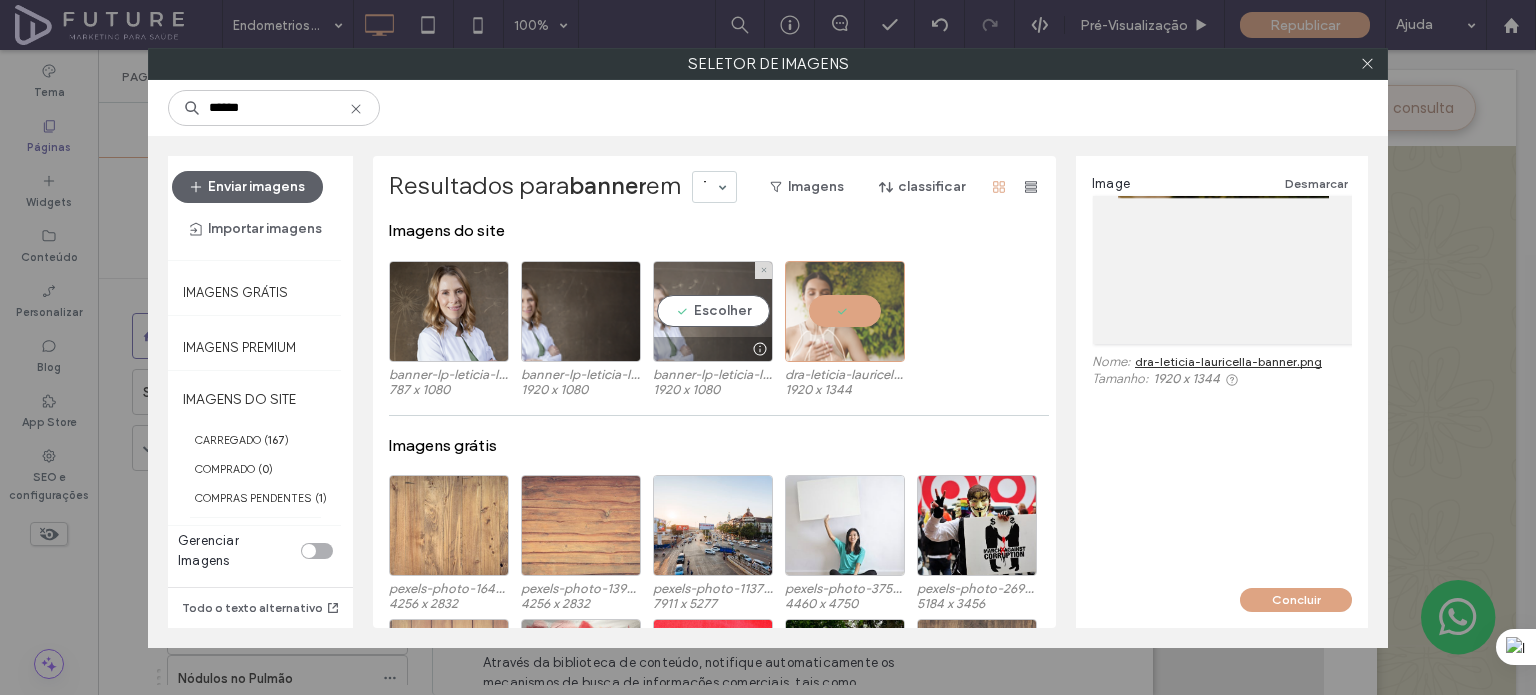 click on "Escolher" at bounding box center (713, 311) 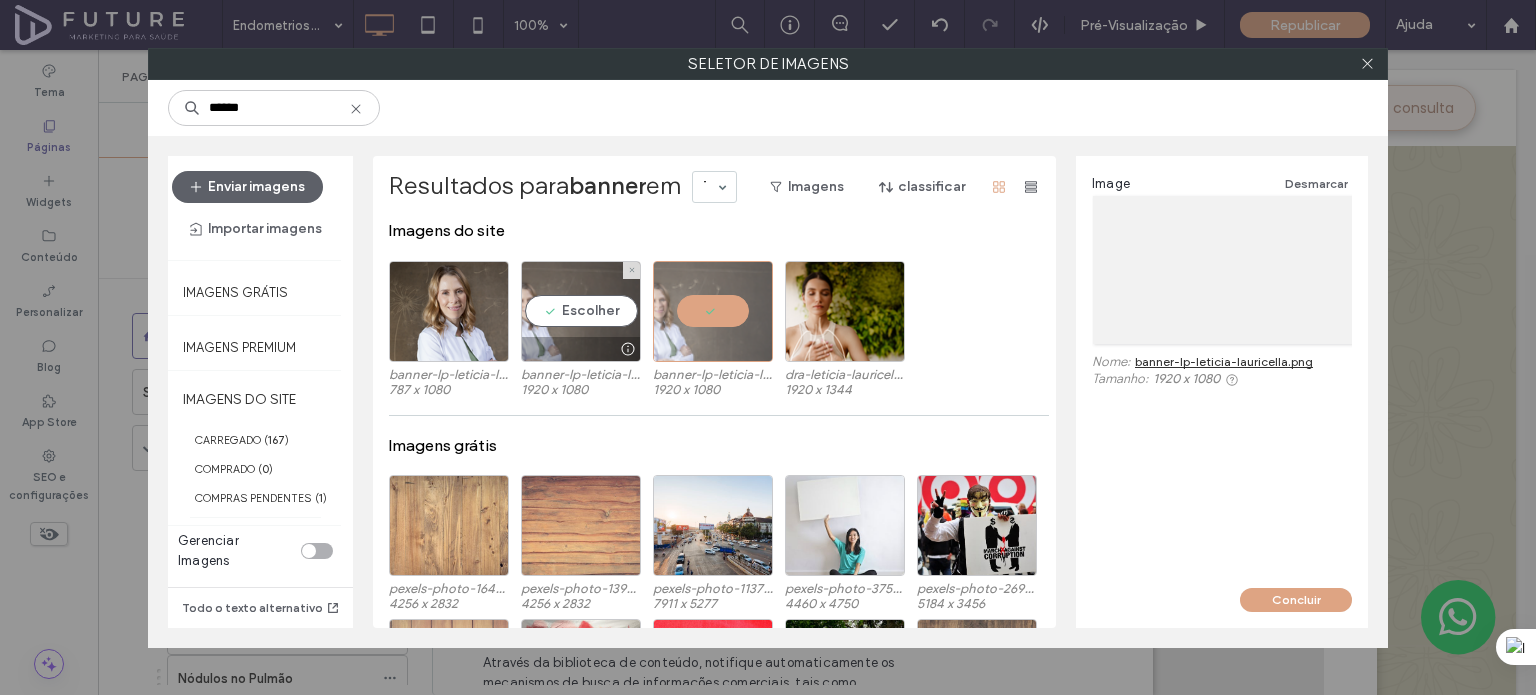 click on "Escolher" at bounding box center [581, 311] 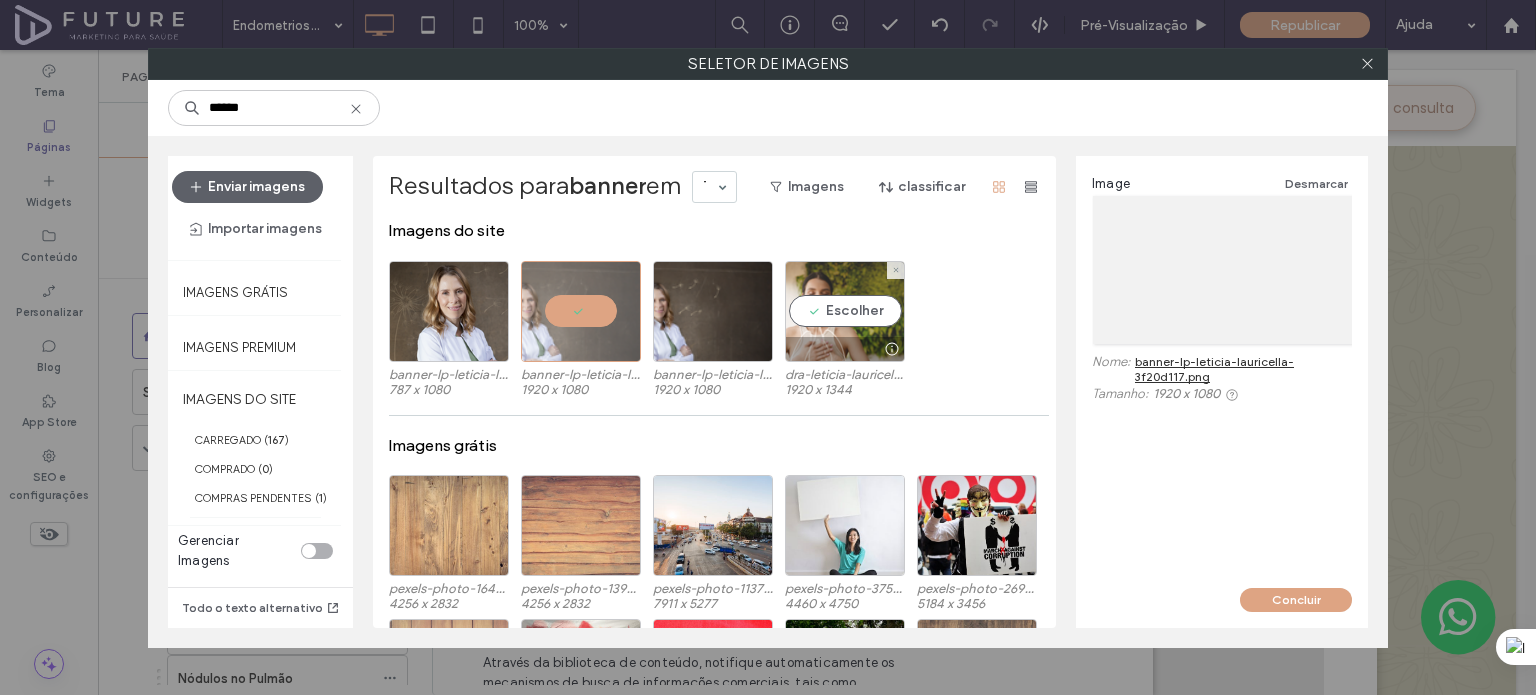 click on "Escolher" at bounding box center (845, 311) 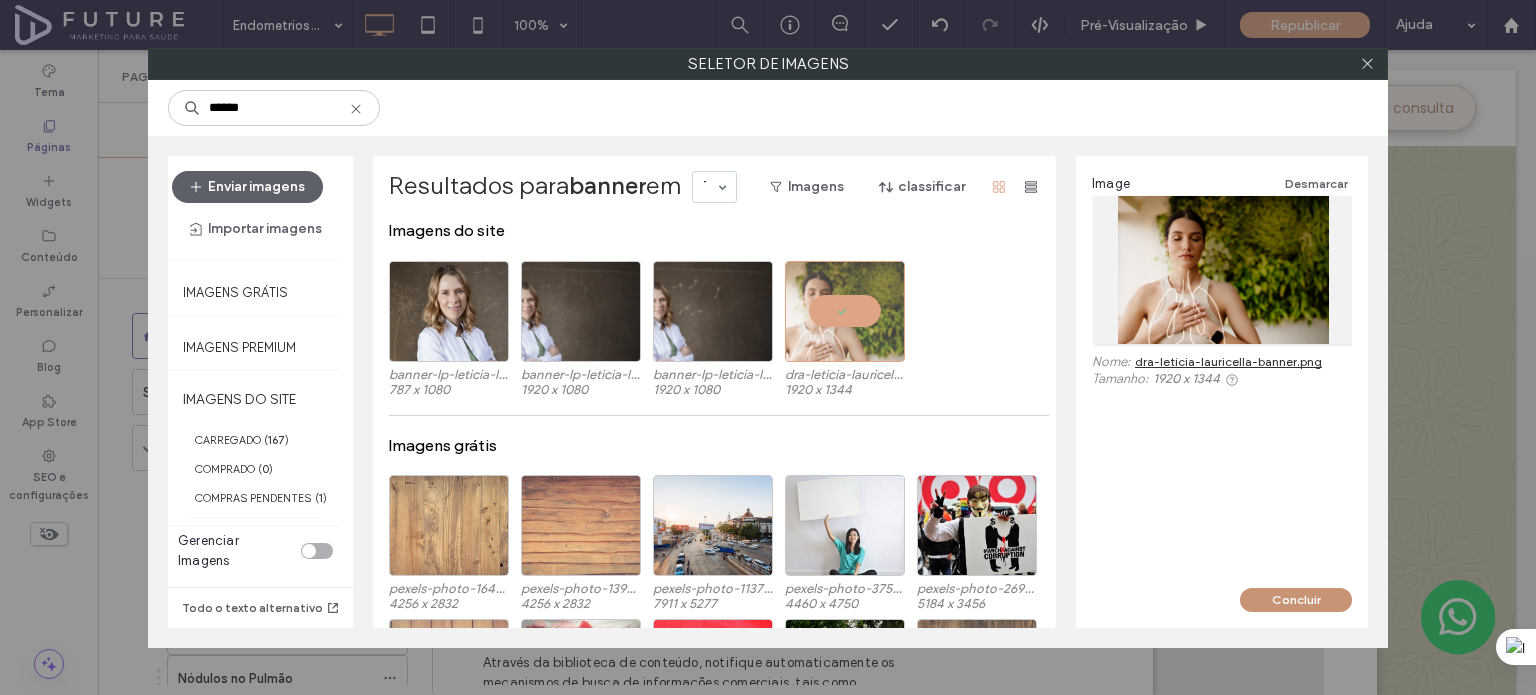 drag, startPoint x: 1290, startPoint y: 593, endPoint x: 1190, endPoint y: 543, distance: 111.8034 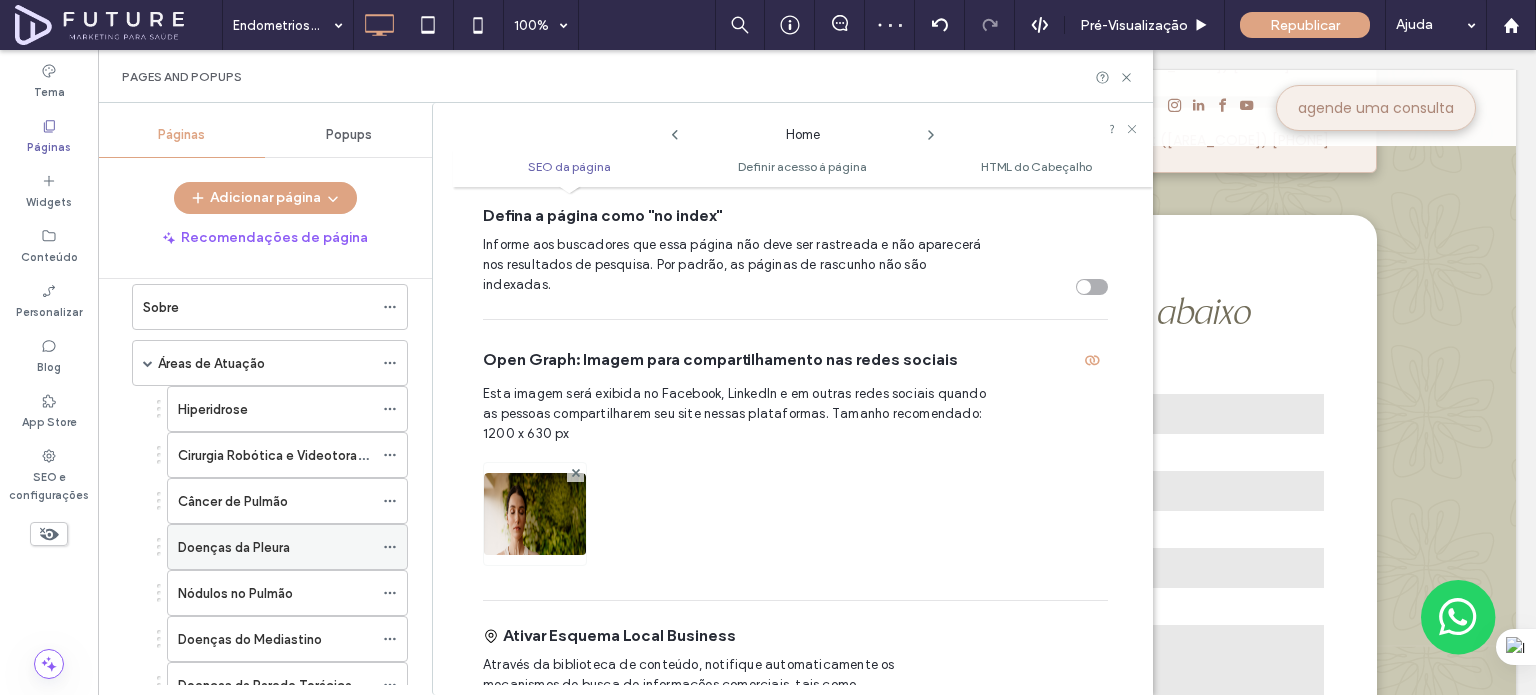 scroll, scrollTop: 300, scrollLeft: 0, axis: vertical 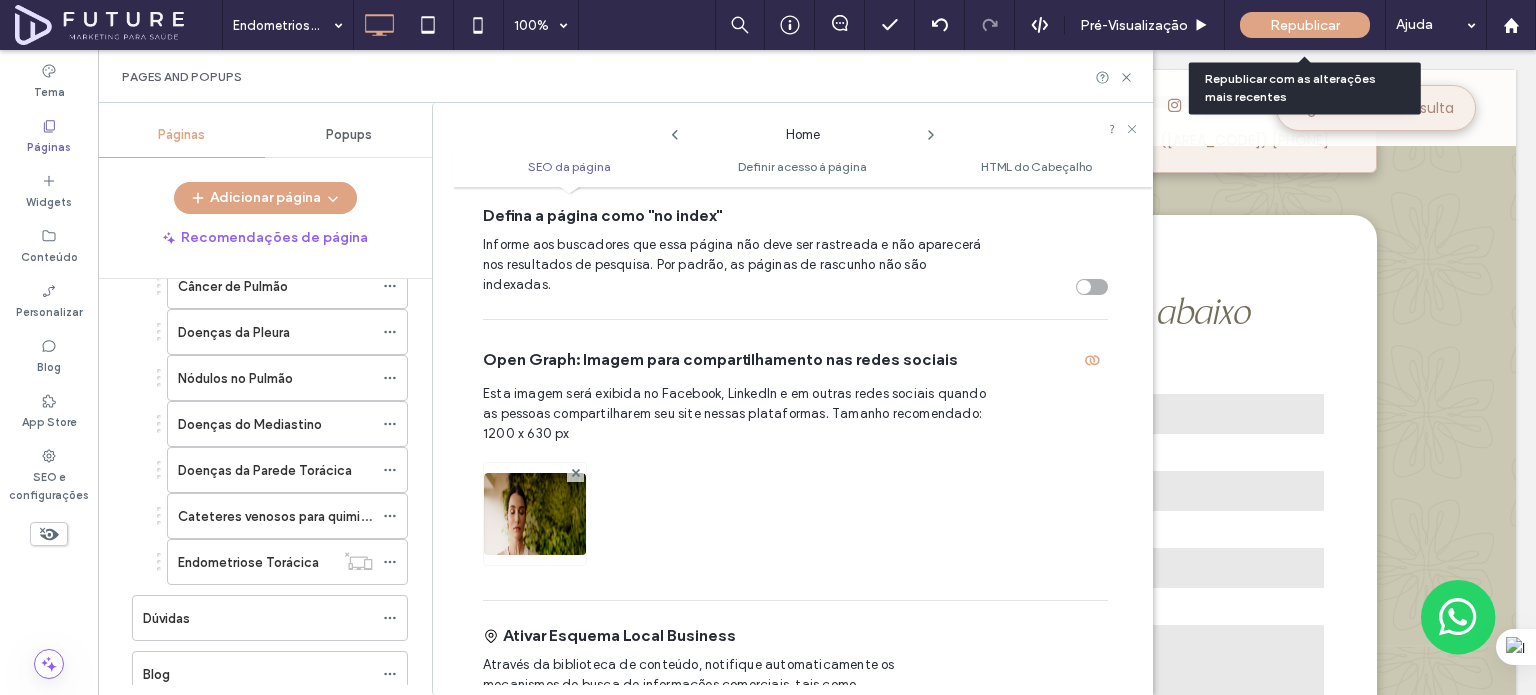 click on "Republicar" at bounding box center [1305, 25] 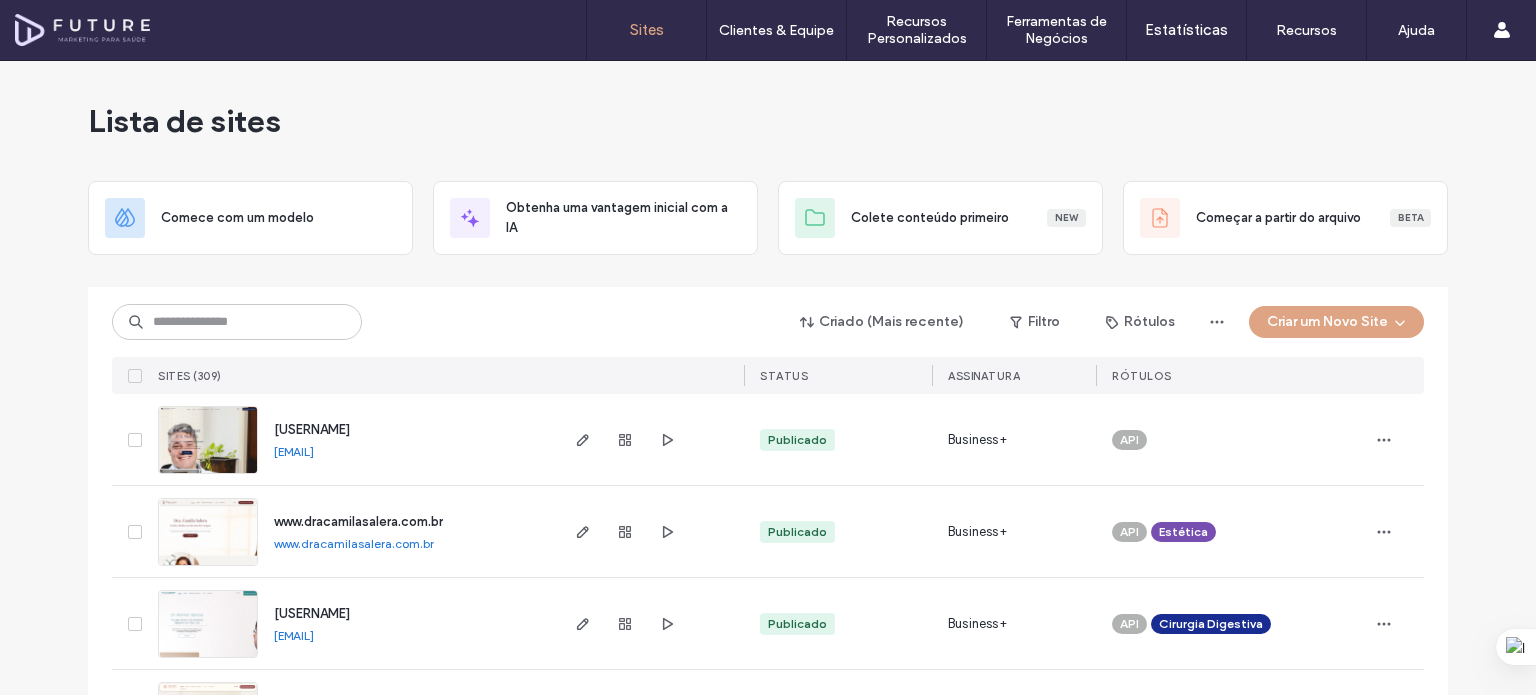 scroll, scrollTop: 0, scrollLeft: 0, axis: both 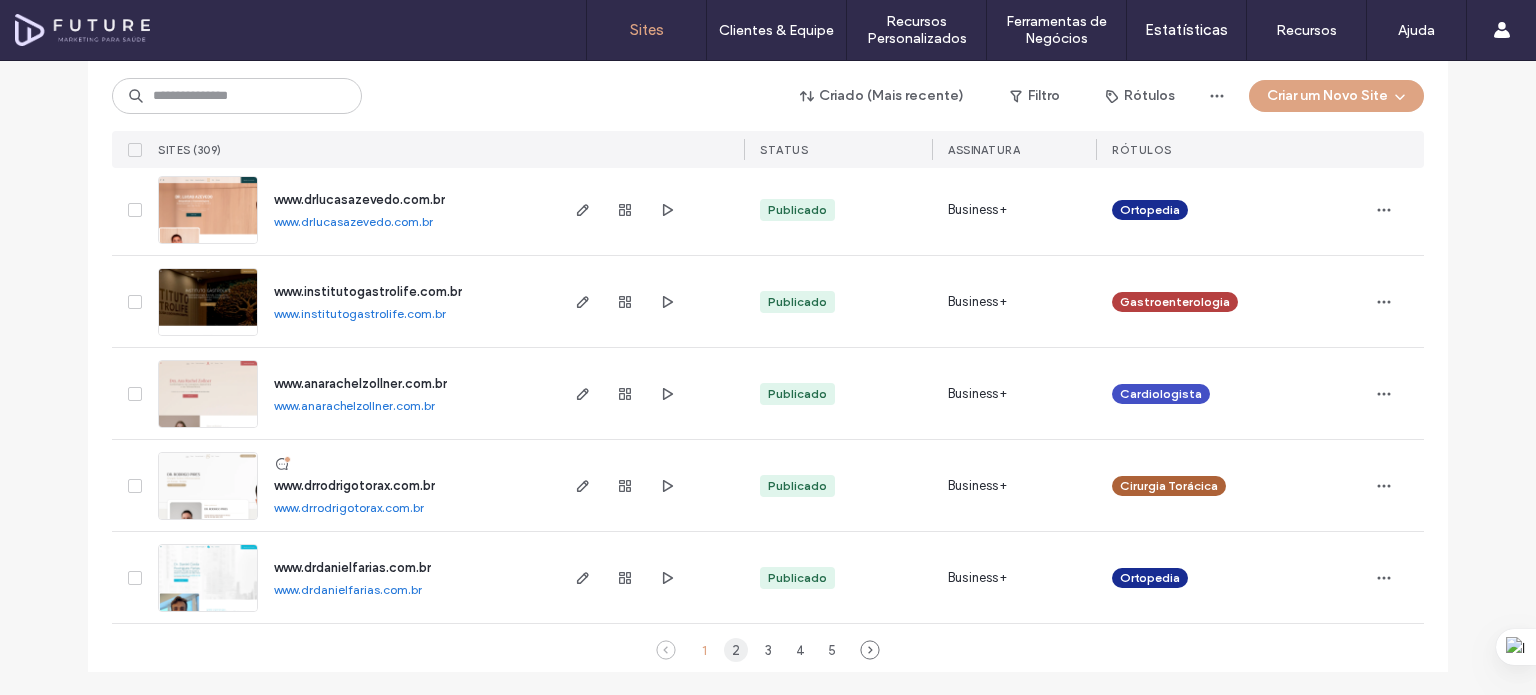 click on "2" at bounding box center [736, 650] 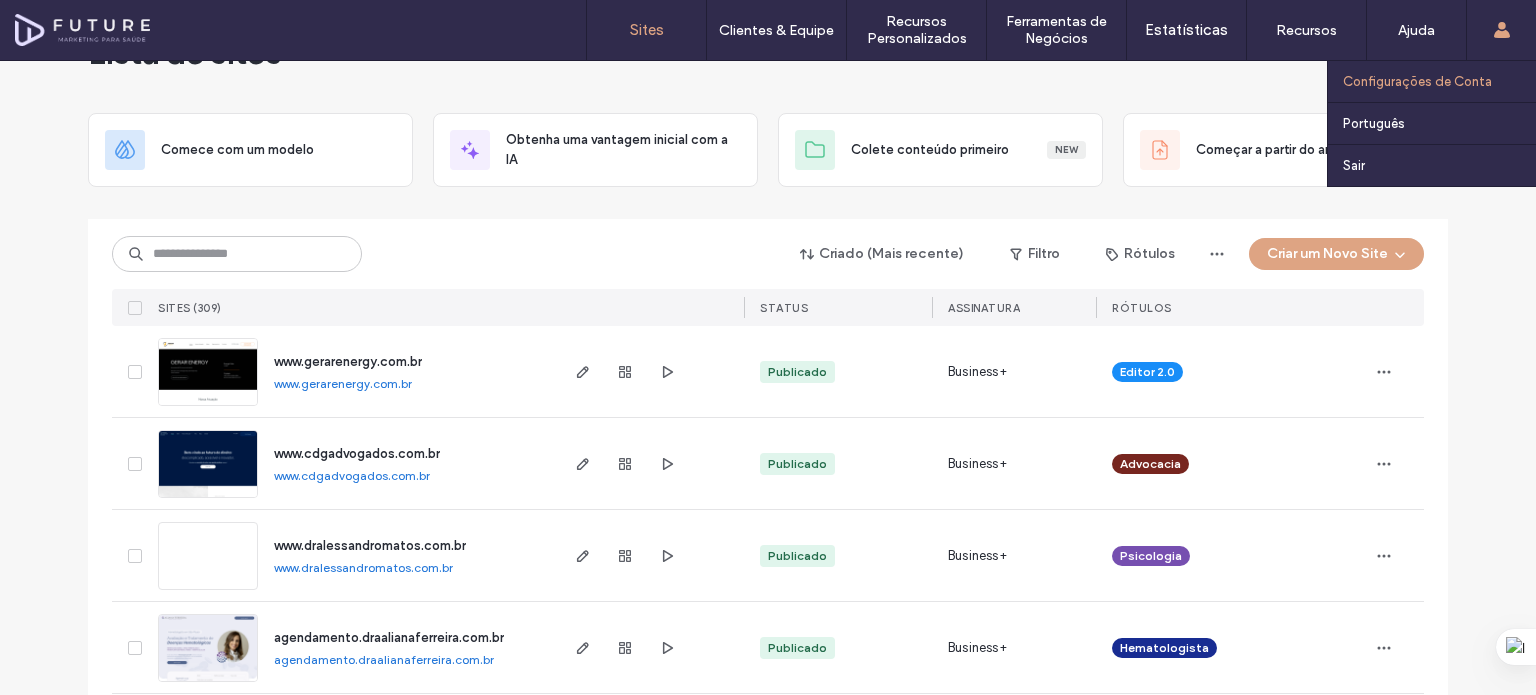 scroll, scrollTop: 0, scrollLeft: 0, axis: both 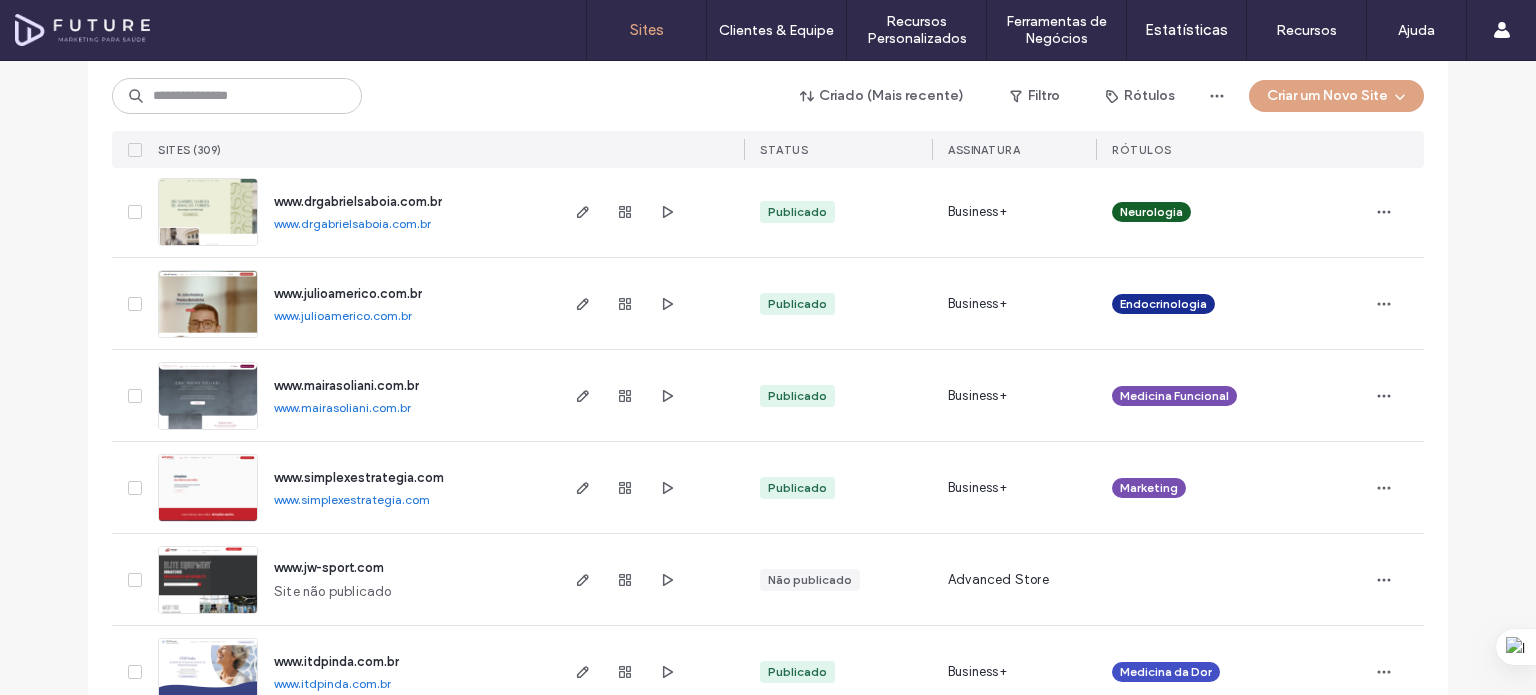 click on "www.drgabrielsaboia.com.br" at bounding box center [352, 223] 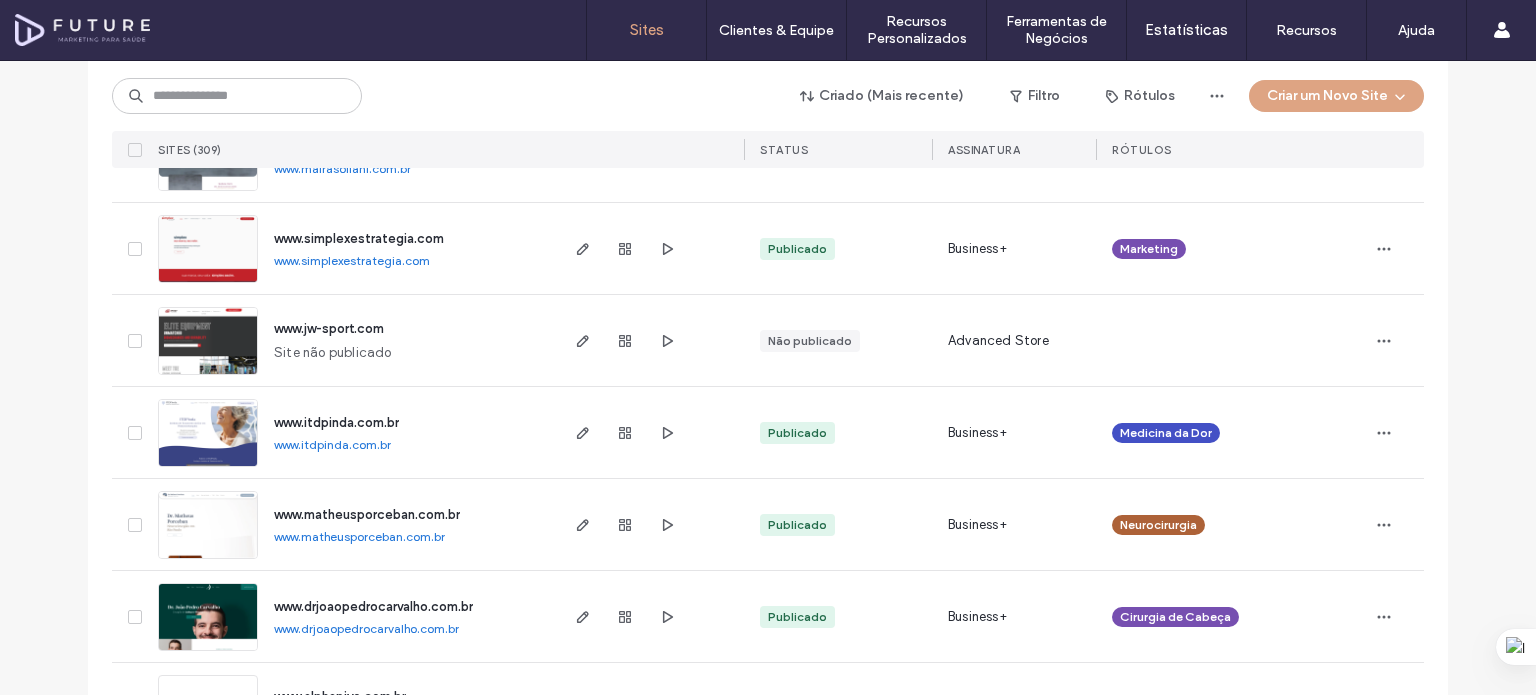 scroll, scrollTop: 2000, scrollLeft: 0, axis: vertical 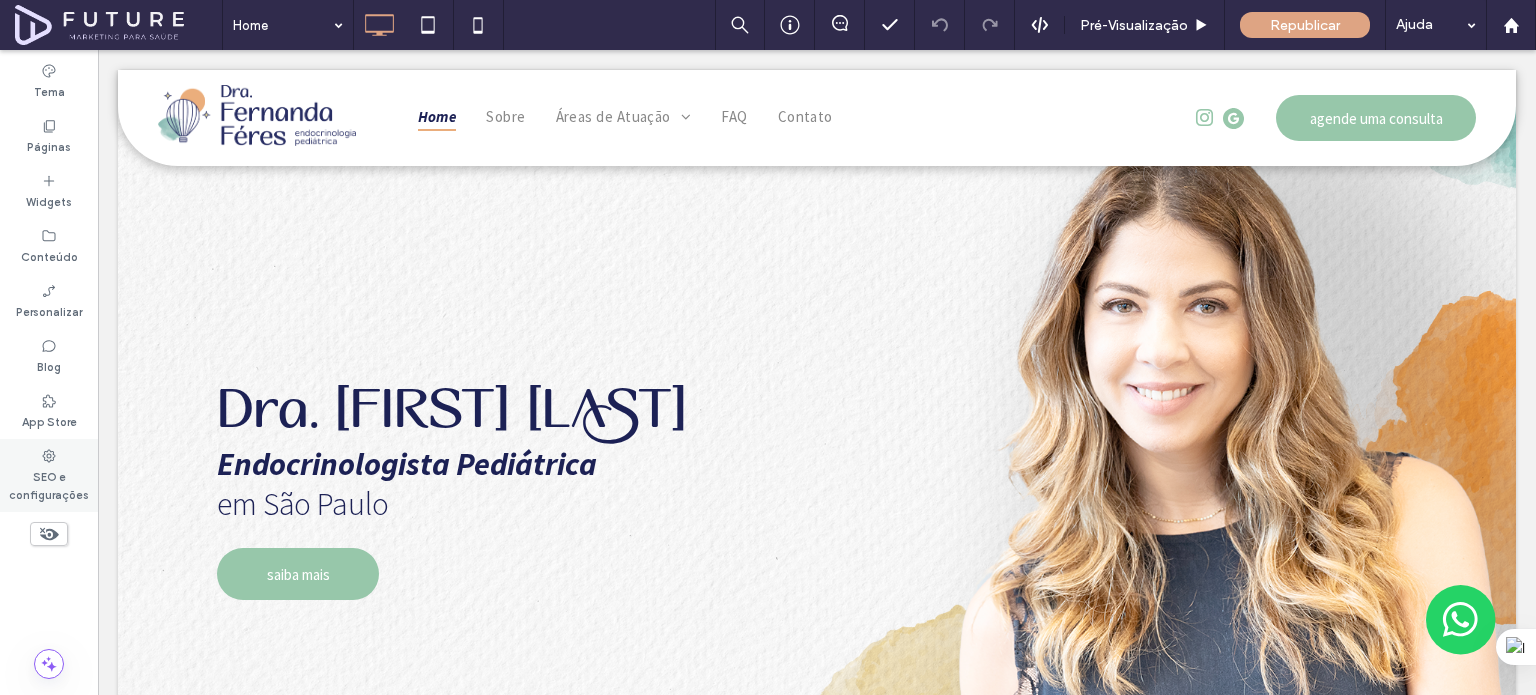 click on "SEO e configurações" at bounding box center [49, 484] 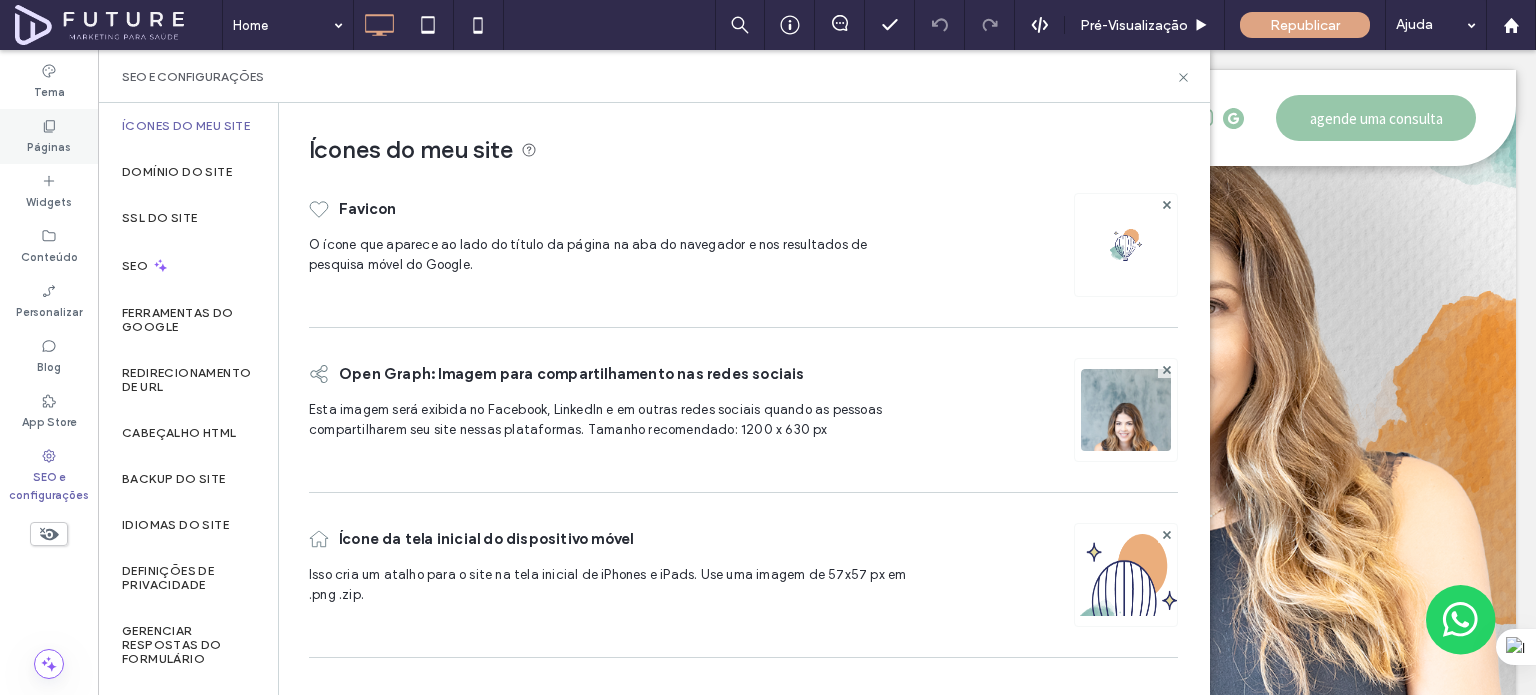 click on "Páginas" at bounding box center [49, 145] 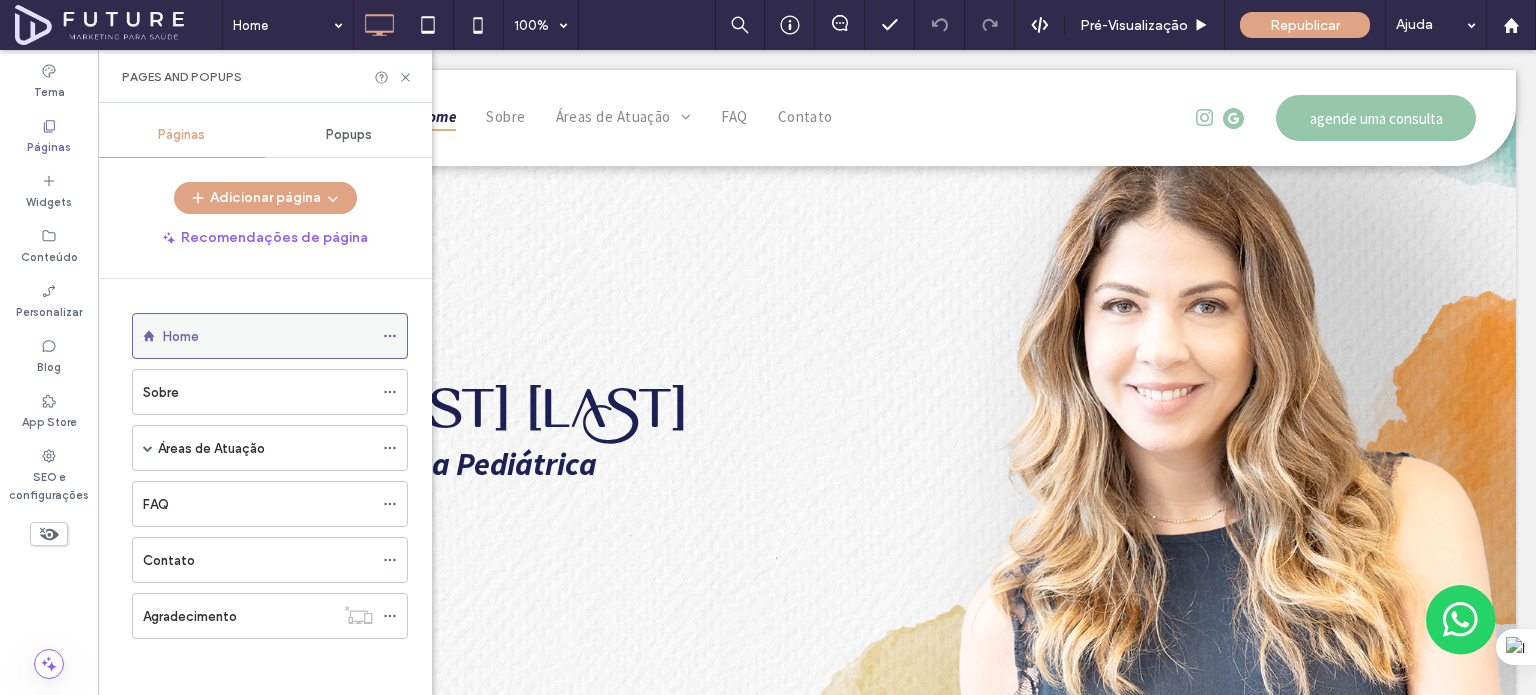click 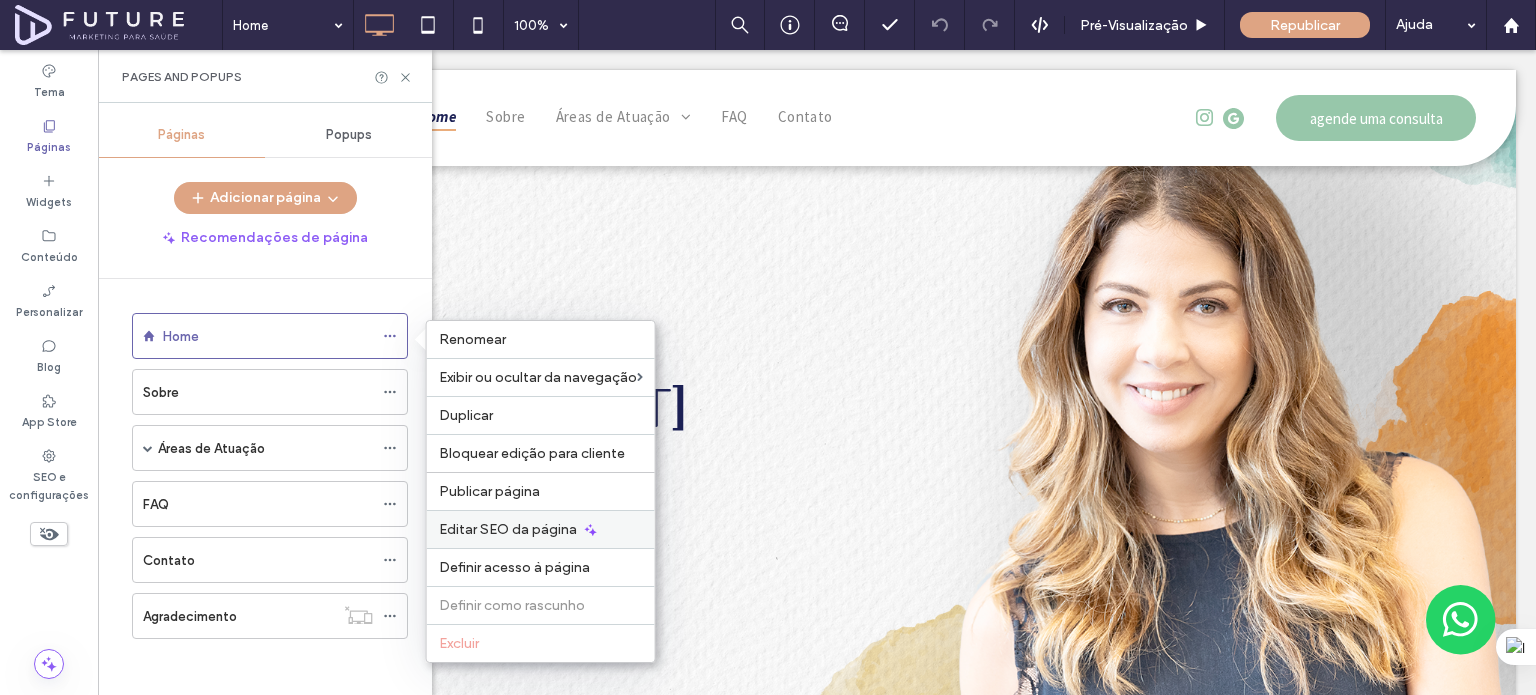 click on "Editar SEO da página" at bounding box center [508, 529] 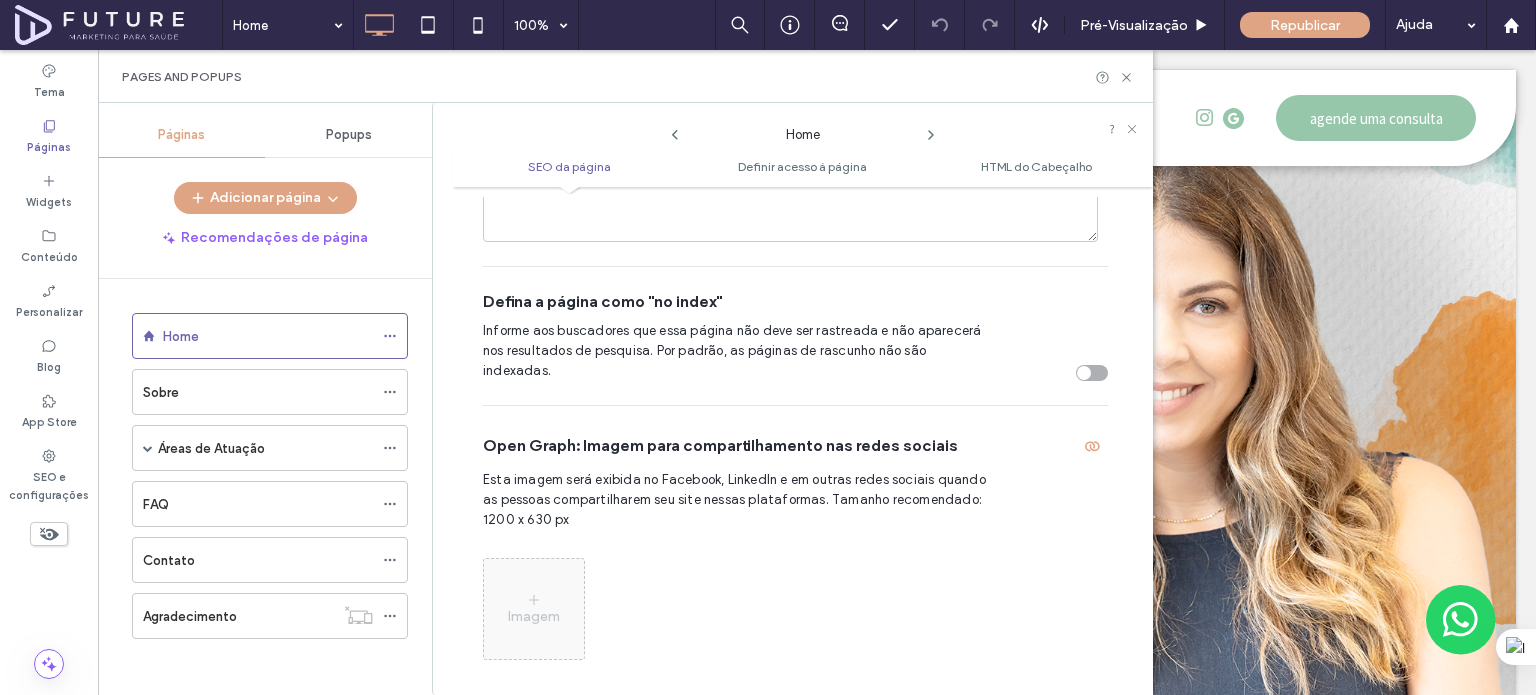 scroll, scrollTop: 610, scrollLeft: 0, axis: vertical 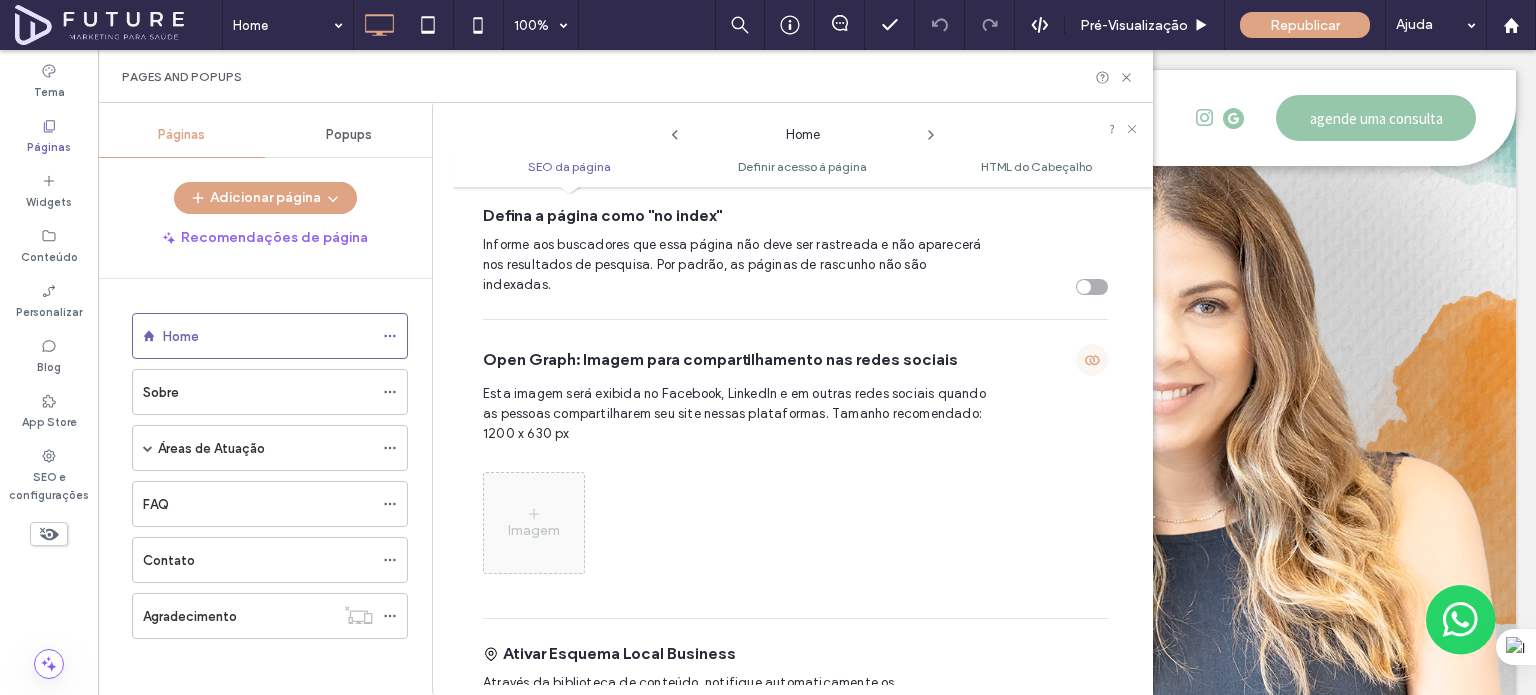 click 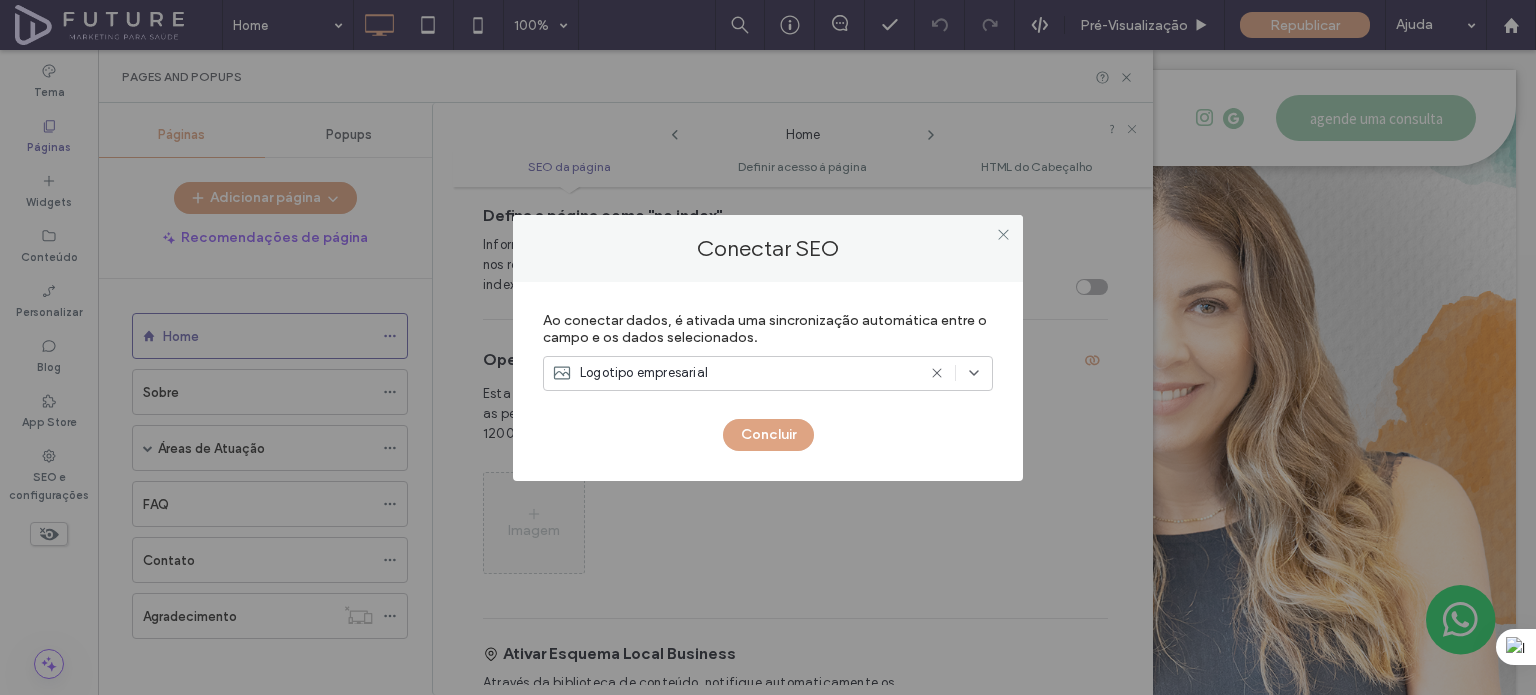 click 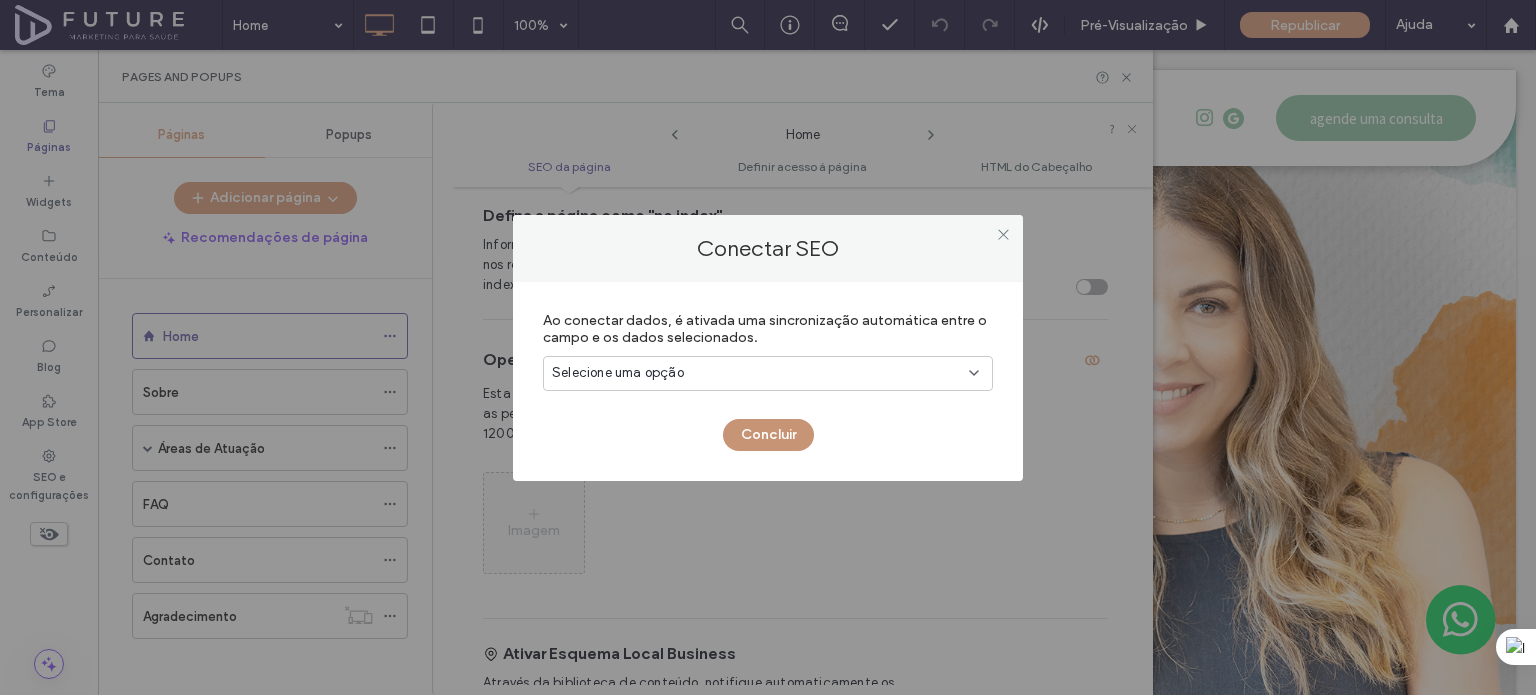 click on "Concluir" at bounding box center [768, 435] 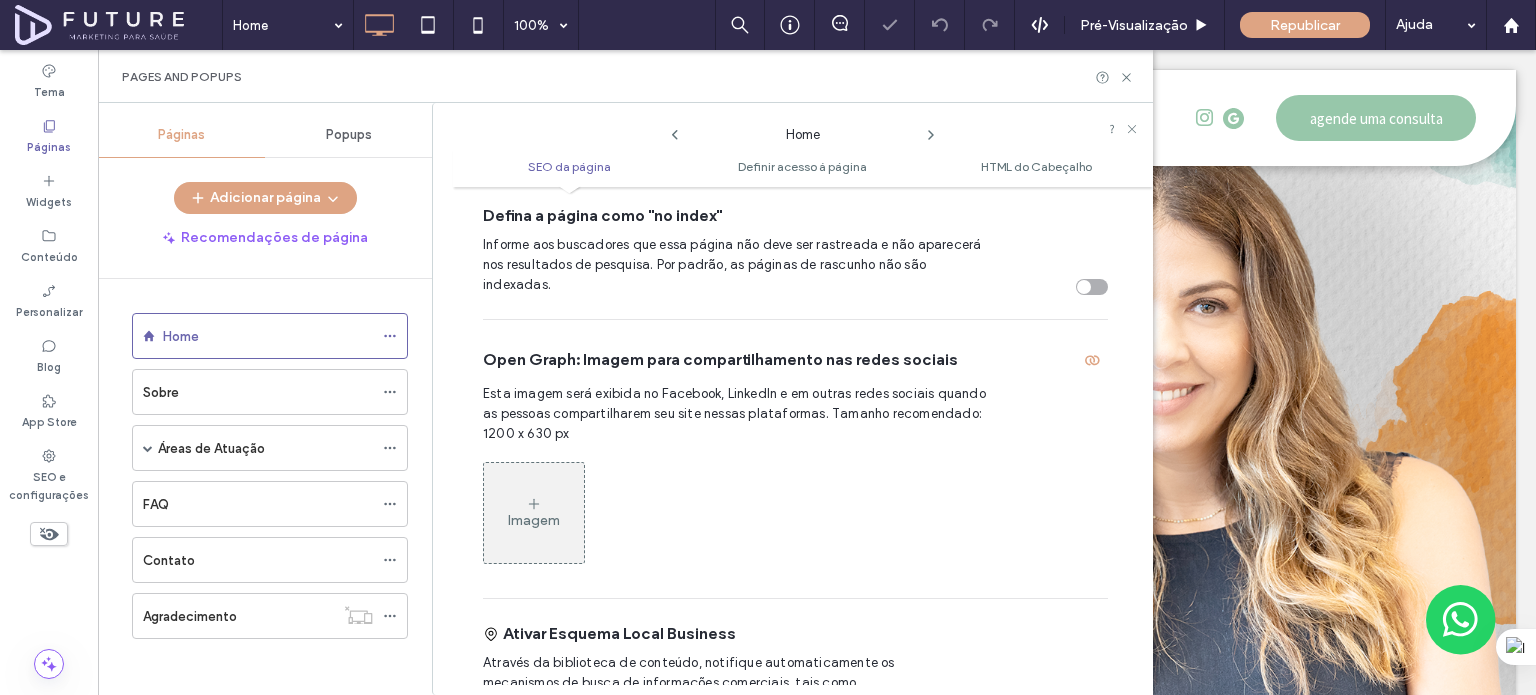 click on "Imagem" at bounding box center [534, 513] 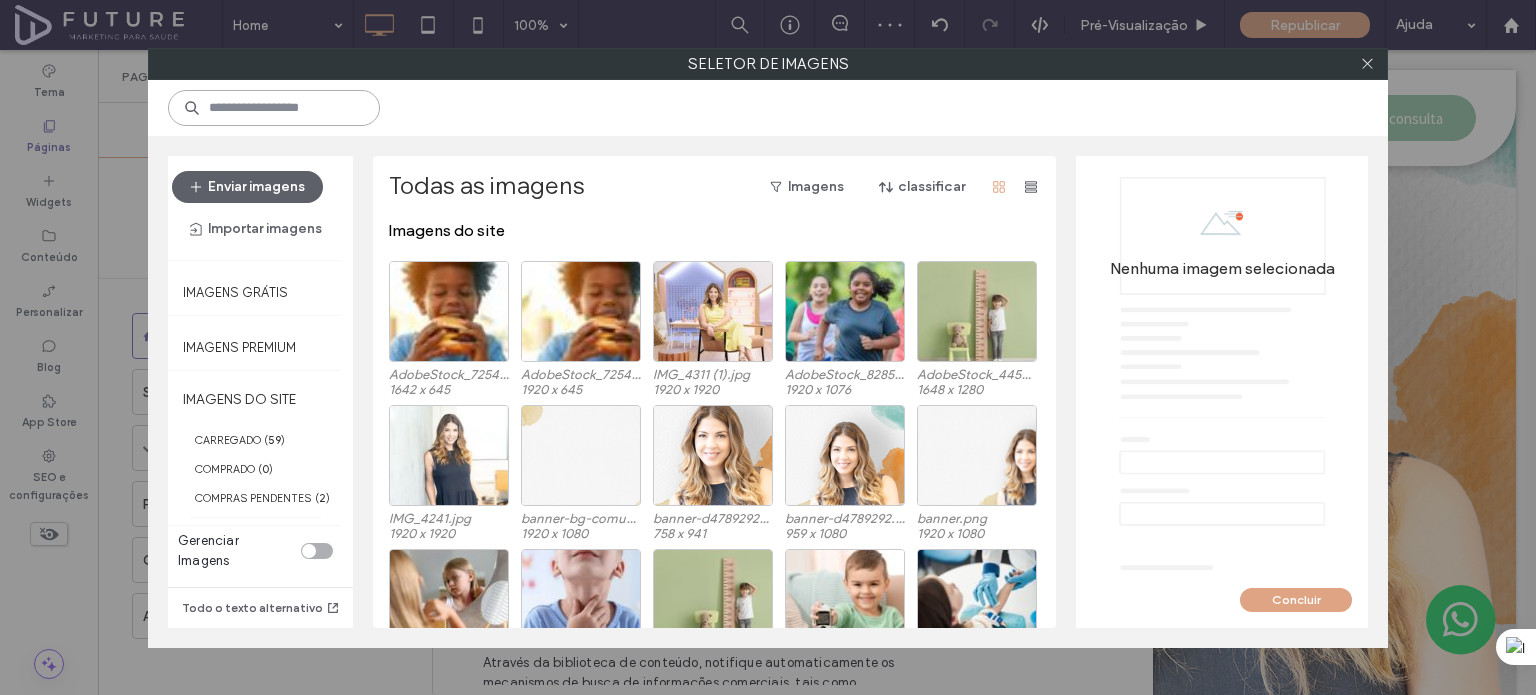 click at bounding box center [274, 108] 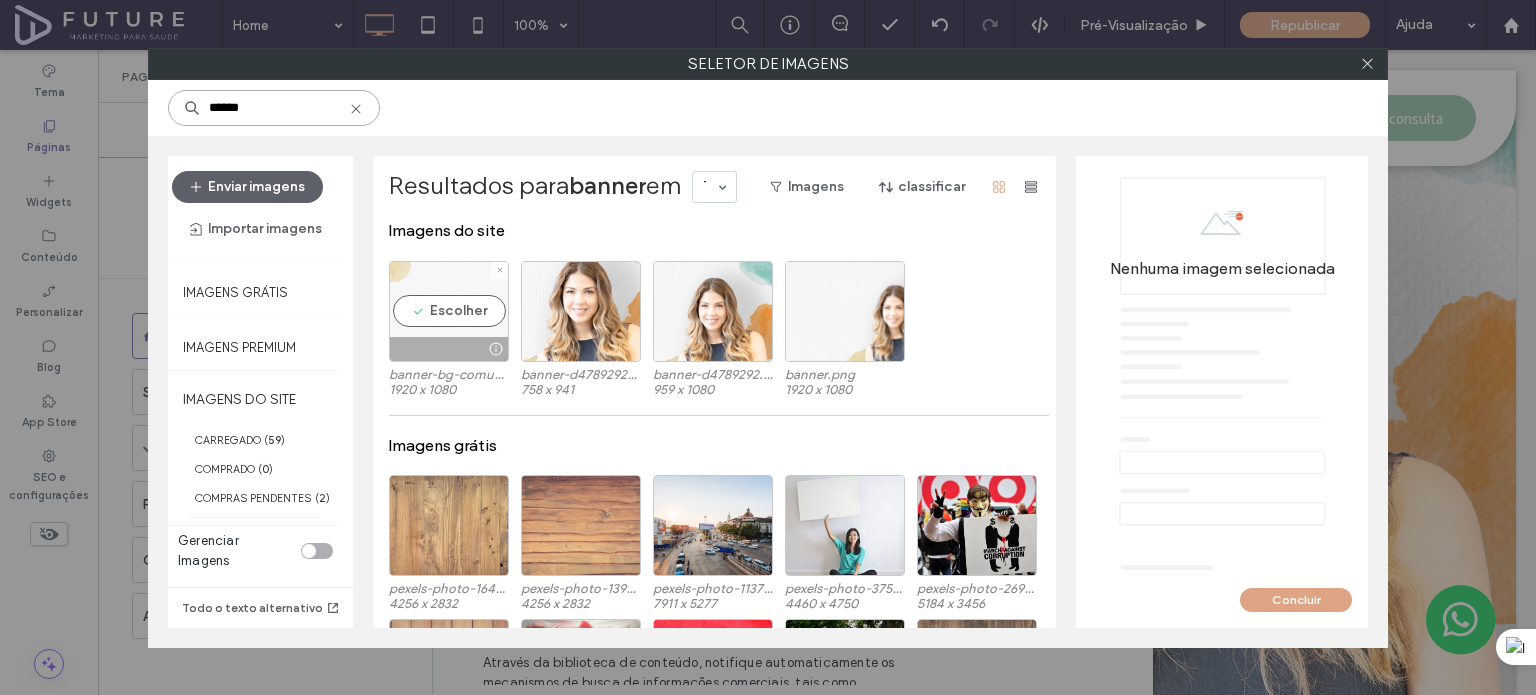 type on "******" 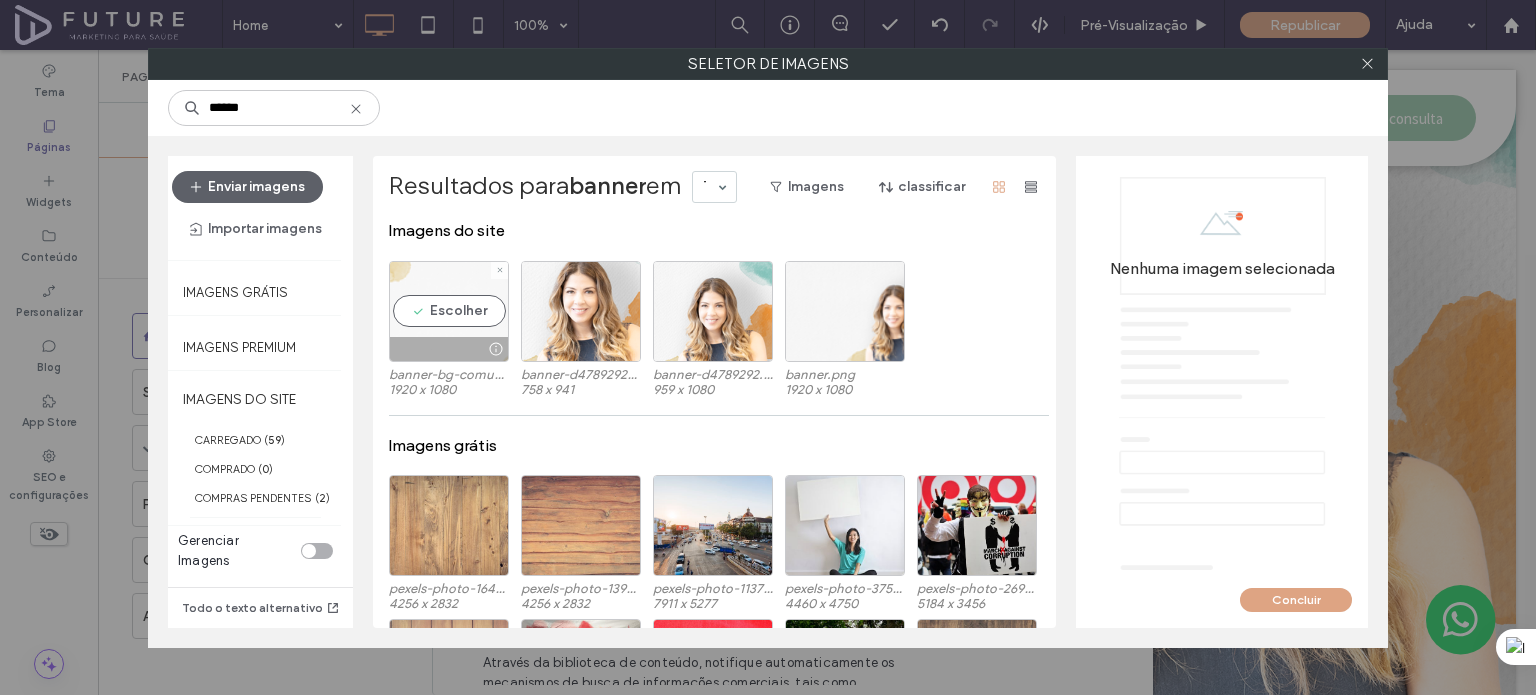 click on "Escolher" at bounding box center [449, 311] 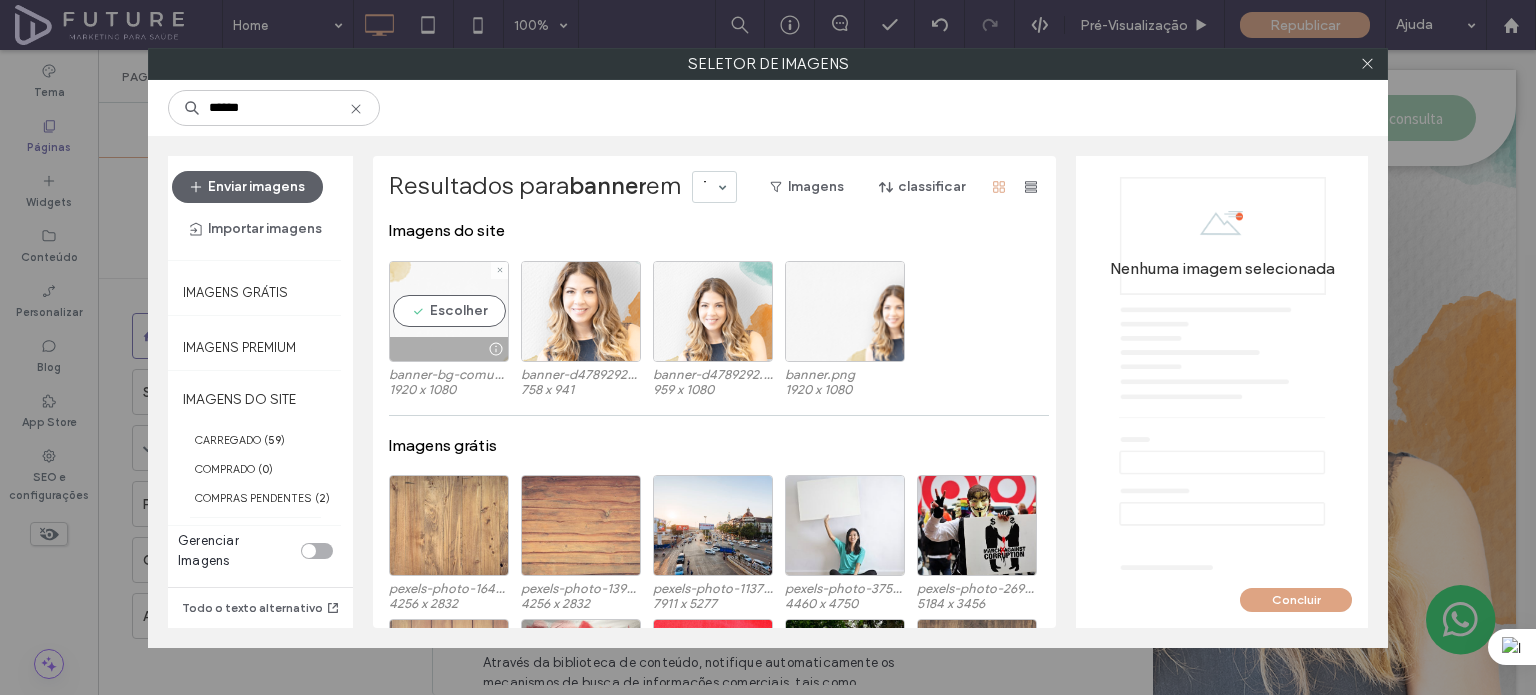 click on "Escolher" at bounding box center (449, 311) 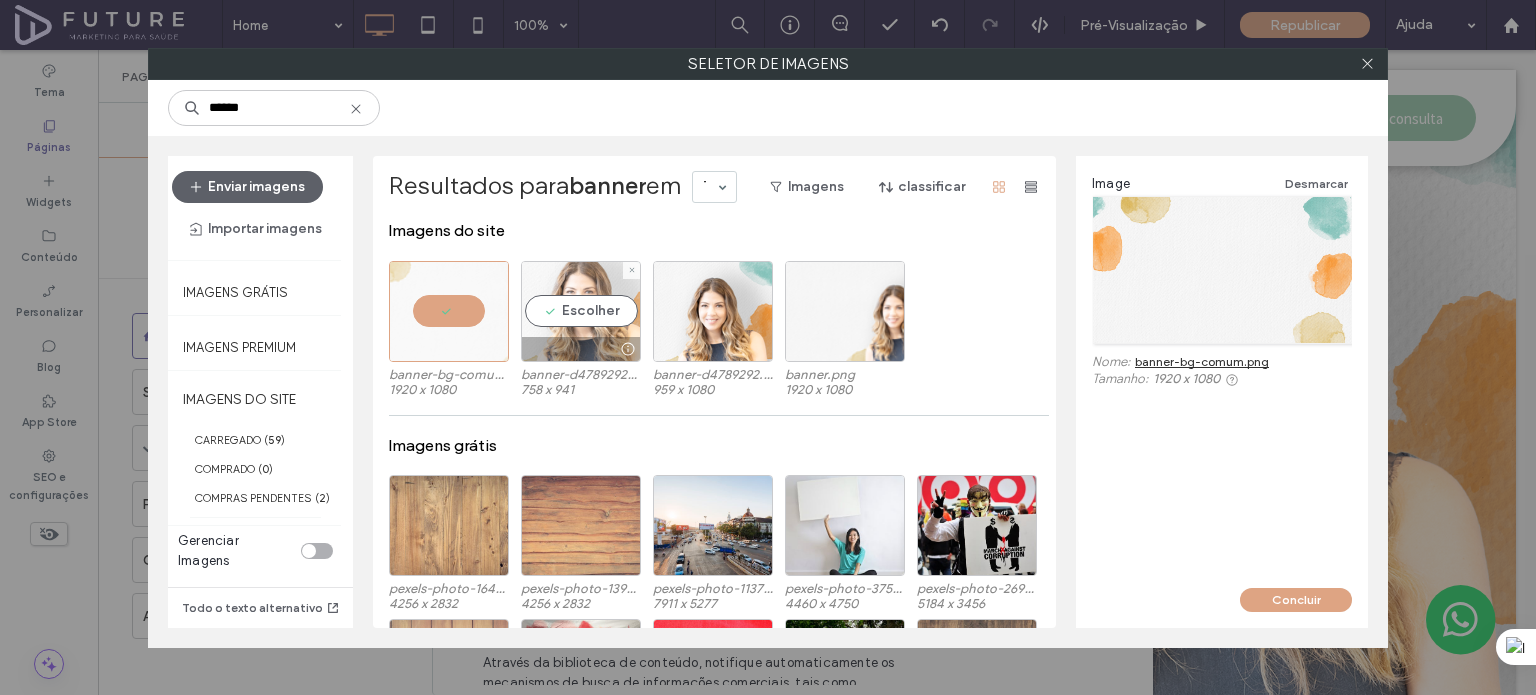 click on "Escolher" at bounding box center (581, 311) 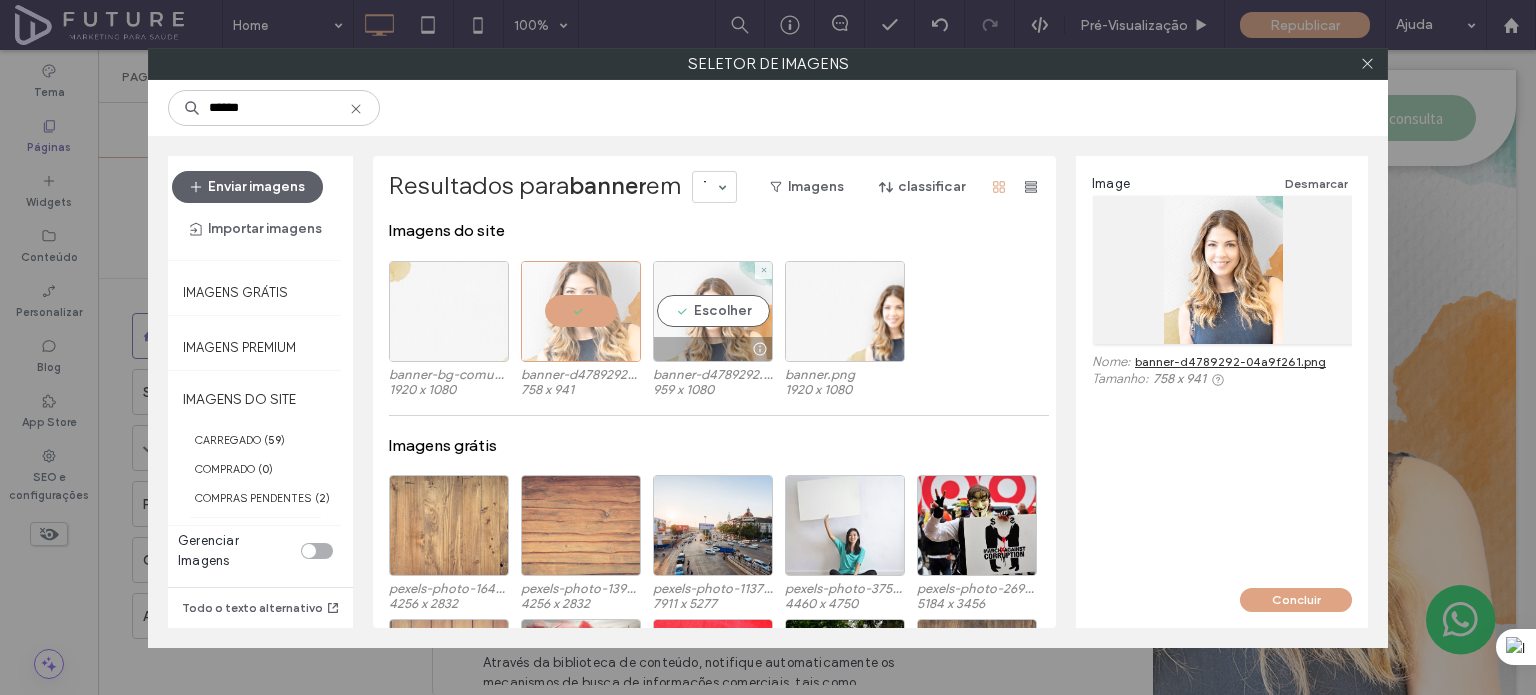 click on "Escolher" at bounding box center (713, 311) 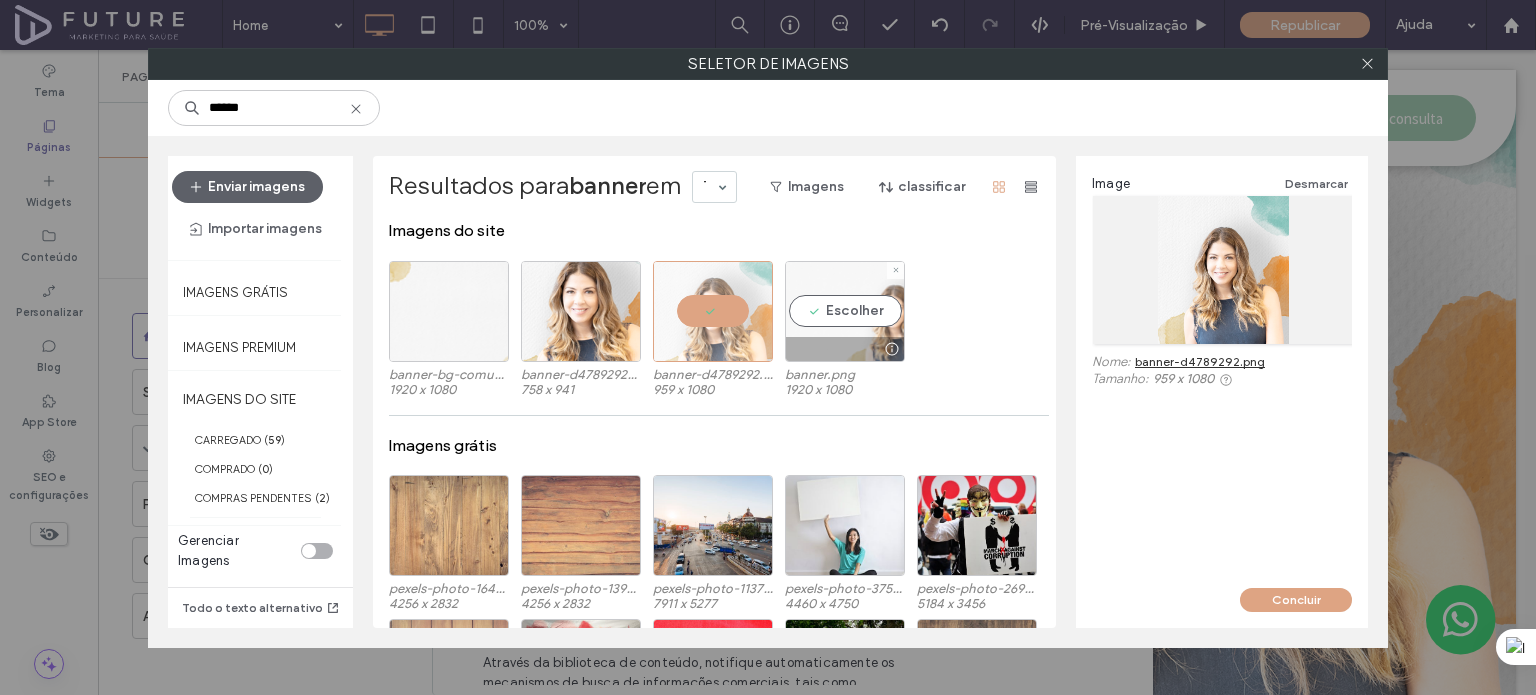 click on "Escolher" at bounding box center [845, 311] 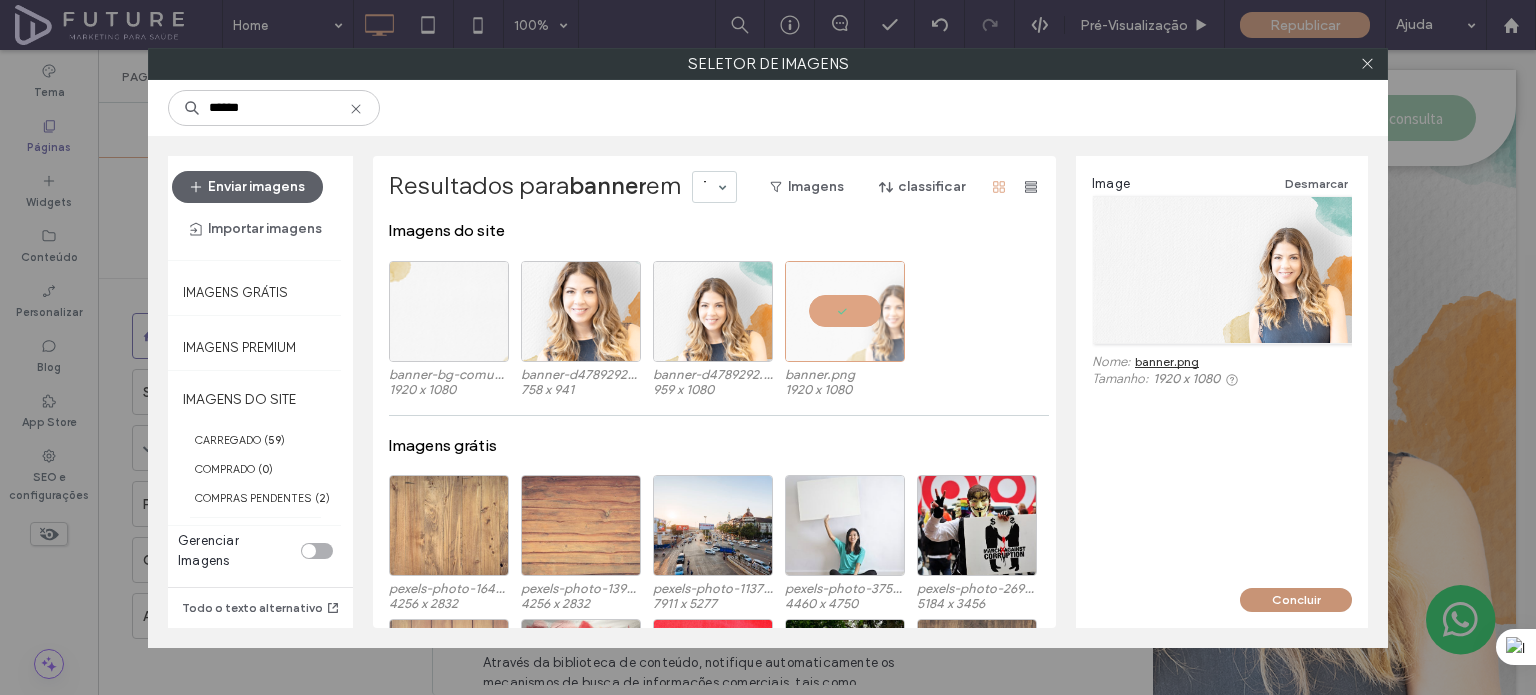 click on "Concluir" at bounding box center (1296, 600) 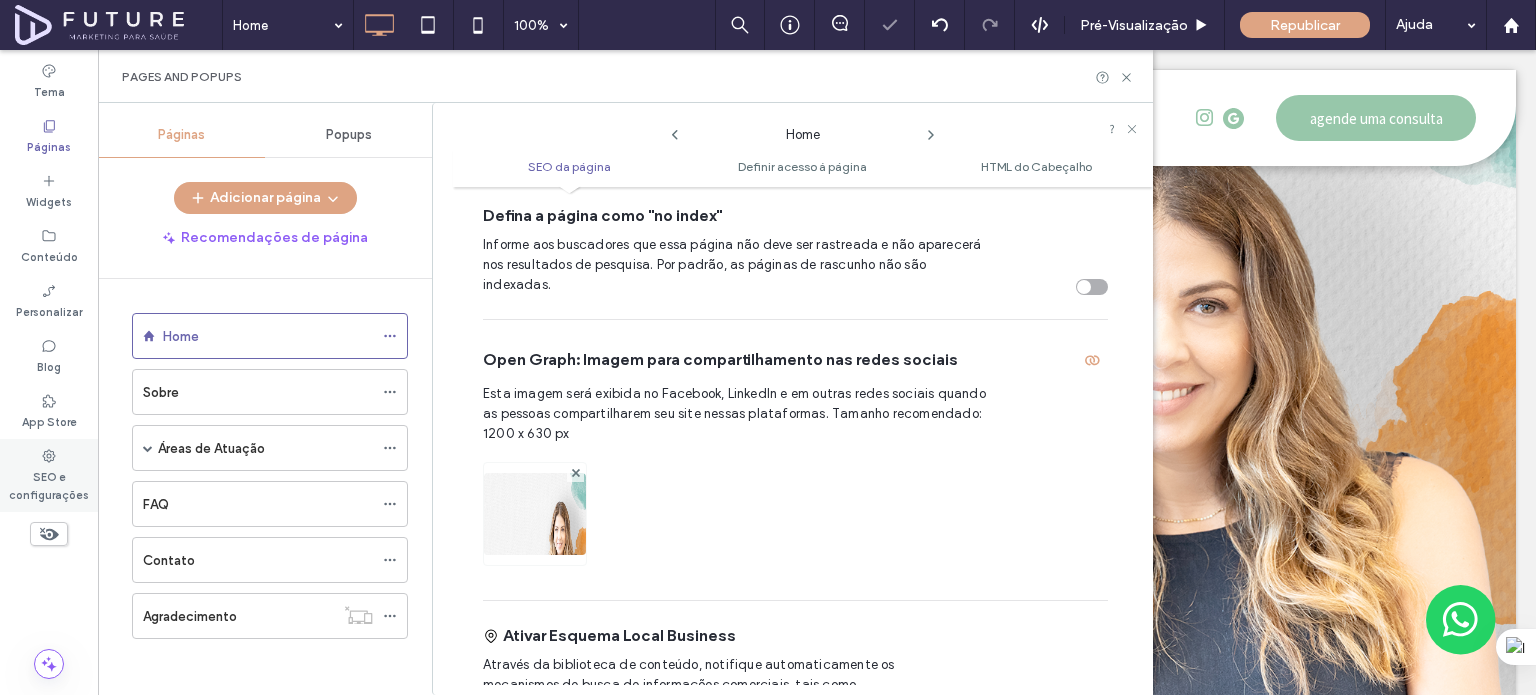 click on "SEO e configurações" at bounding box center [49, 475] 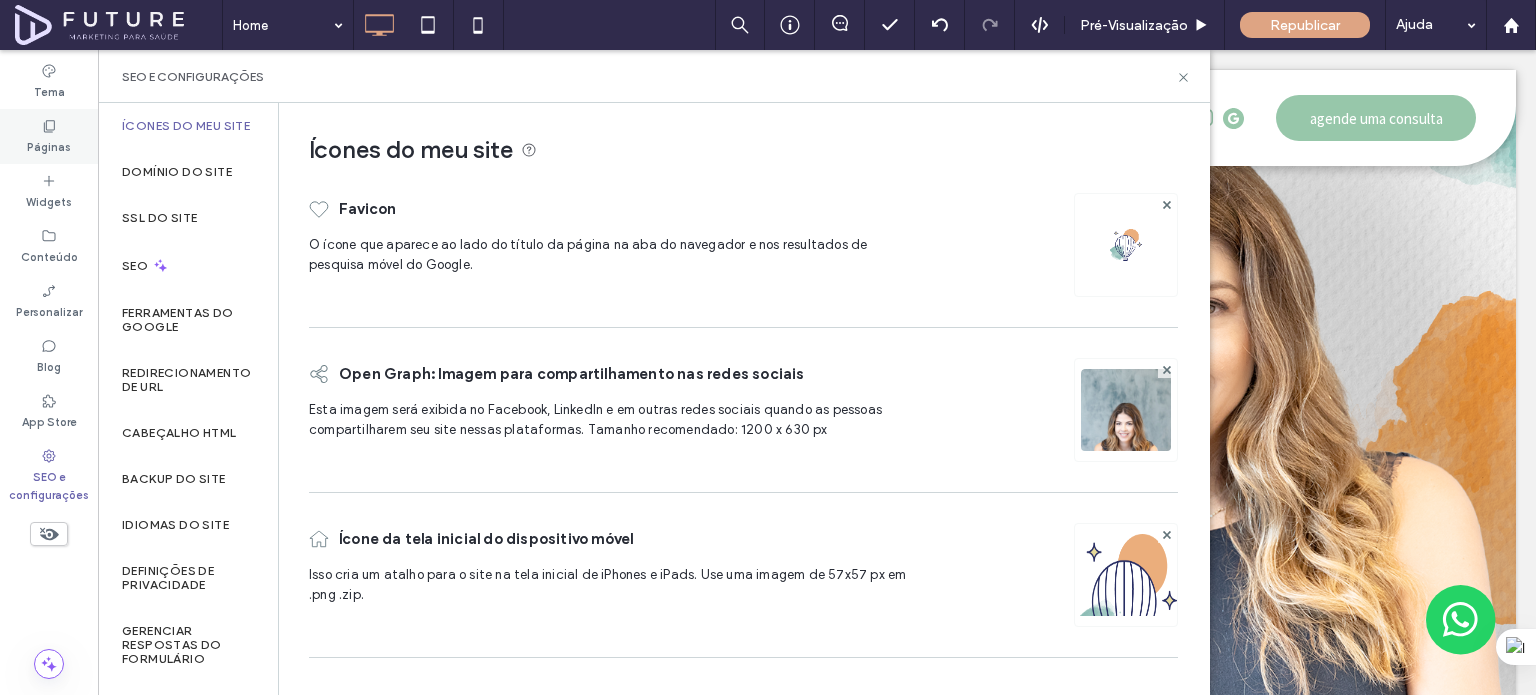 click on "Páginas" at bounding box center [49, 136] 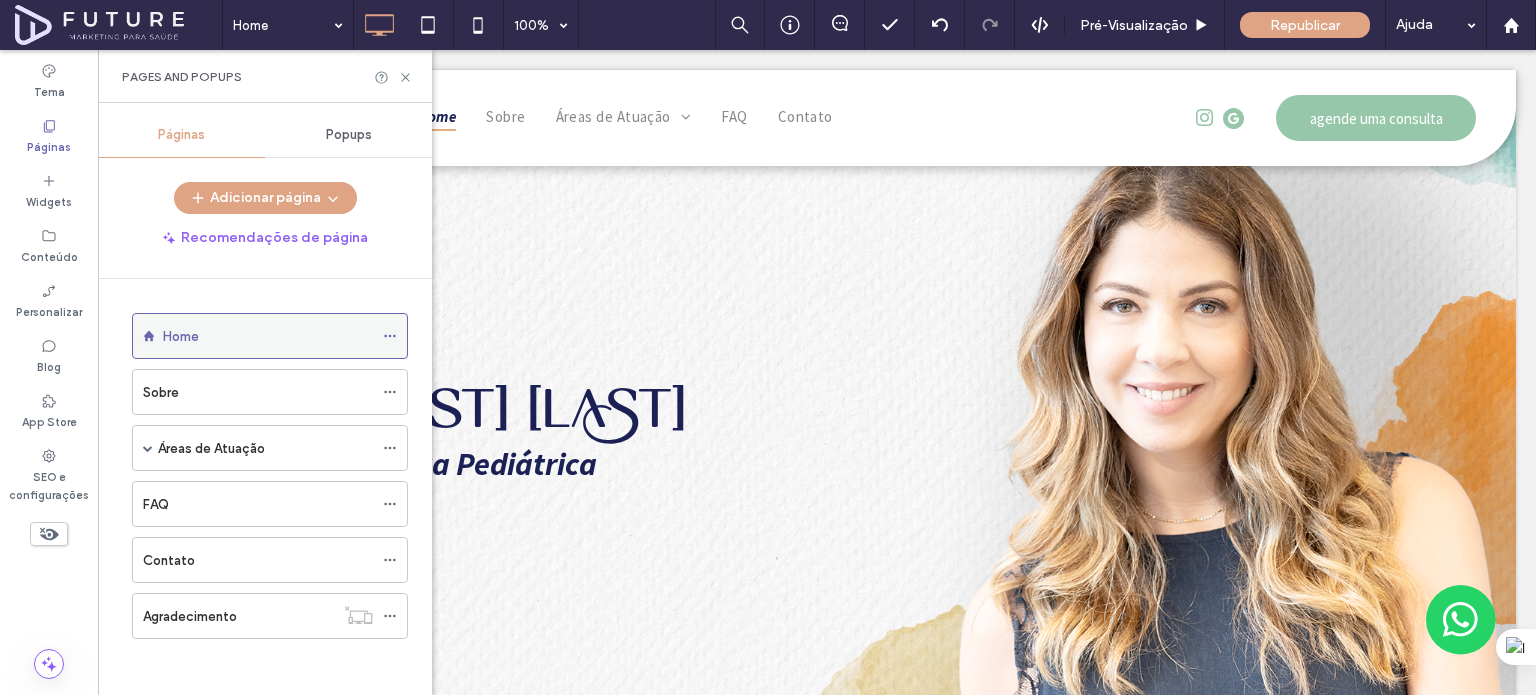 click 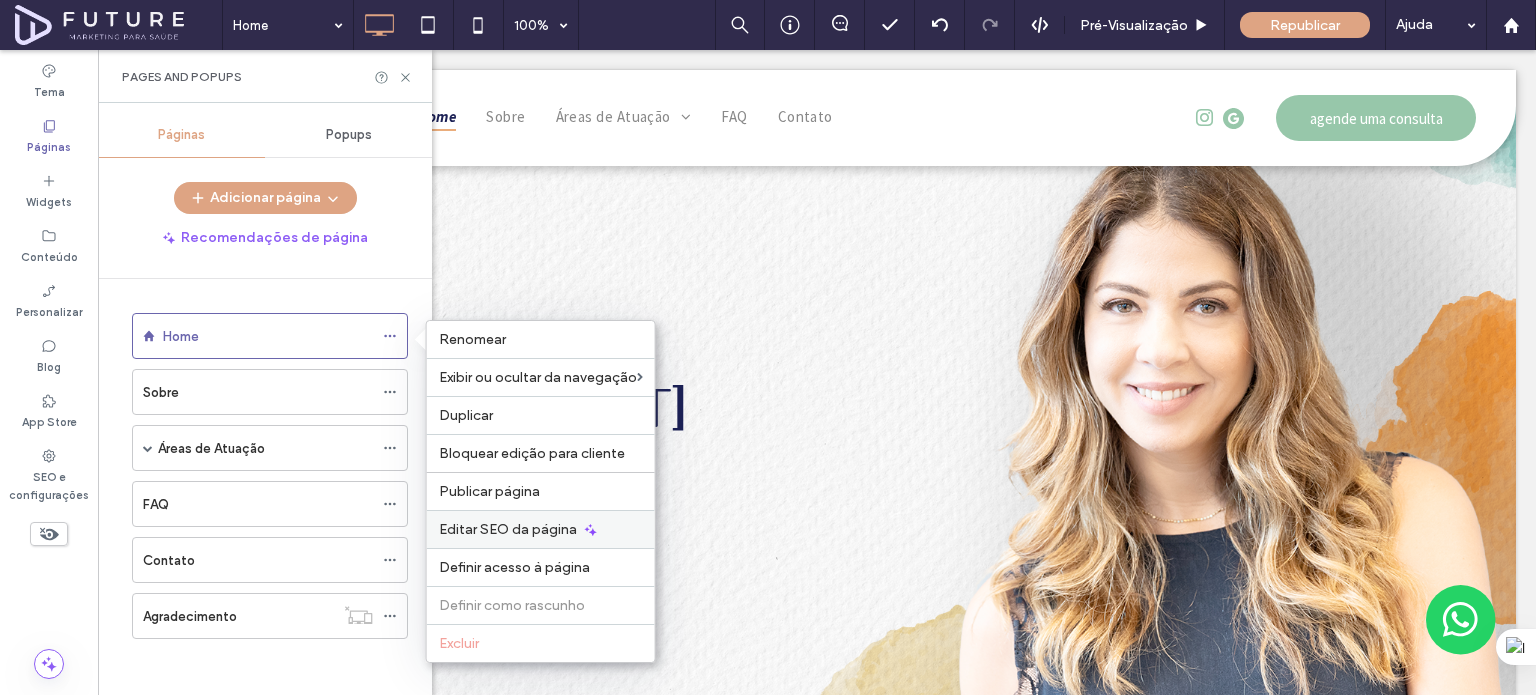 click on "Editar SEO da página" at bounding box center [541, 529] 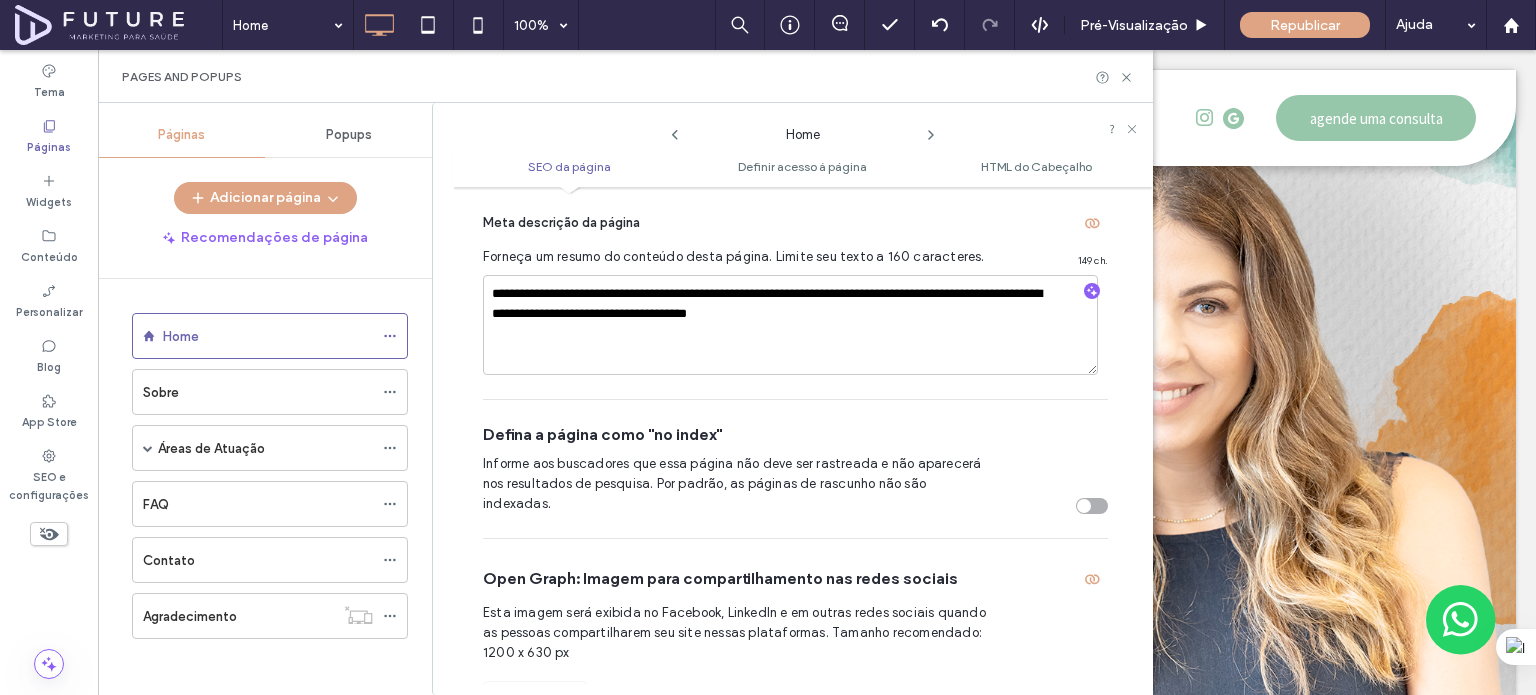 scroll, scrollTop: 610, scrollLeft: 0, axis: vertical 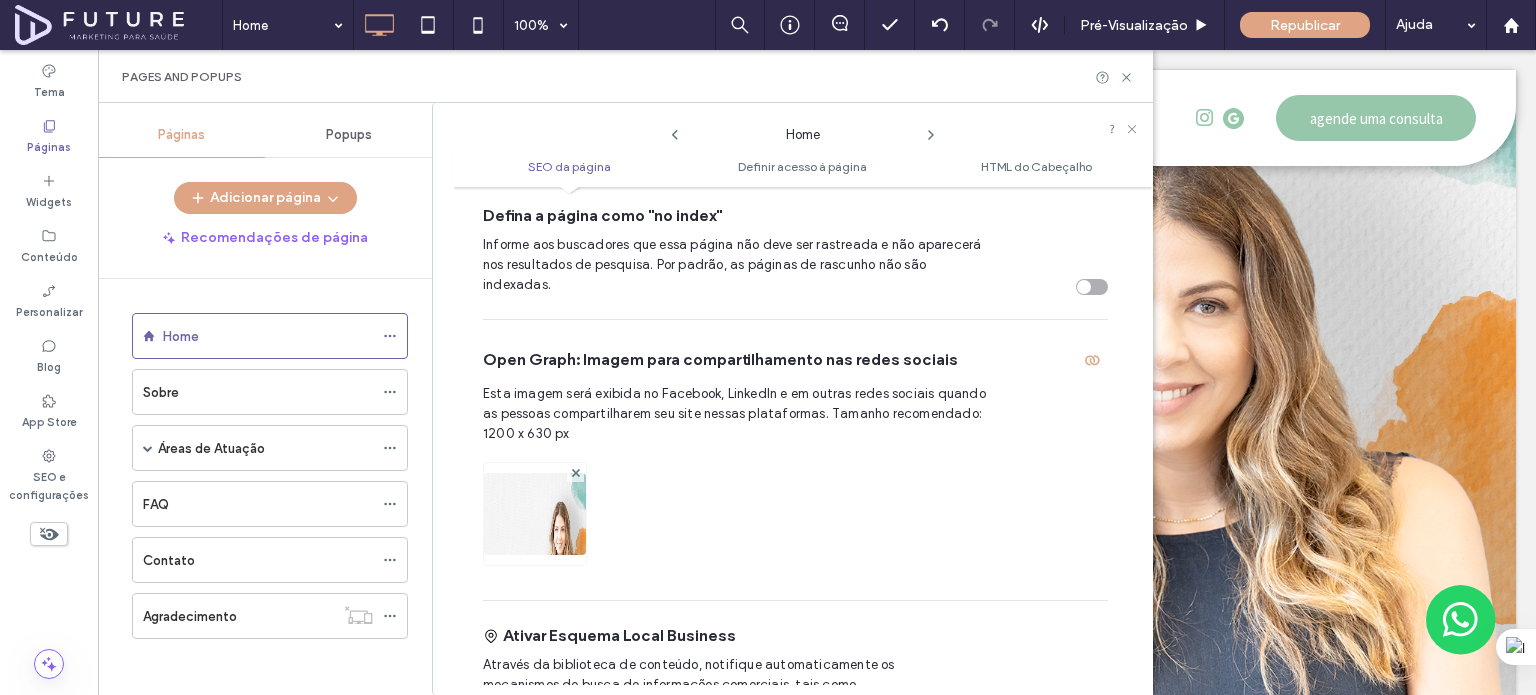 click at bounding box center [535, 541] 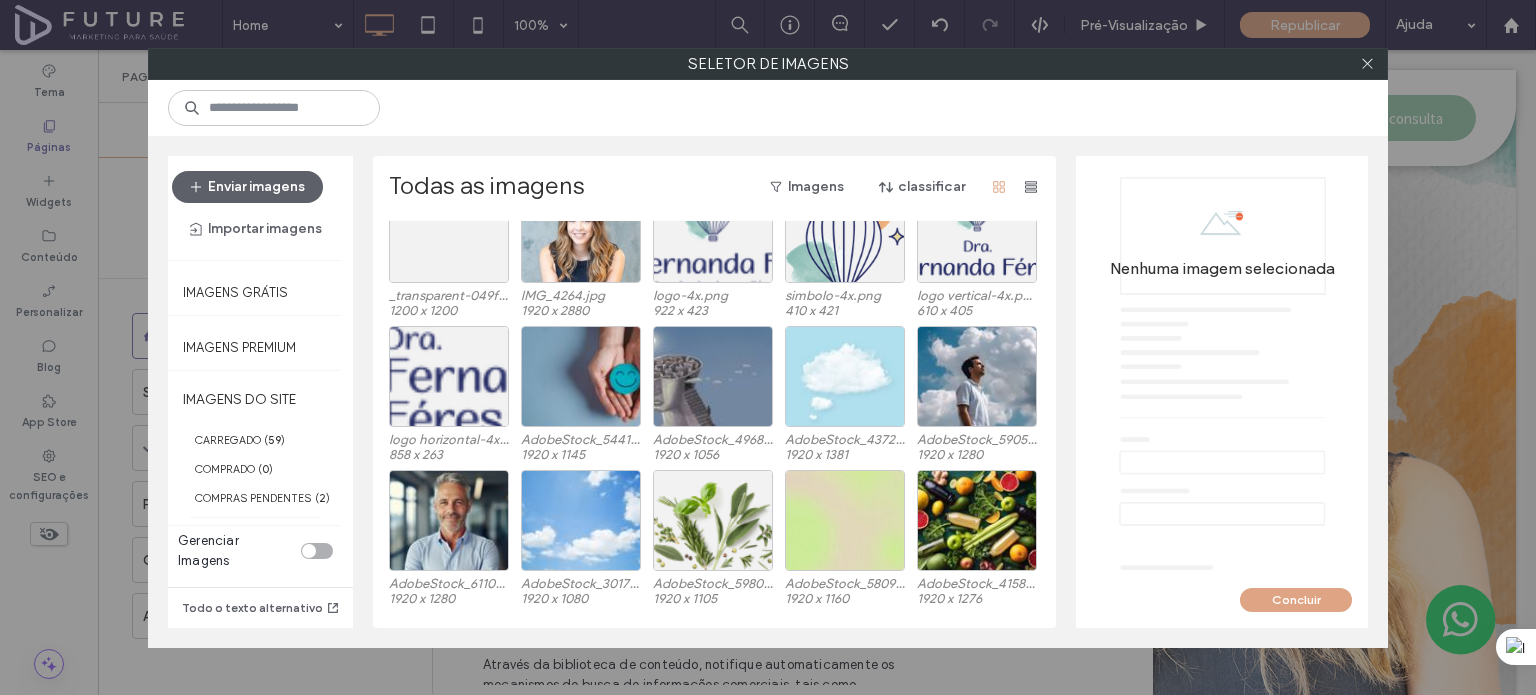 scroll, scrollTop: 528, scrollLeft: 0, axis: vertical 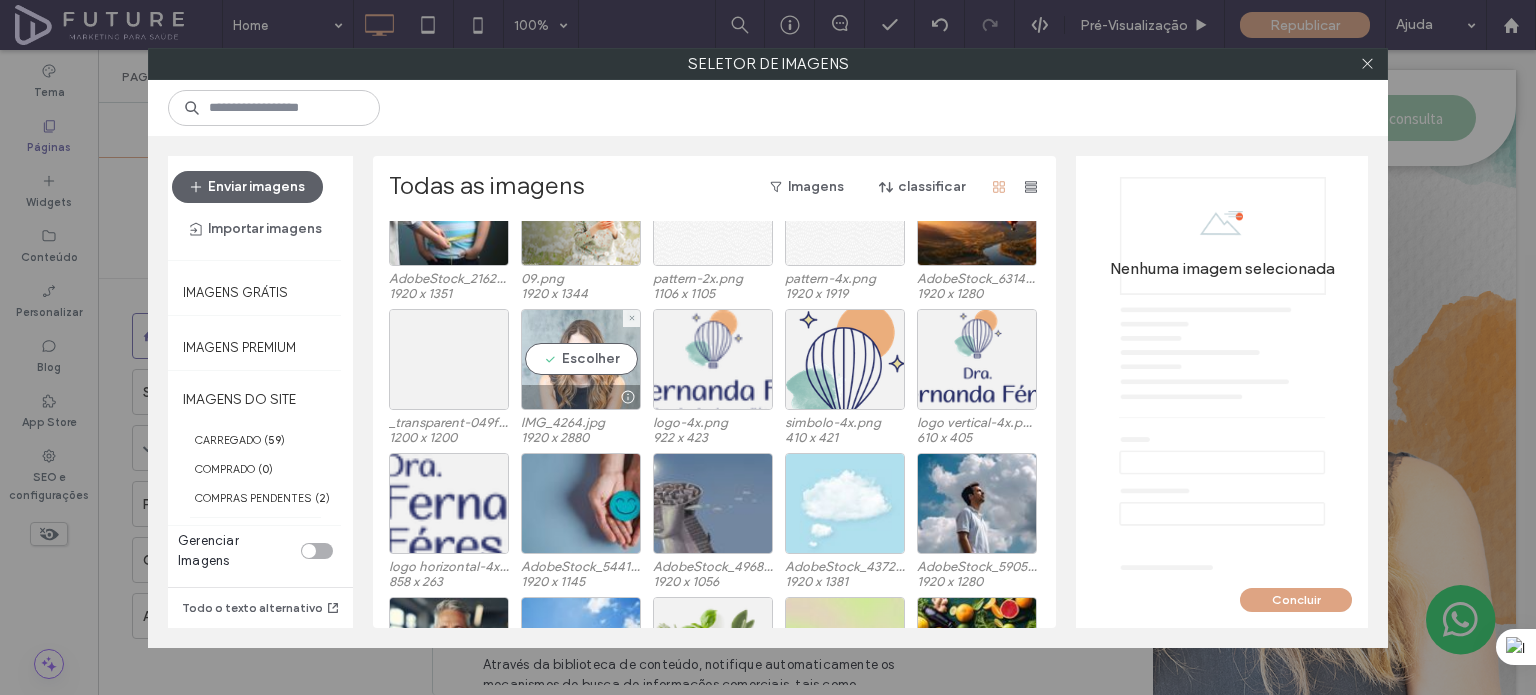 click on "Escolher" at bounding box center [581, 359] 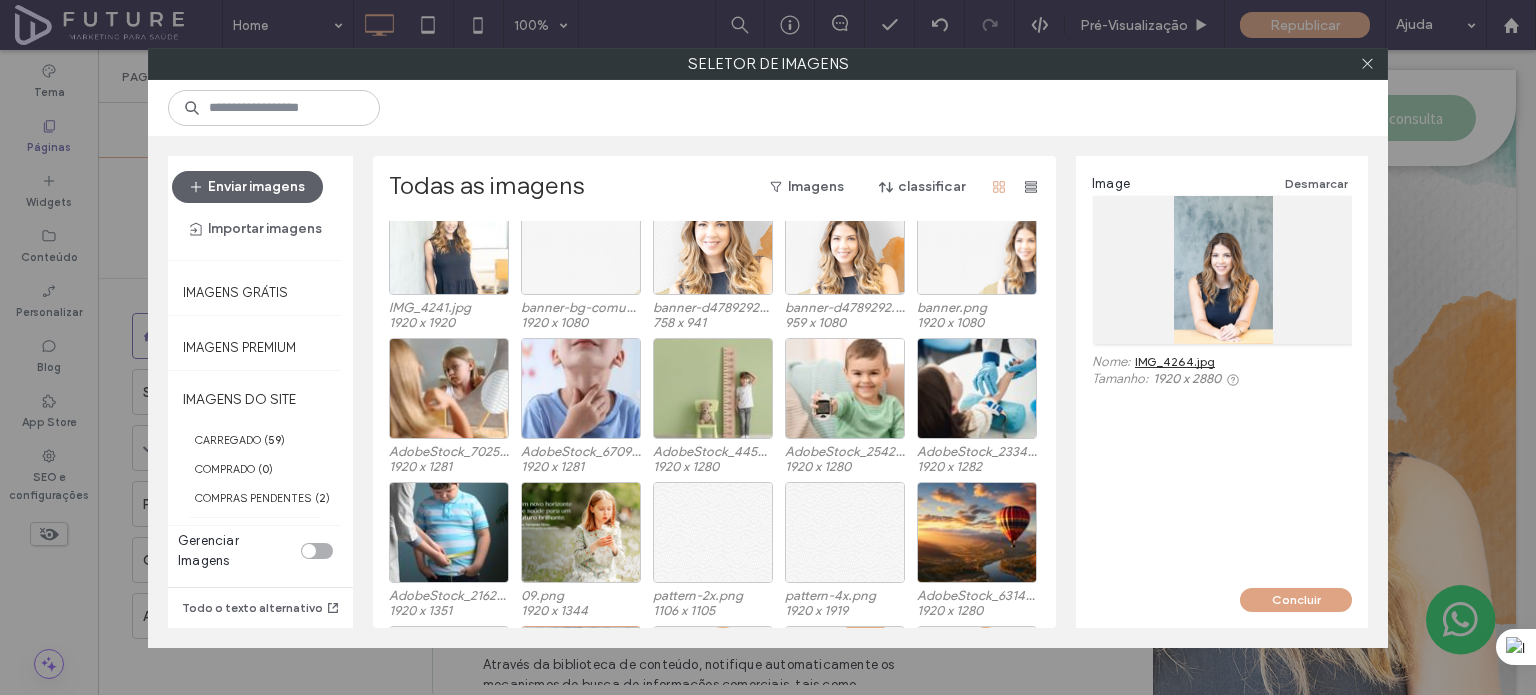 scroll, scrollTop: 0, scrollLeft: 0, axis: both 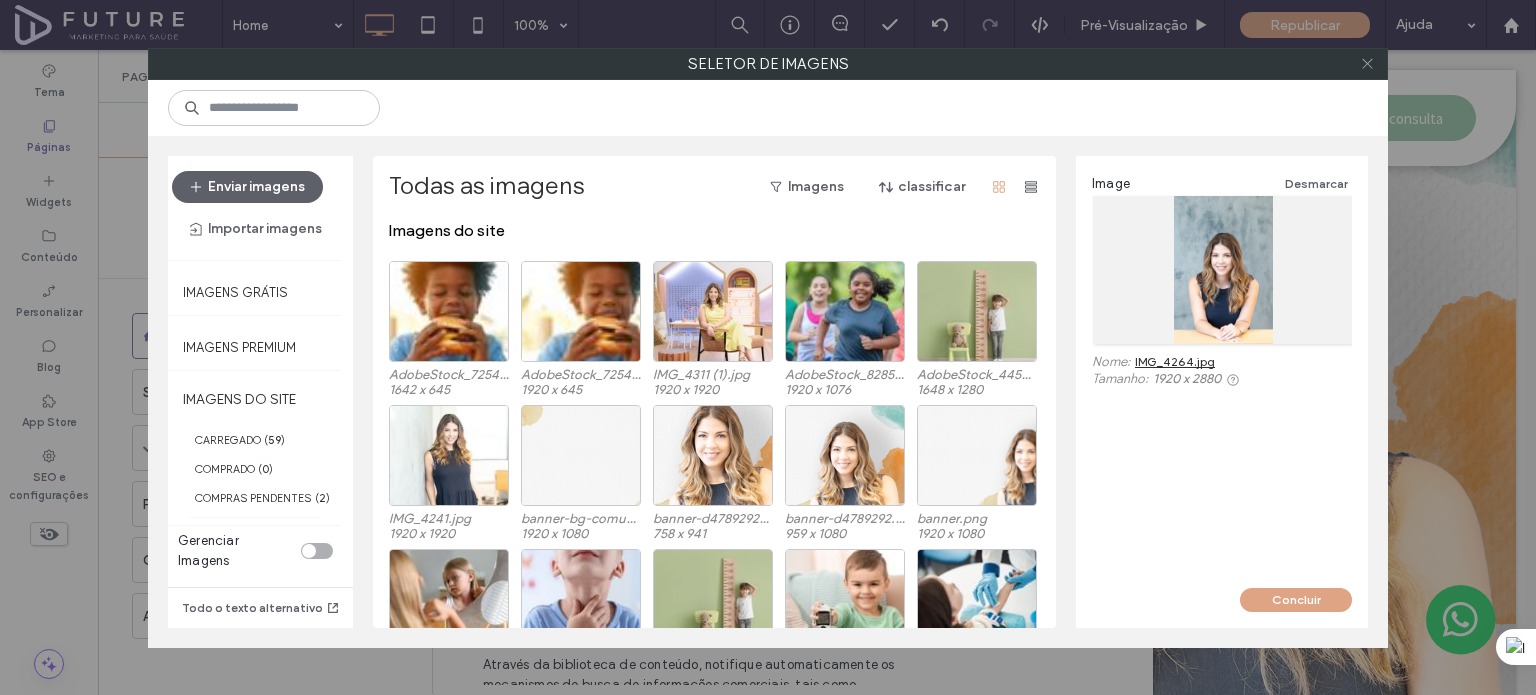 click 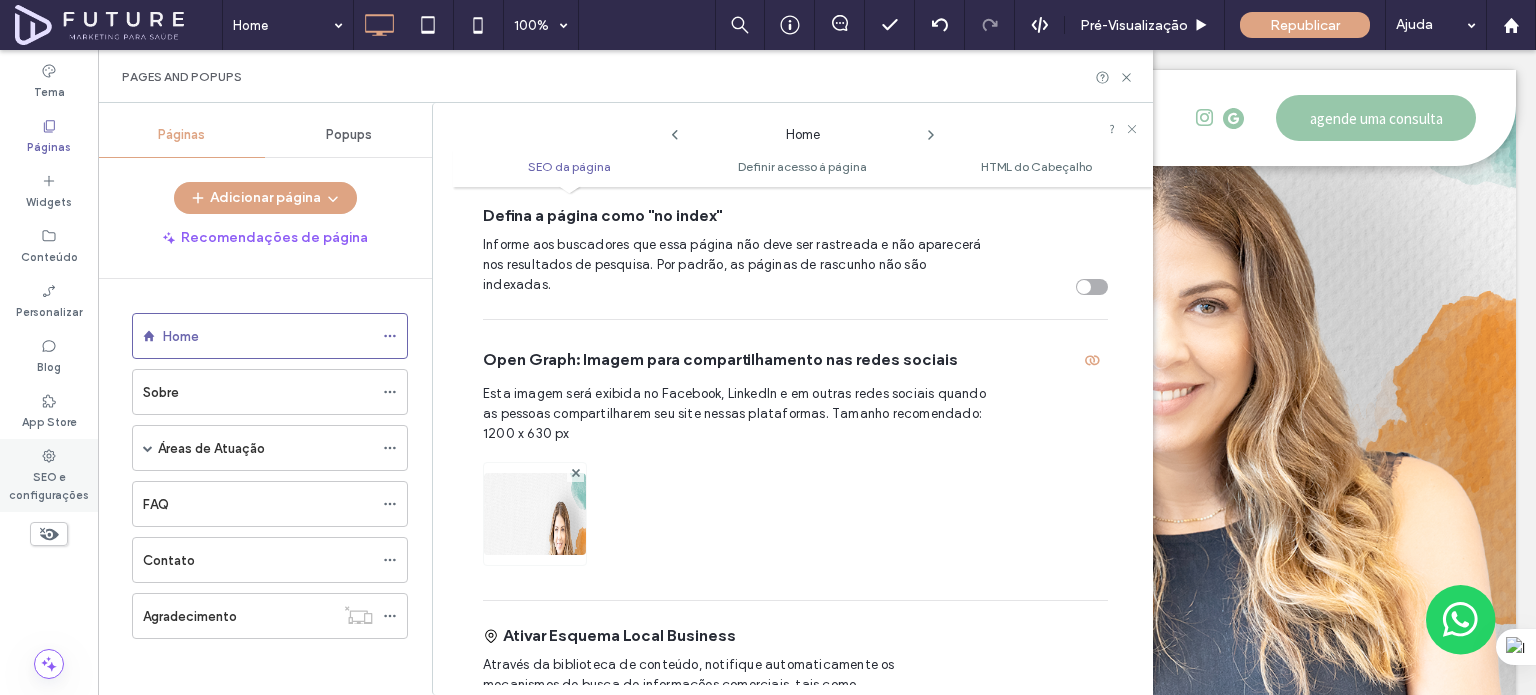 click on "SEO e configurações" at bounding box center [49, 484] 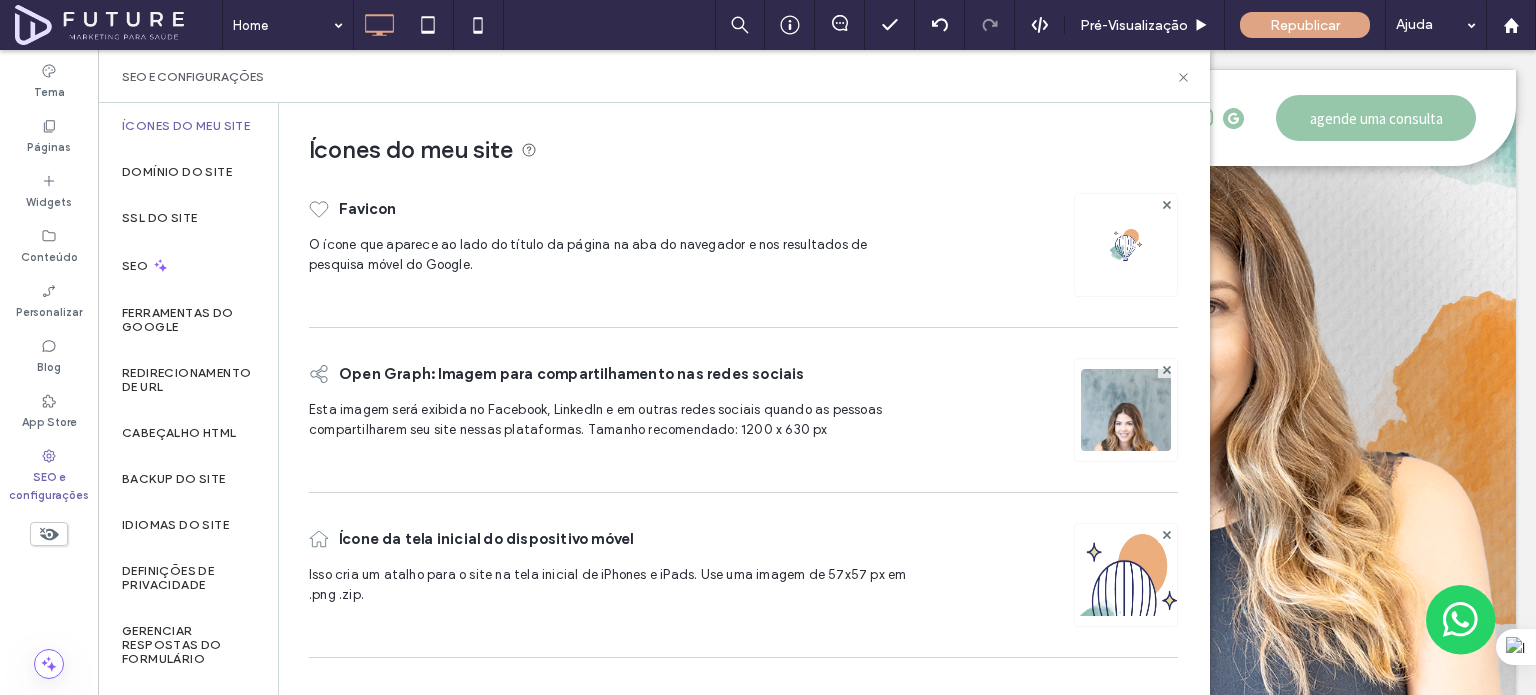 click at bounding box center [1126, 437] 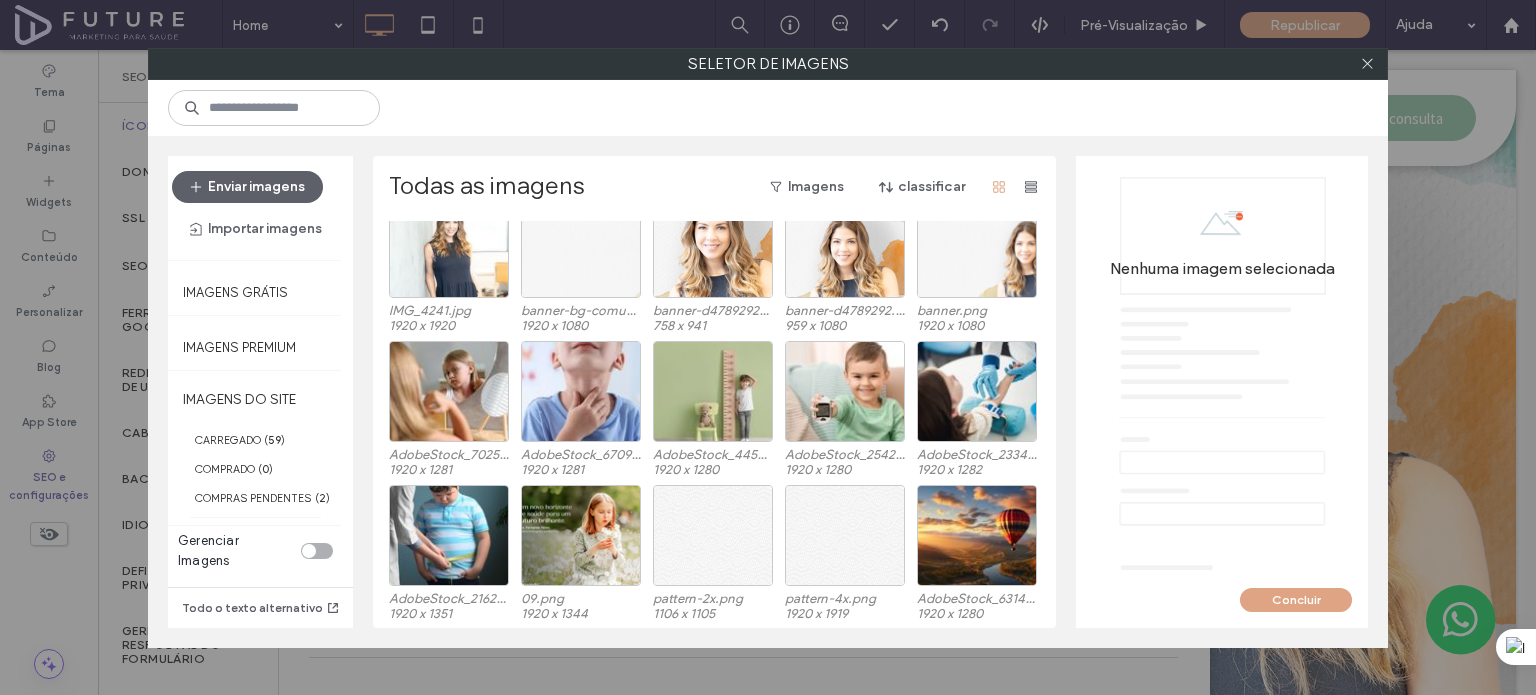 scroll, scrollTop: 8, scrollLeft: 0, axis: vertical 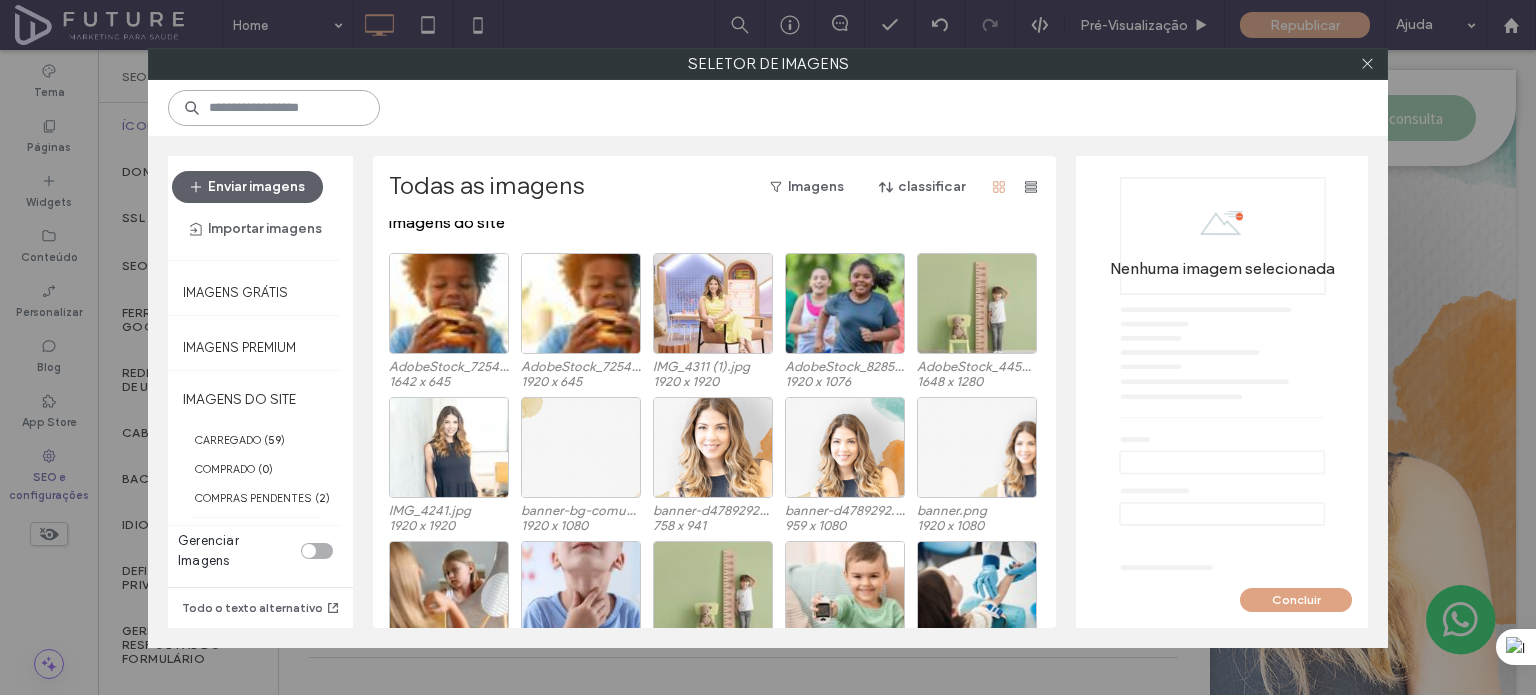 click at bounding box center [274, 108] 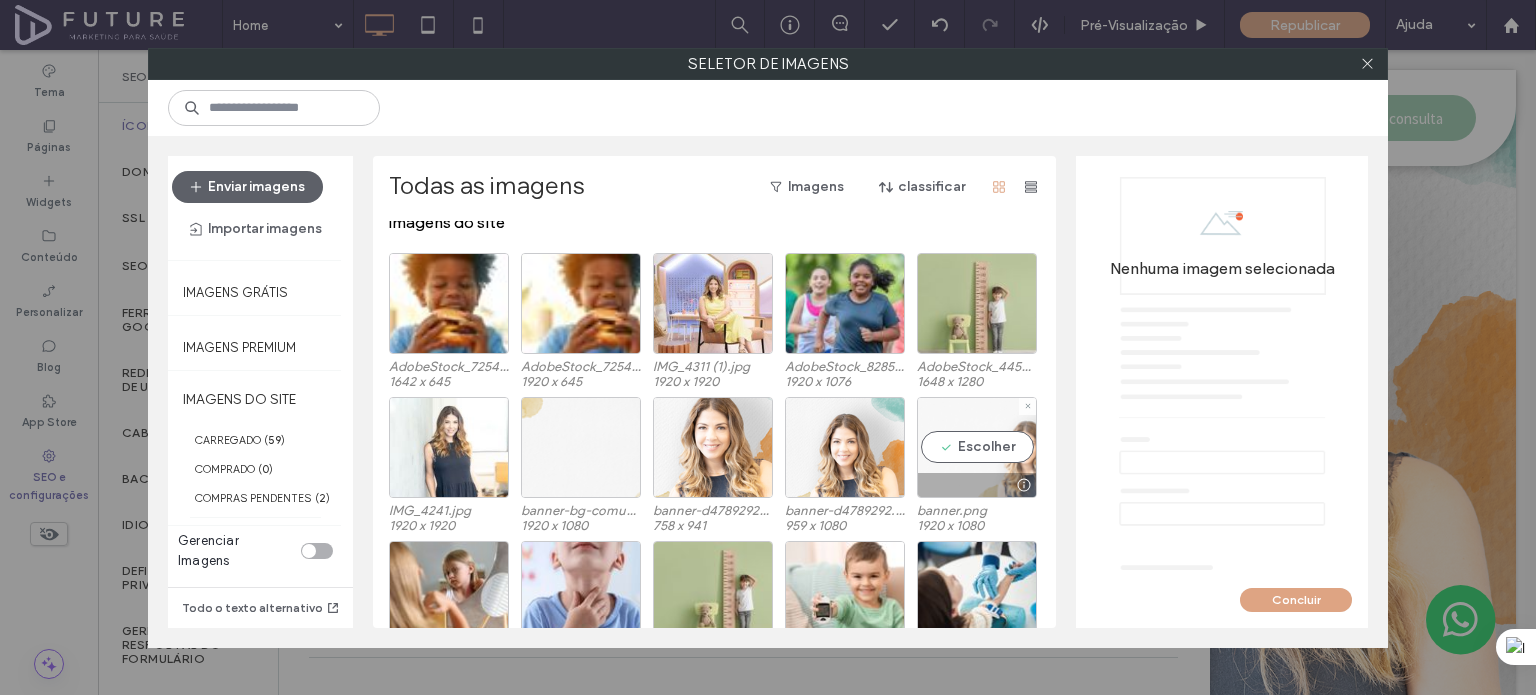click on "Escolher" at bounding box center (977, 447) 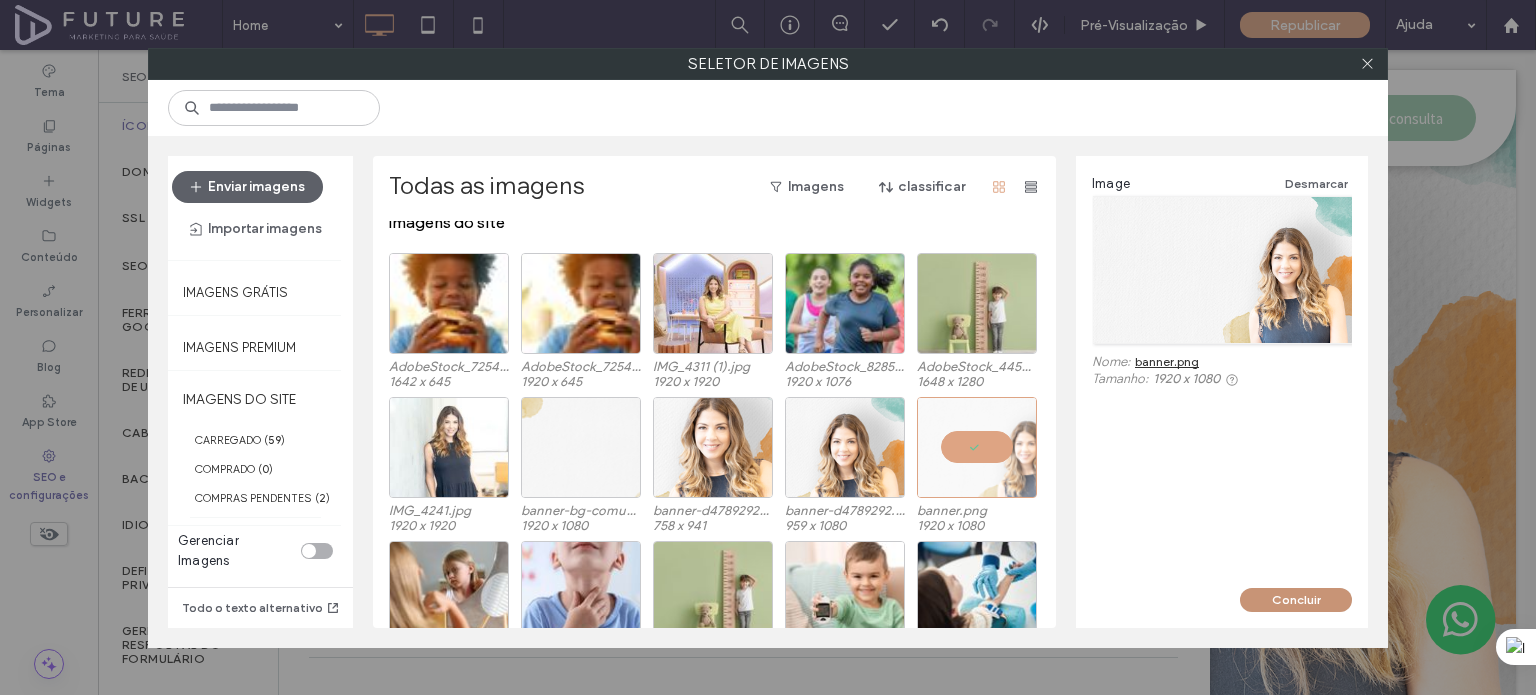 click on "Concluir" at bounding box center [1296, 600] 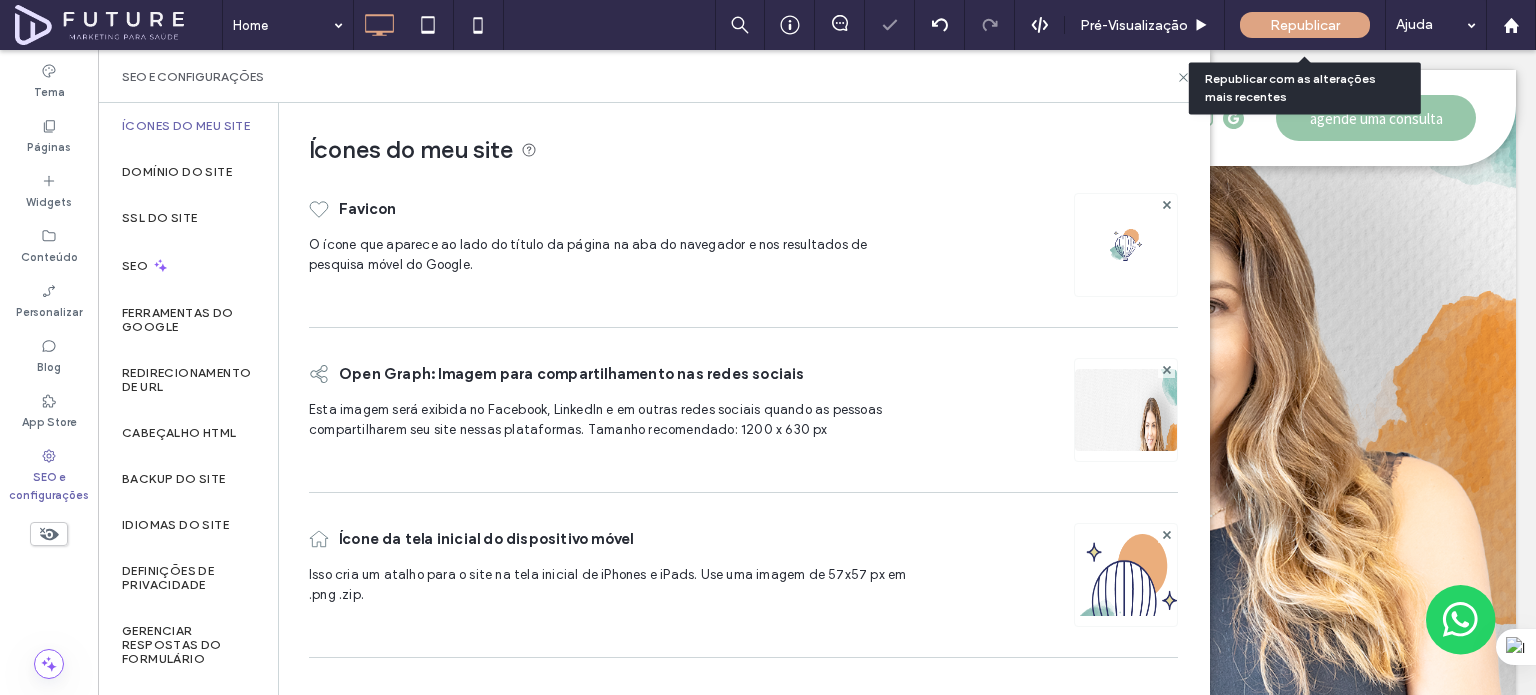 click on "Republicar" at bounding box center (1305, 25) 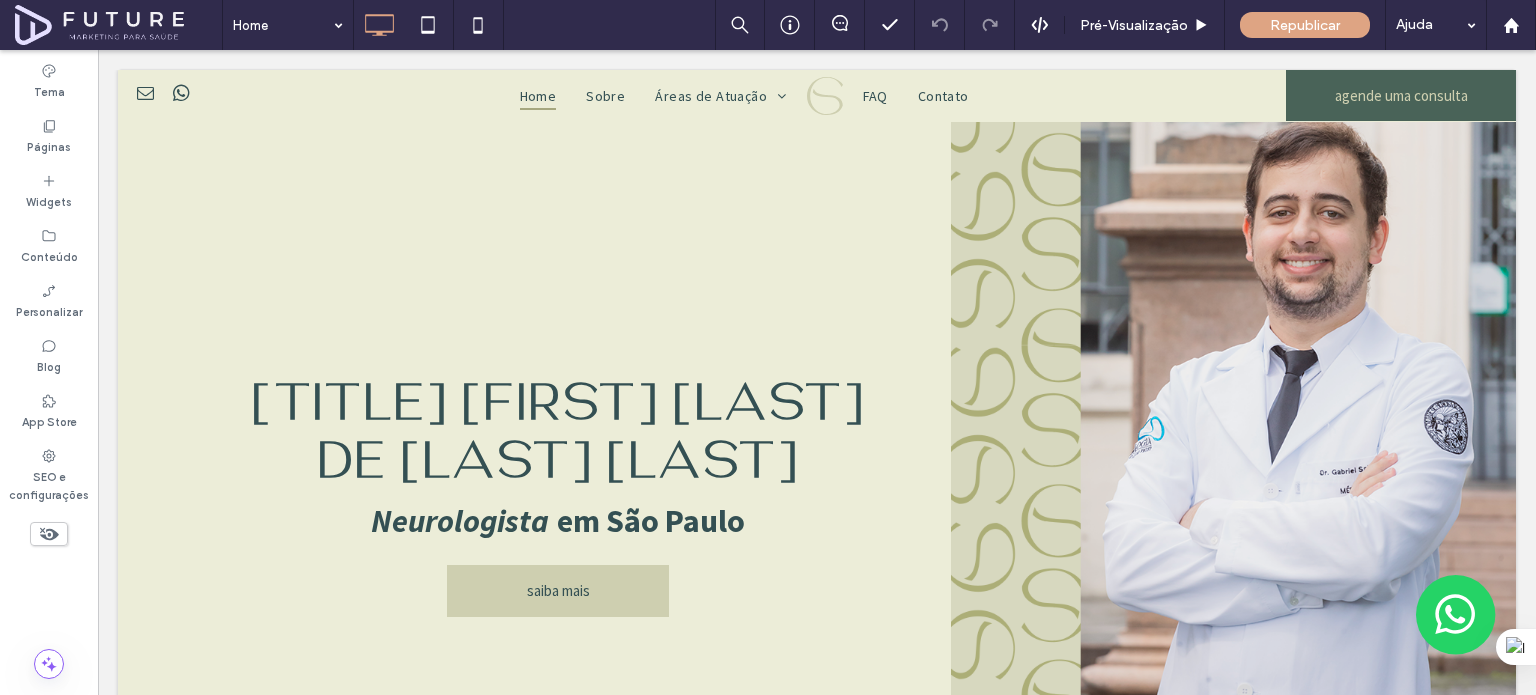 scroll, scrollTop: 0, scrollLeft: 0, axis: both 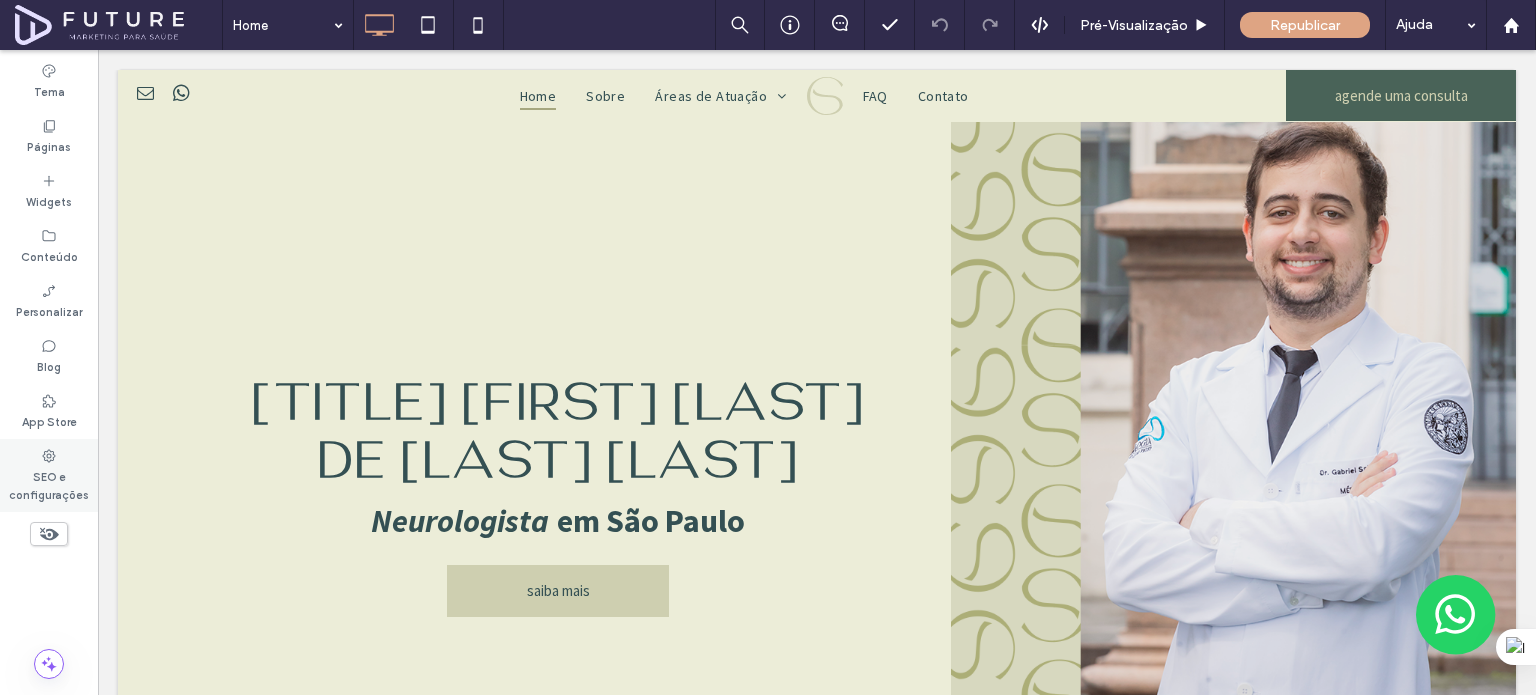 click on "SEO e configurações" at bounding box center [49, 484] 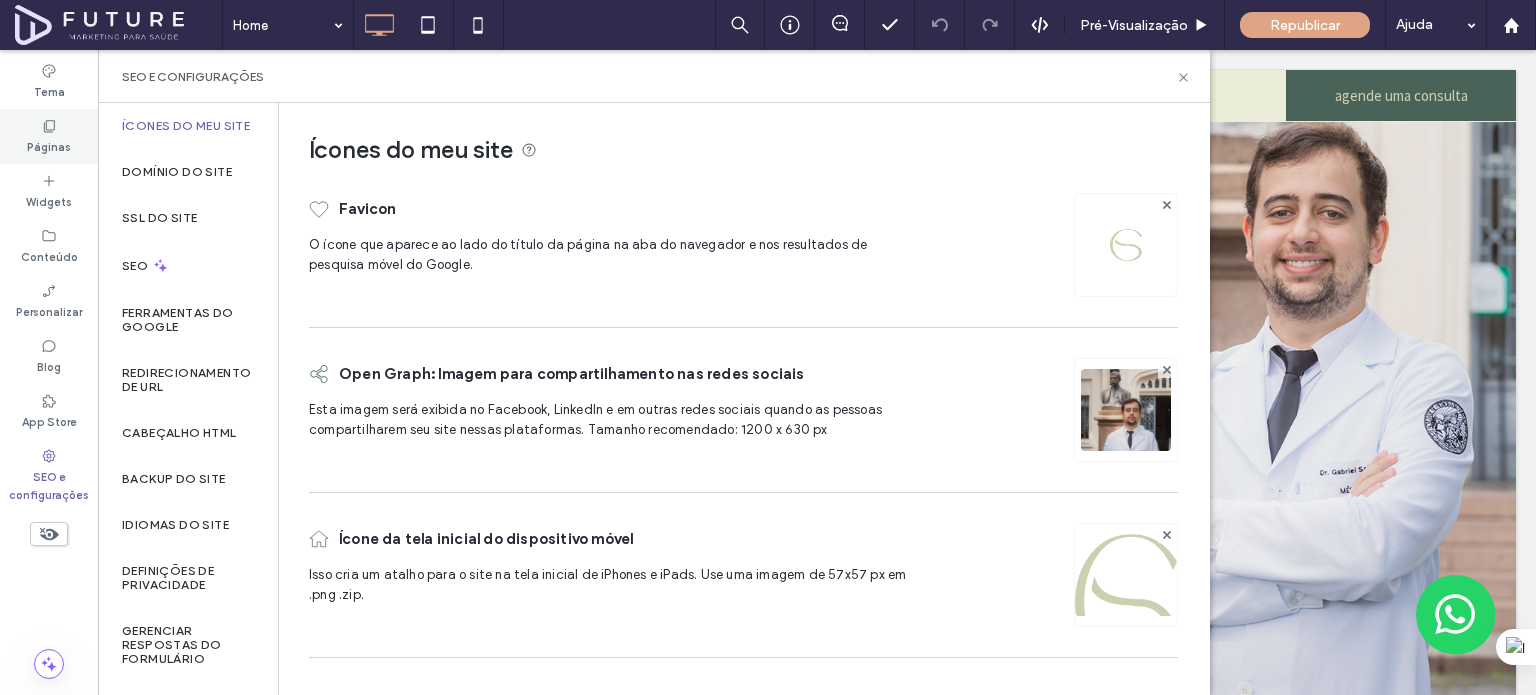 click on "Páginas" at bounding box center (49, 136) 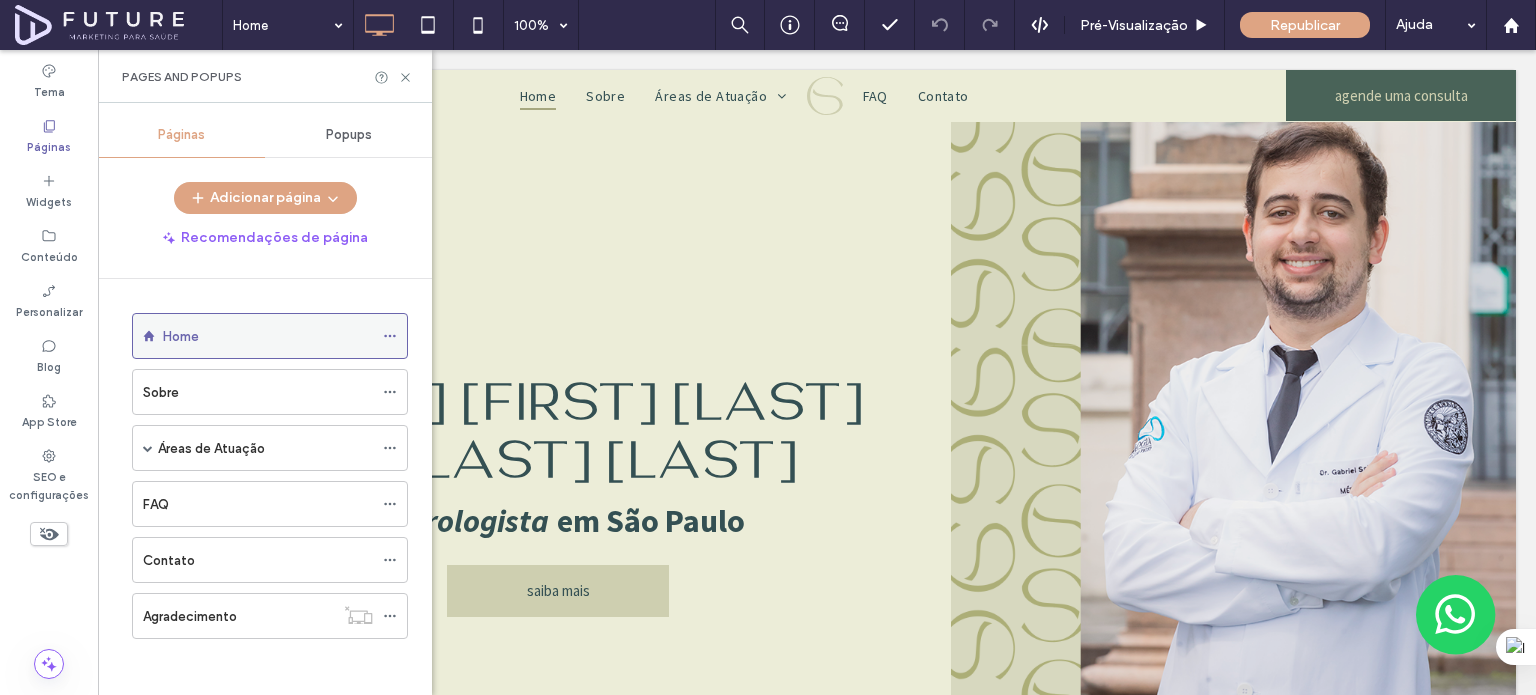 click 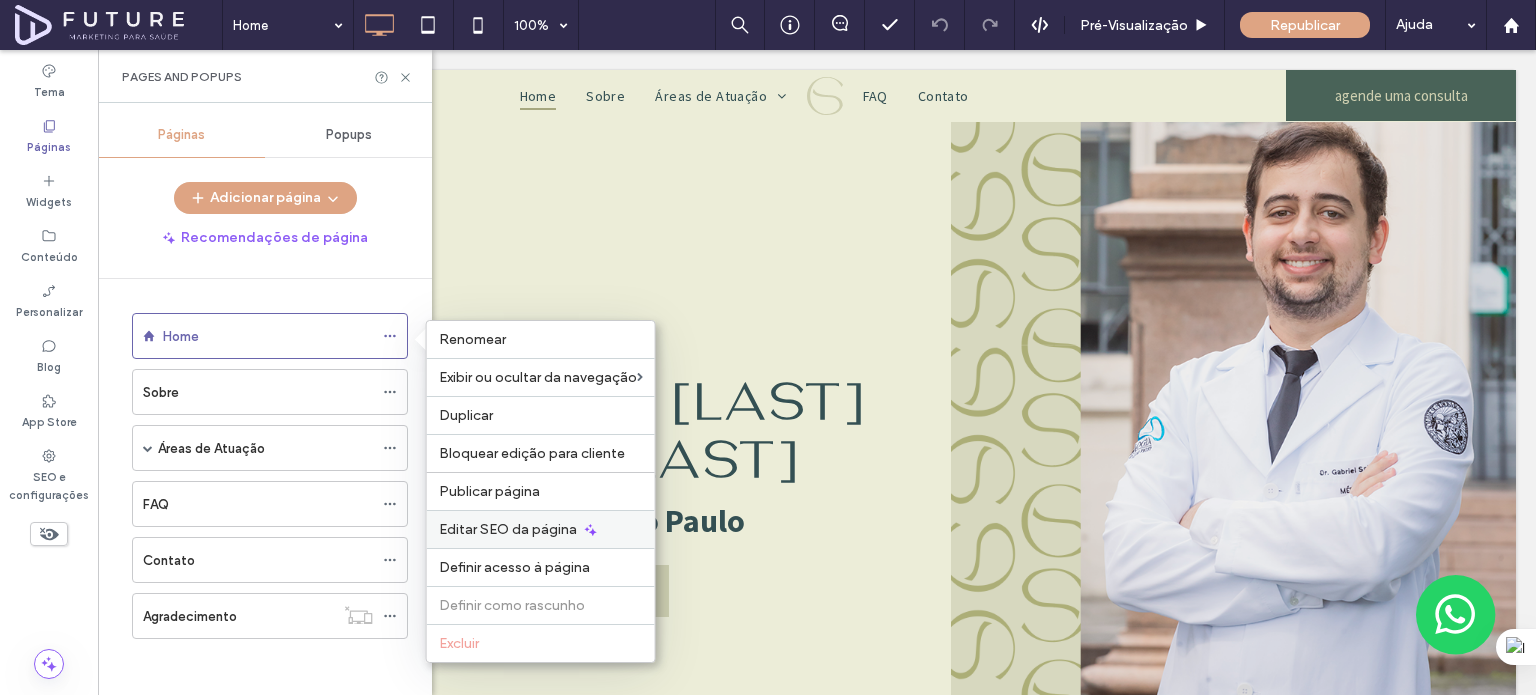 click on "Editar SEO da página" at bounding box center [508, 529] 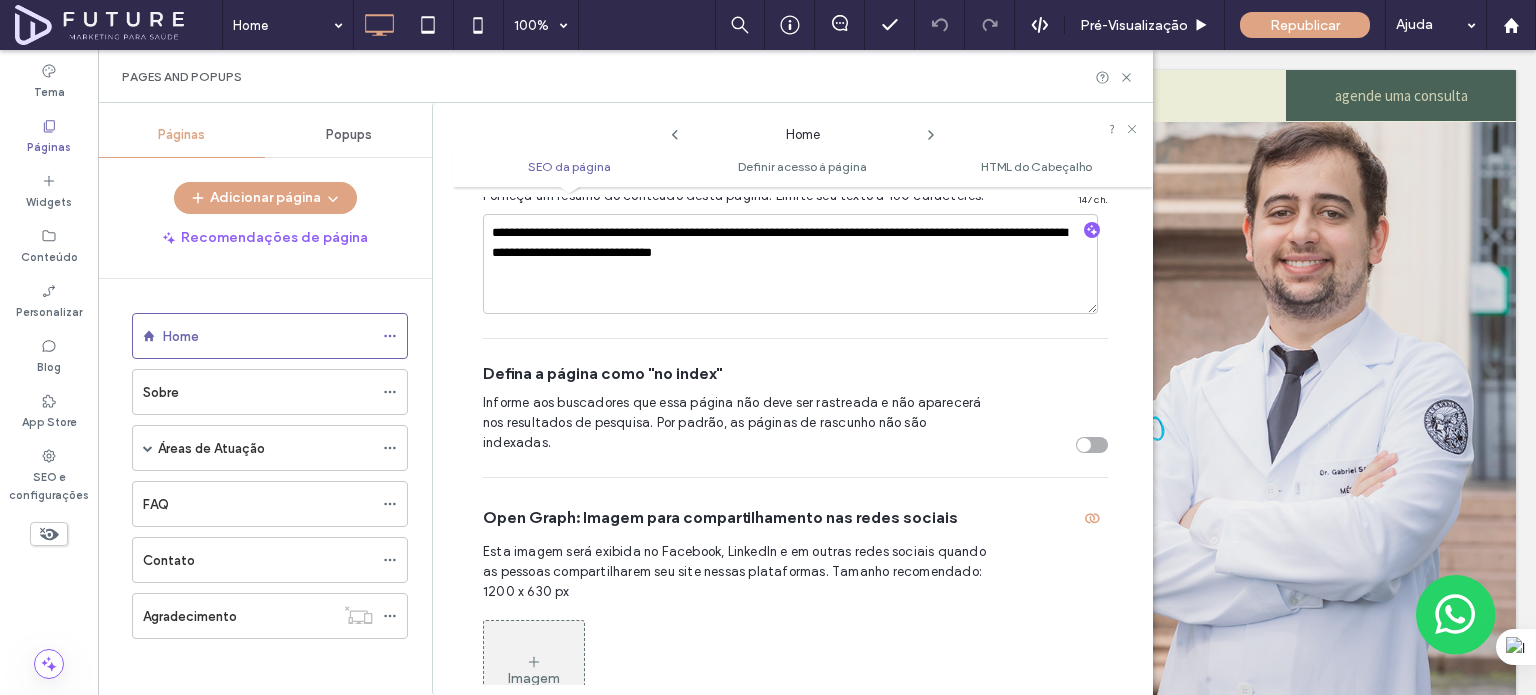 scroll, scrollTop: 610, scrollLeft: 0, axis: vertical 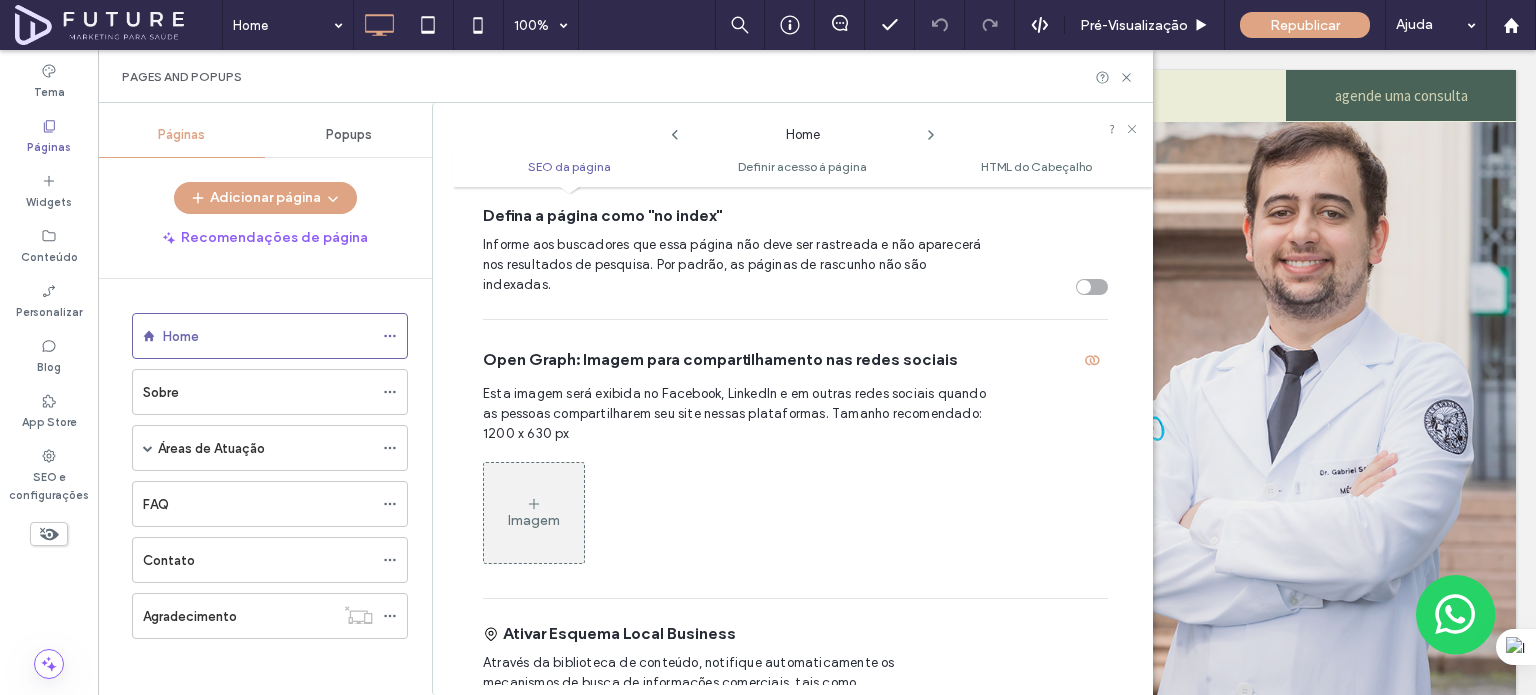 click on "Imagem" at bounding box center [534, 513] 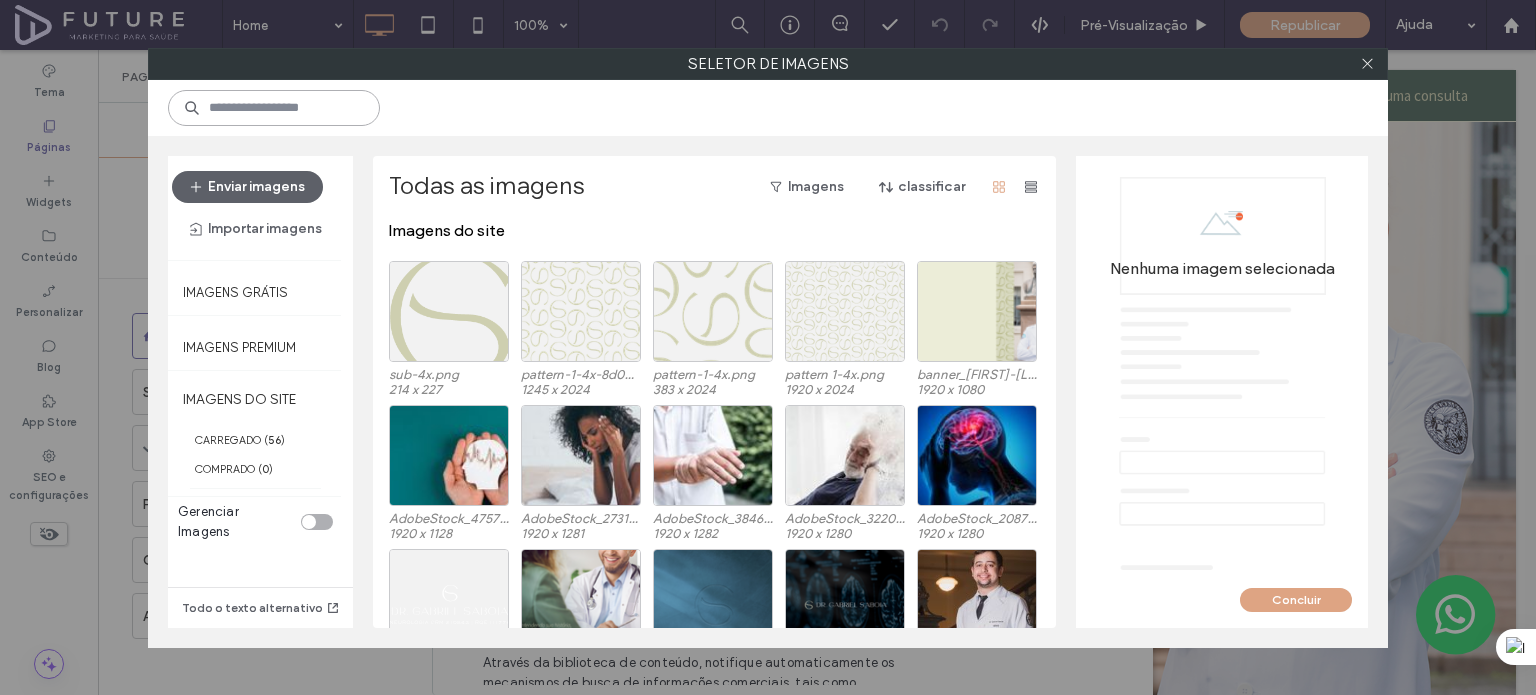 click at bounding box center (274, 108) 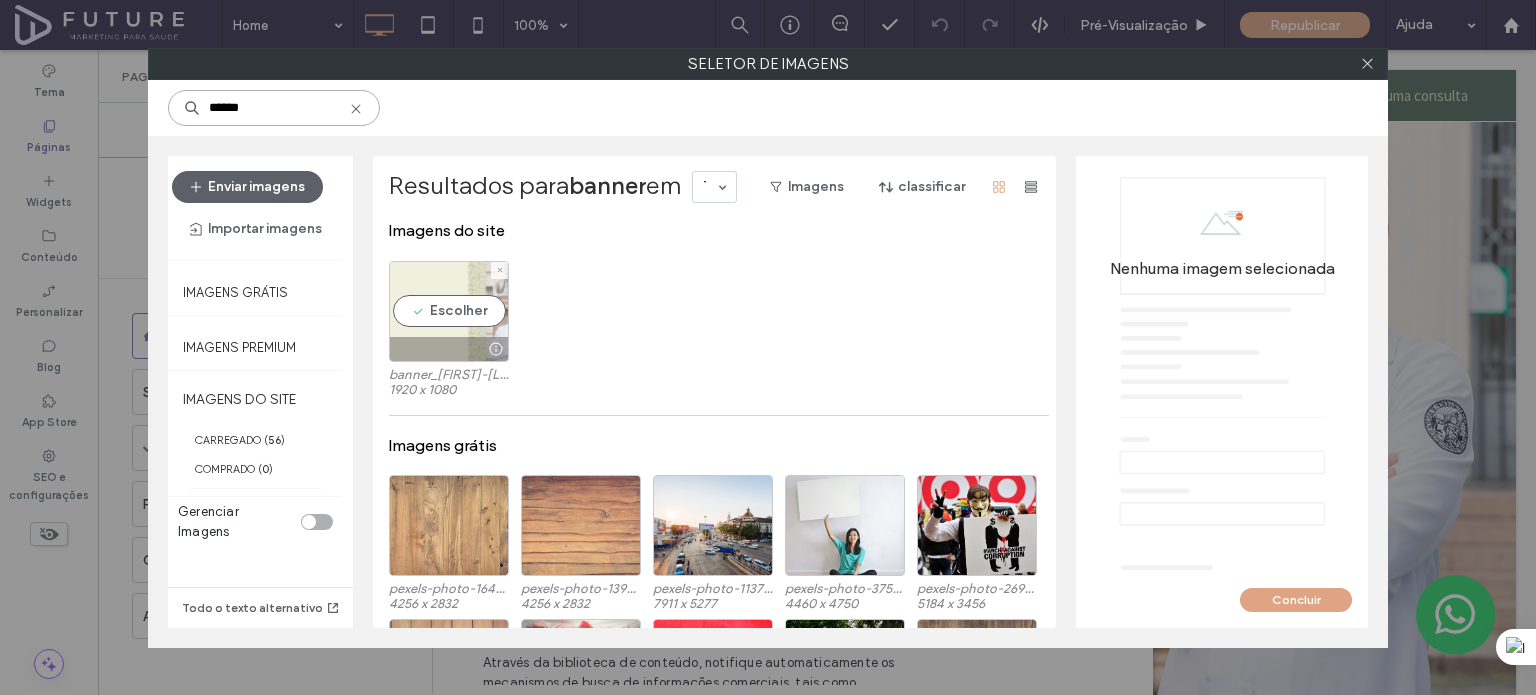 type on "******" 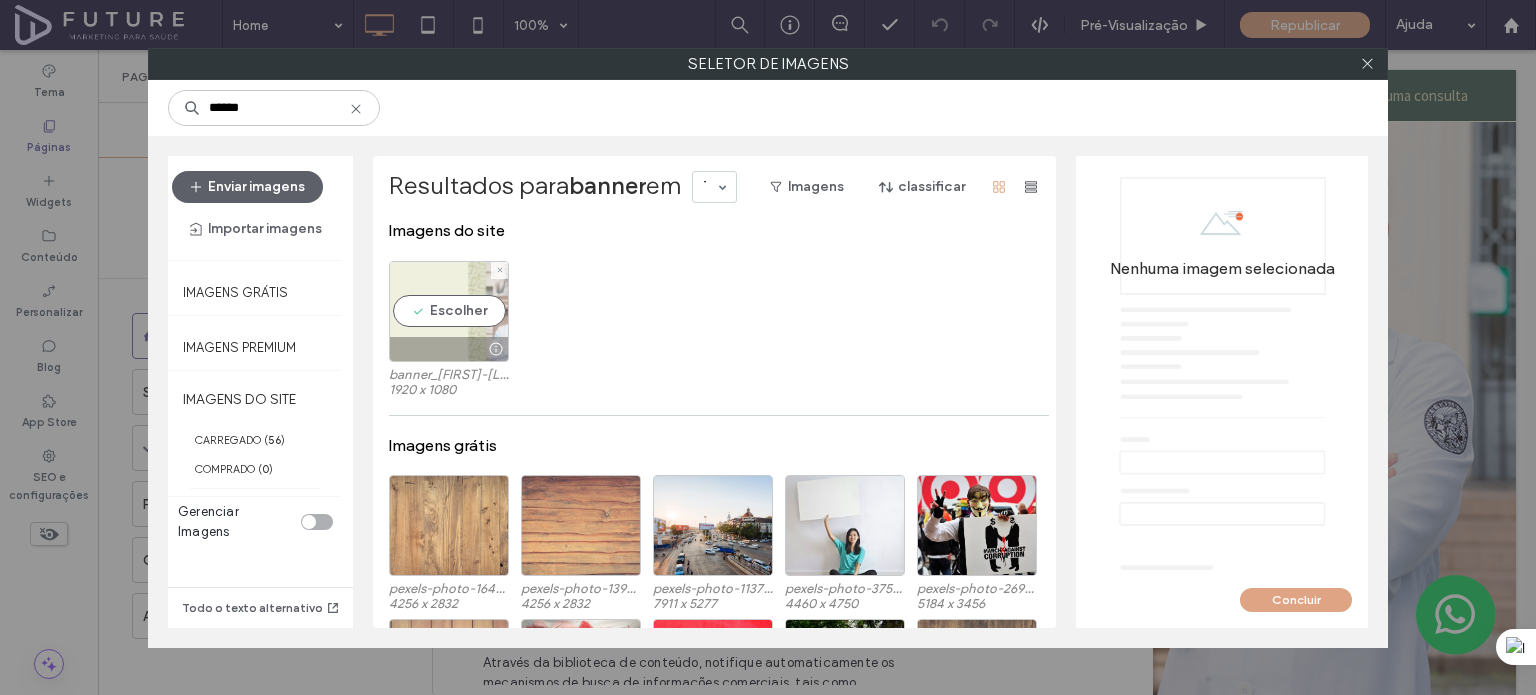 click on "Escolher" at bounding box center (449, 311) 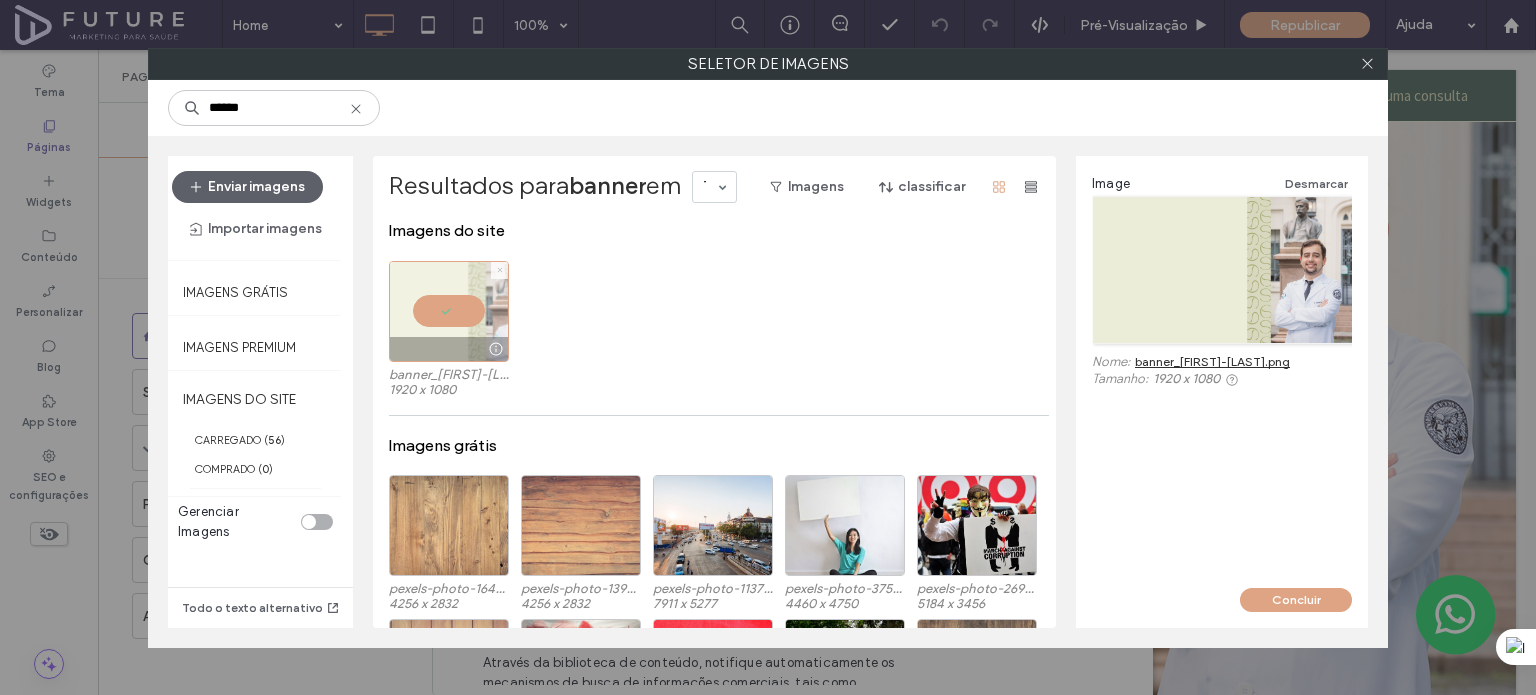 click at bounding box center [500, 270] 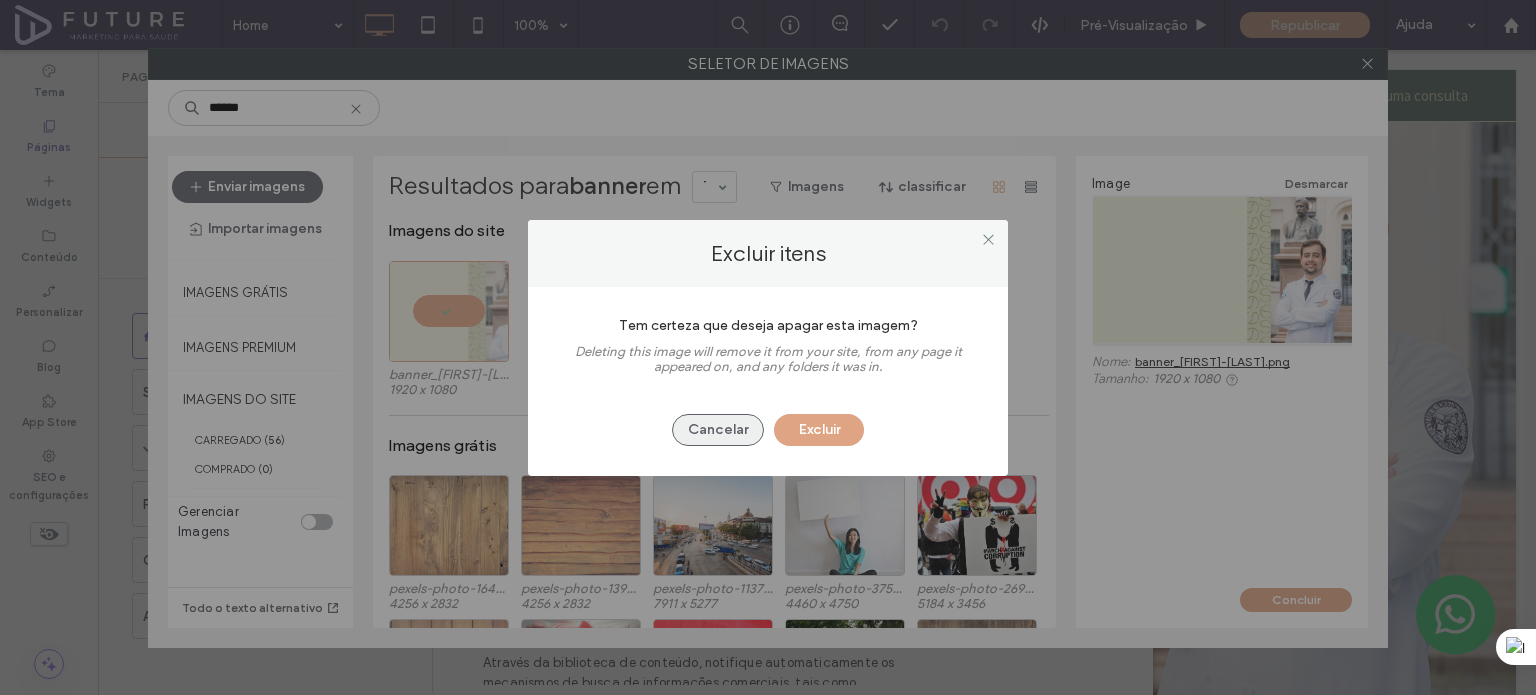 click on "Cancelar" at bounding box center (718, 430) 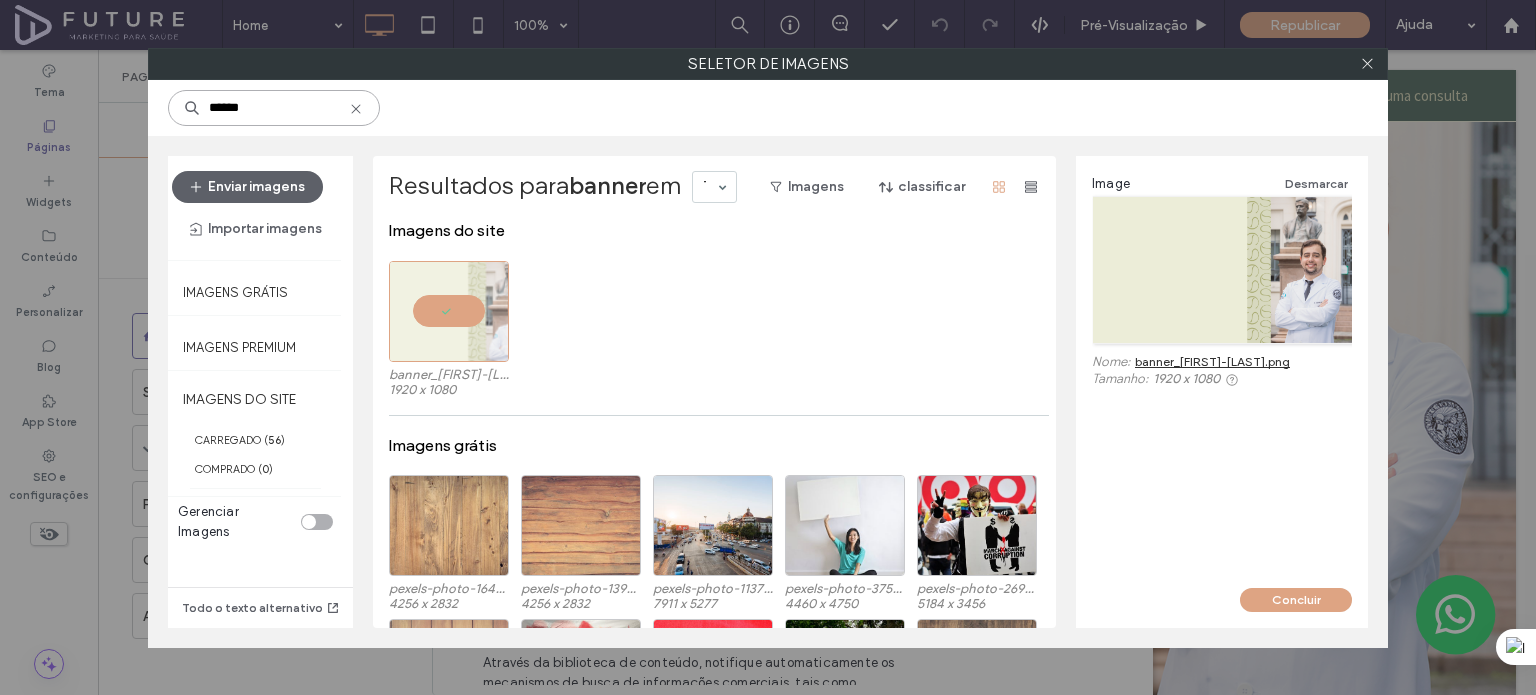 click on "******" at bounding box center [274, 108] 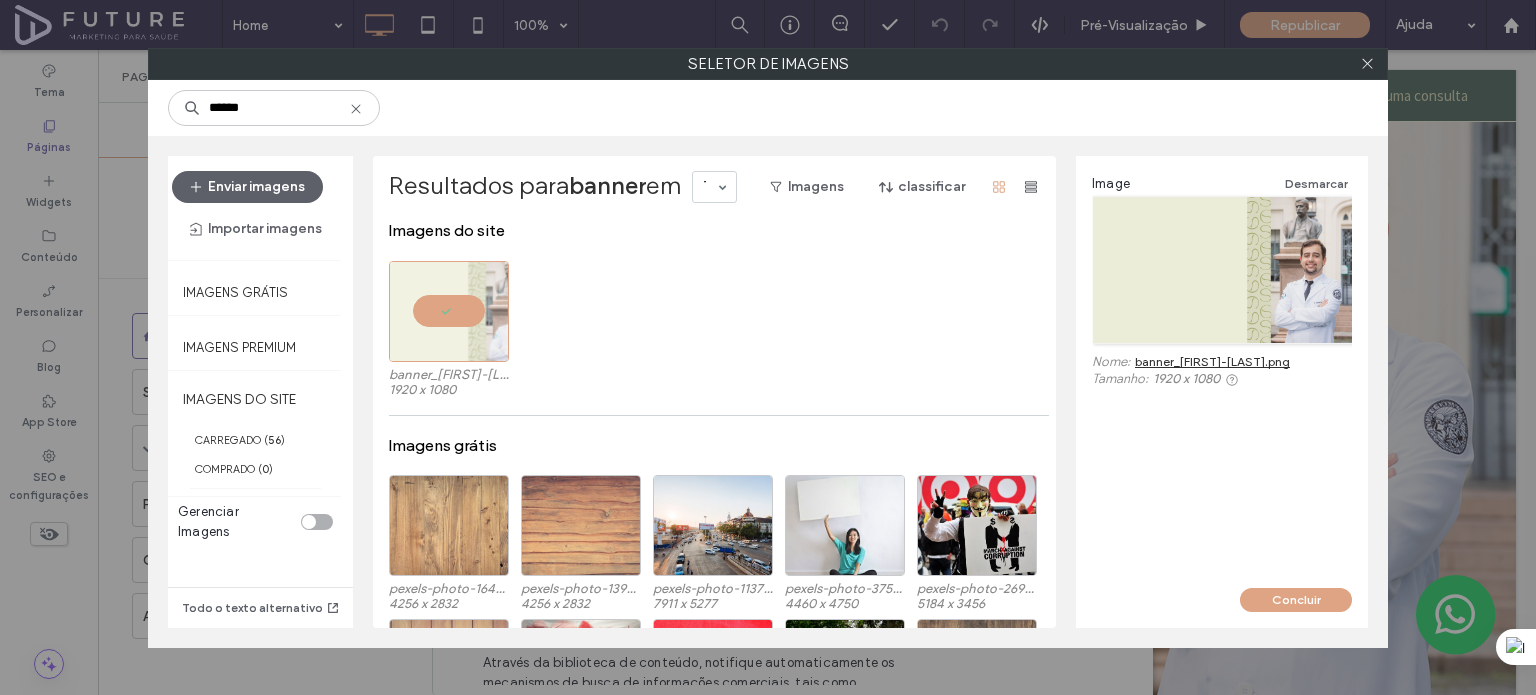 click 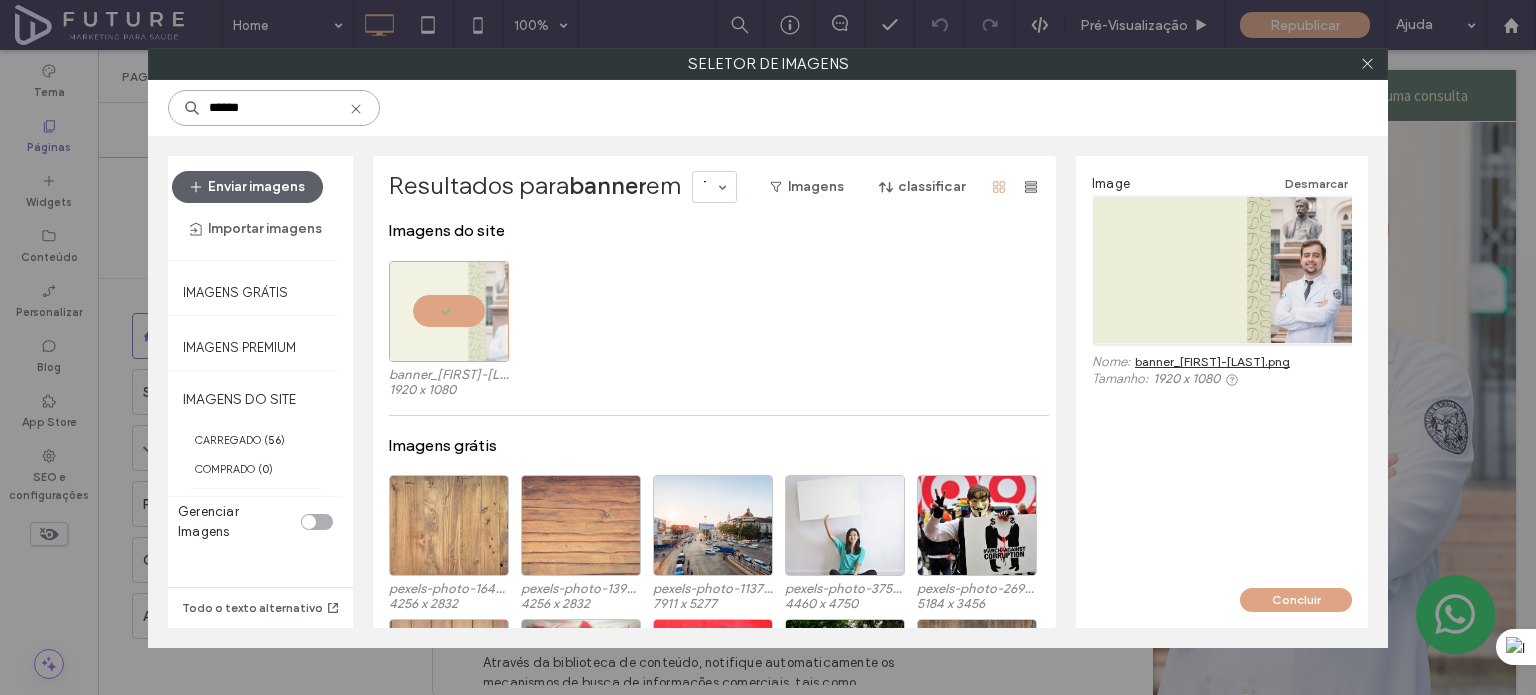type 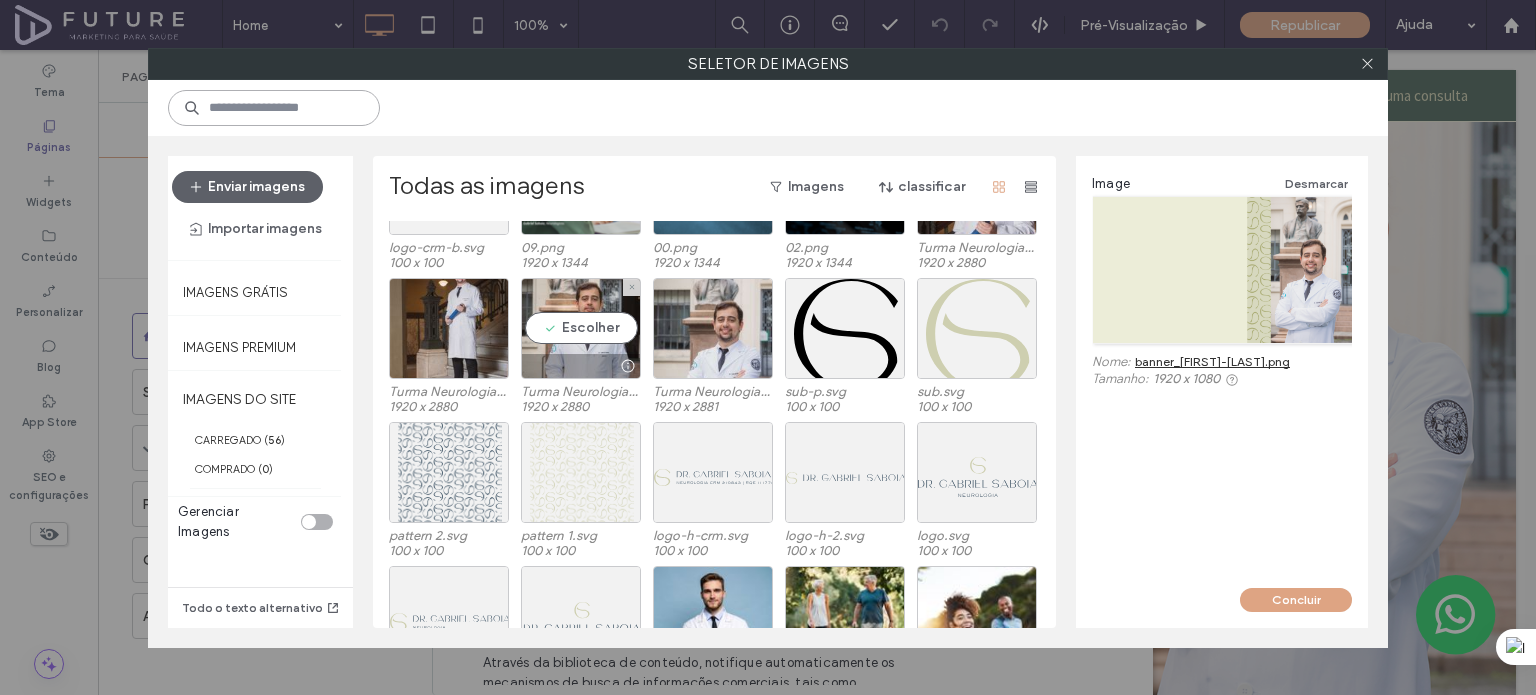 scroll, scrollTop: 428, scrollLeft: 0, axis: vertical 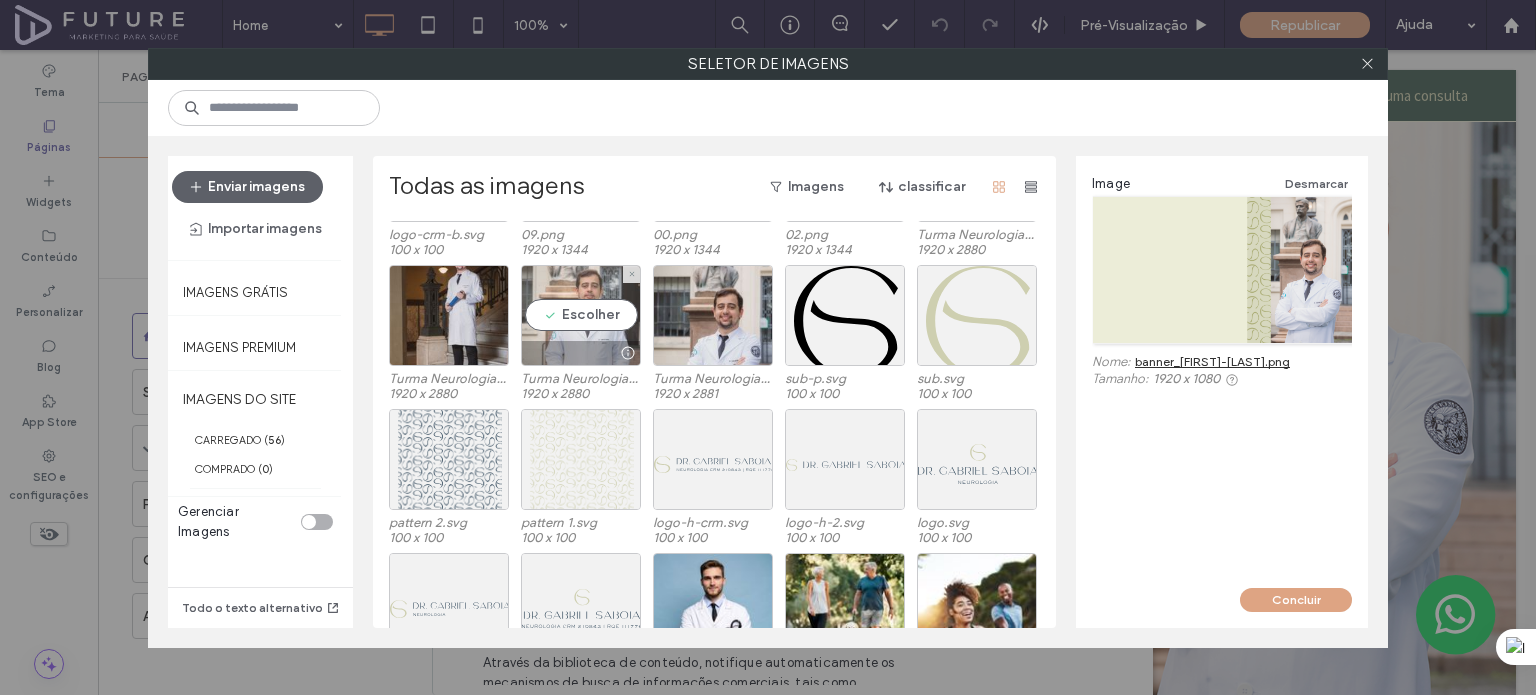 click on "Escolher" at bounding box center (581, 315) 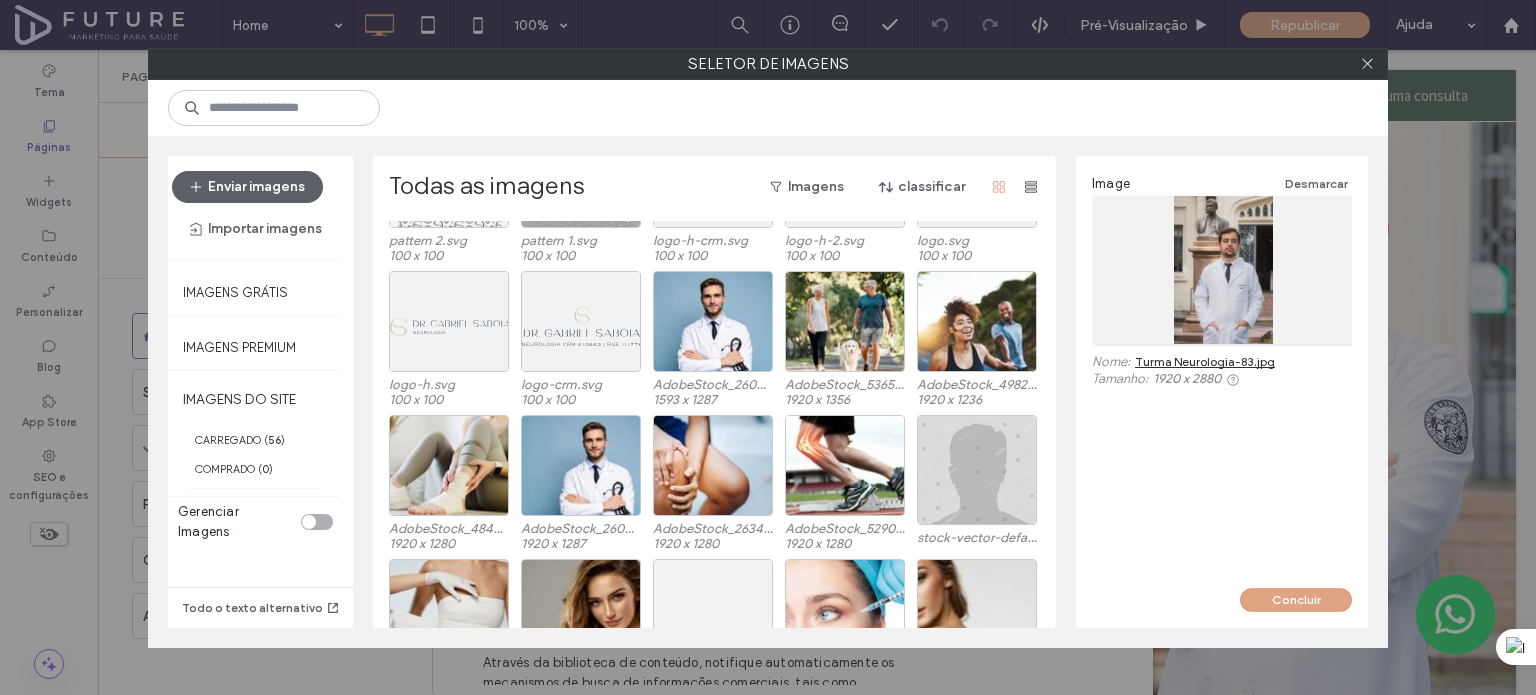 scroll, scrollTop: 828, scrollLeft: 0, axis: vertical 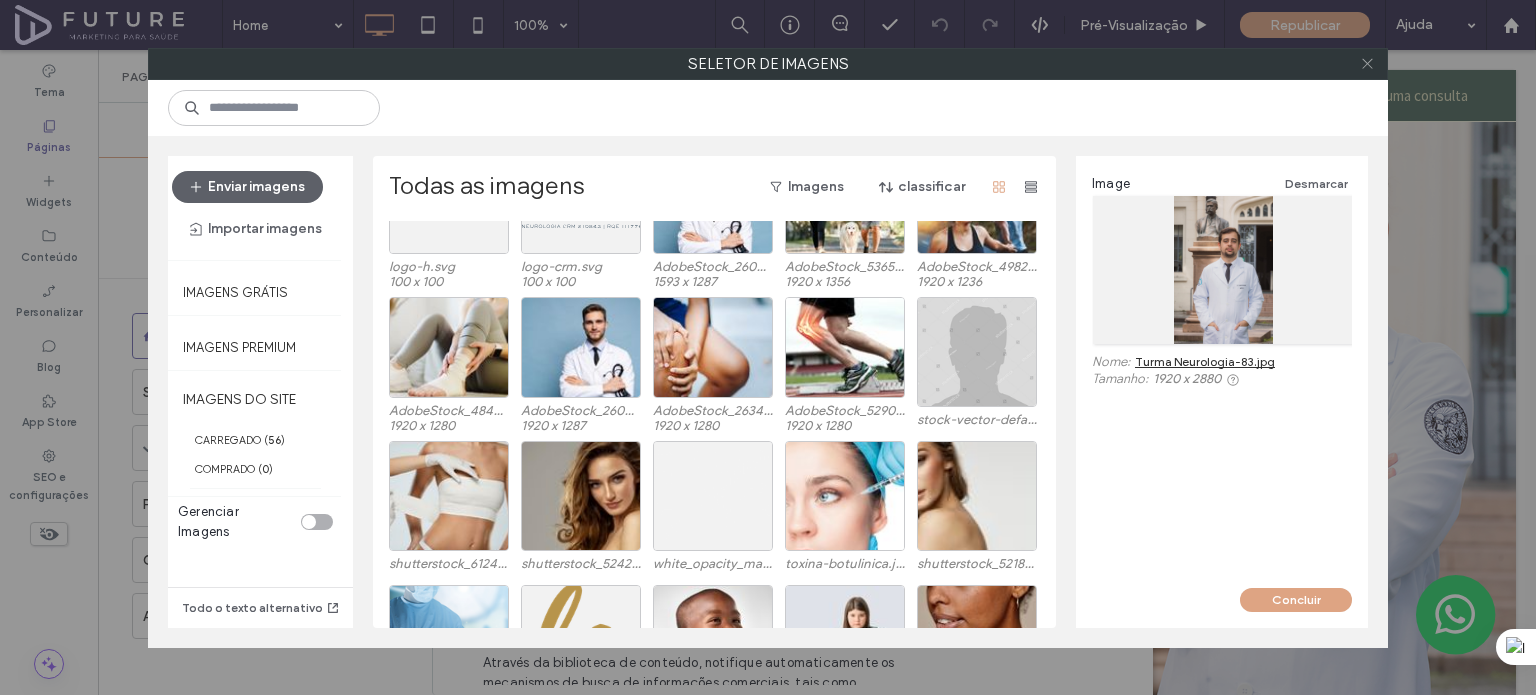 click 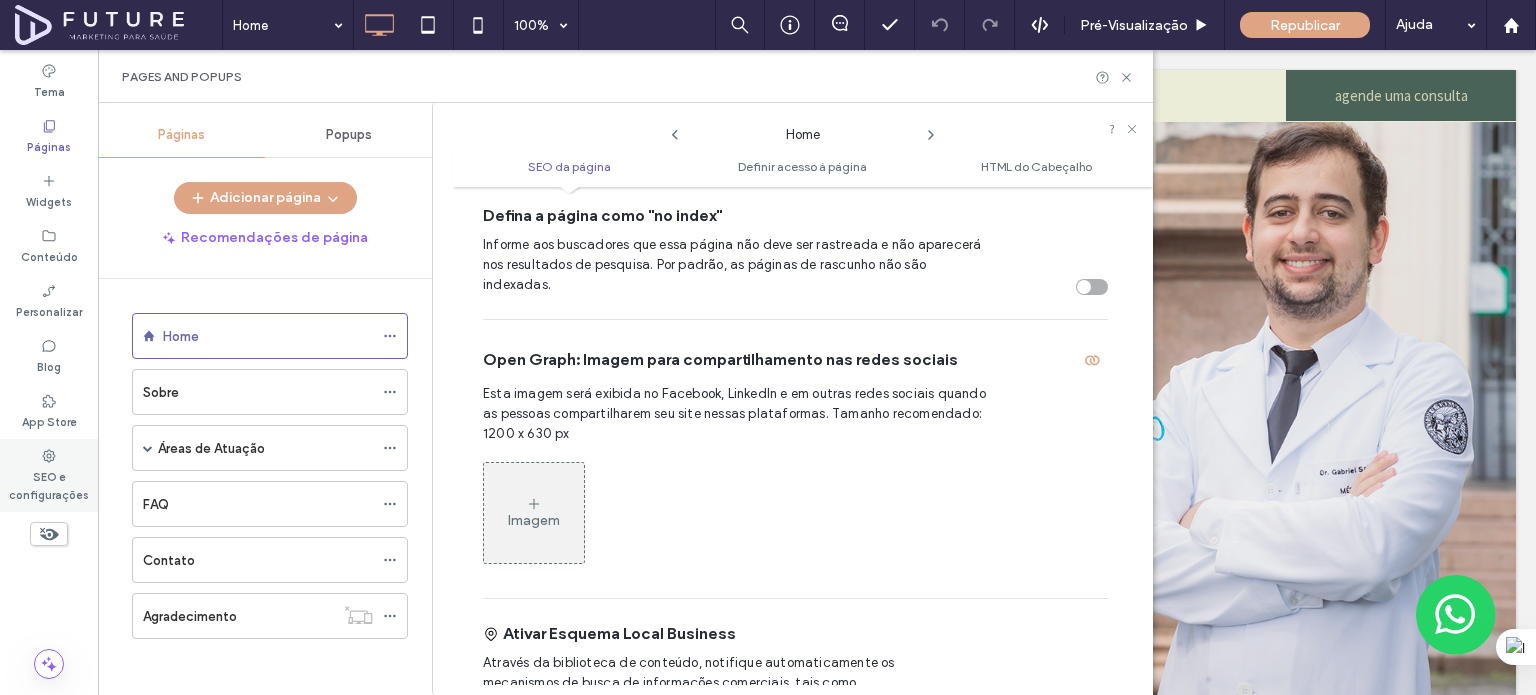 click on "SEO e configurações" at bounding box center (49, 484) 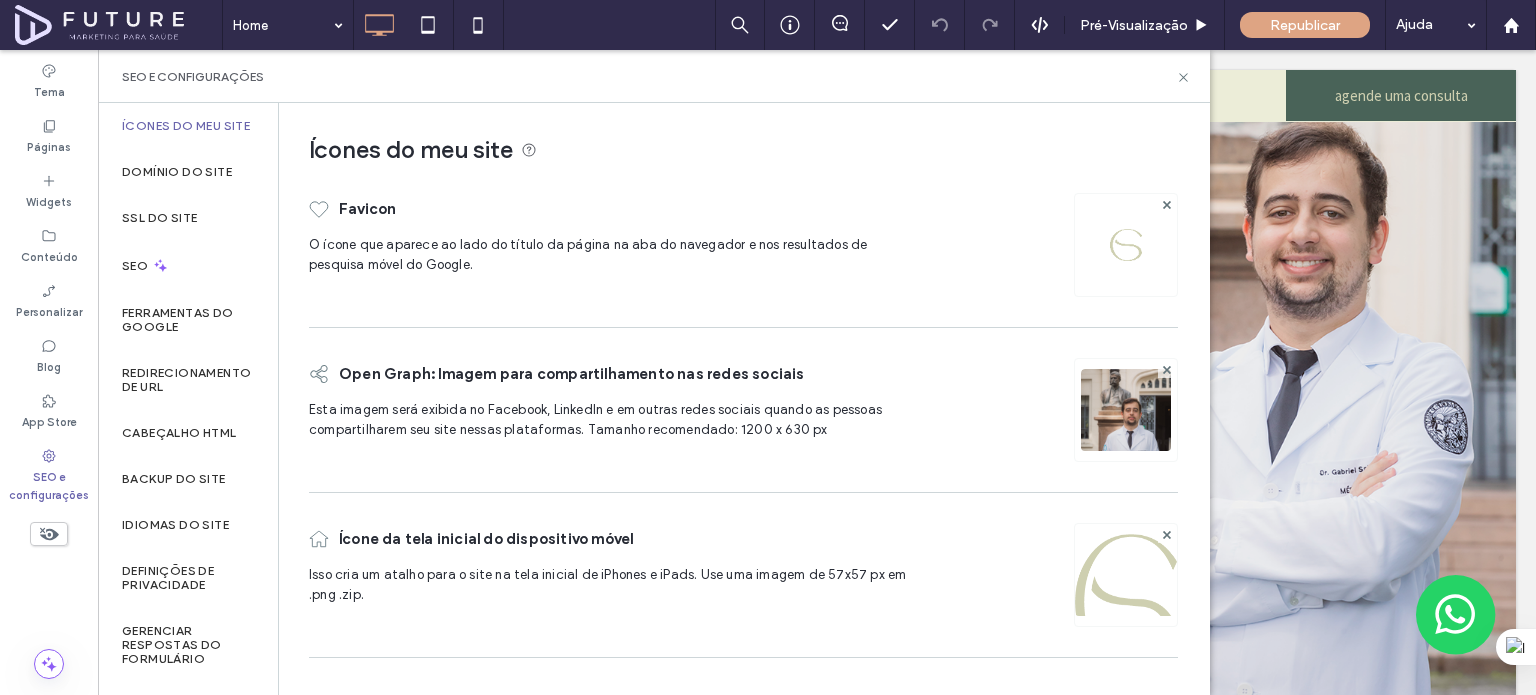 click at bounding box center (1126, 437) 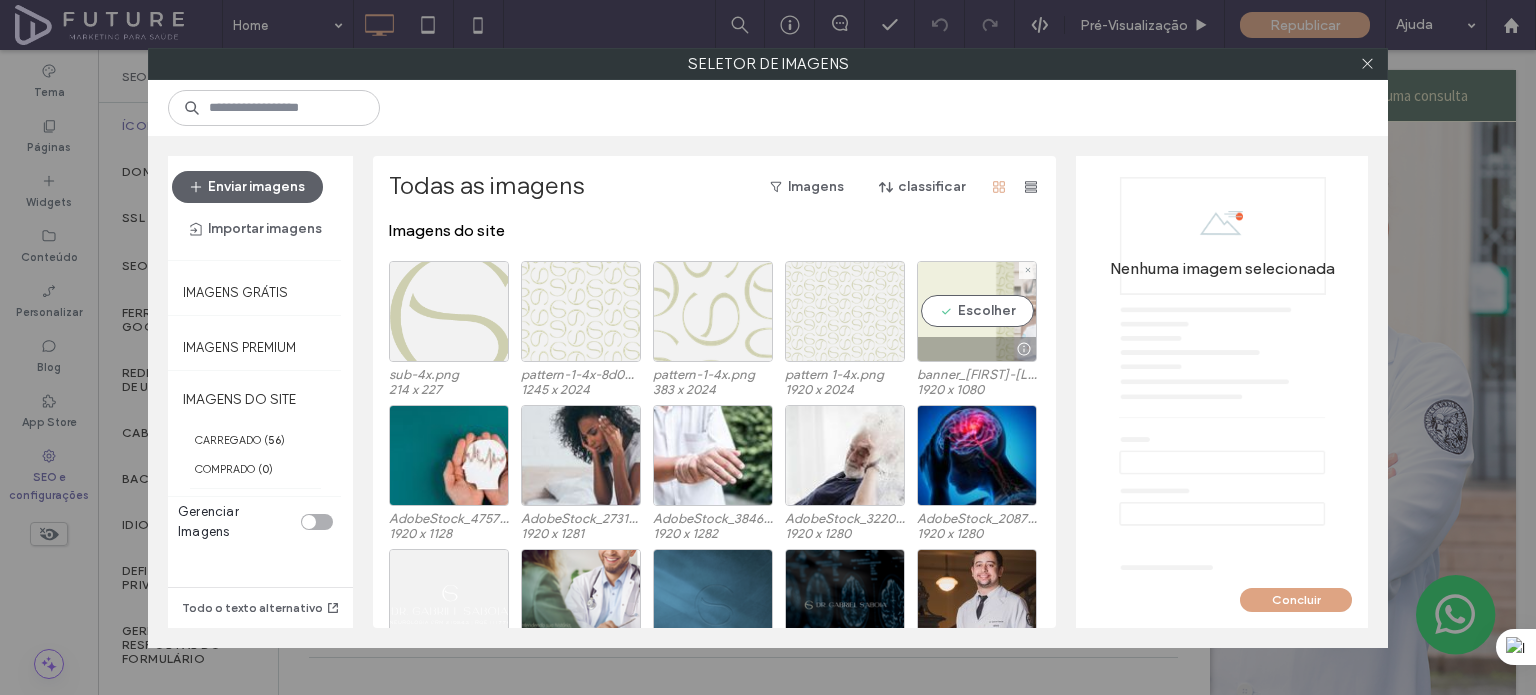 click on "Escolher" at bounding box center [977, 311] 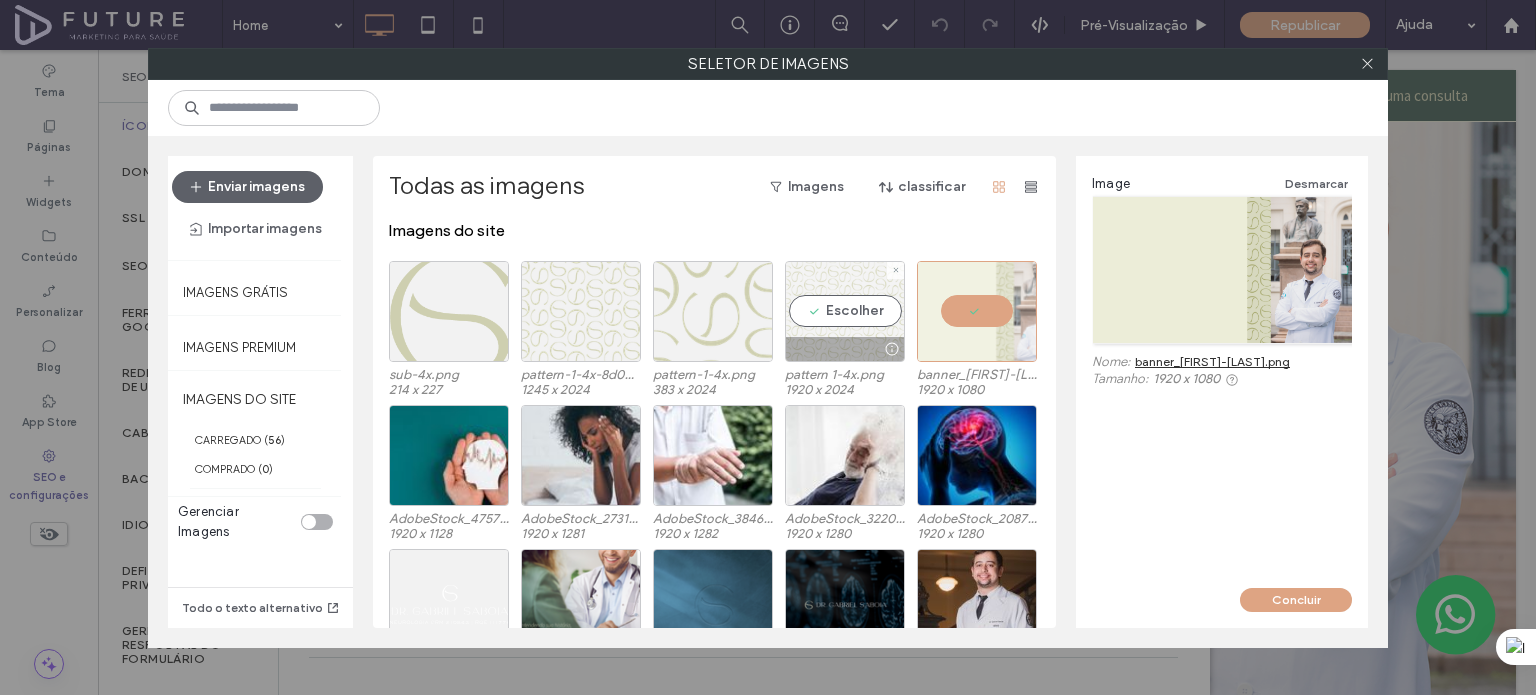 click on "Escolher" at bounding box center (845, 311) 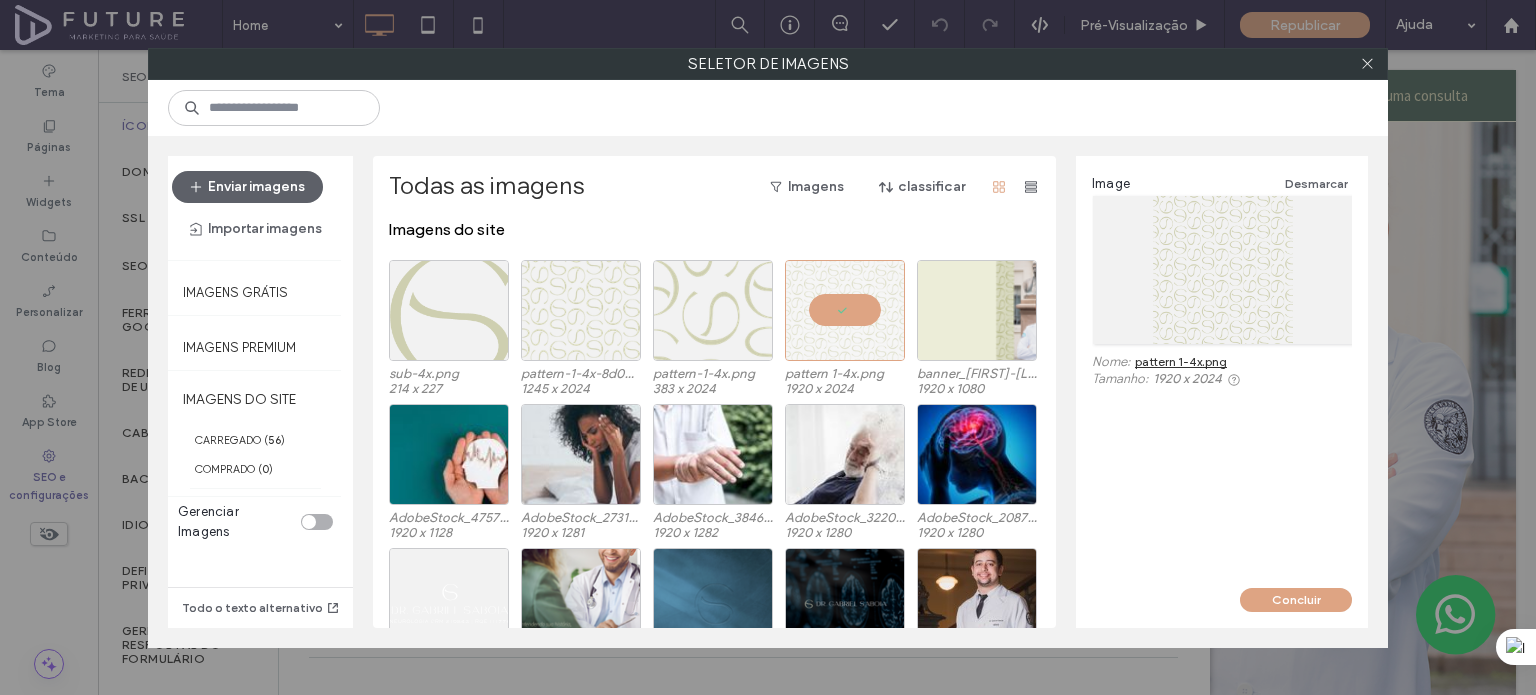 scroll, scrollTop: 0, scrollLeft: 0, axis: both 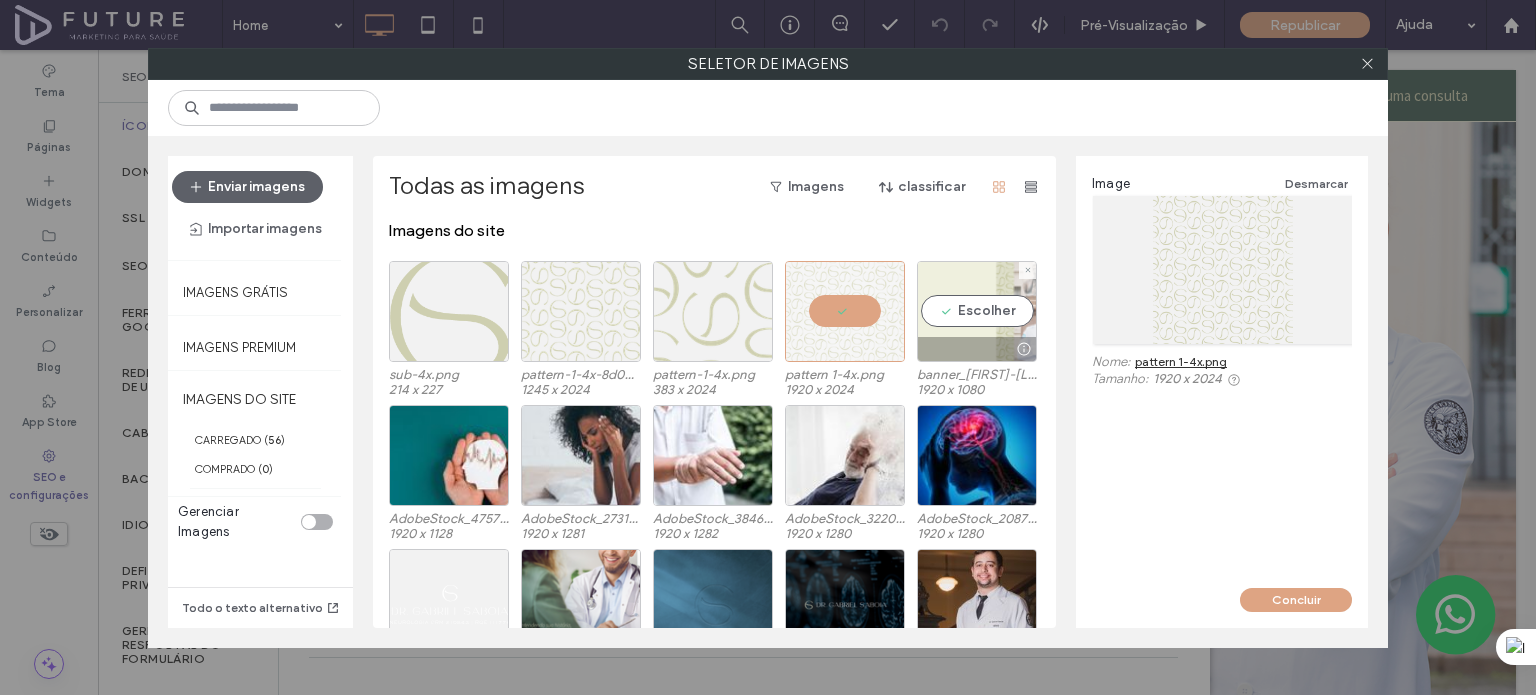 click on "Escolher" at bounding box center (977, 311) 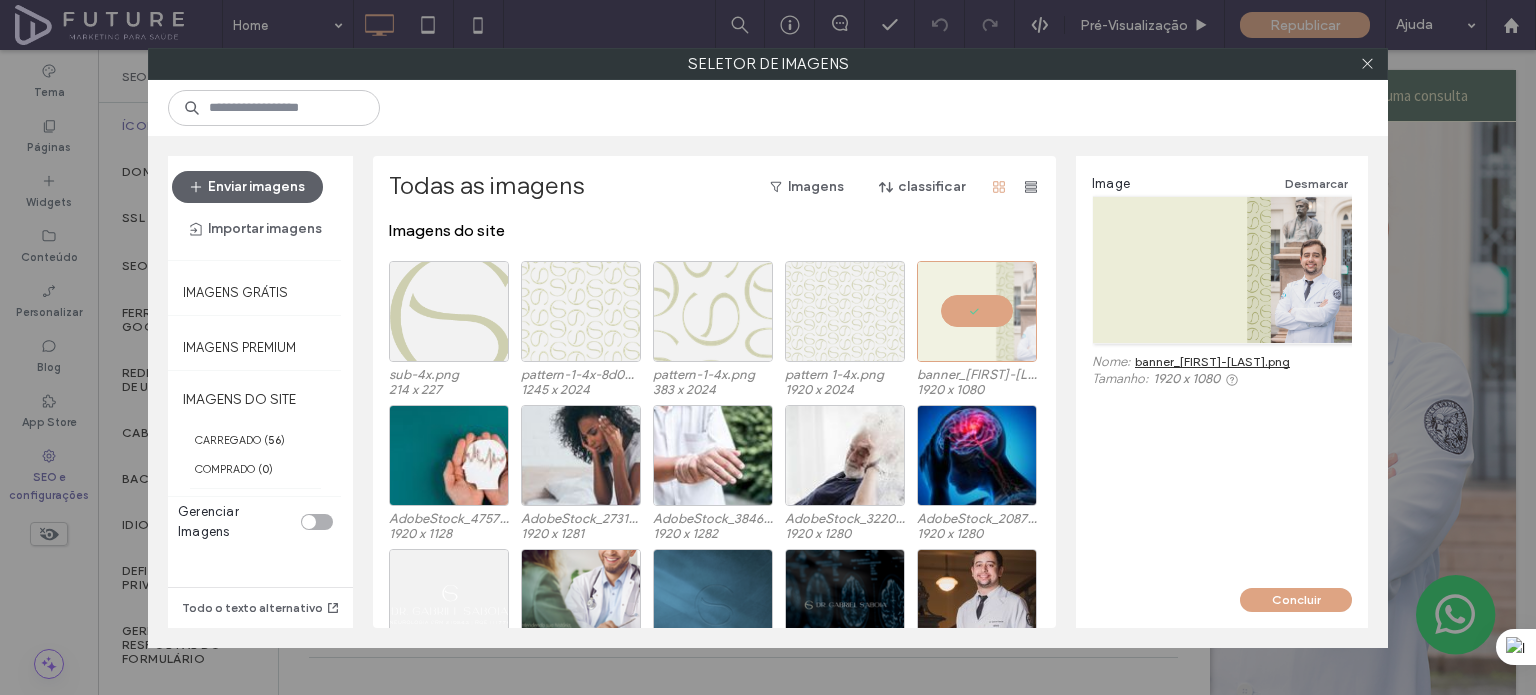drag, startPoint x: 1199, startPoint y: 275, endPoint x: 1245, endPoint y: 441, distance: 172.25563 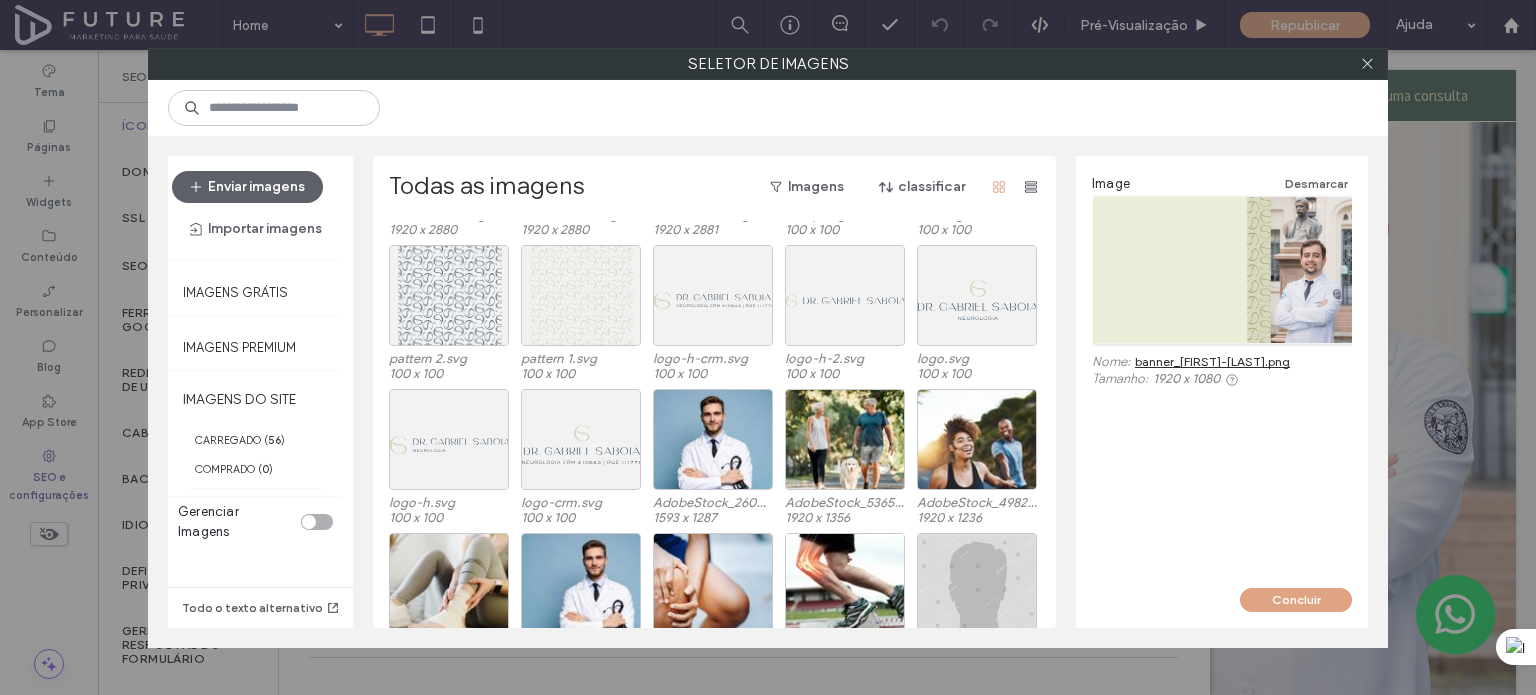 scroll, scrollTop: 600, scrollLeft: 0, axis: vertical 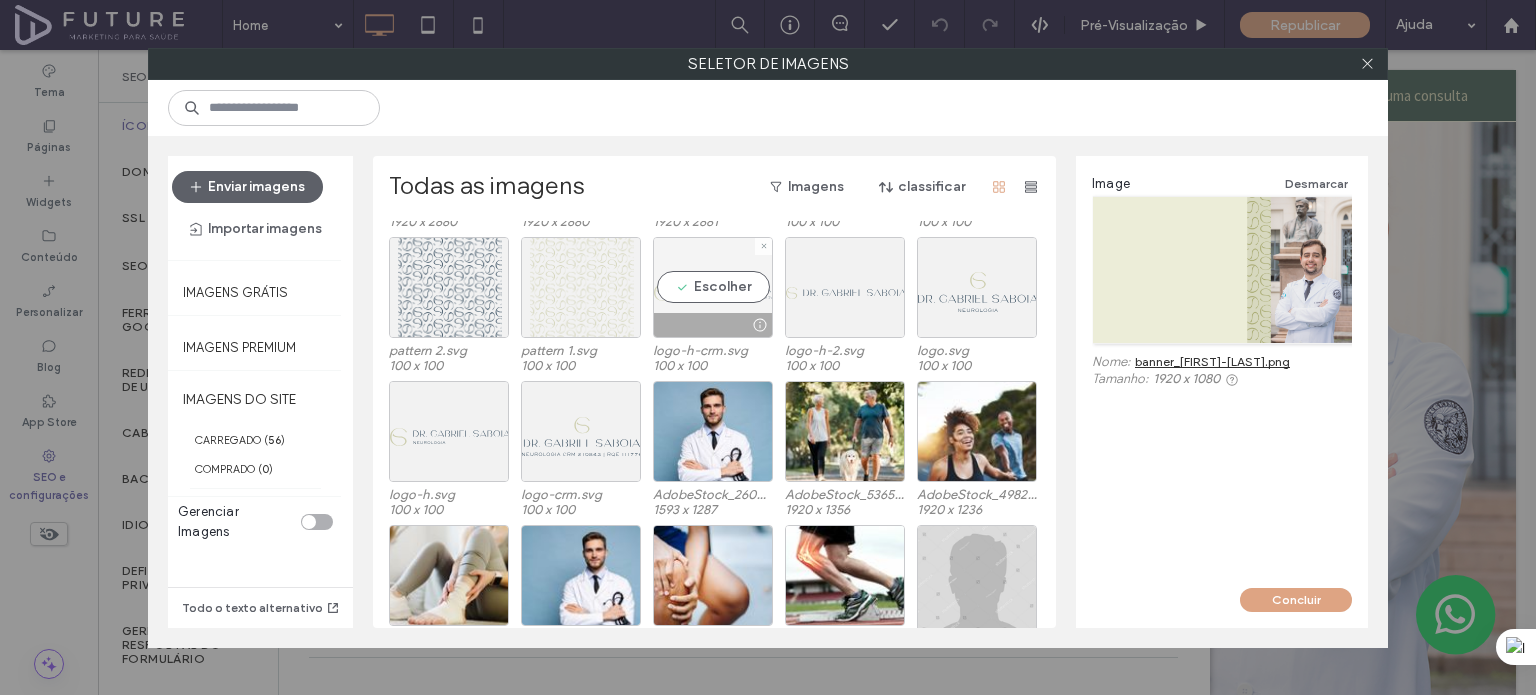 click on "Escolher" at bounding box center [713, 287] 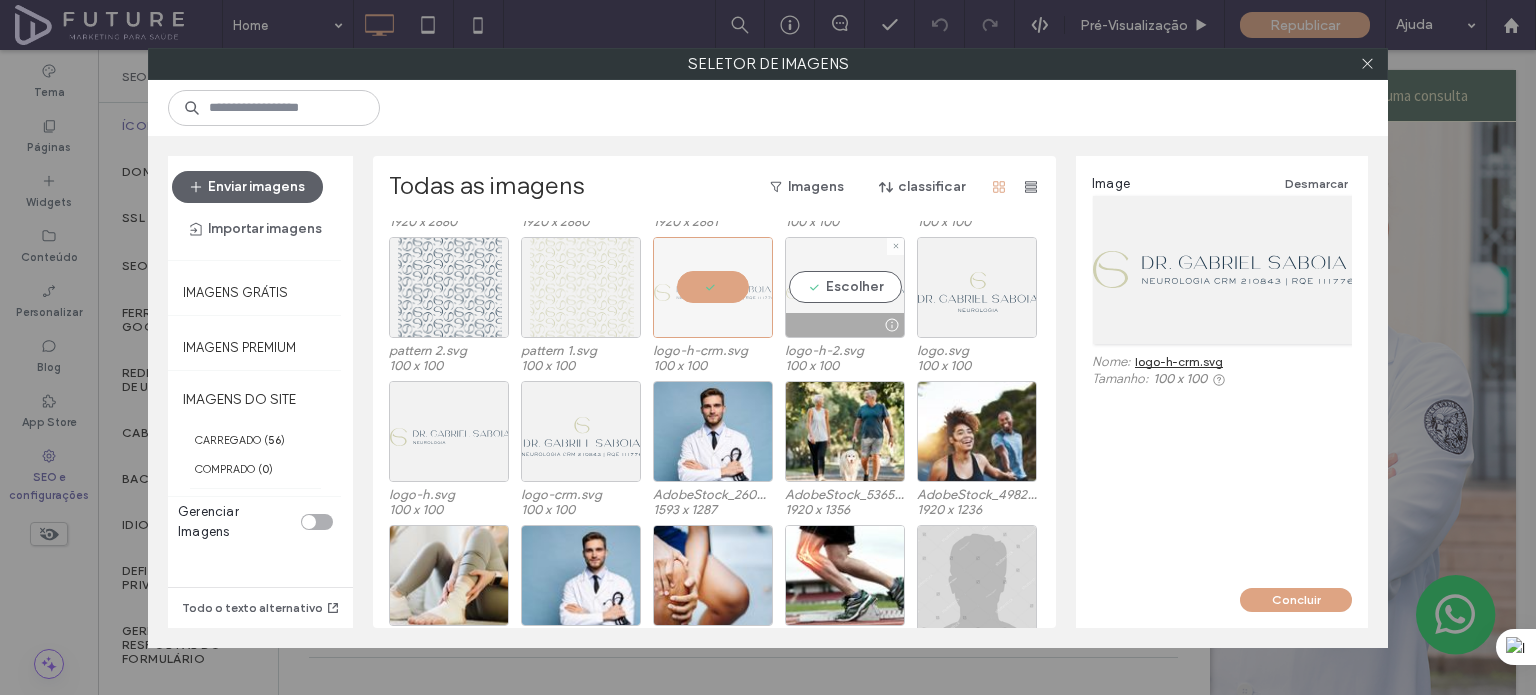 click on "Escolher" at bounding box center [845, 287] 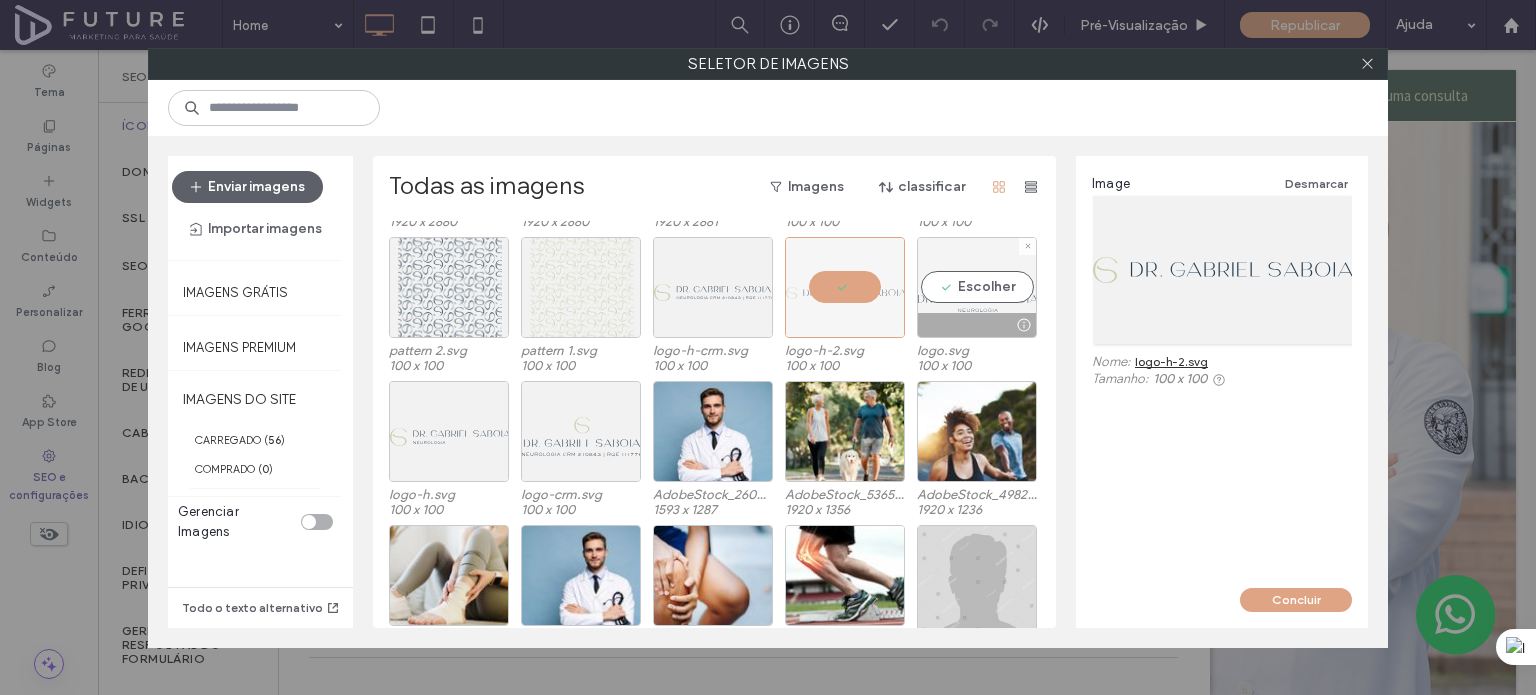 click on "Escolher" at bounding box center [977, 287] 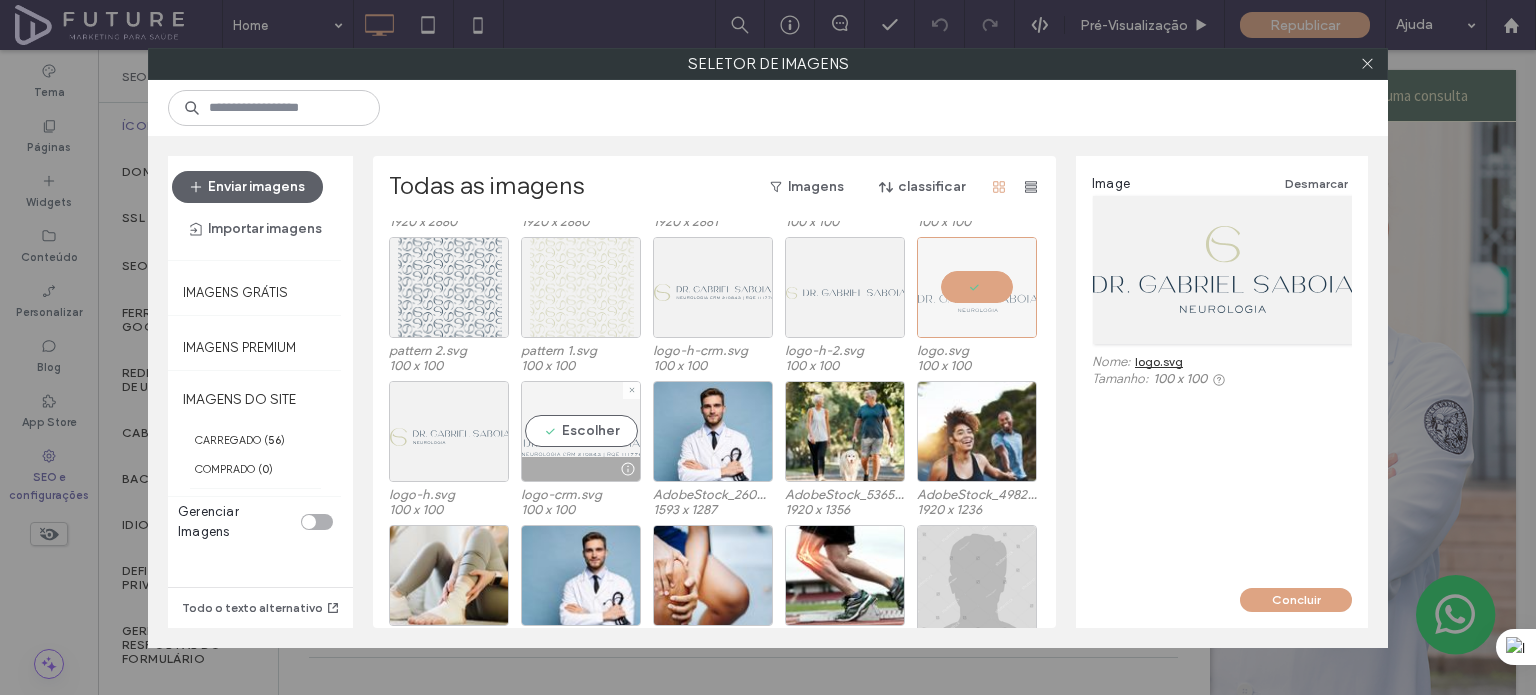 click on "Escolher" at bounding box center (581, 431) 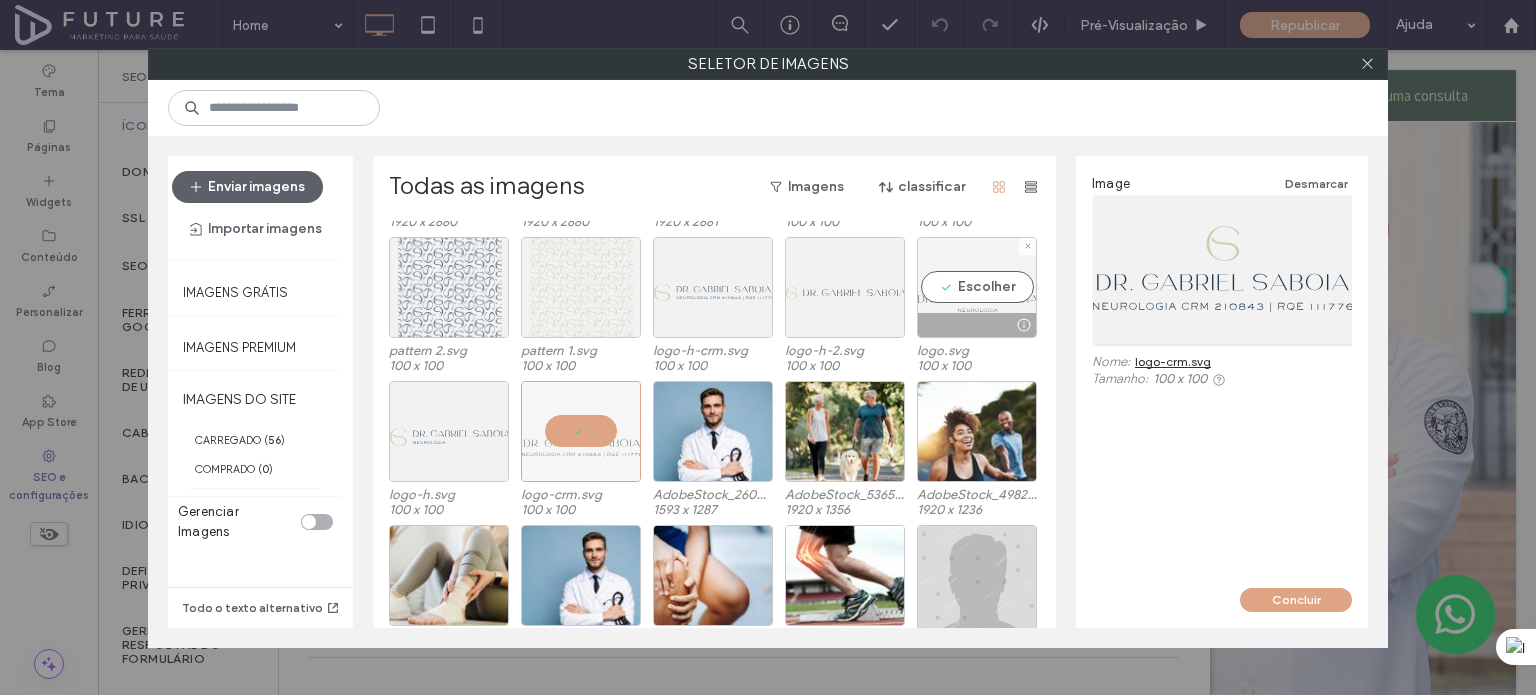 click on "Escolher" at bounding box center (977, 287) 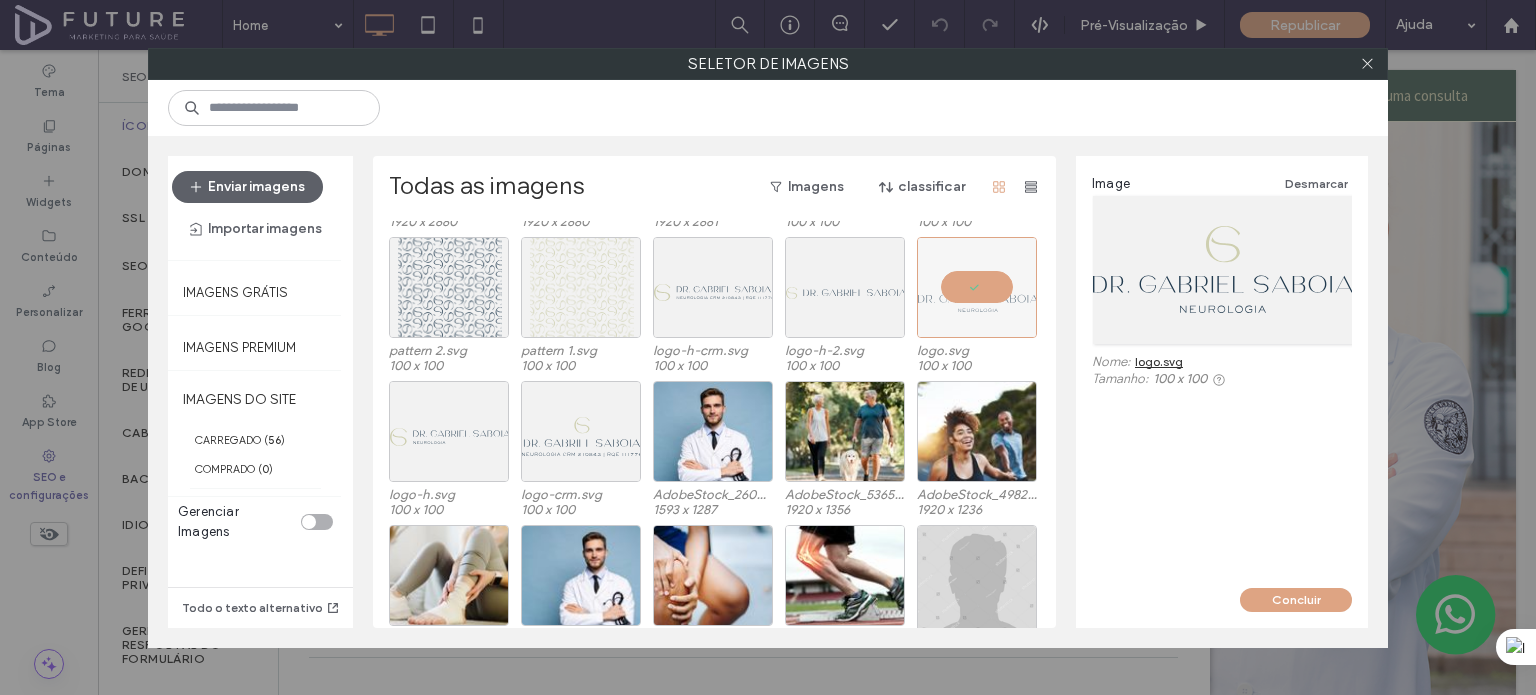click on "logo.svg" at bounding box center (1159, 361) 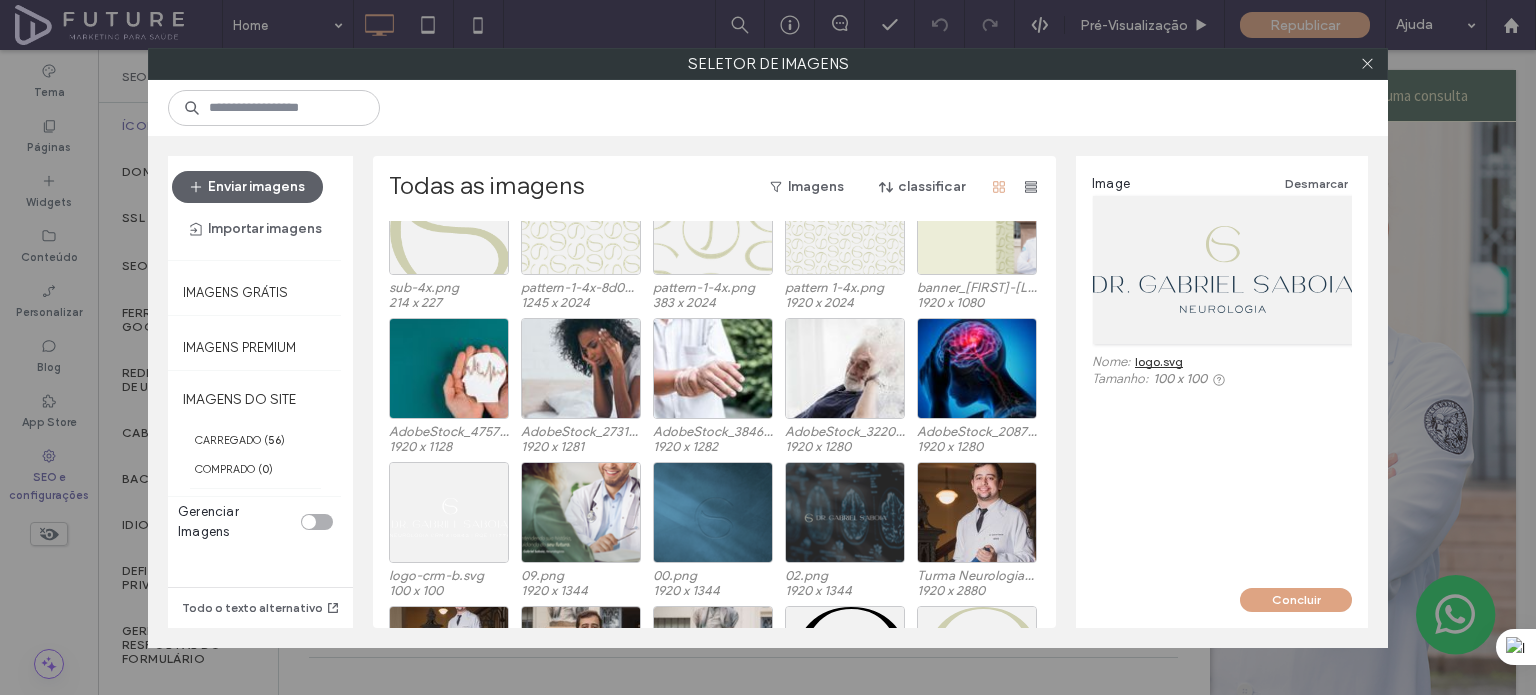 scroll, scrollTop: 0, scrollLeft: 0, axis: both 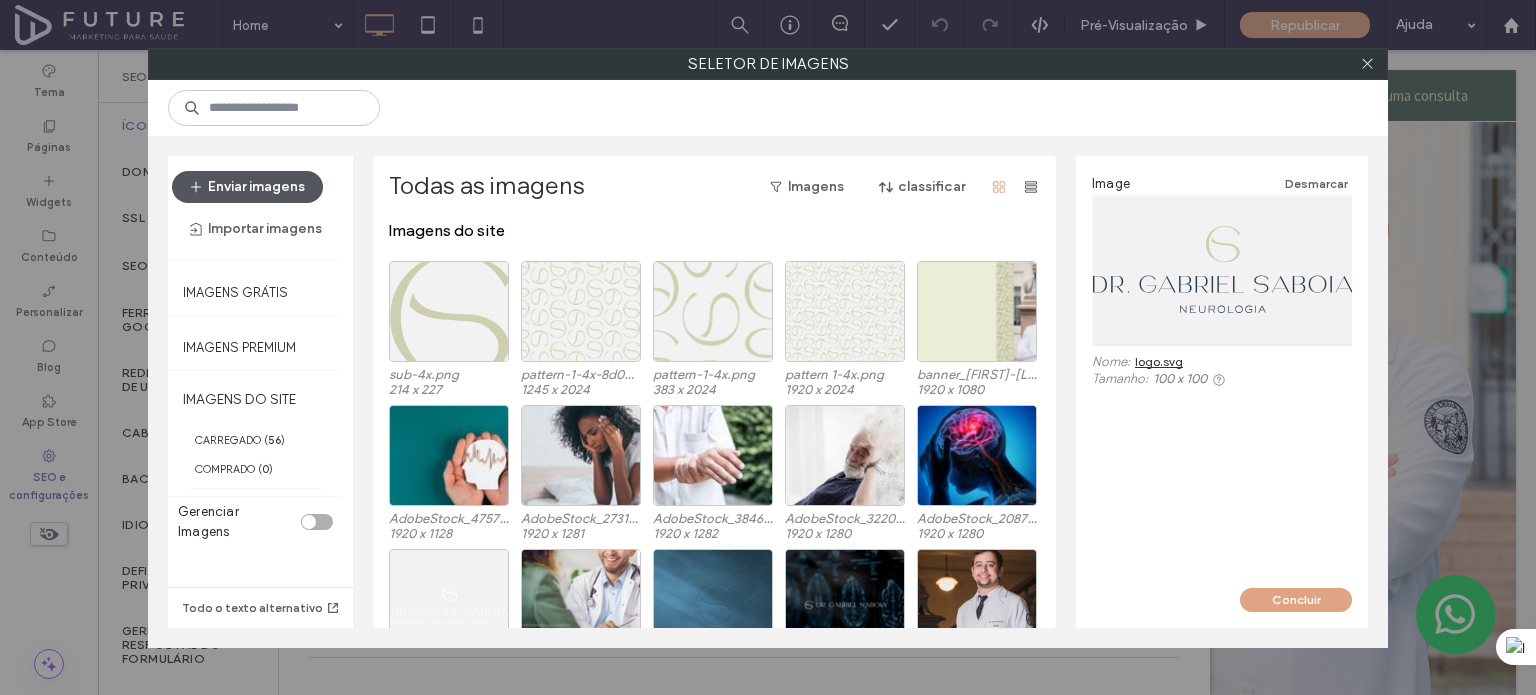 click on "Enviar imagens" at bounding box center (247, 187) 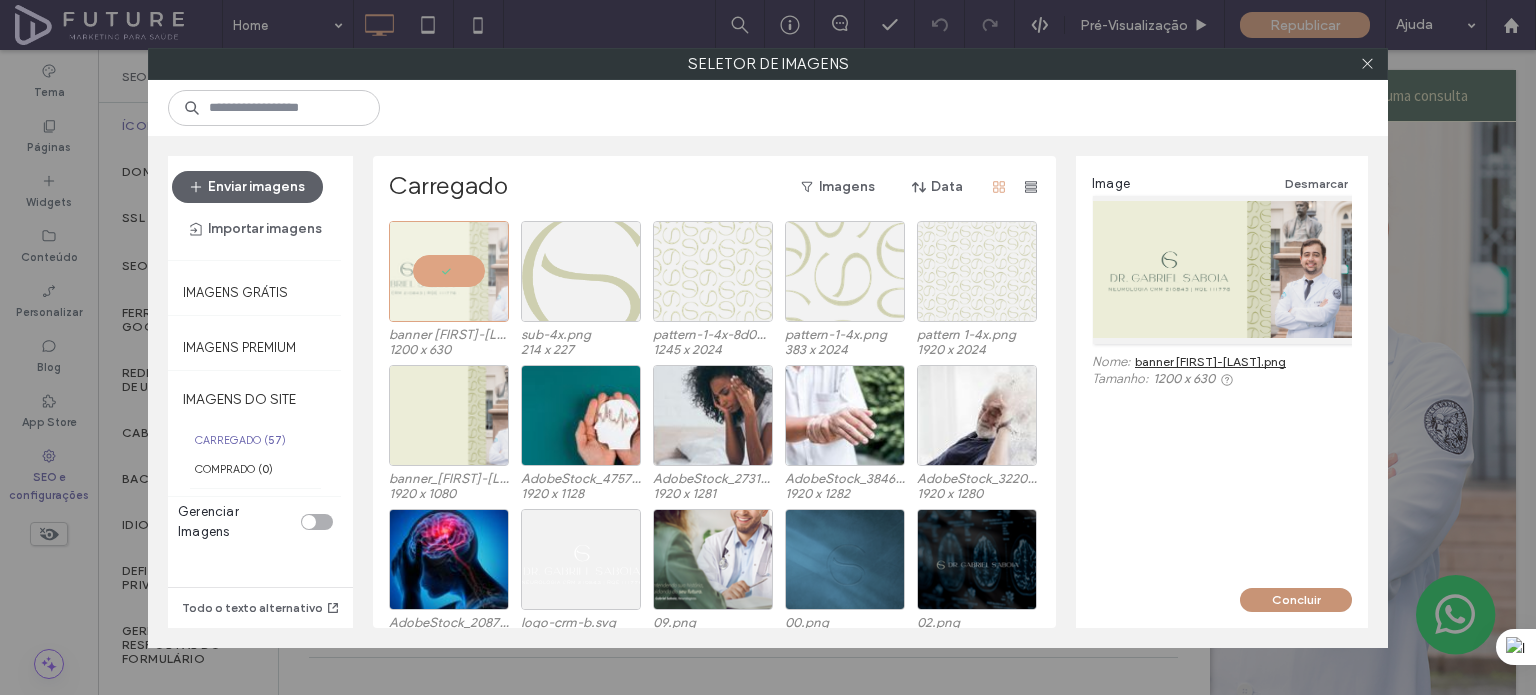 drag, startPoint x: 1293, startPoint y: 602, endPoint x: 1200, endPoint y: 553, distance: 105.11898 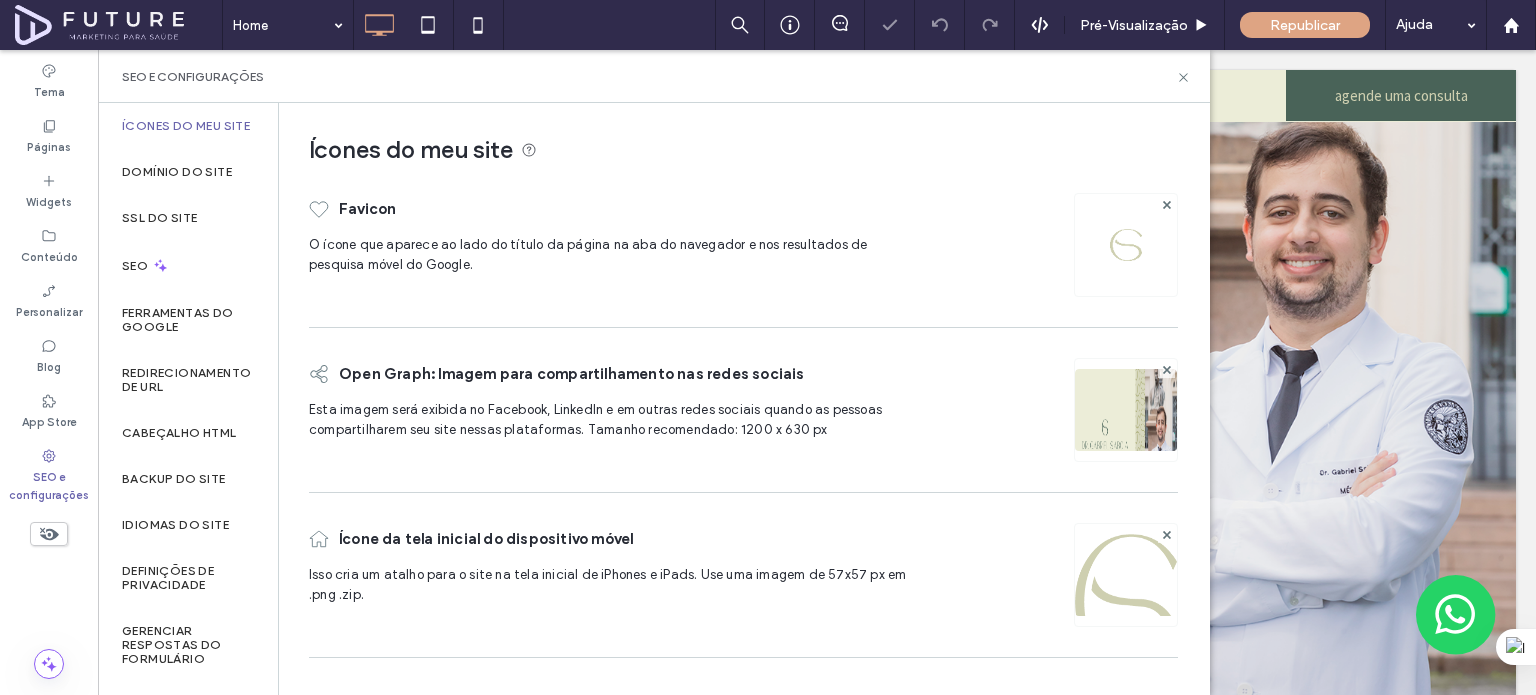 click 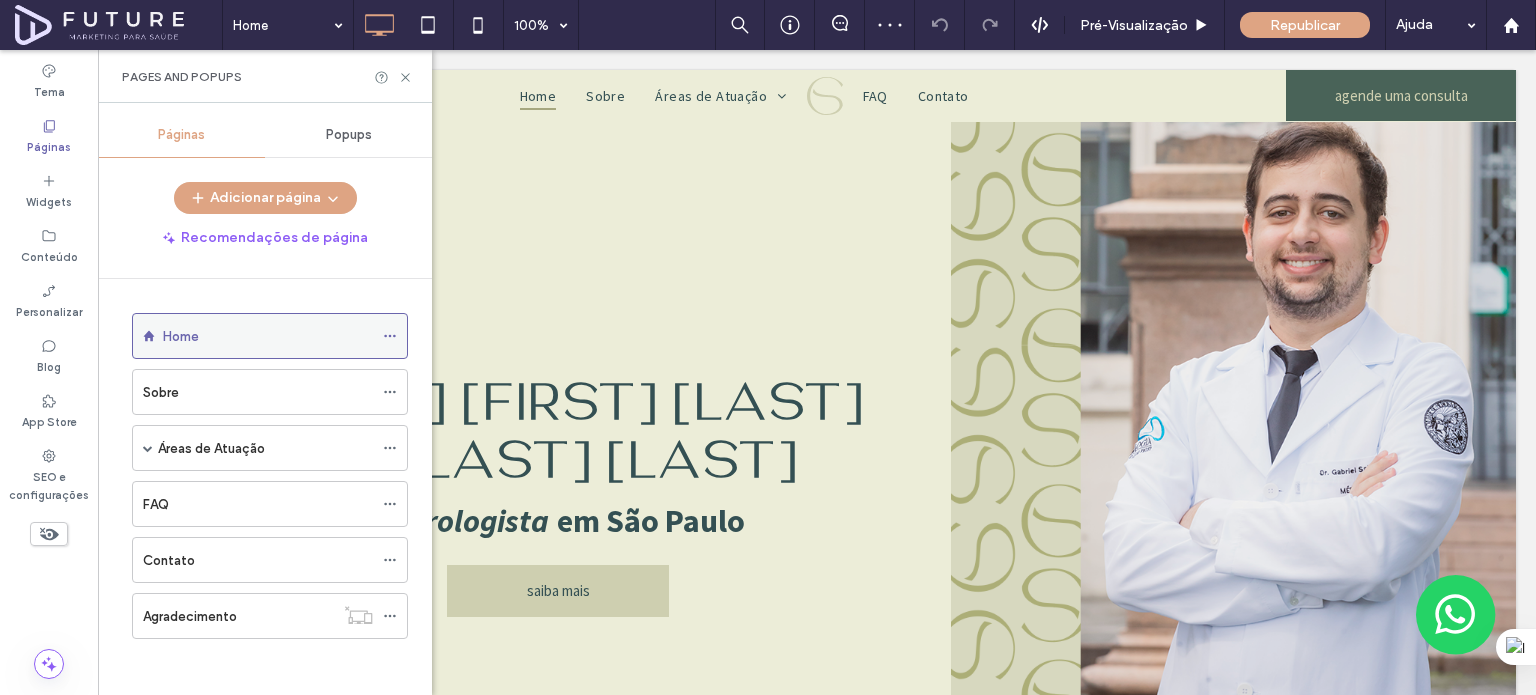 click 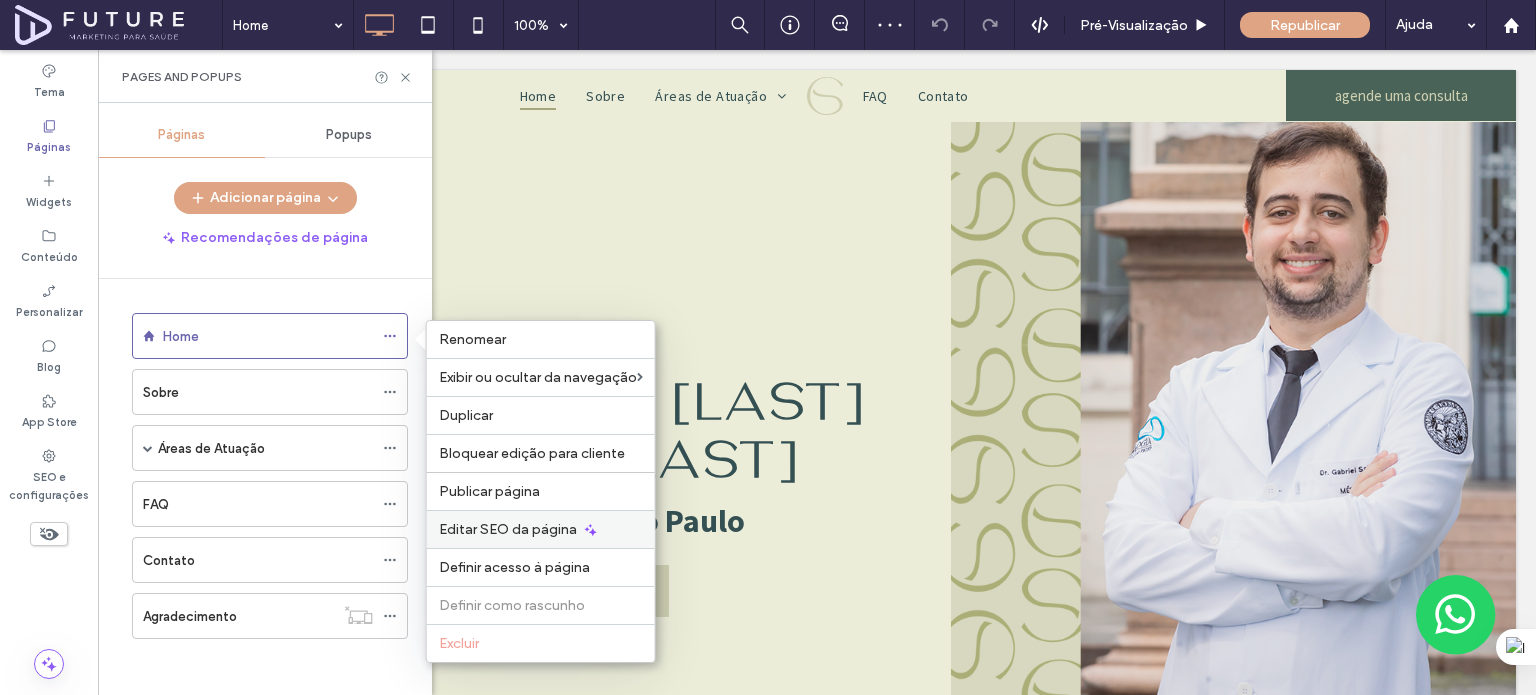 click on "Editar SEO da página" at bounding box center (508, 529) 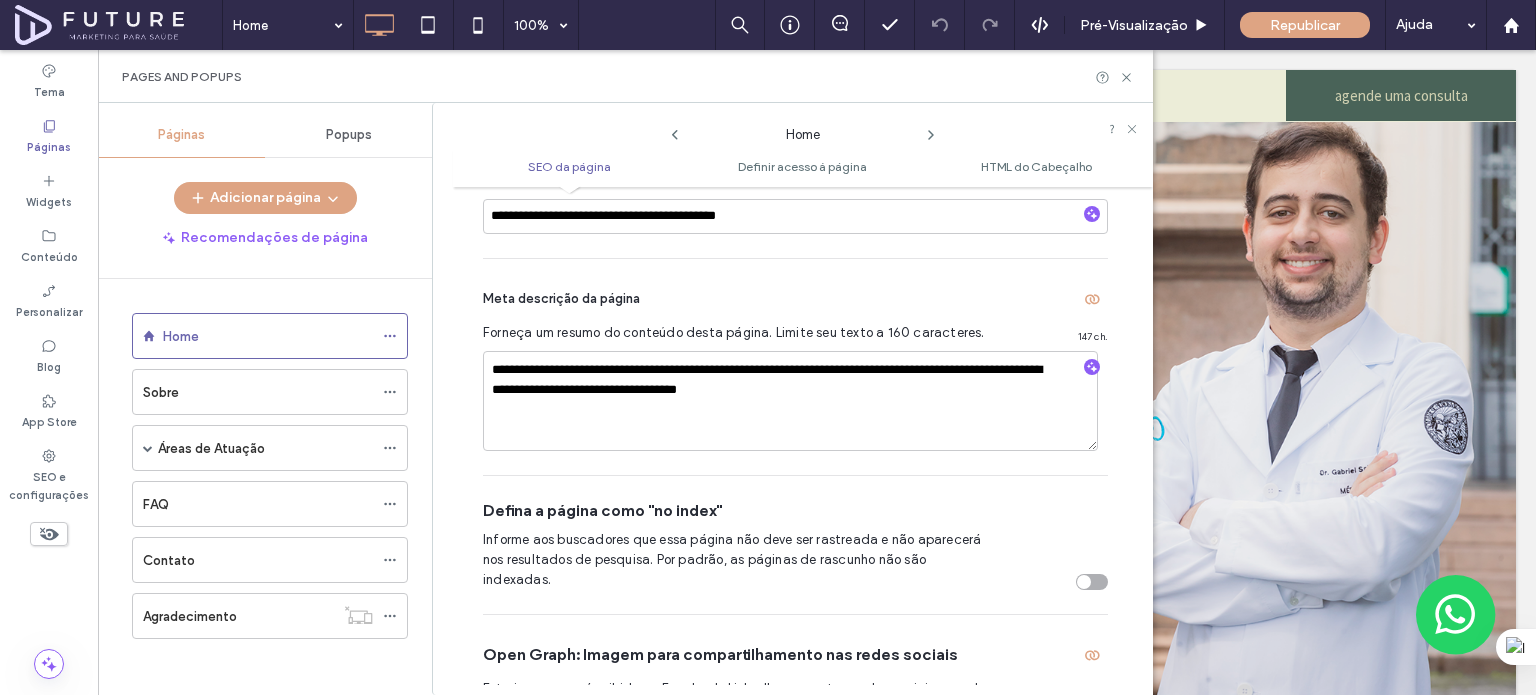 scroll, scrollTop: 610, scrollLeft: 0, axis: vertical 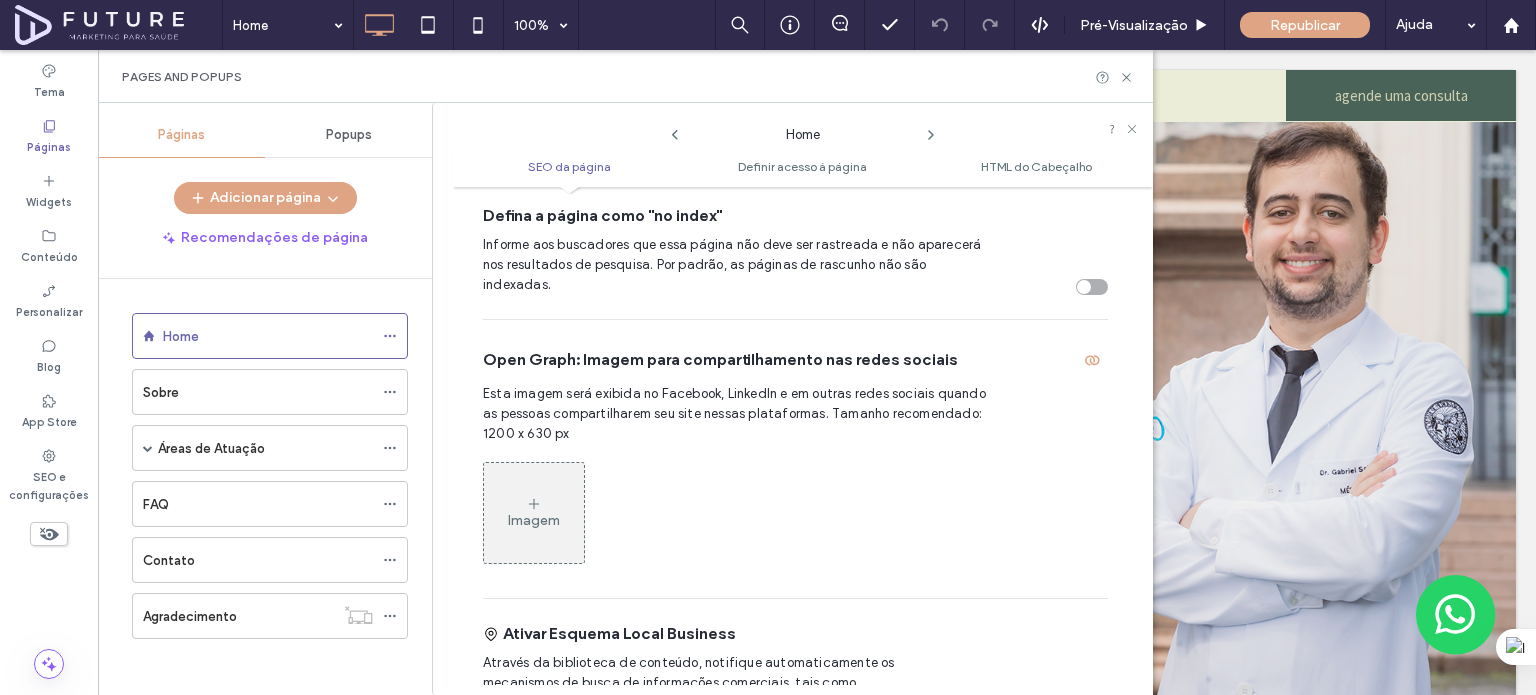 click on "Imagem" at bounding box center [534, 513] 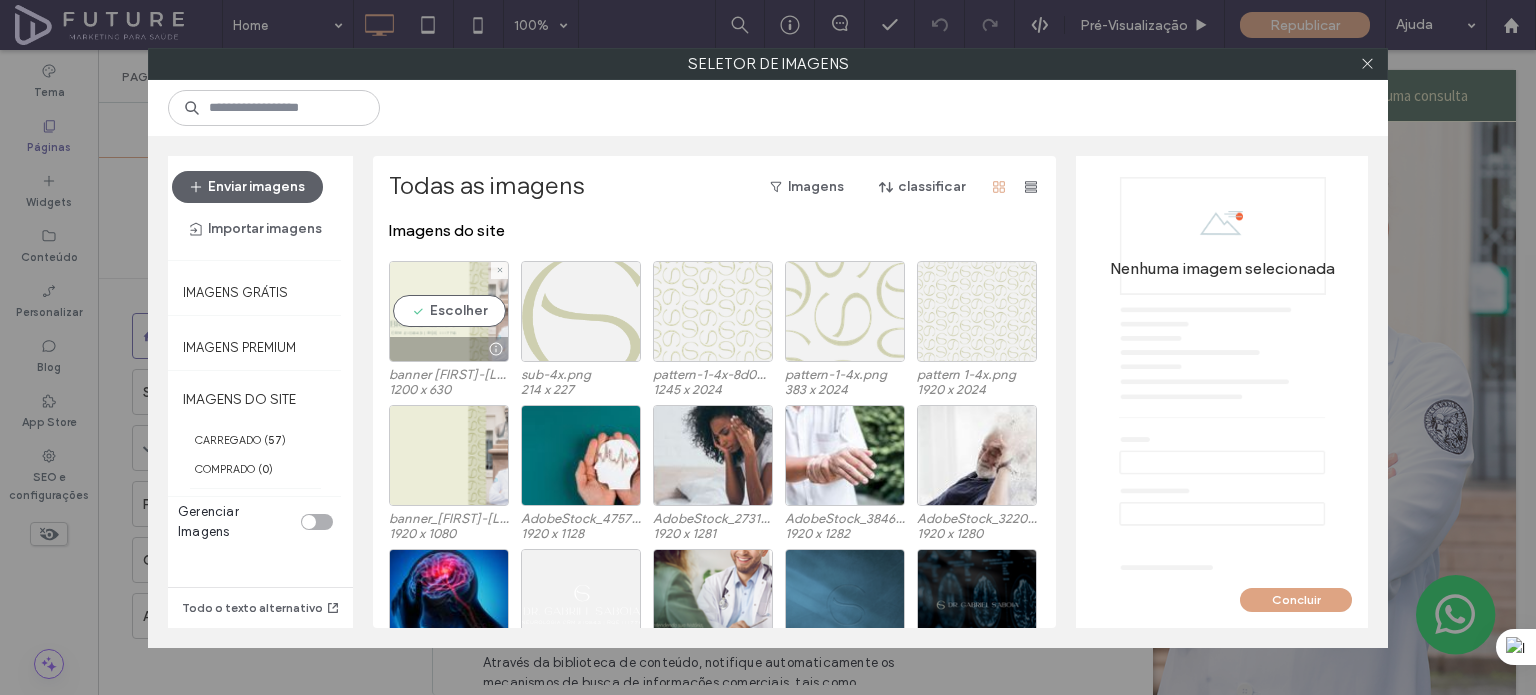 click on "Escolher" at bounding box center [449, 311] 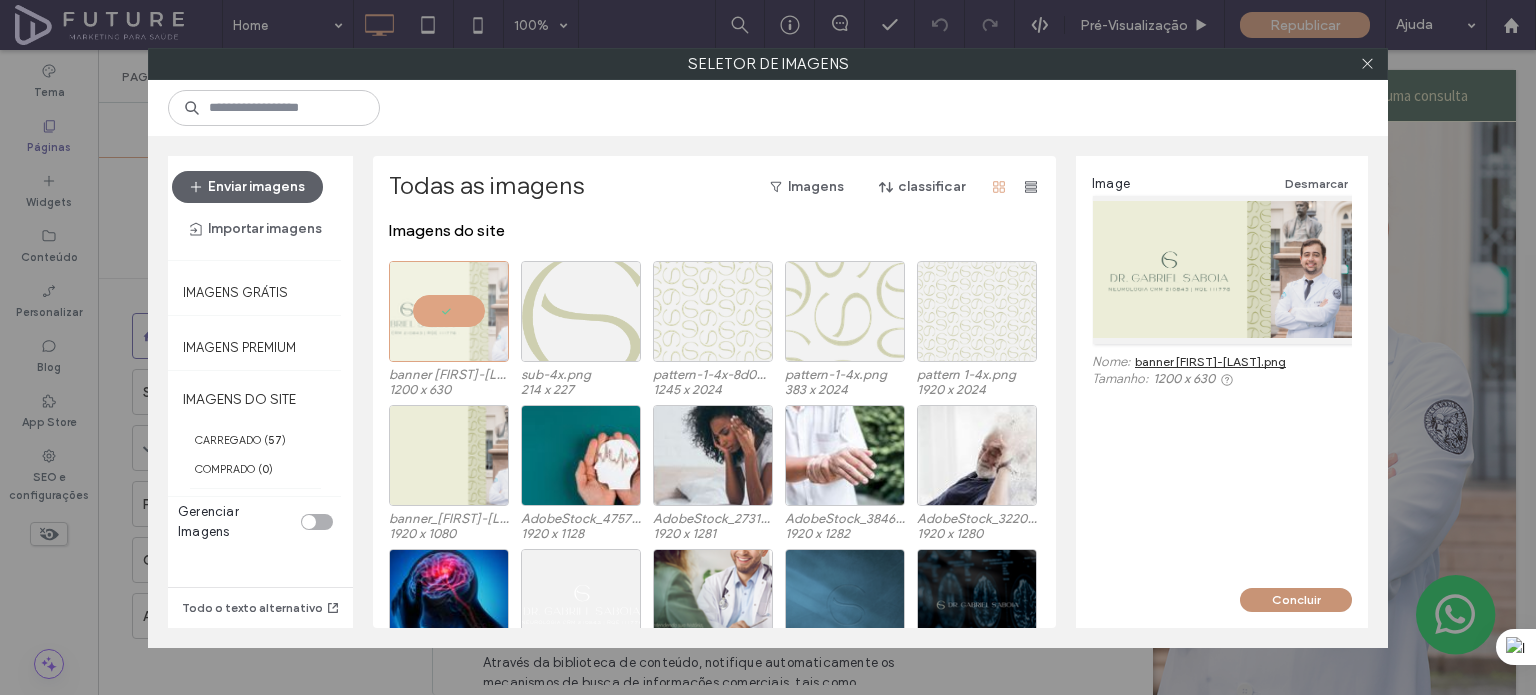 click on "Concluir" at bounding box center (1296, 600) 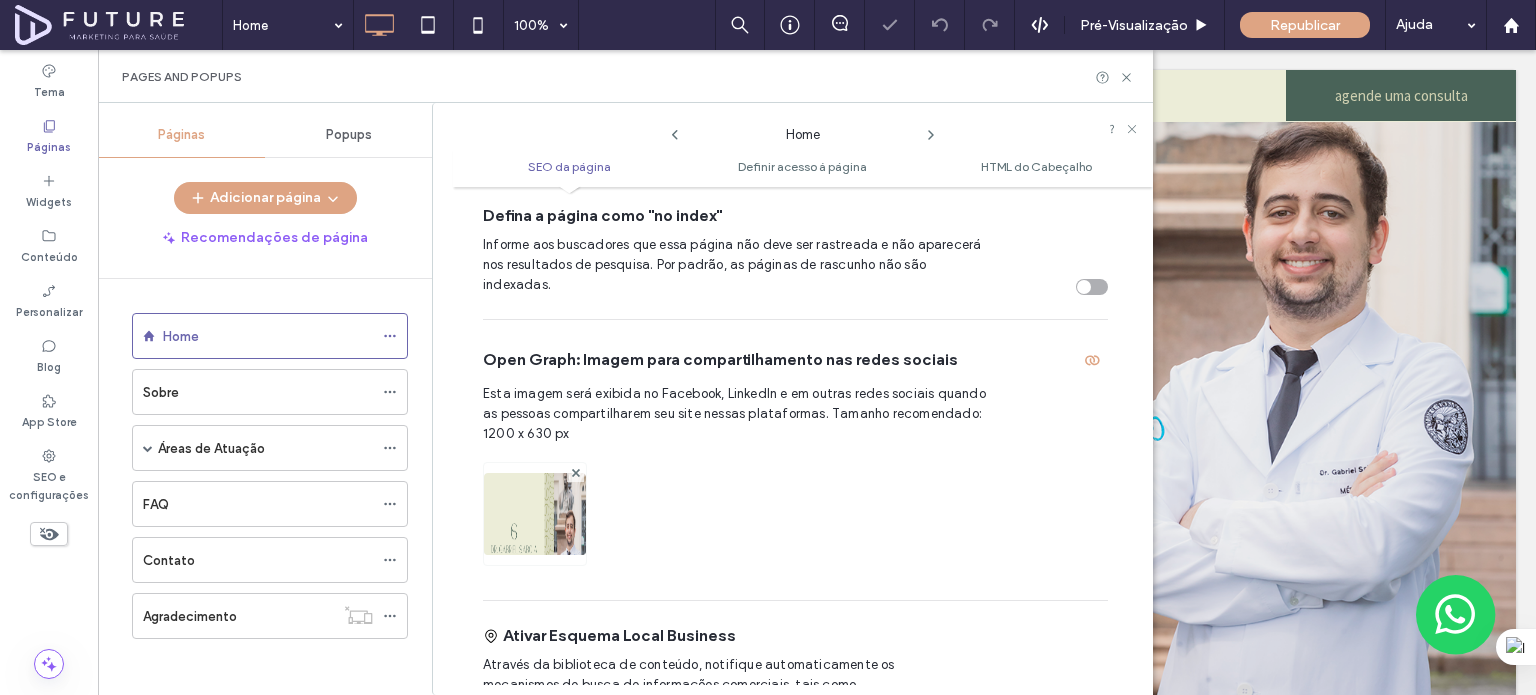 click on "Republicar" at bounding box center [1305, 25] 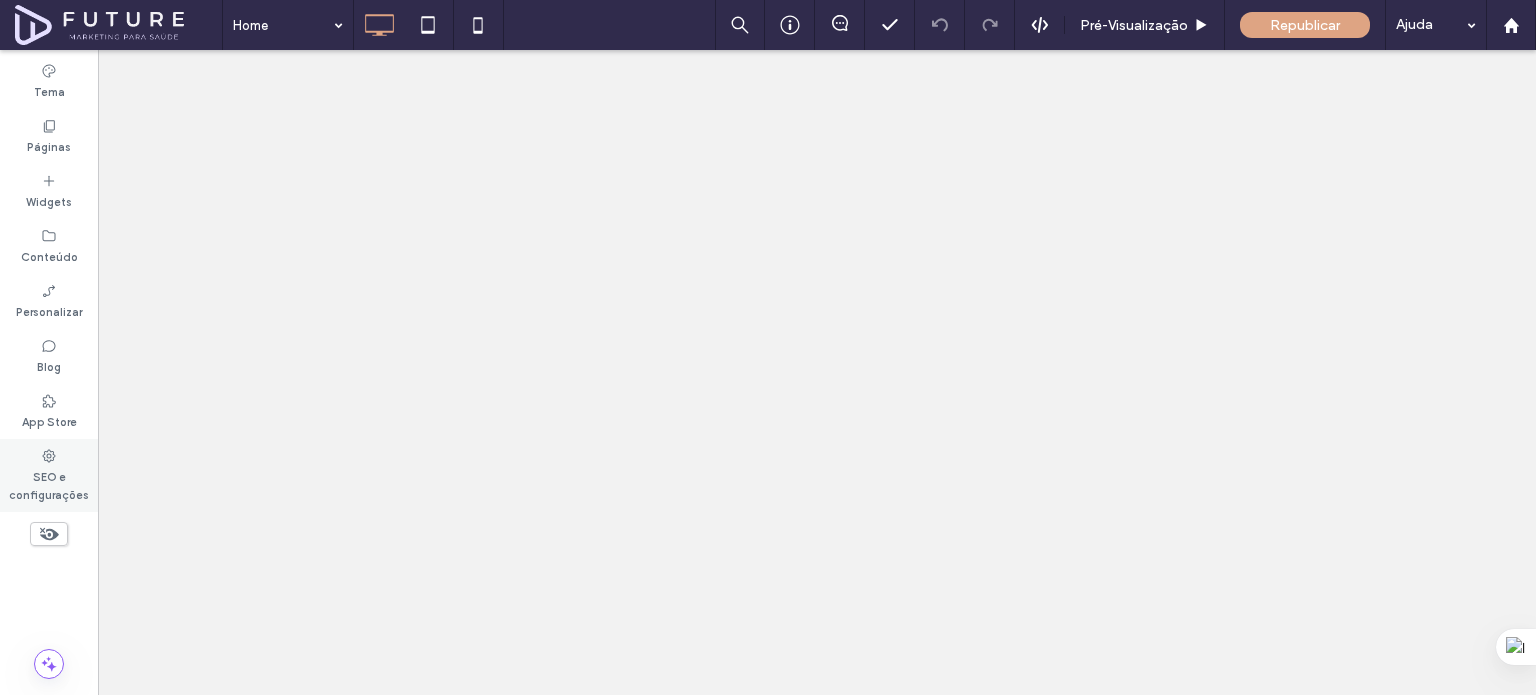 click on "SEO e configurações" at bounding box center (49, 484) 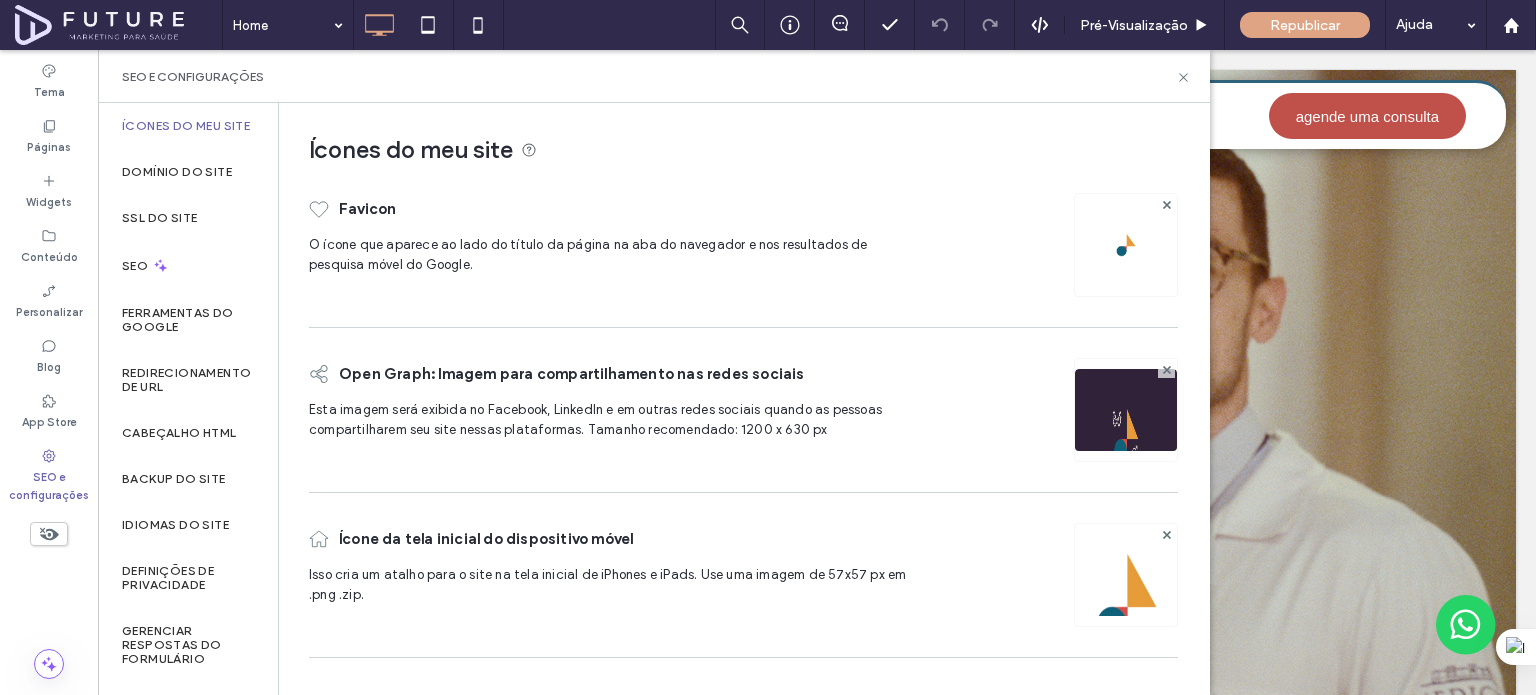 scroll, scrollTop: 0, scrollLeft: 0, axis: both 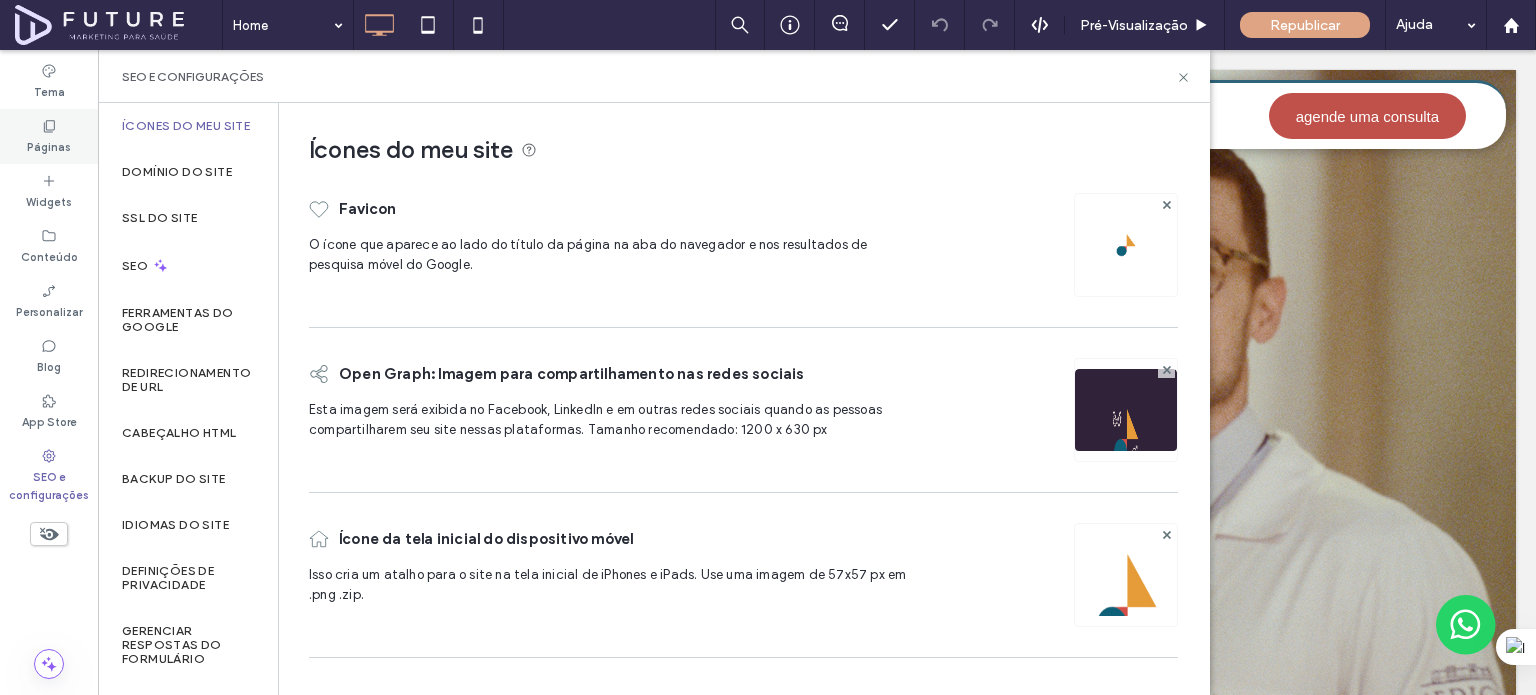 click on "Páginas" at bounding box center [49, 145] 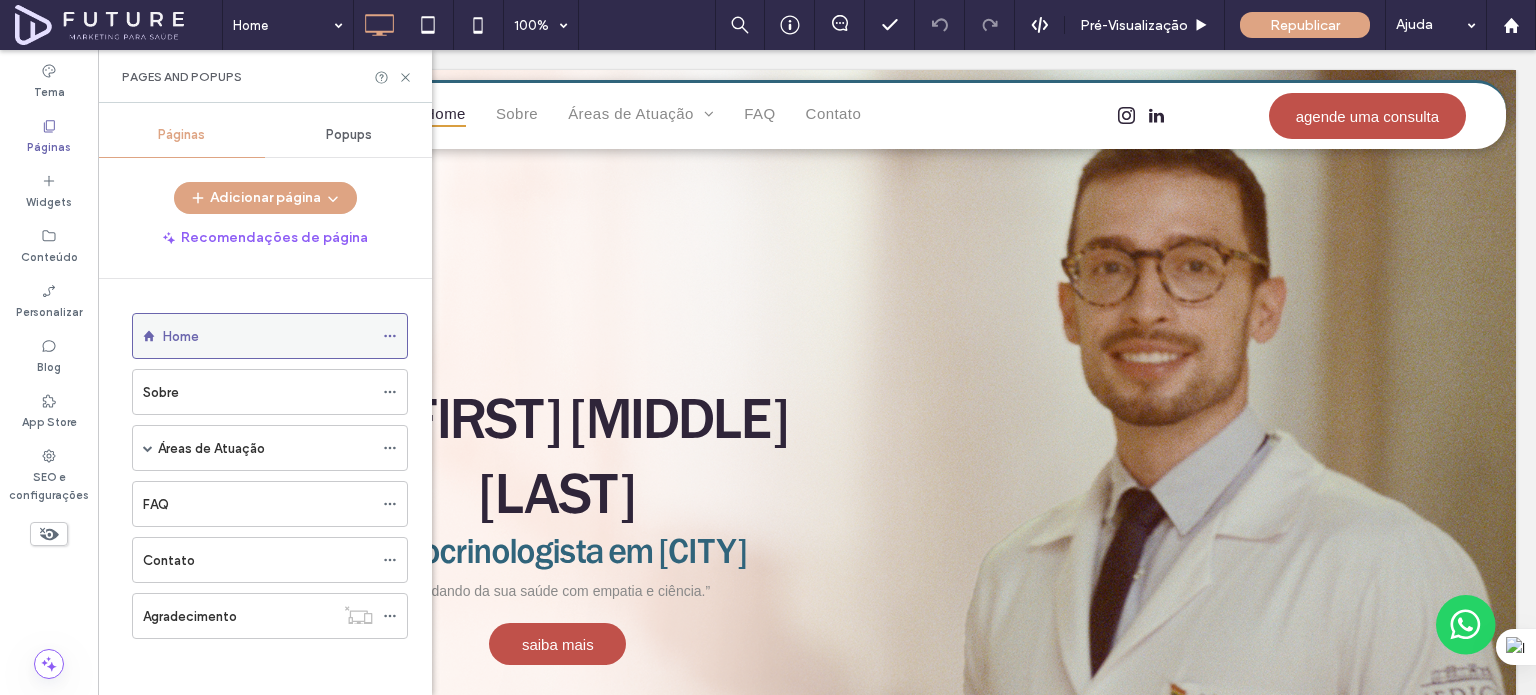 click 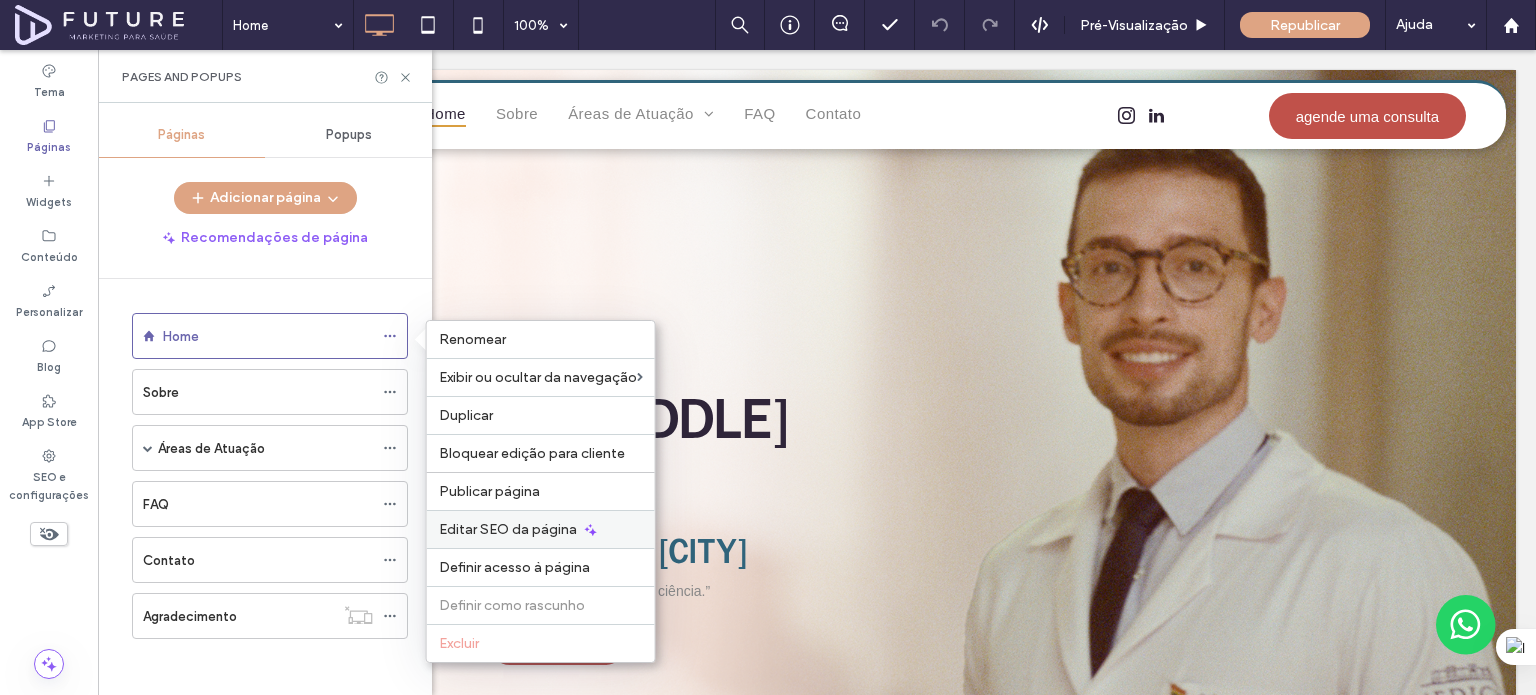 click 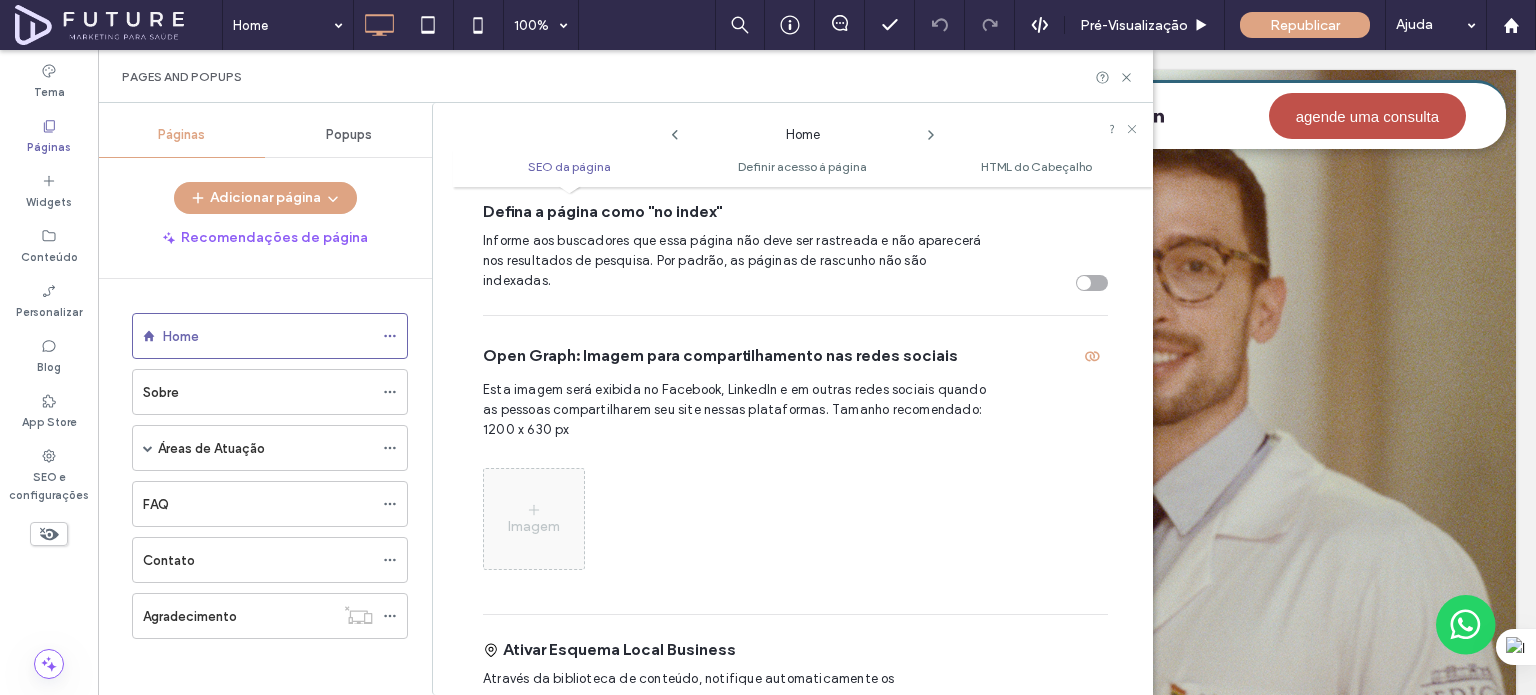 scroll, scrollTop: 710, scrollLeft: 0, axis: vertical 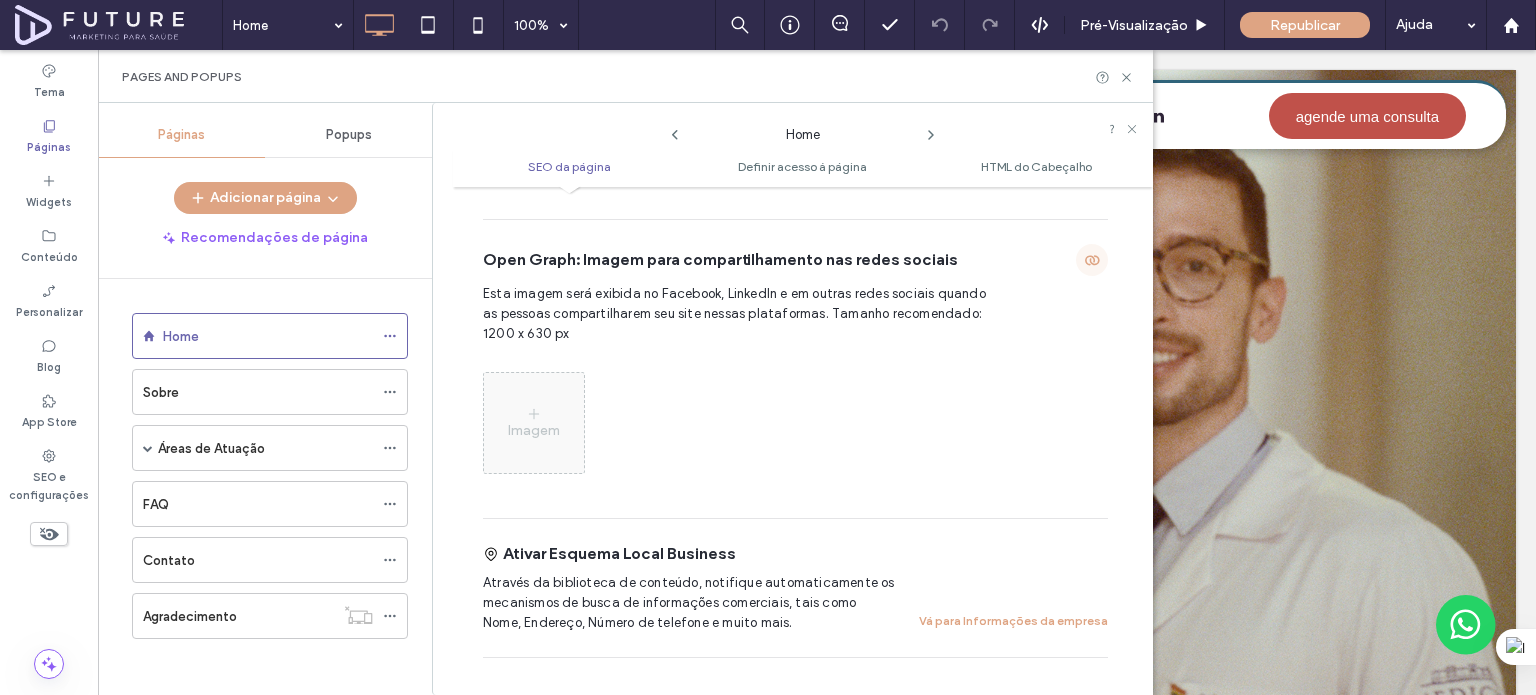 click 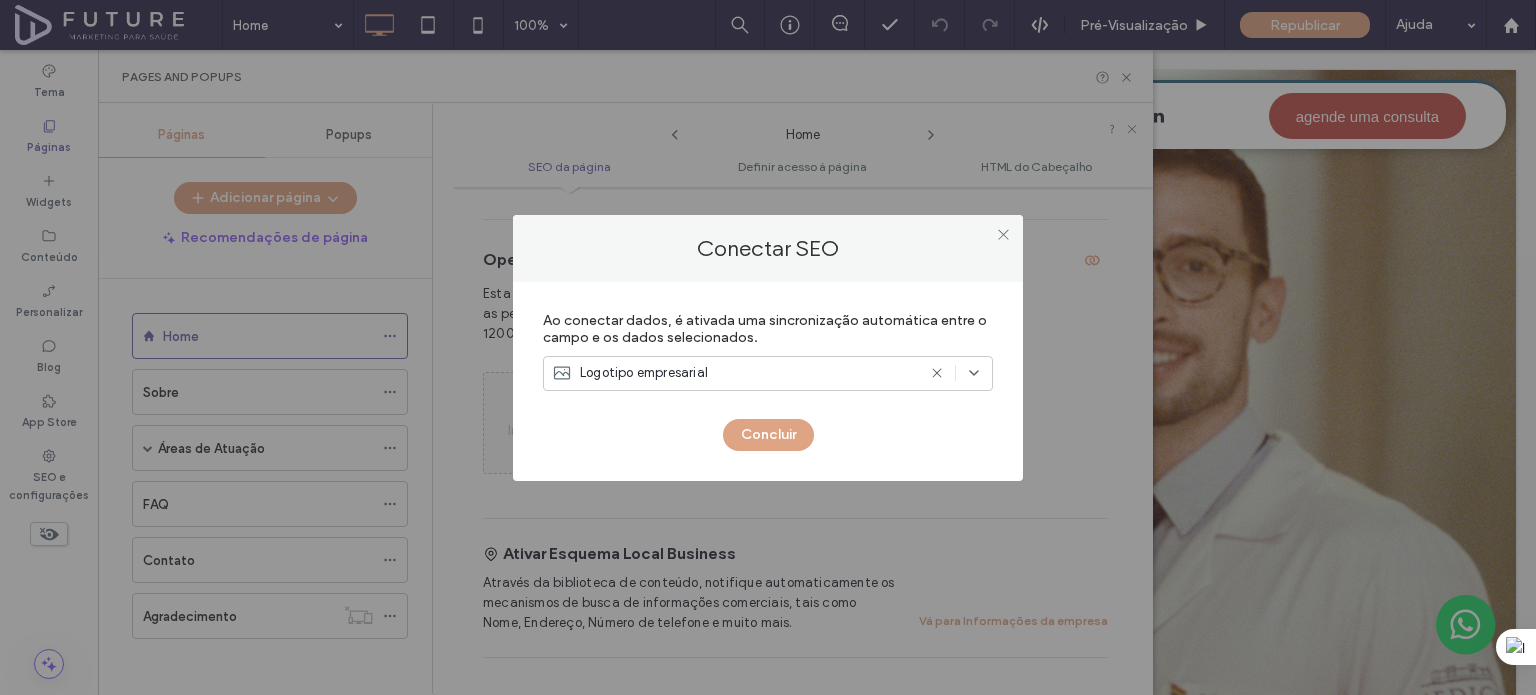 click 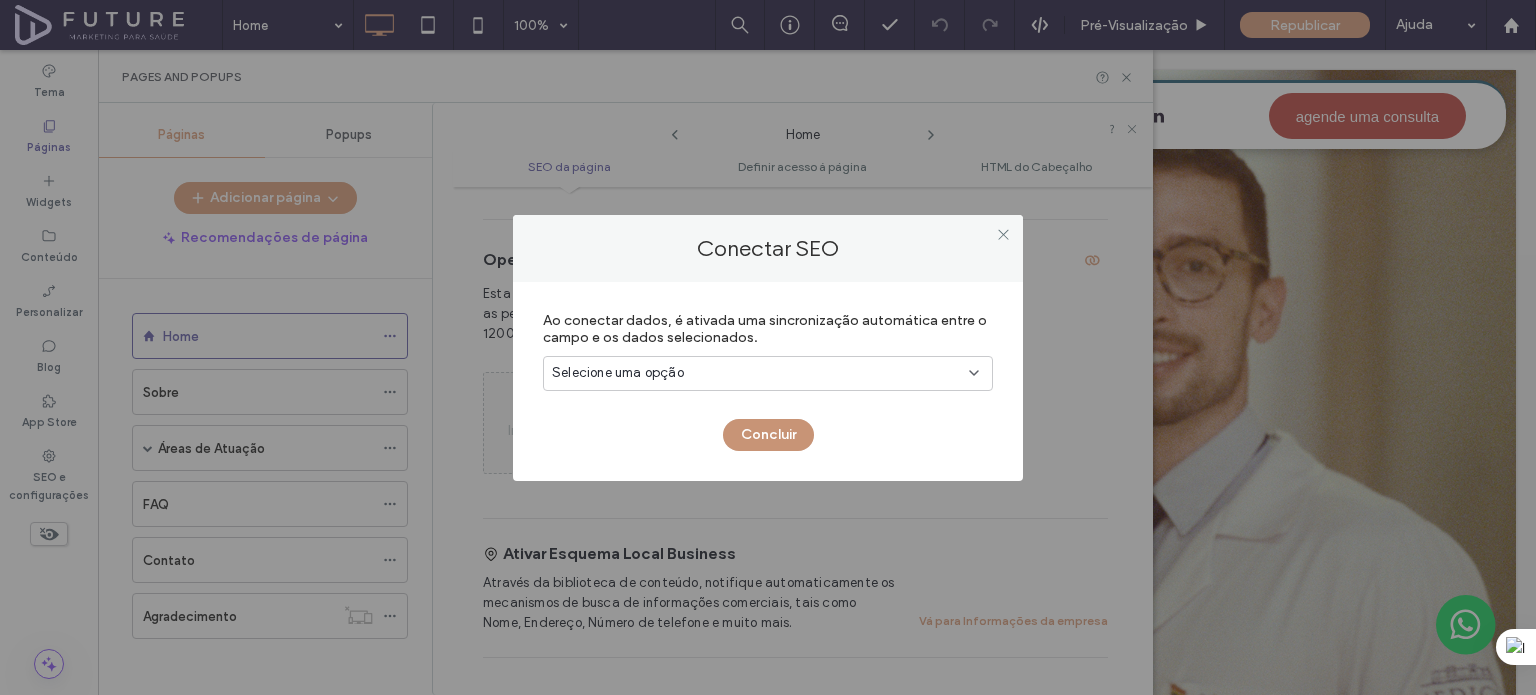 click on "Concluir" at bounding box center [768, 435] 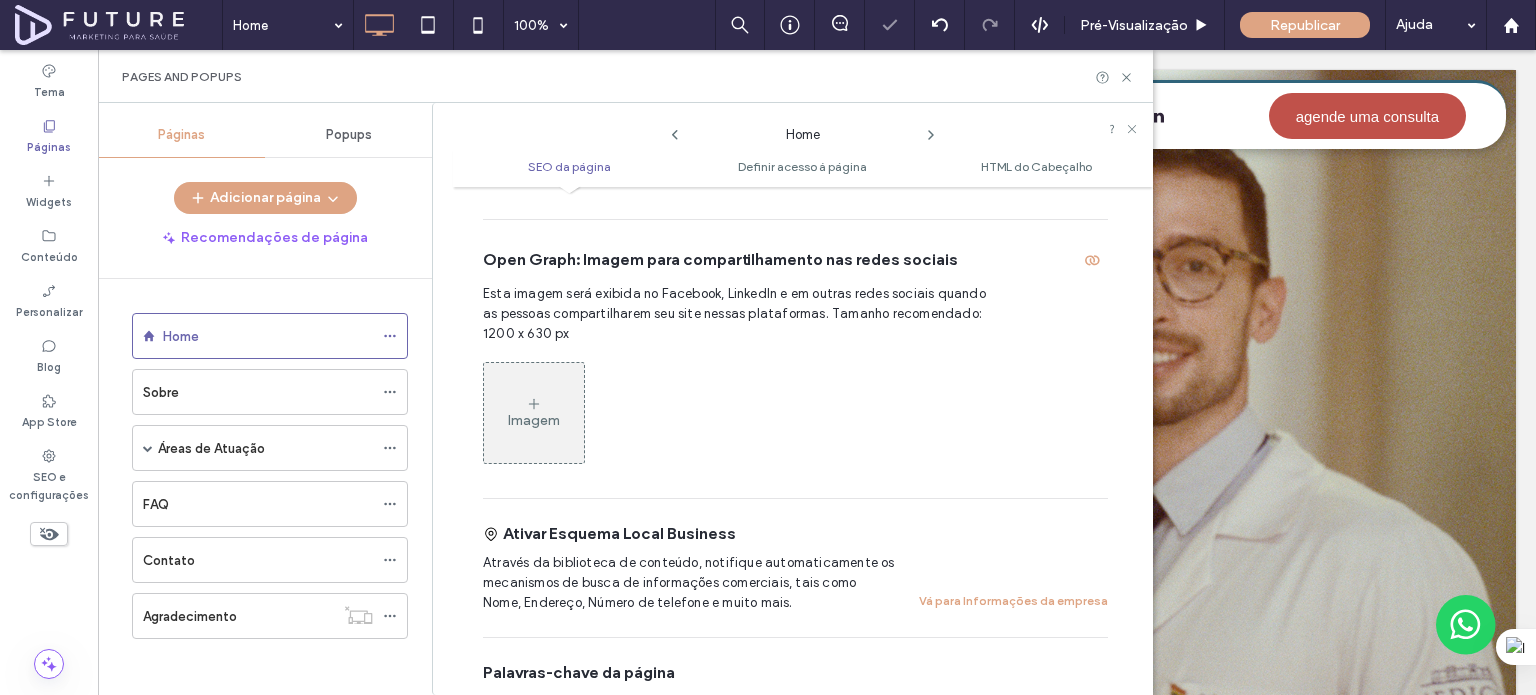 click on "Imagem" at bounding box center (534, 413) 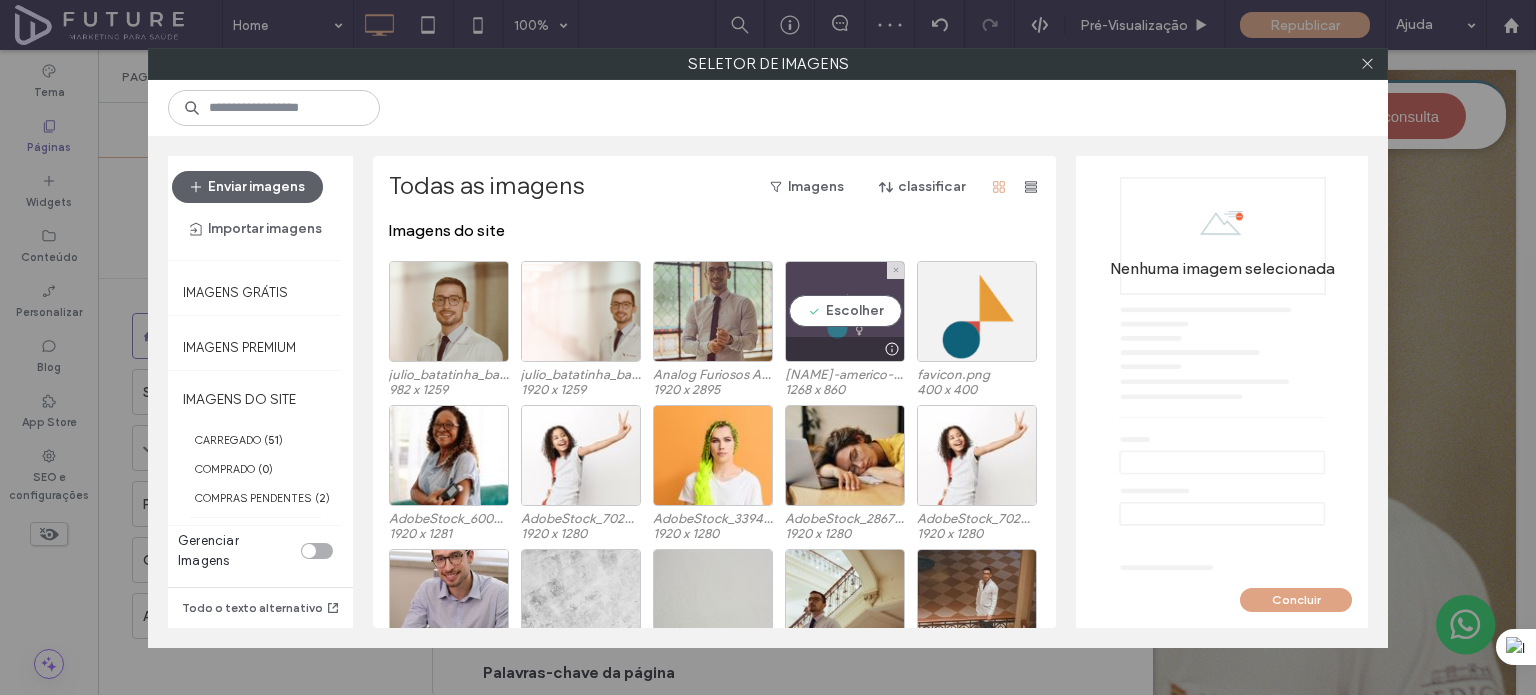 click on "Escolher" at bounding box center (845, 311) 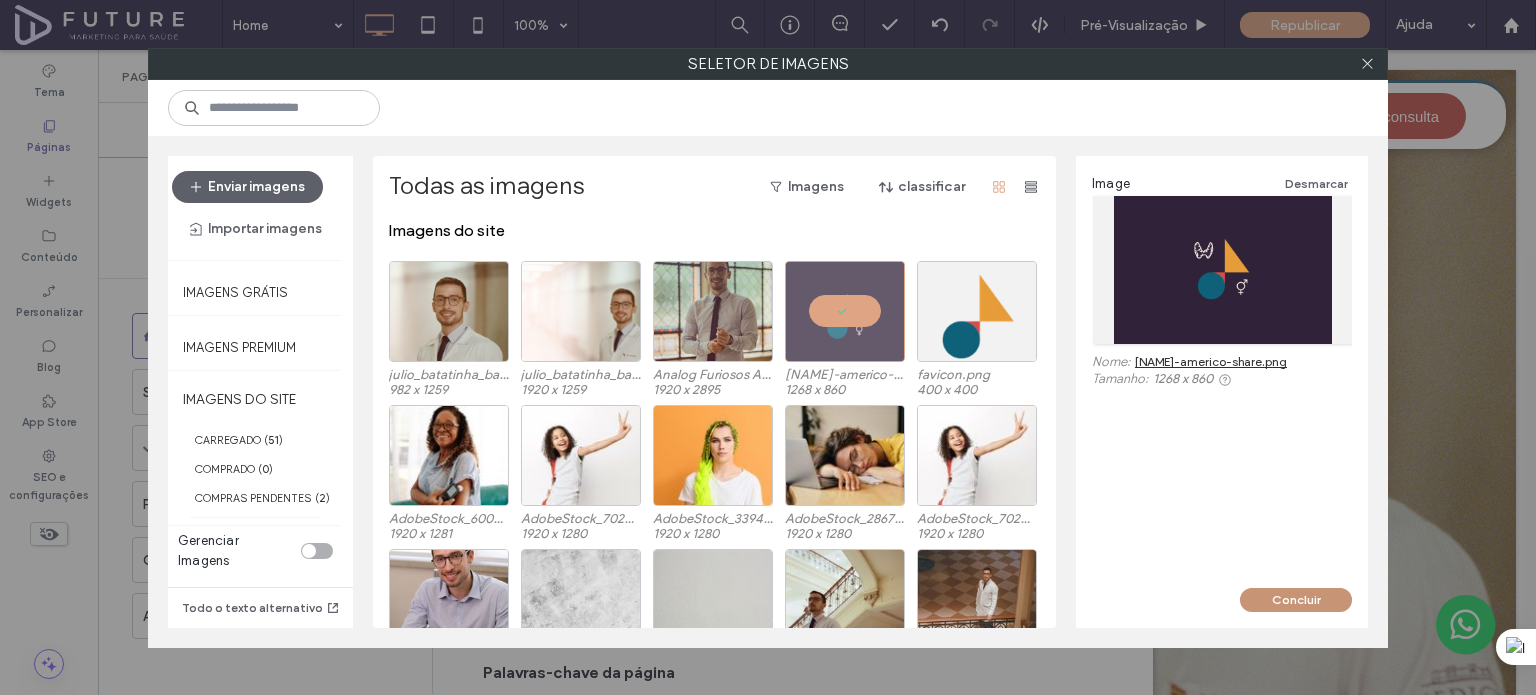 click on "Concluir" at bounding box center [1296, 600] 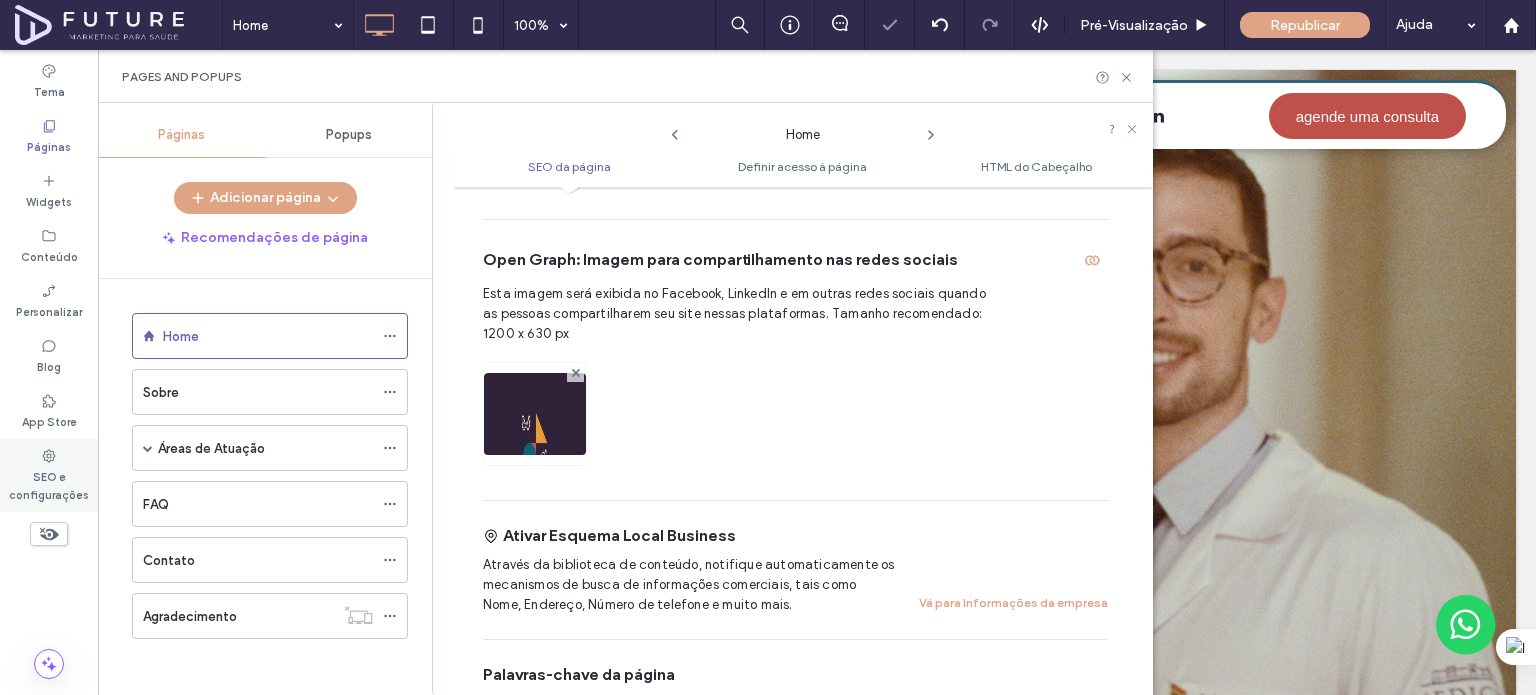 click on "SEO e configurações" at bounding box center [49, 484] 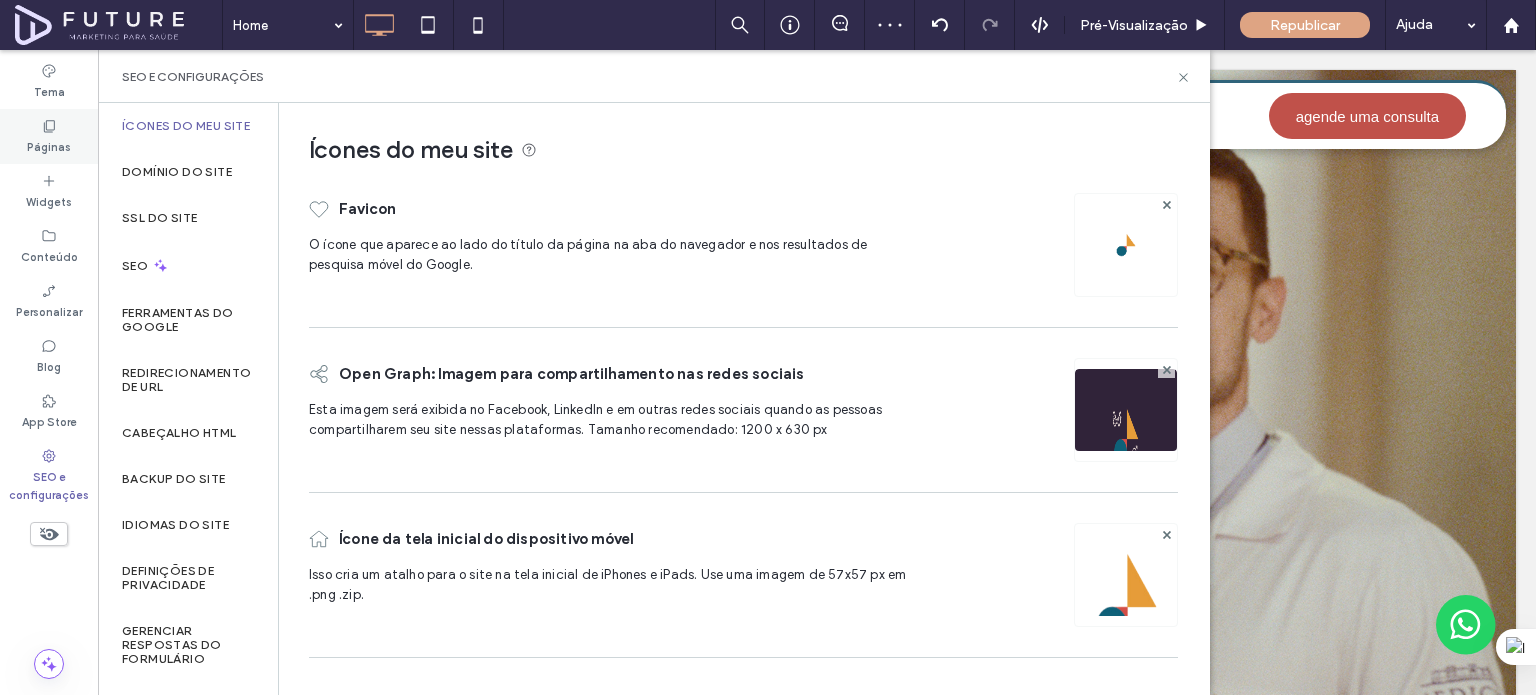 click on "Páginas" at bounding box center [49, 145] 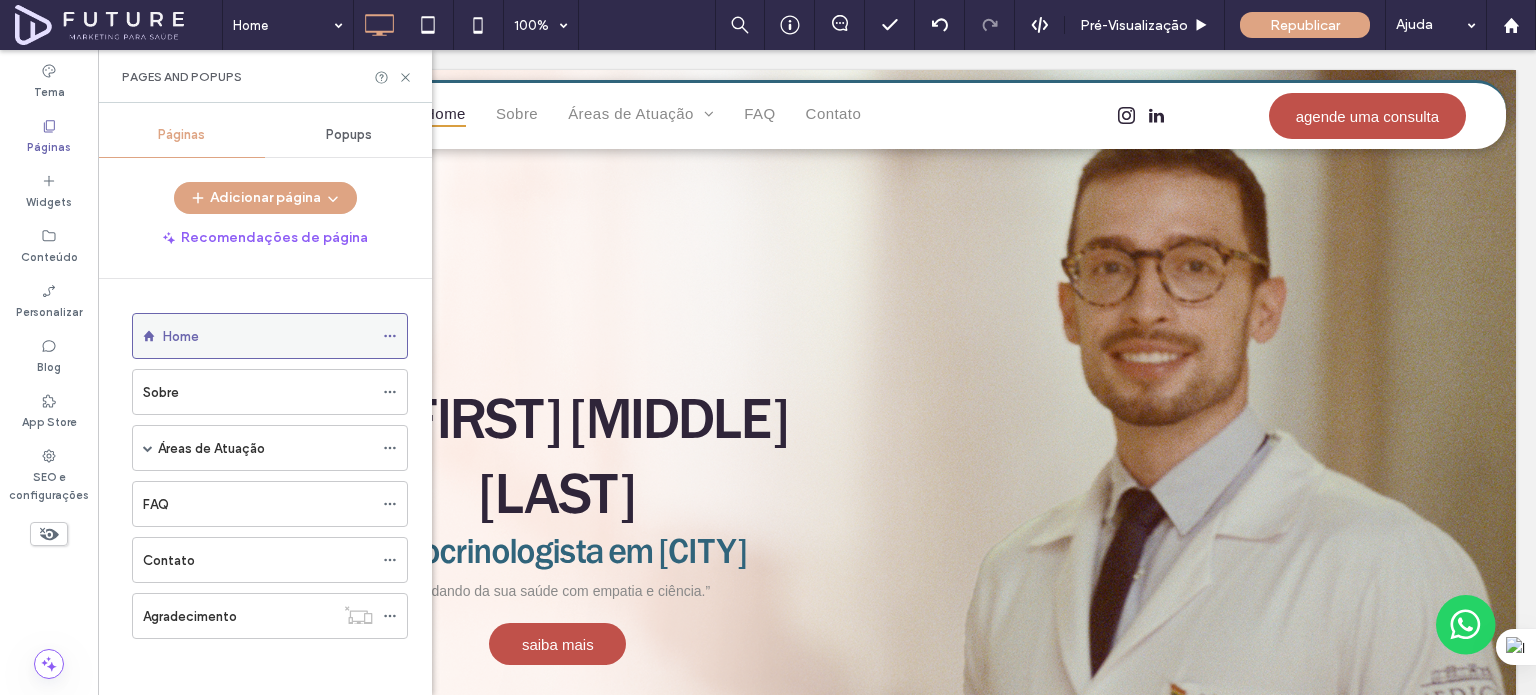 click 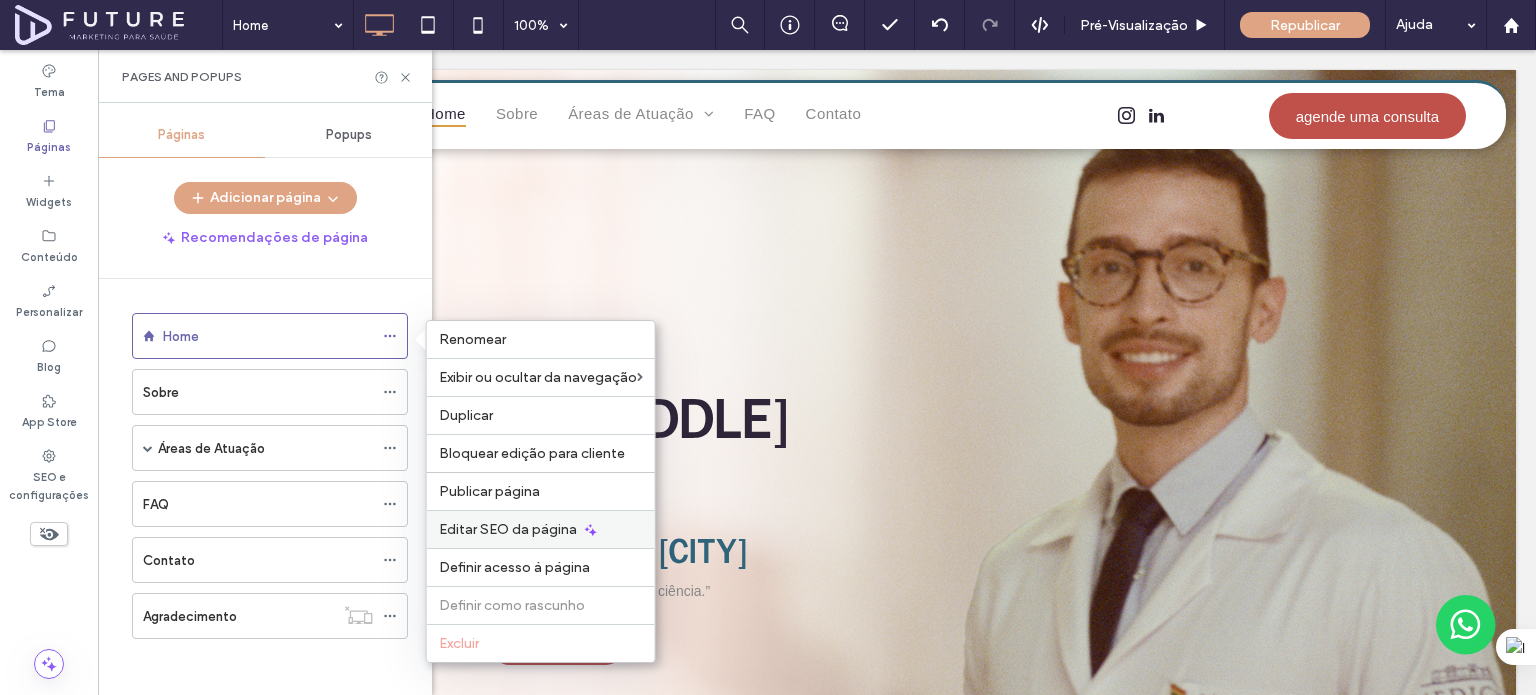 click on "Editar SEO da página" at bounding box center (541, 529) 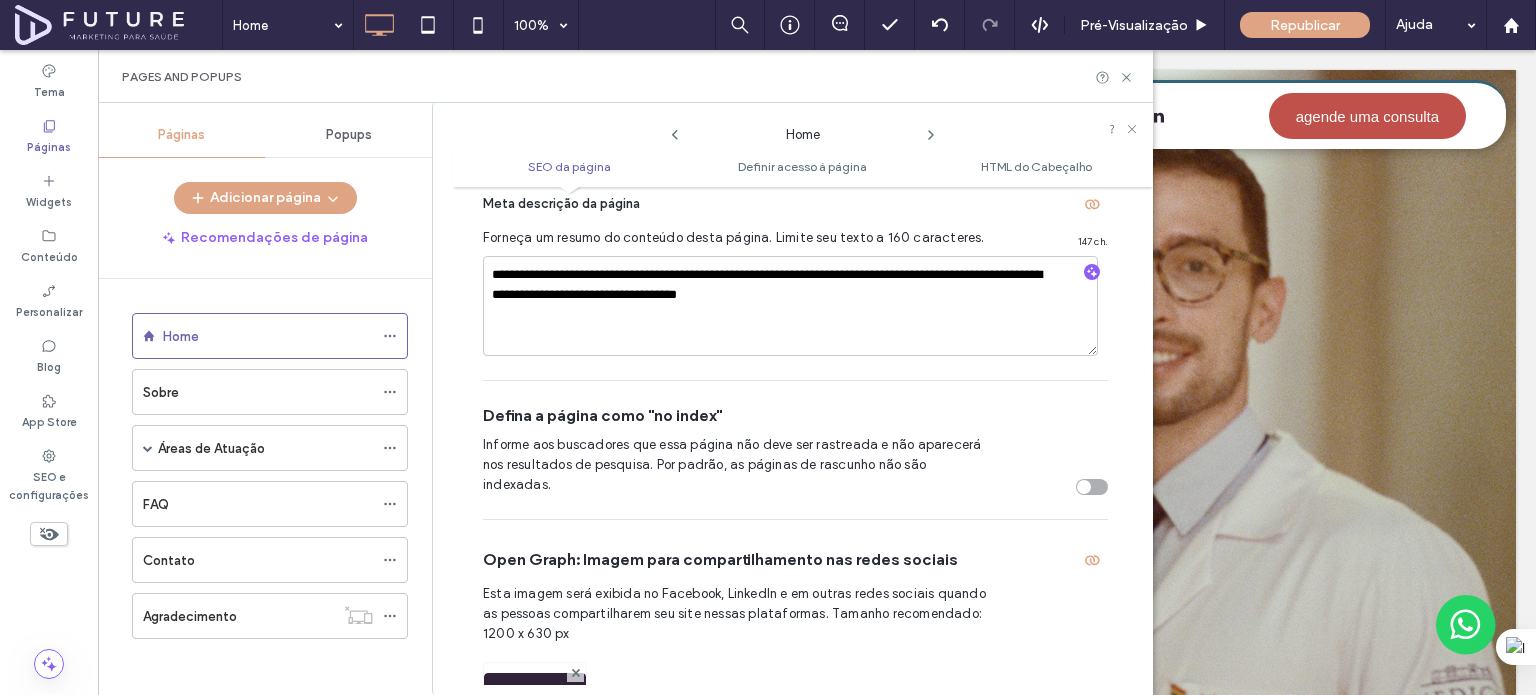 scroll, scrollTop: 610, scrollLeft: 0, axis: vertical 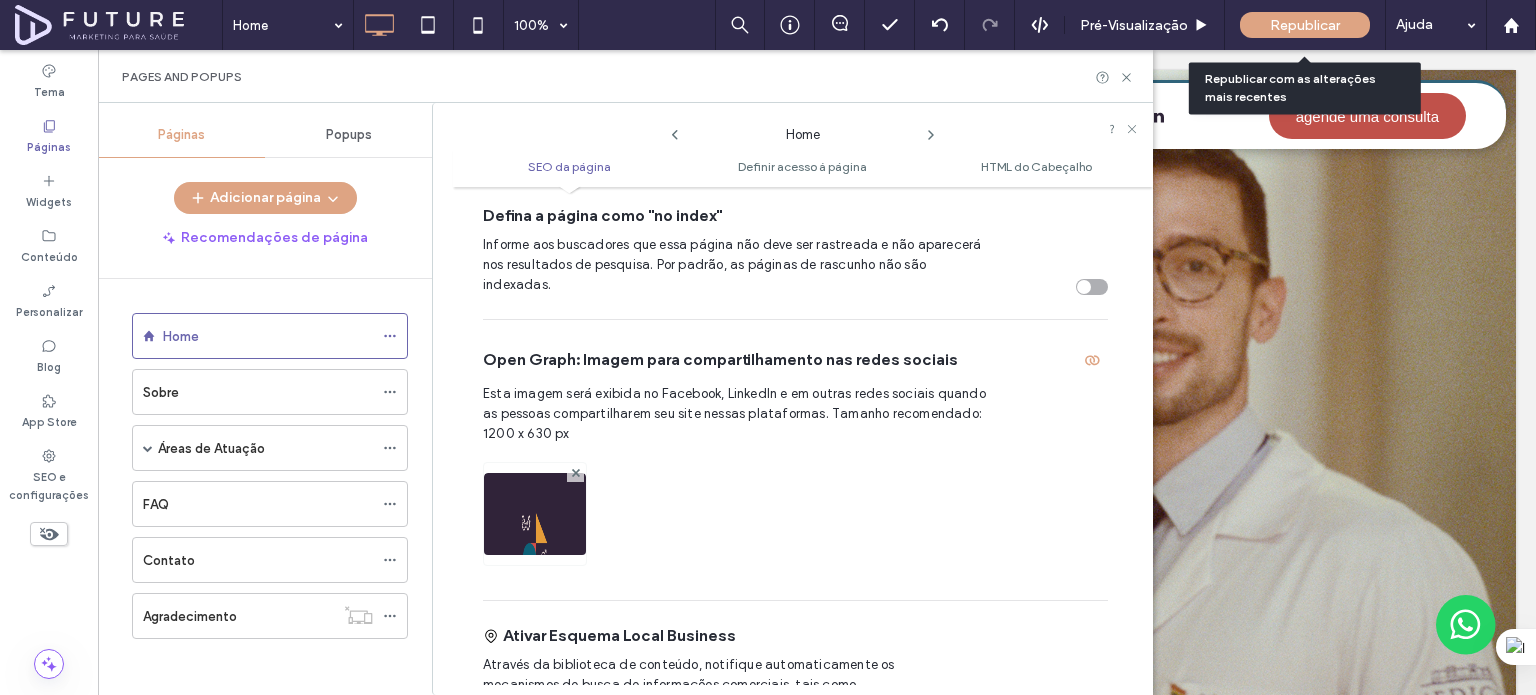 click on "Republicar" at bounding box center [1305, 25] 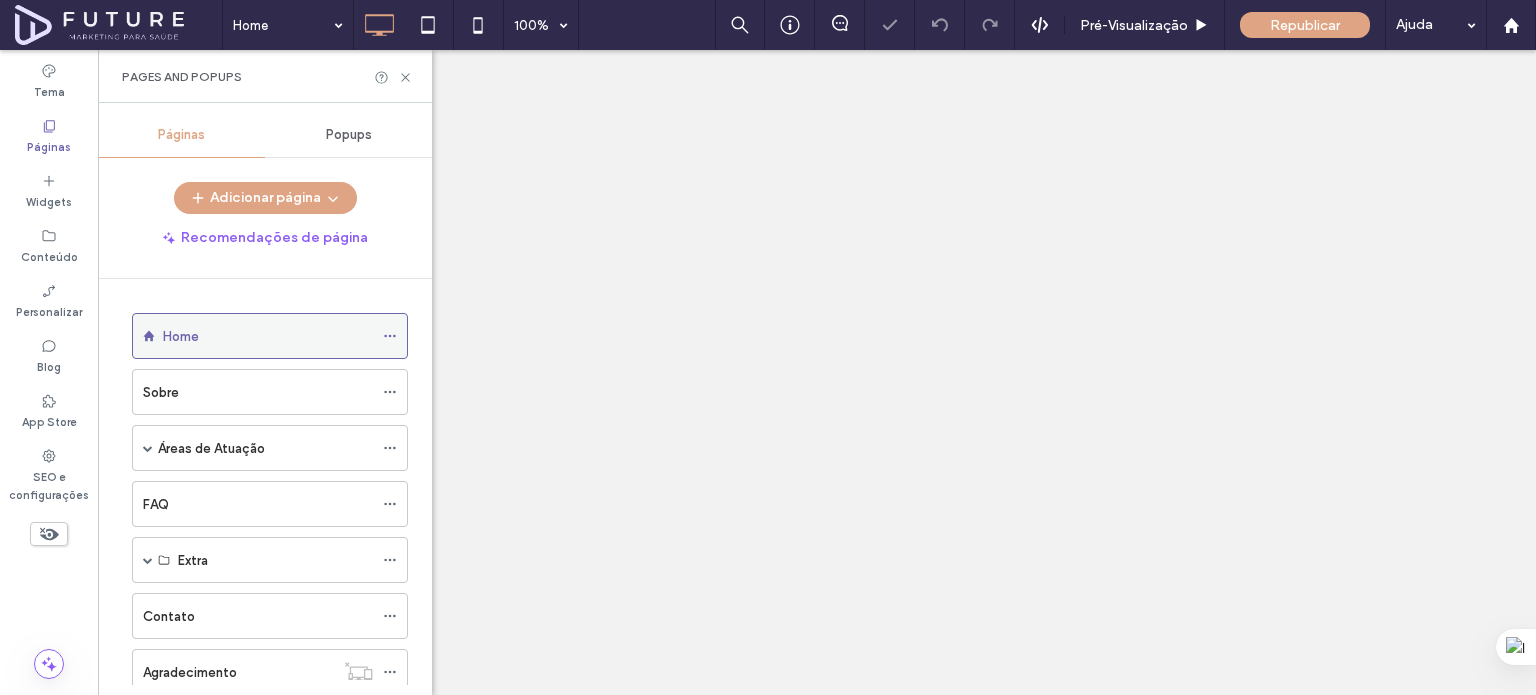 scroll, scrollTop: 0, scrollLeft: 0, axis: both 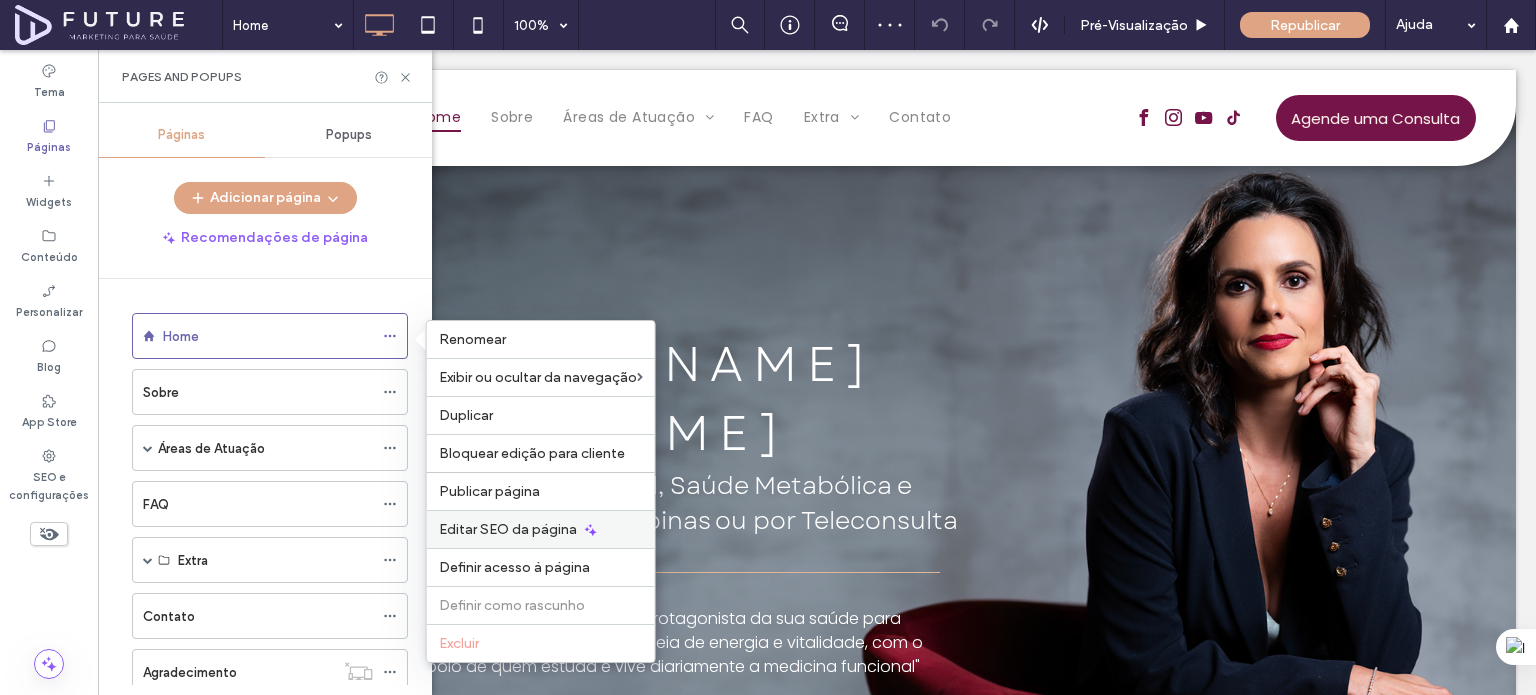 click on "Editar SEO da página" at bounding box center [508, 529] 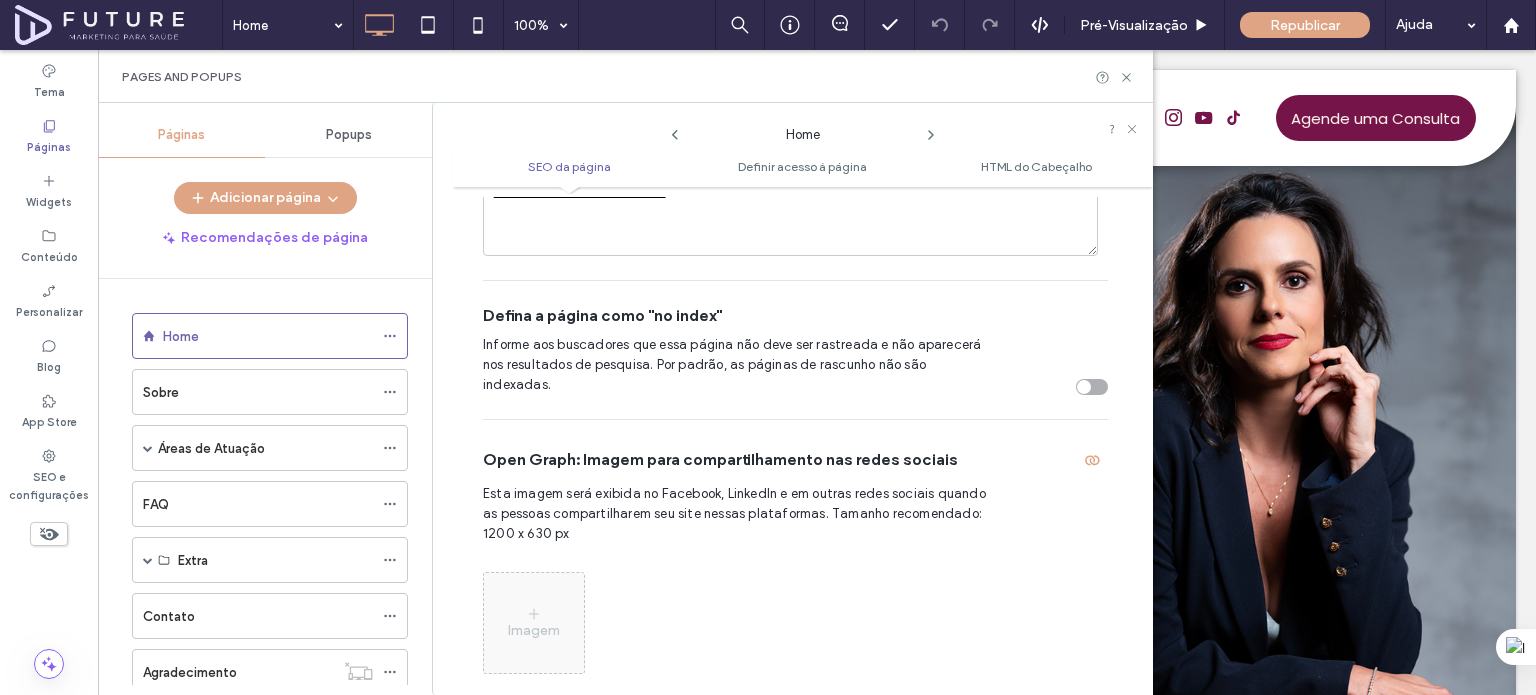 scroll, scrollTop: 610, scrollLeft: 0, axis: vertical 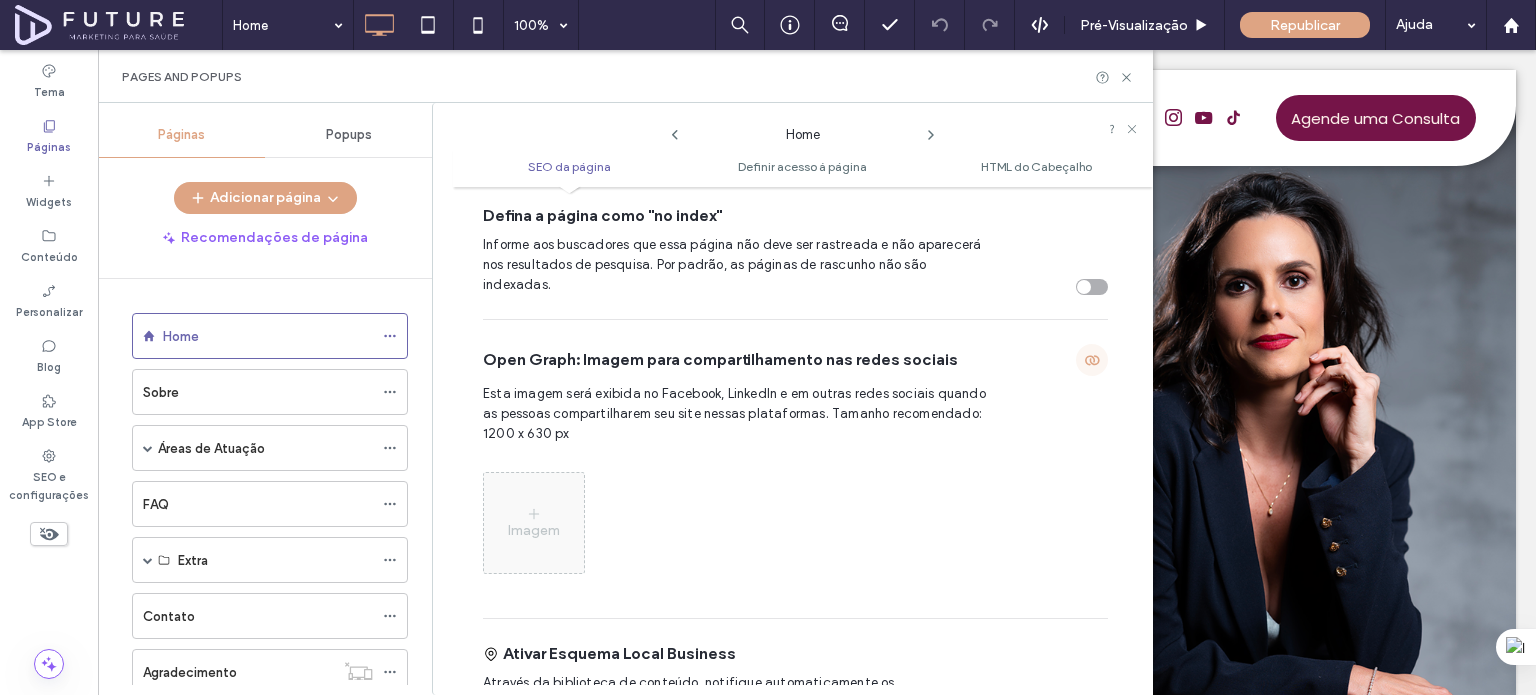 click 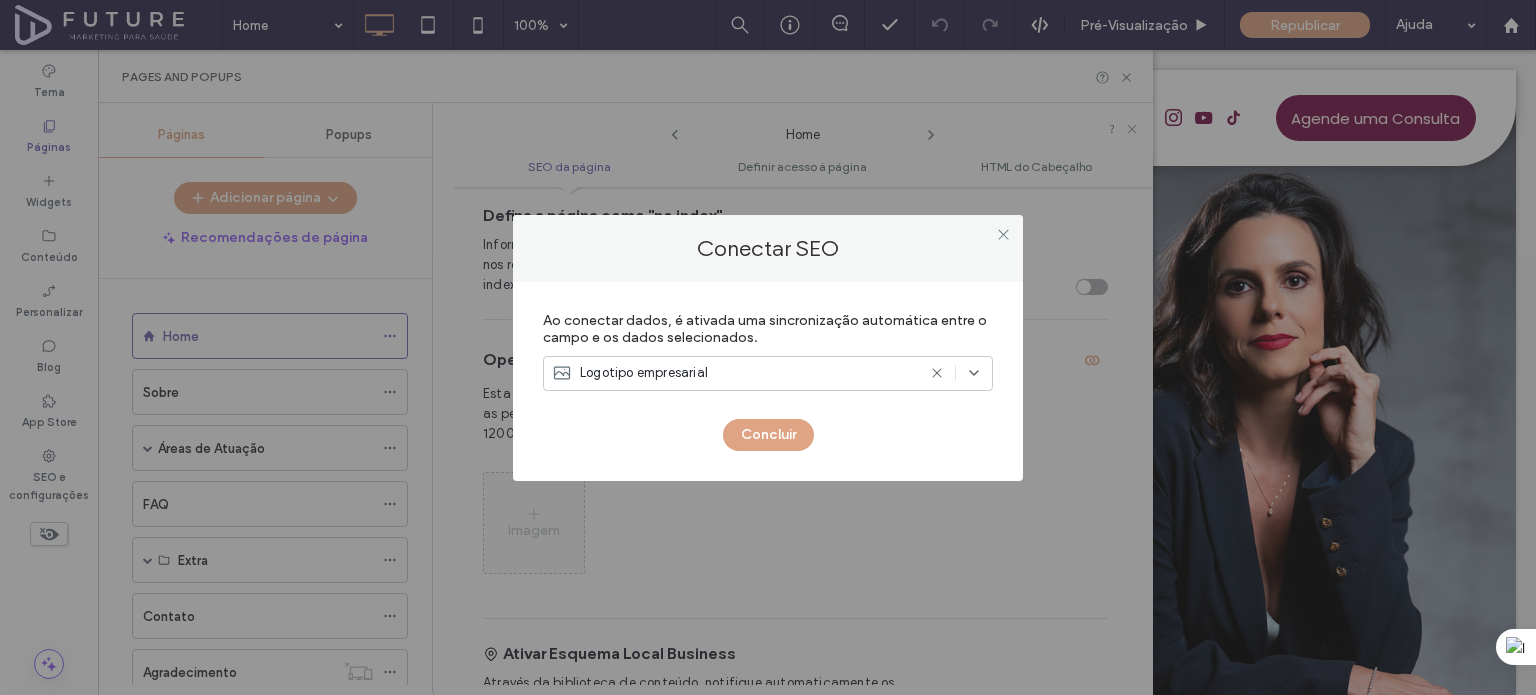 click 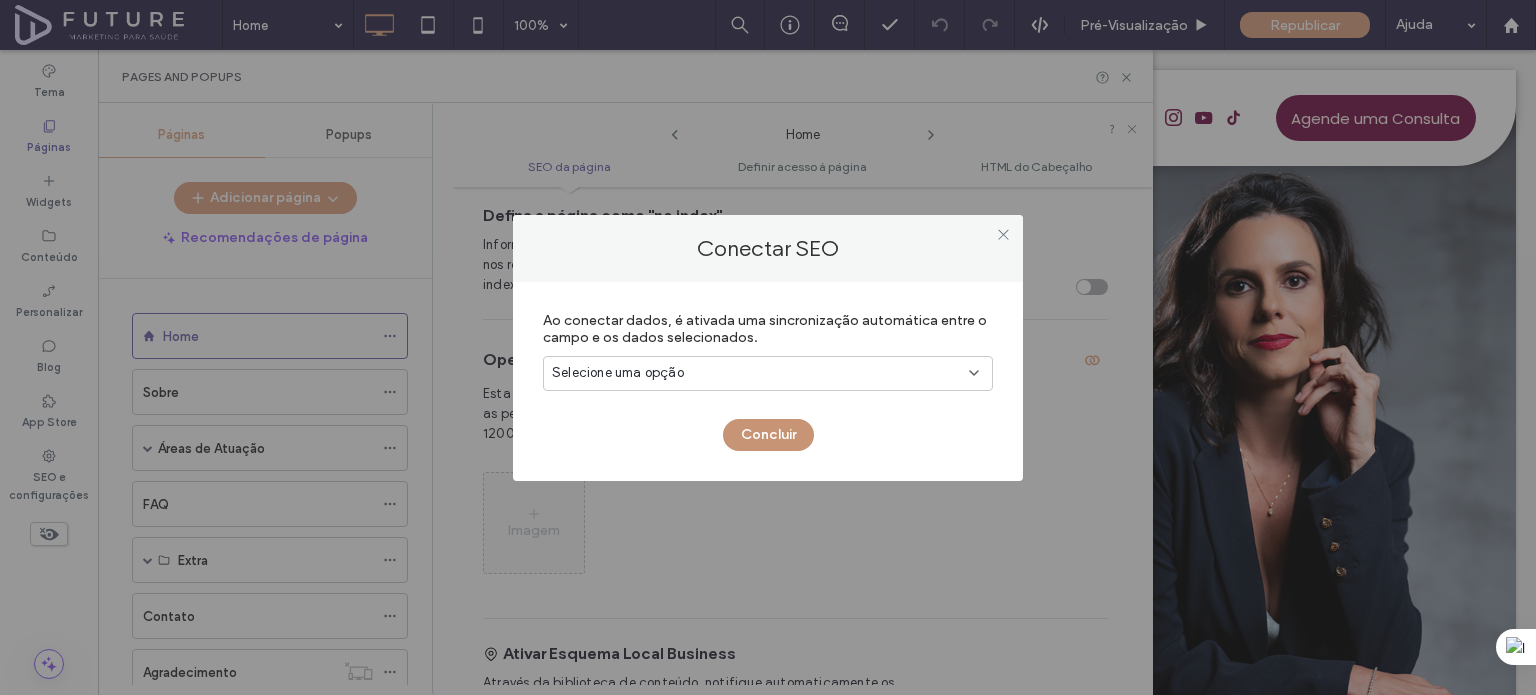click on "Concluir" at bounding box center (768, 435) 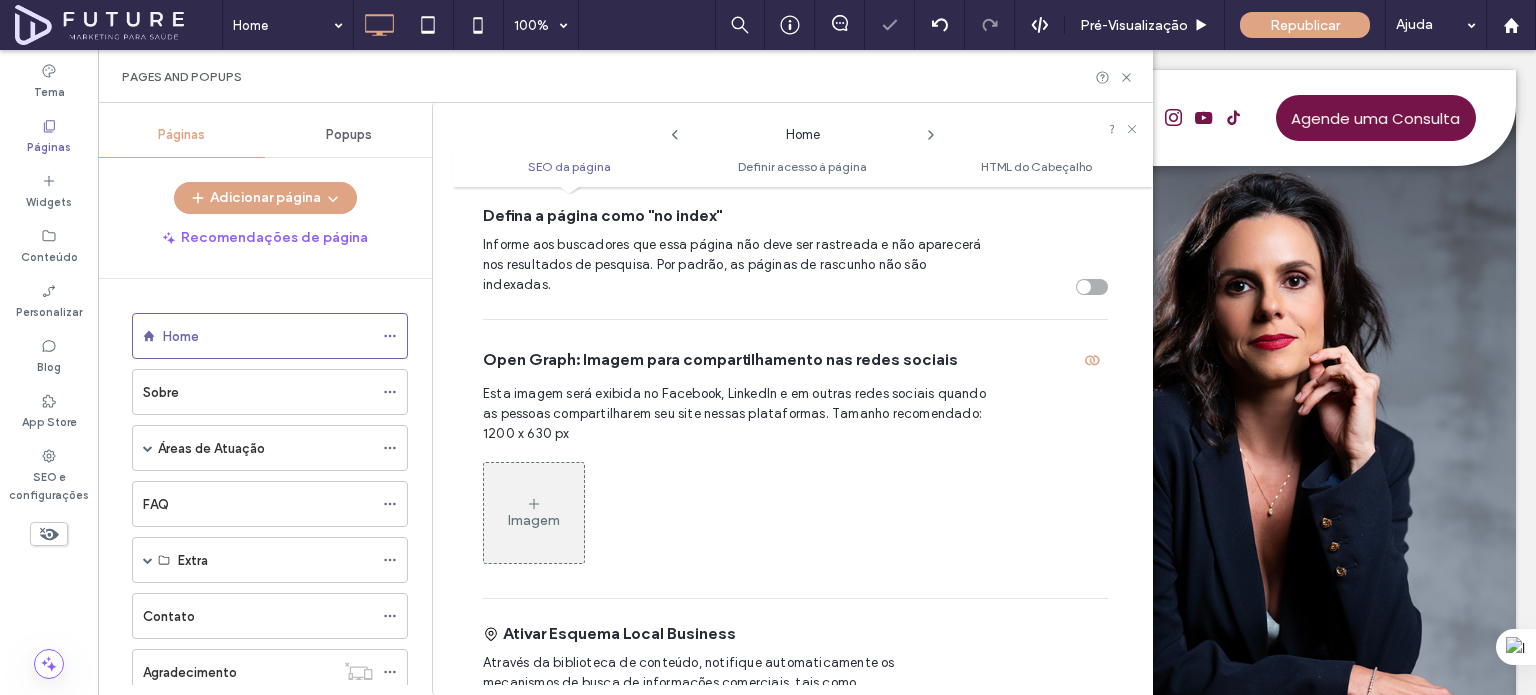 click on "Imagem" at bounding box center [534, 513] 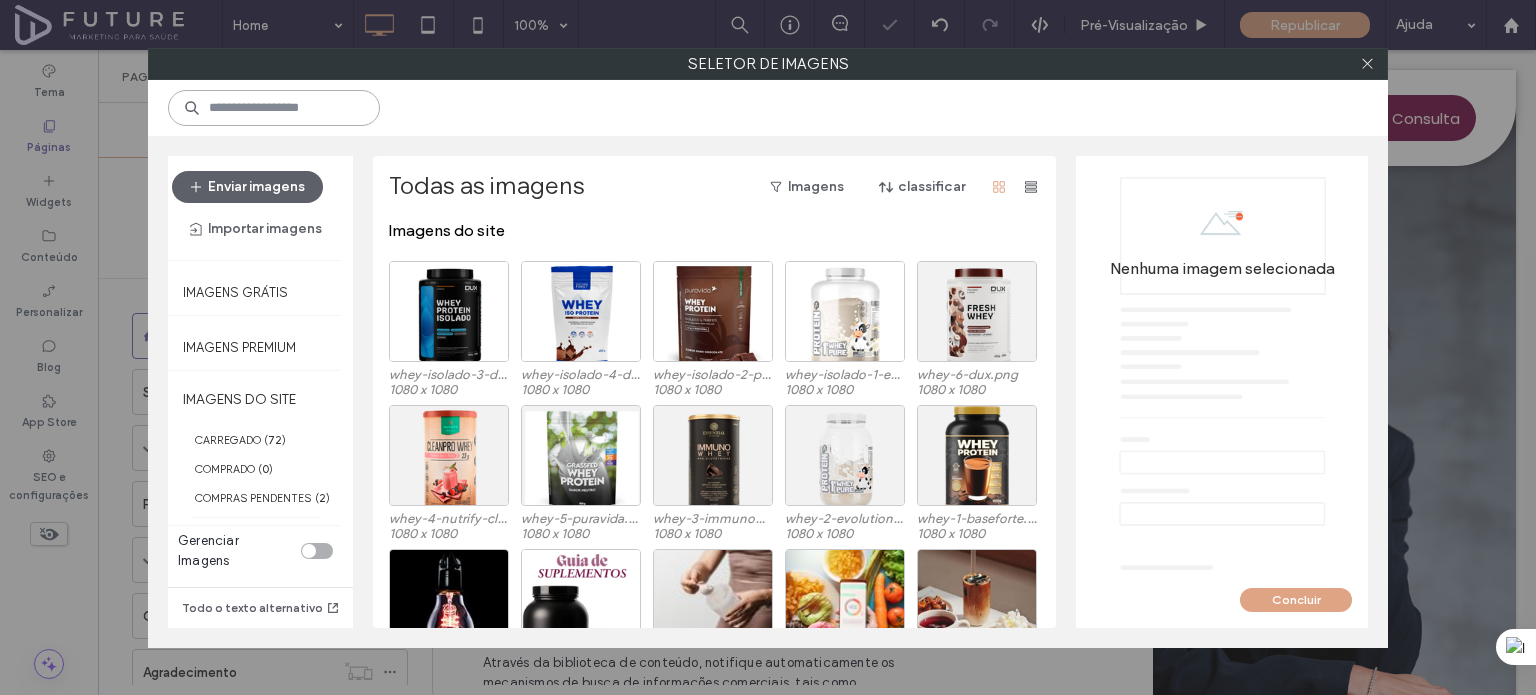 click at bounding box center [274, 108] 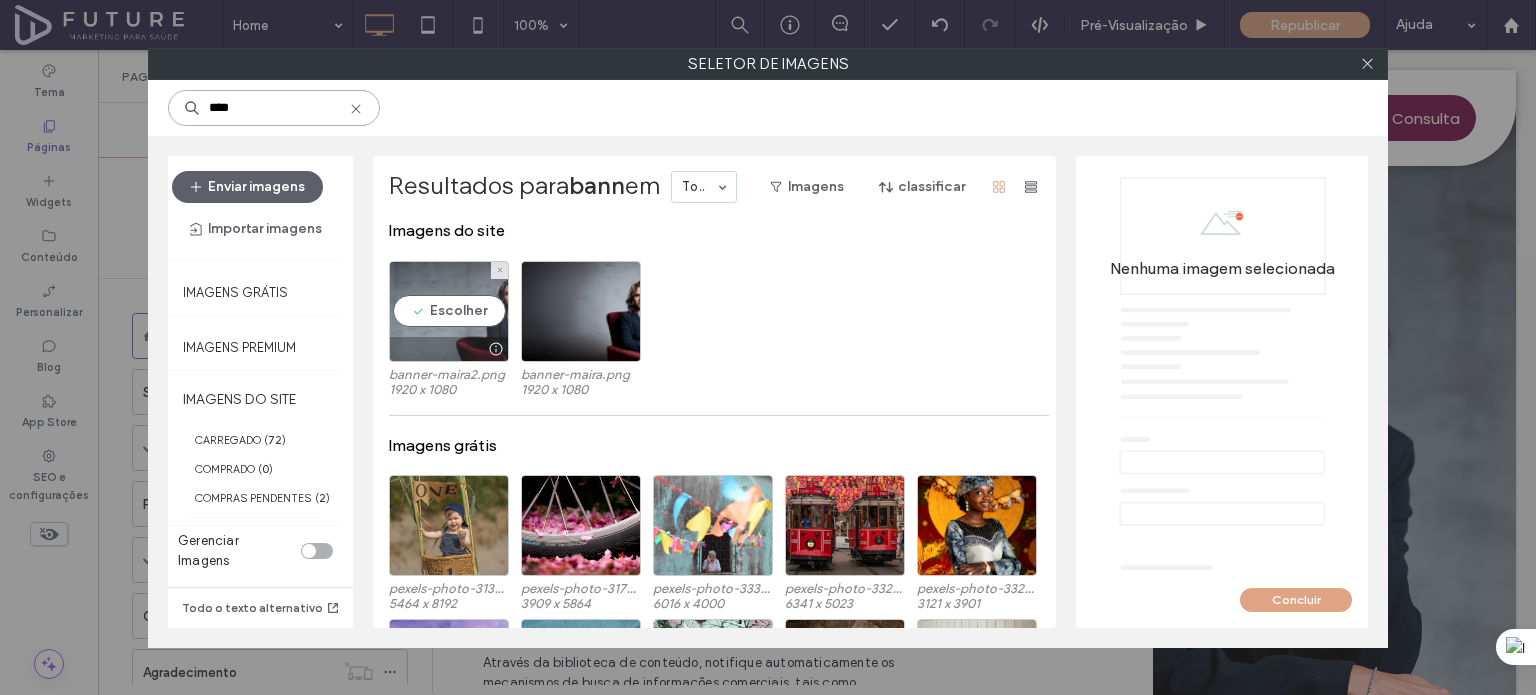 type on "****" 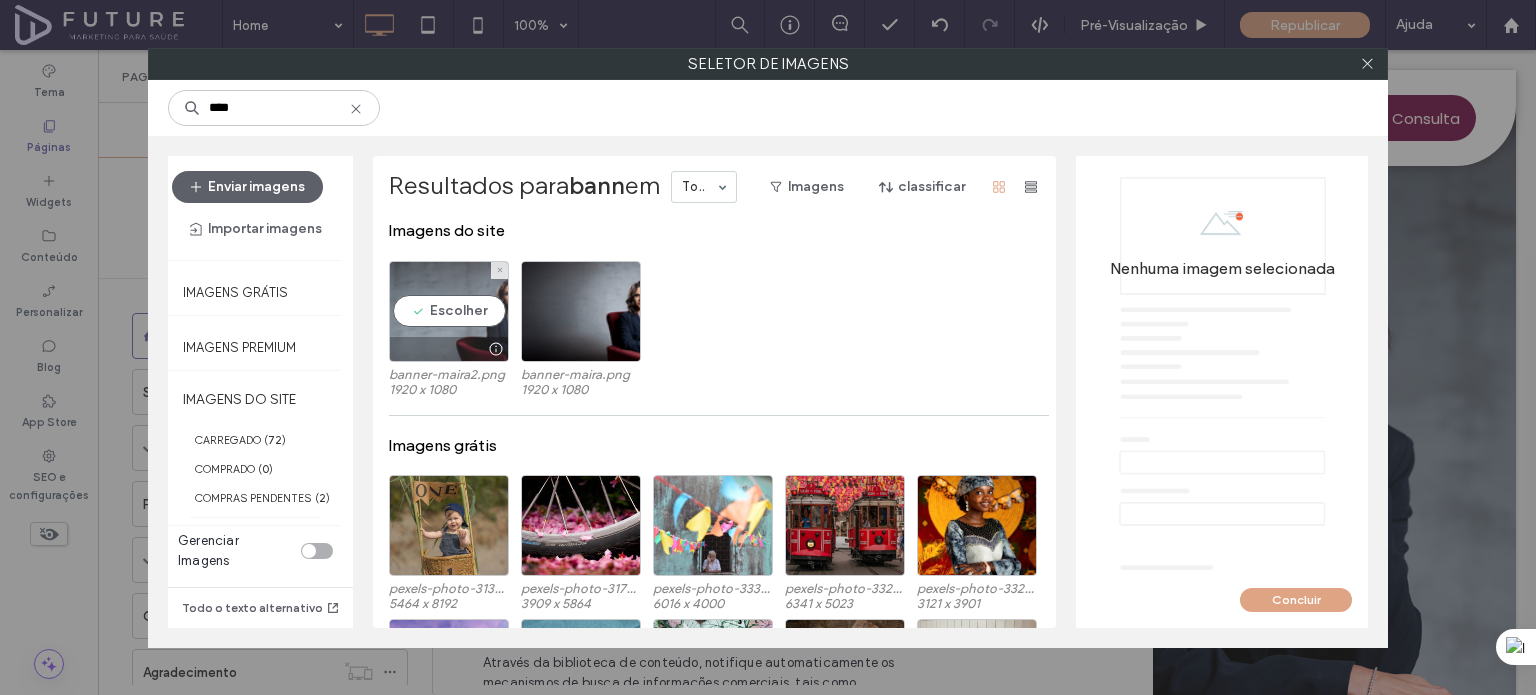 click on "Escolher" at bounding box center [449, 311] 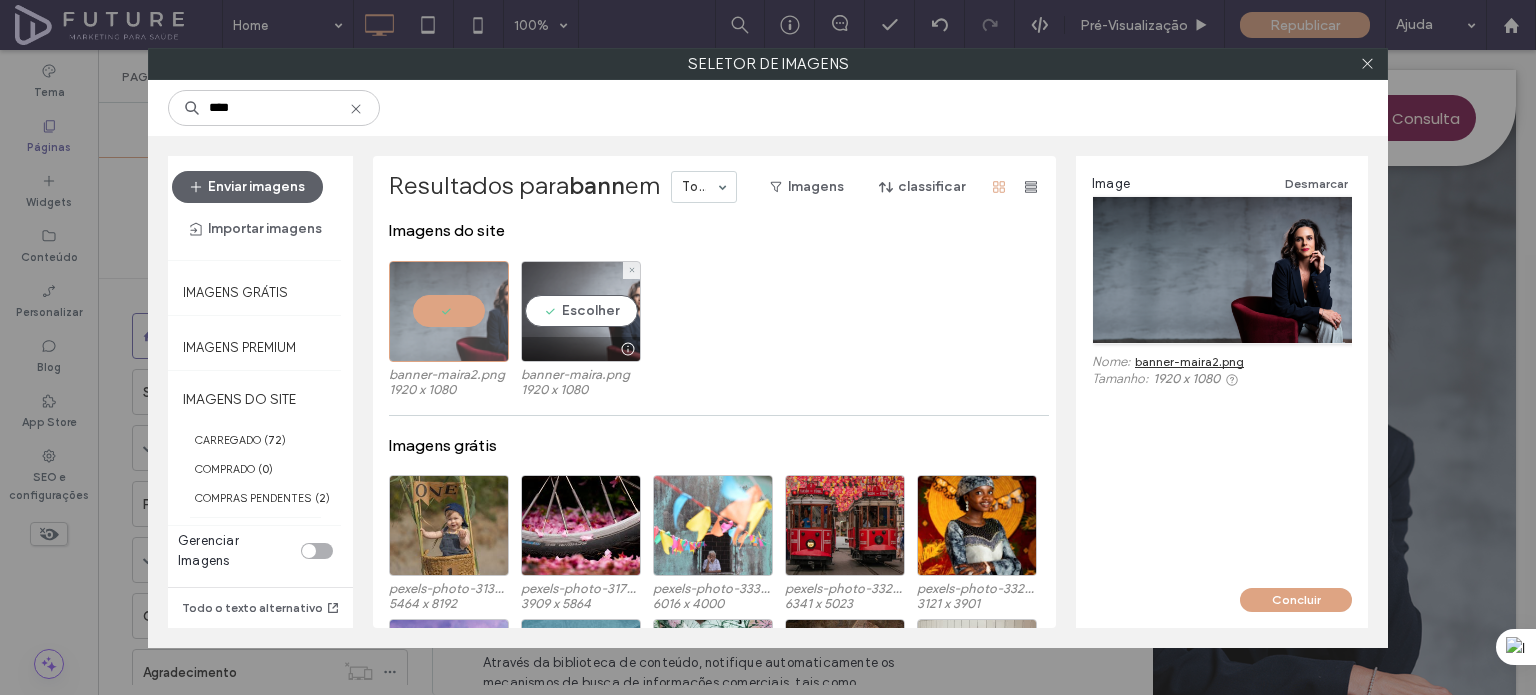 click on "Escolher" at bounding box center [581, 311] 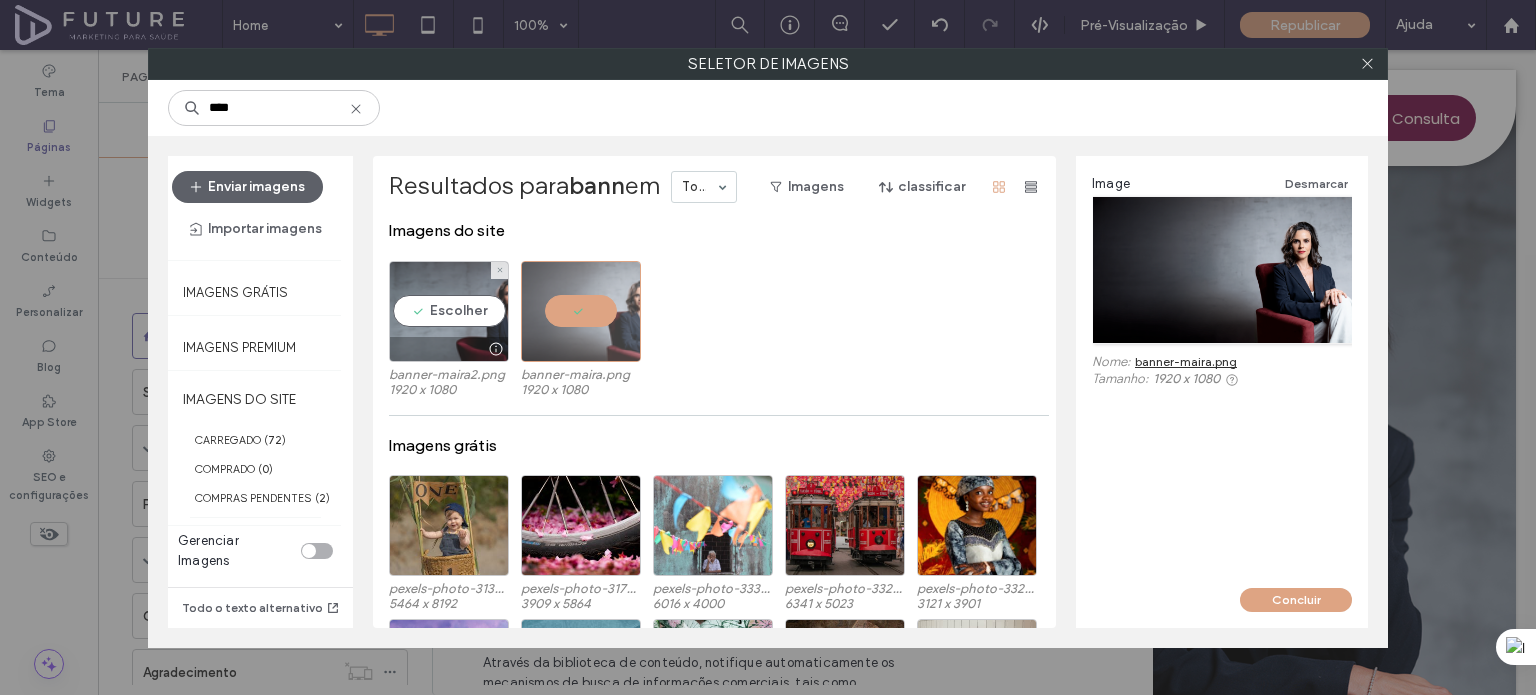 click on "Escolher" at bounding box center [449, 311] 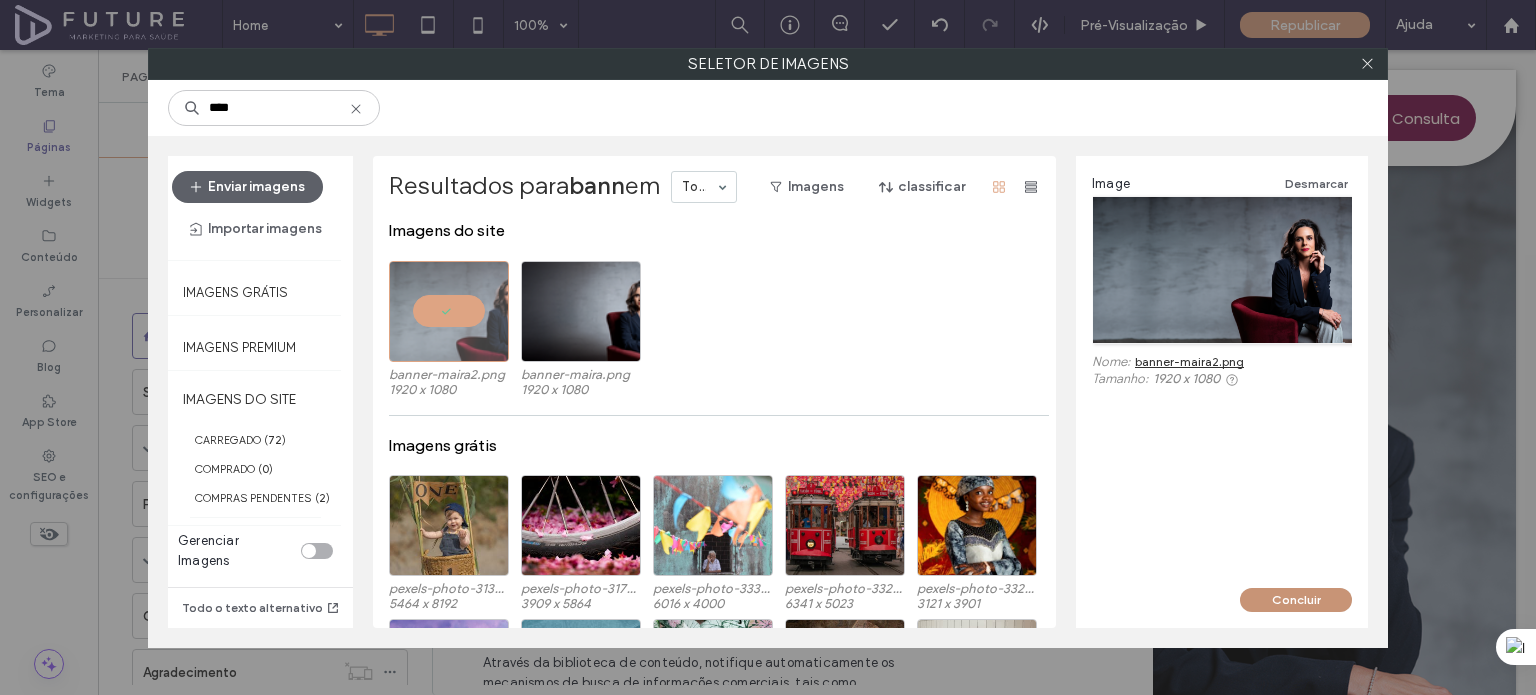click on "Concluir" at bounding box center (1296, 600) 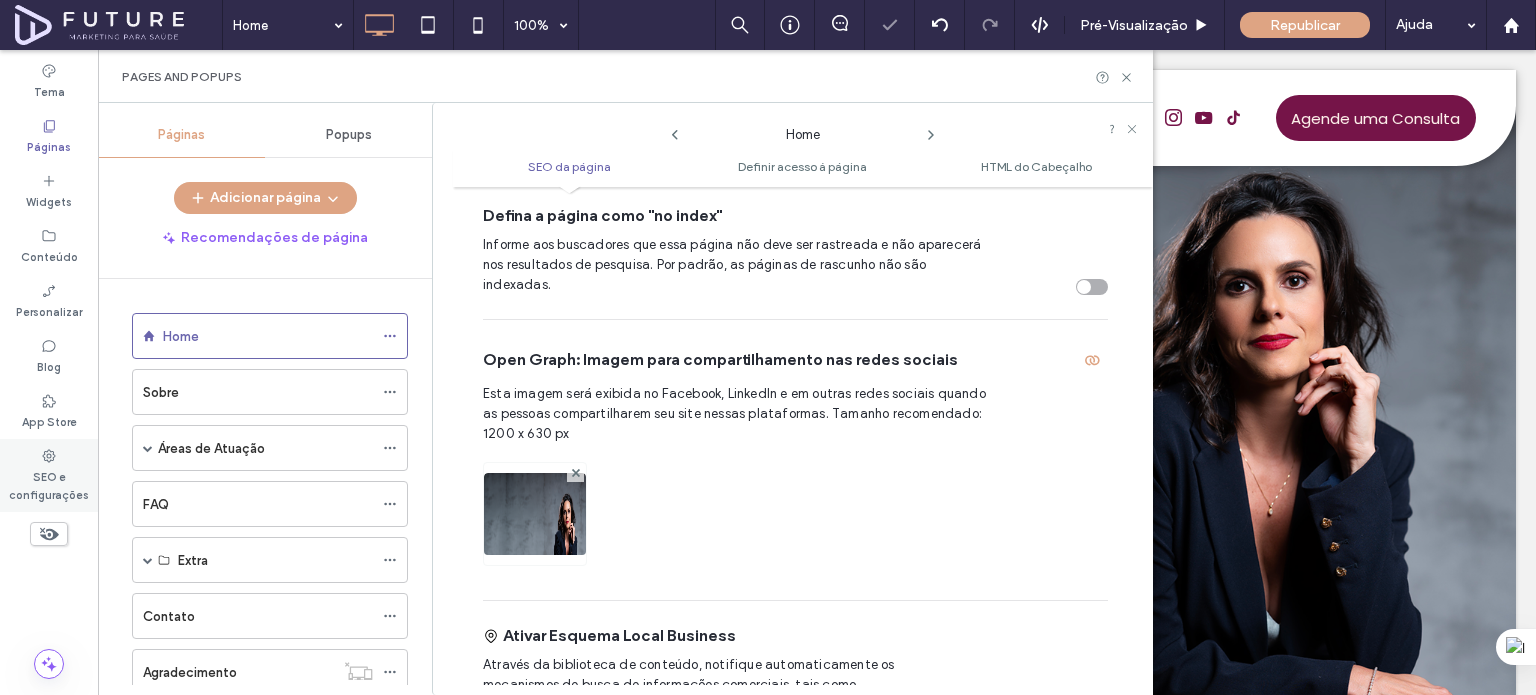 click on "SEO e configurações" at bounding box center (49, 484) 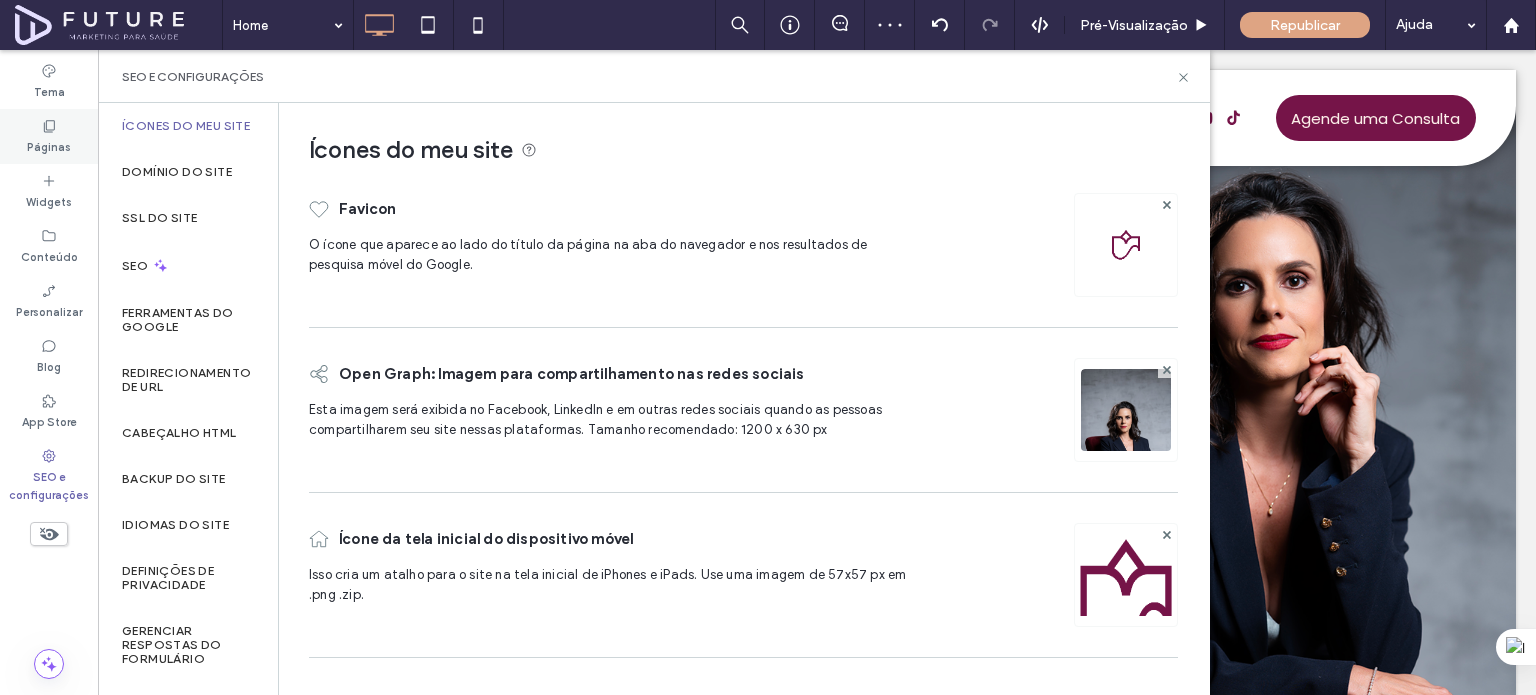 click on "Páginas" at bounding box center [49, 145] 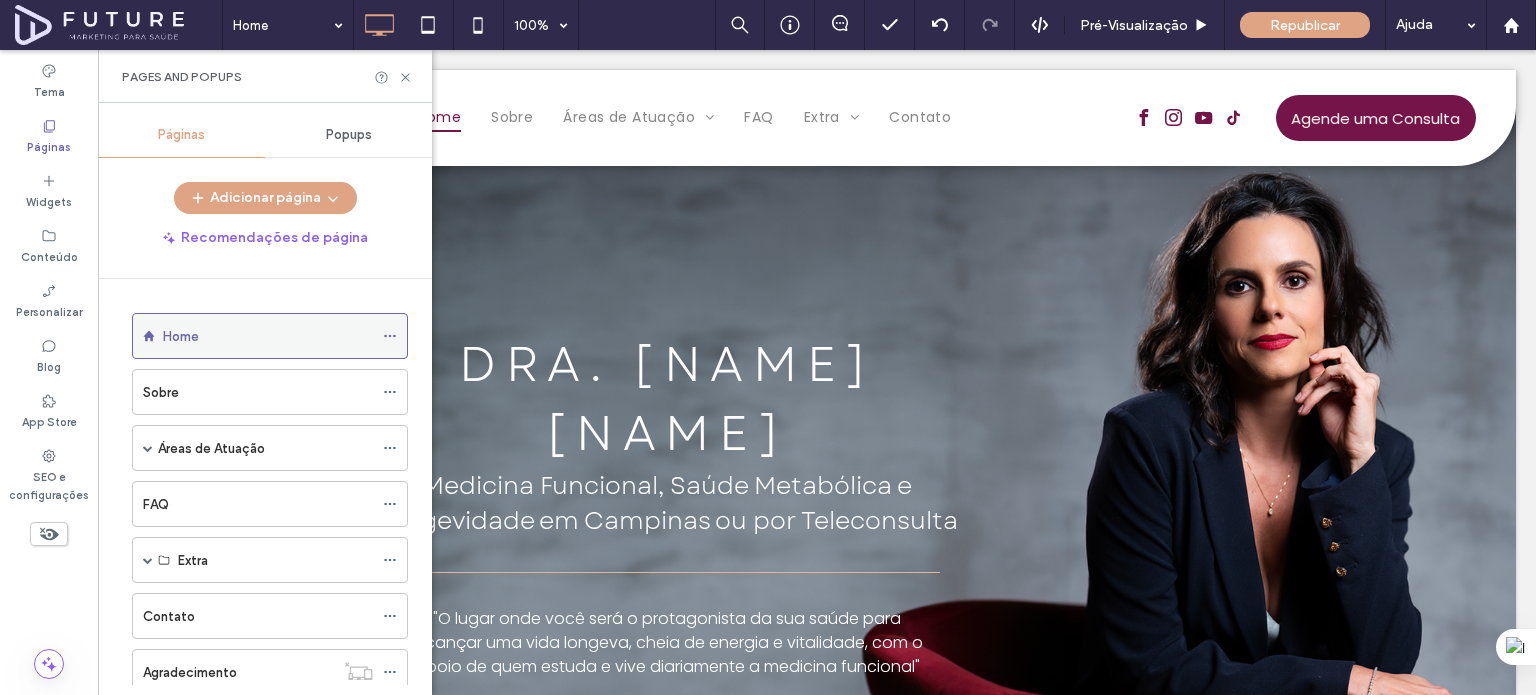 click 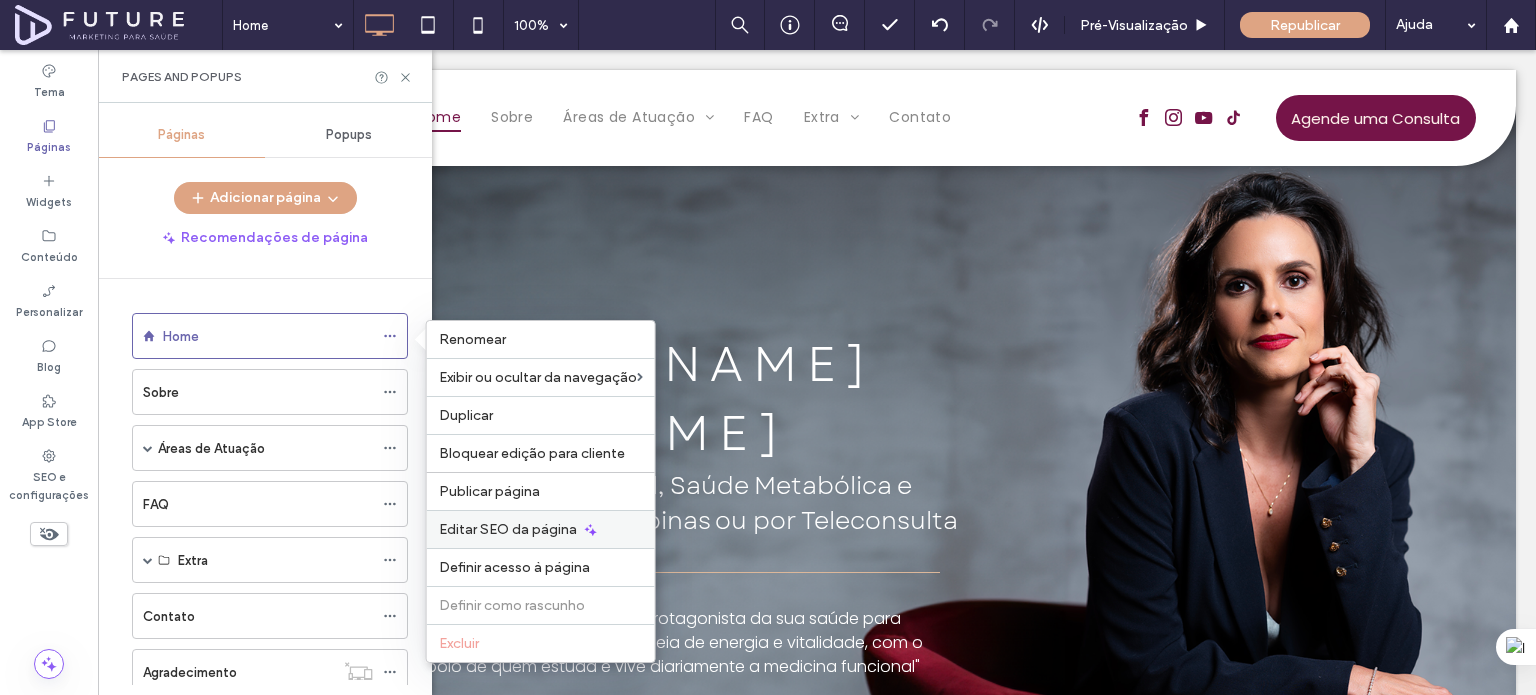 click 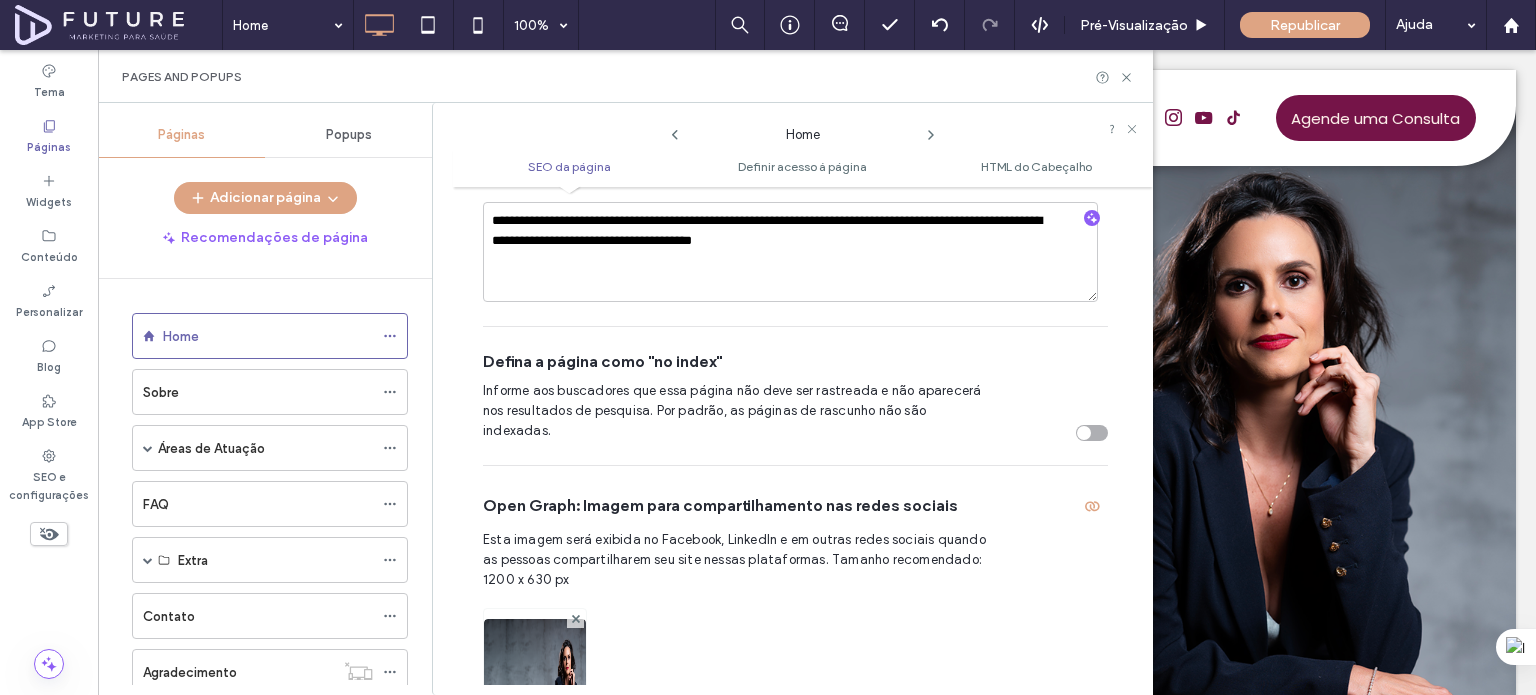 scroll, scrollTop: 610, scrollLeft: 0, axis: vertical 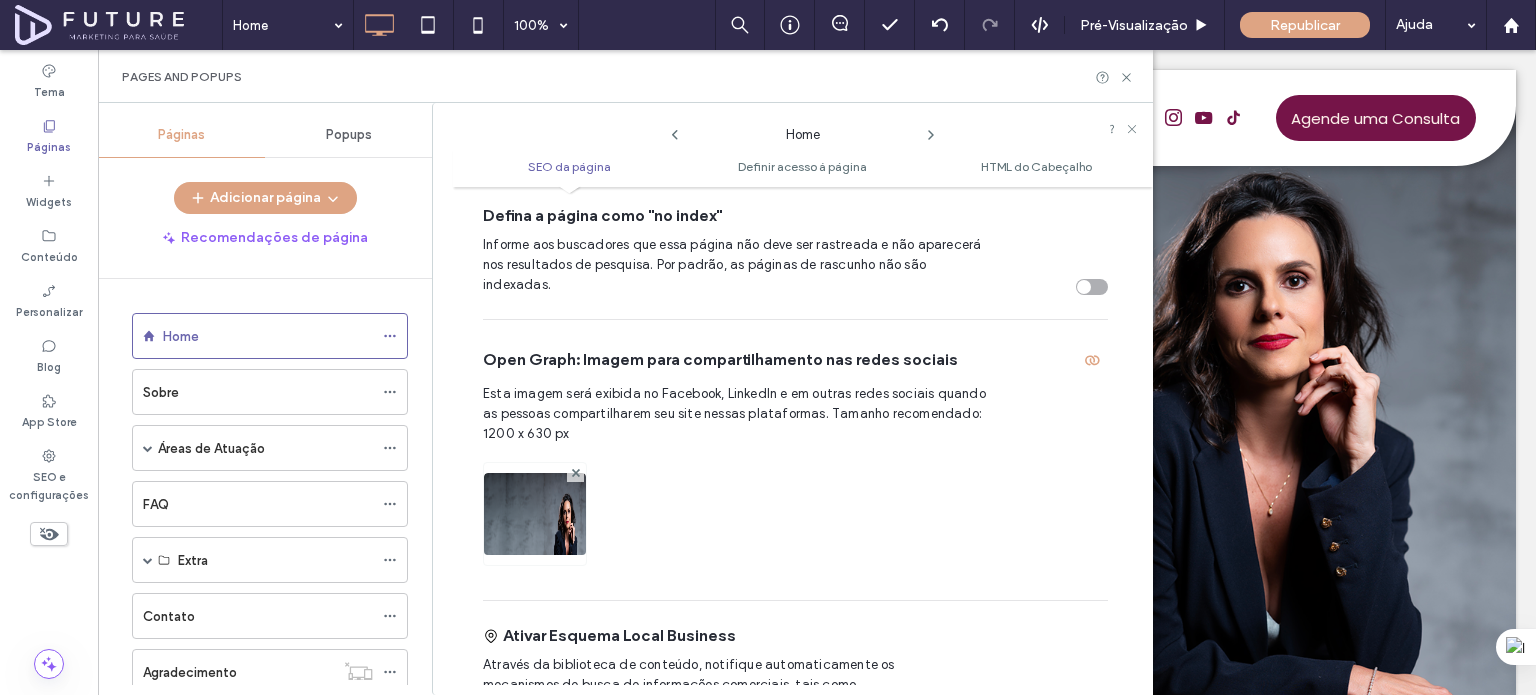 click at bounding box center [535, 541] 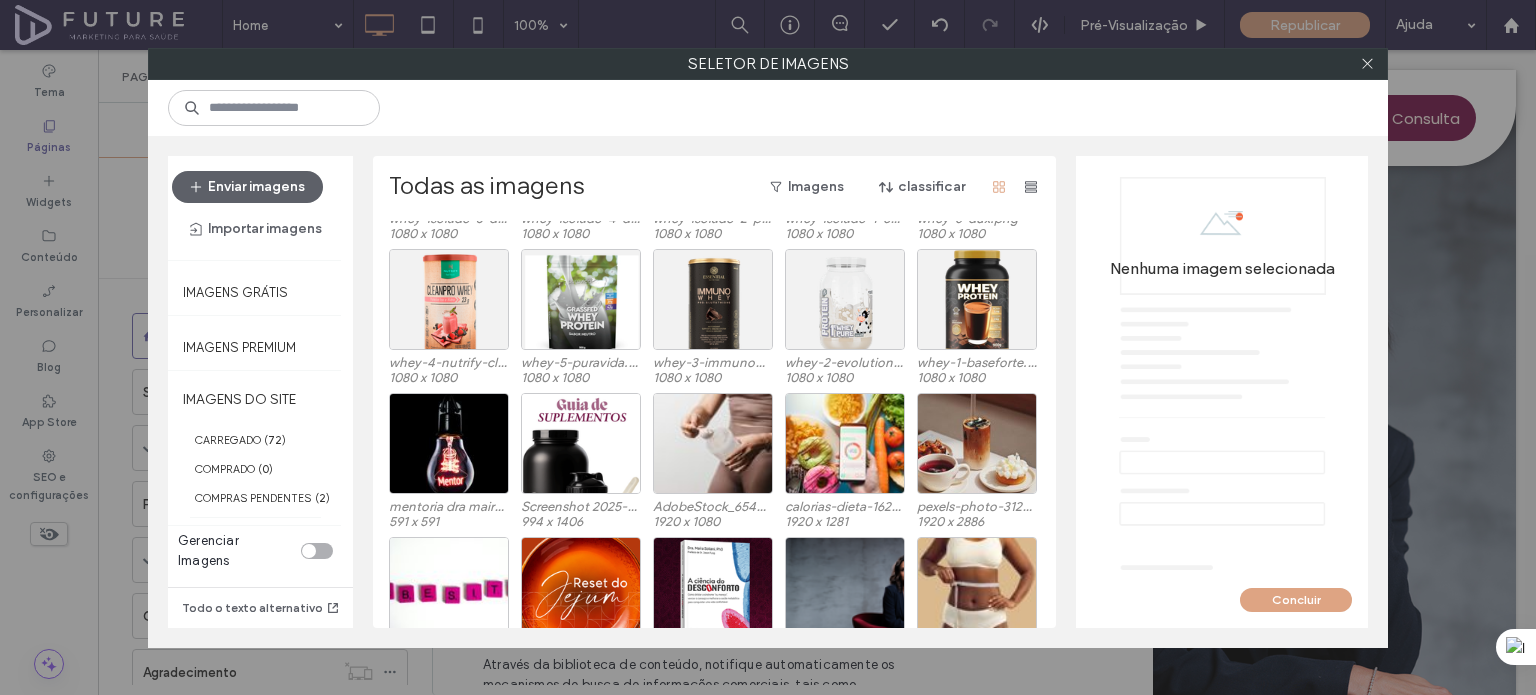 scroll, scrollTop: 208, scrollLeft: 0, axis: vertical 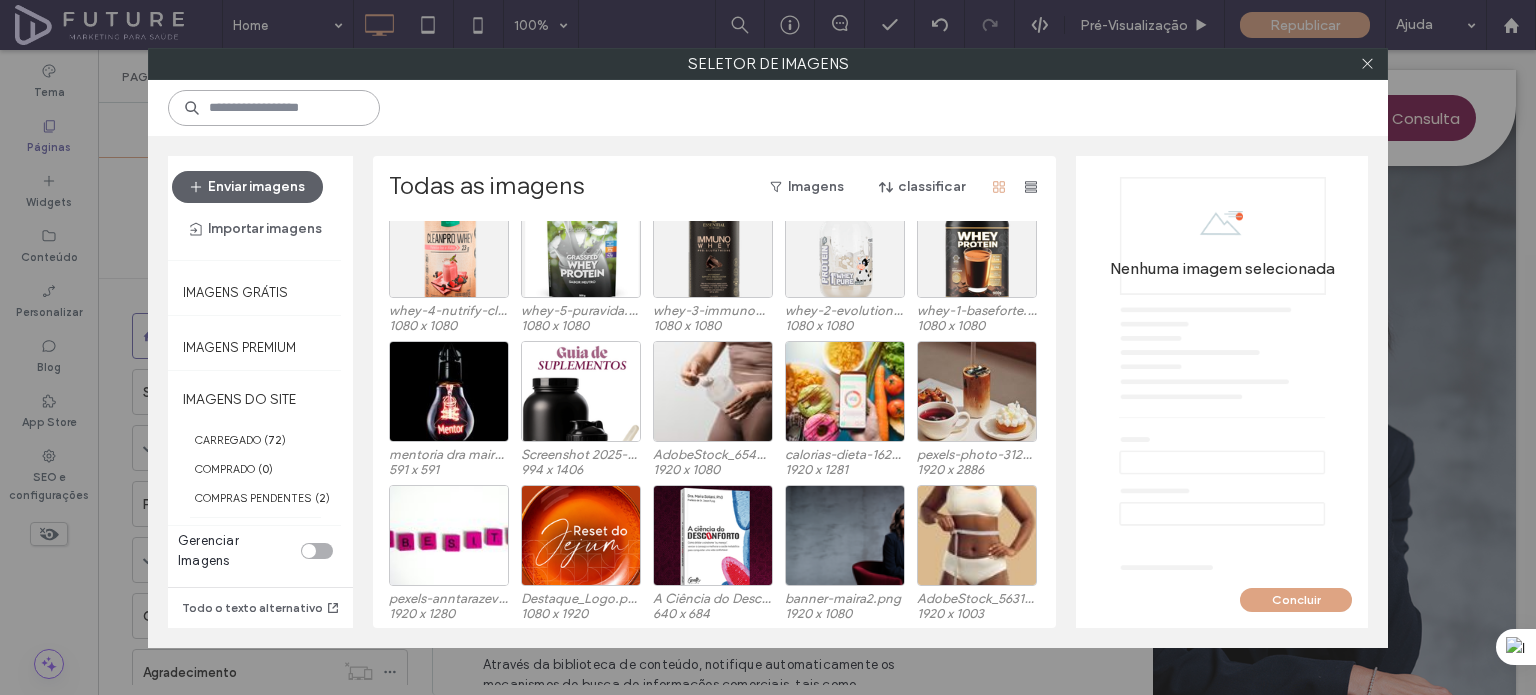click at bounding box center [274, 108] 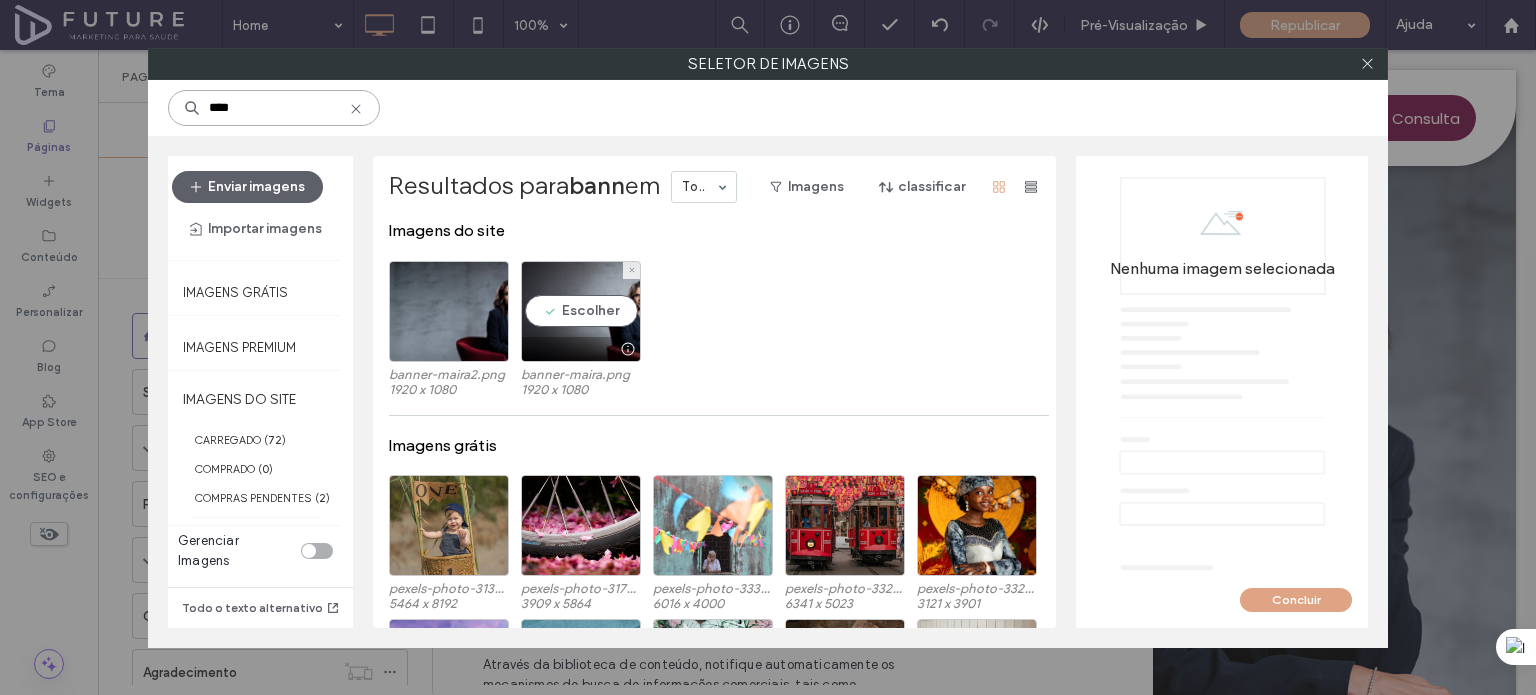 type on "****" 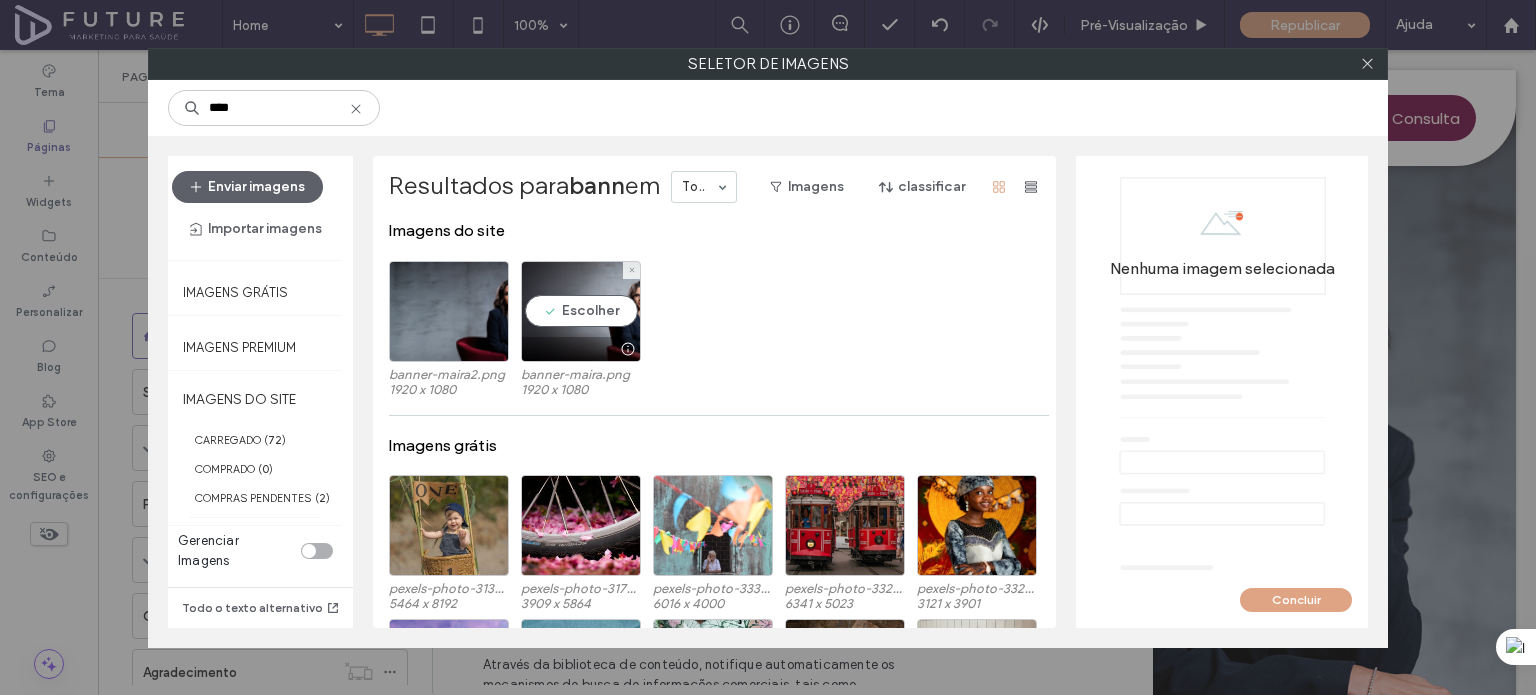 click on "Escolher" at bounding box center (581, 311) 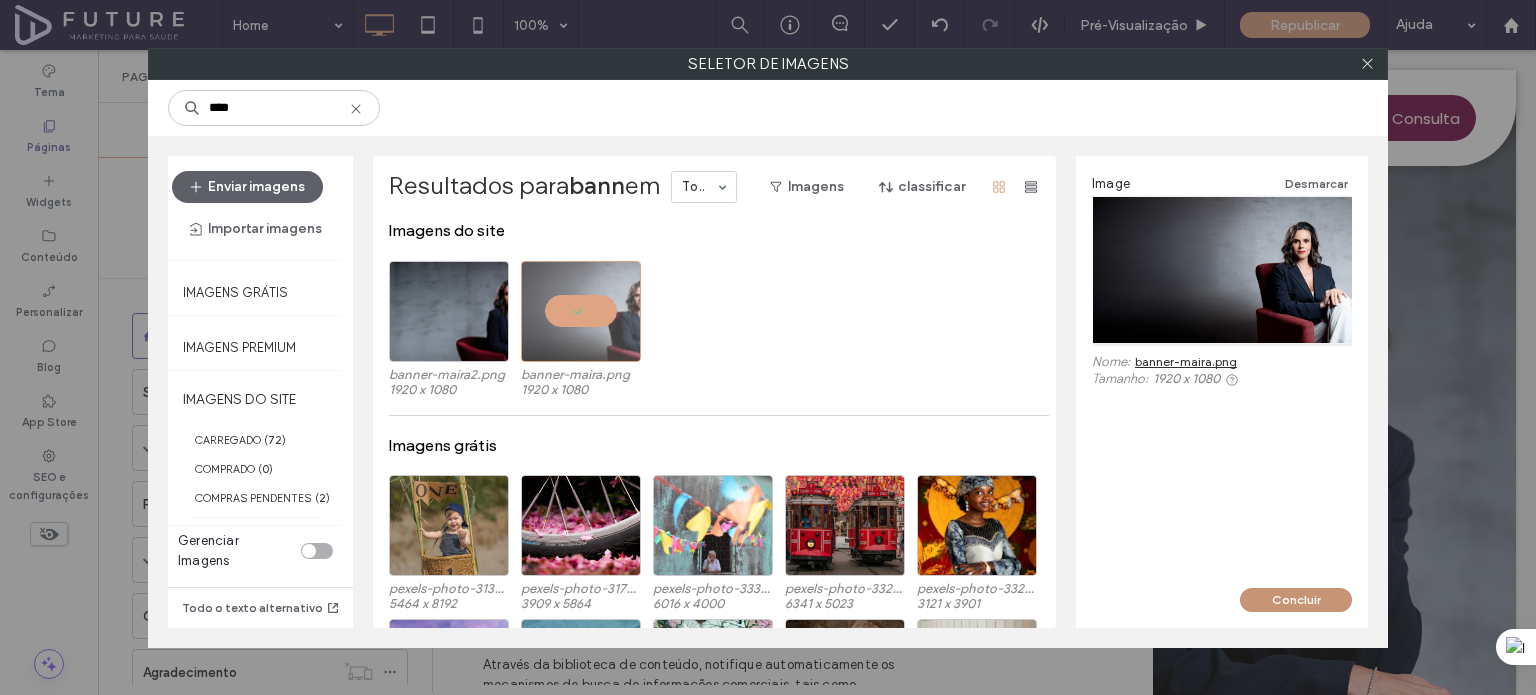 click on "Concluir" at bounding box center (1296, 600) 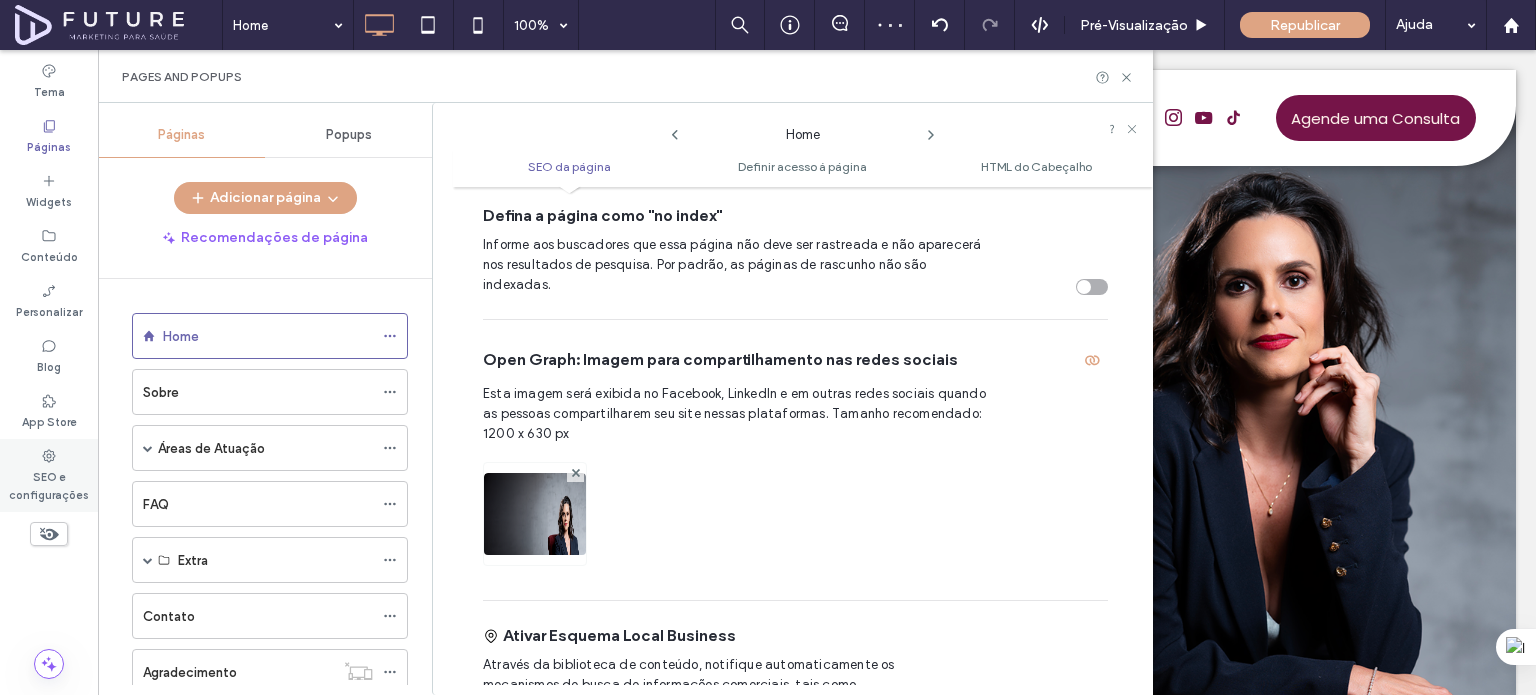 click on "SEO e configurações" at bounding box center (49, 484) 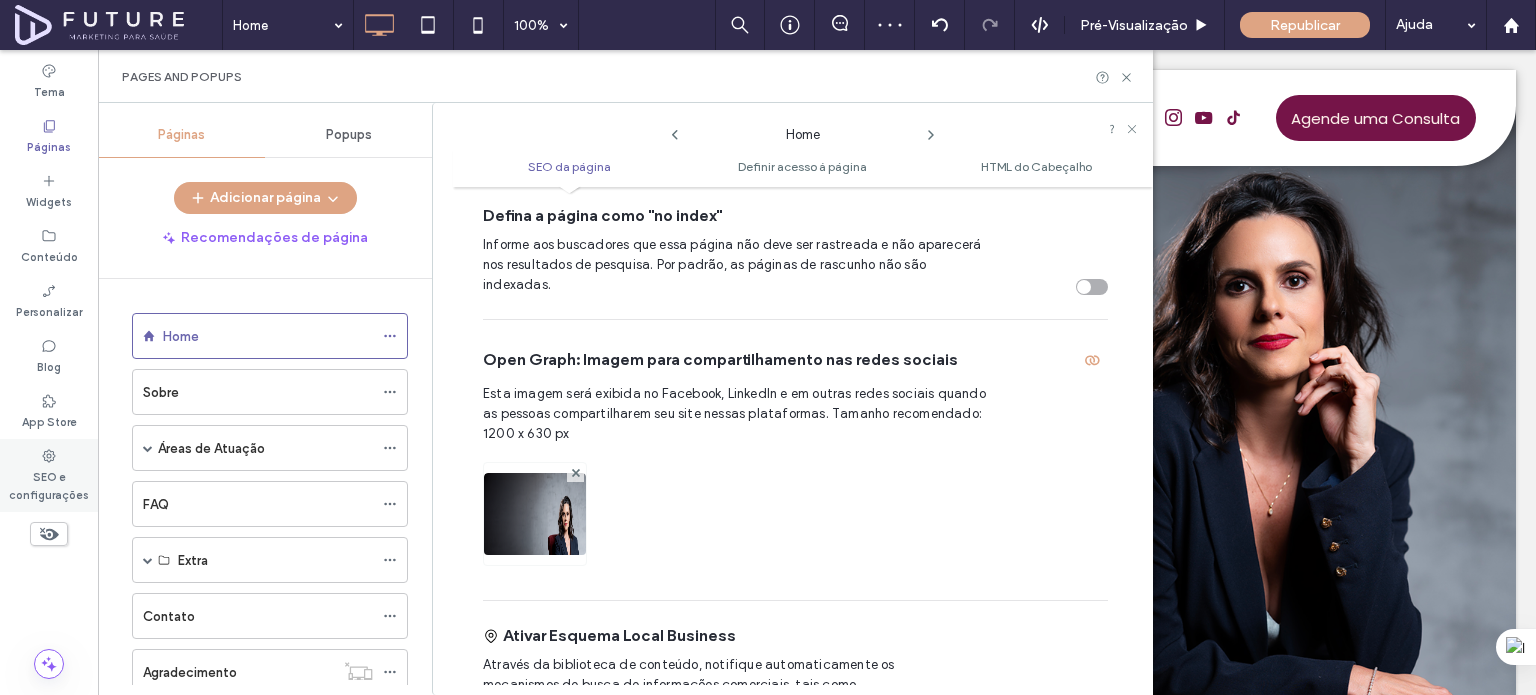 click on "SEO e configurações" at bounding box center [49, 484] 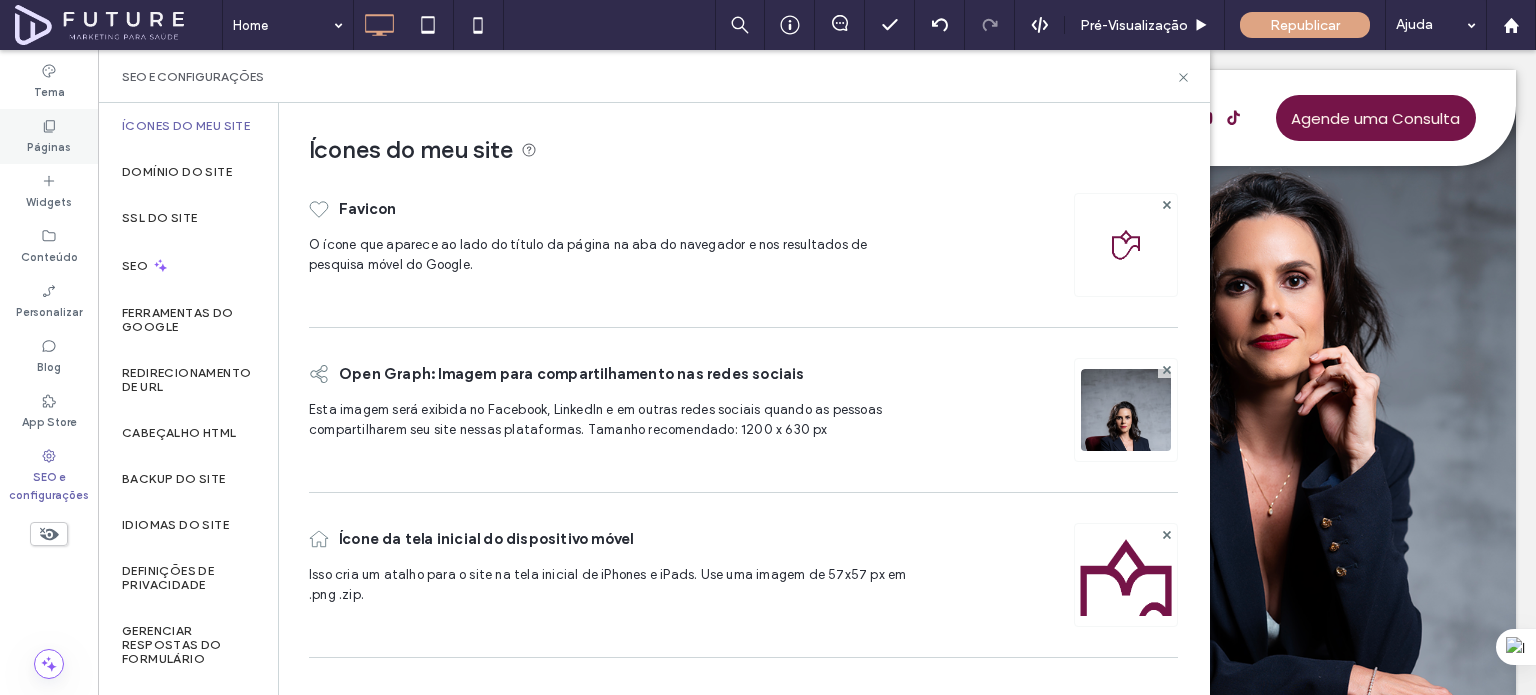 click on "Páginas" at bounding box center (49, 136) 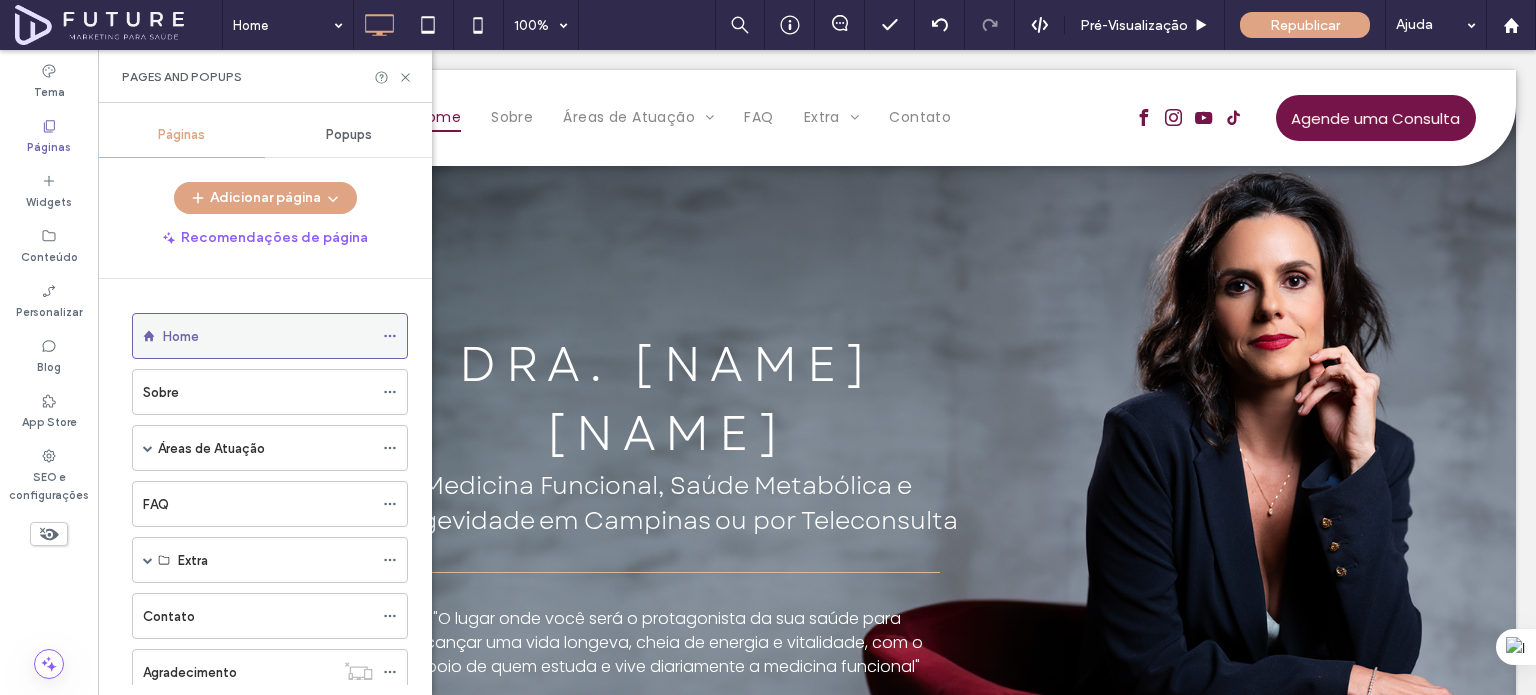 click 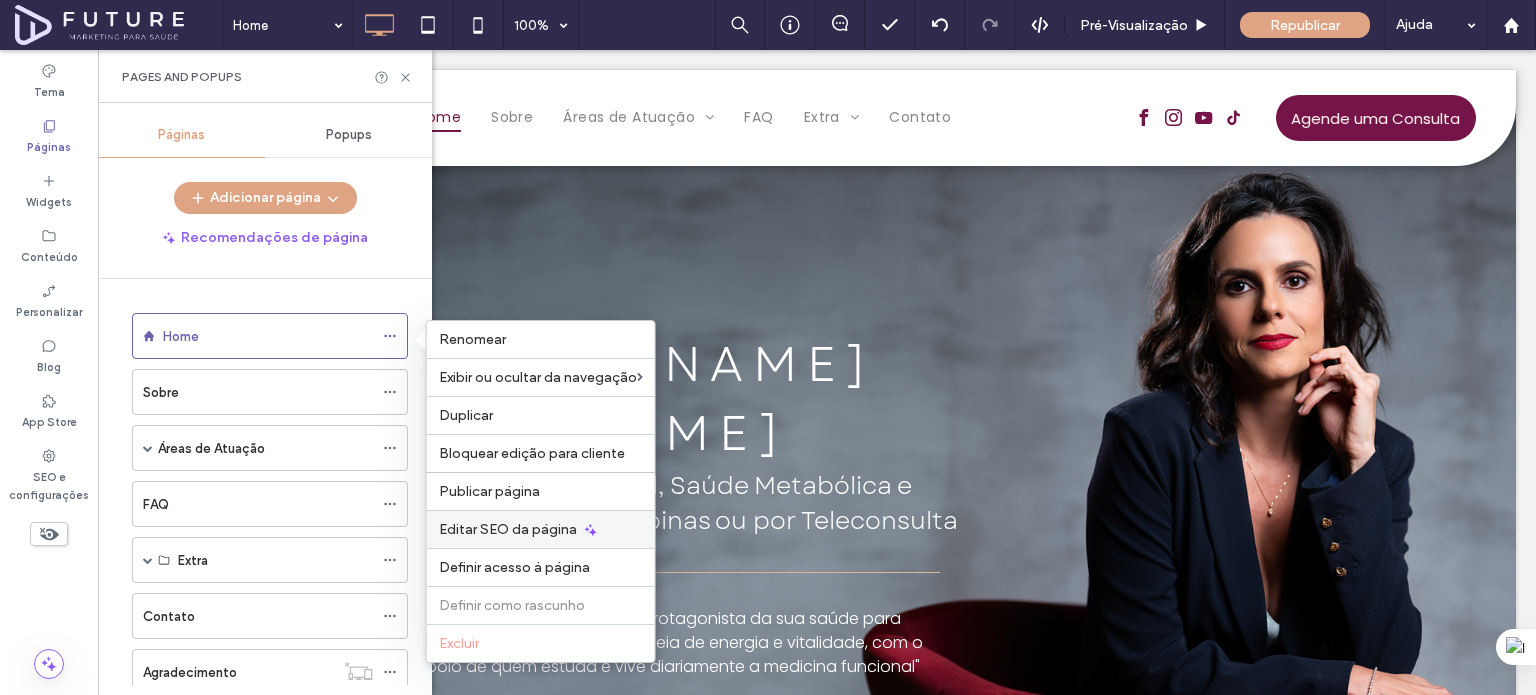 click on "Editar SEO da página" at bounding box center [541, 529] 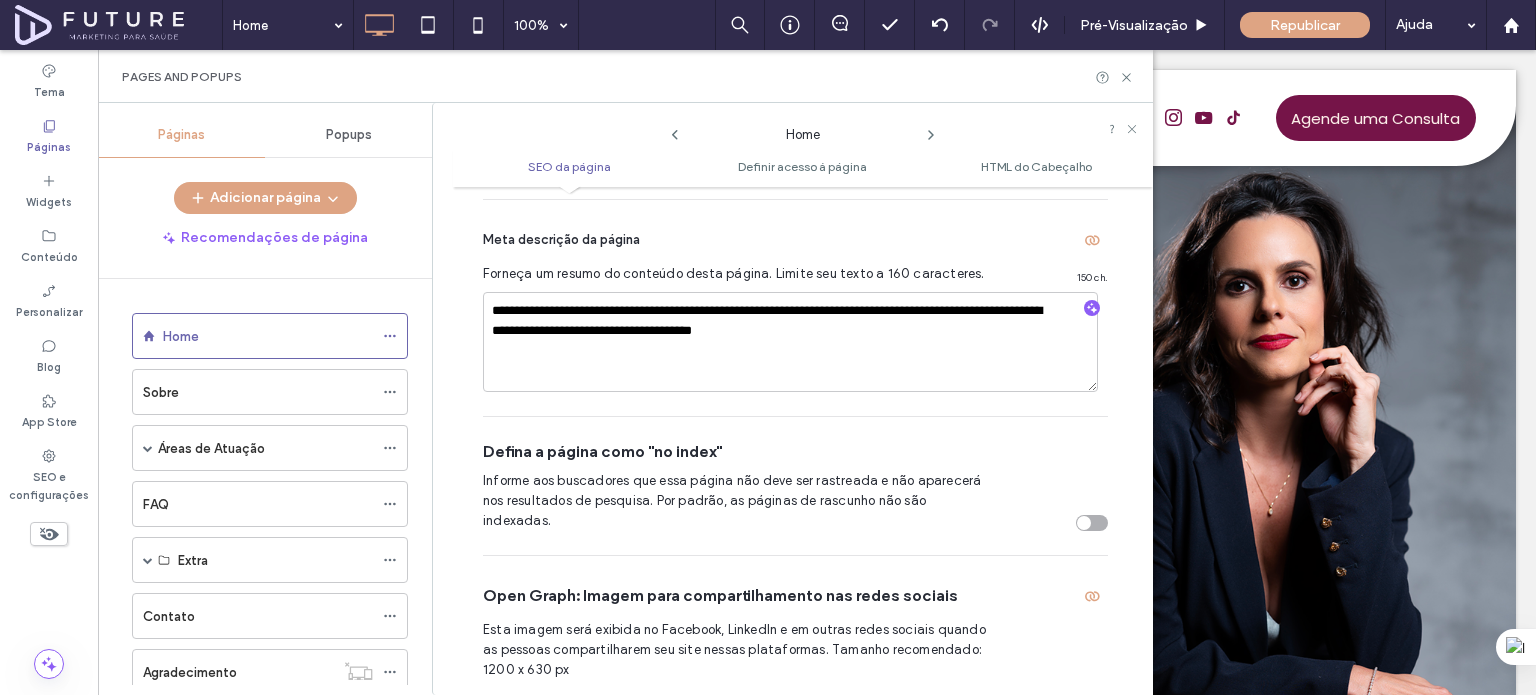 scroll, scrollTop: 610, scrollLeft: 0, axis: vertical 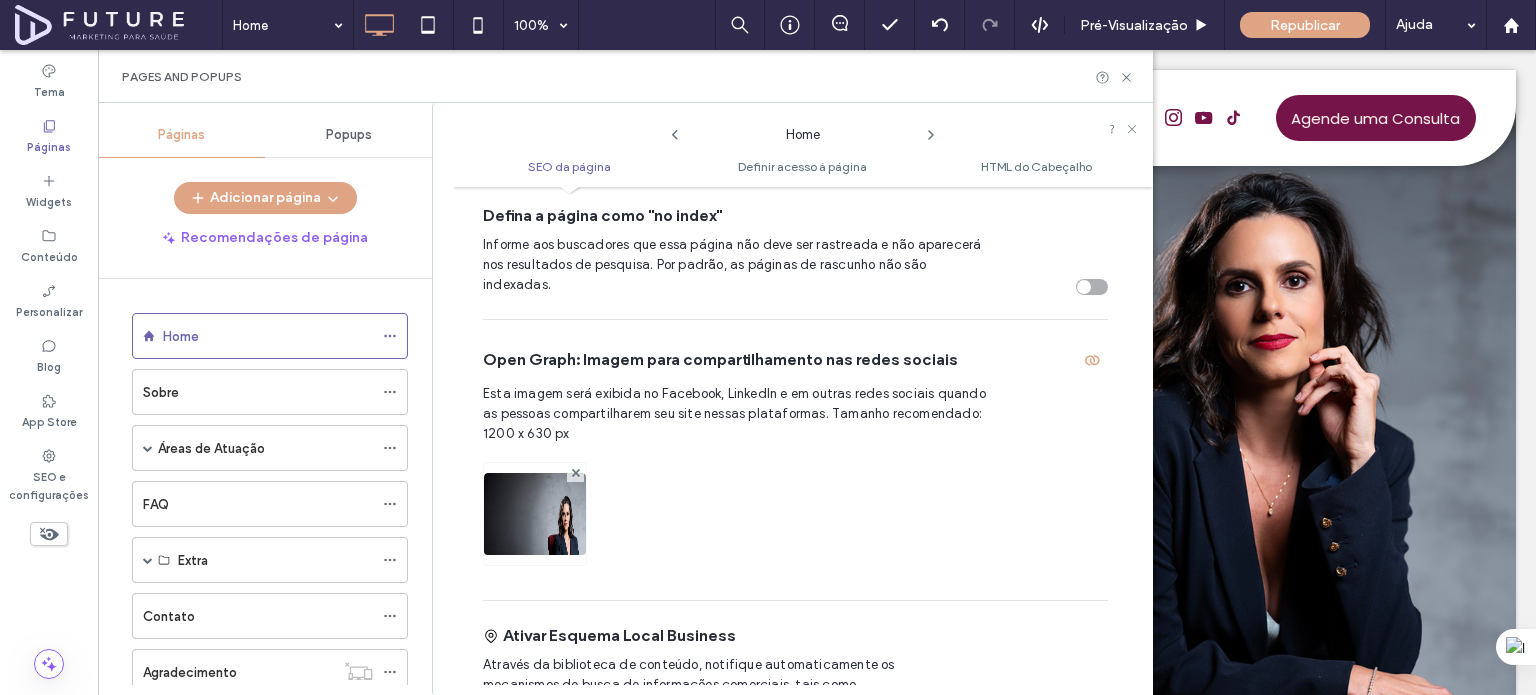 click at bounding box center [535, 541] 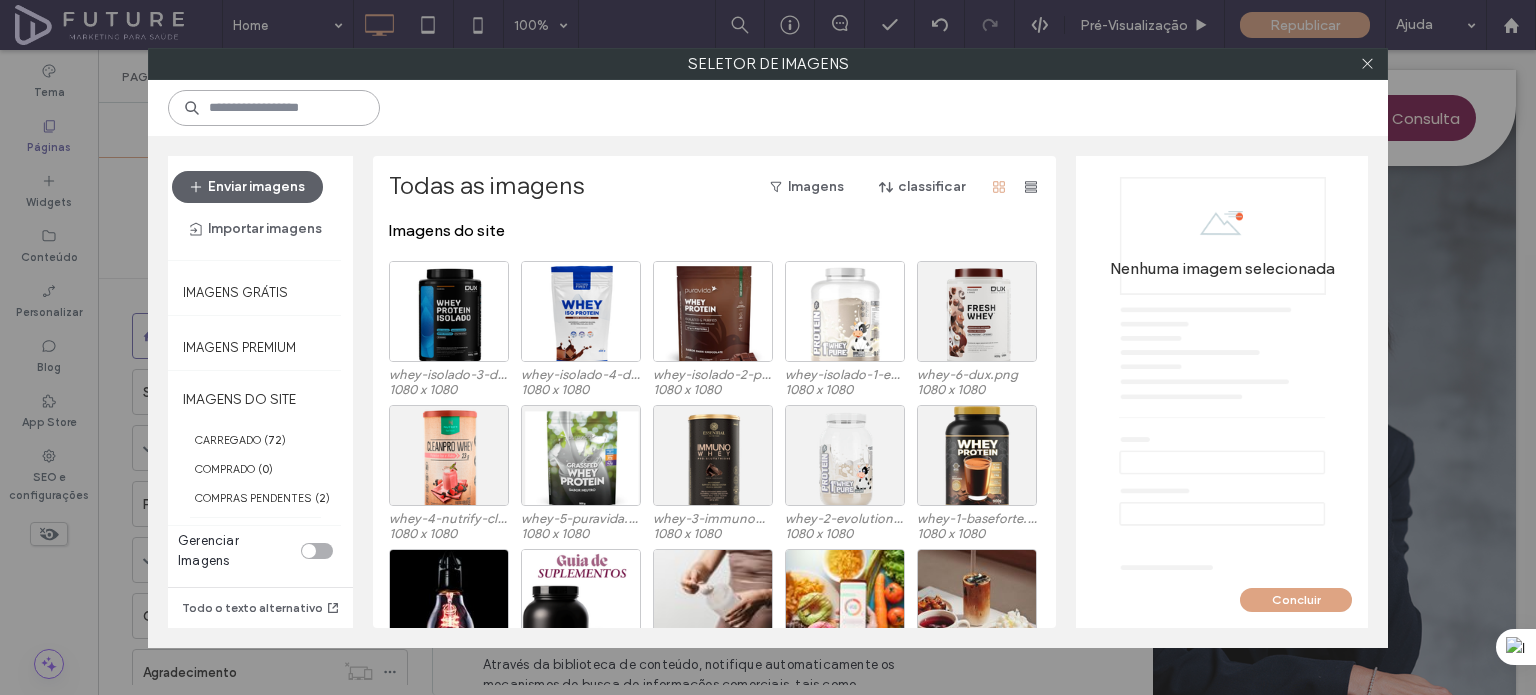 click at bounding box center [274, 108] 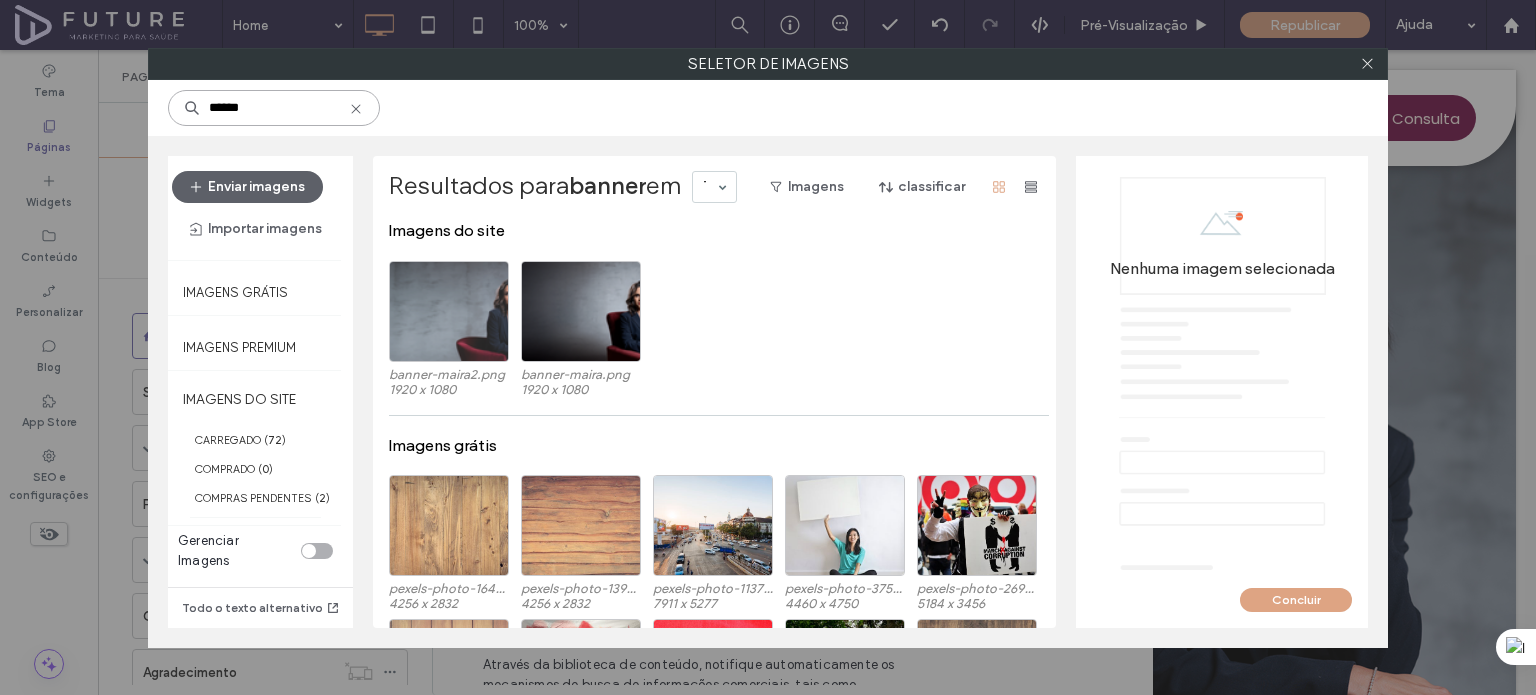 type on "******" 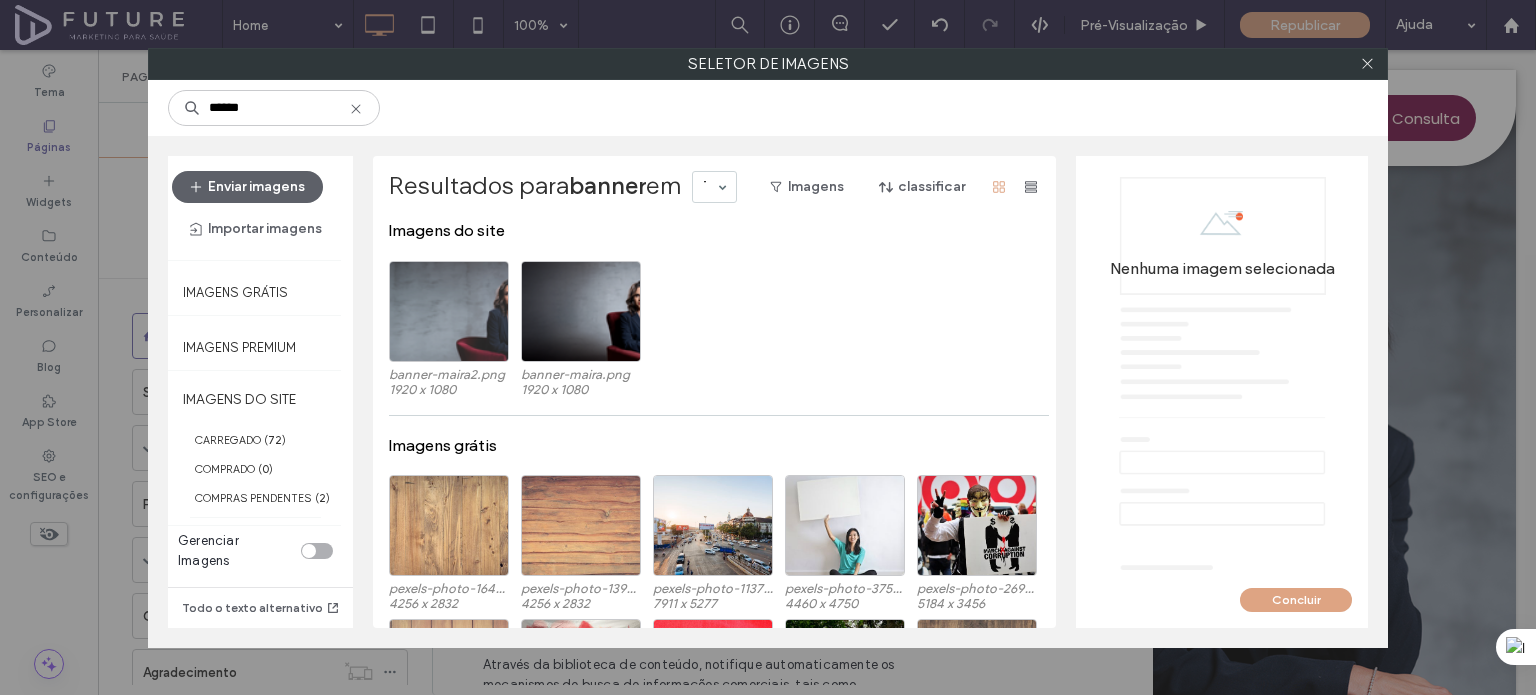click at bounding box center (449, 311) 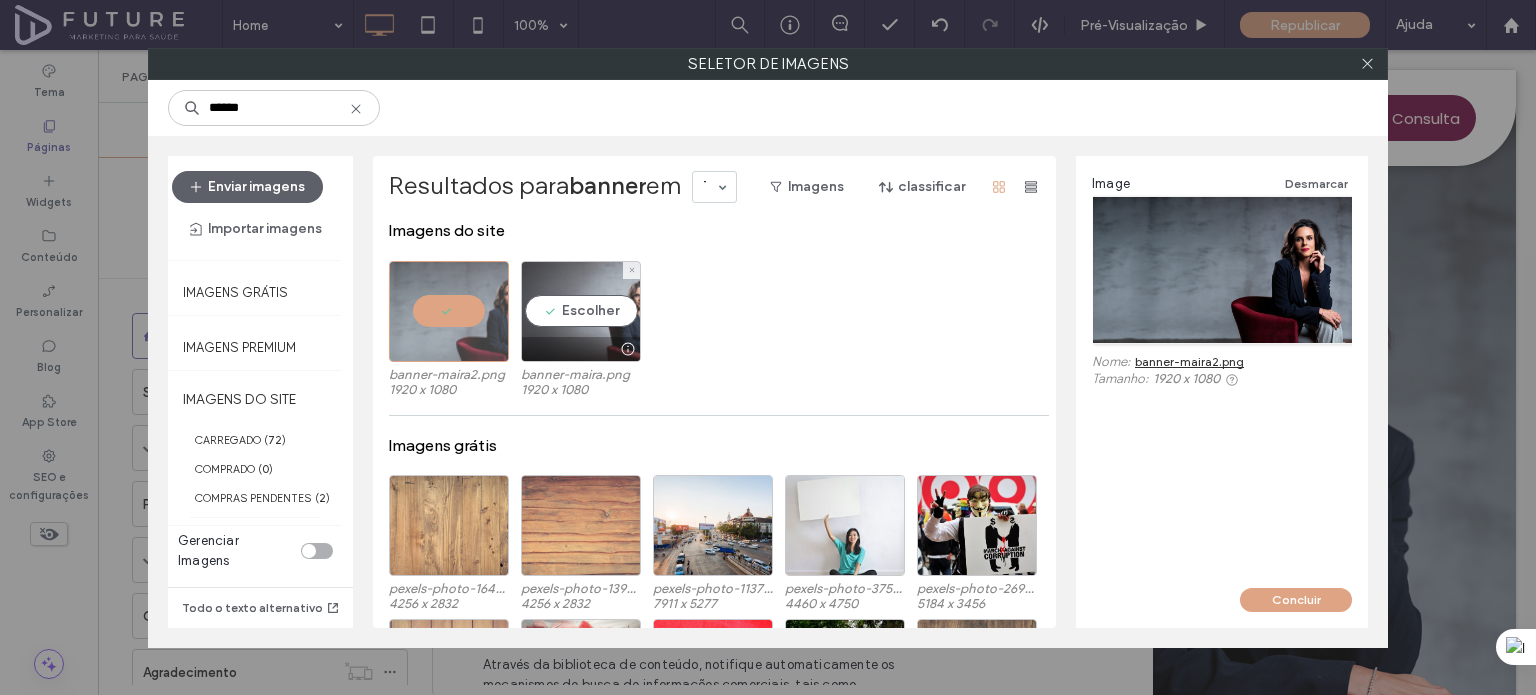 click on "Escolher" at bounding box center (581, 311) 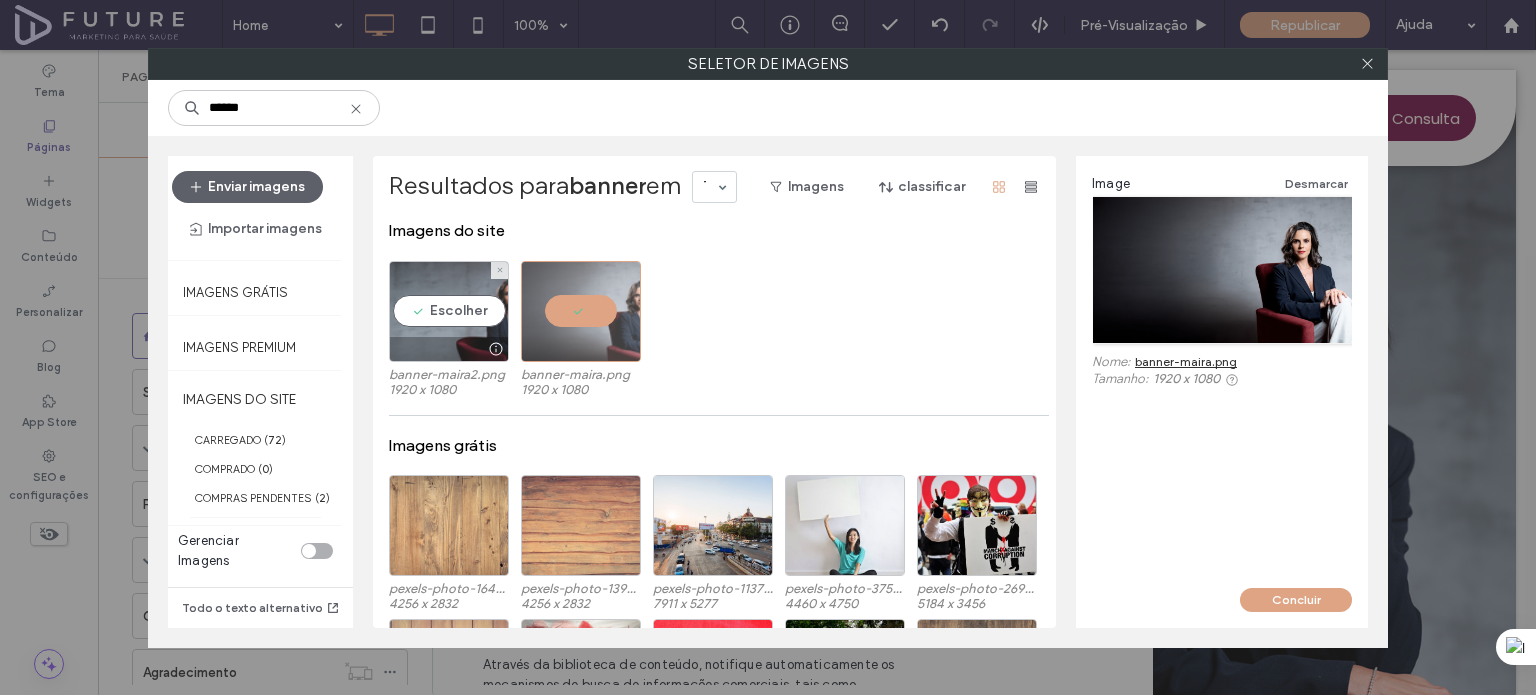 click on "Escolher" at bounding box center [449, 311] 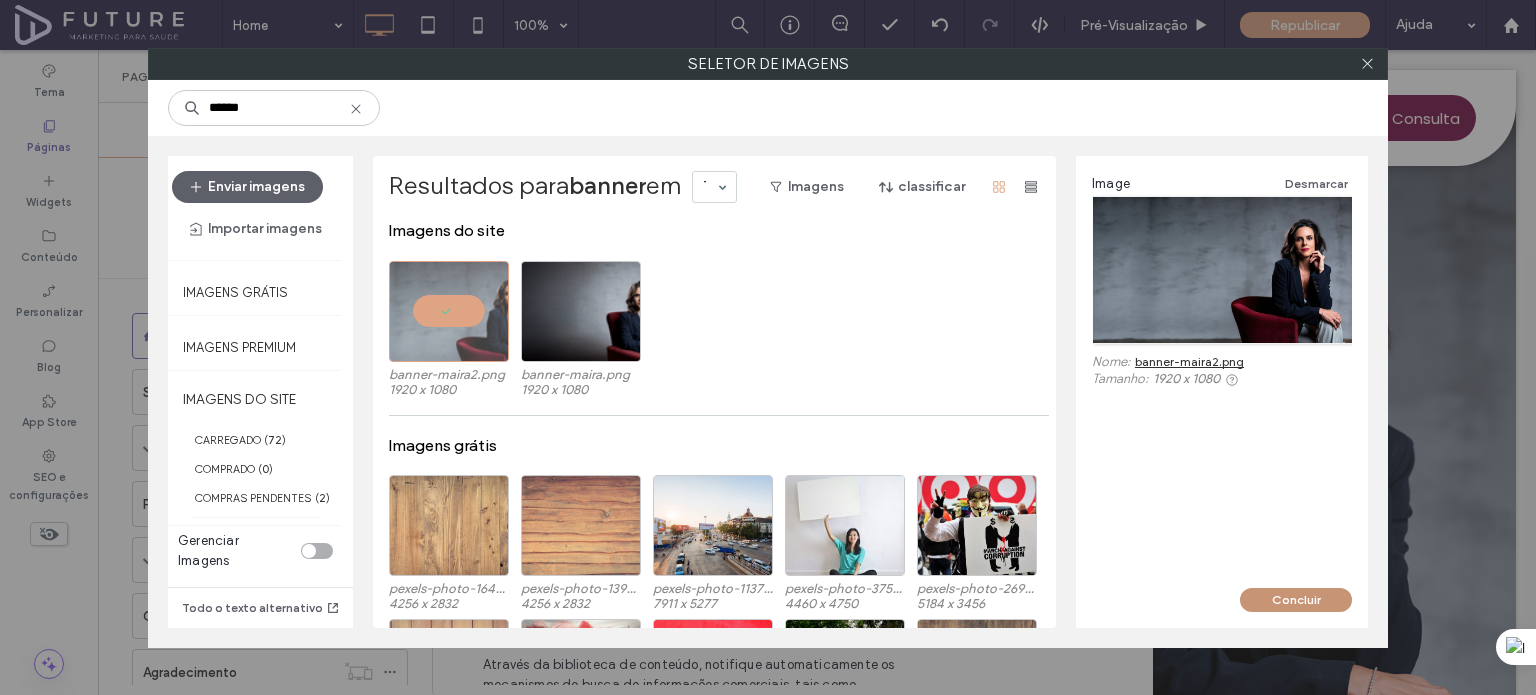 click on "Concluir" at bounding box center (1296, 600) 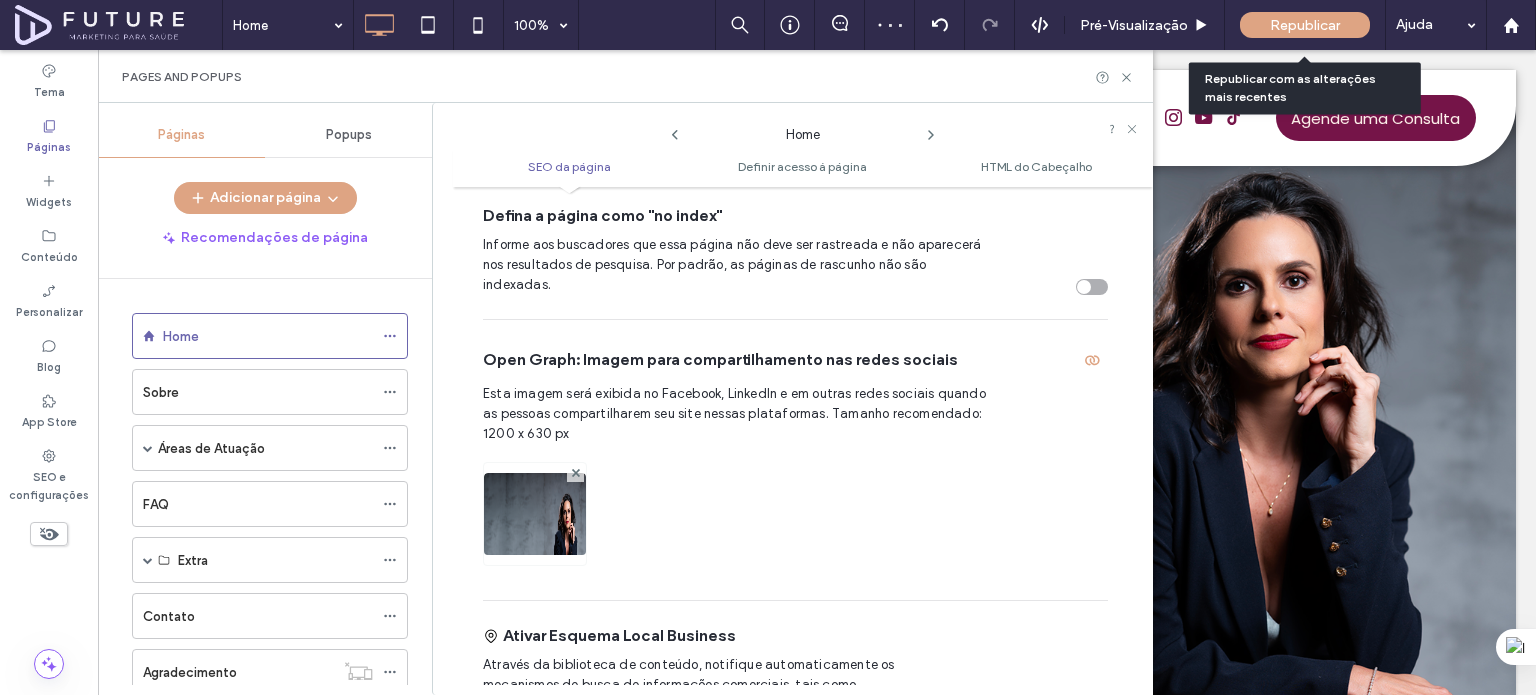 click on "Republicar" at bounding box center (1305, 25) 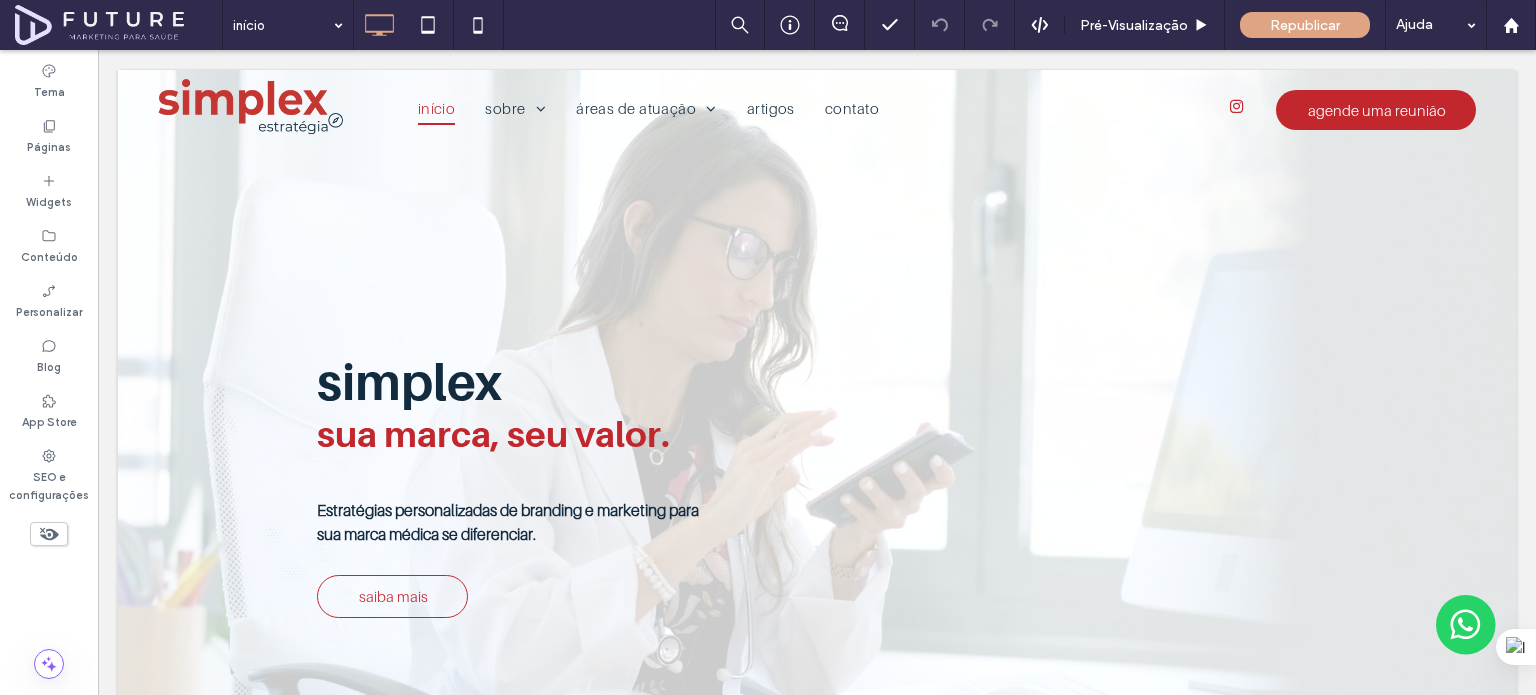 scroll, scrollTop: 0, scrollLeft: 0, axis: both 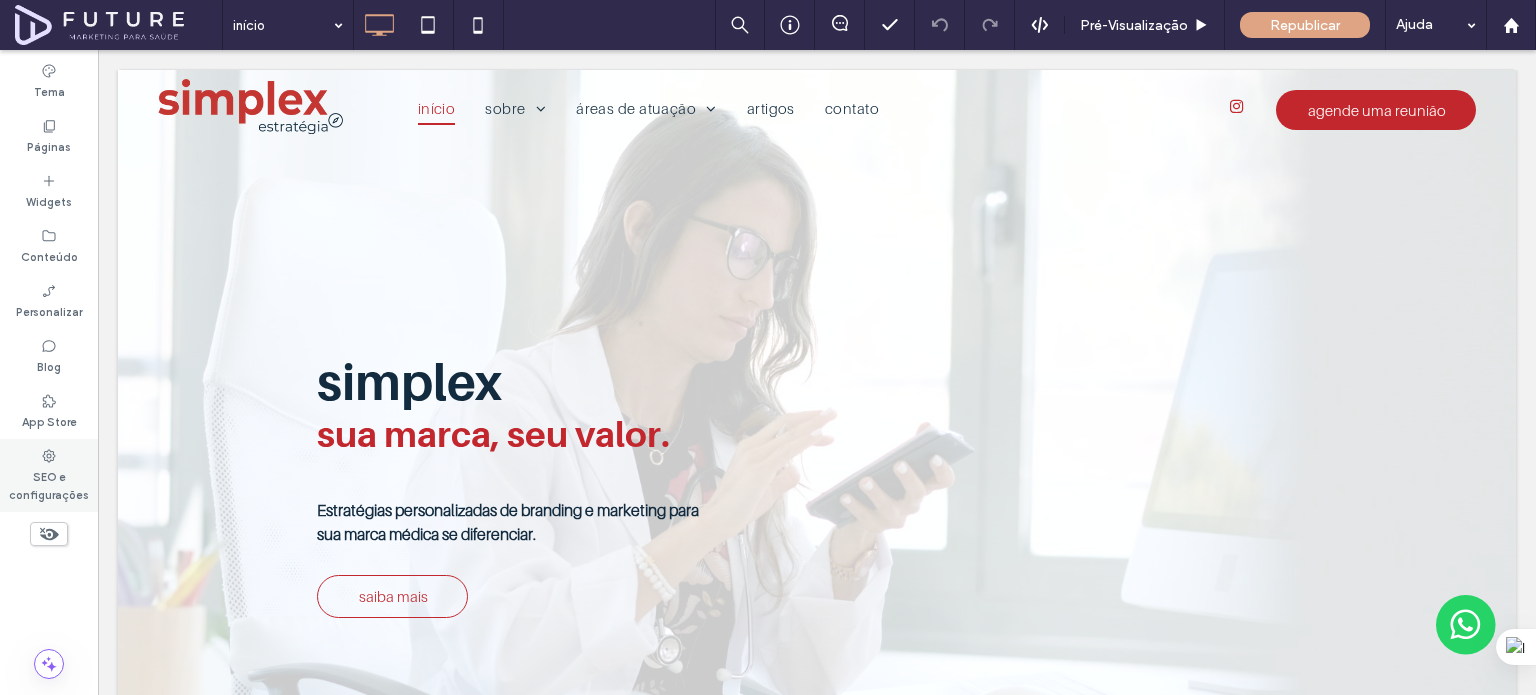 click on "SEO e configurações" at bounding box center (49, 484) 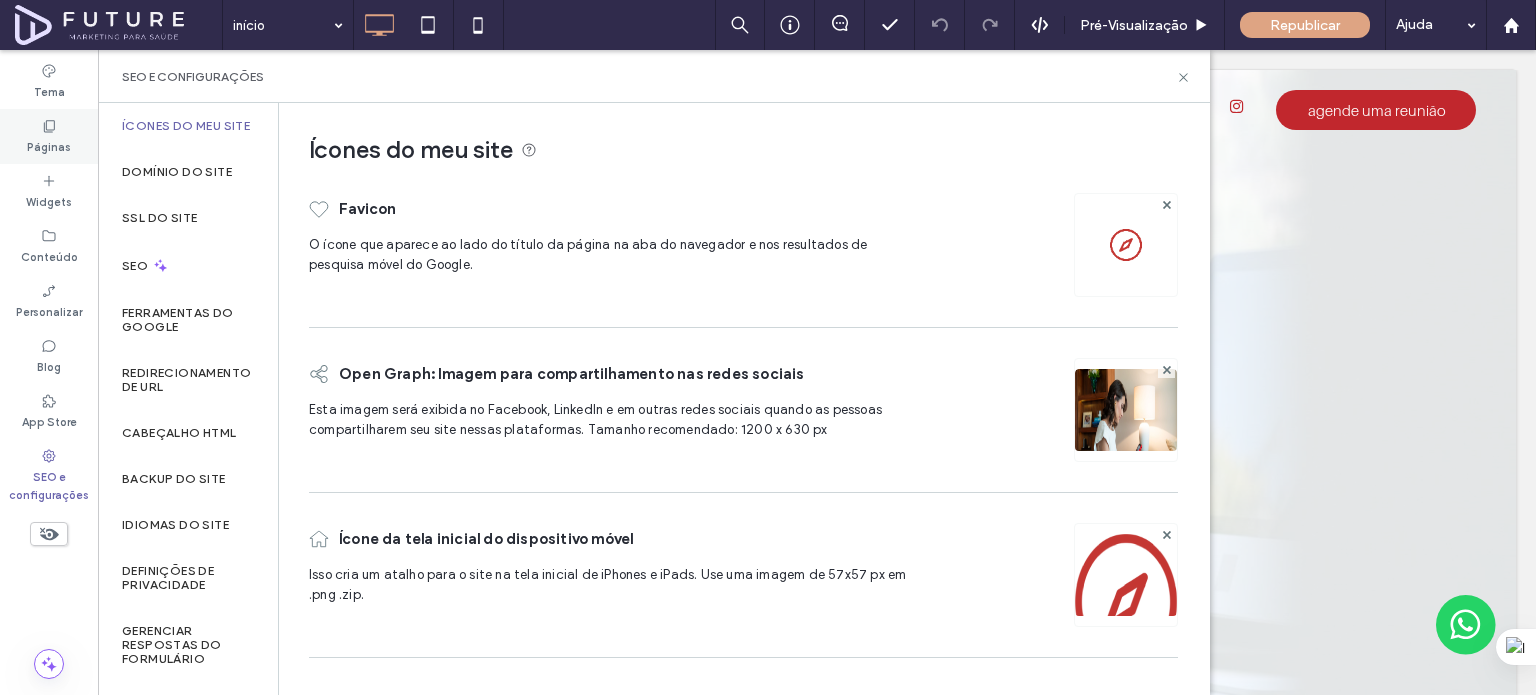 click on "Páginas" at bounding box center (49, 136) 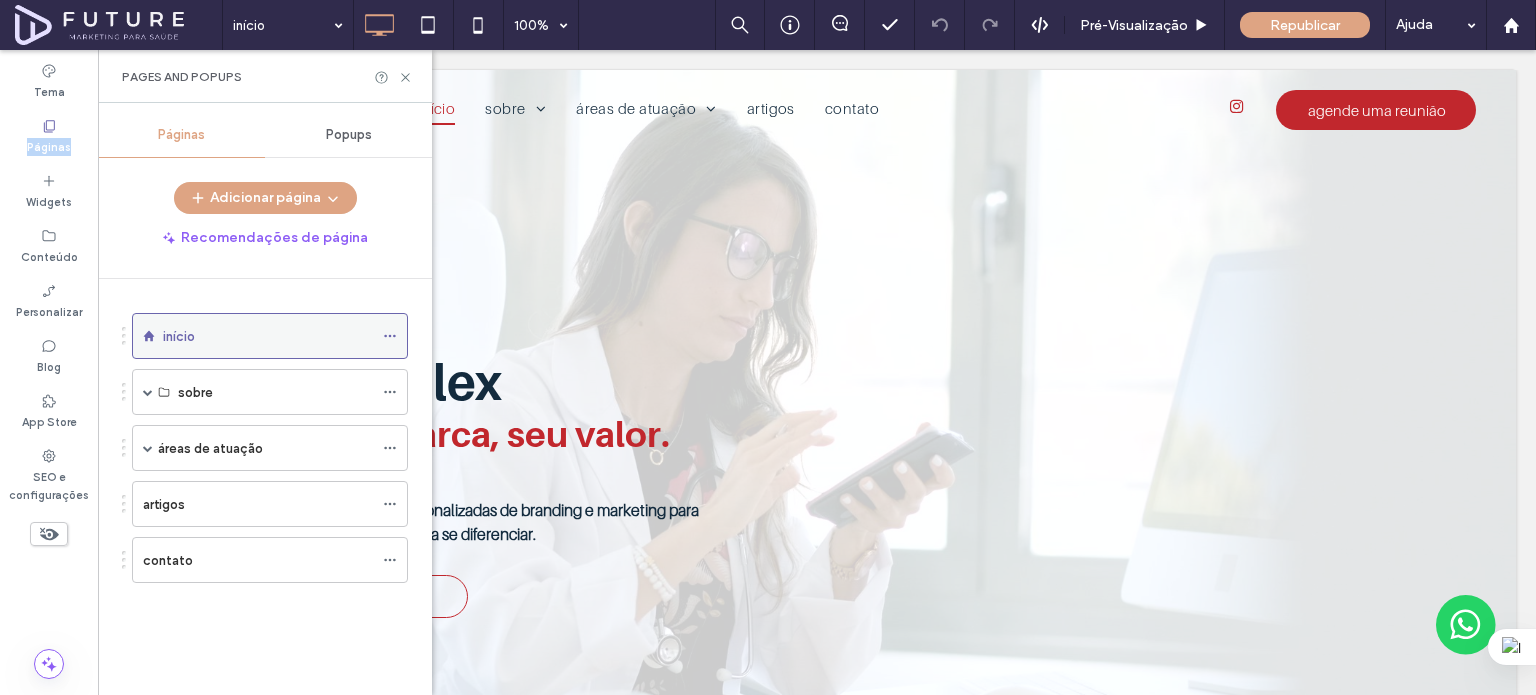 click 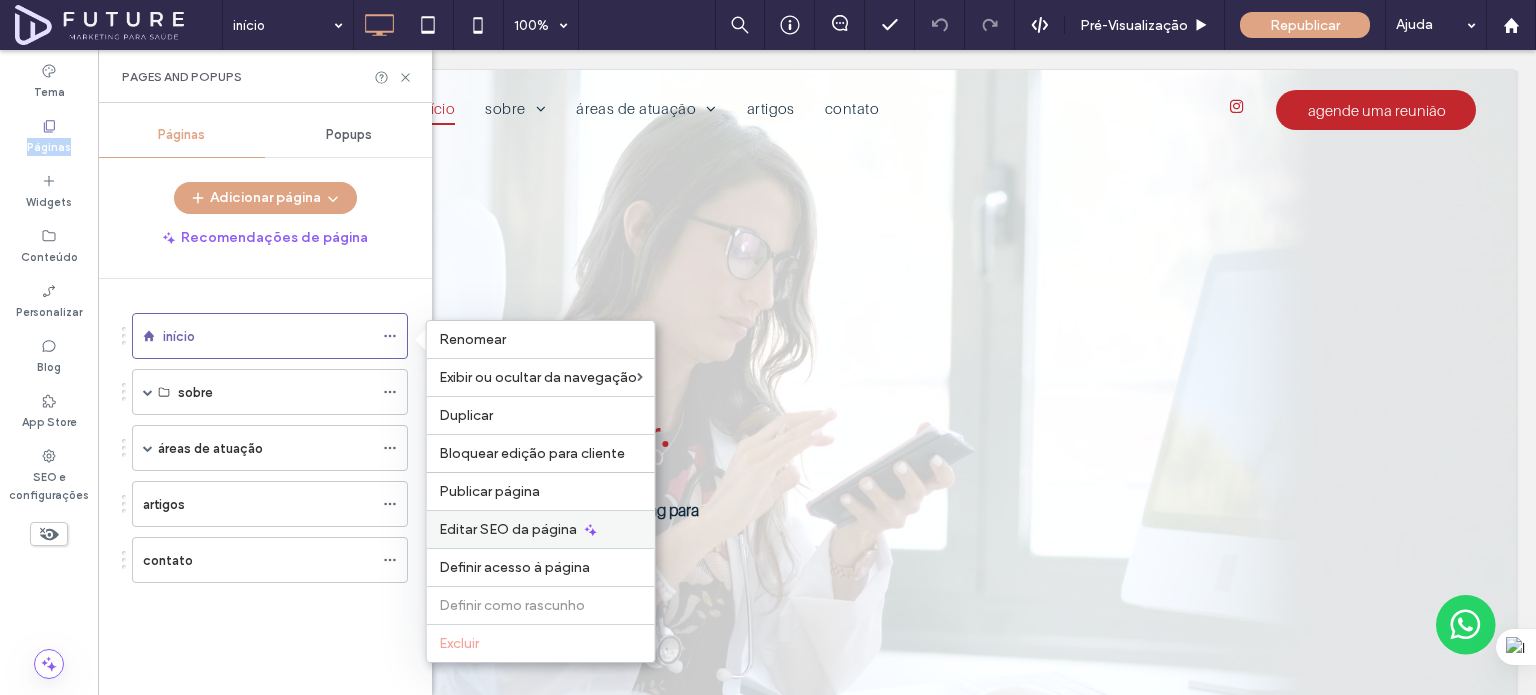 click on "Editar SEO da página" at bounding box center (508, 529) 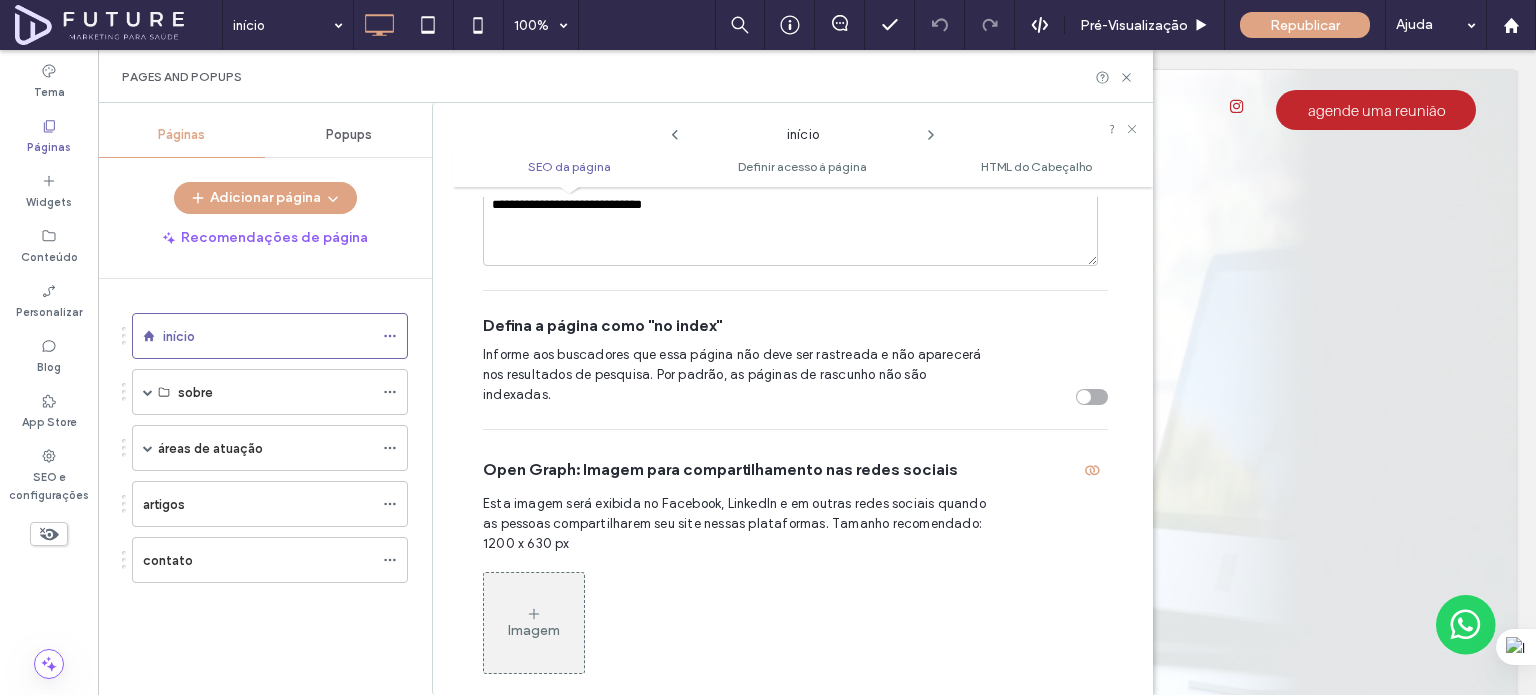 scroll, scrollTop: 700, scrollLeft: 0, axis: vertical 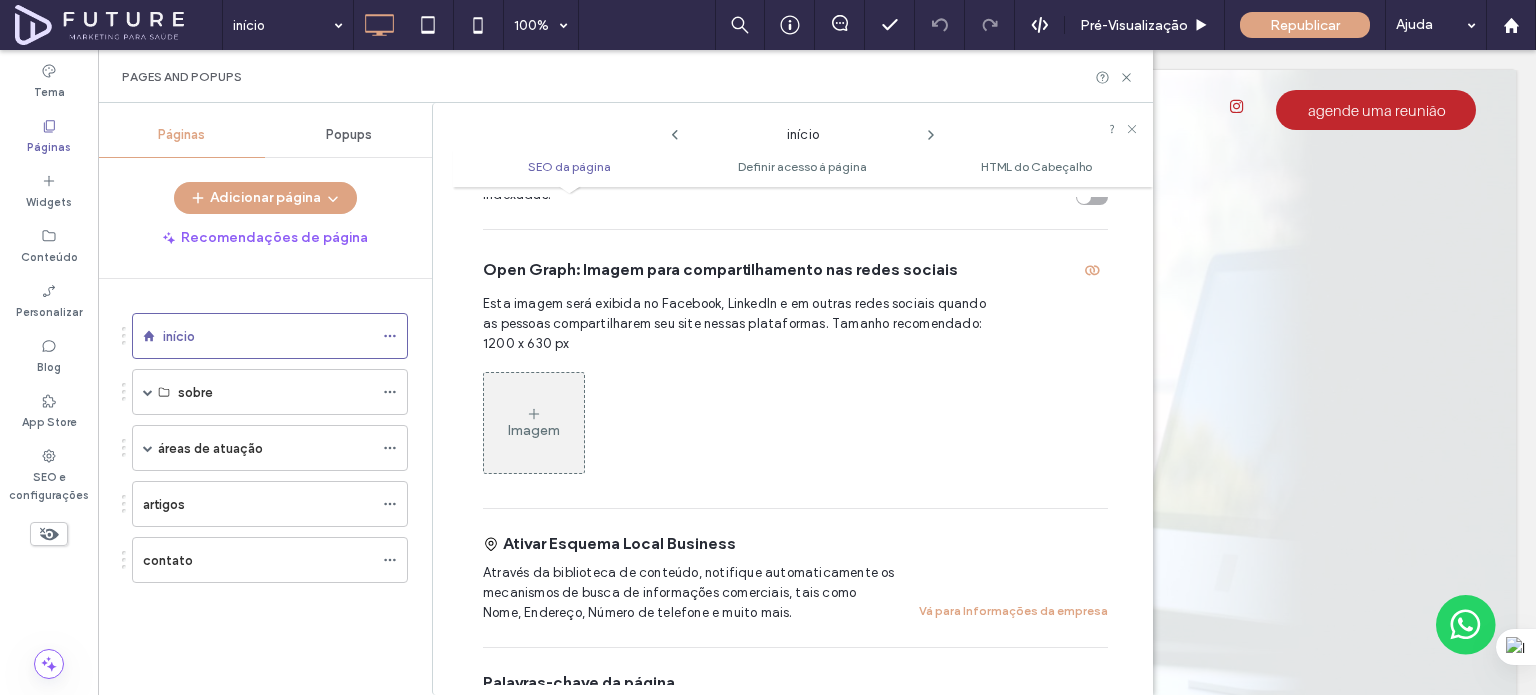 click on "Imagem" at bounding box center [534, 423] 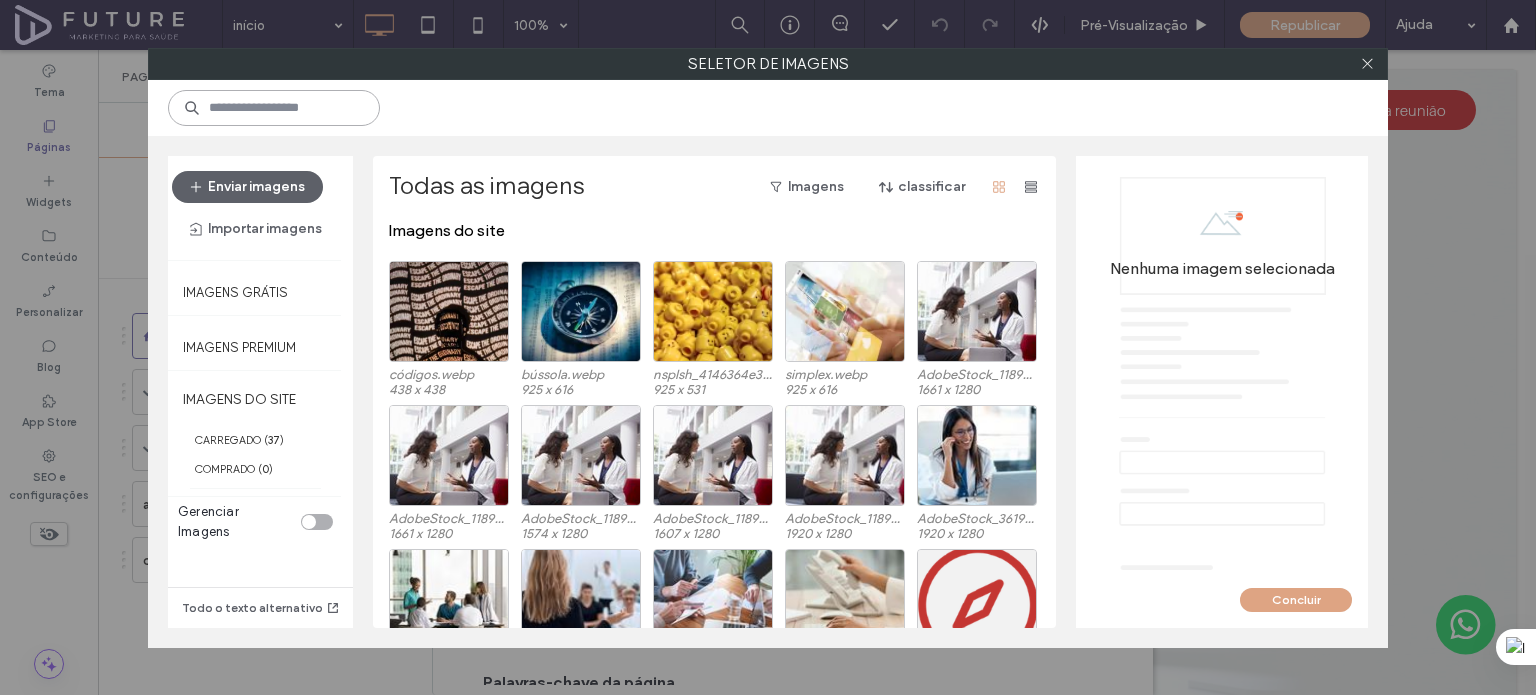 click at bounding box center (274, 108) 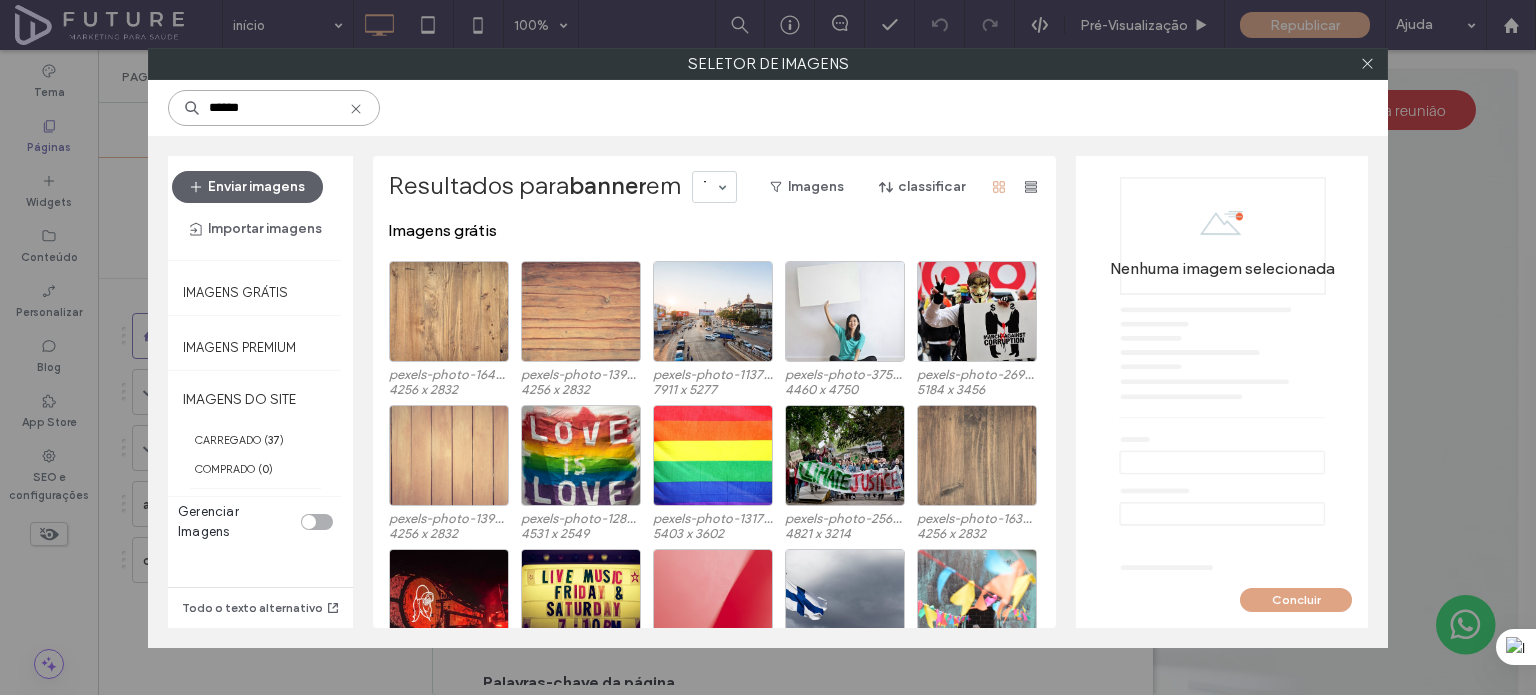 type on "******" 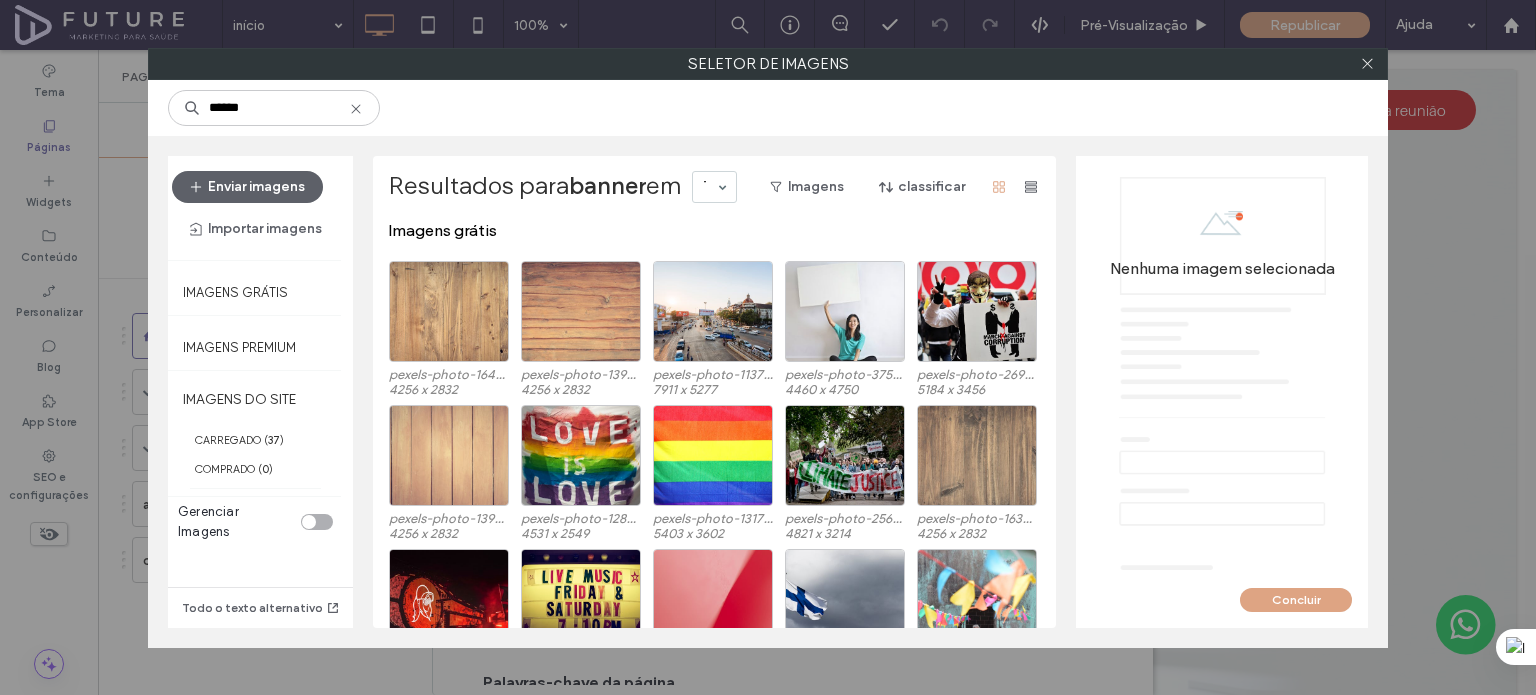 click 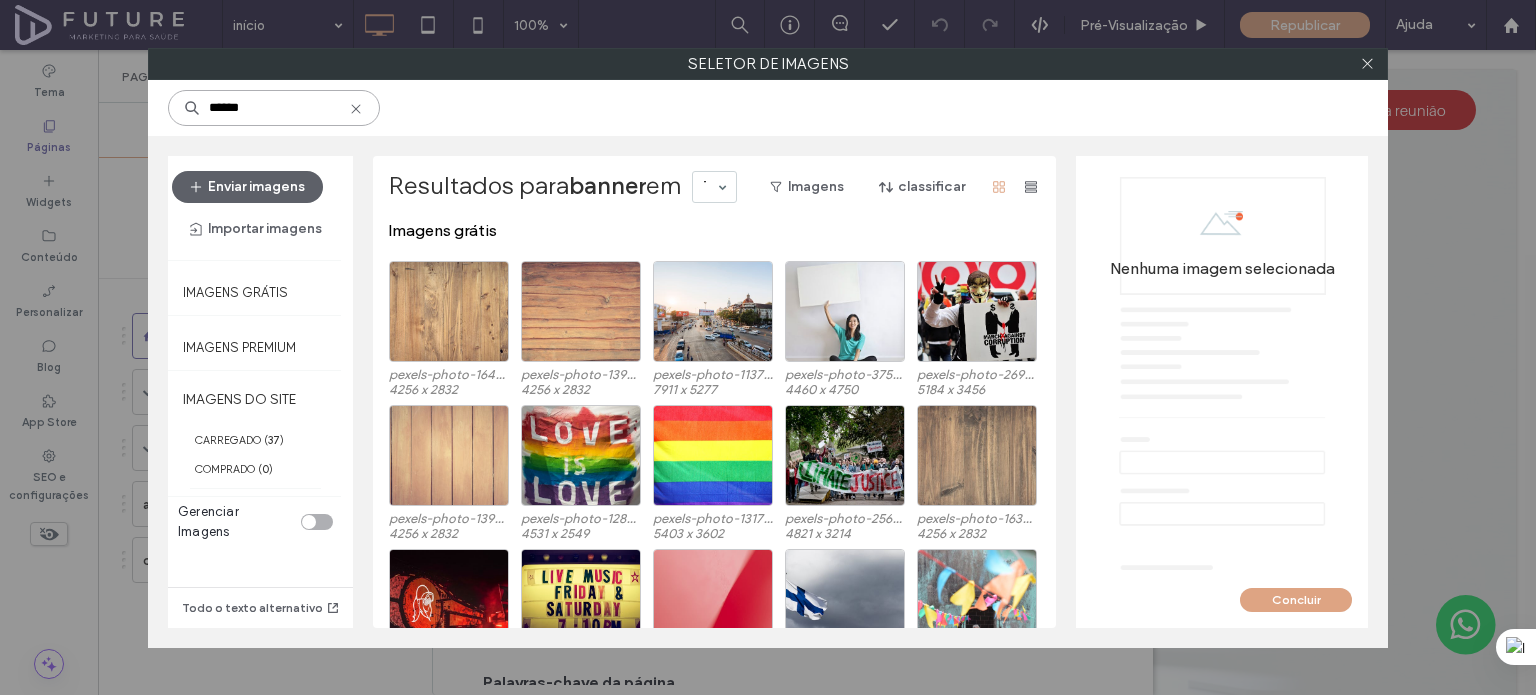 type 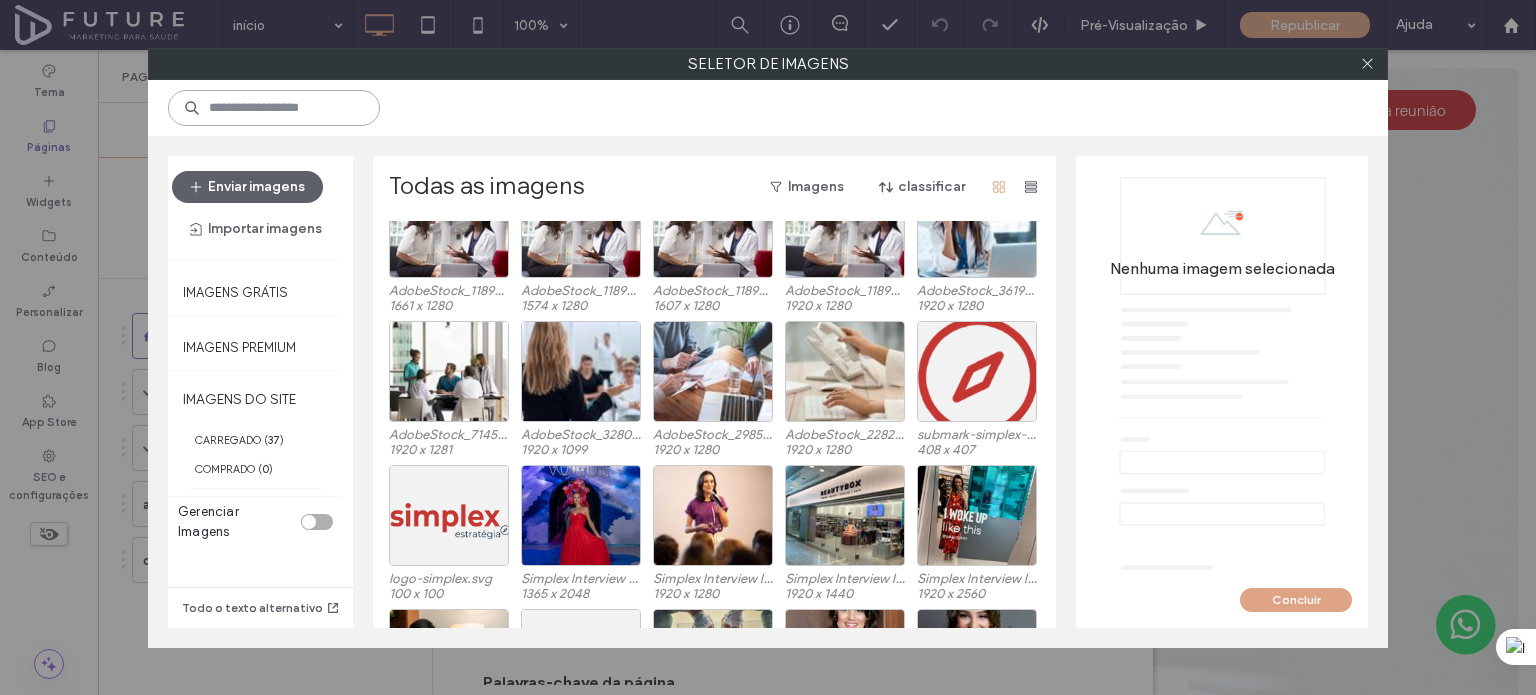 scroll, scrollTop: 428, scrollLeft: 0, axis: vertical 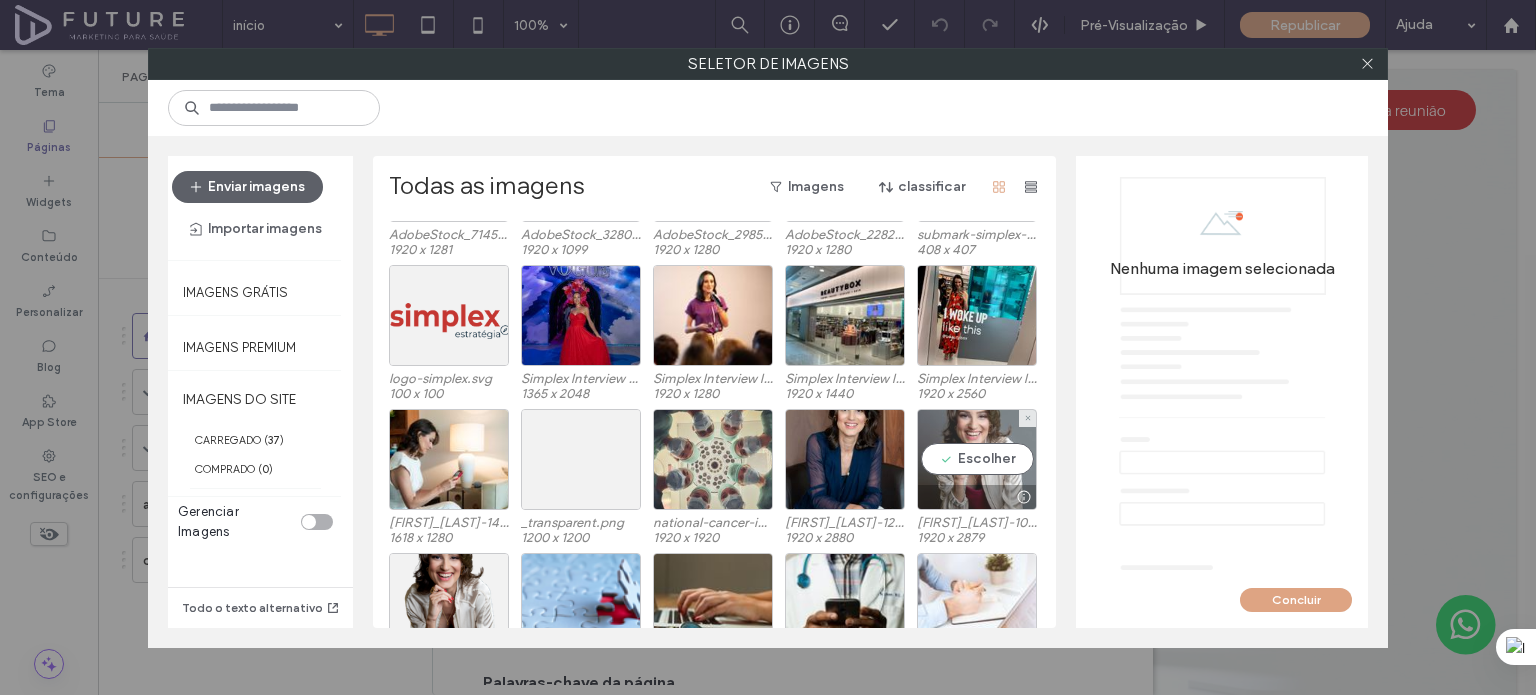 click on "Escolher" at bounding box center [977, 459] 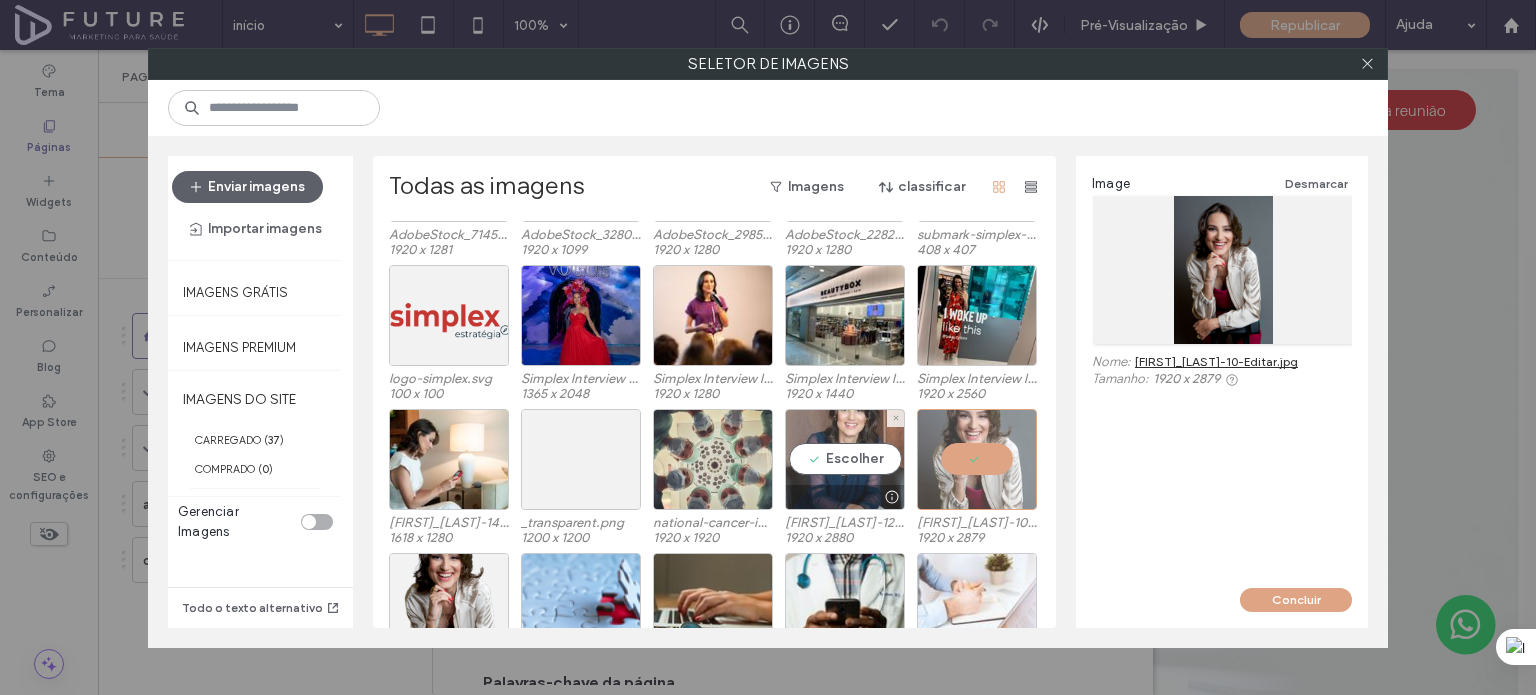 click on "Escolher" at bounding box center (845, 459) 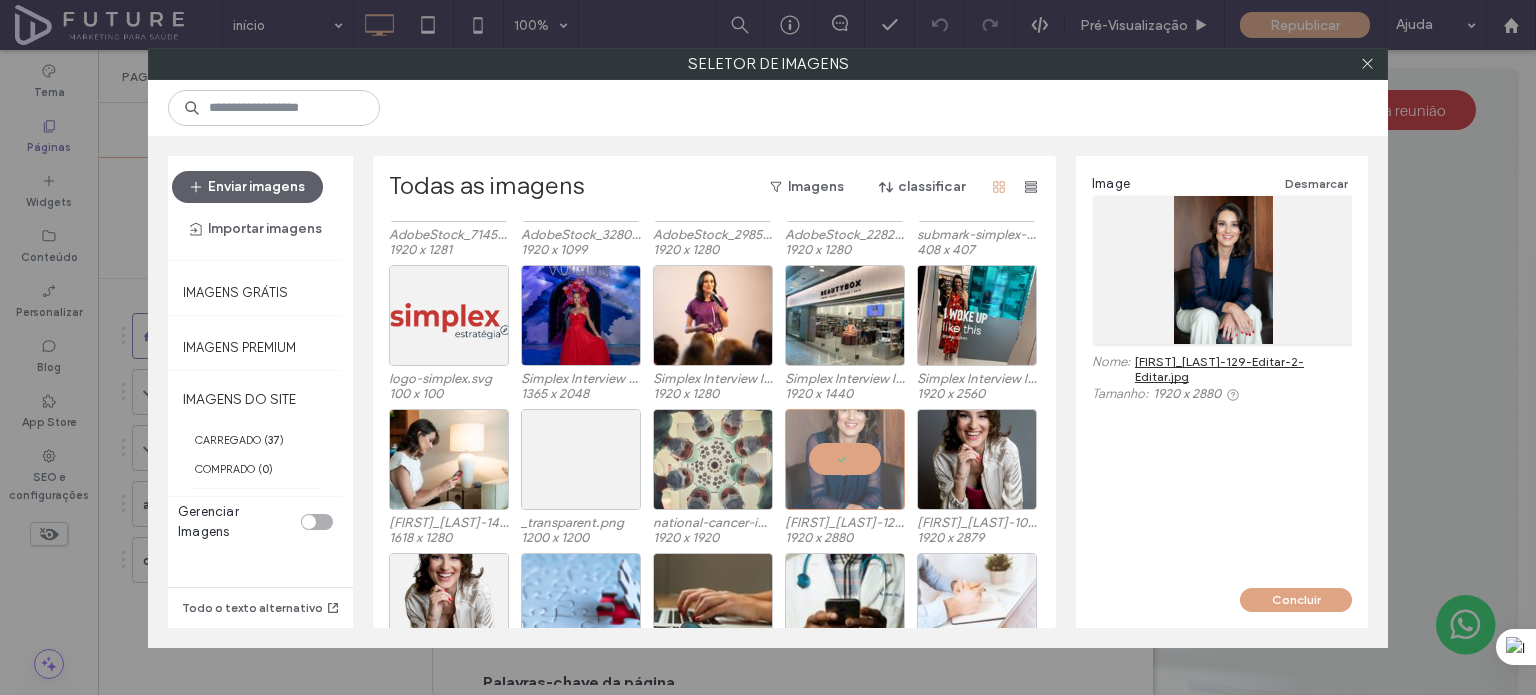 click on "Fernanda_Utrini-129-Editar-2-Editar.jpg" at bounding box center [1243, 369] 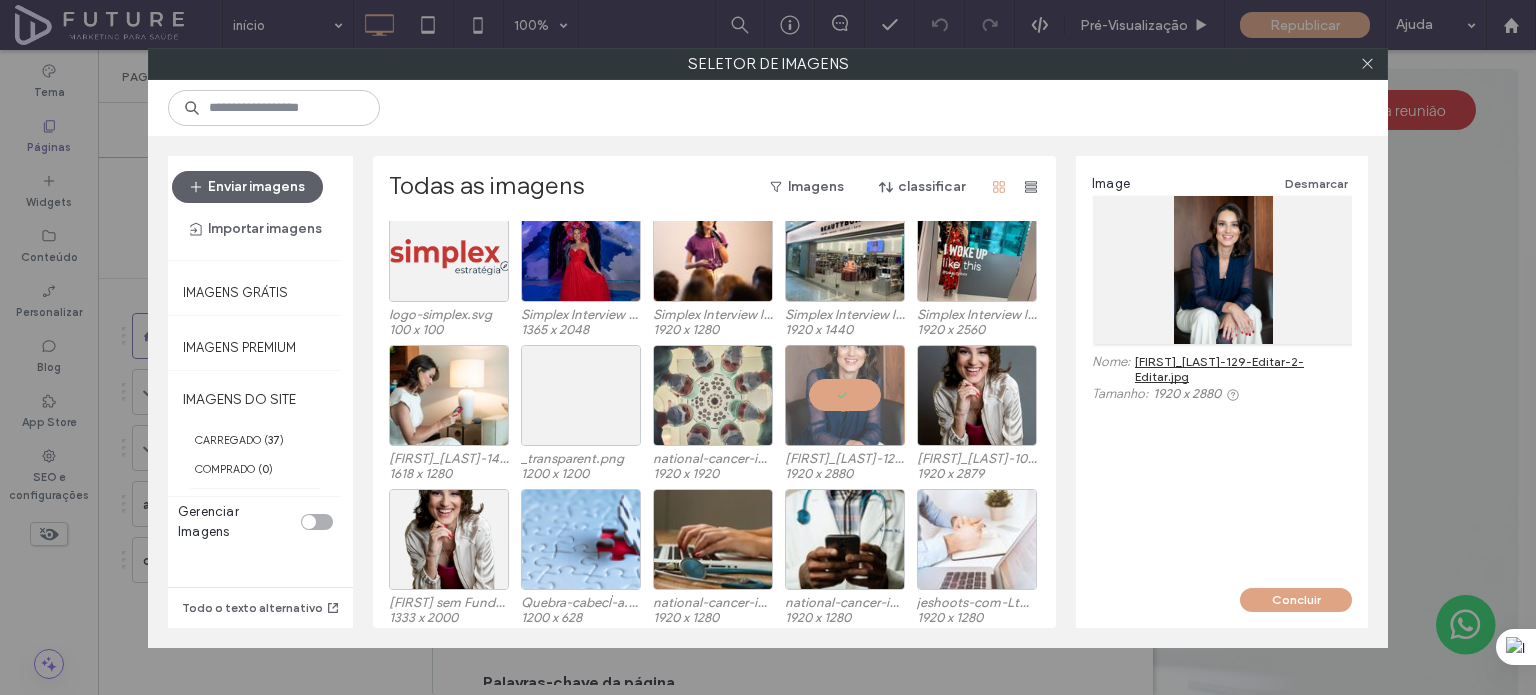 scroll, scrollTop: 728, scrollLeft: 0, axis: vertical 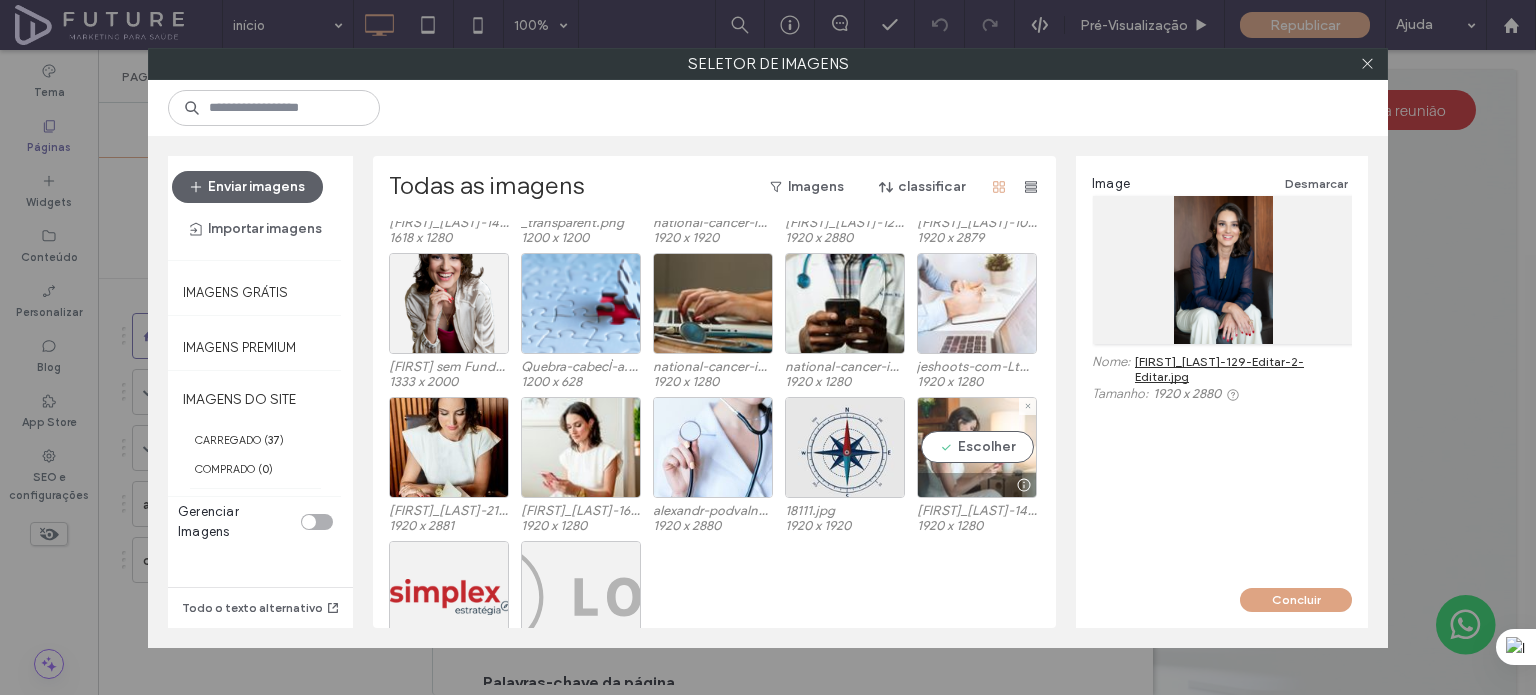 click on "Escolher" at bounding box center [977, 447] 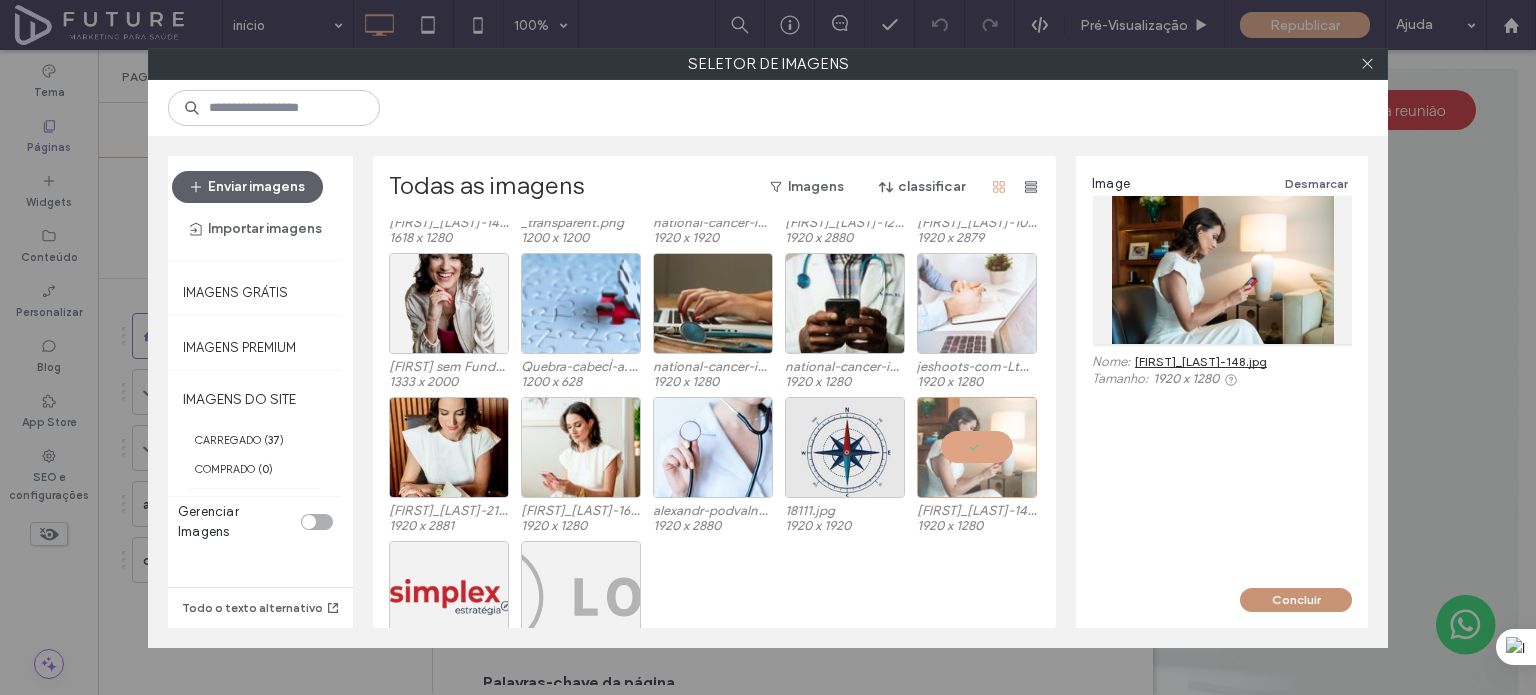 click on "Concluir" at bounding box center [1296, 600] 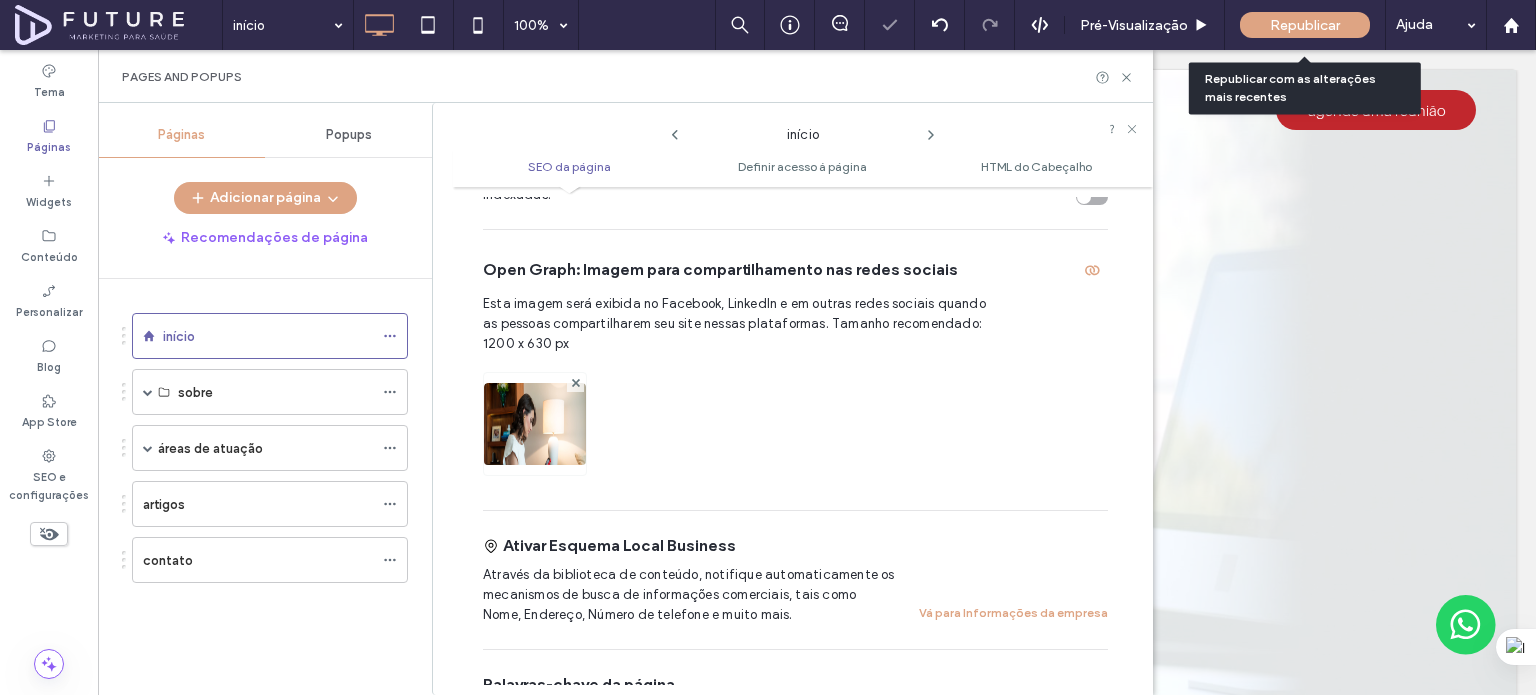 click on "Republicar" at bounding box center (1305, 25) 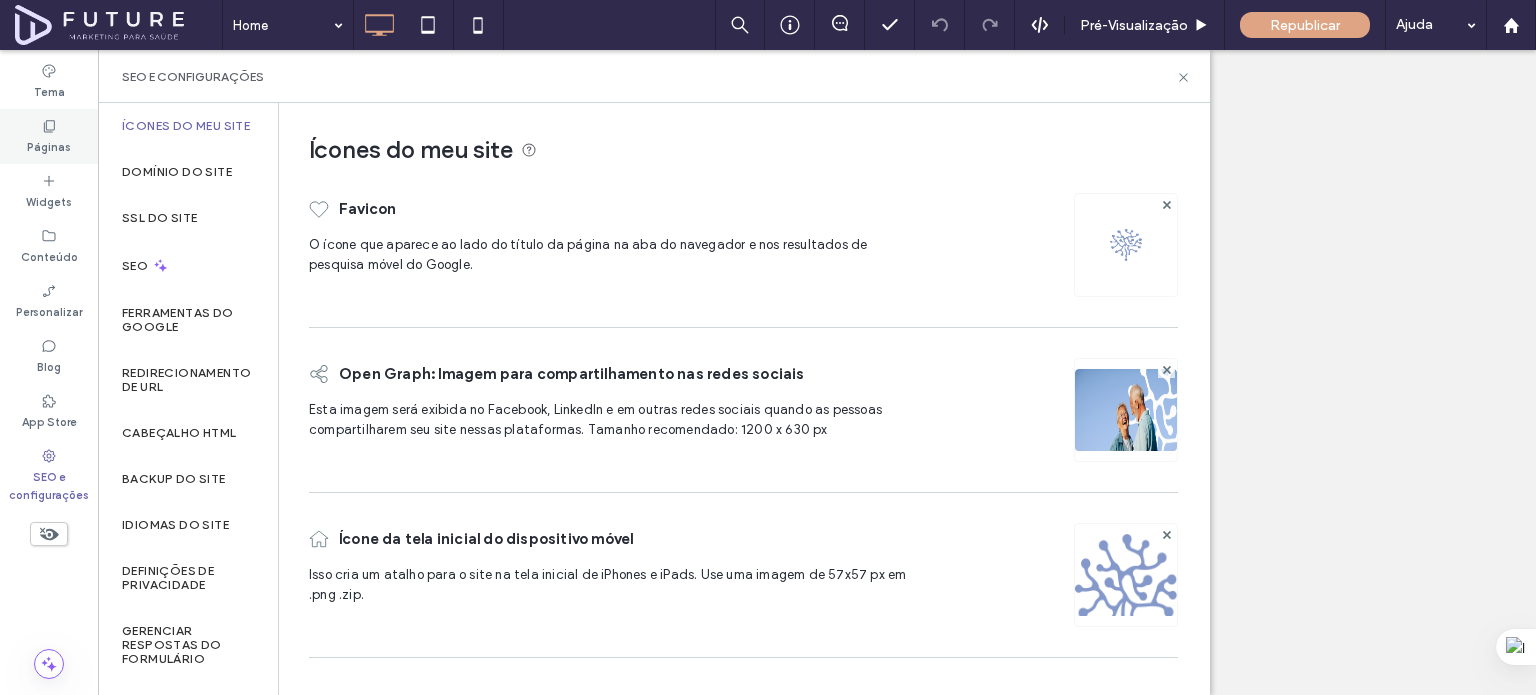 scroll, scrollTop: 0, scrollLeft: 0, axis: both 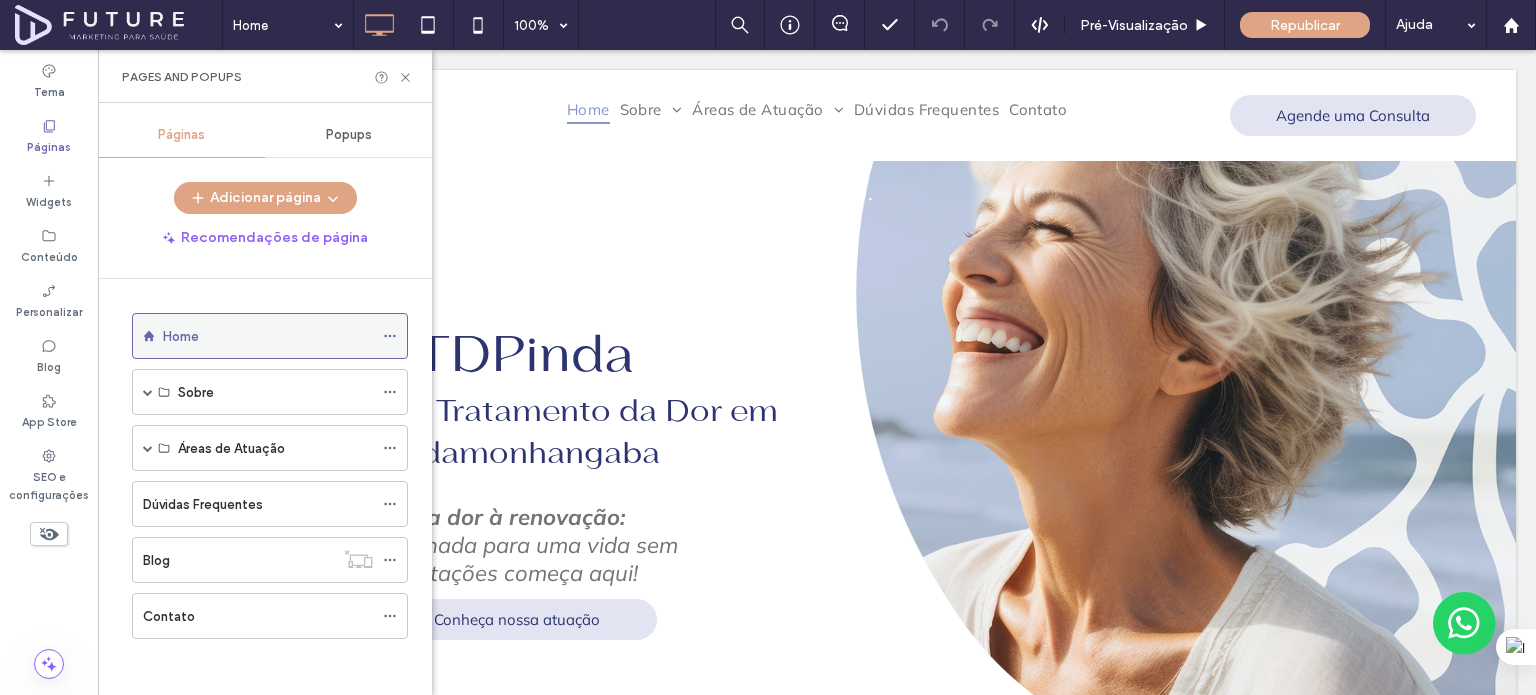click 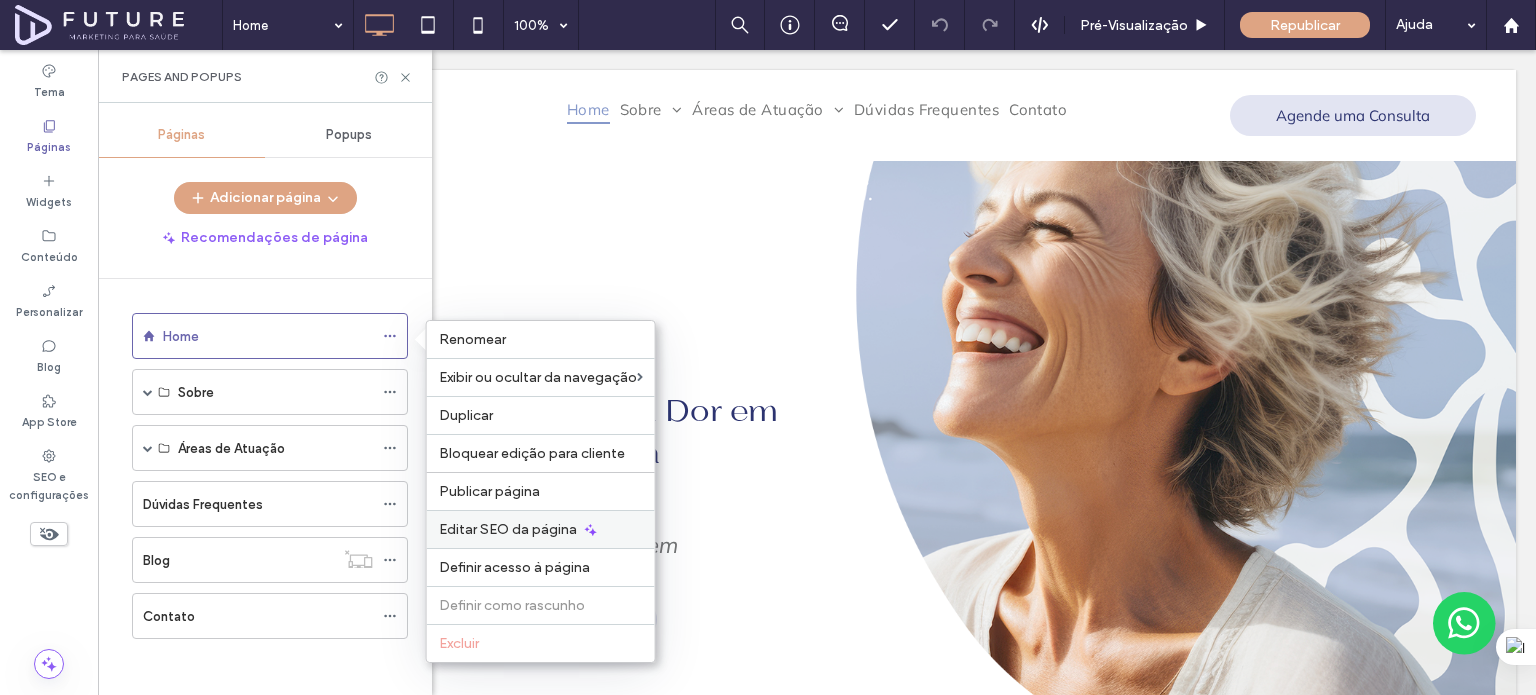 click on "Editar SEO da página" at bounding box center [508, 529] 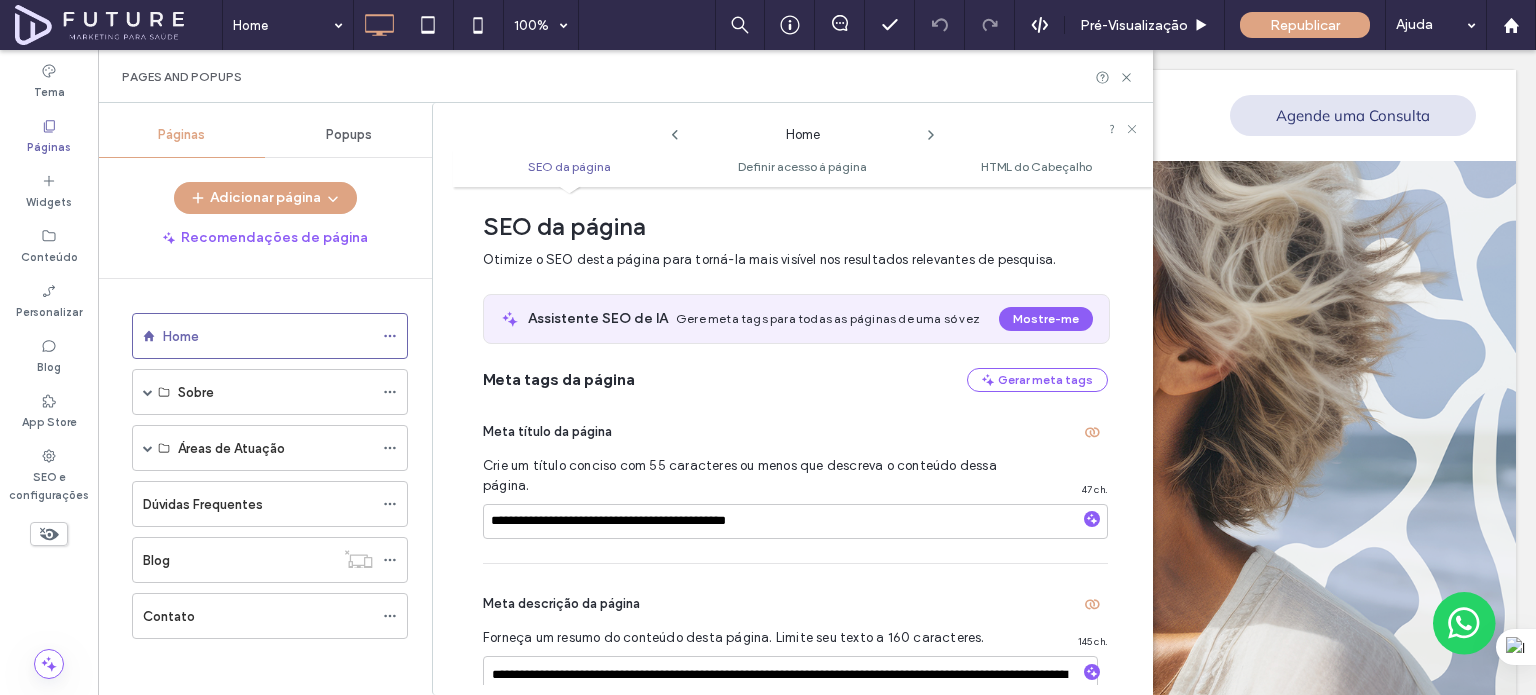 scroll, scrollTop: 610, scrollLeft: 0, axis: vertical 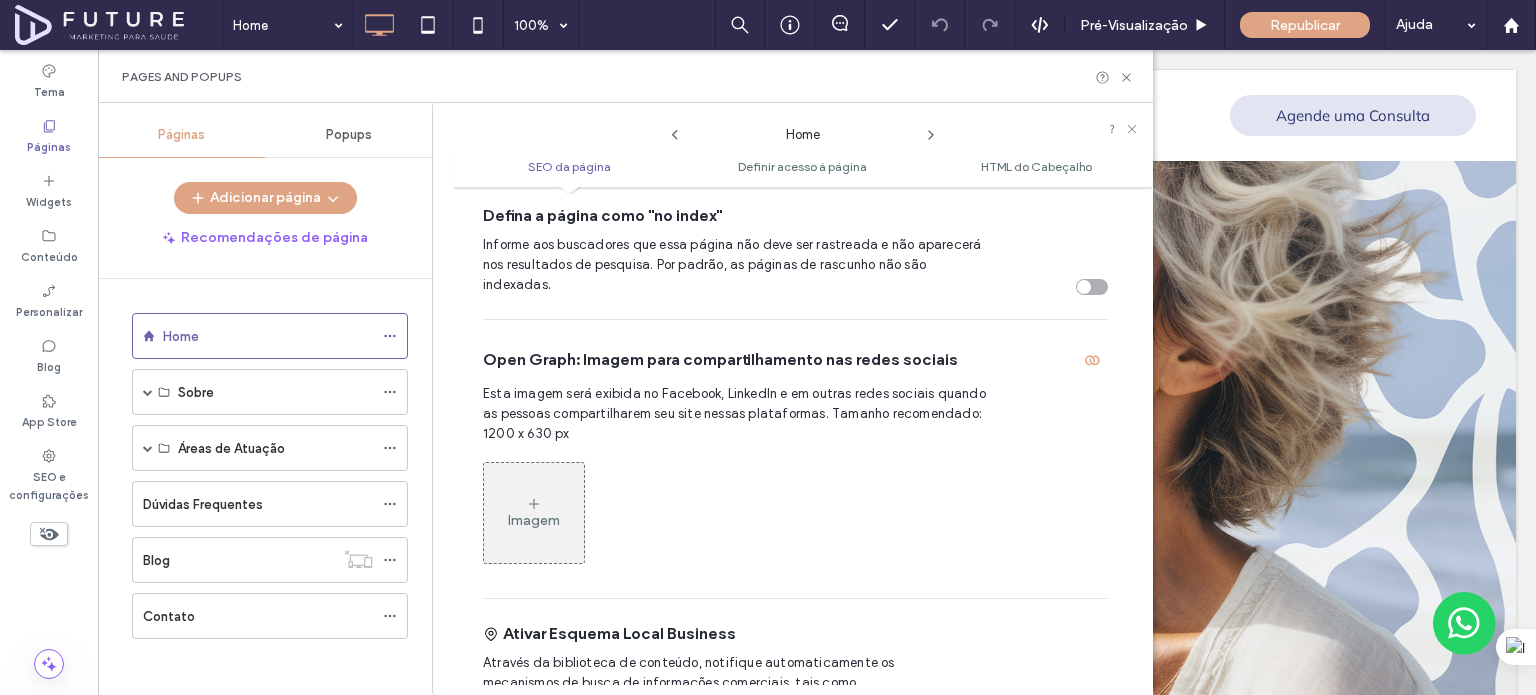 click on "**********" at bounding box center [803, 441] 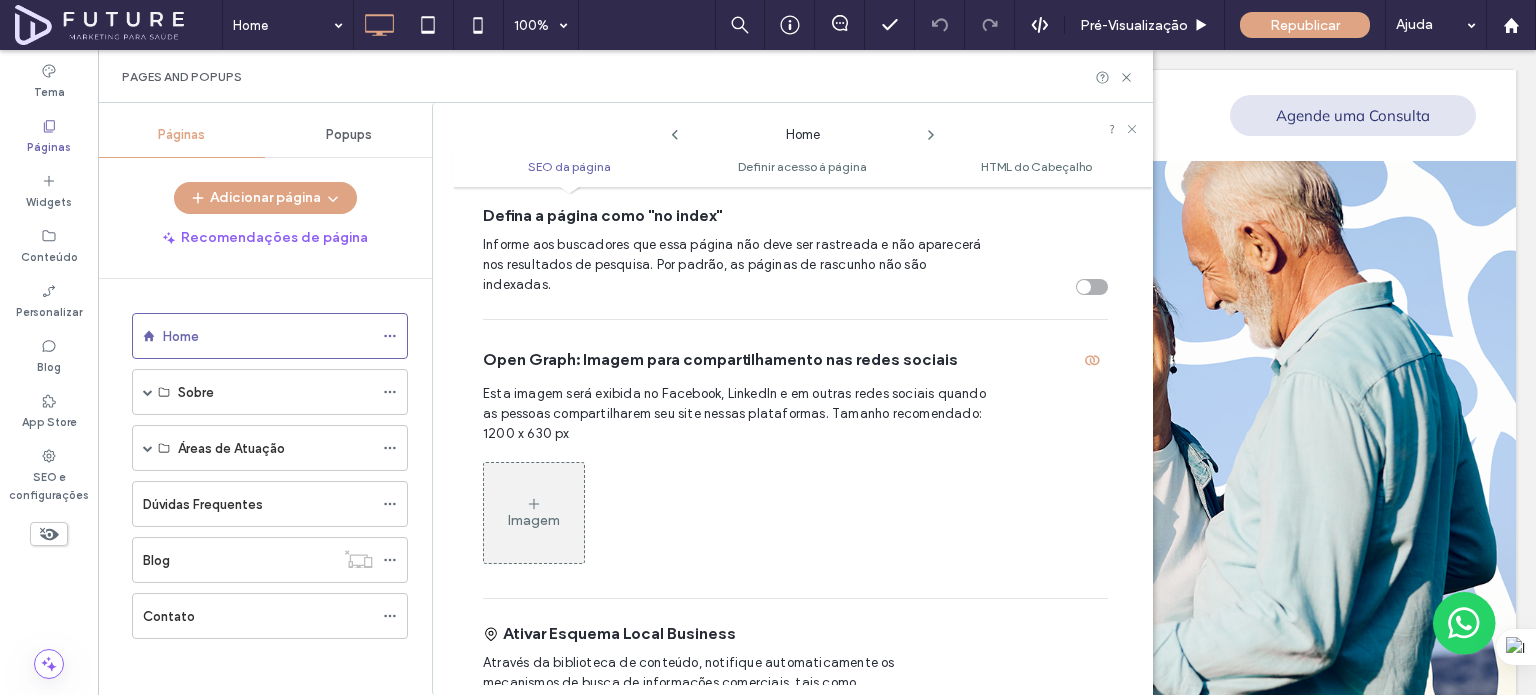 click on "Imagem" at bounding box center [534, 513] 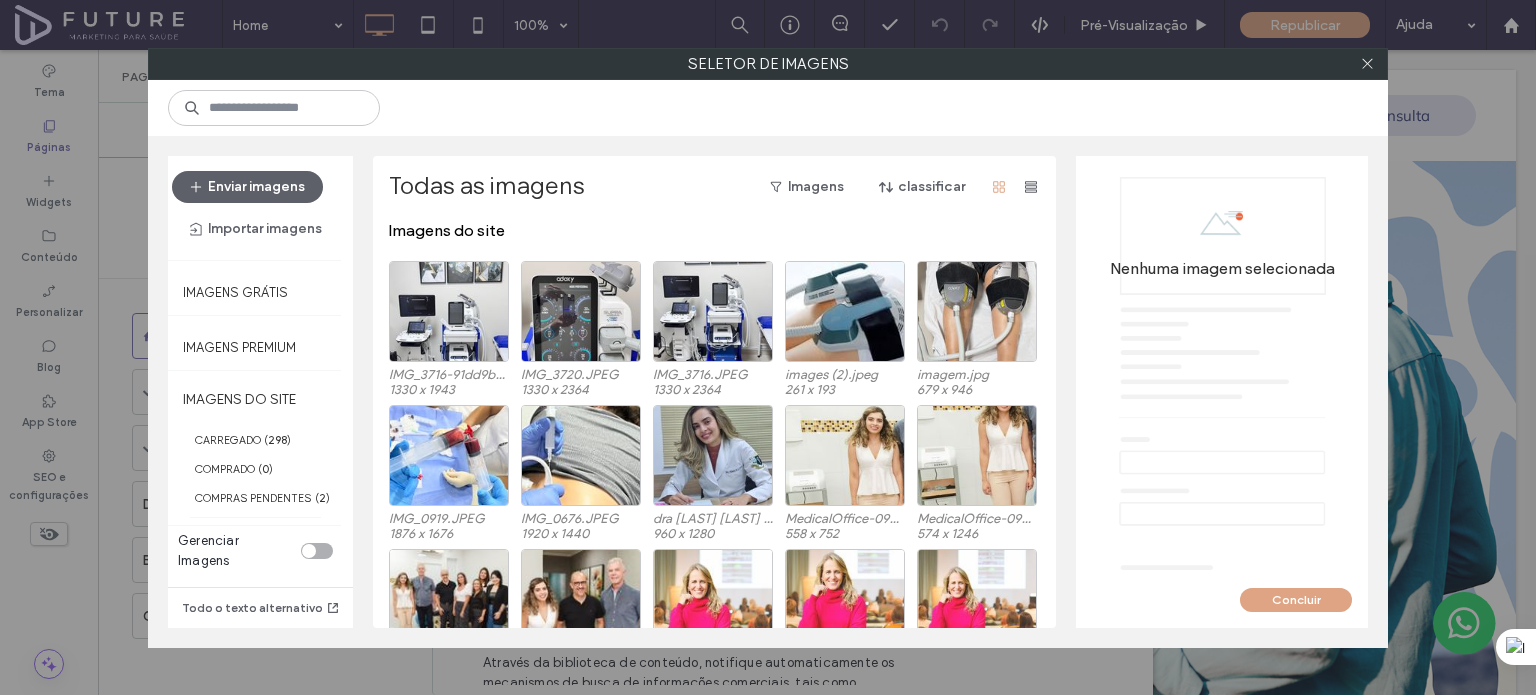 click at bounding box center [768, 108] 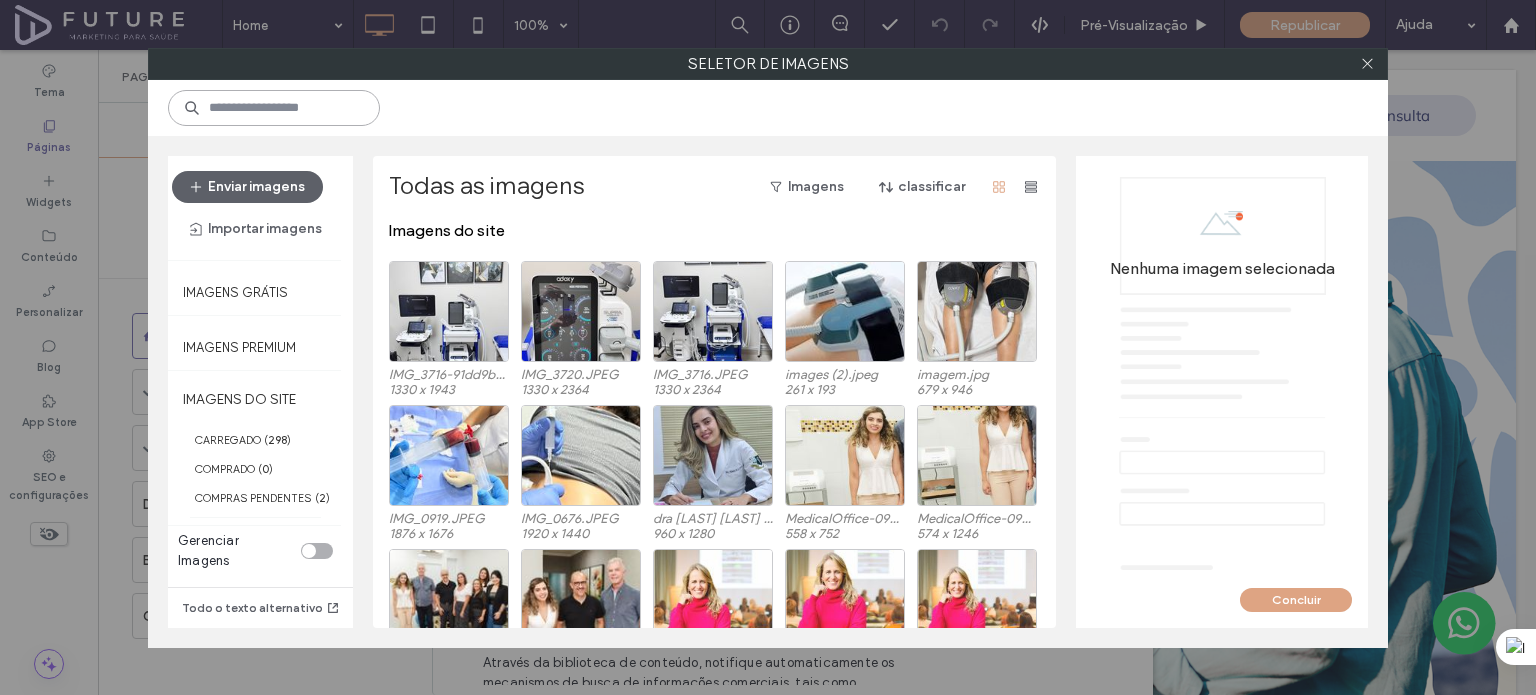 click at bounding box center [274, 108] 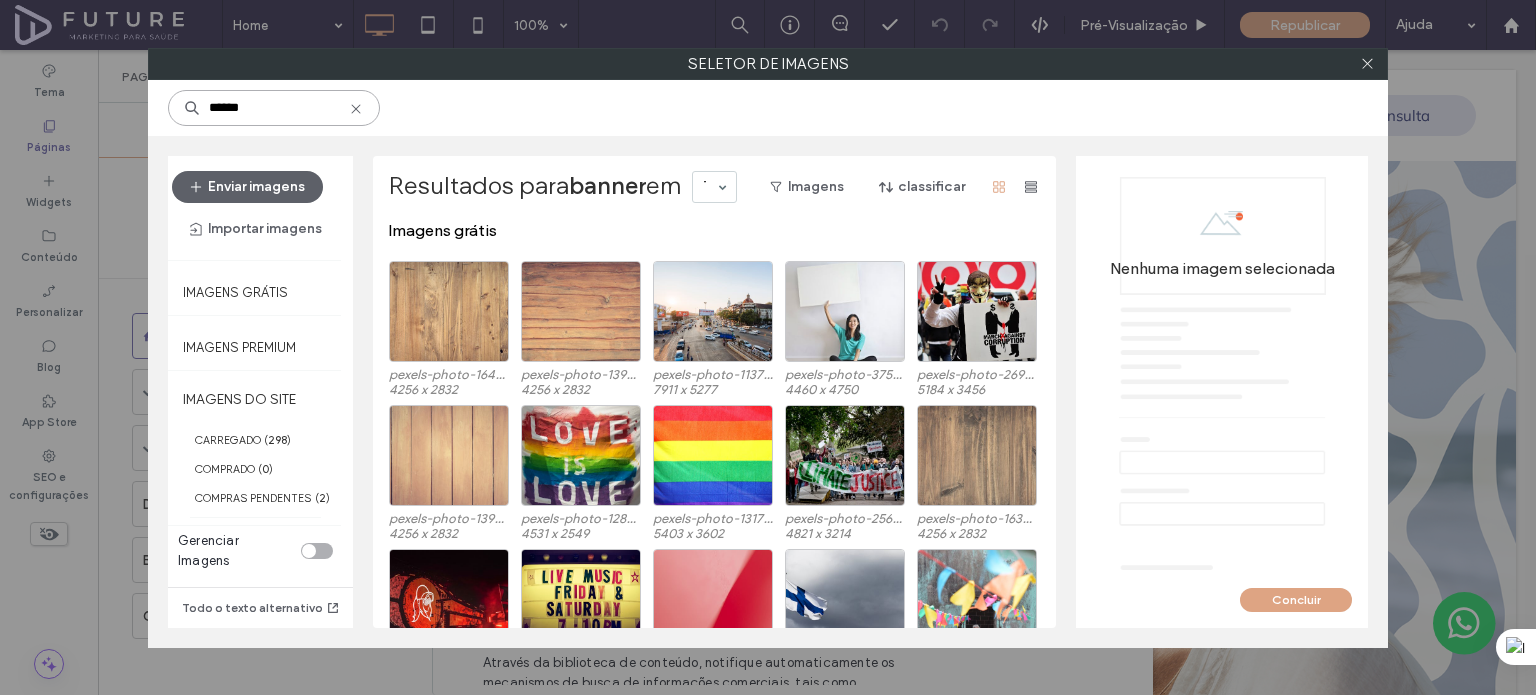 type on "******" 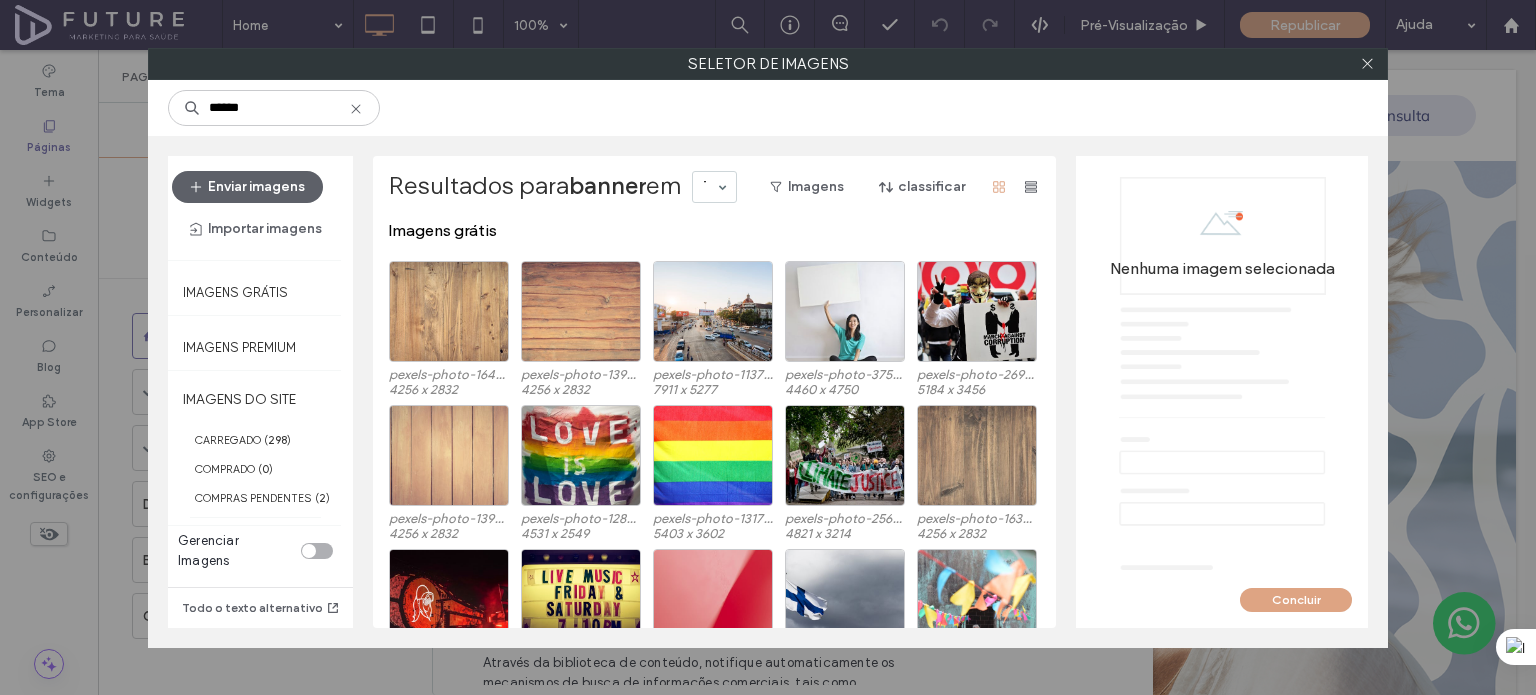 click 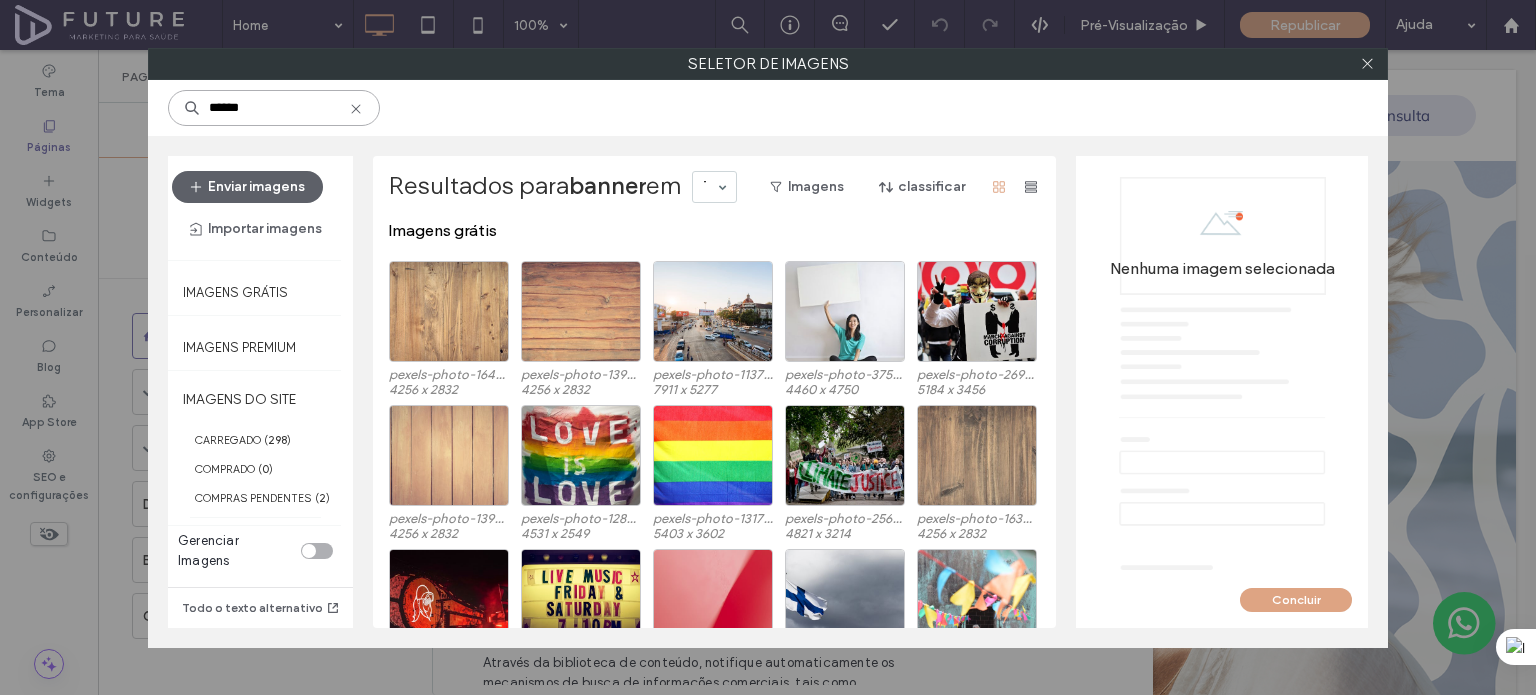 click on "******" at bounding box center (274, 108) 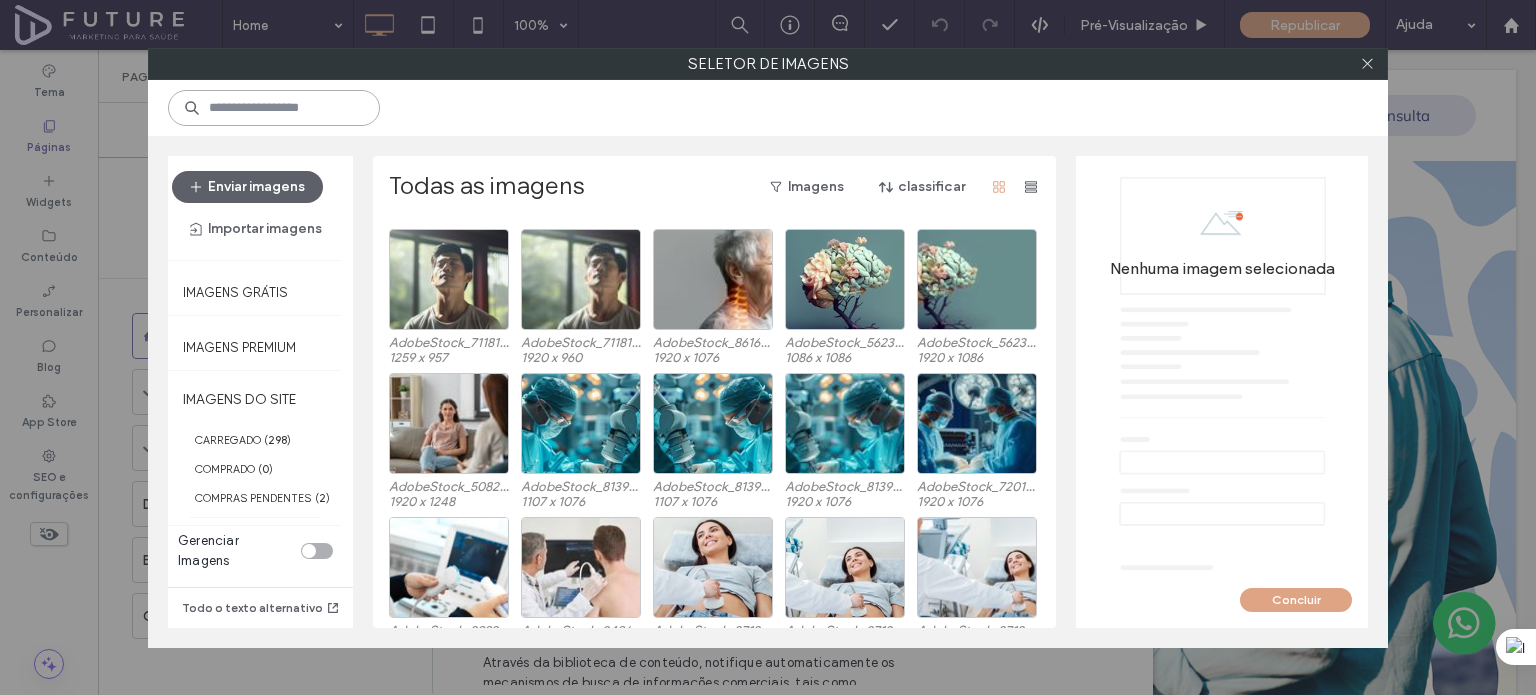 scroll, scrollTop: 2788, scrollLeft: 0, axis: vertical 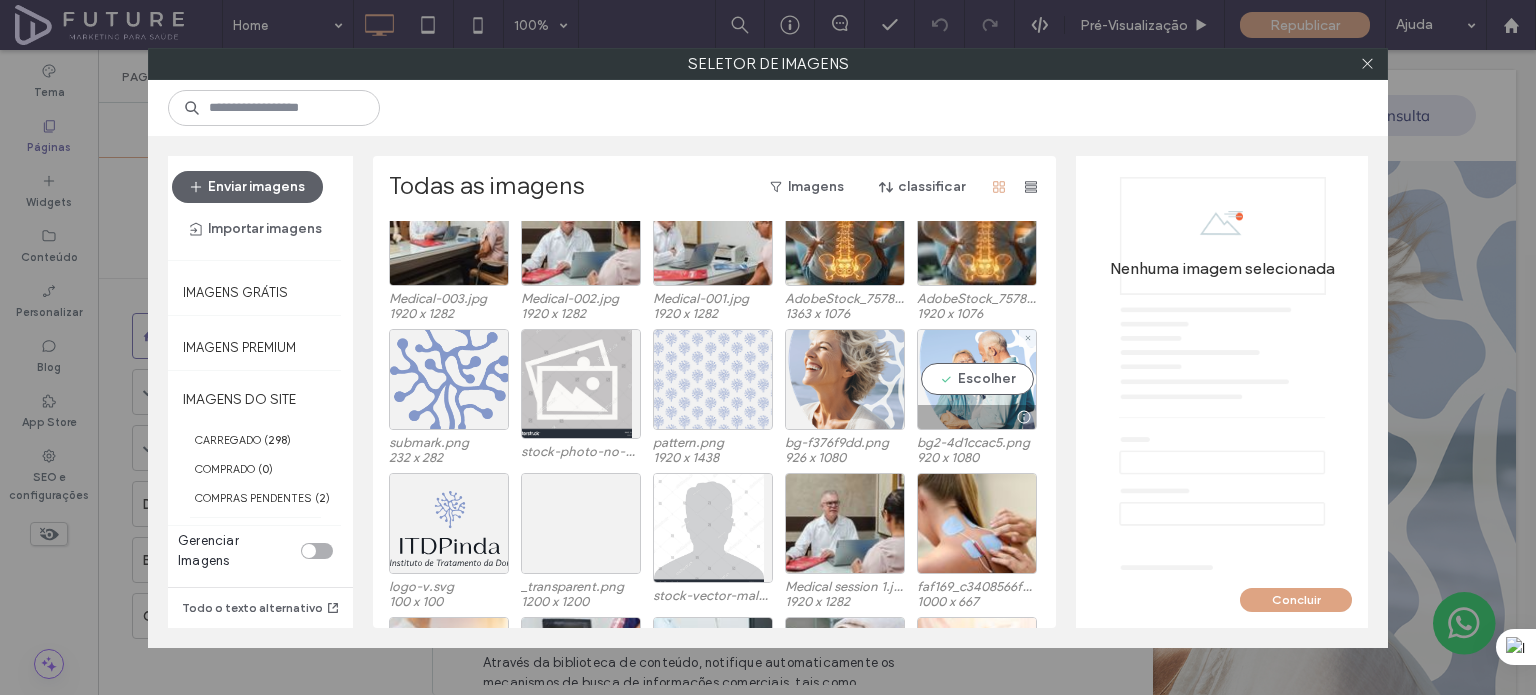 click on "Escolher" at bounding box center (977, 379) 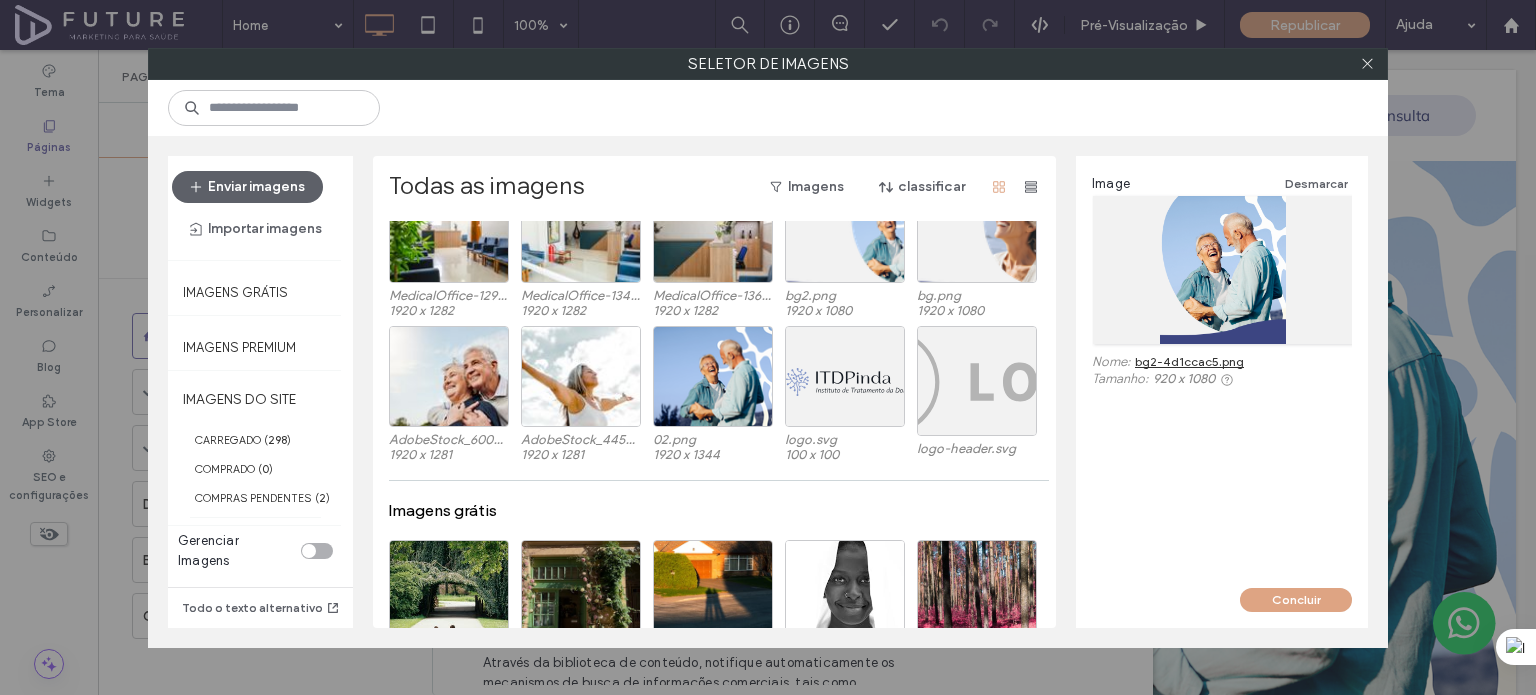 scroll, scrollTop: 8440, scrollLeft: 0, axis: vertical 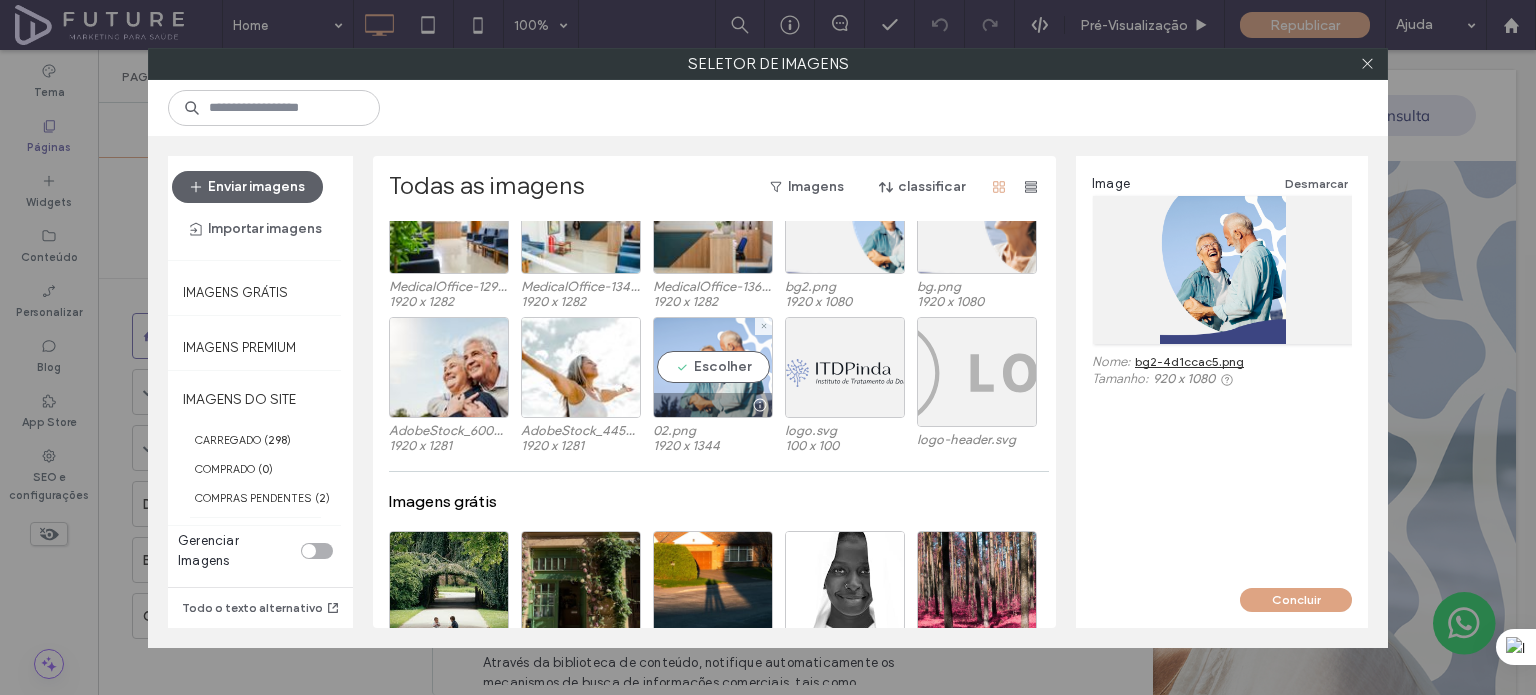 click on "Escolher" at bounding box center (713, 367) 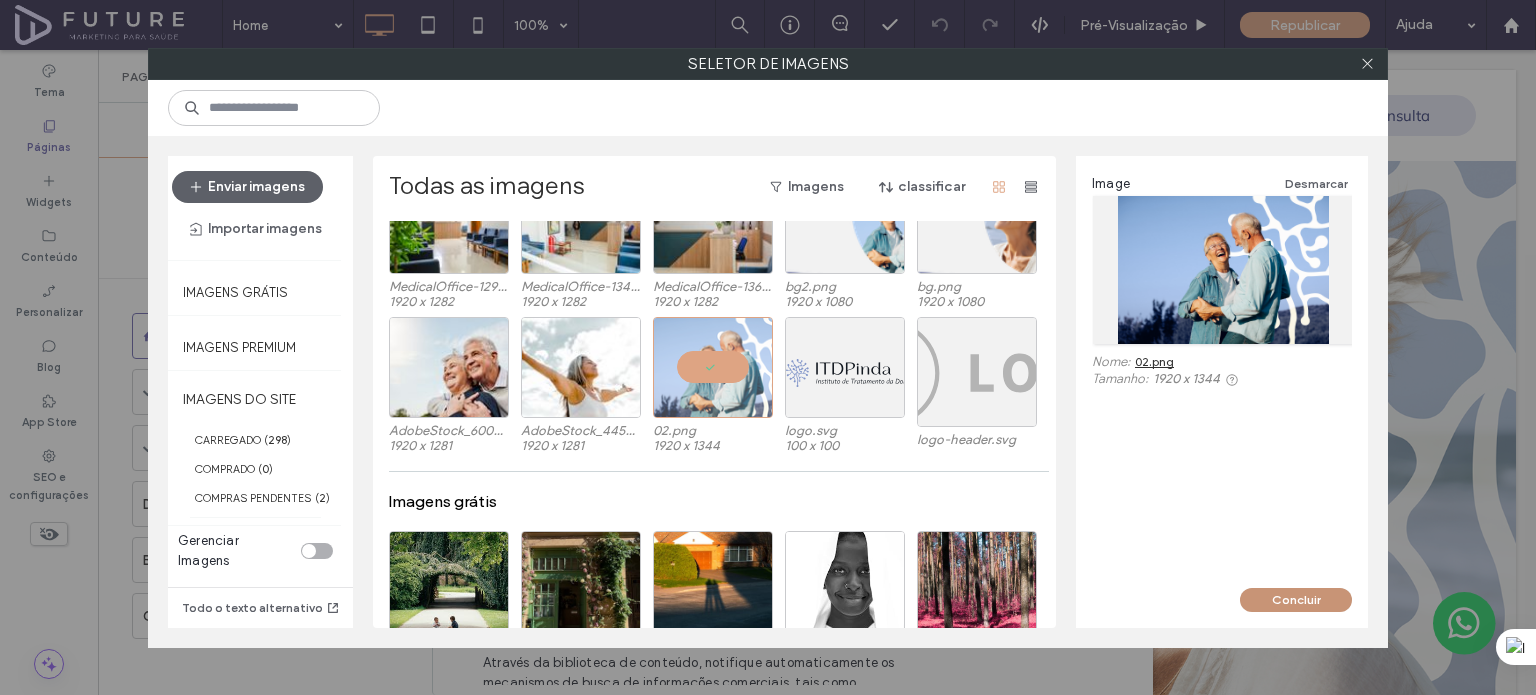 click on "Concluir" at bounding box center [1296, 600] 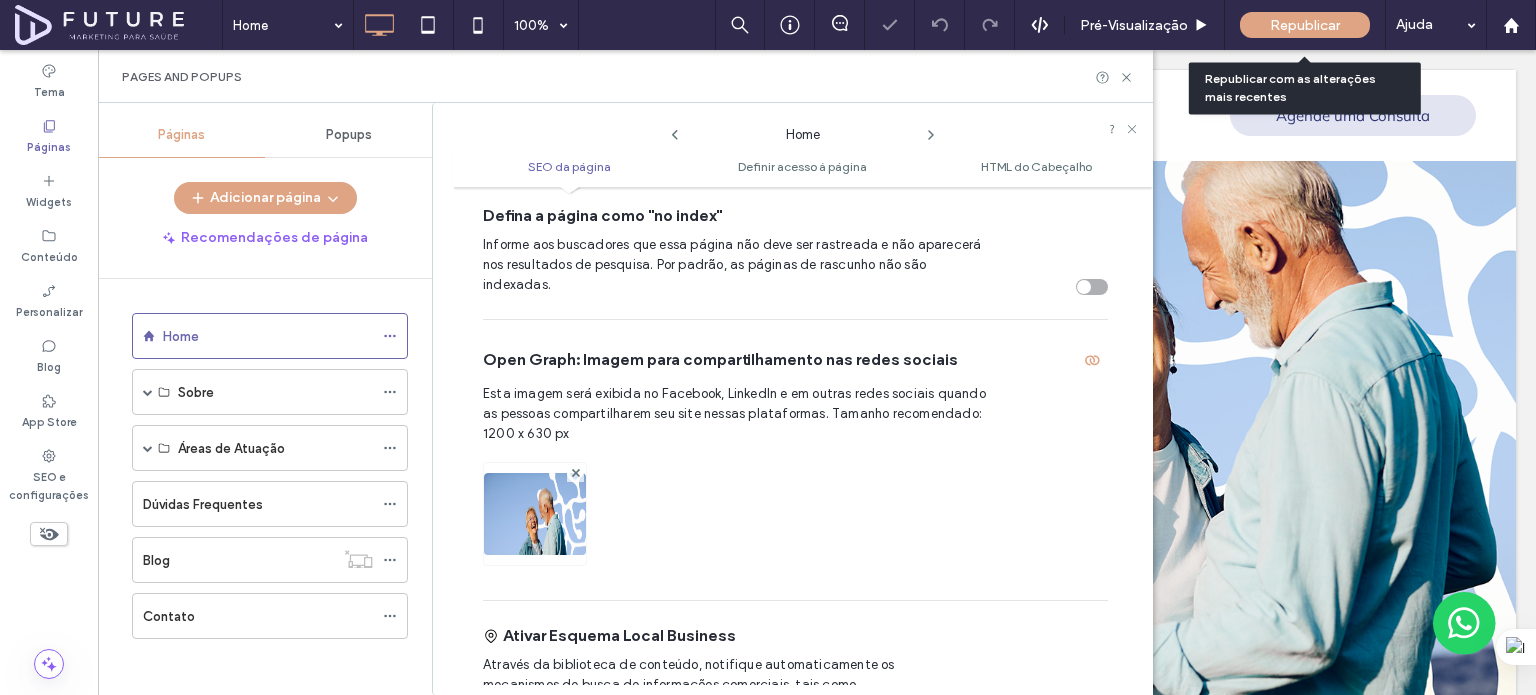 click on "Republicar" at bounding box center [1305, 25] 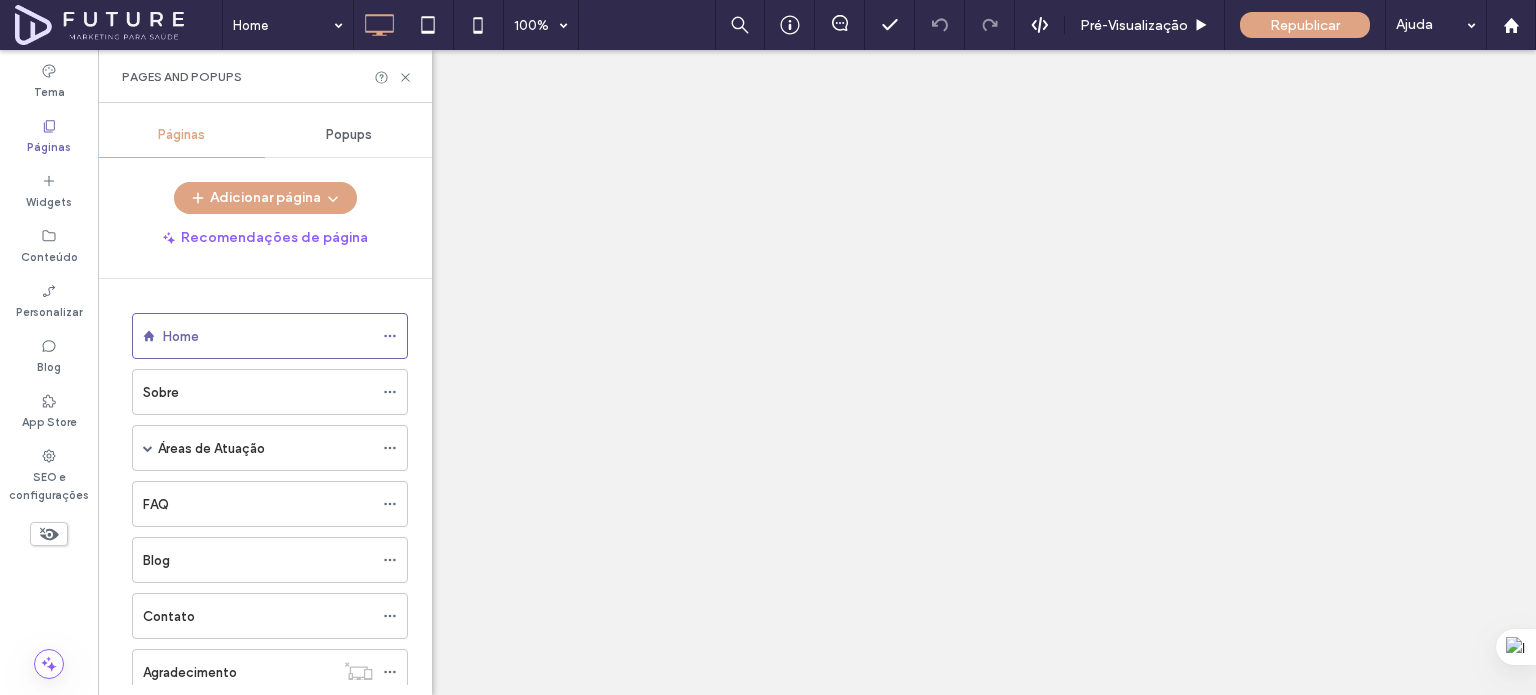 click 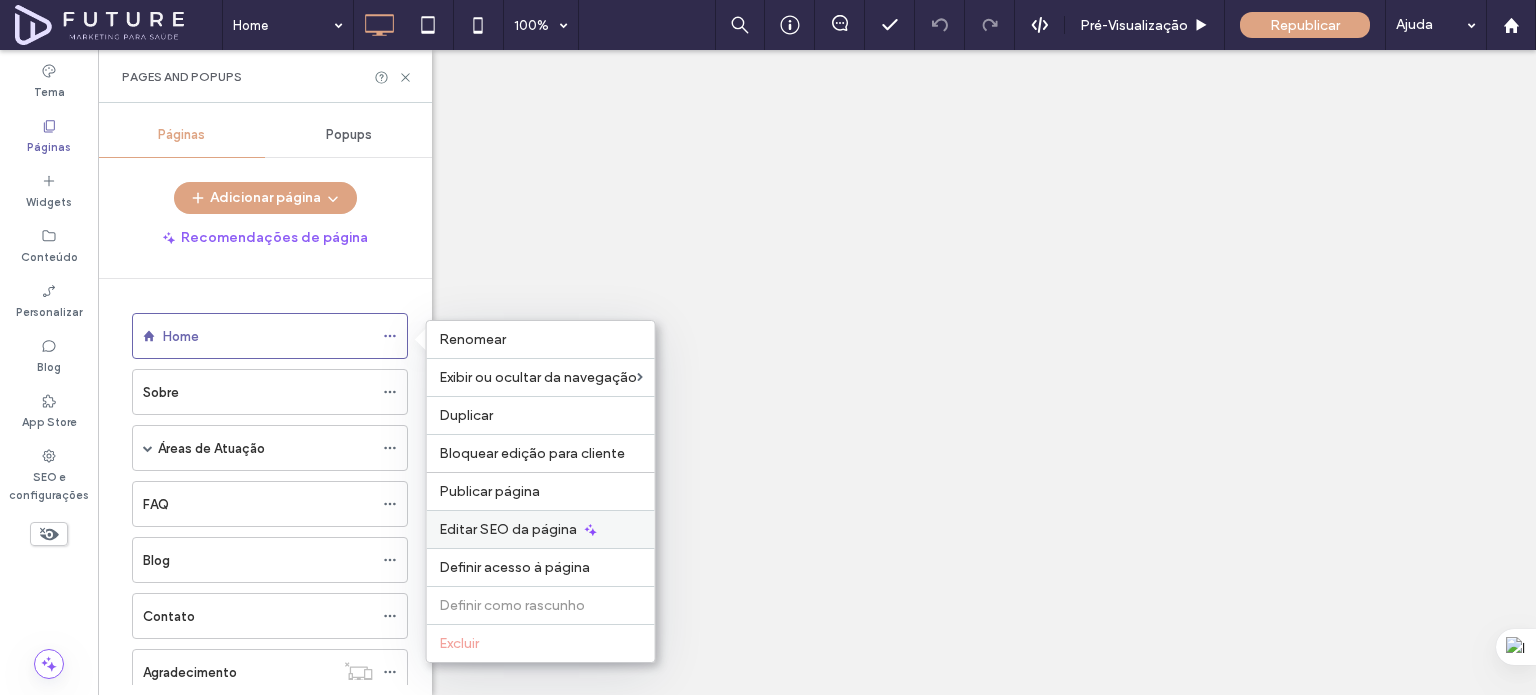 click on "Editar SEO da página" at bounding box center [508, 529] 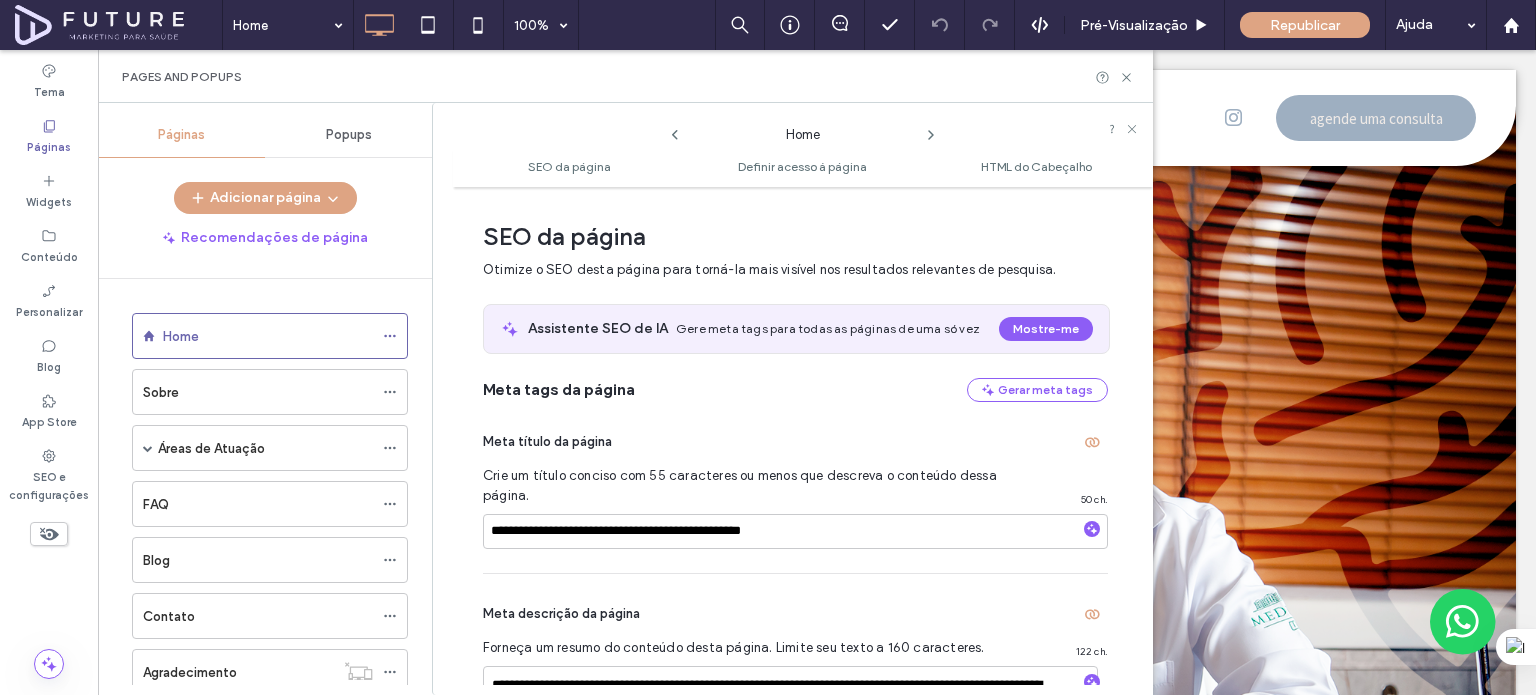 scroll, scrollTop: 0, scrollLeft: 0, axis: both 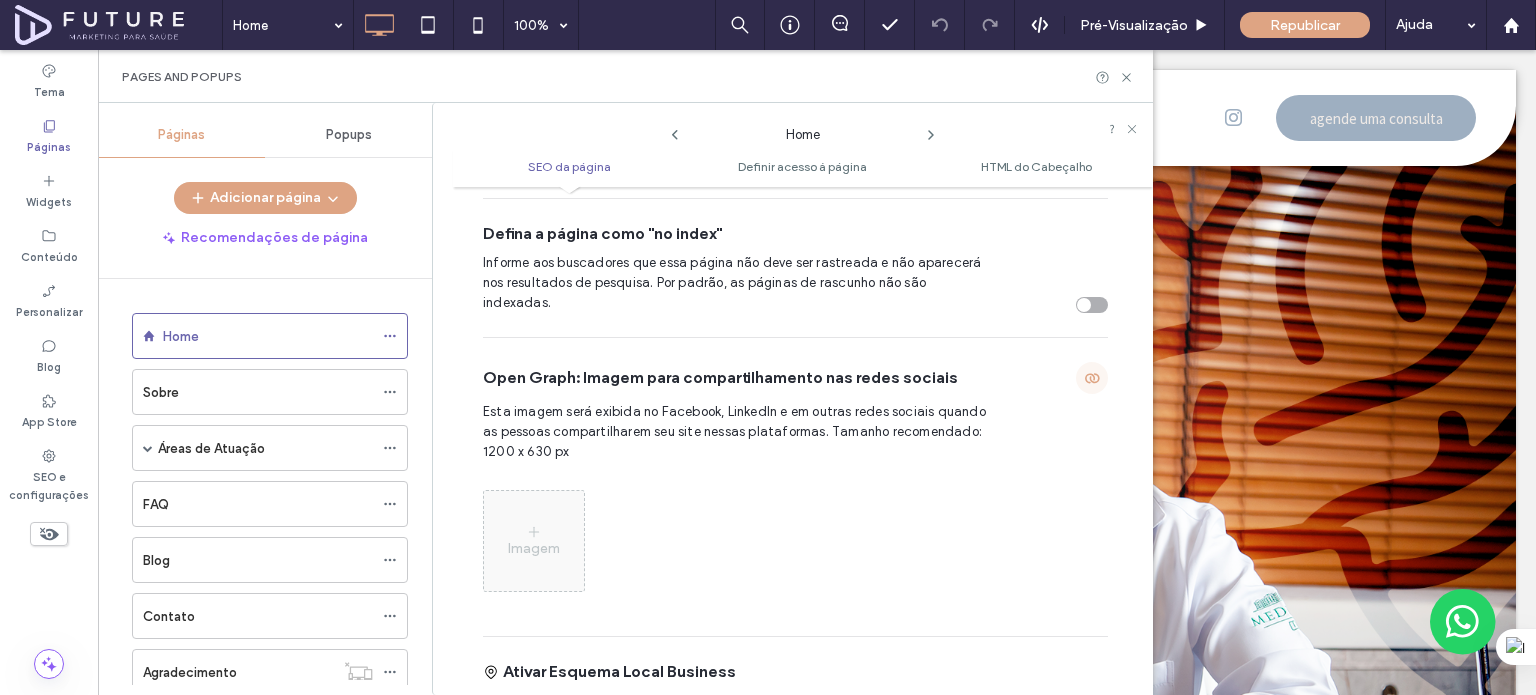 click 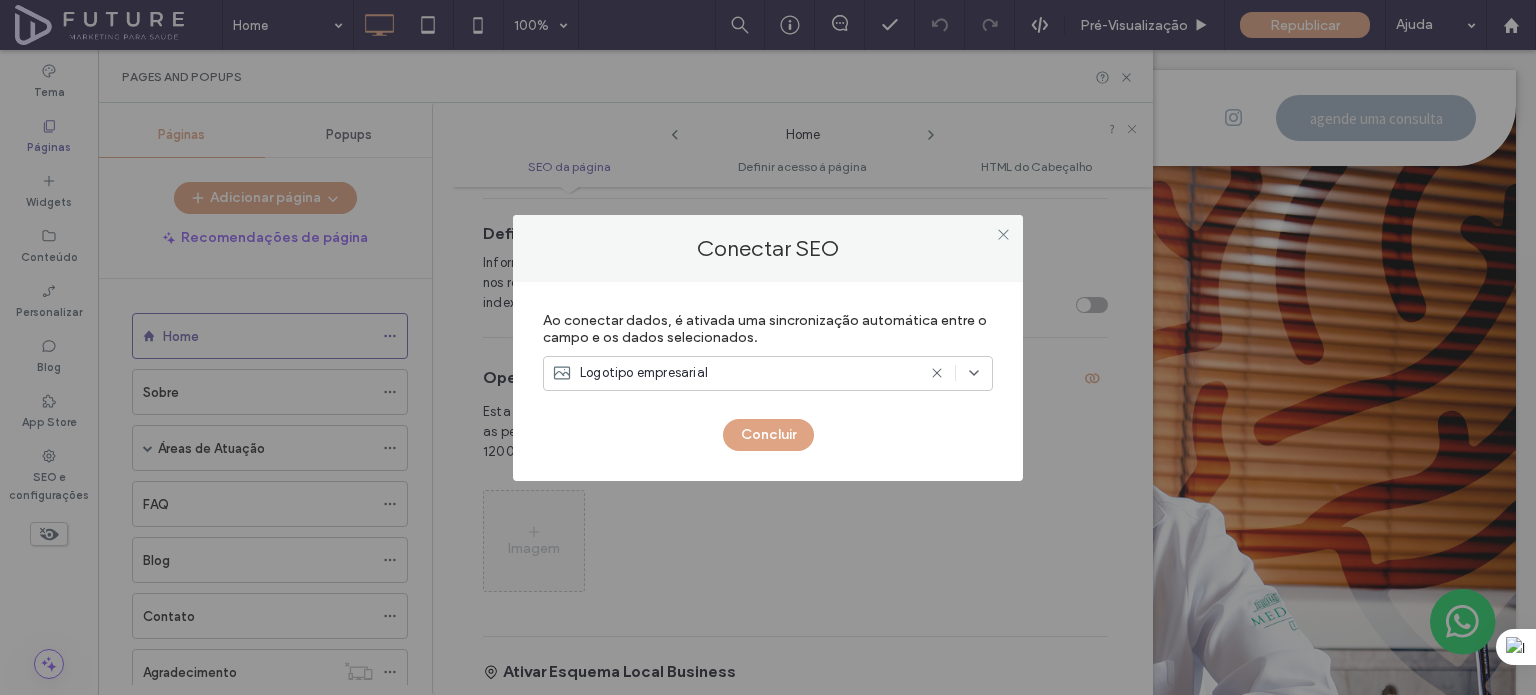 click 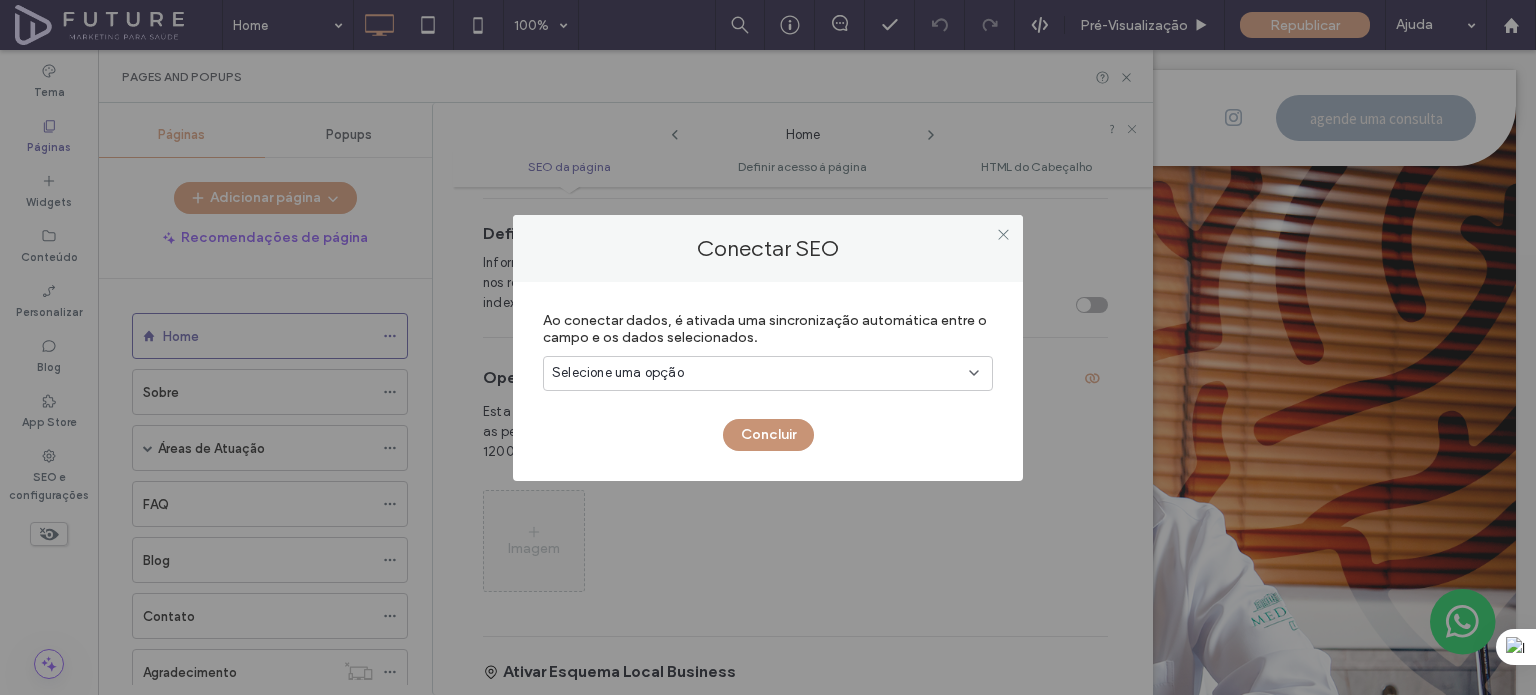 click on "Concluir" at bounding box center [768, 435] 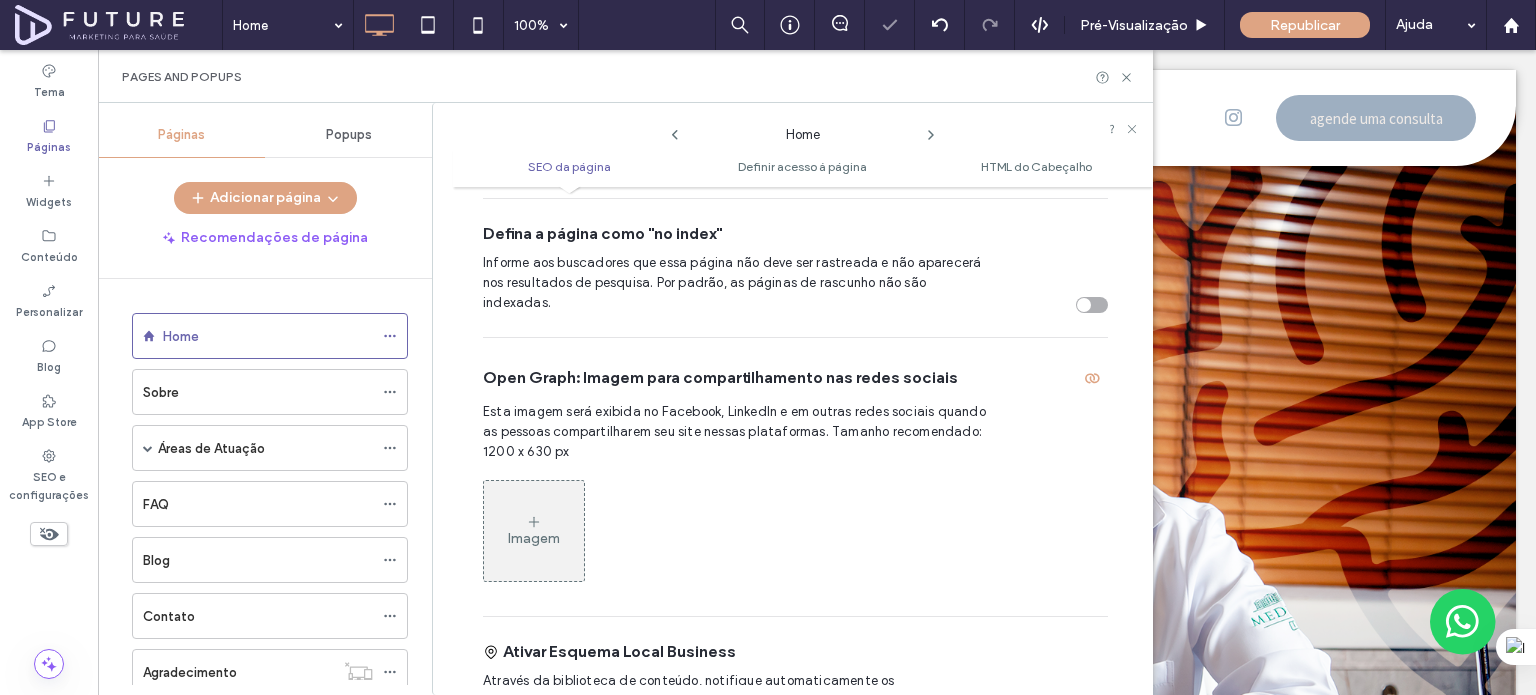 click on "Imagem" at bounding box center [534, 531] 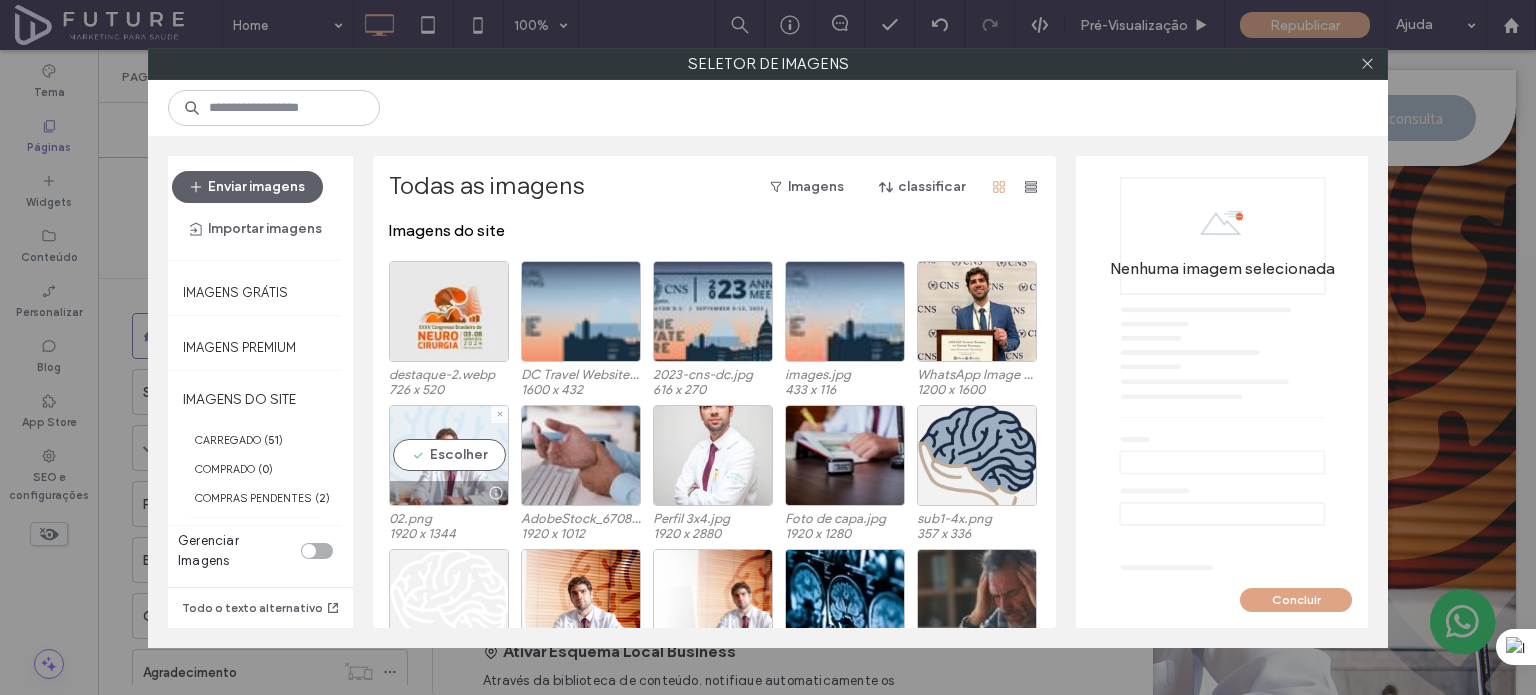 click on "Escolher" at bounding box center (449, 455) 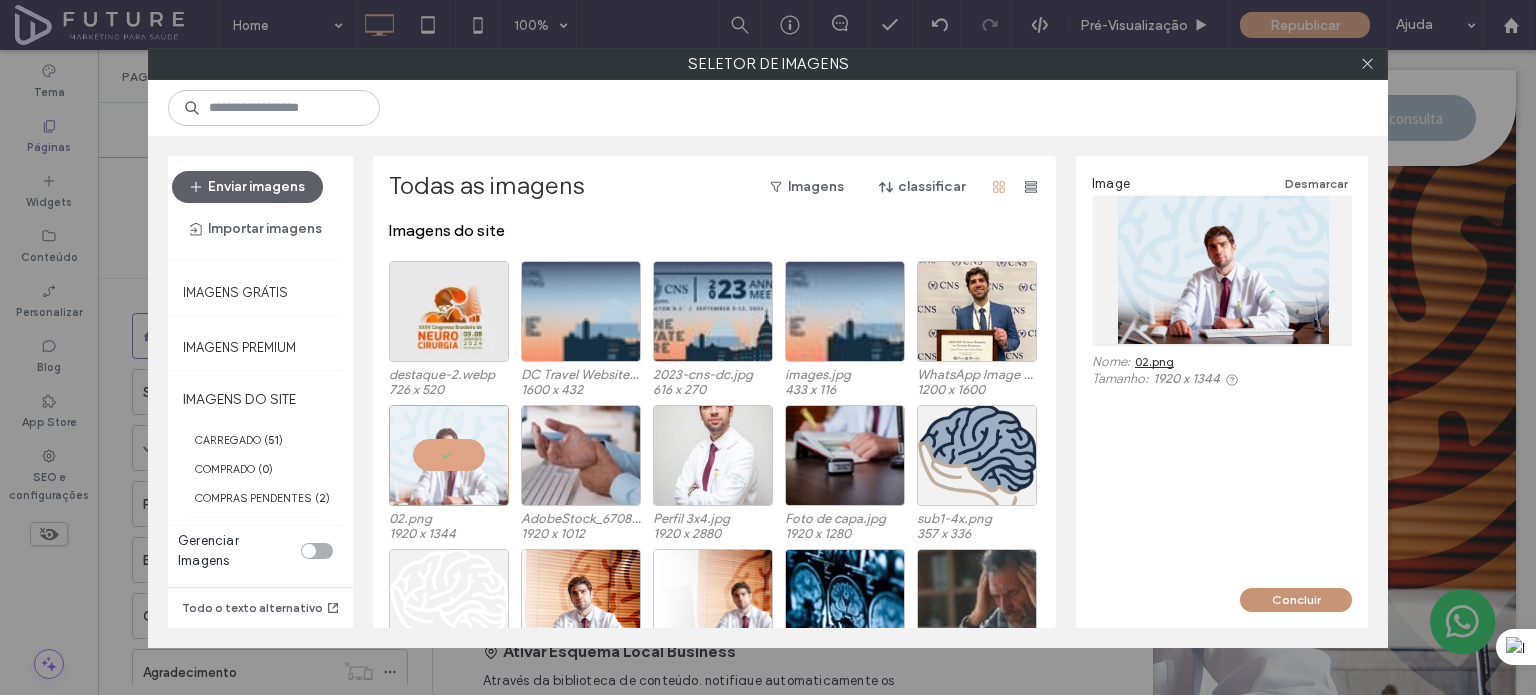 click on "Concluir" at bounding box center [1296, 600] 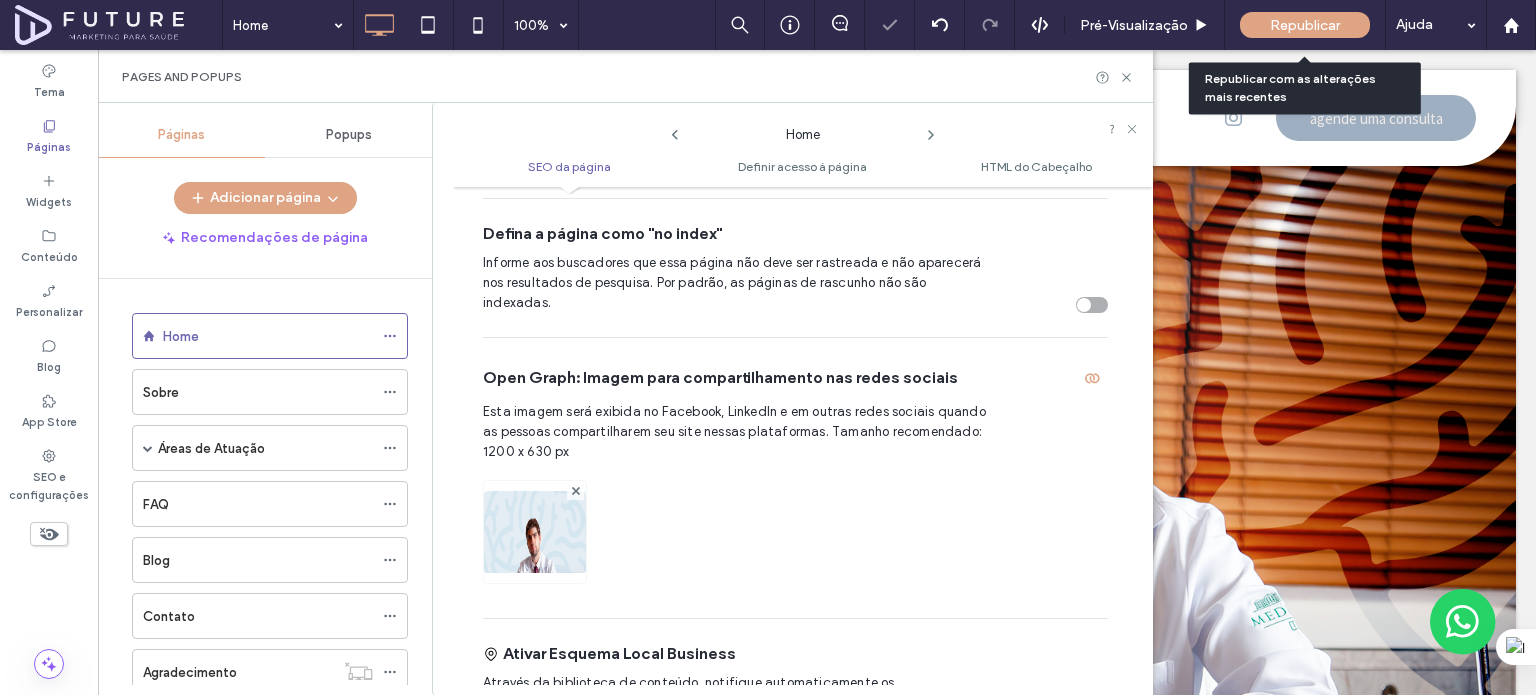 click on "Republicar" at bounding box center [1305, 25] 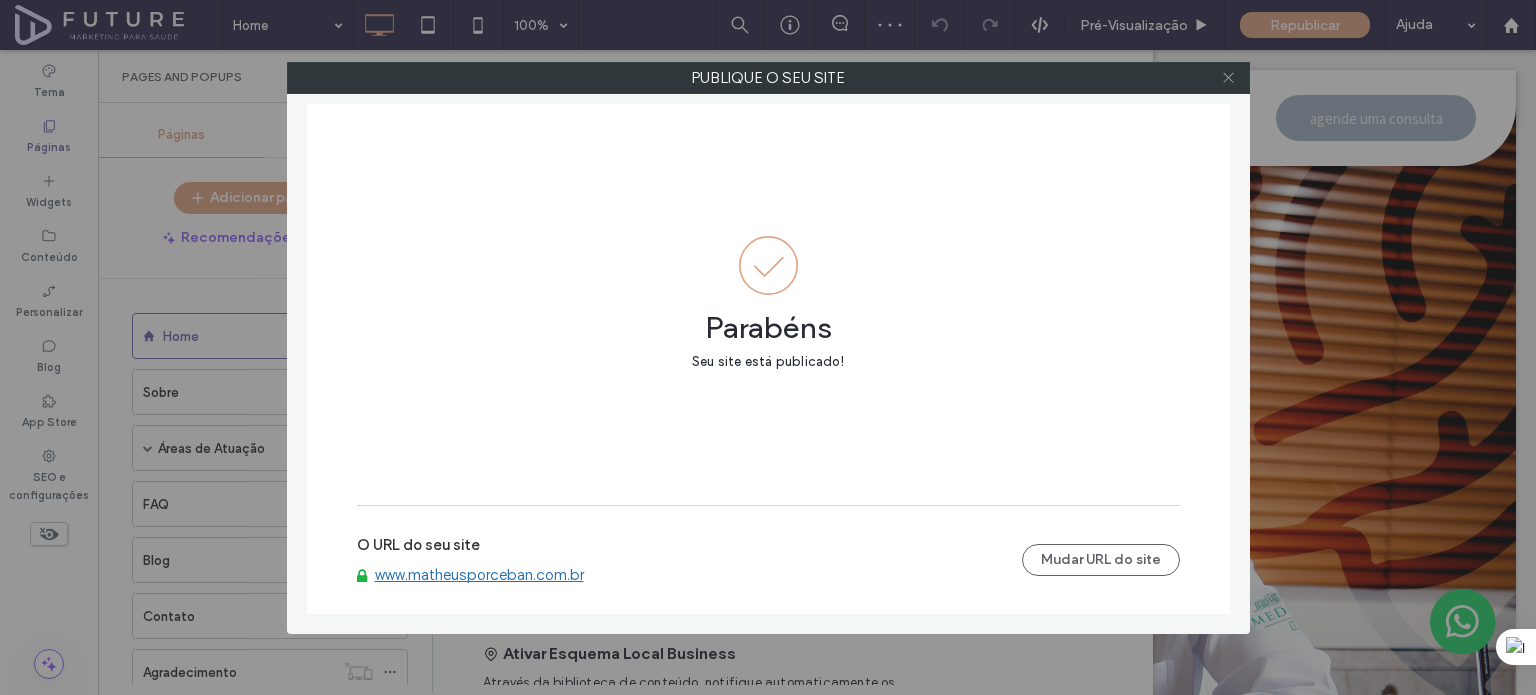 click 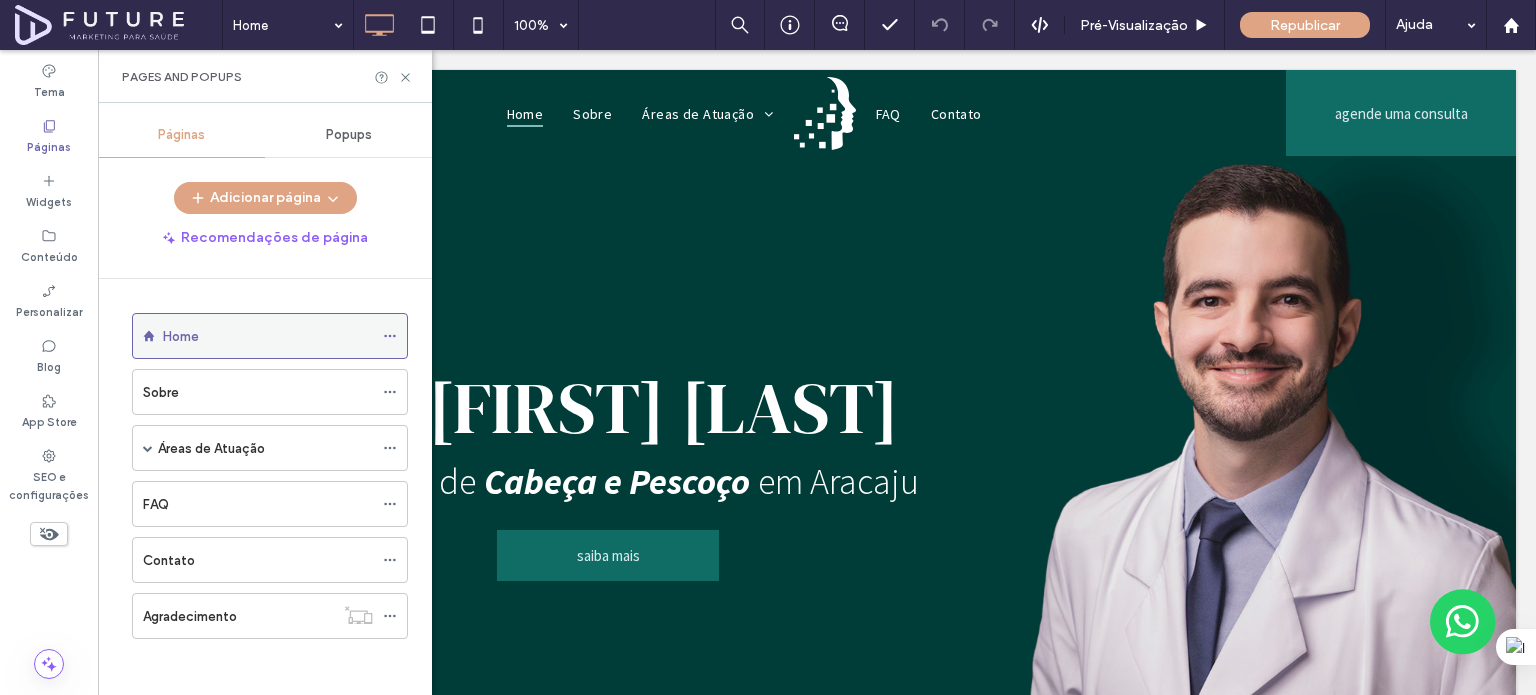 scroll, scrollTop: 0, scrollLeft: 0, axis: both 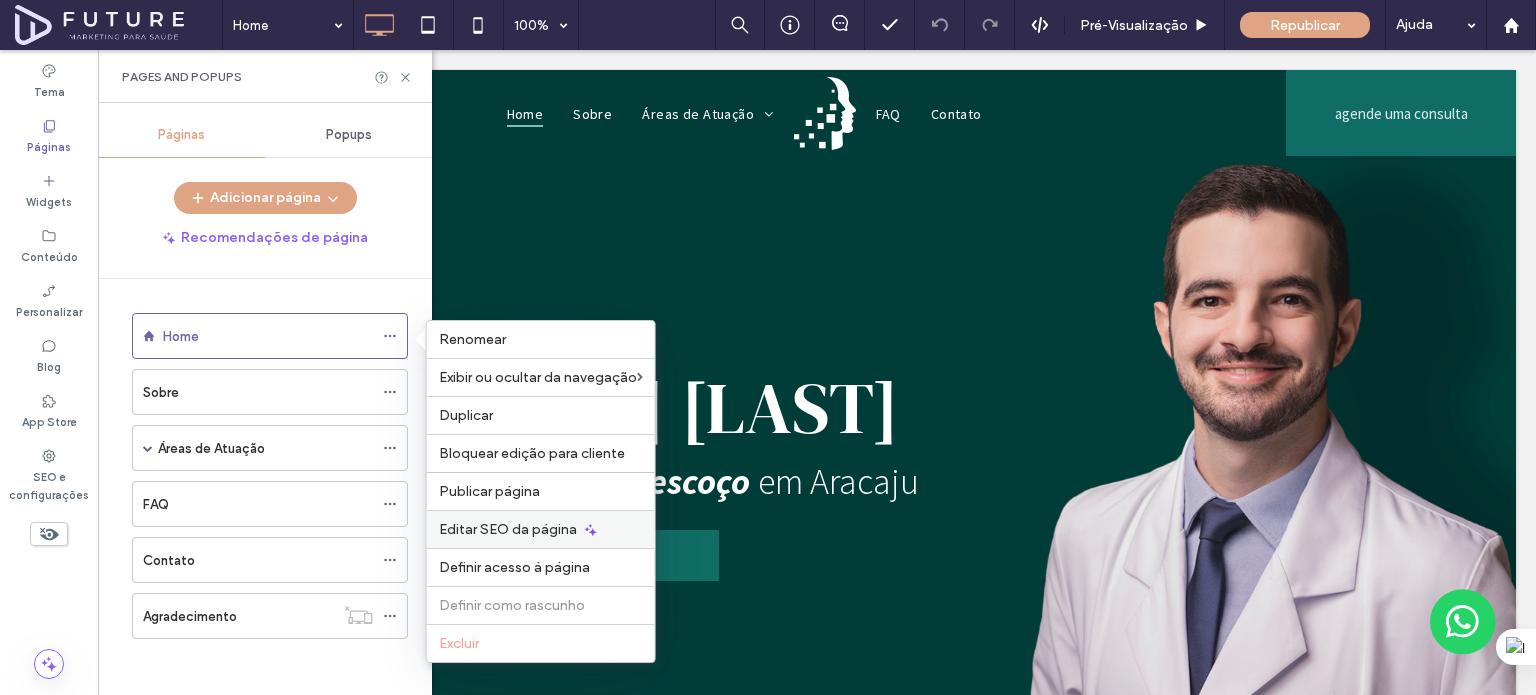 click on "Editar SEO da página" at bounding box center (508, 529) 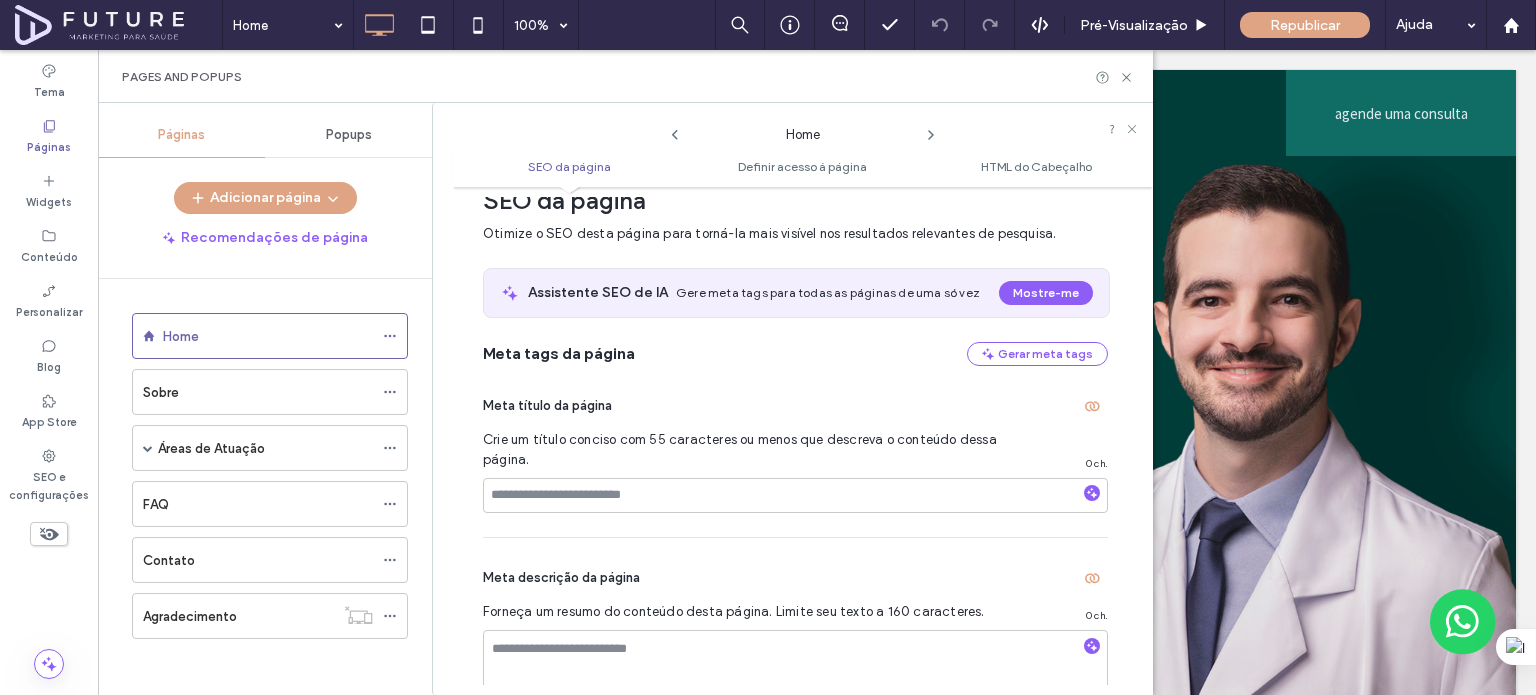 scroll, scrollTop: 110, scrollLeft: 0, axis: vertical 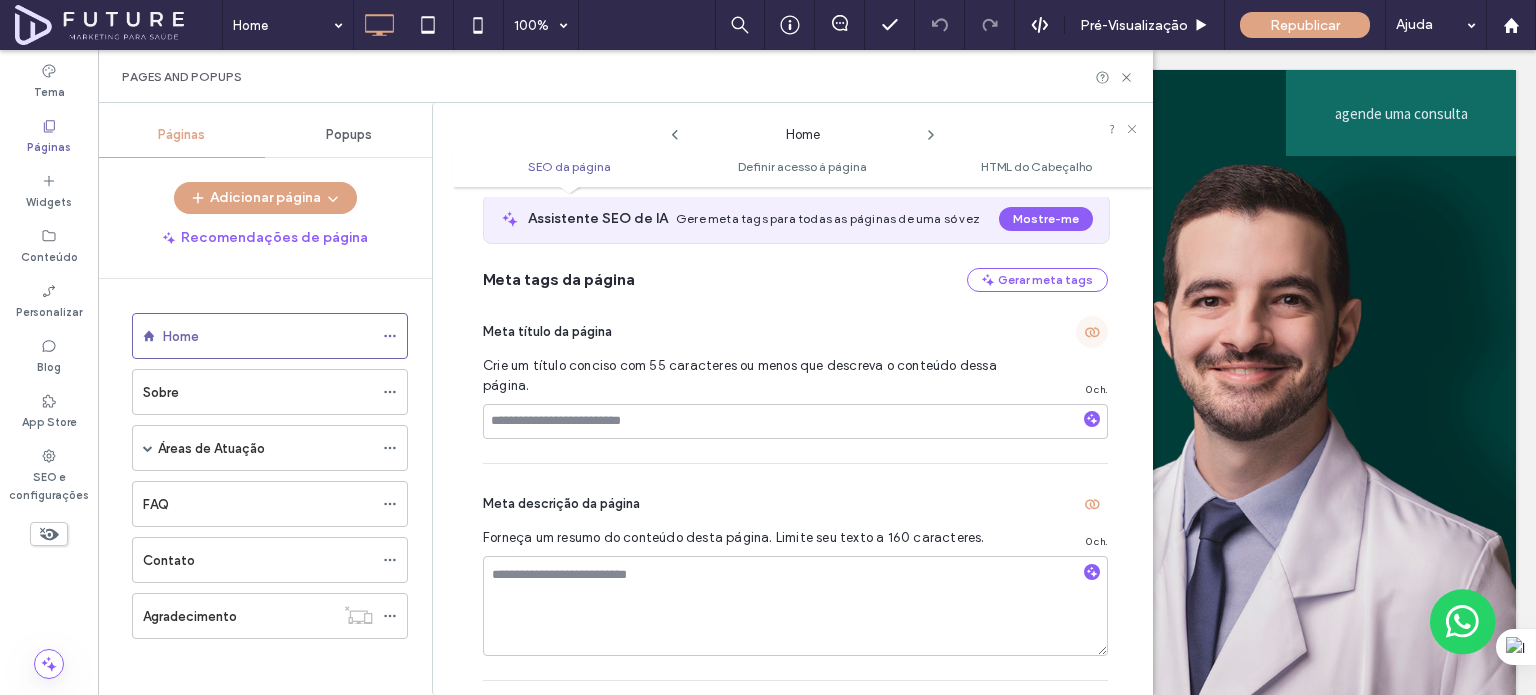 click 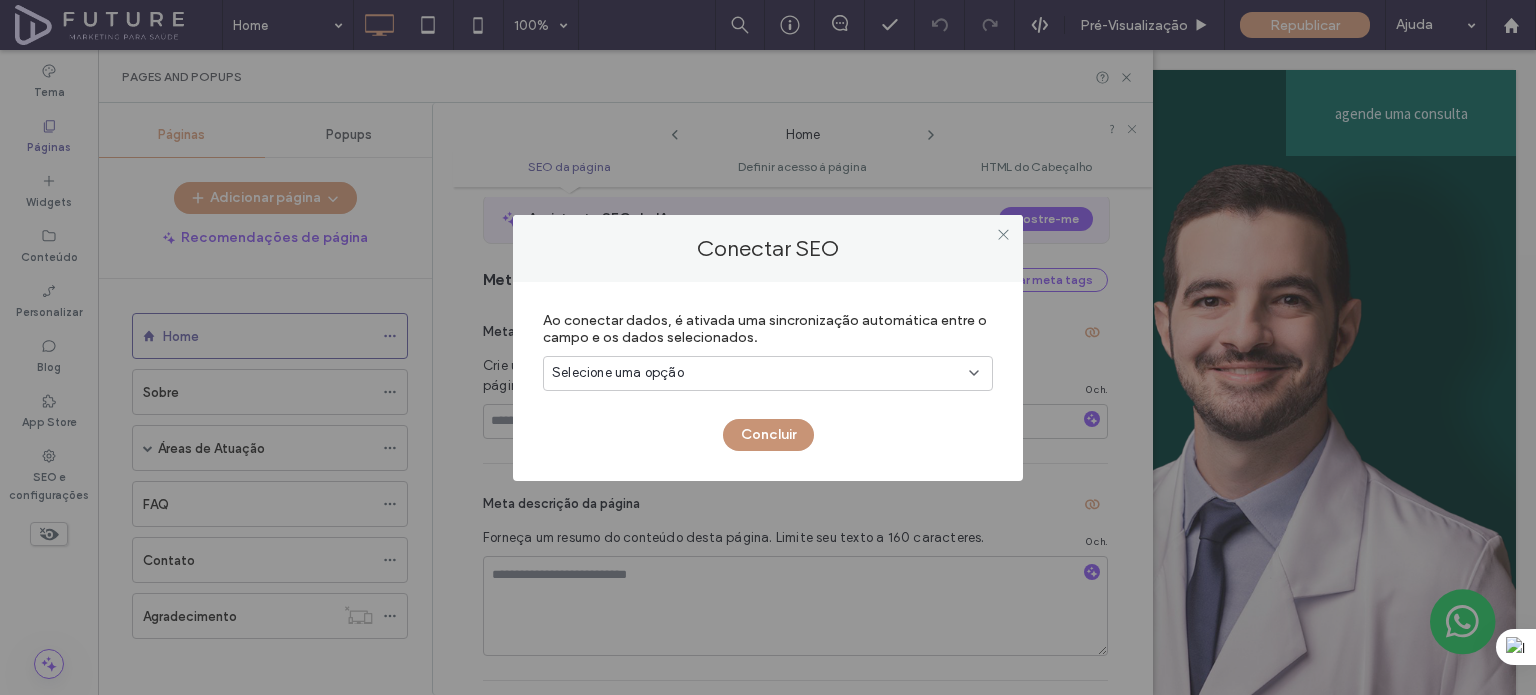 click on "Concluir" at bounding box center [768, 435] 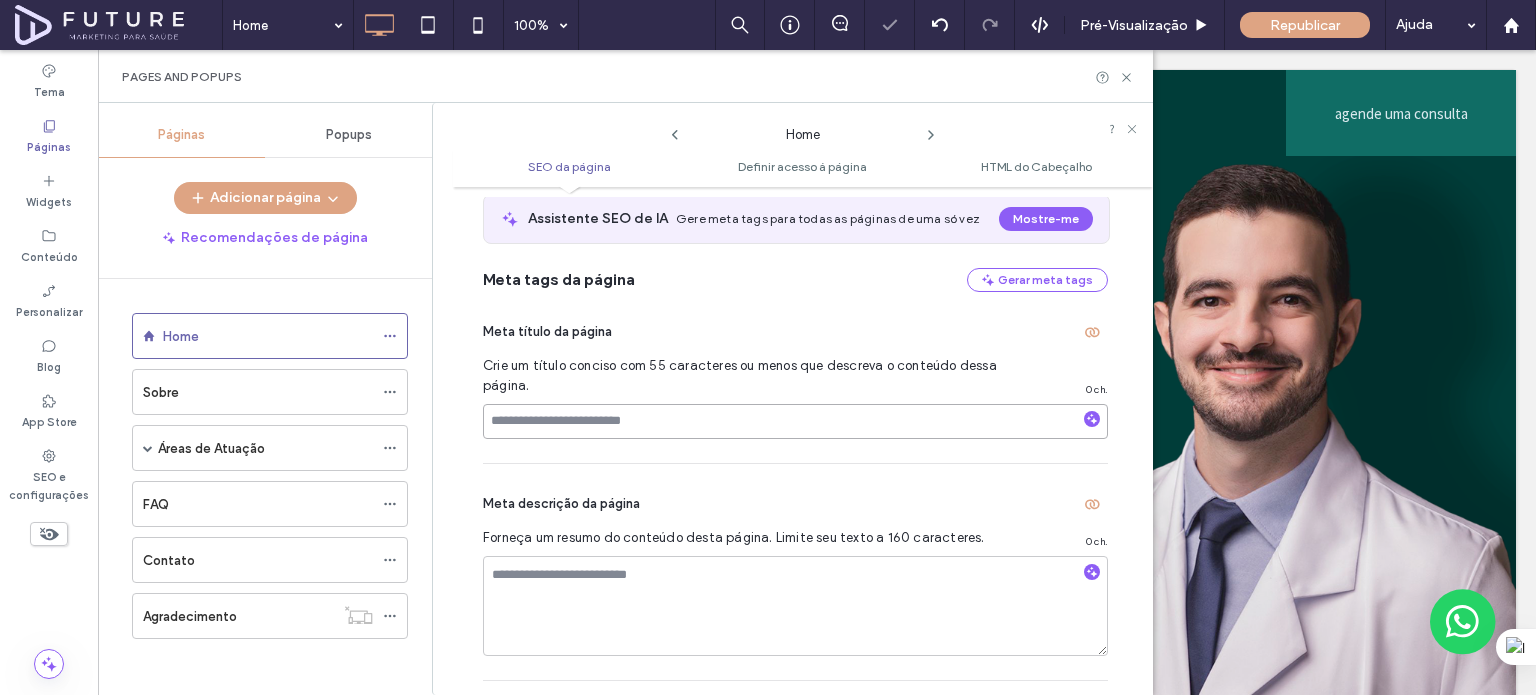 click at bounding box center [795, 421] 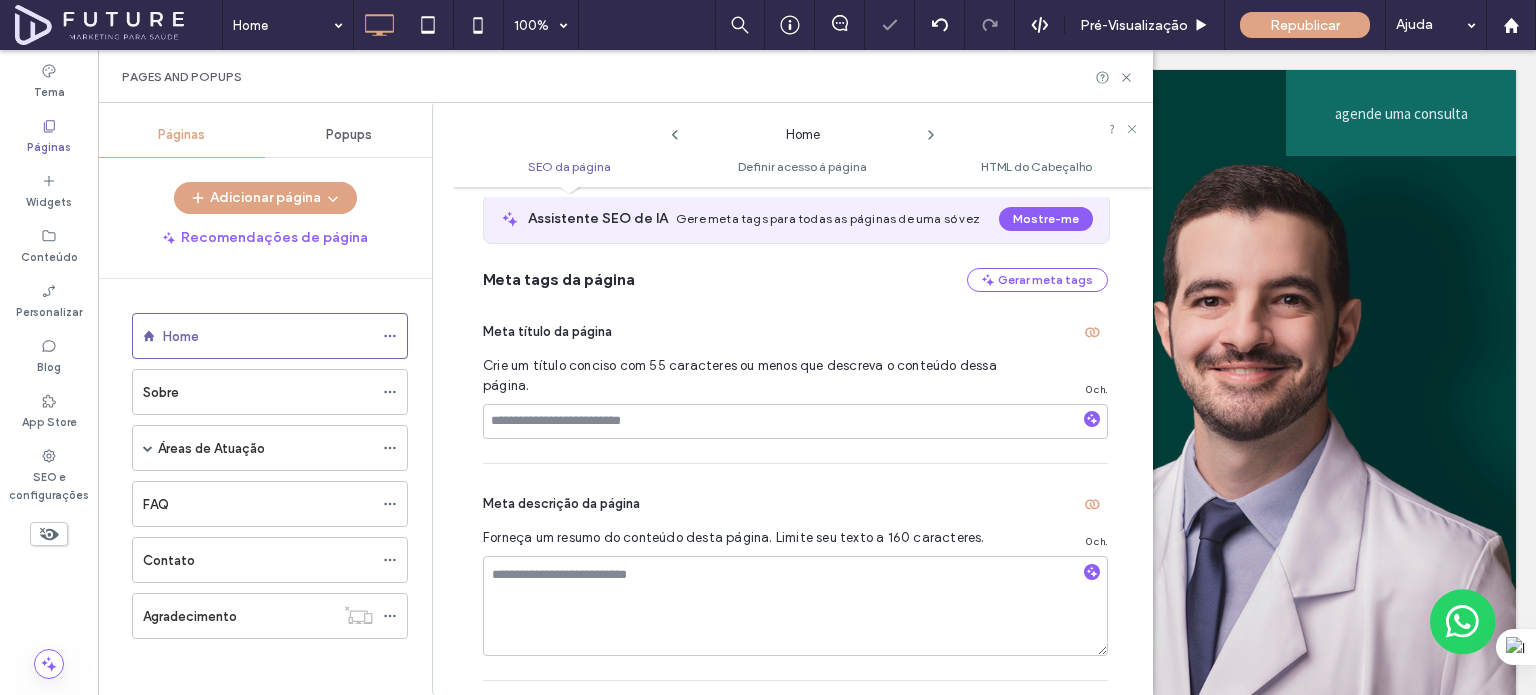 click on "Crie um título conciso com 55 caracteres ou menos que descreva o conteúdo dessa página." at bounding box center [740, 376] 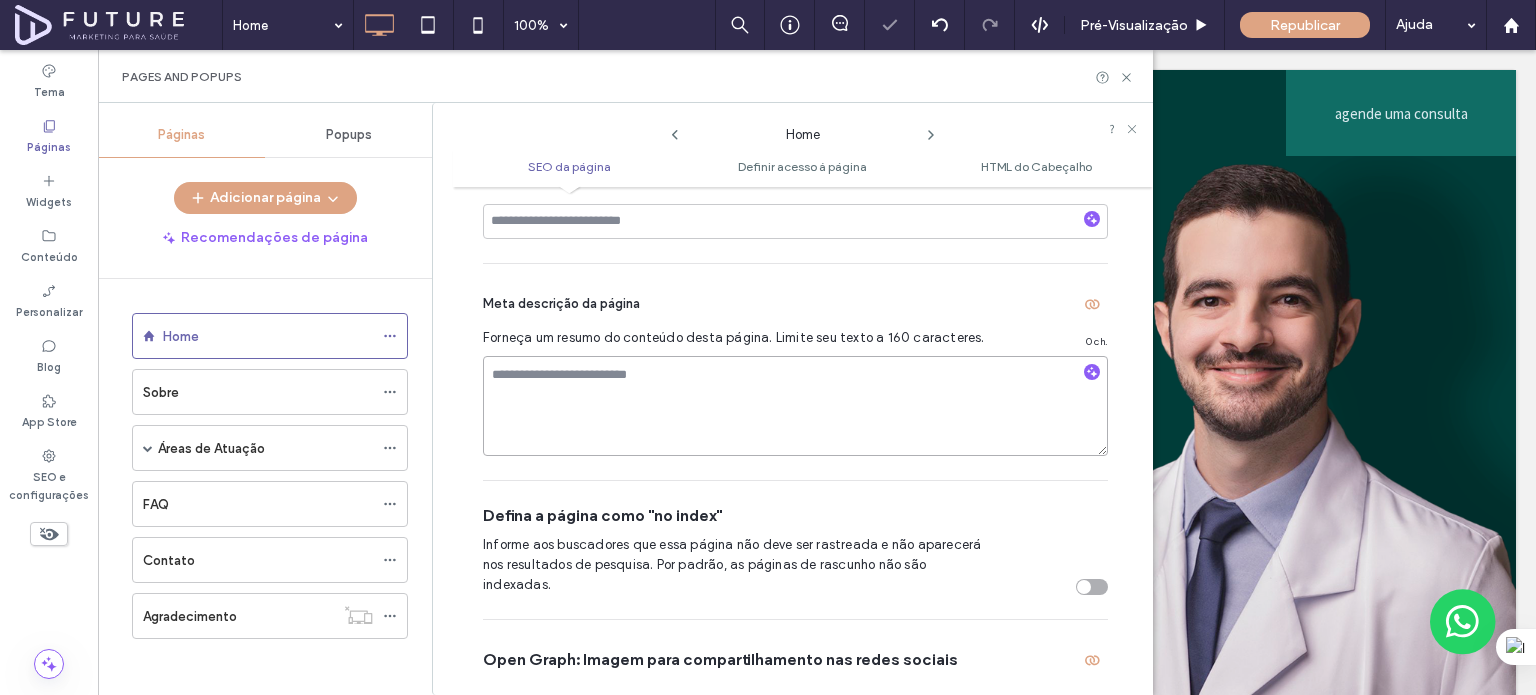 click at bounding box center (795, 406) 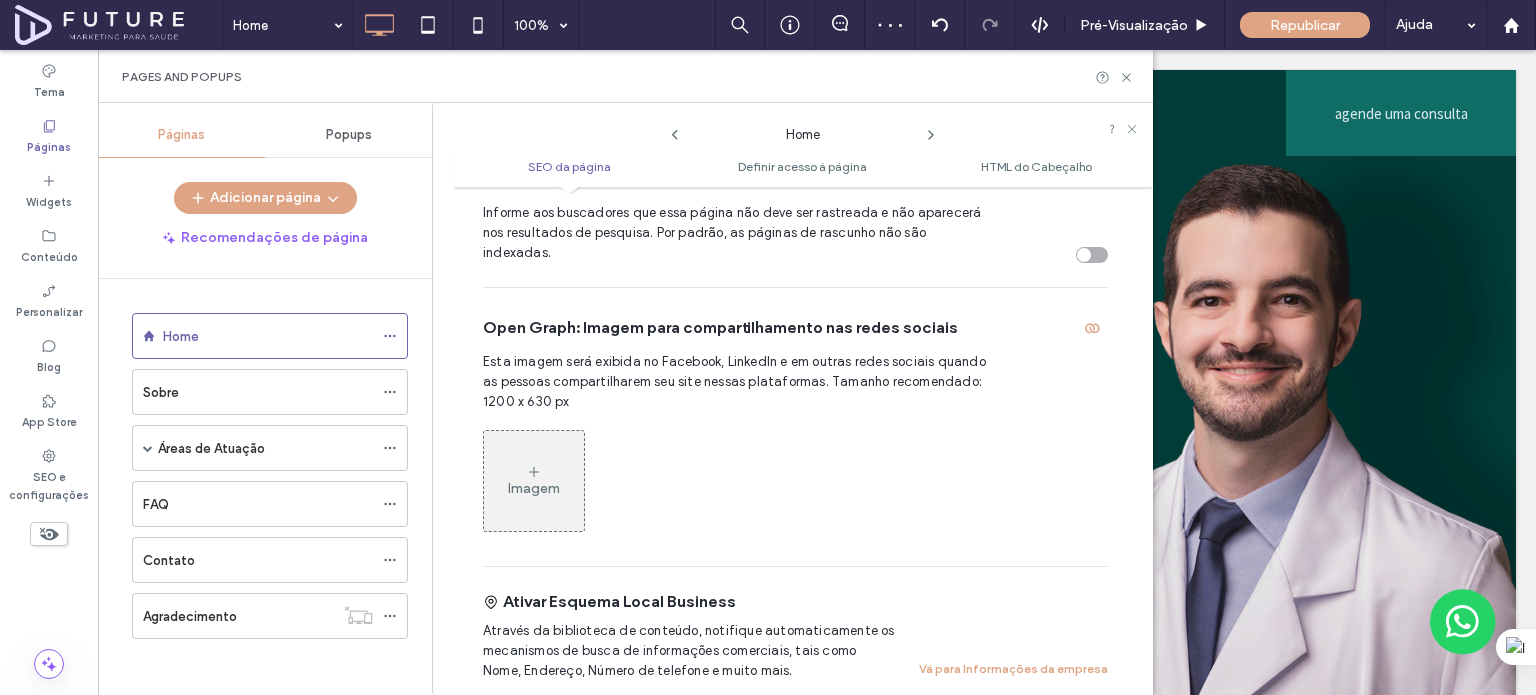 scroll, scrollTop: 610, scrollLeft: 0, axis: vertical 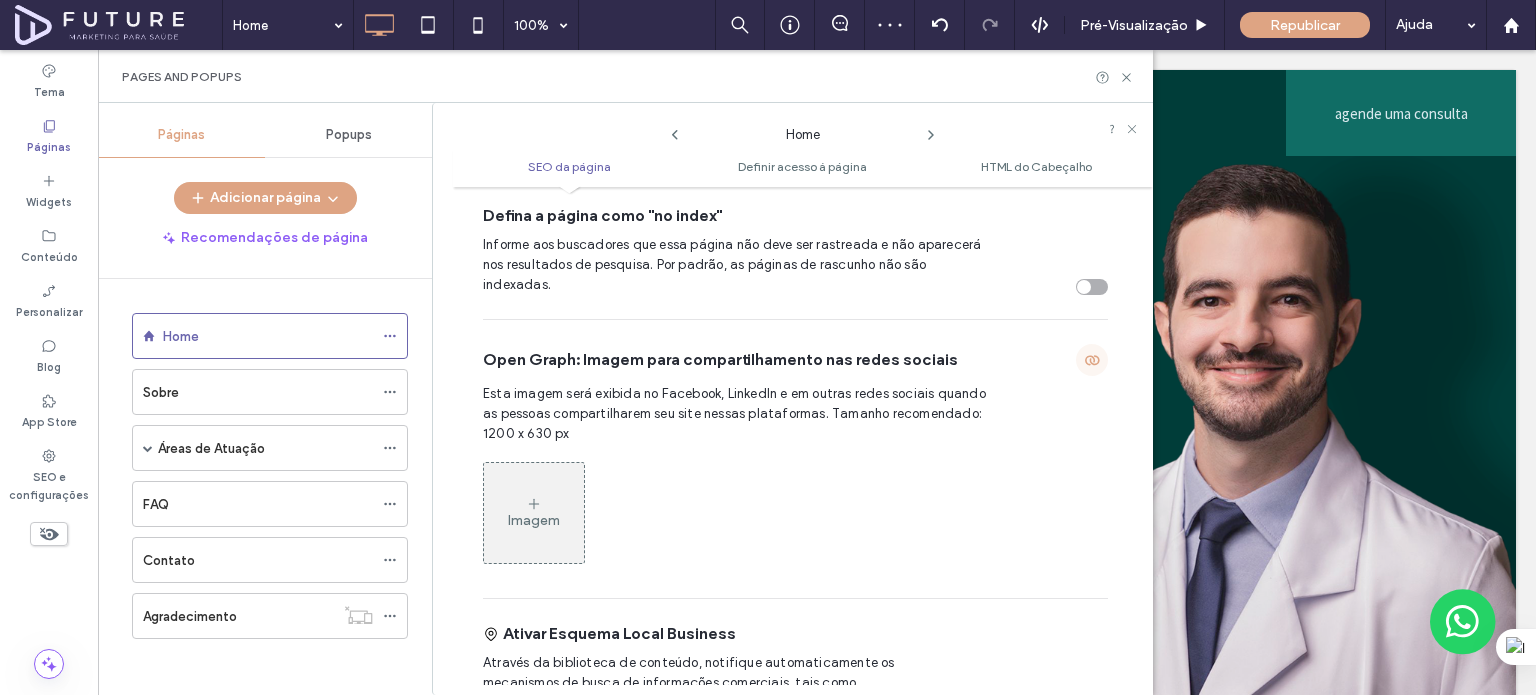click 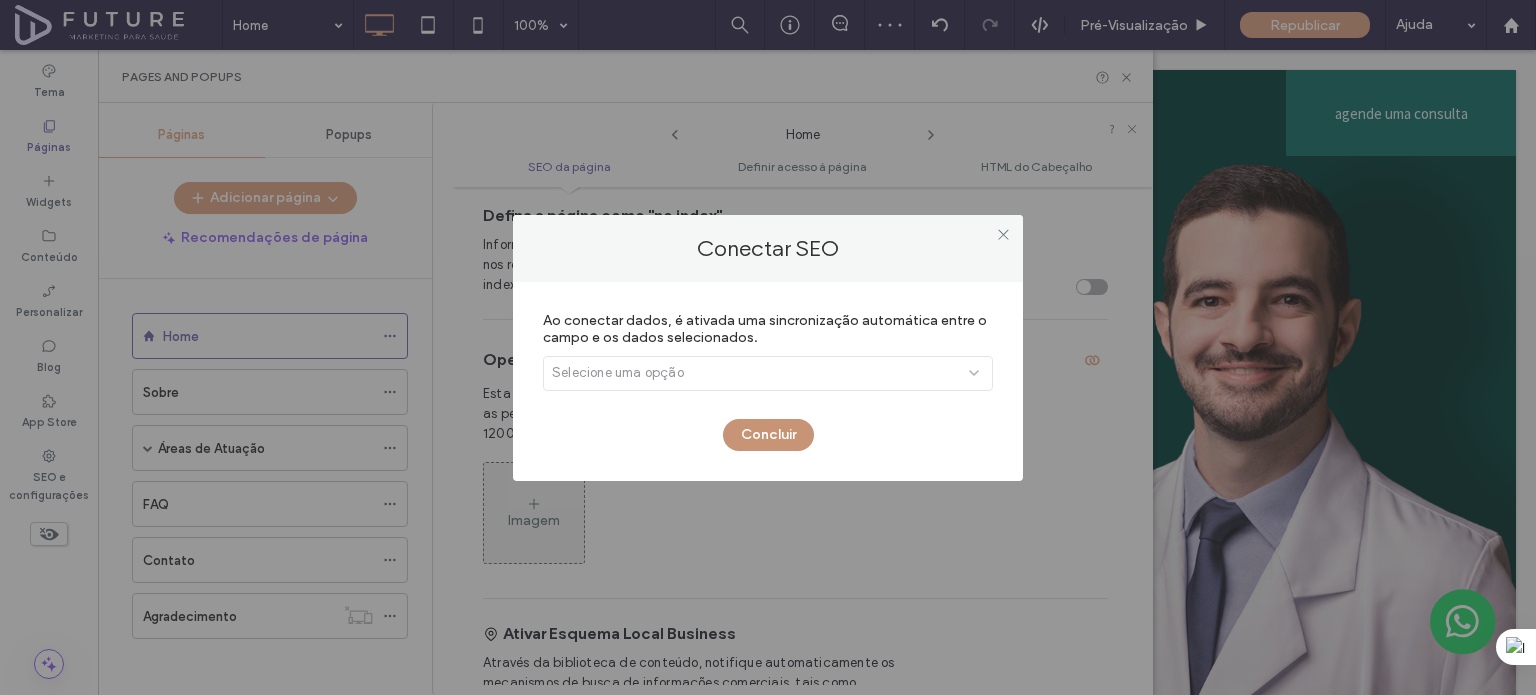 click on "Concluir" at bounding box center (768, 435) 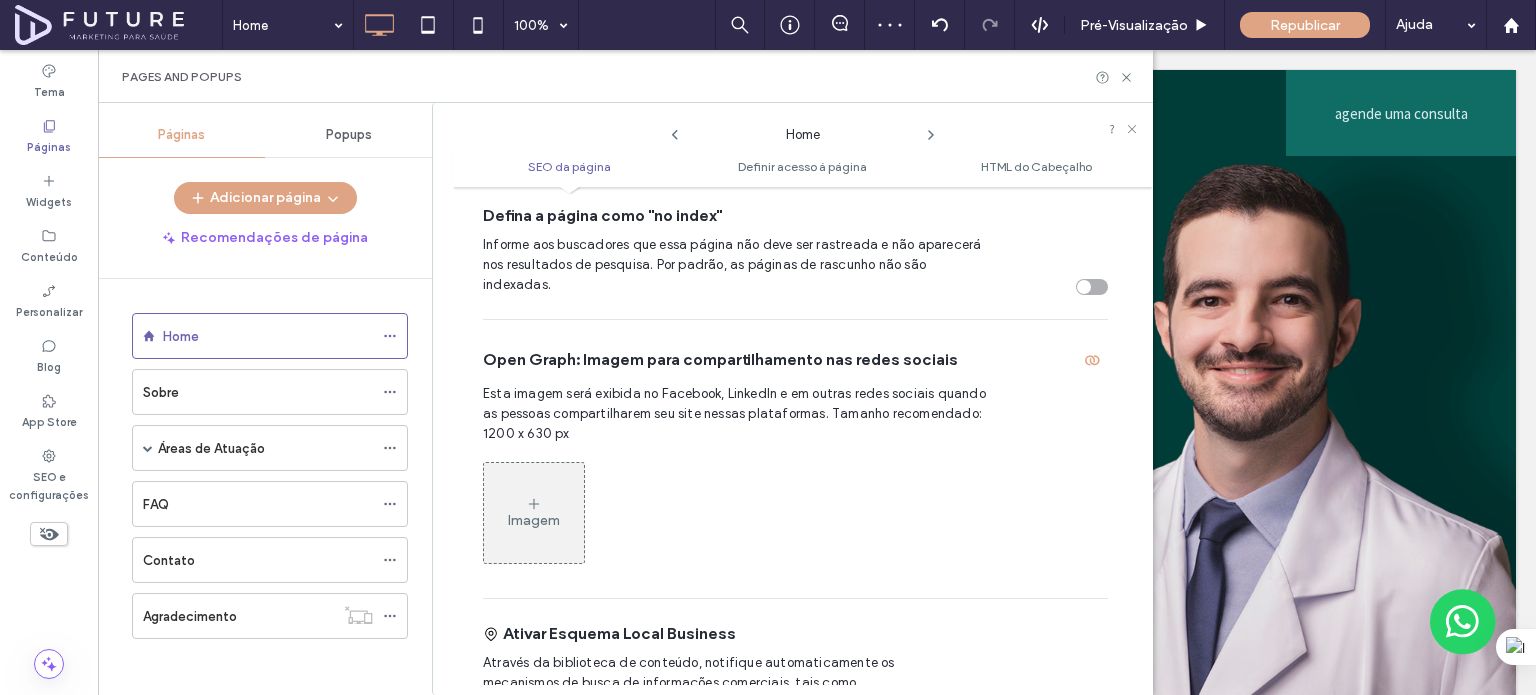 click on "Imagem" at bounding box center (534, 513) 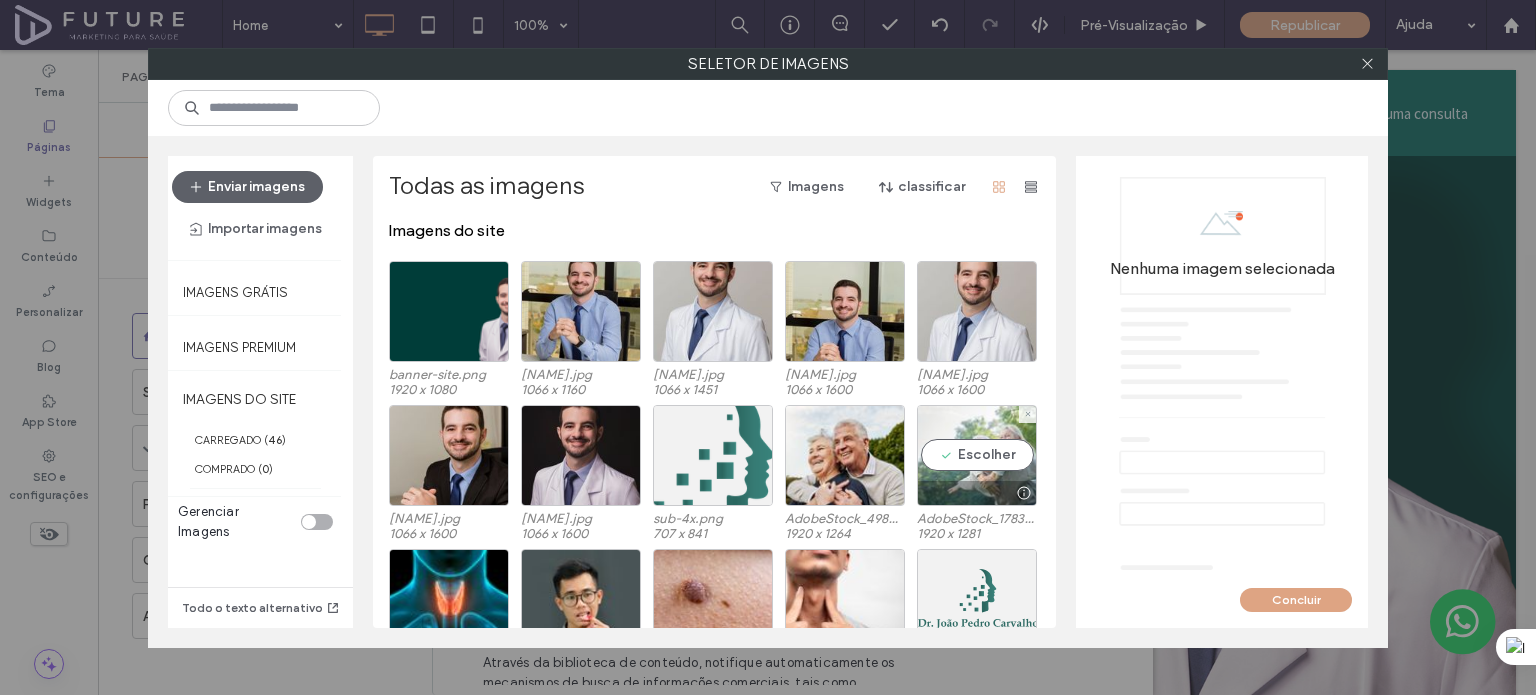 click on "Escolher" at bounding box center [977, 455] 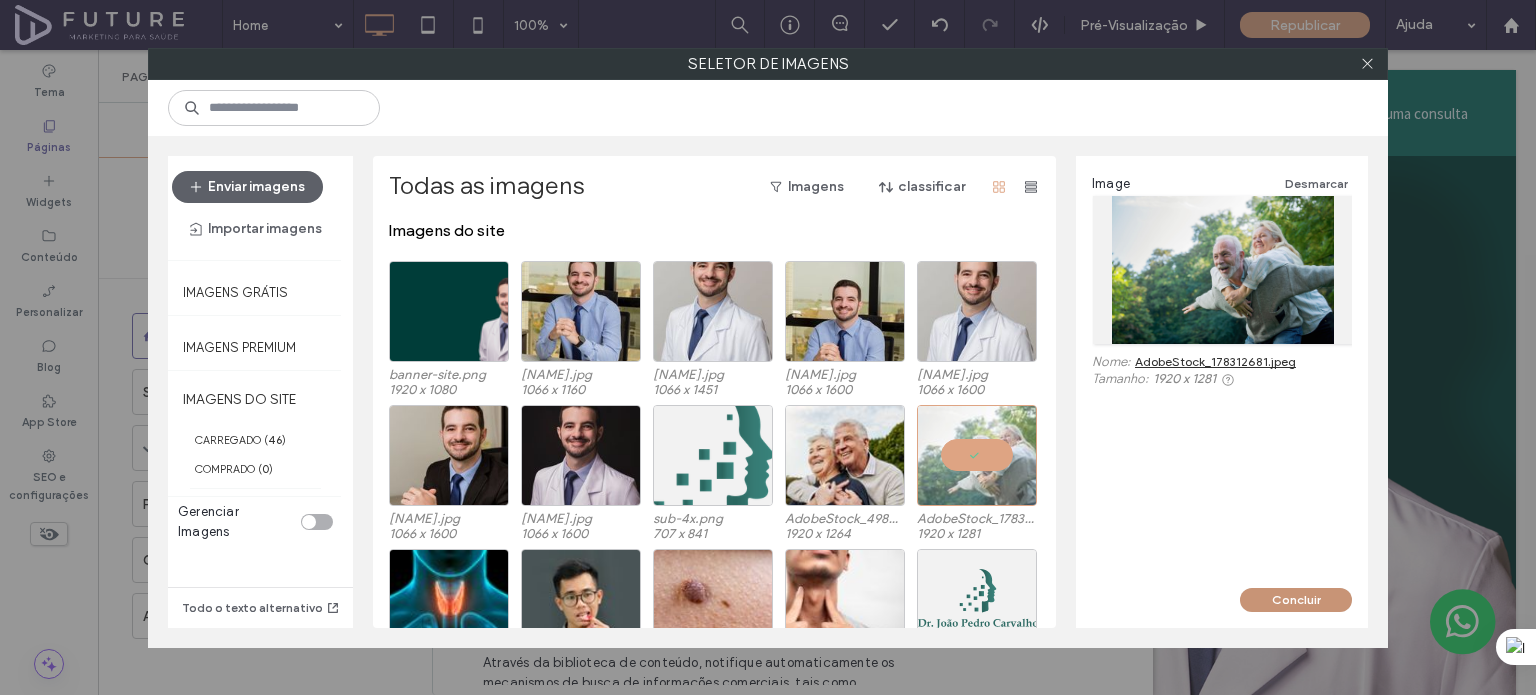 click on "Concluir" at bounding box center [1296, 600] 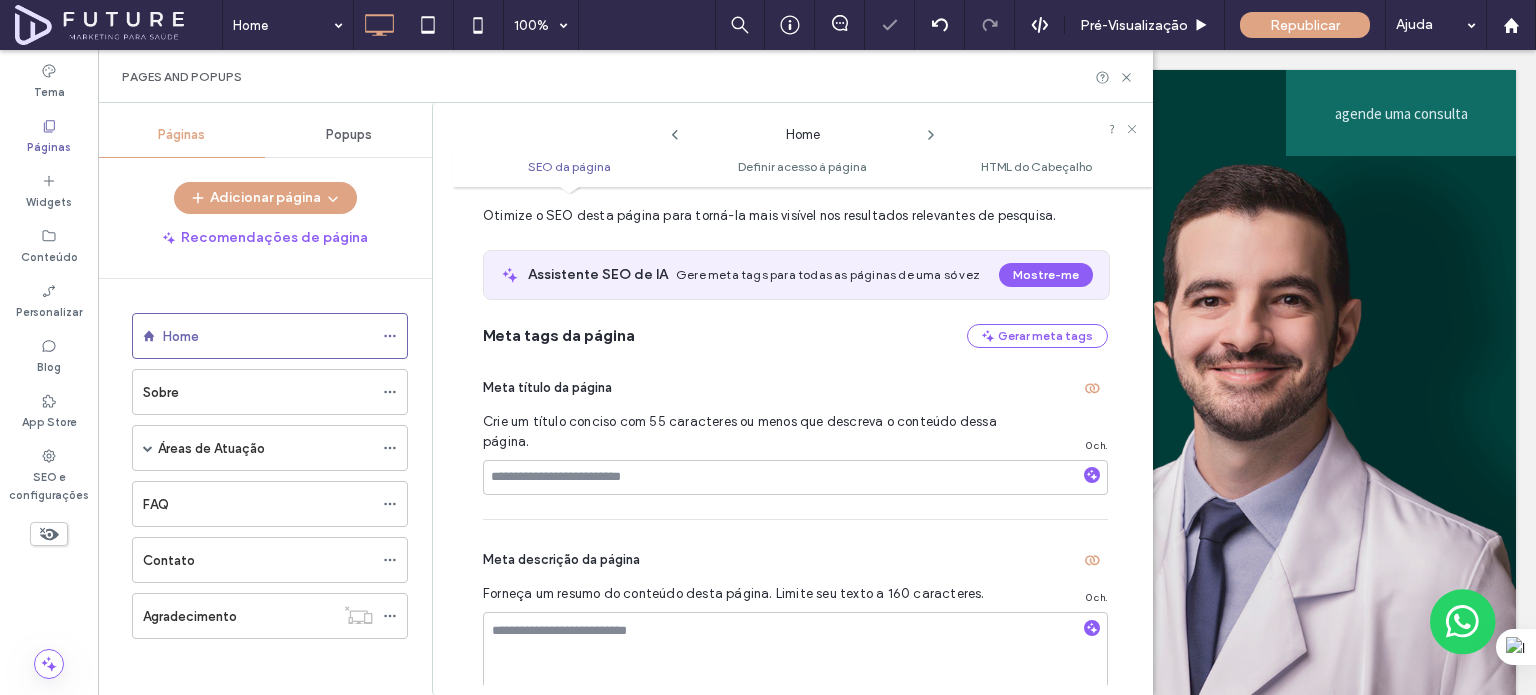 scroll, scrollTop: 0, scrollLeft: 0, axis: both 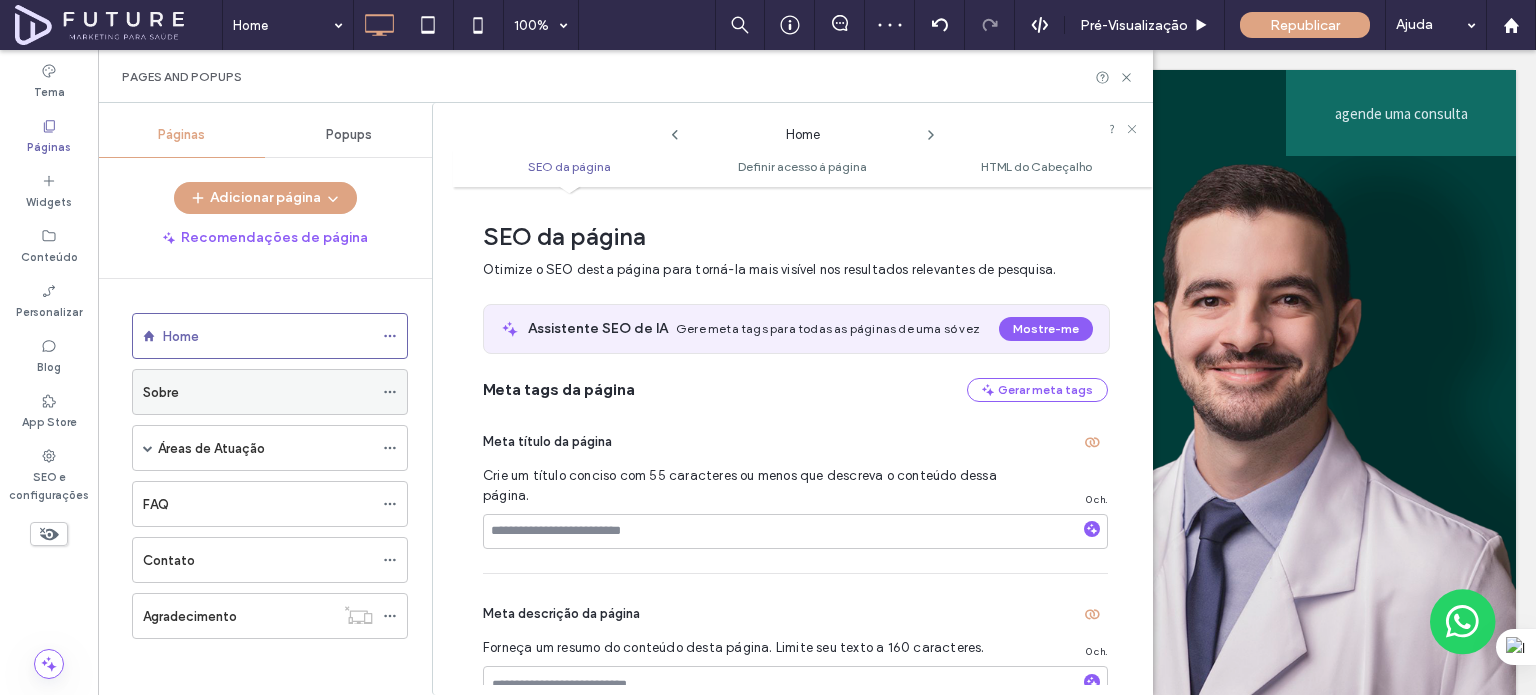 click 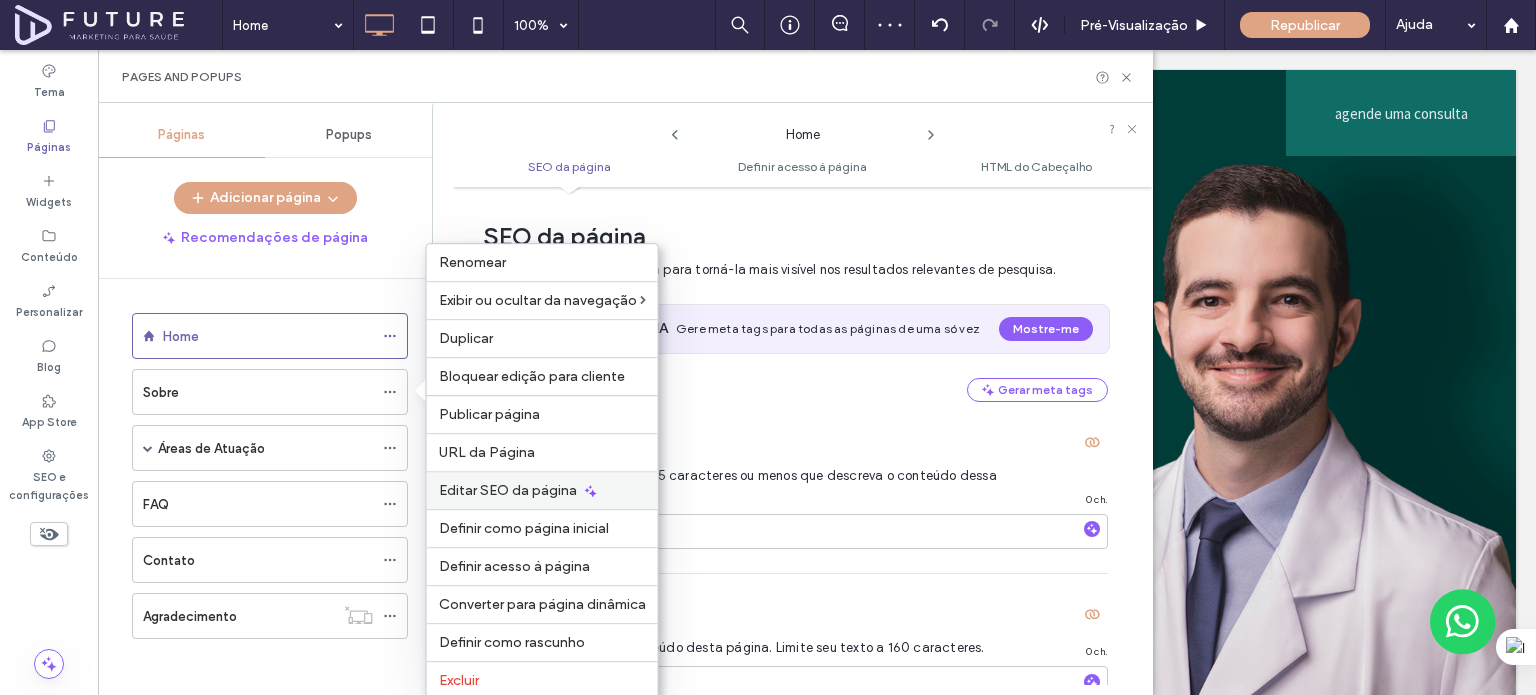 click on "Editar SEO da página" at bounding box center [508, 490] 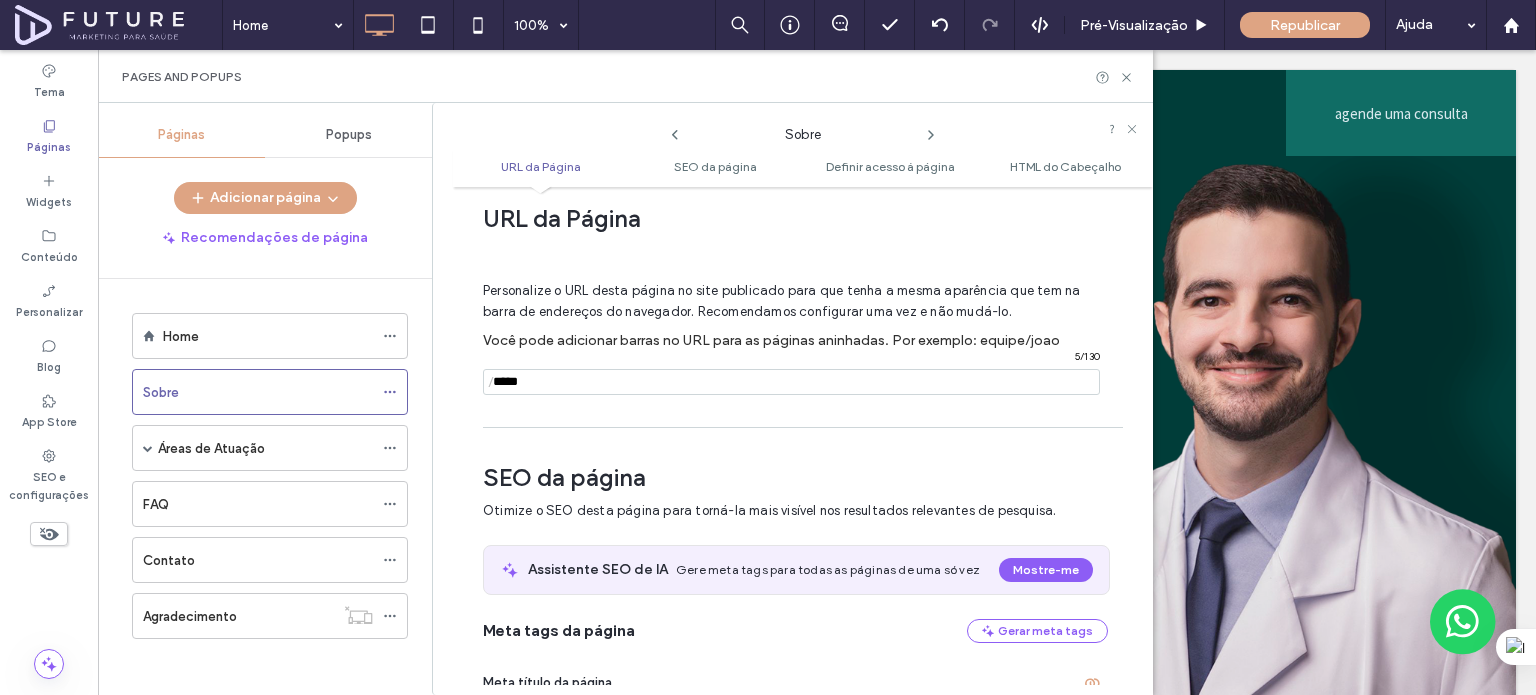 scroll, scrollTop: 0, scrollLeft: 0, axis: both 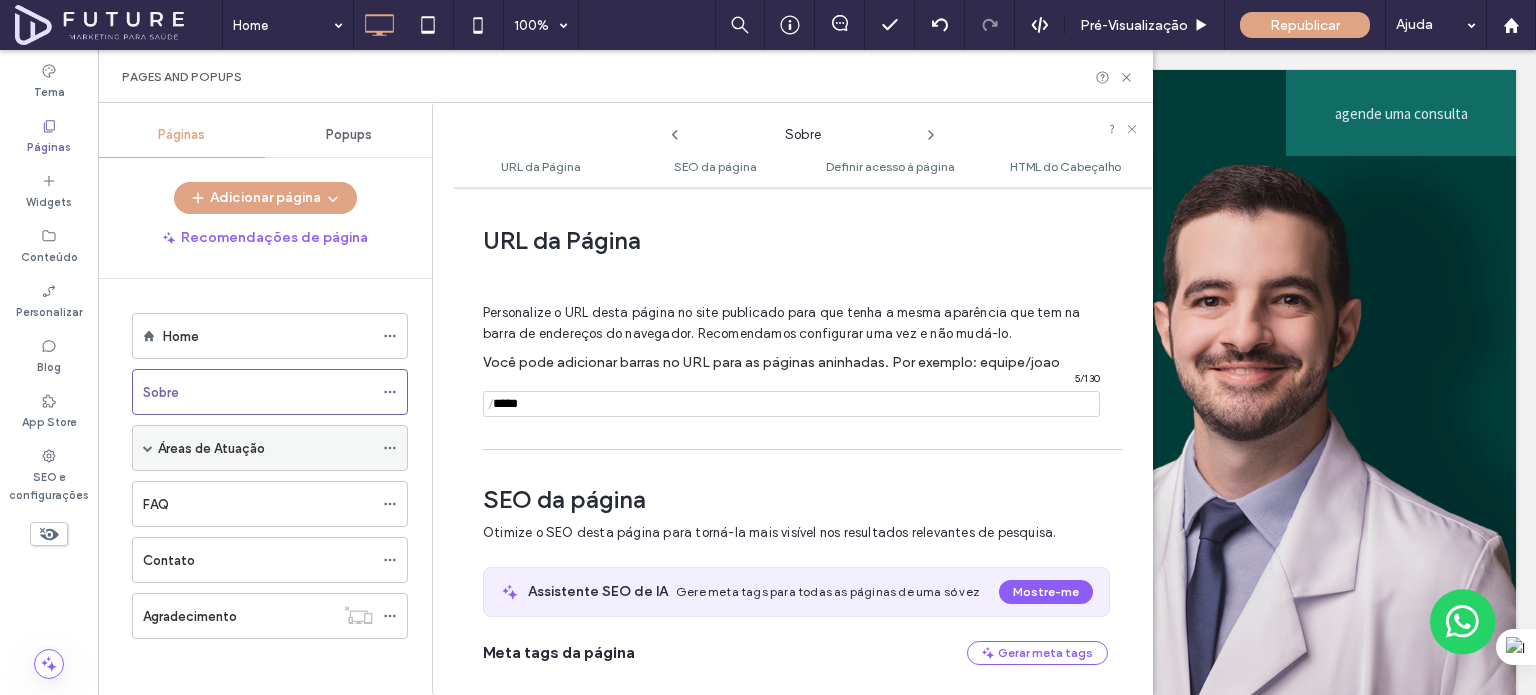 click at bounding box center [148, 448] 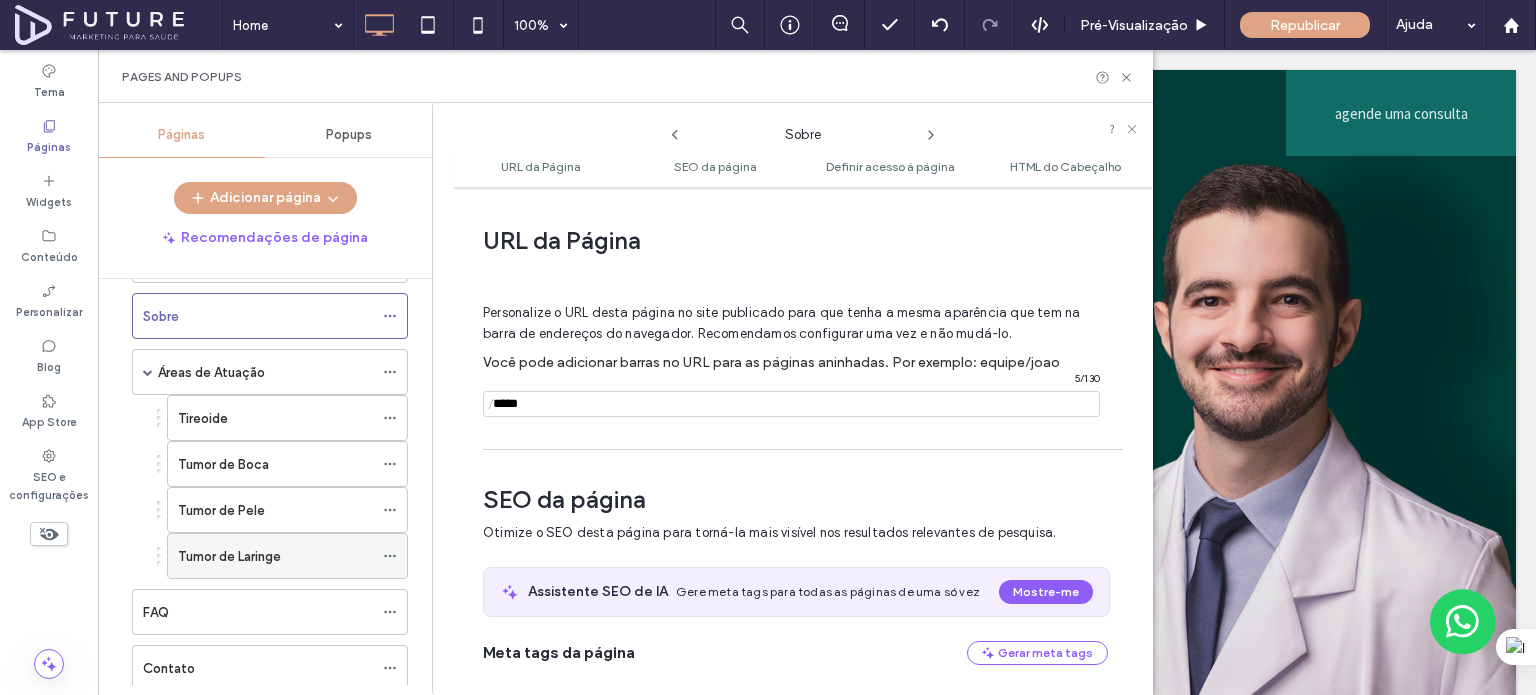 scroll, scrollTop: 0, scrollLeft: 0, axis: both 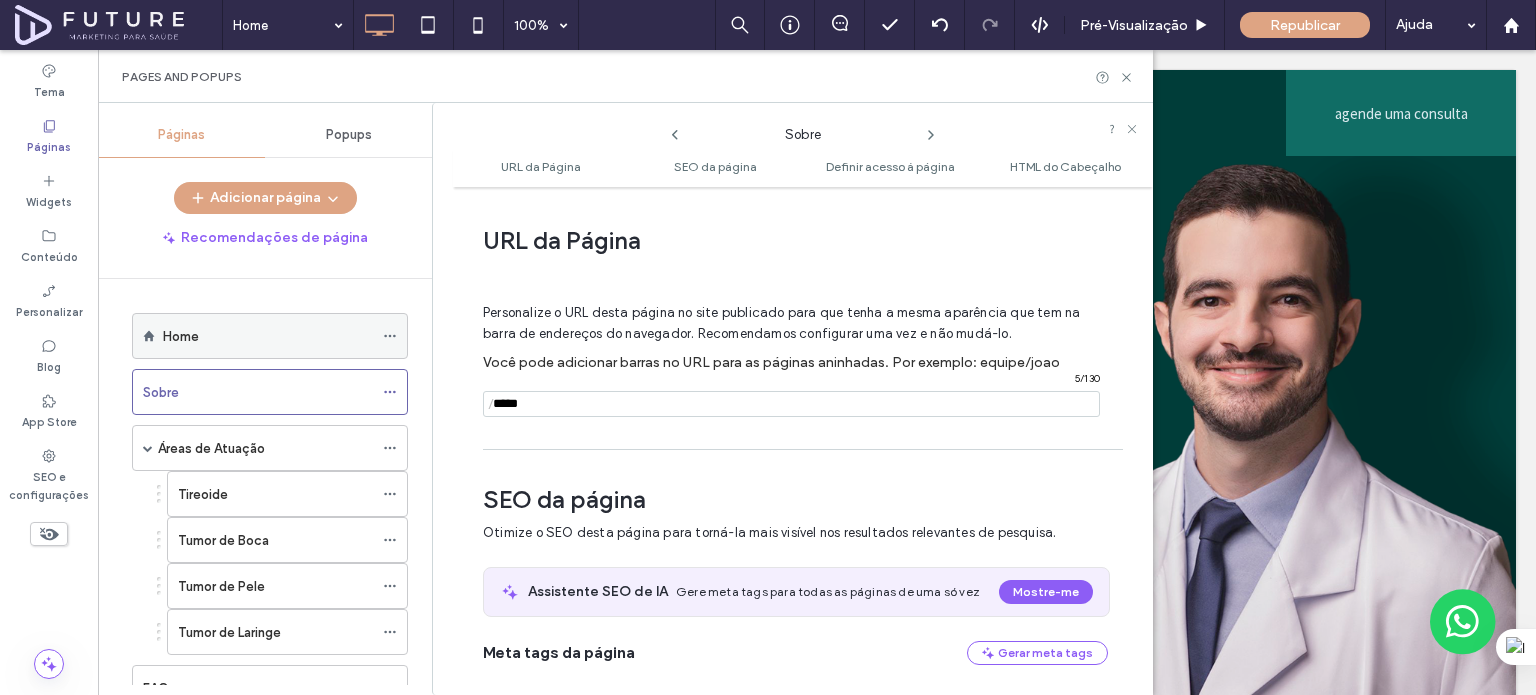 click 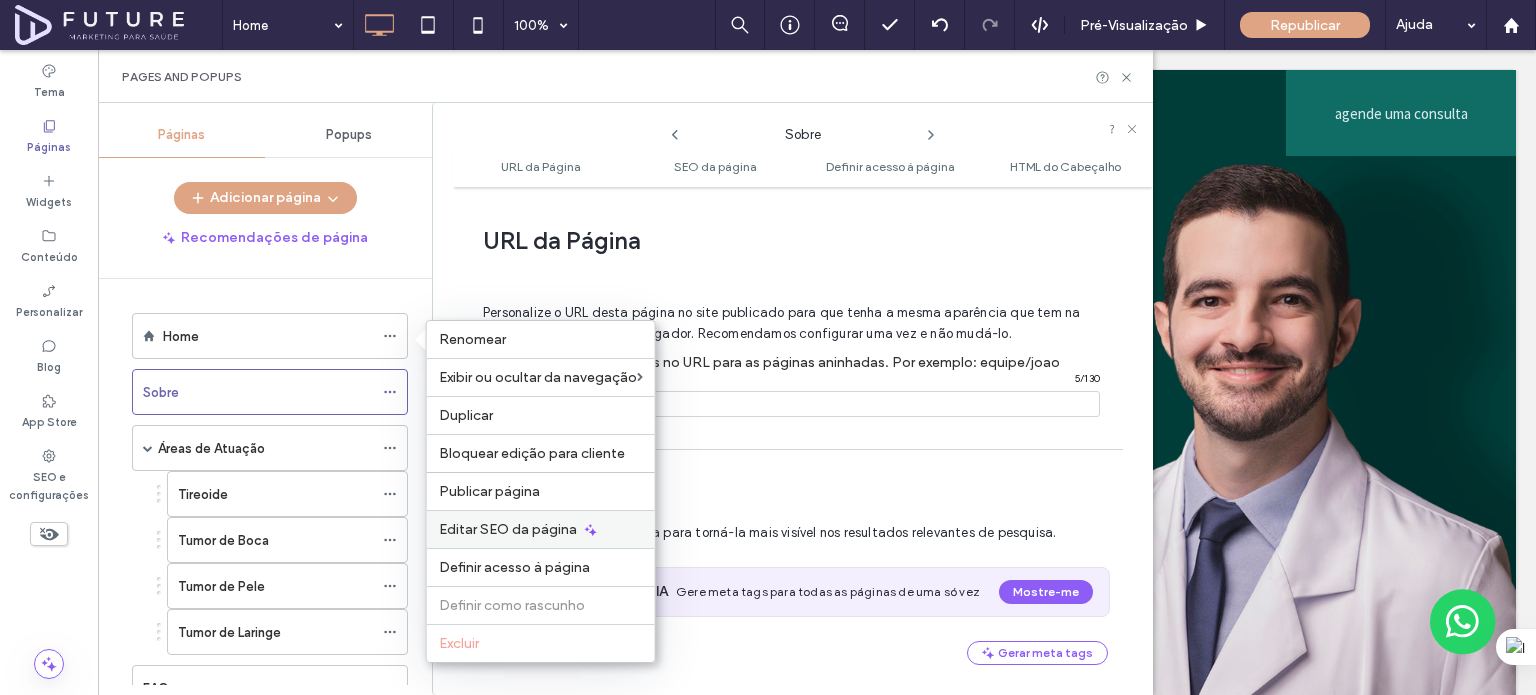 click on "Editar SEO da página" at bounding box center (508, 529) 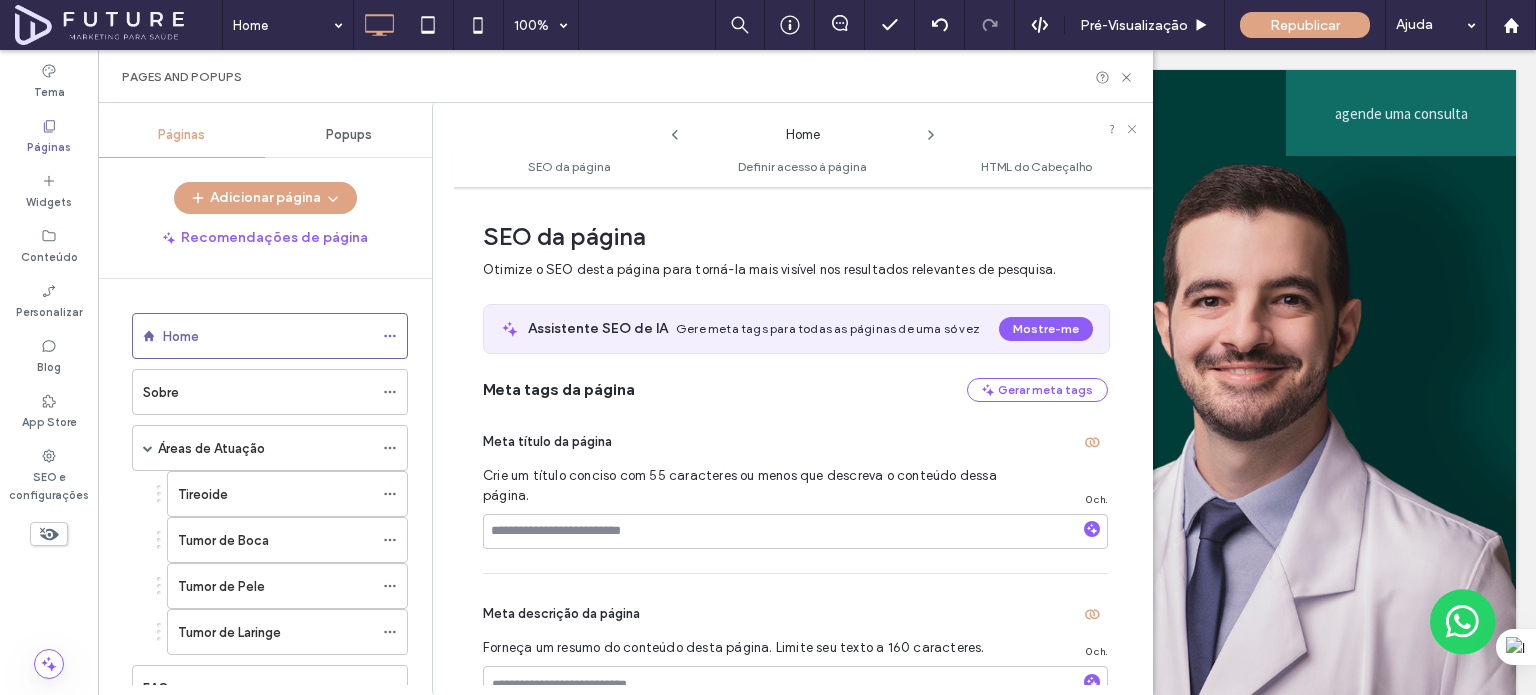 scroll, scrollTop: 10, scrollLeft: 0, axis: vertical 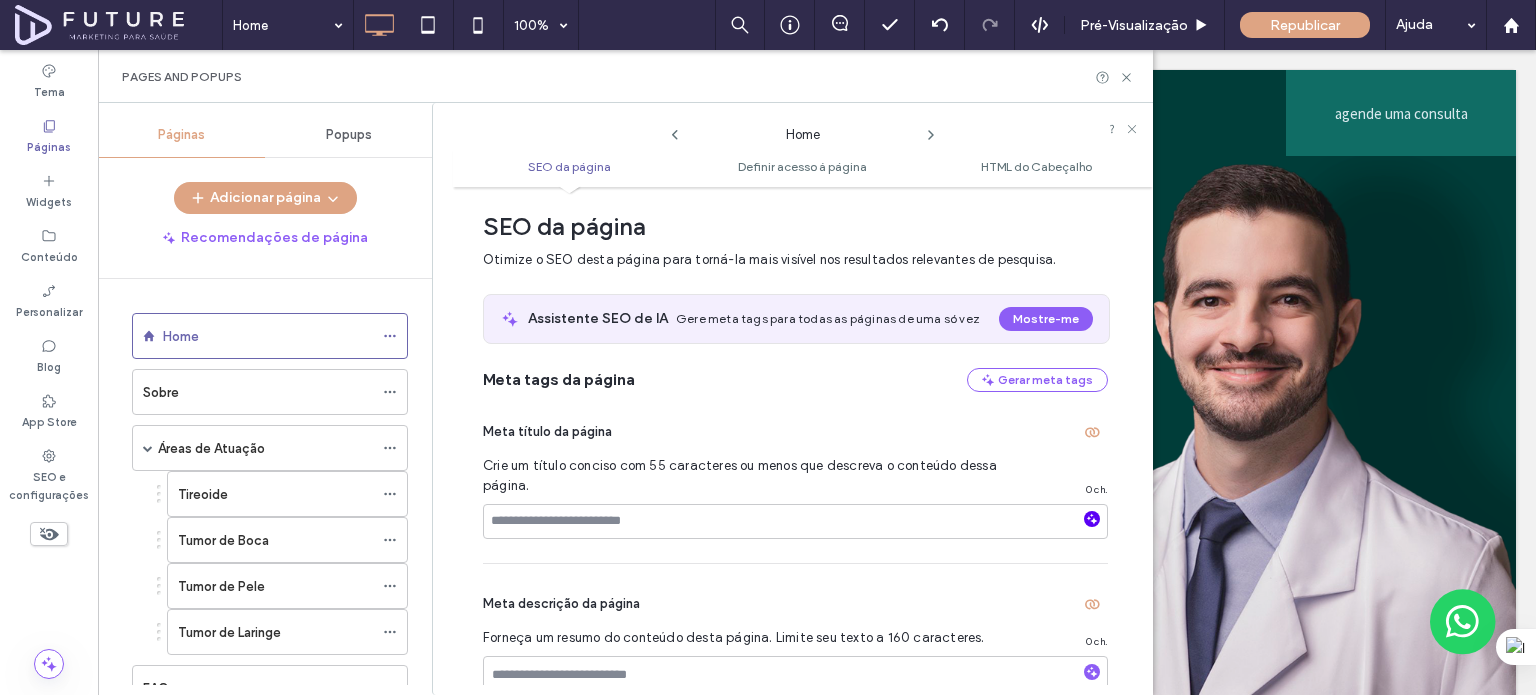 click 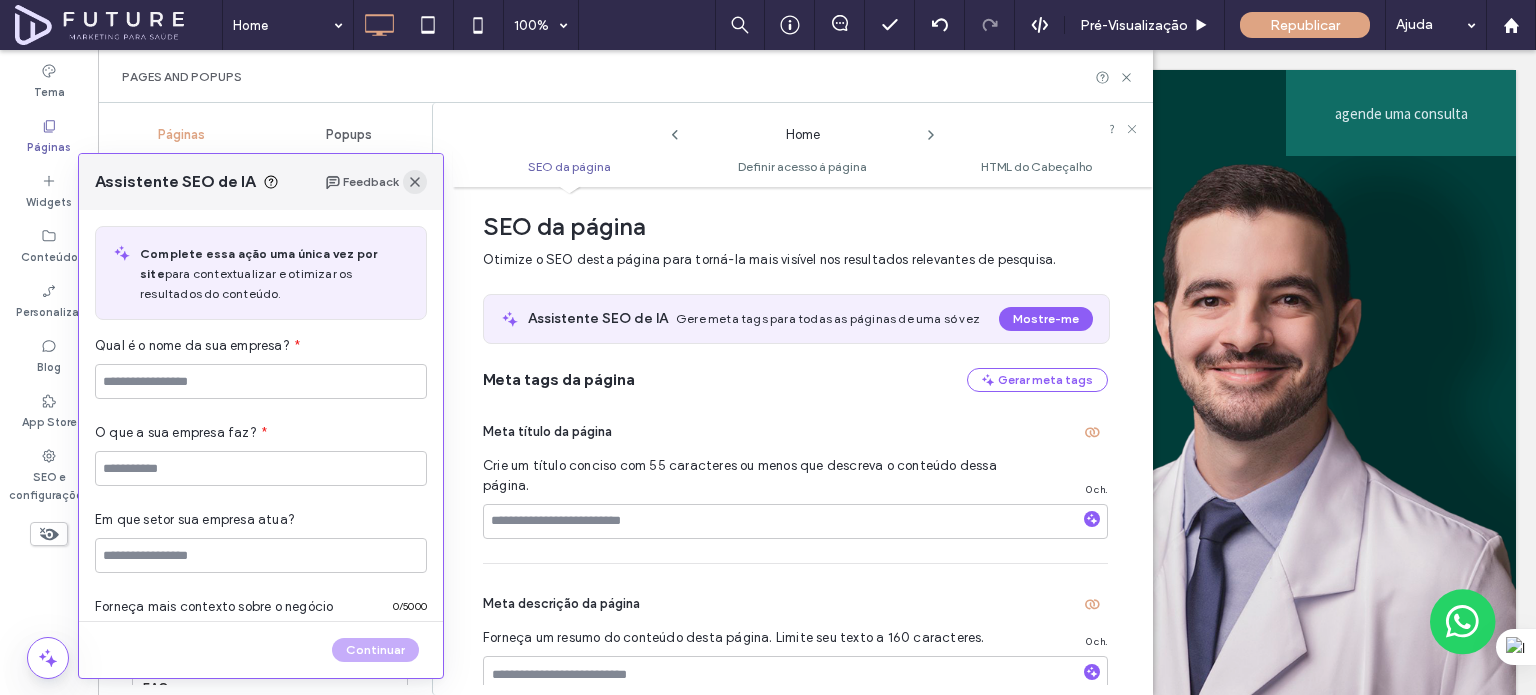 click 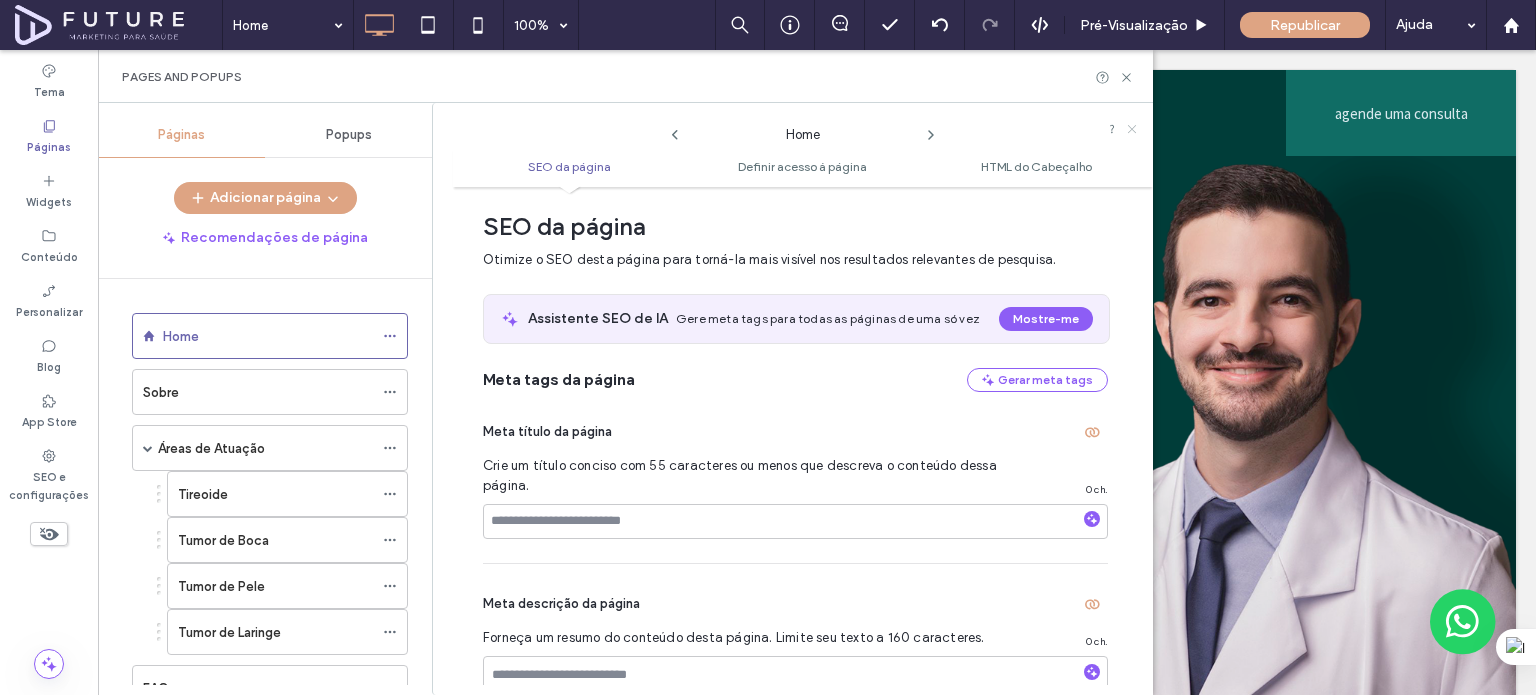 click 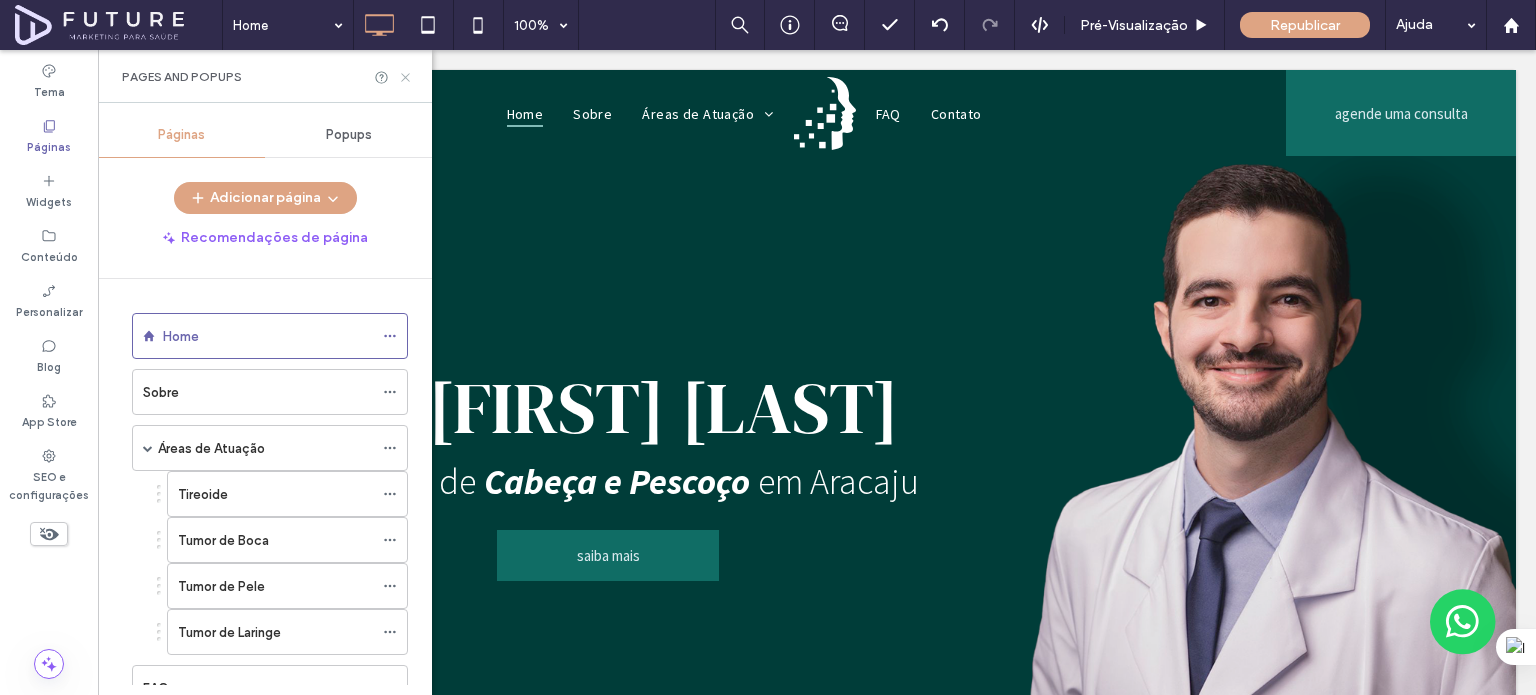 click 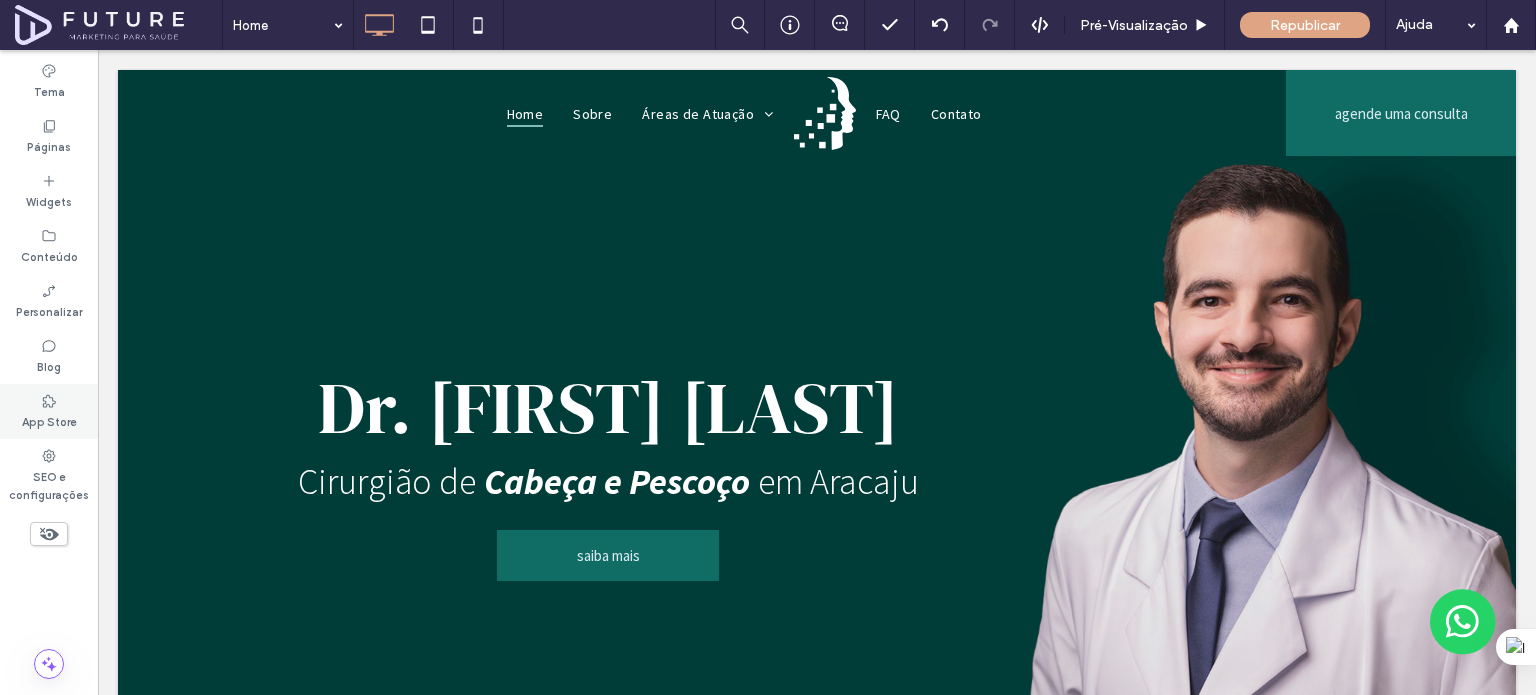 click on "App Store" at bounding box center (49, 420) 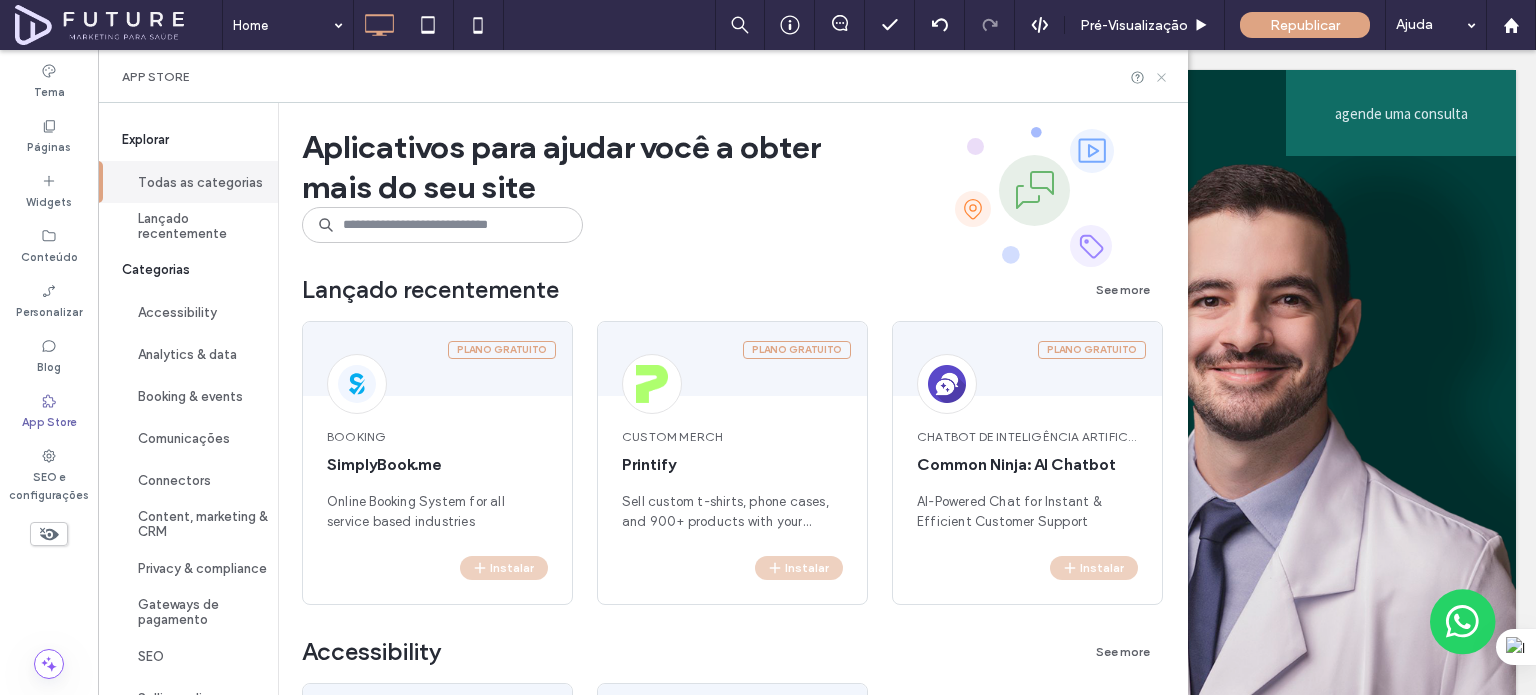 click 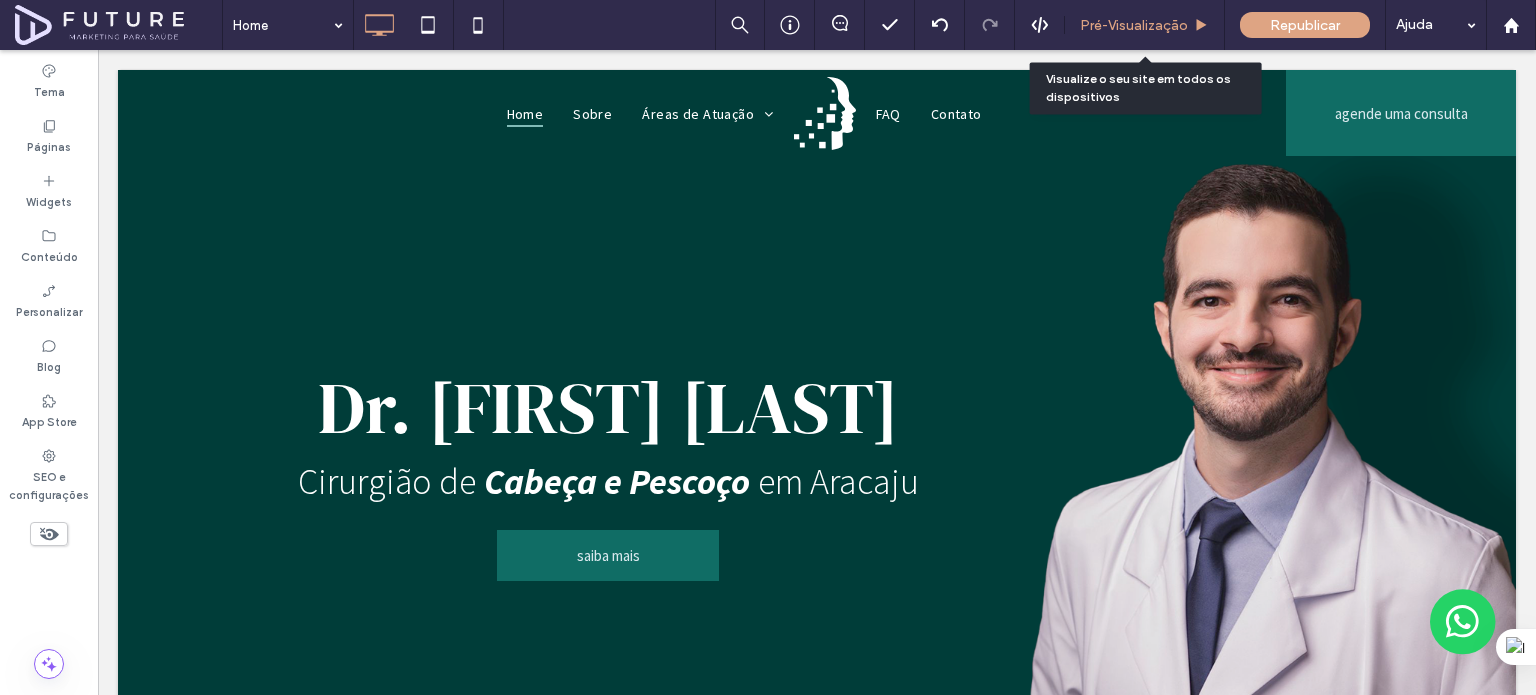 click on "Pré-Visualizaçāo" at bounding box center (1134, 25) 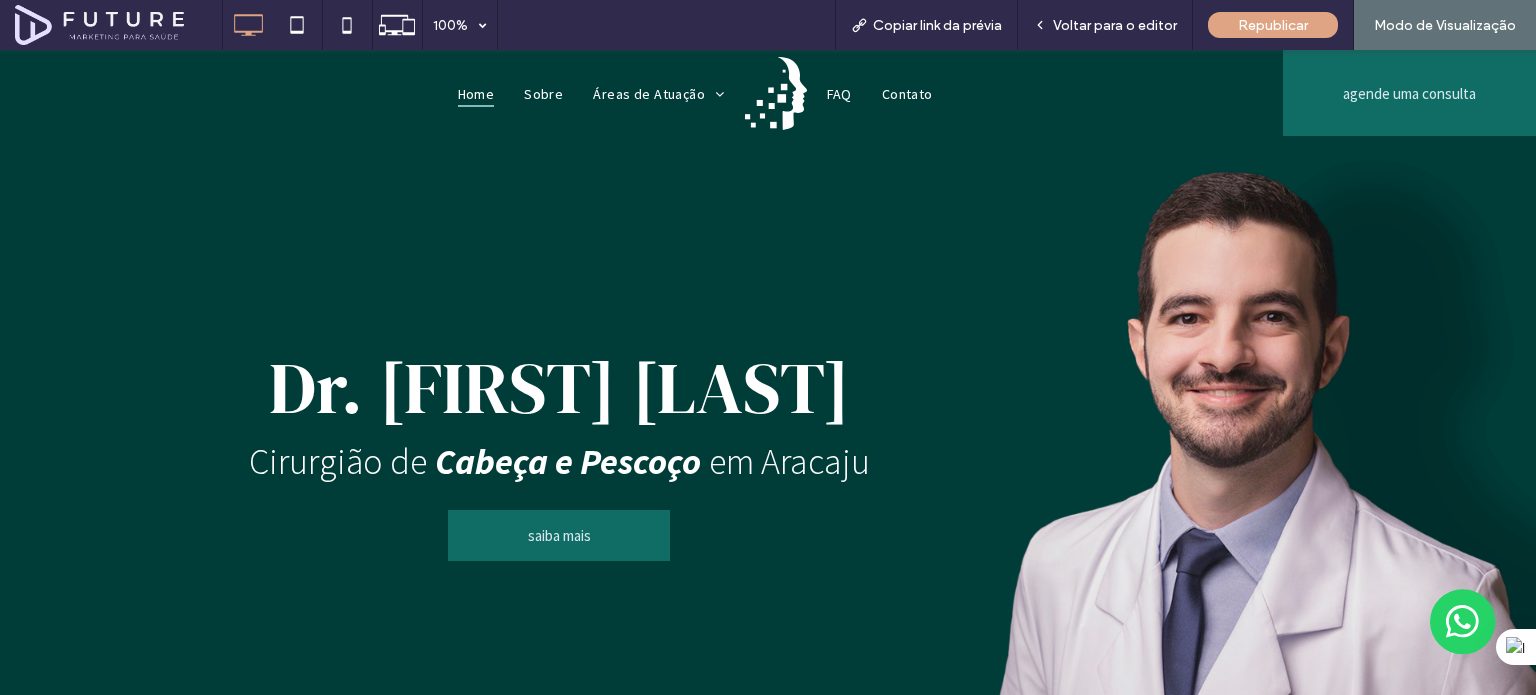 click on "Dr. [NAME]" at bounding box center (559, 387) 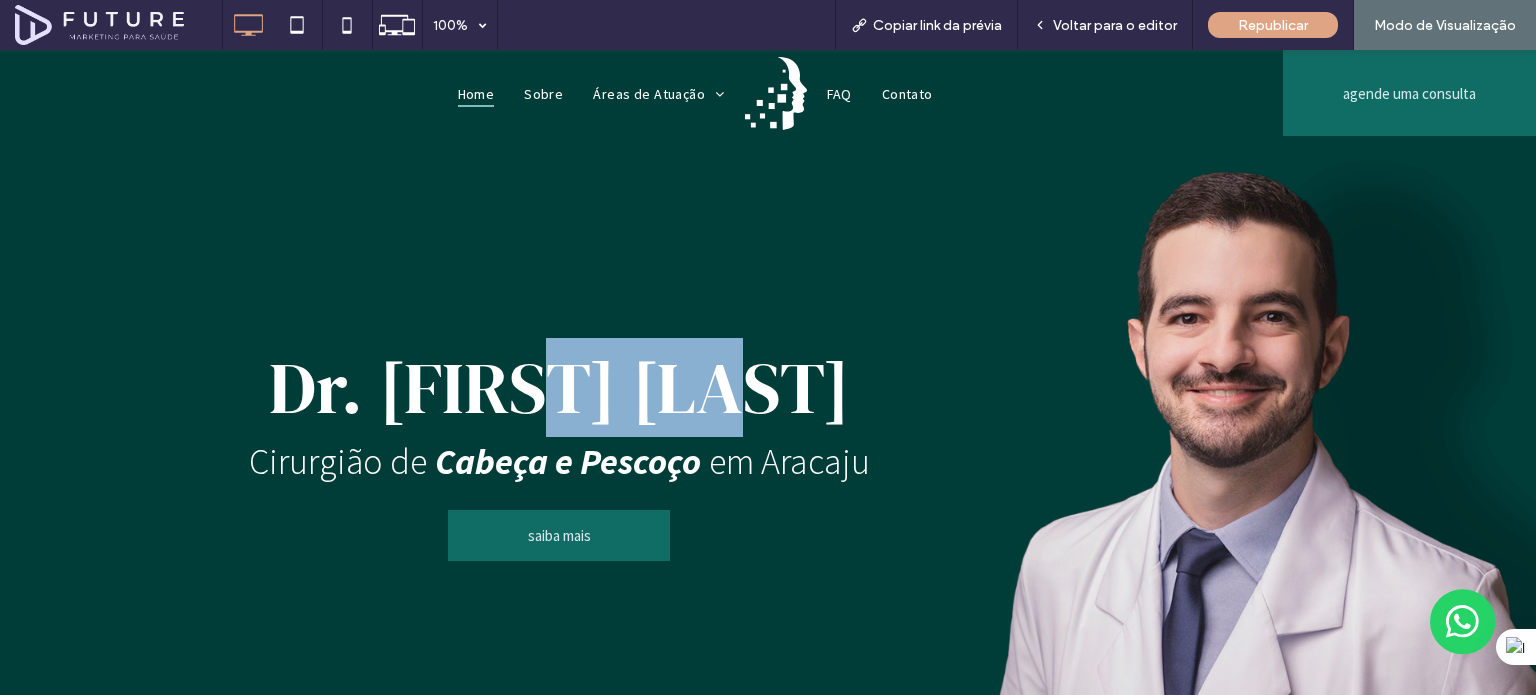 click on "Dr. [NAME]" at bounding box center [559, 387] 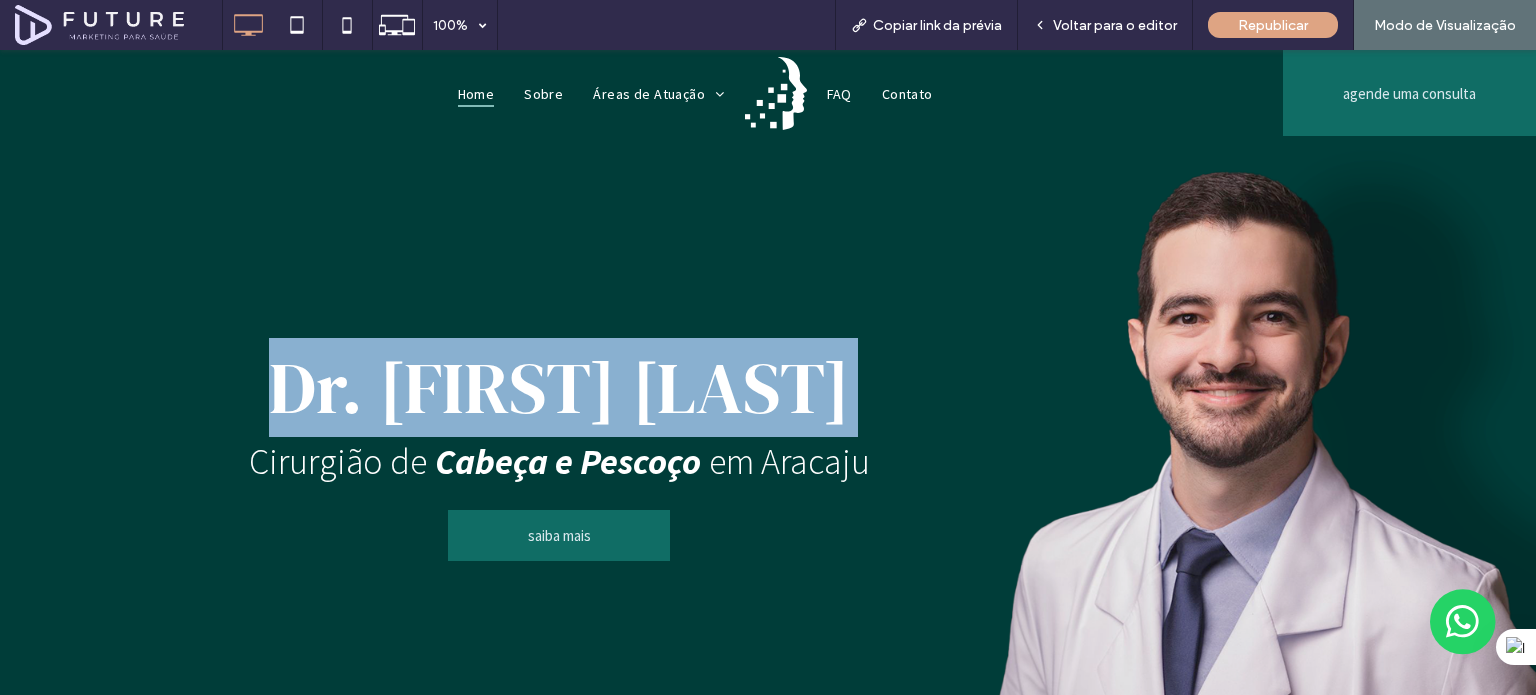 click on "Dr. [NAME]" at bounding box center [559, 387] 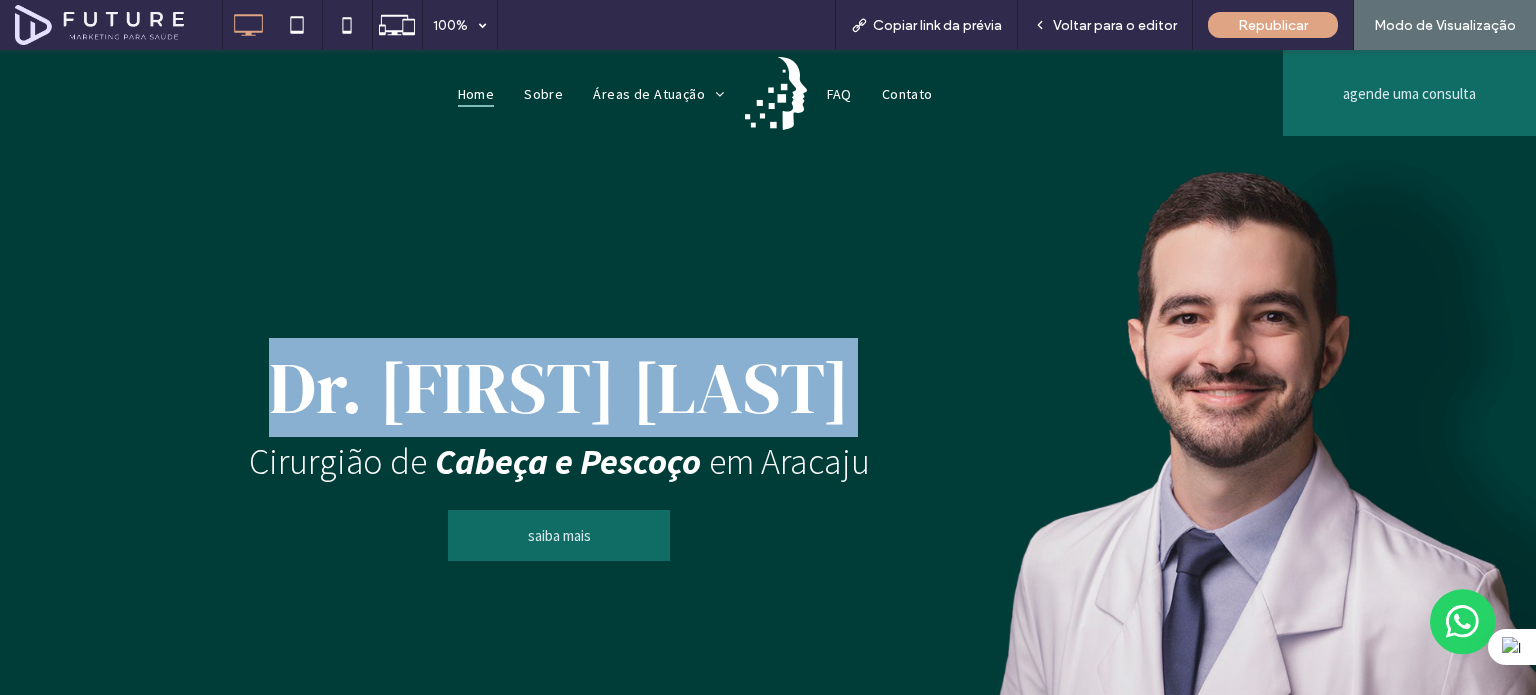 click on "Dr. [NAME]" at bounding box center [559, 387] 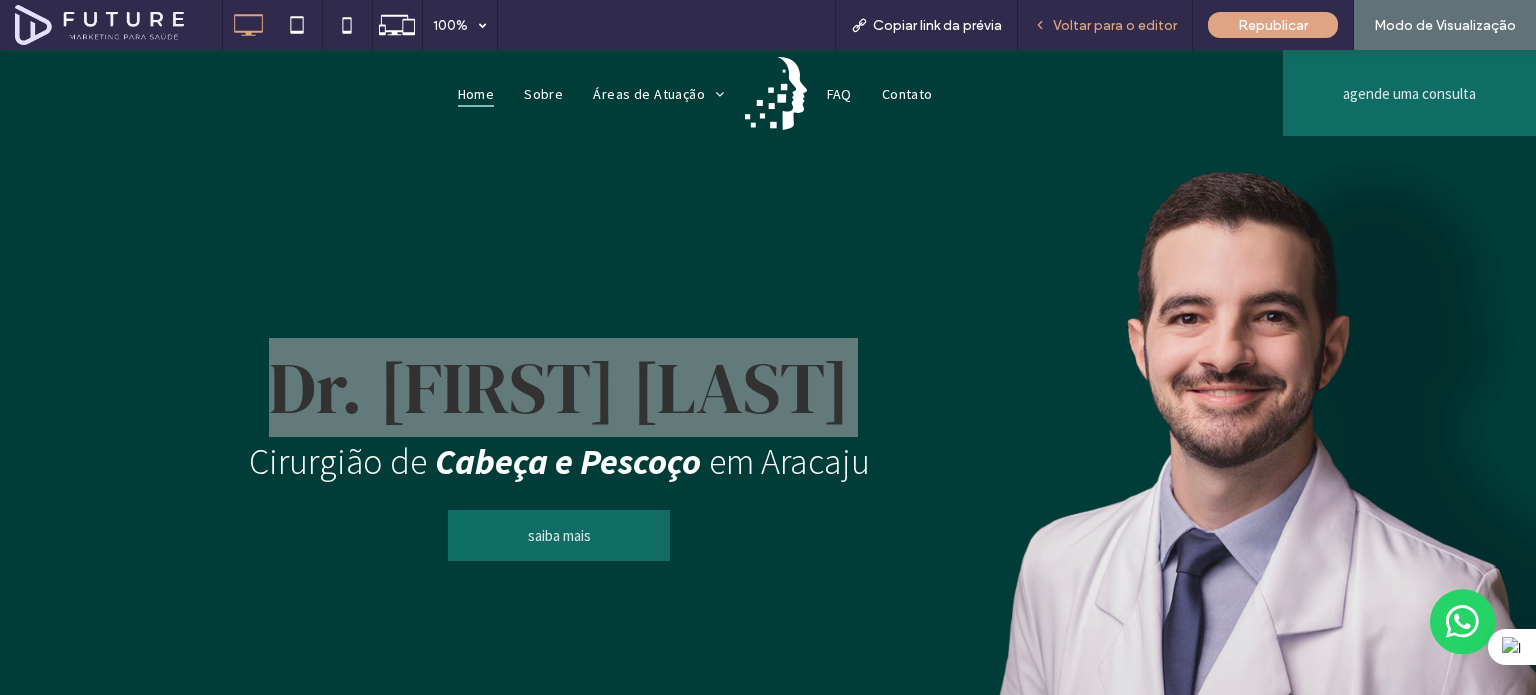 click on "Voltar para o editor" at bounding box center (1105, 25) 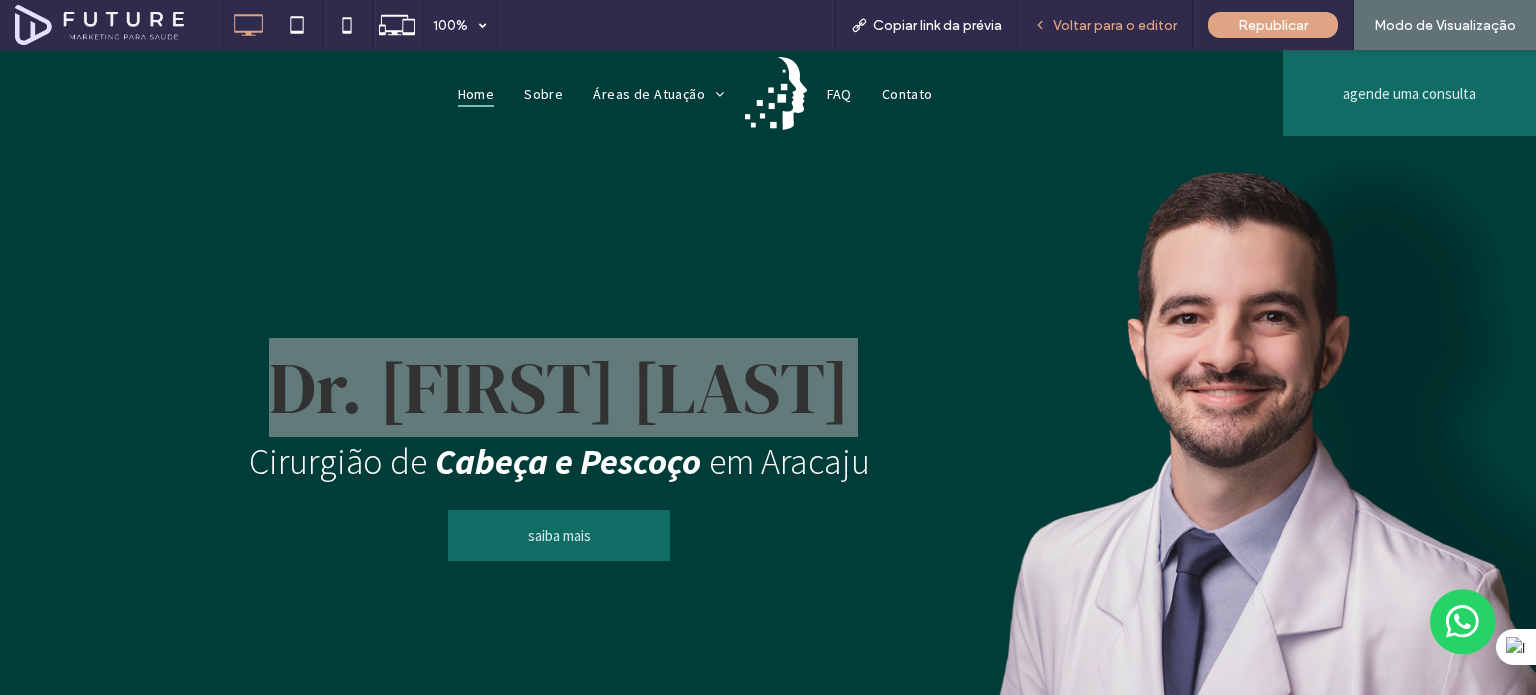 click on "Voltar para o editor" at bounding box center [1115, 25] 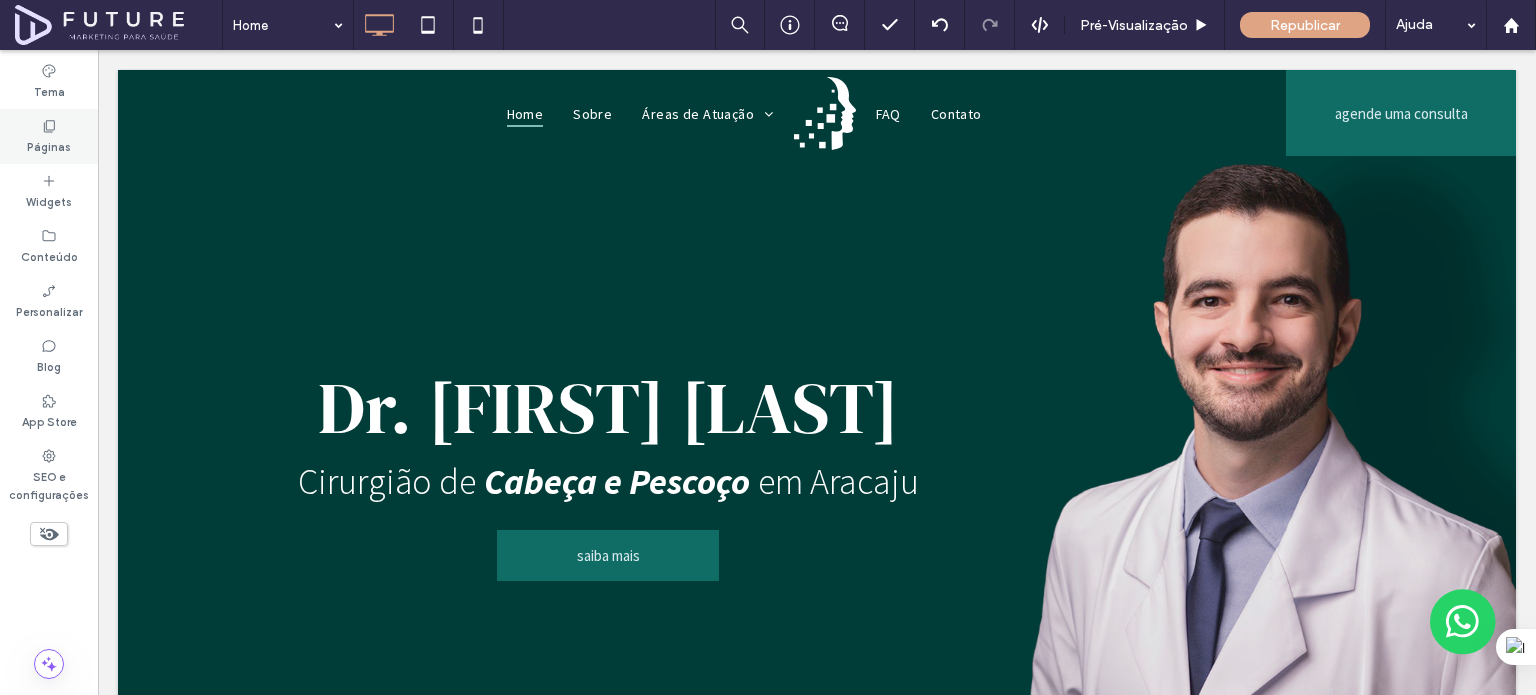 click on "Páginas" at bounding box center (49, 145) 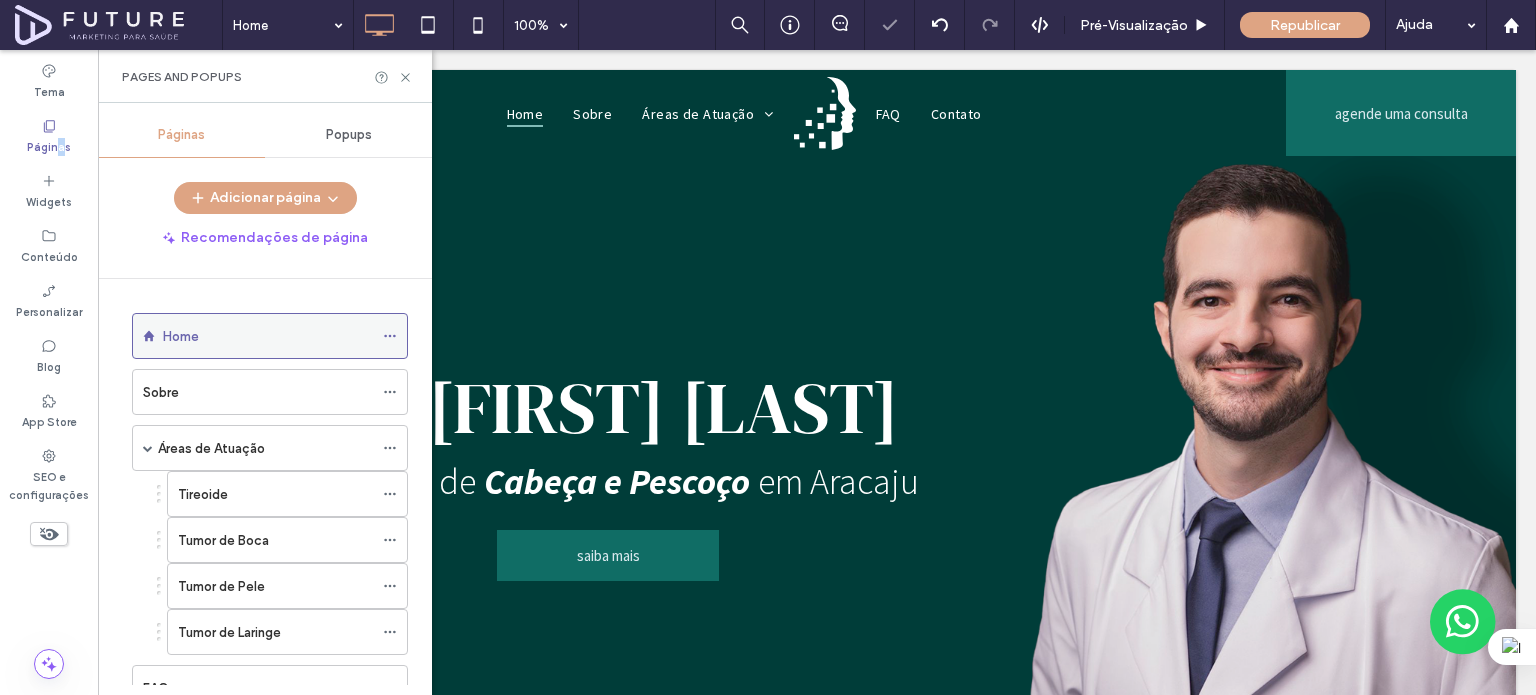 click 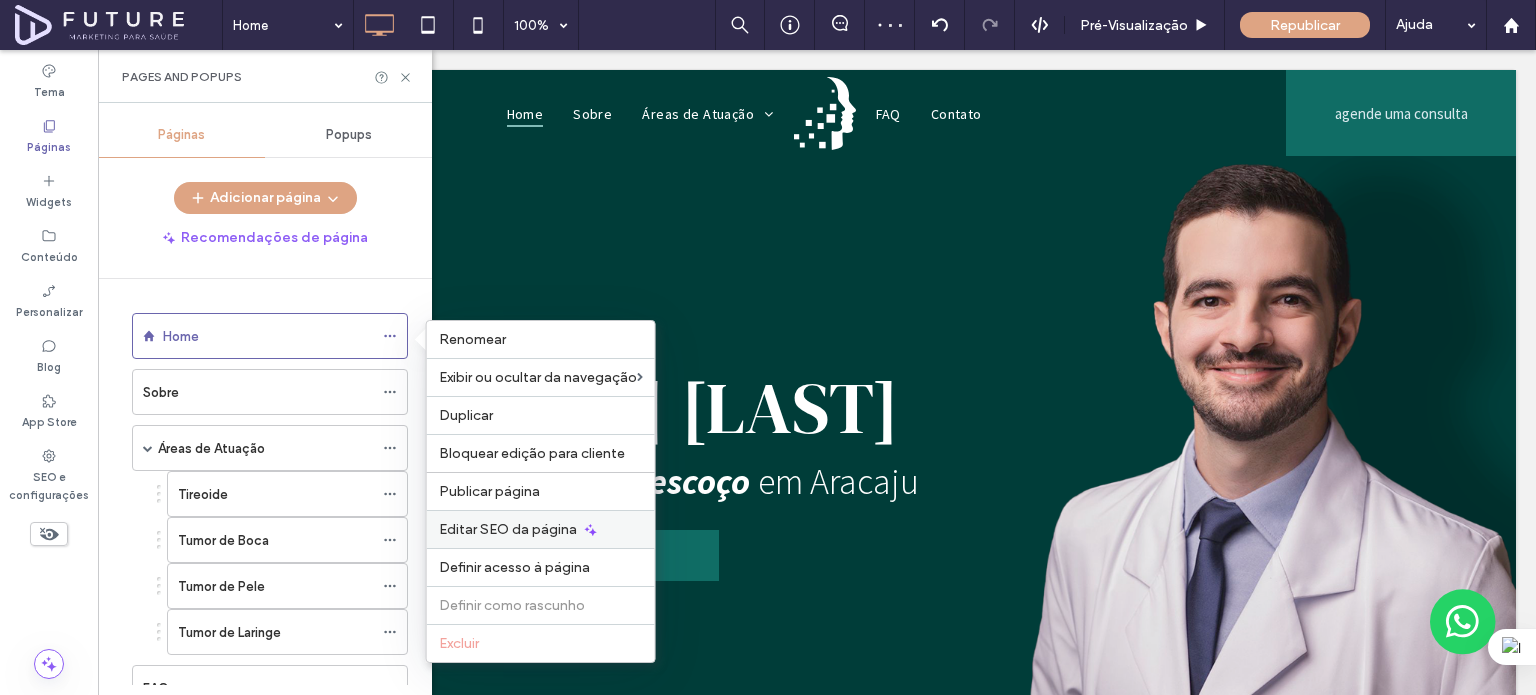 click on "Editar SEO da página" at bounding box center (508, 529) 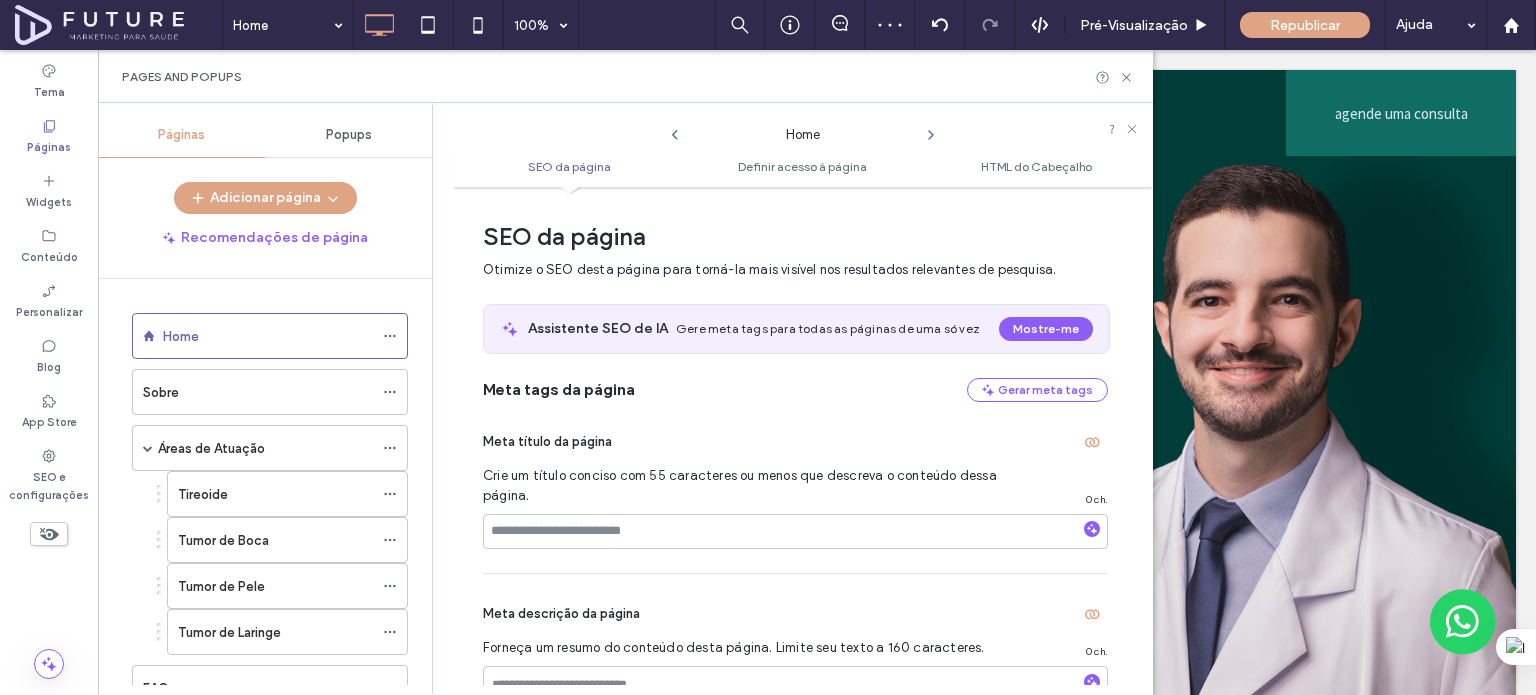 scroll, scrollTop: 10, scrollLeft: 0, axis: vertical 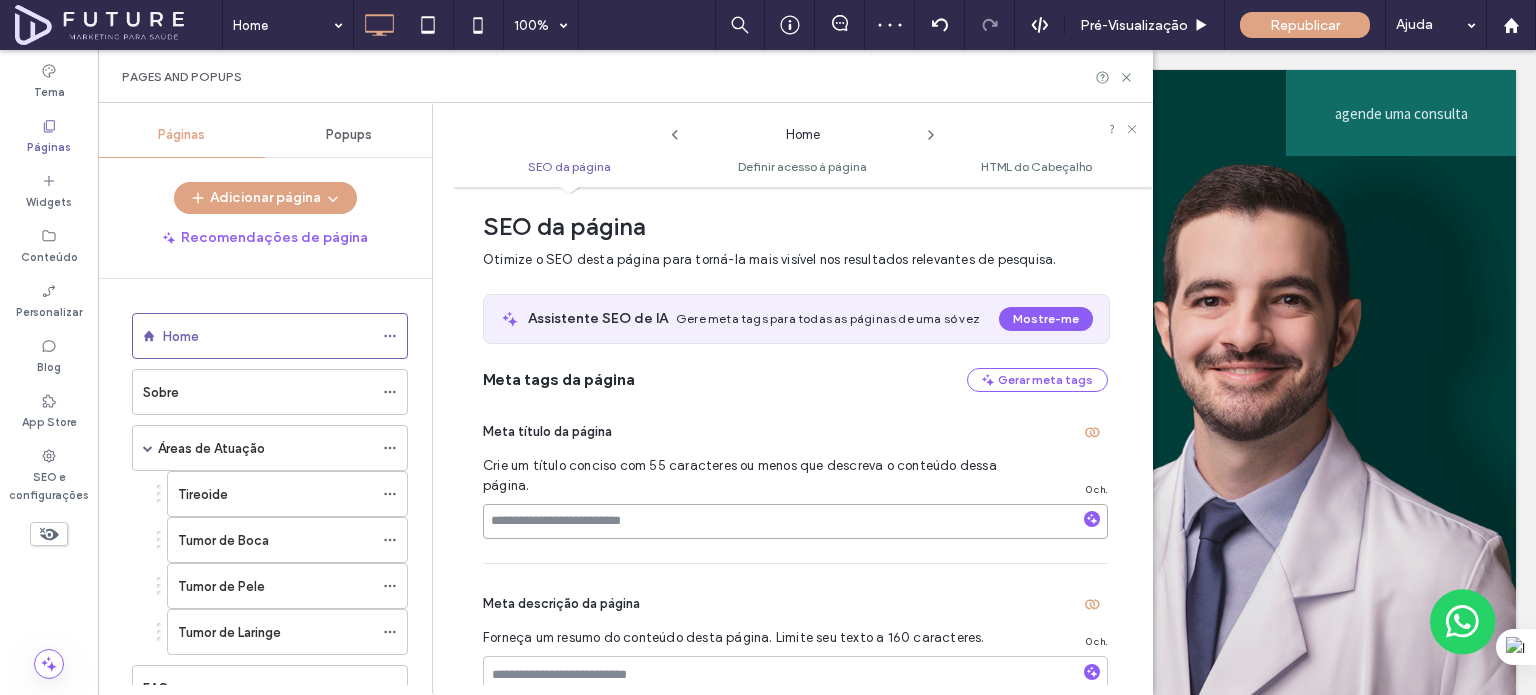 click at bounding box center (795, 521) 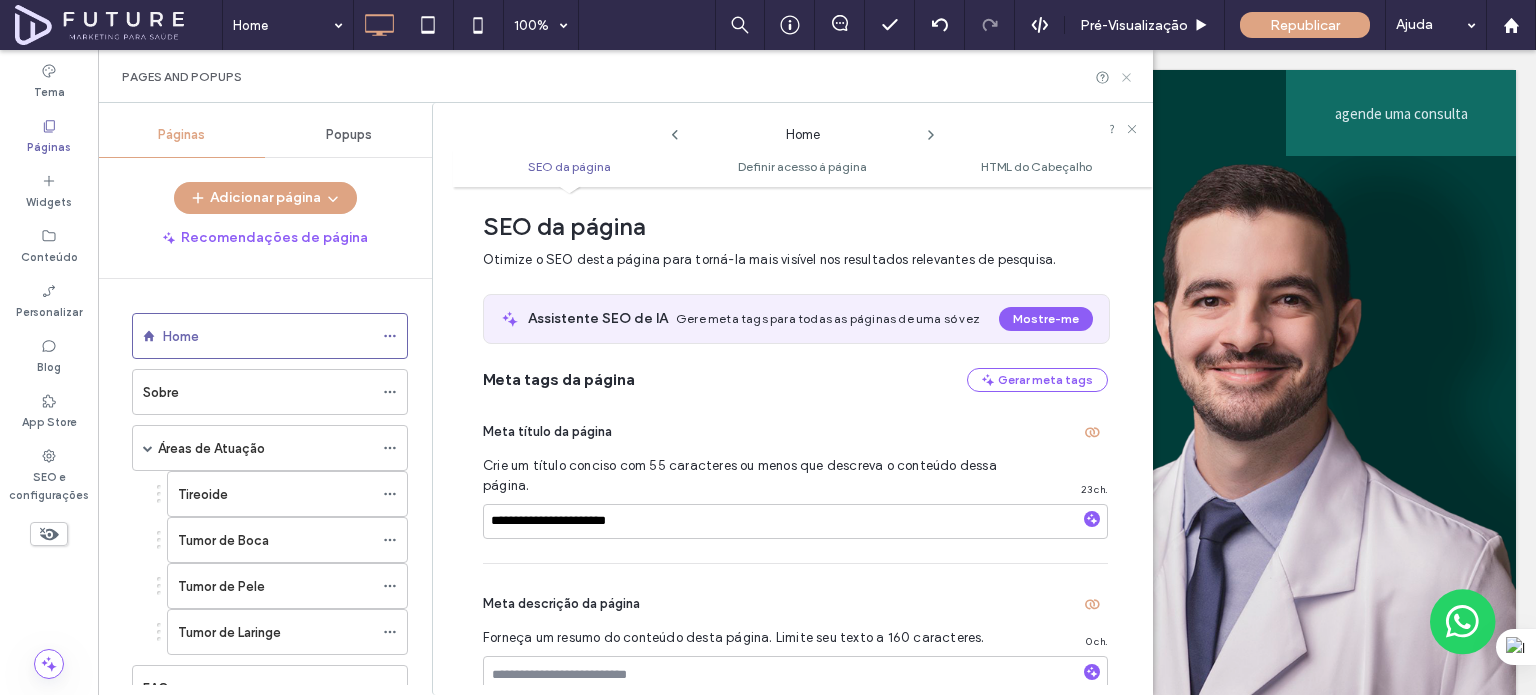 click 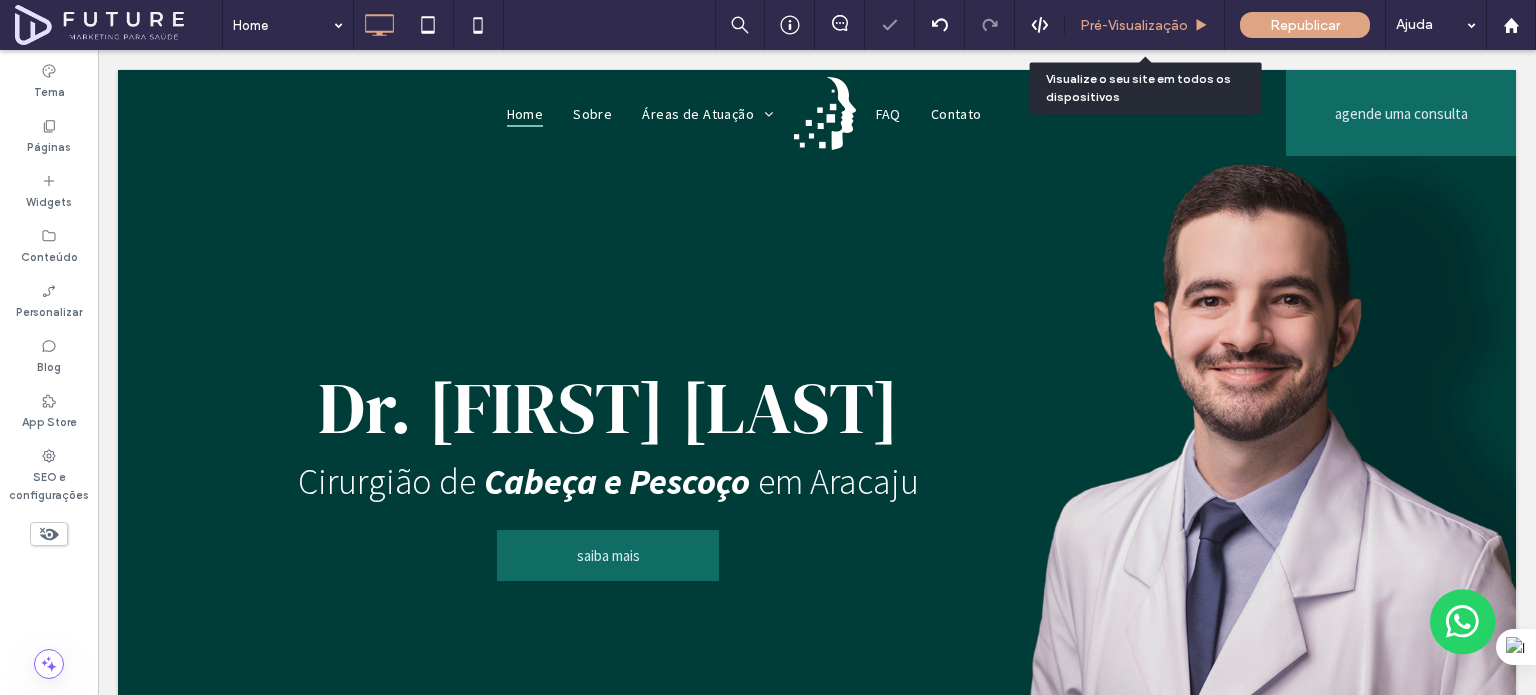 click on "Pré-Visualizaçāo" at bounding box center (1134, 25) 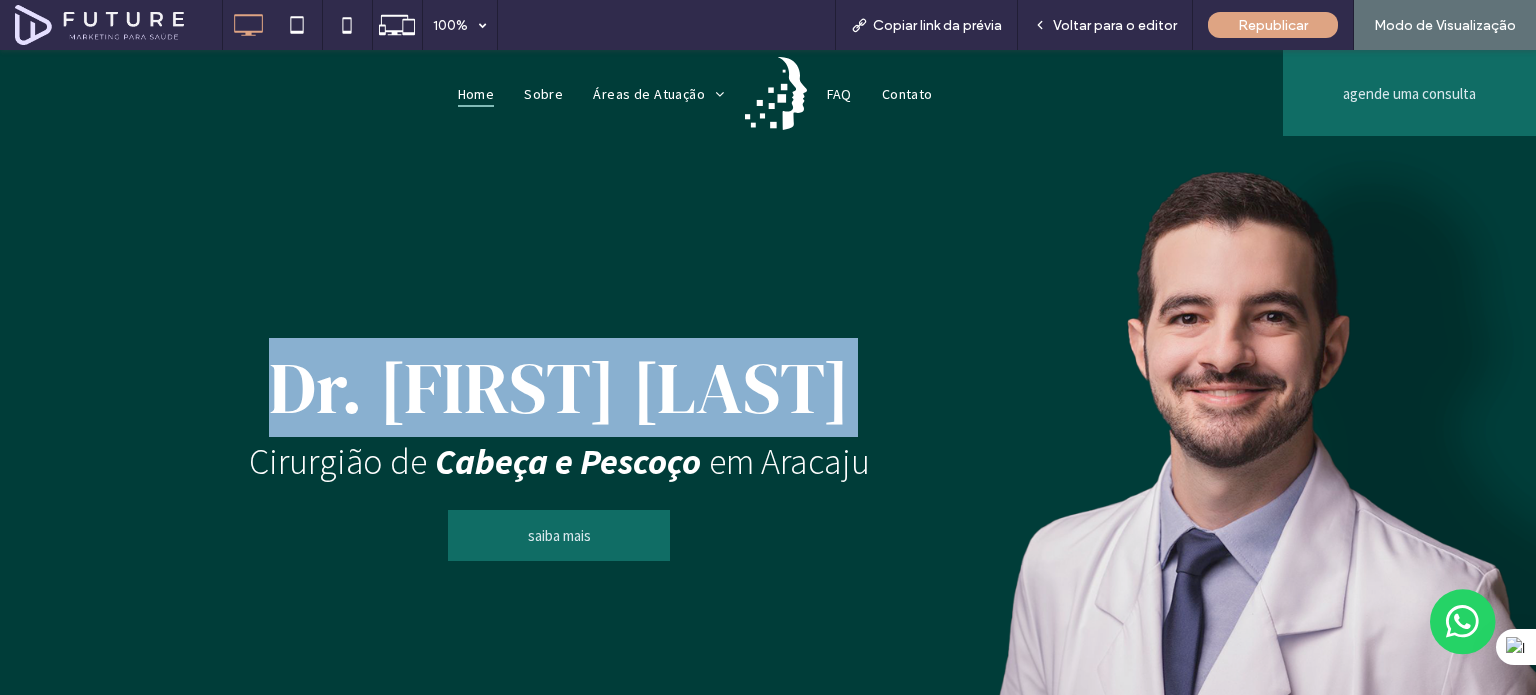 click at bounding box center (705, 461) 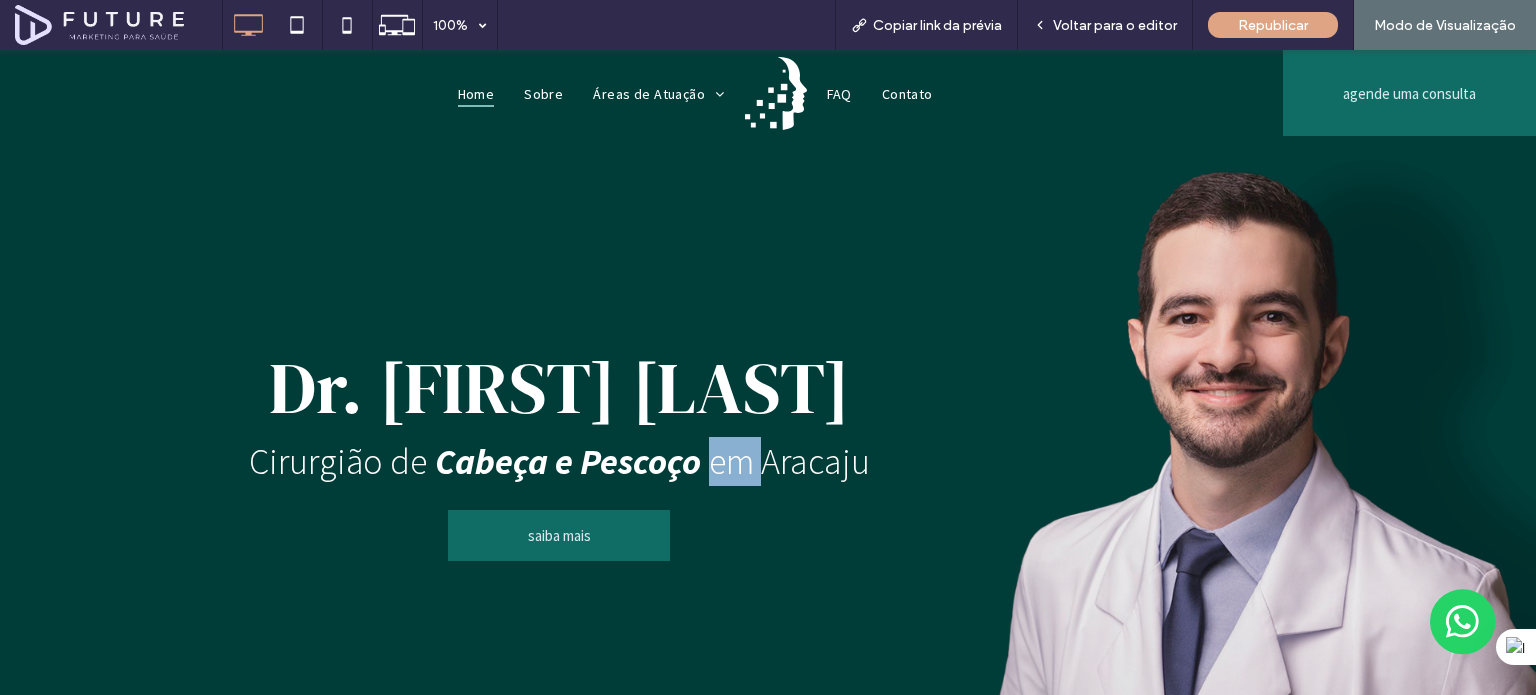 click at bounding box center (705, 461) 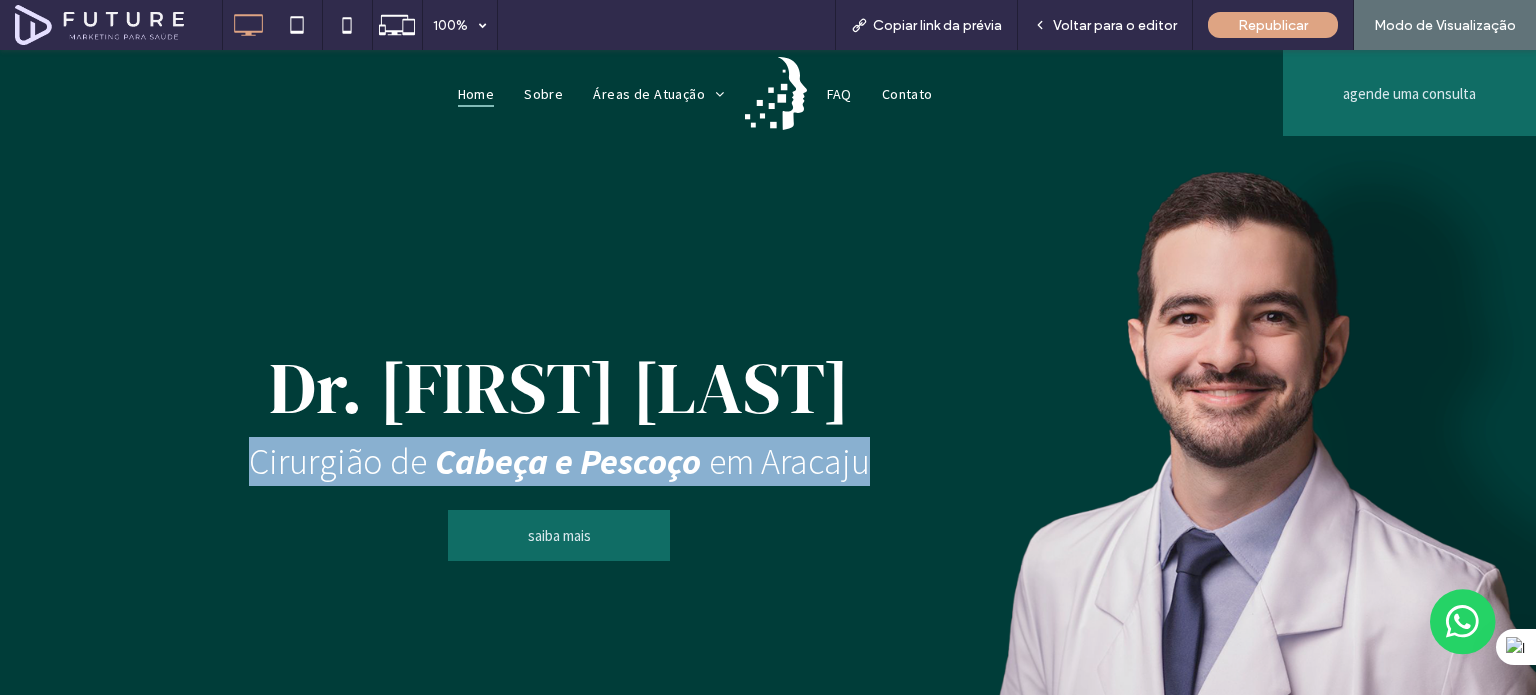 click at bounding box center [705, 461] 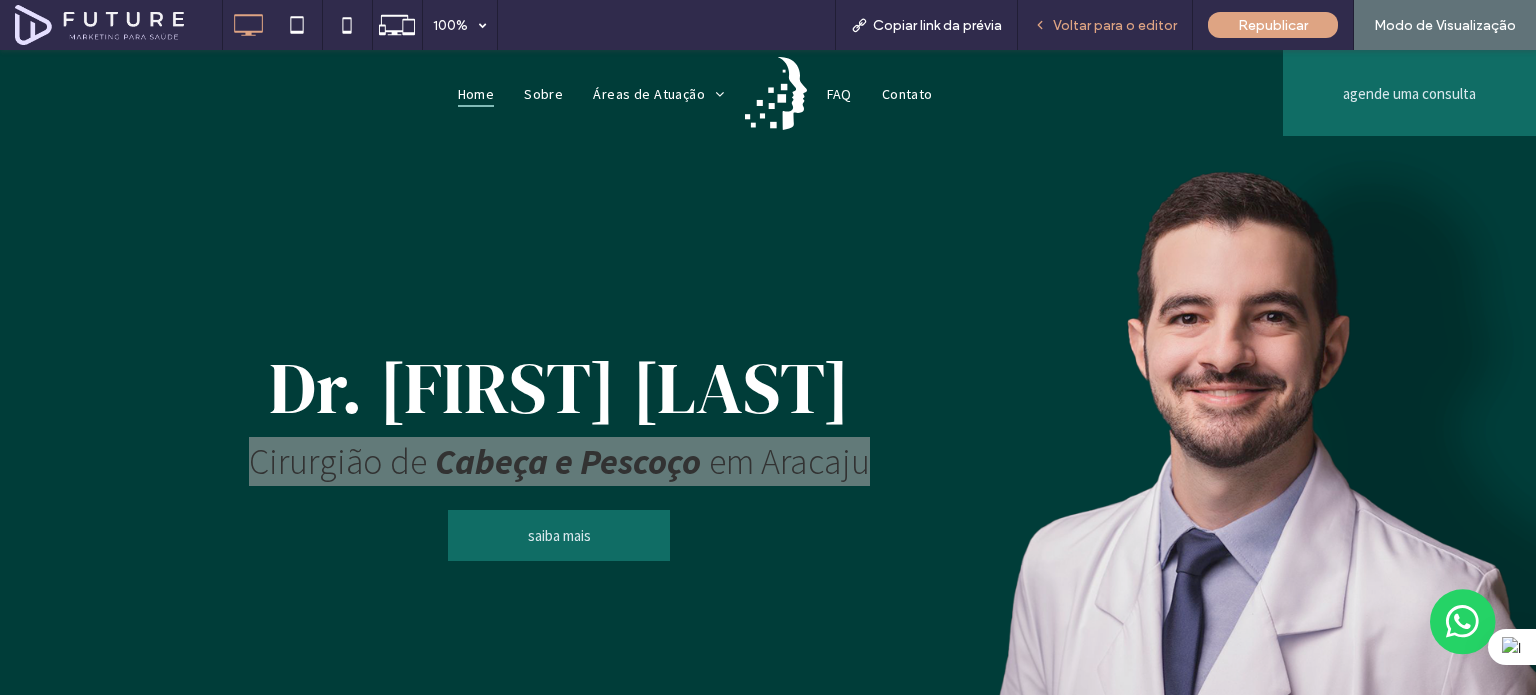 click on "Voltar para o editor" at bounding box center (1105, 25) 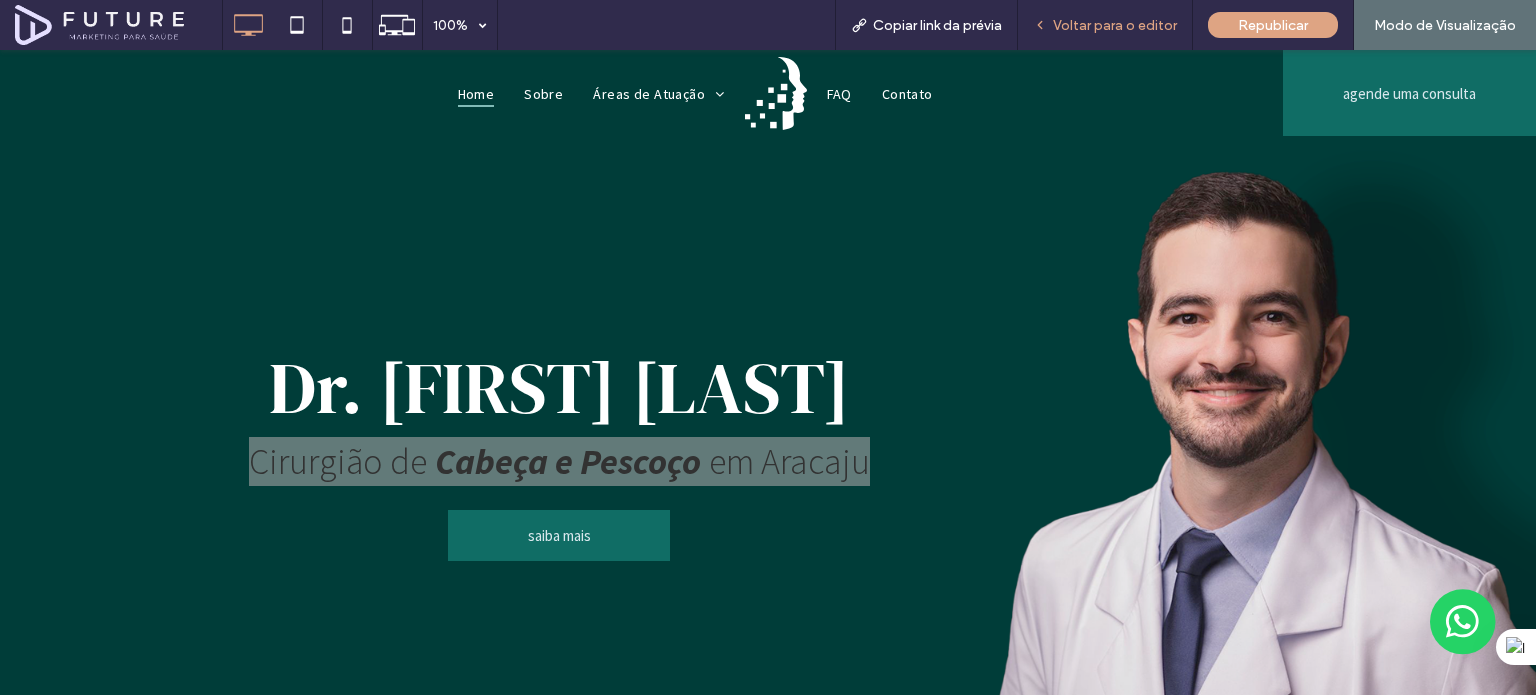 click on "Voltar para o editor" at bounding box center [1115, 25] 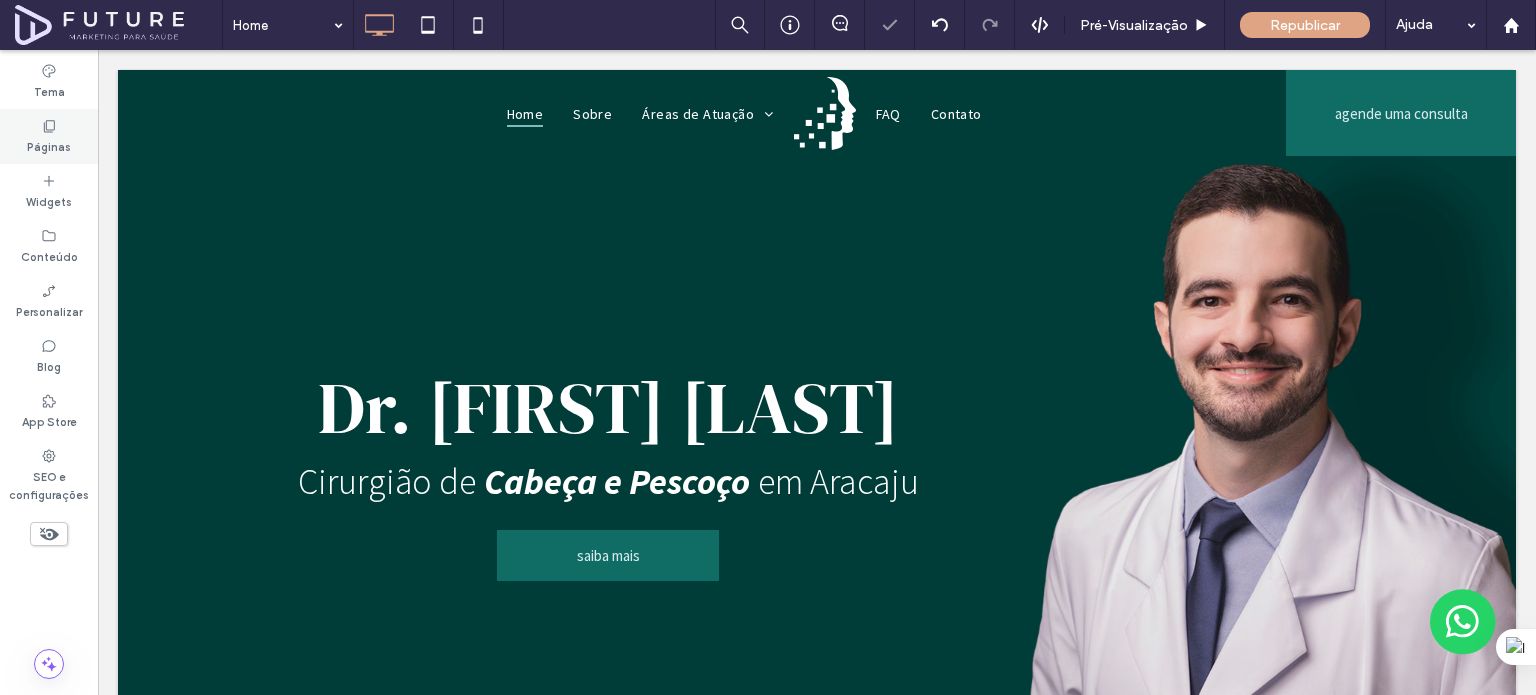 click on "Páginas" at bounding box center [49, 136] 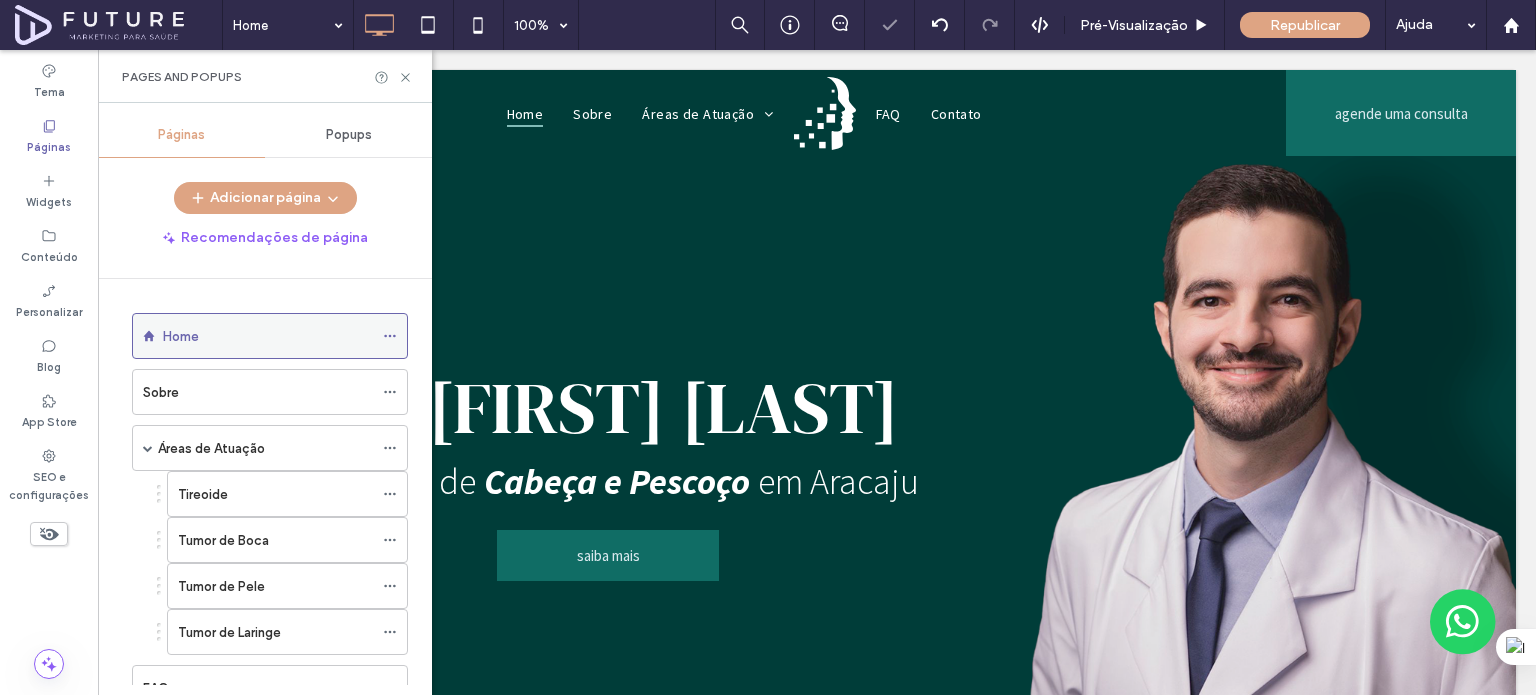 click 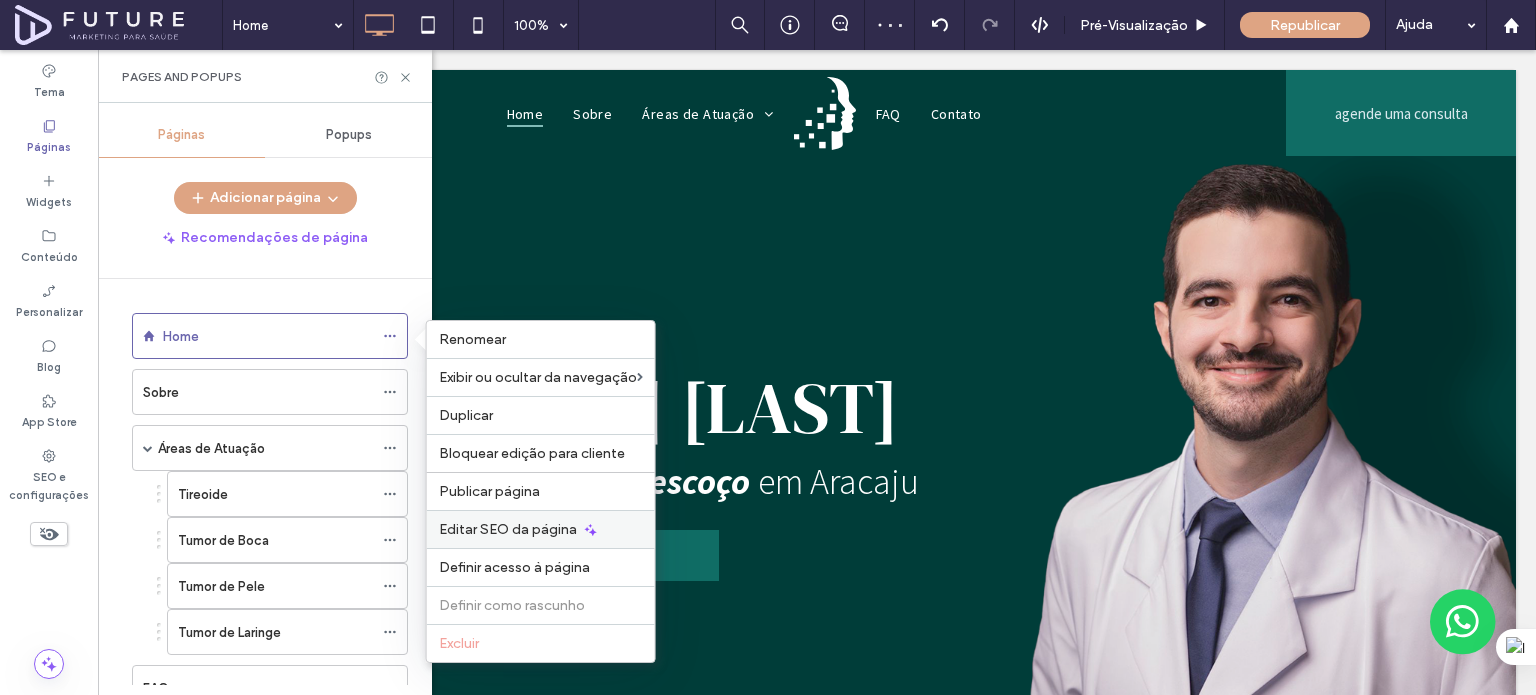 click on "Editar SEO da página" at bounding box center [508, 529] 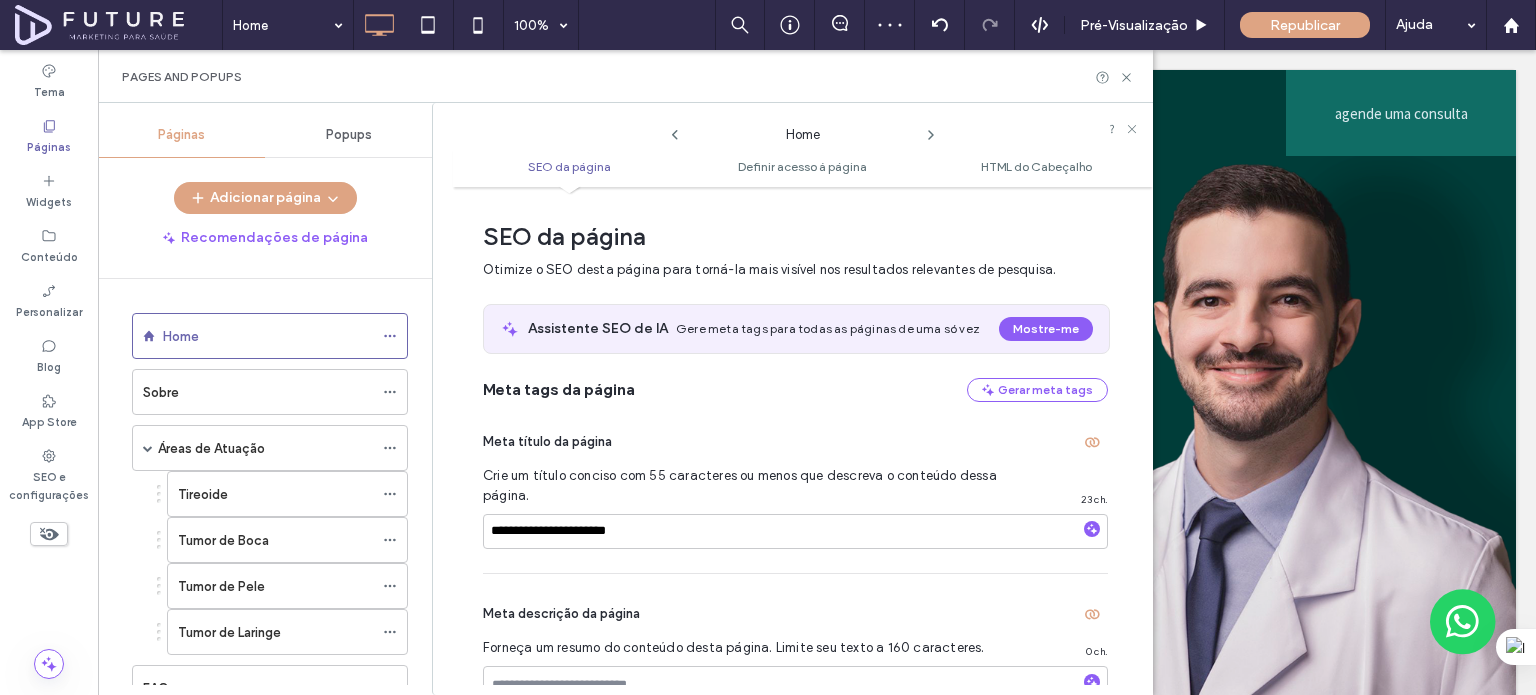 scroll, scrollTop: 10, scrollLeft: 0, axis: vertical 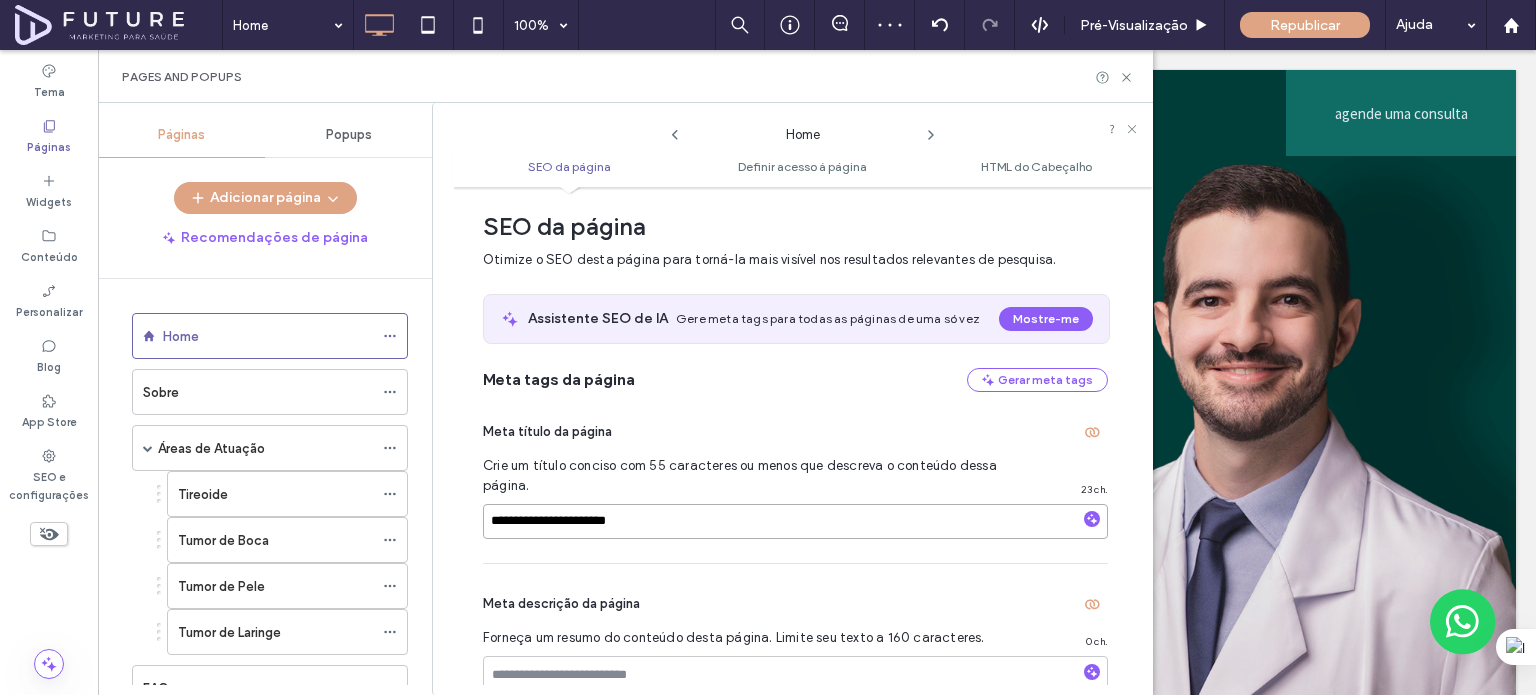 click on "**********" at bounding box center (795, 521) 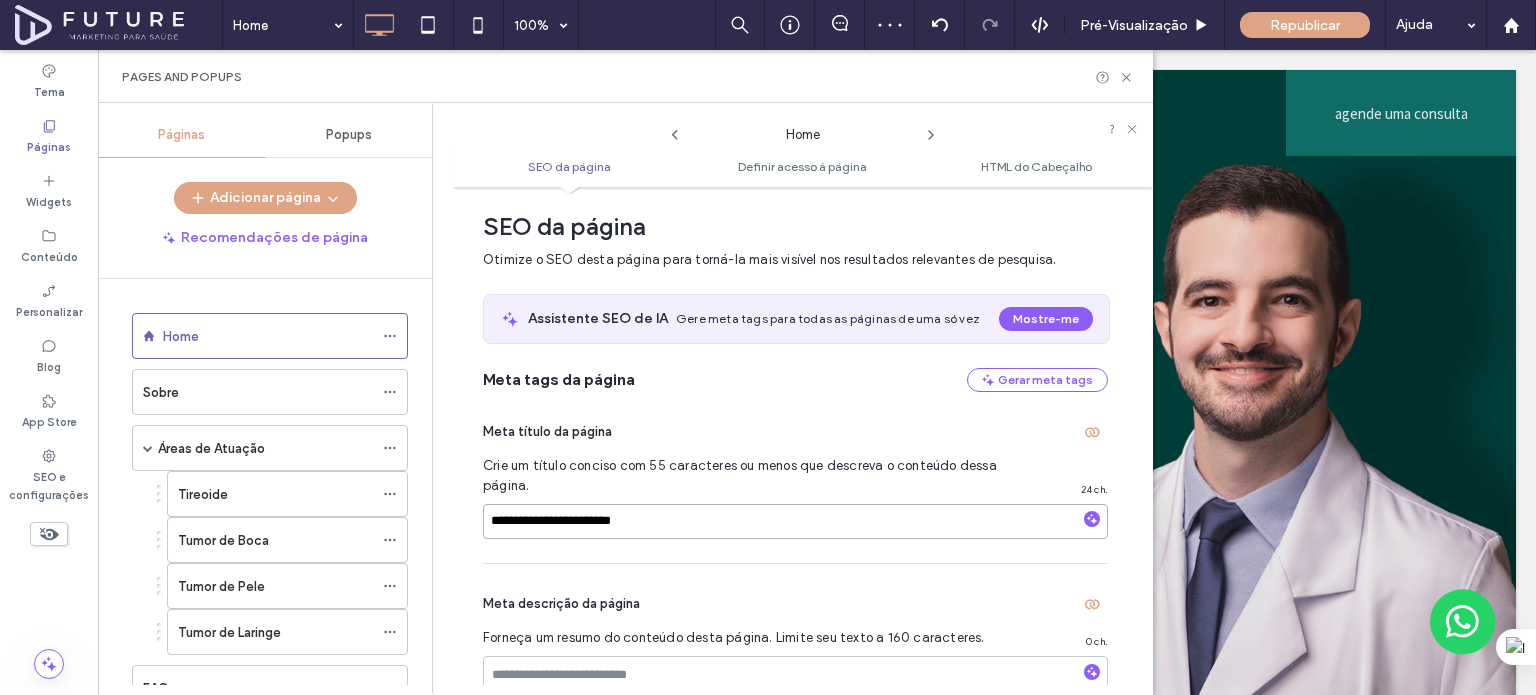 paste on "**********" 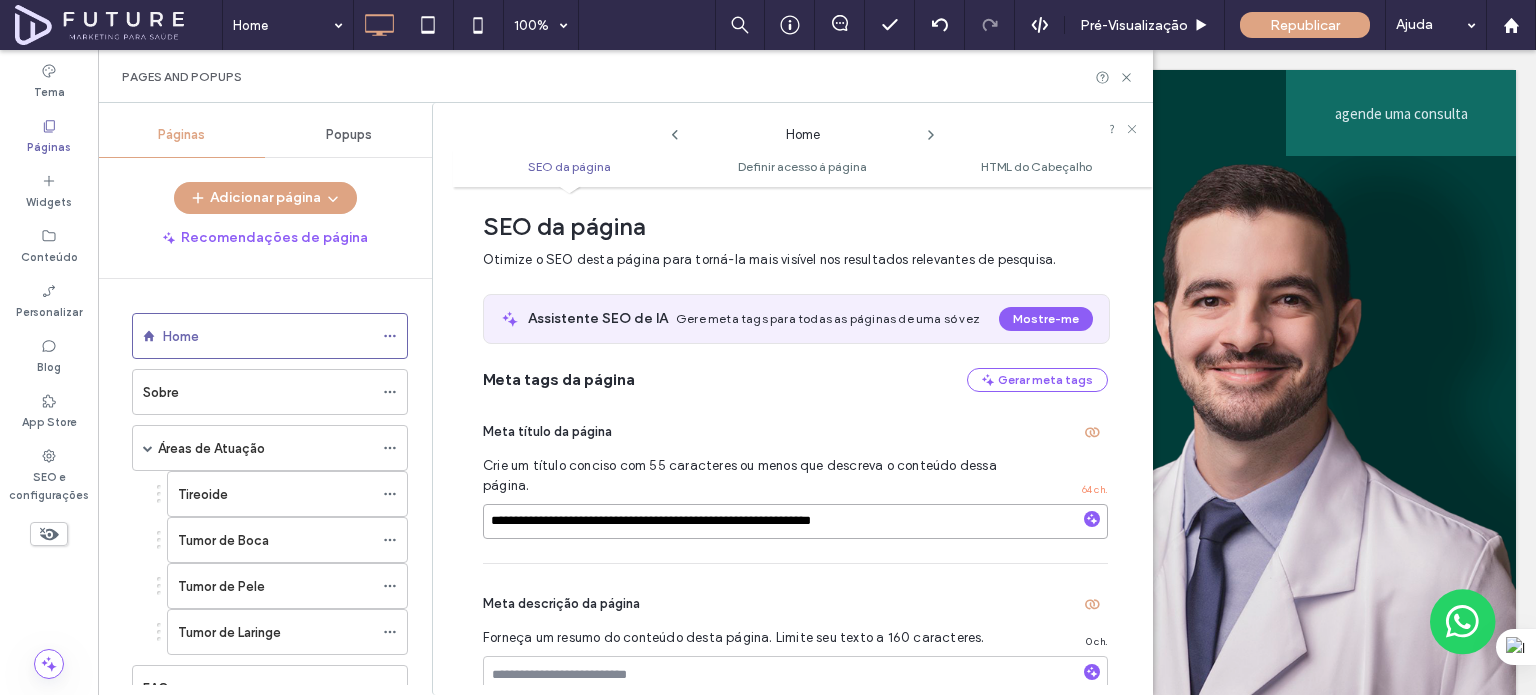 click on "**********" at bounding box center (795, 521) 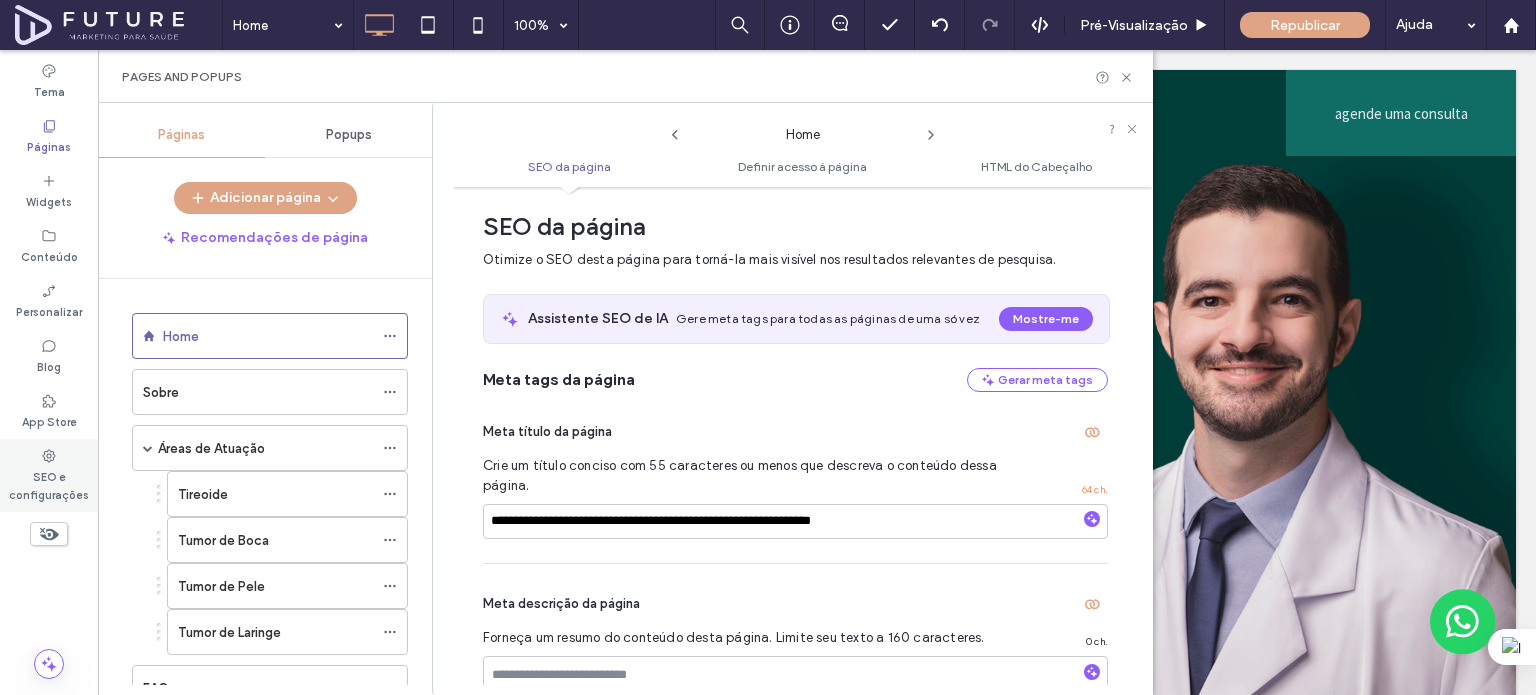click on "SEO e configurações" at bounding box center (49, 484) 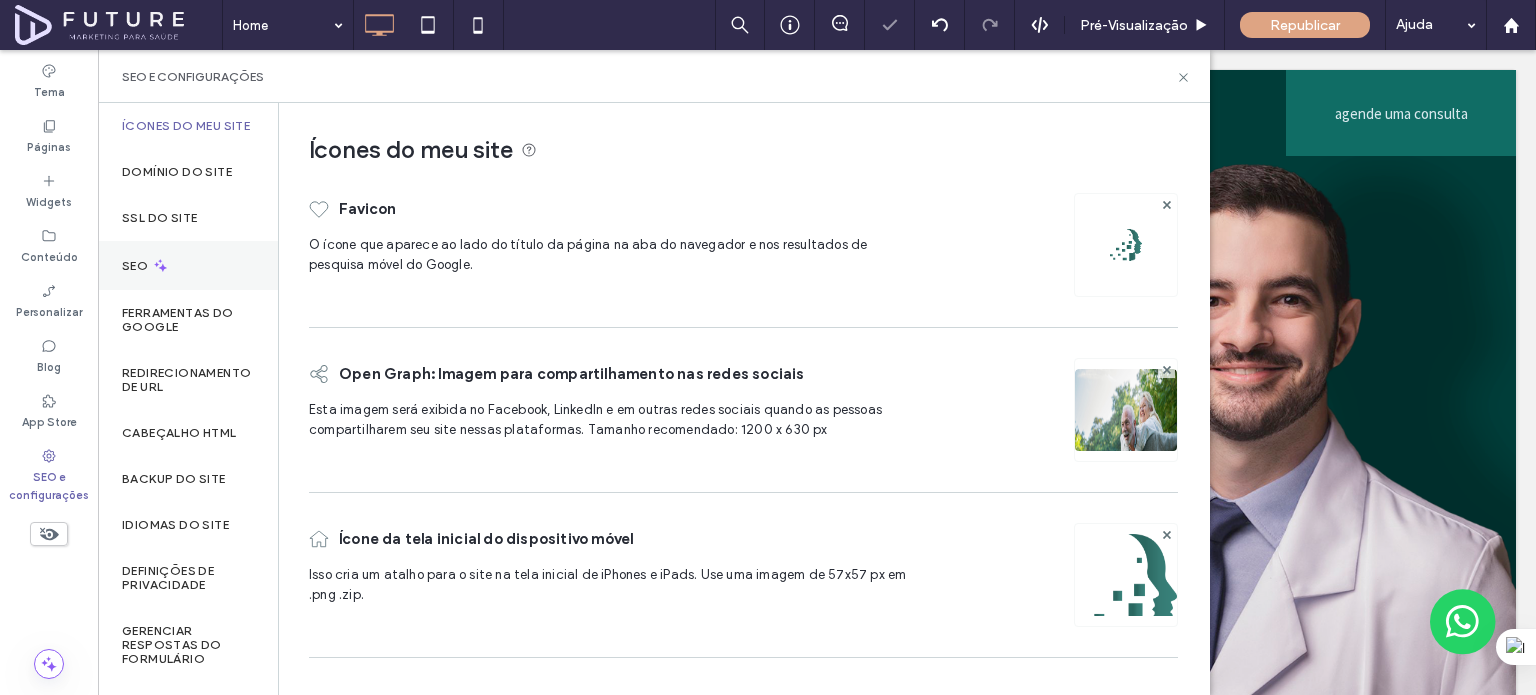 click on "SEO" at bounding box center [188, 265] 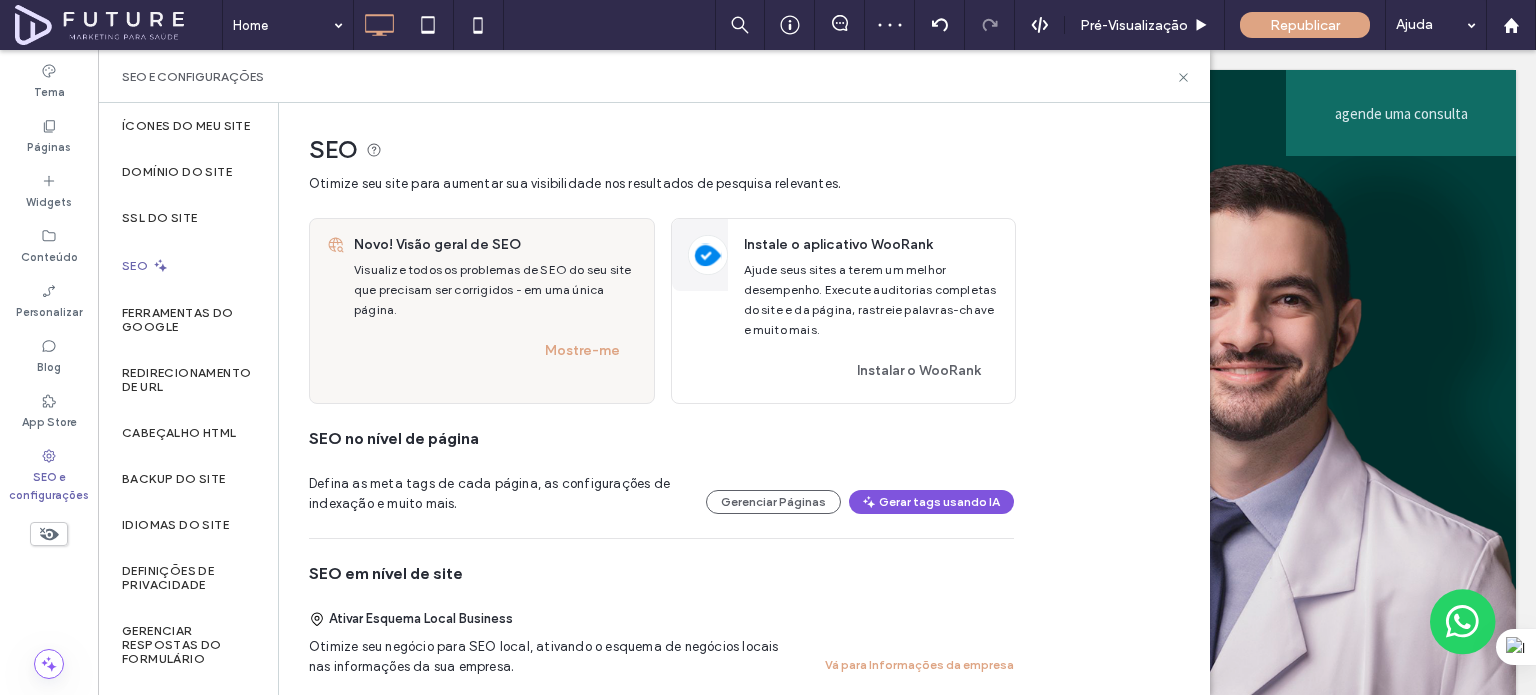click on "Gerar tags usando IA" at bounding box center (931, 502) 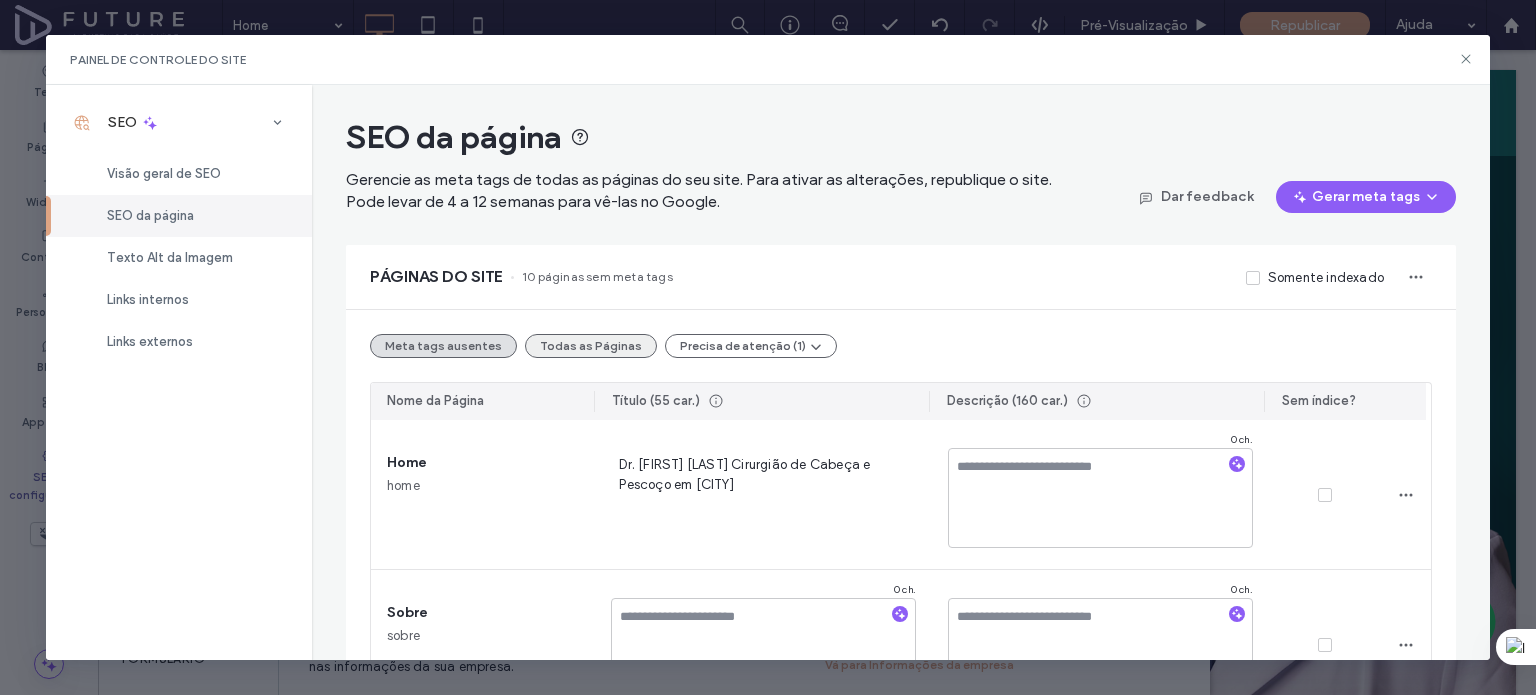 click on "Todas as Páginas" at bounding box center [591, 346] 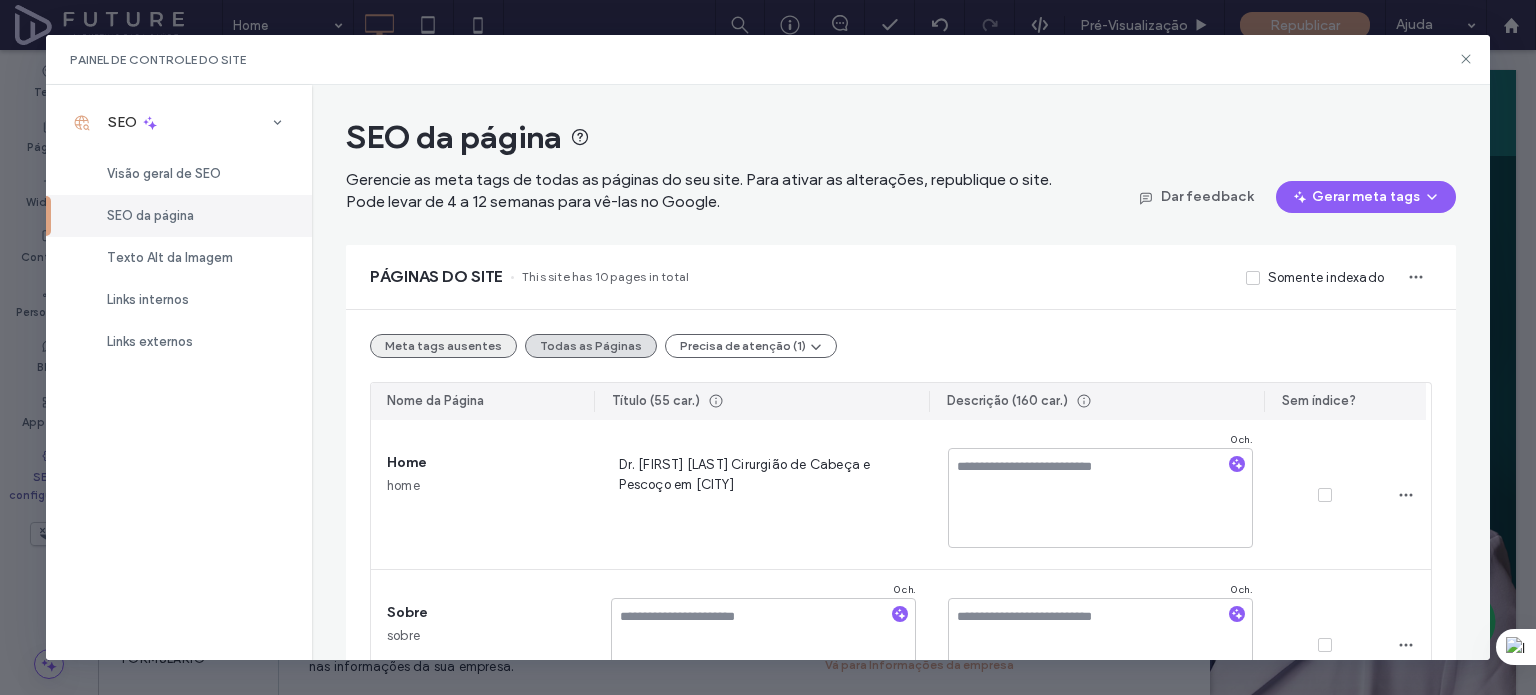 click on "Meta tags ausentes" at bounding box center [443, 346] 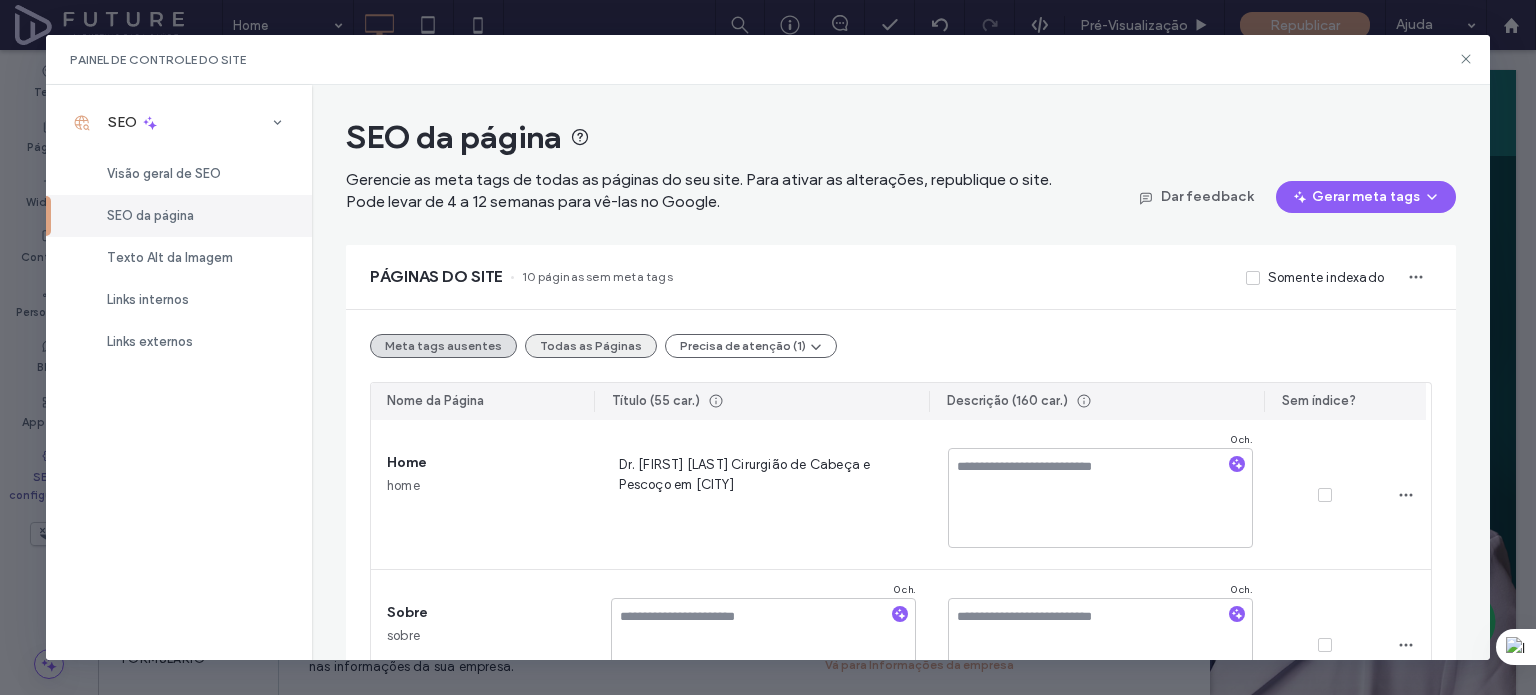 click on "Todas as Páginas" at bounding box center (591, 346) 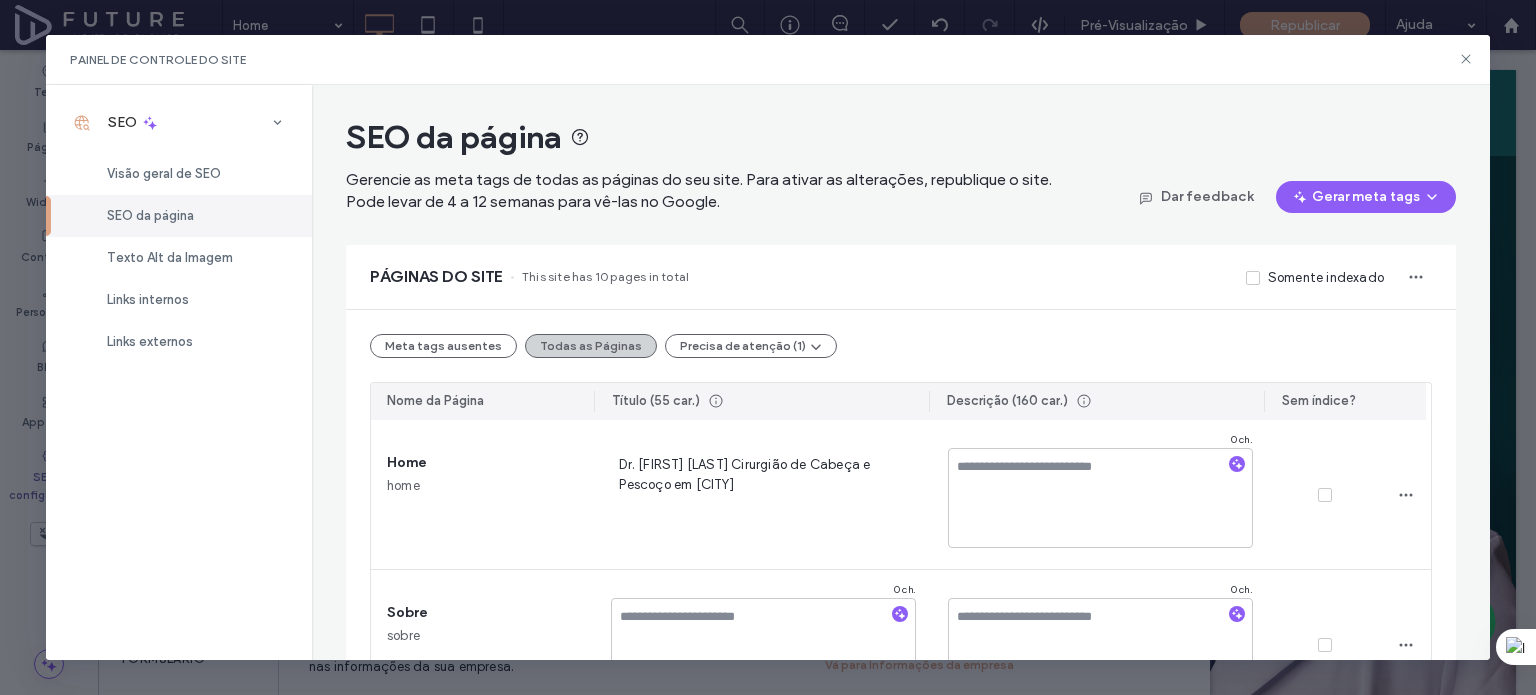 click on "Todas as Páginas" at bounding box center (591, 346) 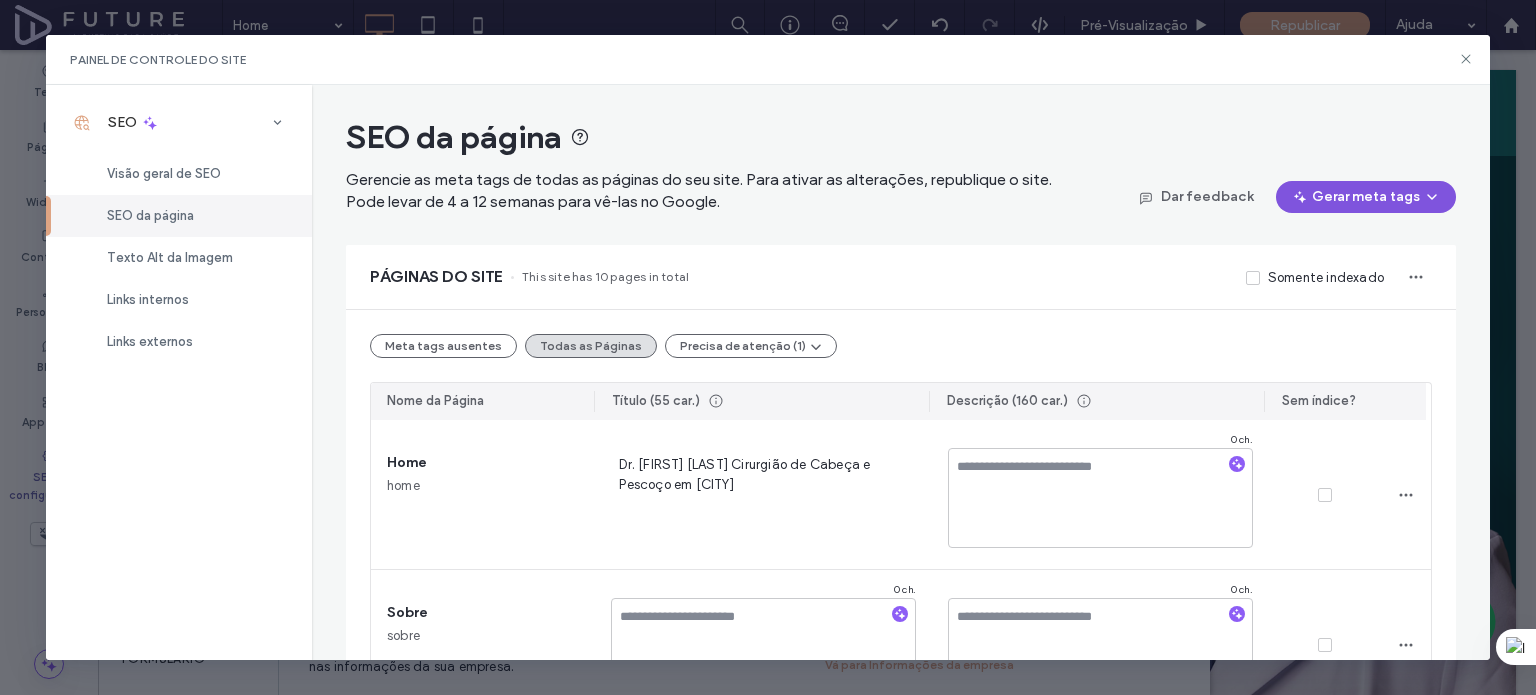 click on "Gerar meta tags" at bounding box center (1366, 197) 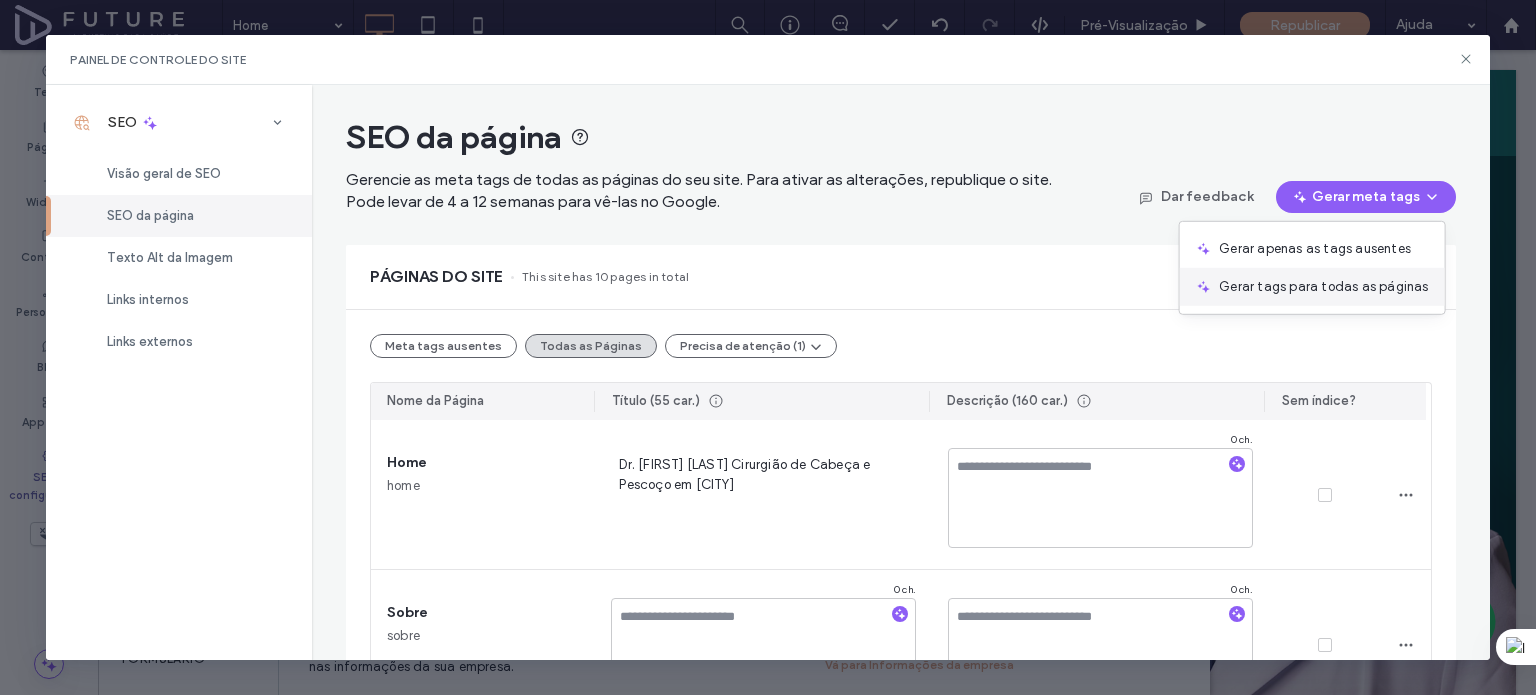click on "Gerar tags para todas as páginas" at bounding box center (1311, 287) 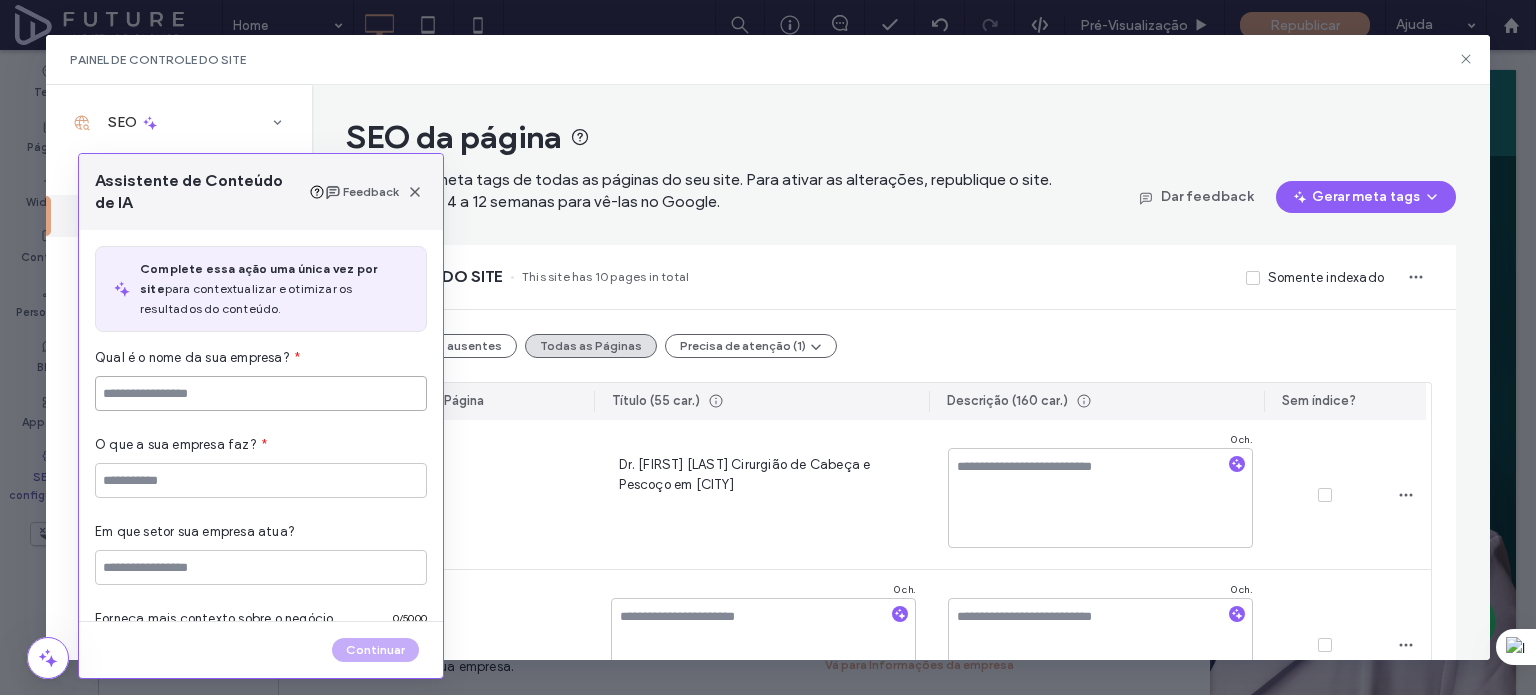 click at bounding box center [261, 393] 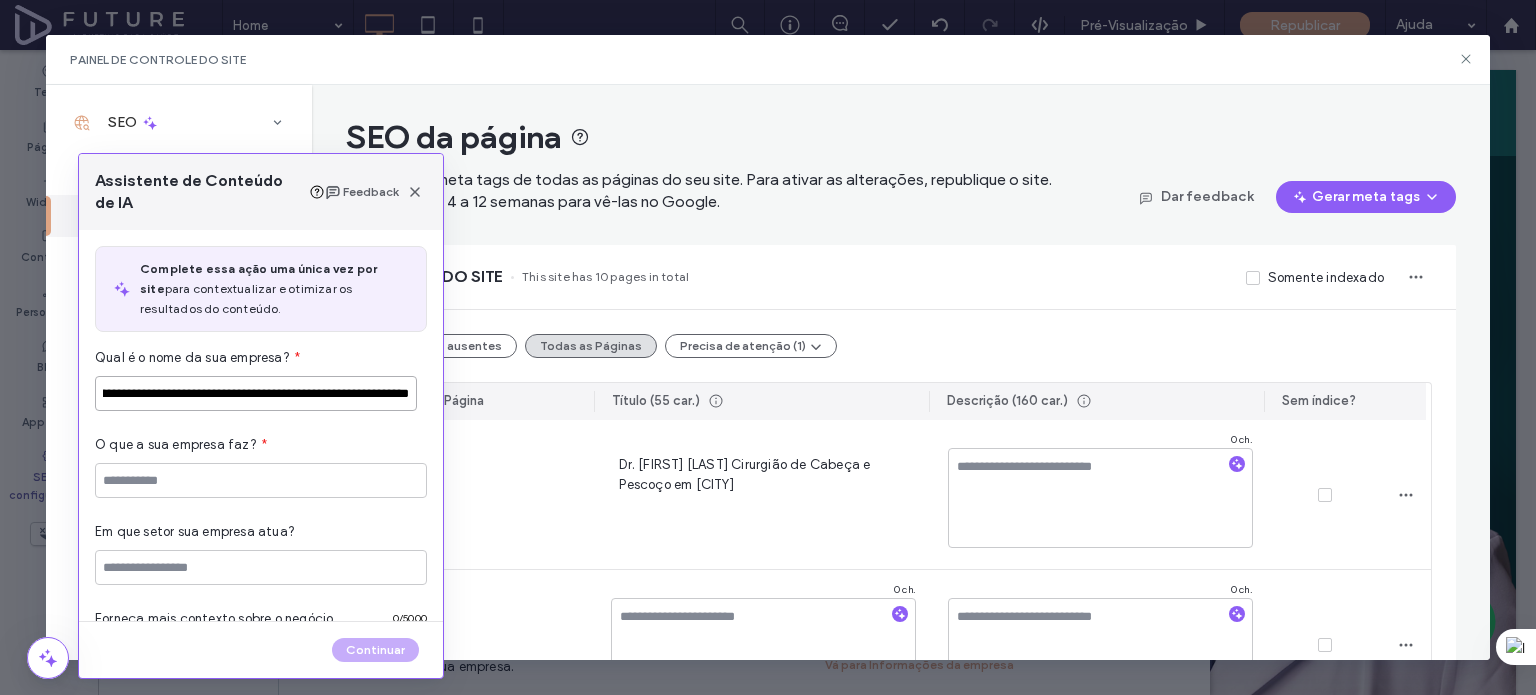 scroll, scrollTop: 0, scrollLeft: 0, axis: both 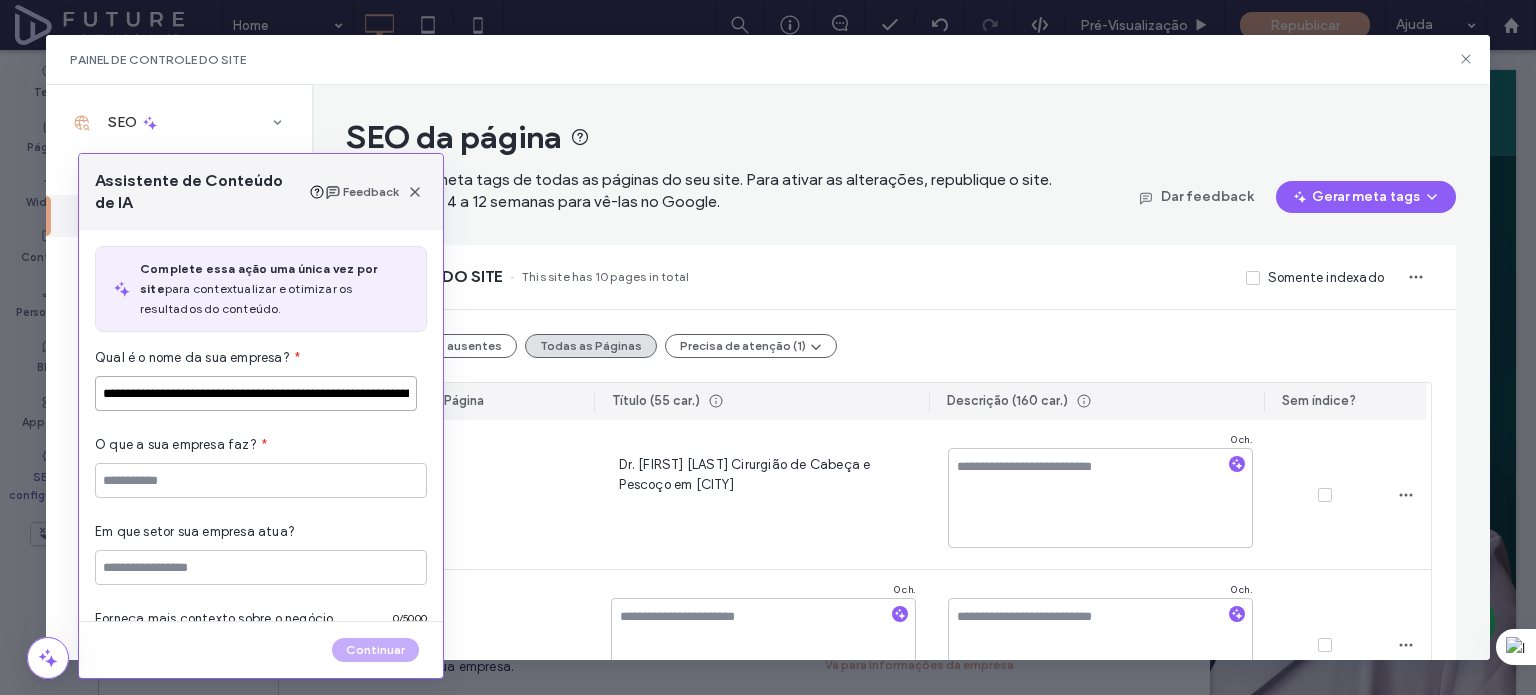 drag, startPoint x: 148, startPoint y: 398, endPoint x: 229, endPoint y: 397, distance: 81.00617 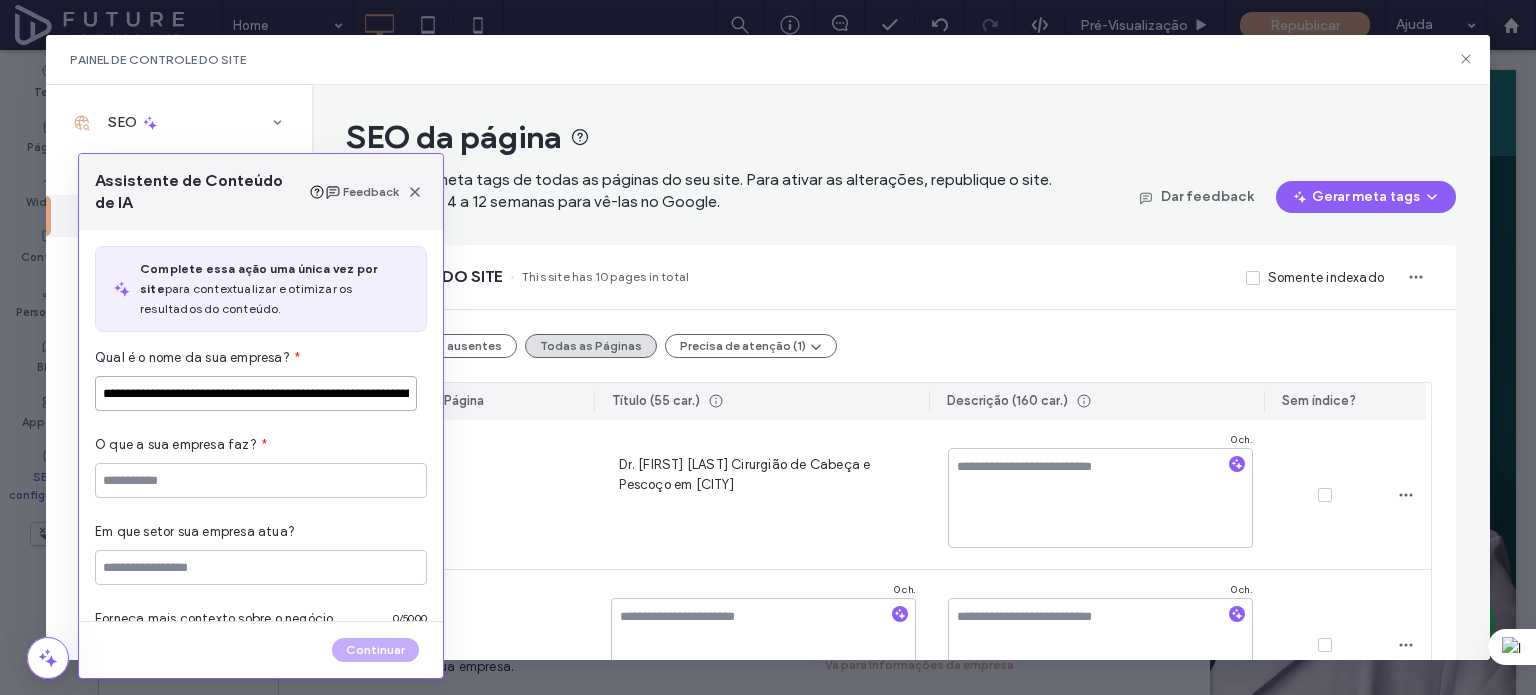 click on "**********" at bounding box center (256, 393) 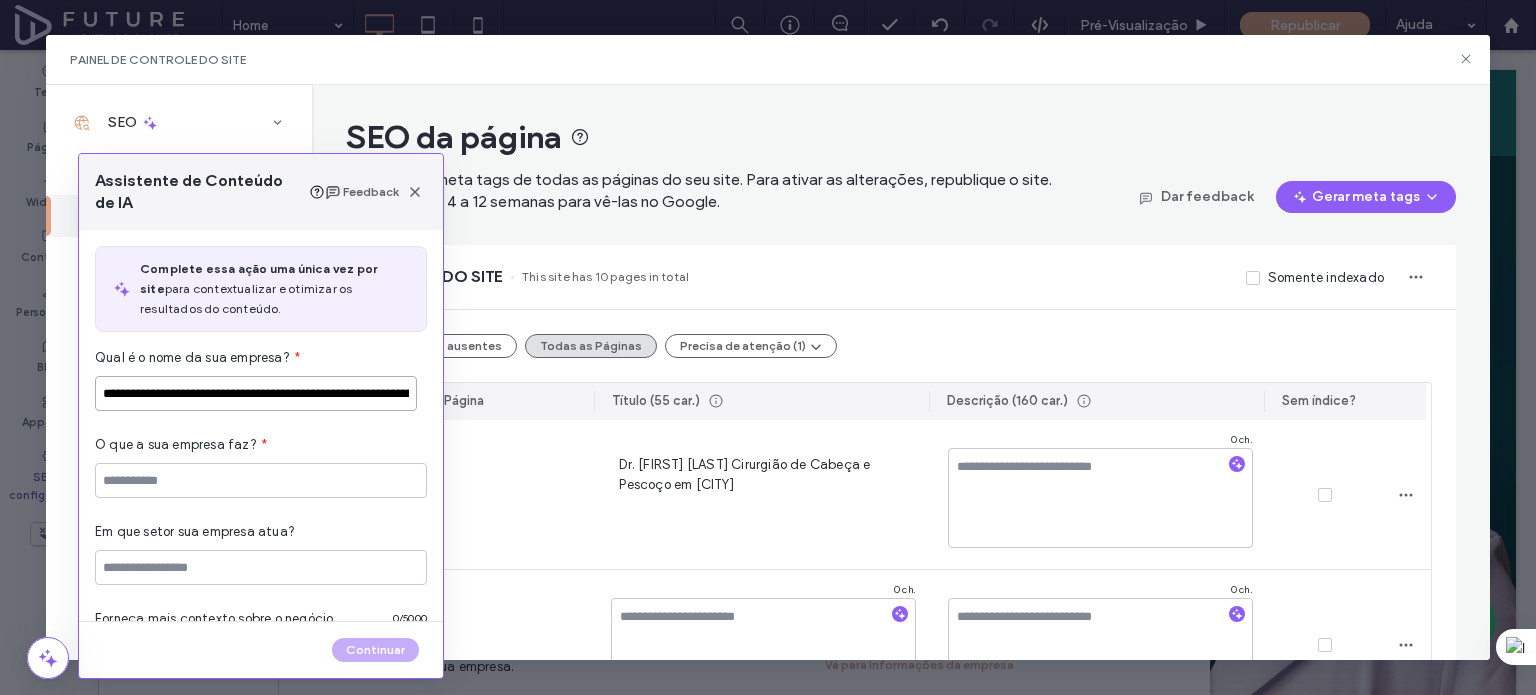 scroll, scrollTop: 0, scrollLeft: 96, axis: horizontal 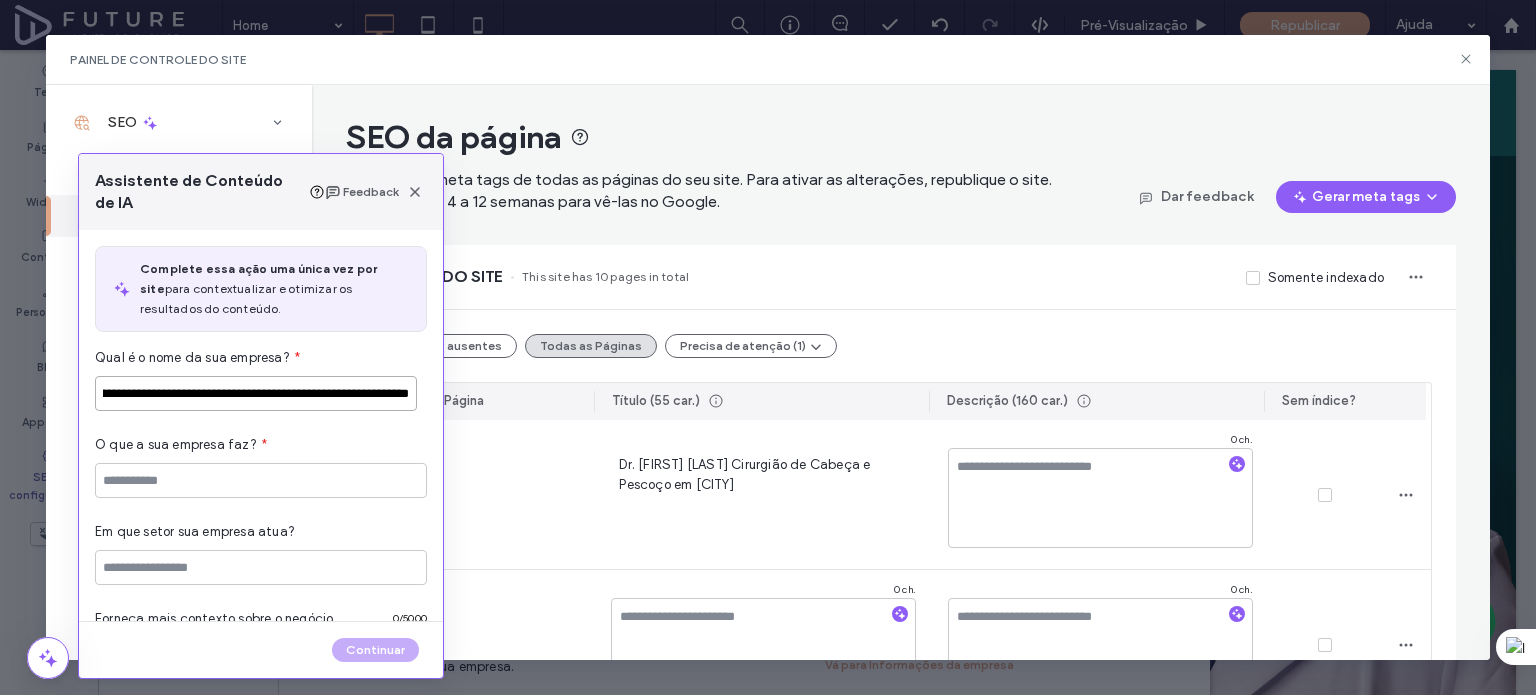 drag, startPoint x: 251, startPoint y: 397, endPoint x: 338, endPoint y: 403, distance: 87.20665 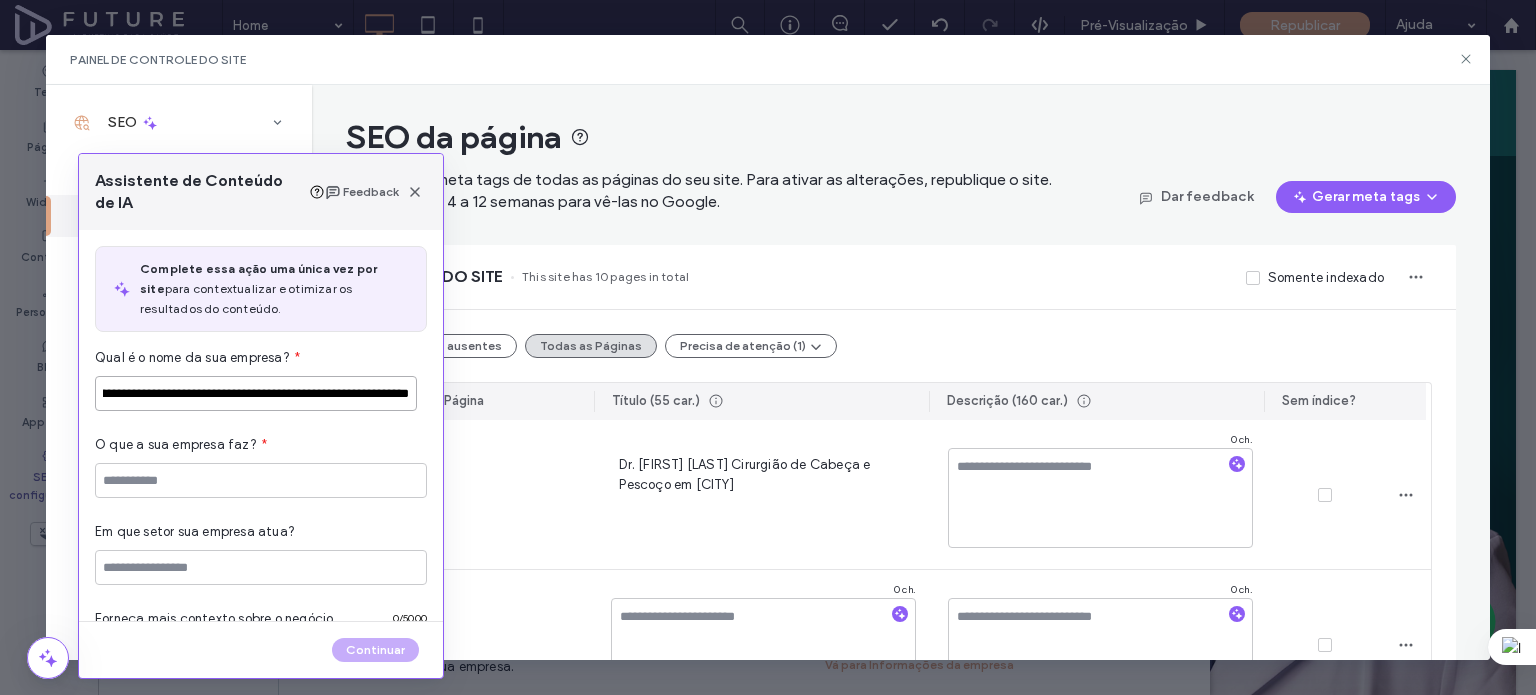 type on "**********" 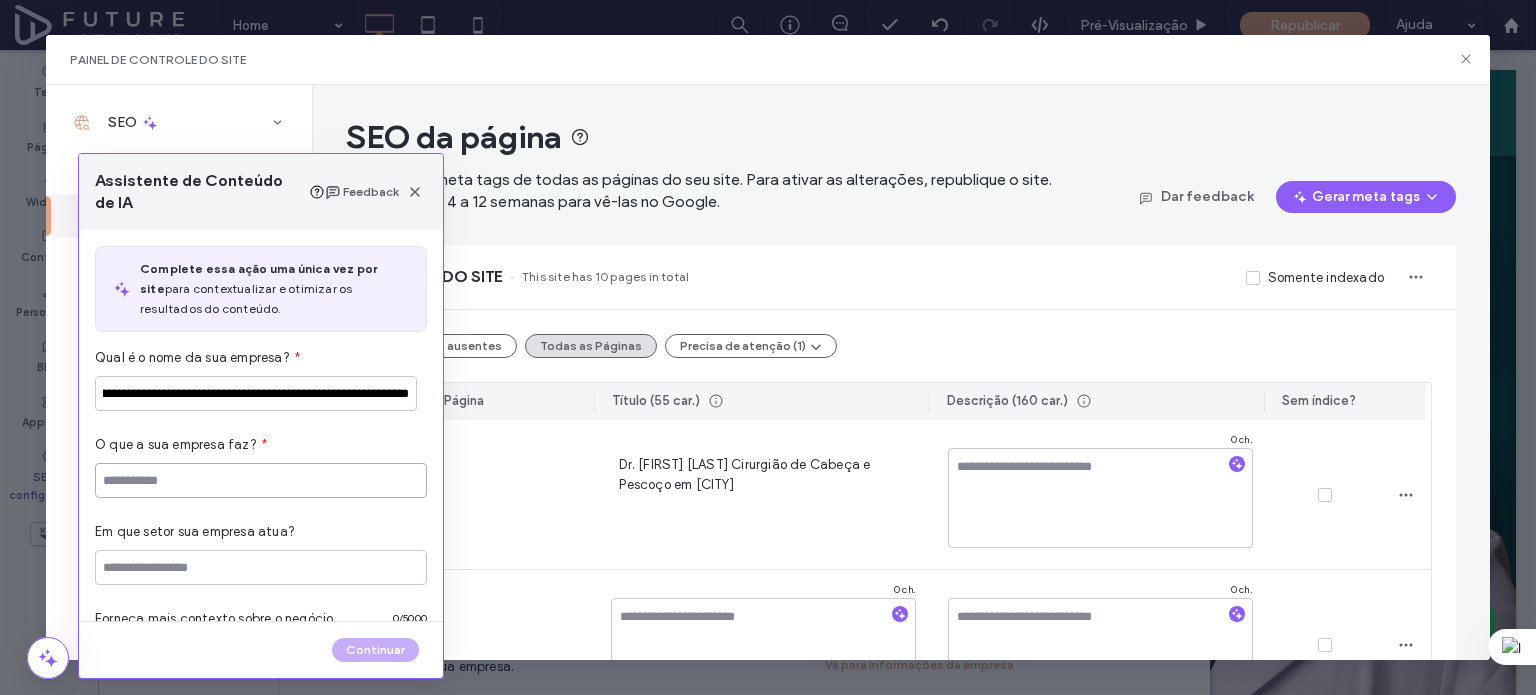 click at bounding box center [261, 480] 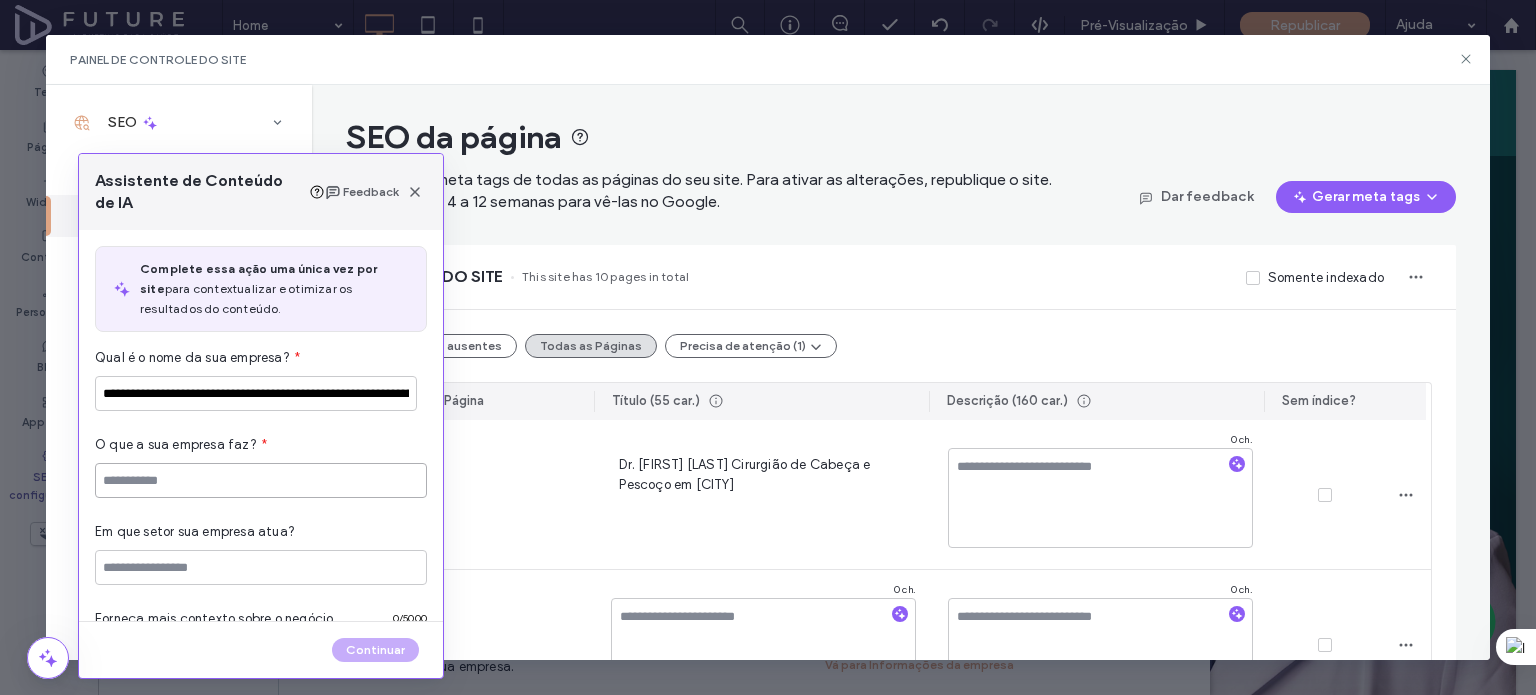 paste on "**********" 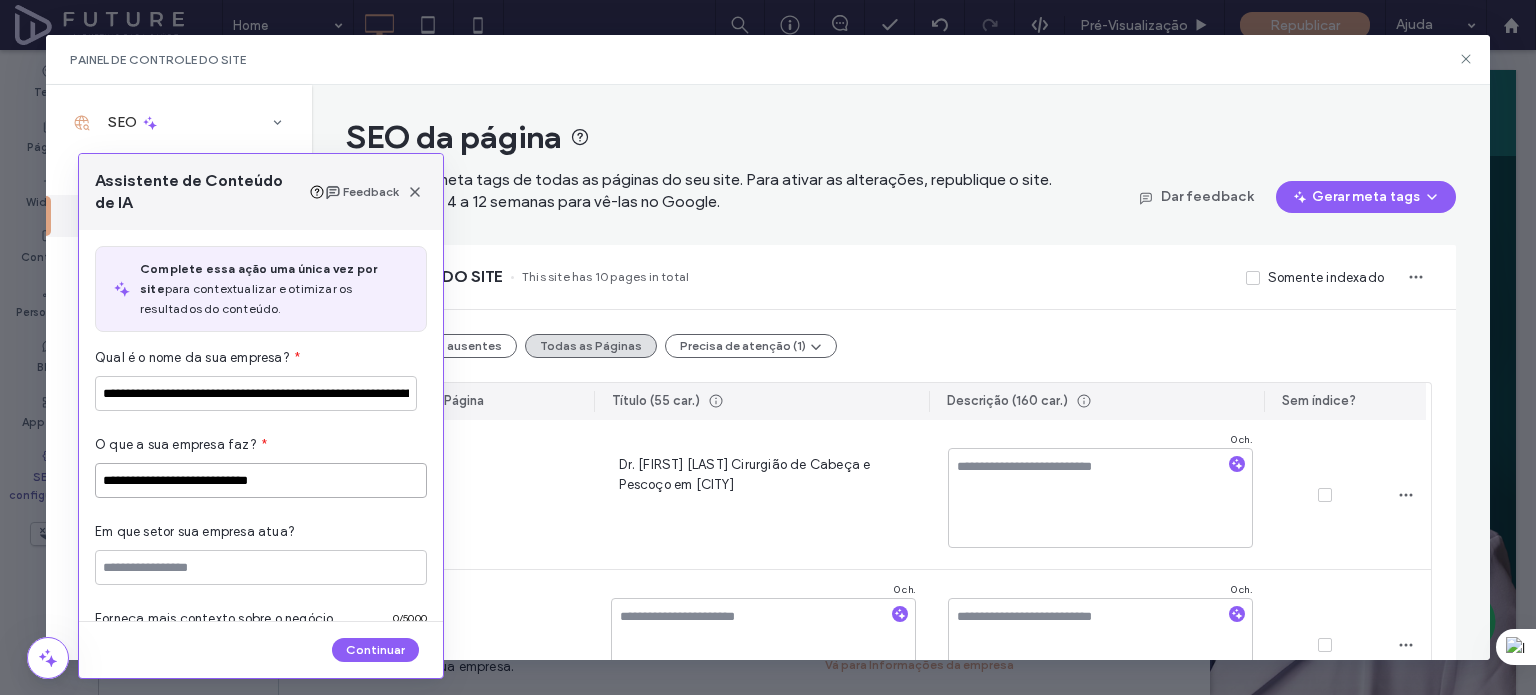 type on "**********" 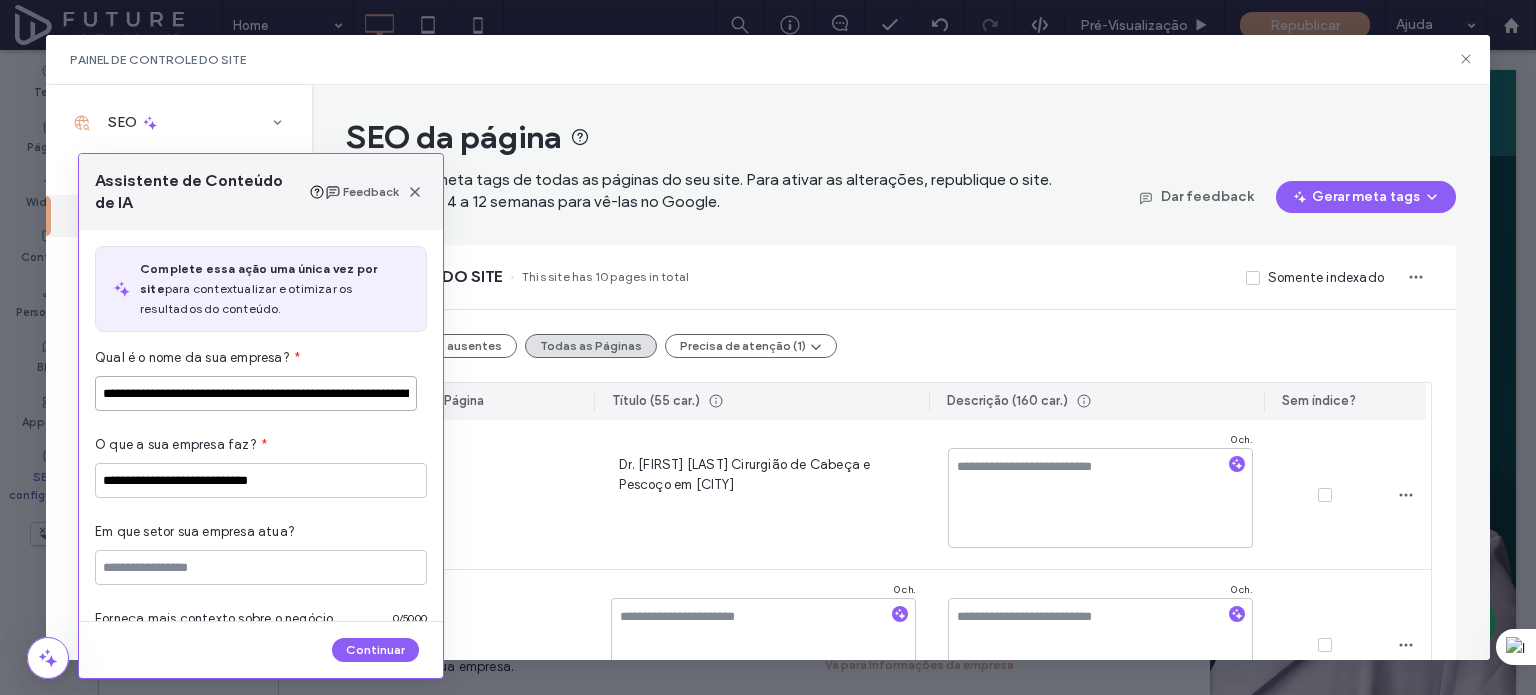 scroll, scrollTop: 0, scrollLeft: 96, axis: horizontal 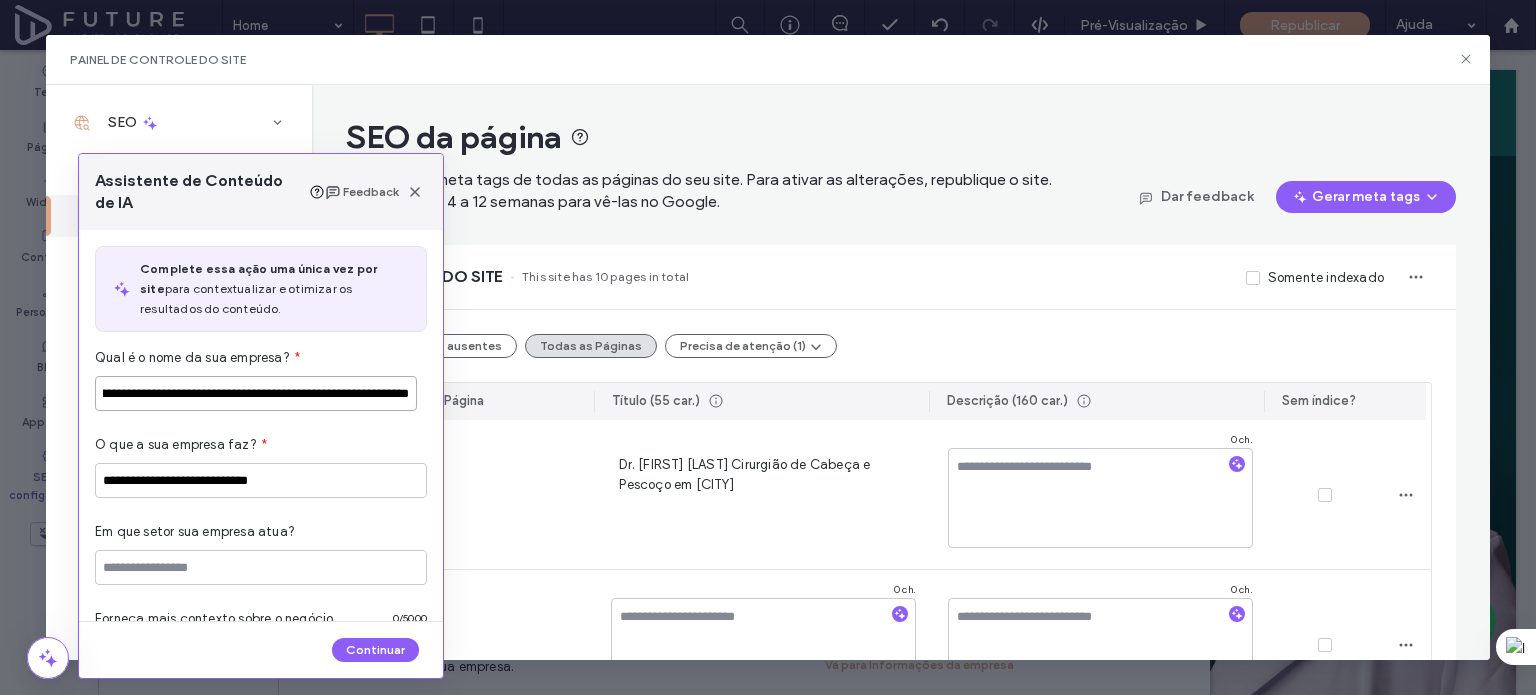 drag, startPoint x: 397, startPoint y: 395, endPoint x: 449, endPoint y: 409, distance: 53.851646 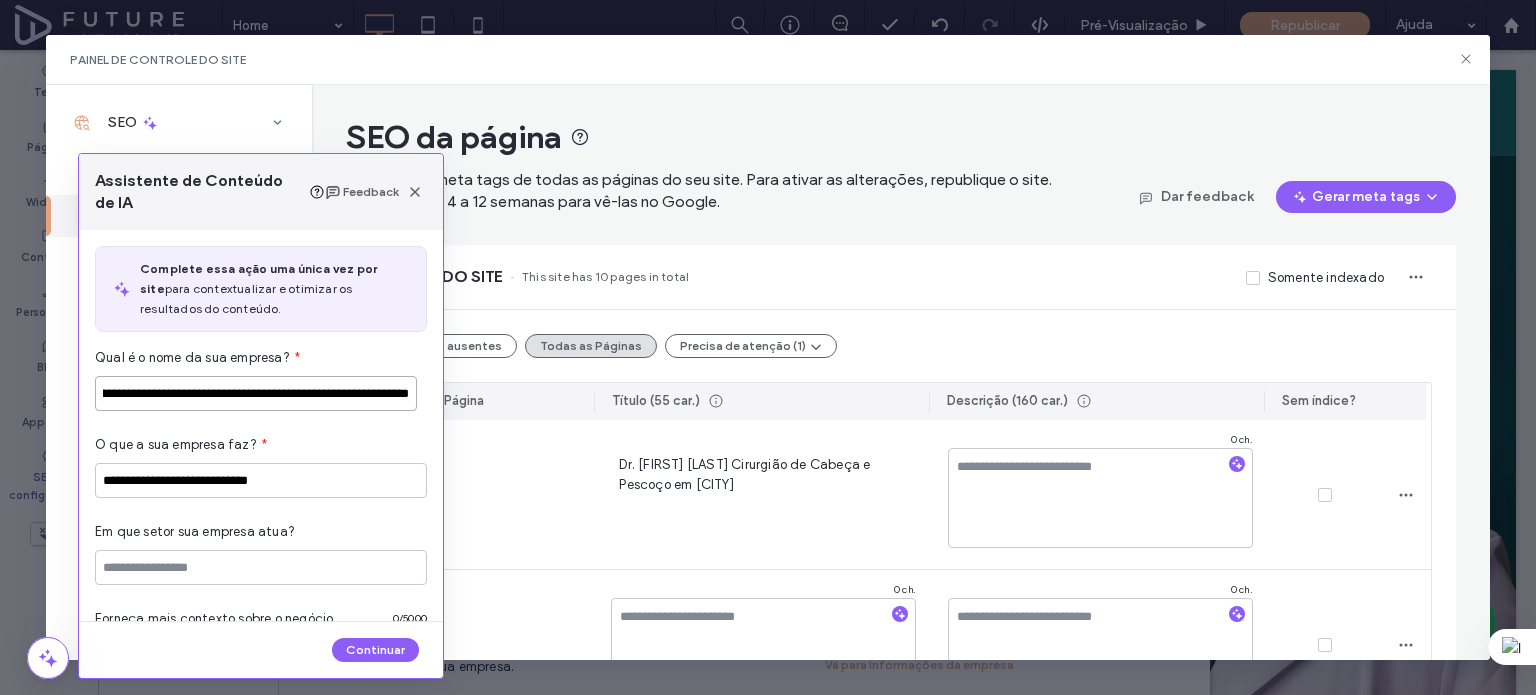 click on "**********" at bounding box center [256, 393] 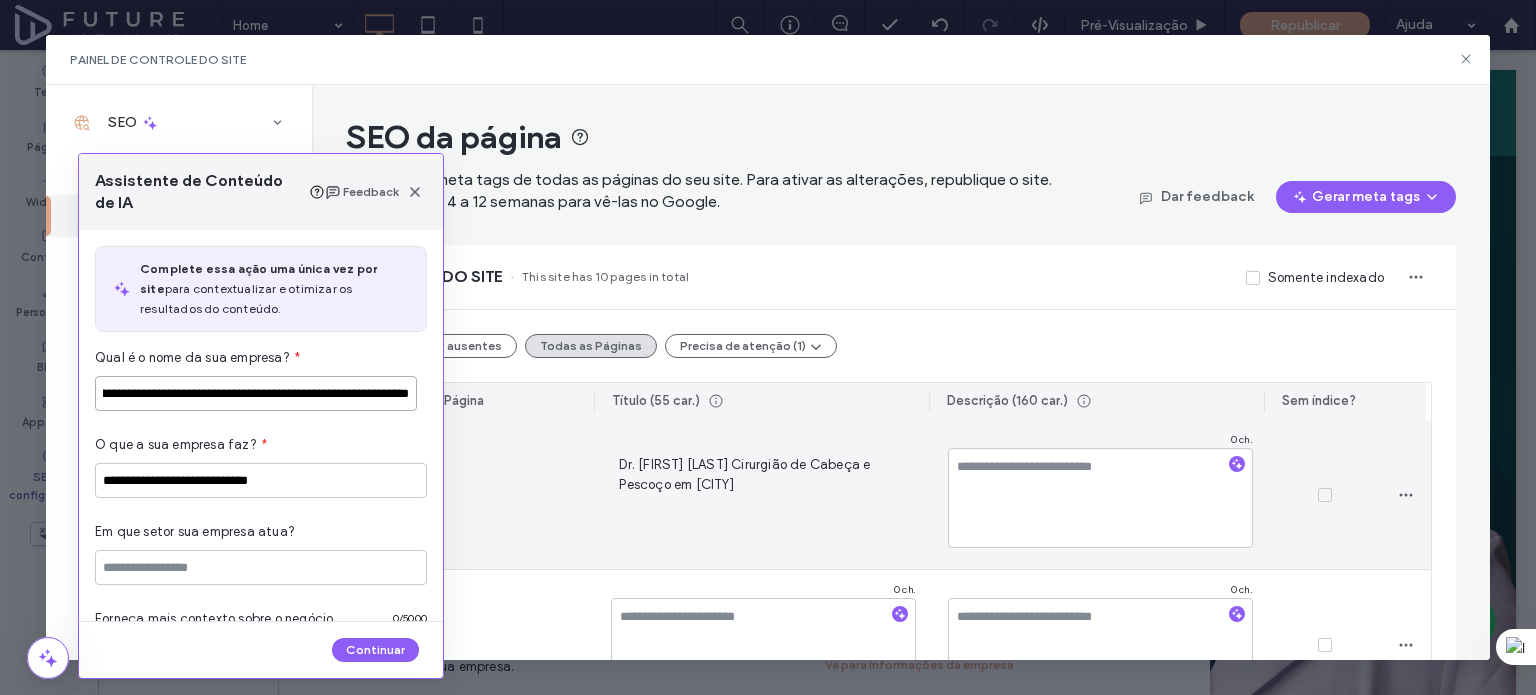 drag, startPoint x: 365, startPoint y: 399, endPoint x: 633, endPoint y: 421, distance: 268.90146 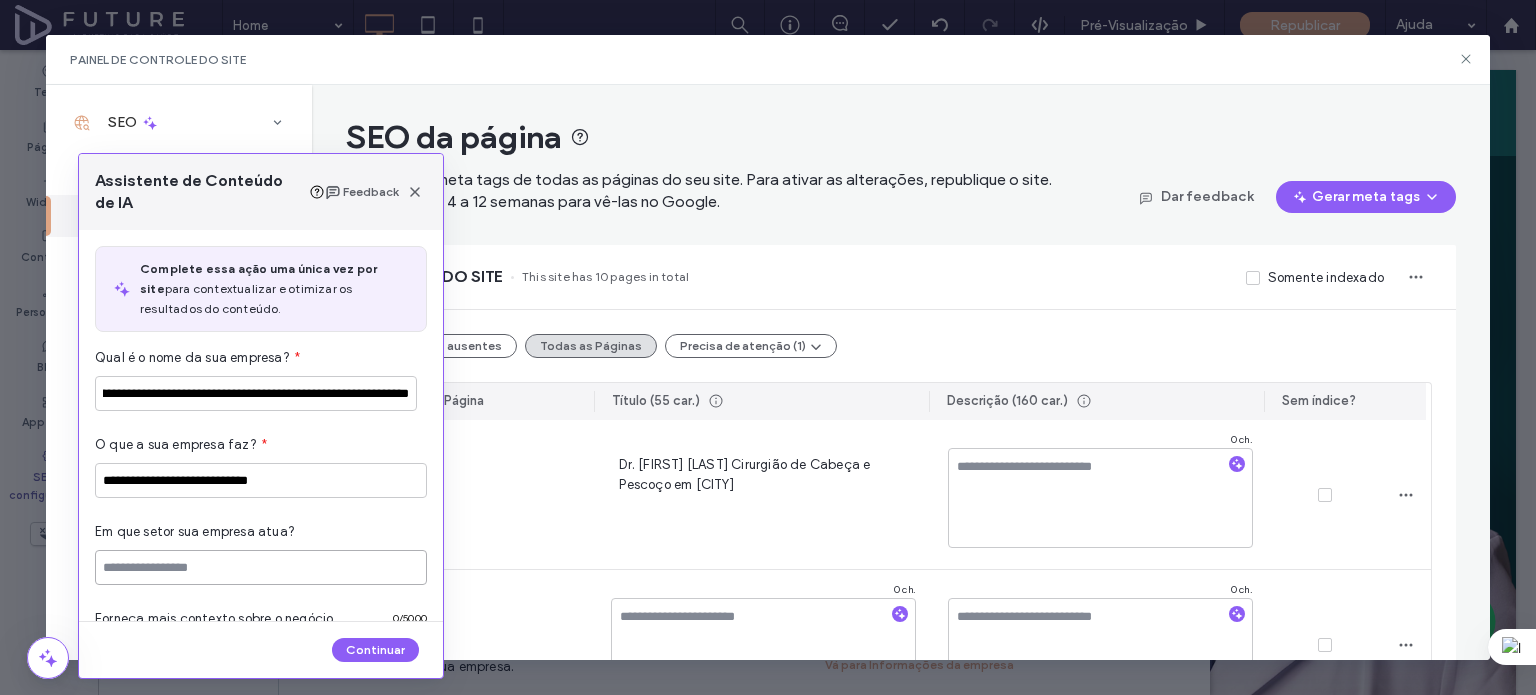 click at bounding box center [261, 567] 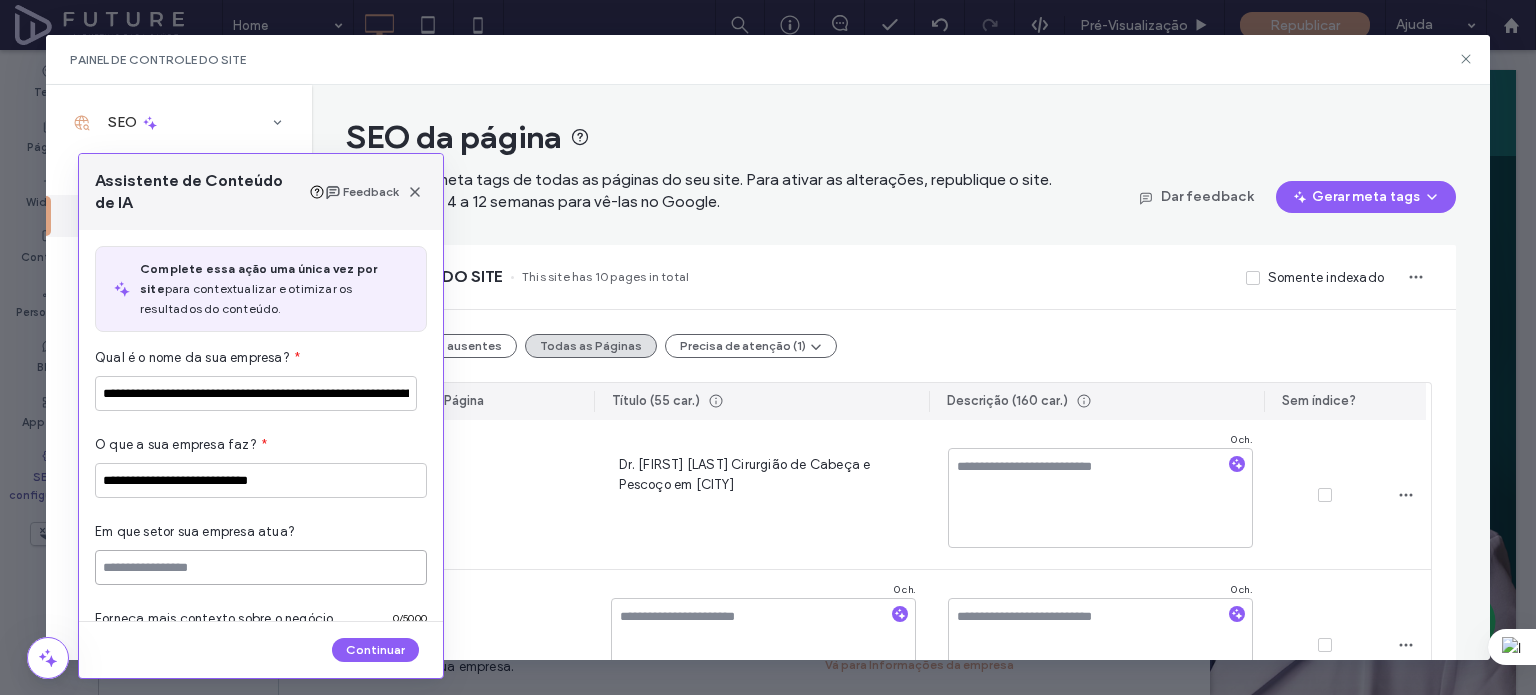 paste on "*******" 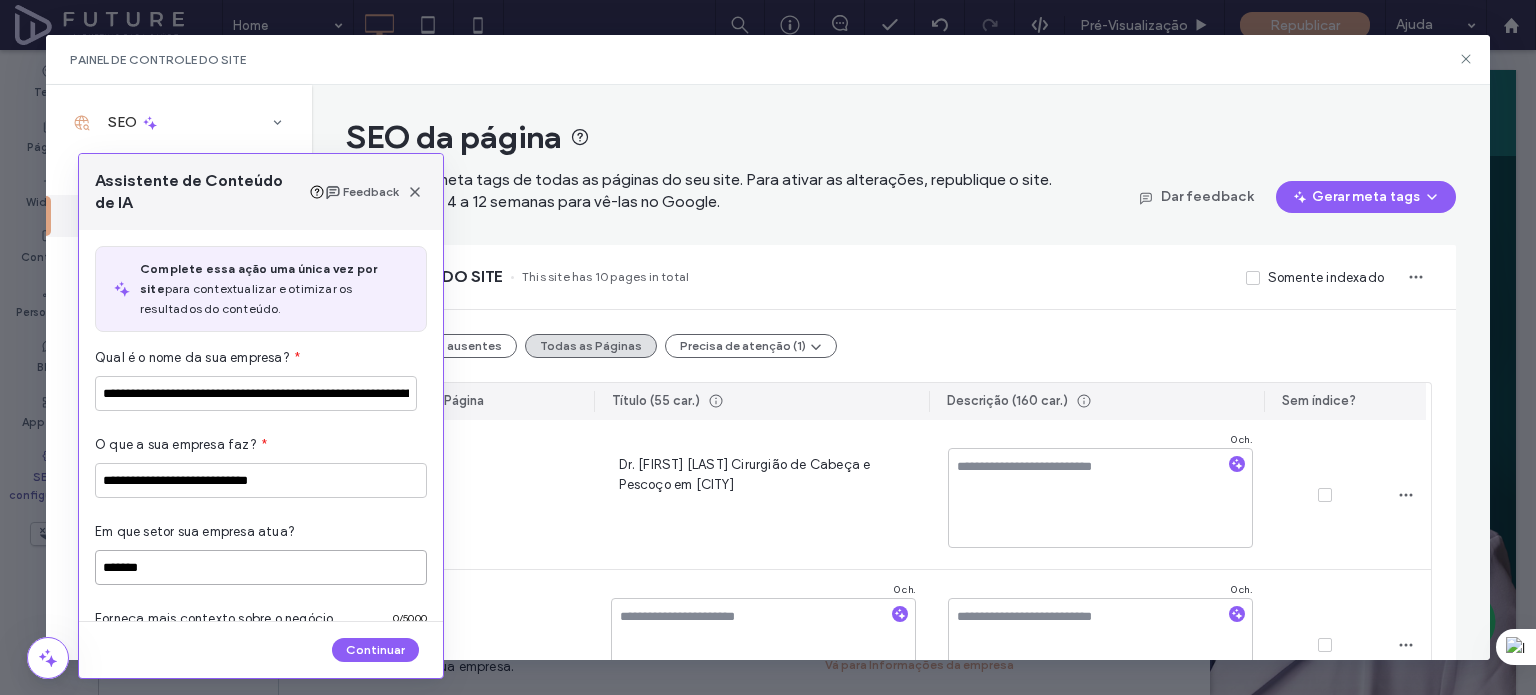 type on "*******" 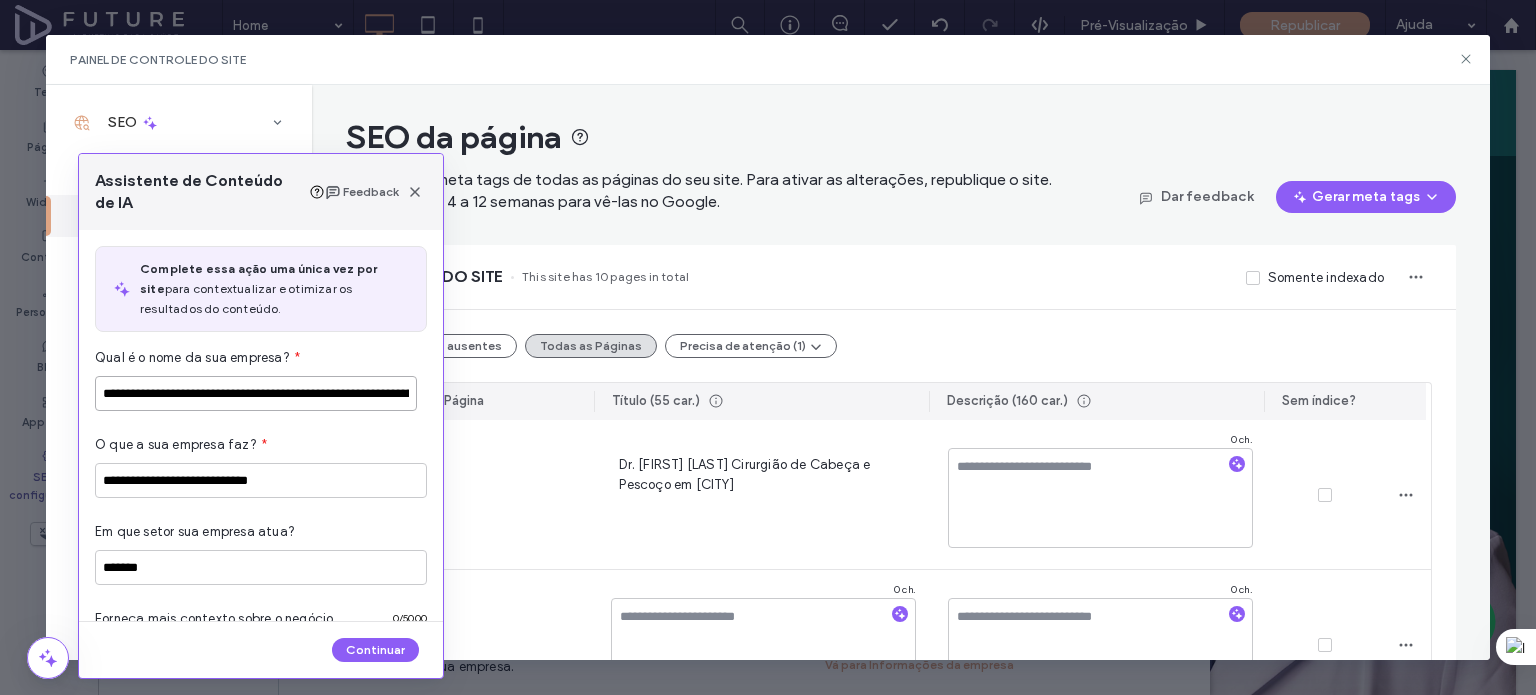 click on "**********" at bounding box center [256, 393] 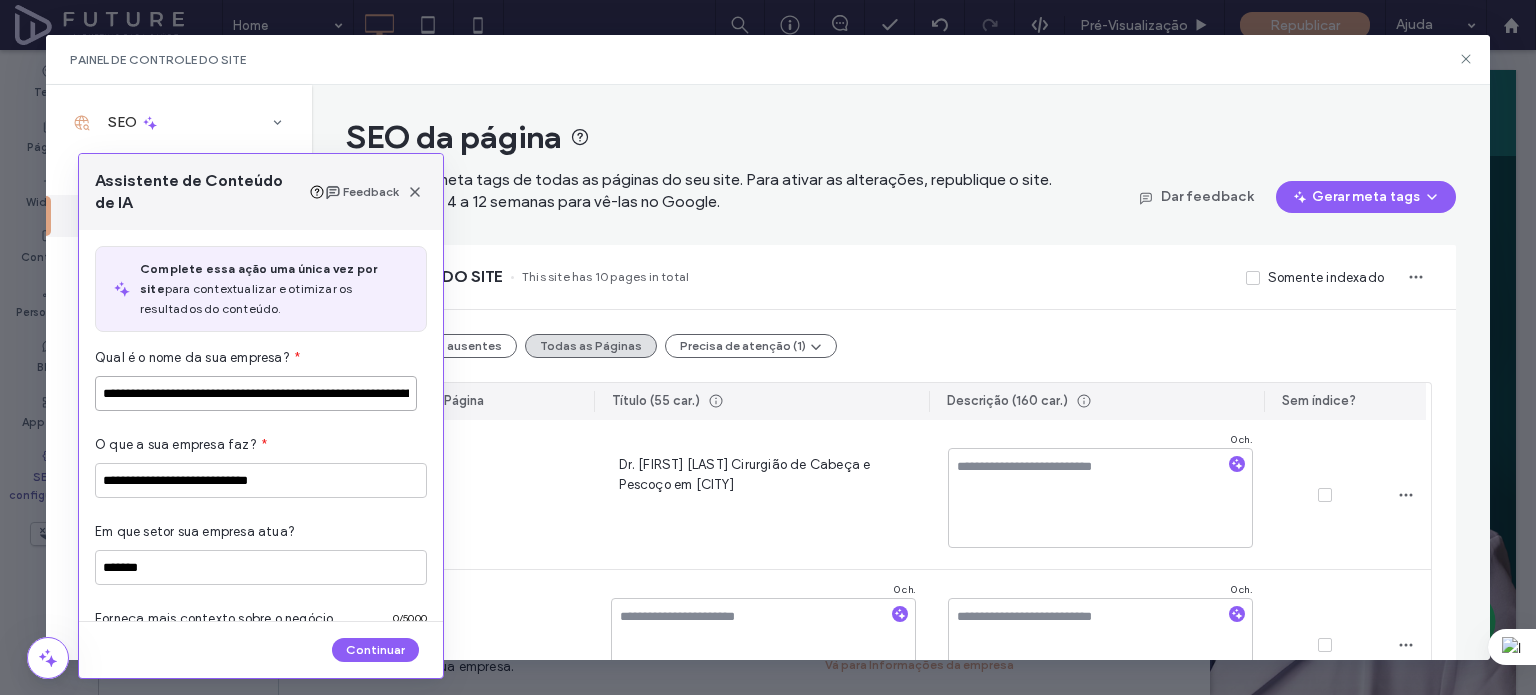 click on "**********" at bounding box center [256, 393] 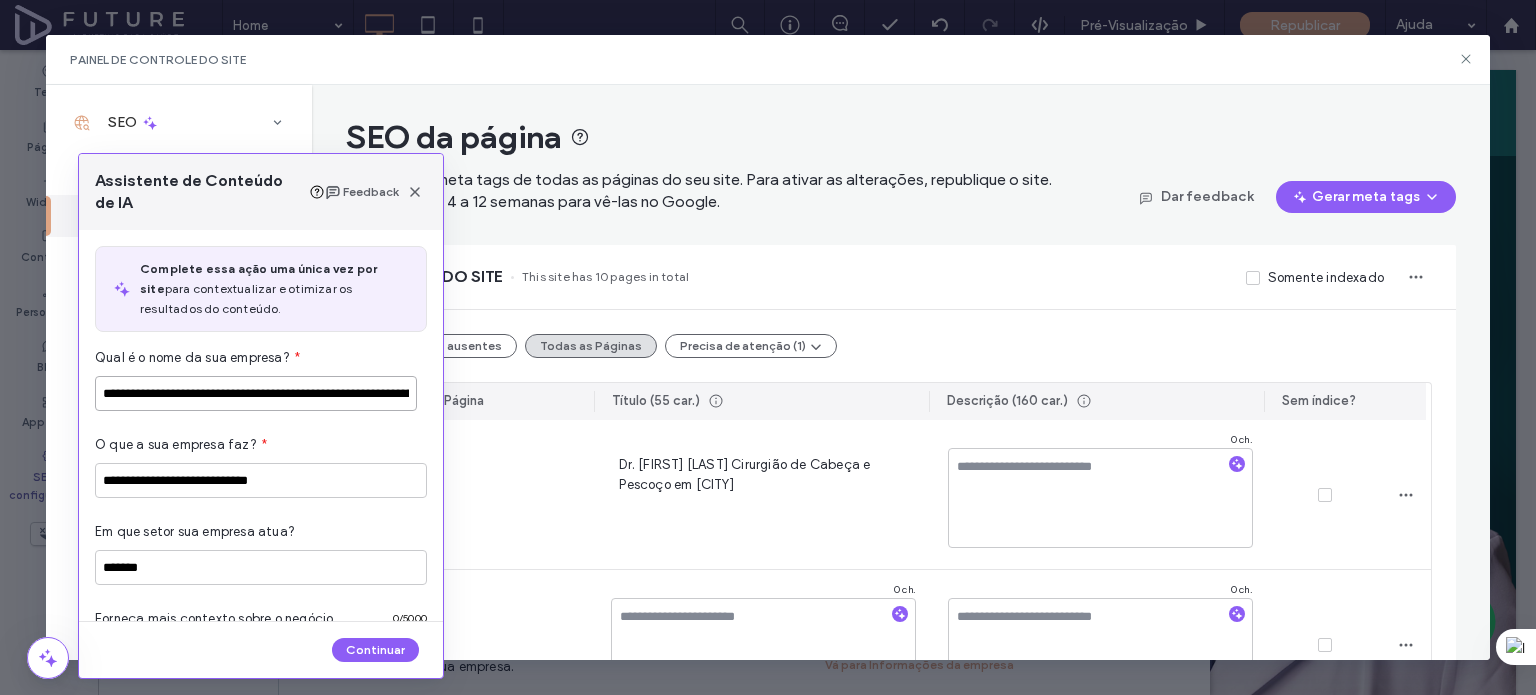 scroll, scrollTop: 0, scrollLeft: 96, axis: horizontal 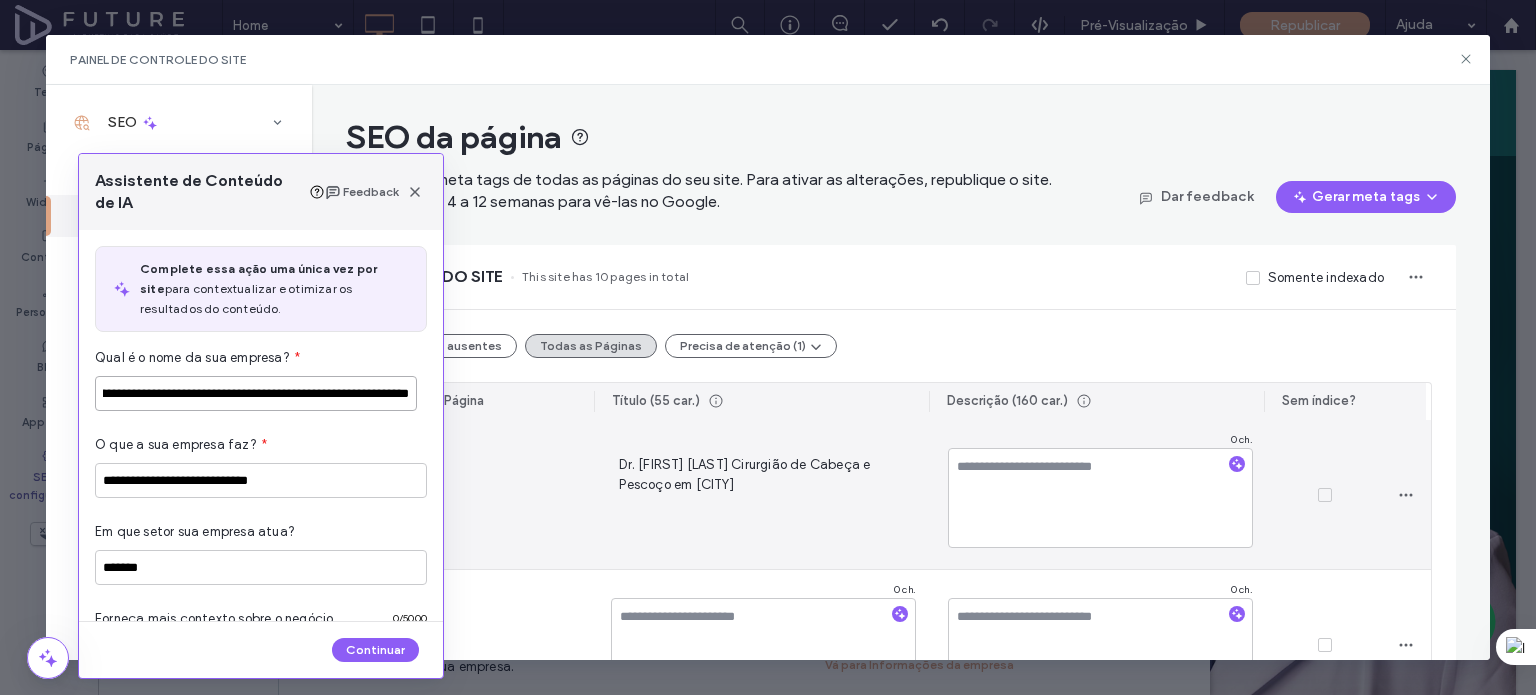 drag, startPoint x: 245, startPoint y: 394, endPoint x: 698, endPoint y: 425, distance: 454.05948 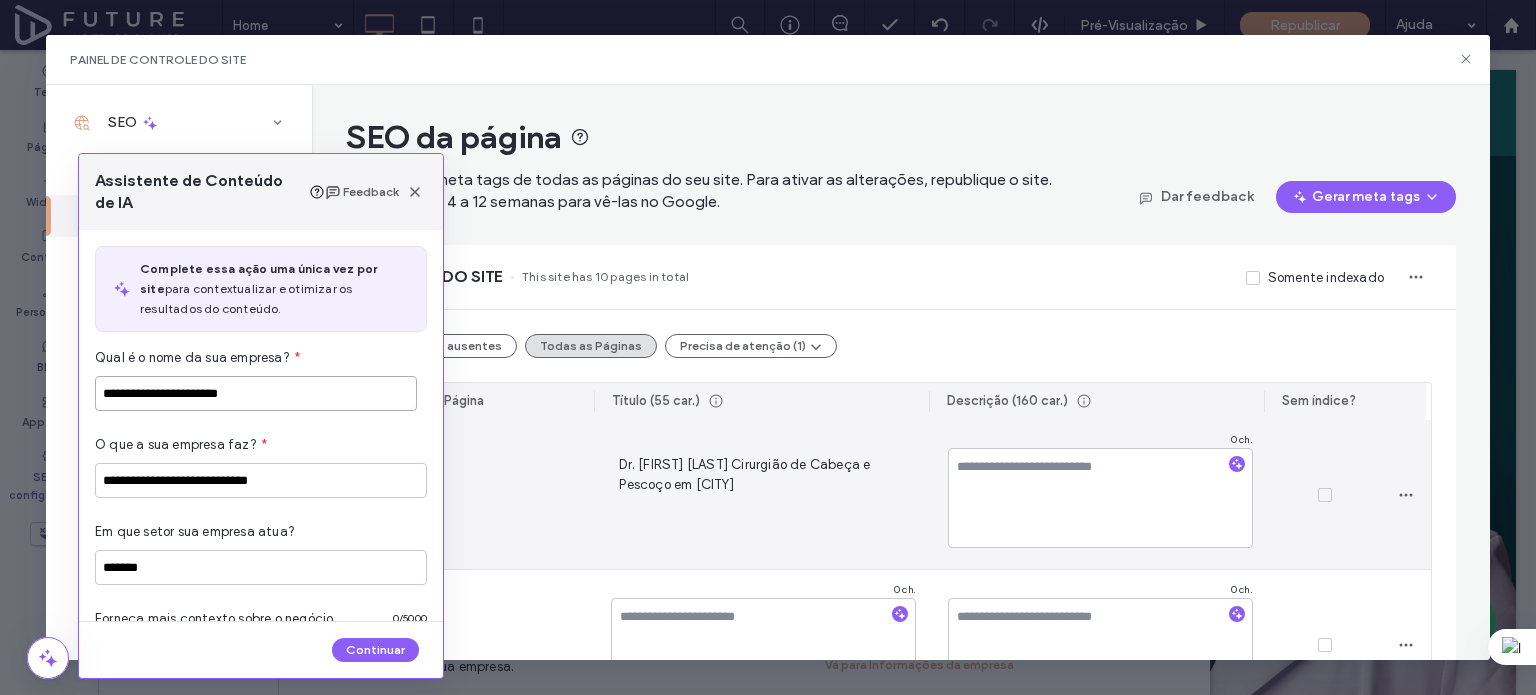 scroll, scrollTop: 0, scrollLeft: 0, axis: both 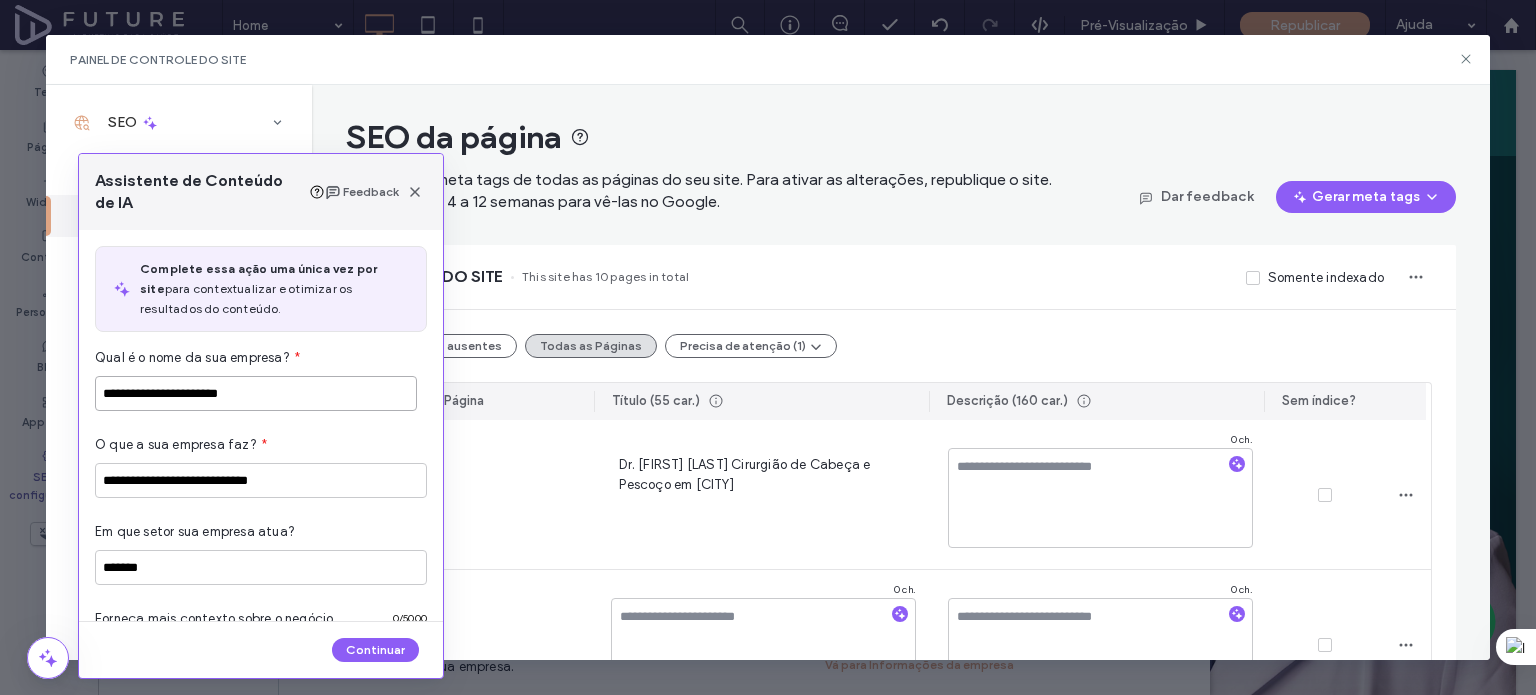 type on "**********" 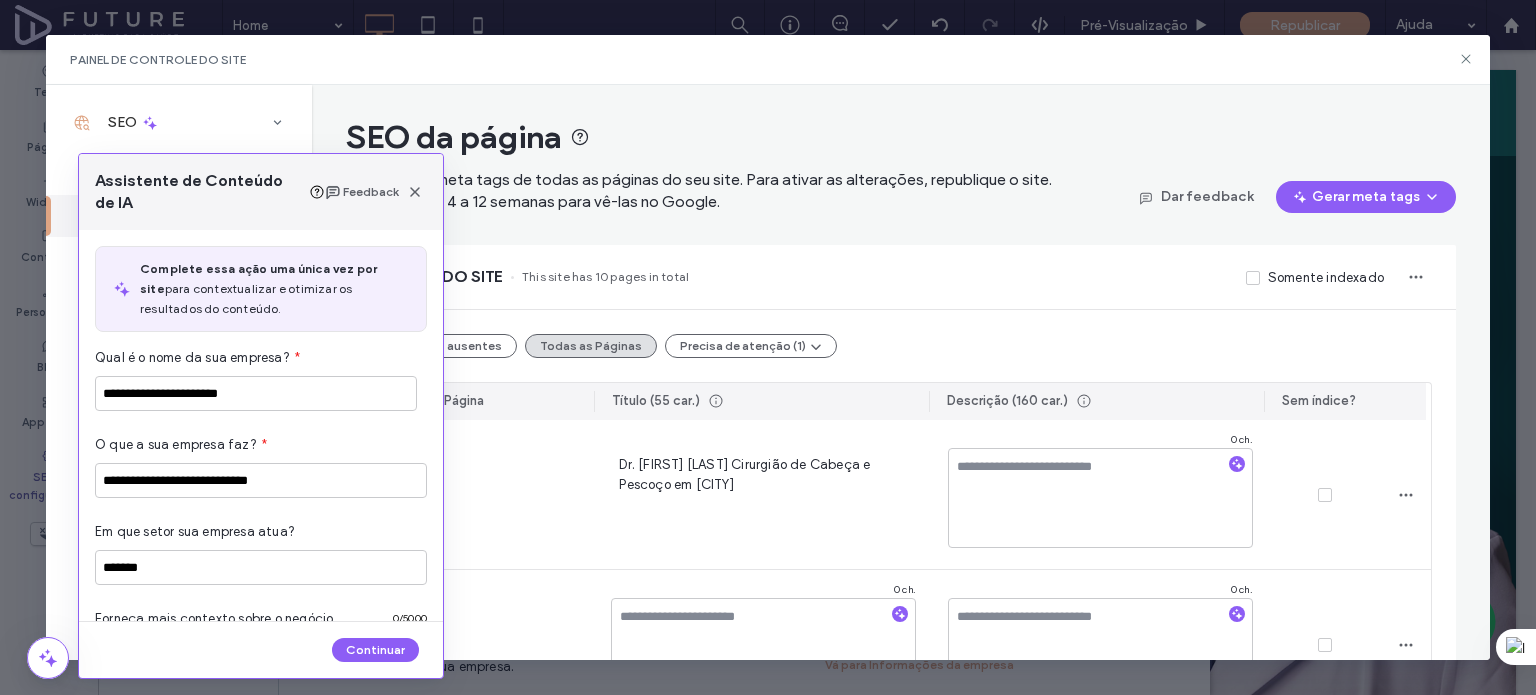 click on "**********" at bounding box center [261, 454] 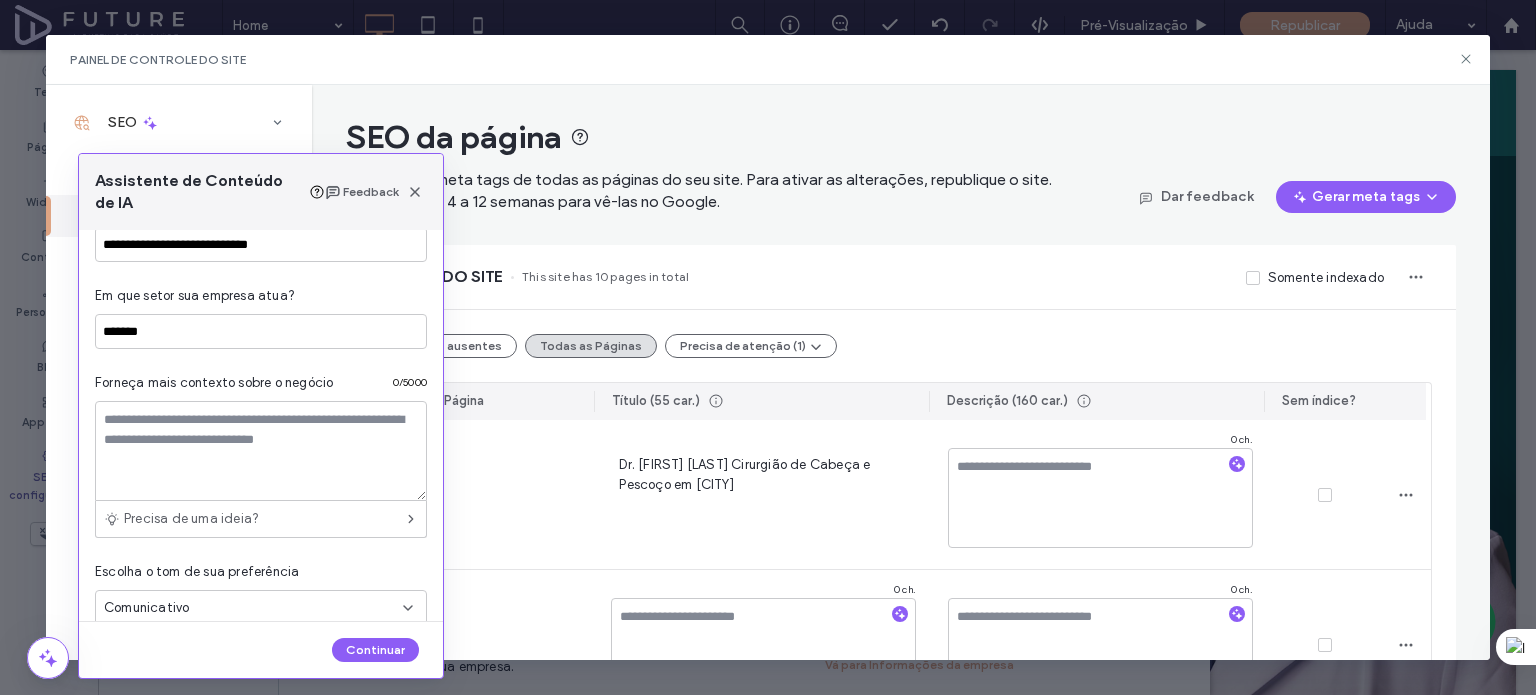scroll, scrollTop: 264, scrollLeft: 0, axis: vertical 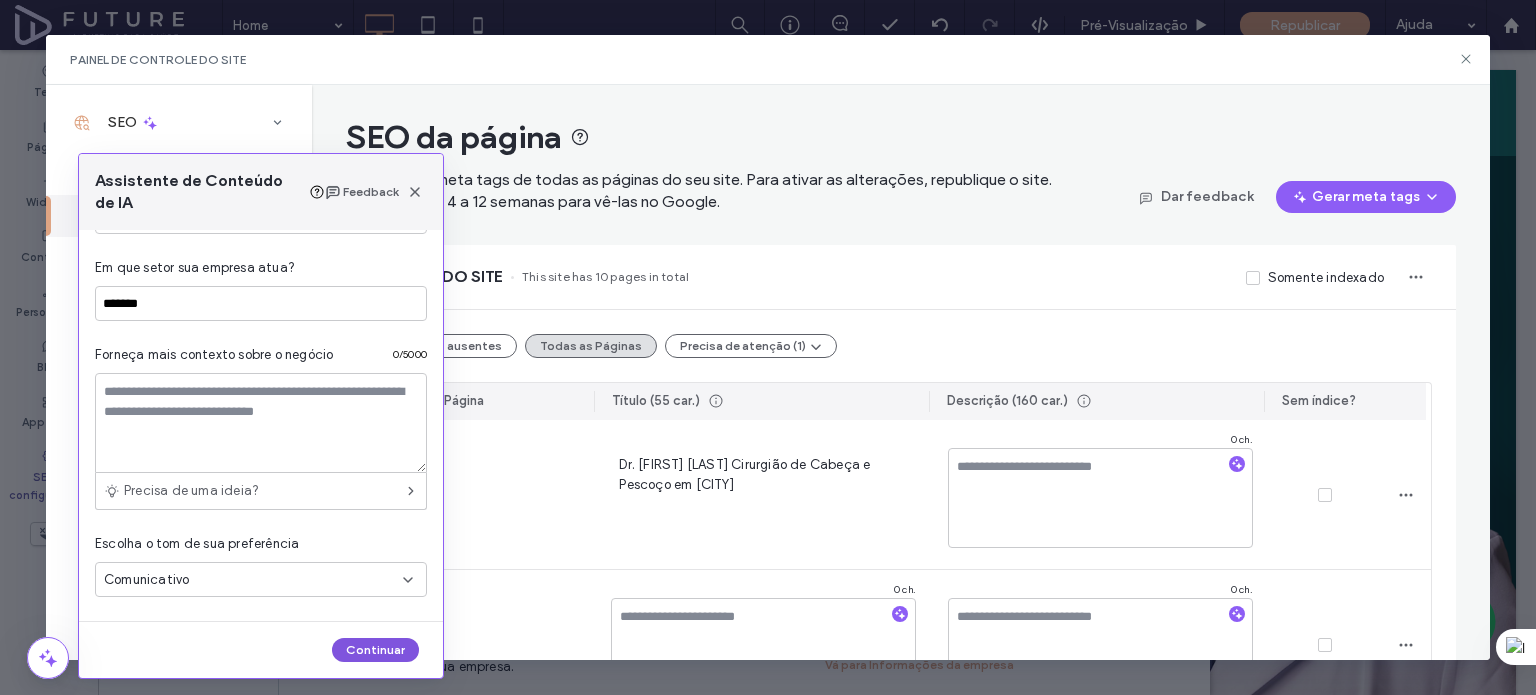 drag, startPoint x: 384, startPoint y: 644, endPoint x: 391, endPoint y: 632, distance: 13.892444 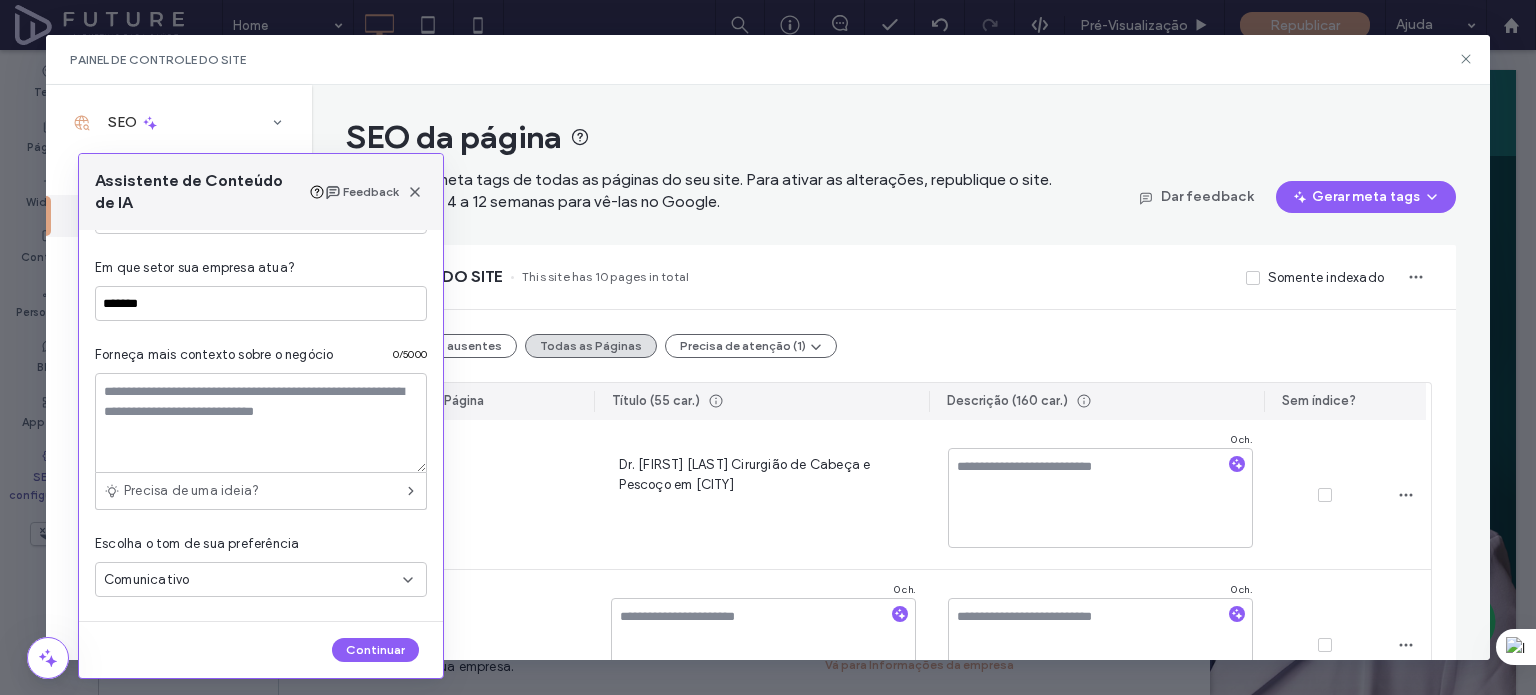 click on "Continuar" at bounding box center [375, 650] 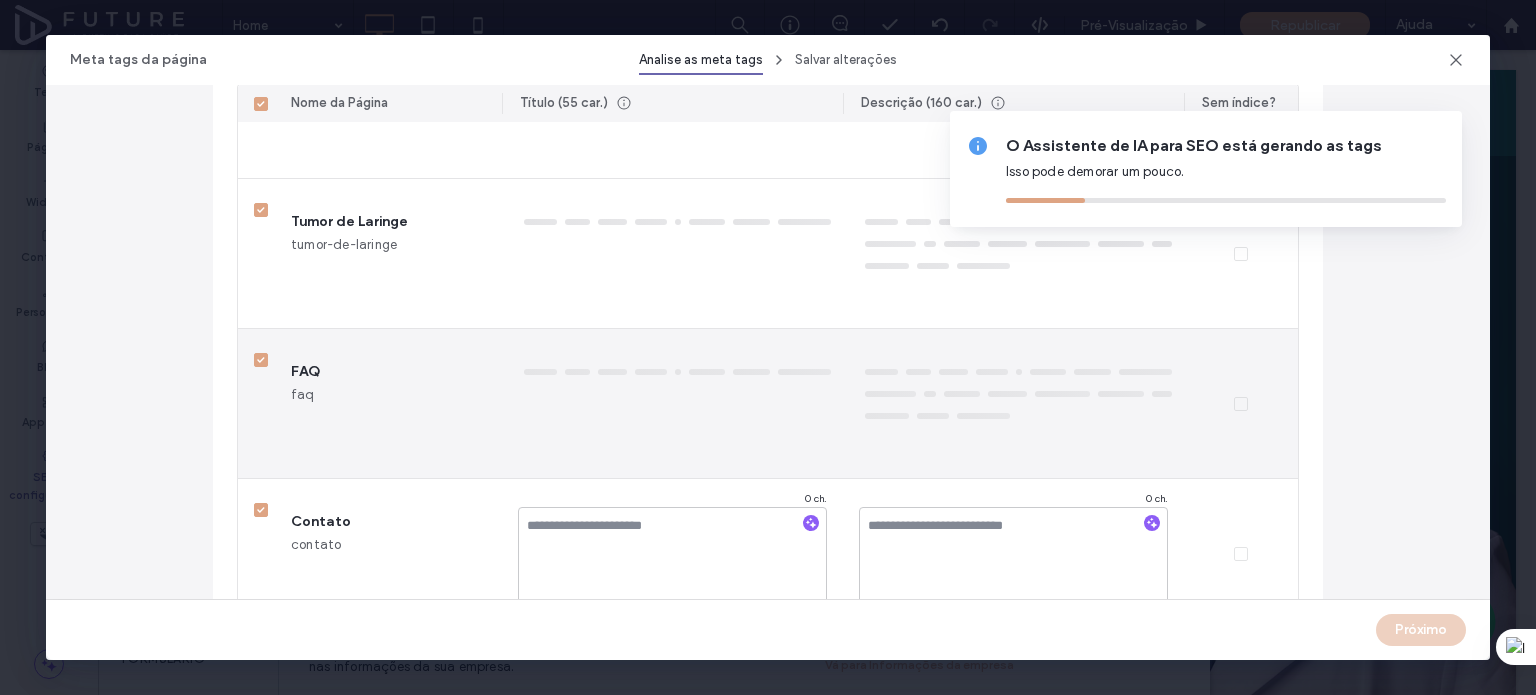 type on "*" 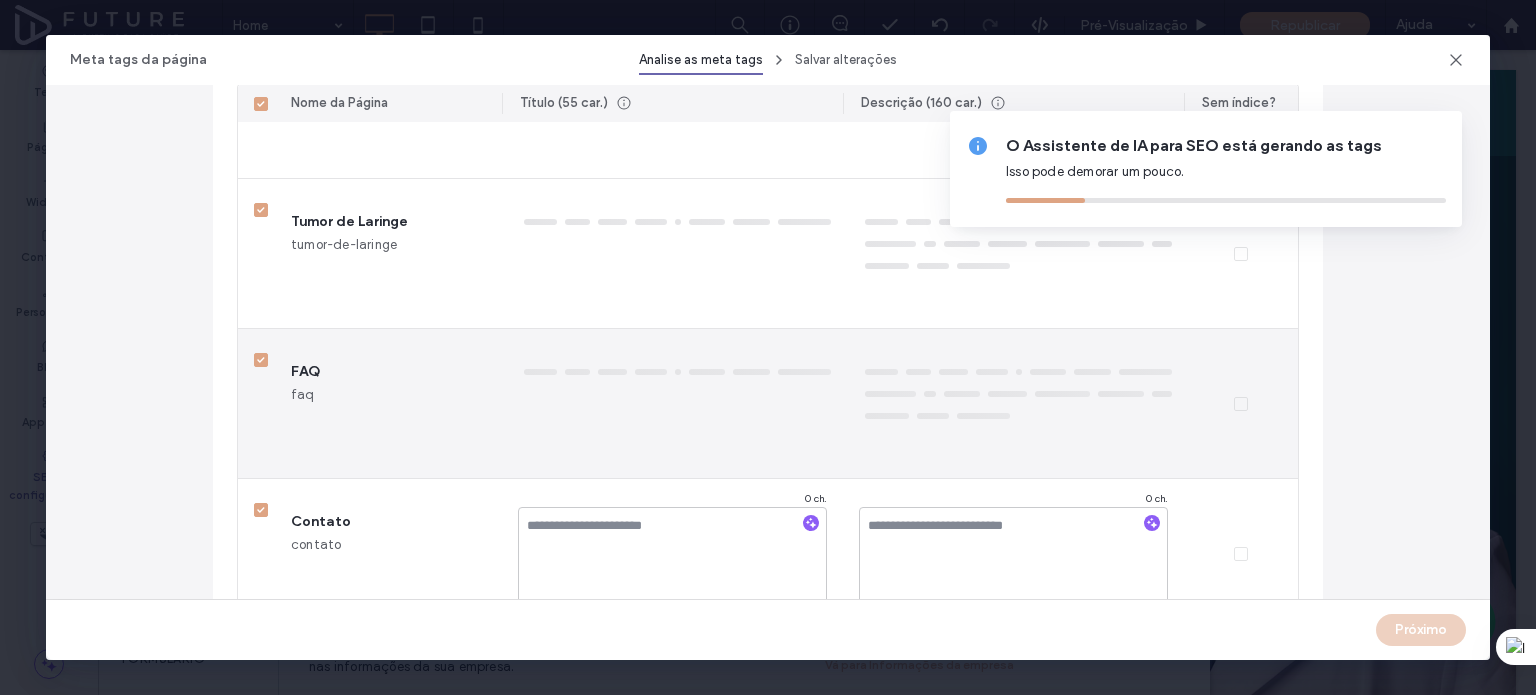 type on "*" 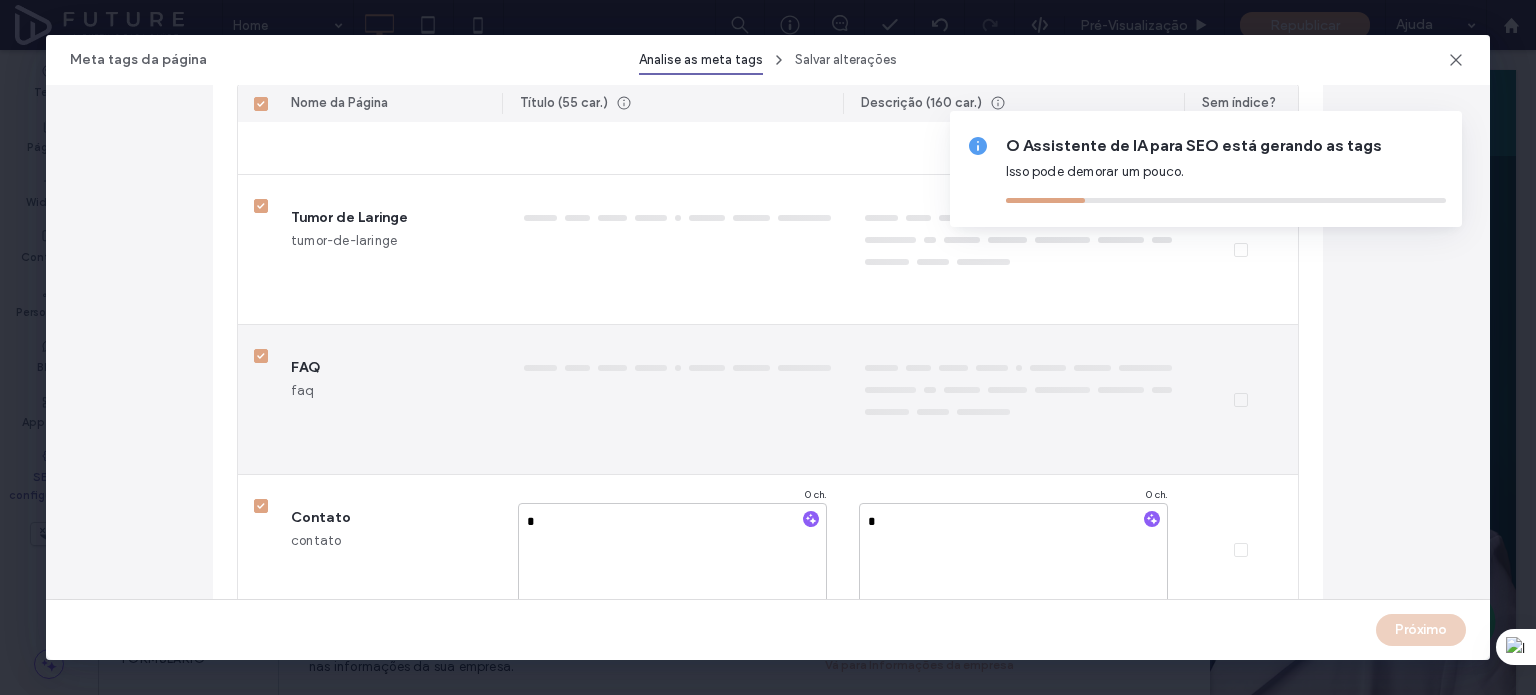 type on "**" 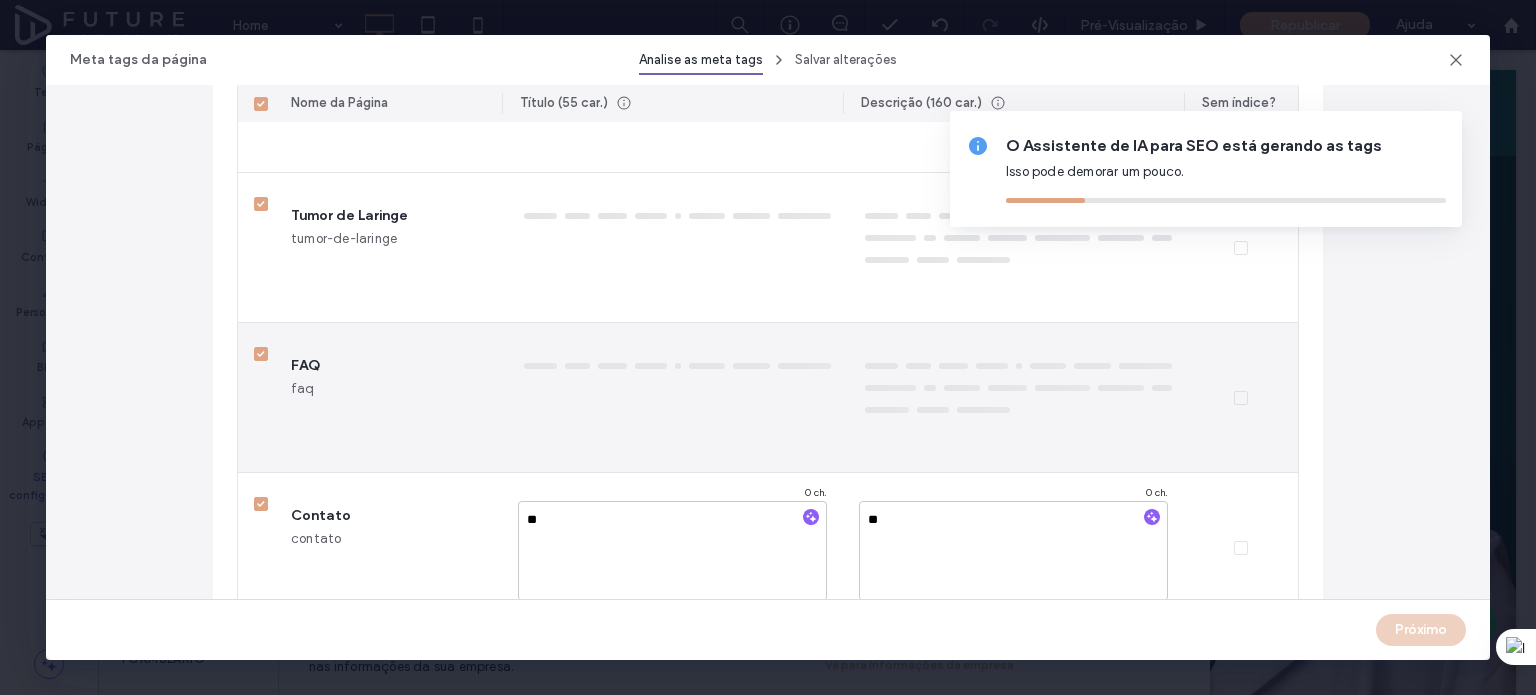 type on "***" 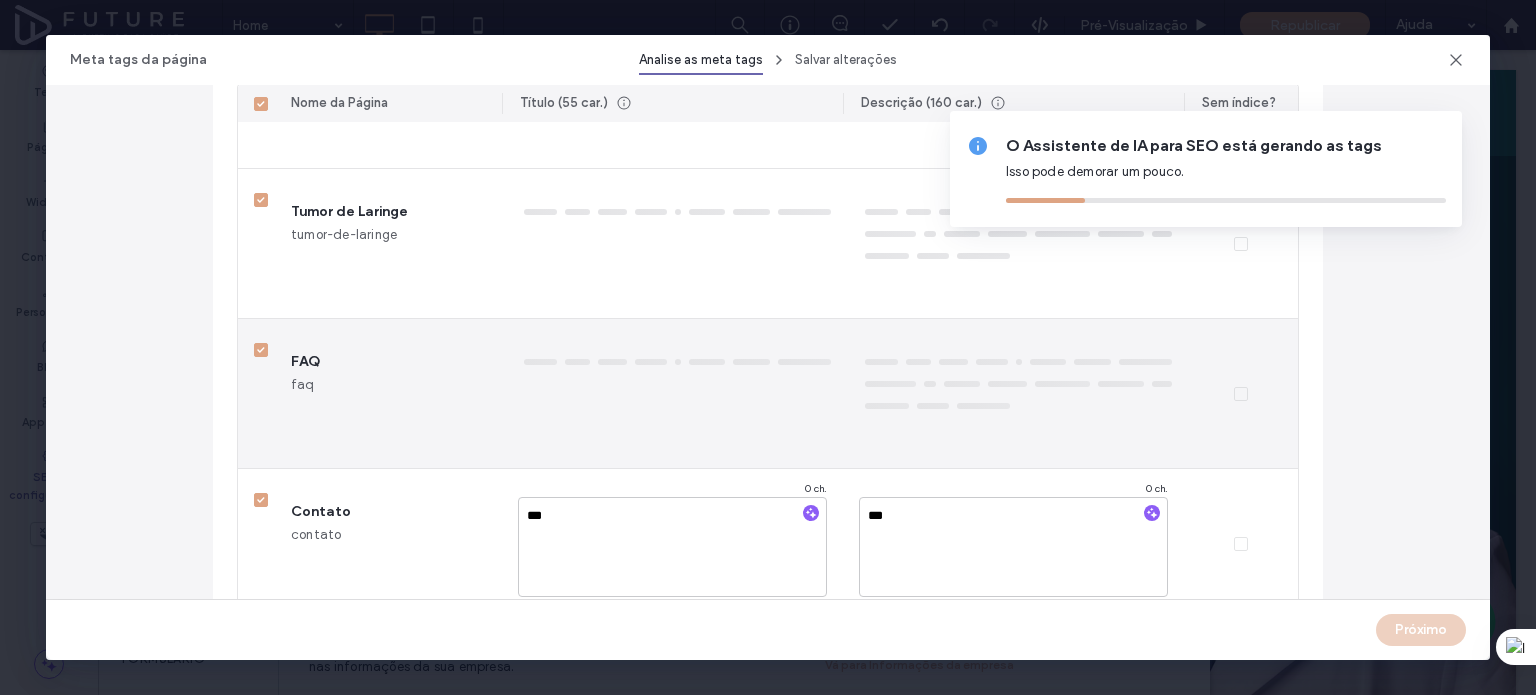 type on "****" 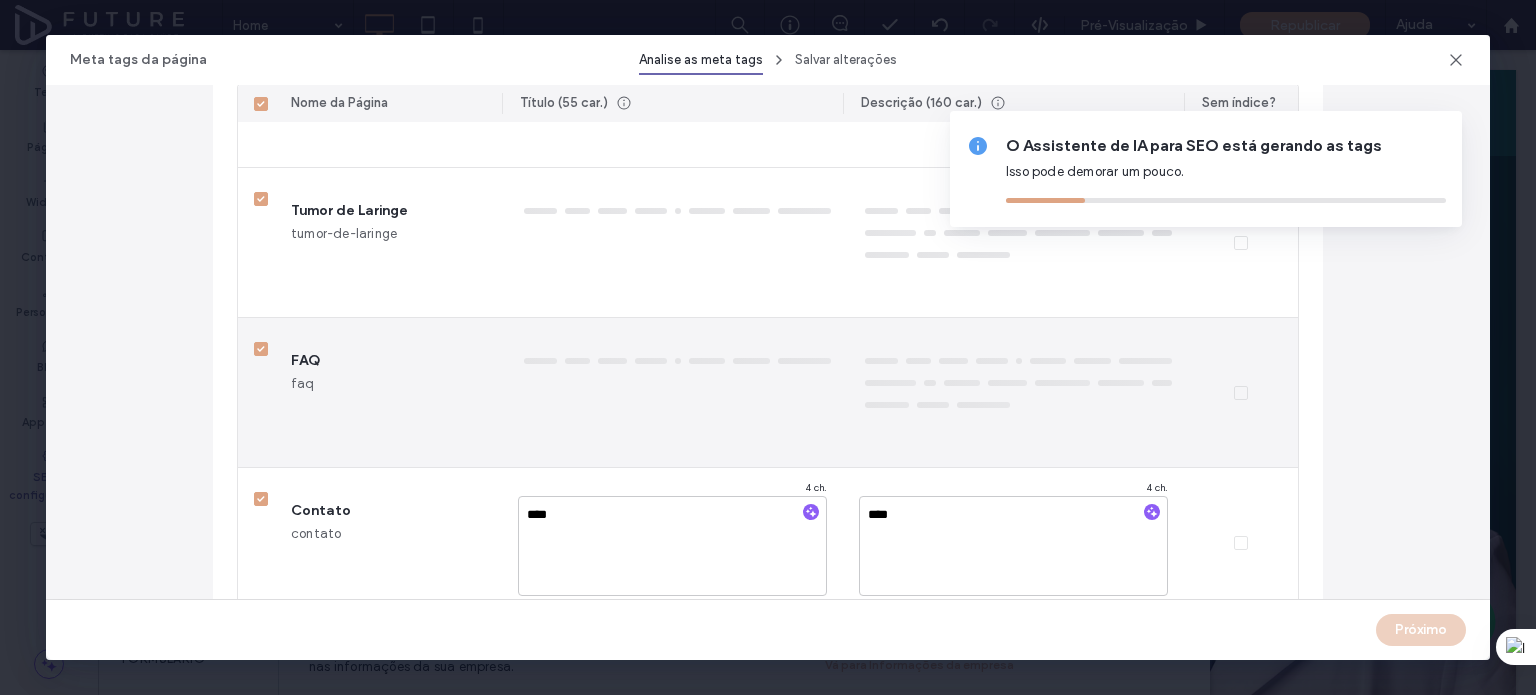 type on "****" 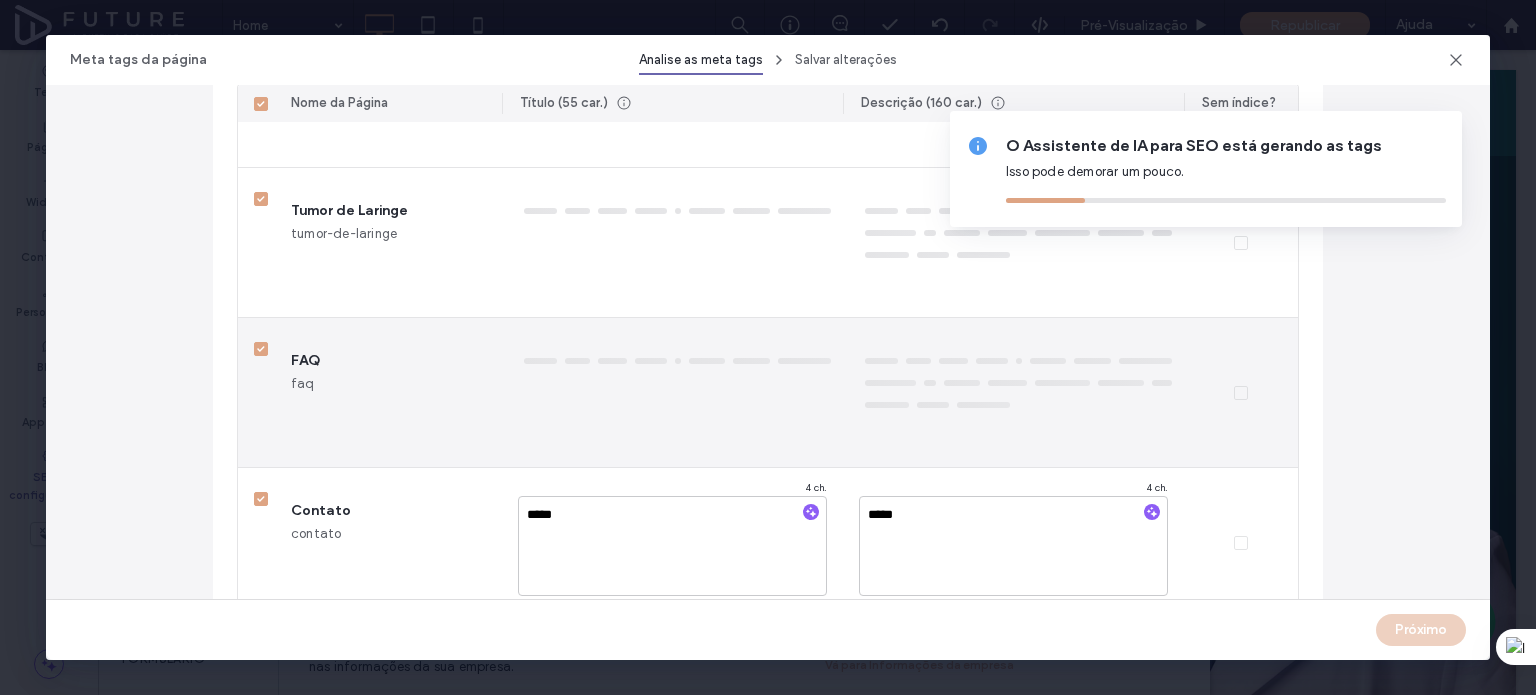 type on "******" 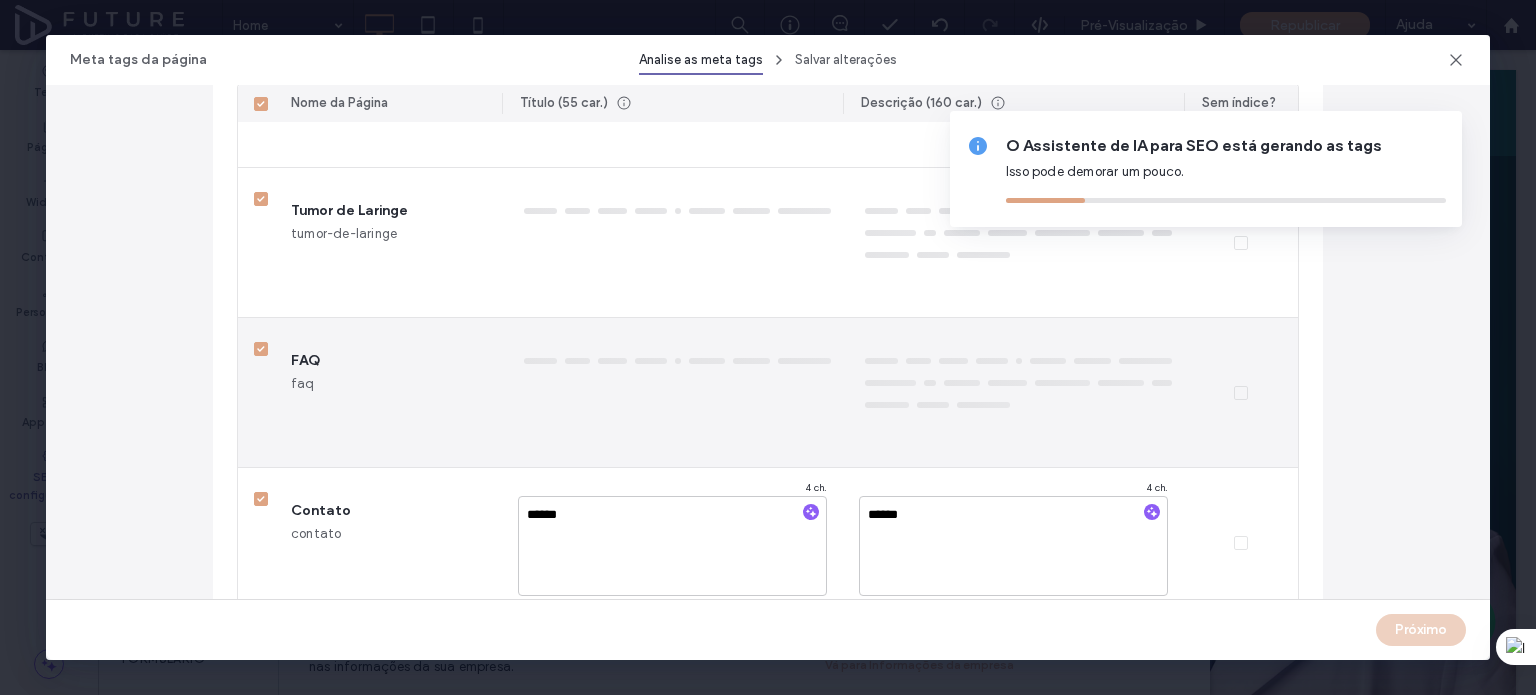 type on "******" 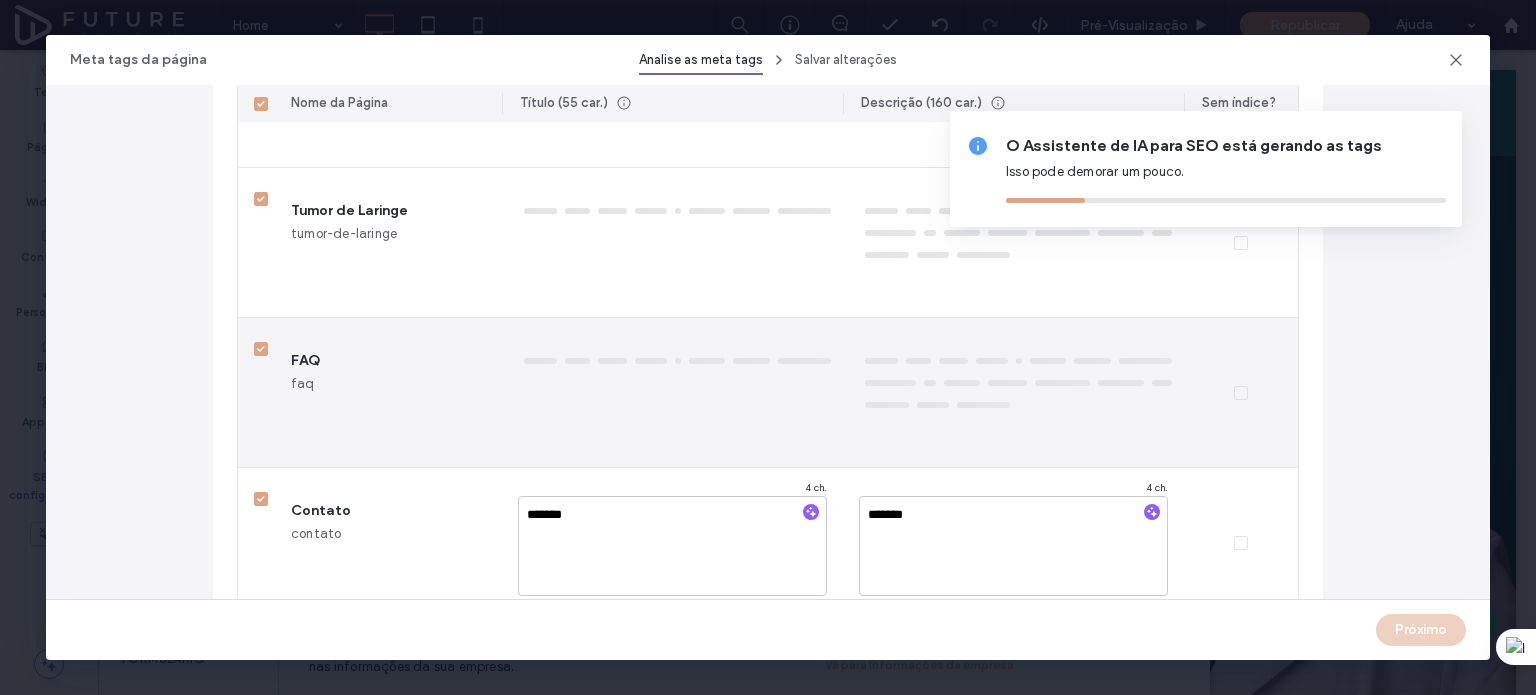 type on "********" 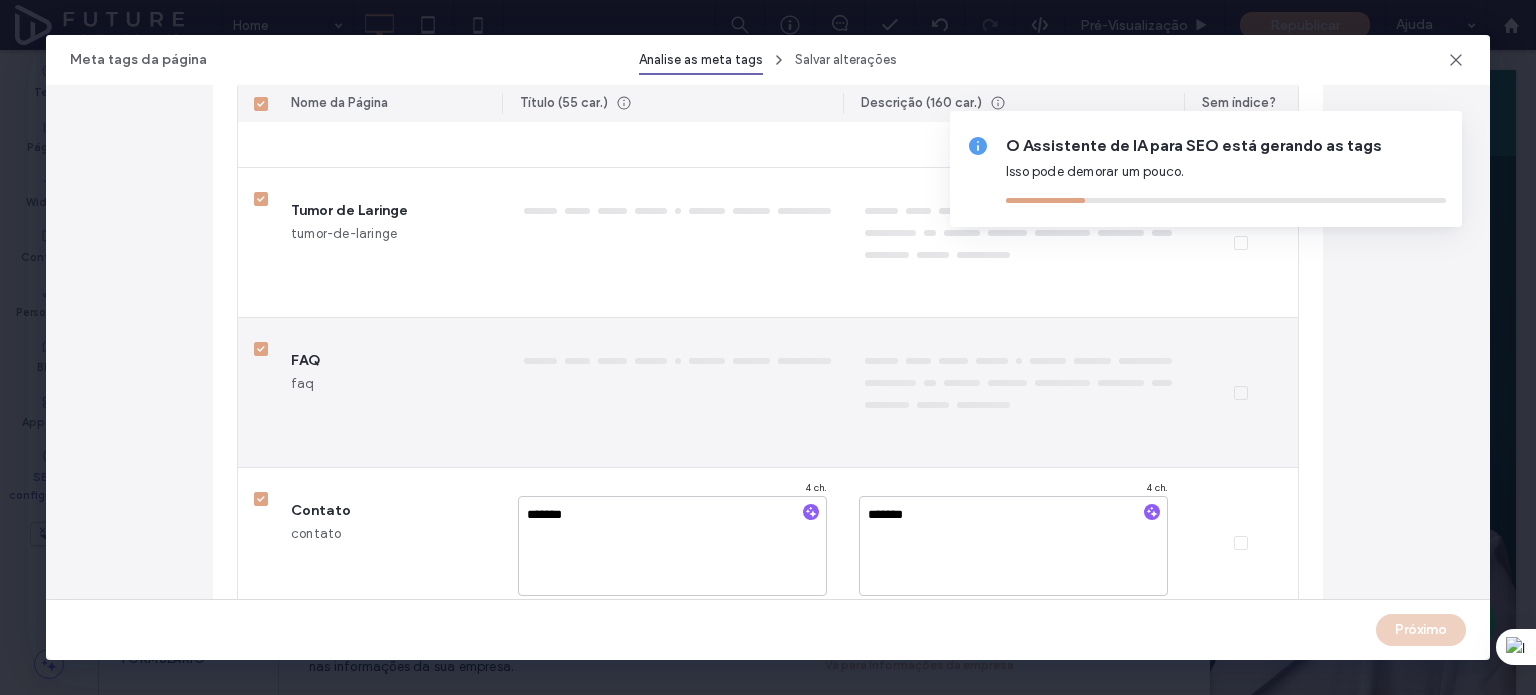 type on "*******" 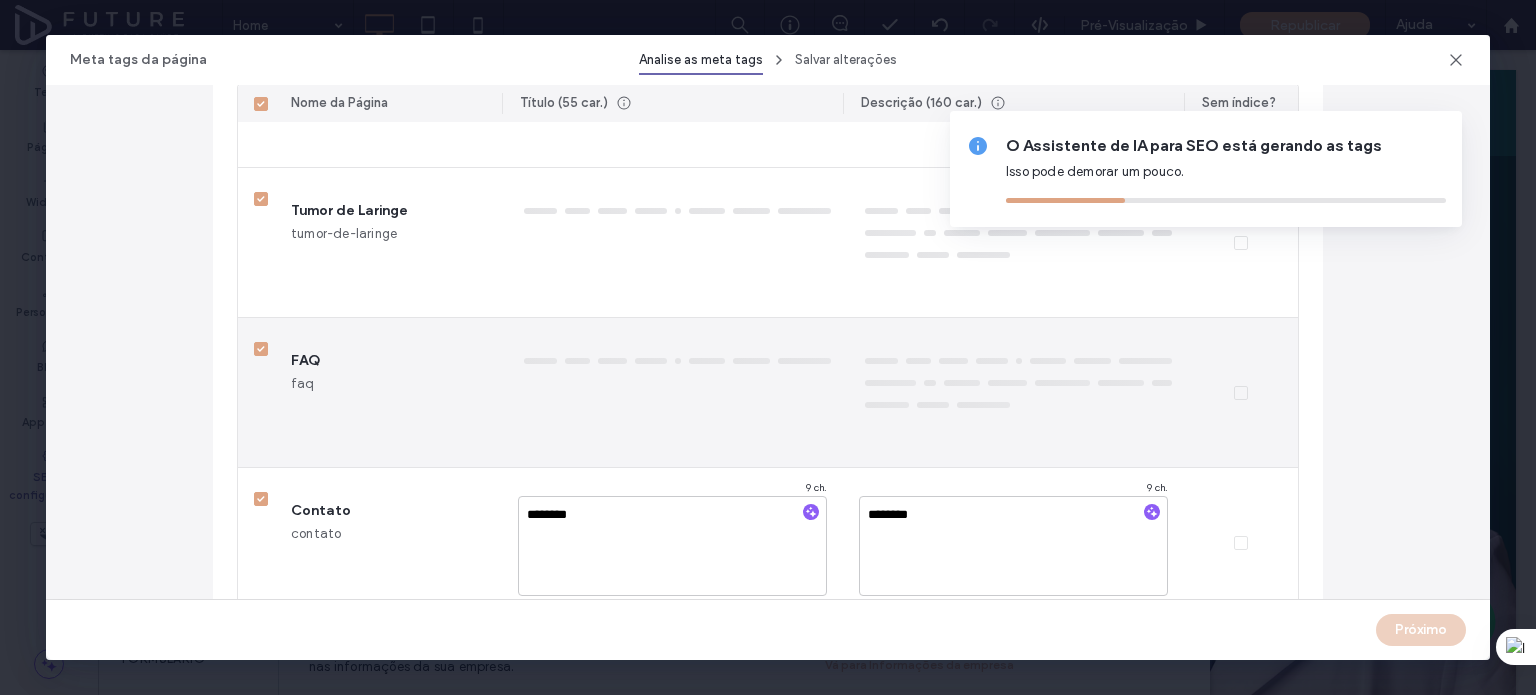 type on "*********" 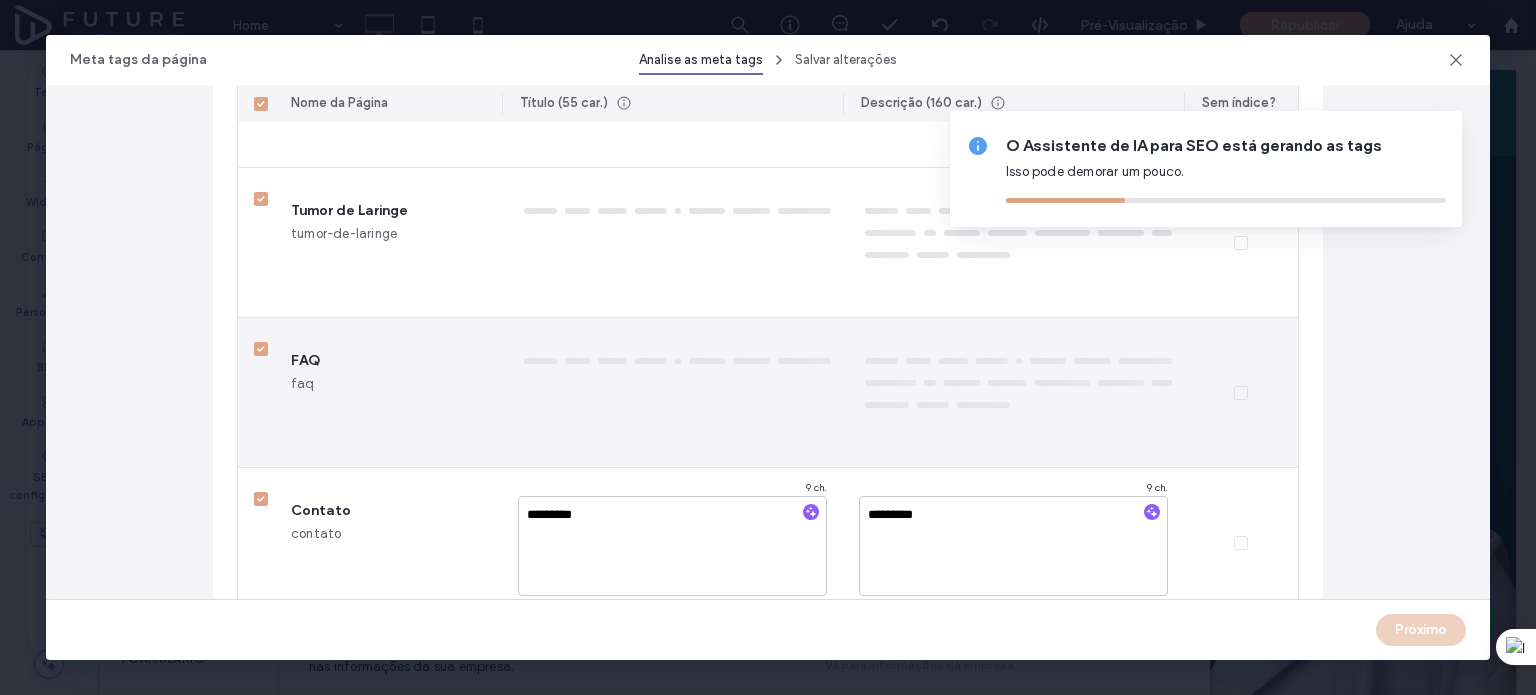 type on "**********" 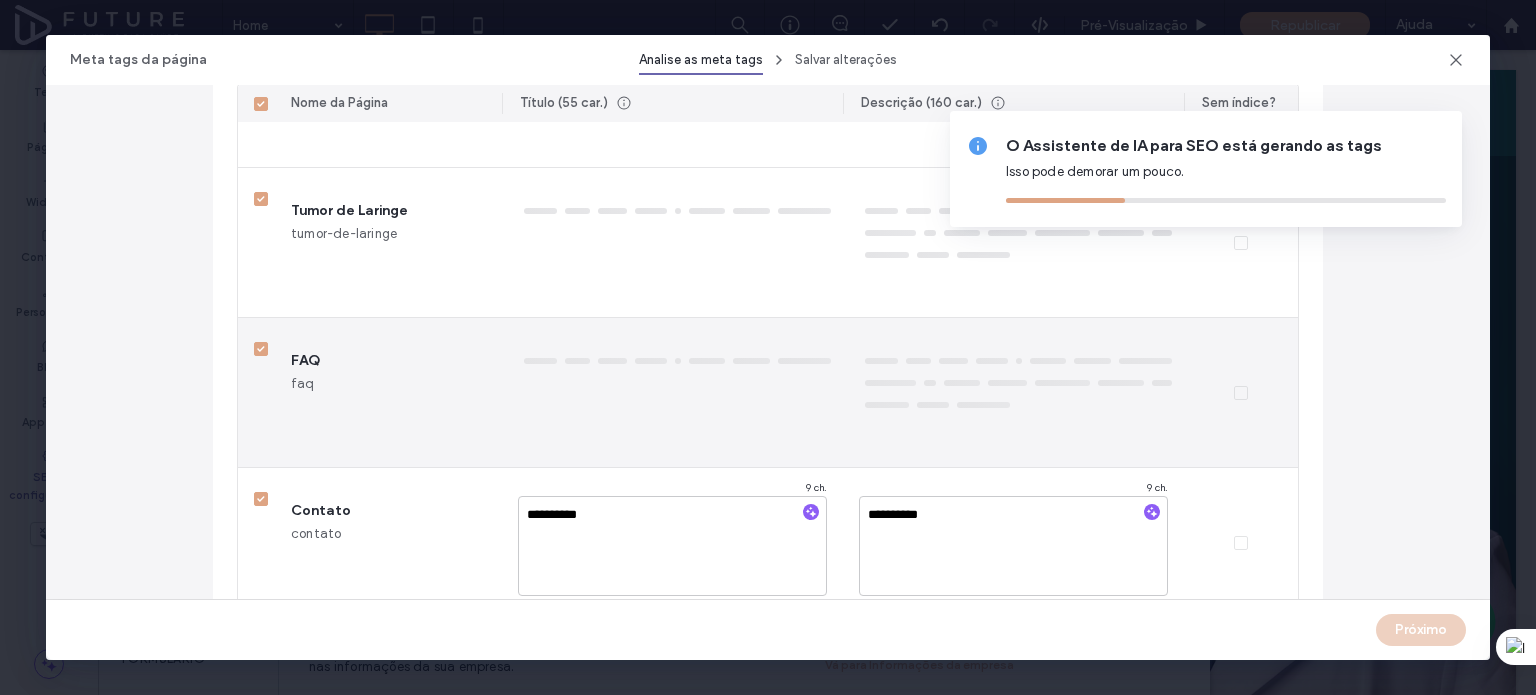 type on "**********" 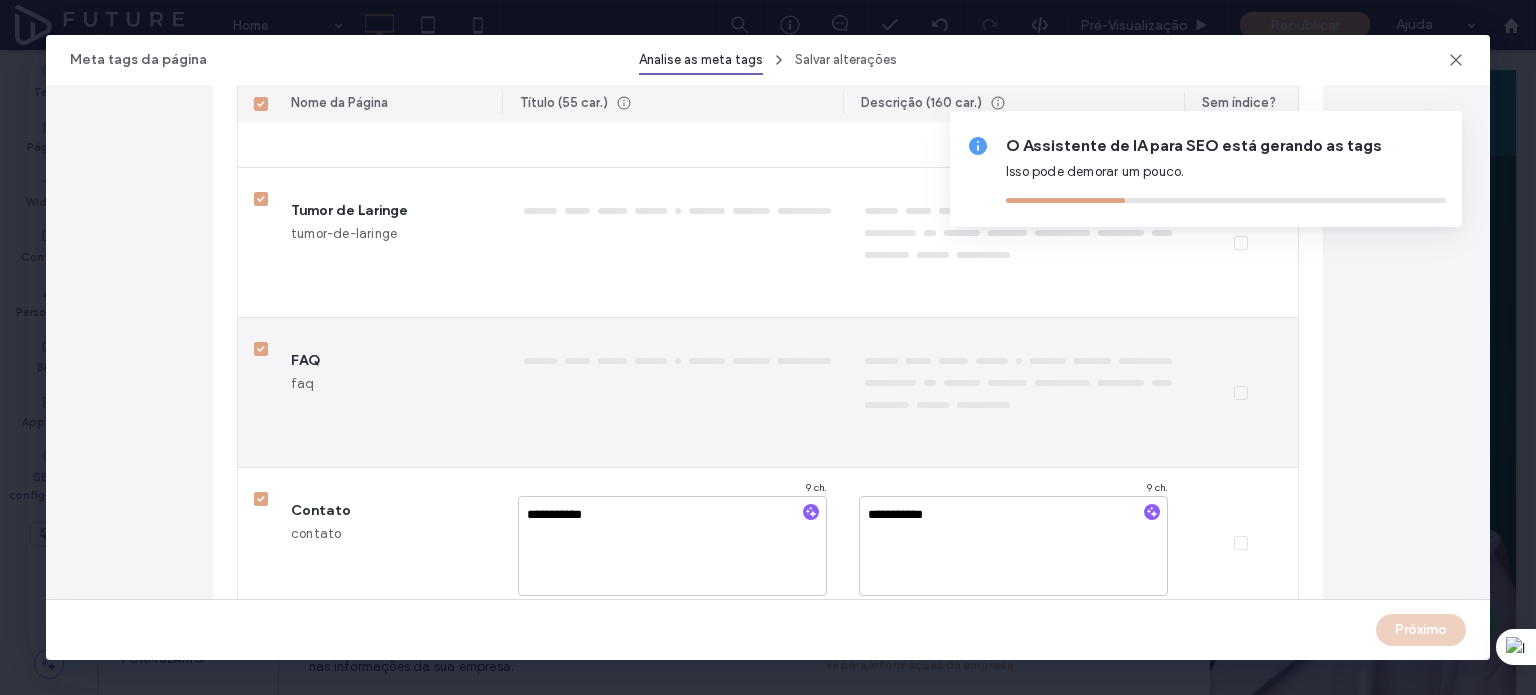 type on "**********" 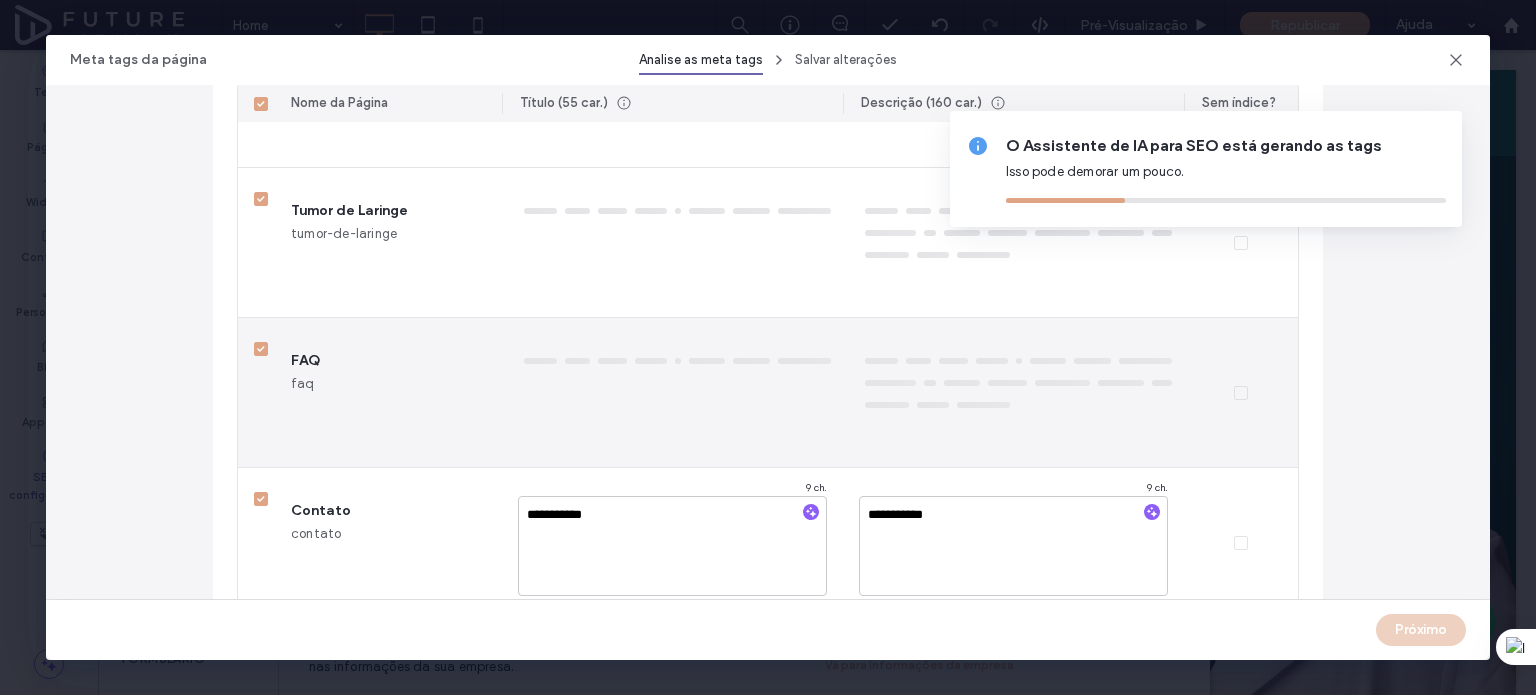 type on "**********" 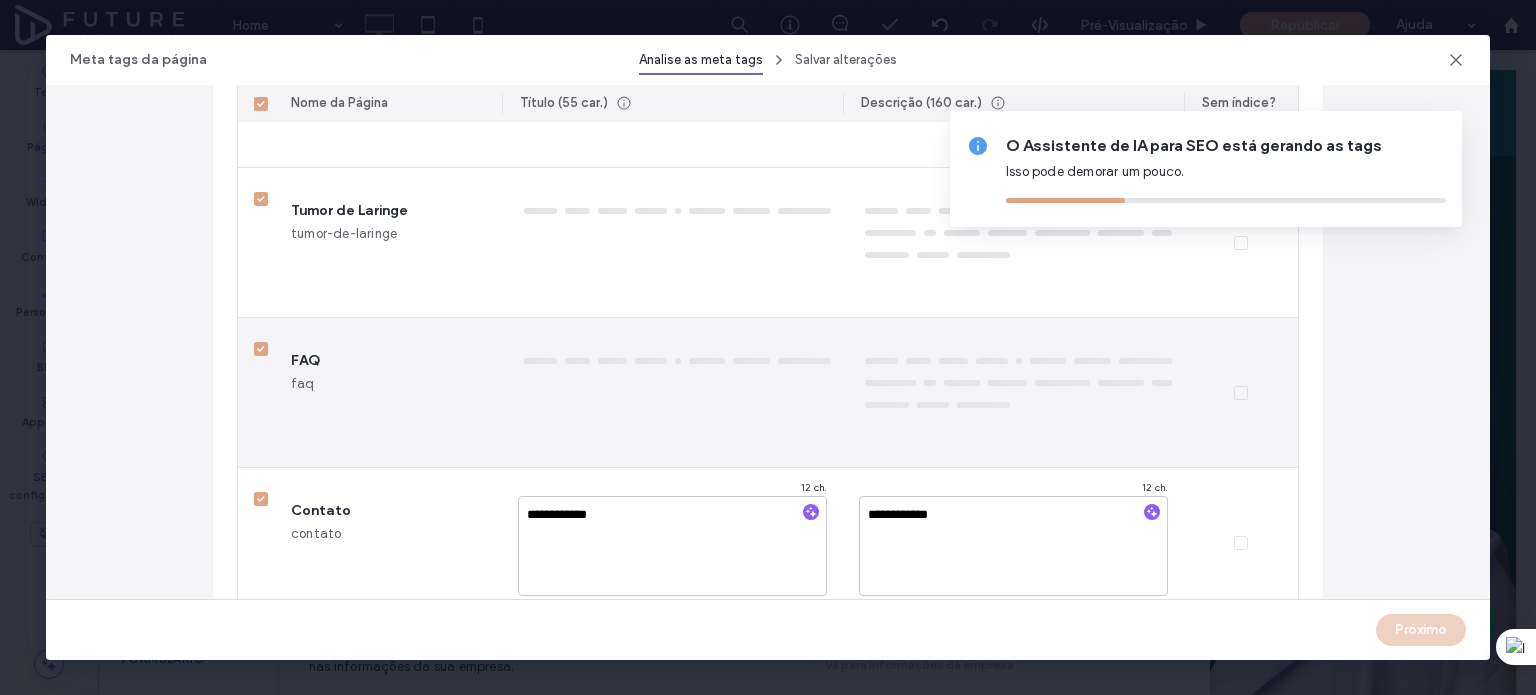 type on "**********" 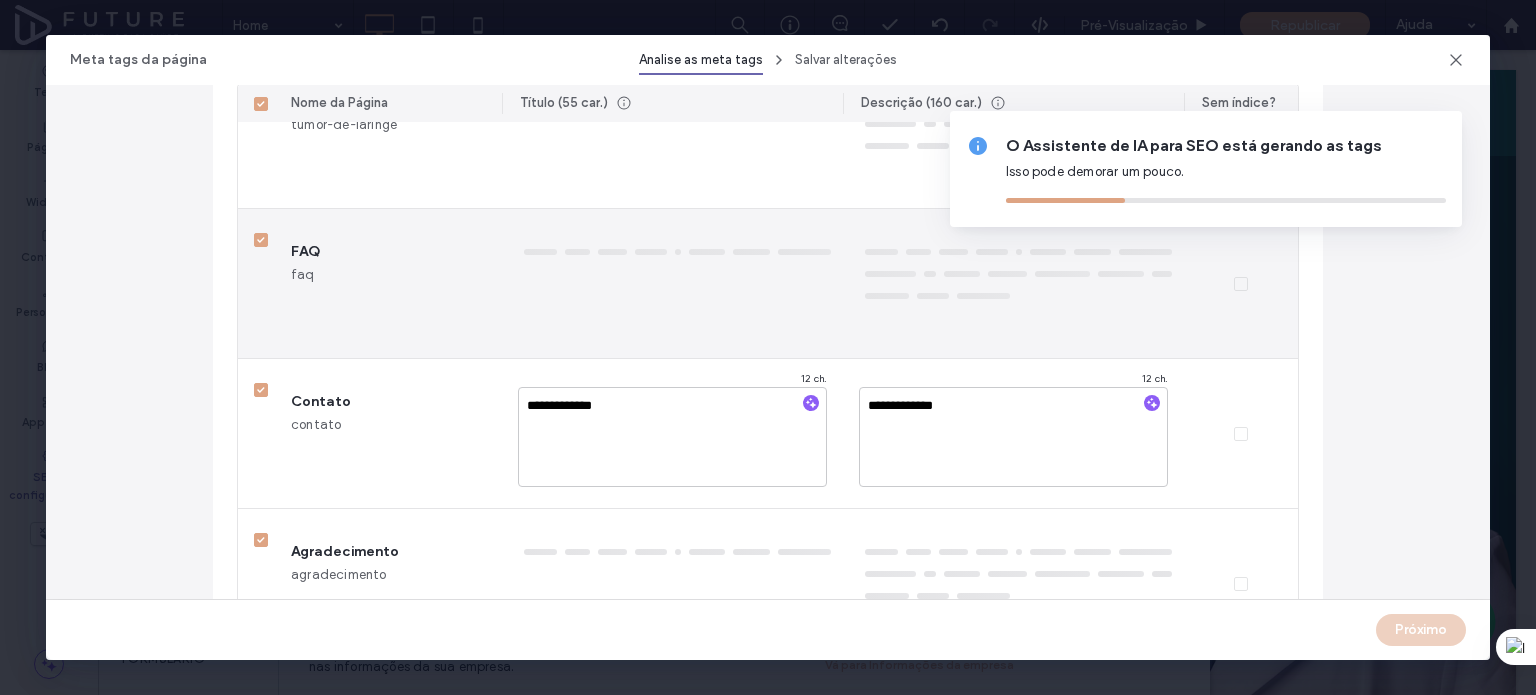 type on "**********" 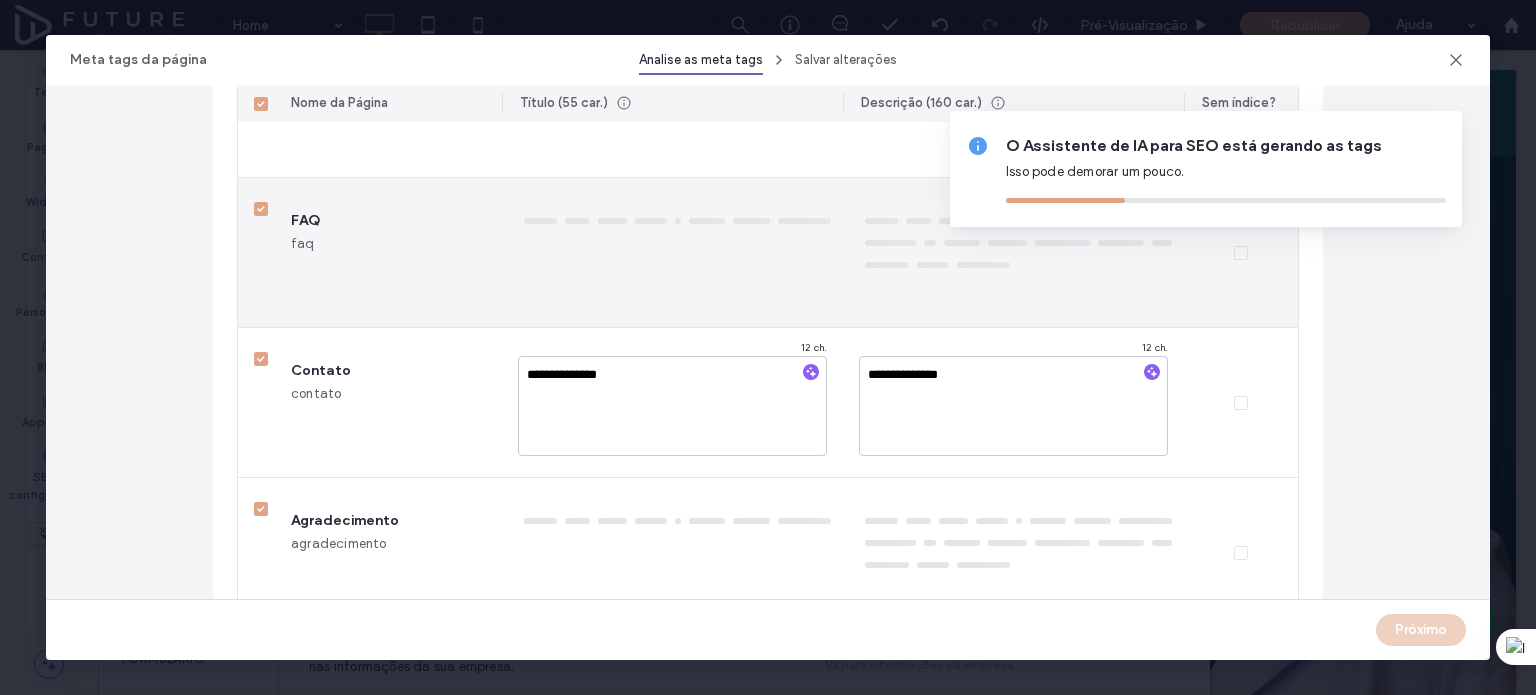 type on "**********" 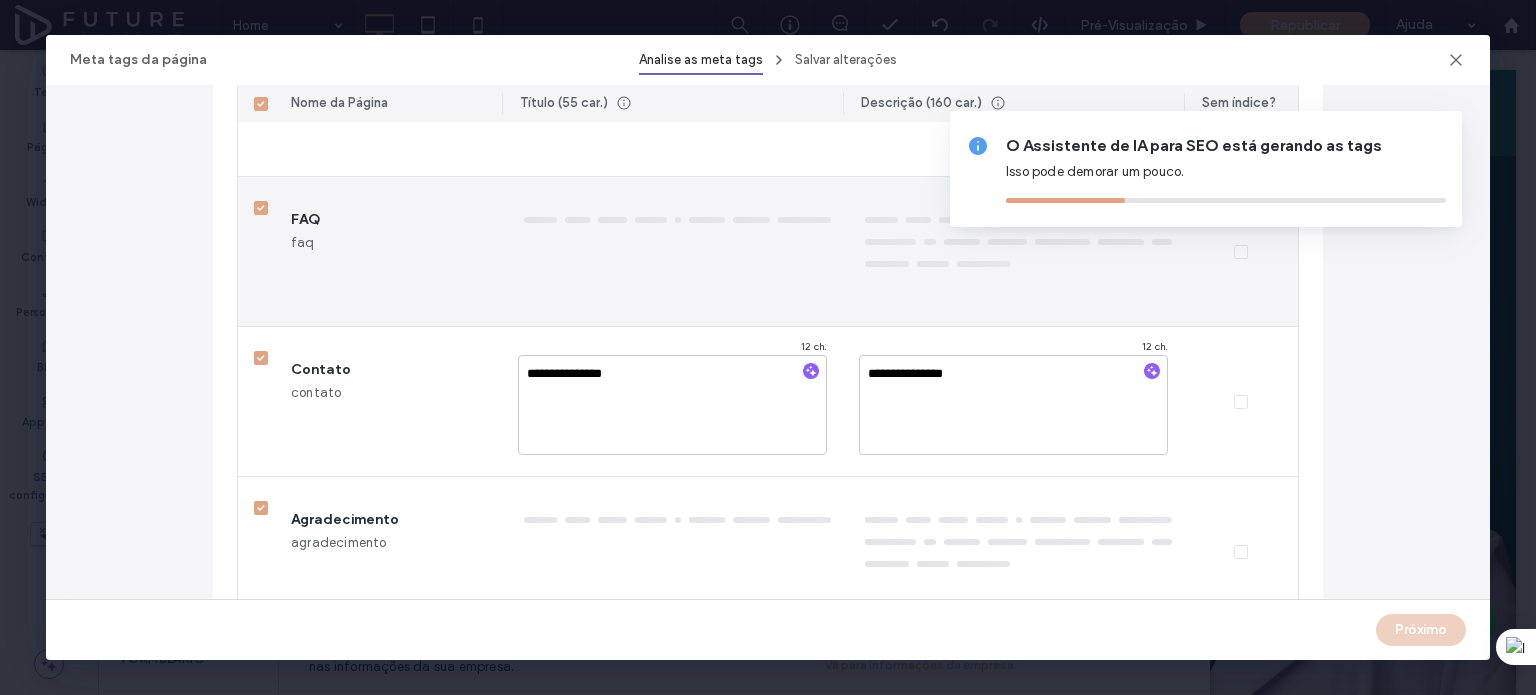 type on "******" 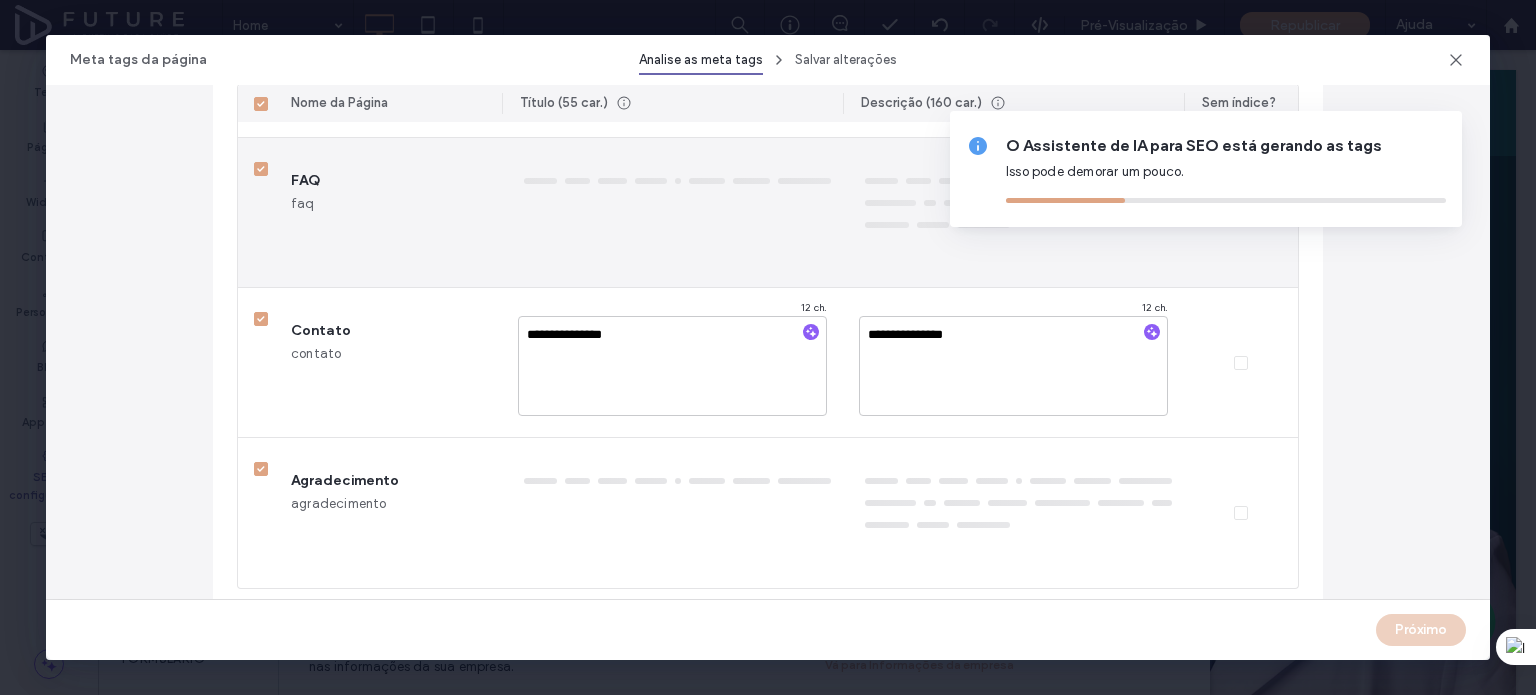 type on "**********" 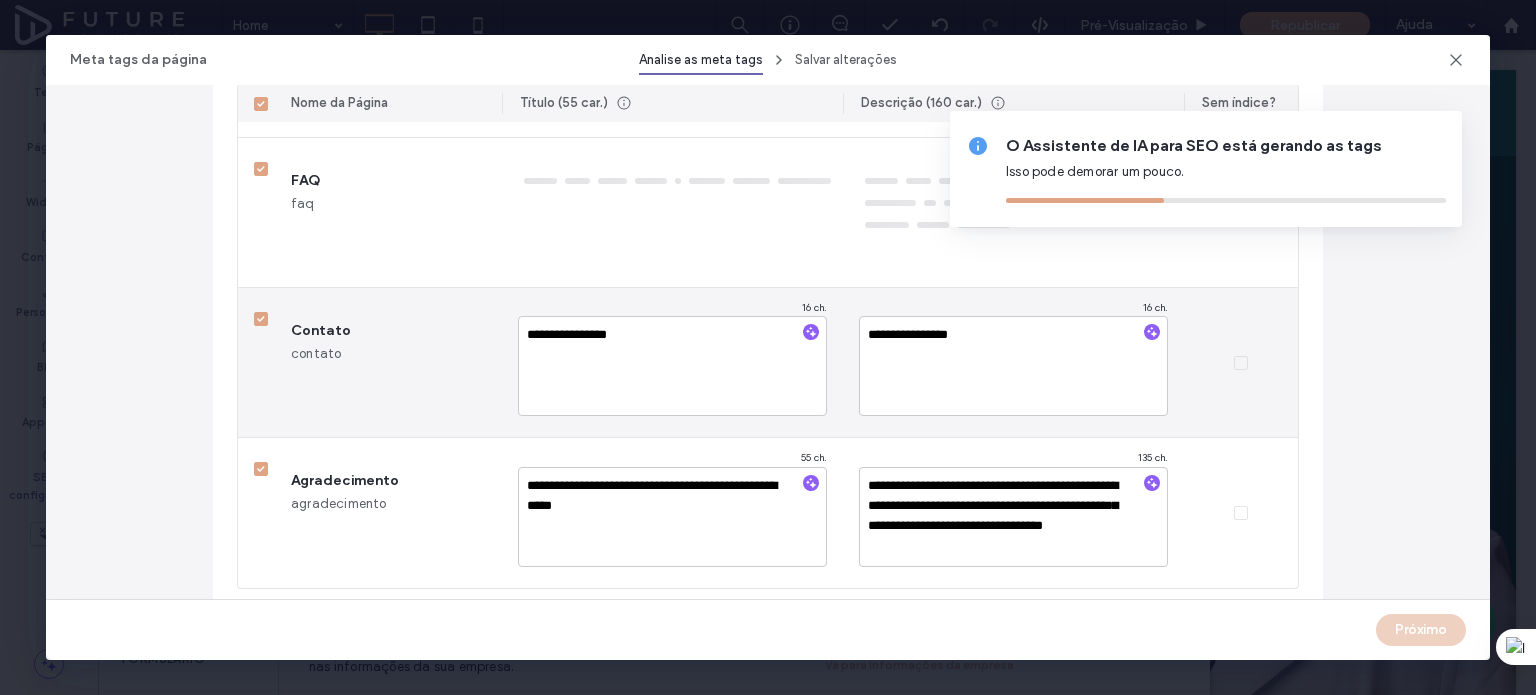 type on "**********" 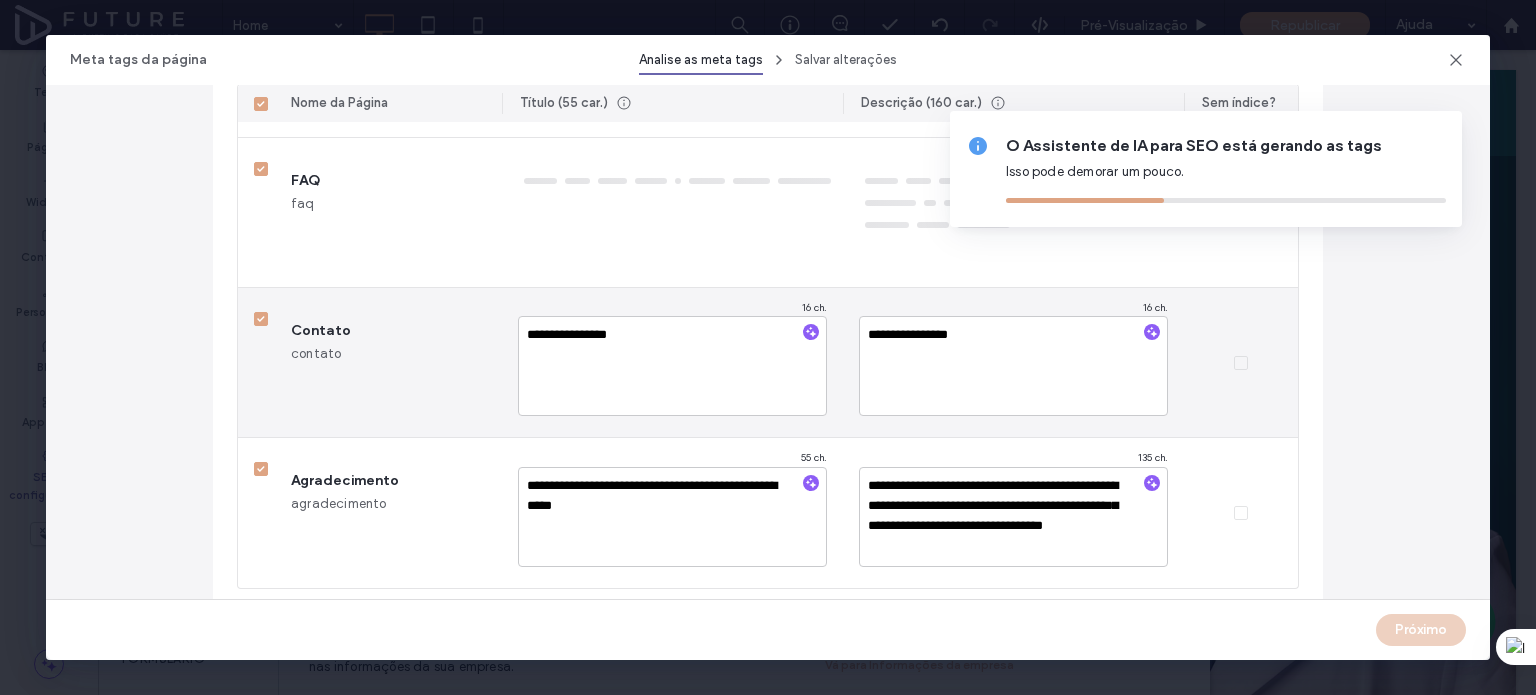 type on "**********" 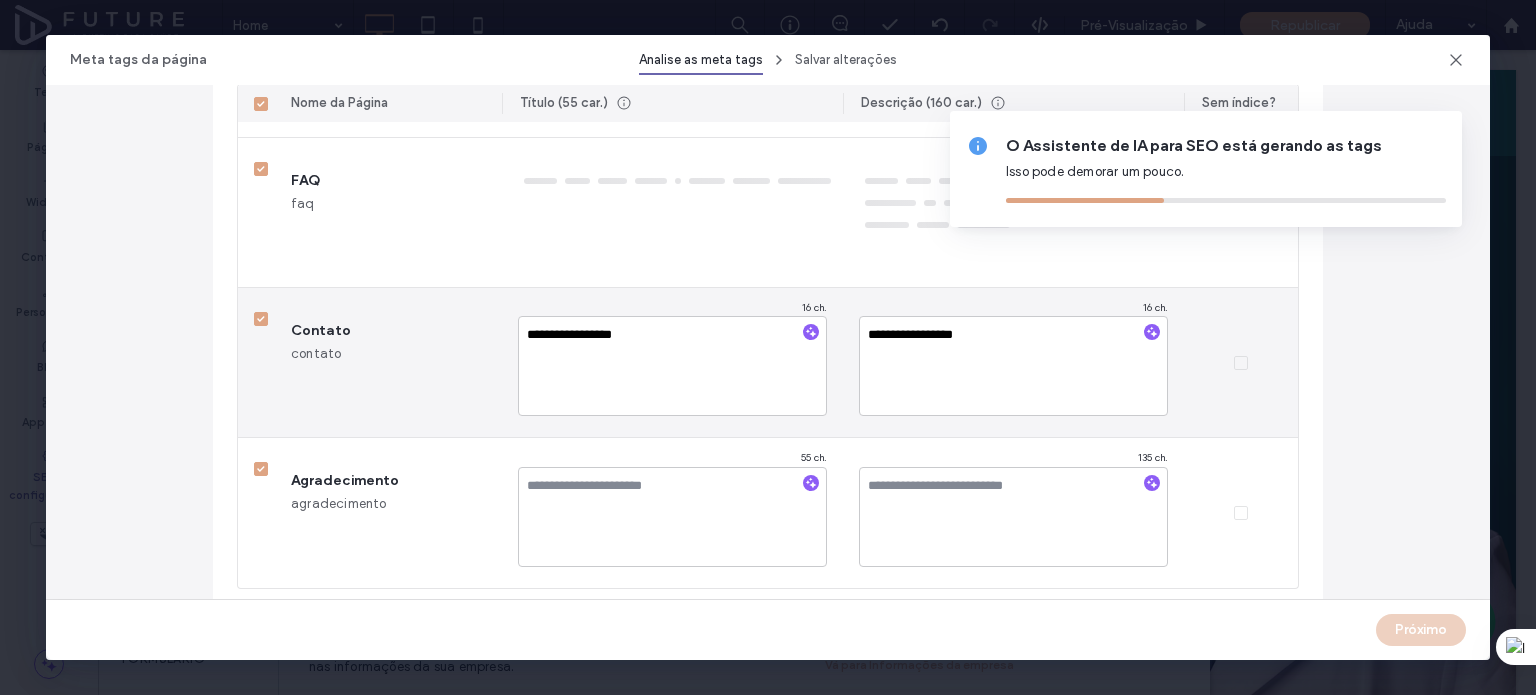 scroll, scrollTop: 1300, scrollLeft: 0, axis: vertical 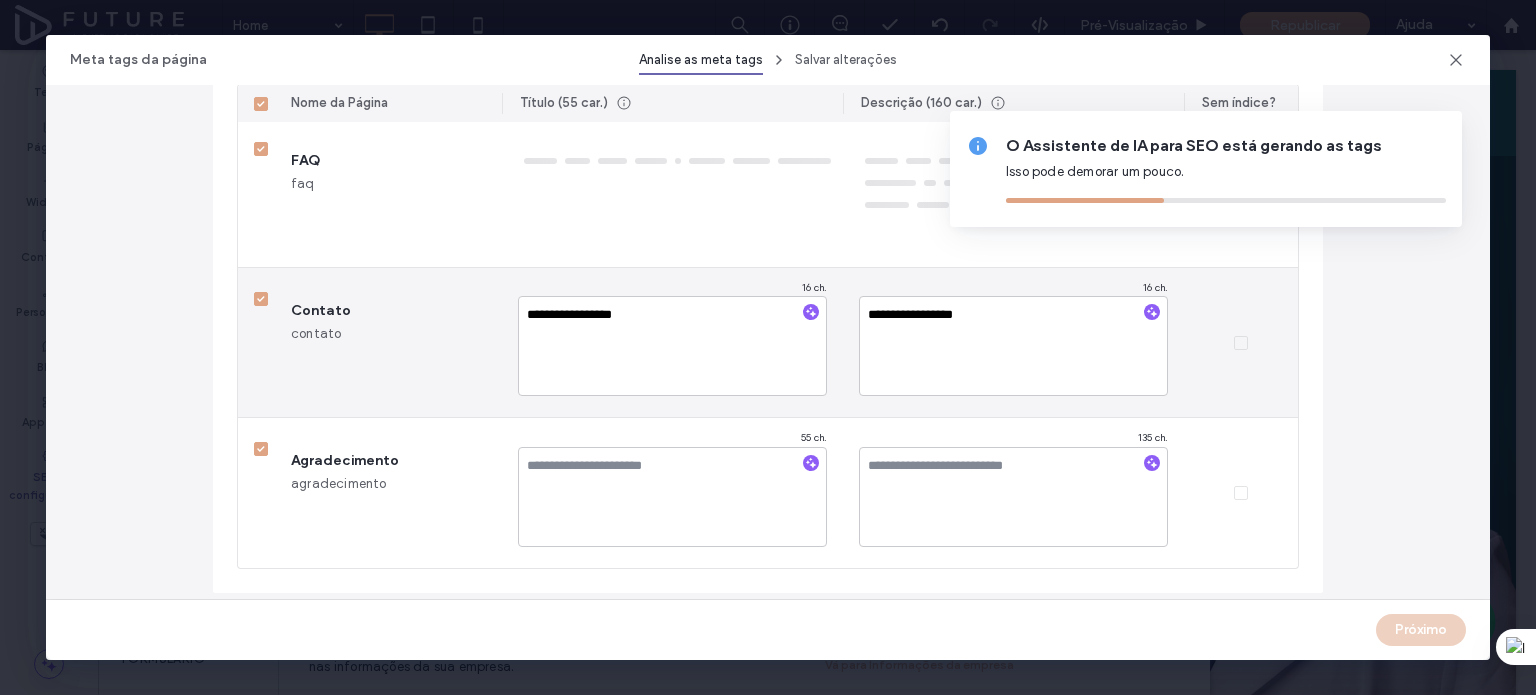 type on "**********" 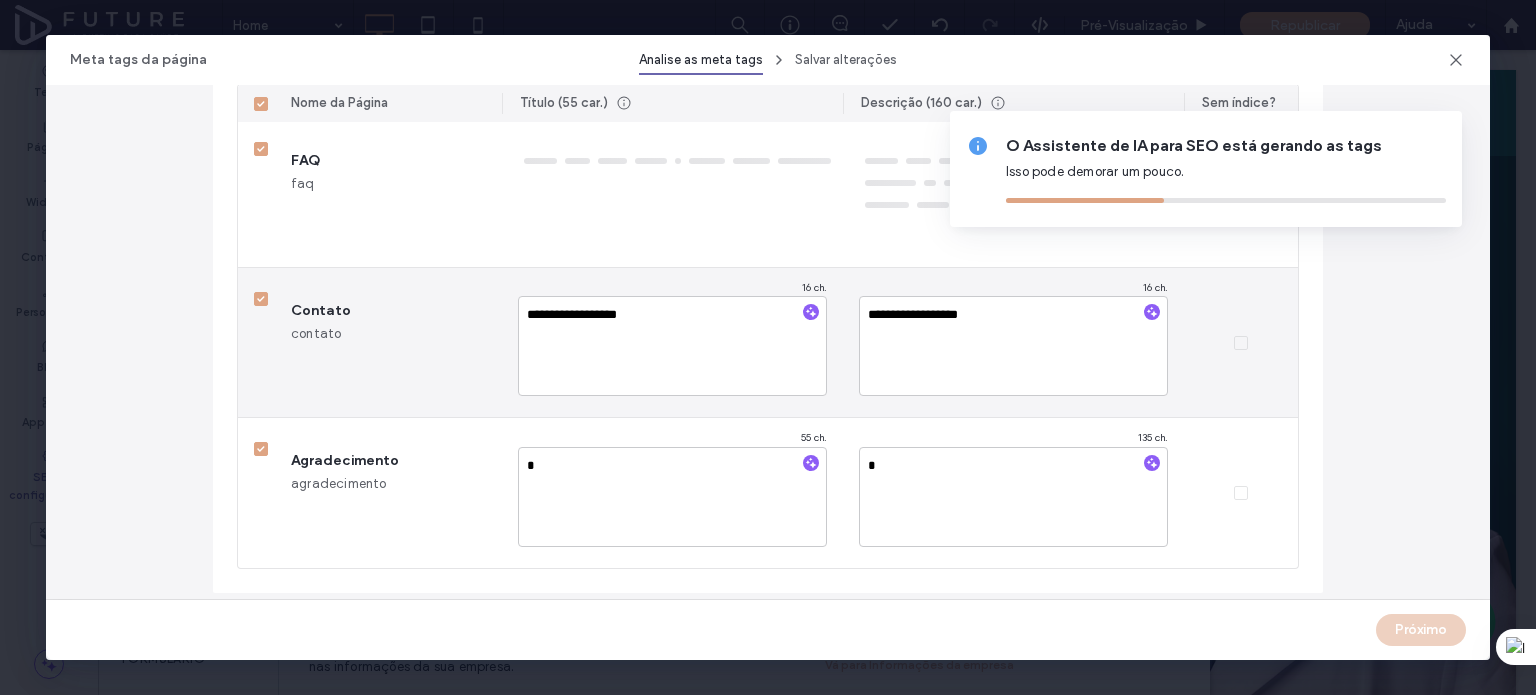 type on "**********" 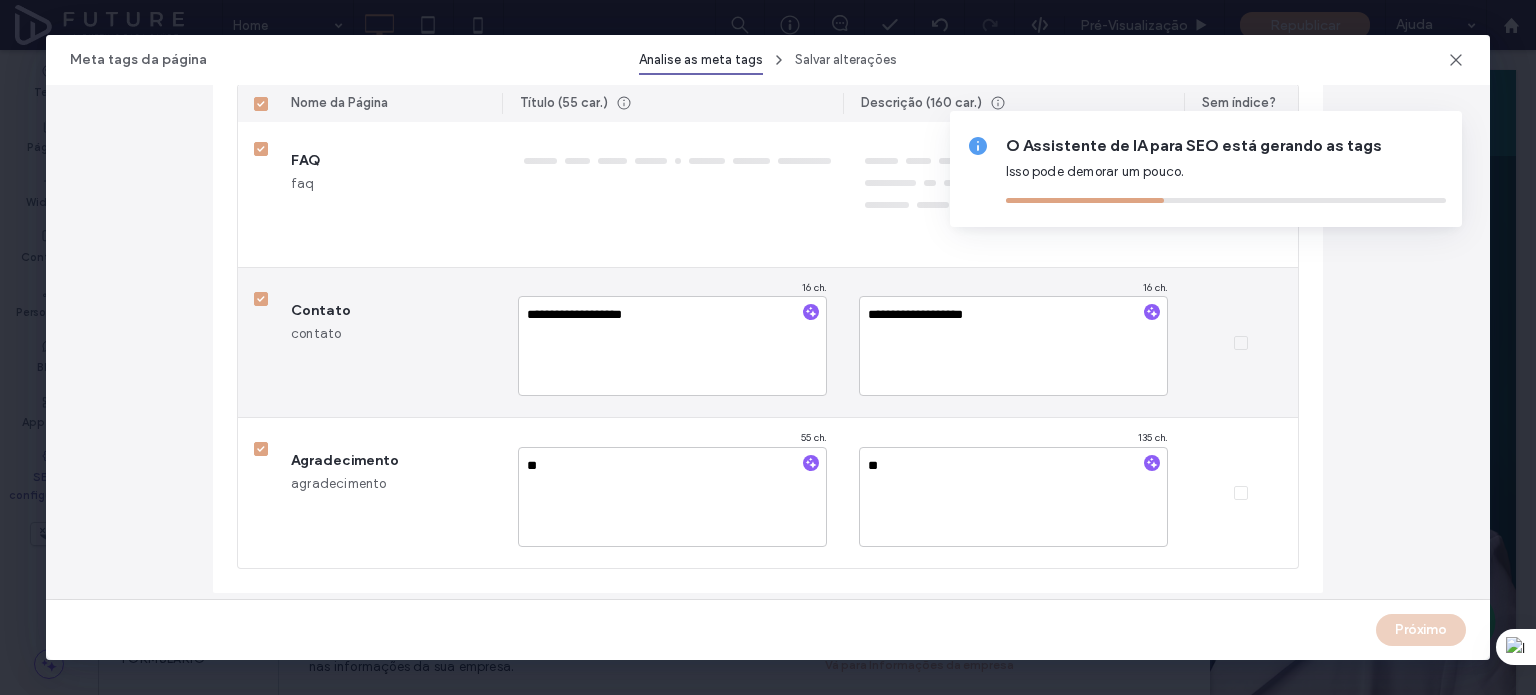 type on "**********" 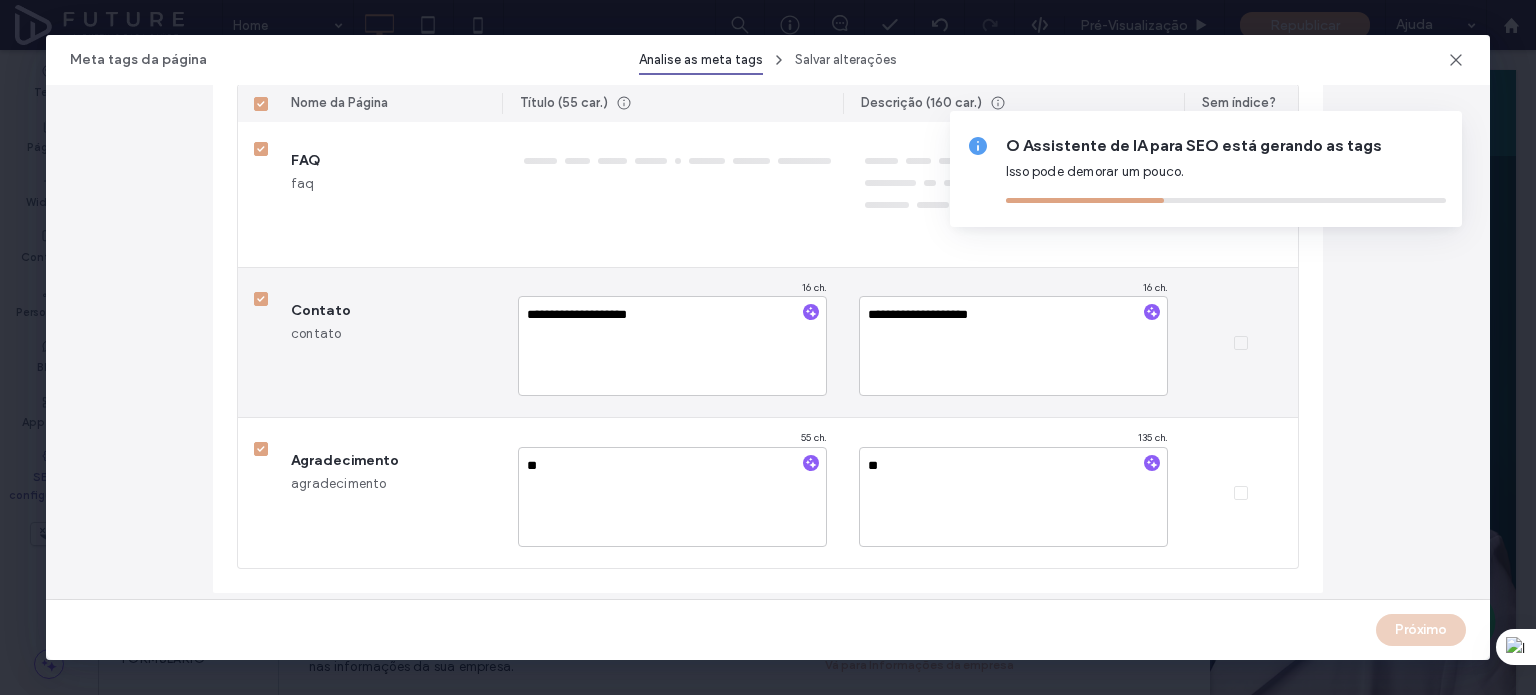 type on "***" 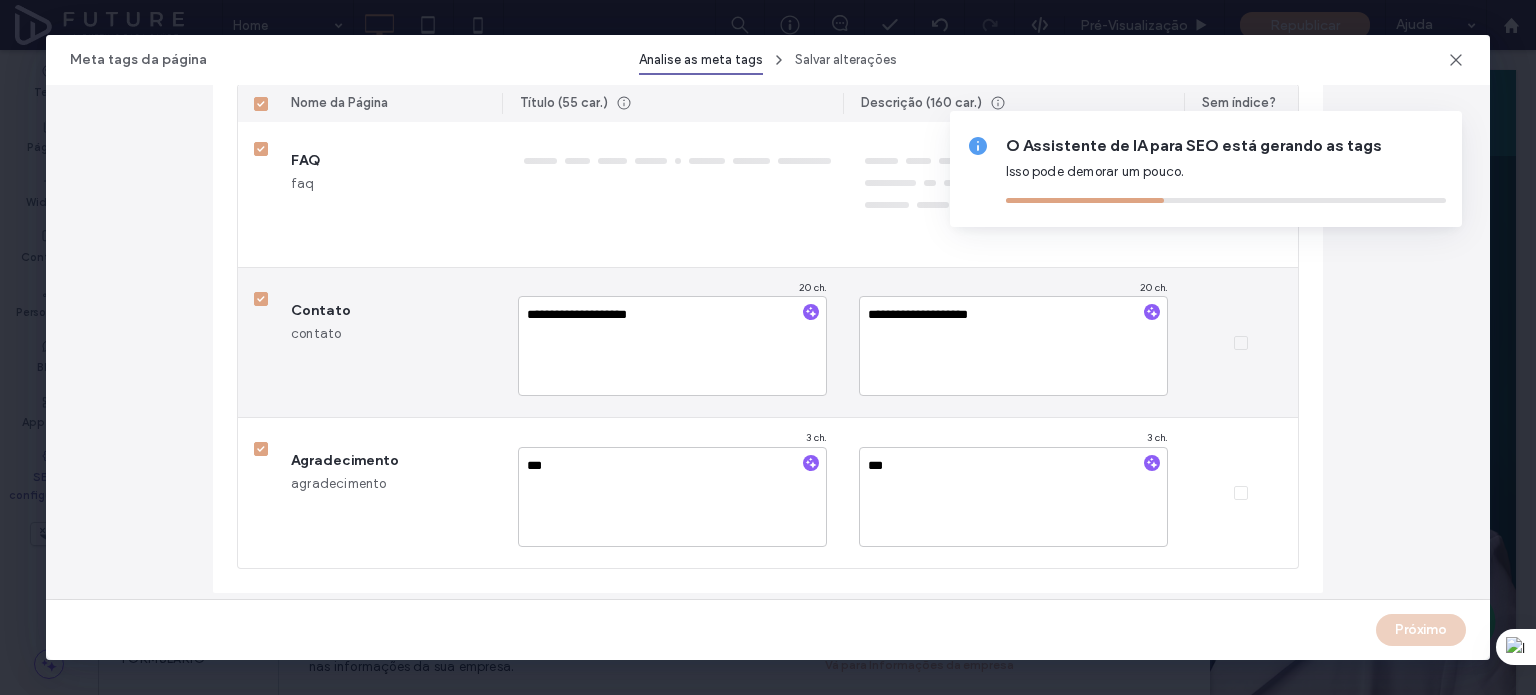 type on "**********" 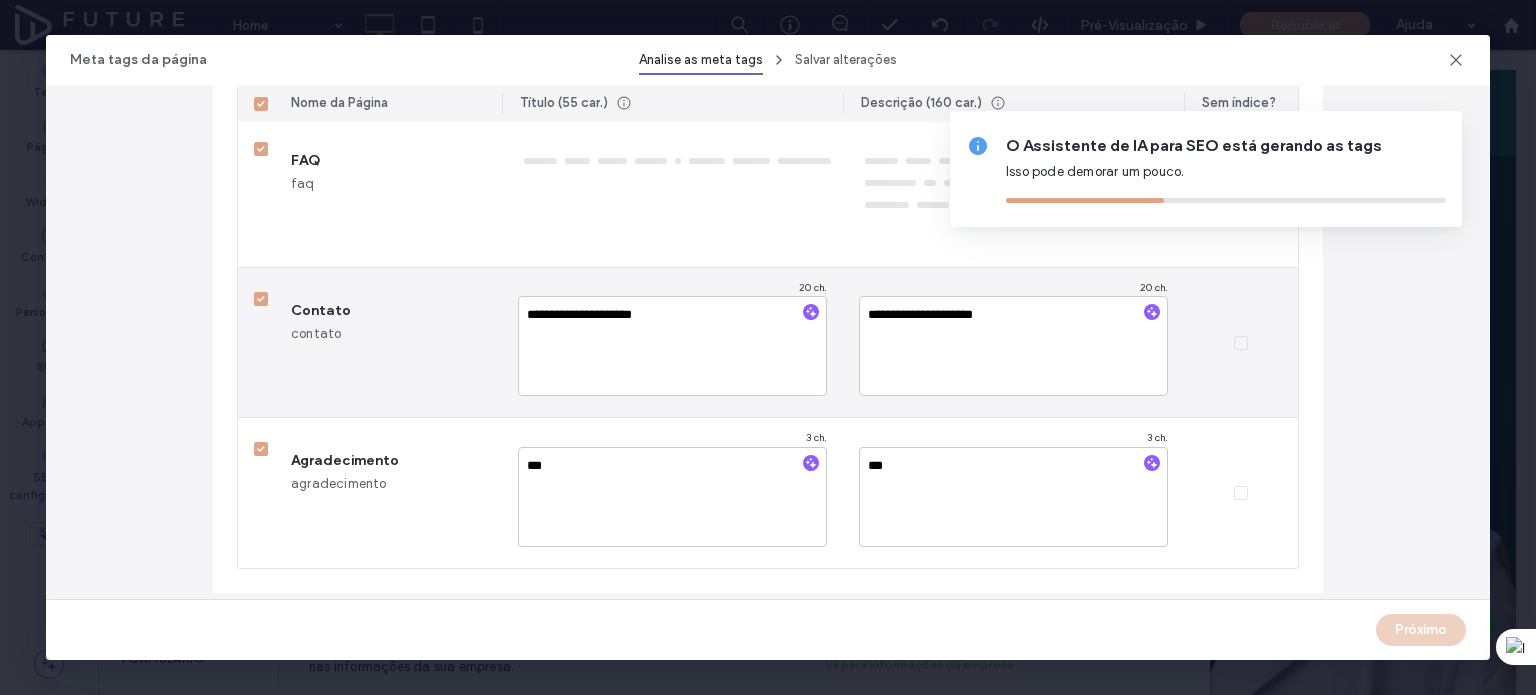 type on "**********" 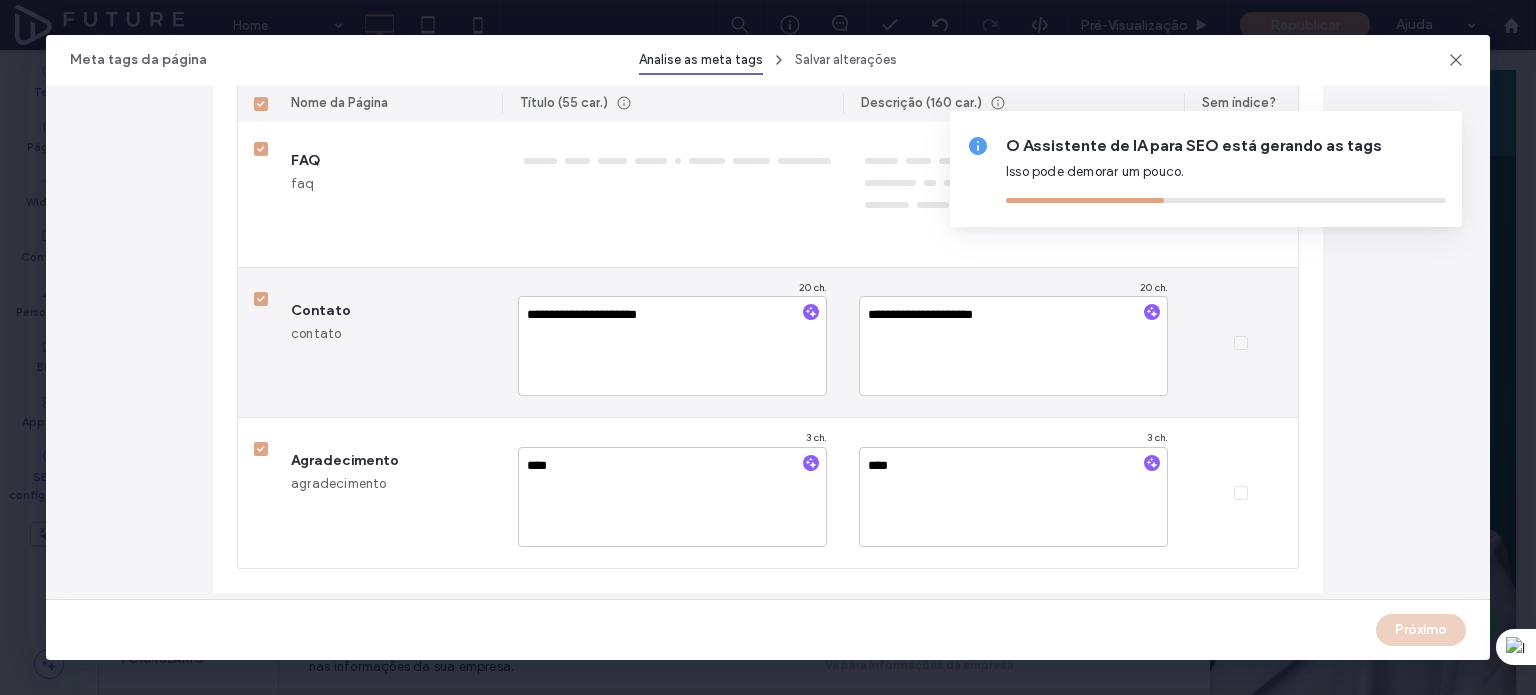 type on "**********" 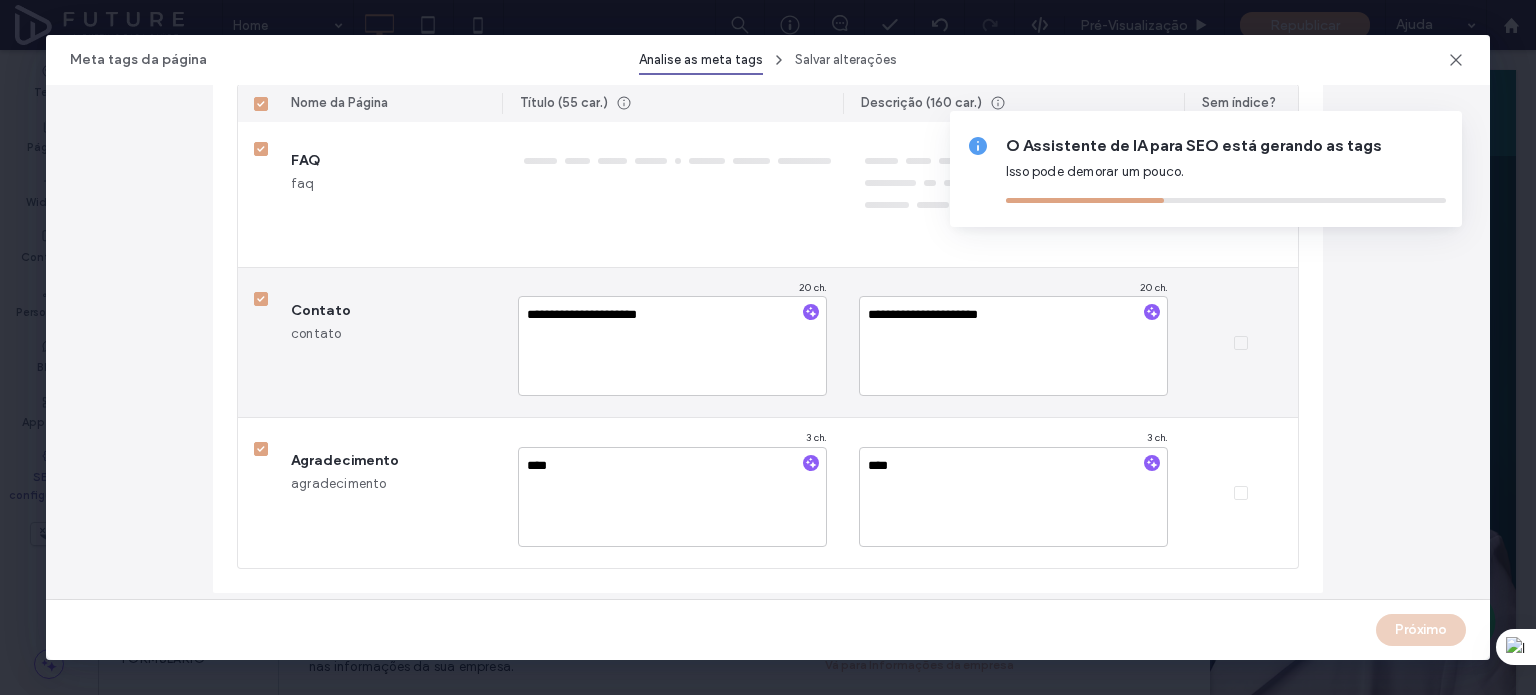 type on "**********" 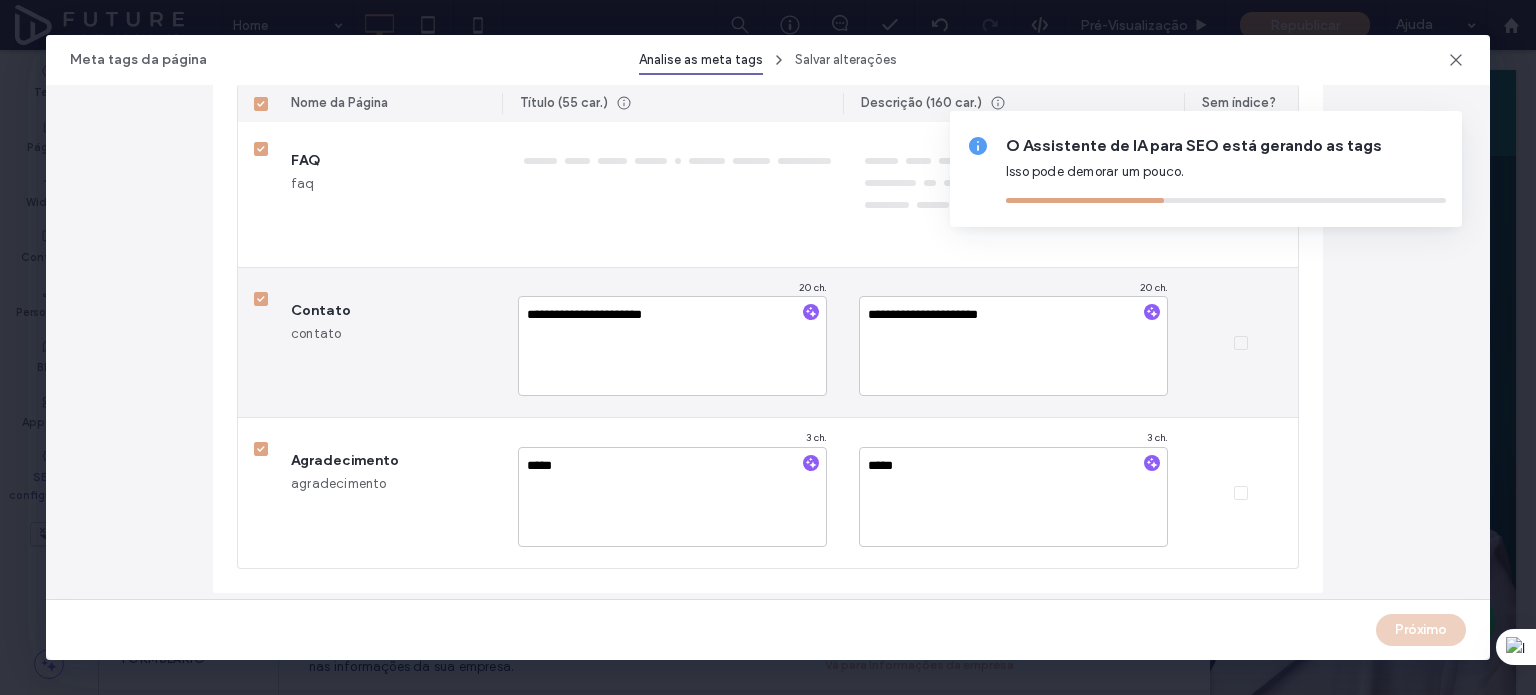 type on "**********" 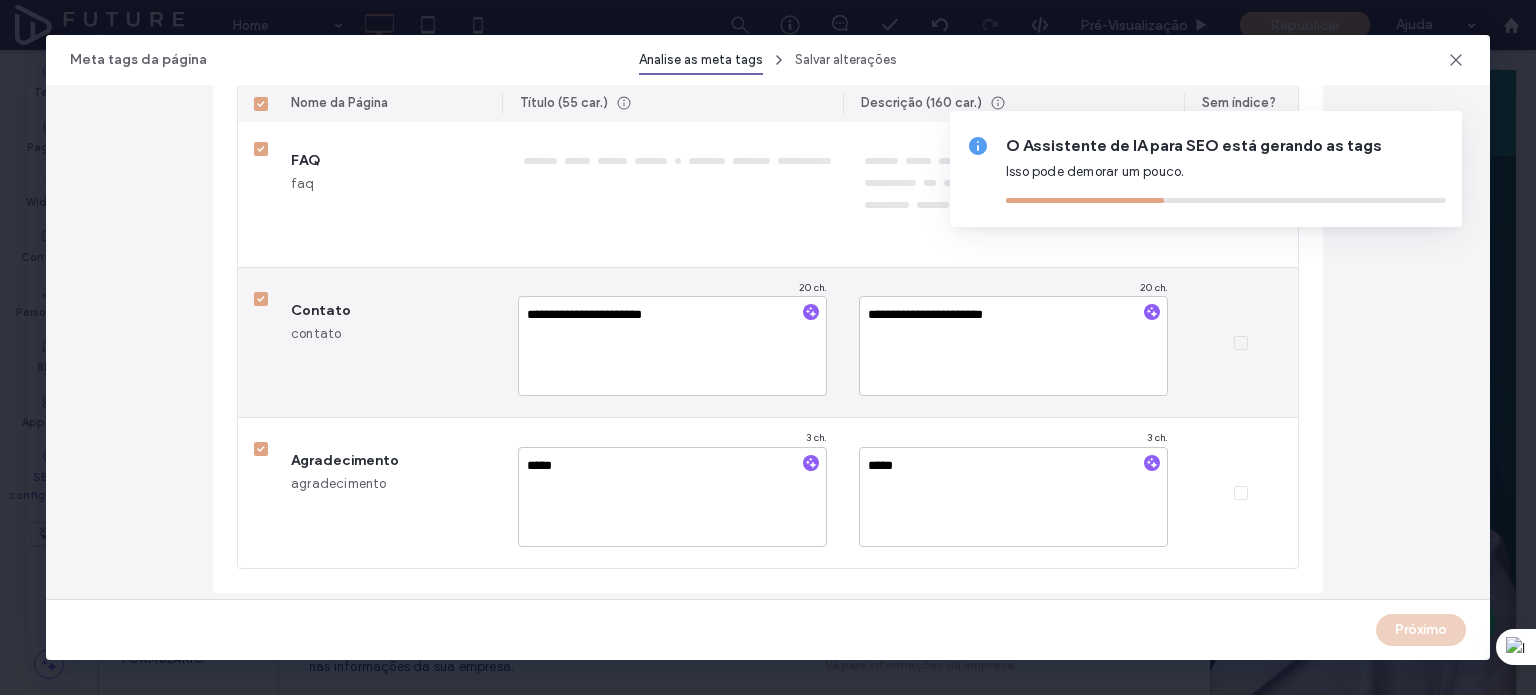 type on "**********" 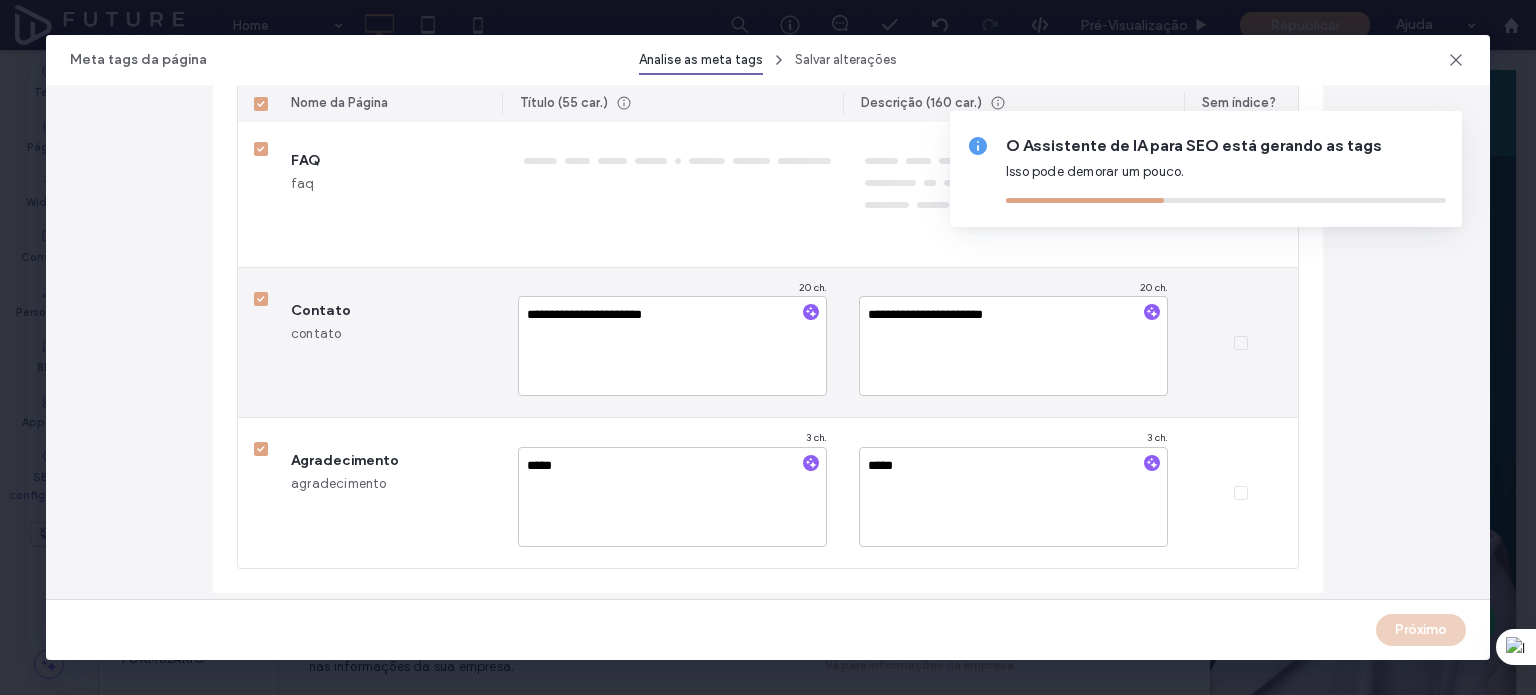 type on "**********" 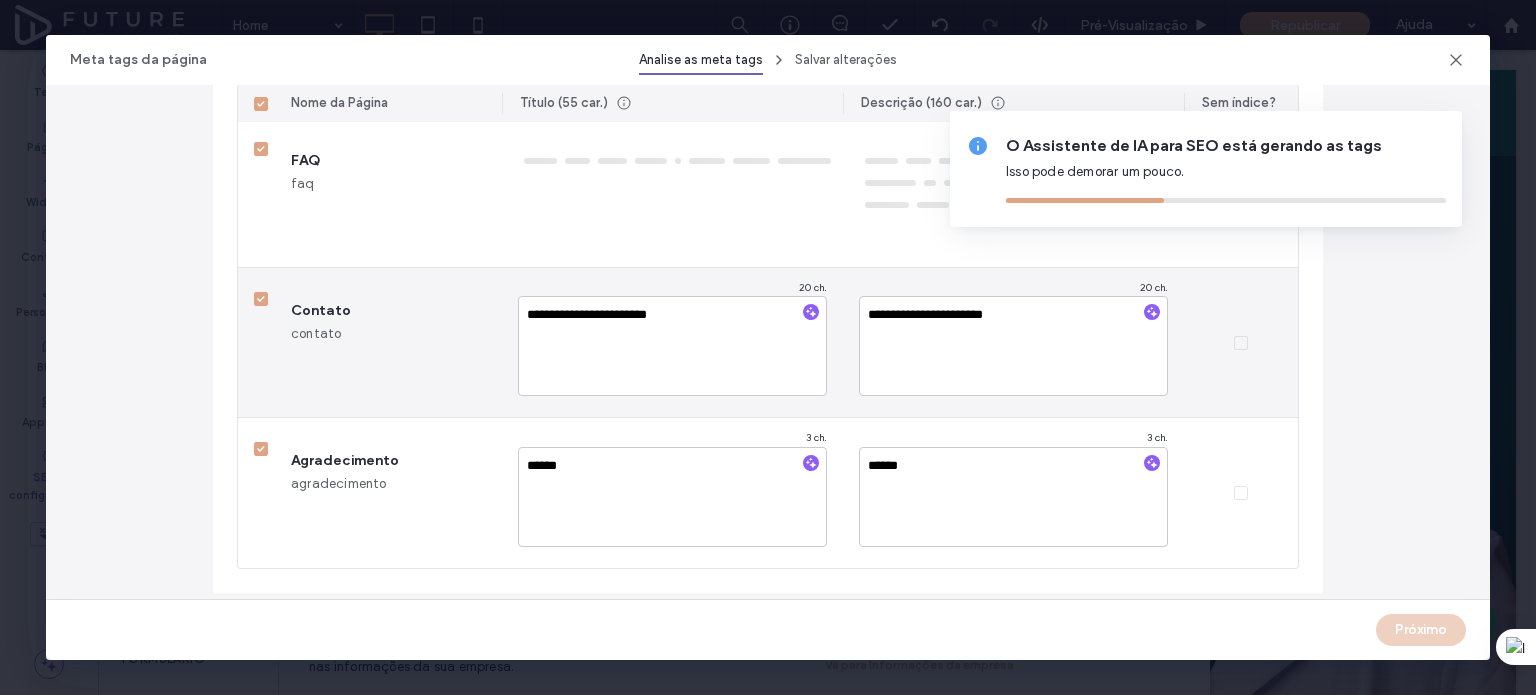type on "**********" 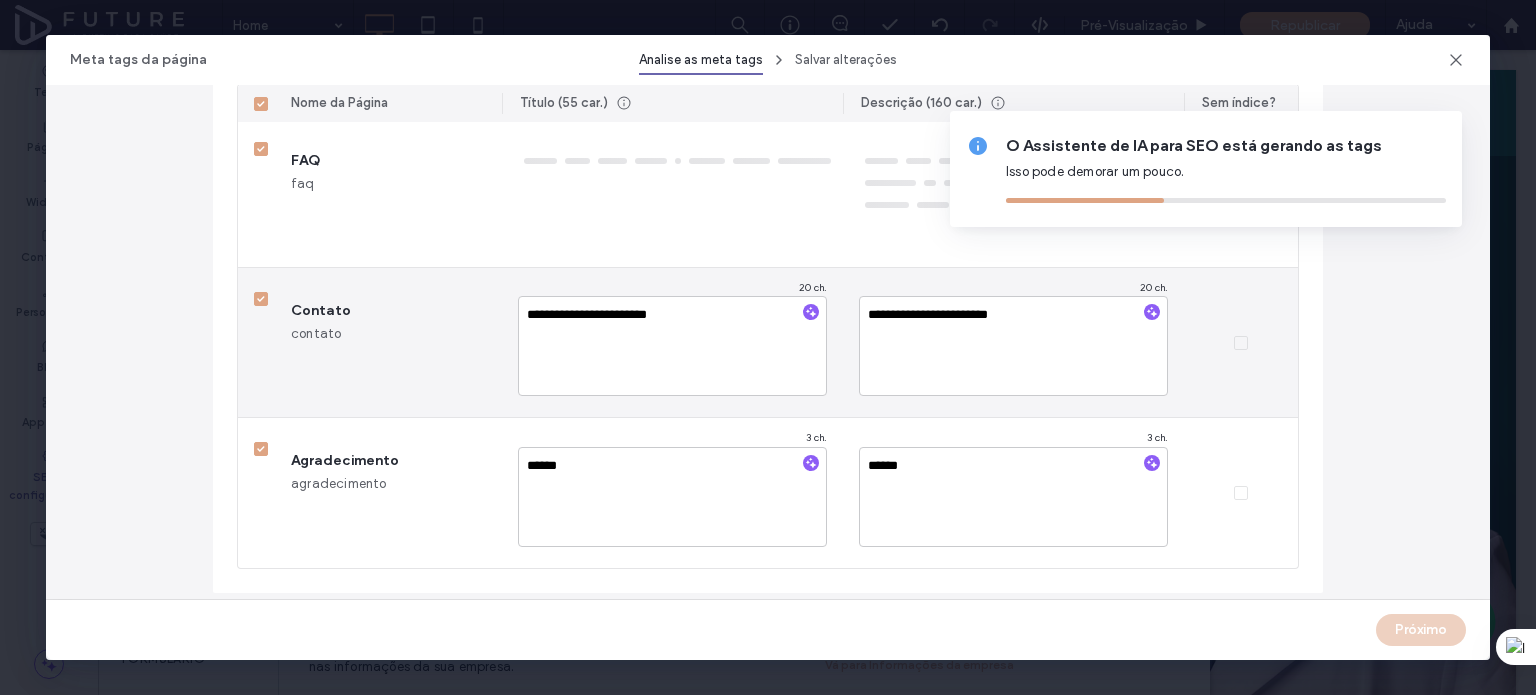 type on "**********" 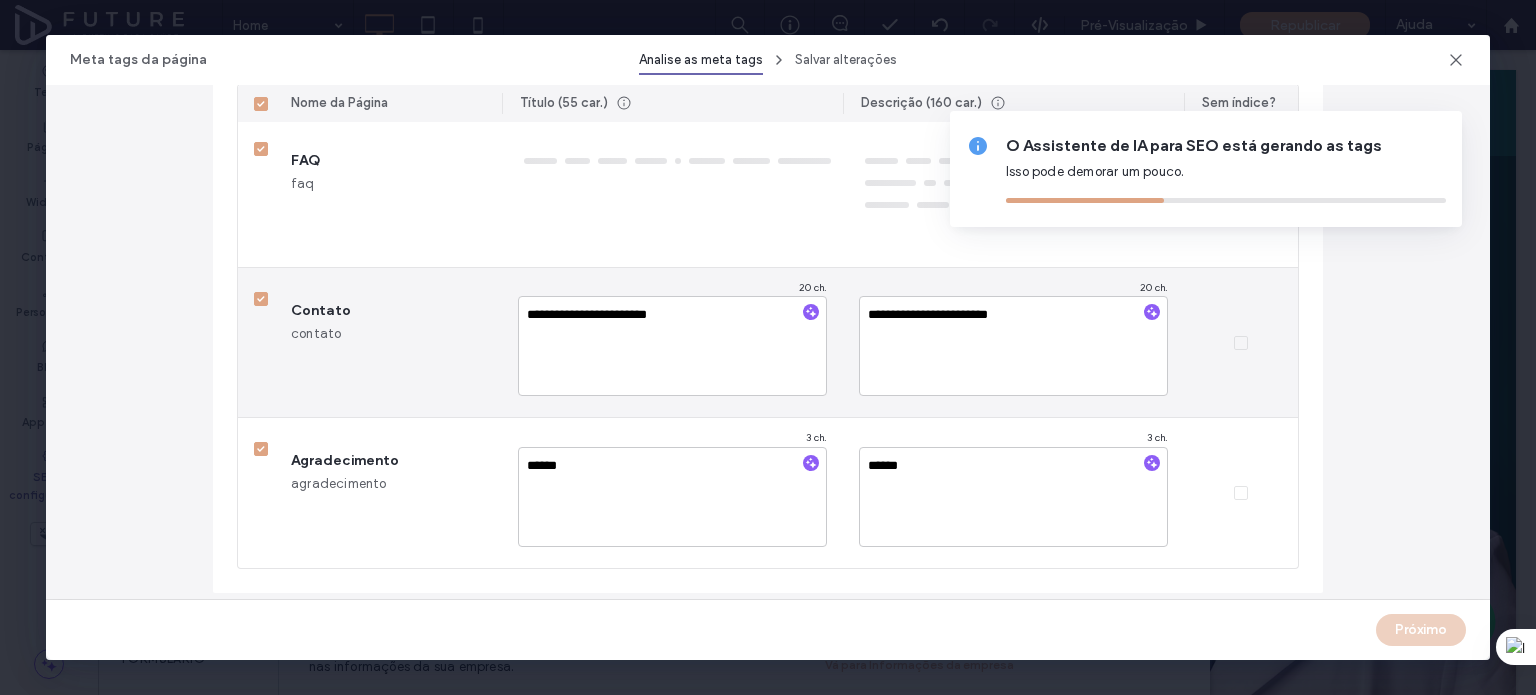 type on "**********" 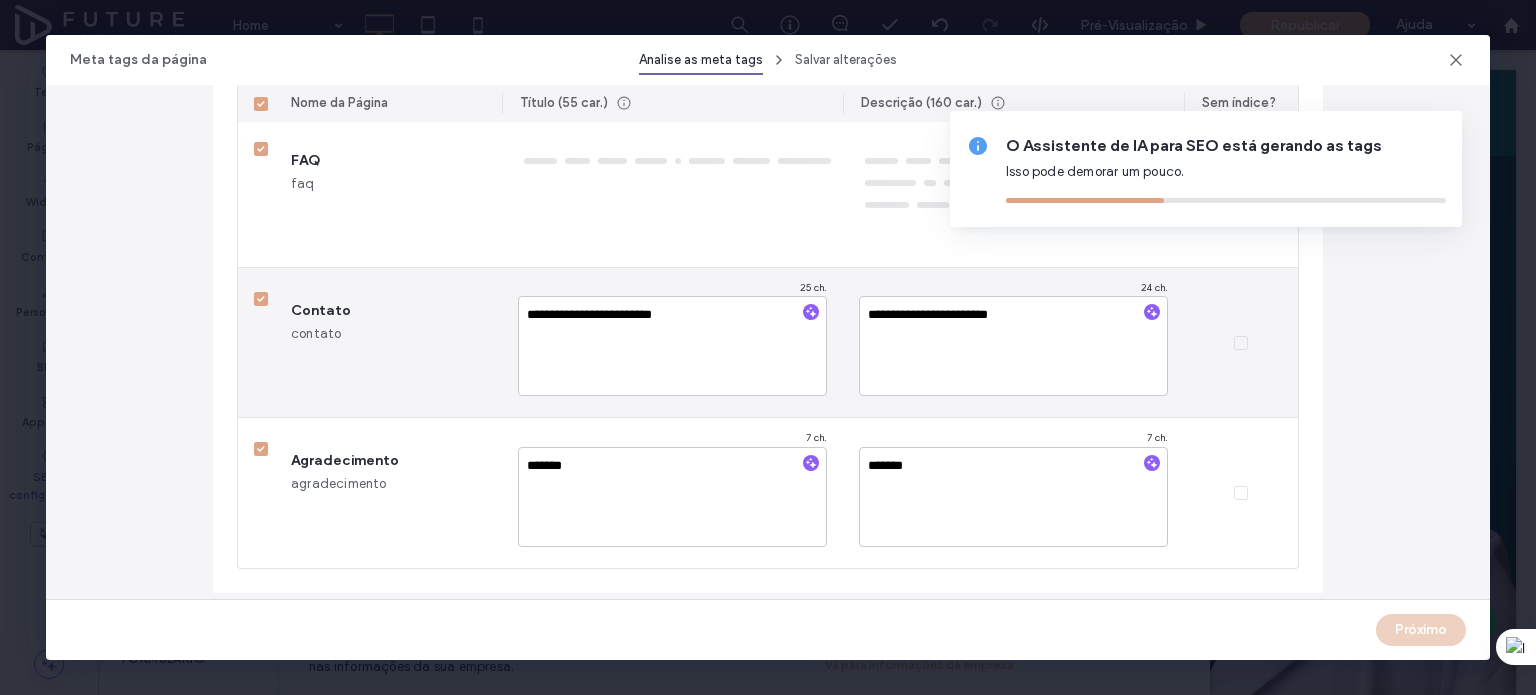type on "**********" 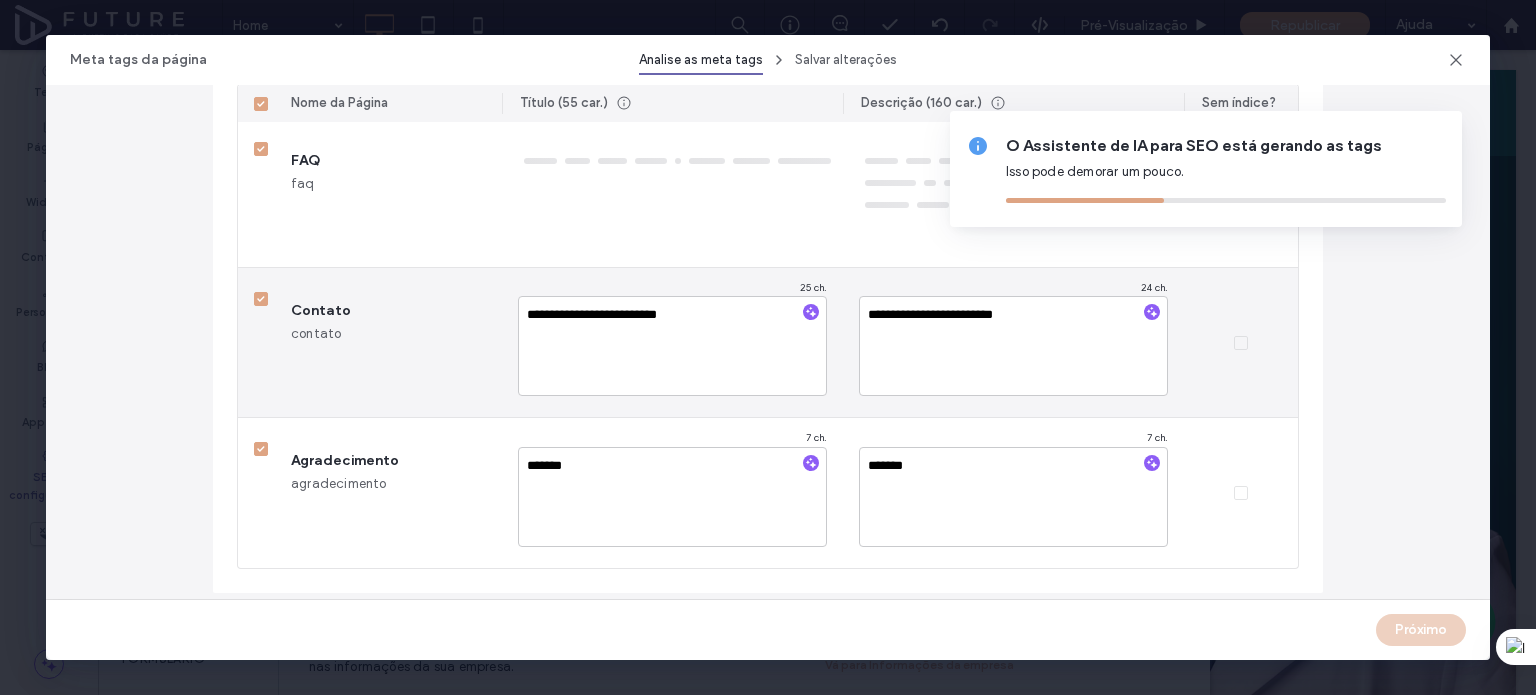 type on "********" 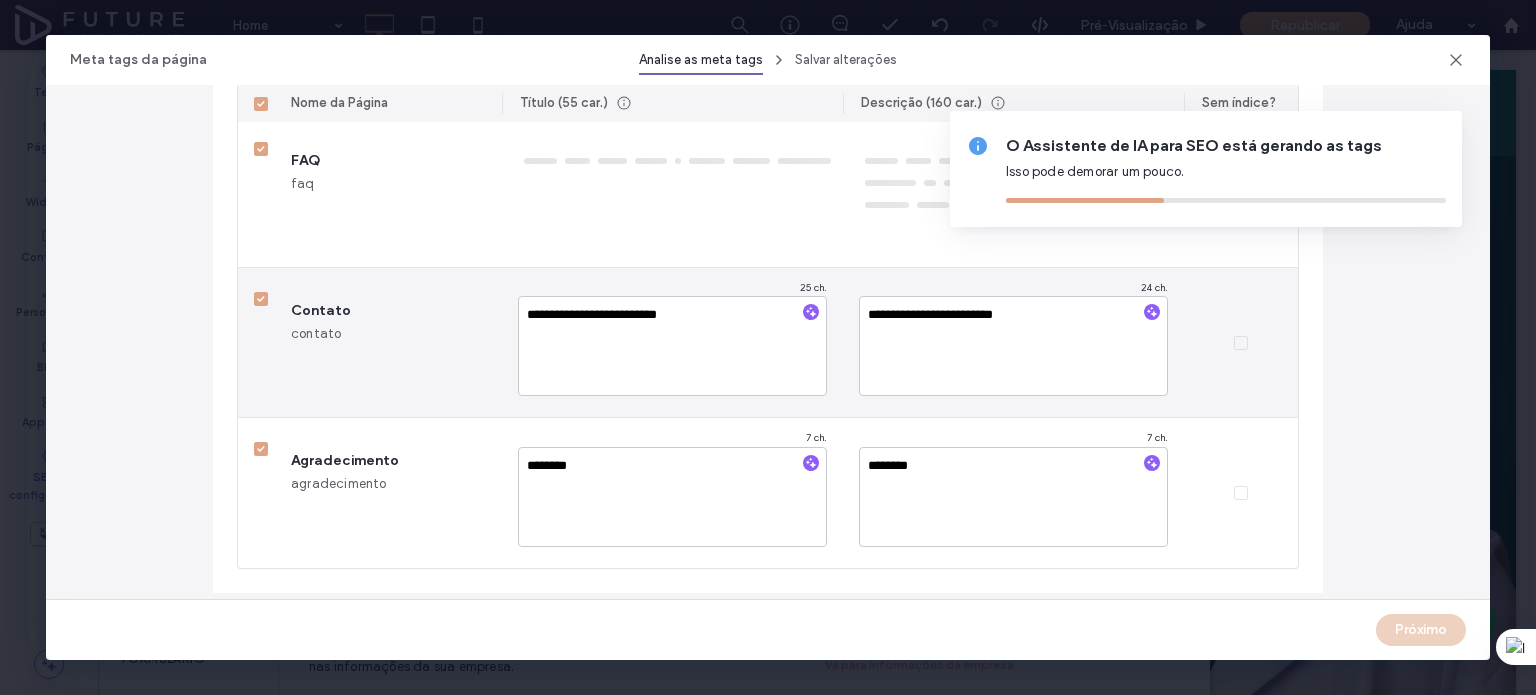 type on "**********" 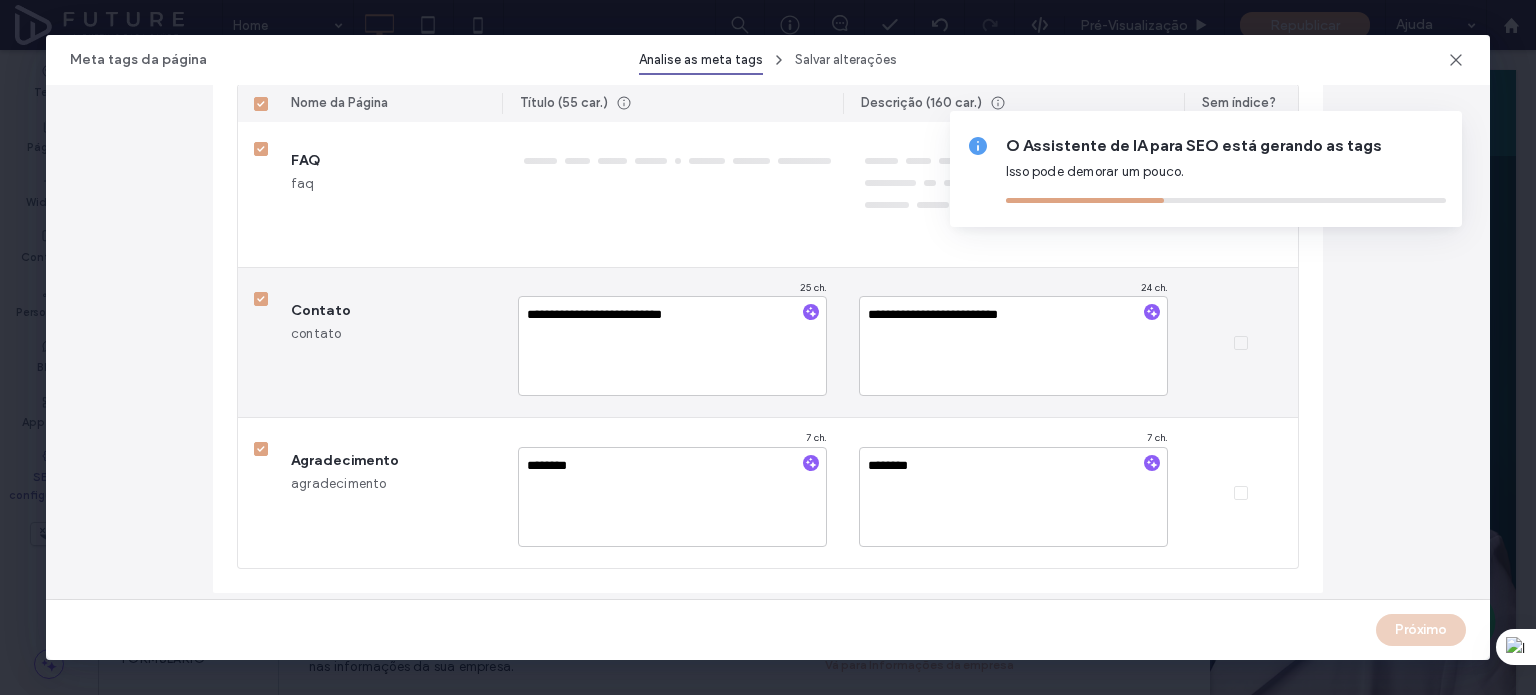 type on "*********" 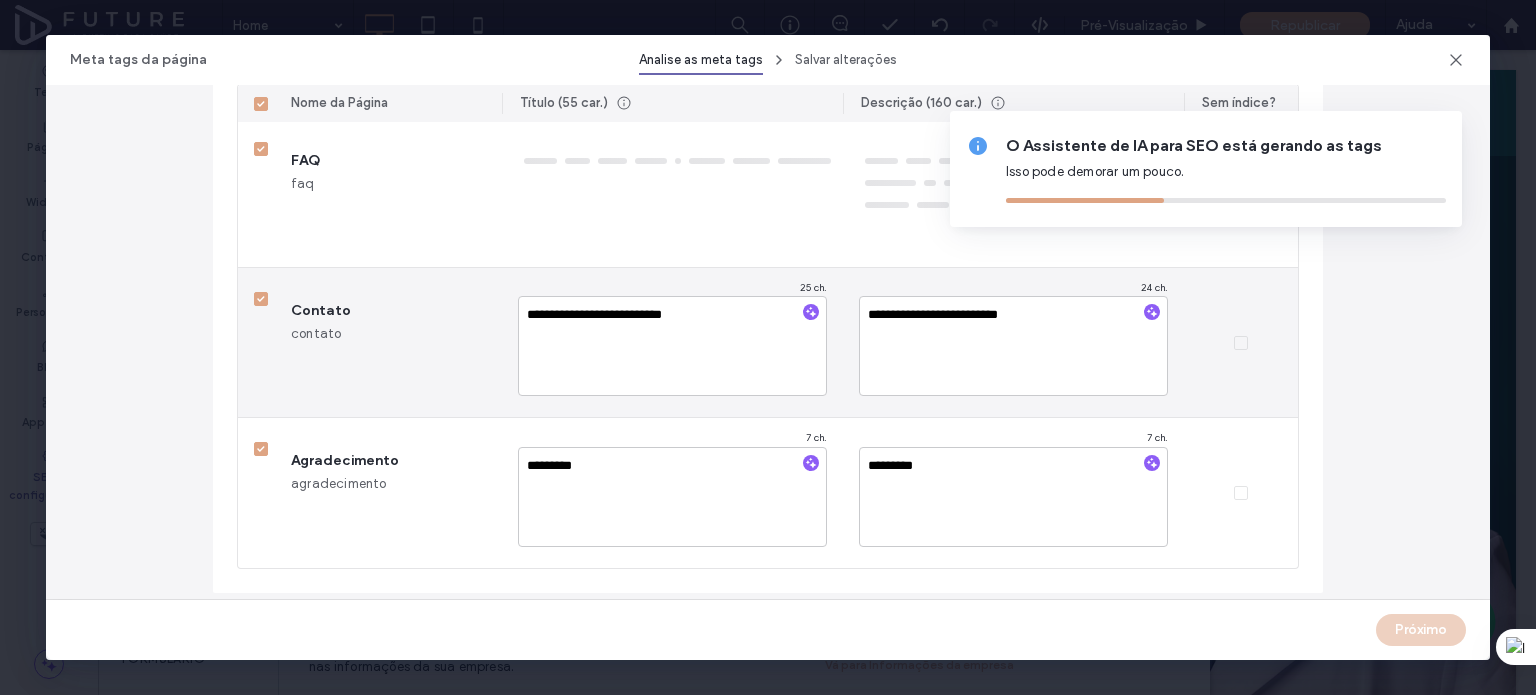 type on "**********" 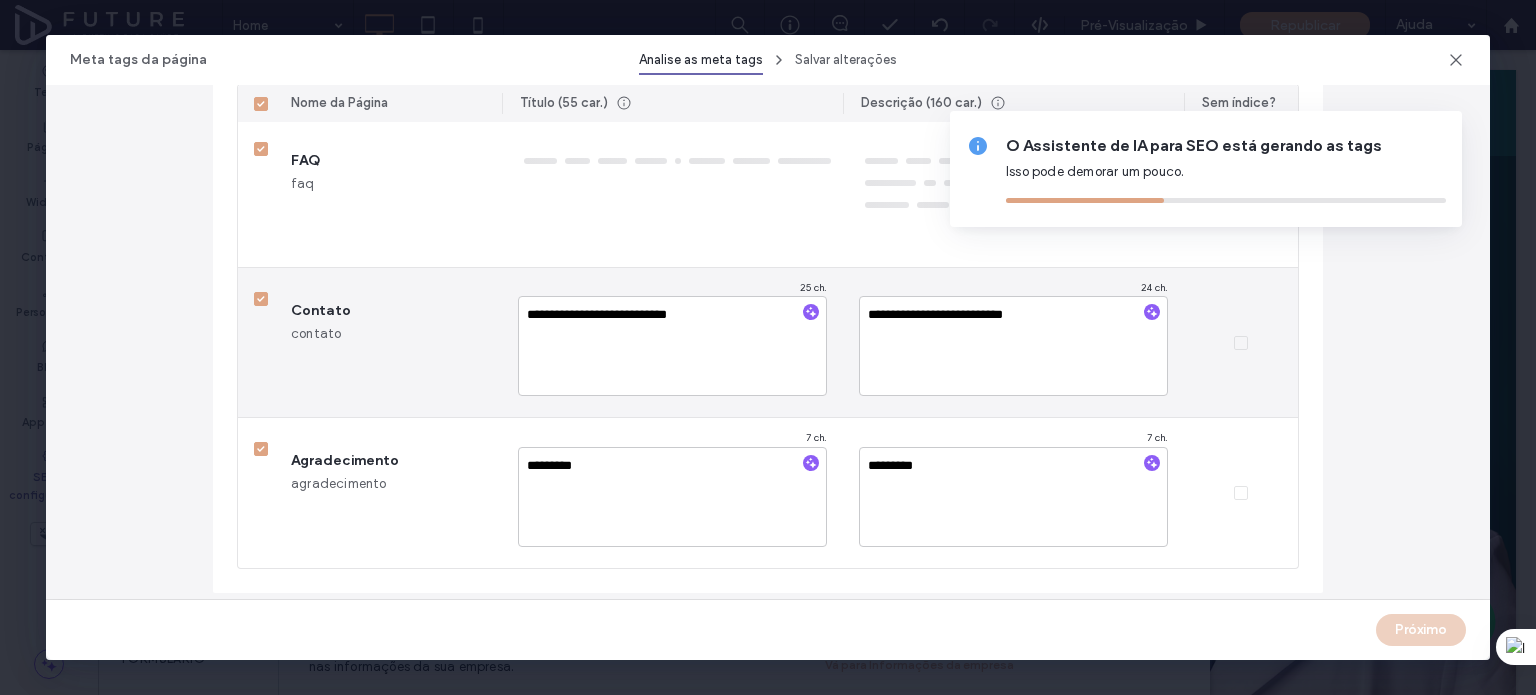 type on "**********" 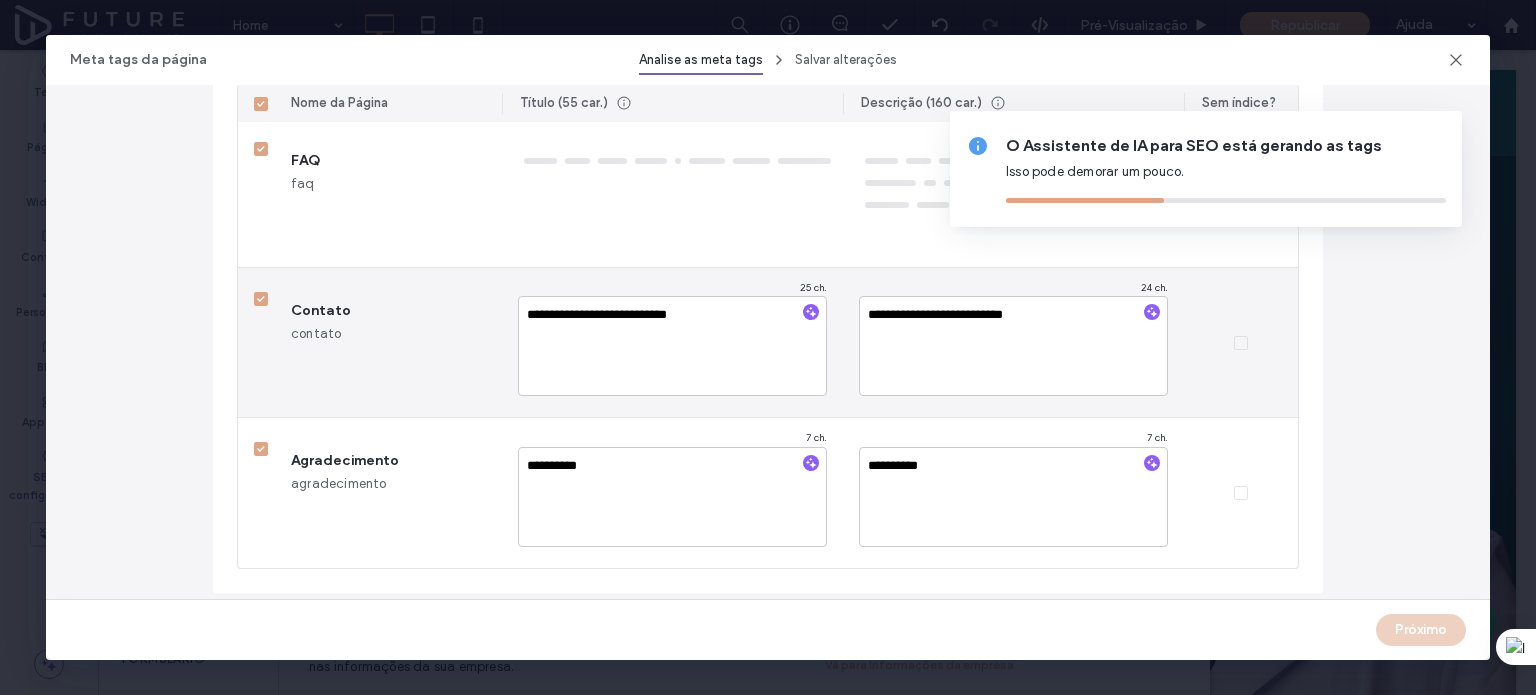 type on "**********" 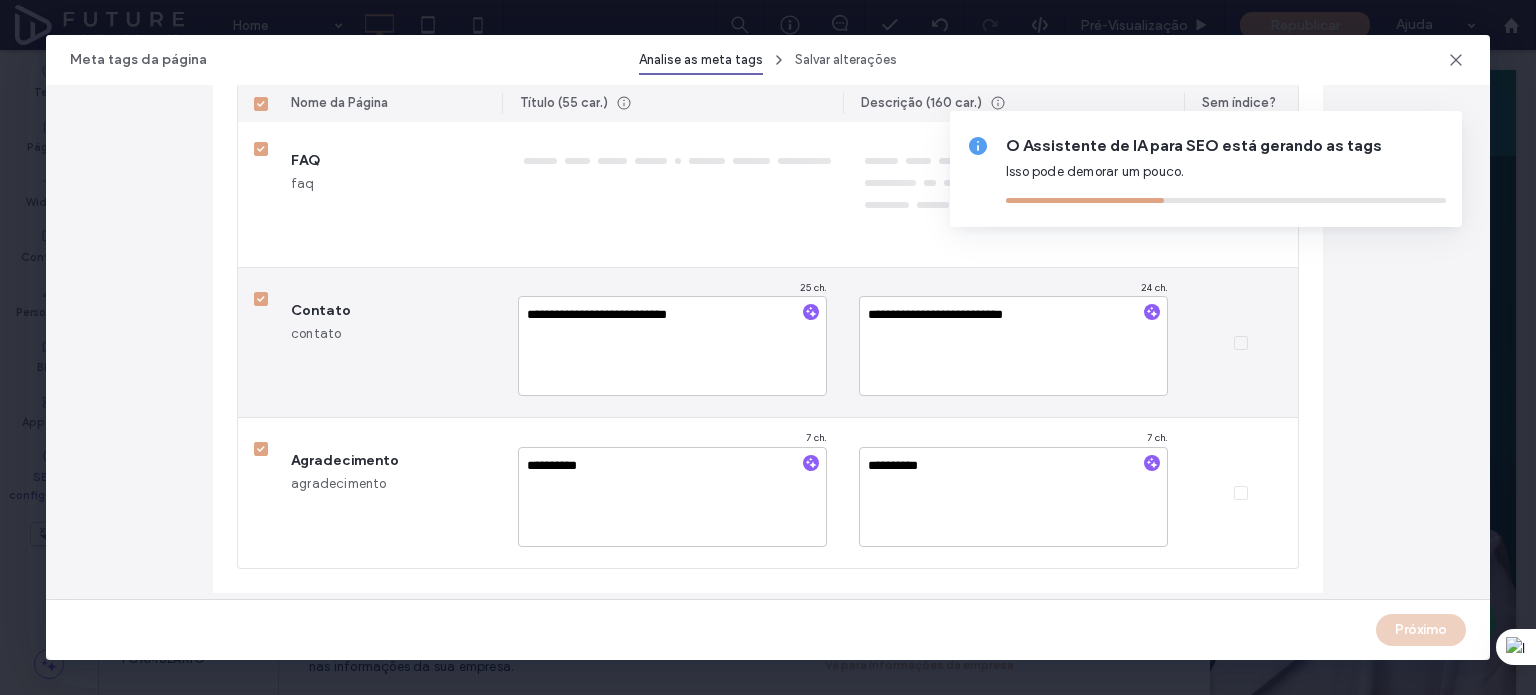 type on "**********" 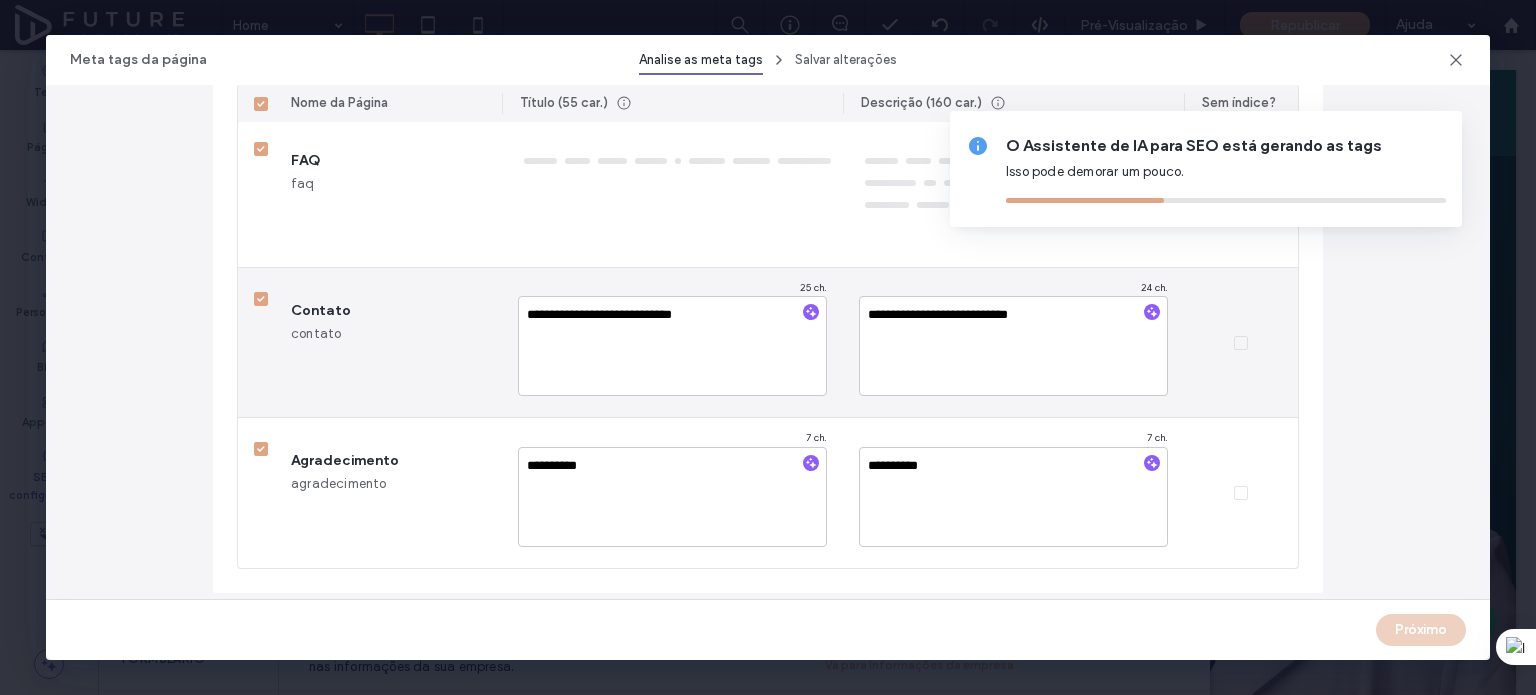 type on "**********" 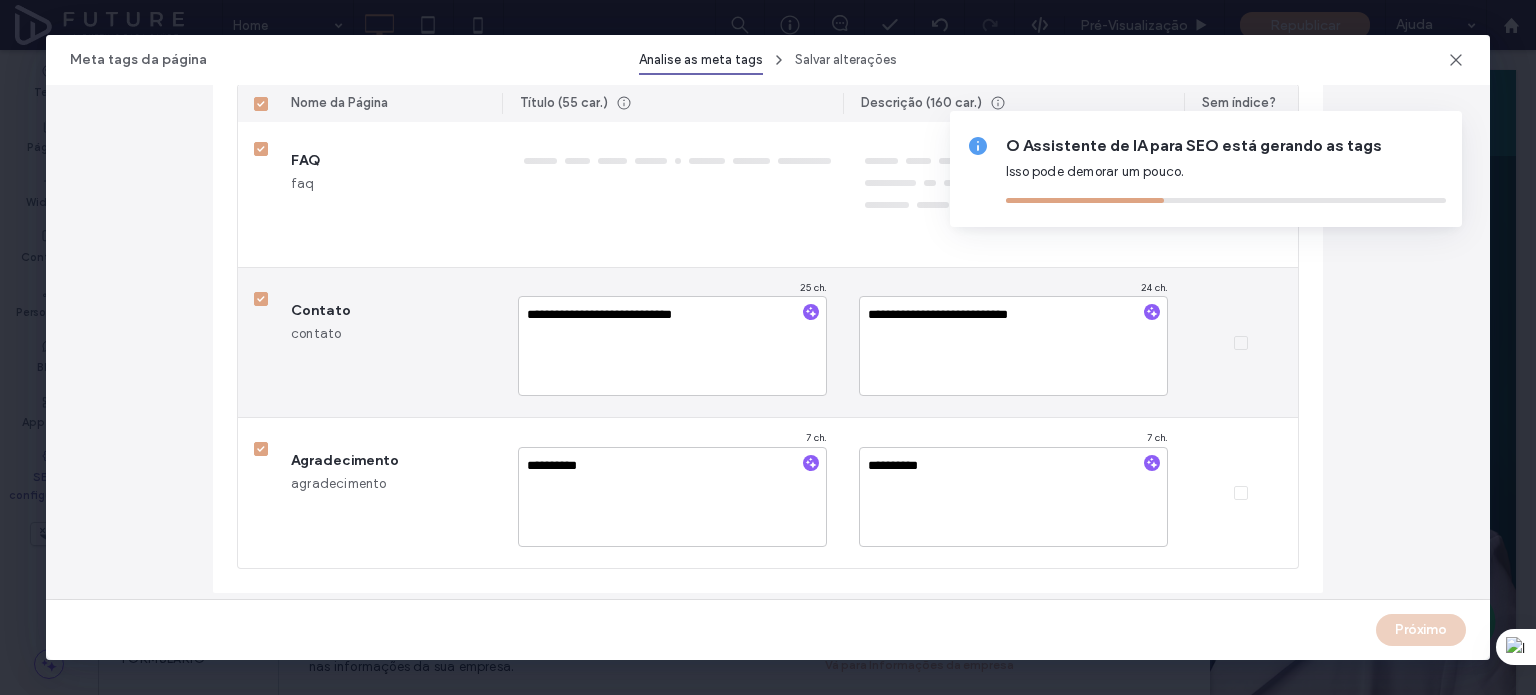 type on "**********" 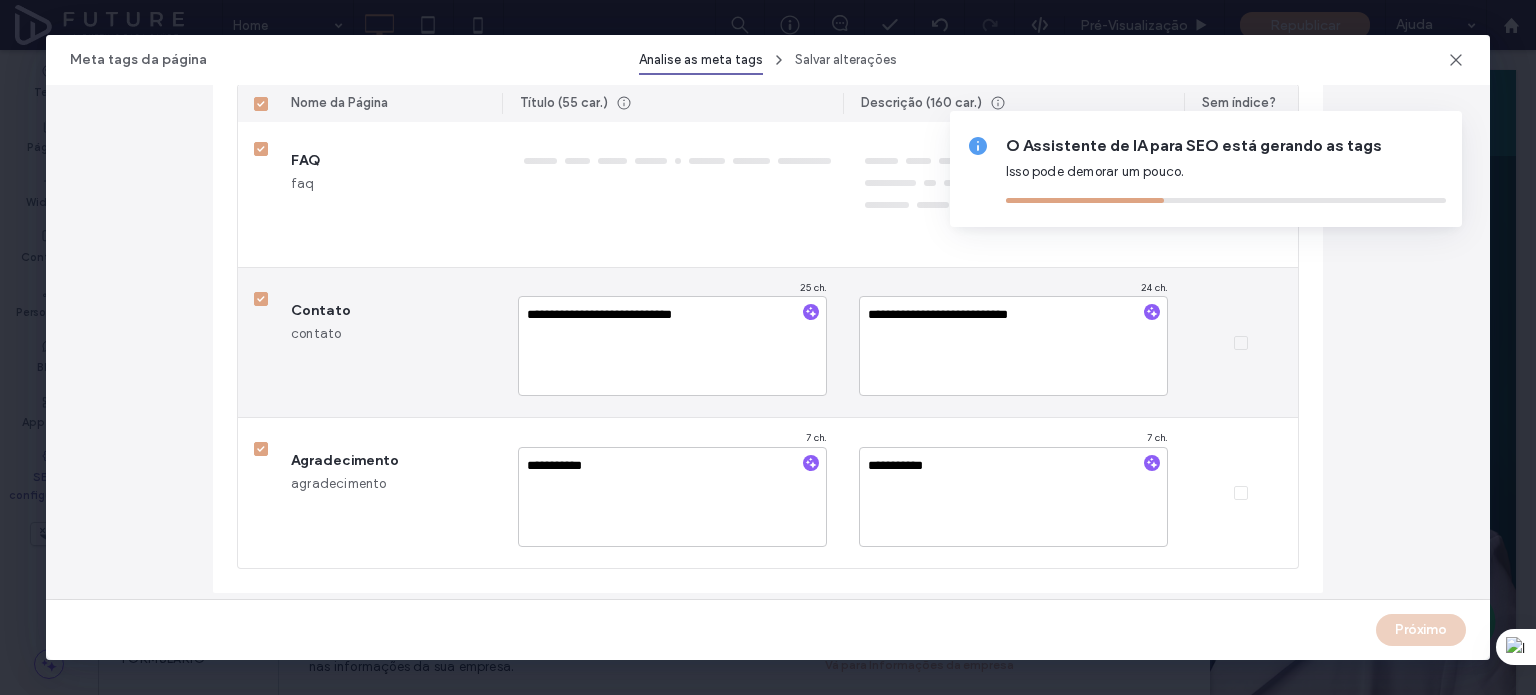 type on "**********" 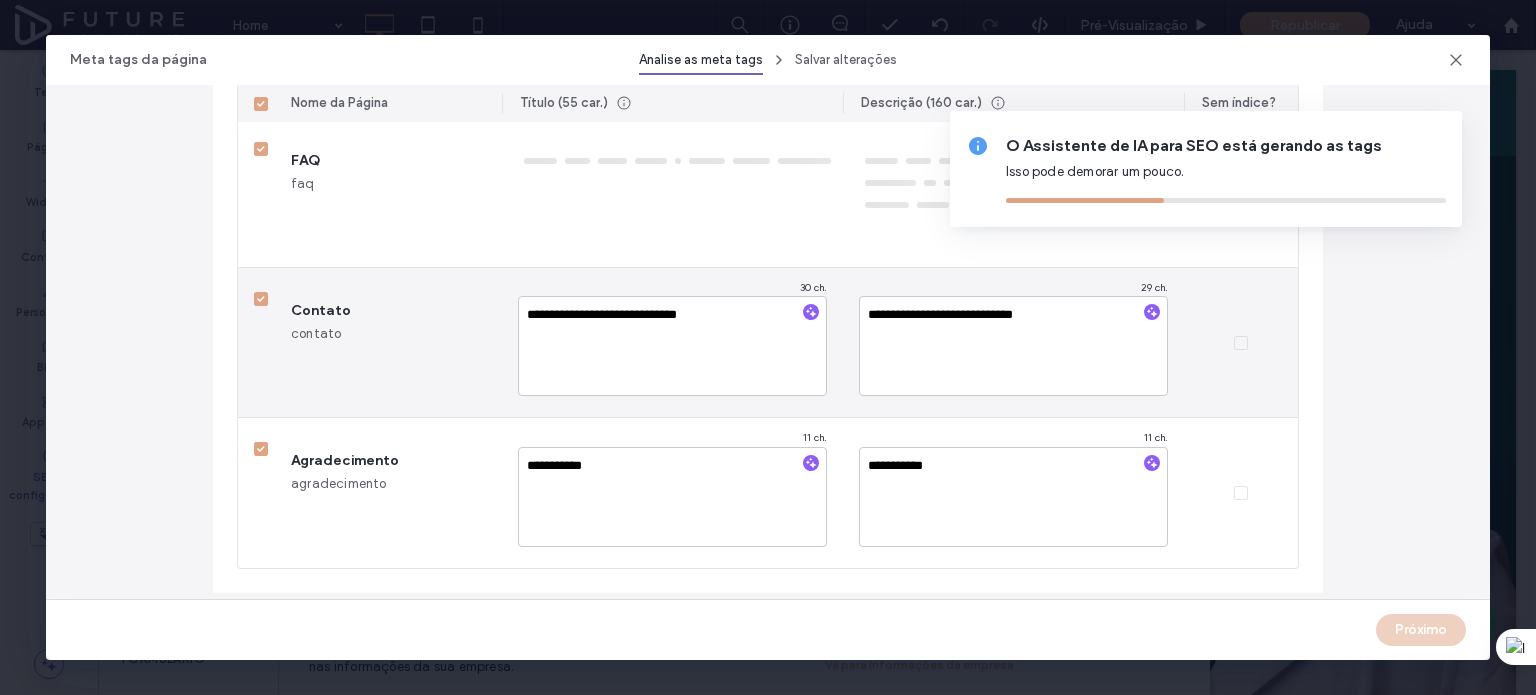 type on "**********" 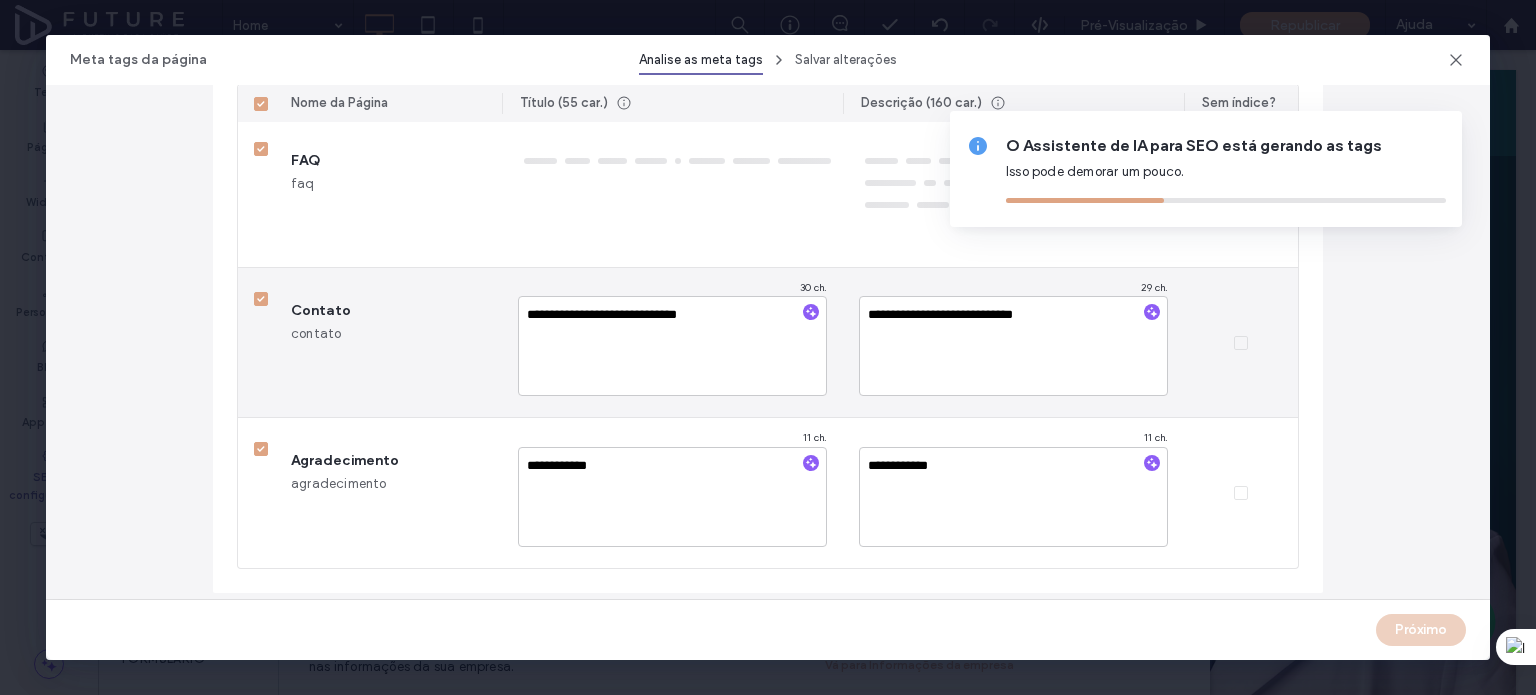 type on "**********" 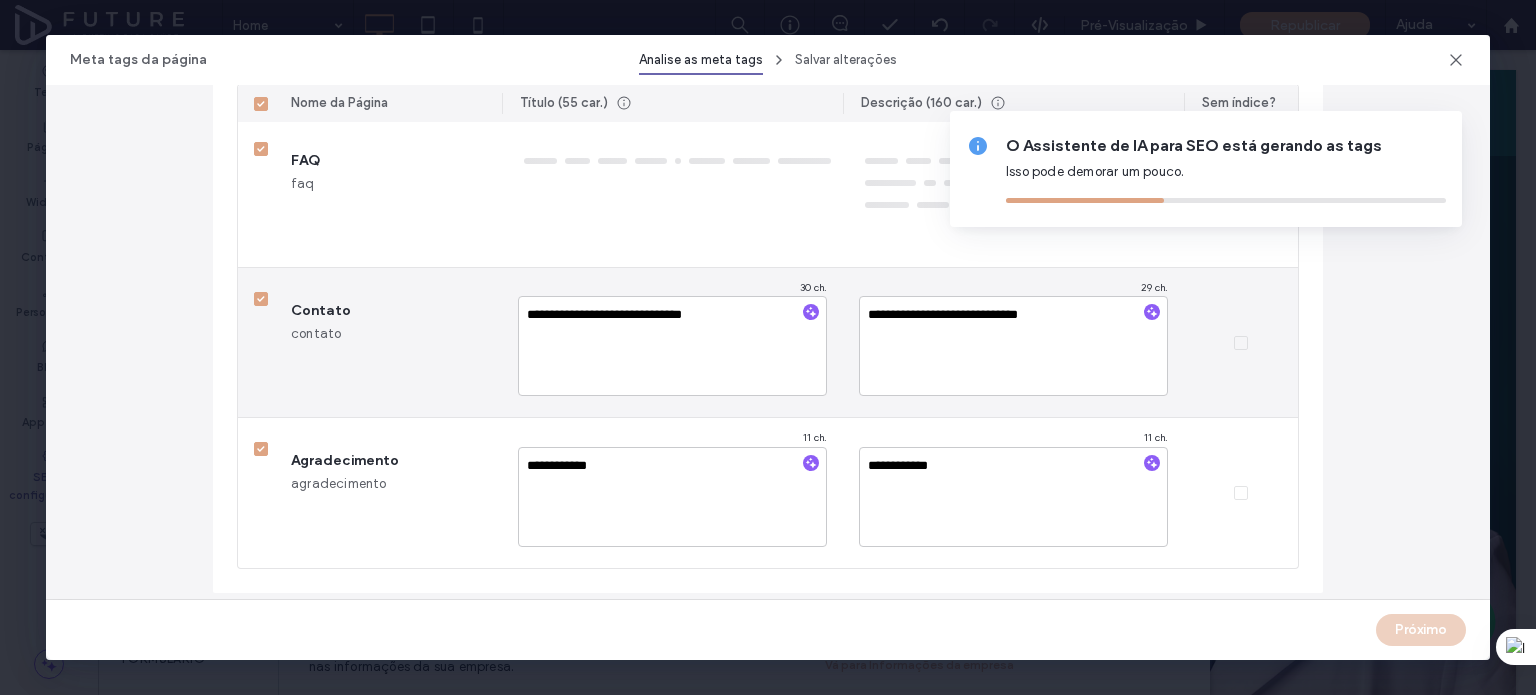 type on "**********" 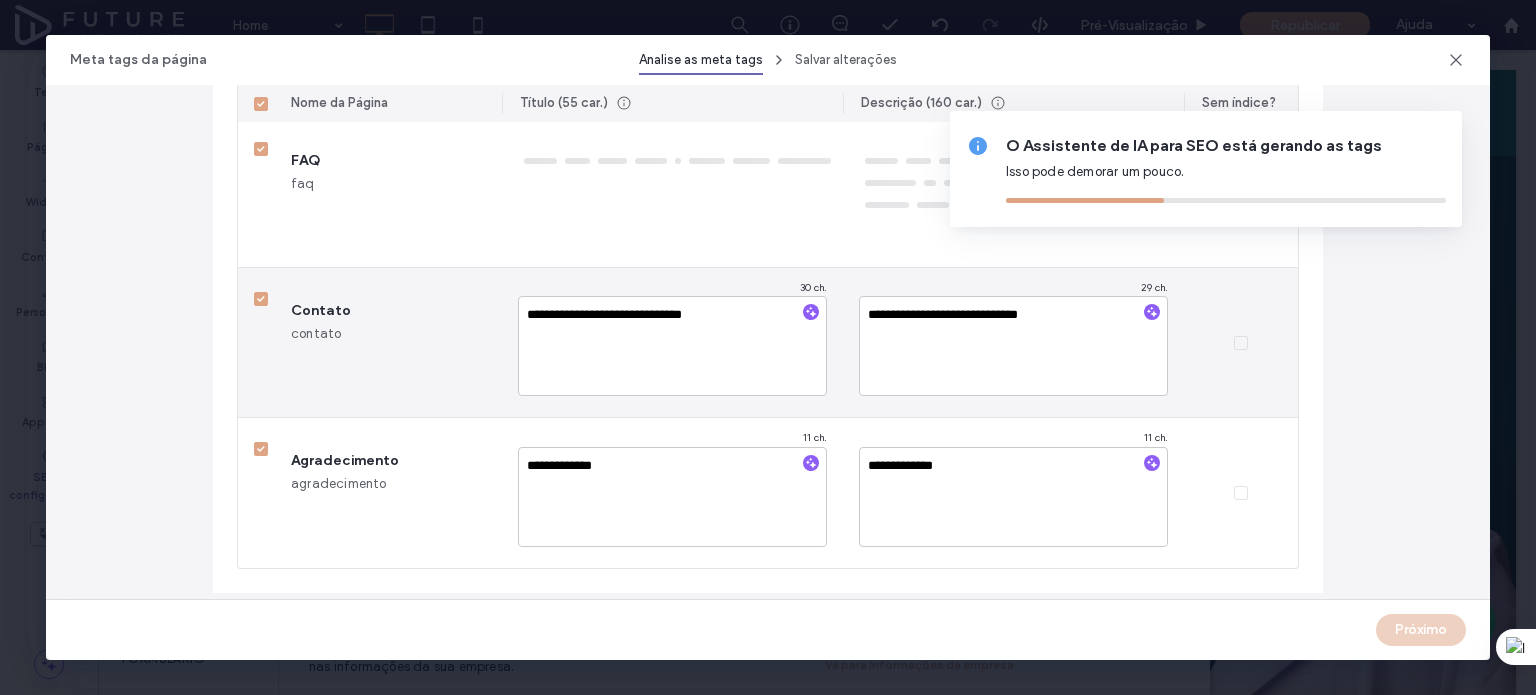 type on "**********" 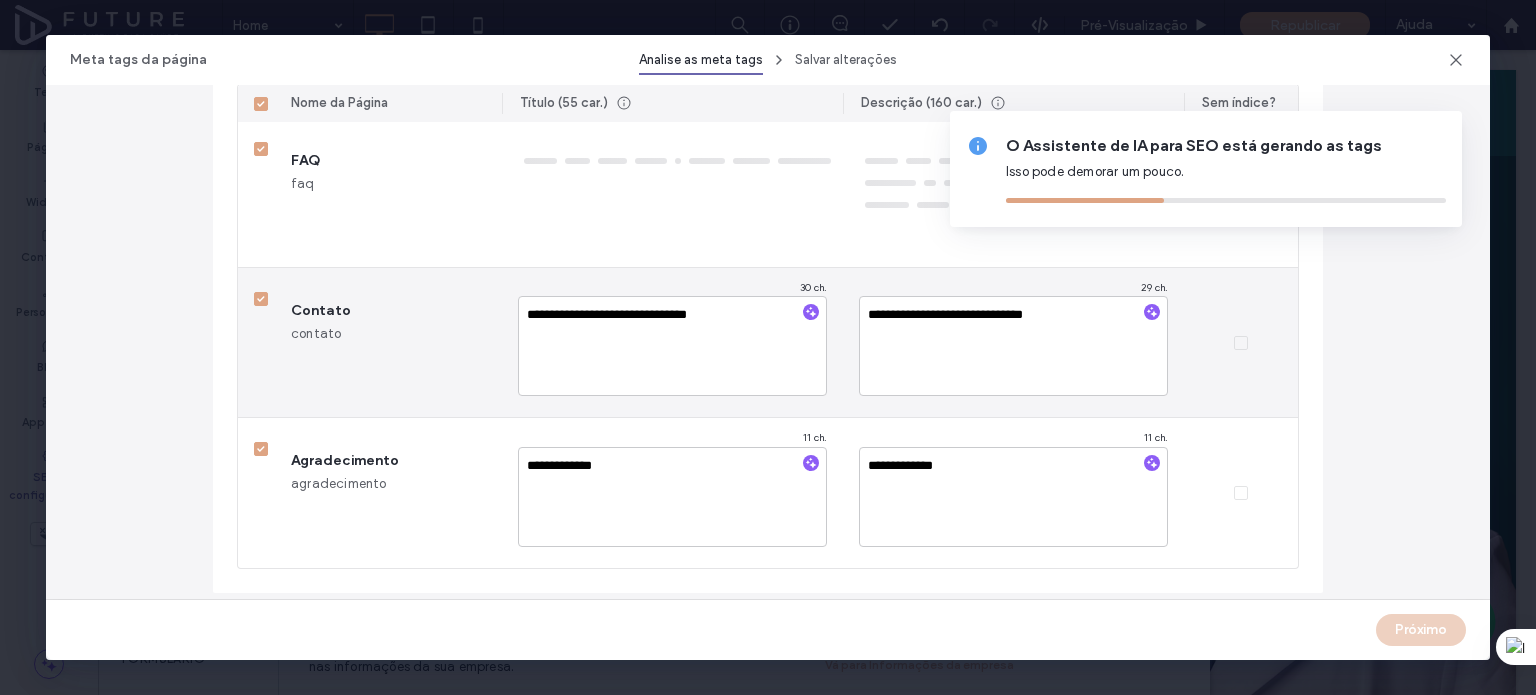 type on "**********" 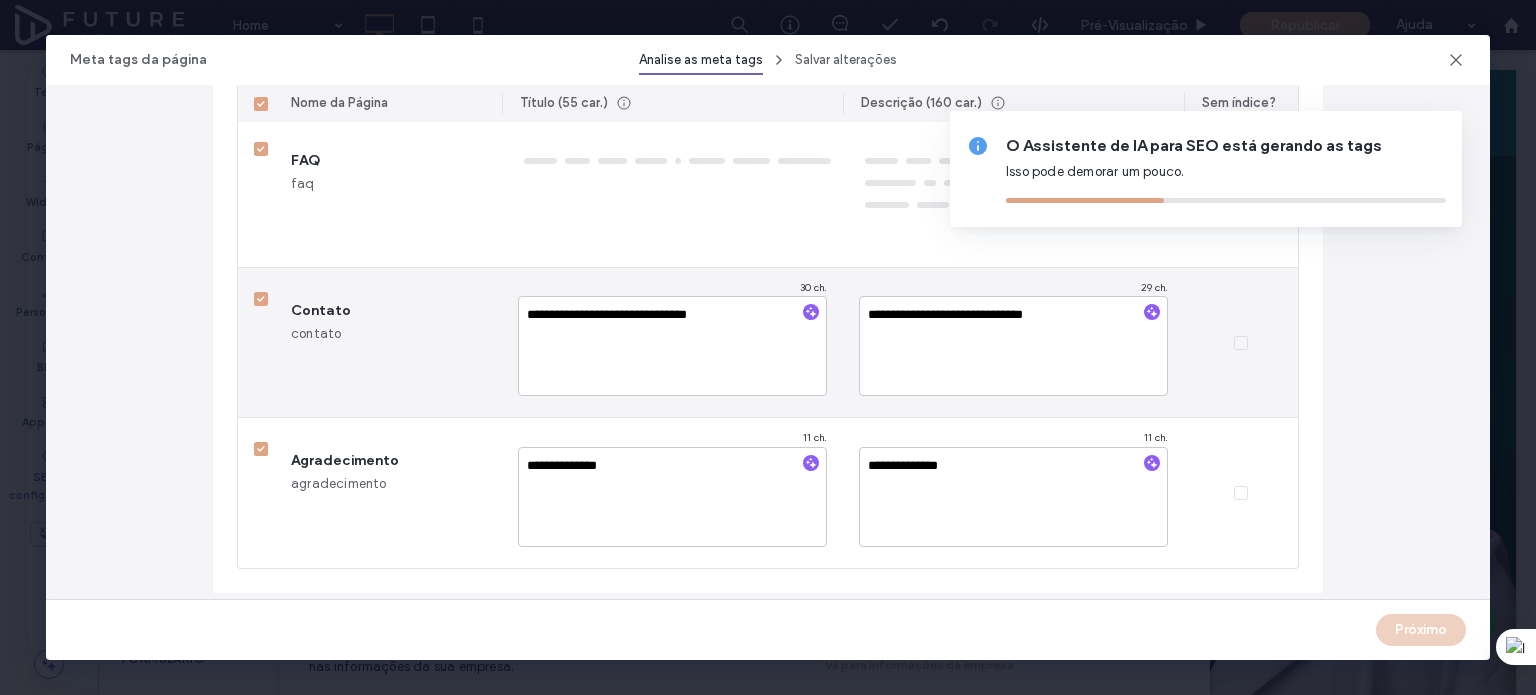 type on "**********" 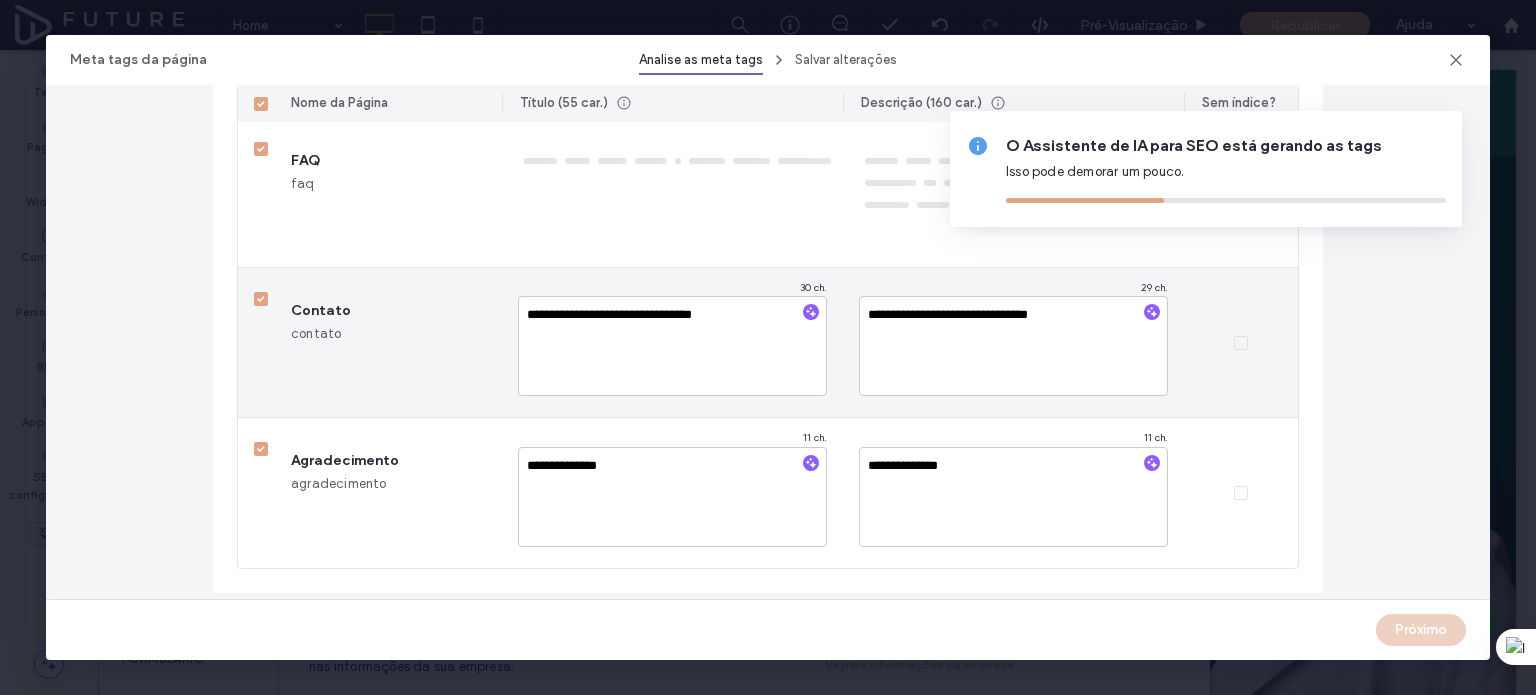 type on "**********" 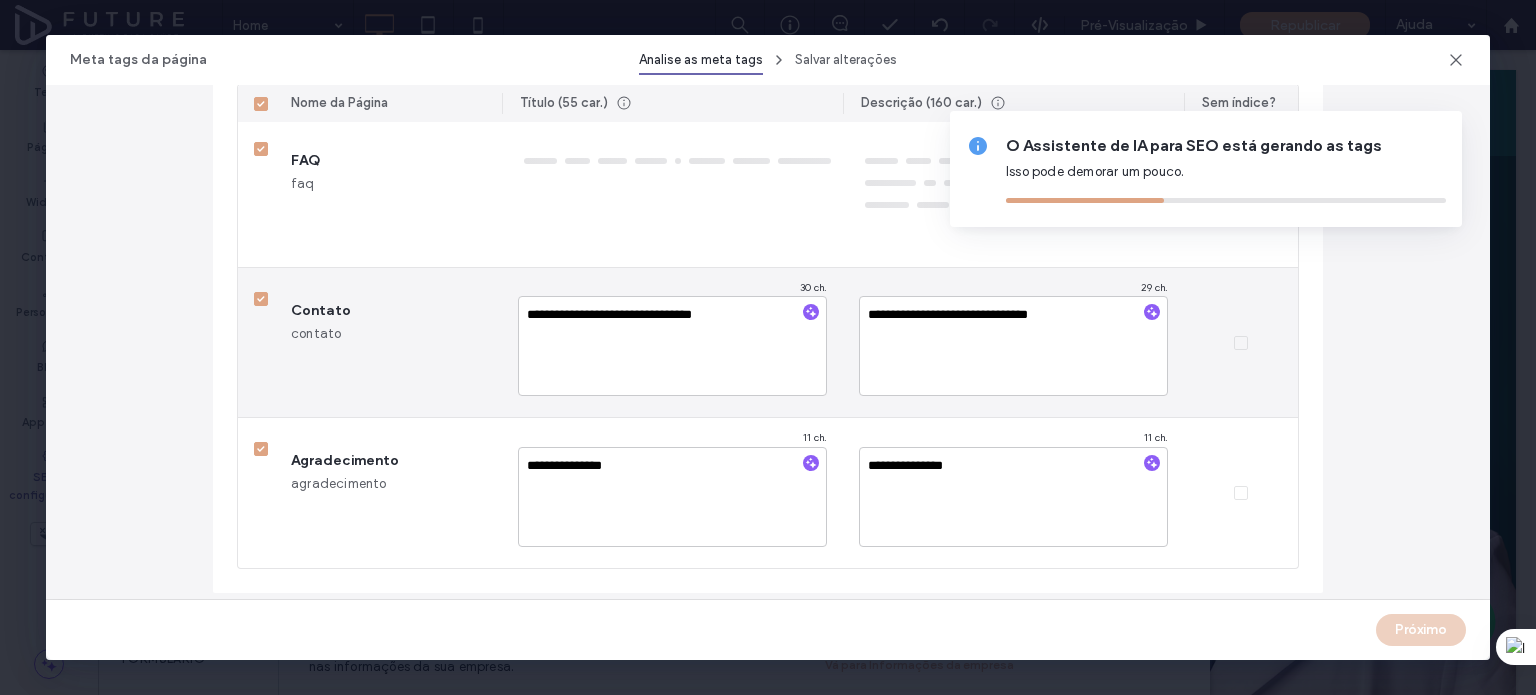 type on "**********" 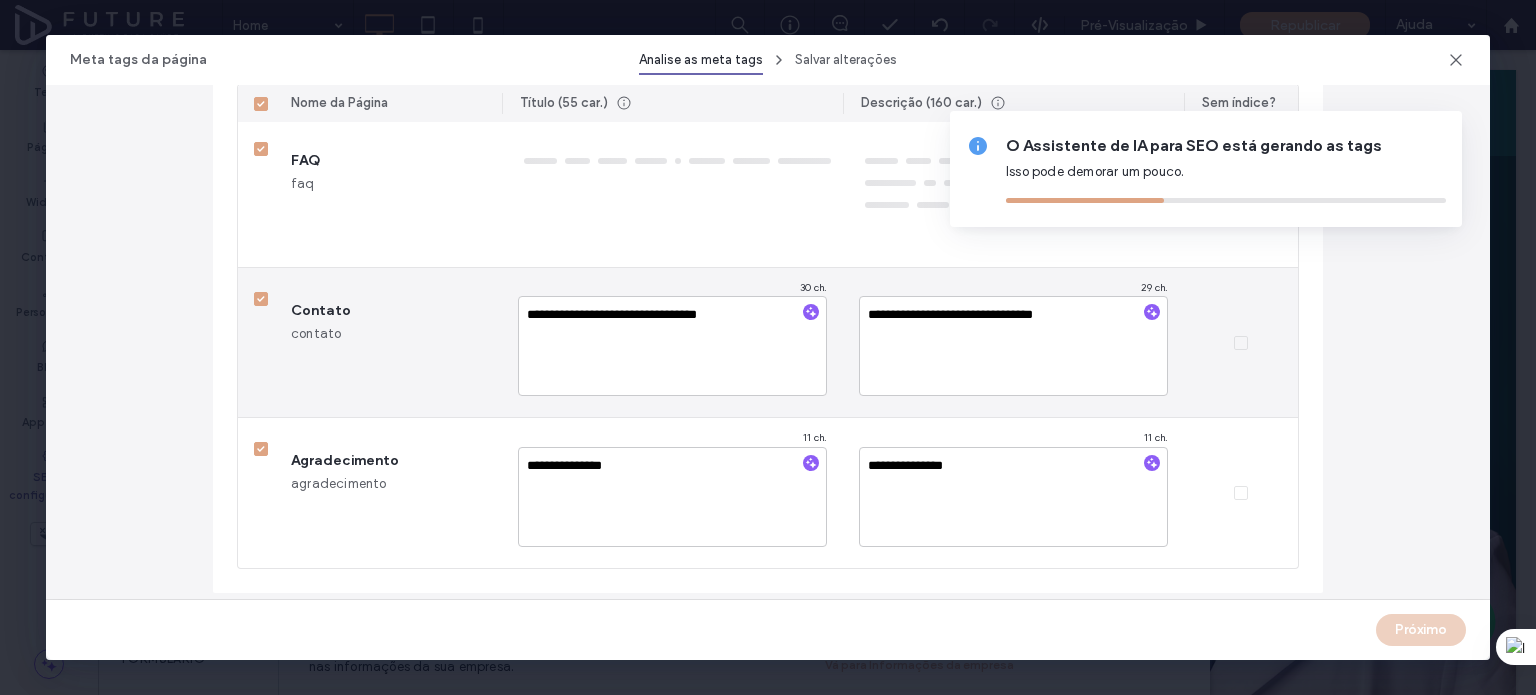 type on "**********" 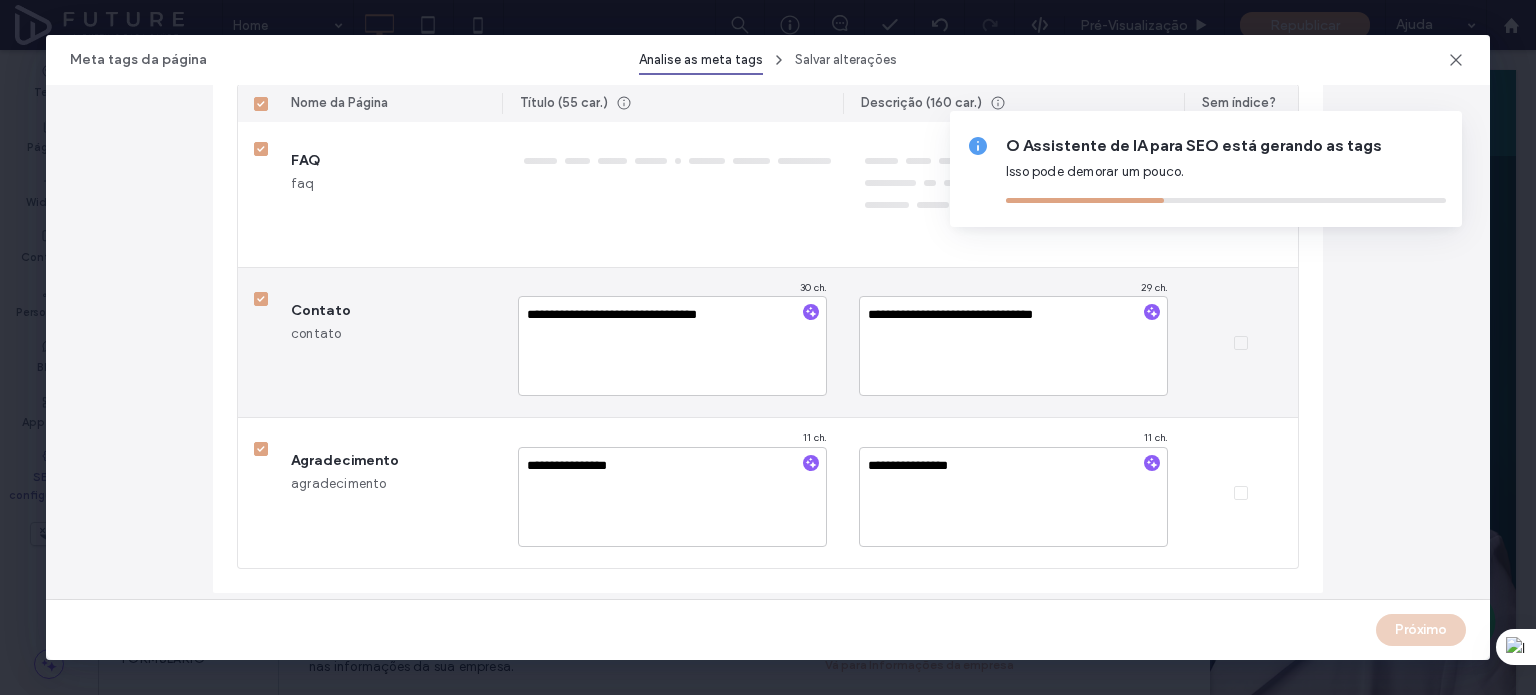 type on "**********" 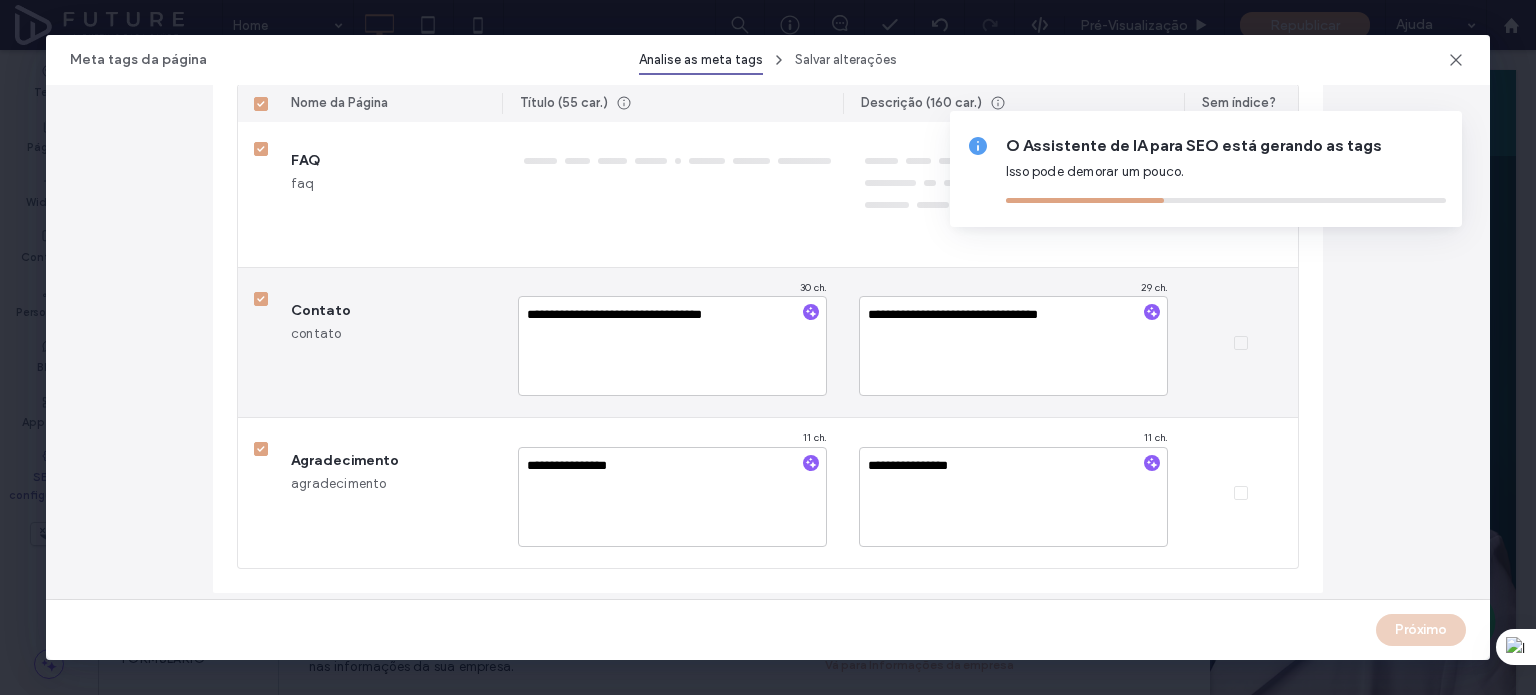 type on "**********" 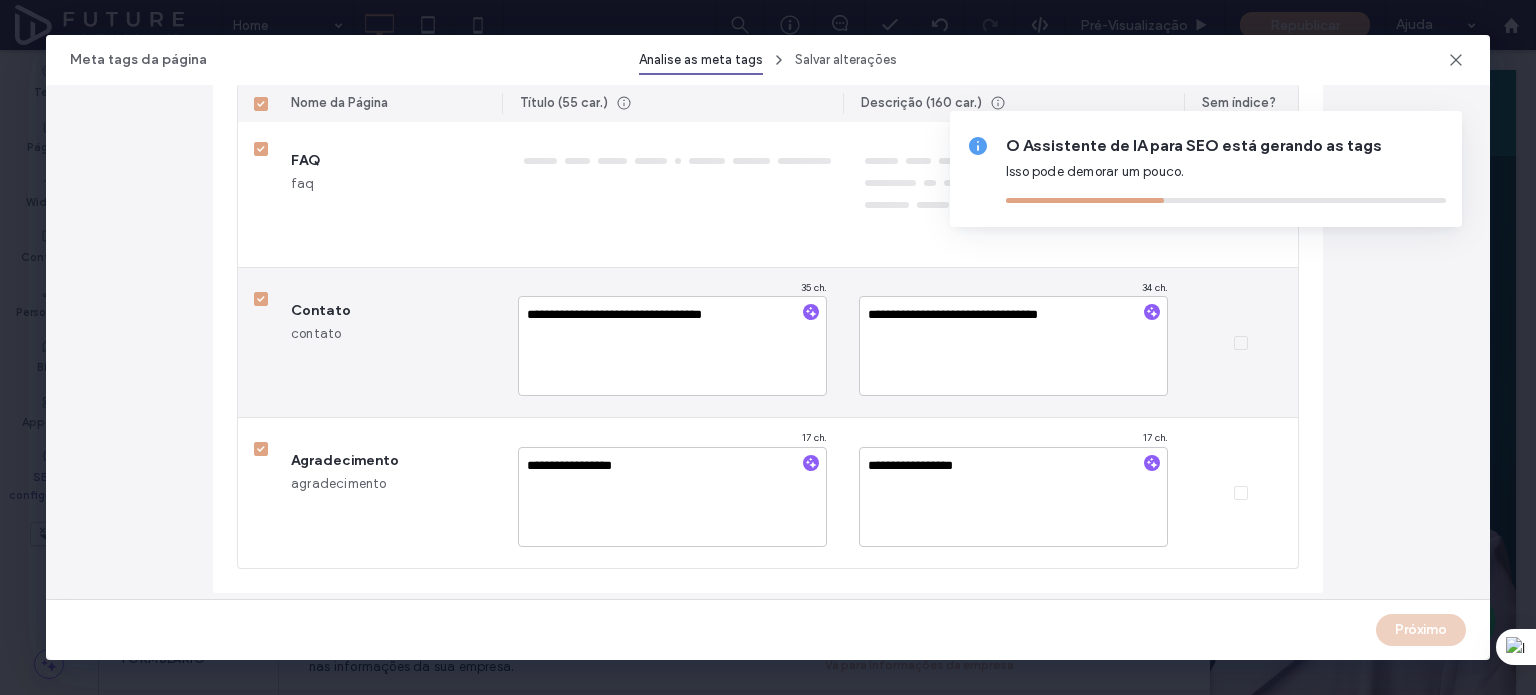 type on "**********" 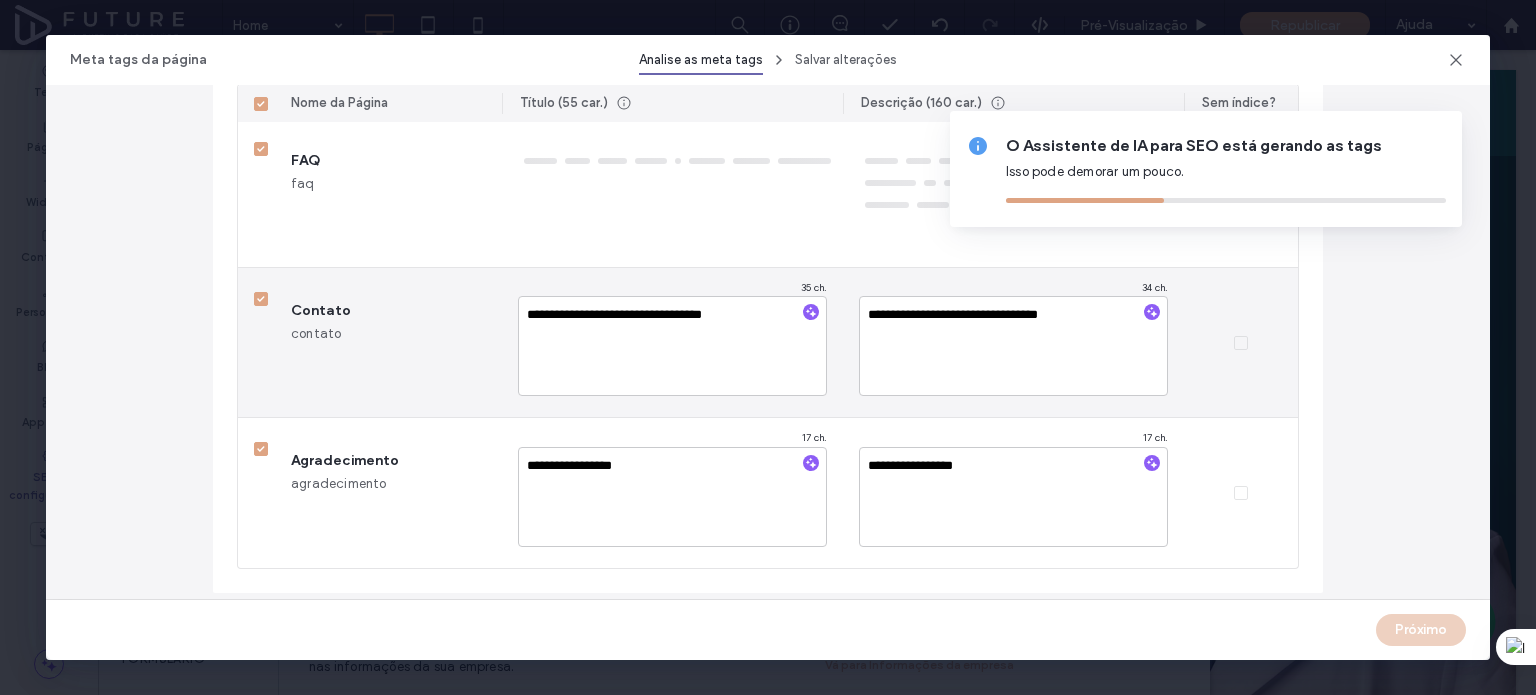 type on "**********" 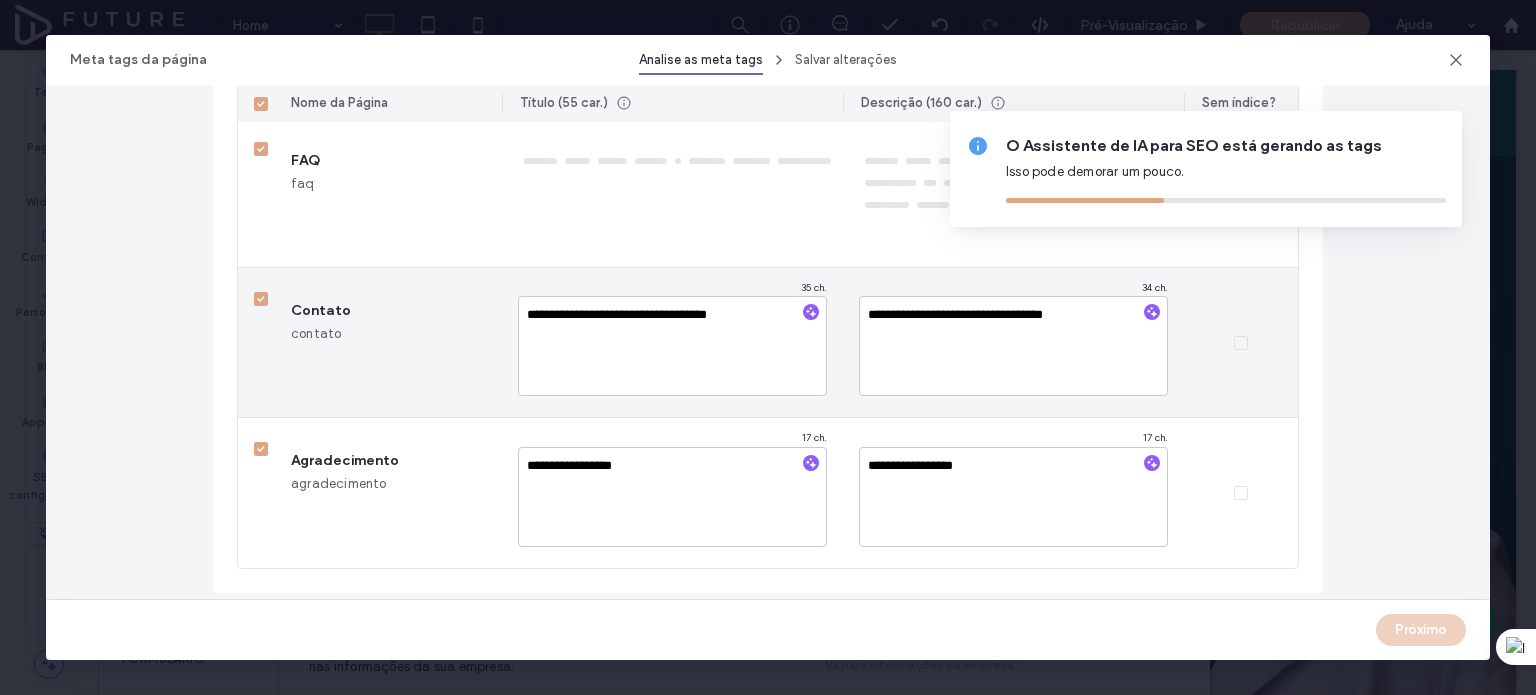 type on "**********" 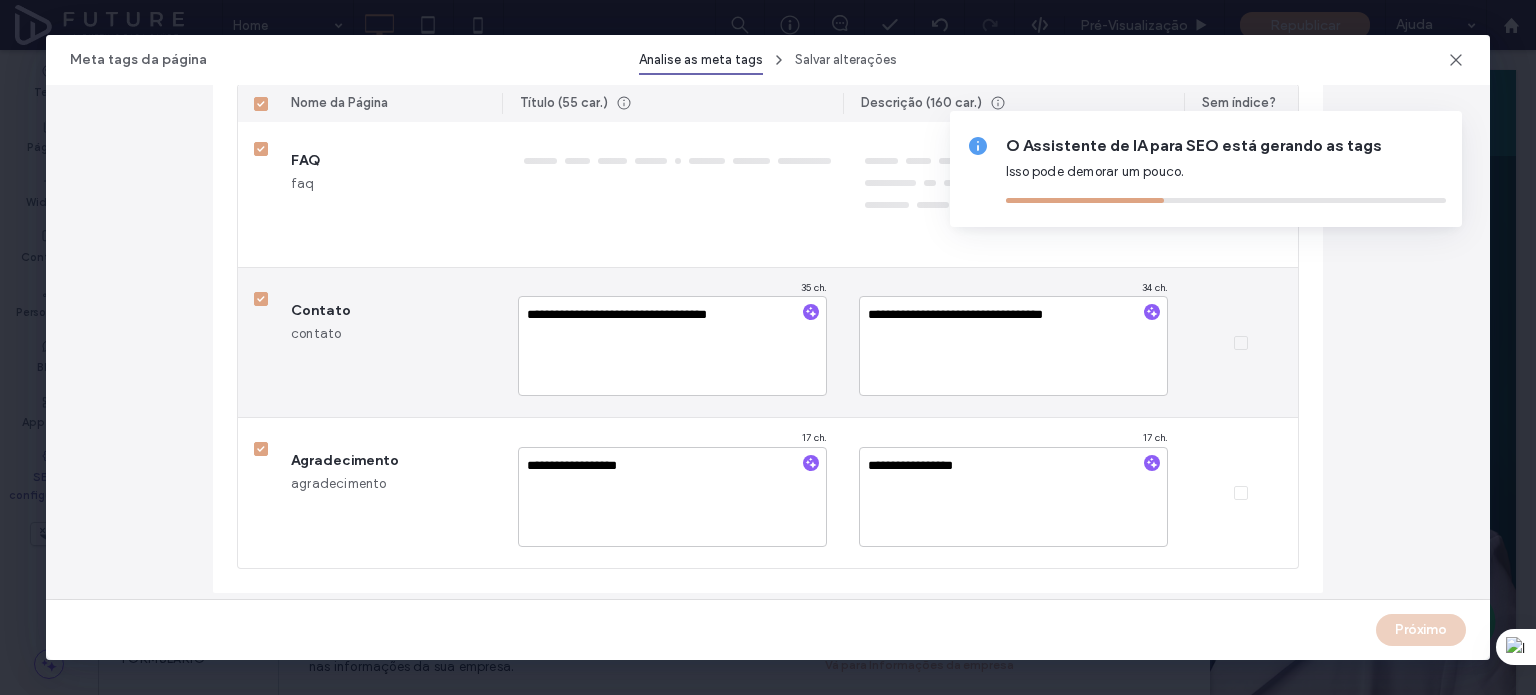 type on "**********" 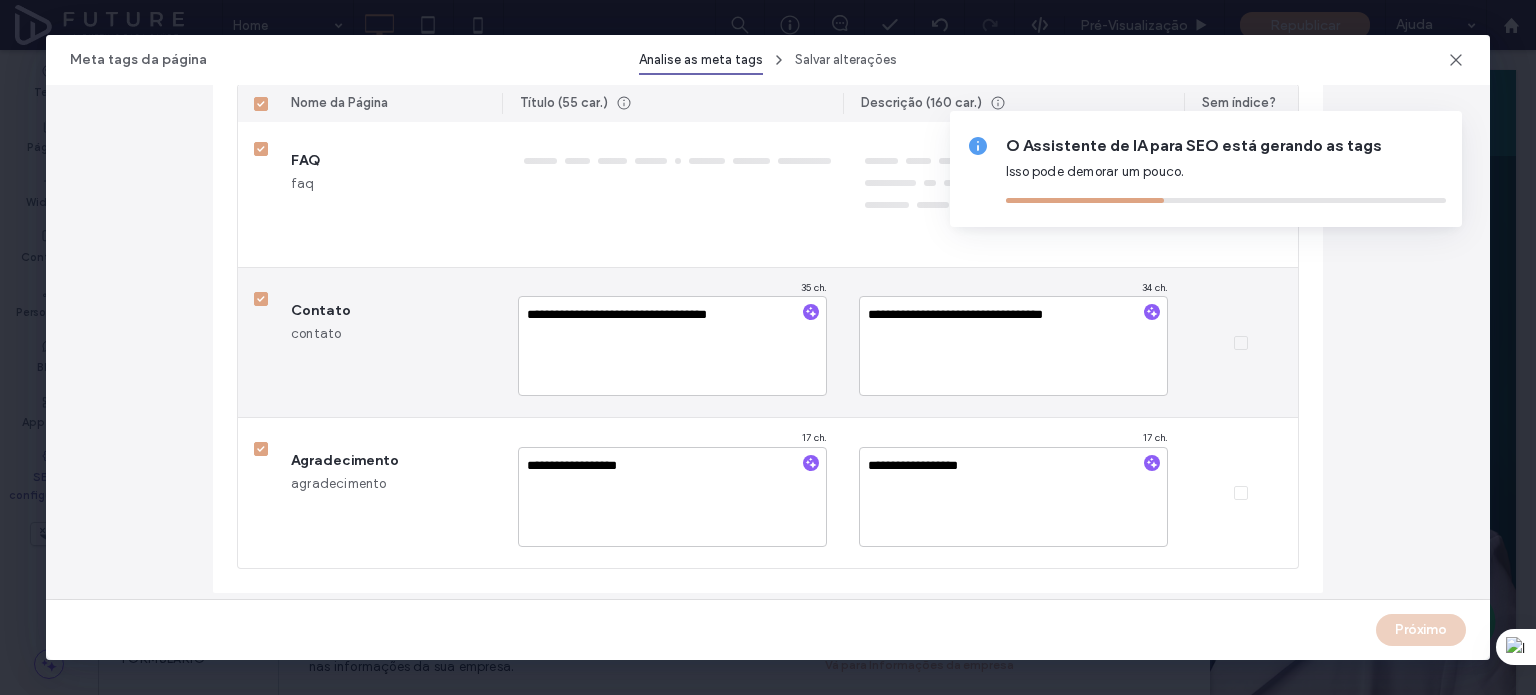 type on "**********" 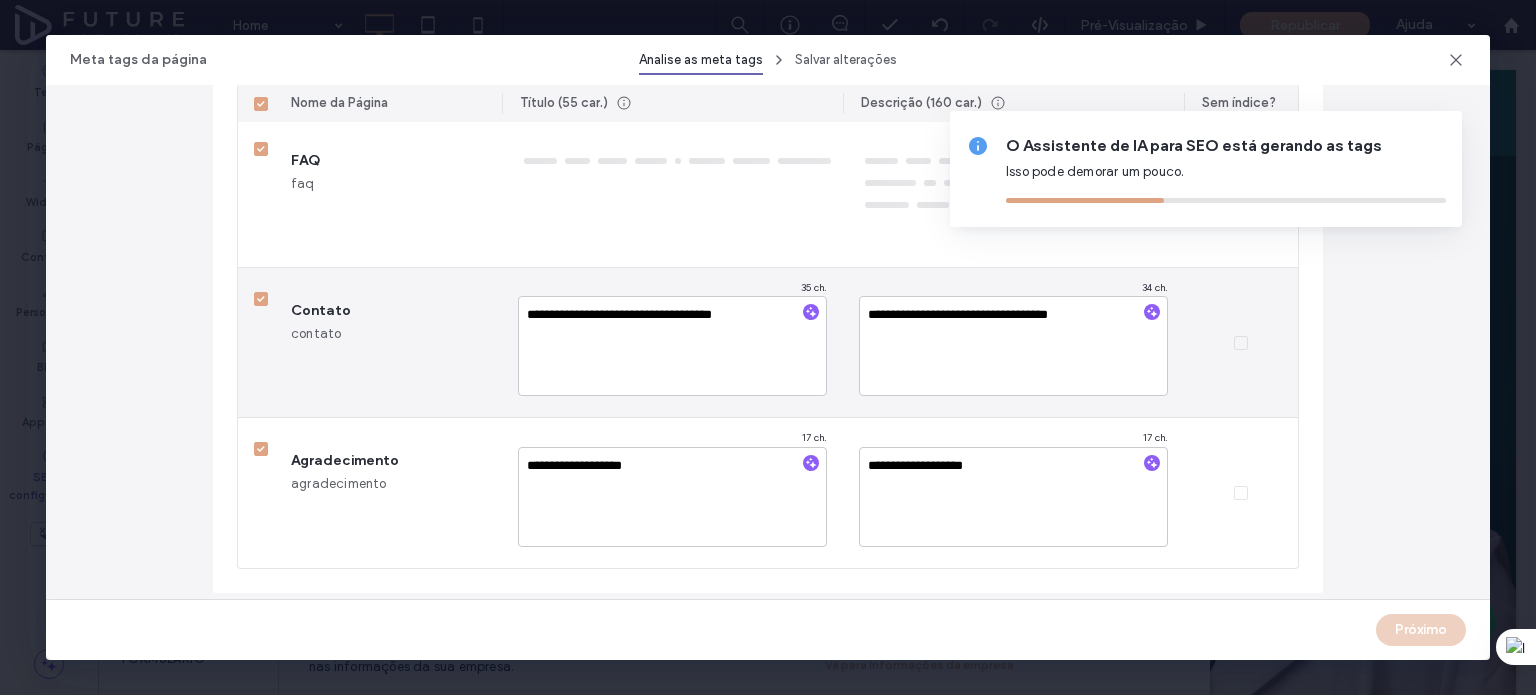 type on "**********" 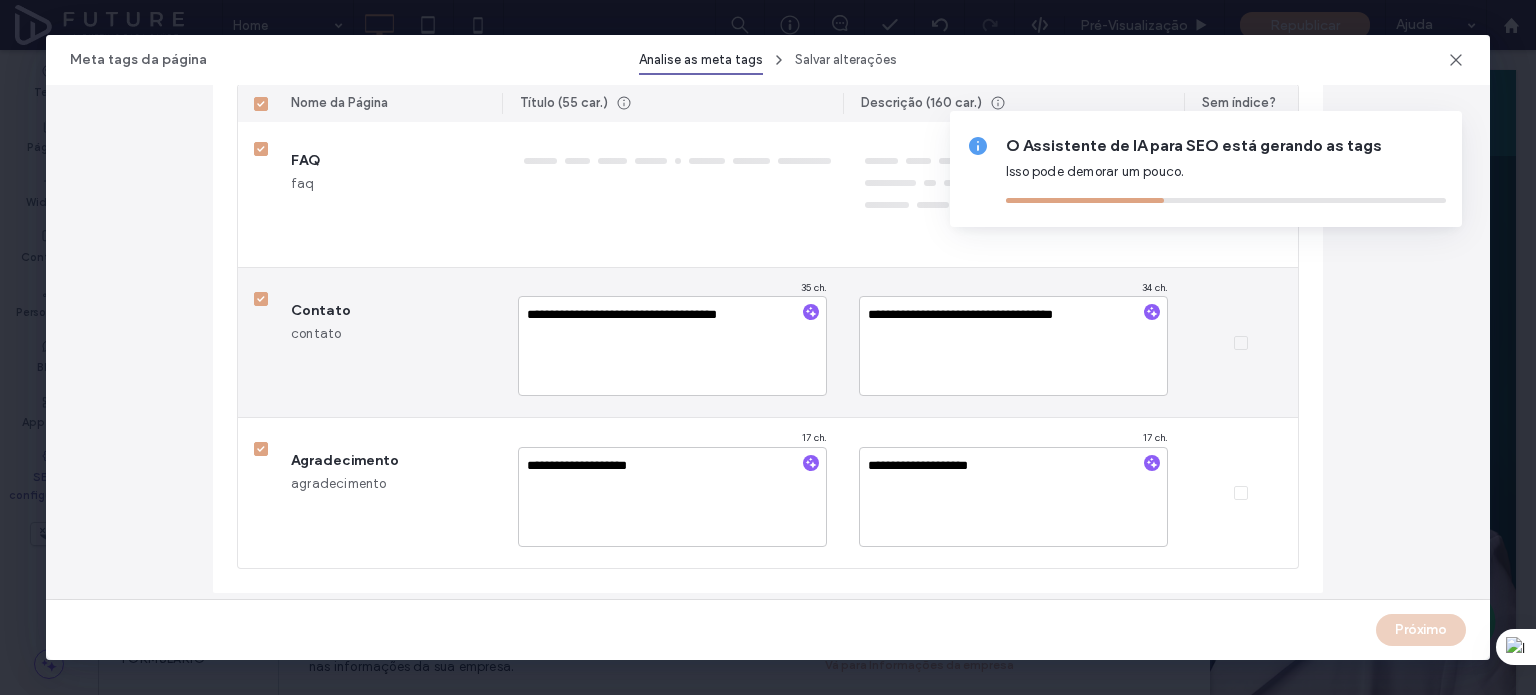 type on "**********" 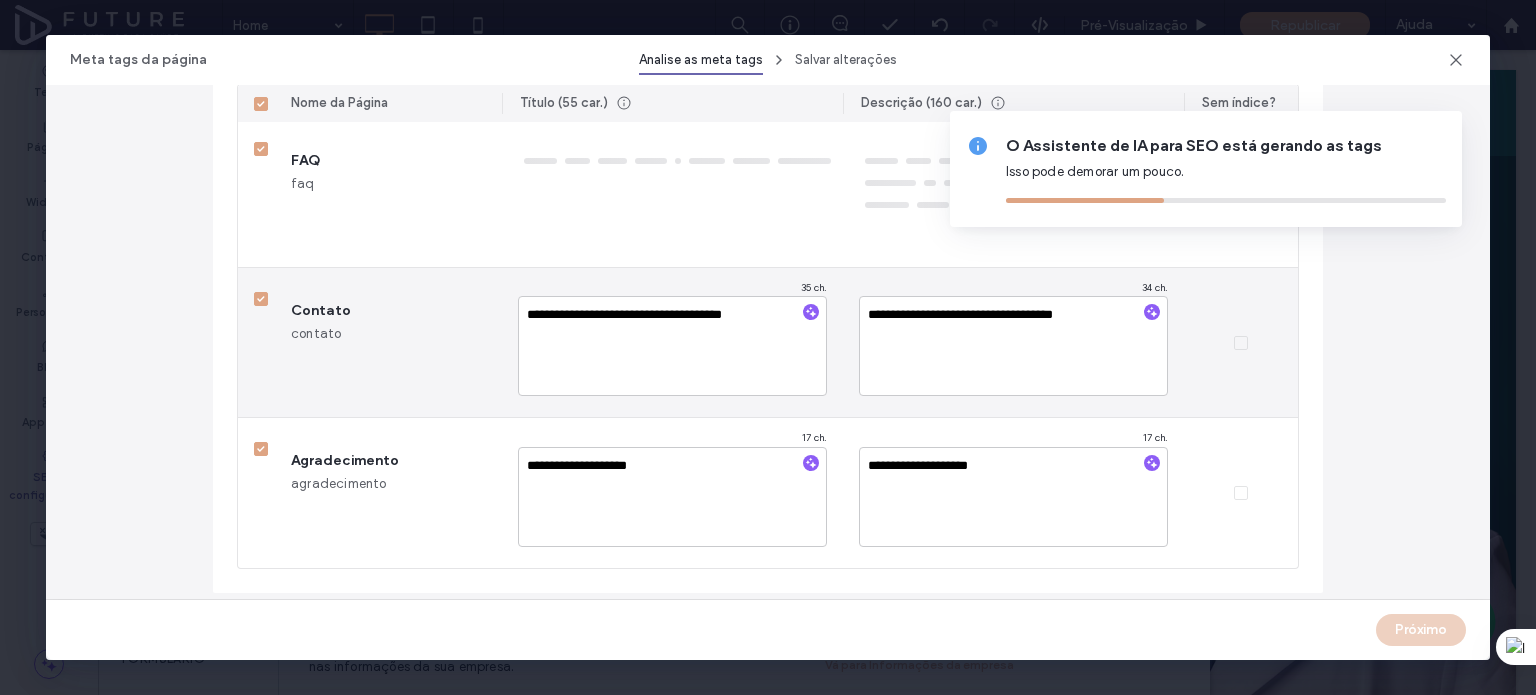 type on "**********" 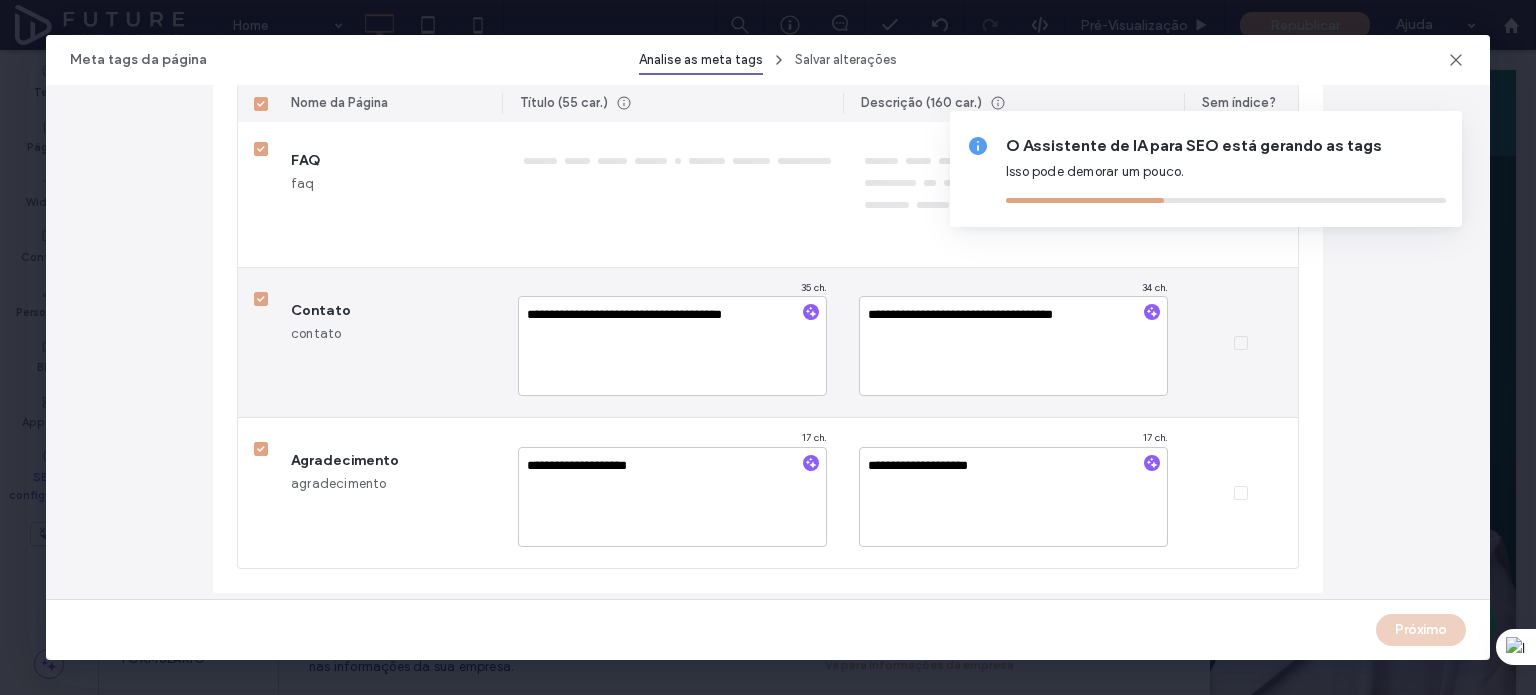type on "**********" 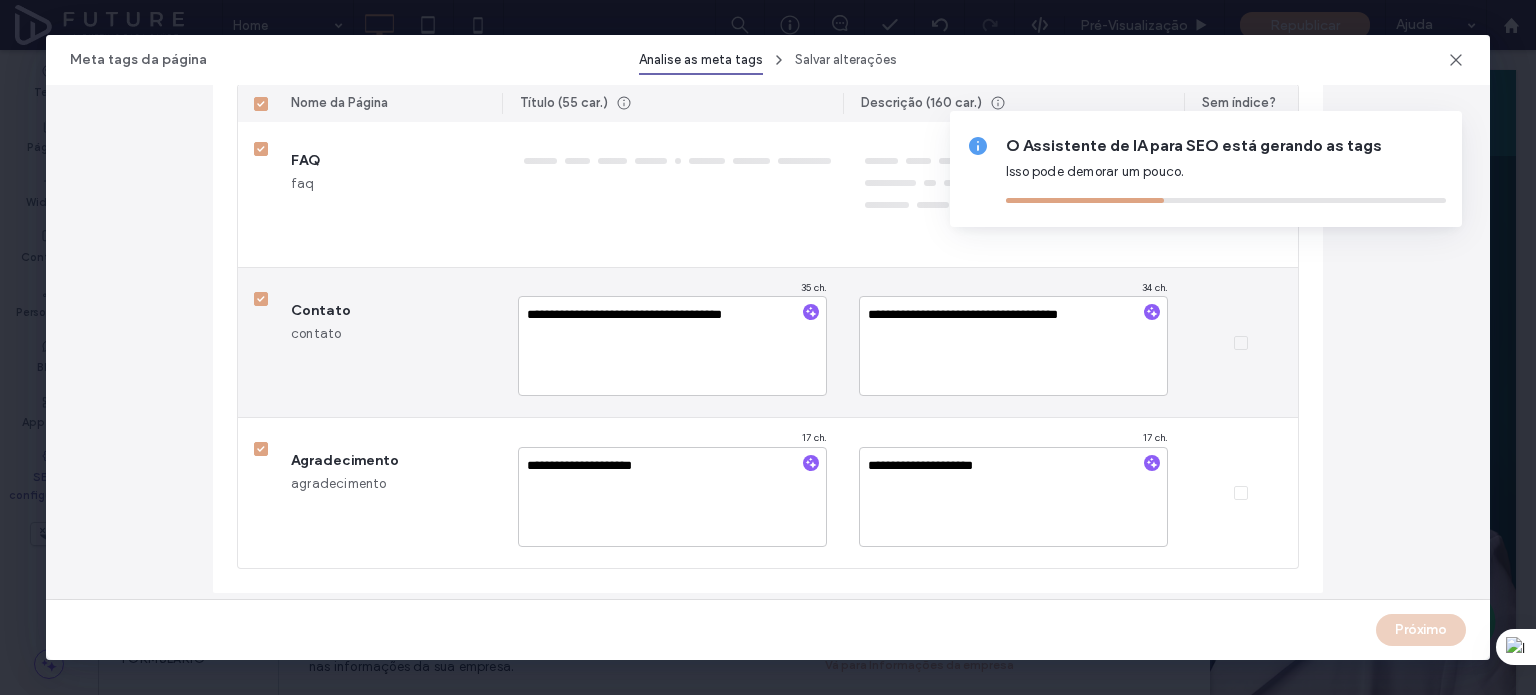 type on "**********" 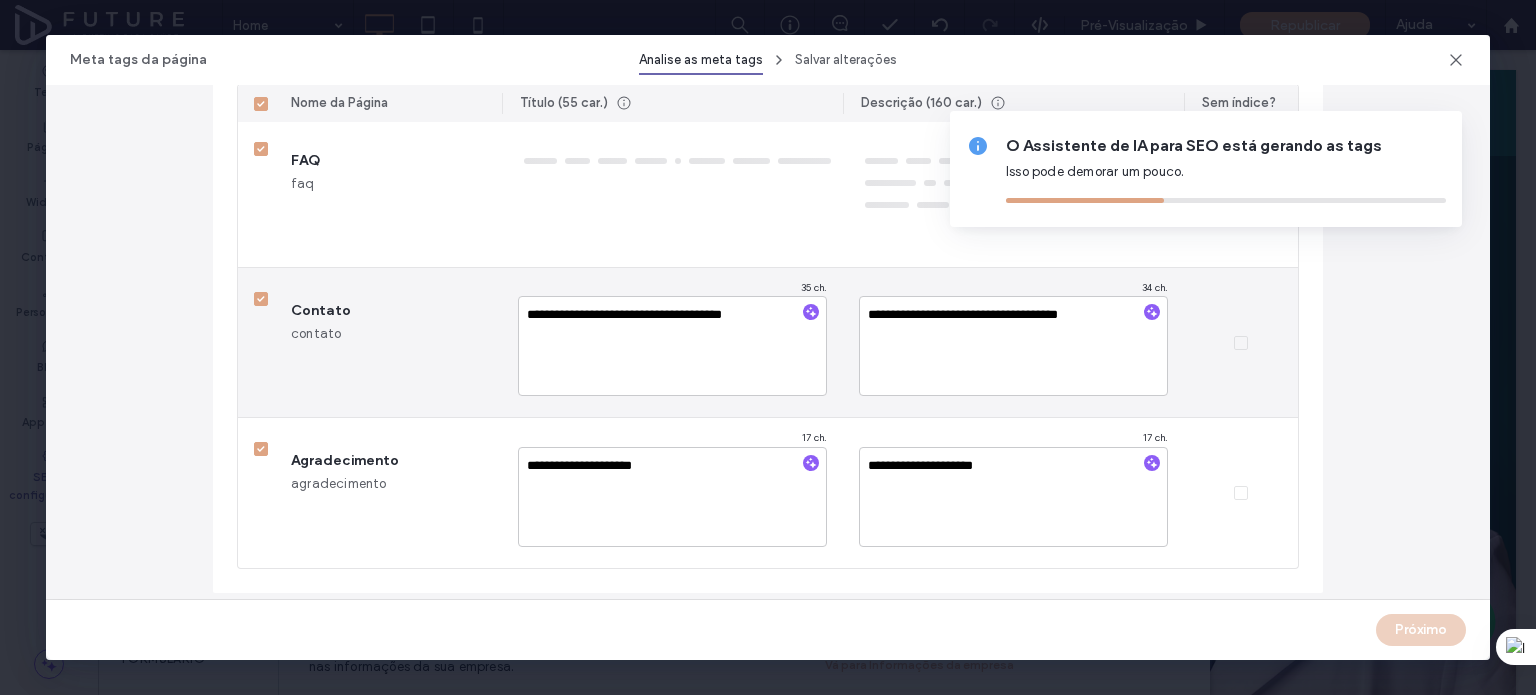 type on "**********" 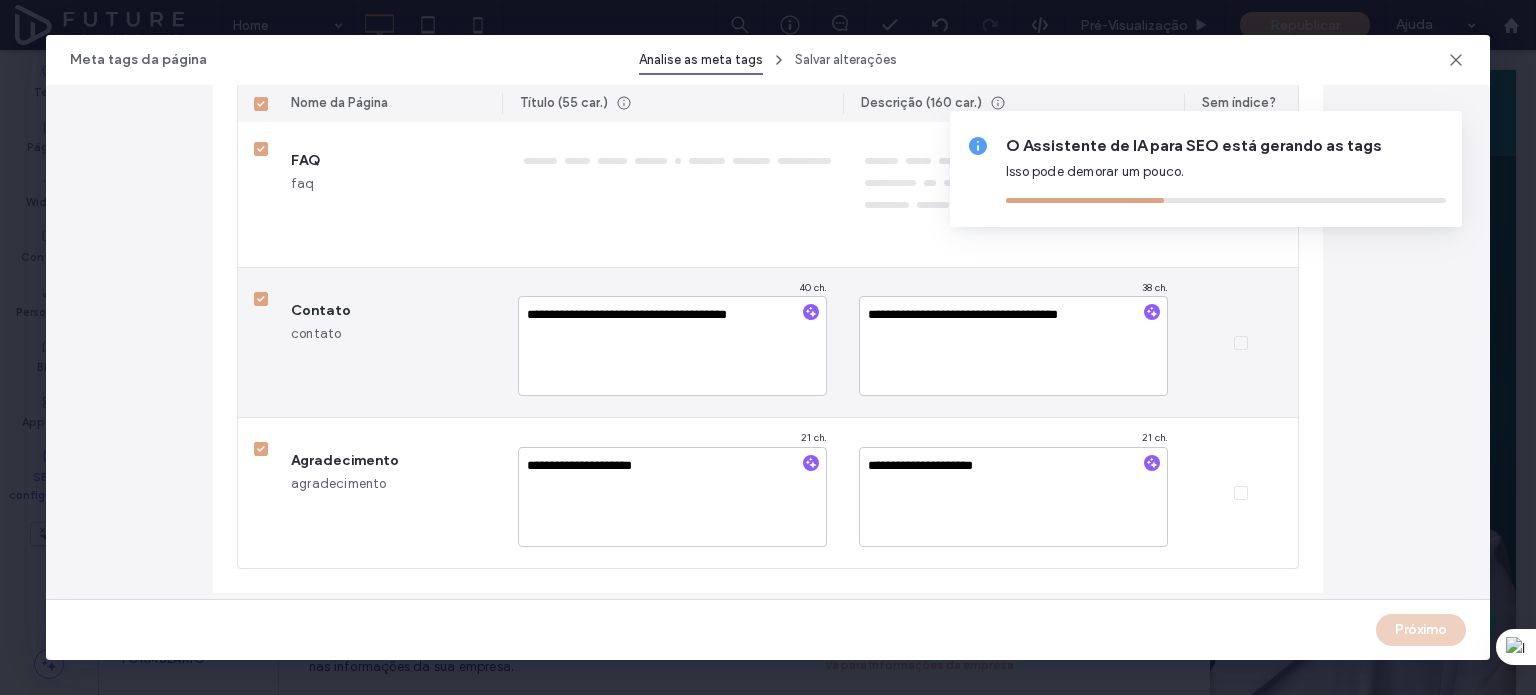 type on "**********" 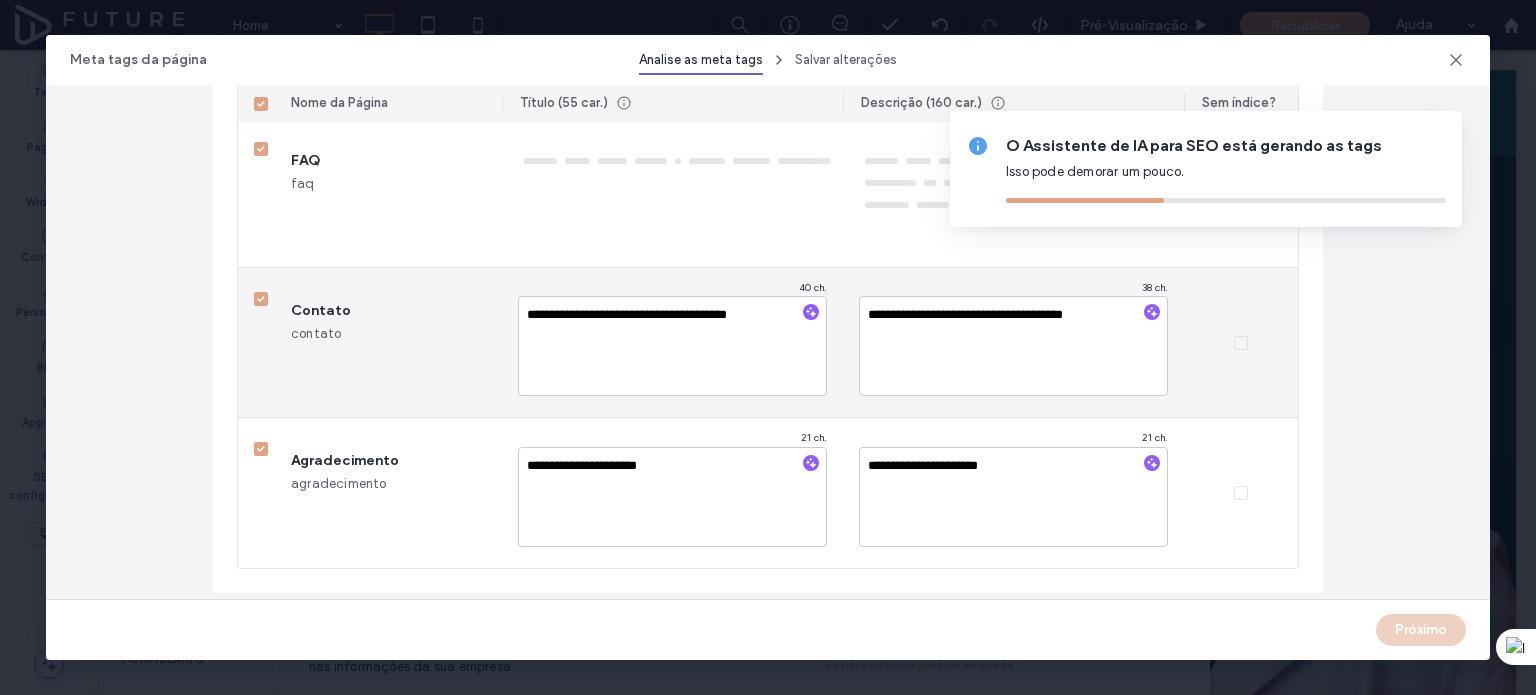 type on "**********" 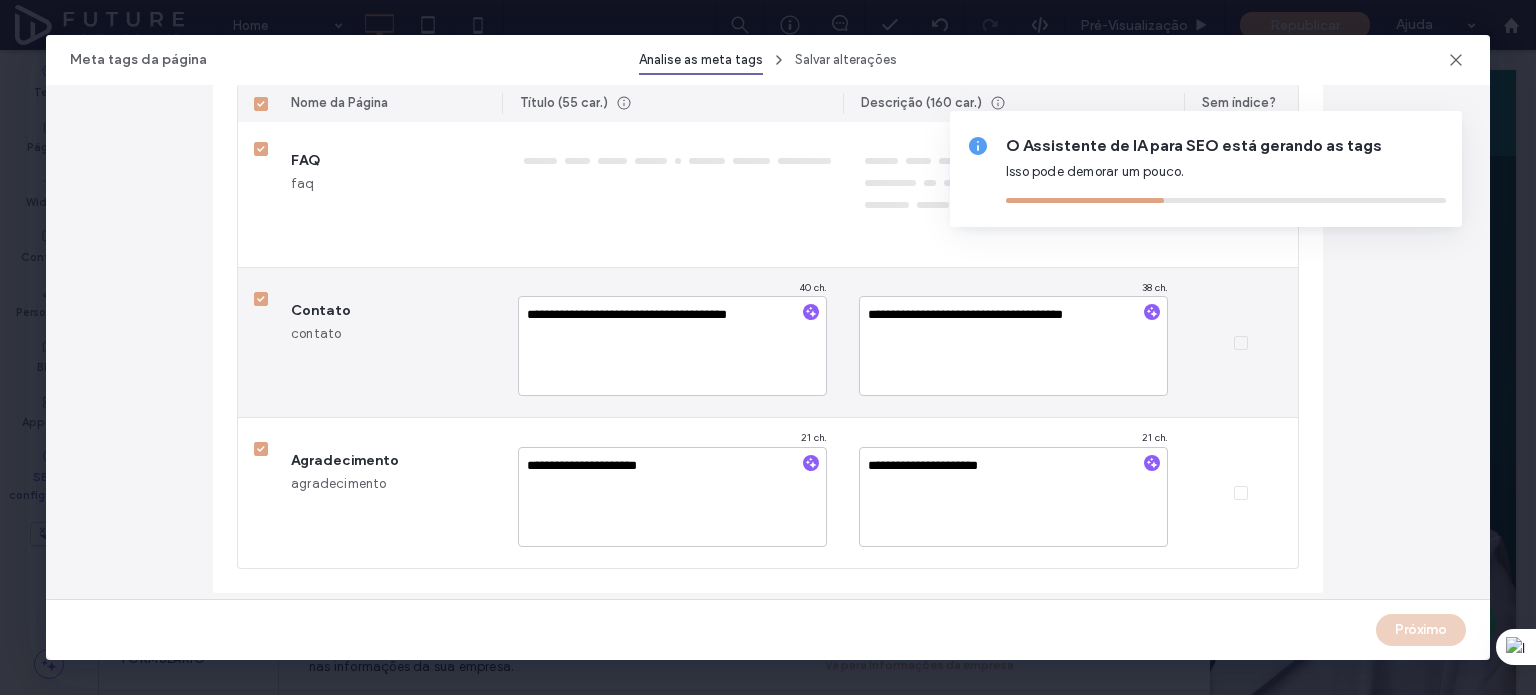 type on "**********" 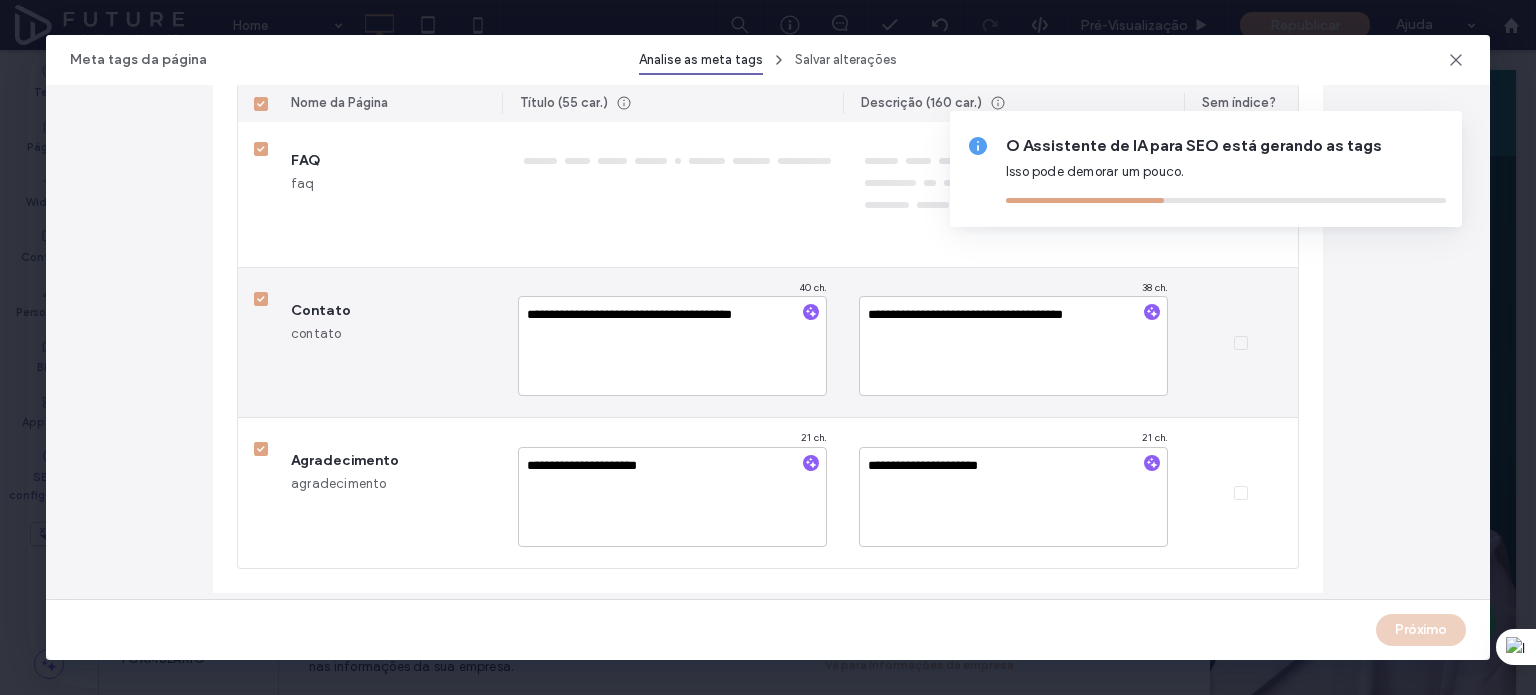 type on "**********" 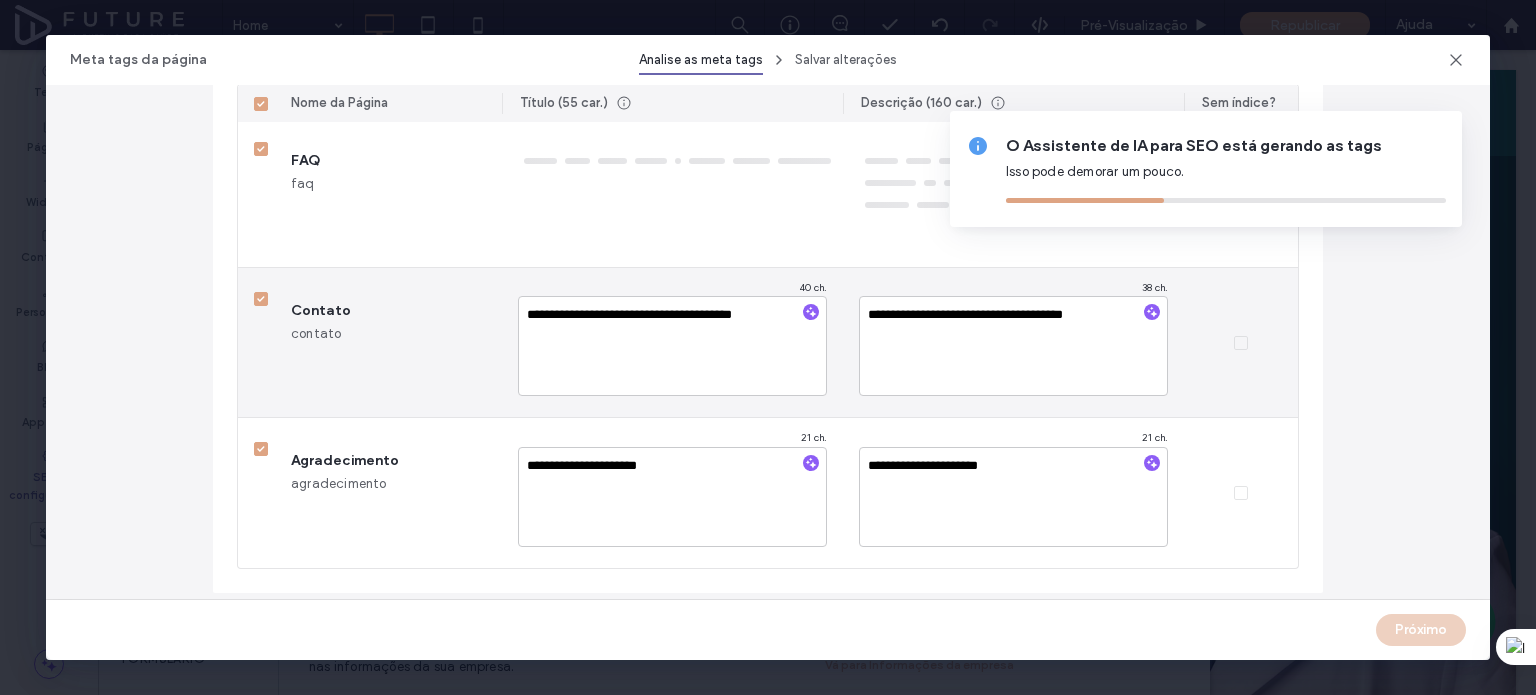 type on "**********" 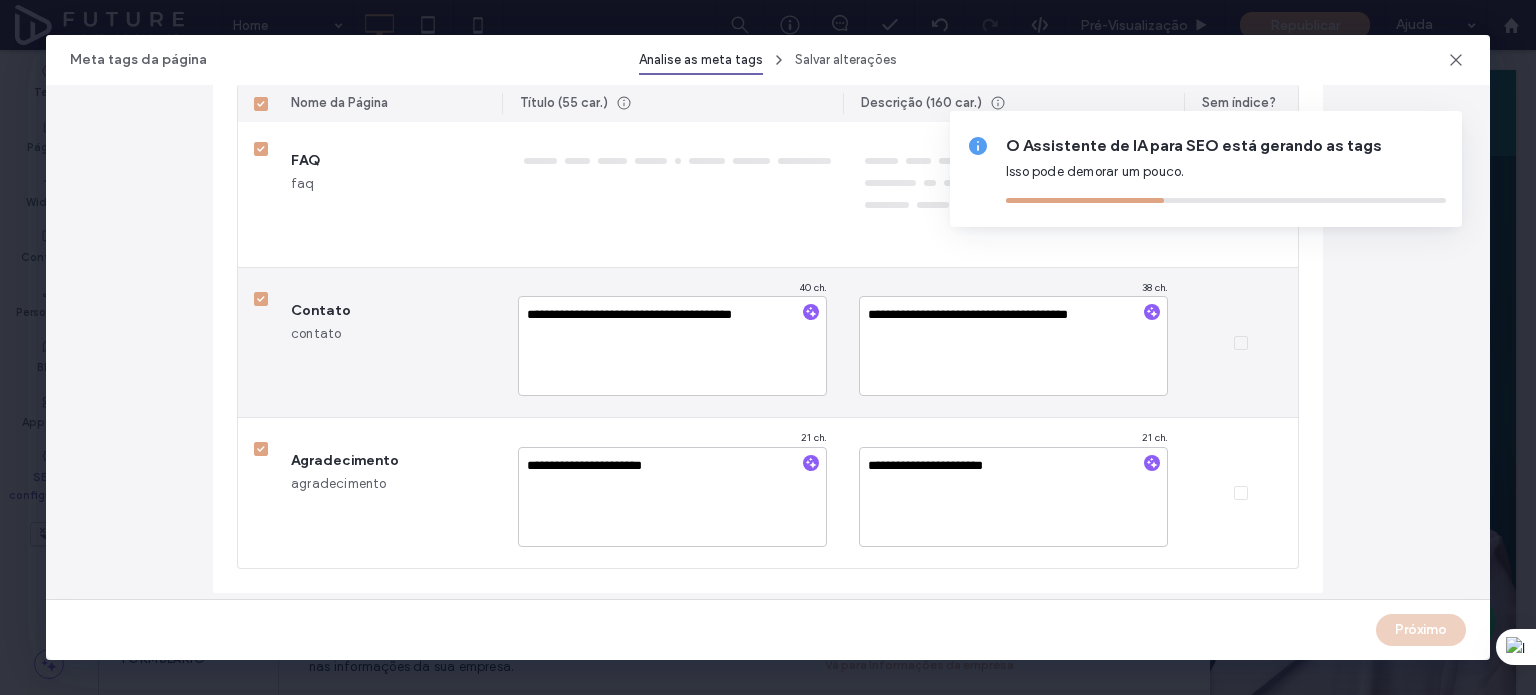 type on "**********" 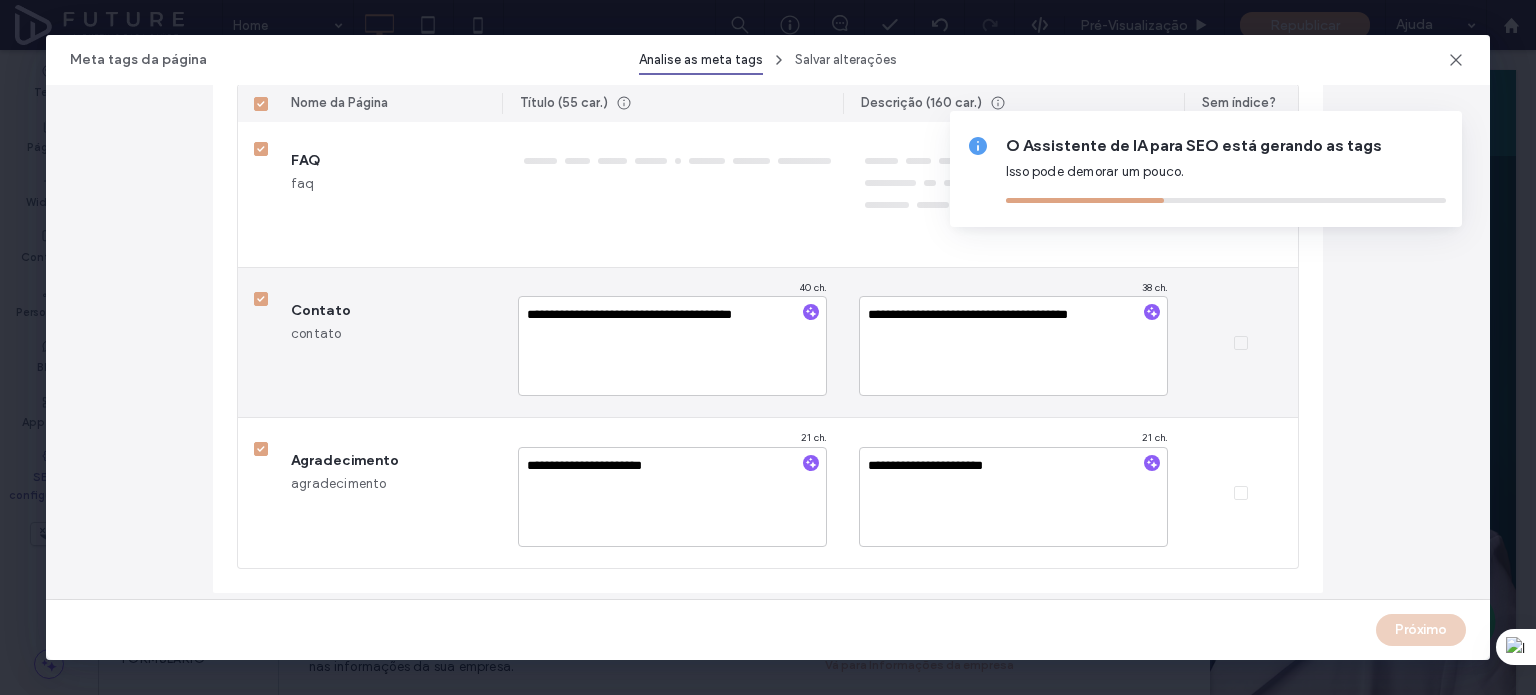 type 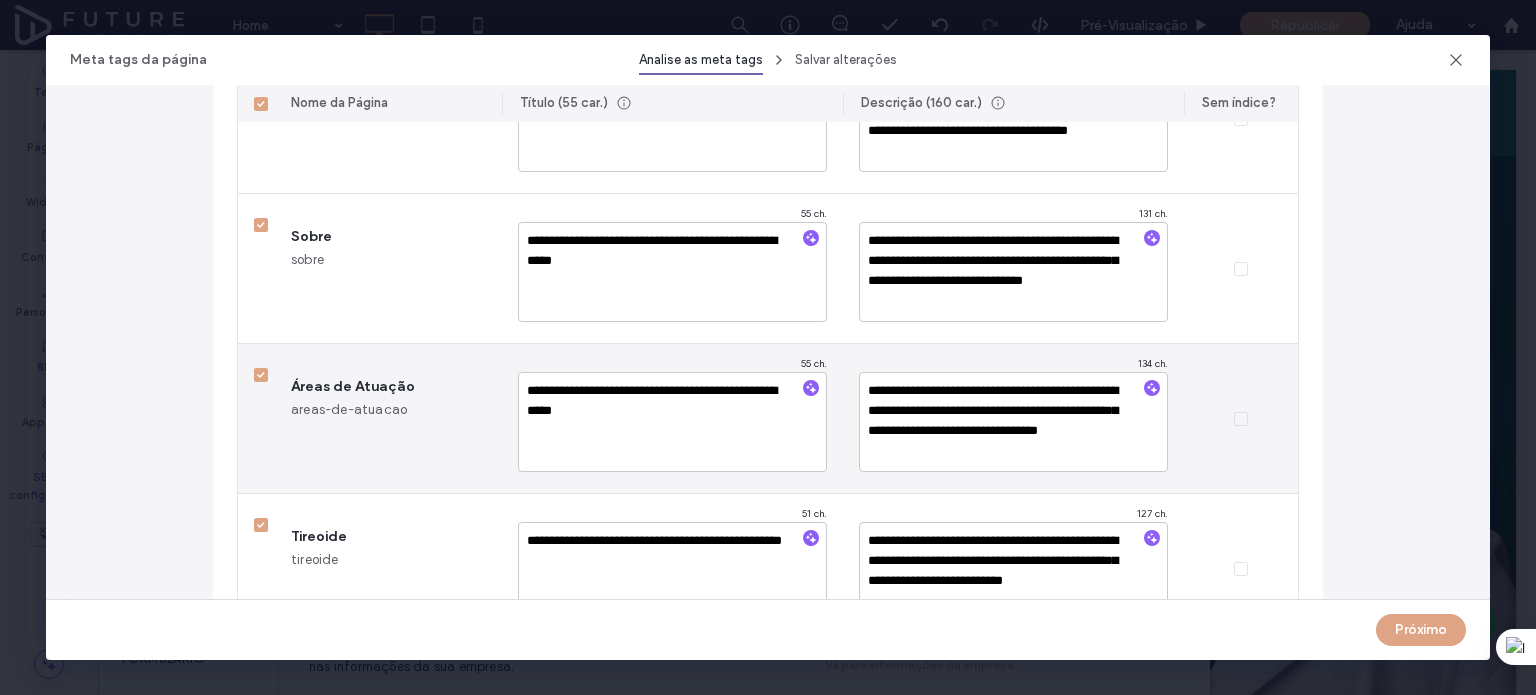 scroll, scrollTop: 0, scrollLeft: 0, axis: both 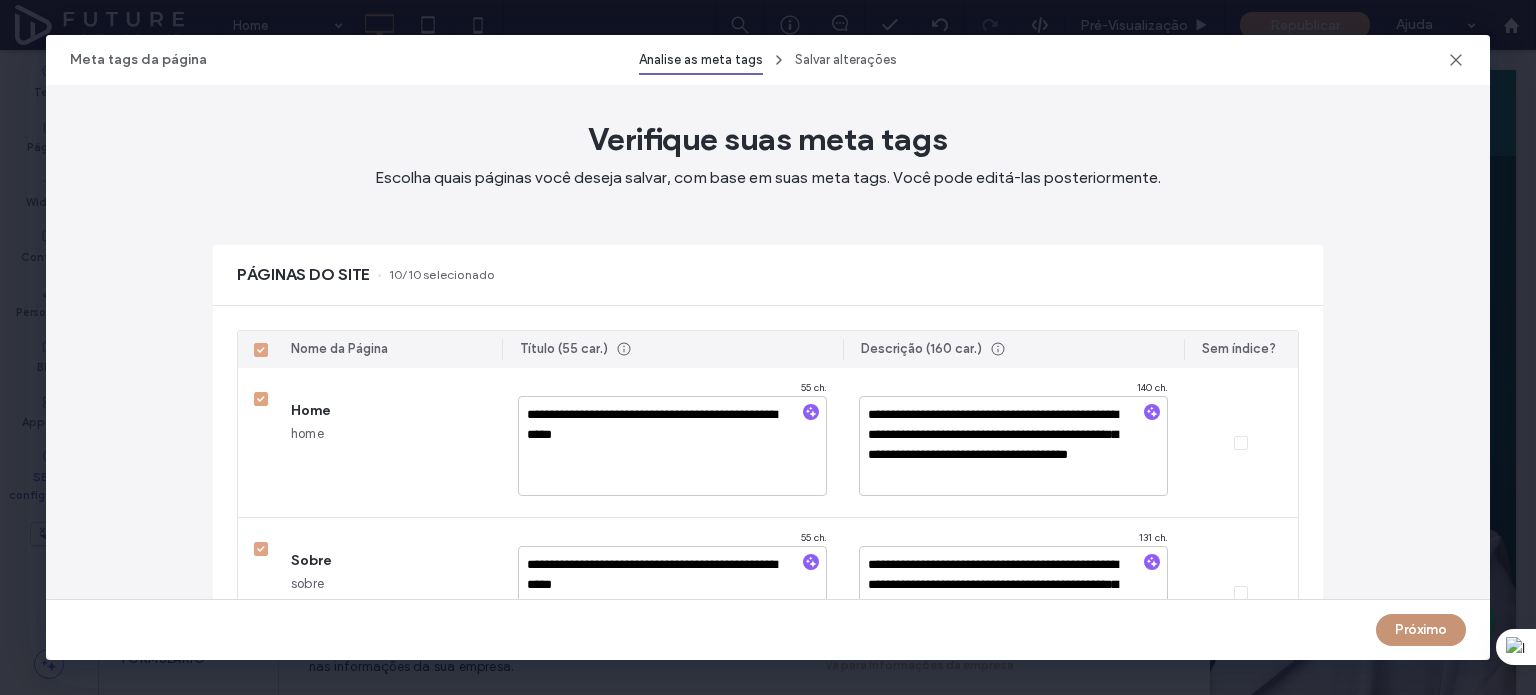 click on "Próximo" at bounding box center [1421, 630] 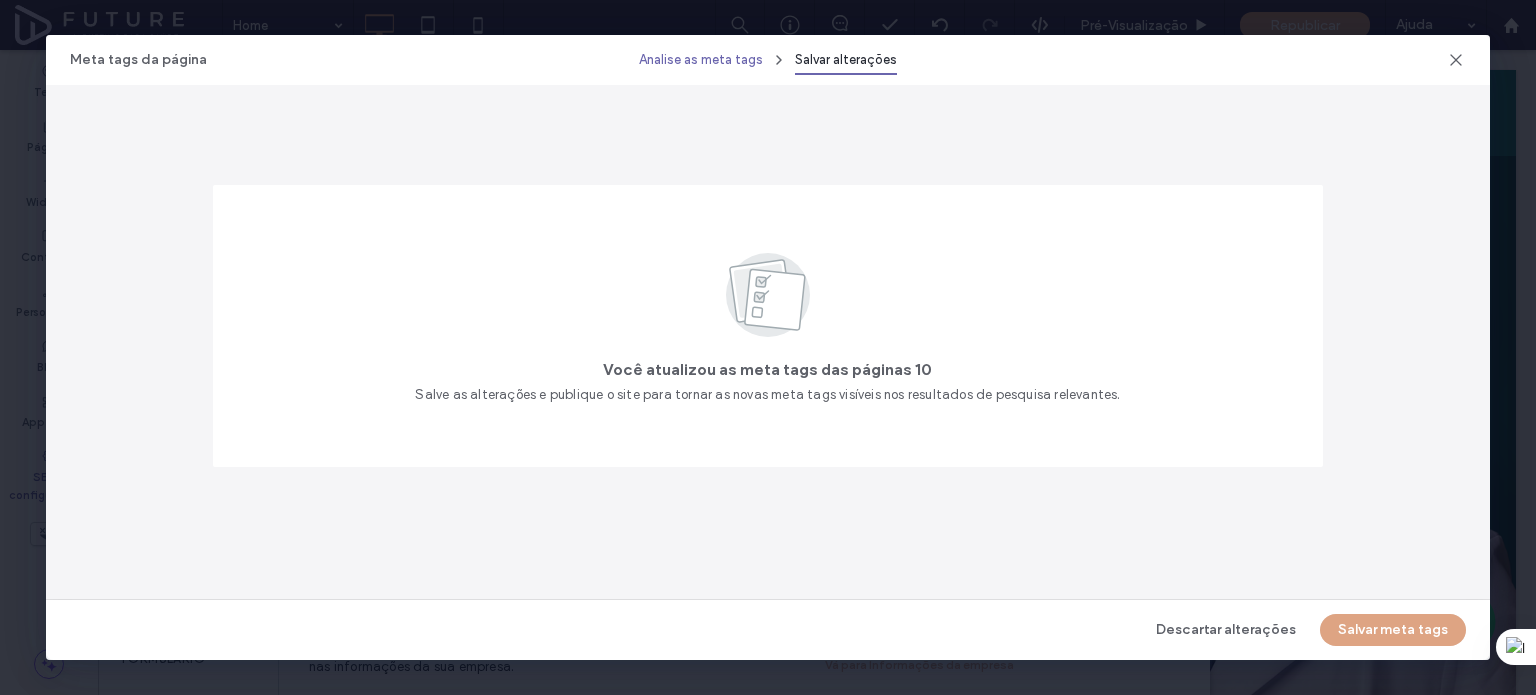 click on "Analise as meta tags" at bounding box center (701, 59) 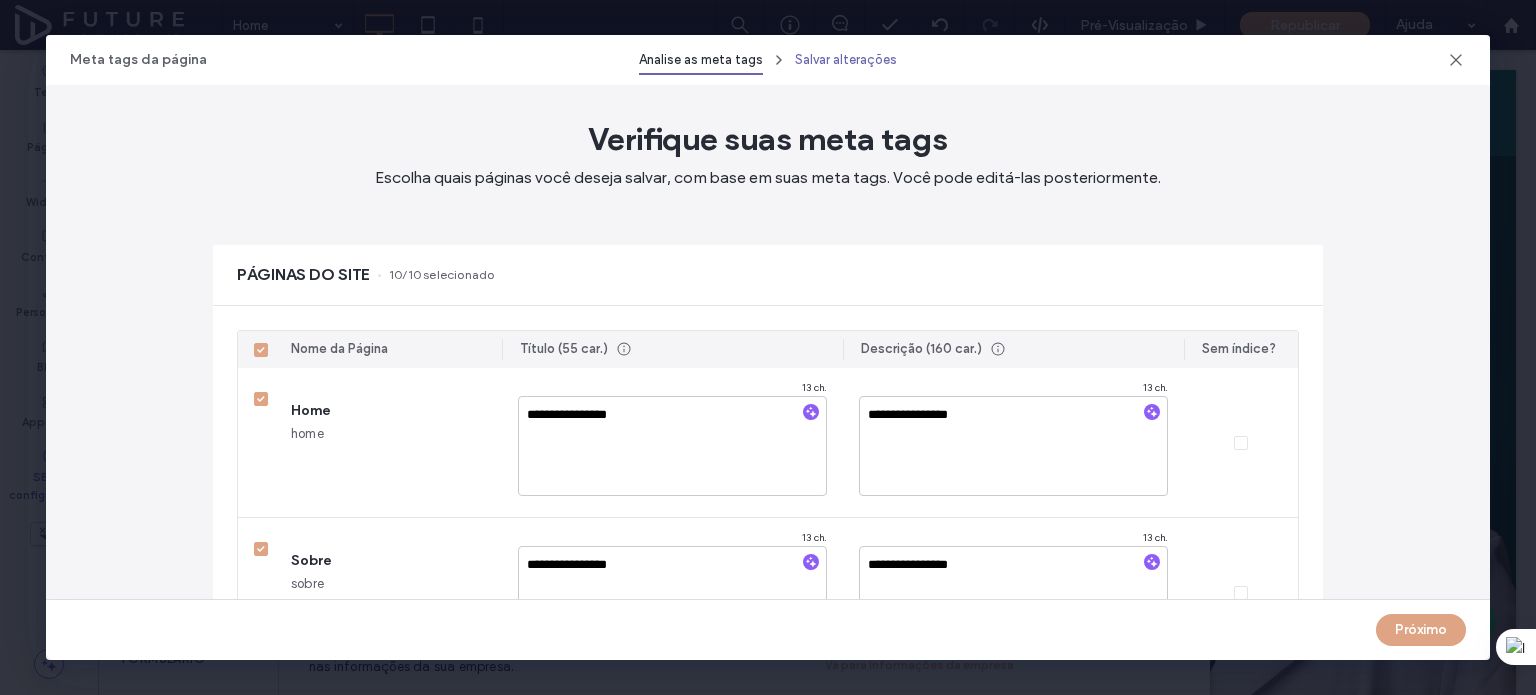click on "Salvar alterações" at bounding box center [846, 59] 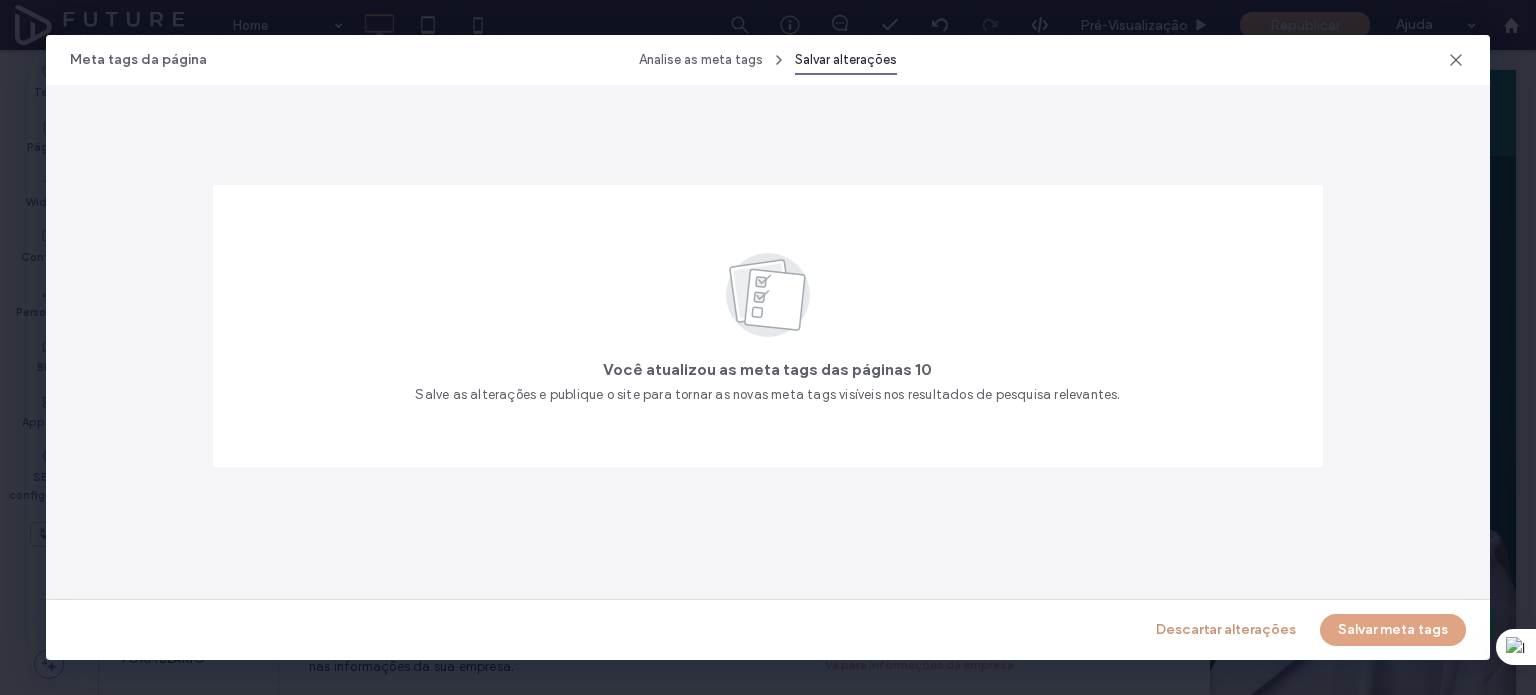 click on "Descartar alterações" at bounding box center [1226, 630] 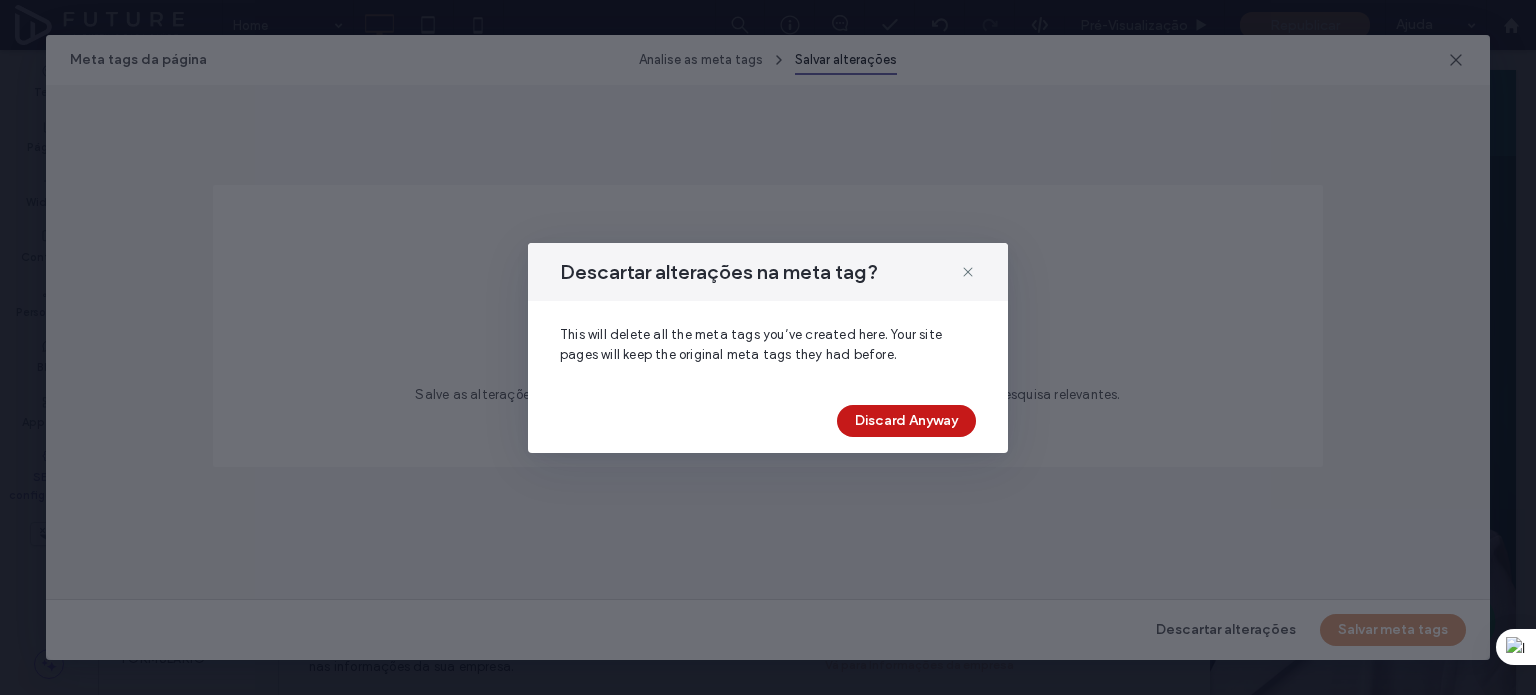 click on "Discard Anyway" at bounding box center (906, 421) 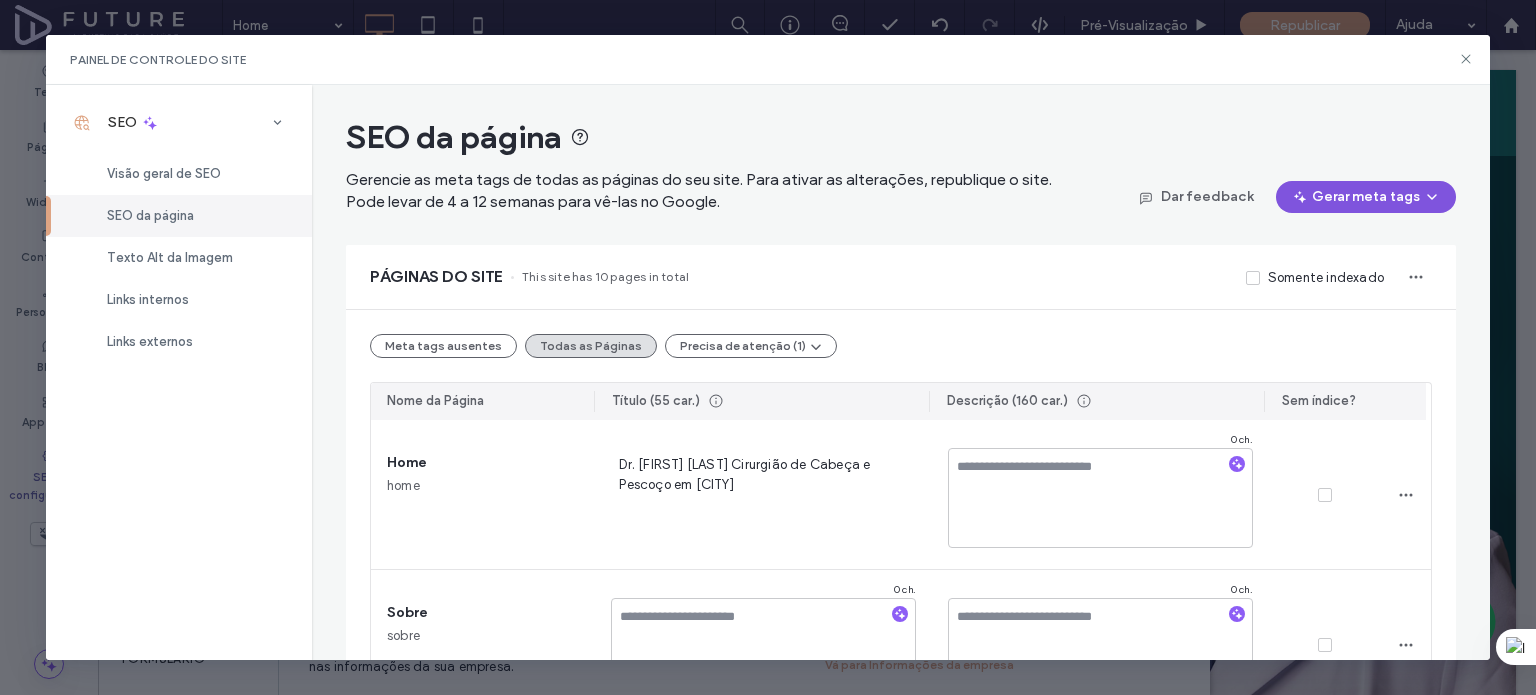 click on "Gerar meta tags" at bounding box center (1366, 197) 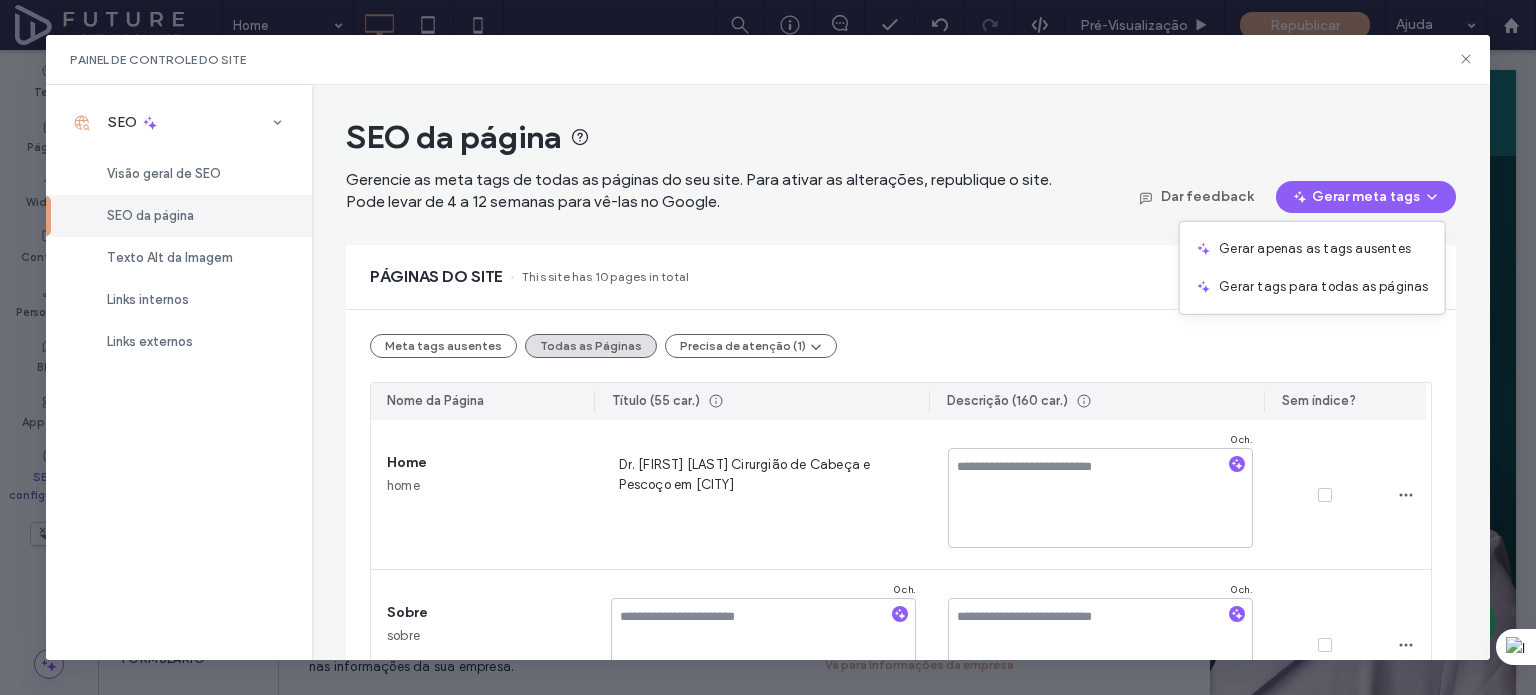 click on "Gerar apenas as tags ausentes" at bounding box center [1315, 249] 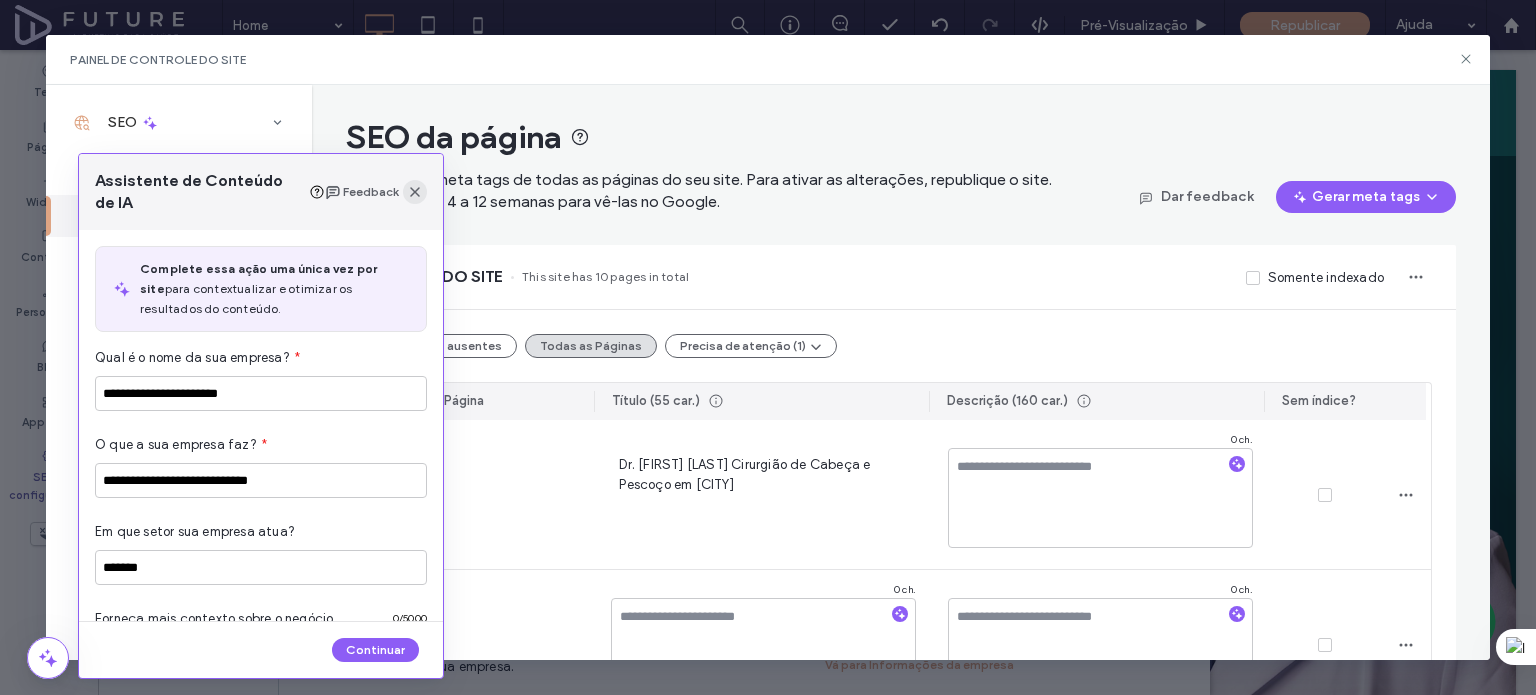 click at bounding box center [415, 192] 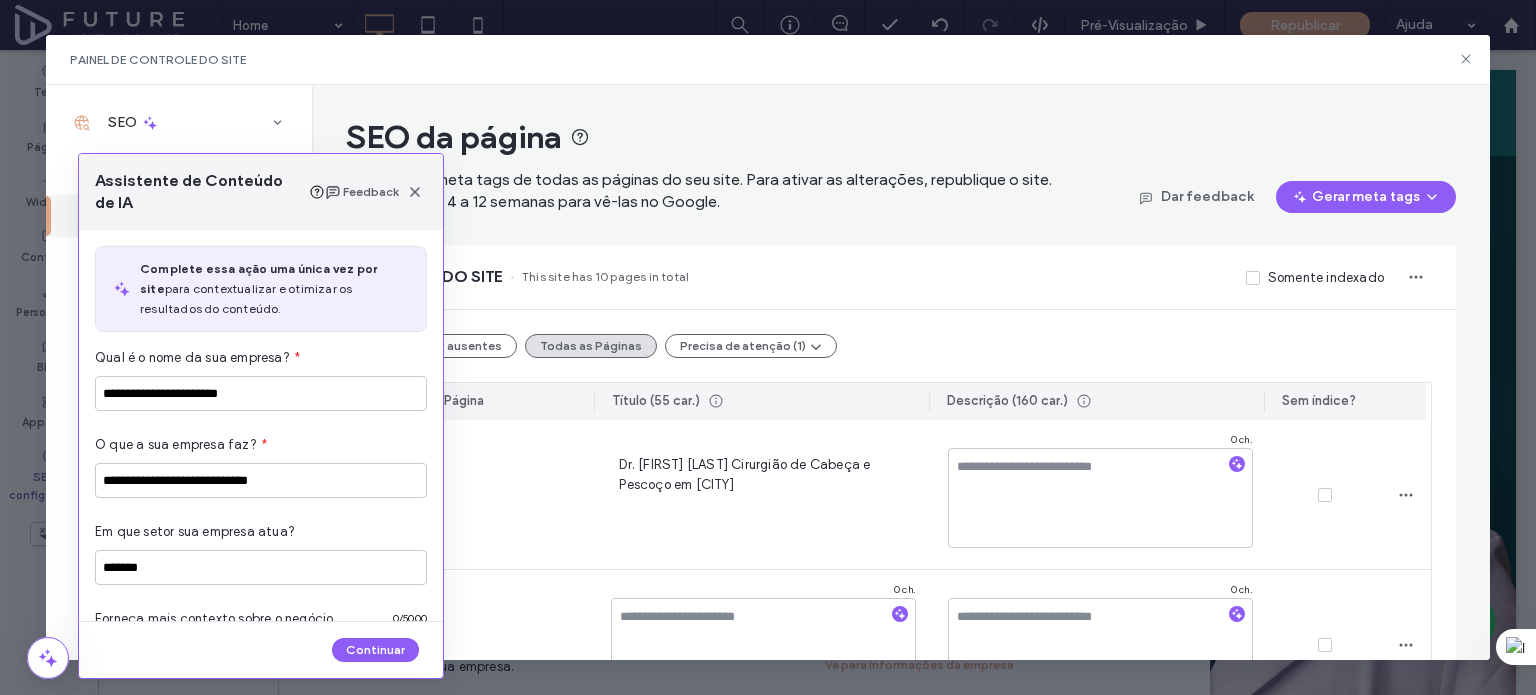 click on "Gerencie as meta tags de todas as páginas do seu site. Para ativar as alterações, republique o site. Pode levar de 4 a 12 semanas para vê-las no Google." at bounding box center [699, 190] 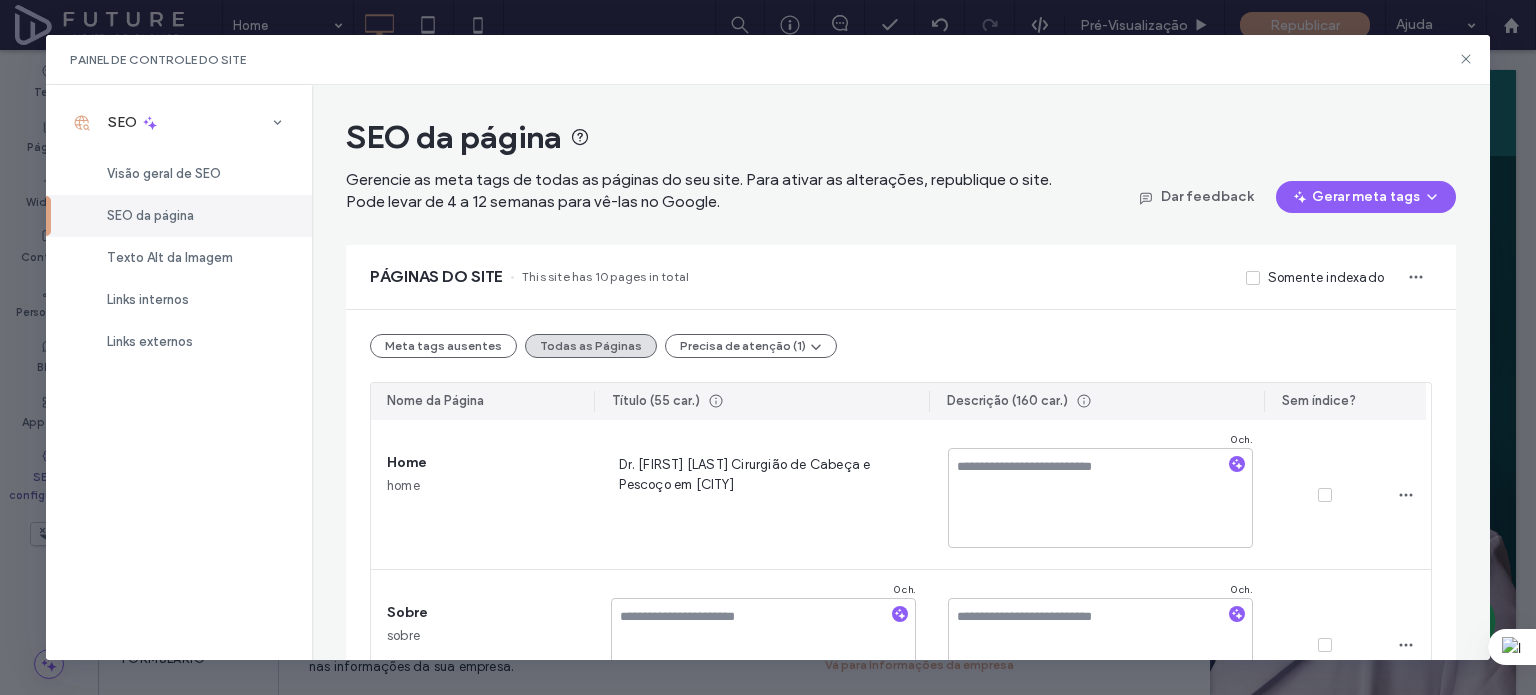 click on "SEO da página Gerencie as meta tags de todas as páginas do seu site. Para ativar as alterações, republique o site. Pode levar de 4 a 12 semanas para vê-las no Google. Dar feedback Gerar meta tags PÁGINAS DO SITE This site has 10 pages in total Somente indexado Meta tags ausentes Todas as Páginas Precisa de atenção (1) Nome da Página Título (55 car.) Descrição (160 car.) Sem índice? Home home Dr. João Pedro Carvalho Cirurgião de Cabeça e Pescoço em Aracaju 0   ch. Sobre sobre 0   ch. 0   ch. Áreas de Atuação areas-de-atuacao 0   ch. 0   ch. Tireoide tireoide 0   ch. 0   ch. Tumor de Boca tumor-de-boca 0   ch. 0   ch. Tumor de Pele tumor-de-pele 0   ch. 0   ch. Tumor de Laringe tumor-de-laringe 0   ch. 0   ch. FAQ faq 0   ch. 0   ch. Contato contato 0   ch. 0   ch. Agradecimento agradecimento 0   ch. 0   ch." at bounding box center [901, 1031] 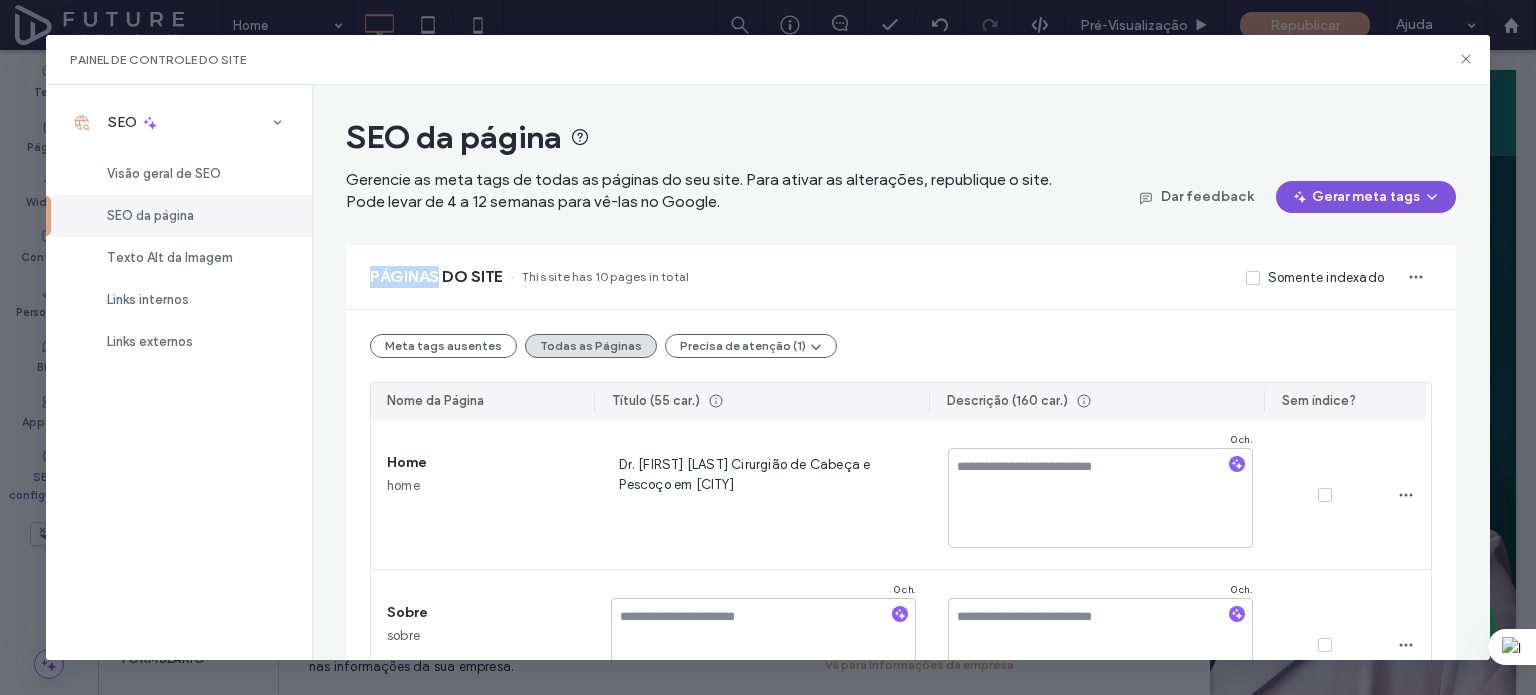 click on "Gerar meta tags" at bounding box center (1366, 197) 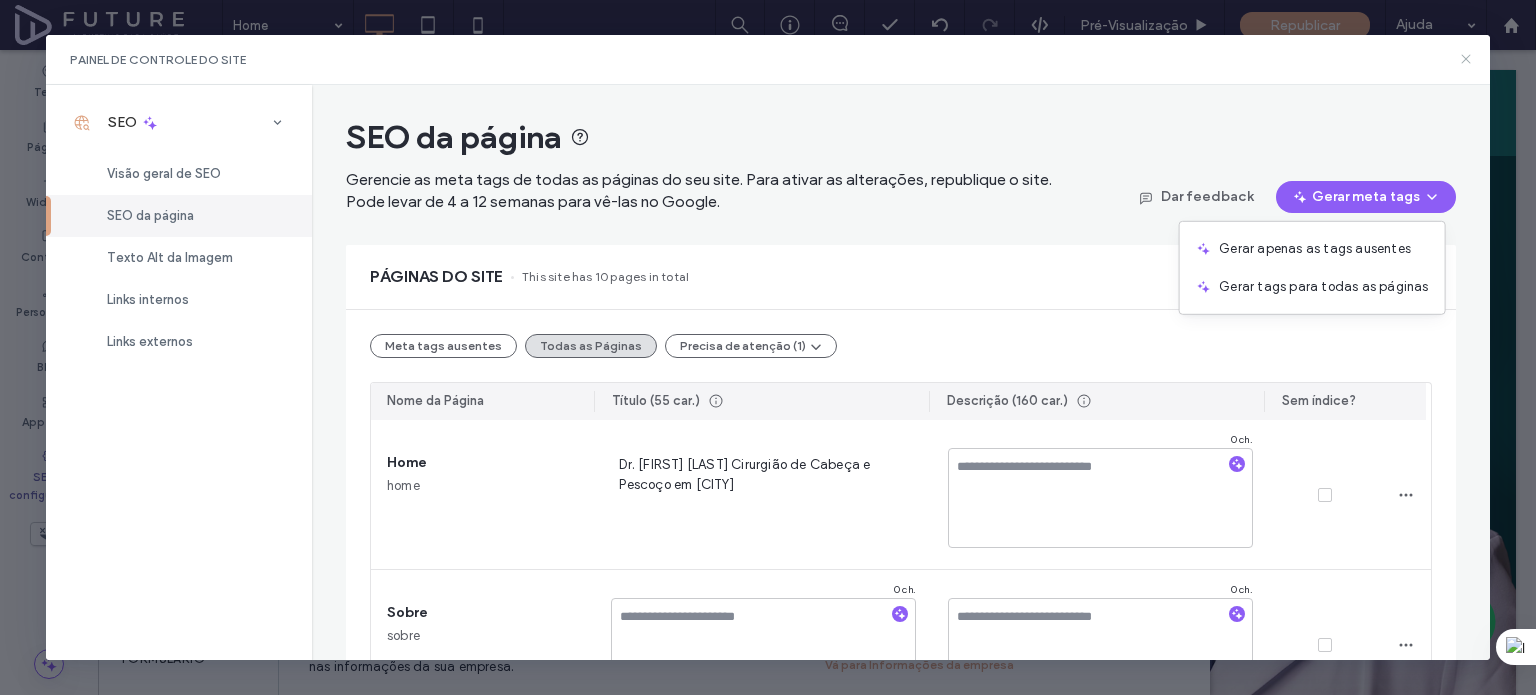 click 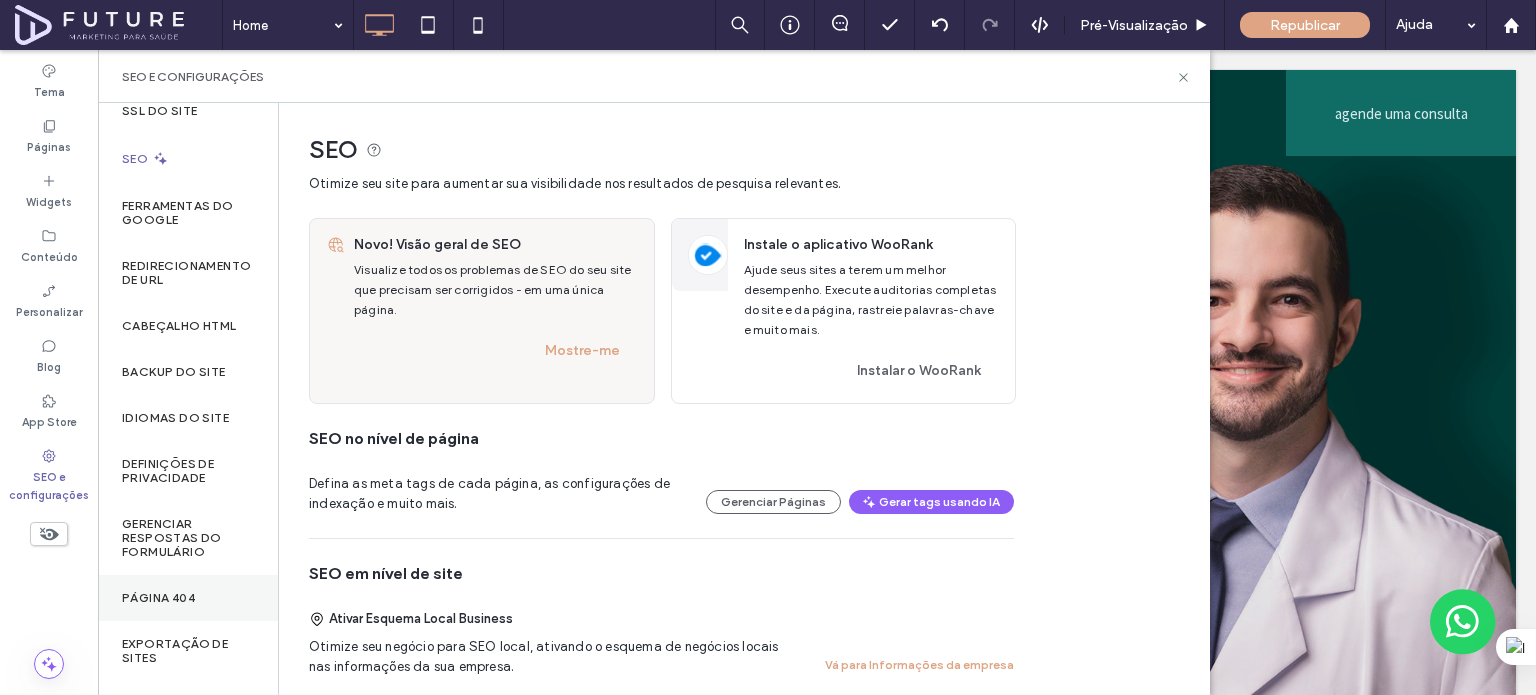 scroll, scrollTop: 166, scrollLeft: 0, axis: vertical 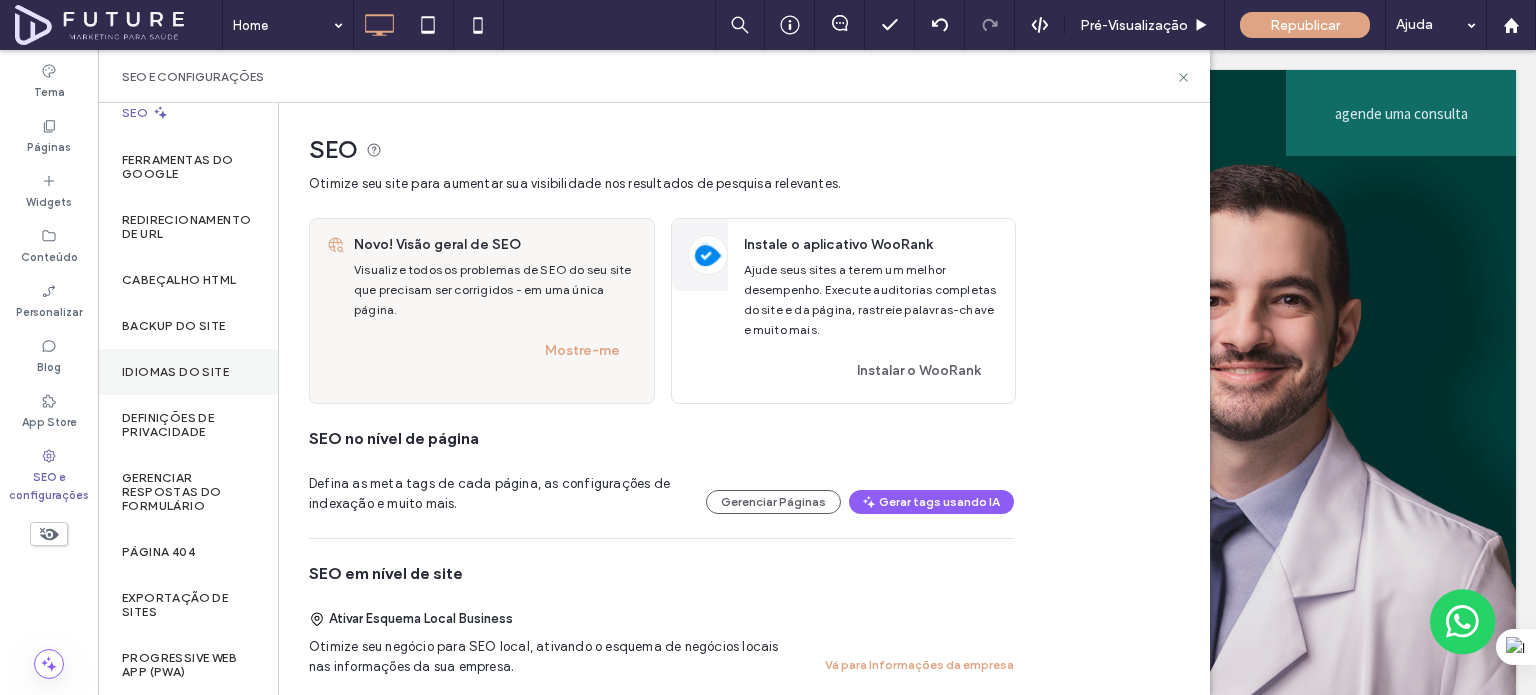 click on "Idiomas do site" at bounding box center (188, 372) 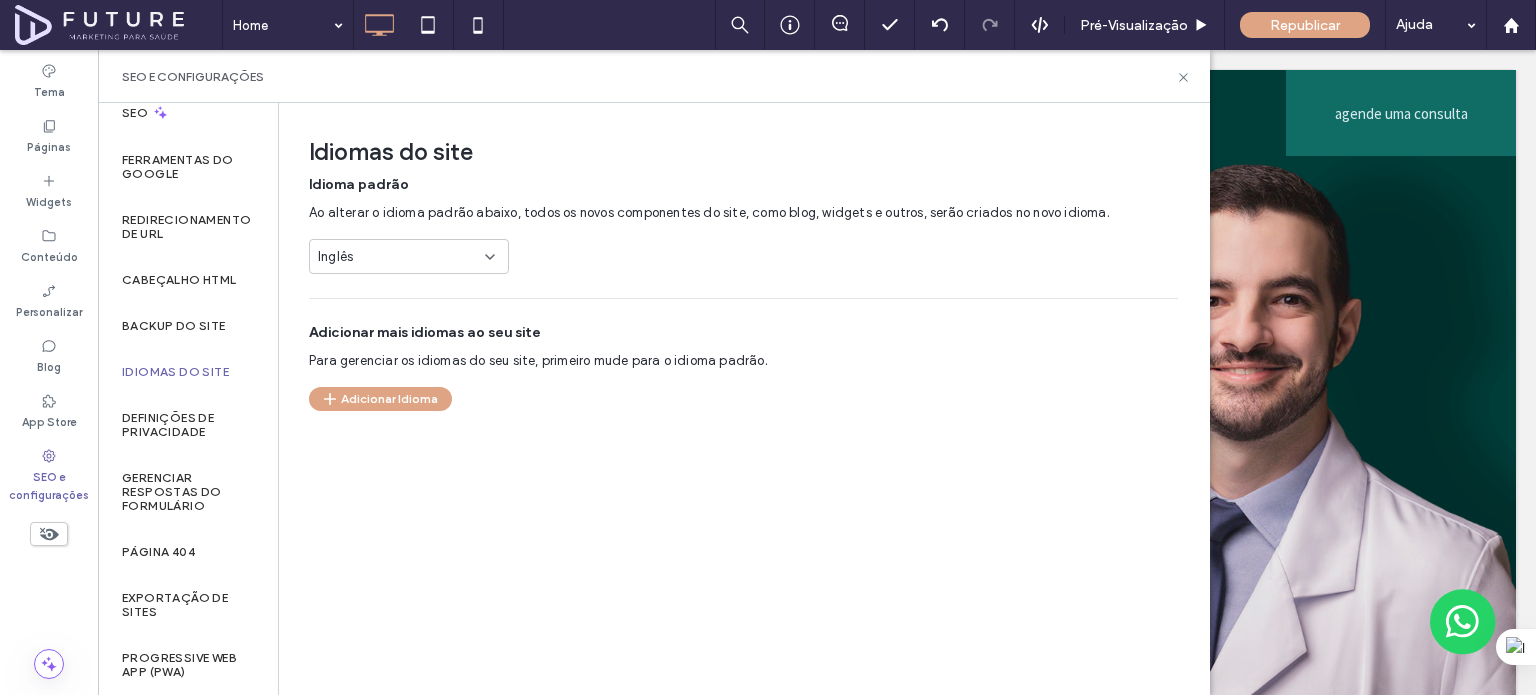 click on "Inglês" at bounding box center [397, 257] 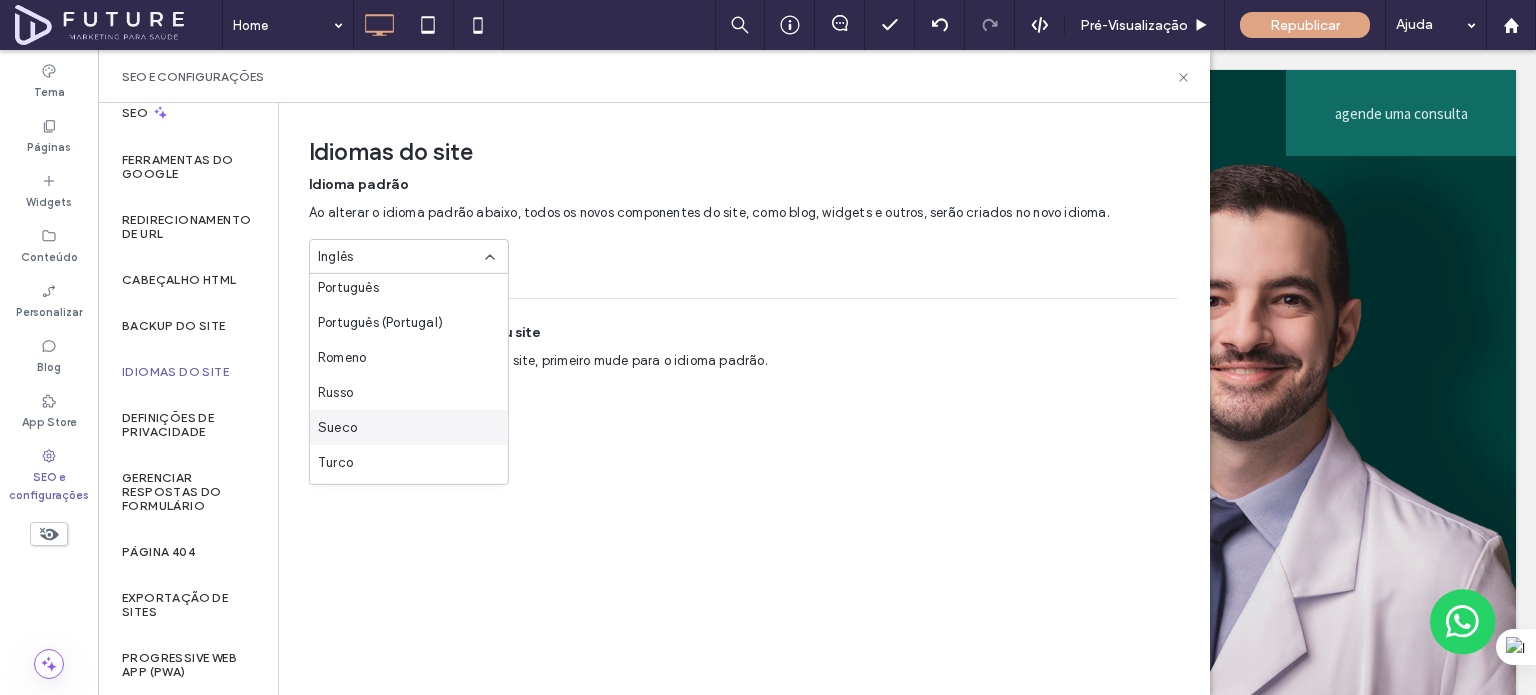 scroll, scrollTop: 774, scrollLeft: 0, axis: vertical 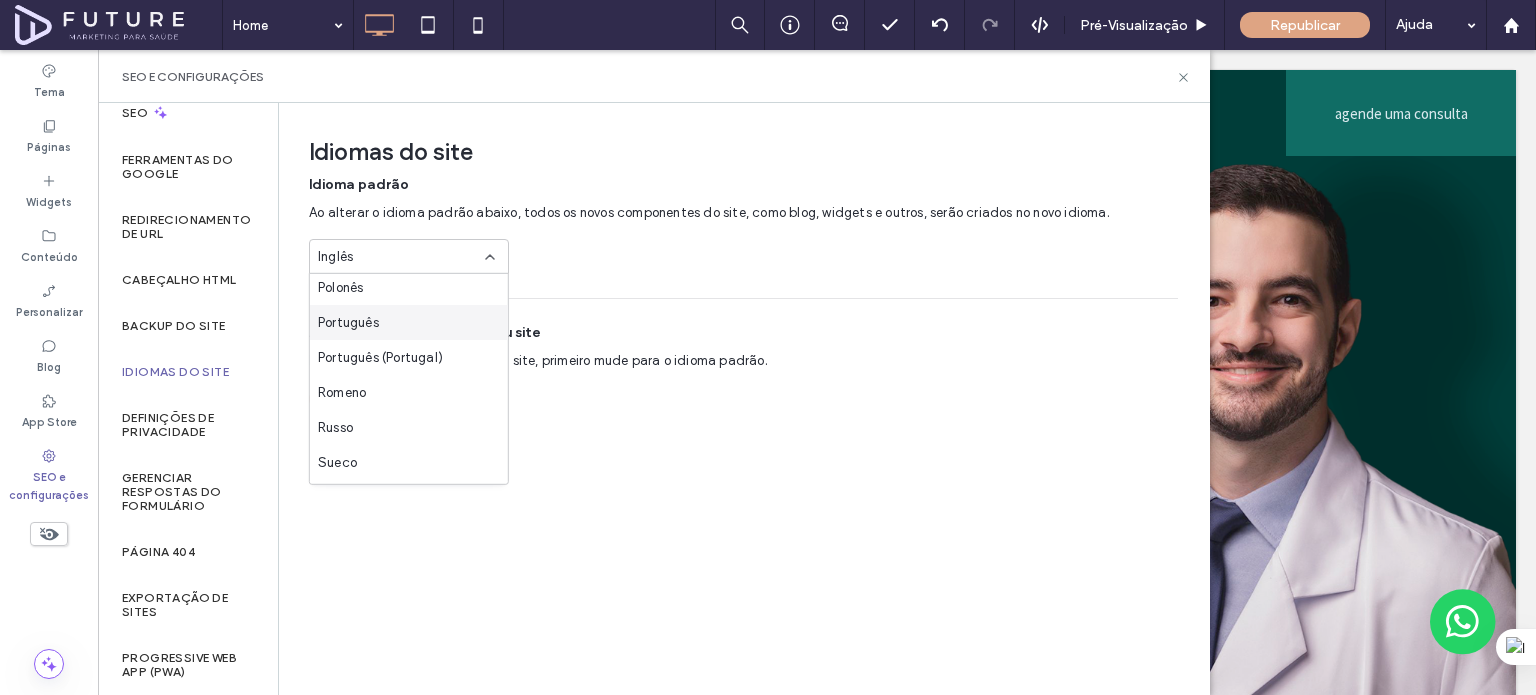 click on "Português" at bounding box center (409, 322) 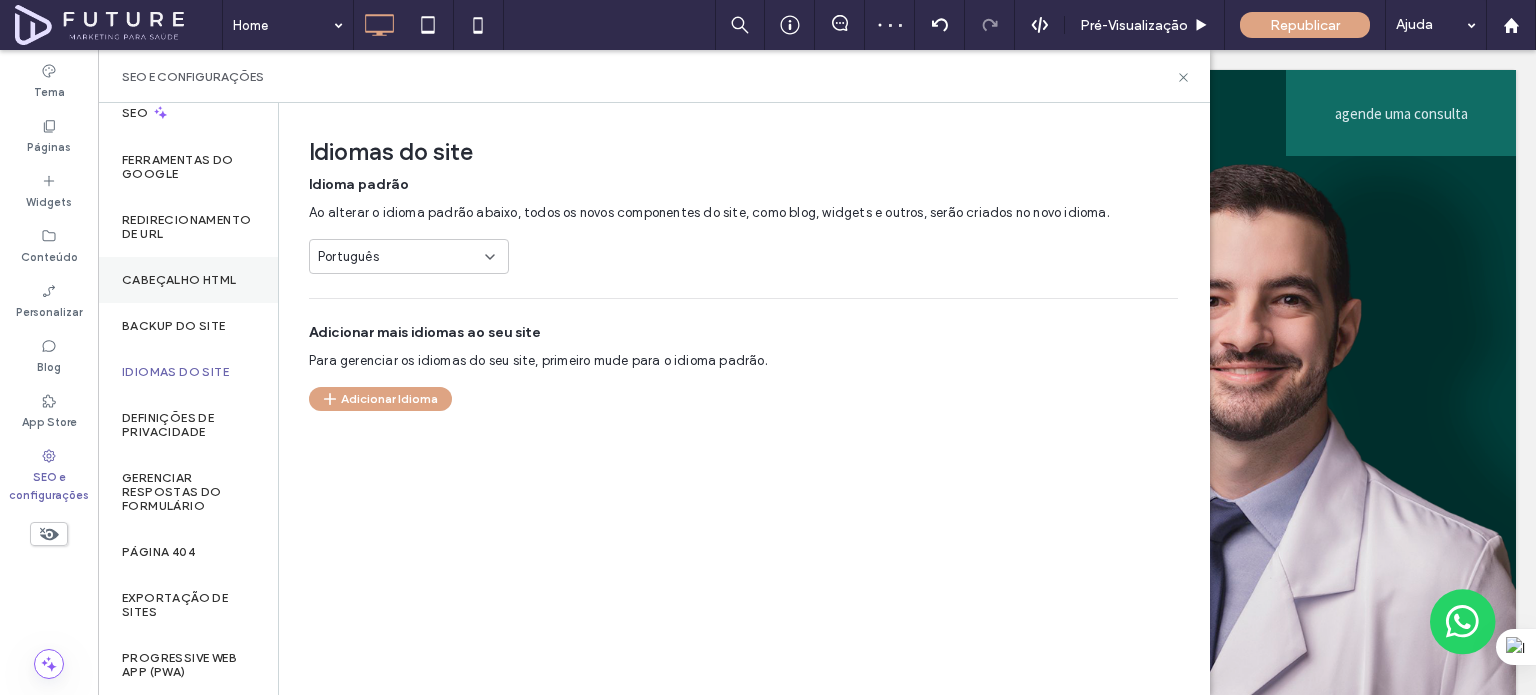 scroll, scrollTop: 0, scrollLeft: 0, axis: both 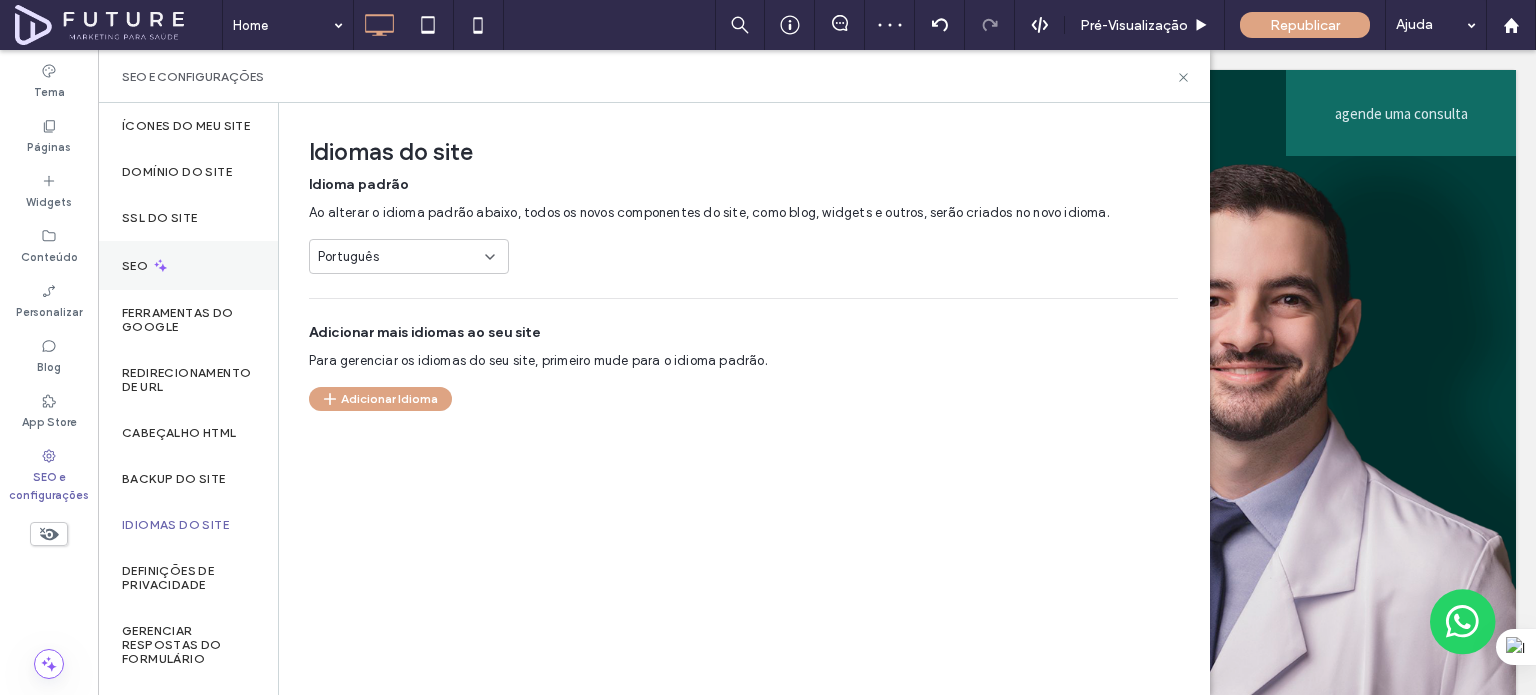 click on "SEO" at bounding box center [188, 265] 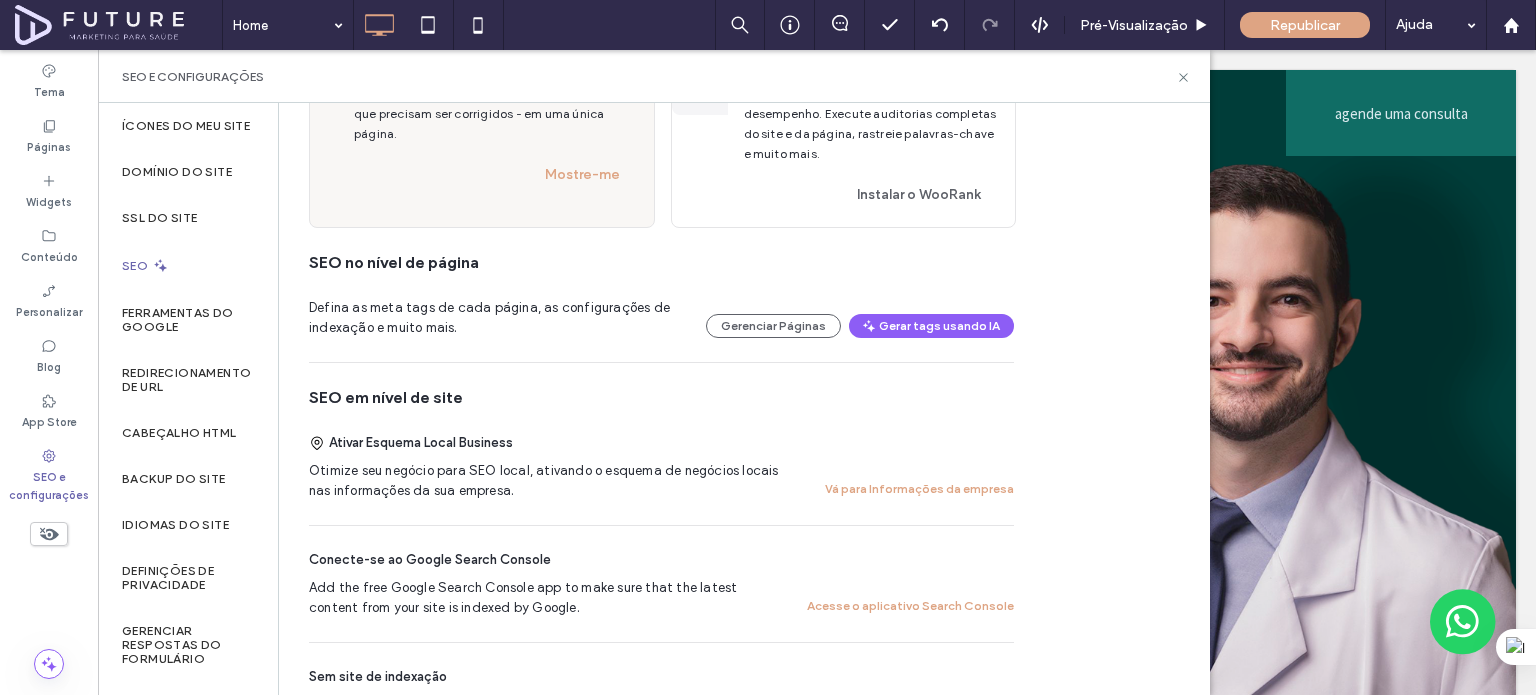 scroll, scrollTop: 300, scrollLeft: 0, axis: vertical 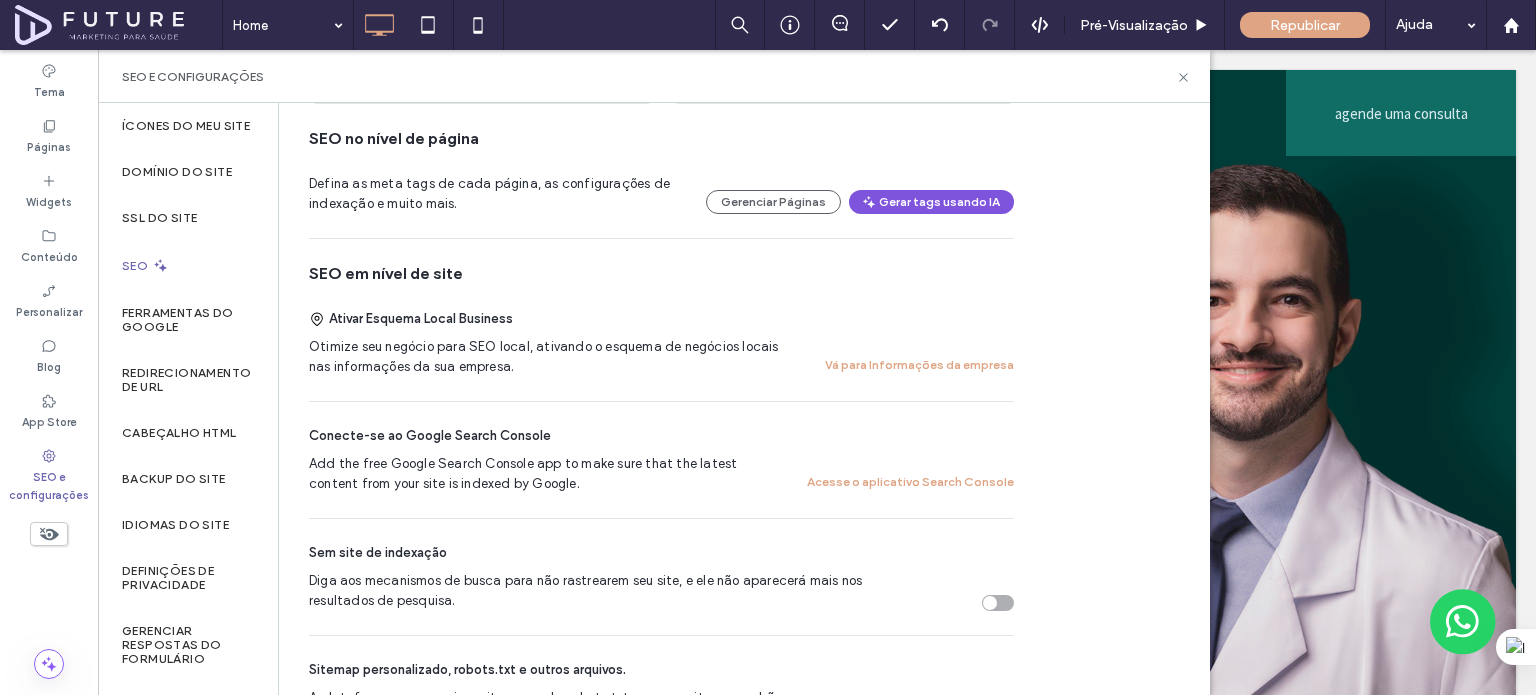 click on "Gerar tags usando IA" at bounding box center [931, 202] 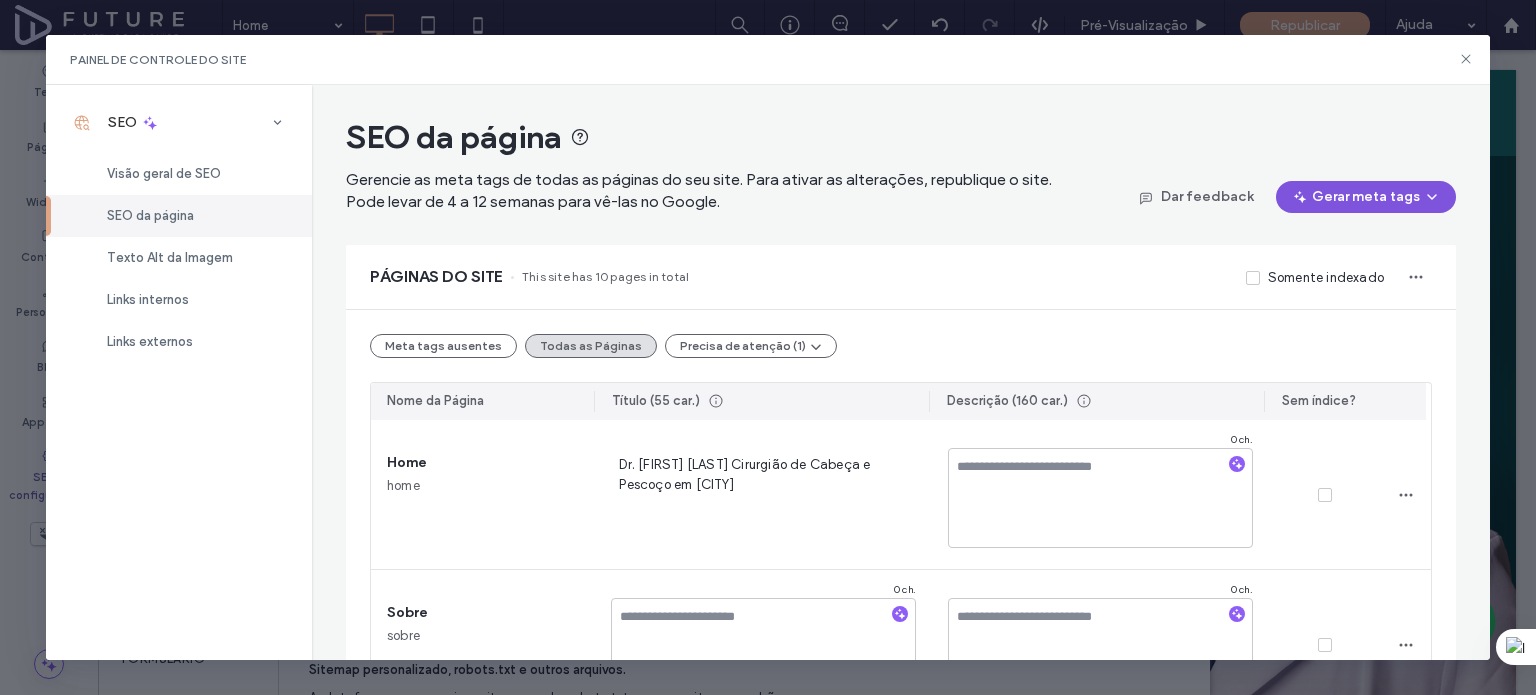 click at bounding box center [1302, 197] 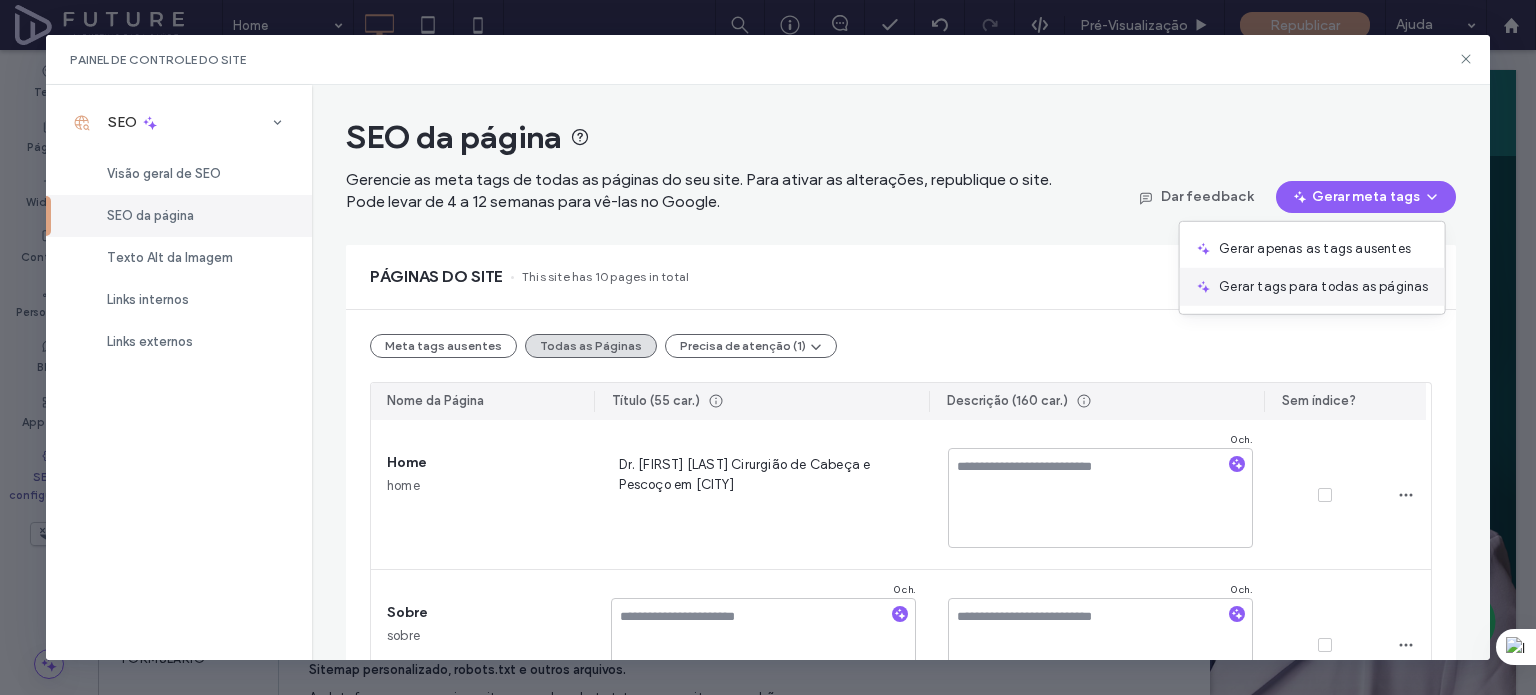 click on "Gerar tags para todas as páginas" at bounding box center [1323, 287] 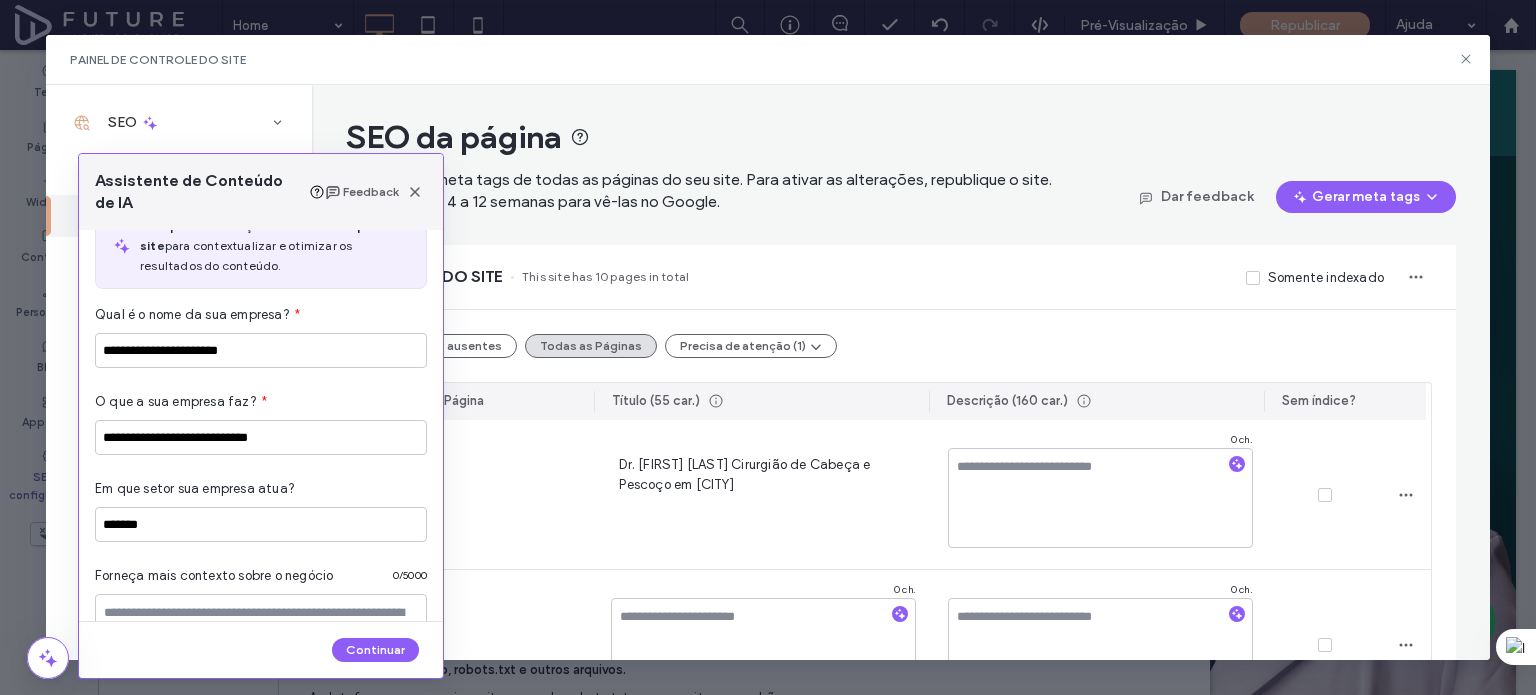 scroll, scrollTop: 0, scrollLeft: 0, axis: both 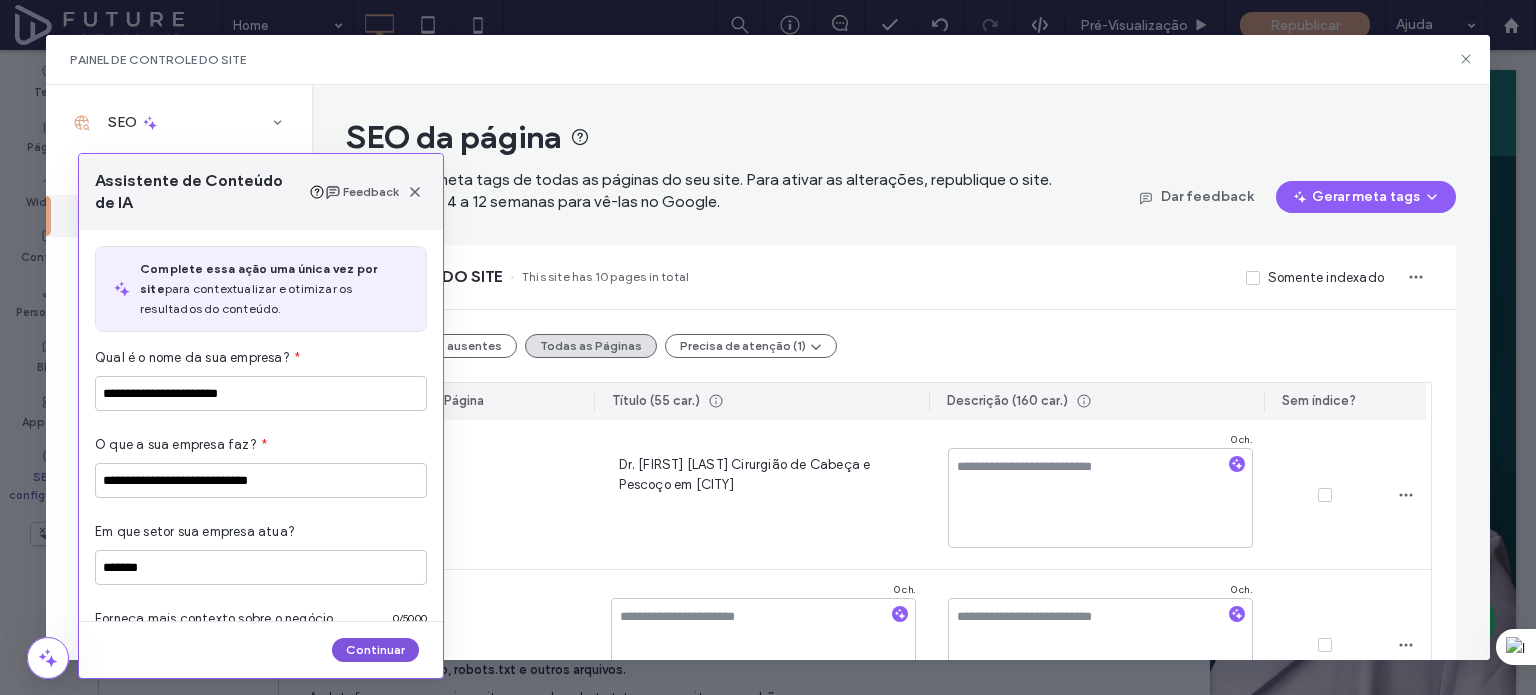 click on "Continuar" at bounding box center (375, 650) 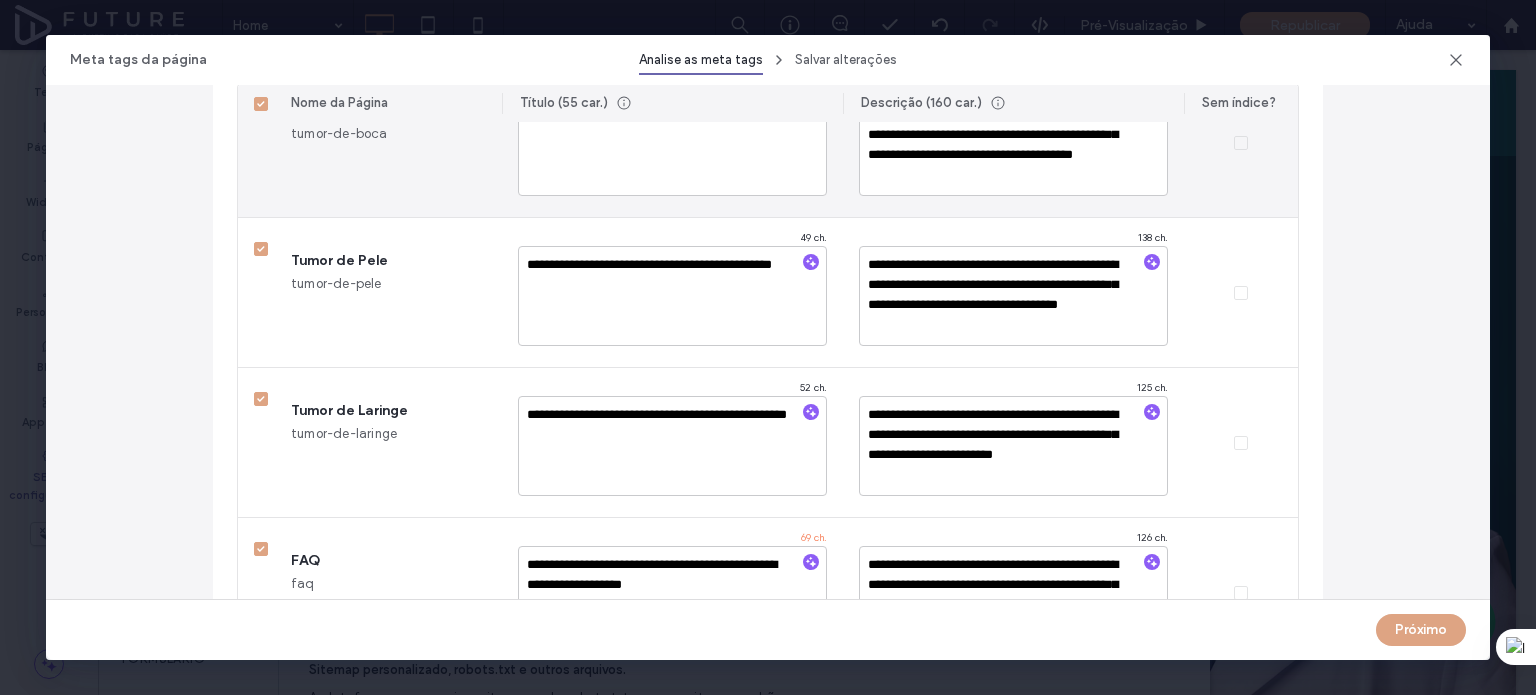 scroll, scrollTop: 1324, scrollLeft: 0, axis: vertical 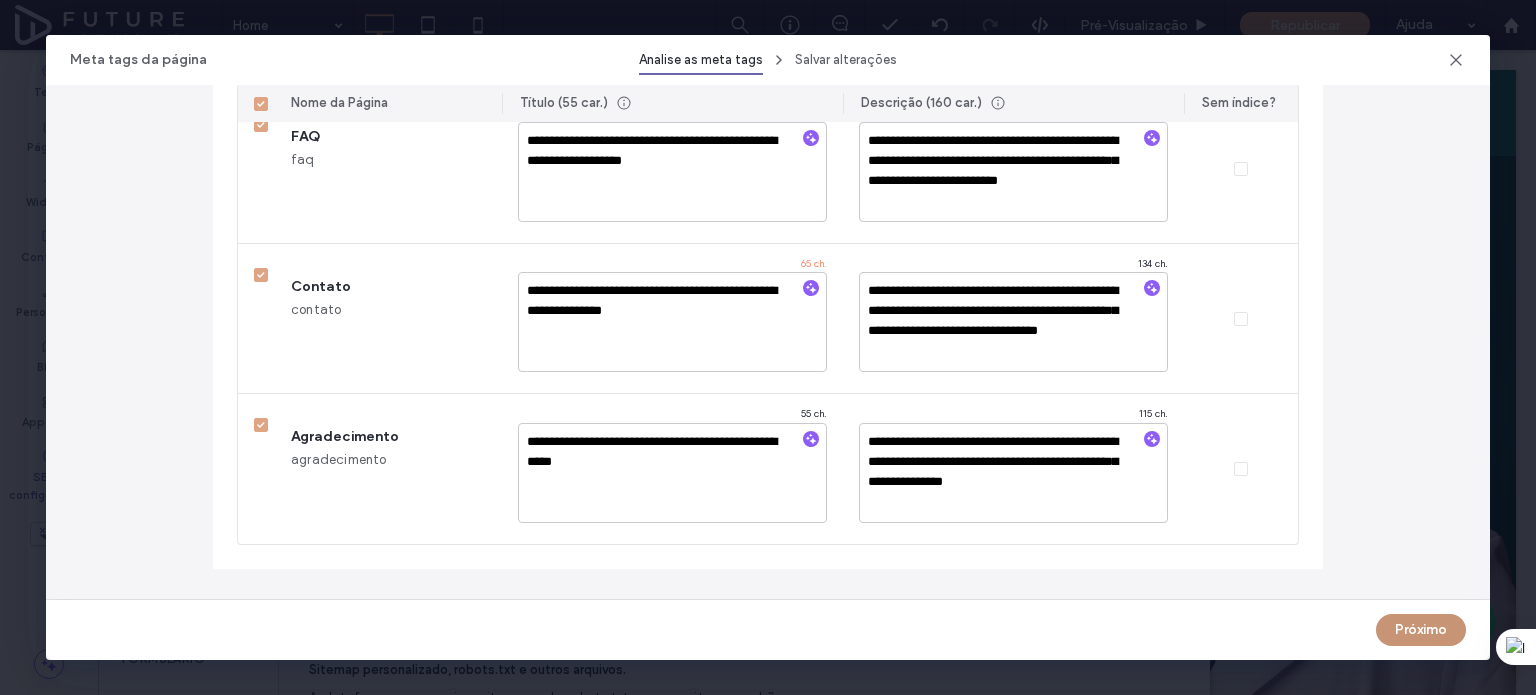 click on "Próximo" at bounding box center [1421, 630] 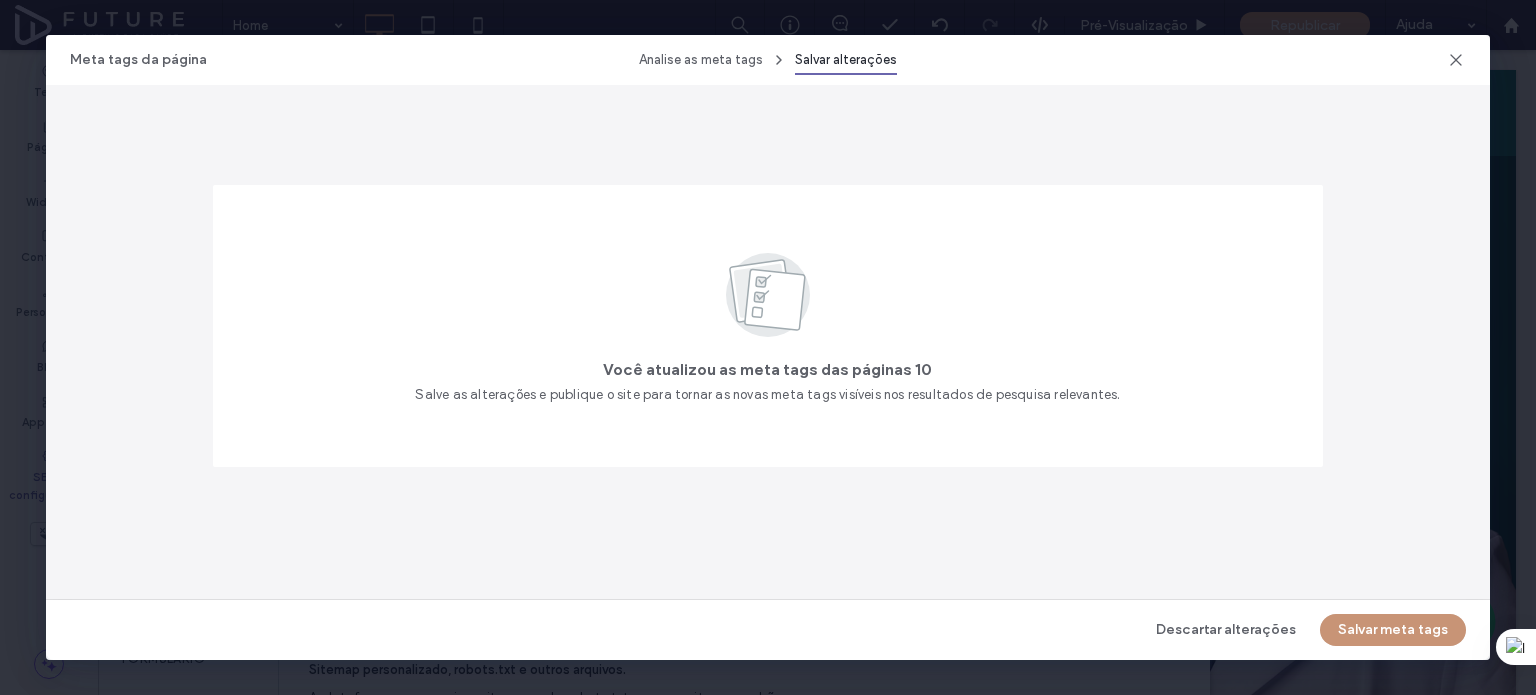 scroll, scrollTop: 0, scrollLeft: 0, axis: both 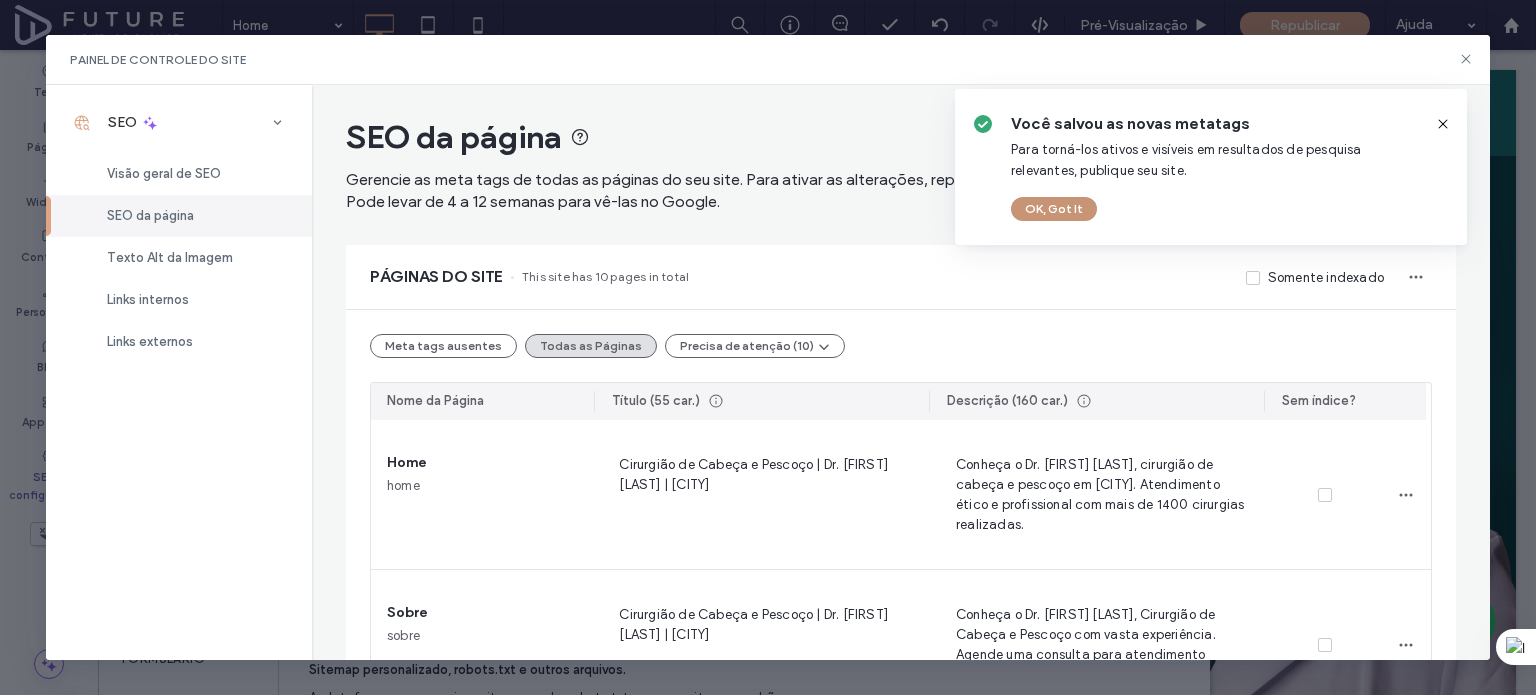 click on "OK, Got It" at bounding box center (1054, 209) 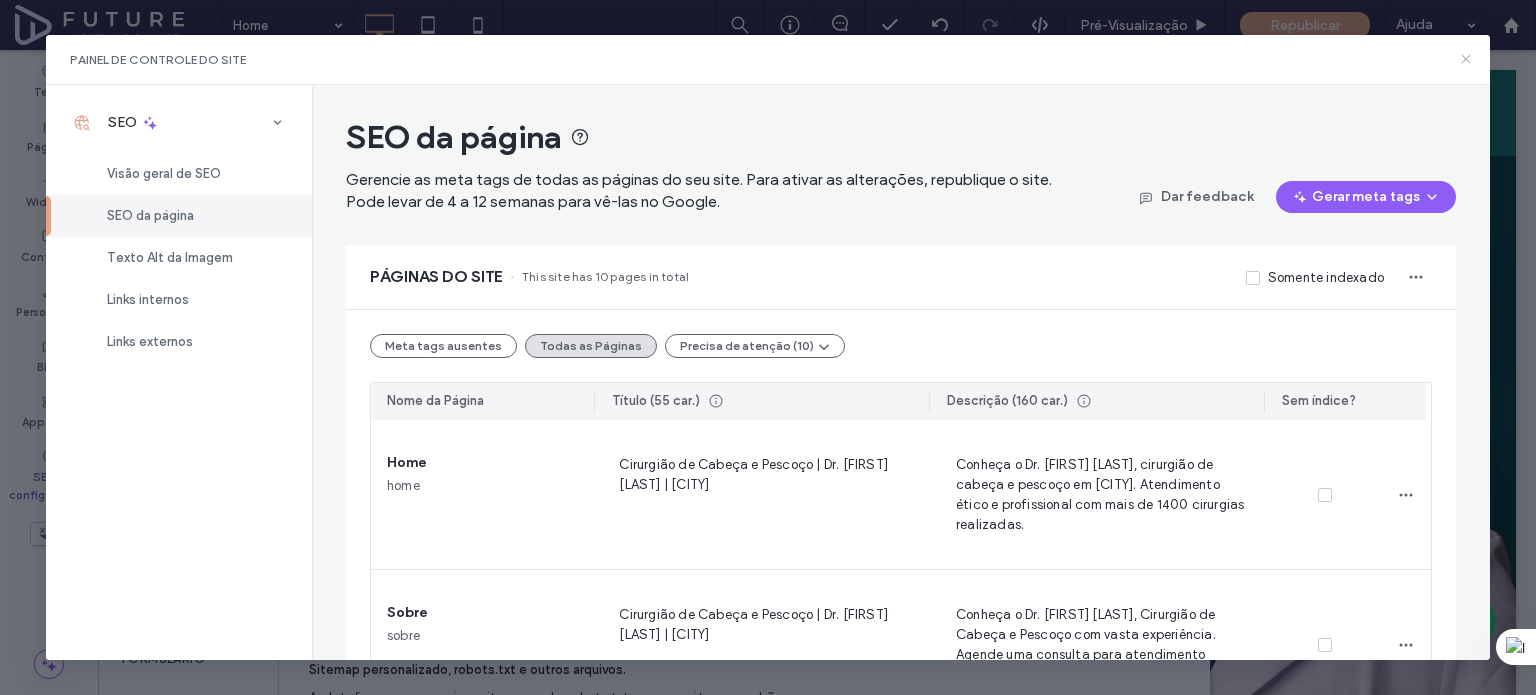 click 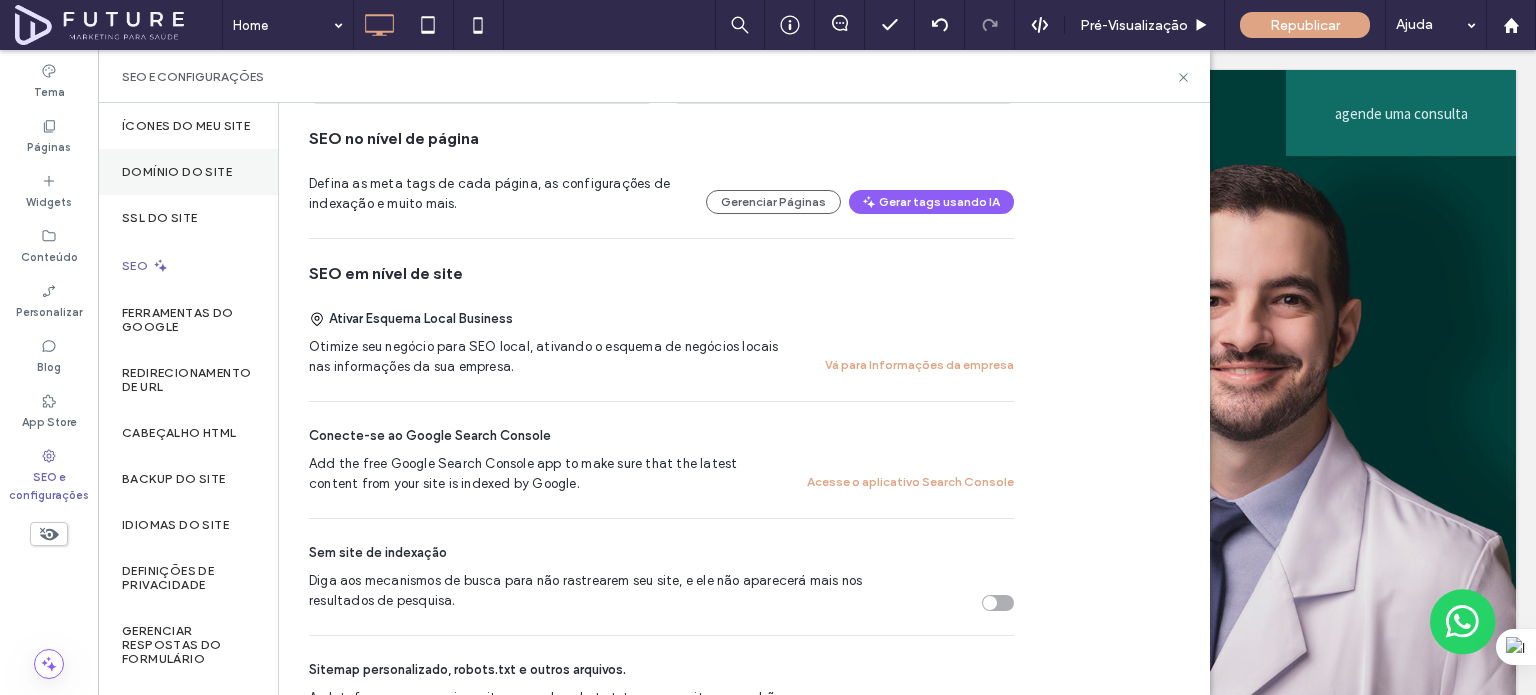 click on "Páginas" at bounding box center (49, 145) 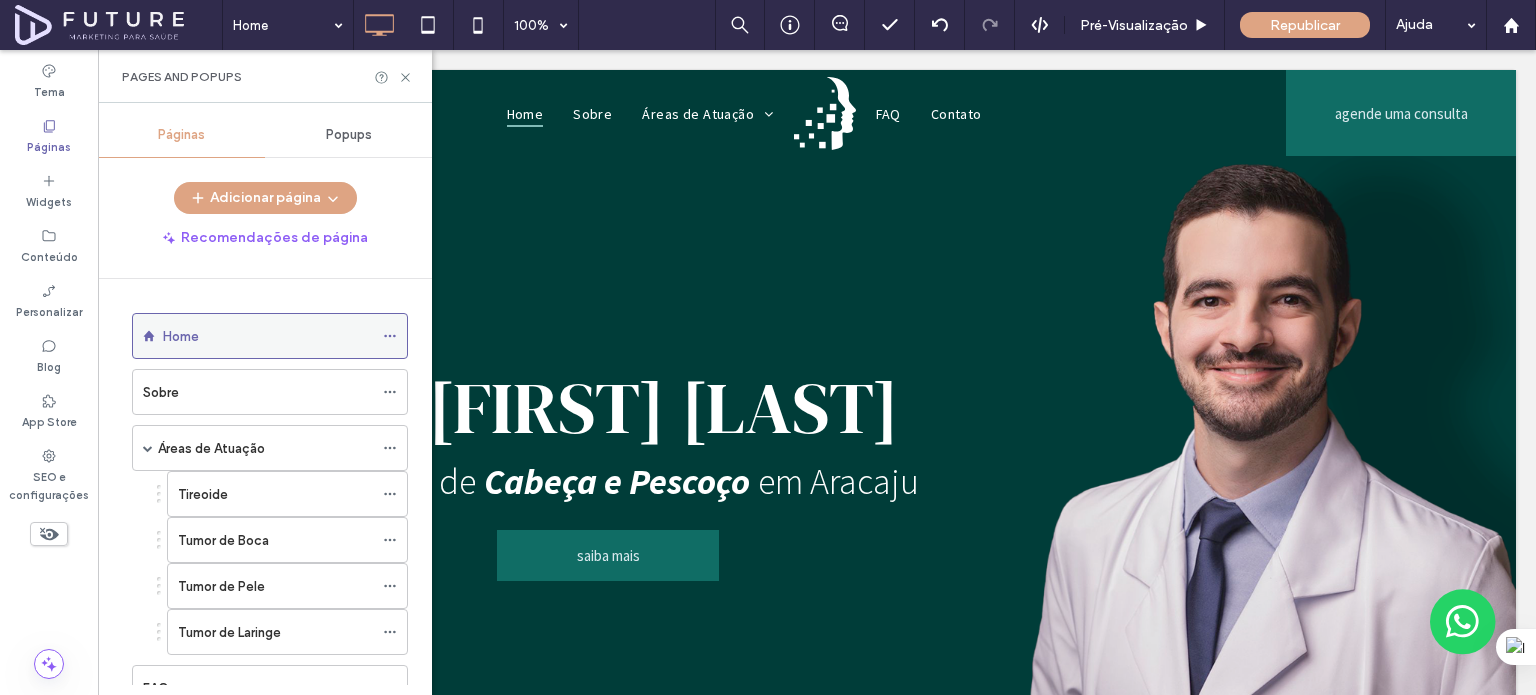 click 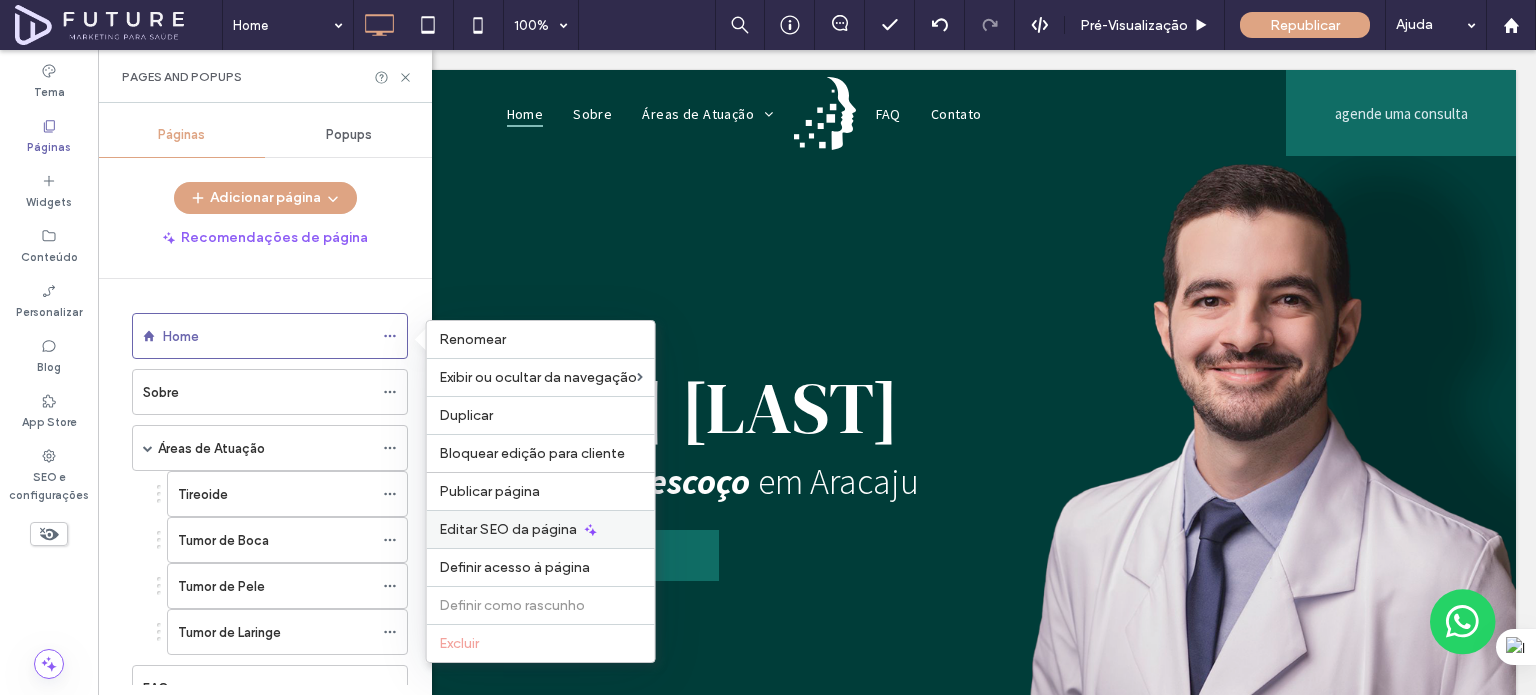 click on "Editar SEO da página" at bounding box center [508, 529] 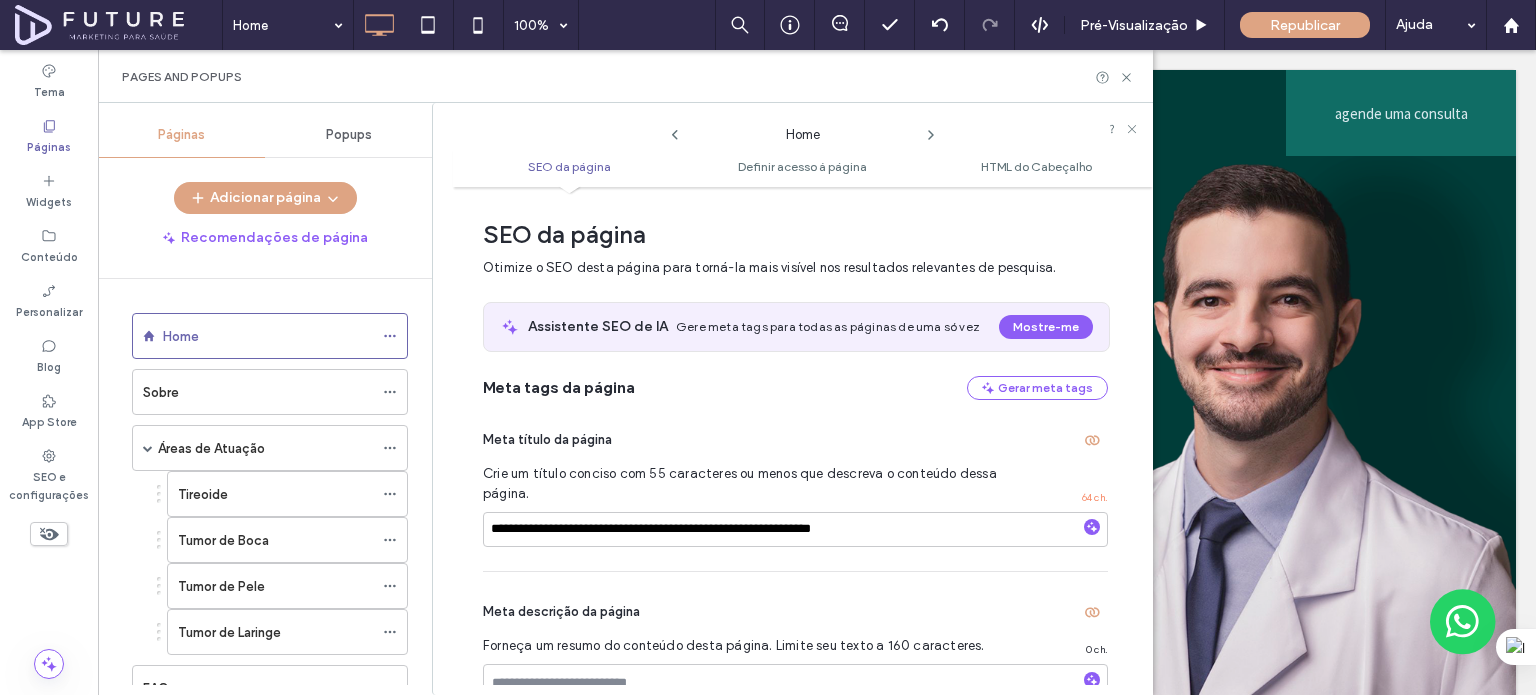 scroll, scrollTop: 0, scrollLeft: 0, axis: both 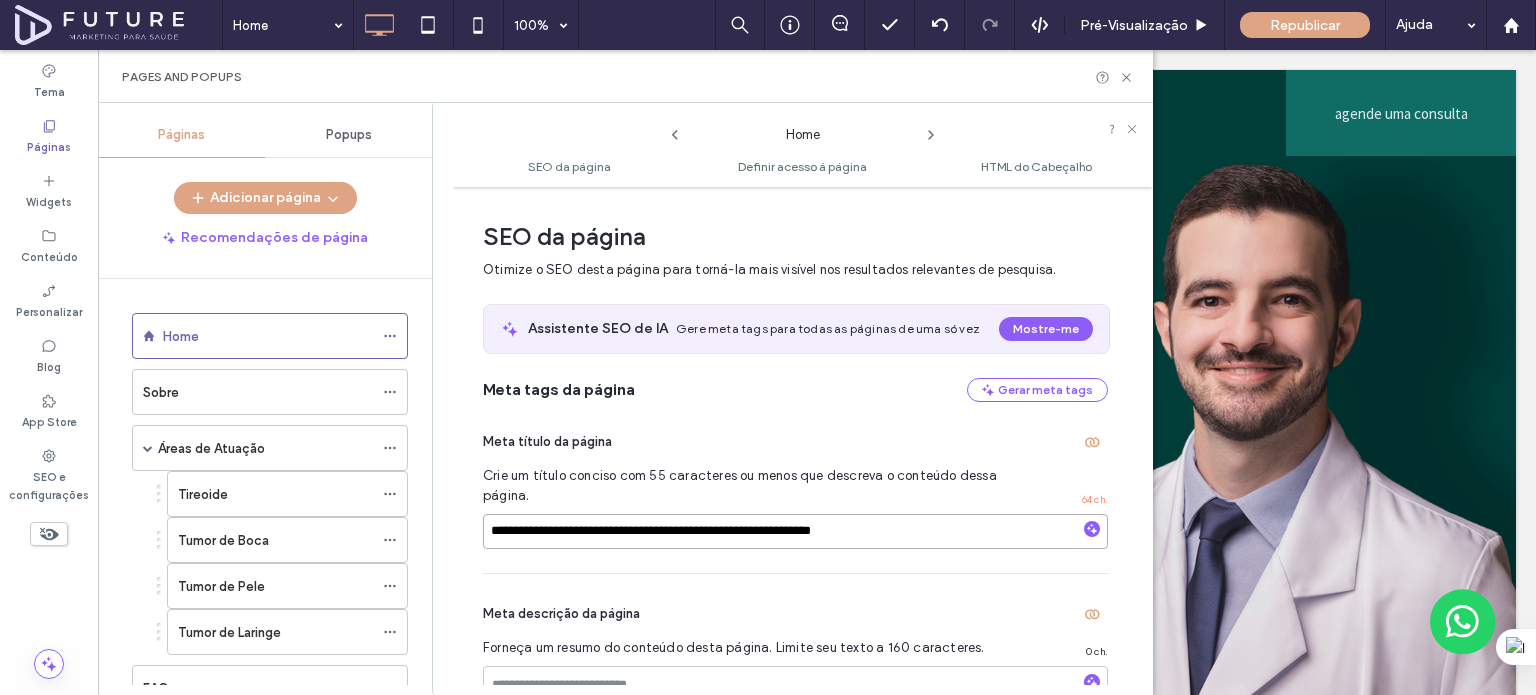 click on "**********" at bounding box center (795, 531) 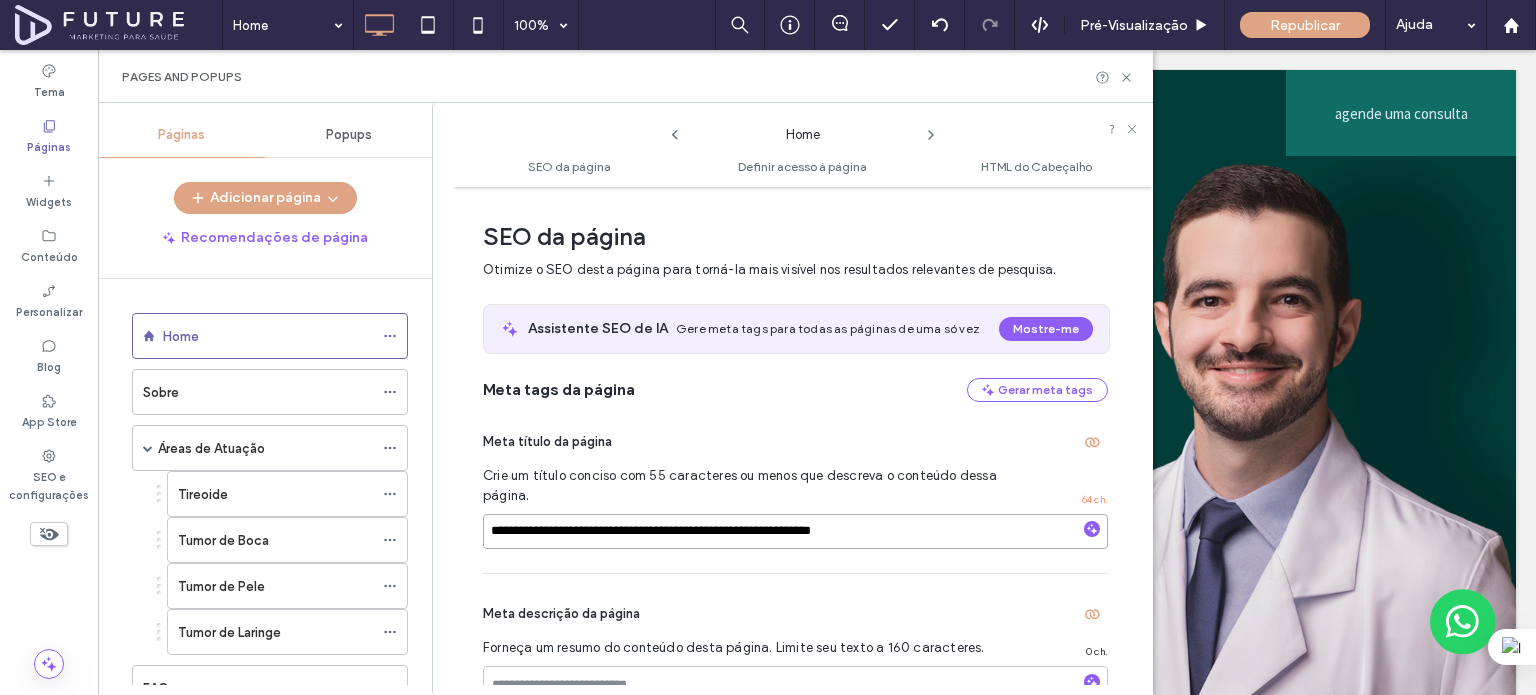 click on "**********" at bounding box center [795, 531] 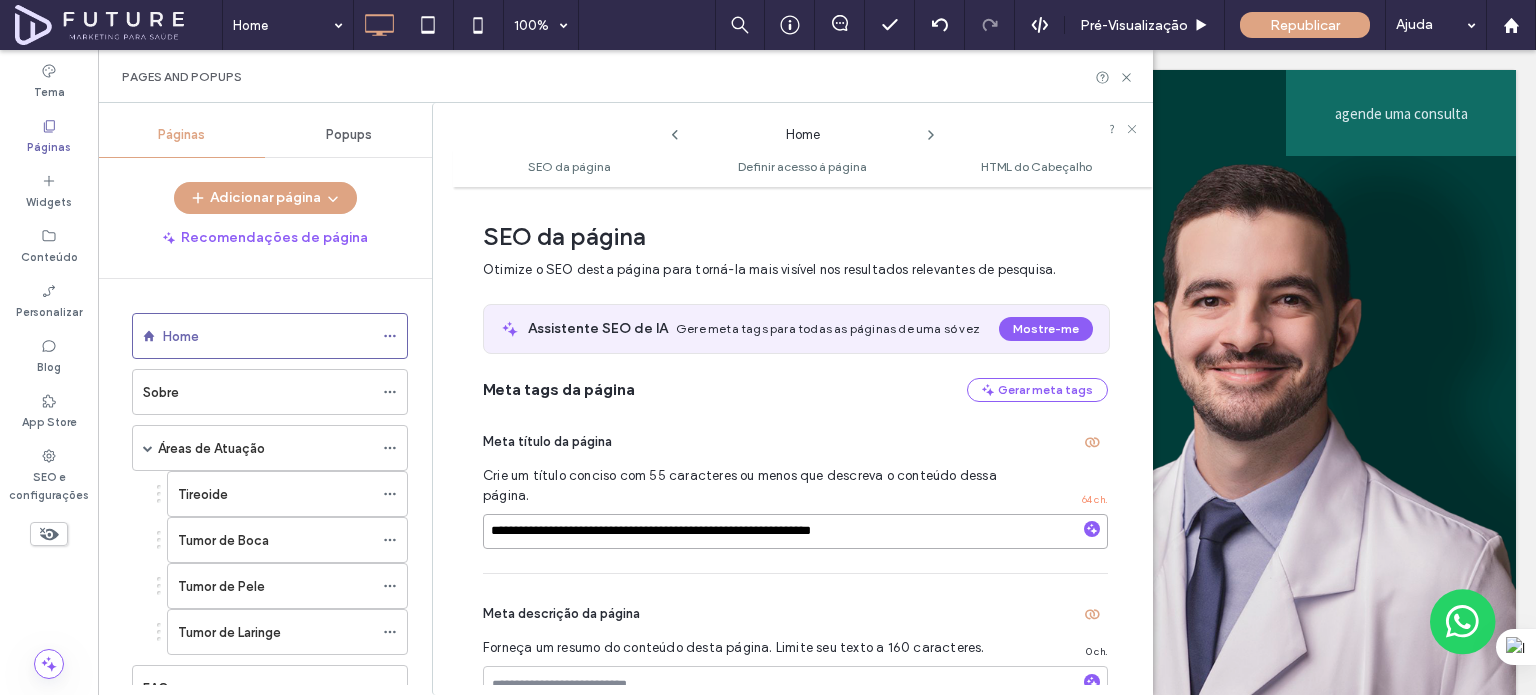 scroll, scrollTop: 100, scrollLeft: 0, axis: vertical 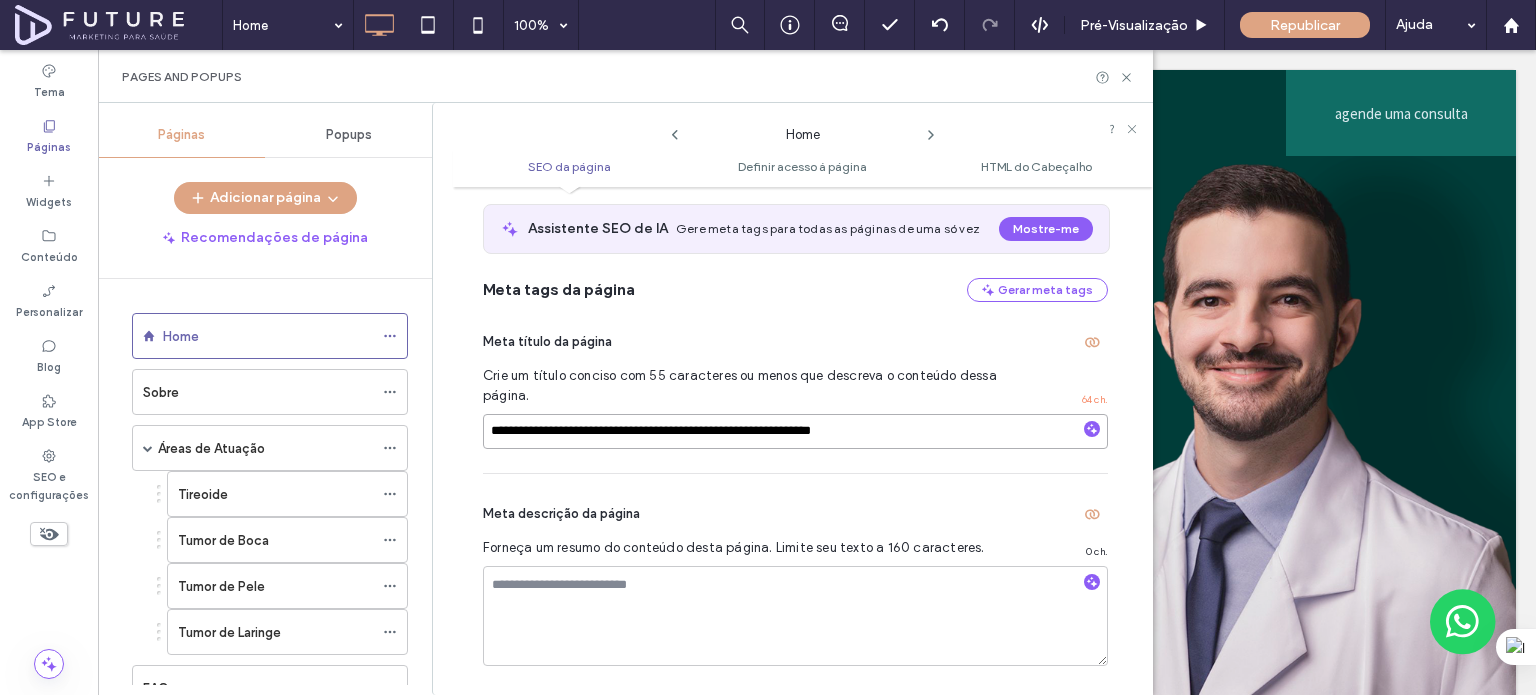 click on "**********" at bounding box center (795, 431) 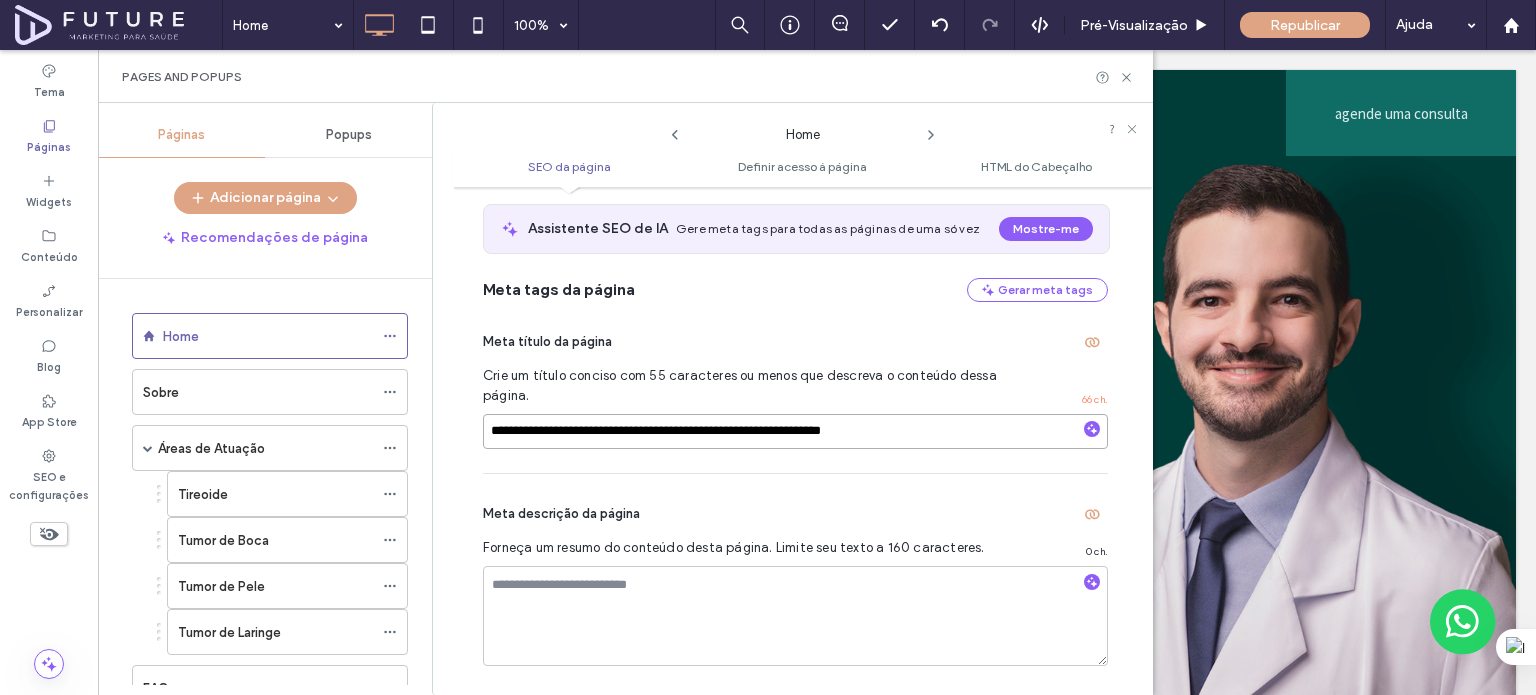 drag, startPoint x: 835, startPoint y: 432, endPoint x: 917, endPoint y: 395, distance: 89.961105 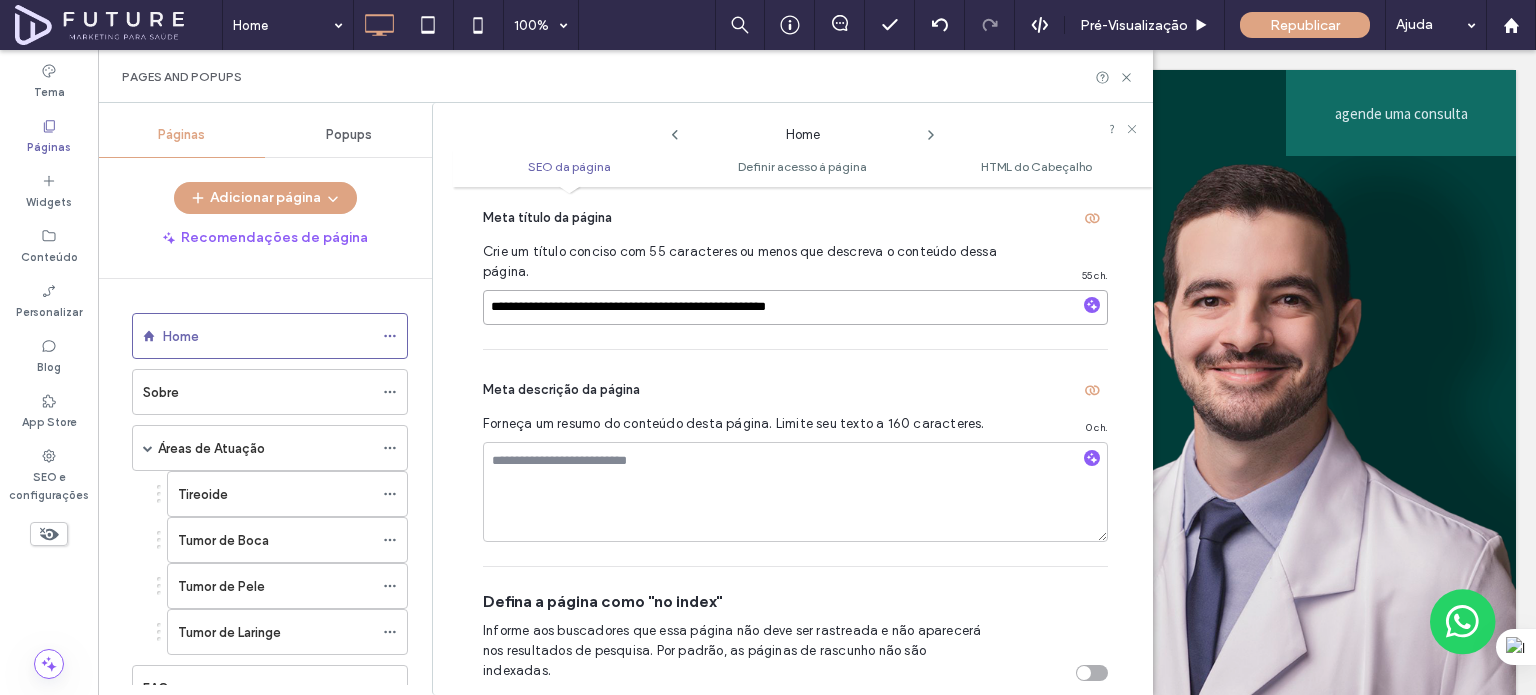 scroll, scrollTop: 300, scrollLeft: 0, axis: vertical 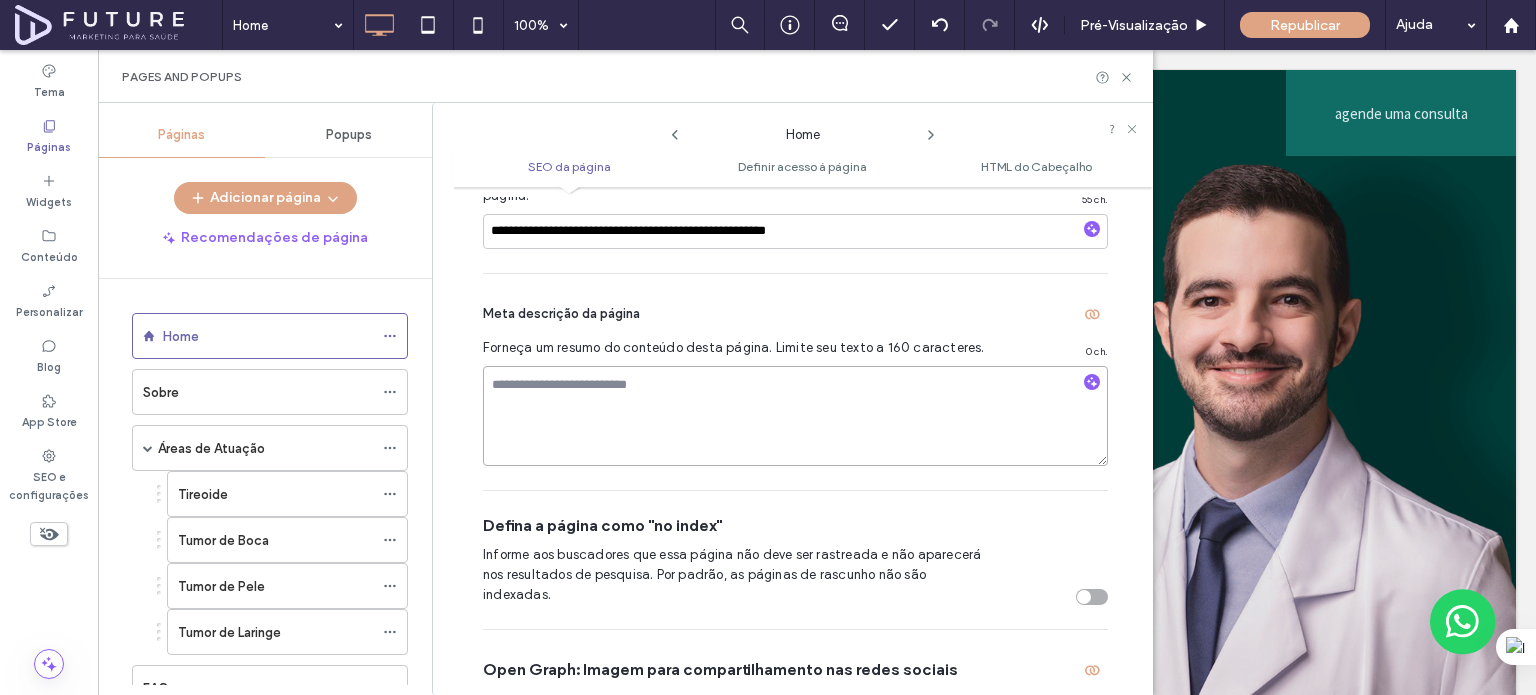 click at bounding box center [795, 416] 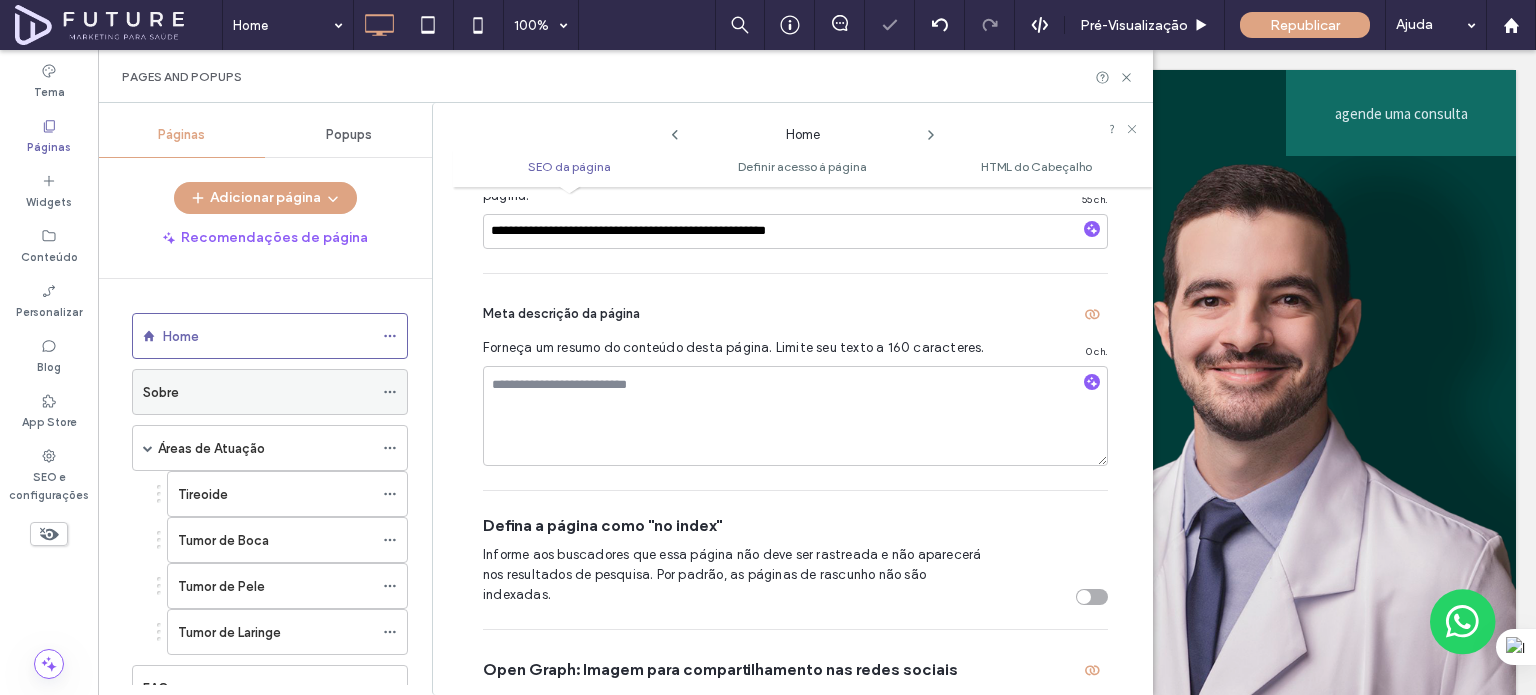 click 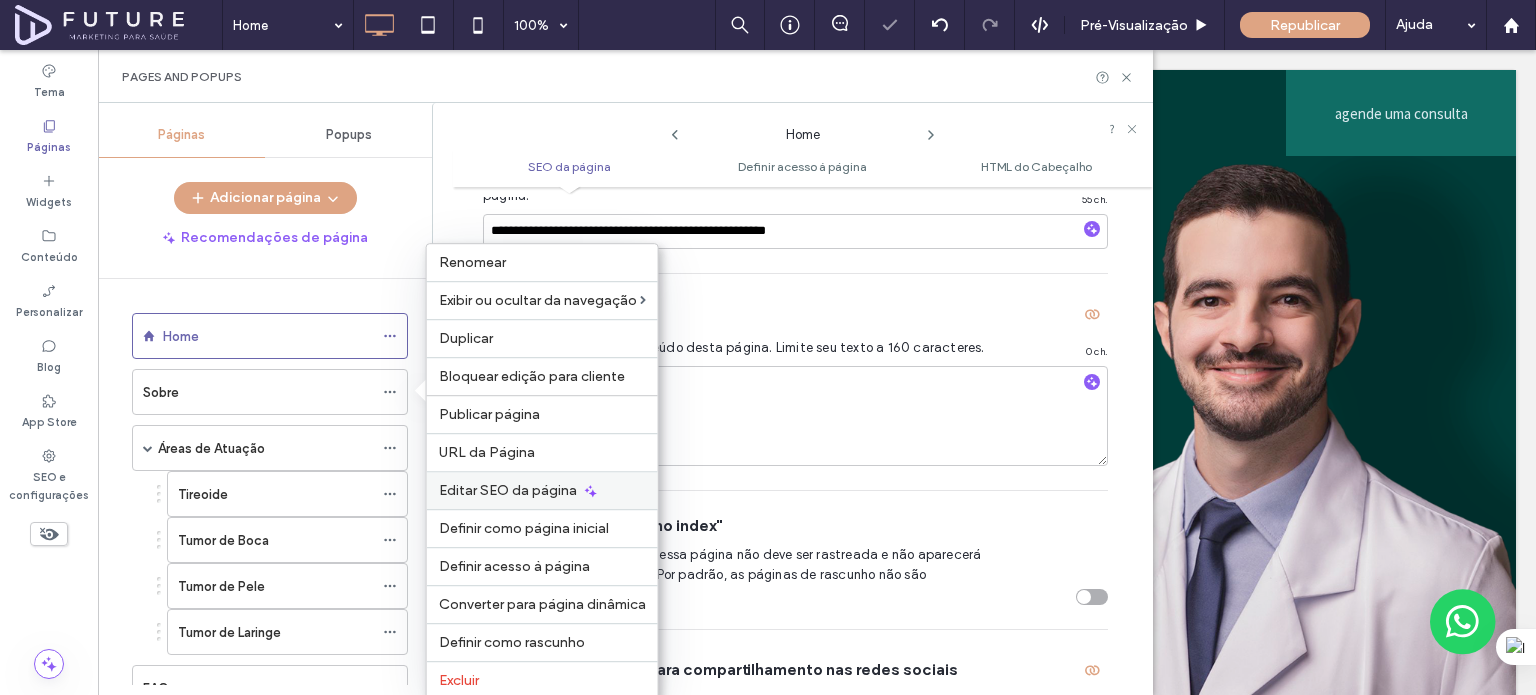 click 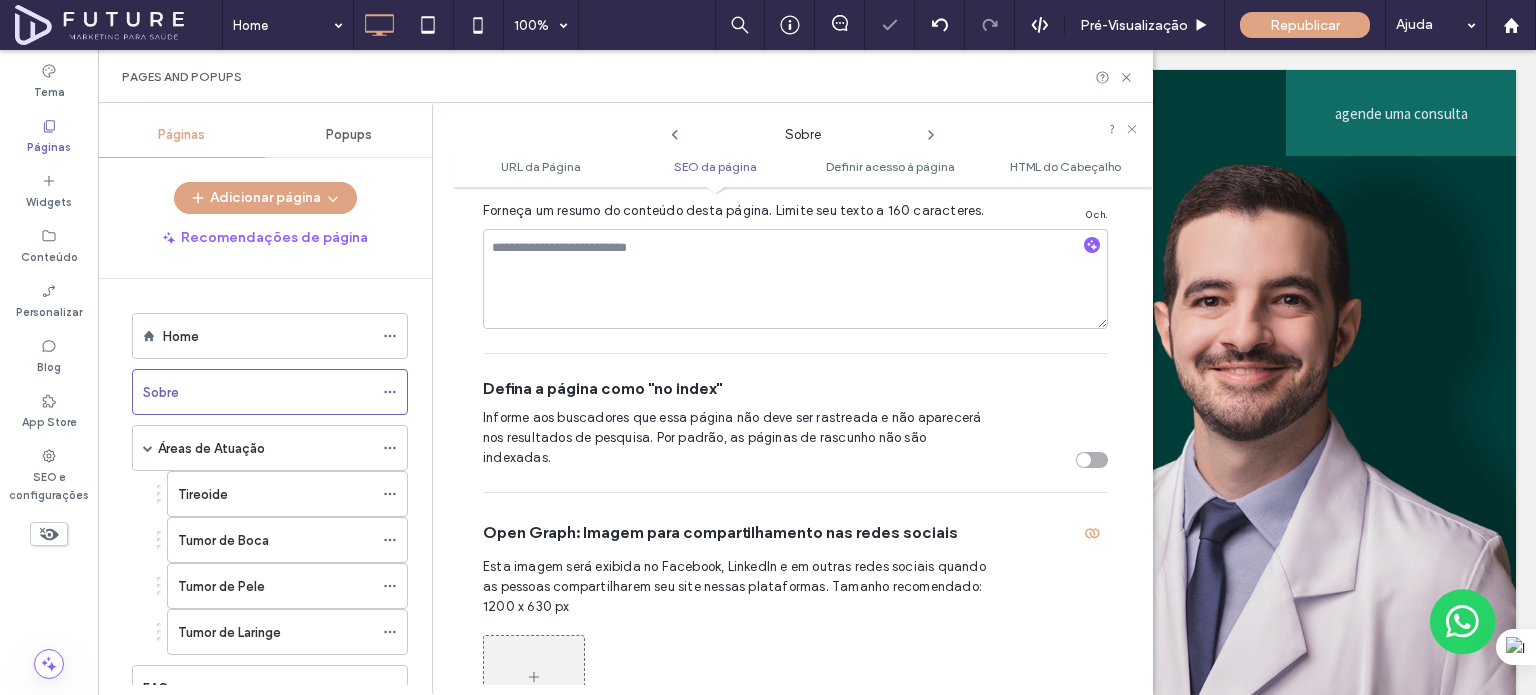scroll, scrollTop: 593, scrollLeft: 0, axis: vertical 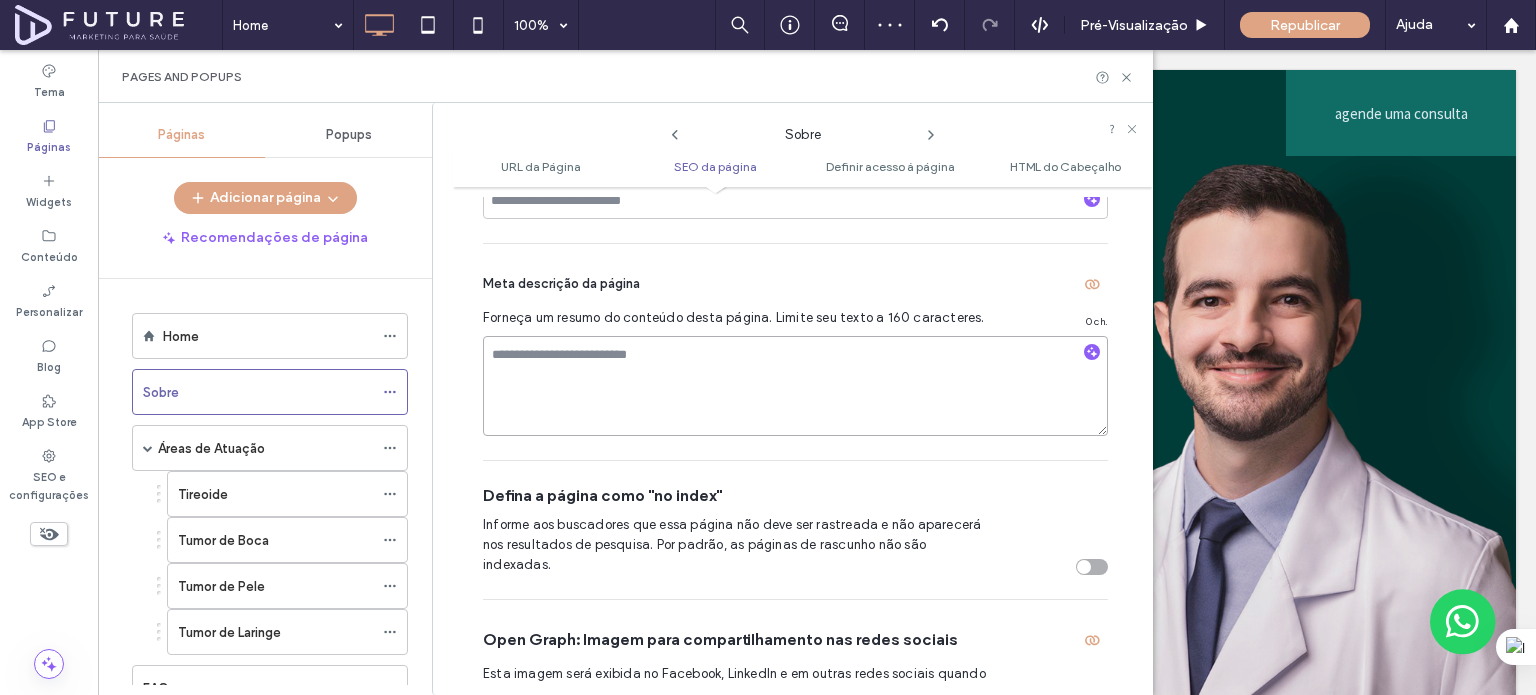 click at bounding box center (795, 386) 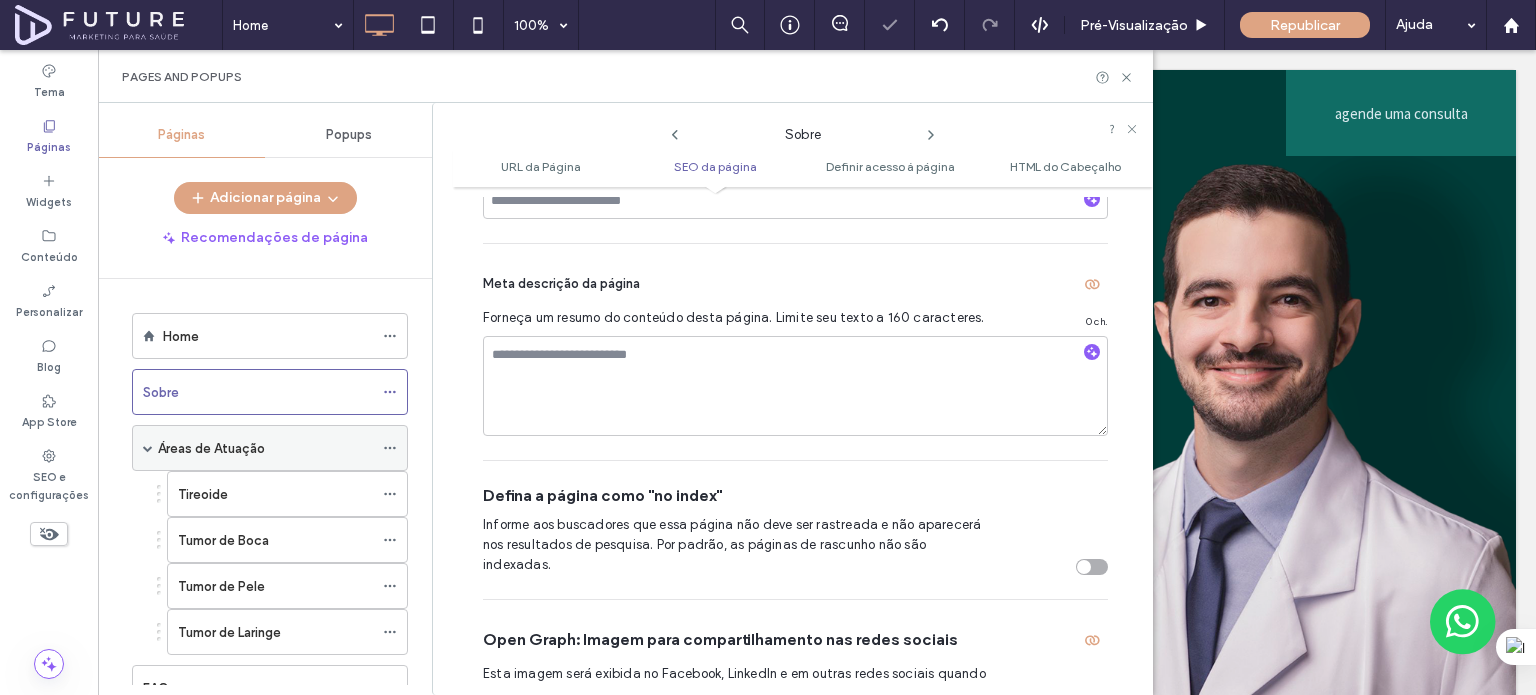 click 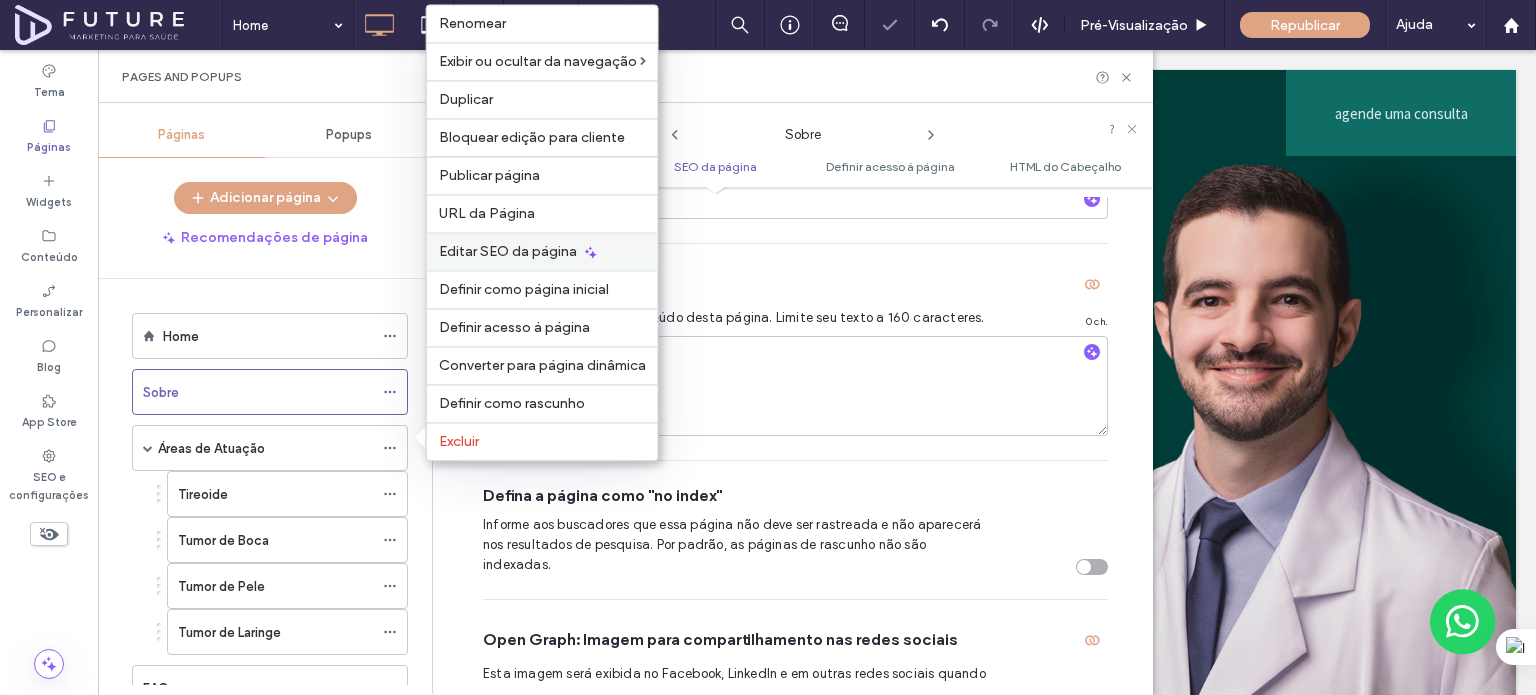 click on "Editar SEO da página" at bounding box center [542, 251] 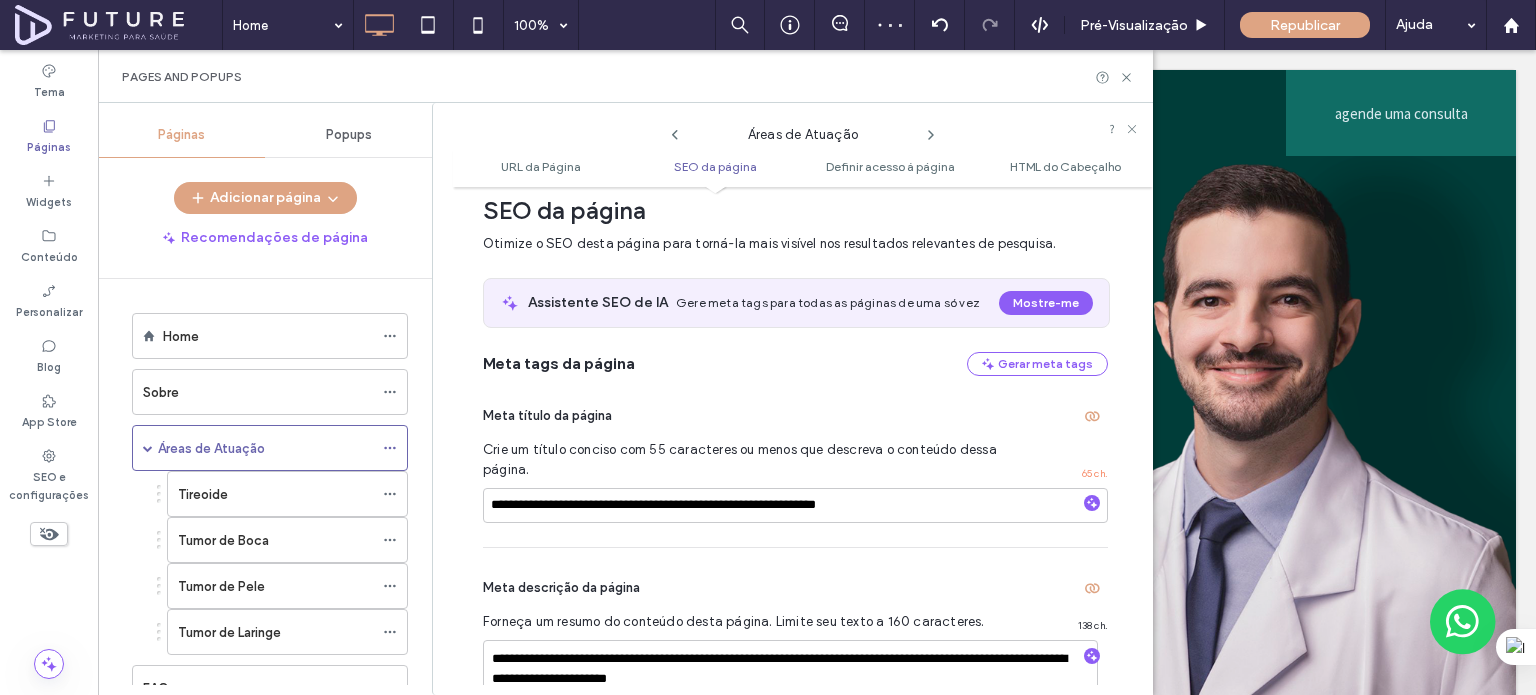 scroll, scrollTop: 474, scrollLeft: 0, axis: vertical 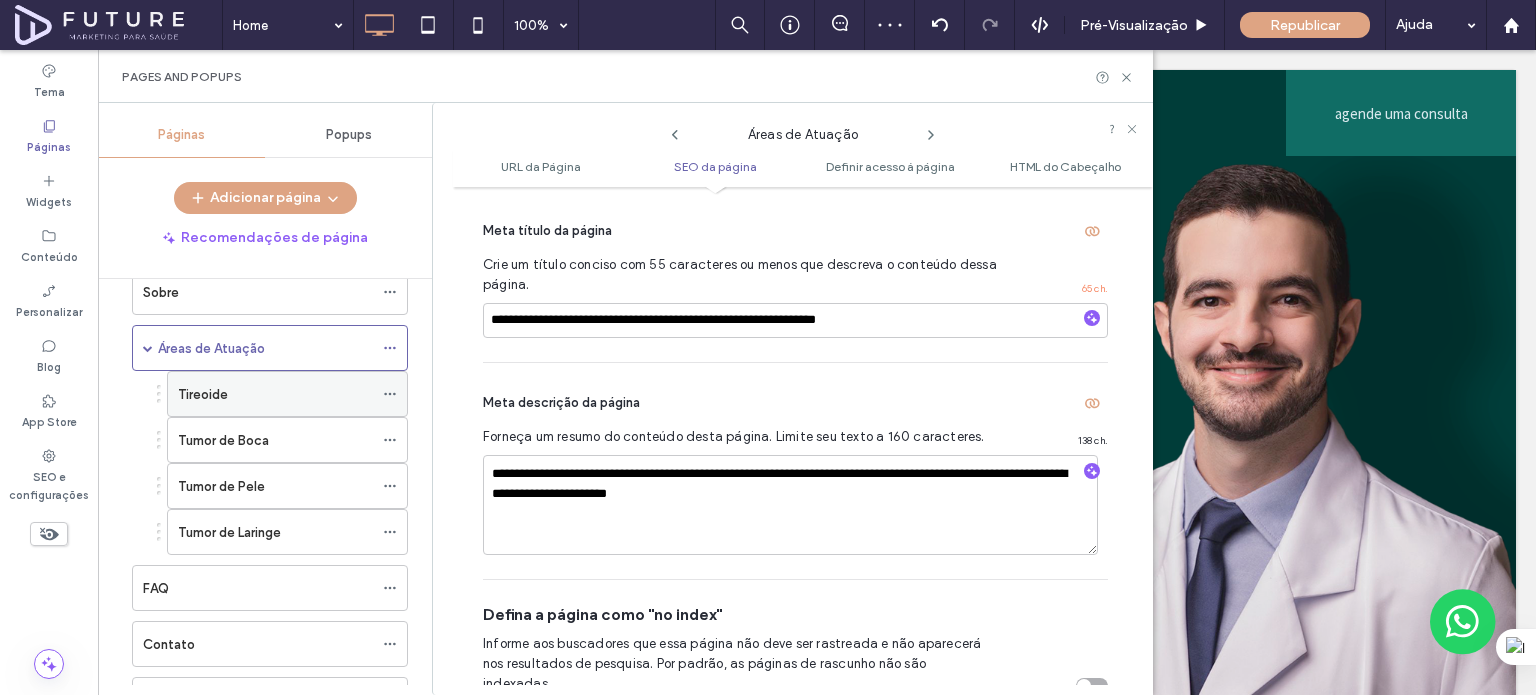 click 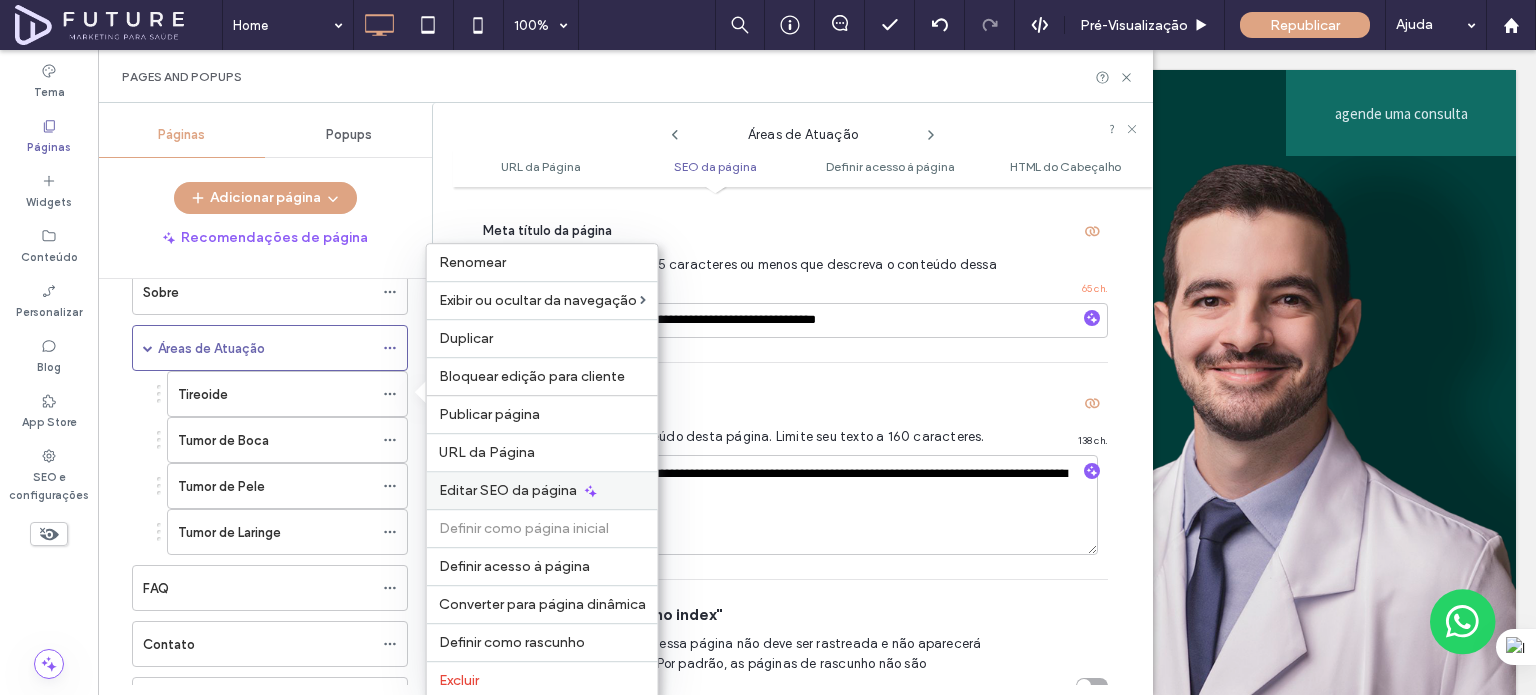 click on "Editar SEO da página" at bounding box center (542, 490) 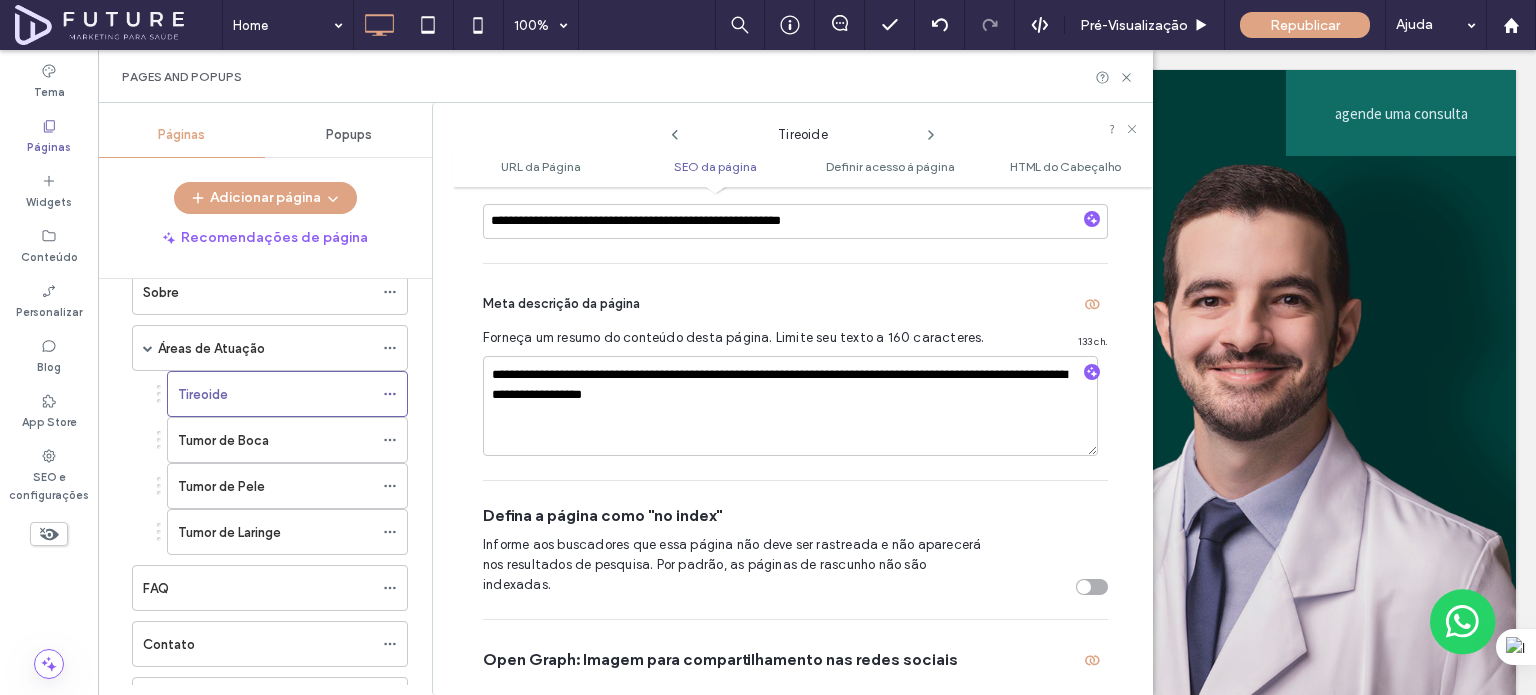 scroll, scrollTop: 574, scrollLeft: 0, axis: vertical 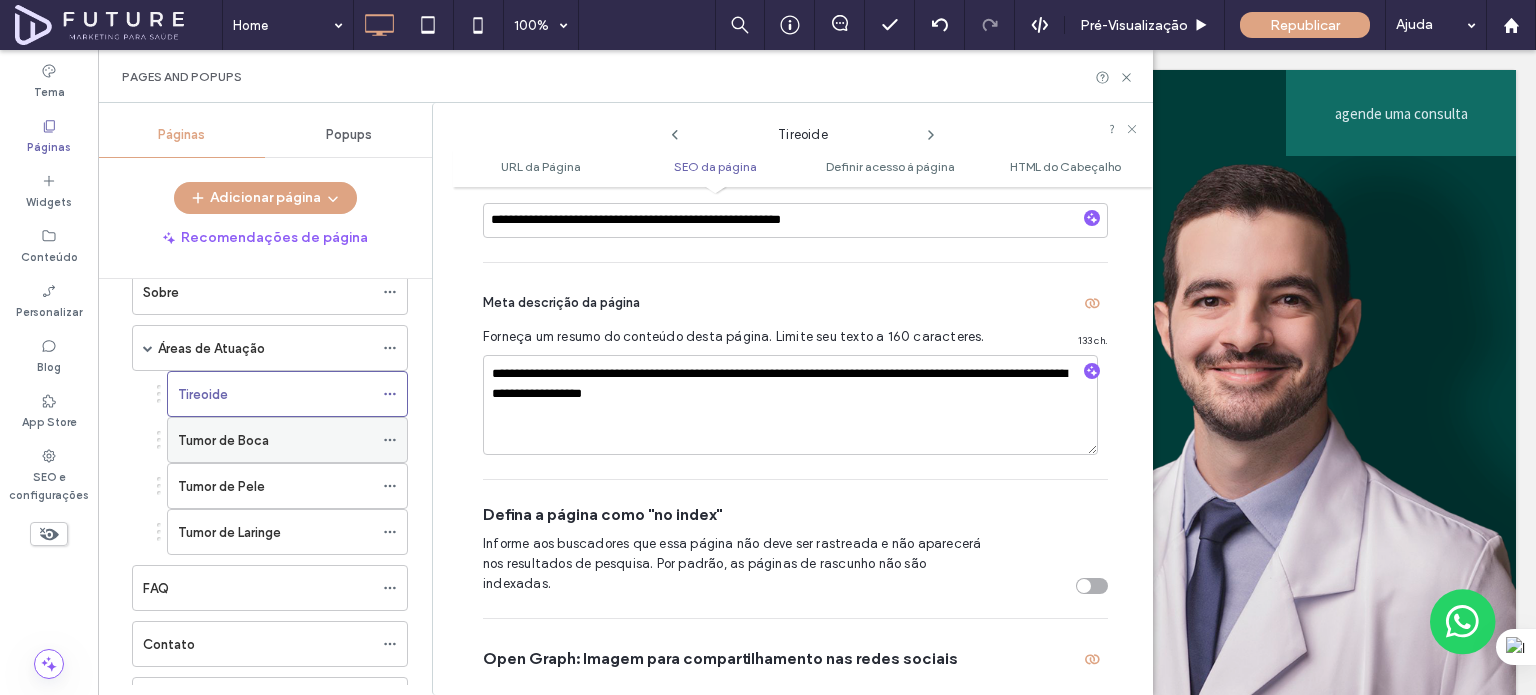 click 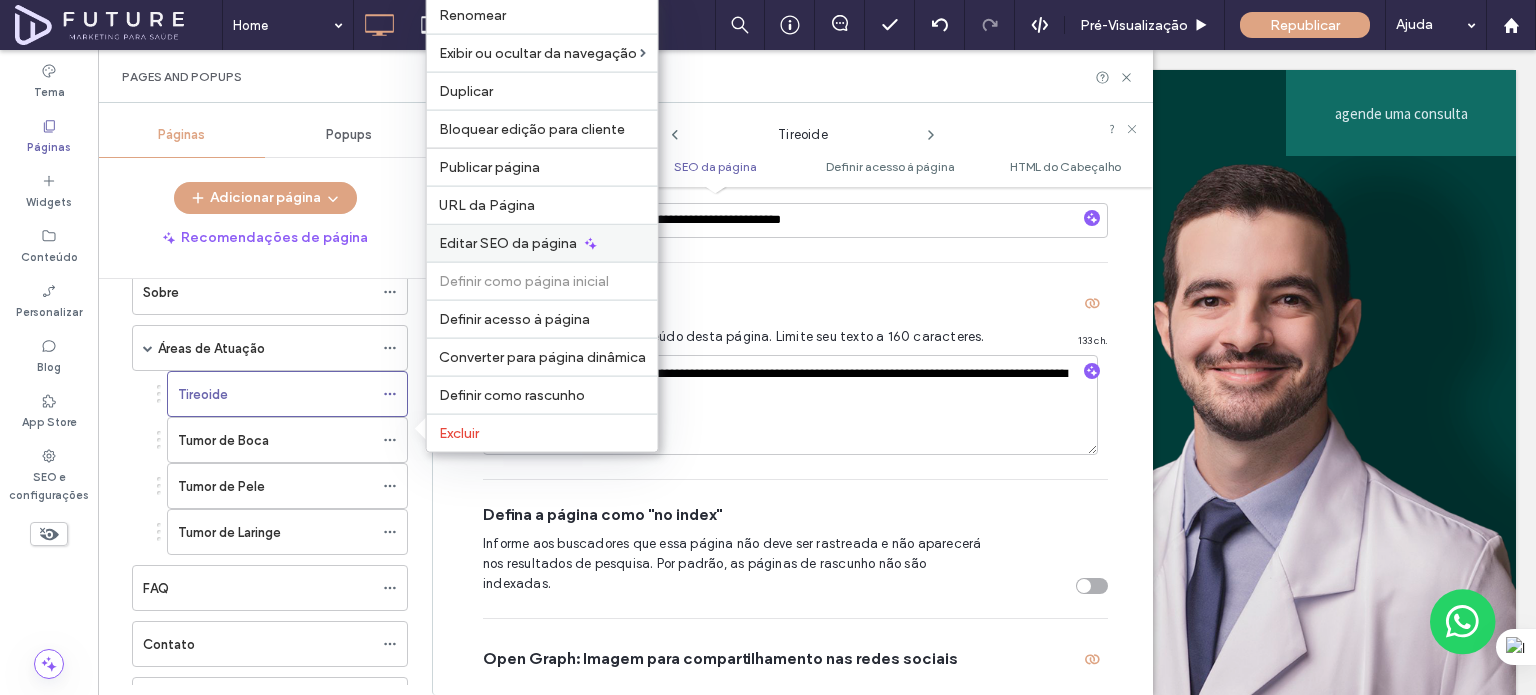click on "Editar SEO da página" at bounding box center (542, 243) 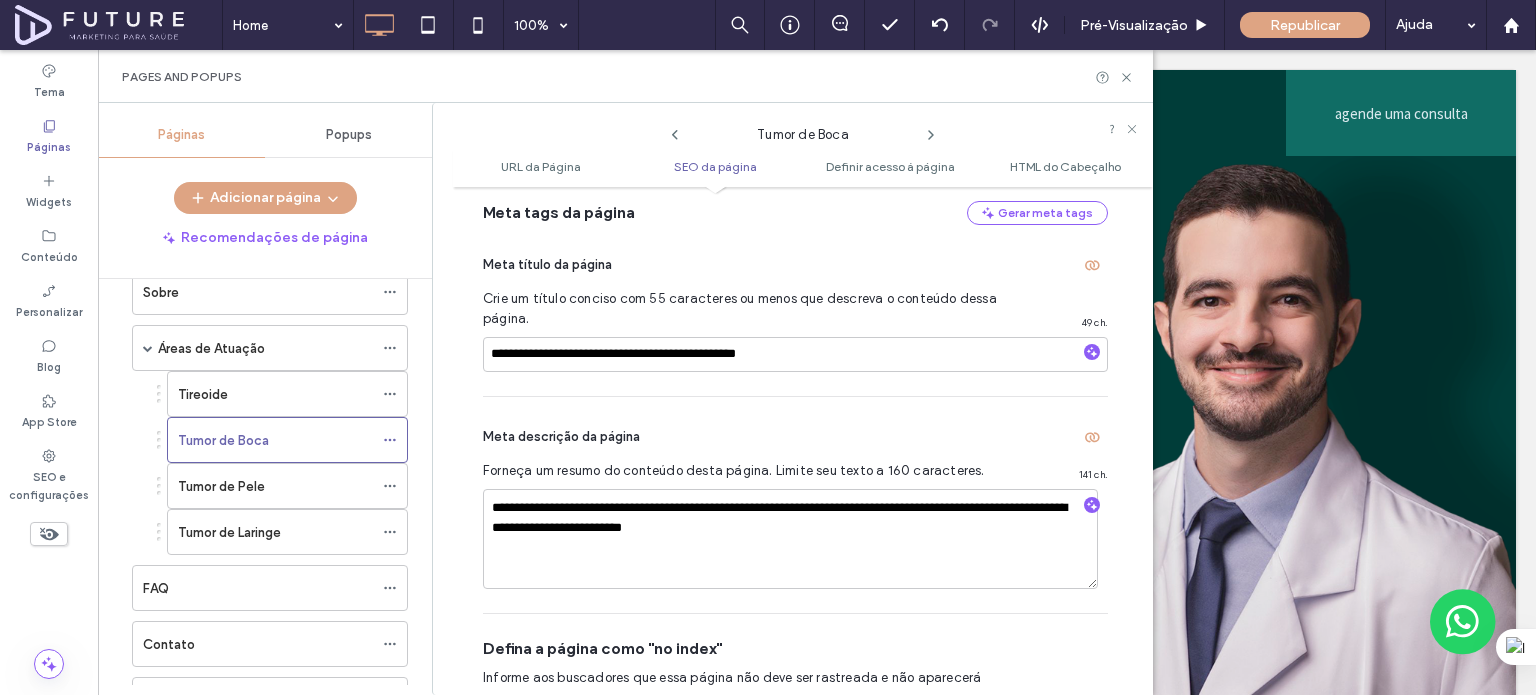 scroll, scrollTop: 474, scrollLeft: 0, axis: vertical 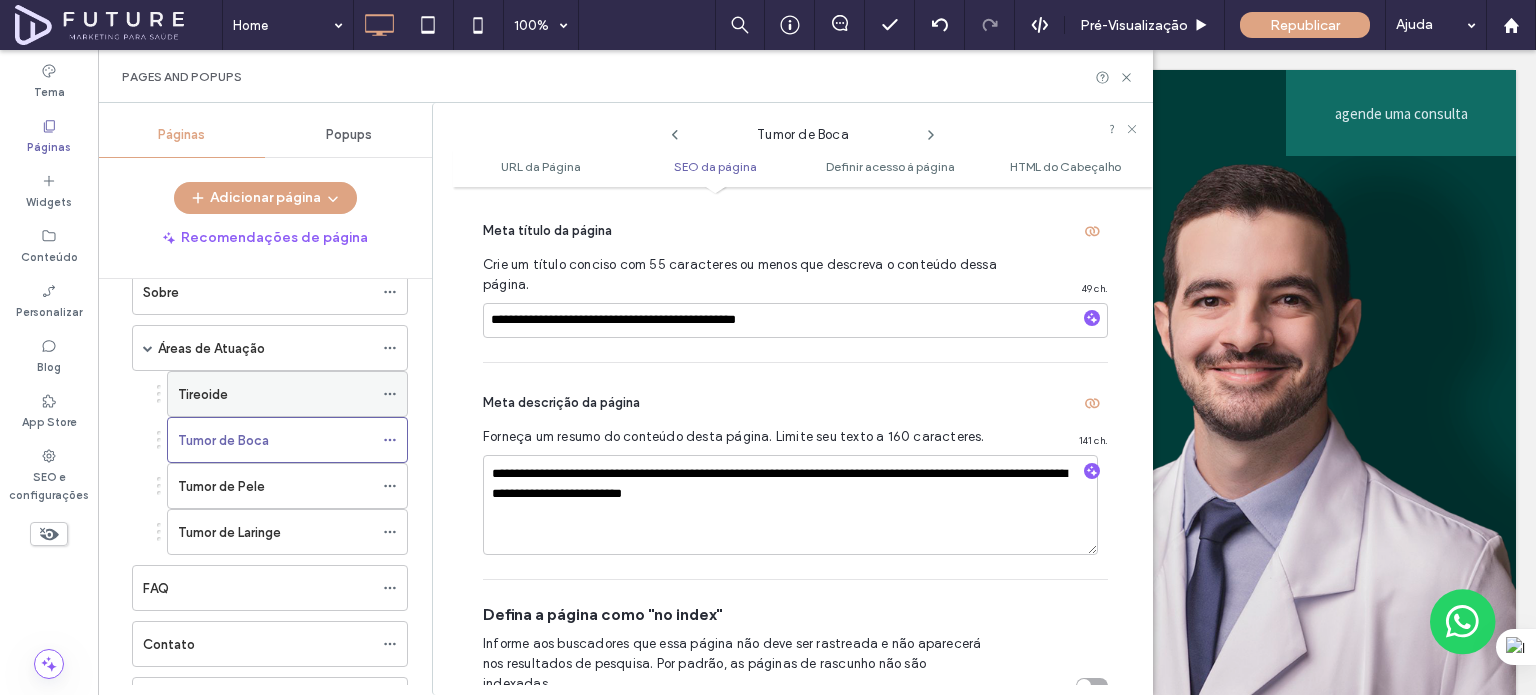click 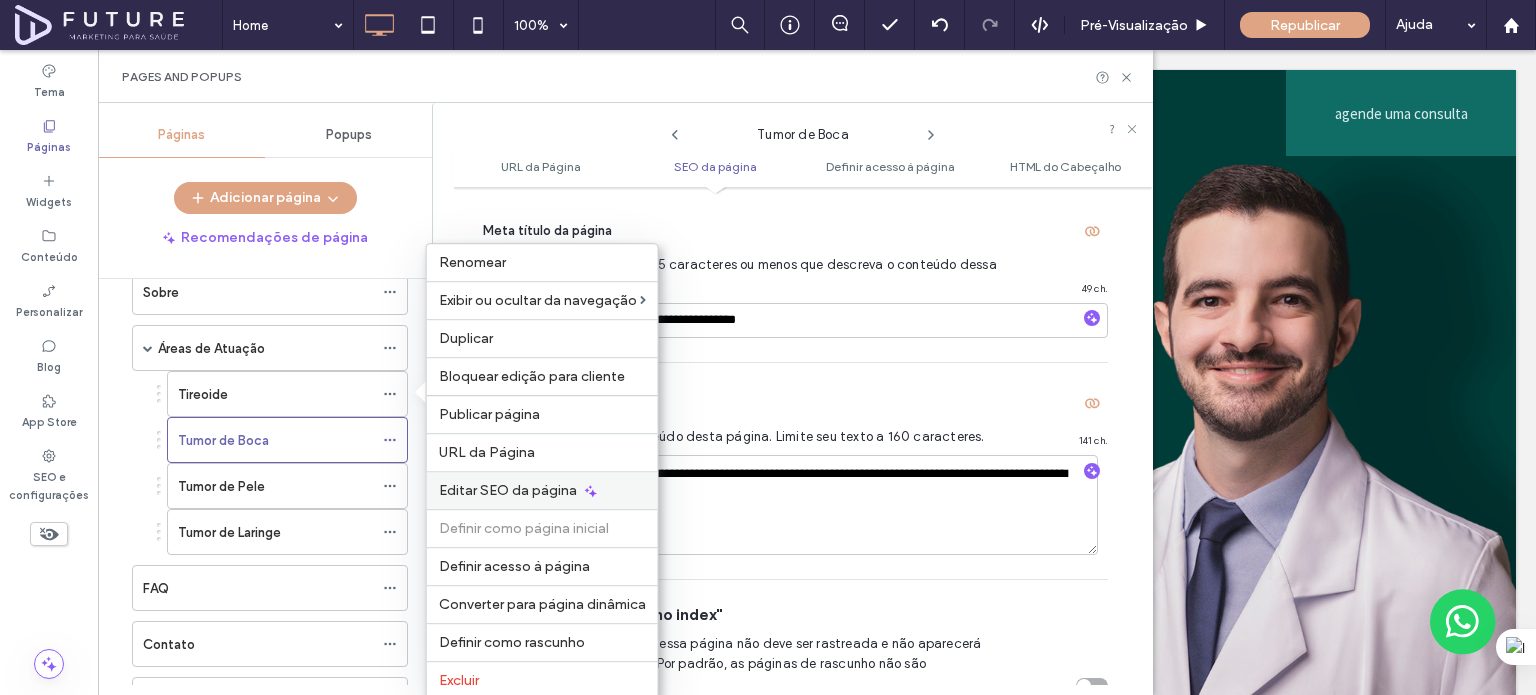 click 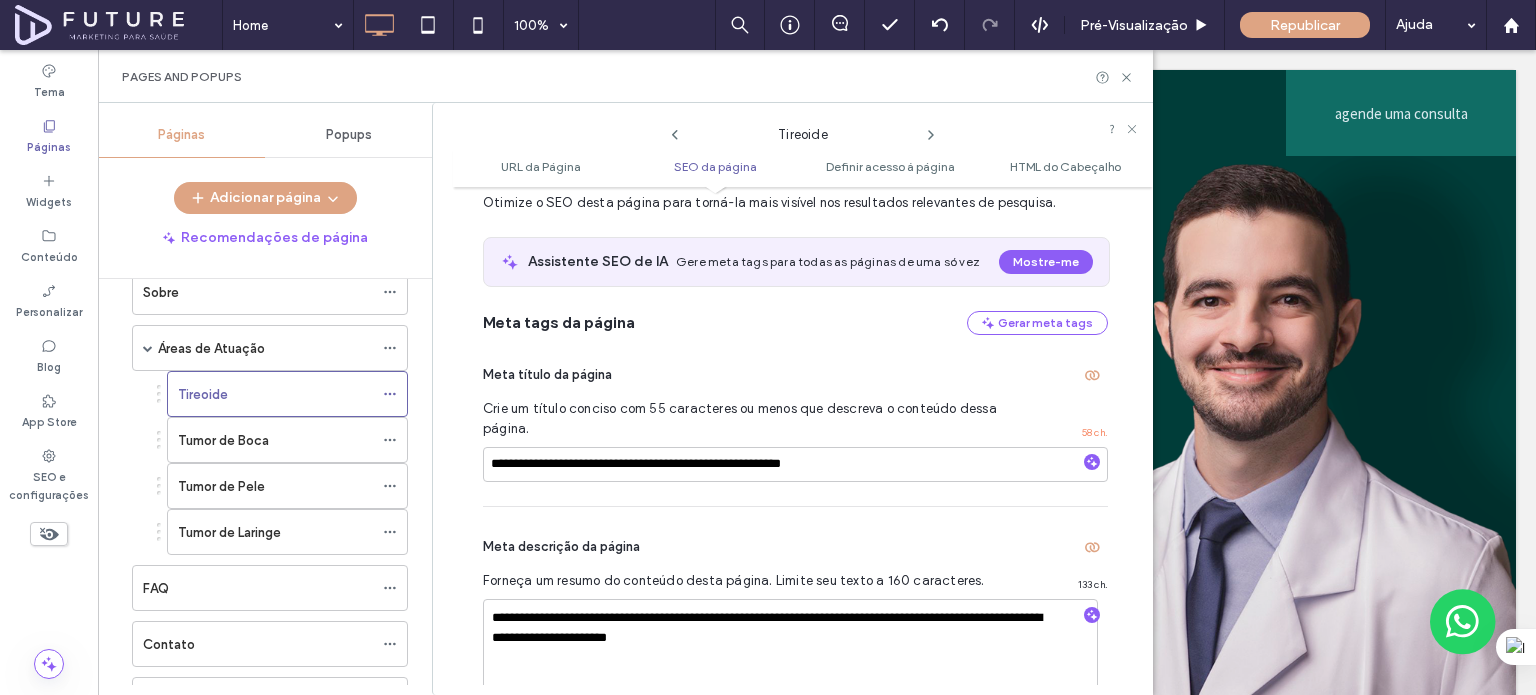 scroll, scrollTop: 374, scrollLeft: 0, axis: vertical 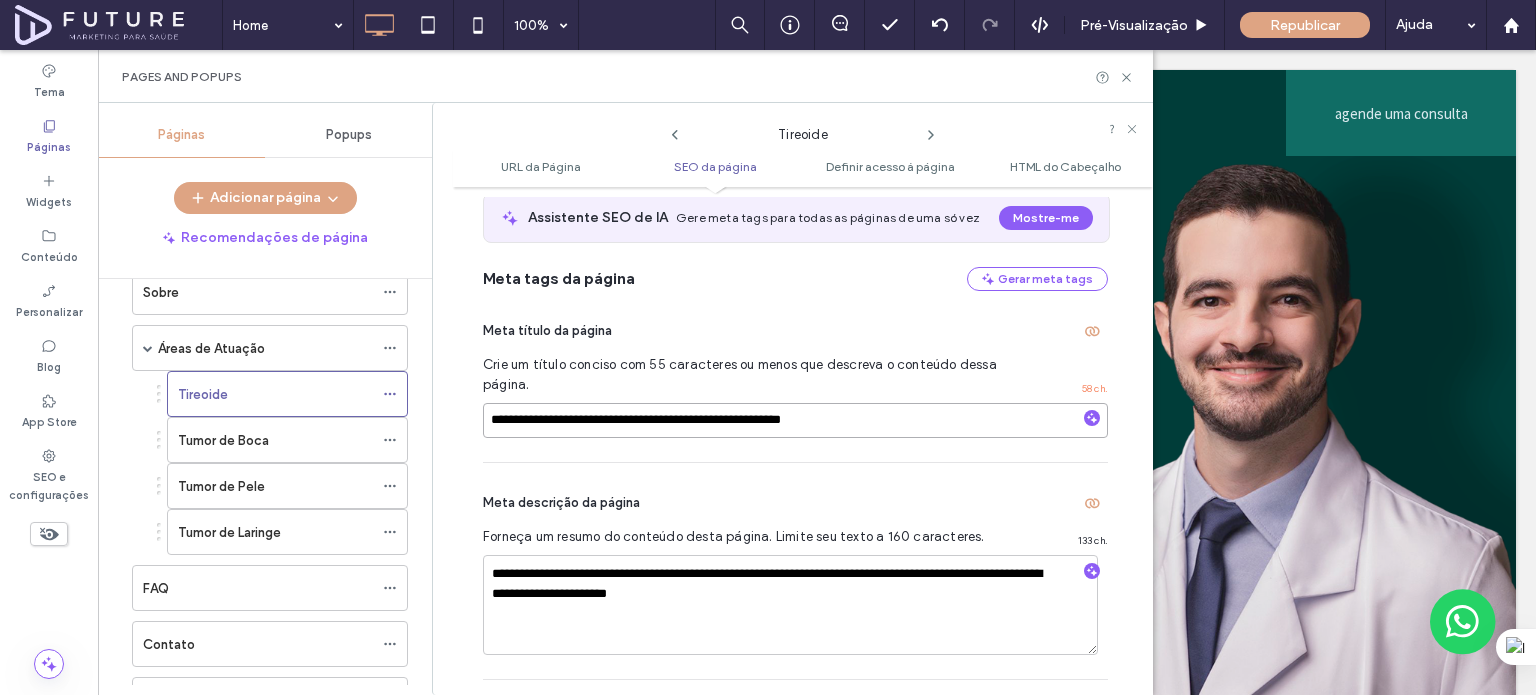 click on "**********" at bounding box center [795, 420] 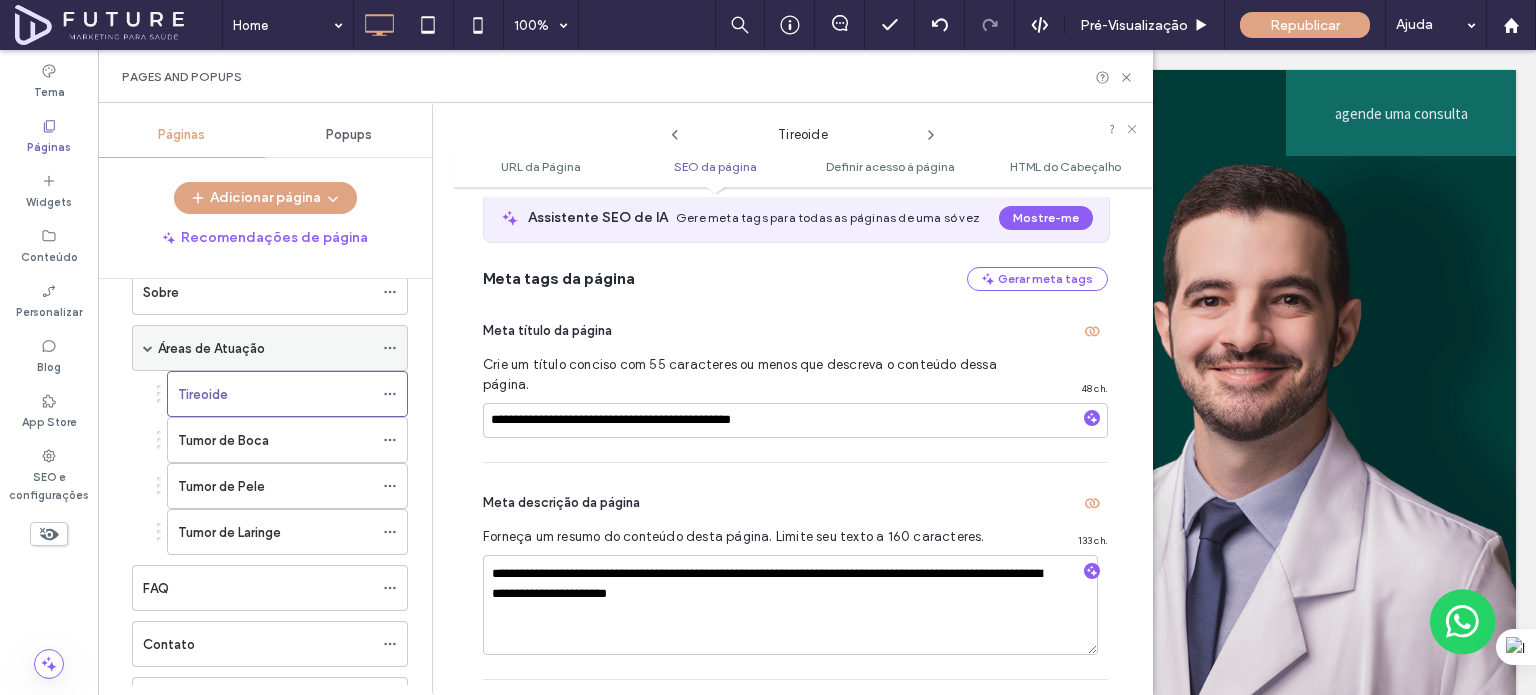 click 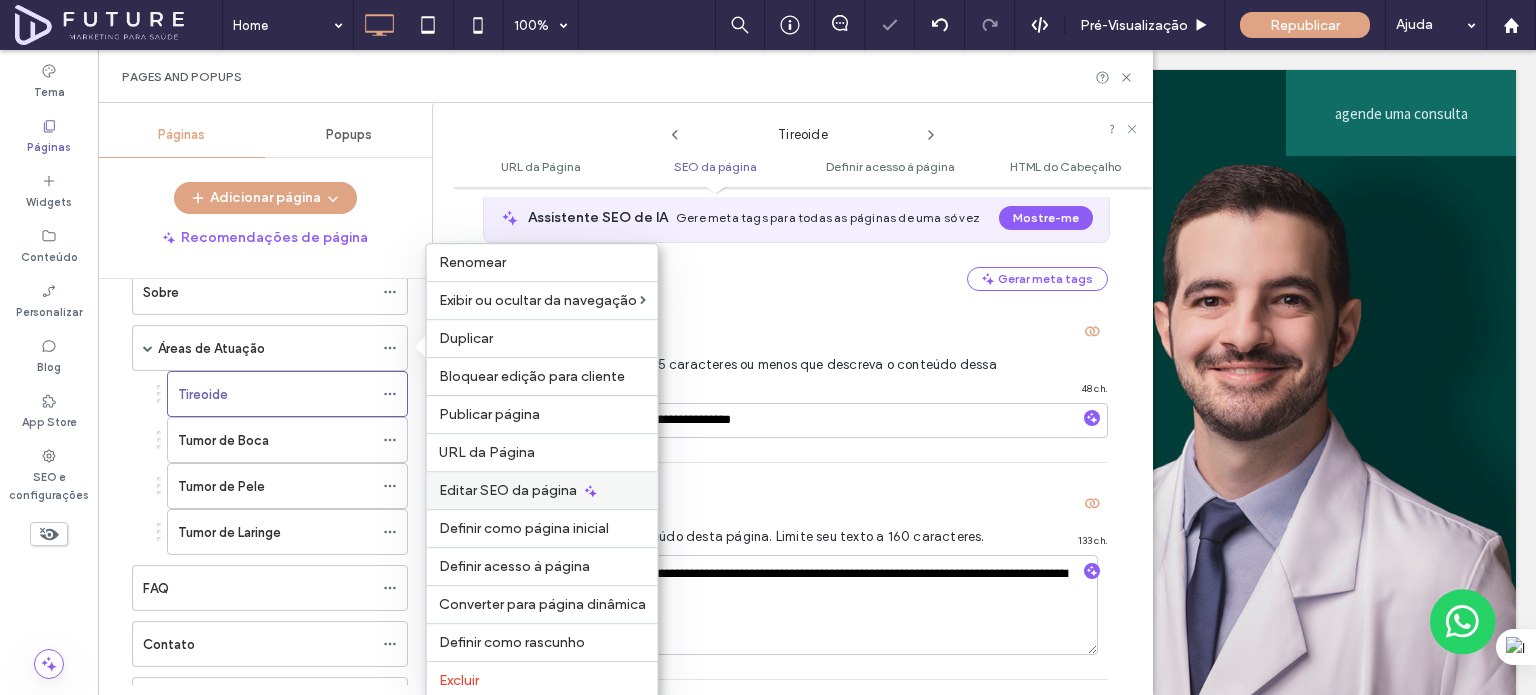 click on "Editar SEO da página" at bounding box center (542, 490) 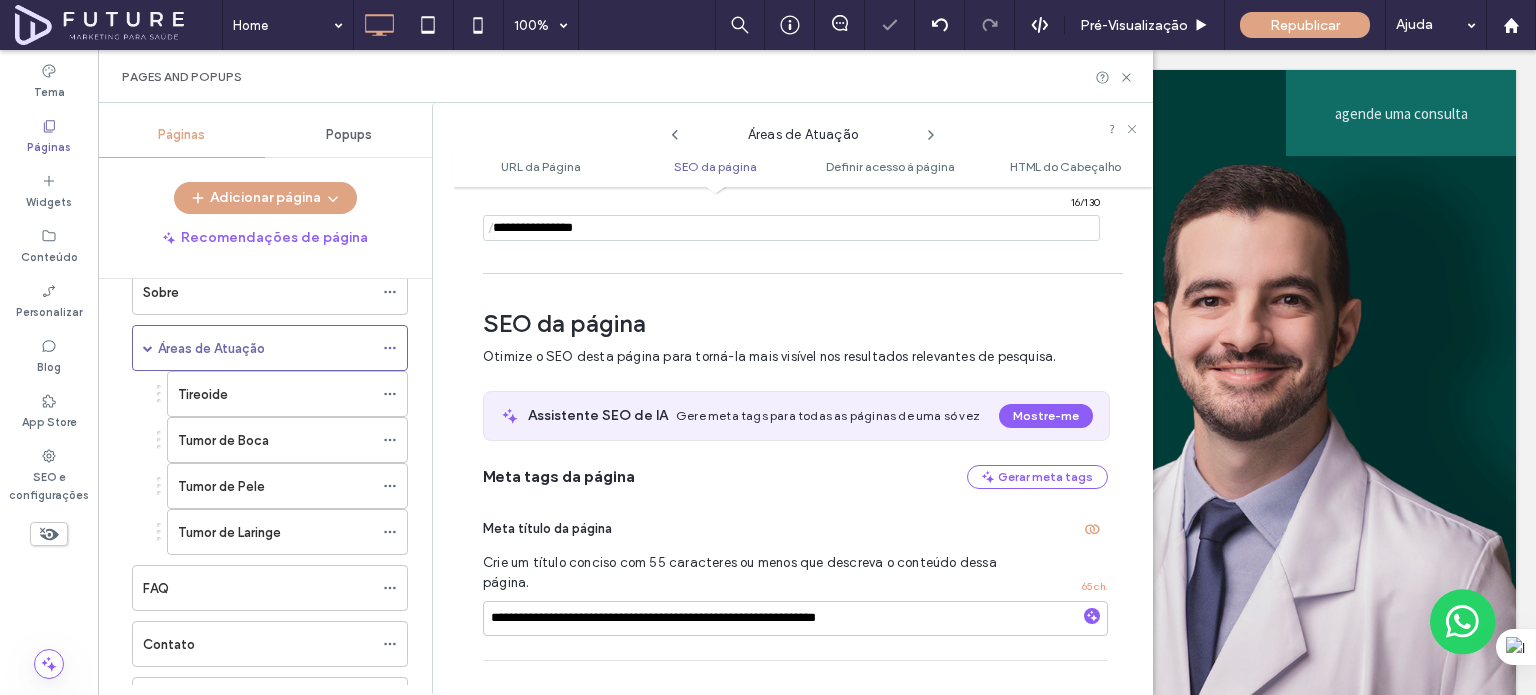 scroll, scrollTop: 274, scrollLeft: 0, axis: vertical 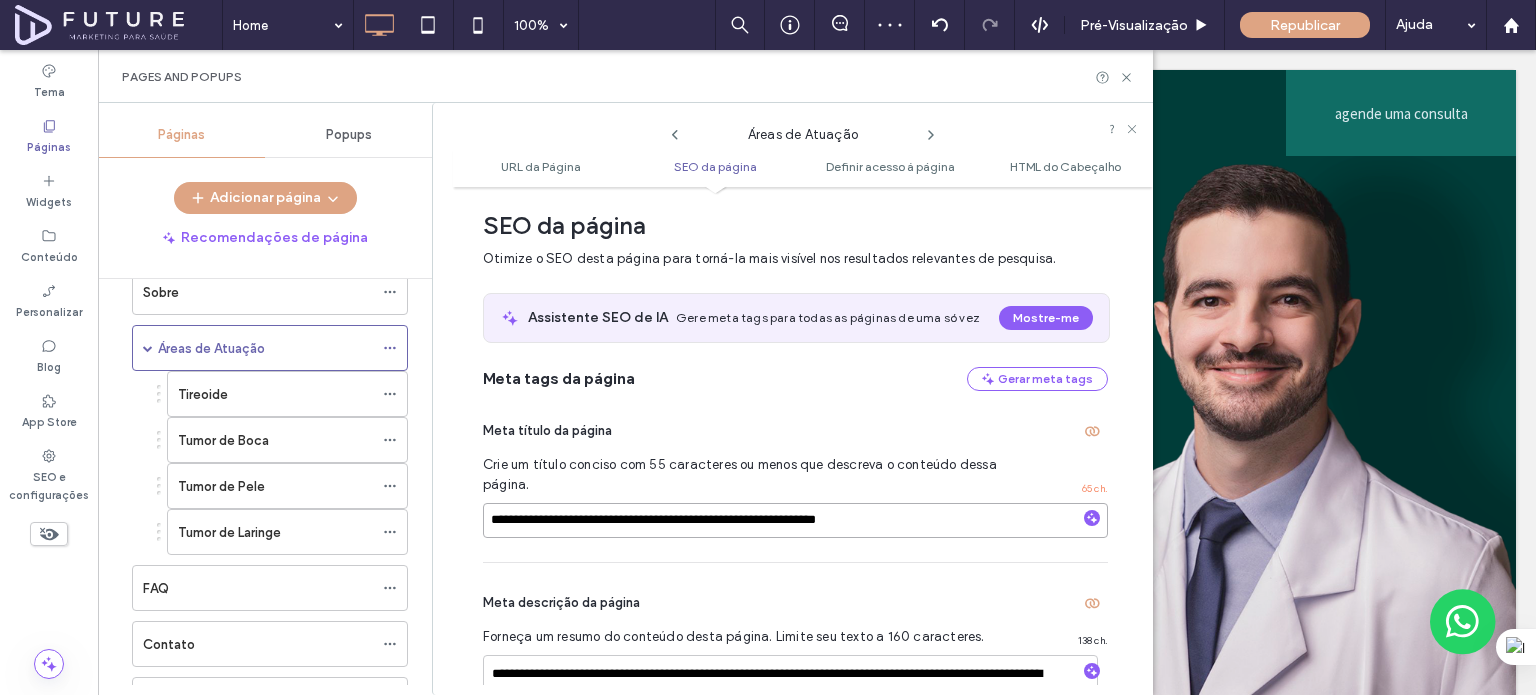 drag, startPoint x: 676, startPoint y: 520, endPoint x: 409, endPoint y: 517, distance: 267.01685 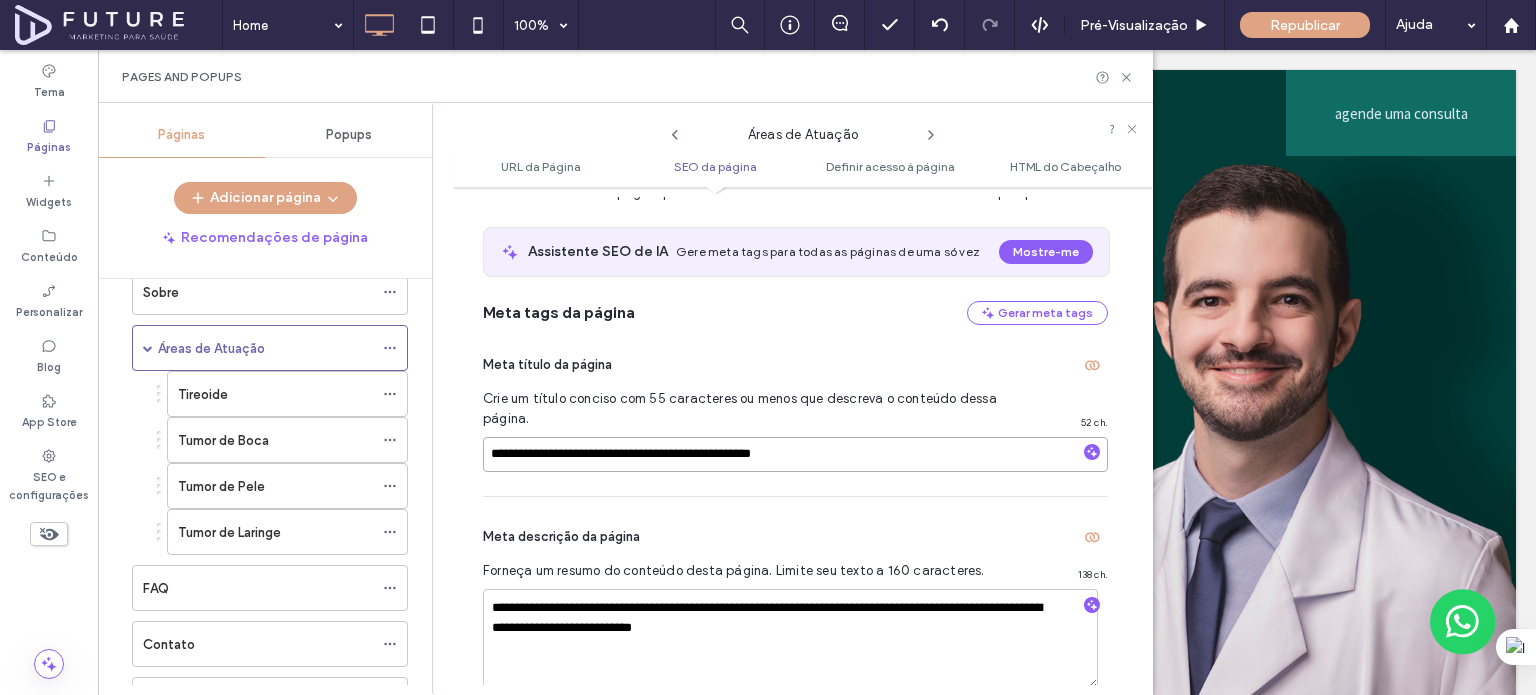 scroll, scrollTop: 374, scrollLeft: 0, axis: vertical 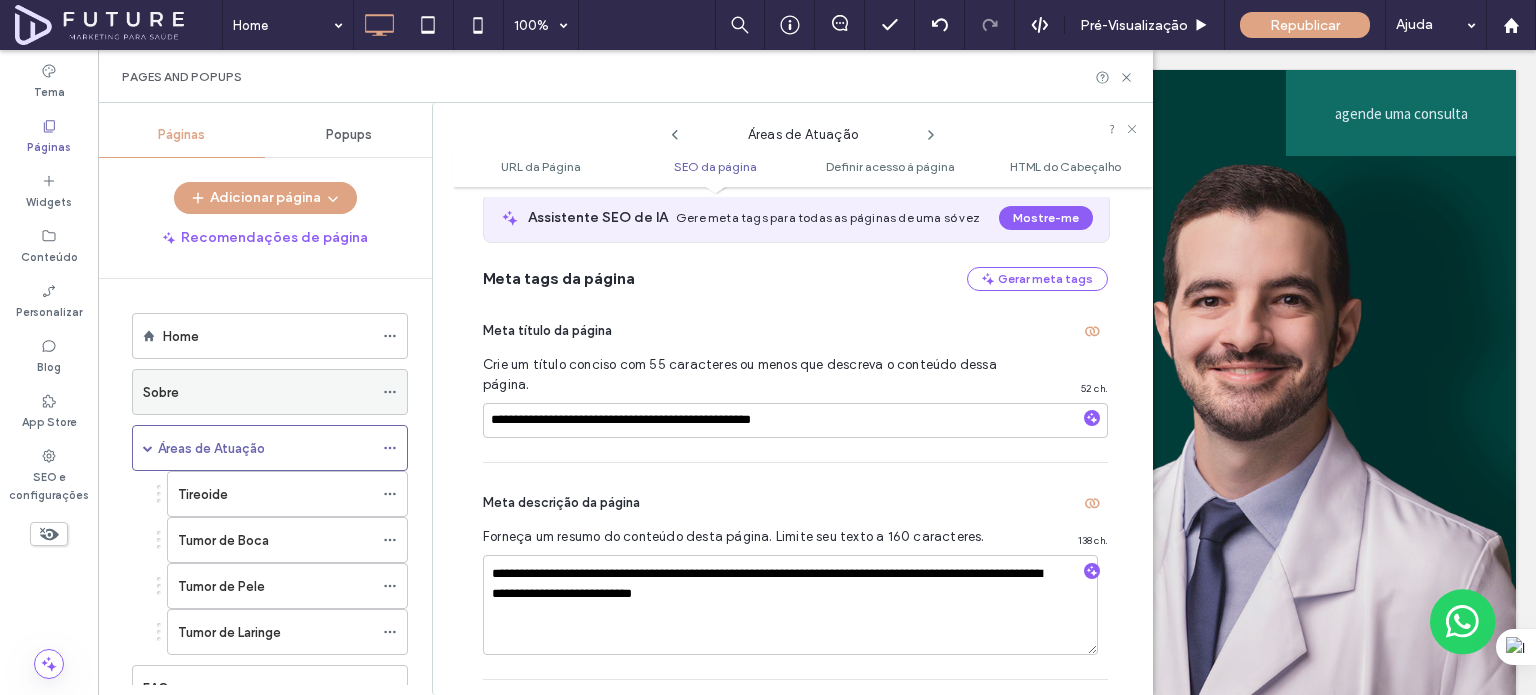 click 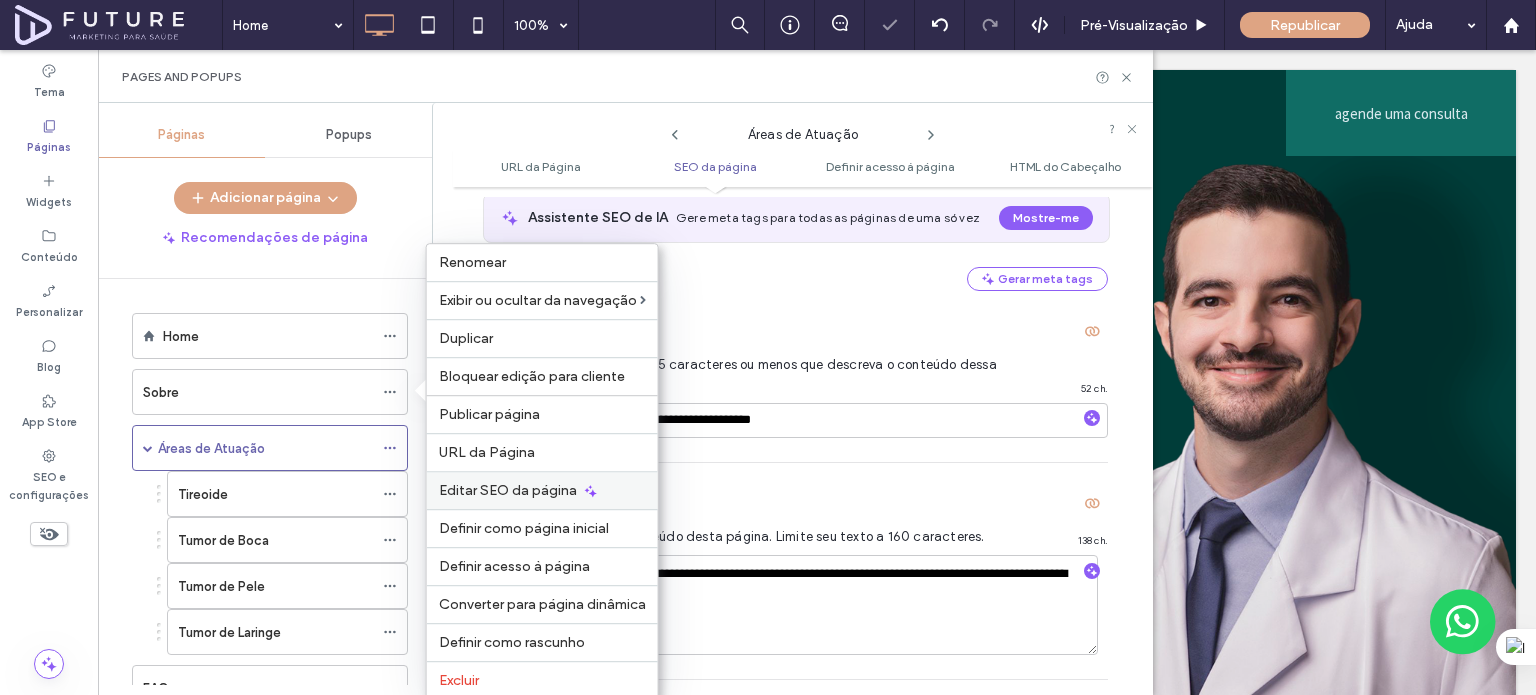 click on "Editar SEO da página" at bounding box center (508, 490) 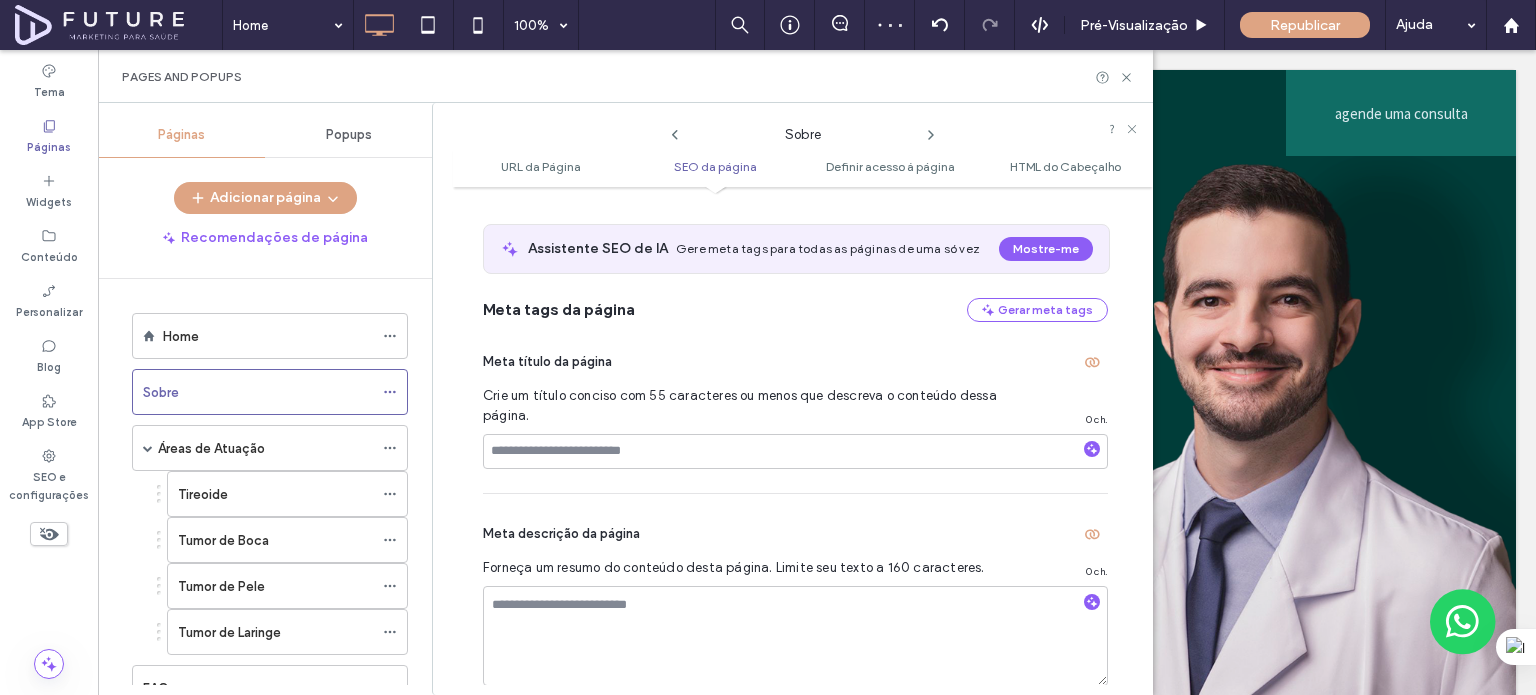 scroll, scrollTop: 374, scrollLeft: 0, axis: vertical 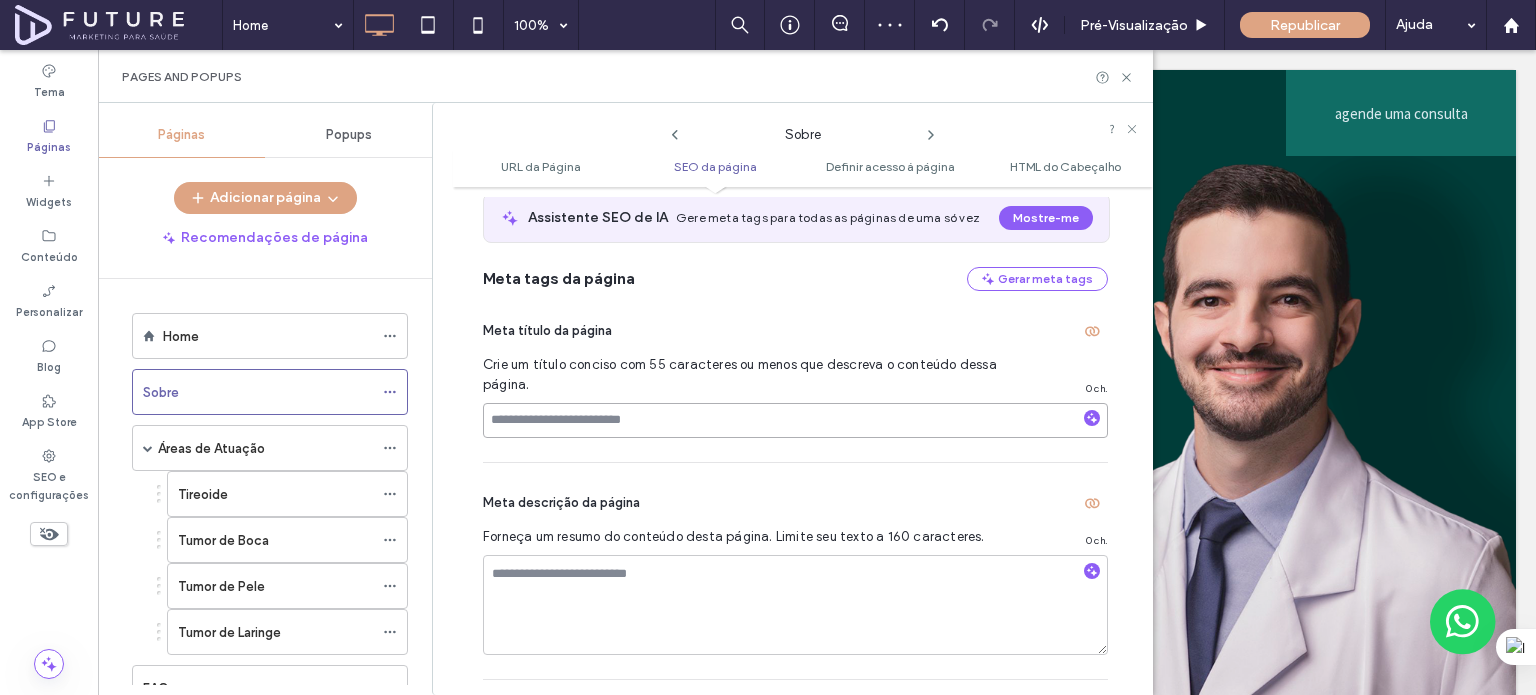 click at bounding box center [795, 420] 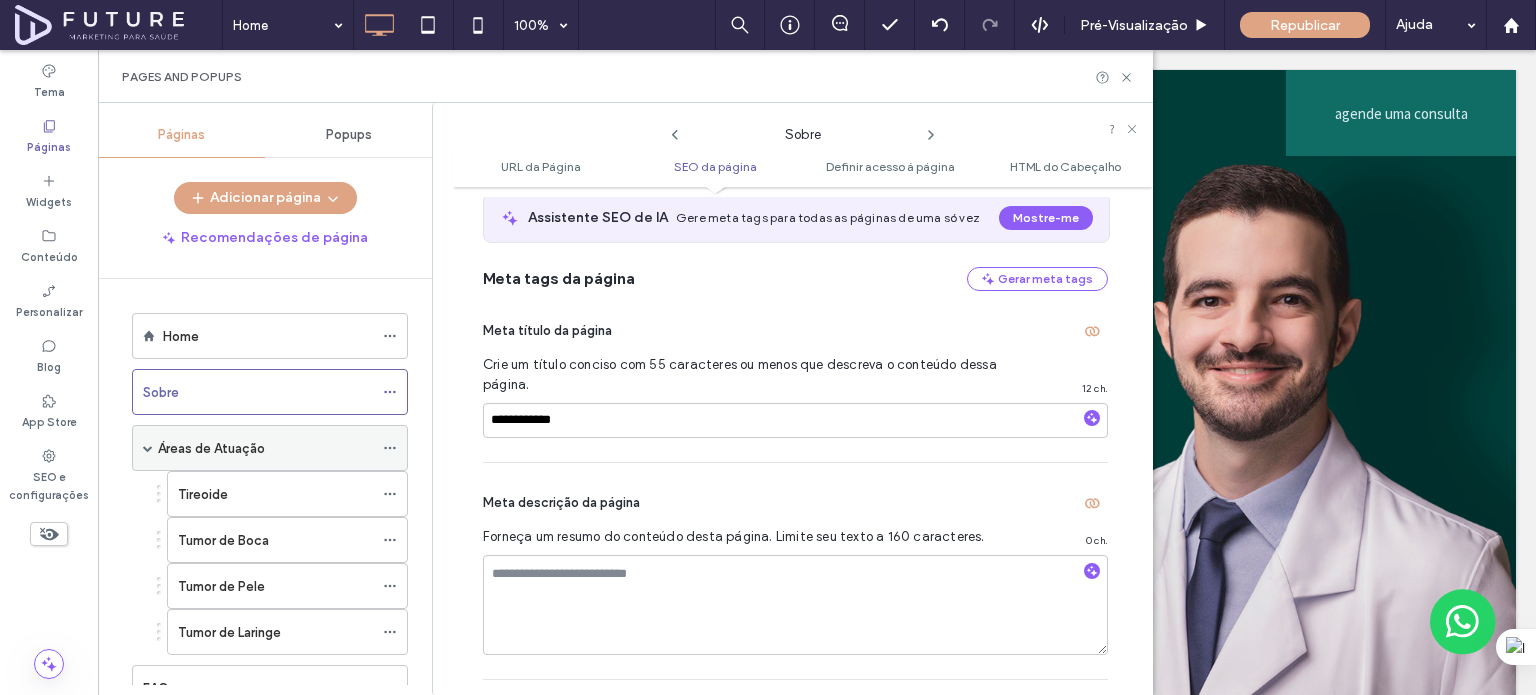 click 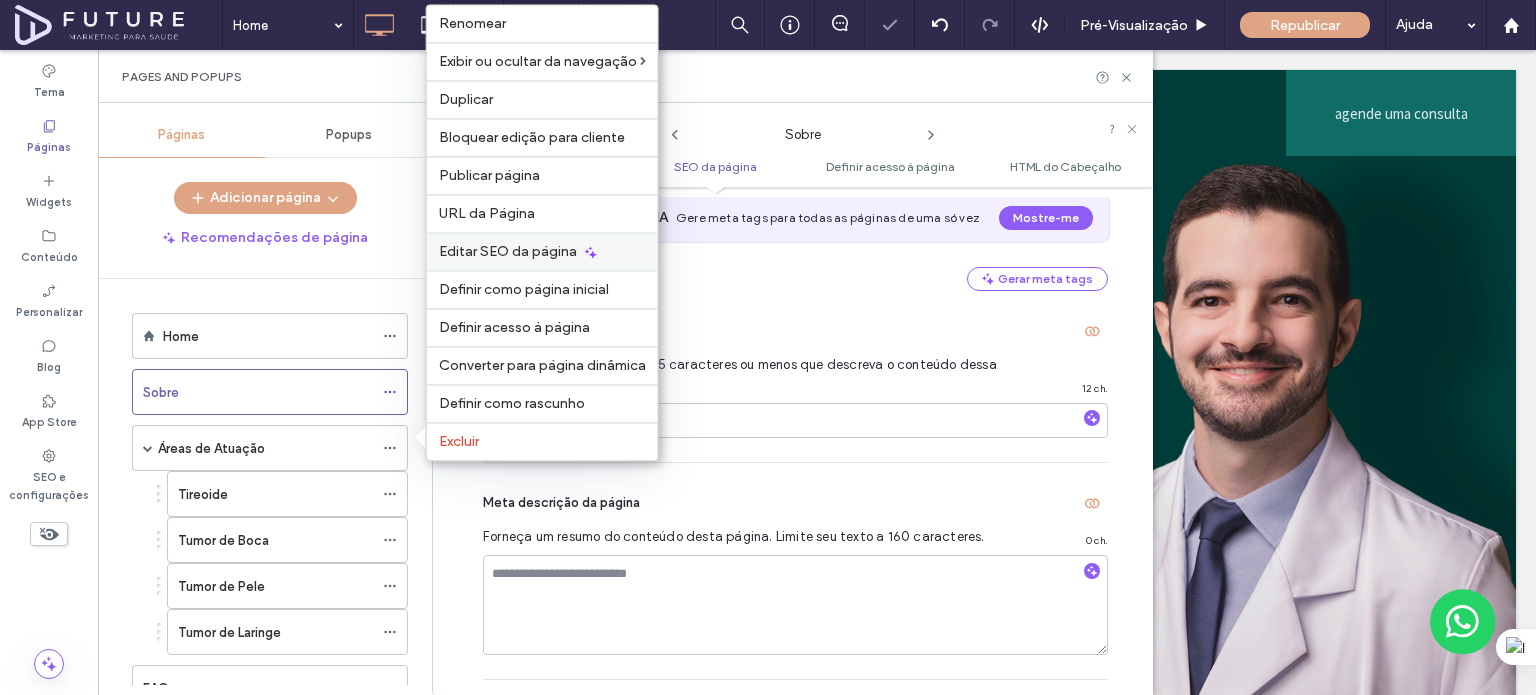 click 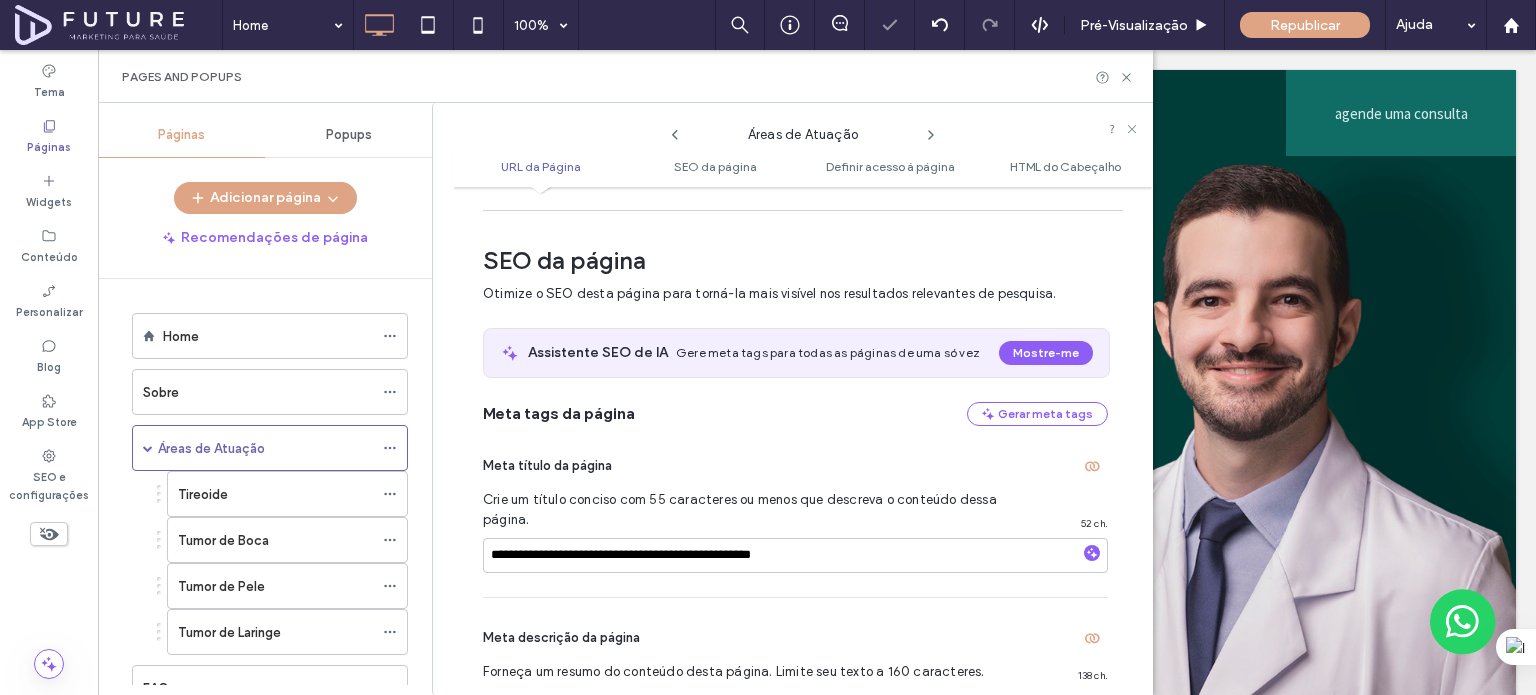 scroll, scrollTop: 274, scrollLeft: 0, axis: vertical 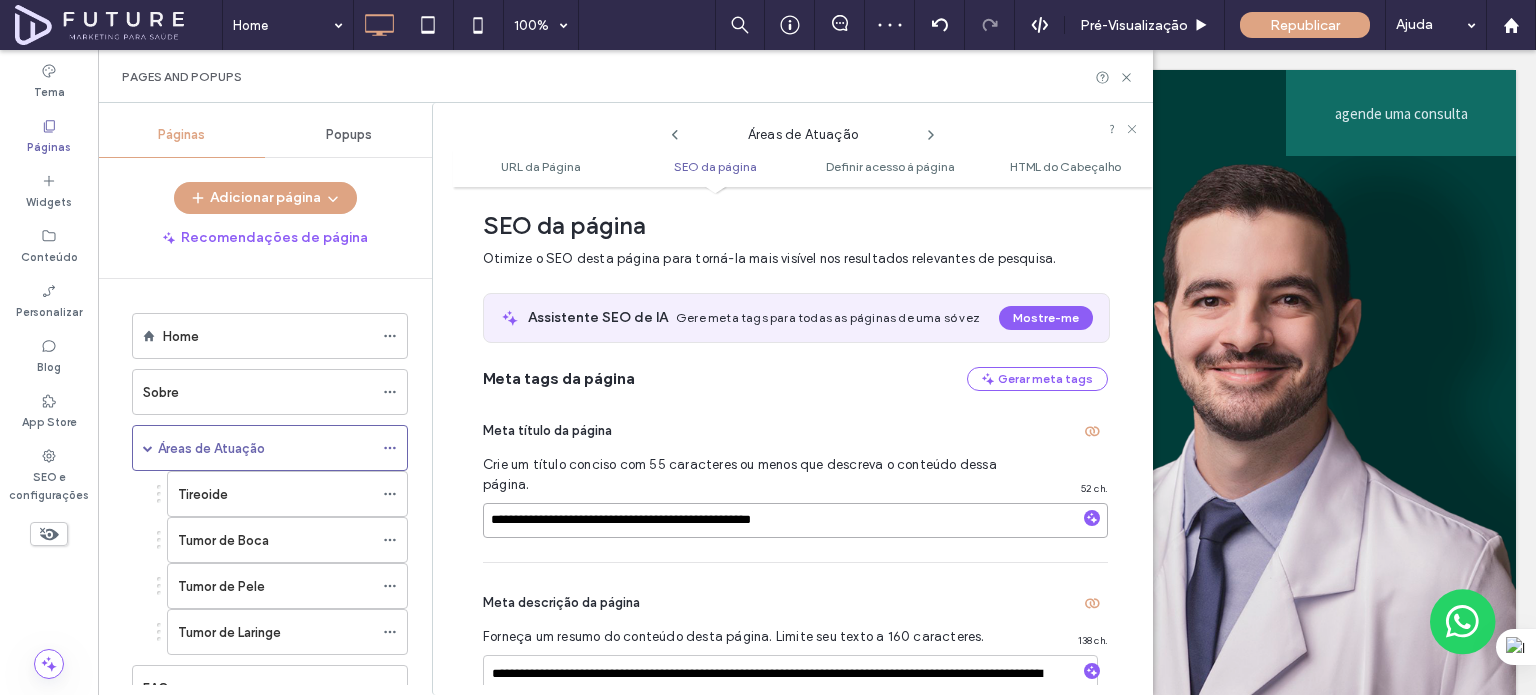 drag, startPoint x: 628, startPoint y: 522, endPoint x: 694, endPoint y: 529, distance: 66.37017 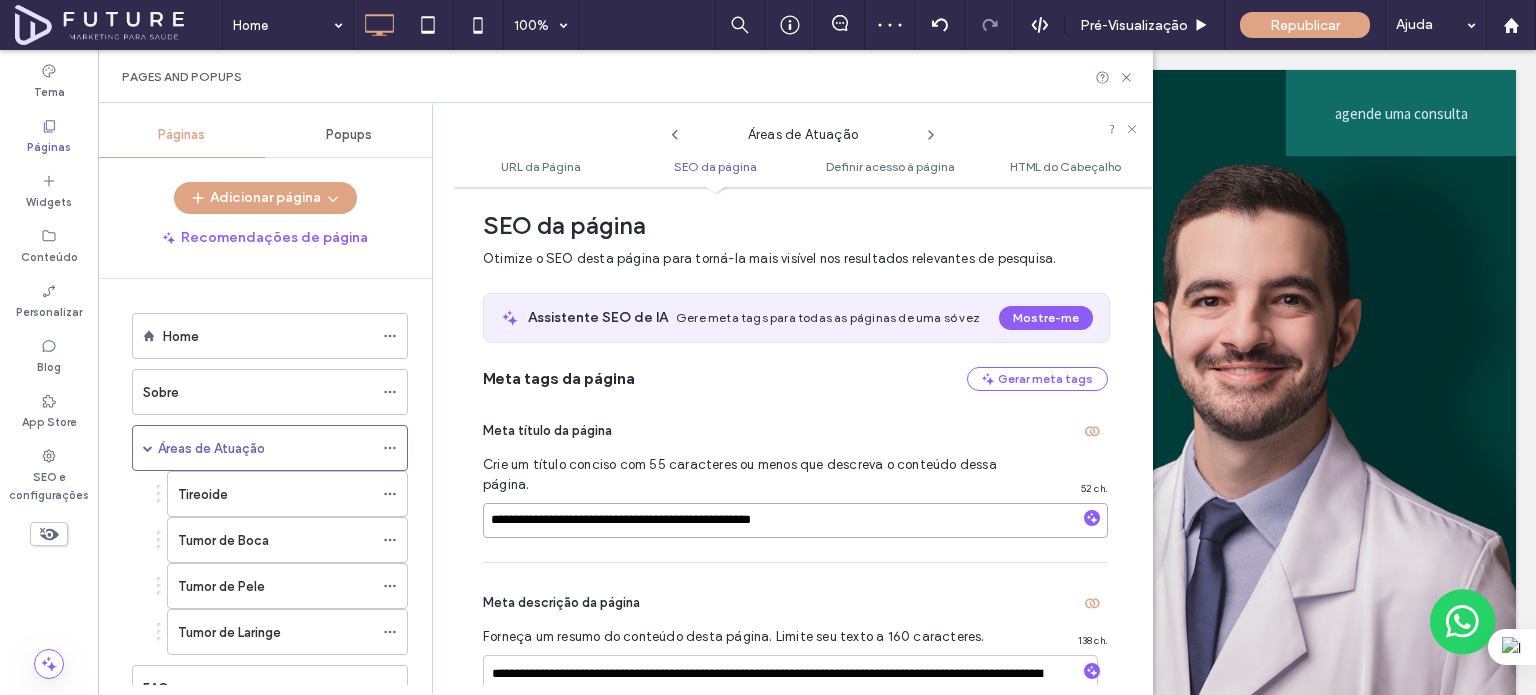 click on "**********" at bounding box center (795, 520) 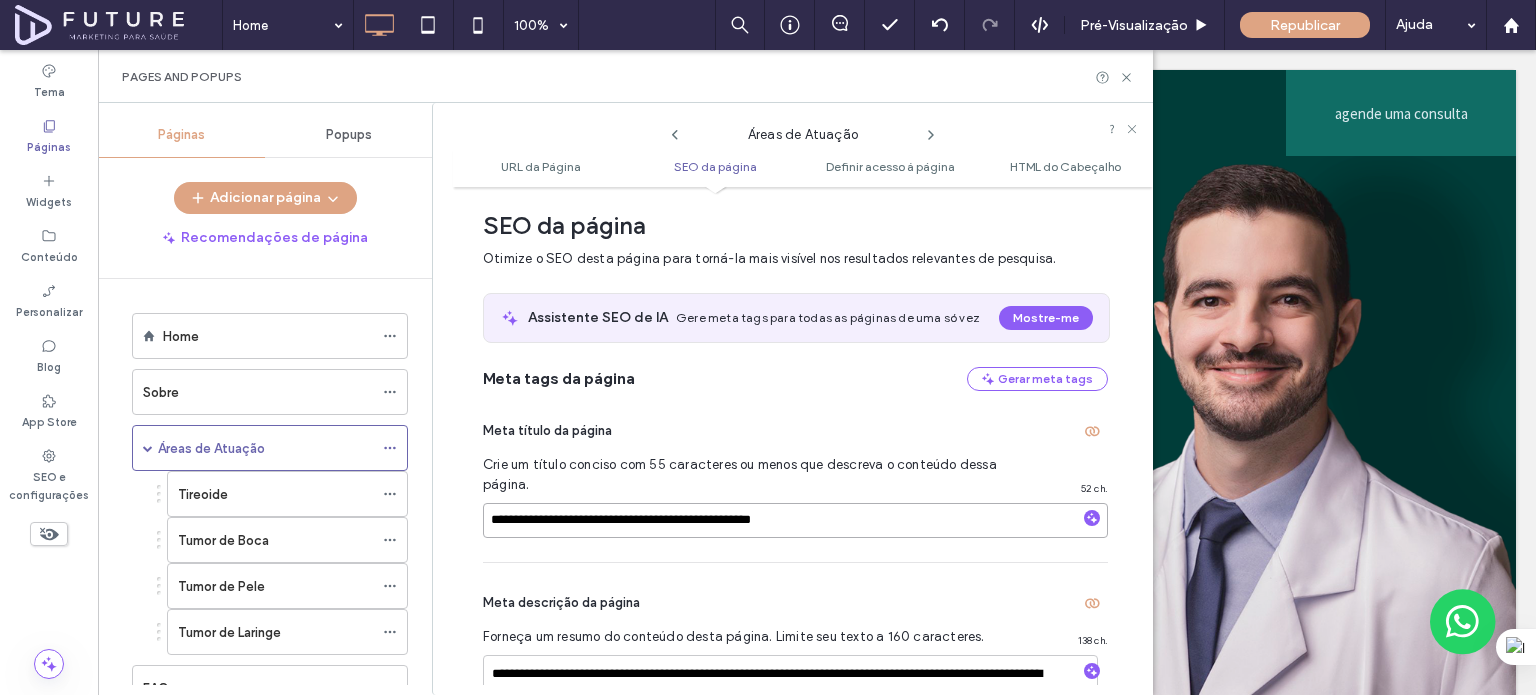 drag, startPoint x: 628, startPoint y: 520, endPoint x: 692, endPoint y: 524, distance: 64.12488 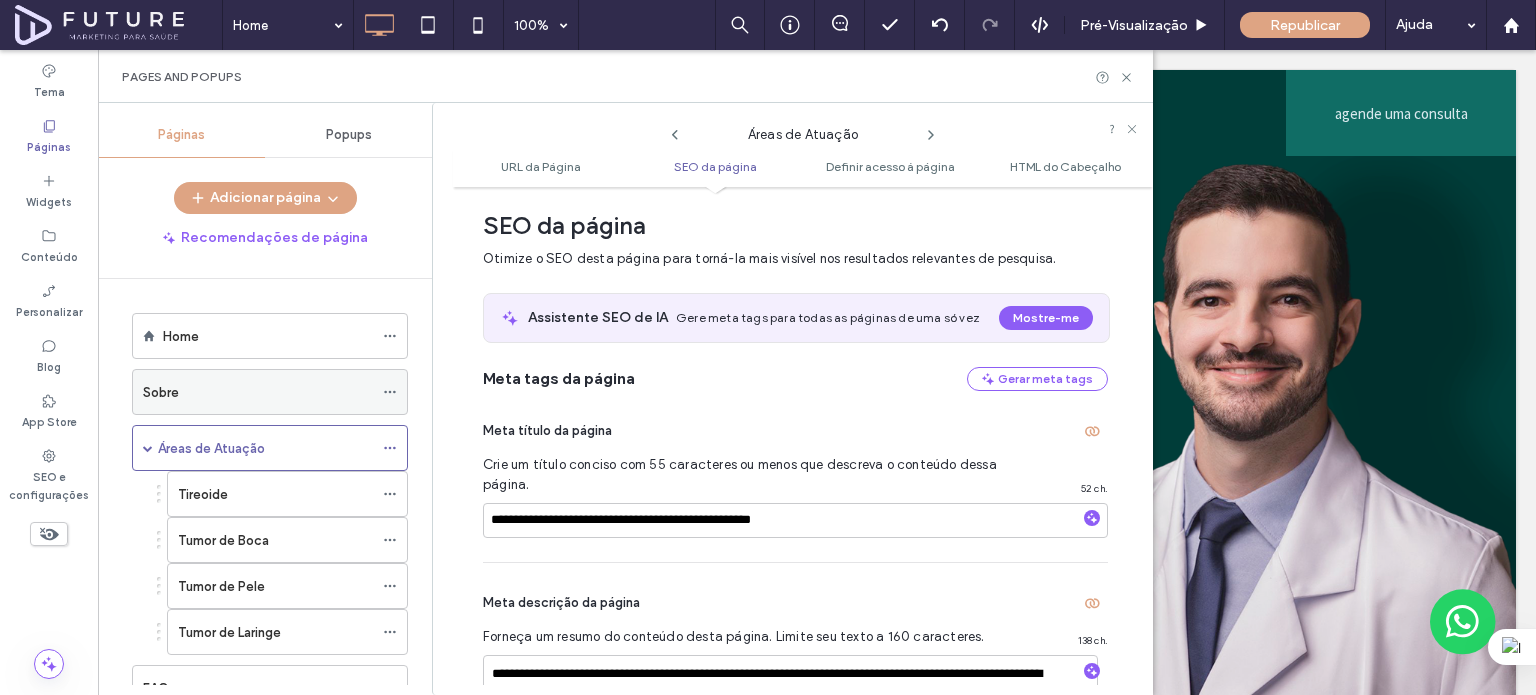 click 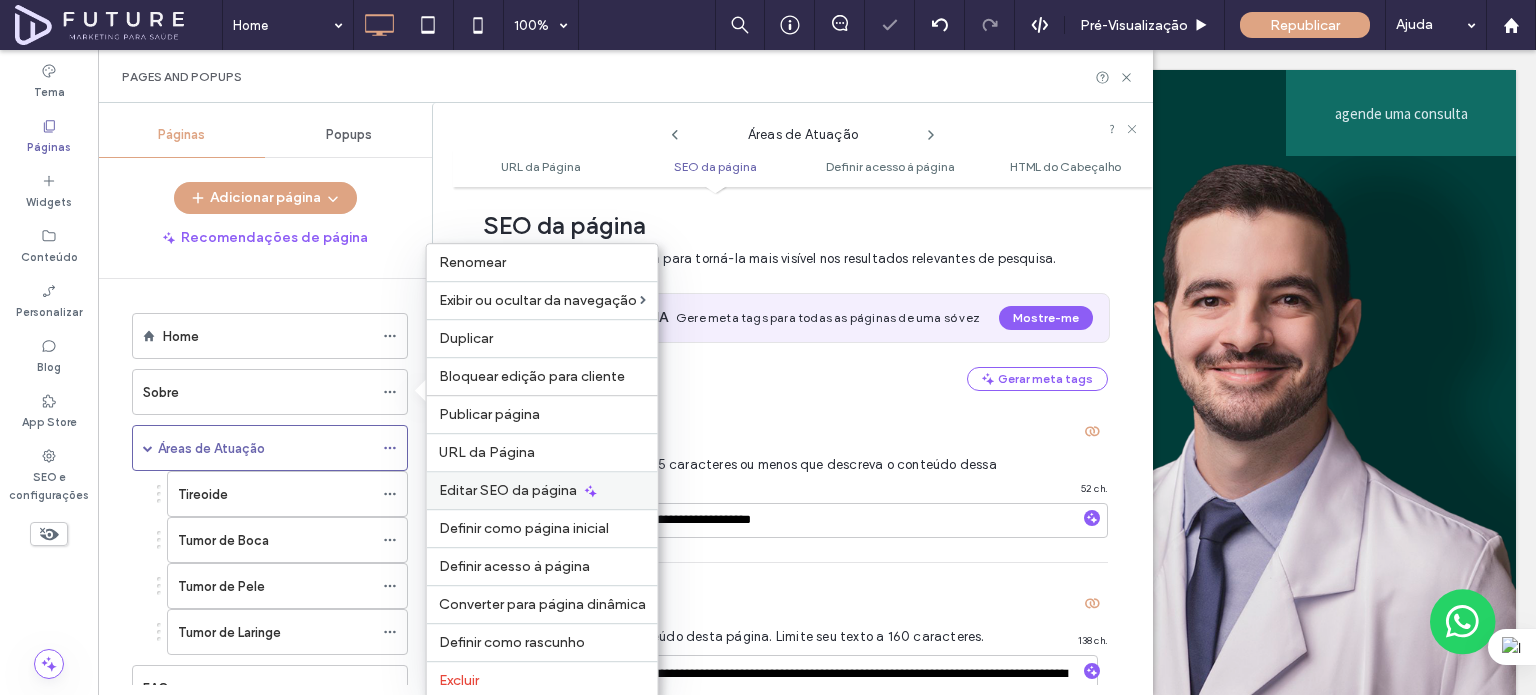 click on "Editar SEO da página" at bounding box center [508, 490] 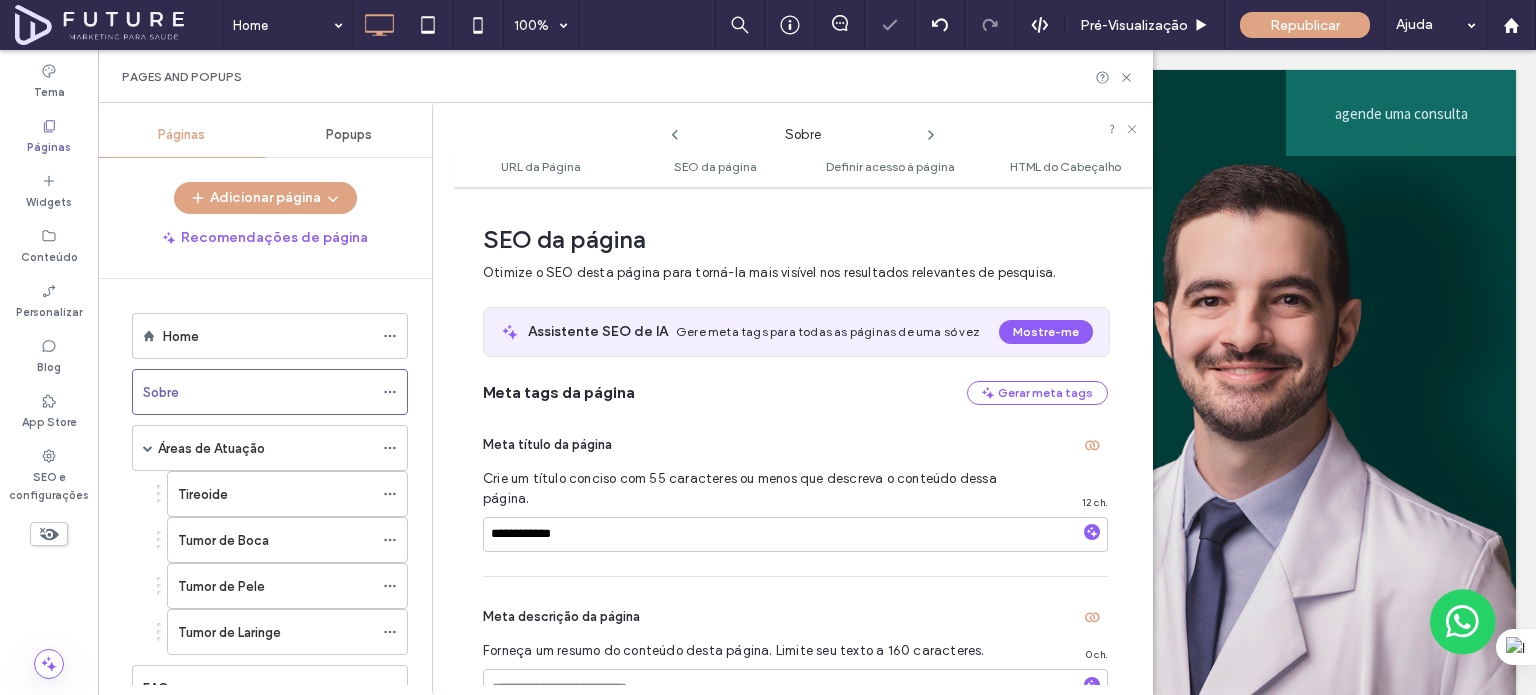 scroll, scrollTop: 274, scrollLeft: 0, axis: vertical 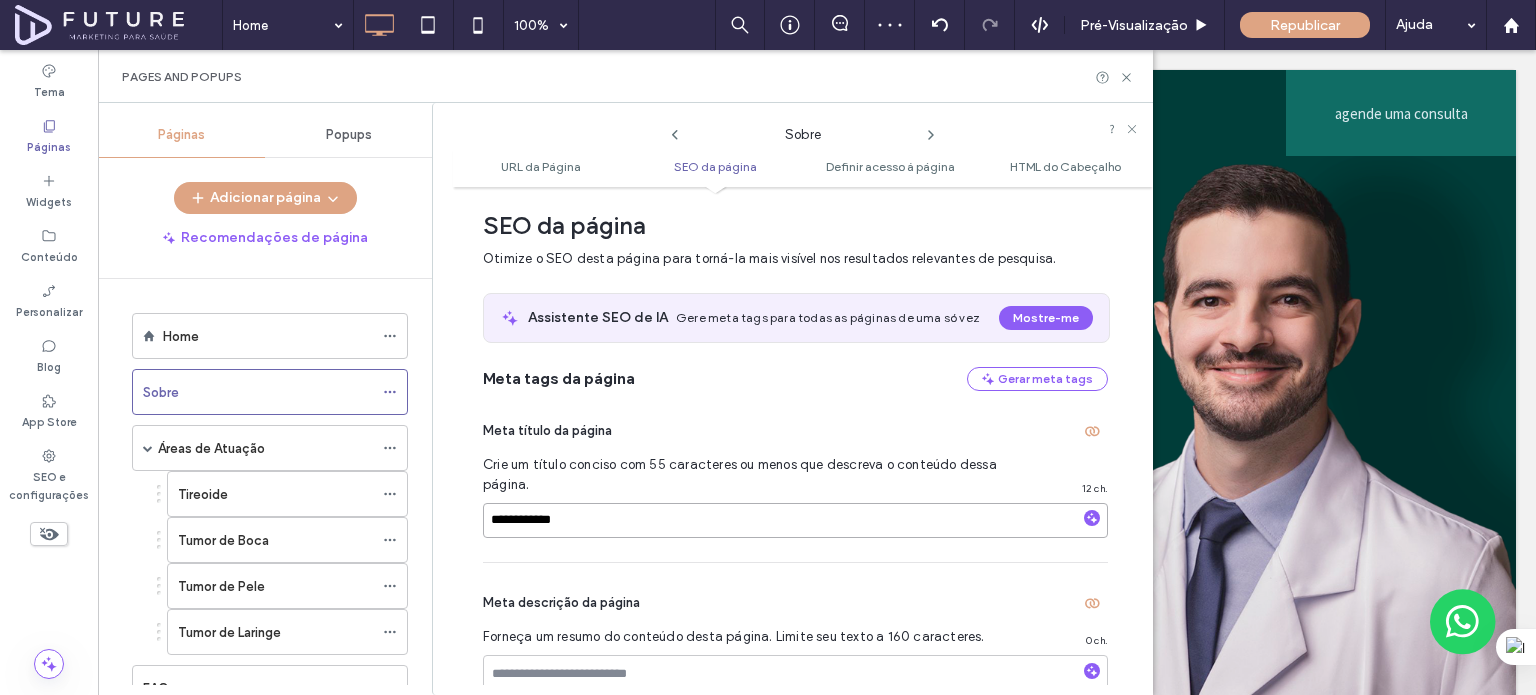 click on "**********" at bounding box center (795, 520) 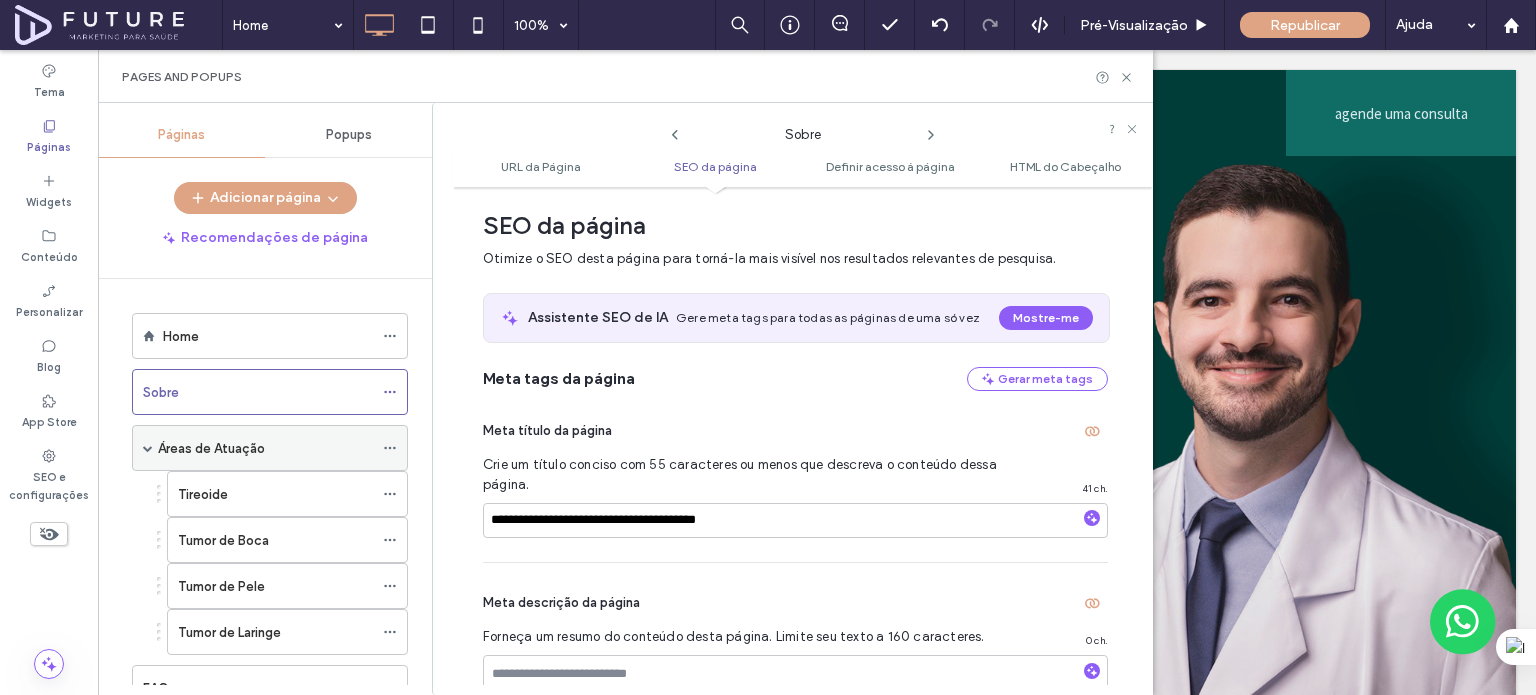click 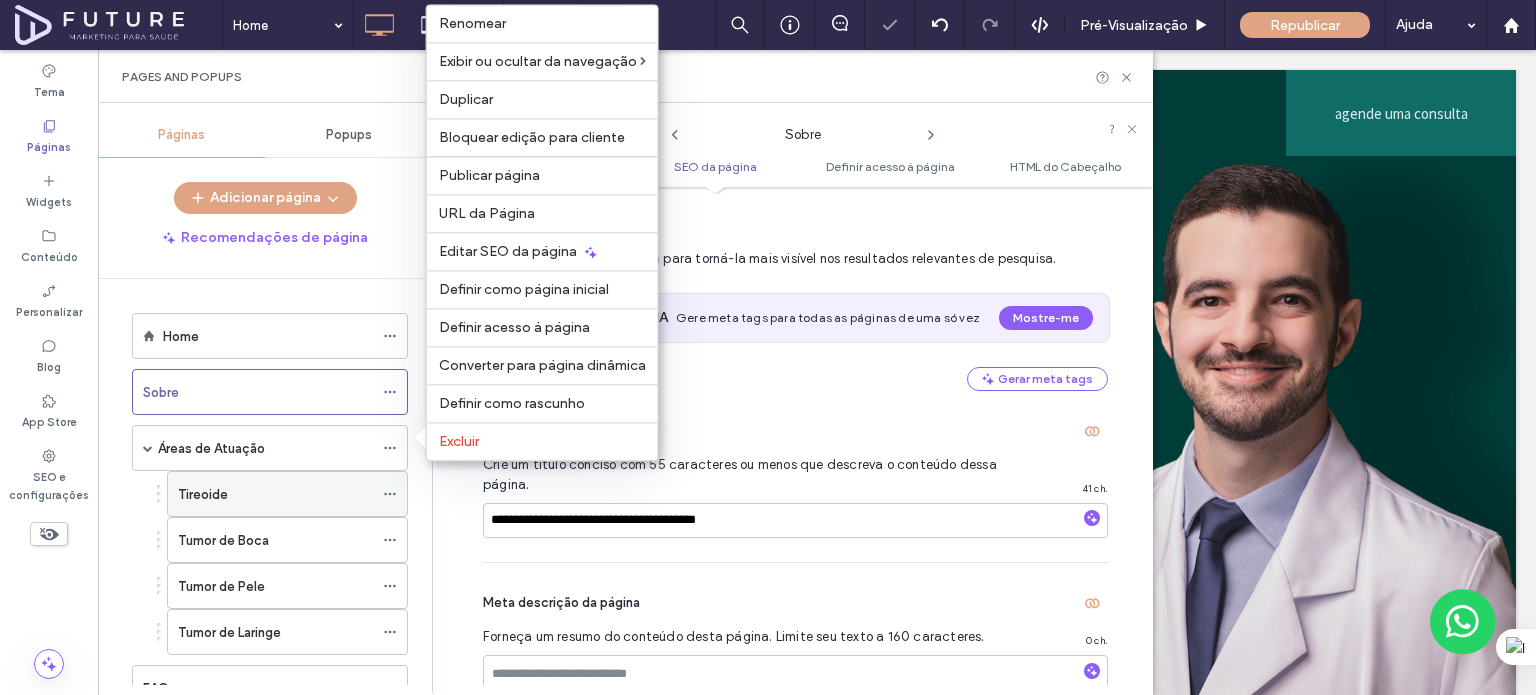 click 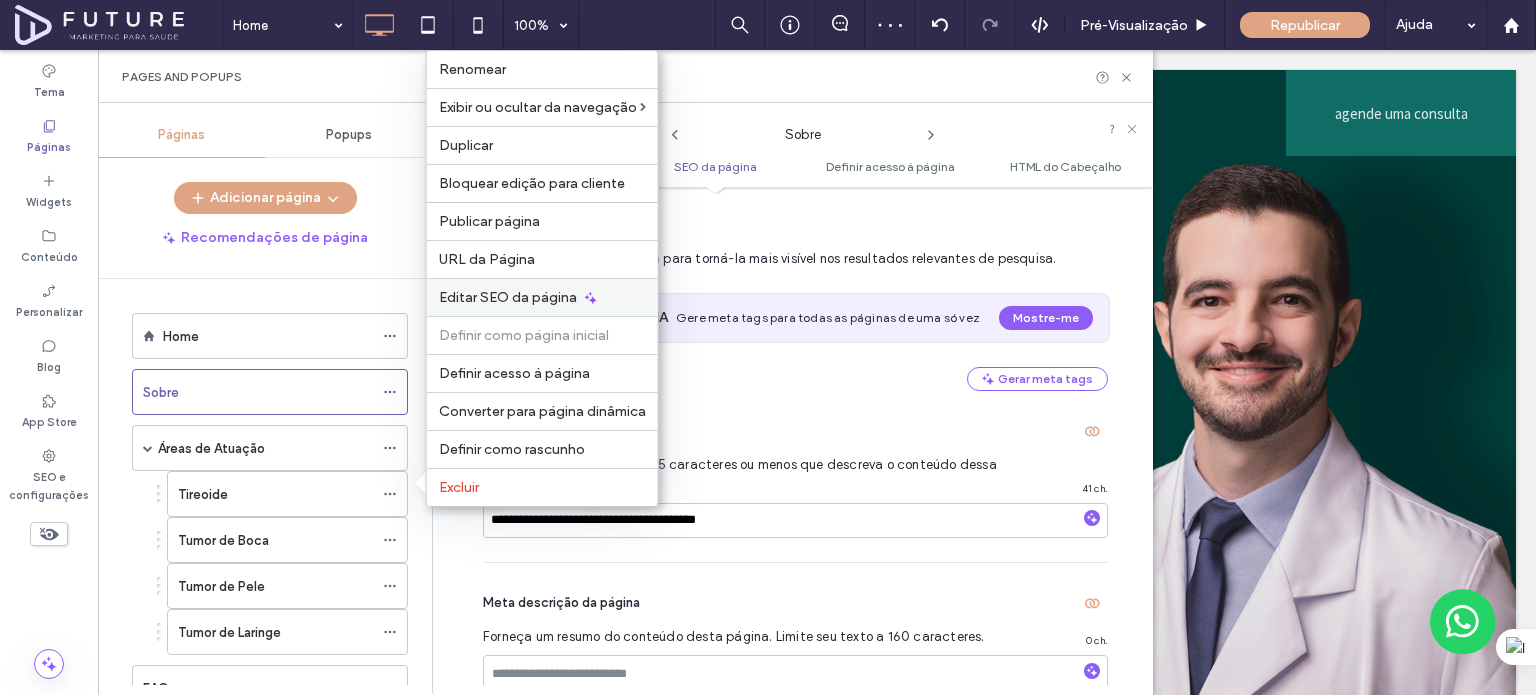 click on "Editar SEO da página" at bounding box center [508, 297] 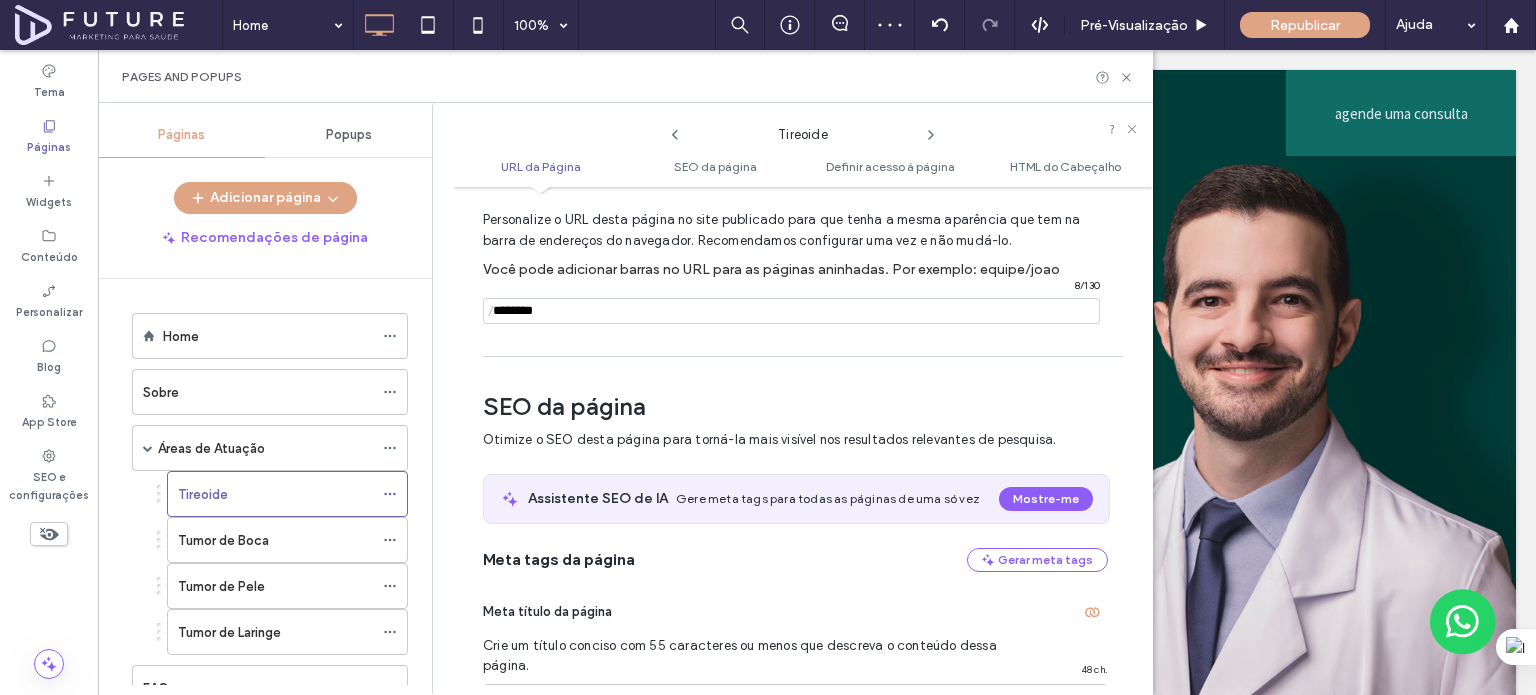 scroll, scrollTop: 135, scrollLeft: 0, axis: vertical 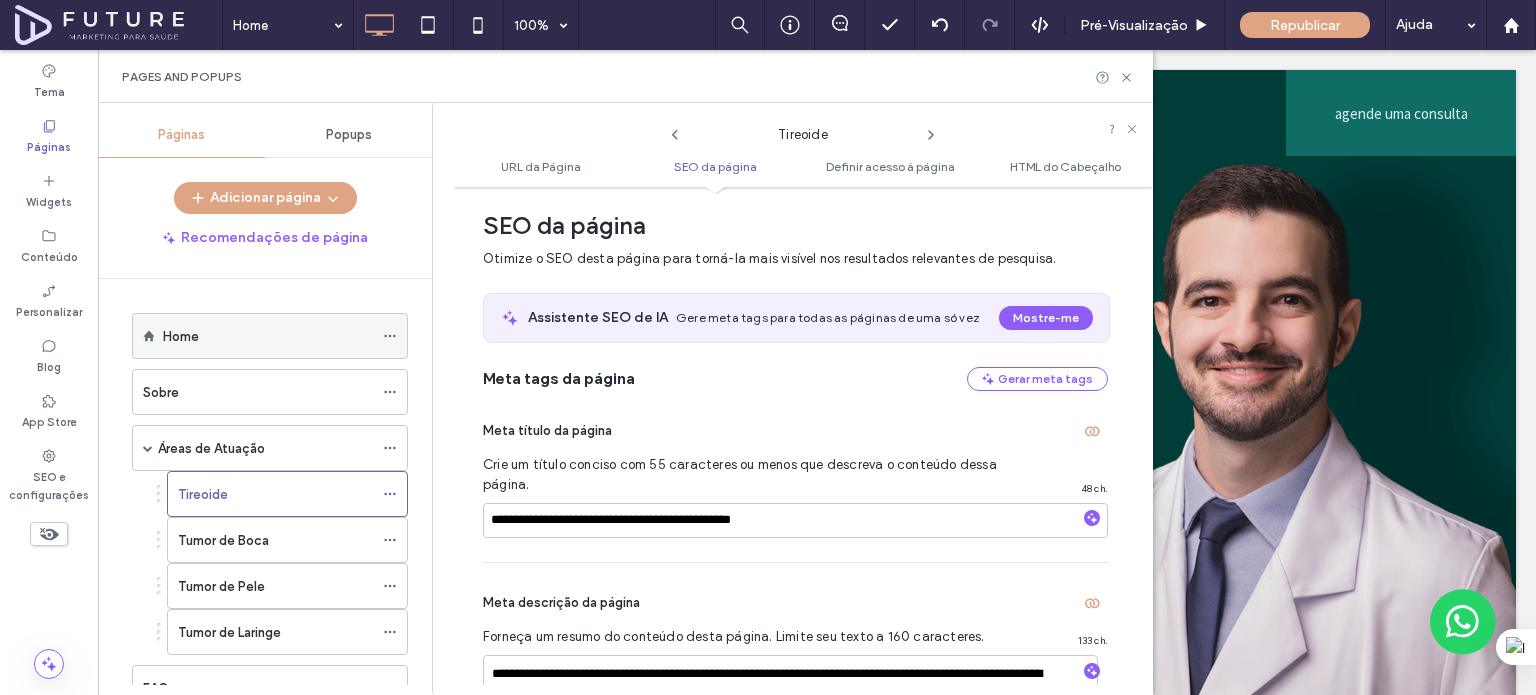 click 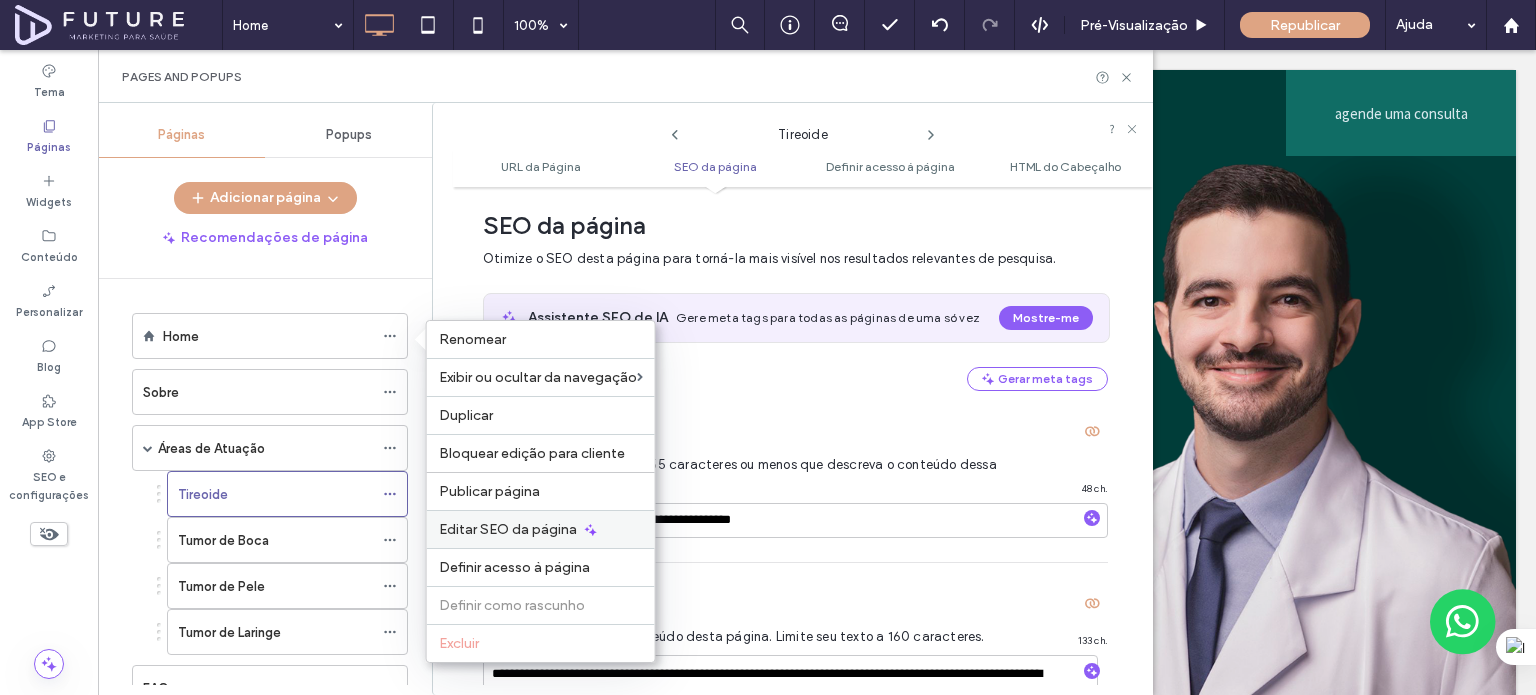 click on "Editar SEO da página" at bounding box center [508, 529] 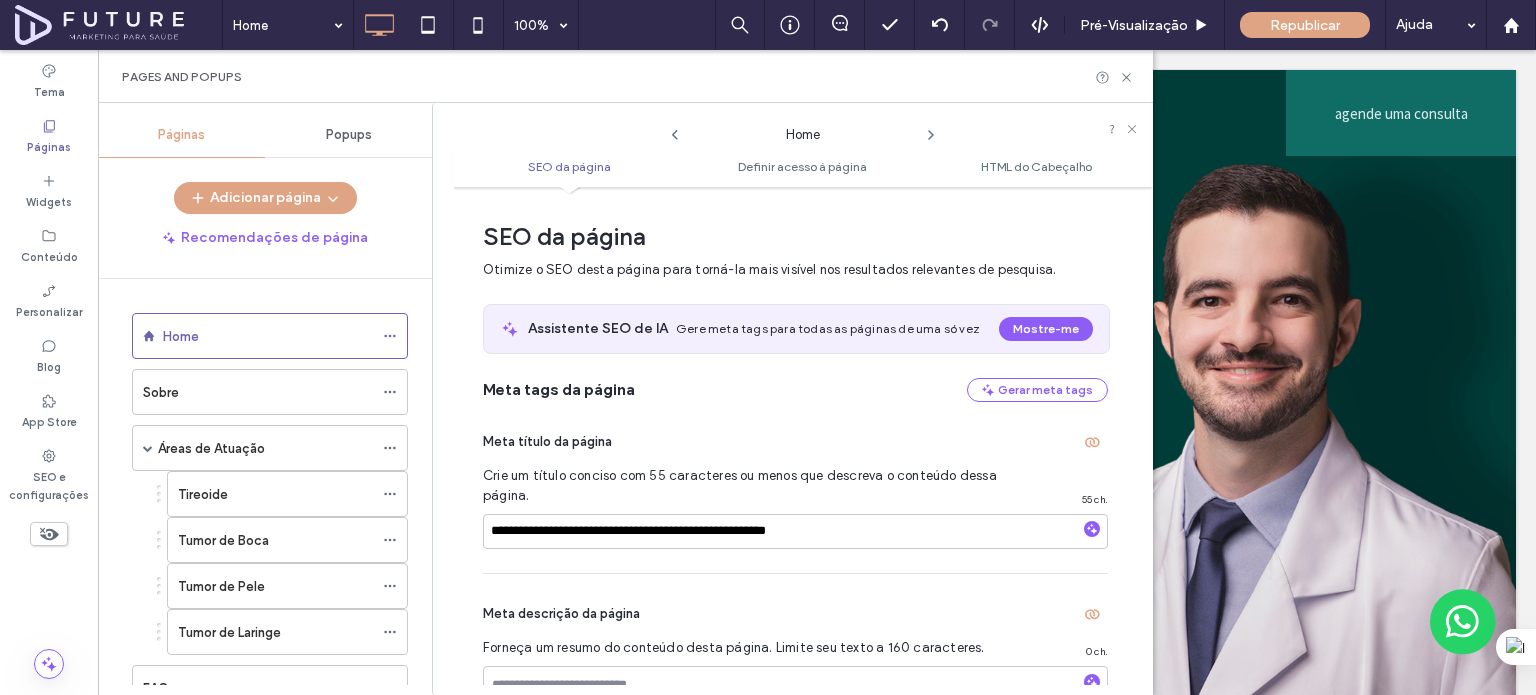 scroll, scrollTop: 10, scrollLeft: 0, axis: vertical 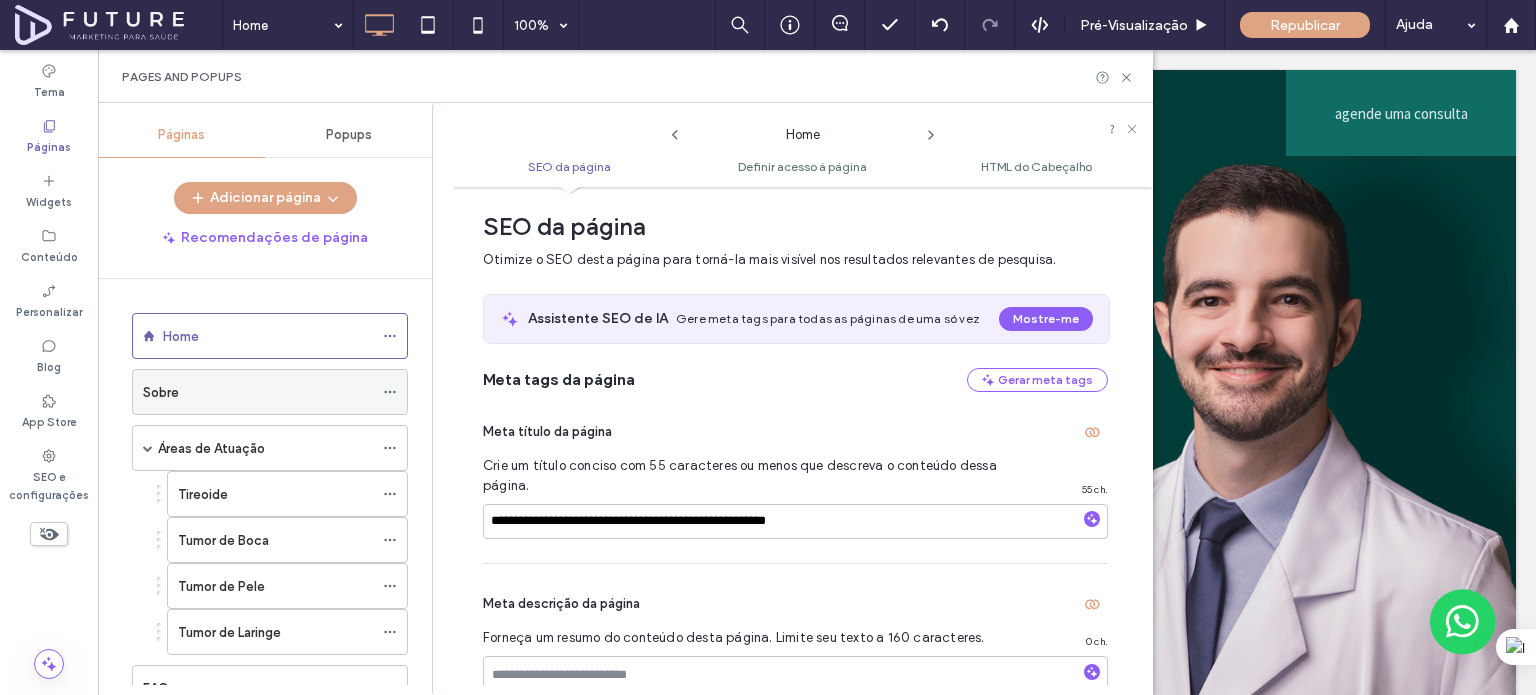 click 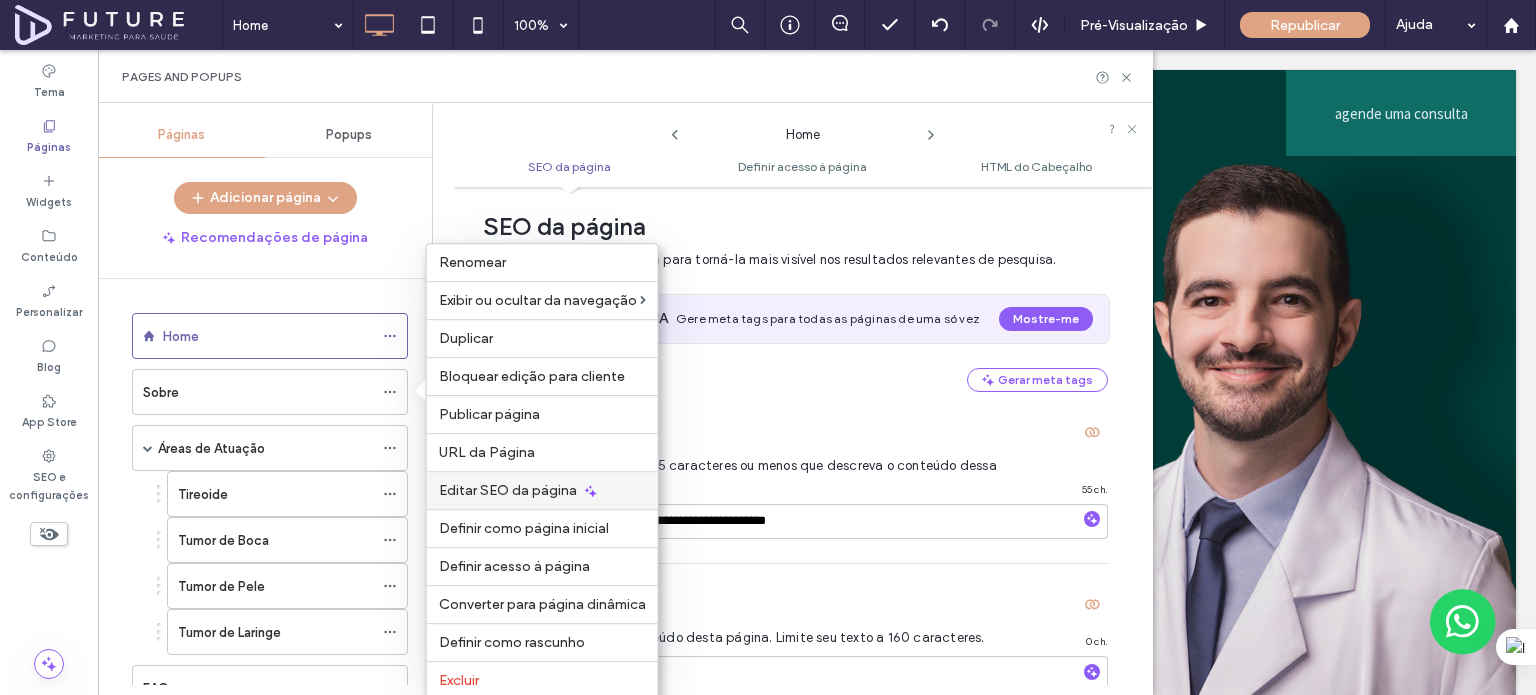 click on "Editar SEO da página" at bounding box center (508, 490) 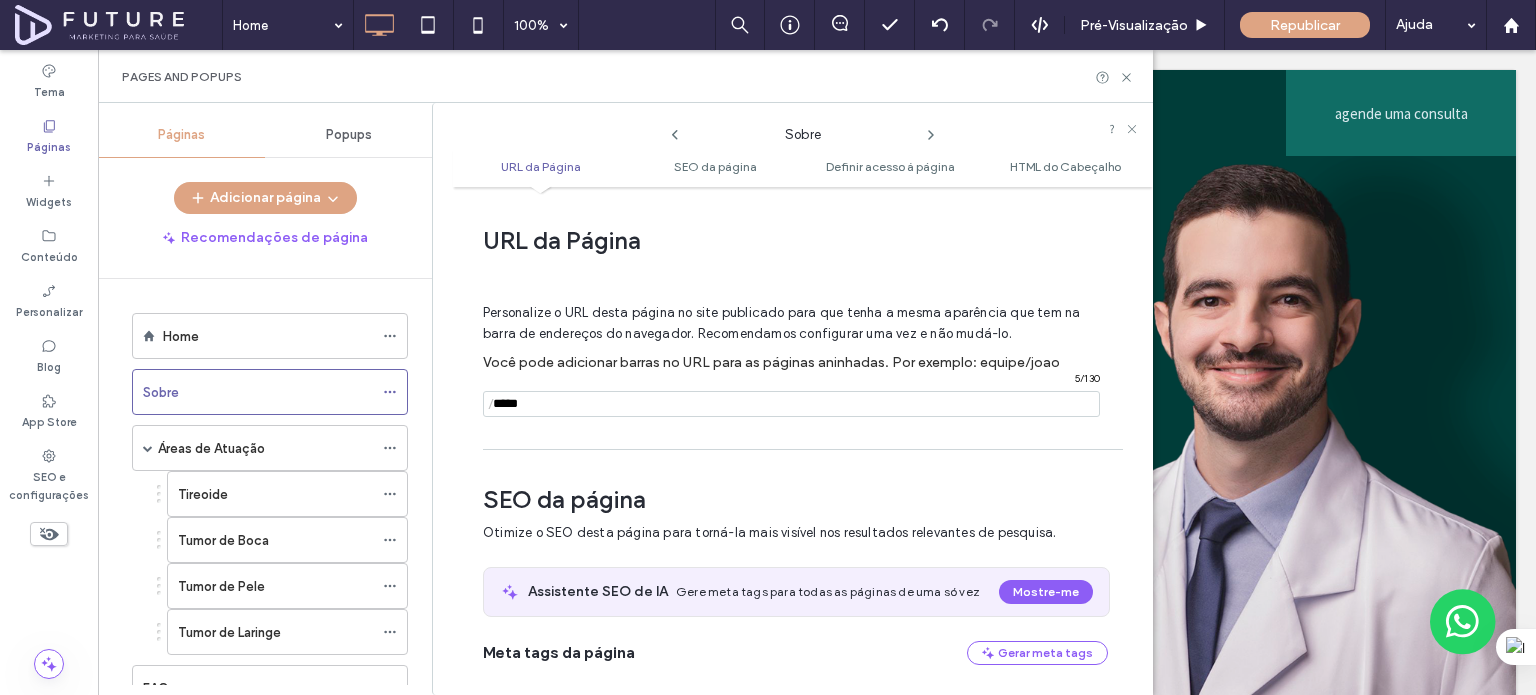 scroll, scrollTop: 274, scrollLeft: 0, axis: vertical 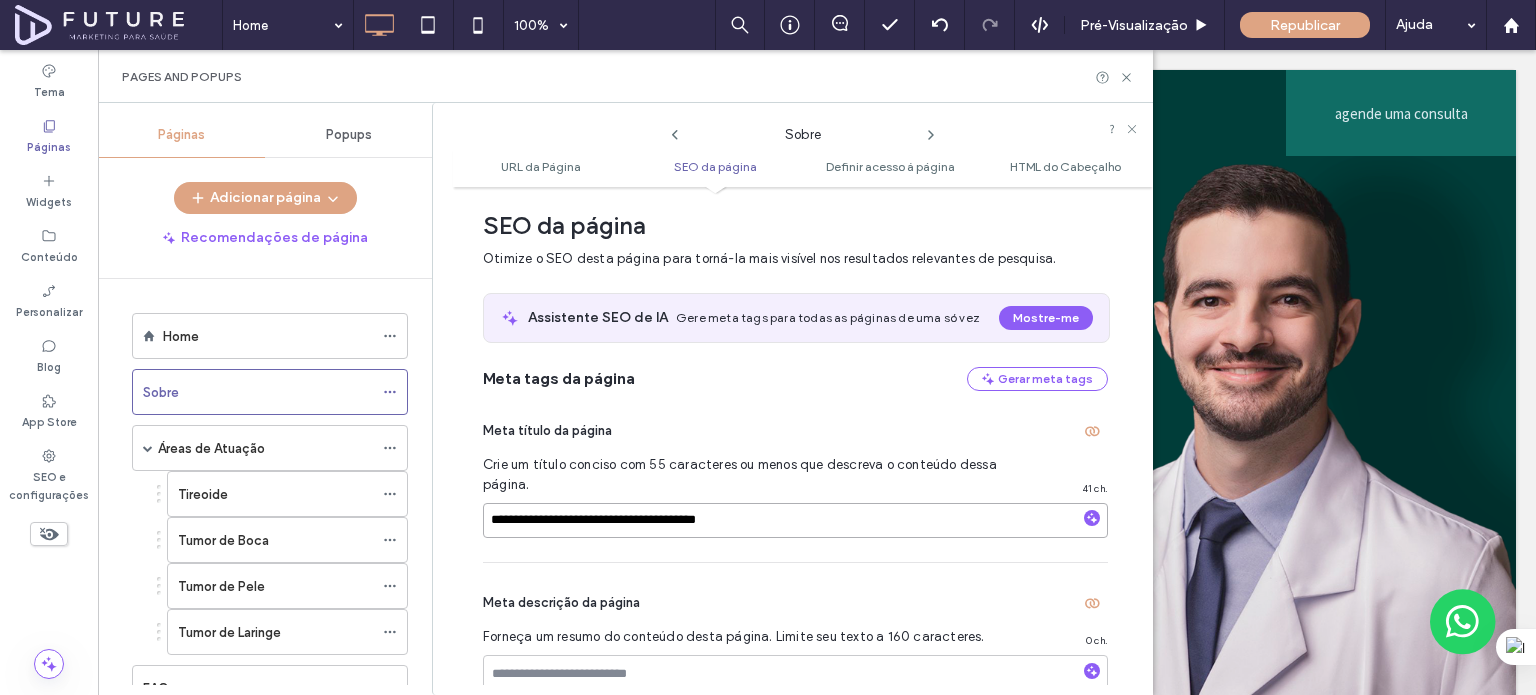 drag, startPoint x: 701, startPoint y: 520, endPoint x: 812, endPoint y: 523, distance: 111.040535 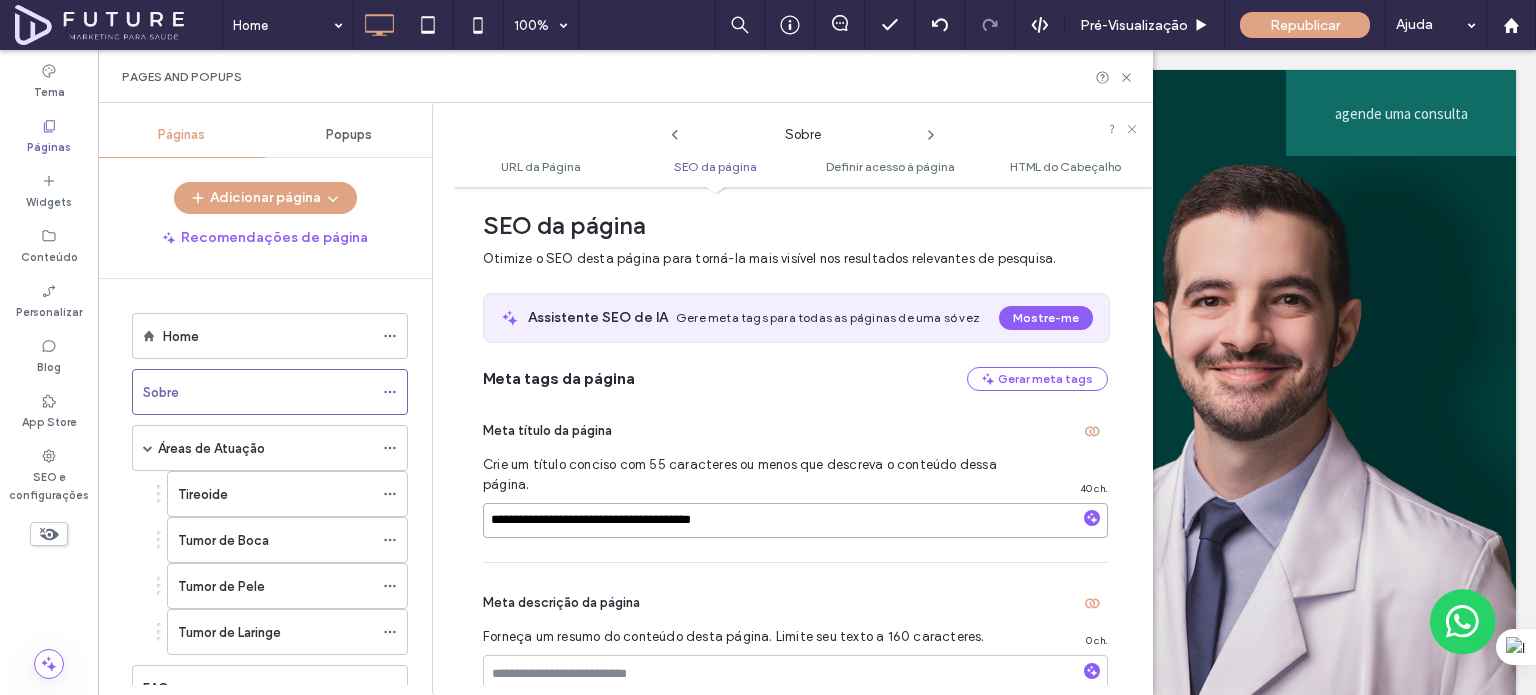 type on "**********" 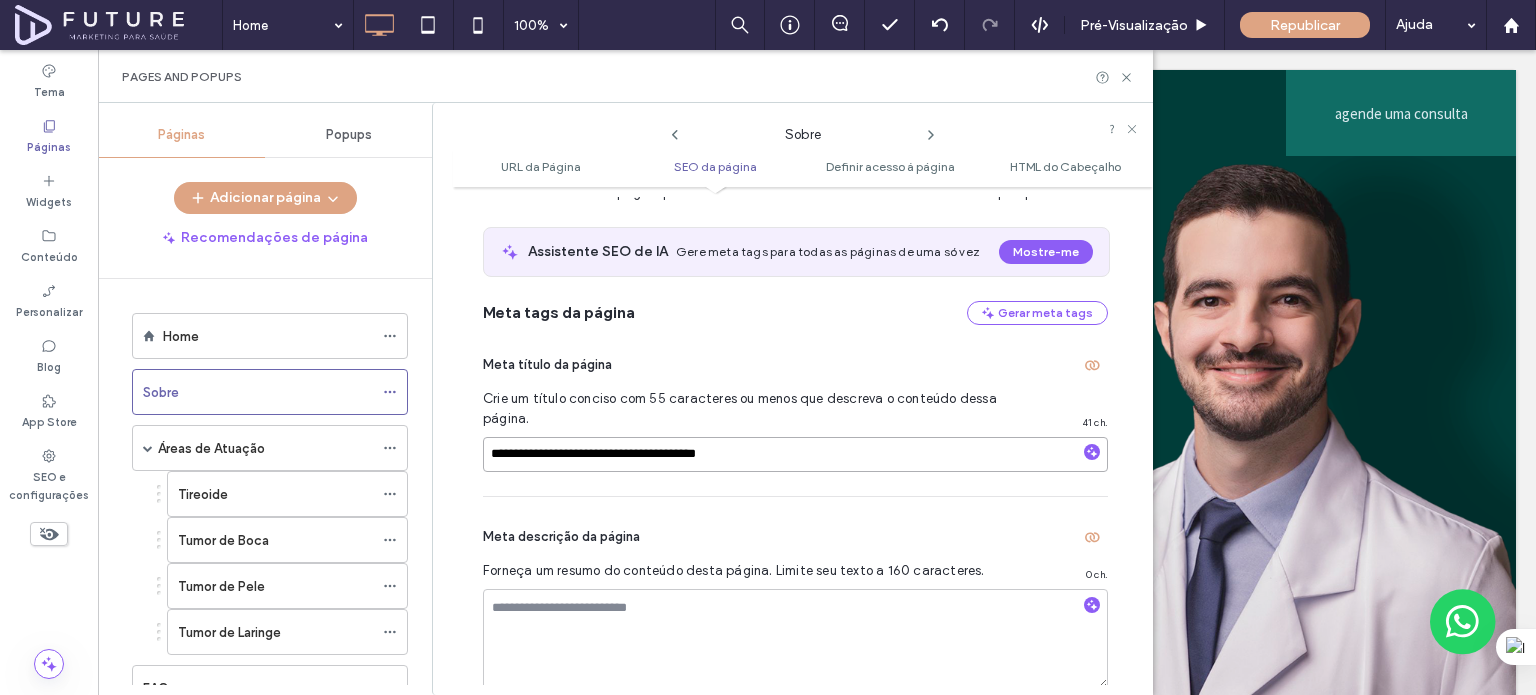 scroll, scrollTop: 374, scrollLeft: 0, axis: vertical 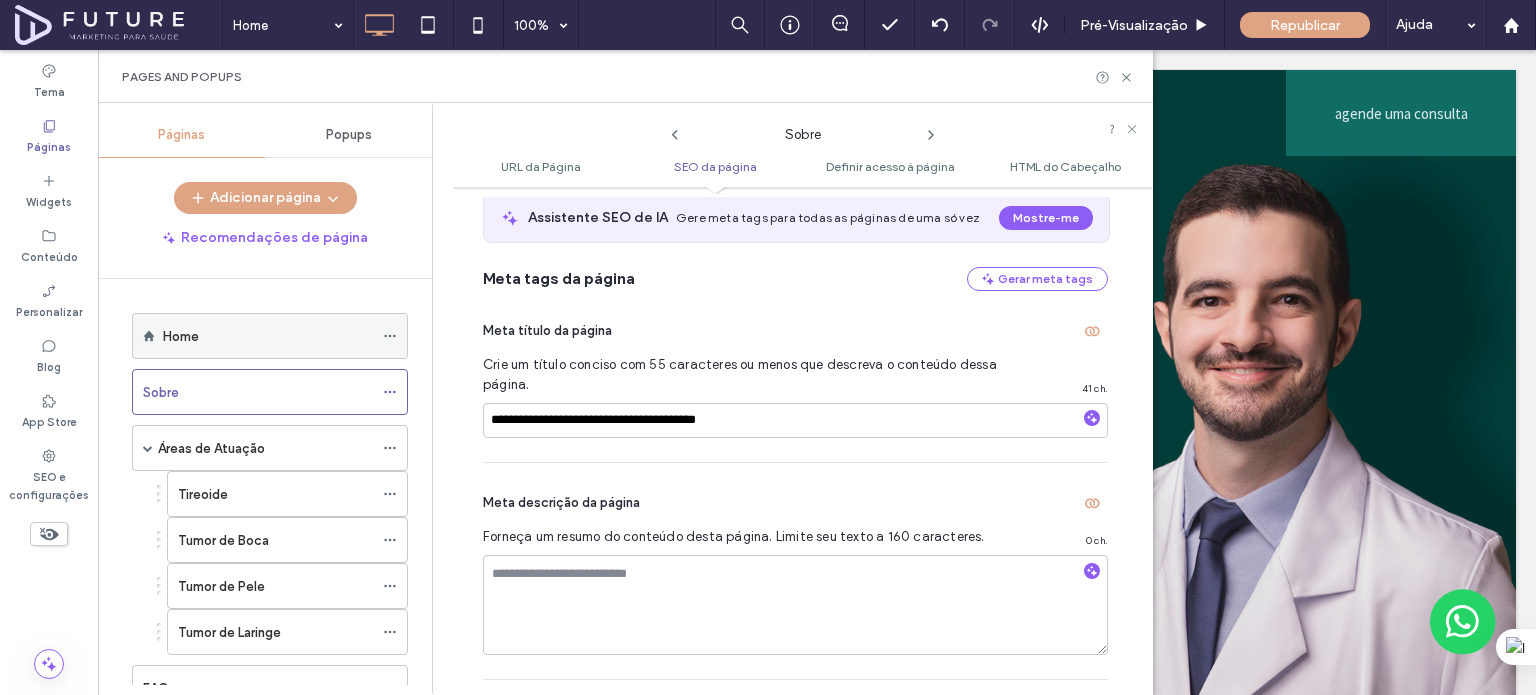 click at bounding box center [395, 336] 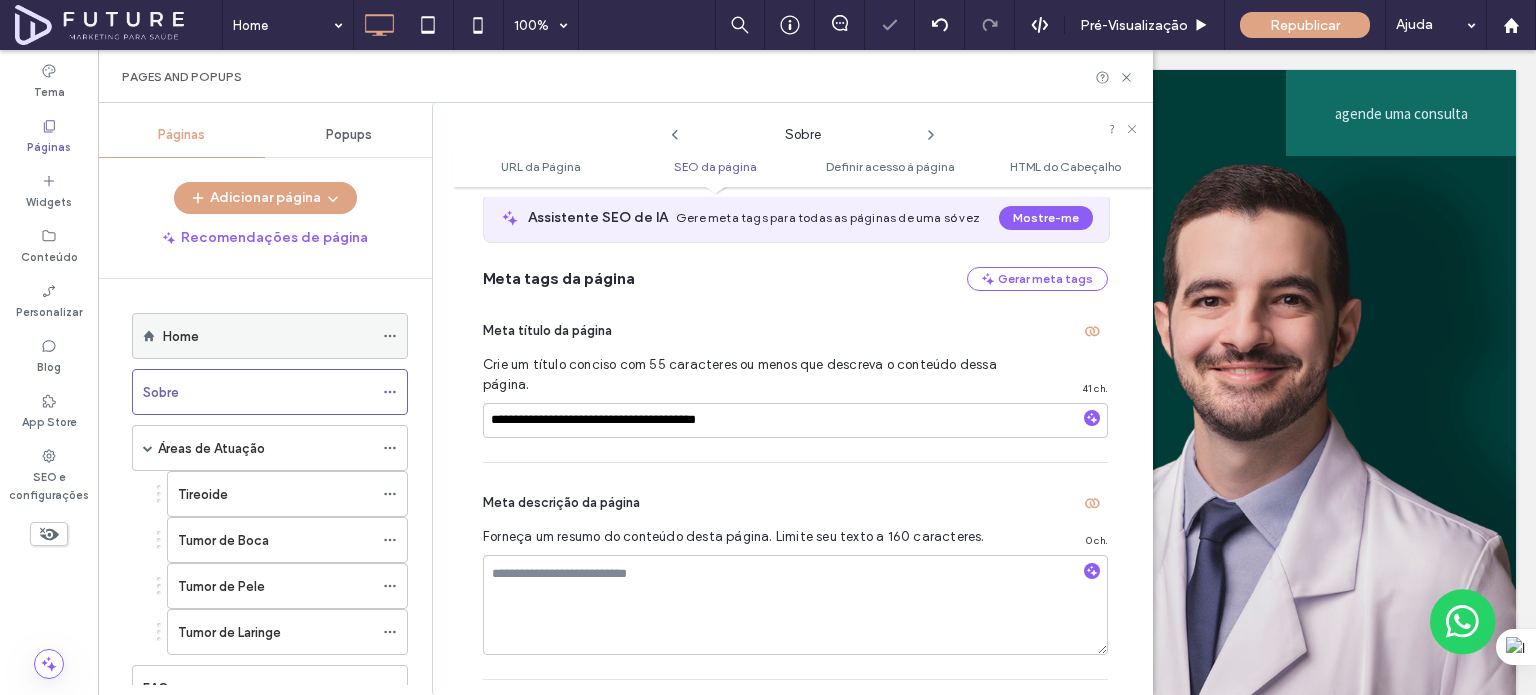 click 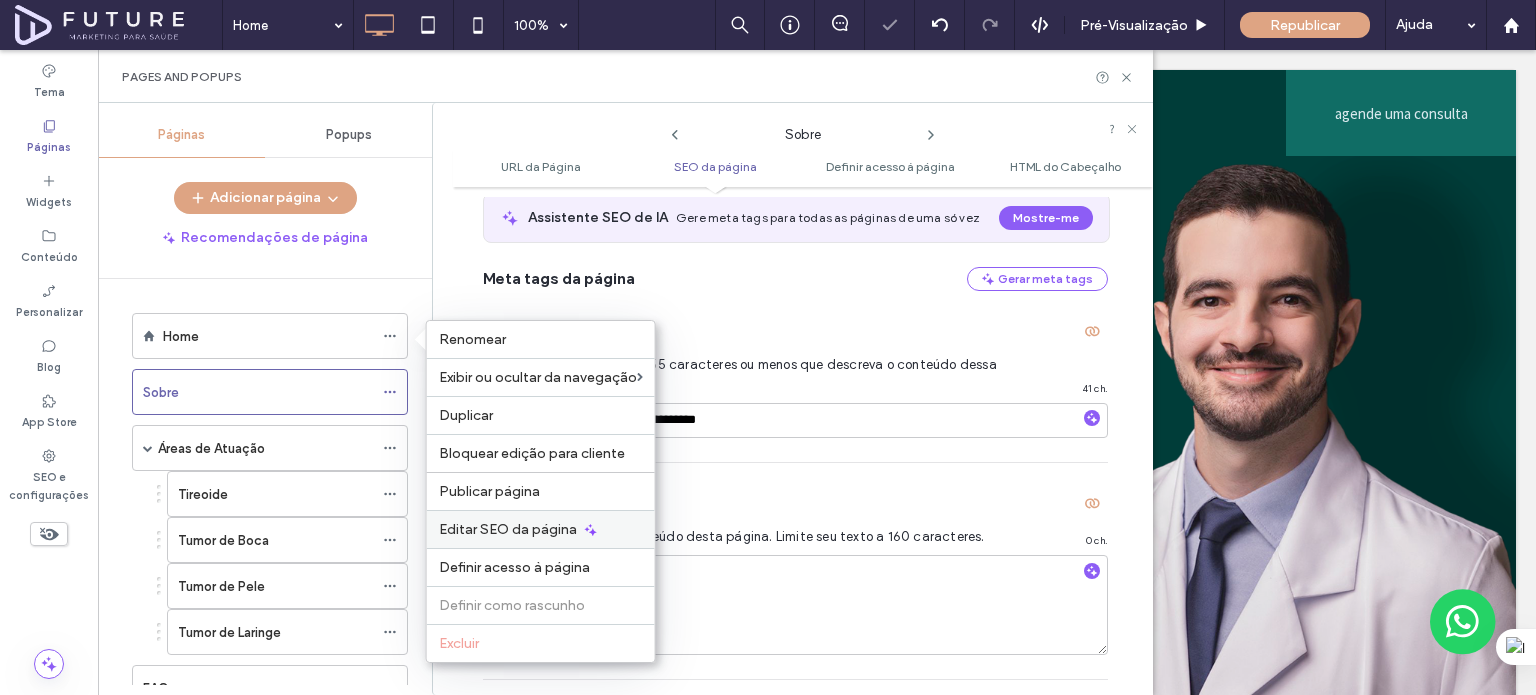 click on "Editar SEO da página" at bounding box center (541, 529) 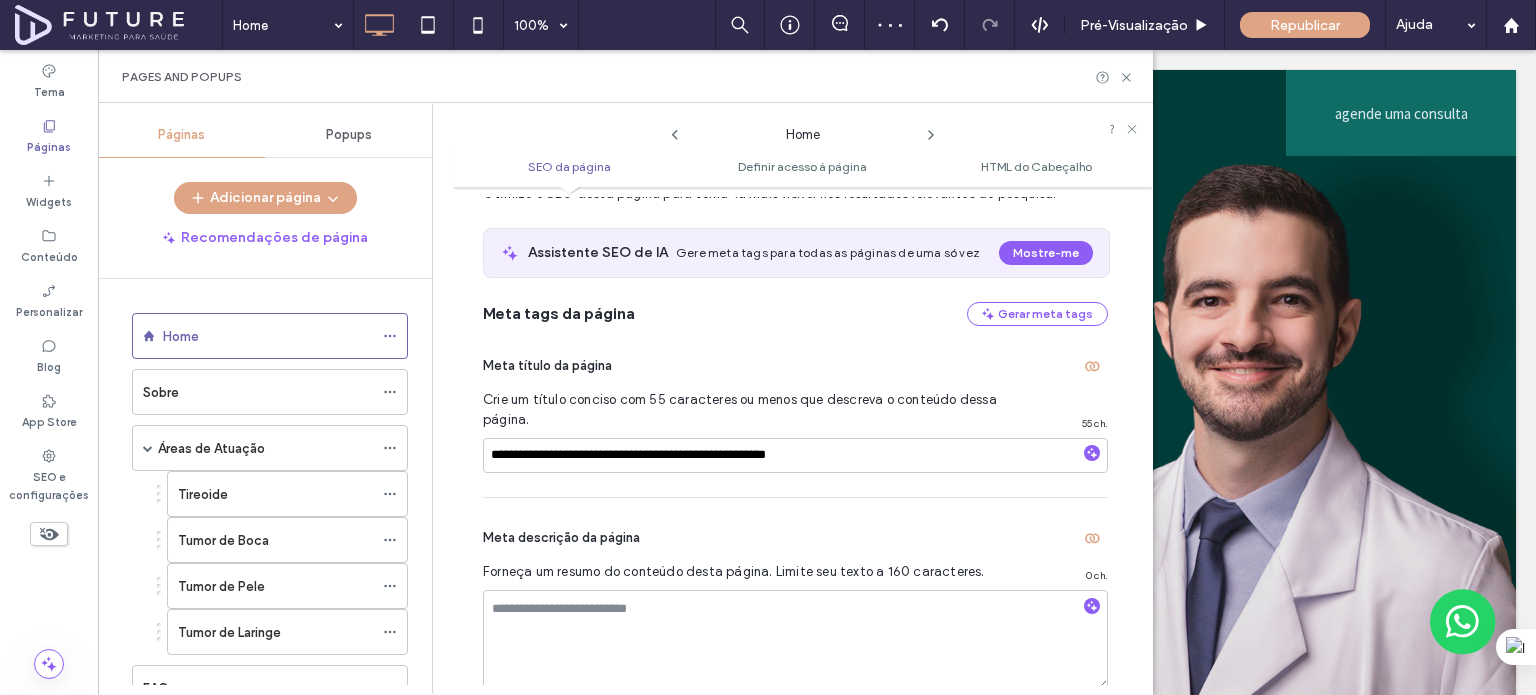 scroll, scrollTop: 110, scrollLeft: 0, axis: vertical 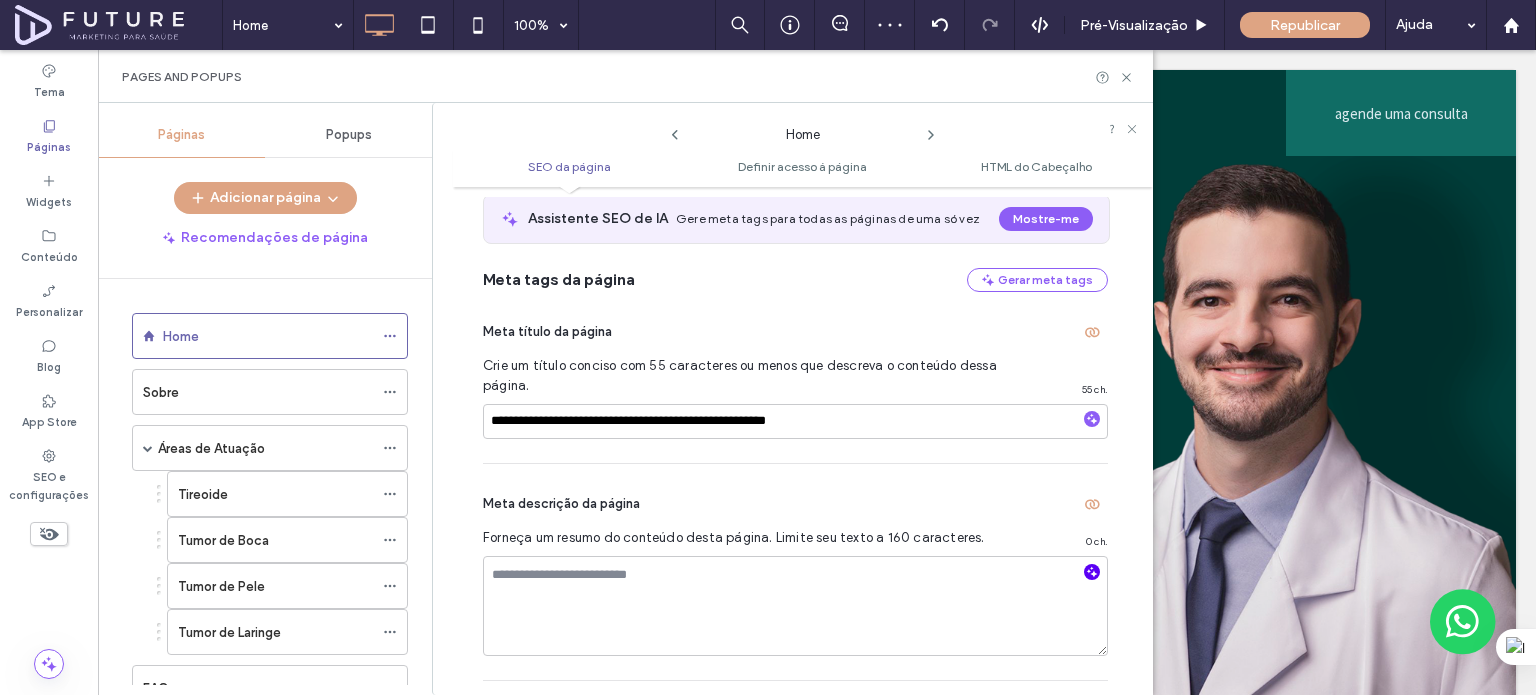 click 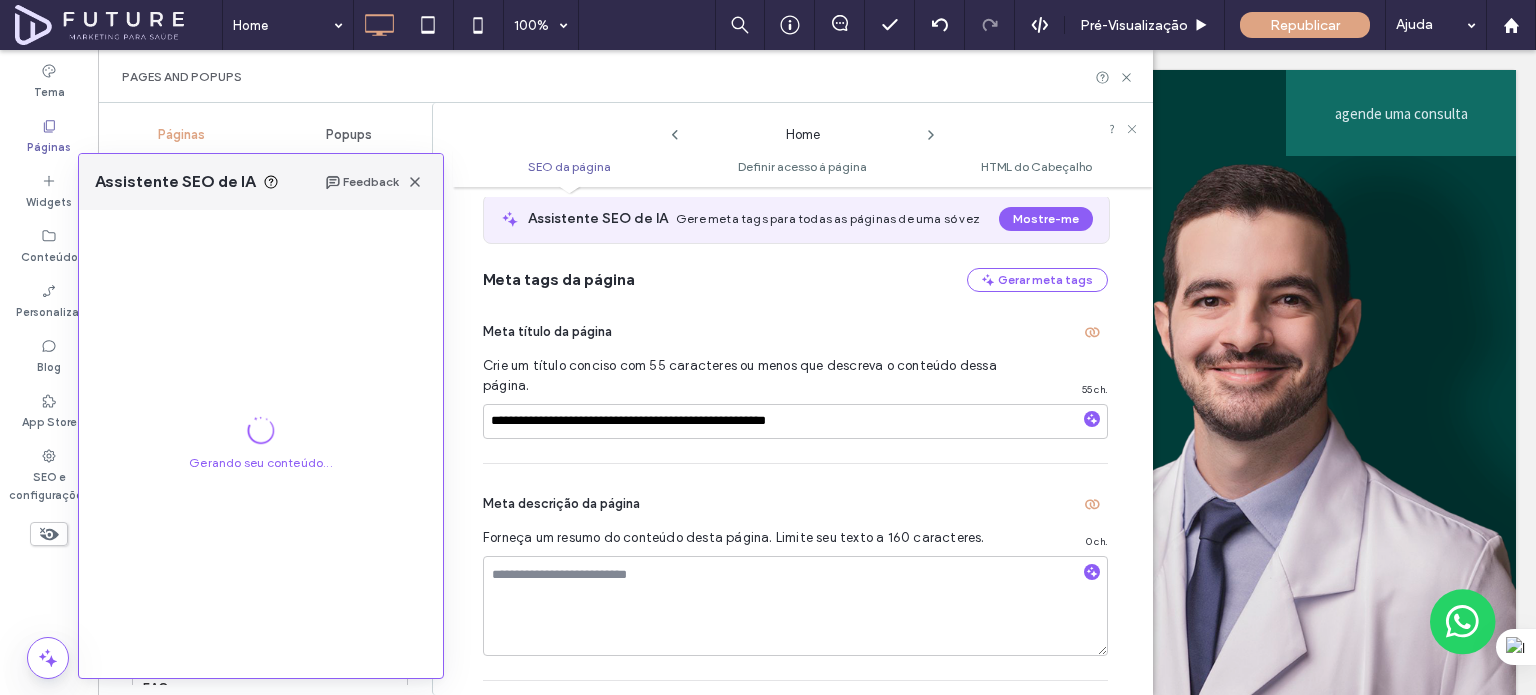 type 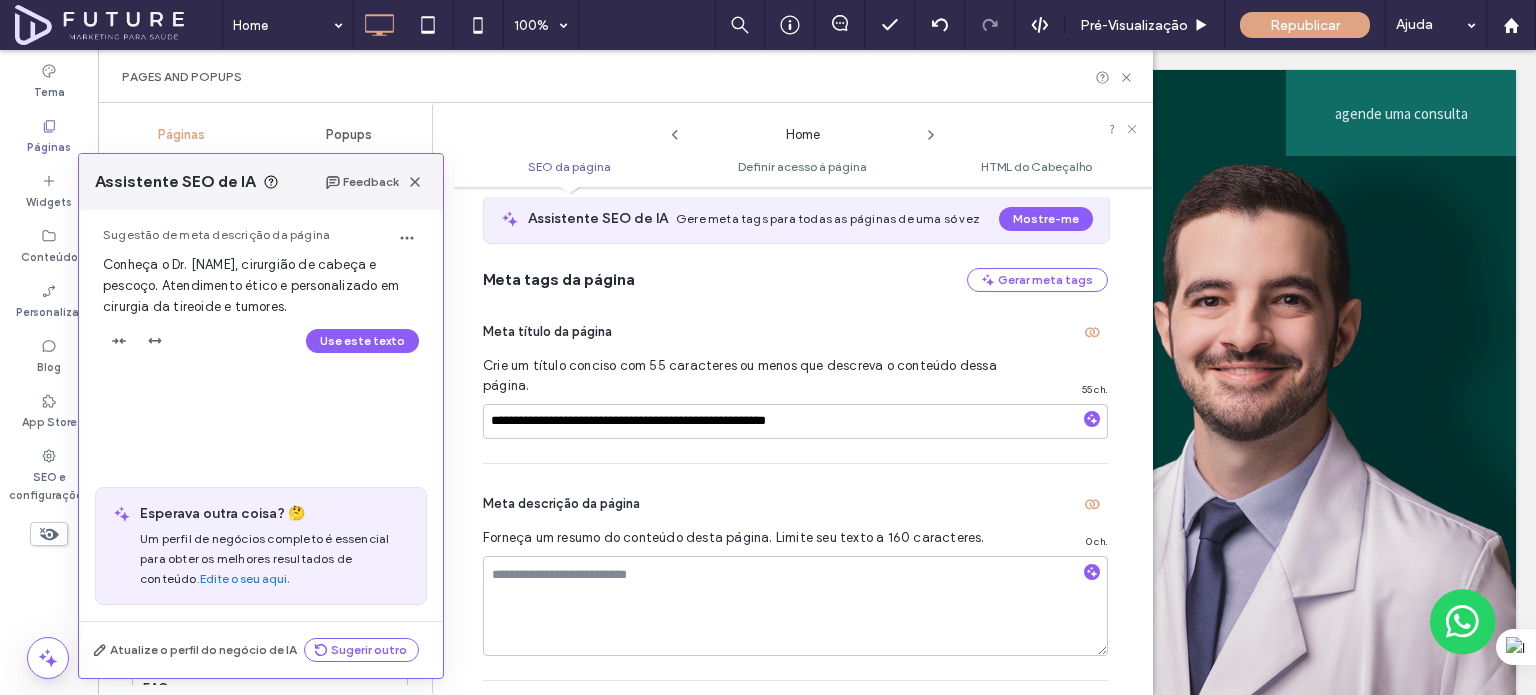 click on "Conheça o Dr. [NAME], cirurgião de cabeça e pescoço. Atendimento ético e personalizado em cirurgia da tireoide e tumores." at bounding box center (251, 285) 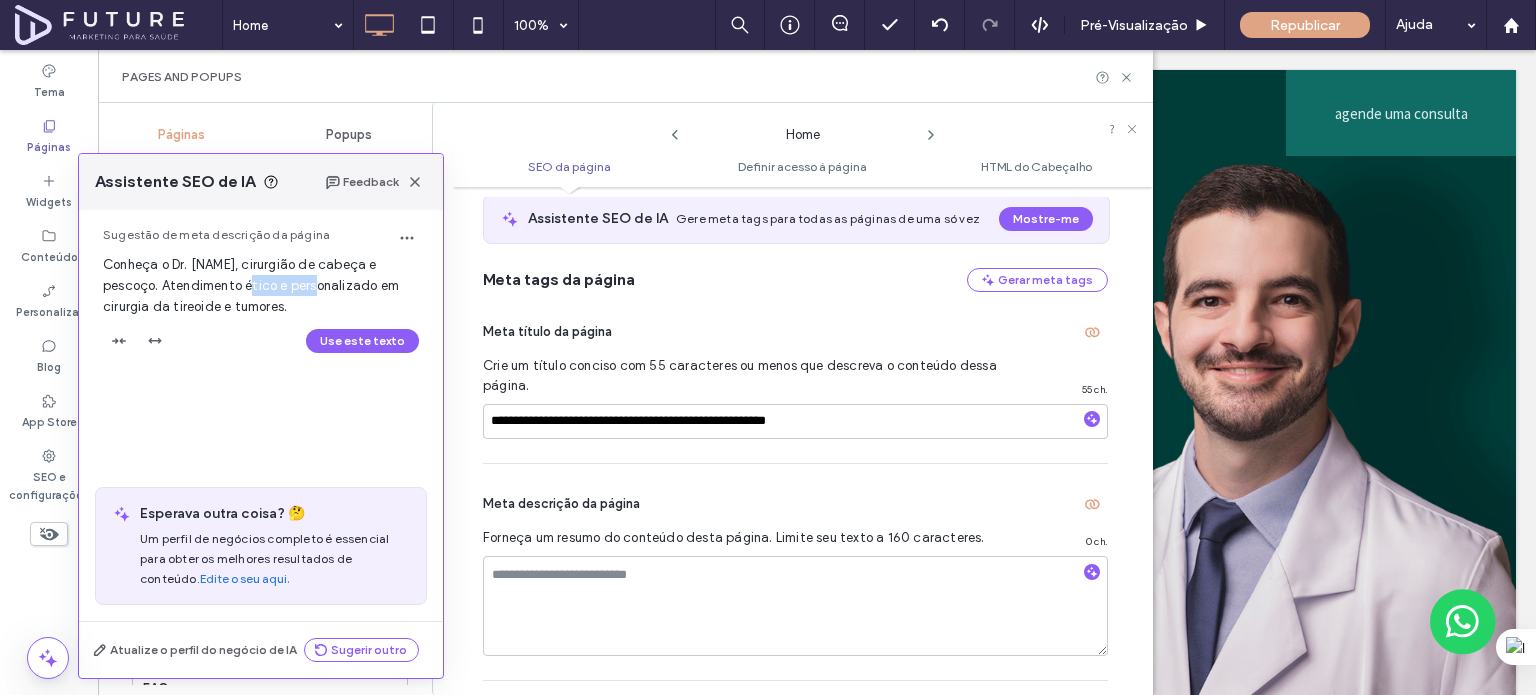 click on "Conheça o Dr. João Pedro Carvalho, cirurgião de cabeça e pescoço. Atendimento ético e personalizado em cirurgia da tireoide e tumores." at bounding box center [251, 285] 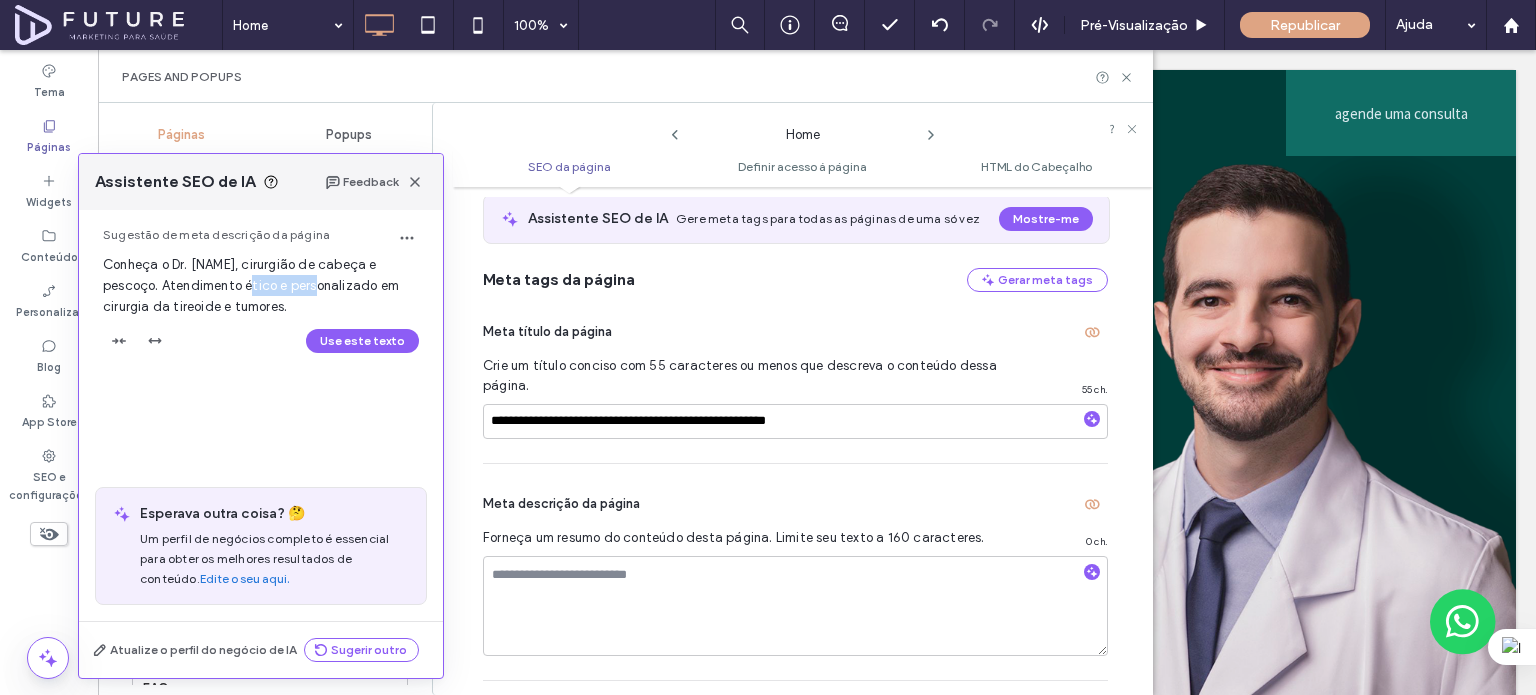 click on "Conheça o Dr. João Pedro Carvalho, cirurgião de cabeça e pescoço. Atendimento ético e personalizado em cirurgia da tireoide e tumores." at bounding box center [251, 285] 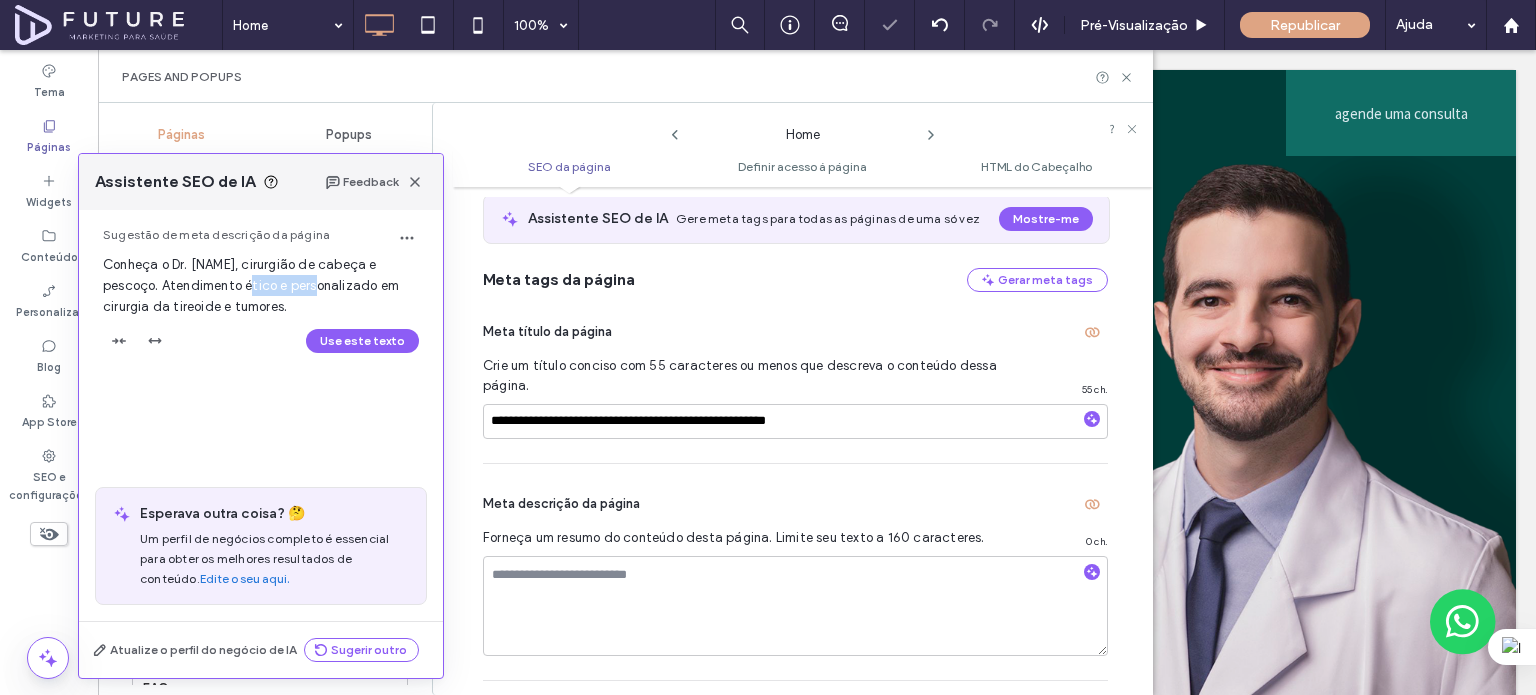 click 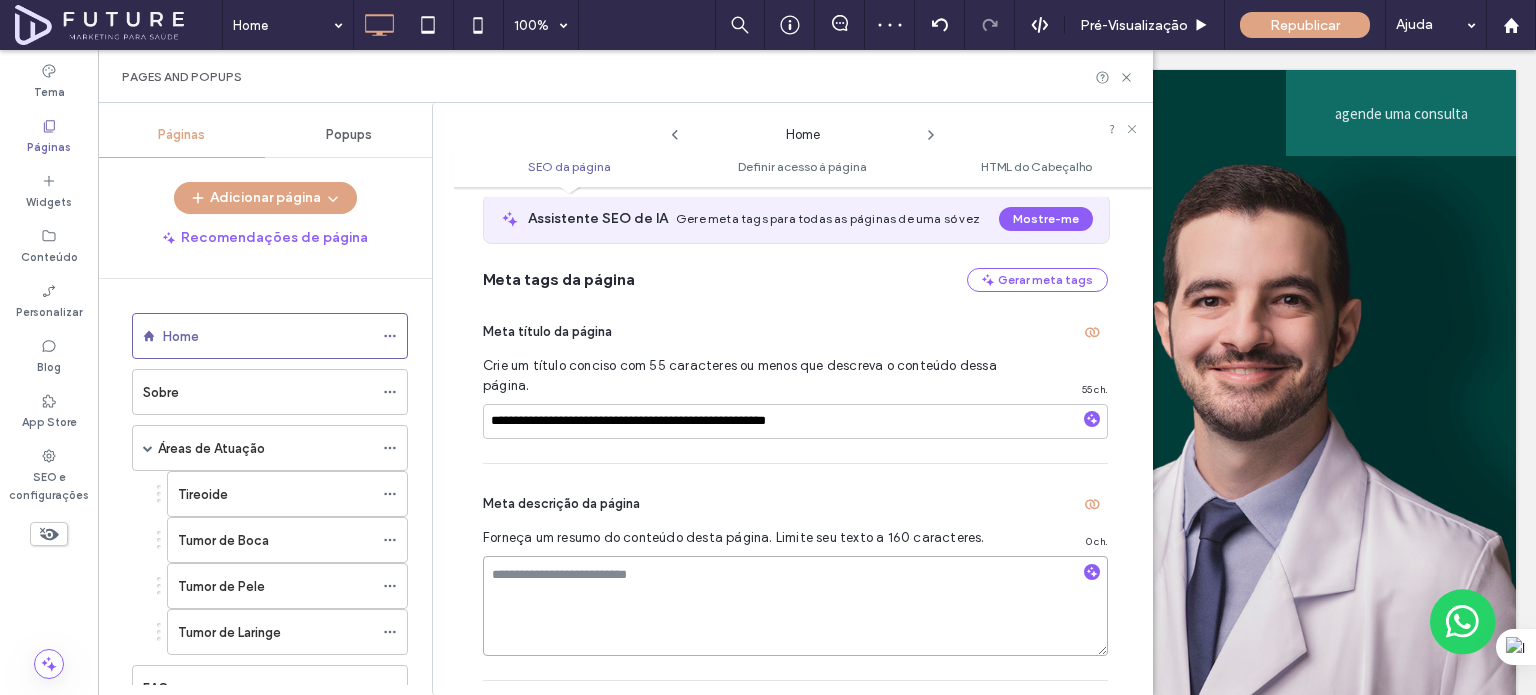 click at bounding box center (795, 606) 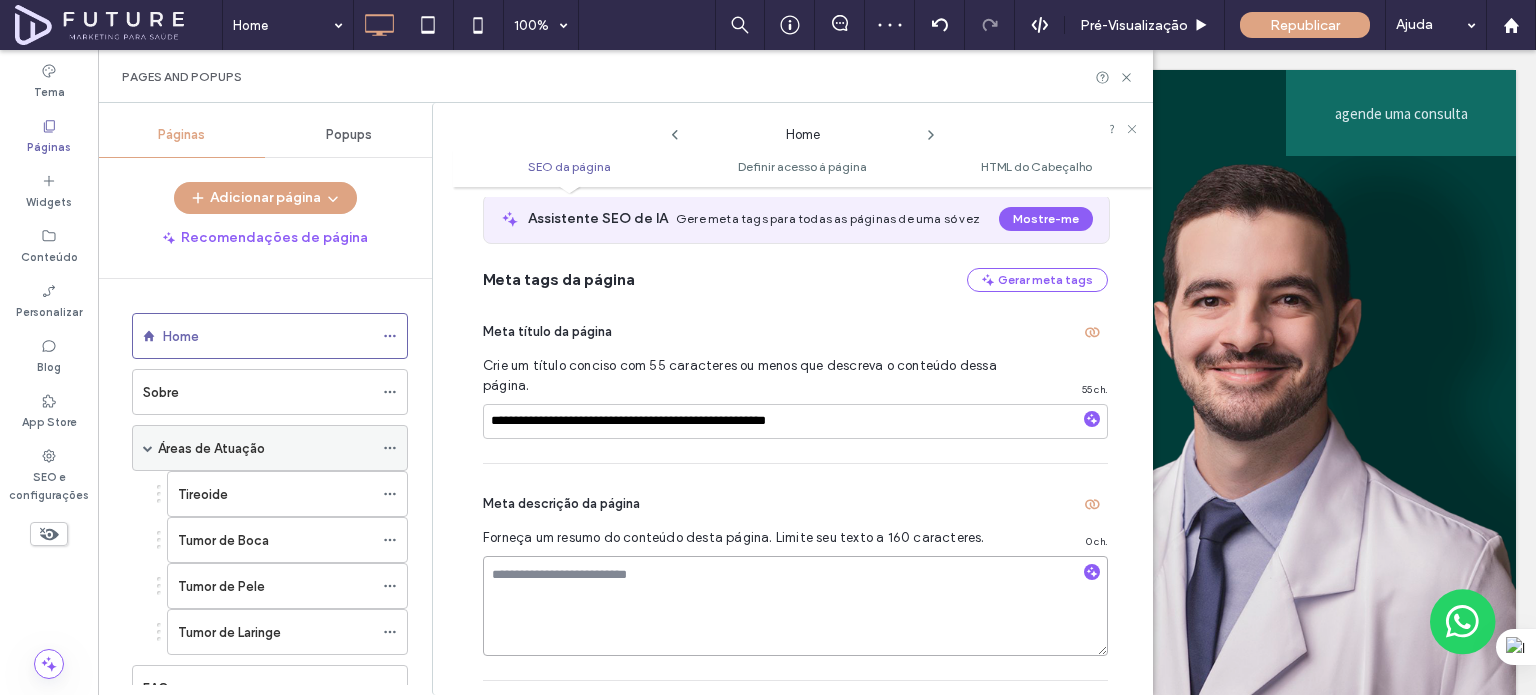 paste on "**********" 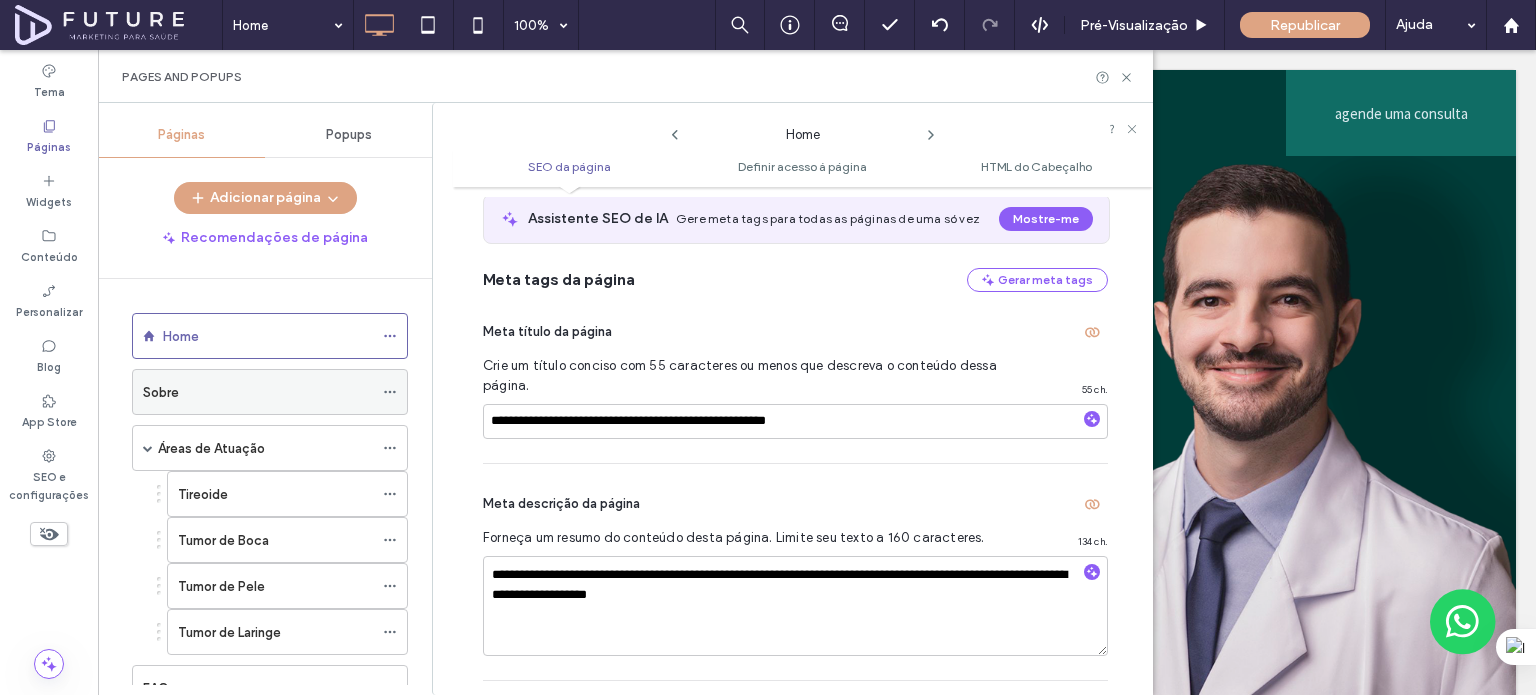 click 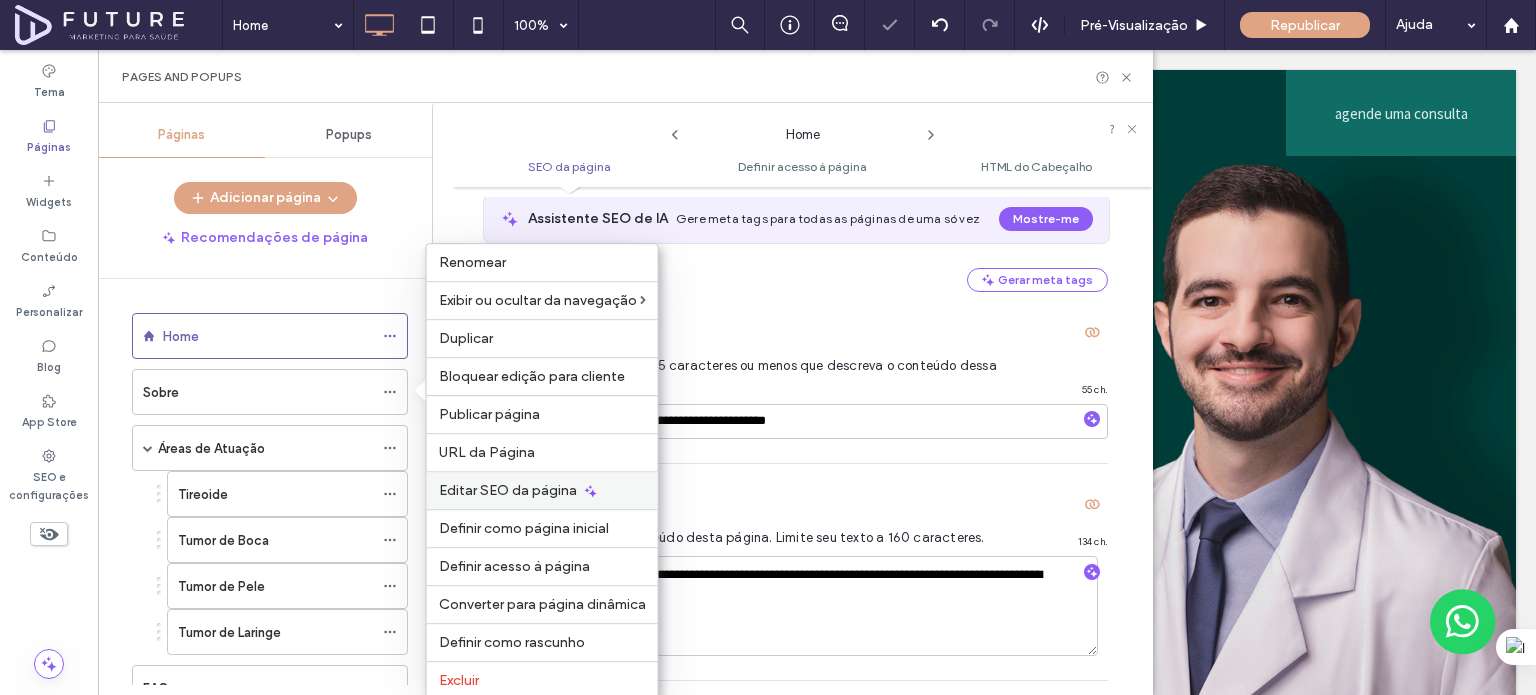 click 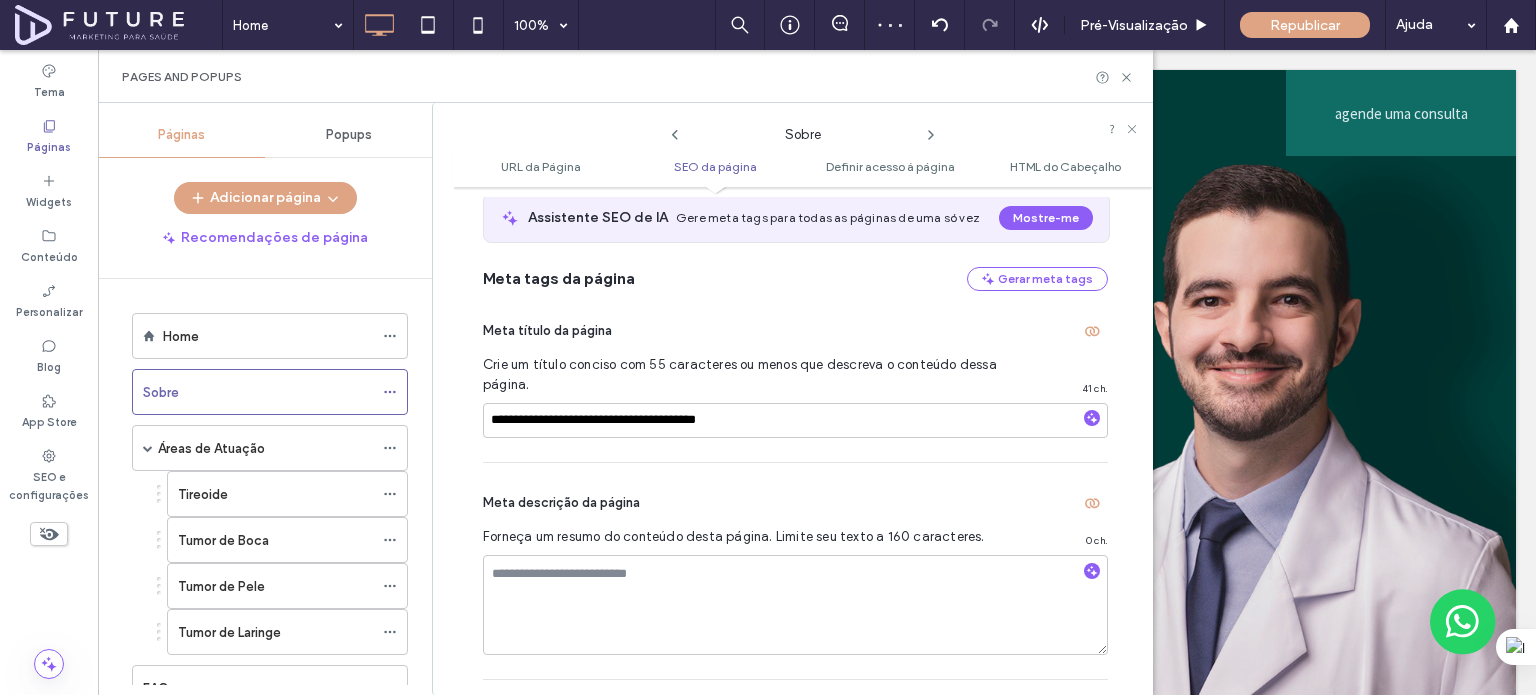 scroll, scrollTop: 474, scrollLeft: 0, axis: vertical 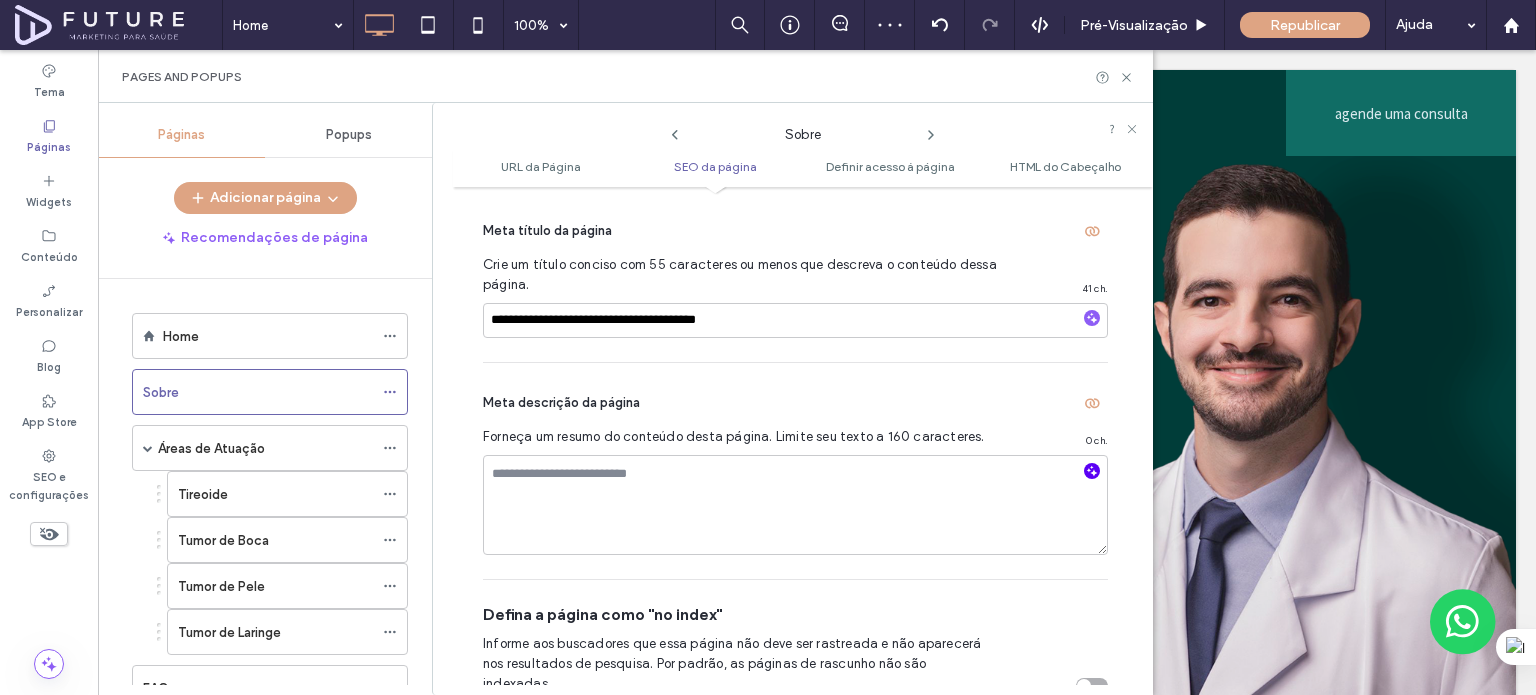 click 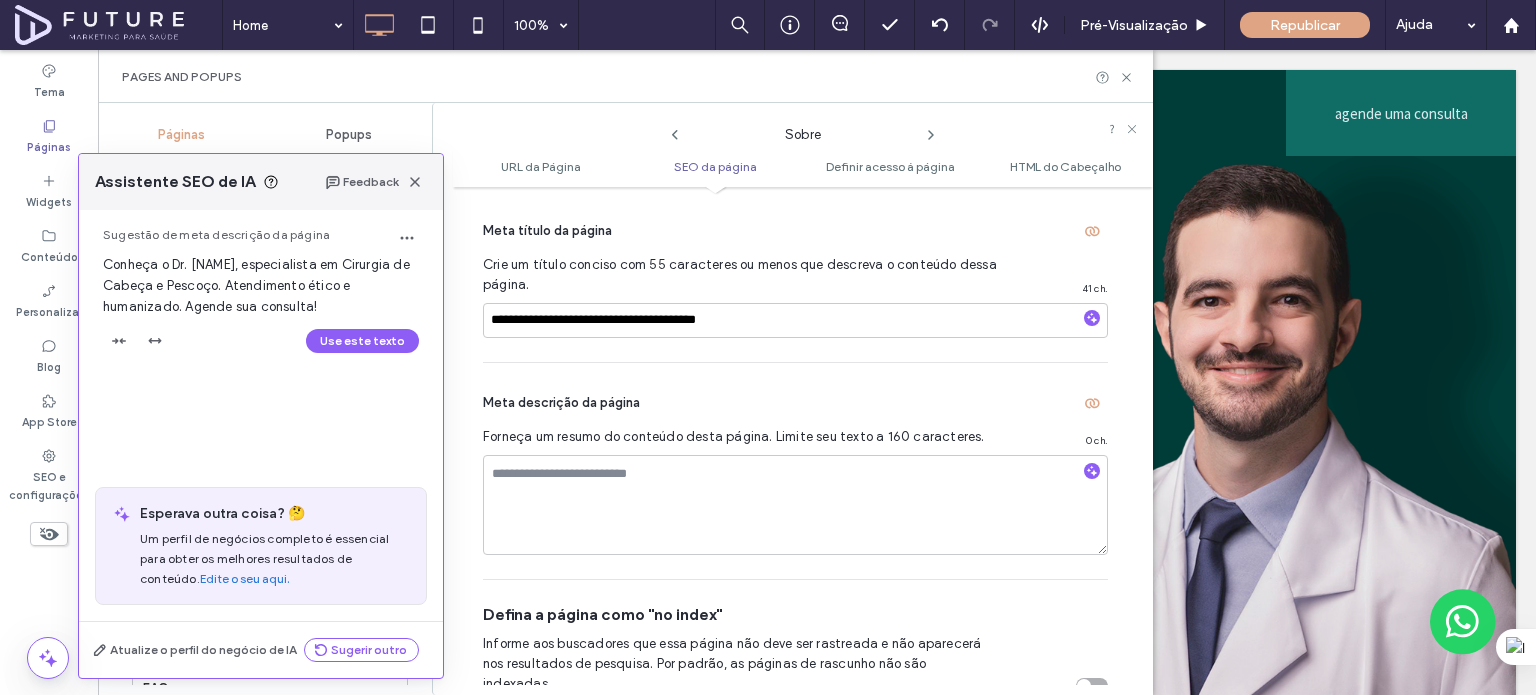 click on "Conheça o Dr. João Pedro Carvalho, especialista em Cirurgia de Cabeça e Pescoço. Atendimento ético e humanizado. Agende sua consulta!" at bounding box center (256, 285) 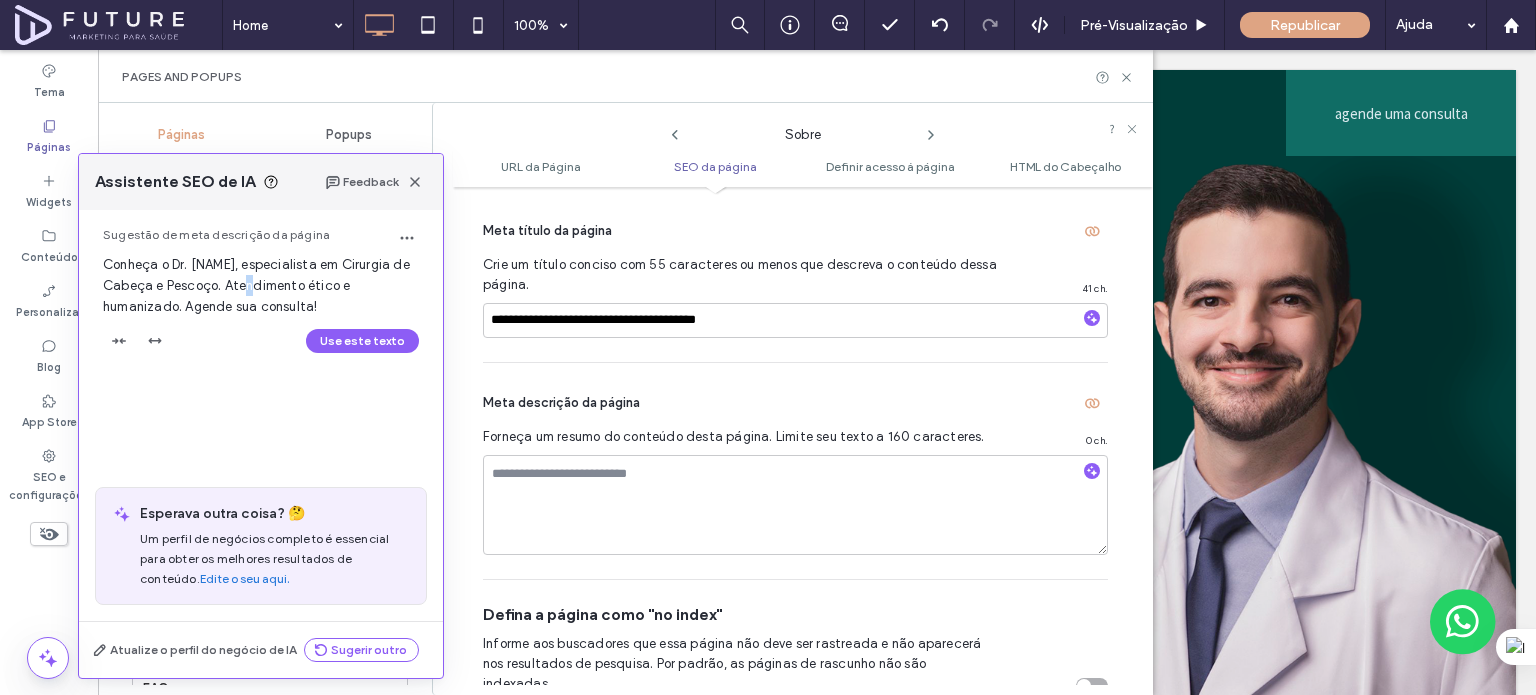 click on "Conheça o Dr. João Pedro Carvalho, especialista em Cirurgia de Cabeça e Pescoço. Atendimento ético e humanizado. Agende sua consulta!" at bounding box center (256, 285) 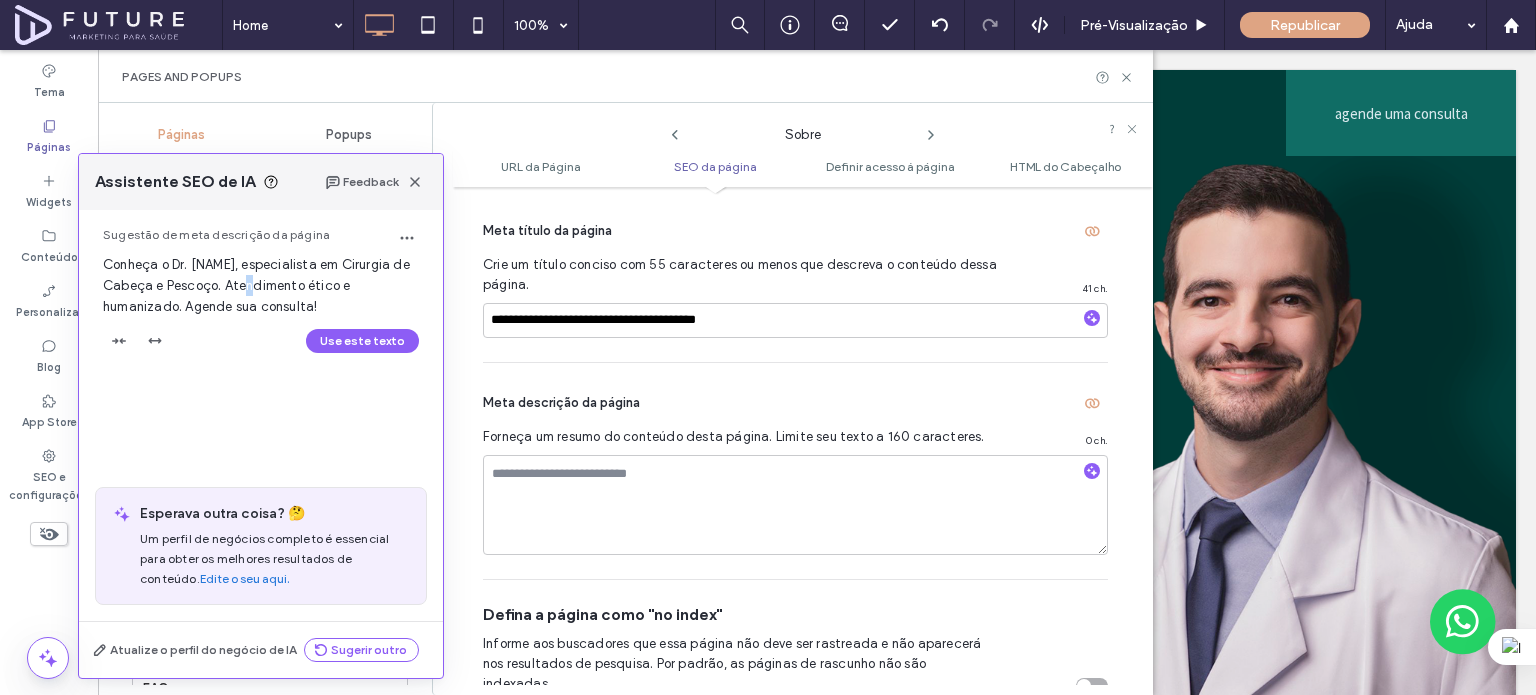 click on "Conheça o Dr. João Pedro Carvalho, especialista em Cirurgia de Cabeça e Pescoço. Atendimento ético e humanizado. Agende sua consulta!" at bounding box center [256, 285] 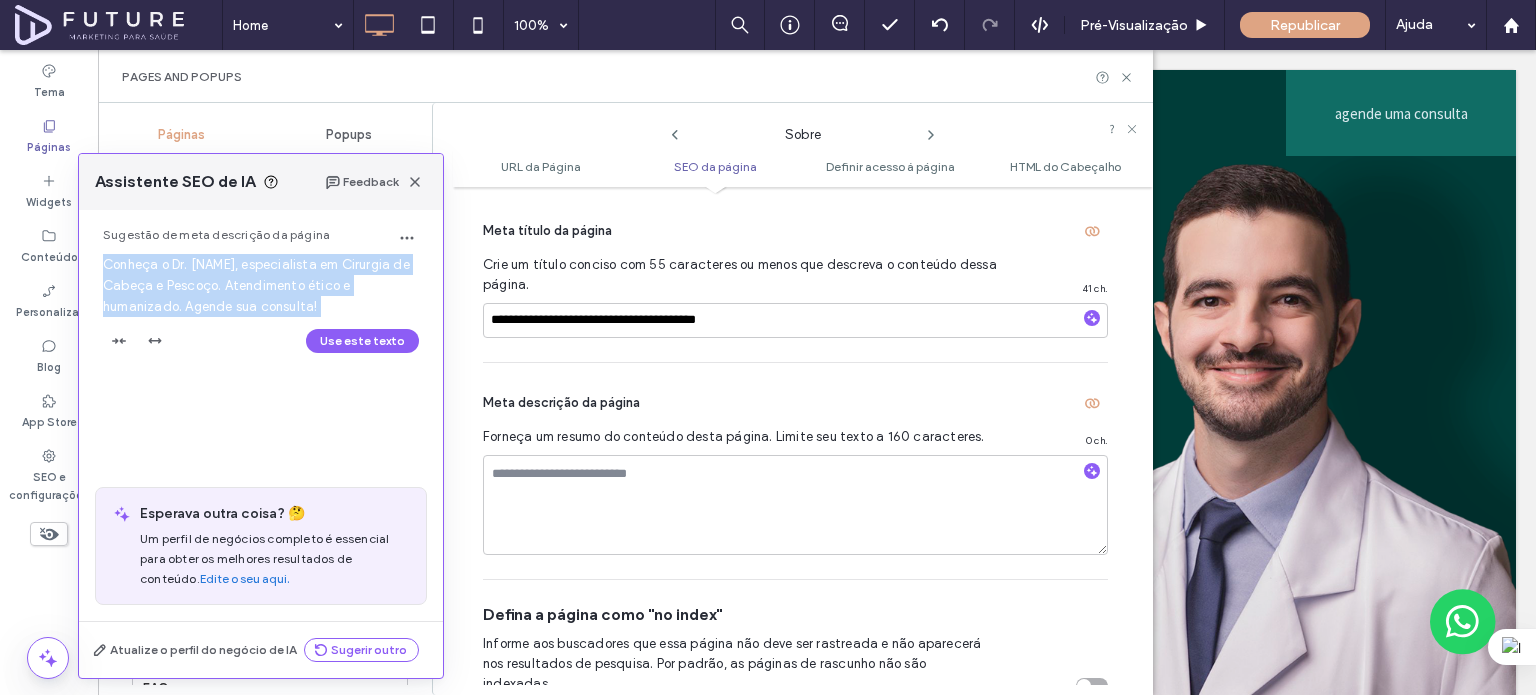 copy on "Conheça o Dr. João Pedro Carvalho, especialista em Cirurgia de Cabeça e Pescoço. Atendimento ético e humanizado. Agende sua consulta! Use este texto" 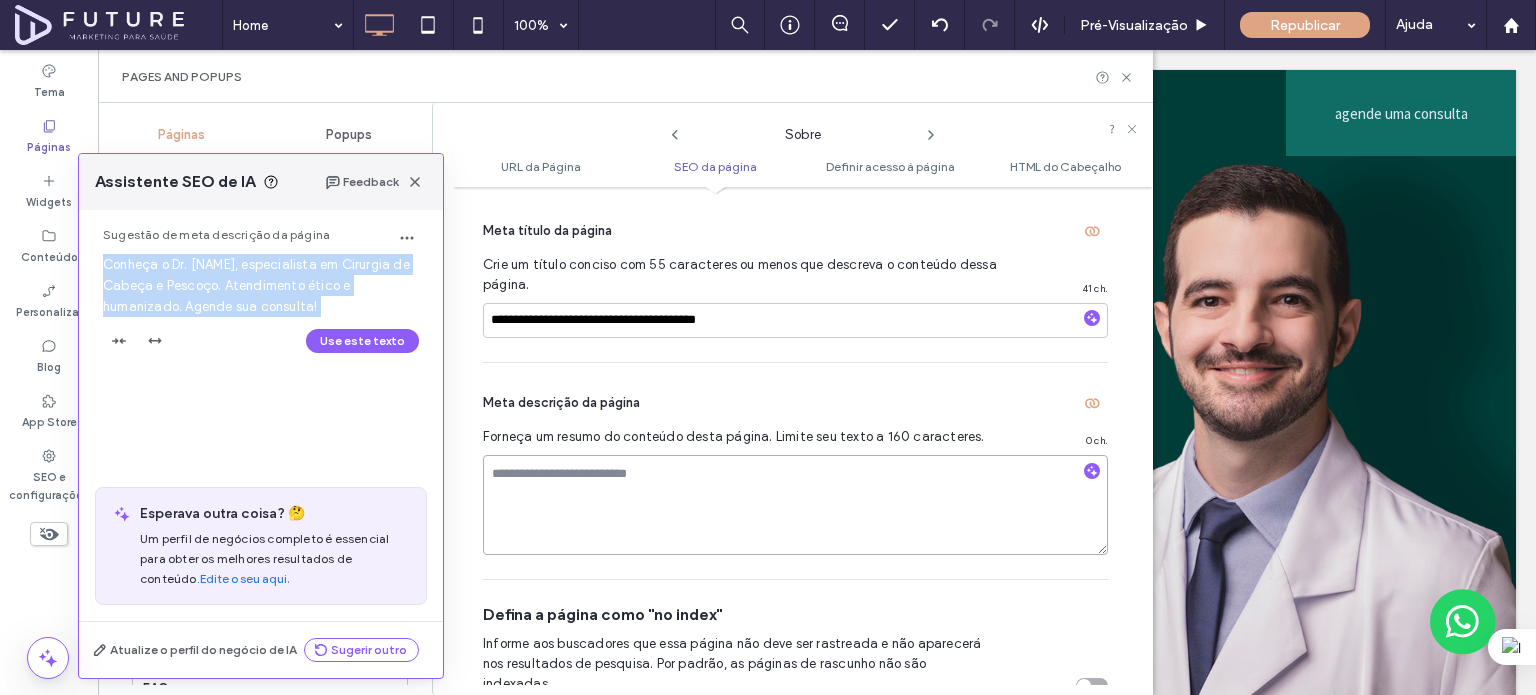 click at bounding box center [795, 505] 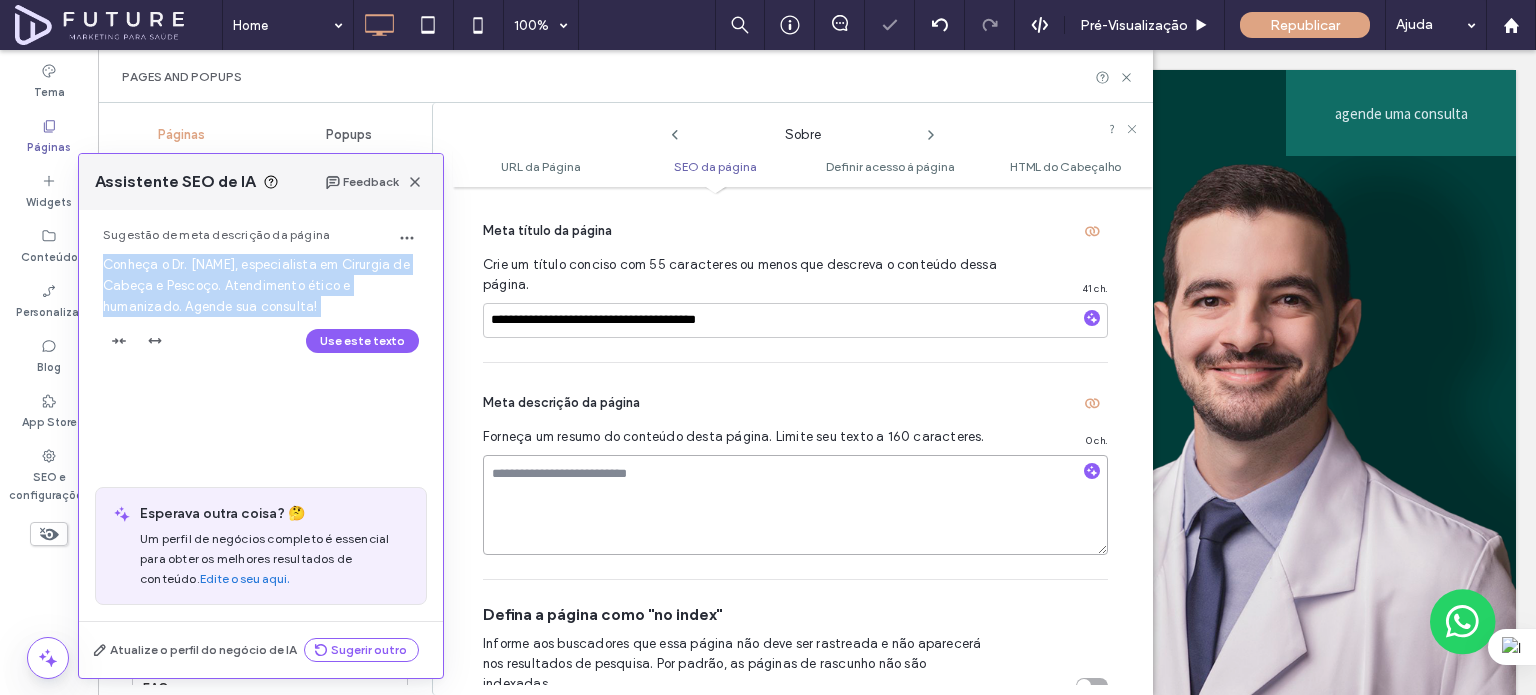 paste on "**********" 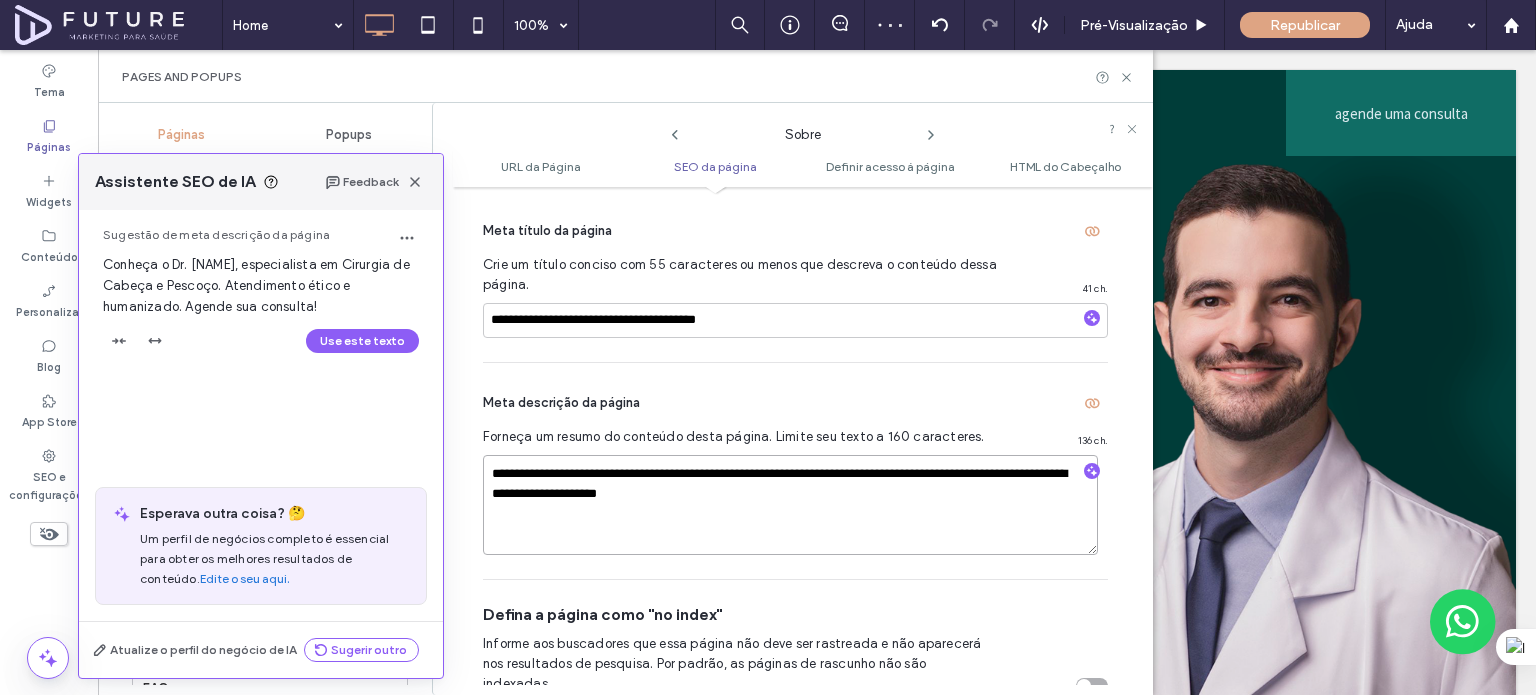 scroll, scrollTop: 0, scrollLeft: 0, axis: both 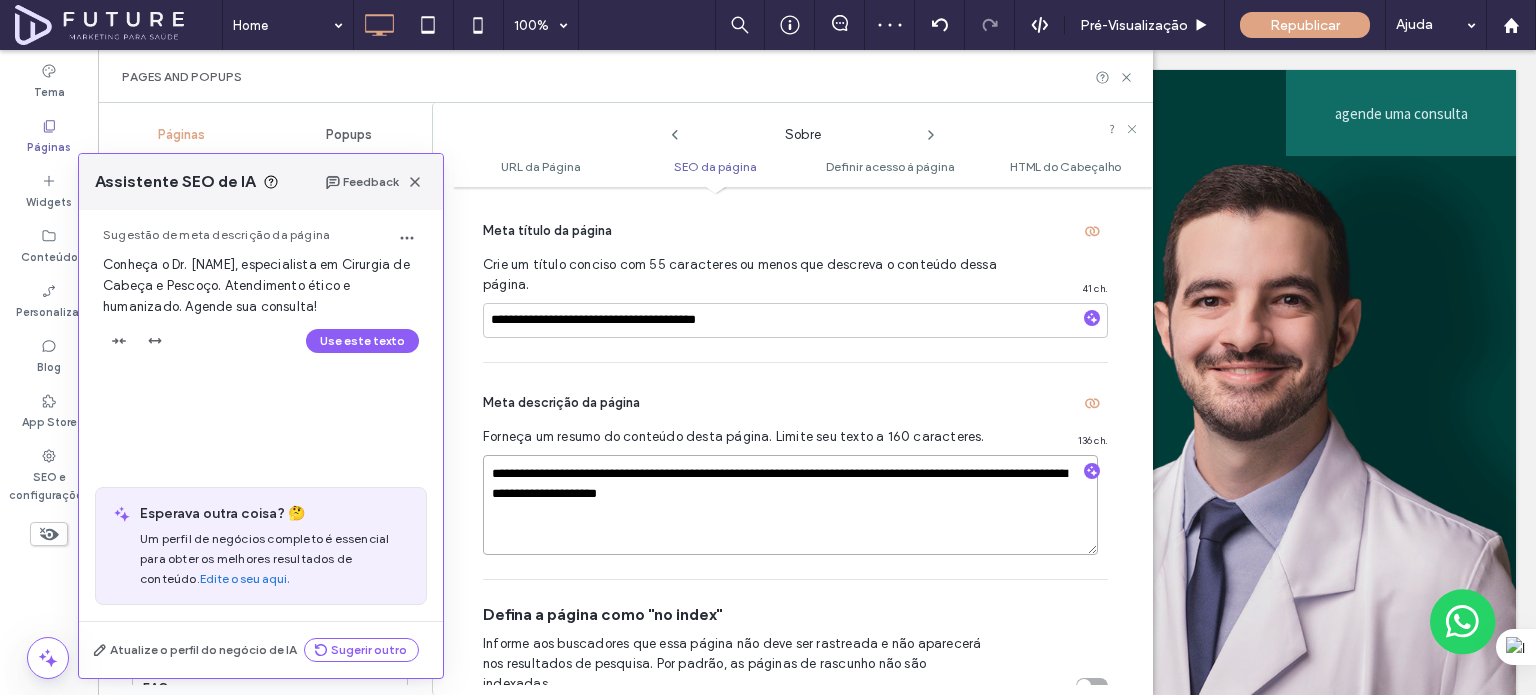 click on "**********" at bounding box center (790, 505) 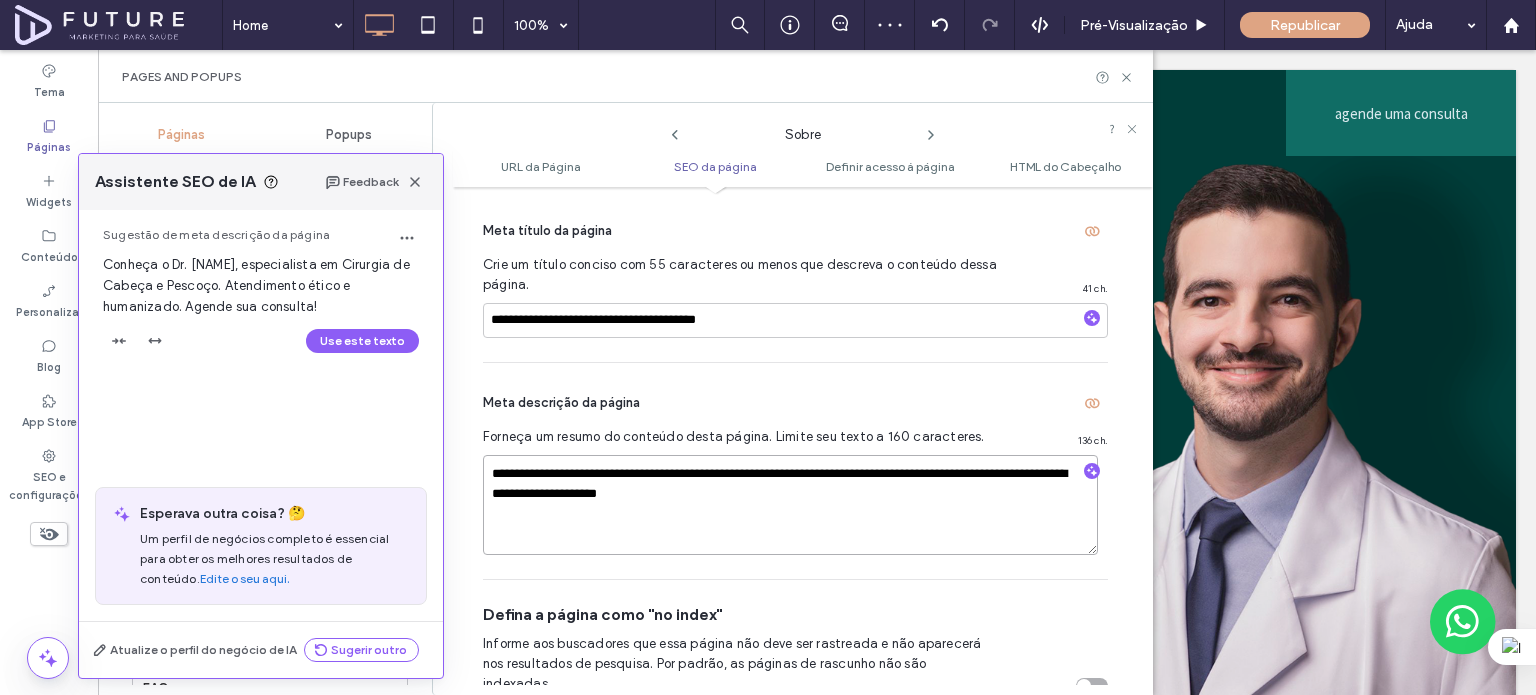 click on "**********" at bounding box center (790, 505) 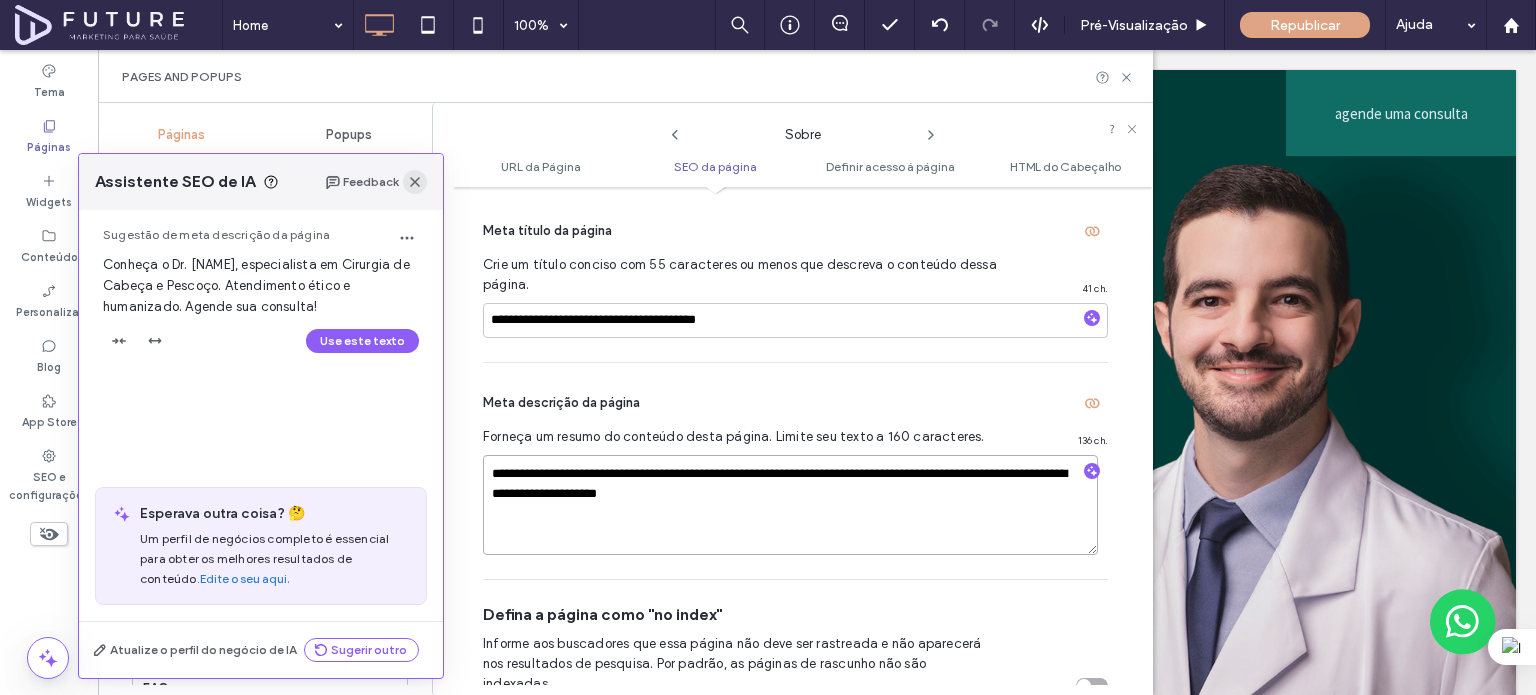 click 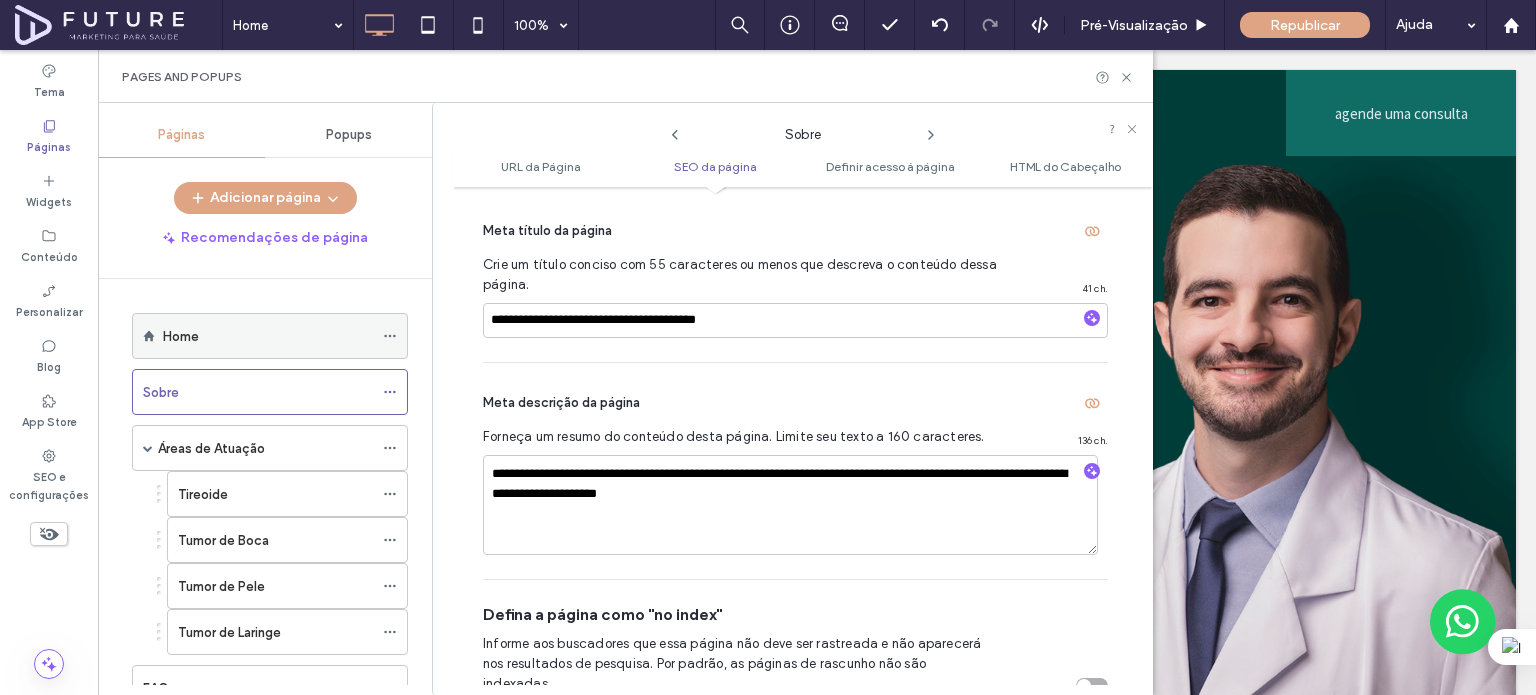 click 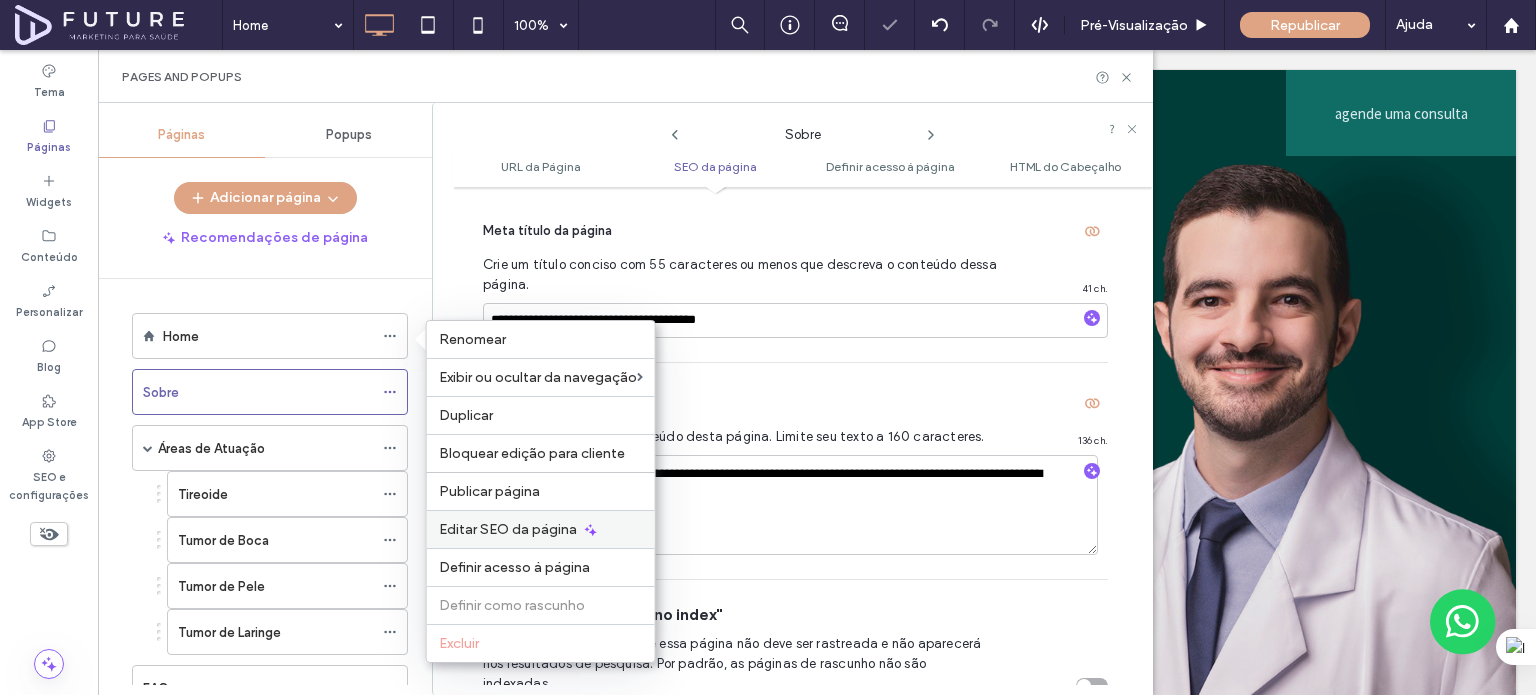 click on "Editar SEO da página" at bounding box center [508, 529] 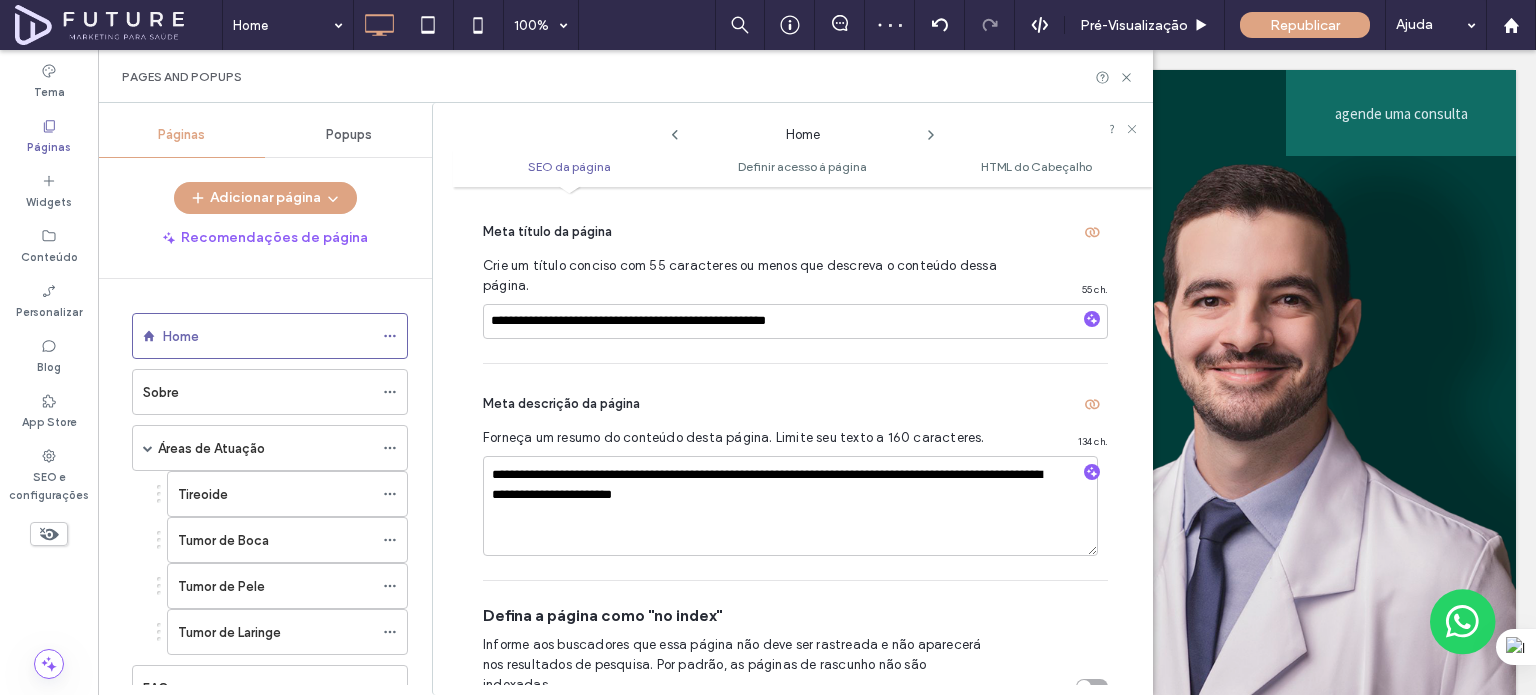 scroll, scrollTop: 110, scrollLeft: 0, axis: vertical 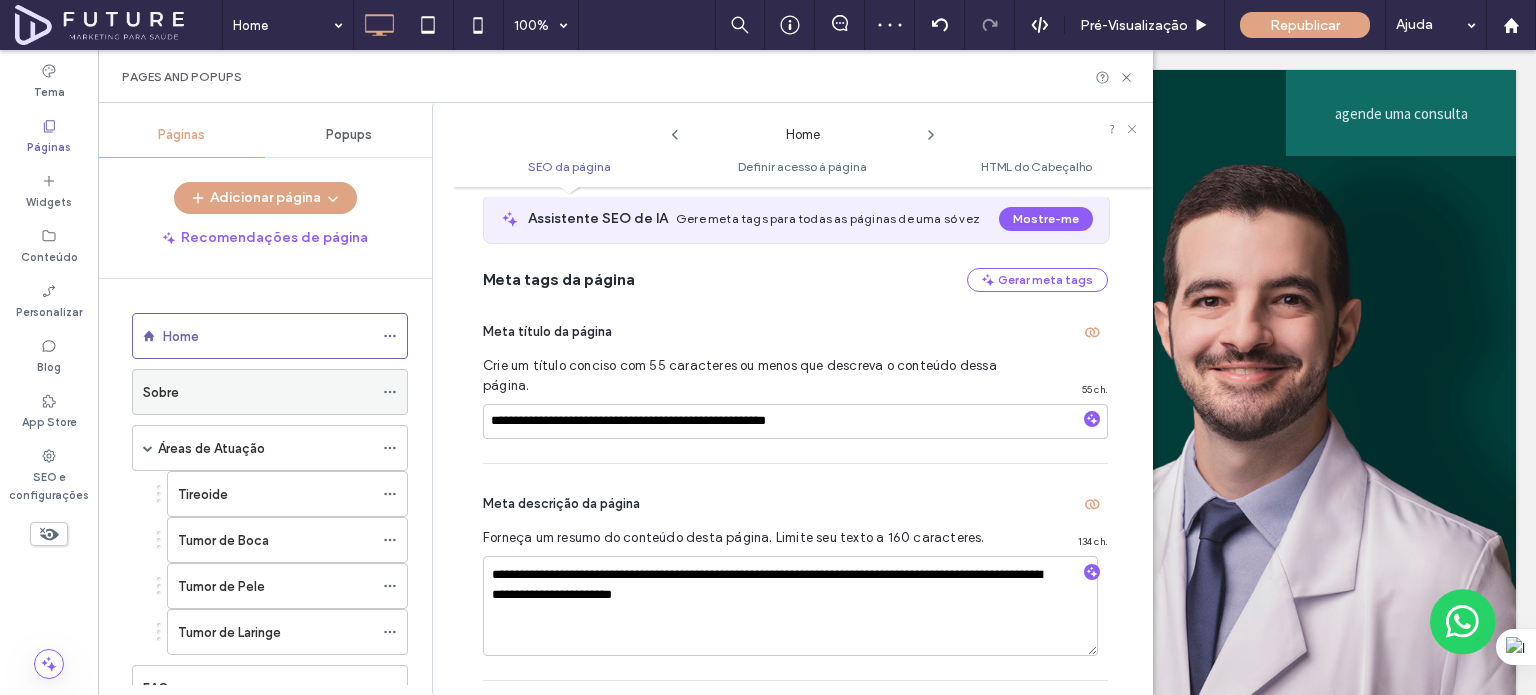 click 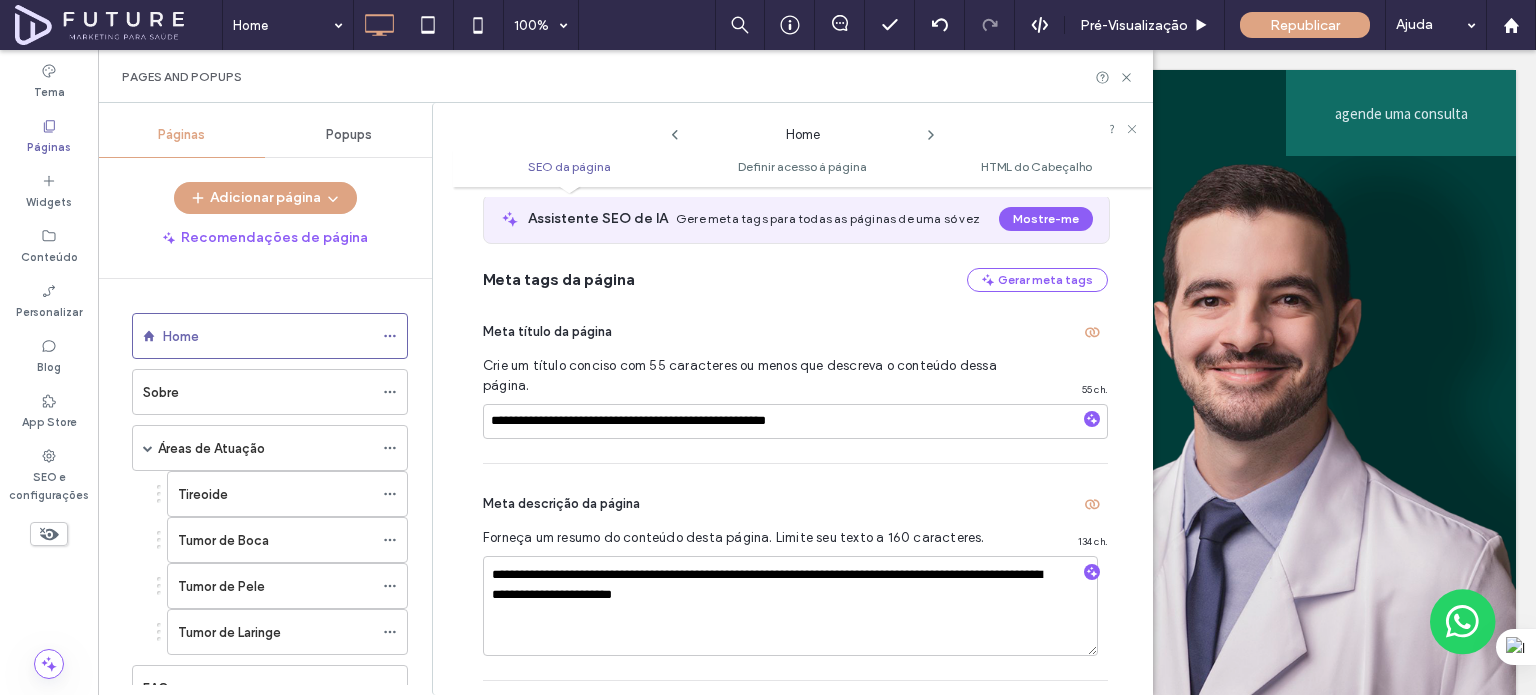 click on "**********" at bounding box center (795, 572) 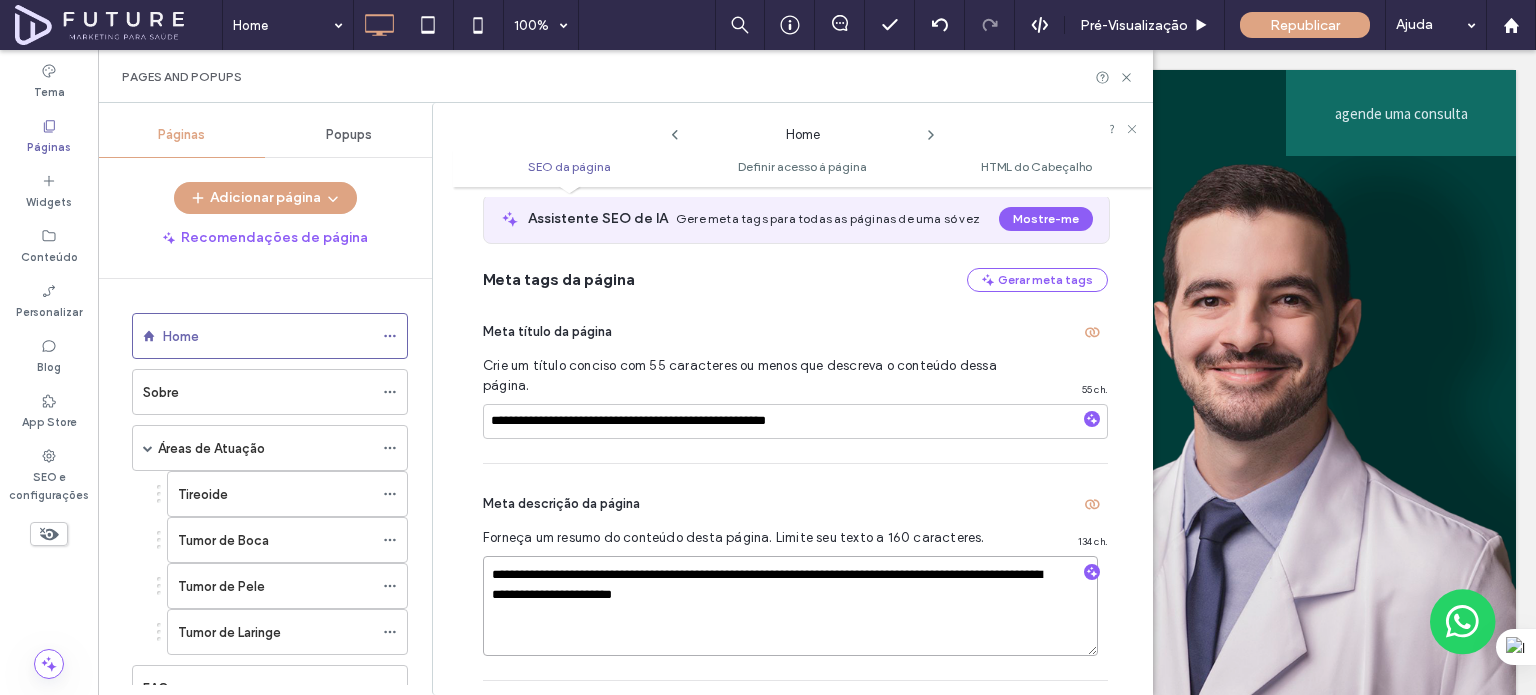 click on "**********" at bounding box center (790, 606) 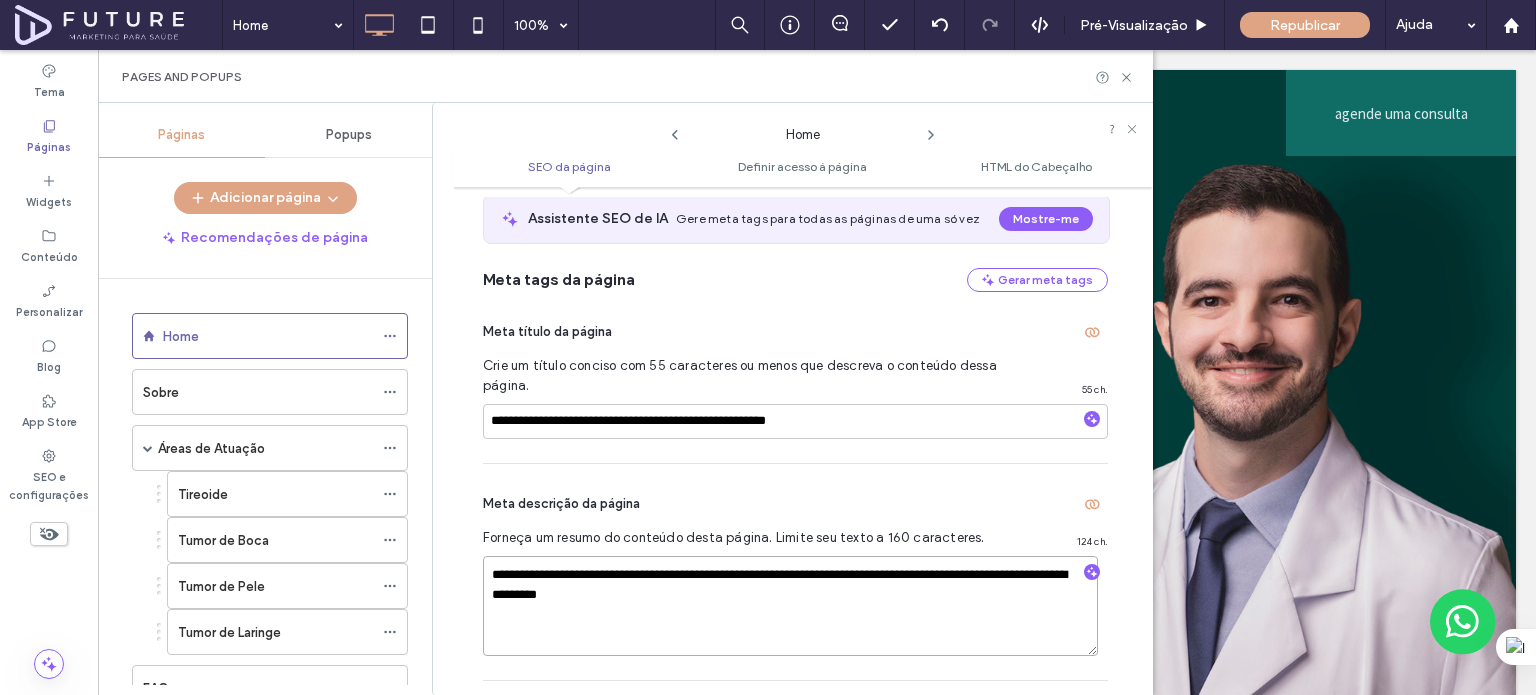 click on "**********" at bounding box center [790, 606] 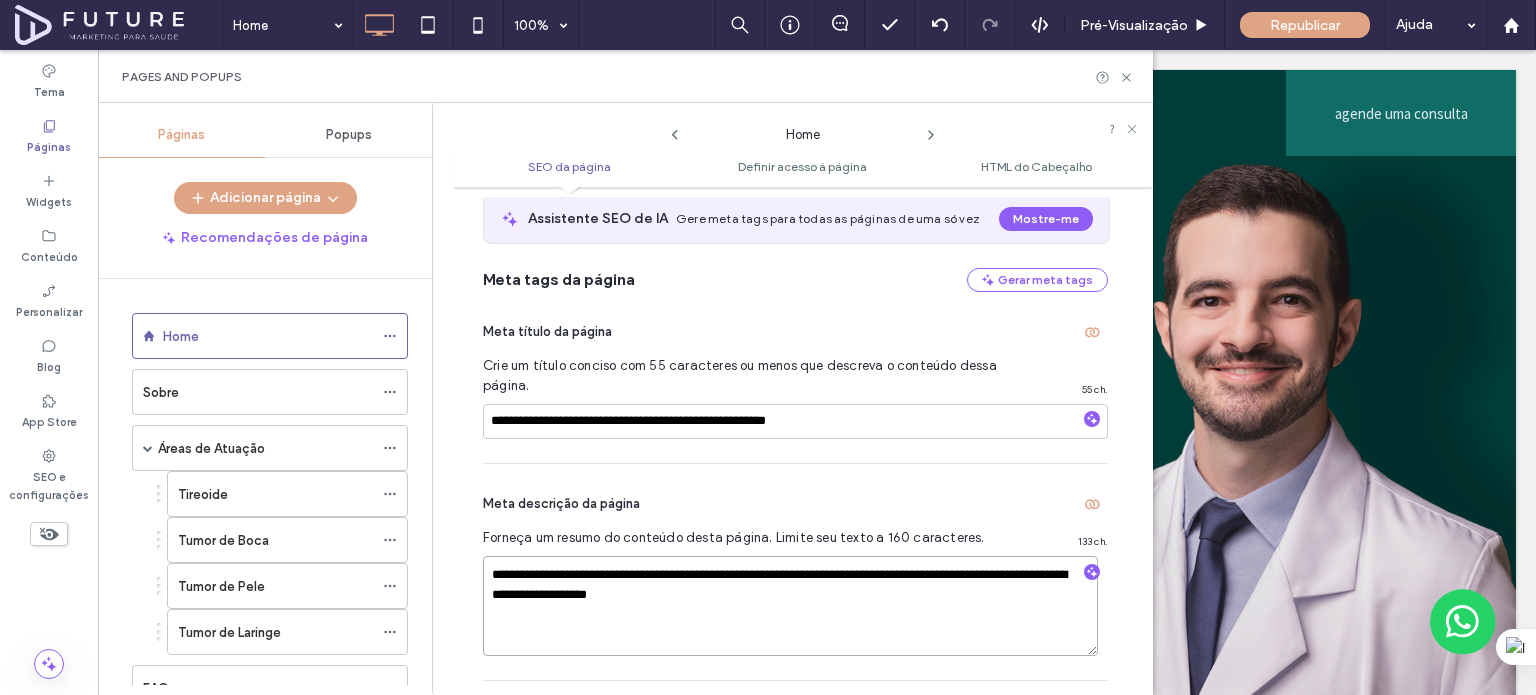 type on "**********" 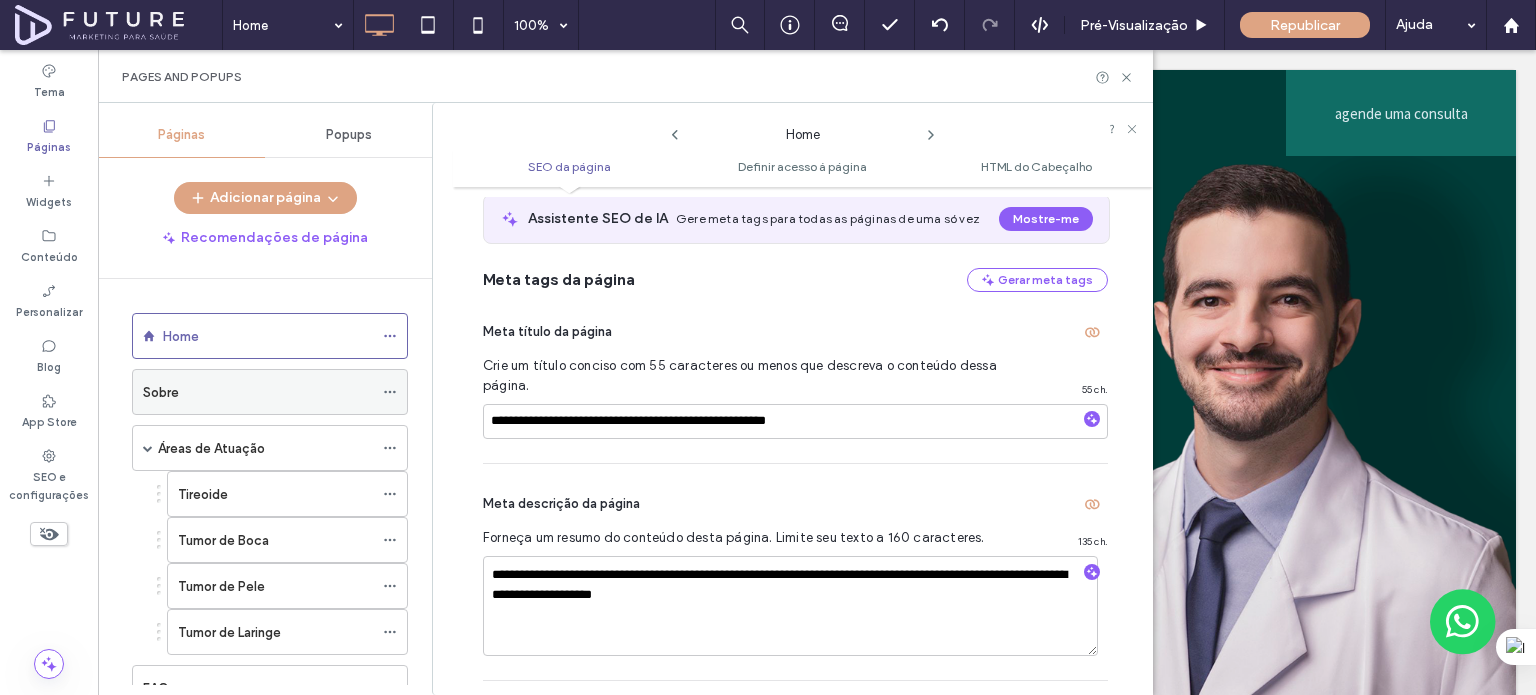 click 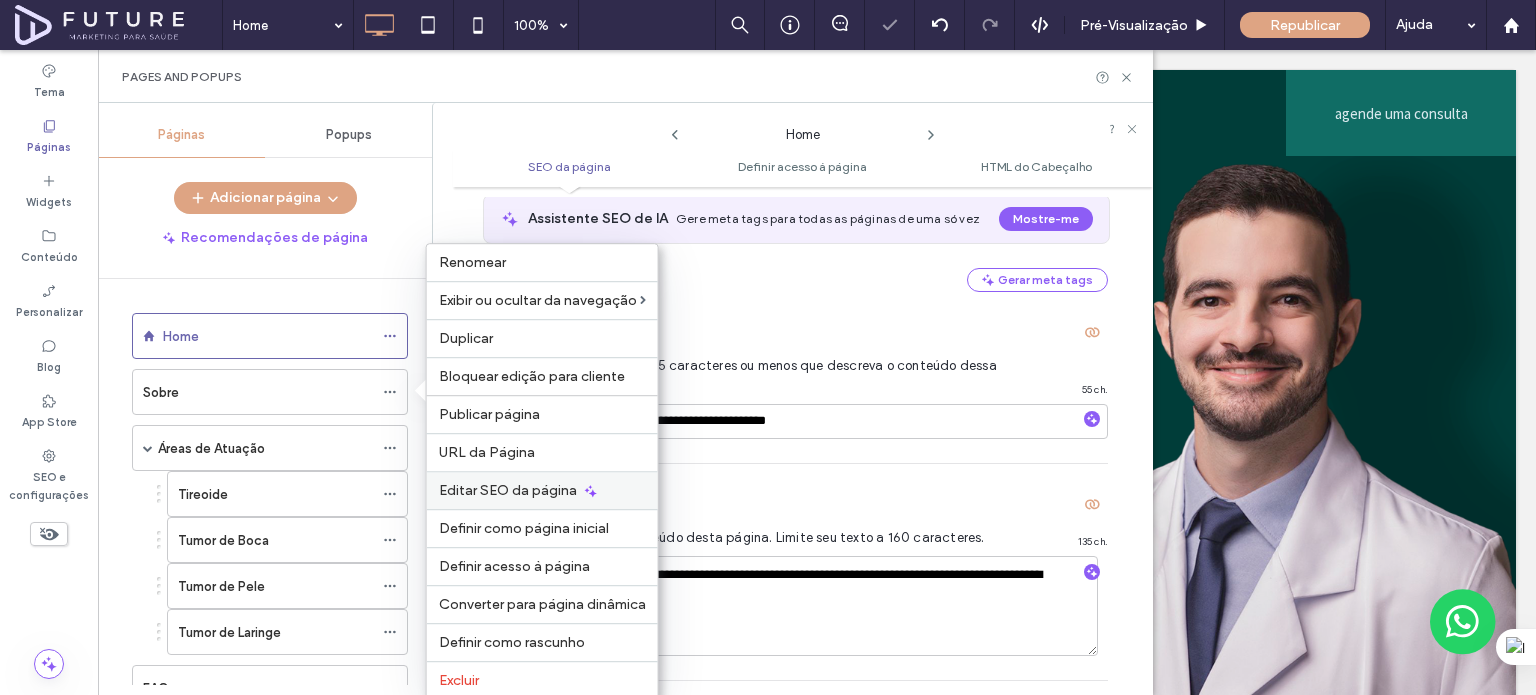 click on "Editar SEO da página" at bounding box center [508, 490] 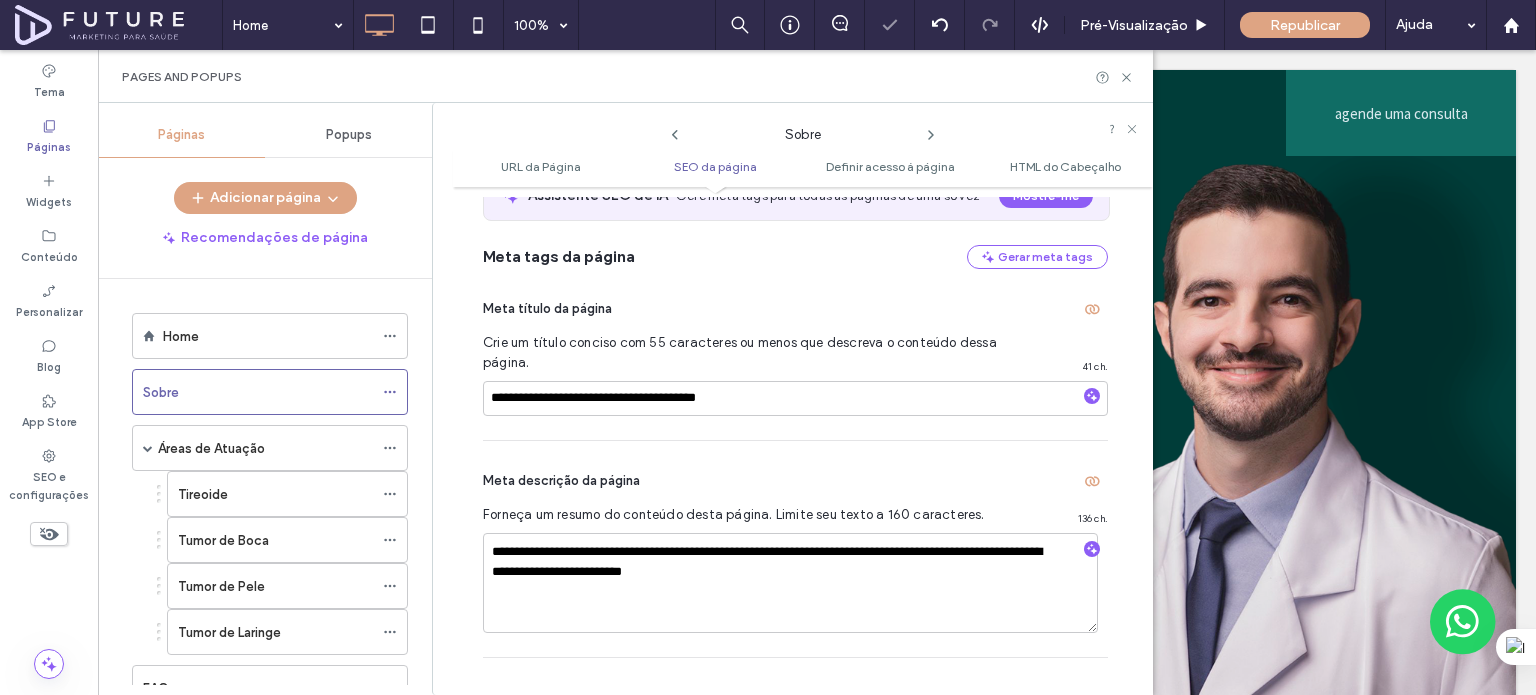 scroll, scrollTop: 474, scrollLeft: 0, axis: vertical 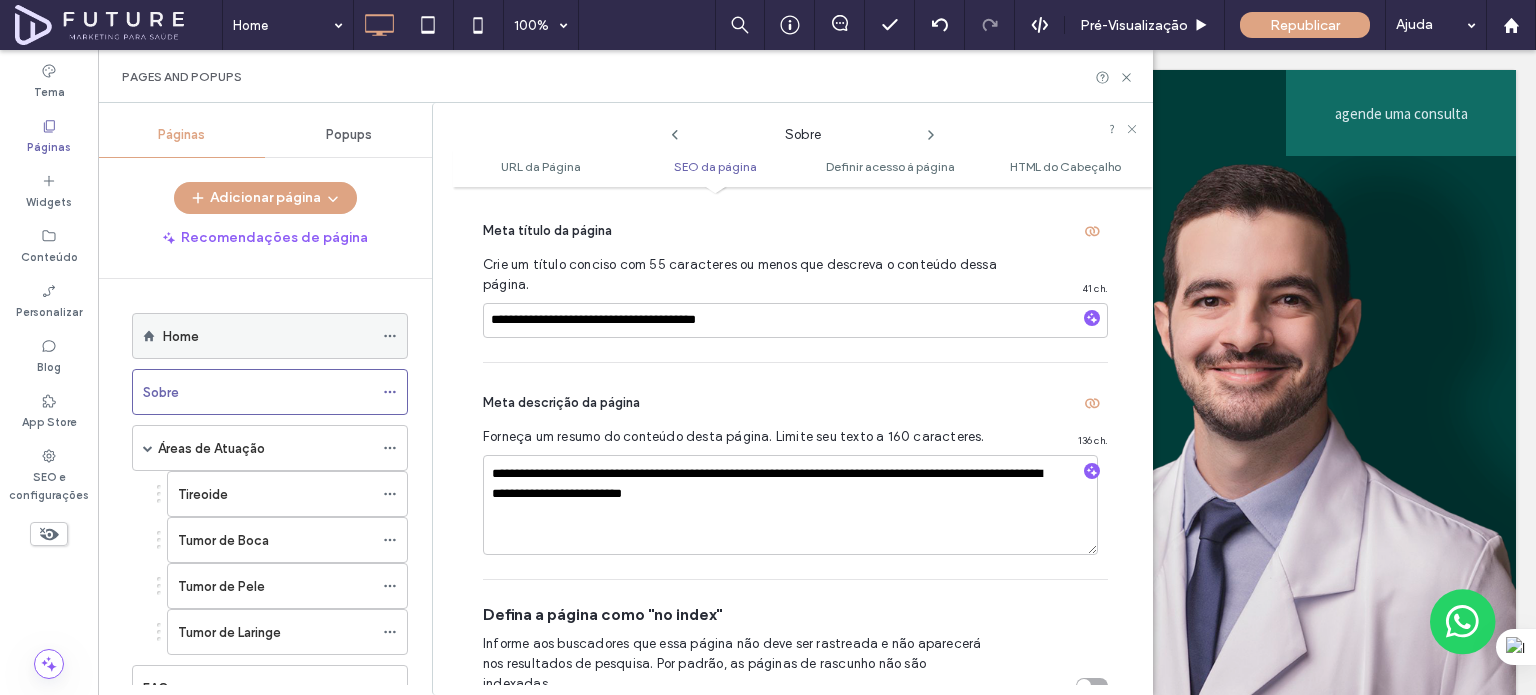 click 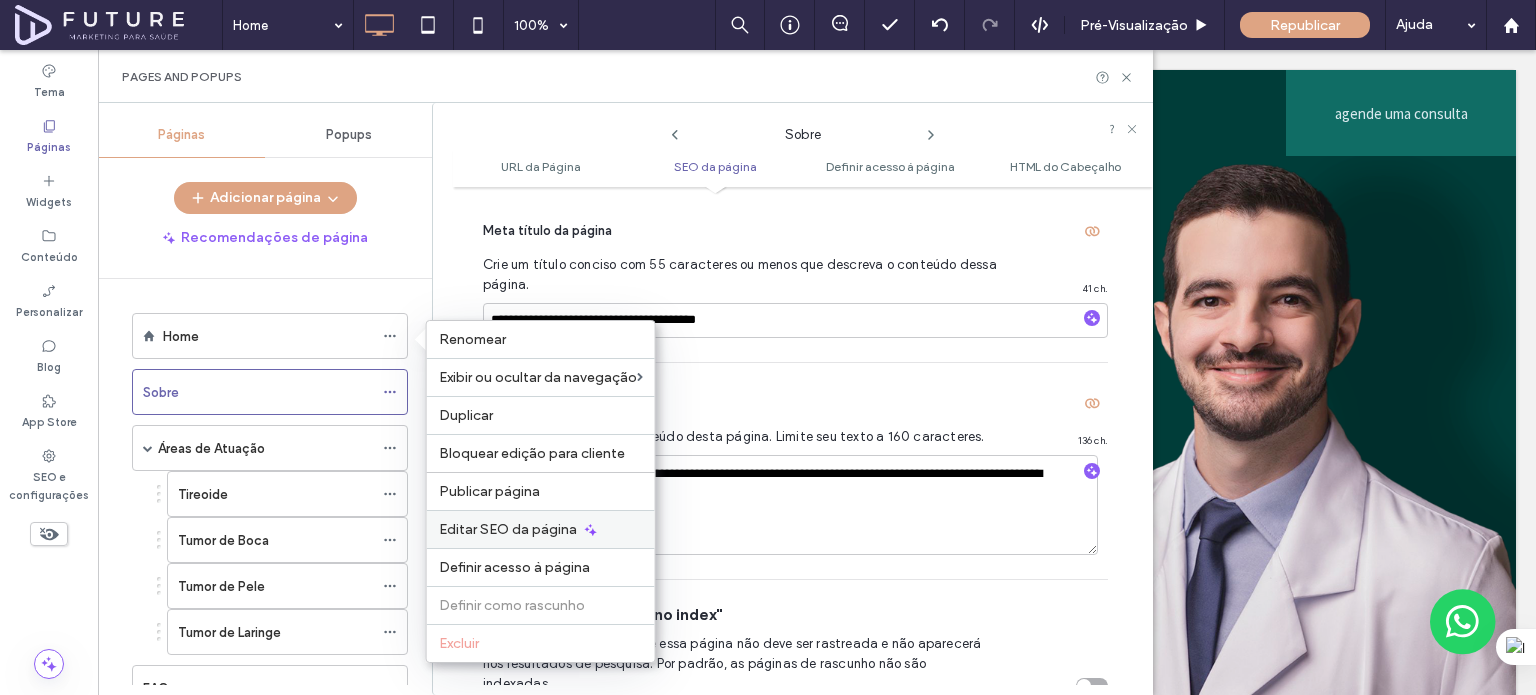 click on "Editar SEO da página" at bounding box center (541, 529) 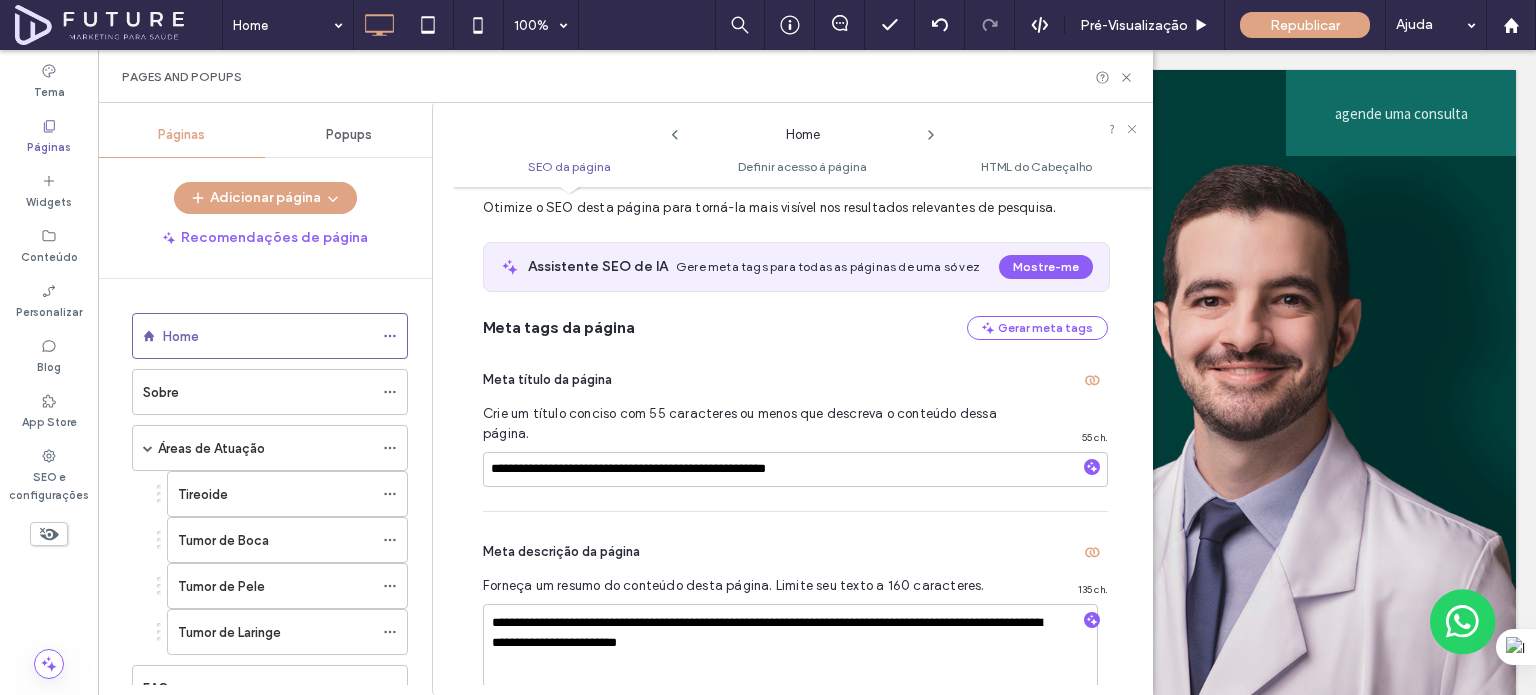 scroll, scrollTop: 110, scrollLeft: 0, axis: vertical 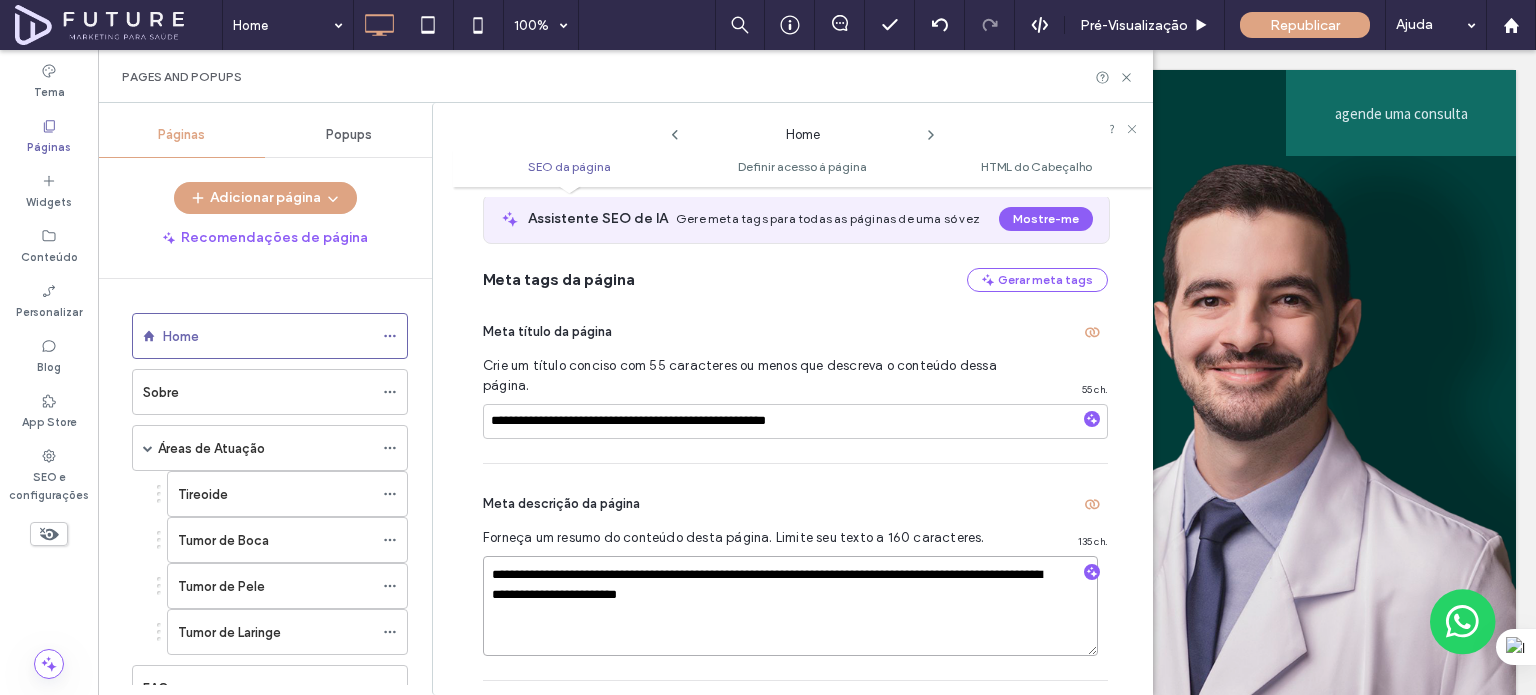 drag, startPoint x: 648, startPoint y: 572, endPoint x: 652, endPoint y: 555, distance: 17.464249 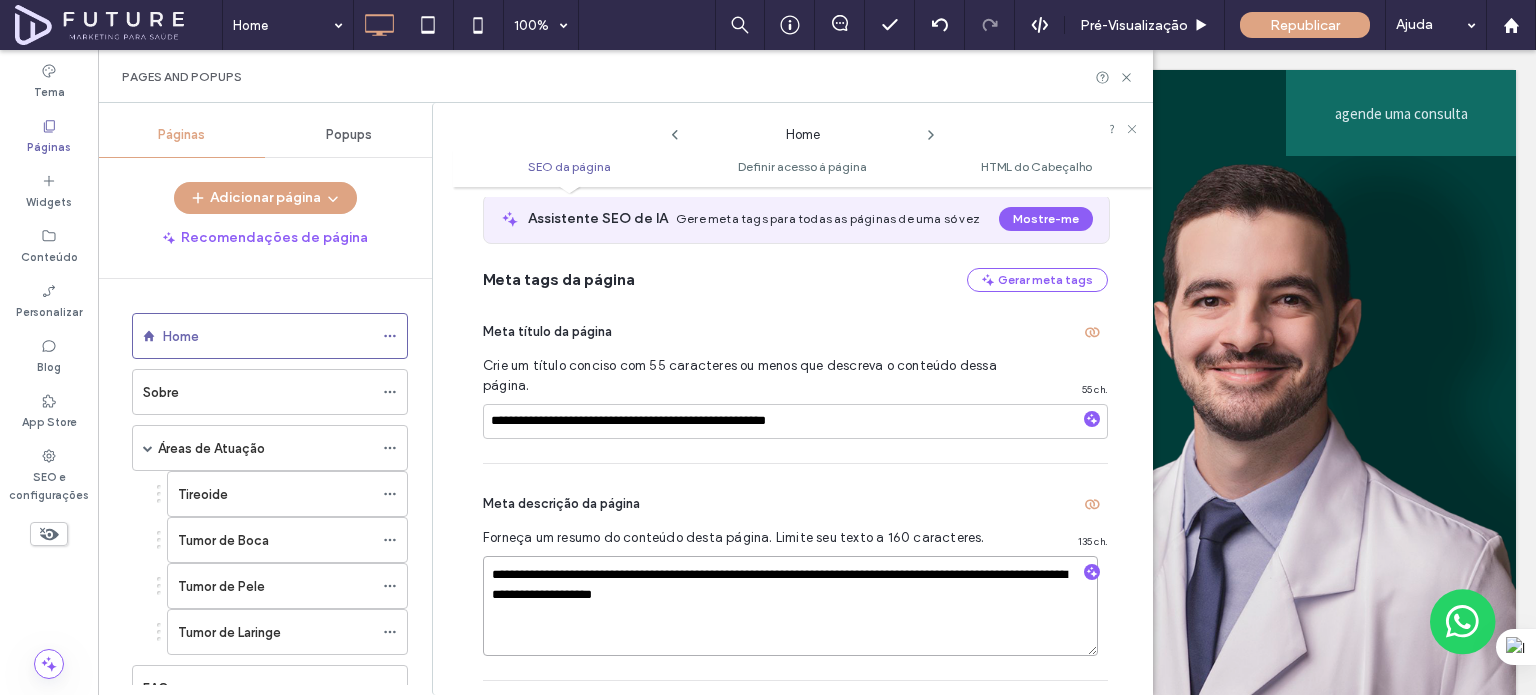 click on "**********" at bounding box center (790, 606) 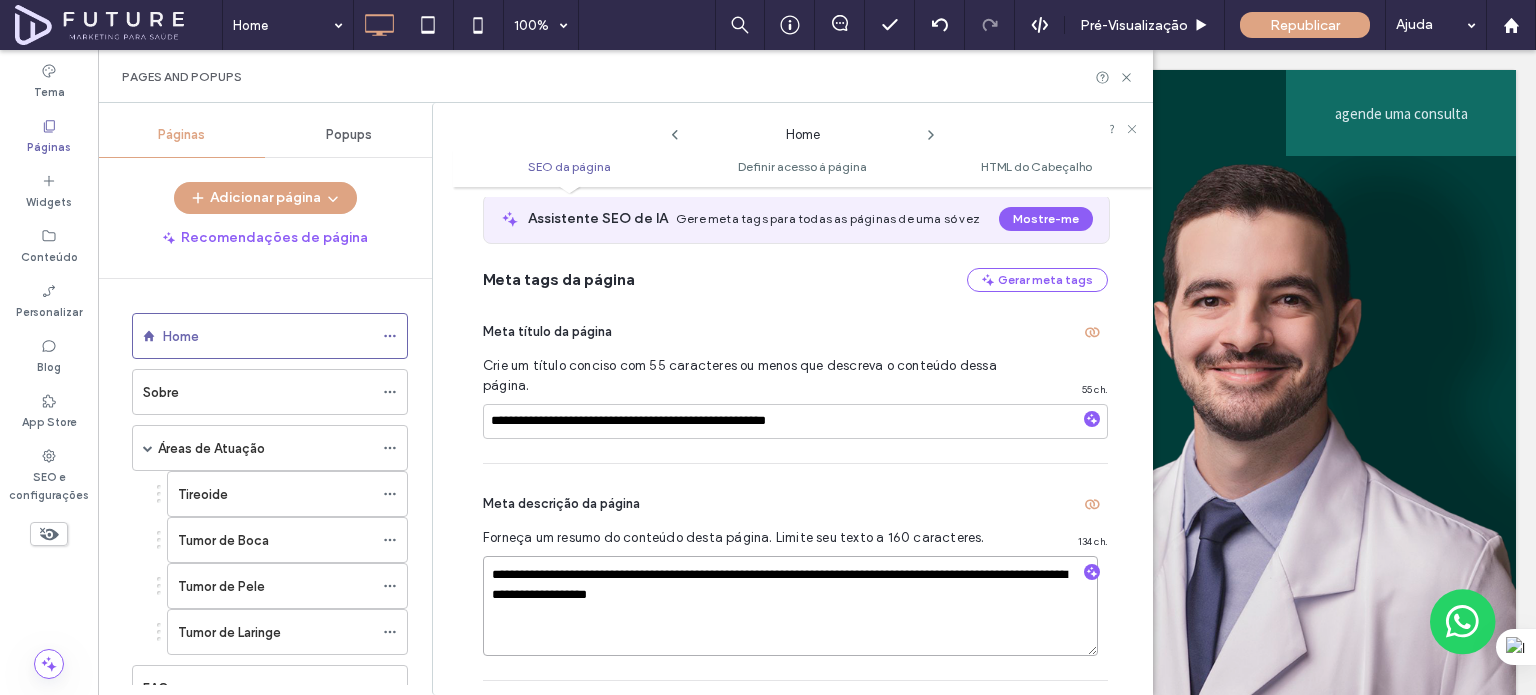 type on "**********" 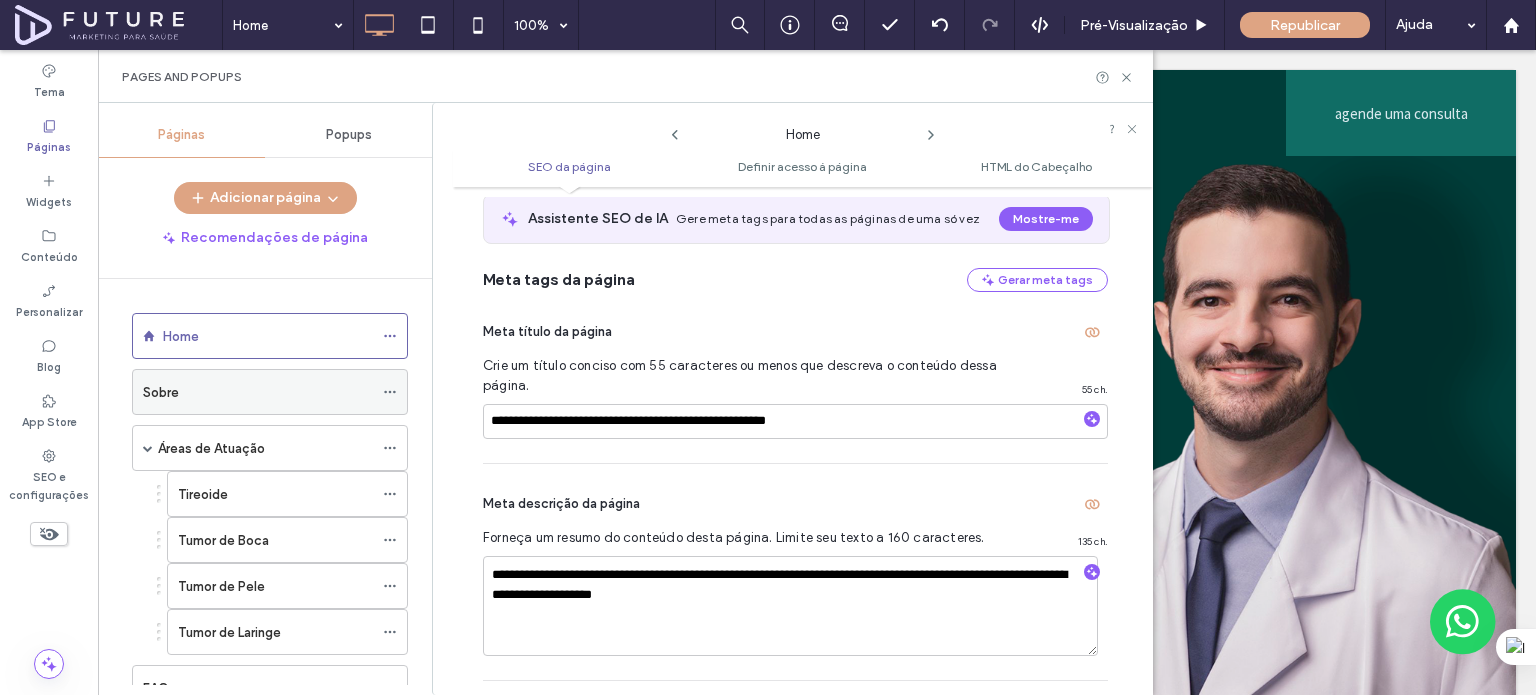 click 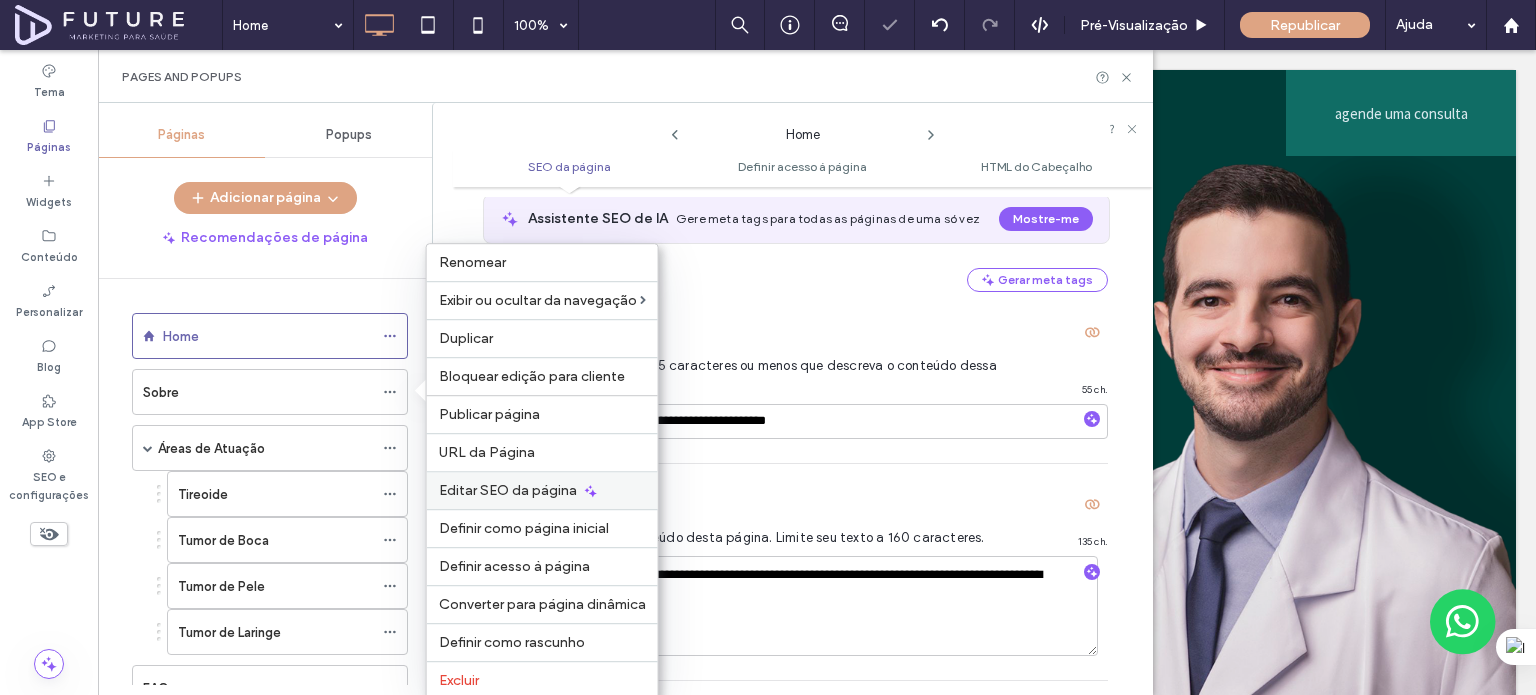 click on "Editar SEO da página" at bounding box center (508, 490) 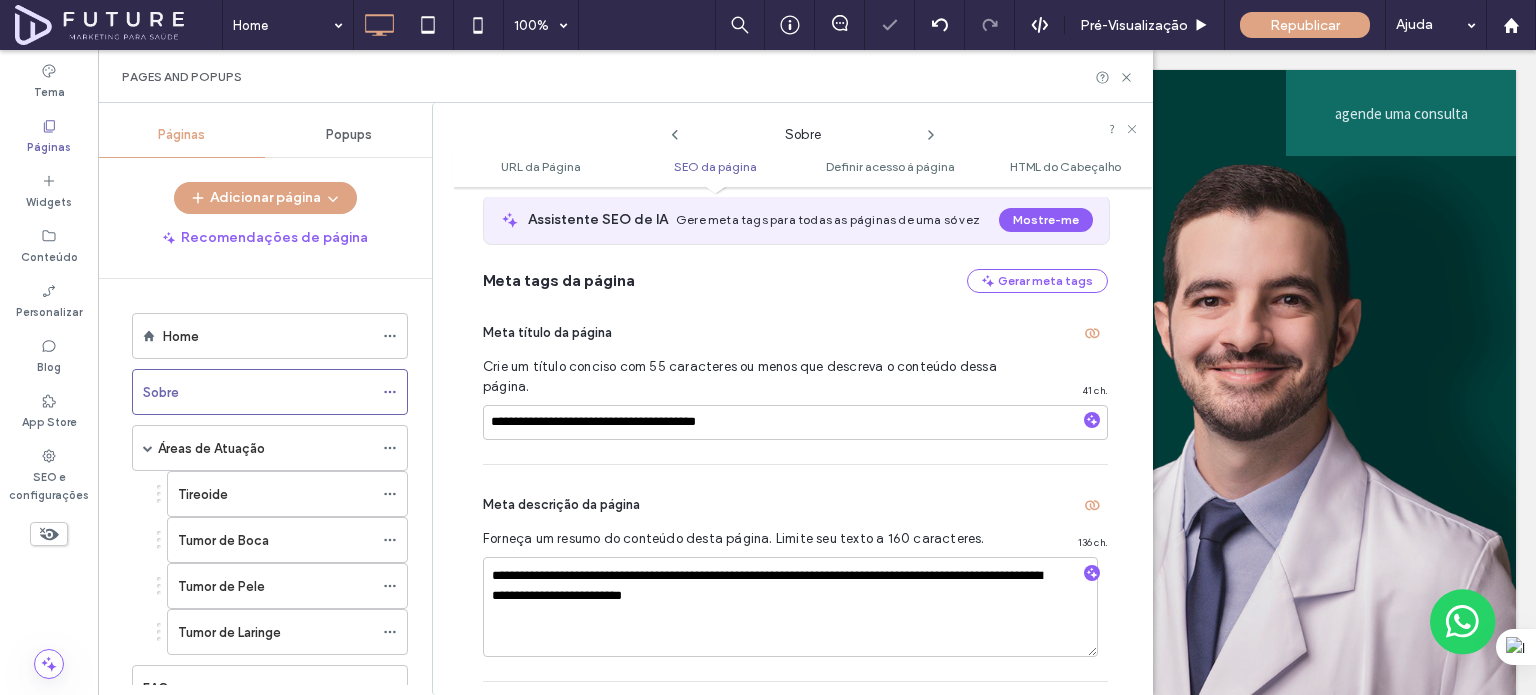 scroll, scrollTop: 474, scrollLeft: 0, axis: vertical 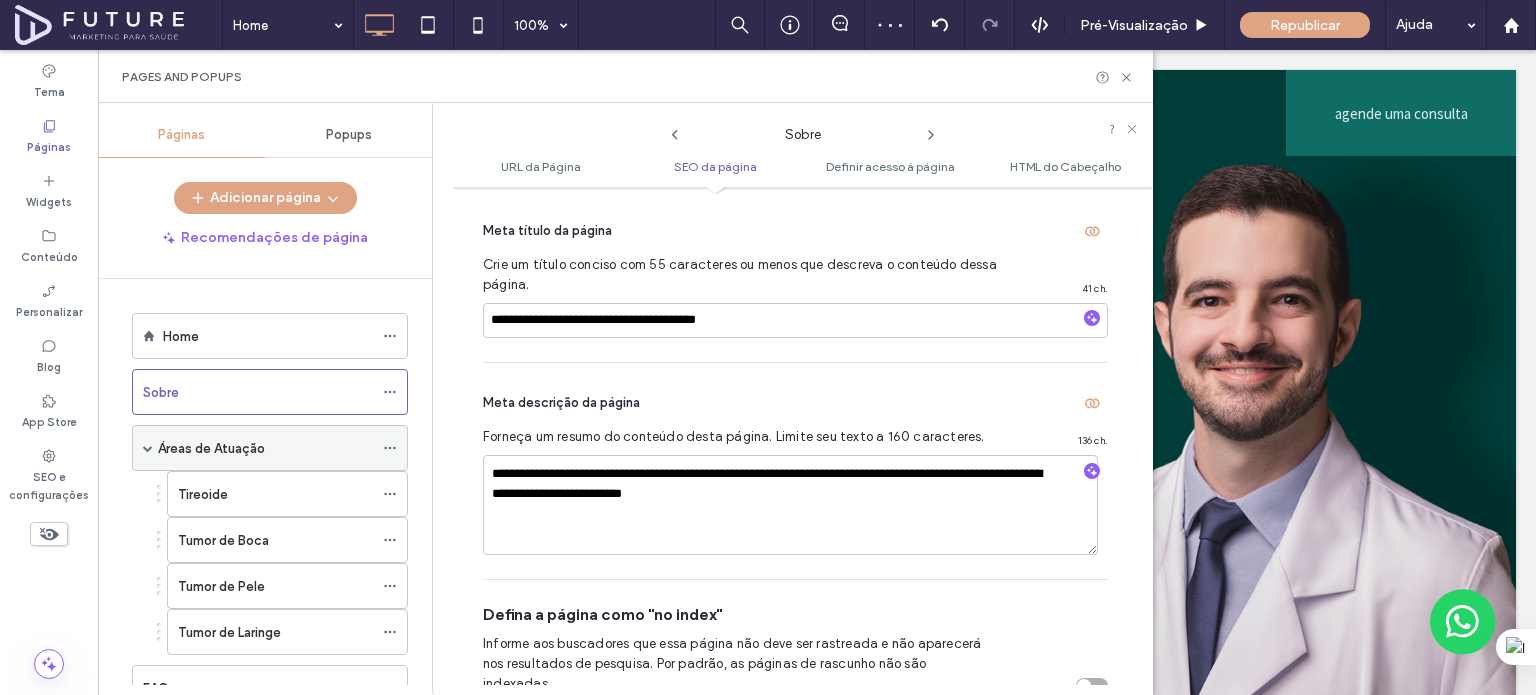 click 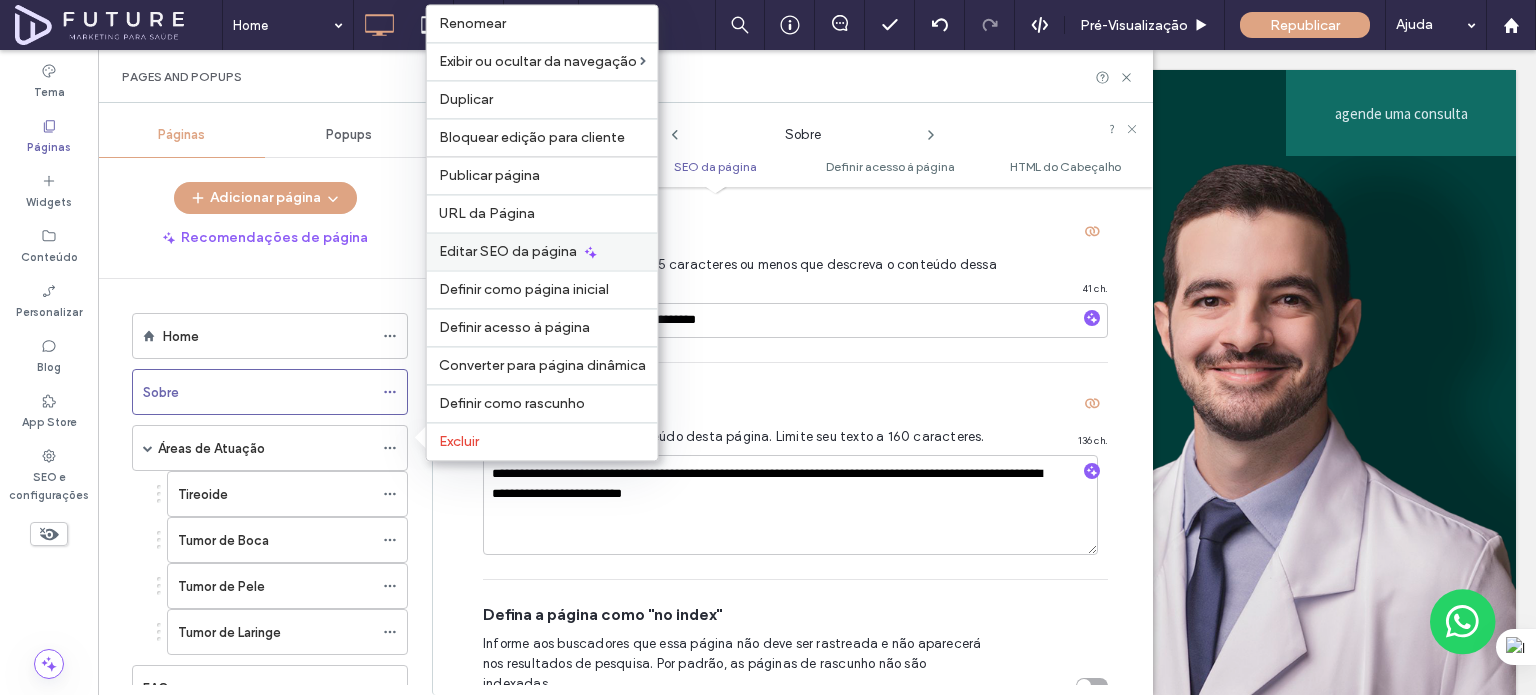 click 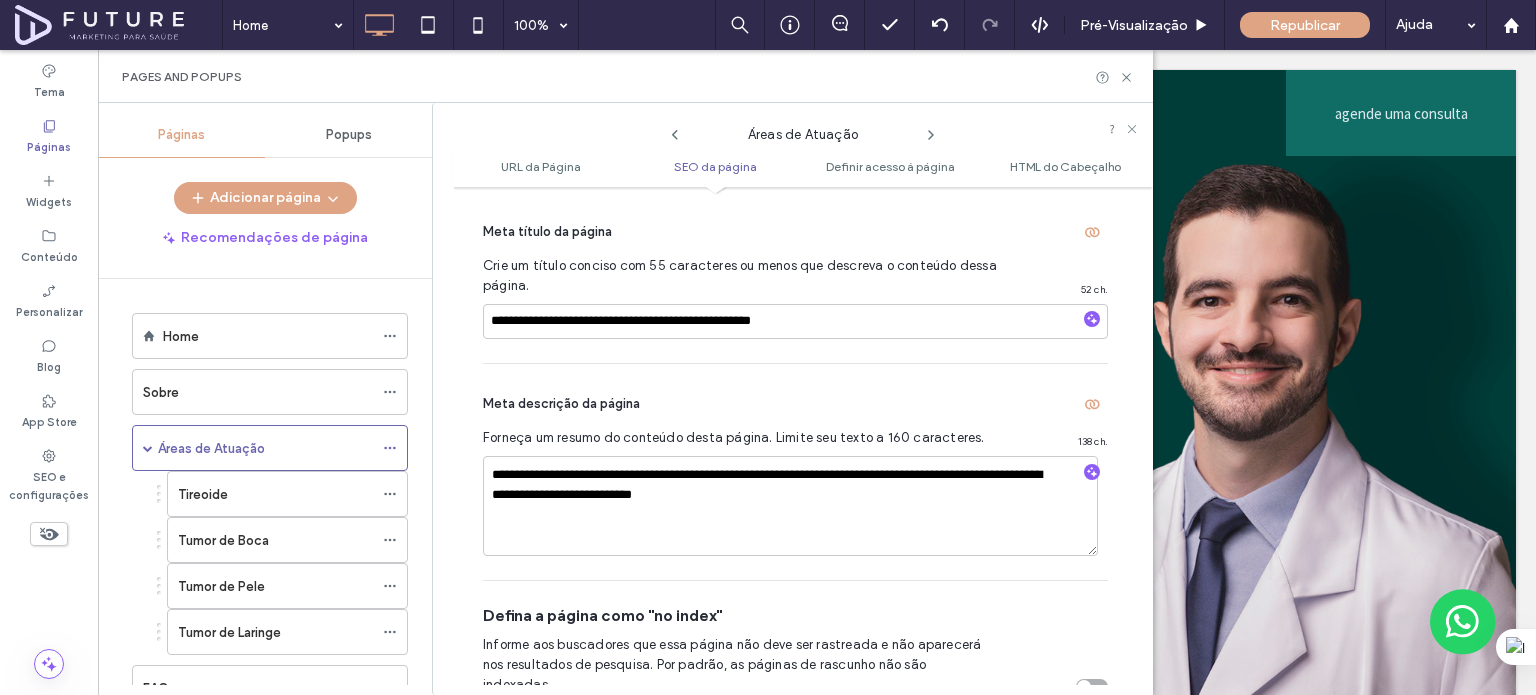scroll, scrollTop: 474, scrollLeft: 0, axis: vertical 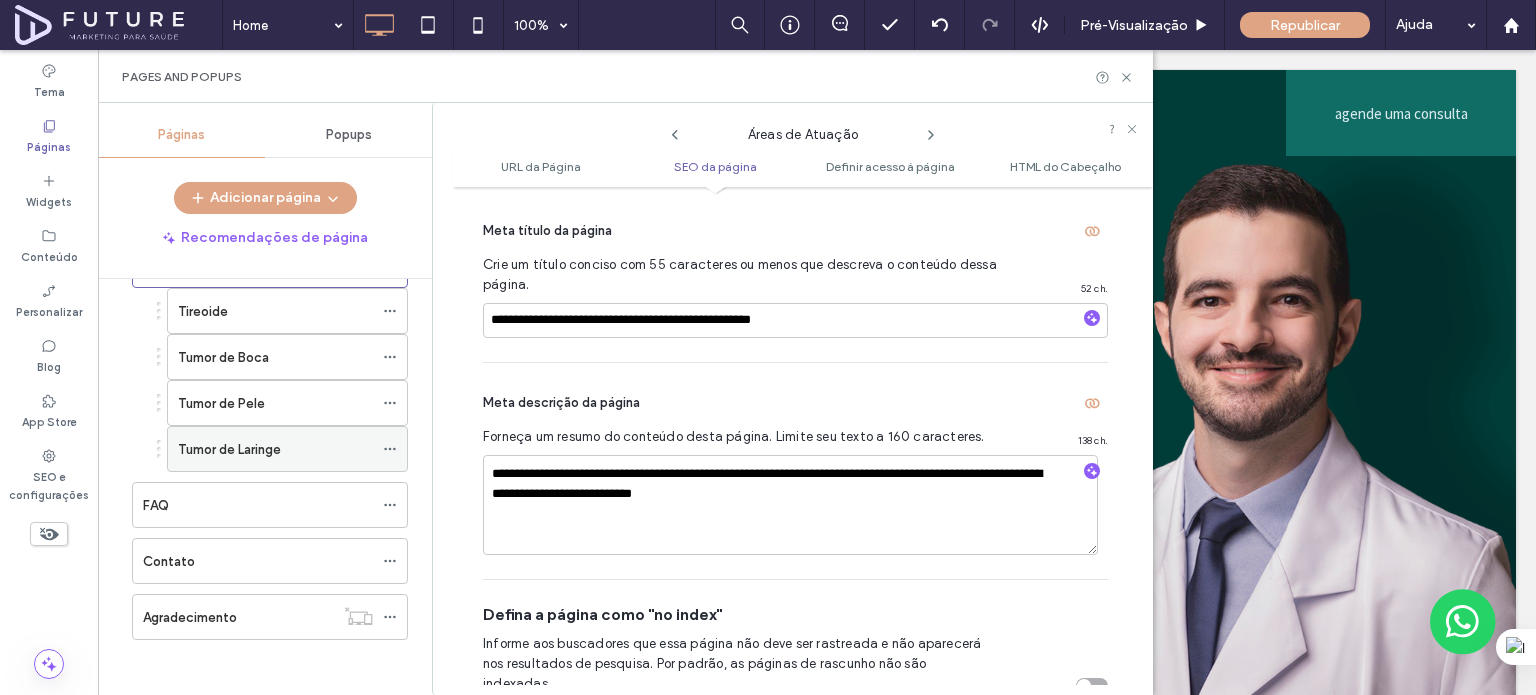 click 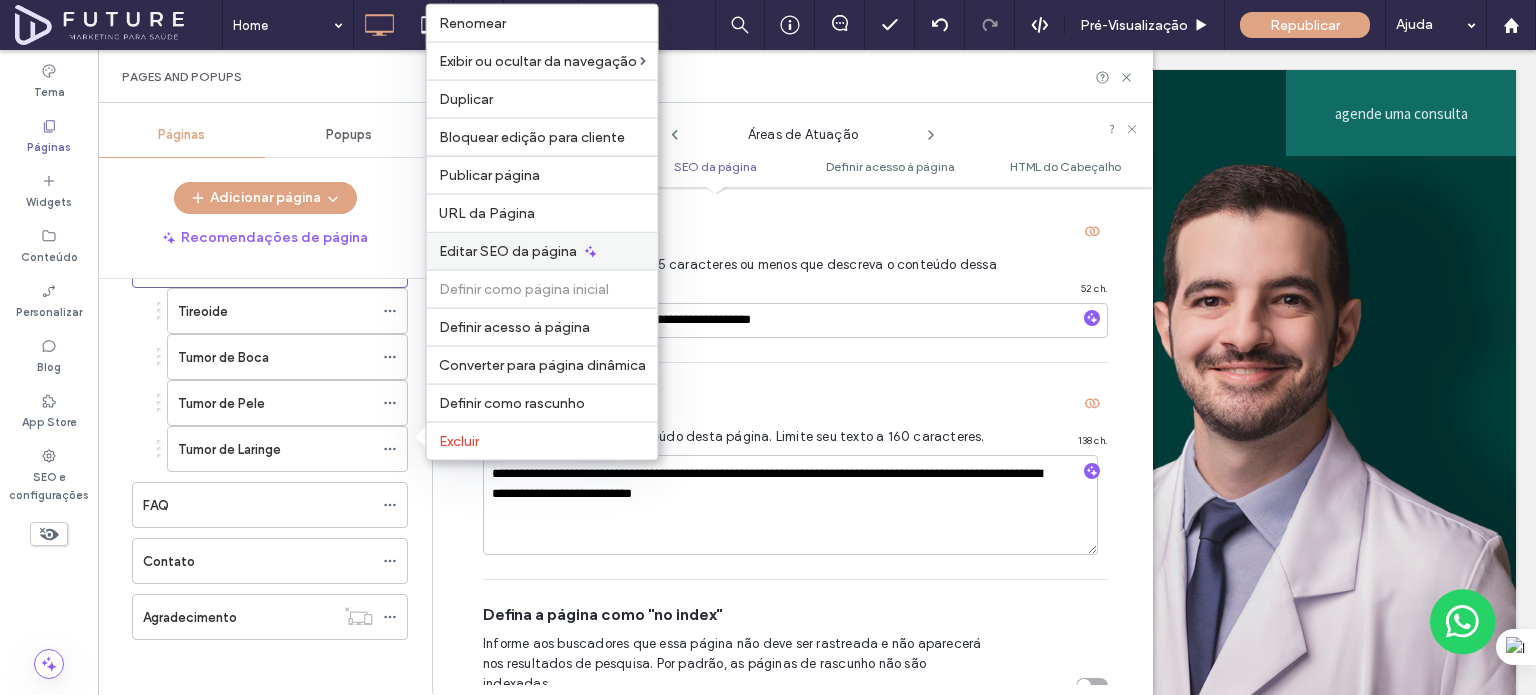 click on "Editar SEO da página" at bounding box center (542, 251) 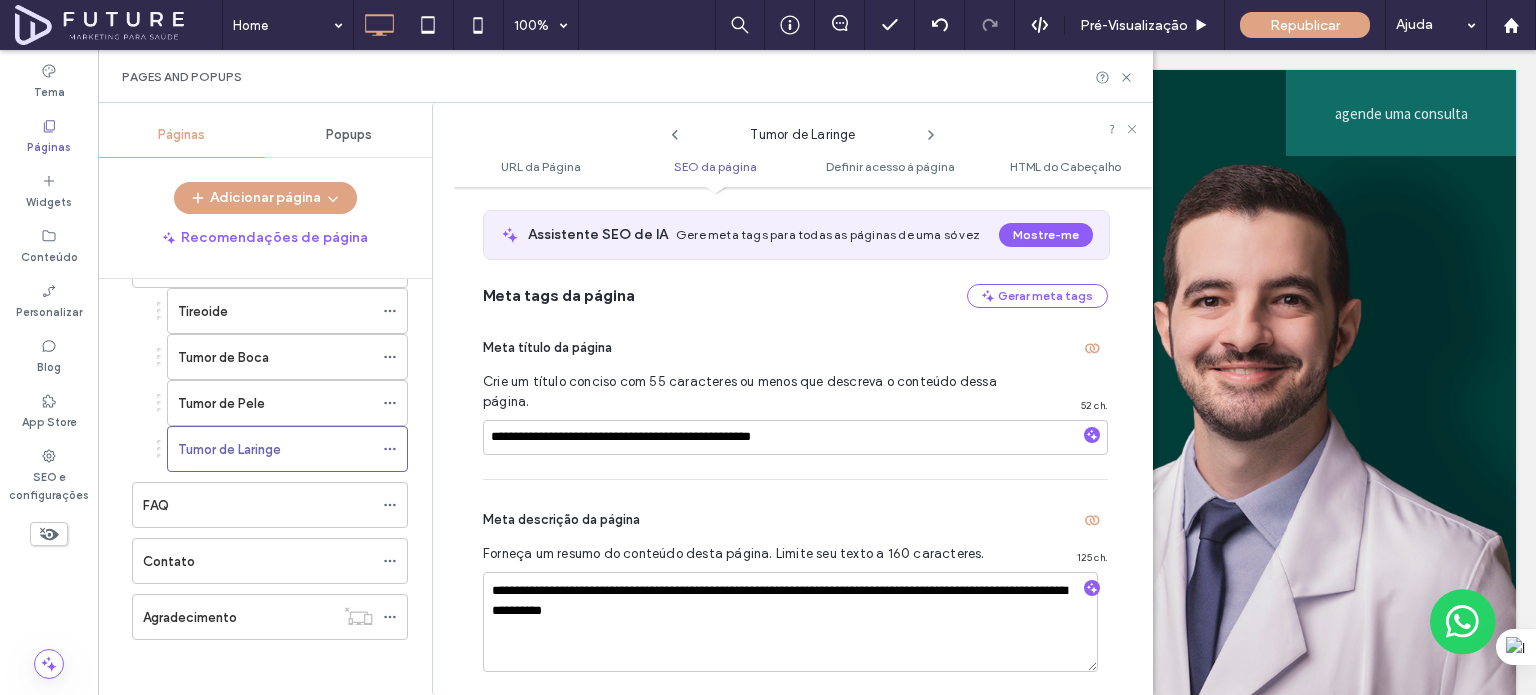 scroll, scrollTop: 474, scrollLeft: 0, axis: vertical 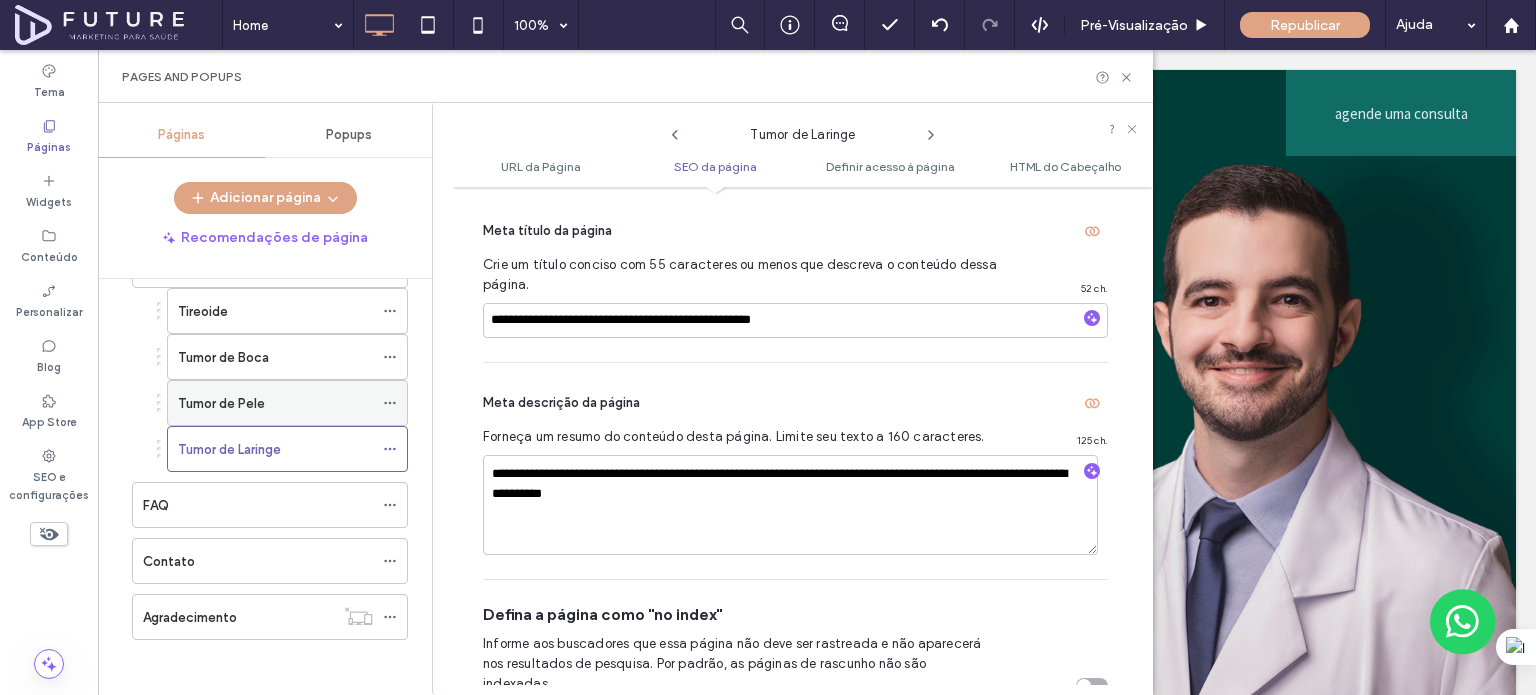 click 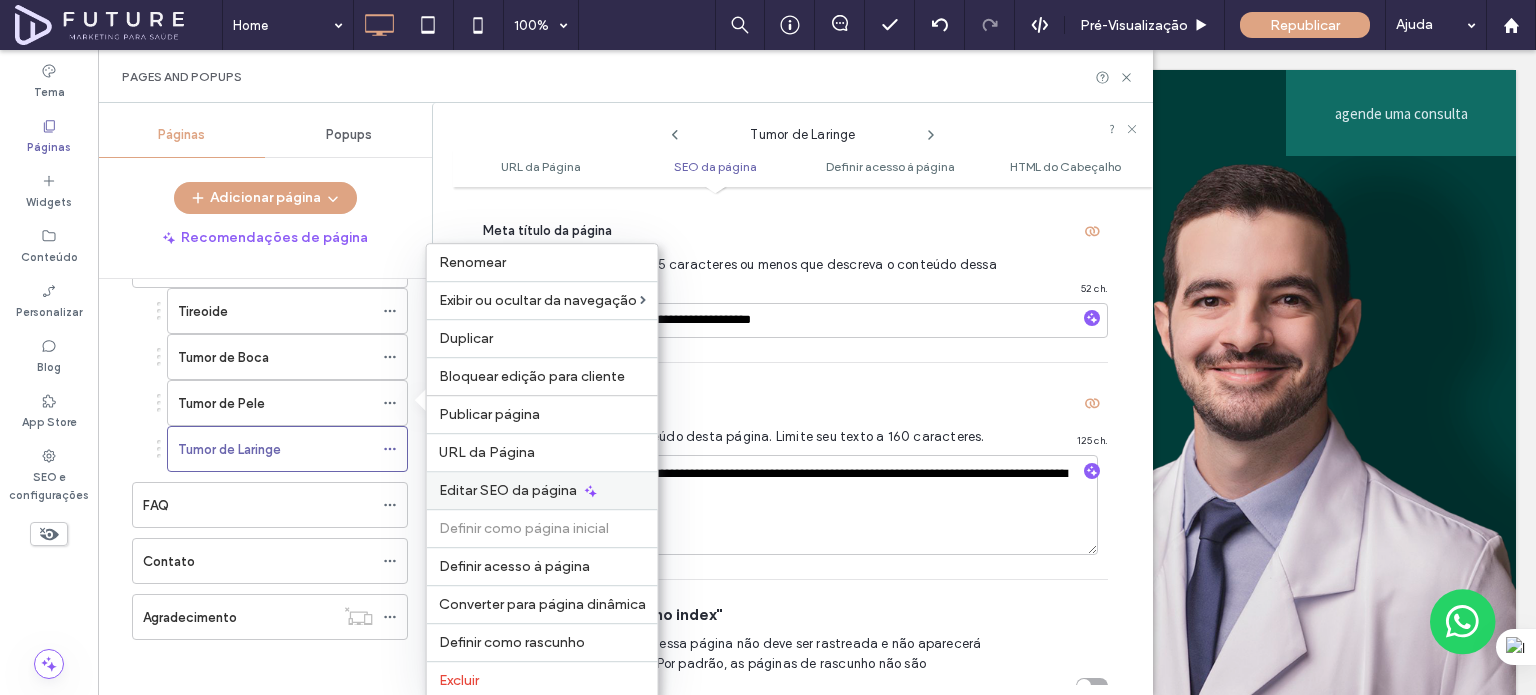 click on "Editar SEO da página" at bounding box center [508, 490] 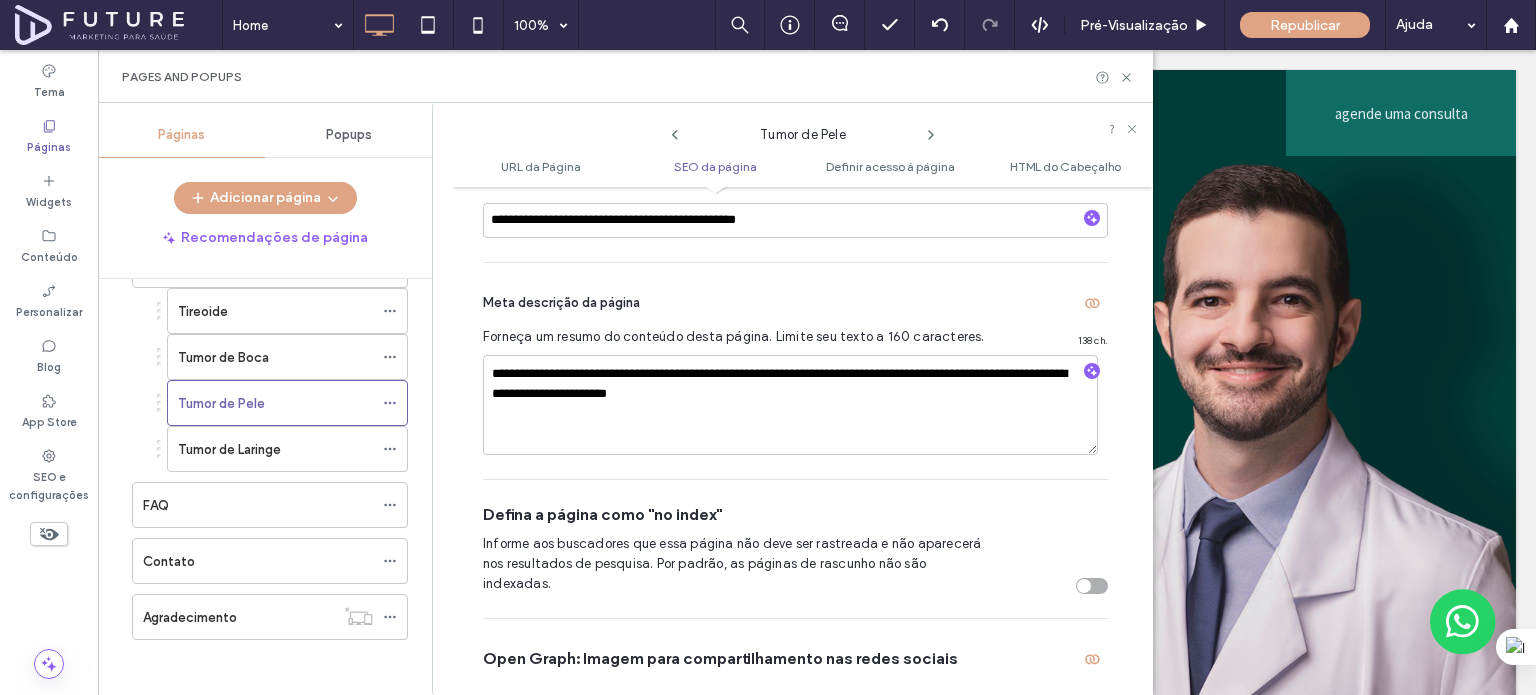scroll, scrollTop: 474, scrollLeft: 0, axis: vertical 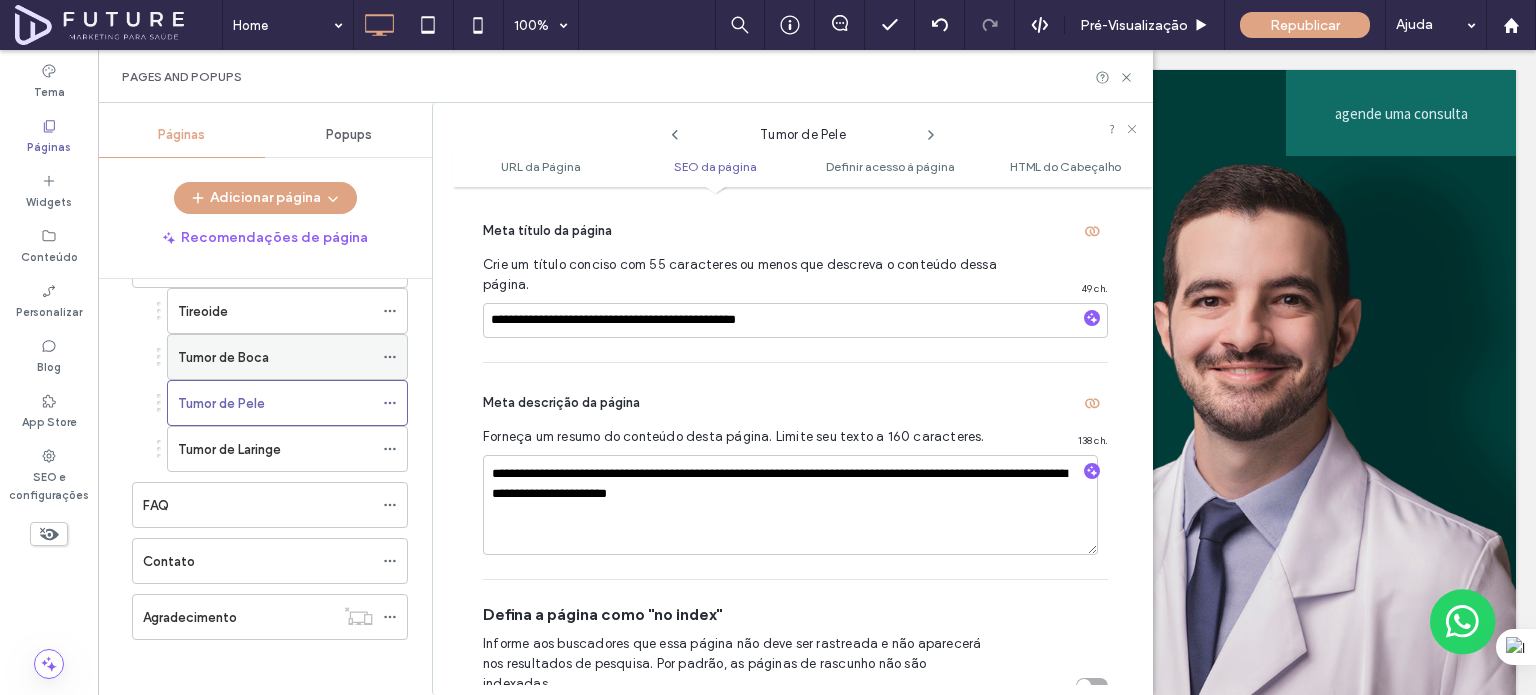 click 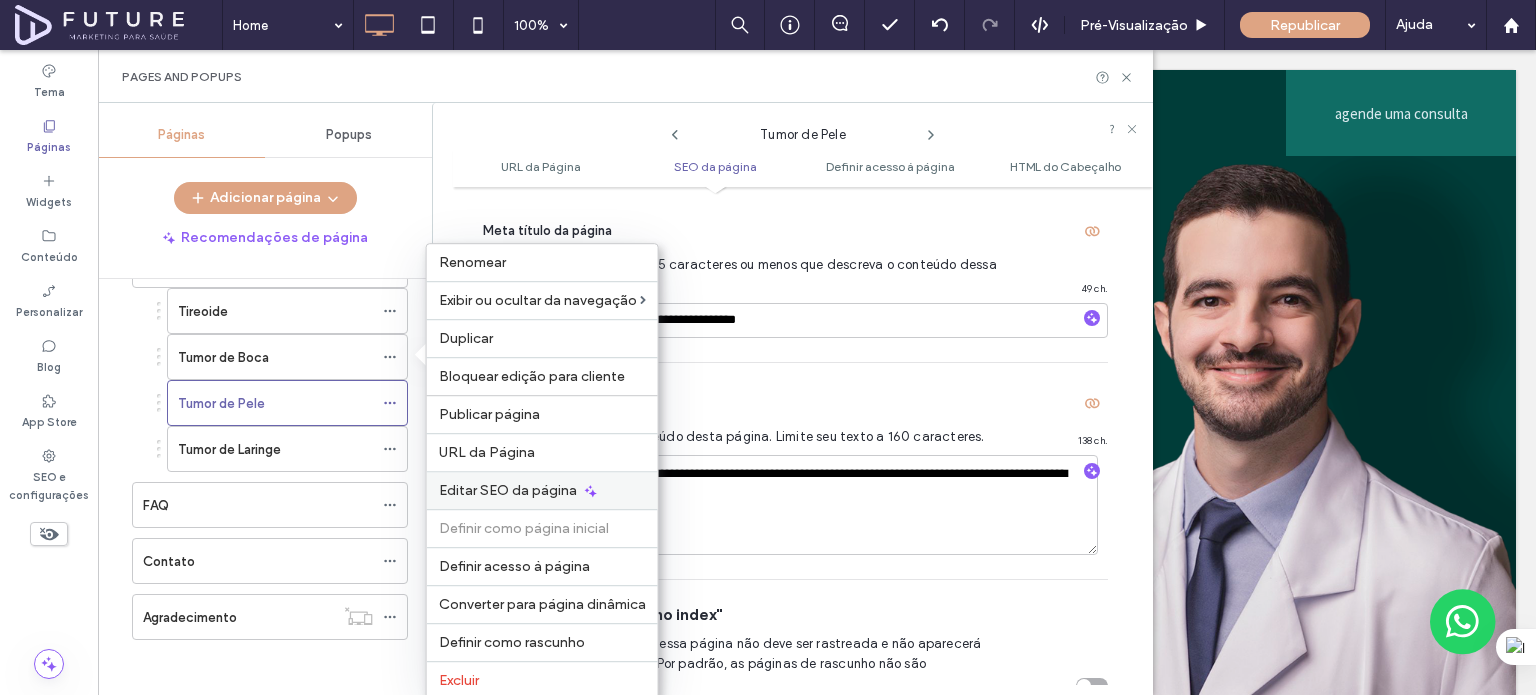 click on "Editar SEO da página" at bounding box center (508, 490) 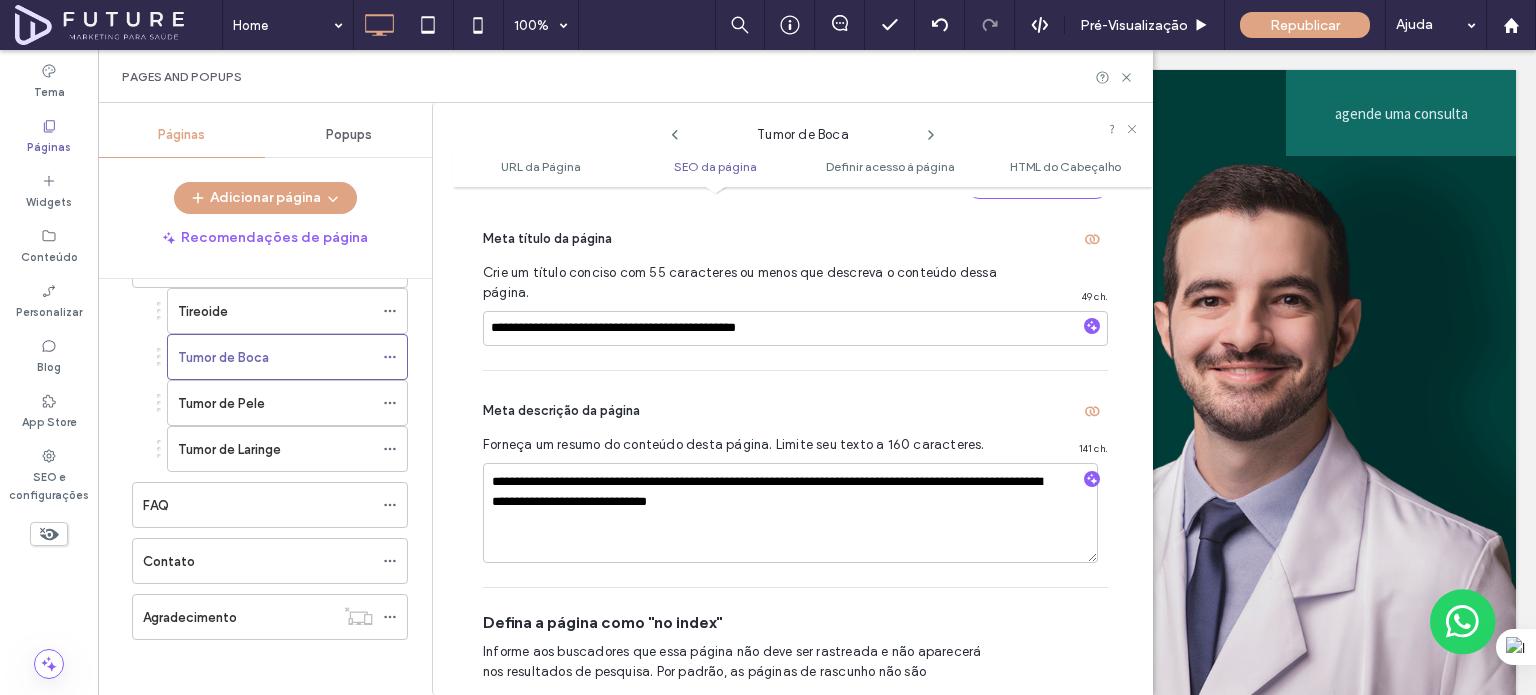 scroll, scrollTop: 474, scrollLeft: 0, axis: vertical 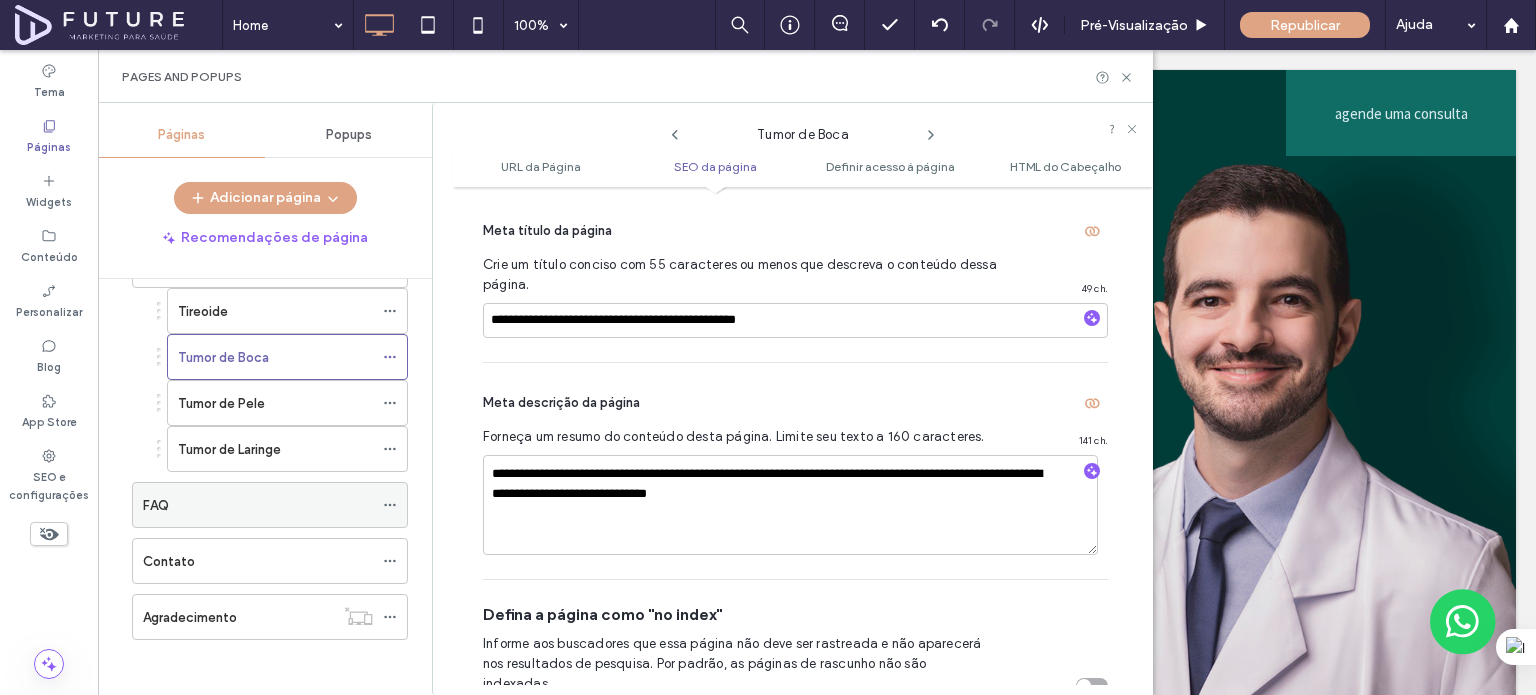 click 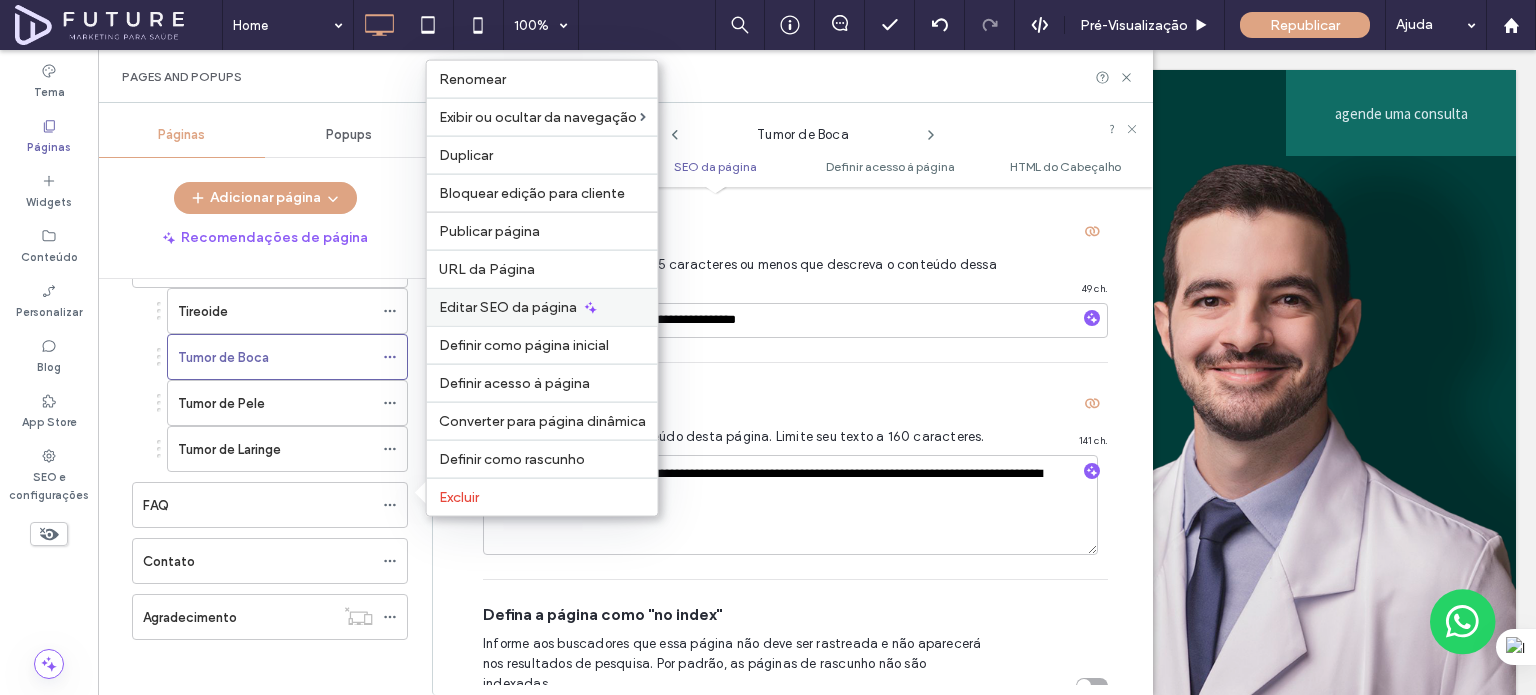 click on "Editar SEO da página" at bounding box center (542, 307) 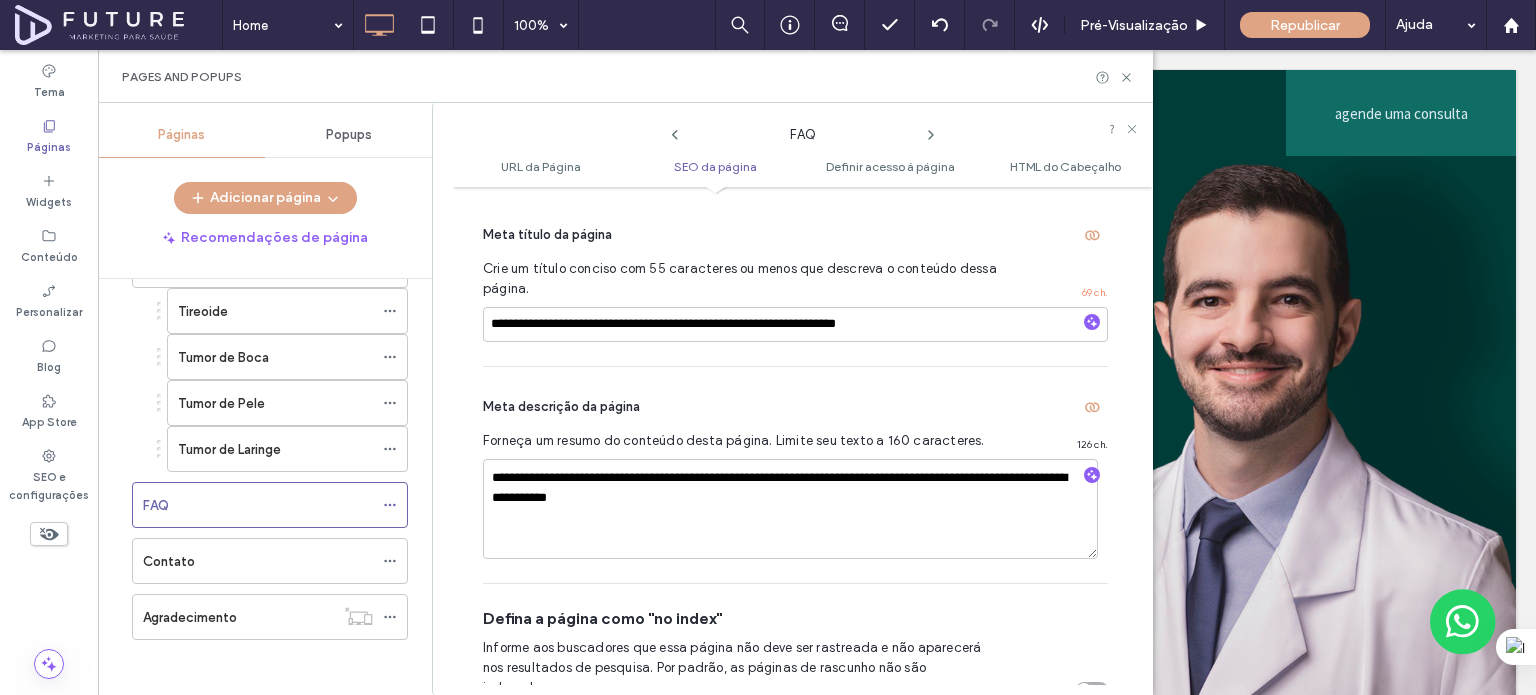 scroll, scrollTop: 474, scrollLeft: 0, axis: vertical 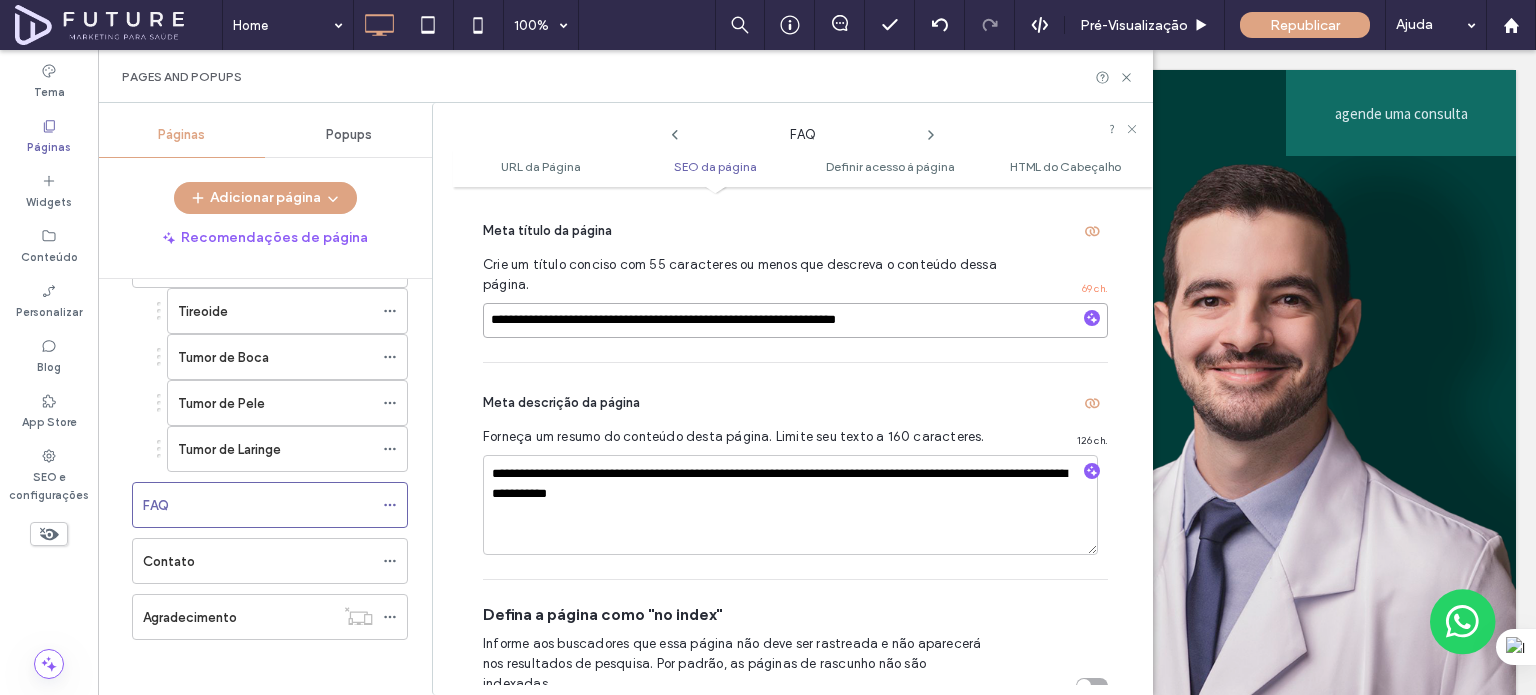 click on "**********" at bounding box center [795, 320] 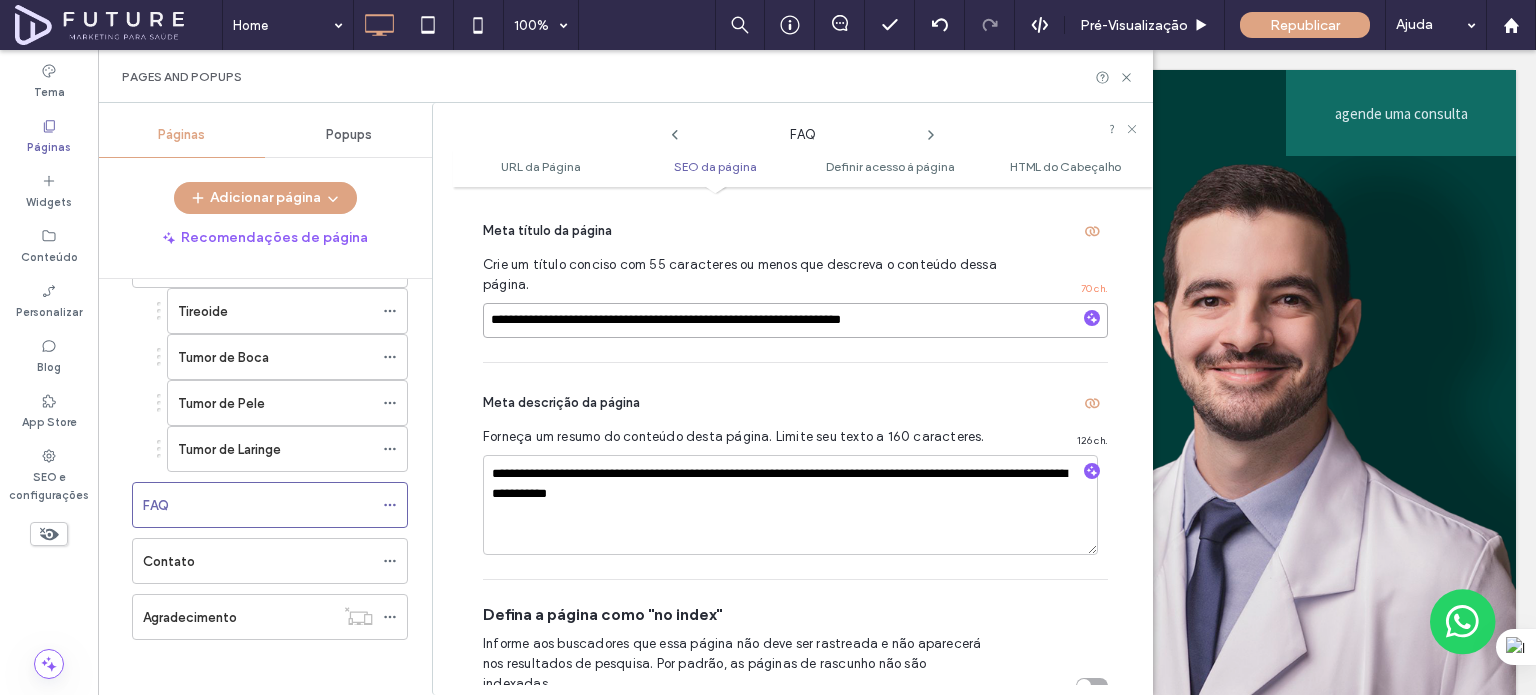 type on "**********" 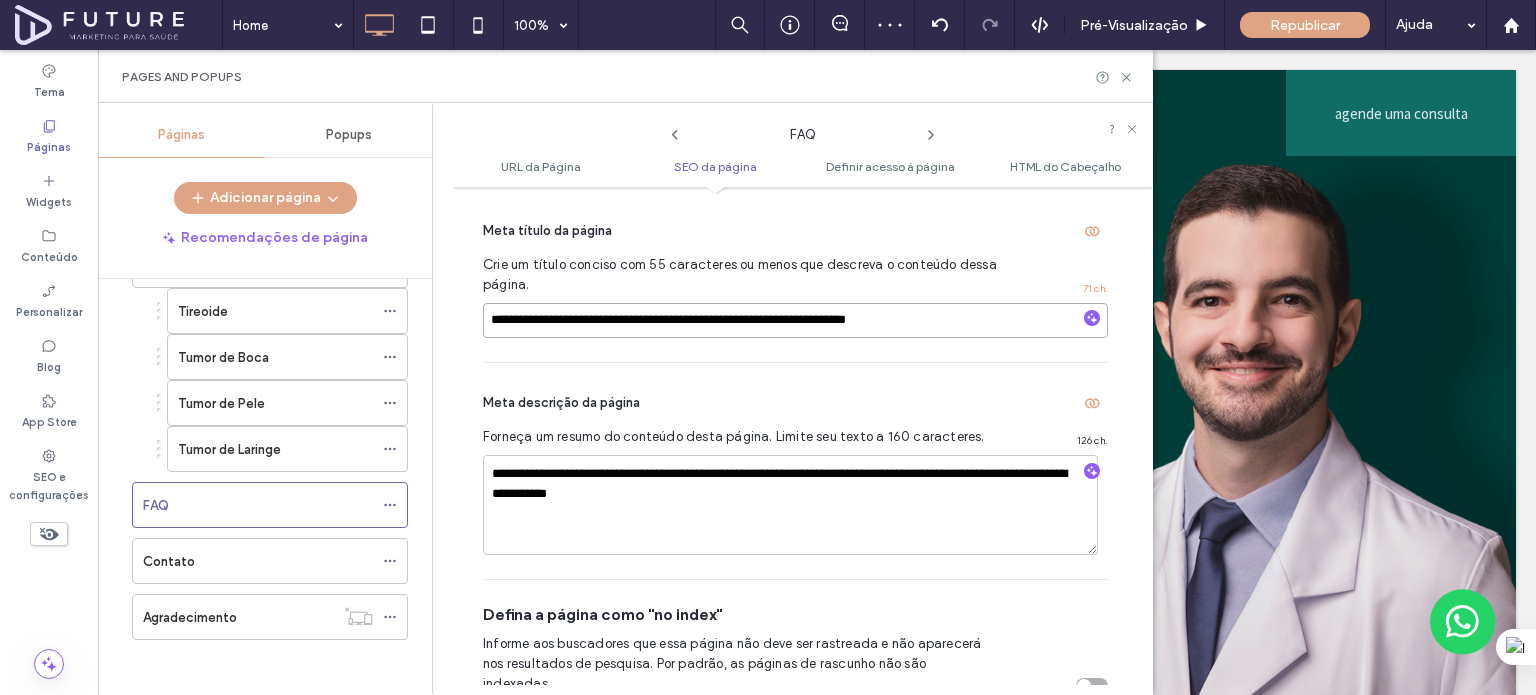 click on "**********" at bounding box center (795, 320) 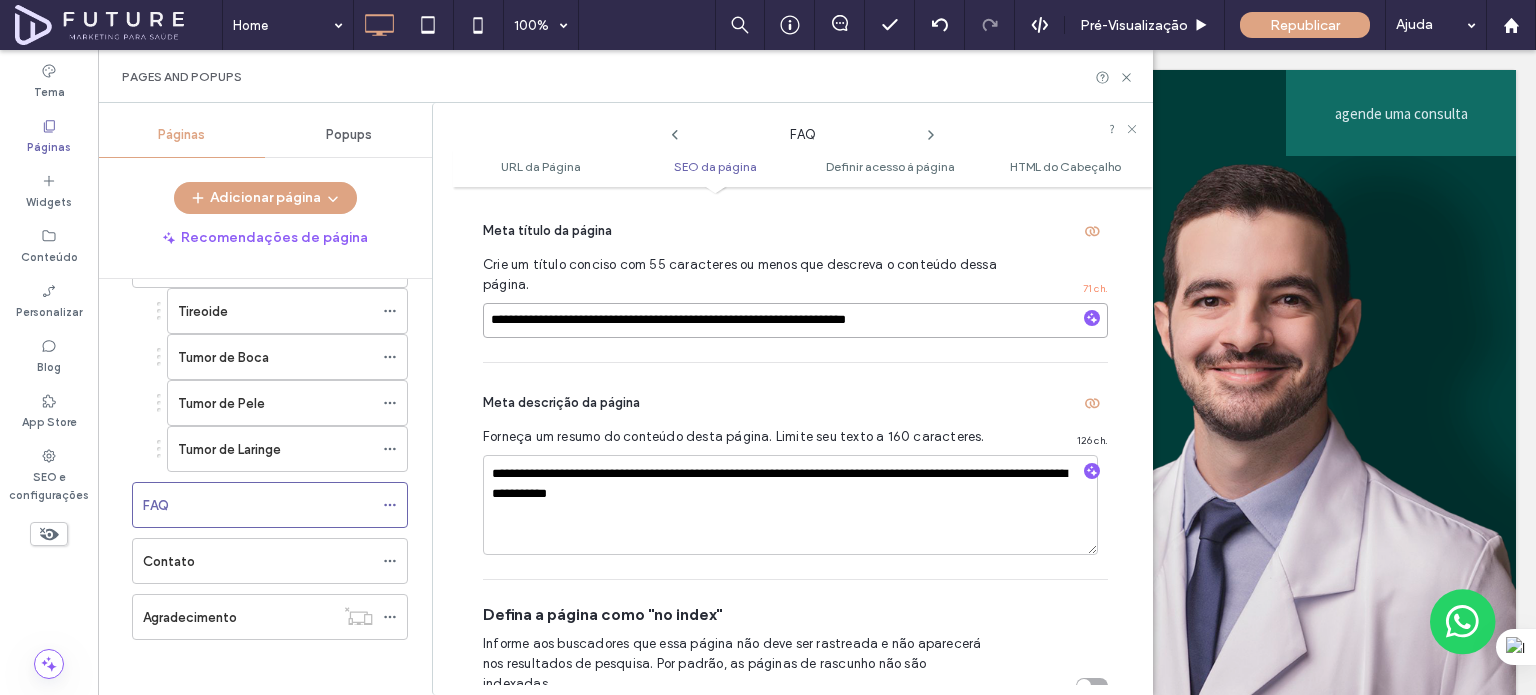 drag, startPoint x: 522, startPoint y: 320, endPoint x: 721, endPoint y: 331, distance: 199.30379 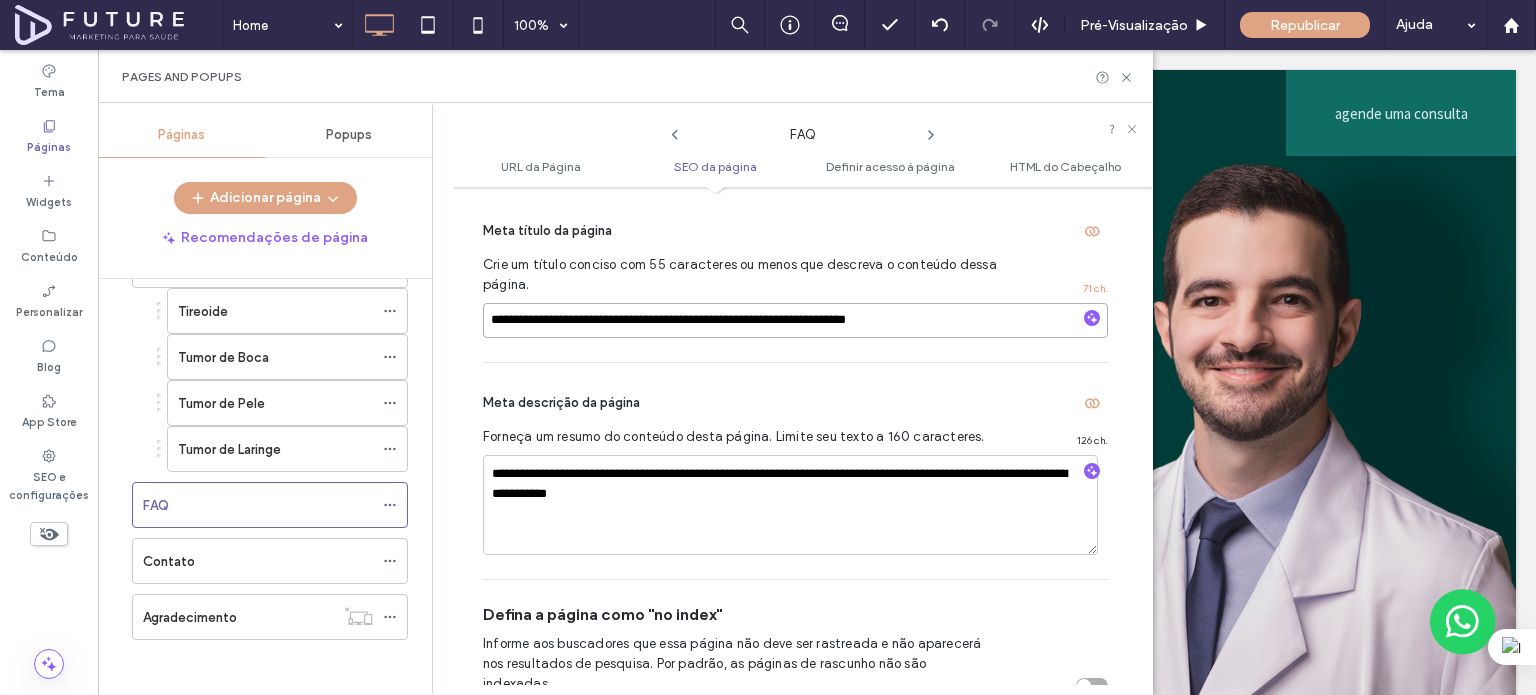 click on "**********" at bounding box center (795, 320) 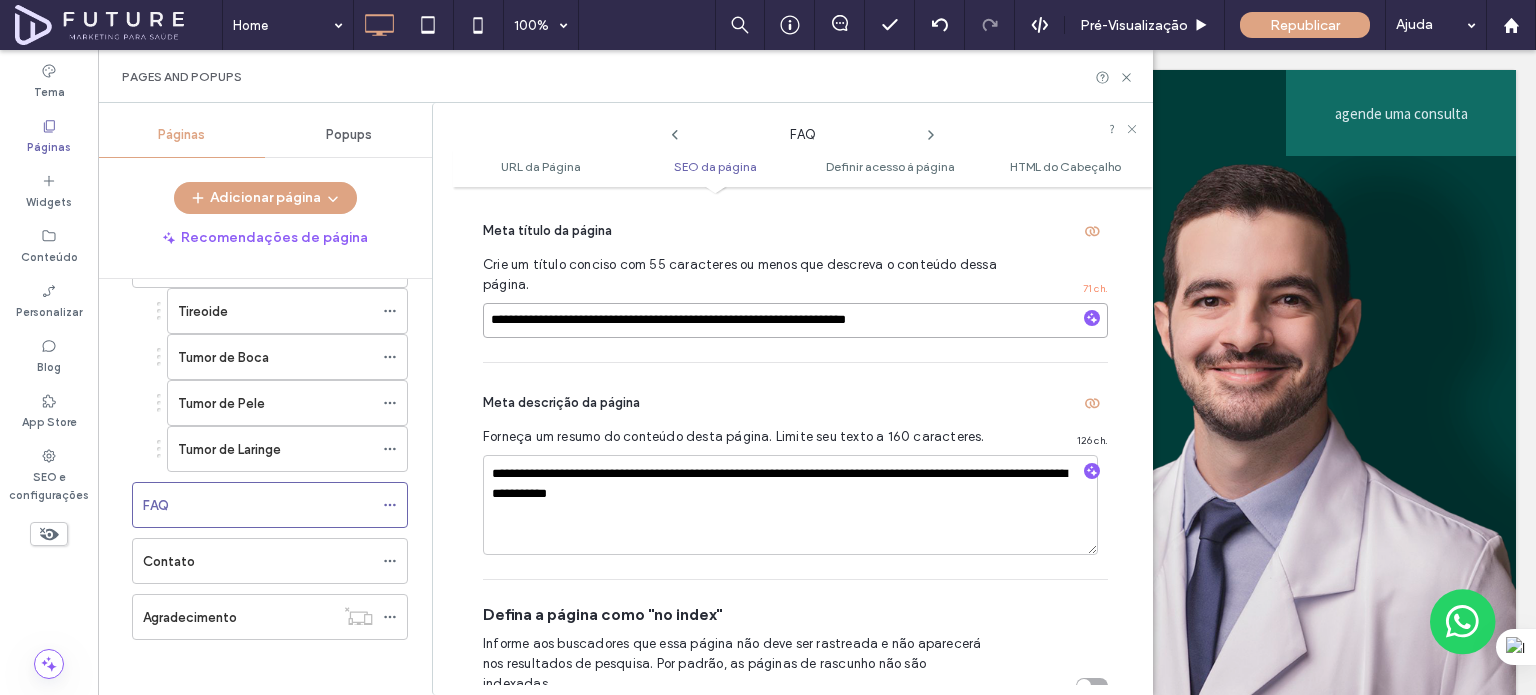 drag, startPoint x: 715, startPoint y: 323, endPoint x: 555, endPoint y: 329, distance: 160.11246 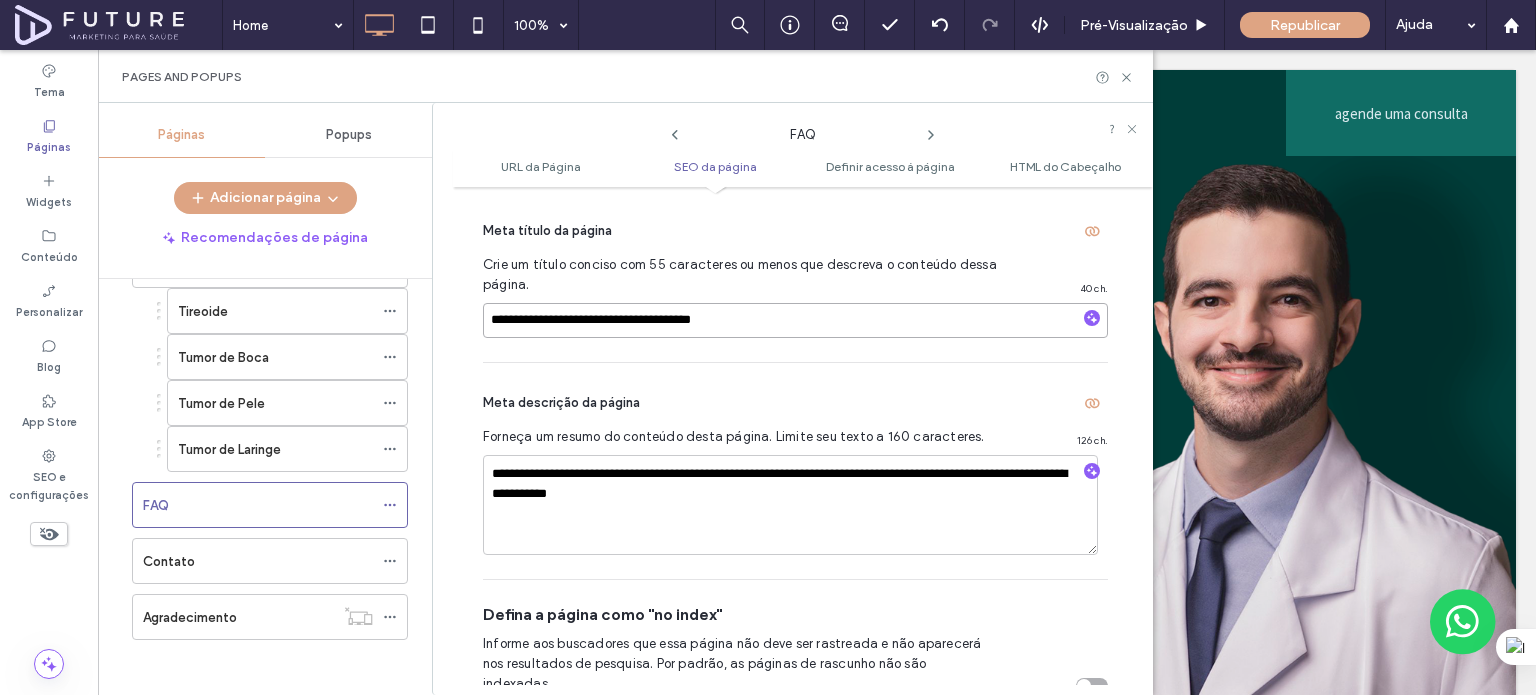 type on "**********" 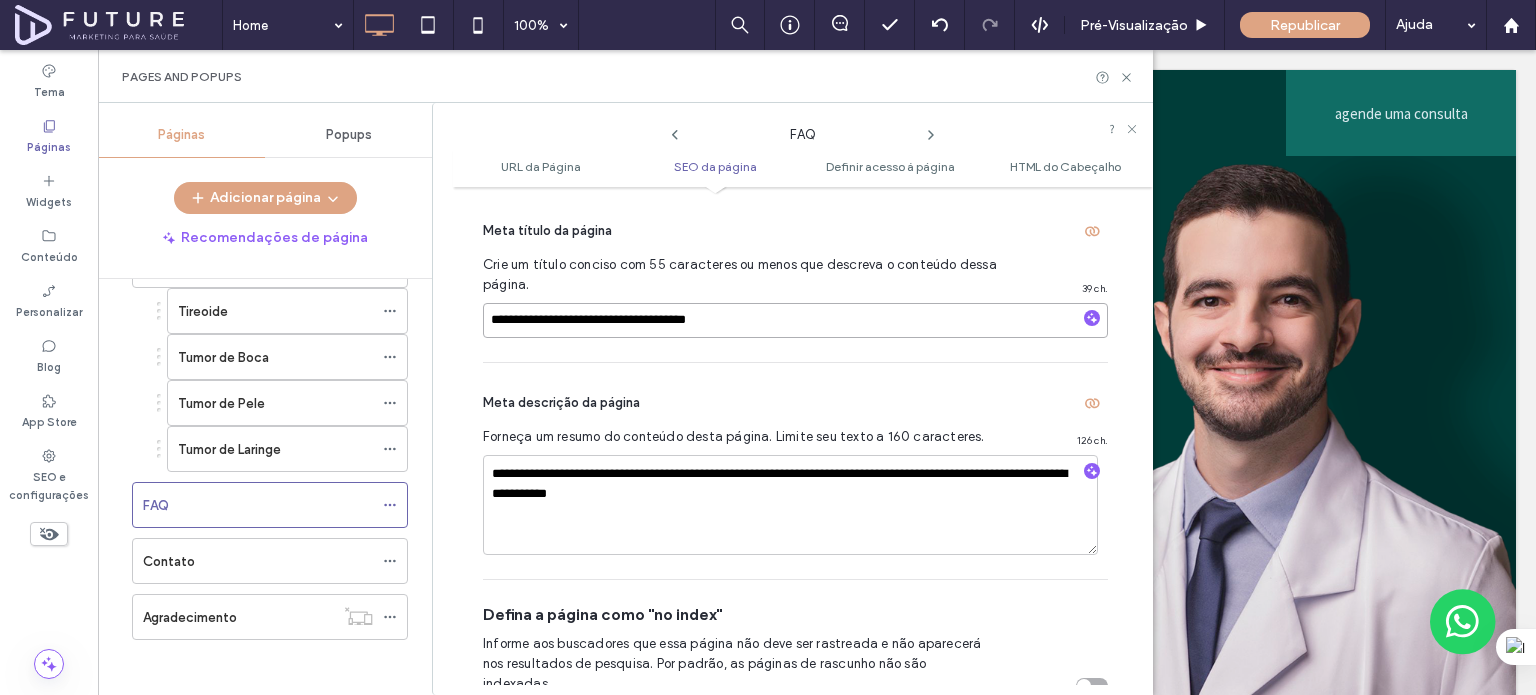 click on "**********" at bounding box center [795, 320] 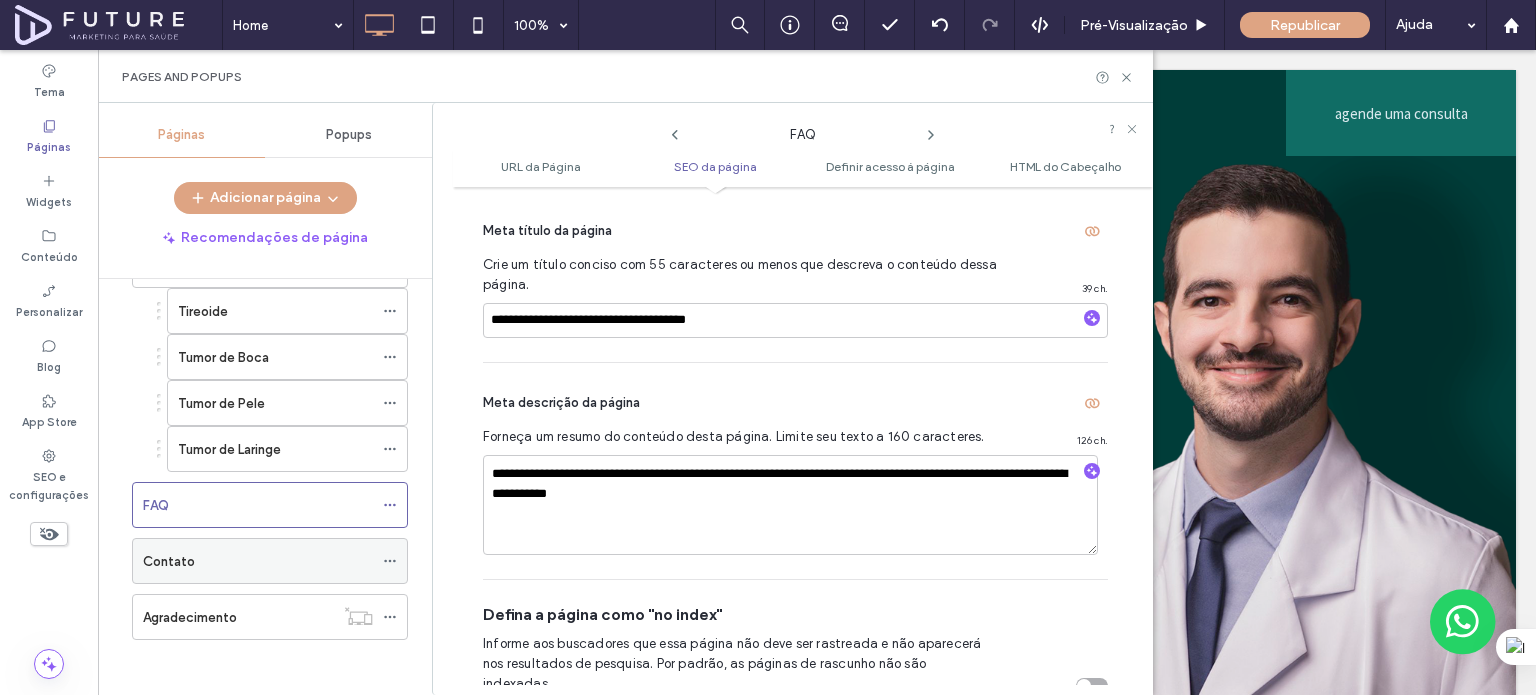 click 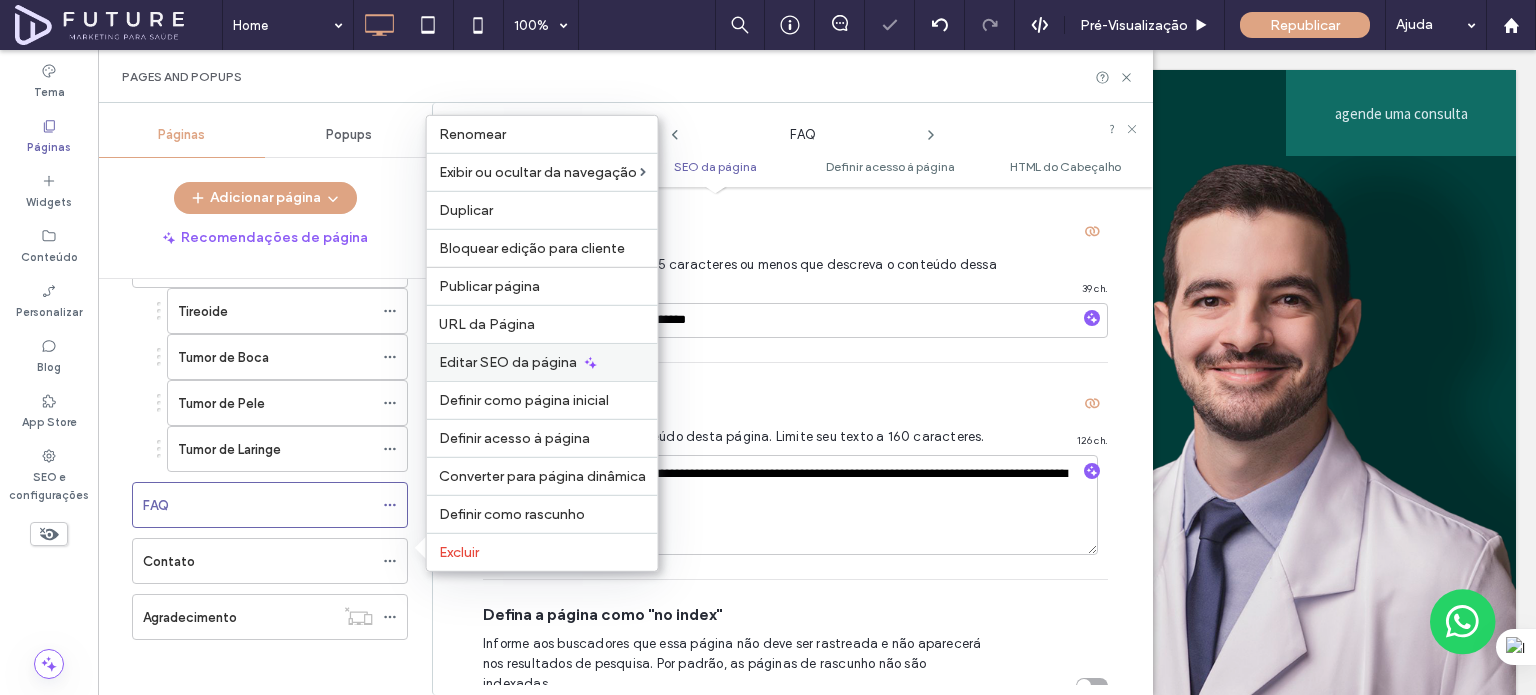 click on "Editar SEO da página" at bounding box center (508, 362) 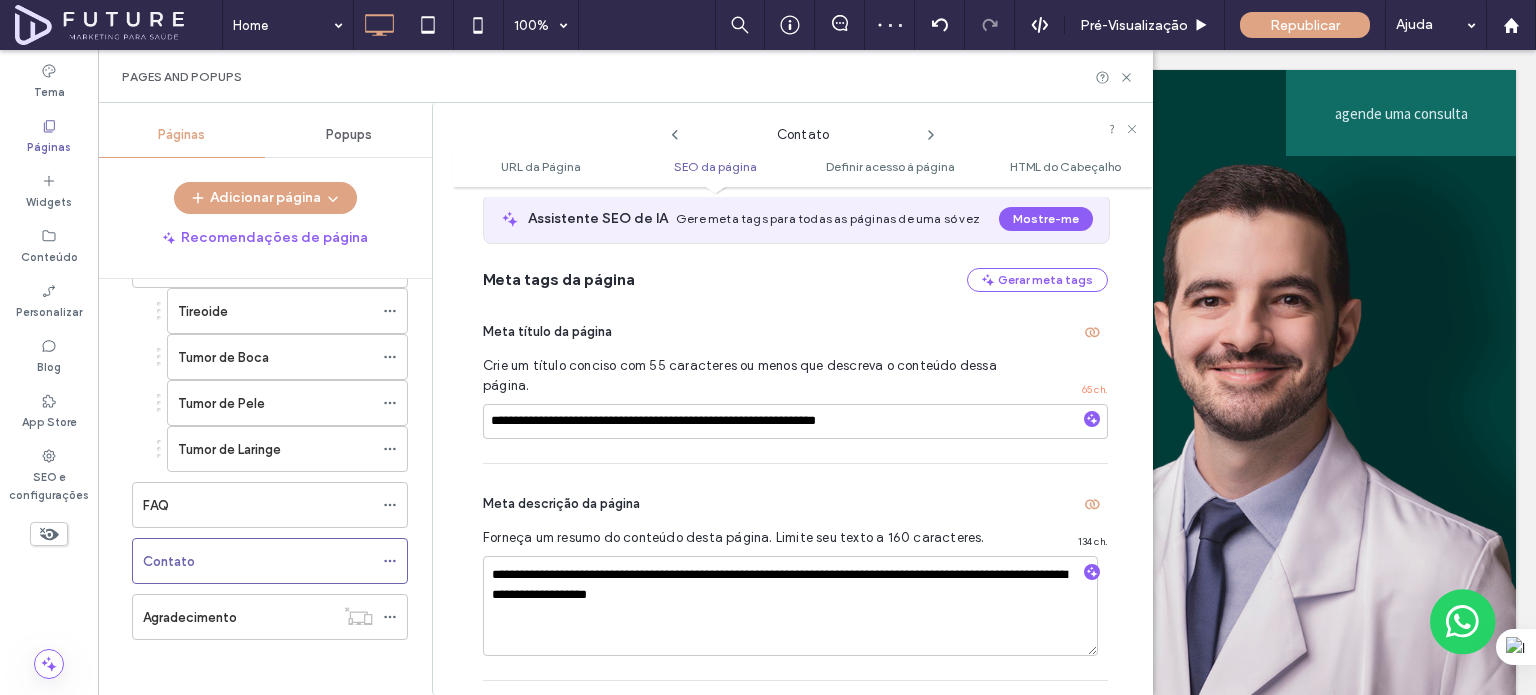 scroll, scrollTop: 374, scrollLeft: 0, axis: vertical 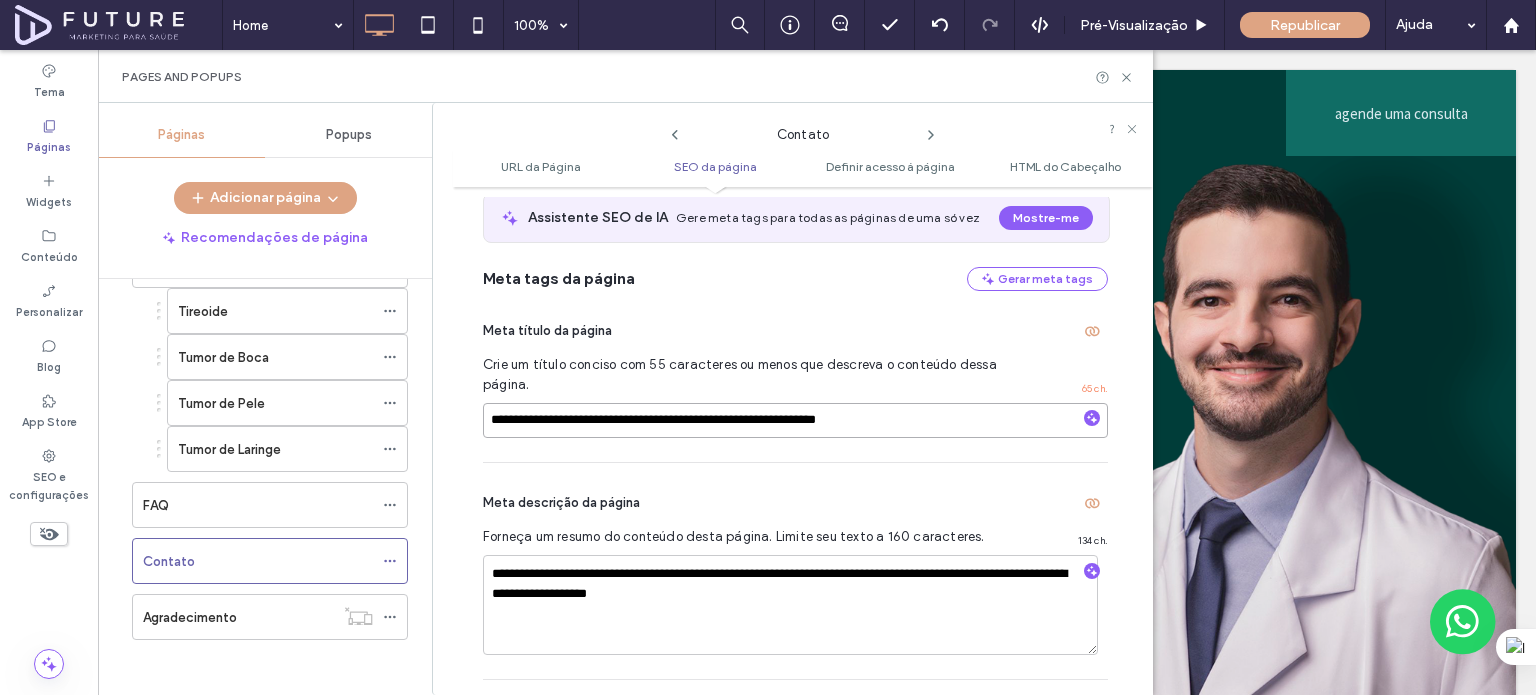 drag, startPoint x: 676, startPoint y: 421, endPoint x: 445, endPoint y: 421, distance: 231 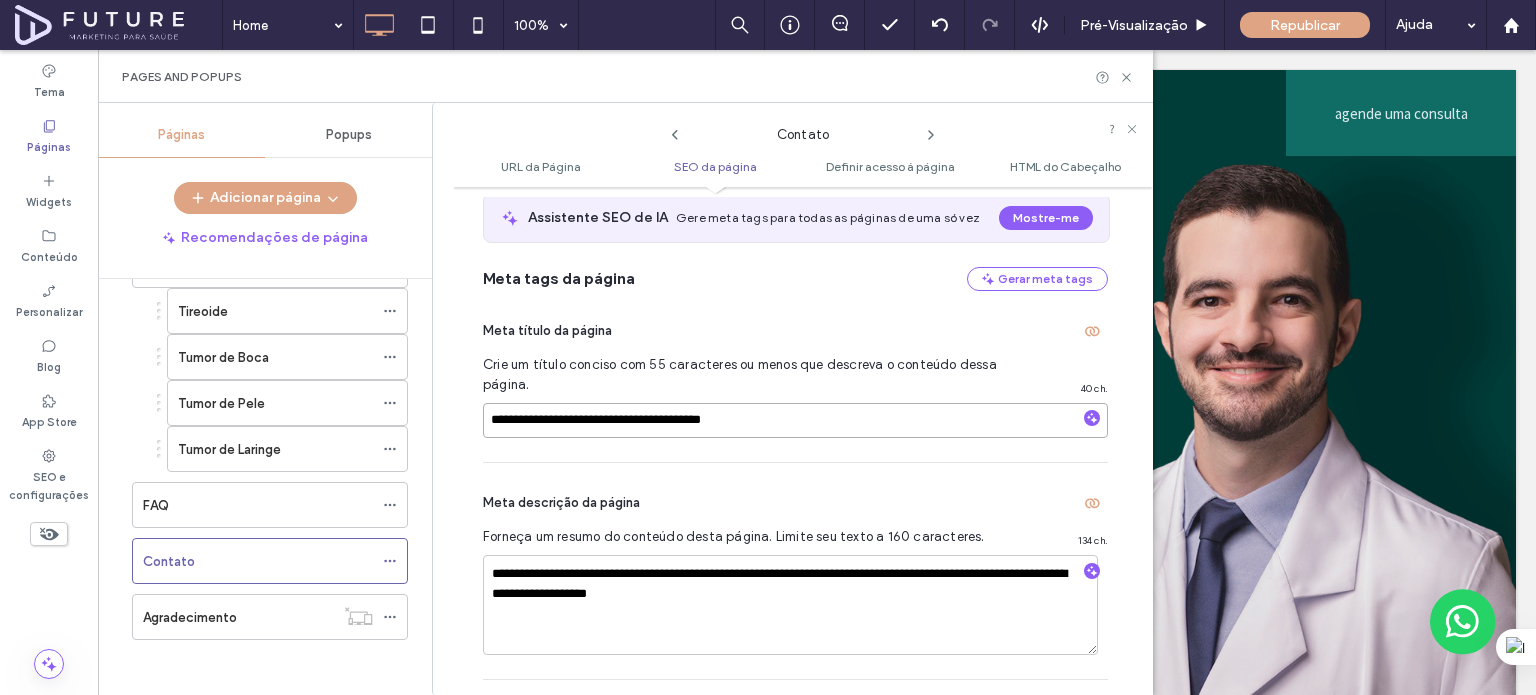 type on "**********" 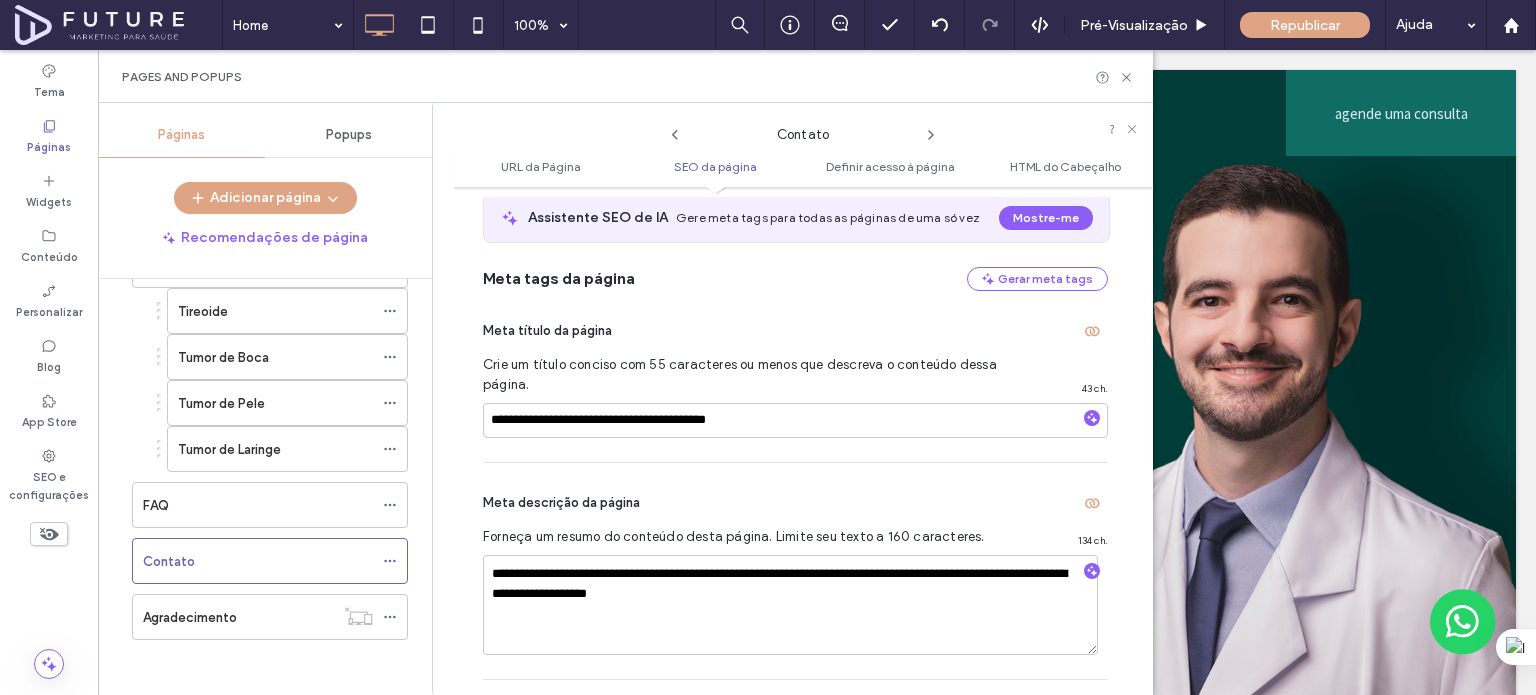 click on "**********" at bounding box center (795, 376) 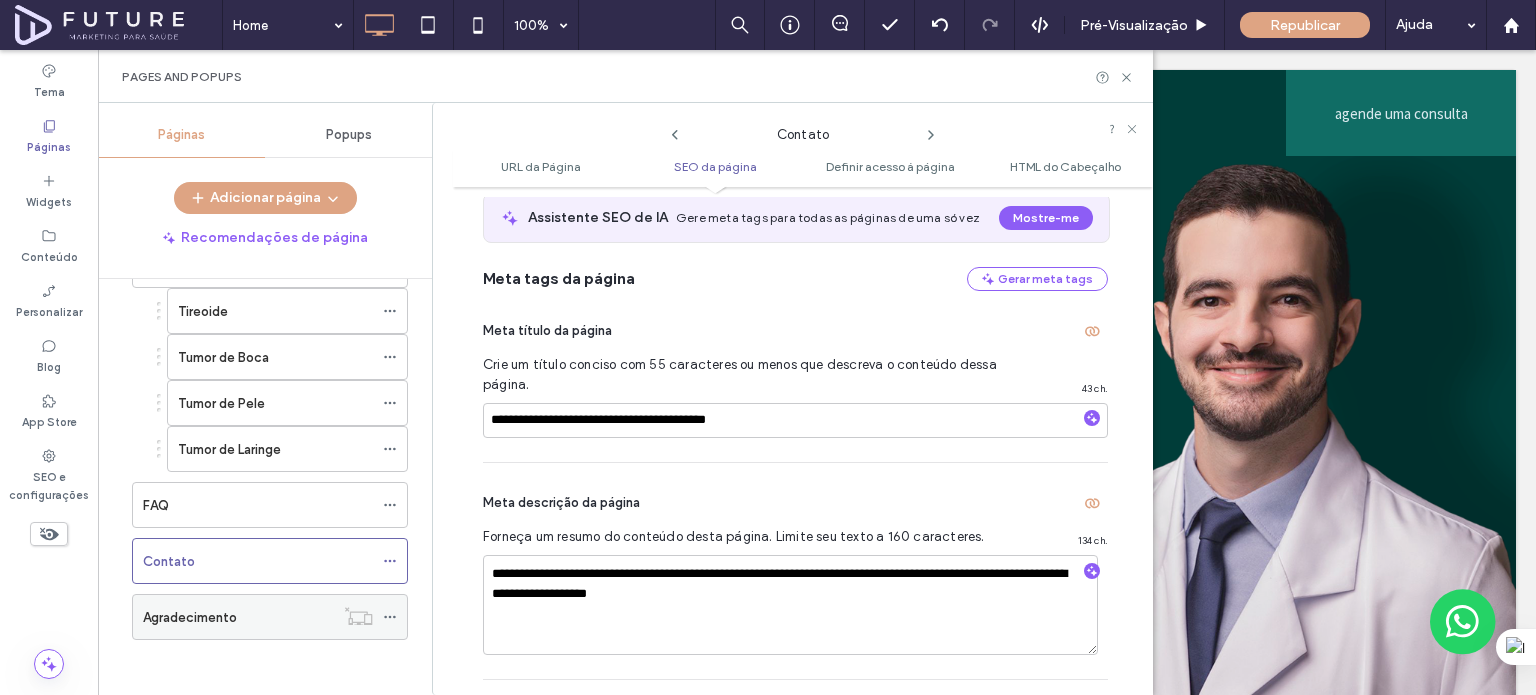 click 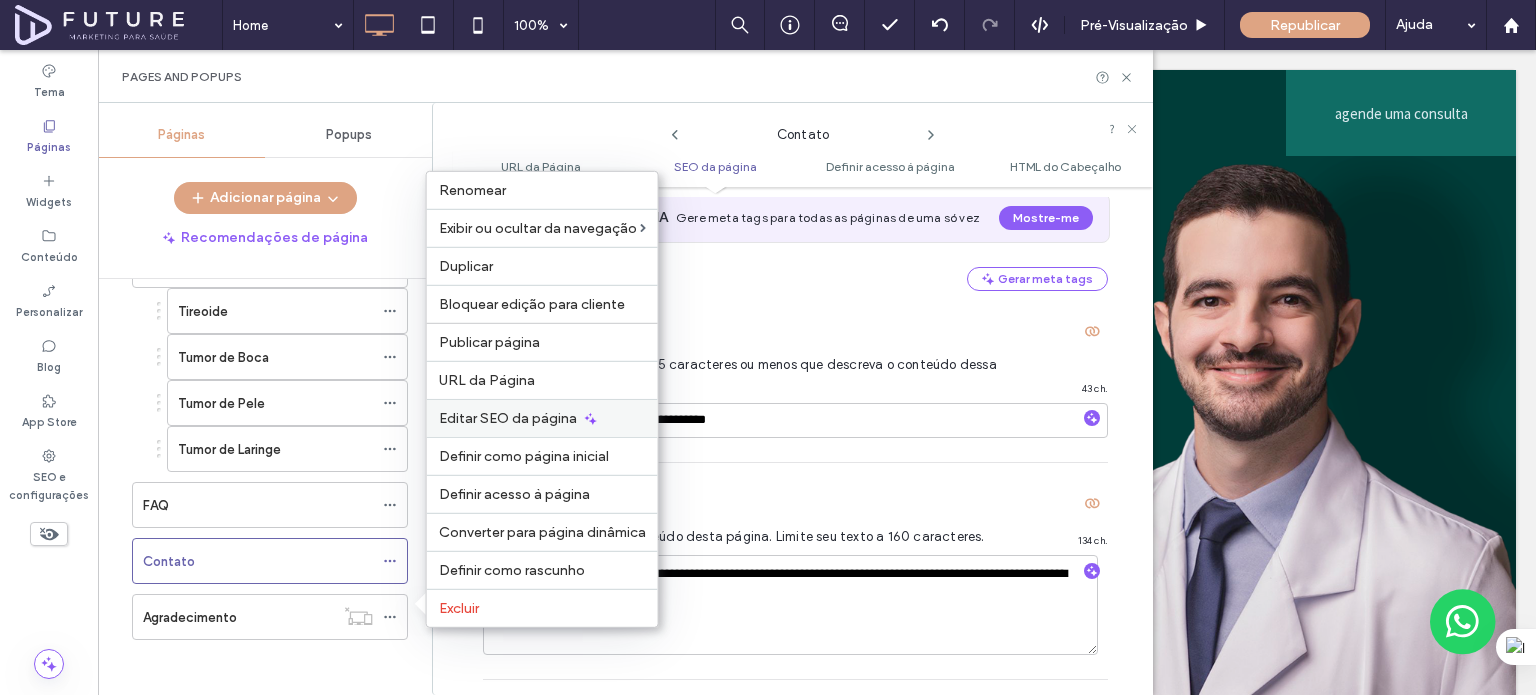click on "Editar SEO da página" at bounding box center (508, 418) 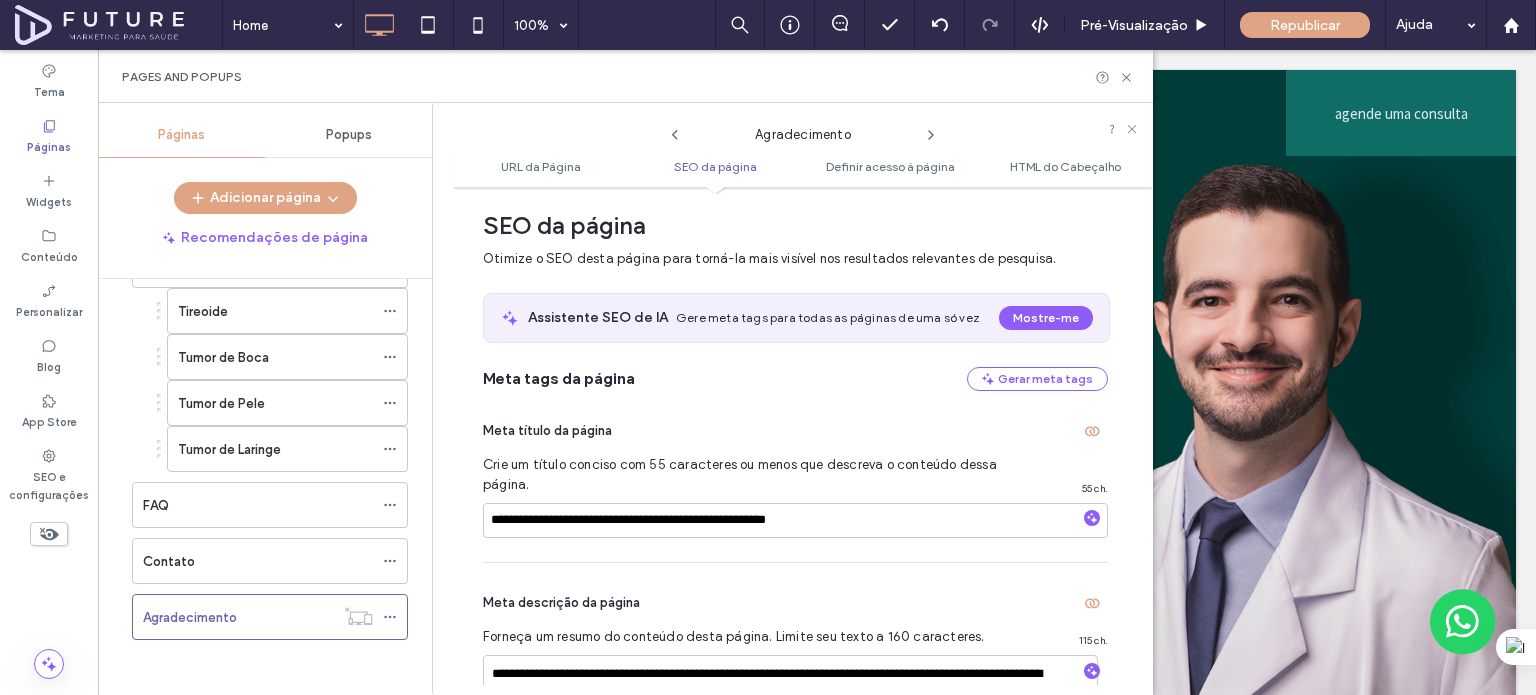 scroll, scrollTop: 374, scrollLeft: 0, axis: vertical 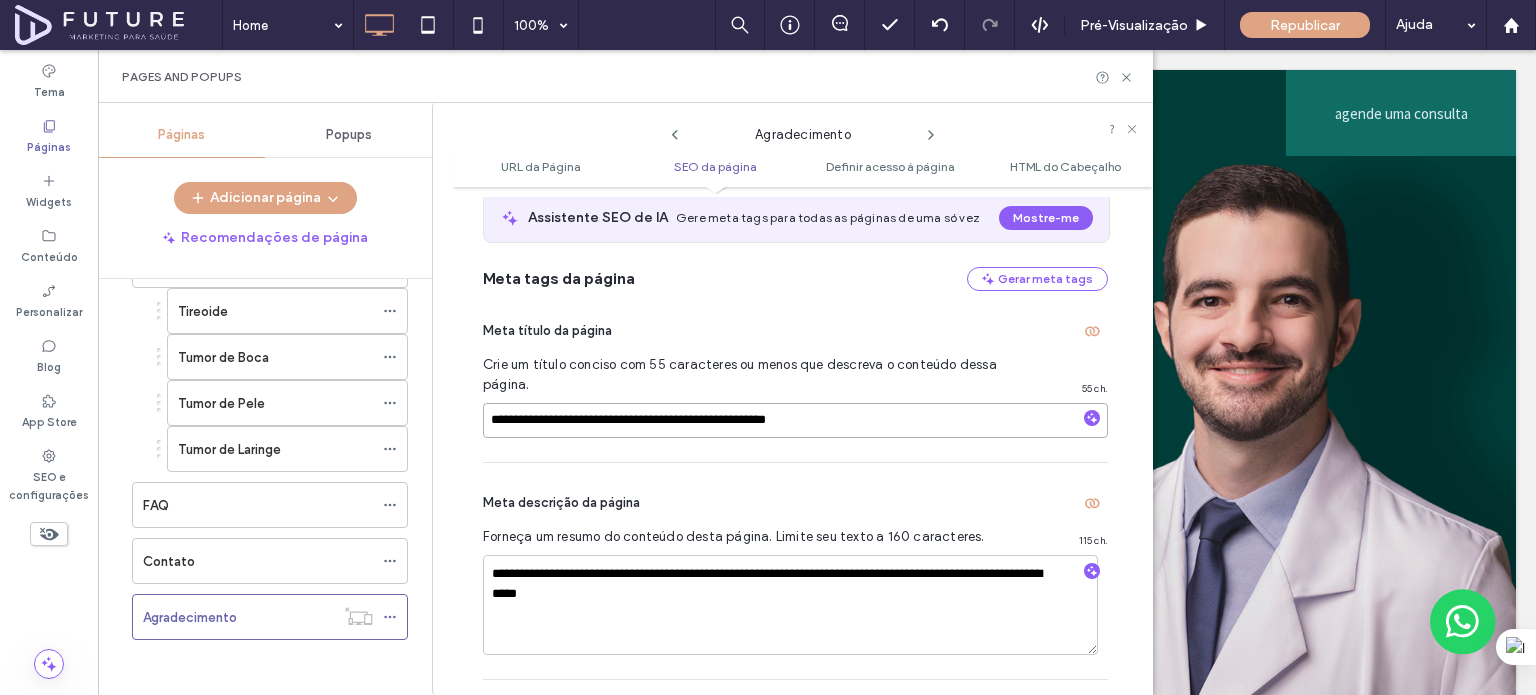 drag, startPoint x: 677, startPoint y: 423, endPoint x: 444, endPoint y: 433, distance: 233.2145 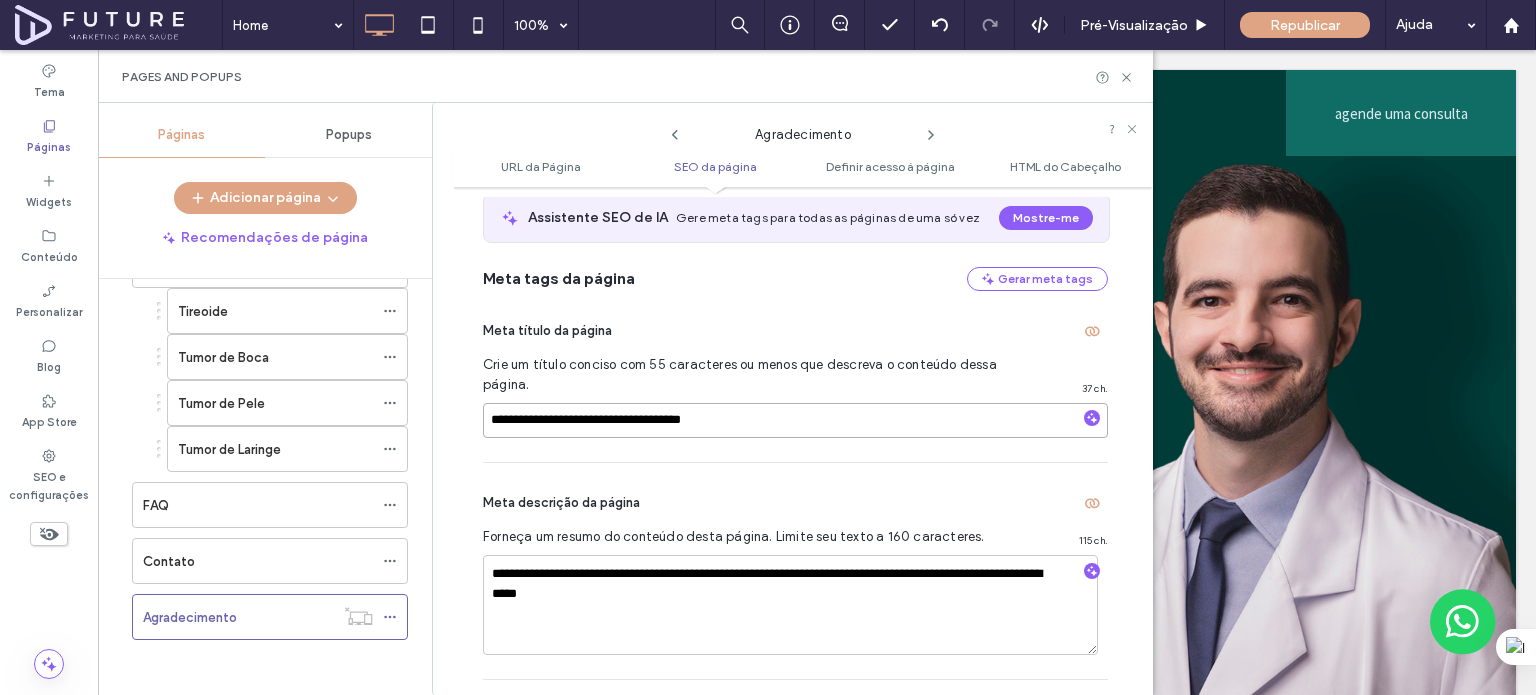 type on "**********" 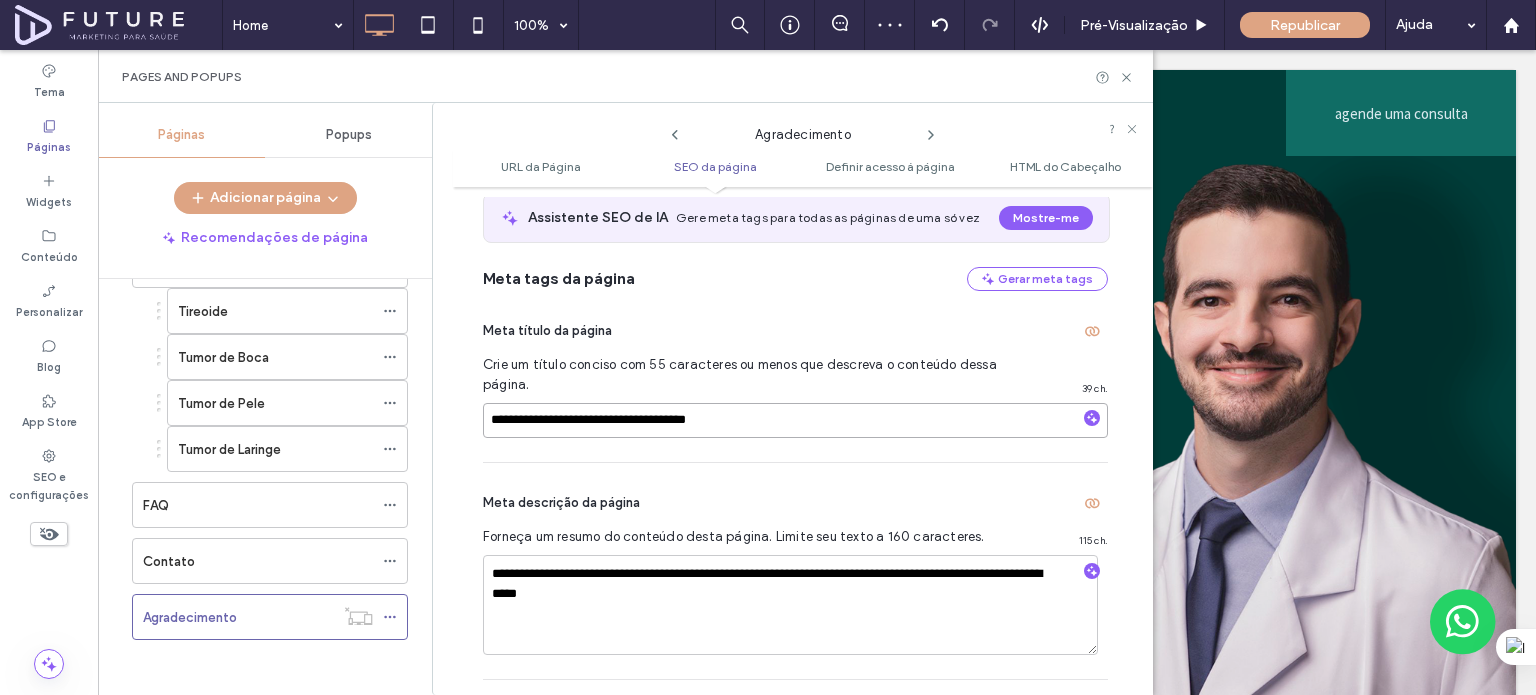 click on "**********" at bounding box center [795, 420] 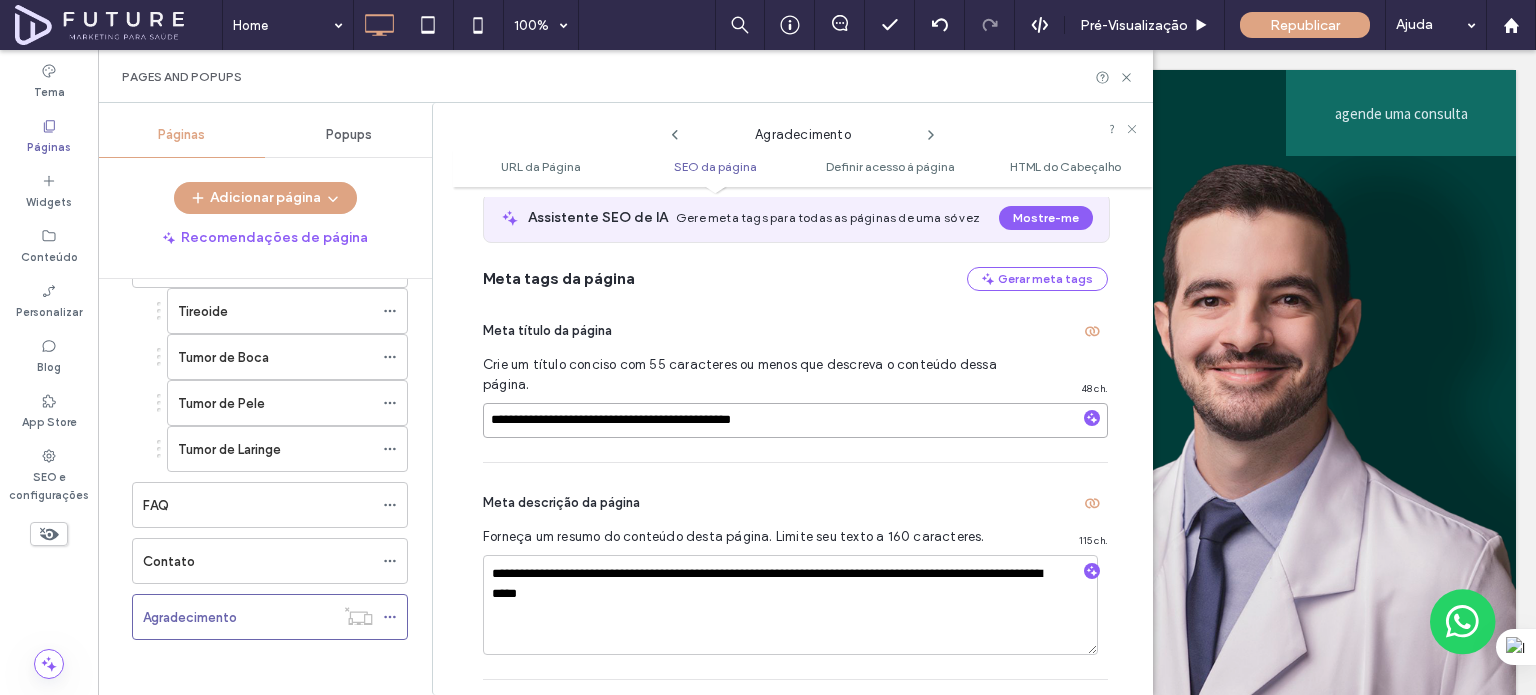 type on "**********" 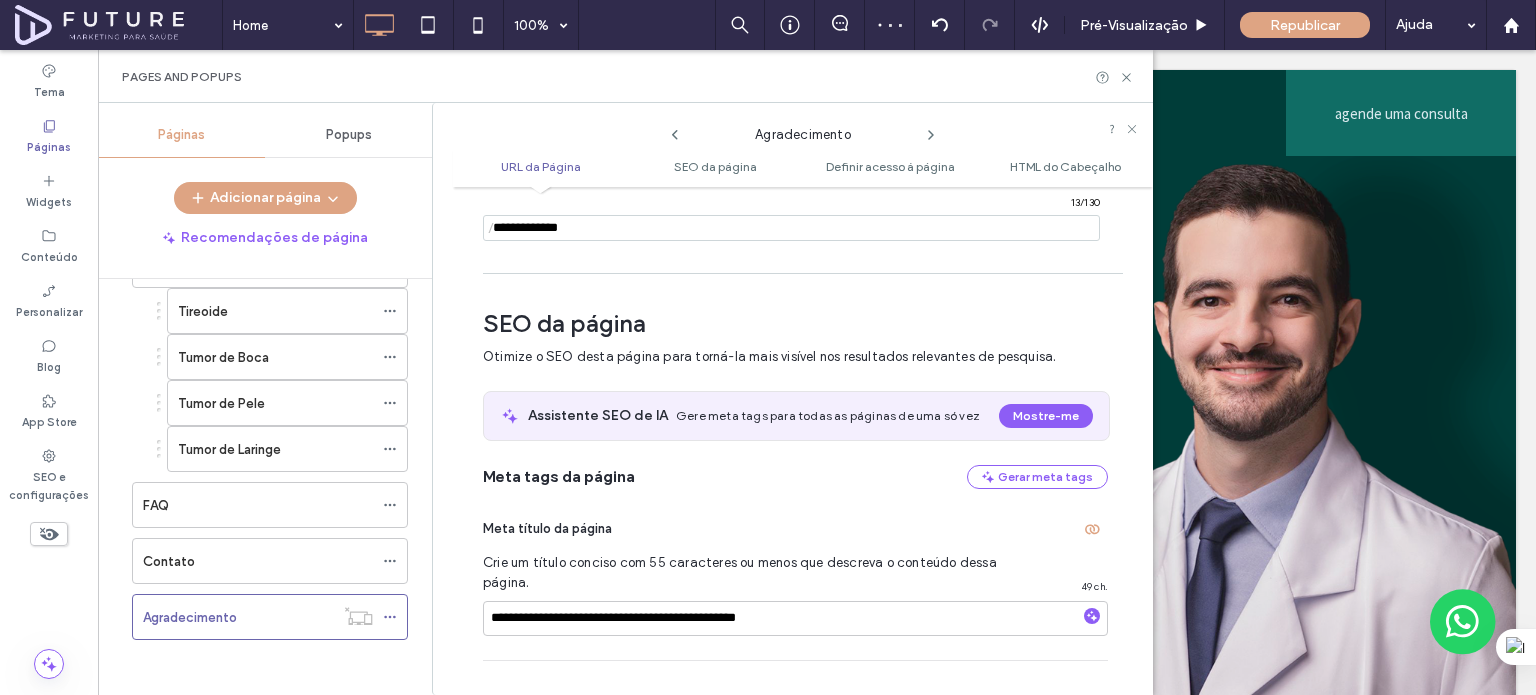 scroll, scrollTop: 300, scrollLeft: 0, axis: vertical 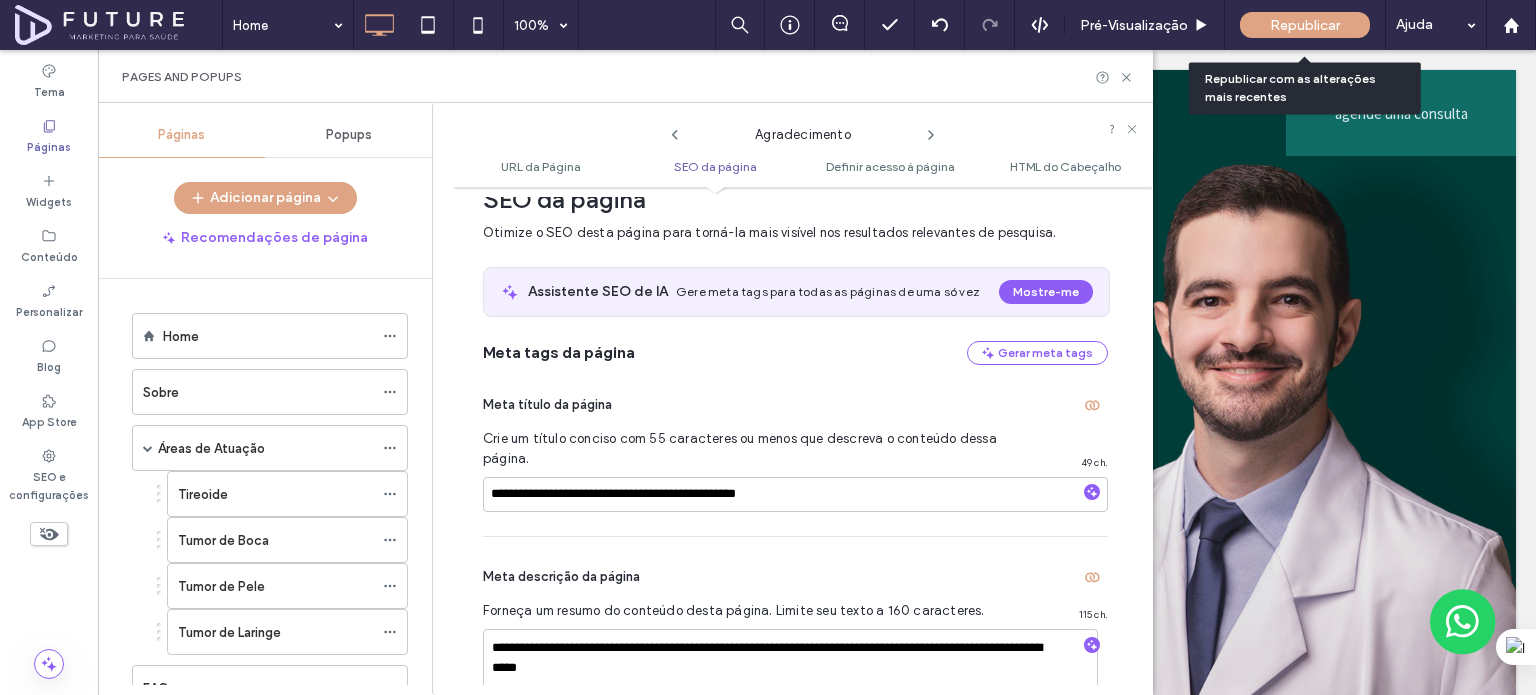 click on "Republicar" at bounding box center (1305, 25) 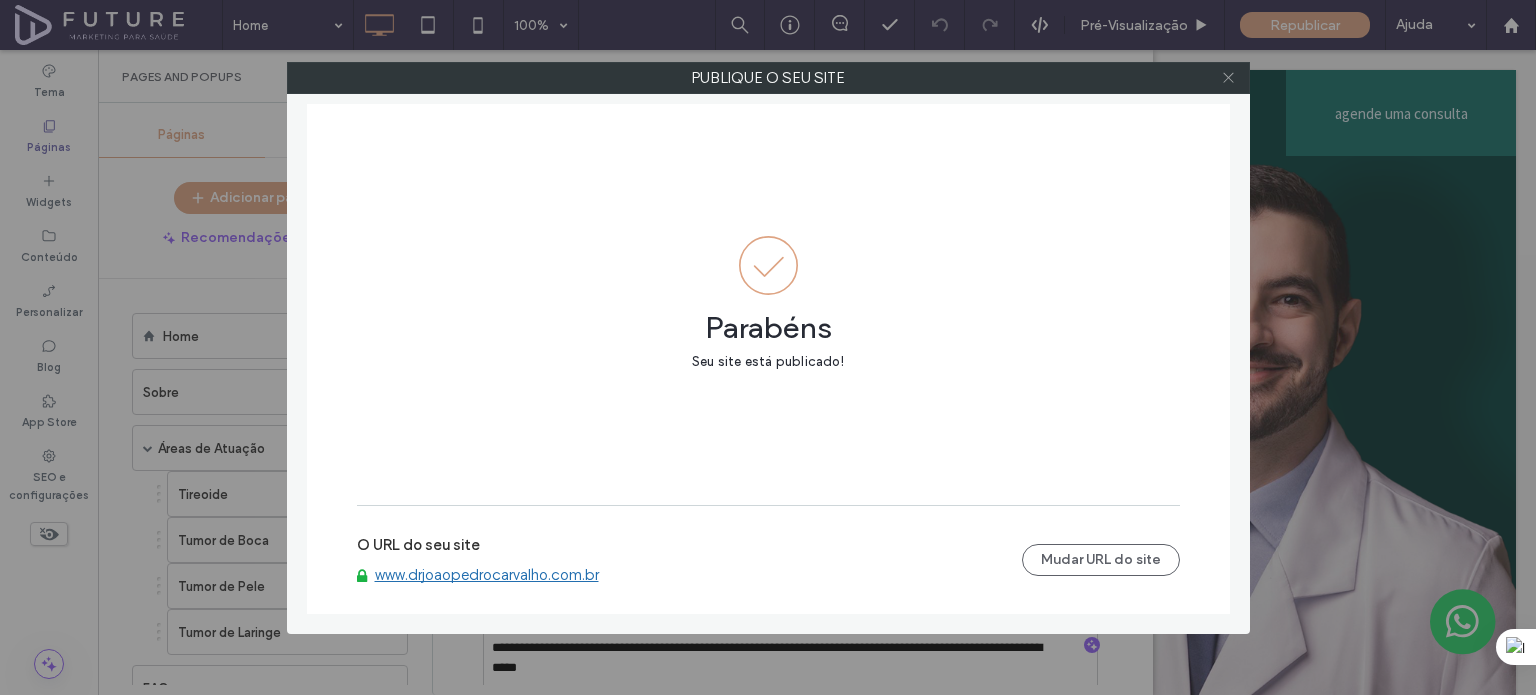 click 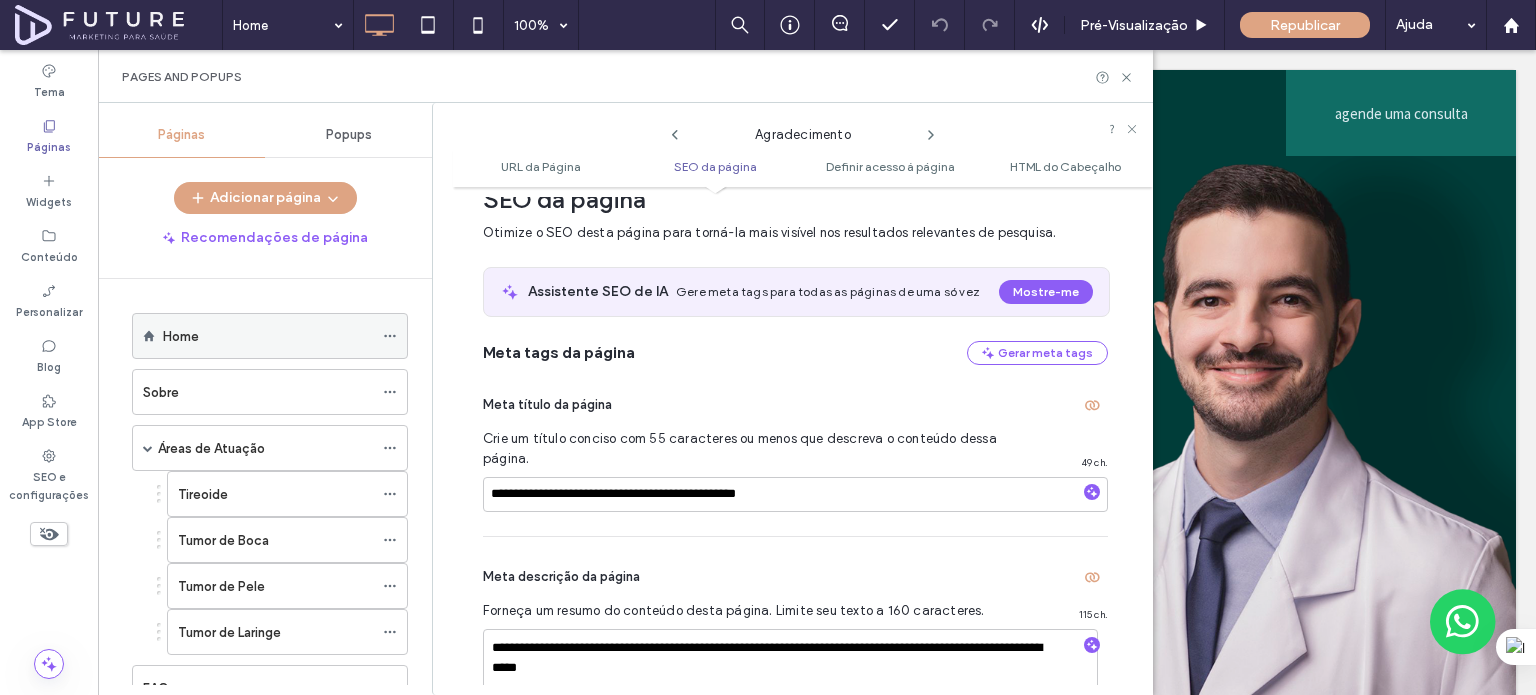 click 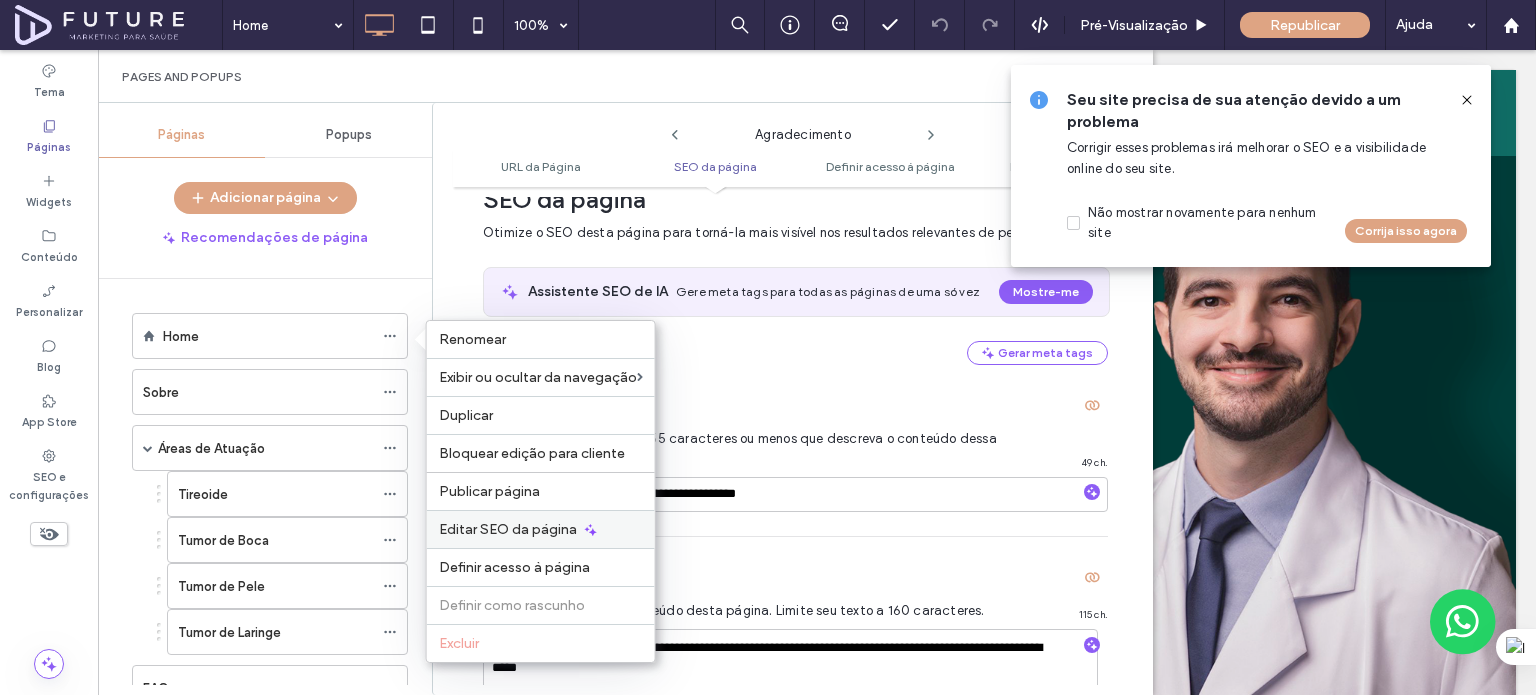 click on "Editar SEO da página" at bounding box center (541, 529) 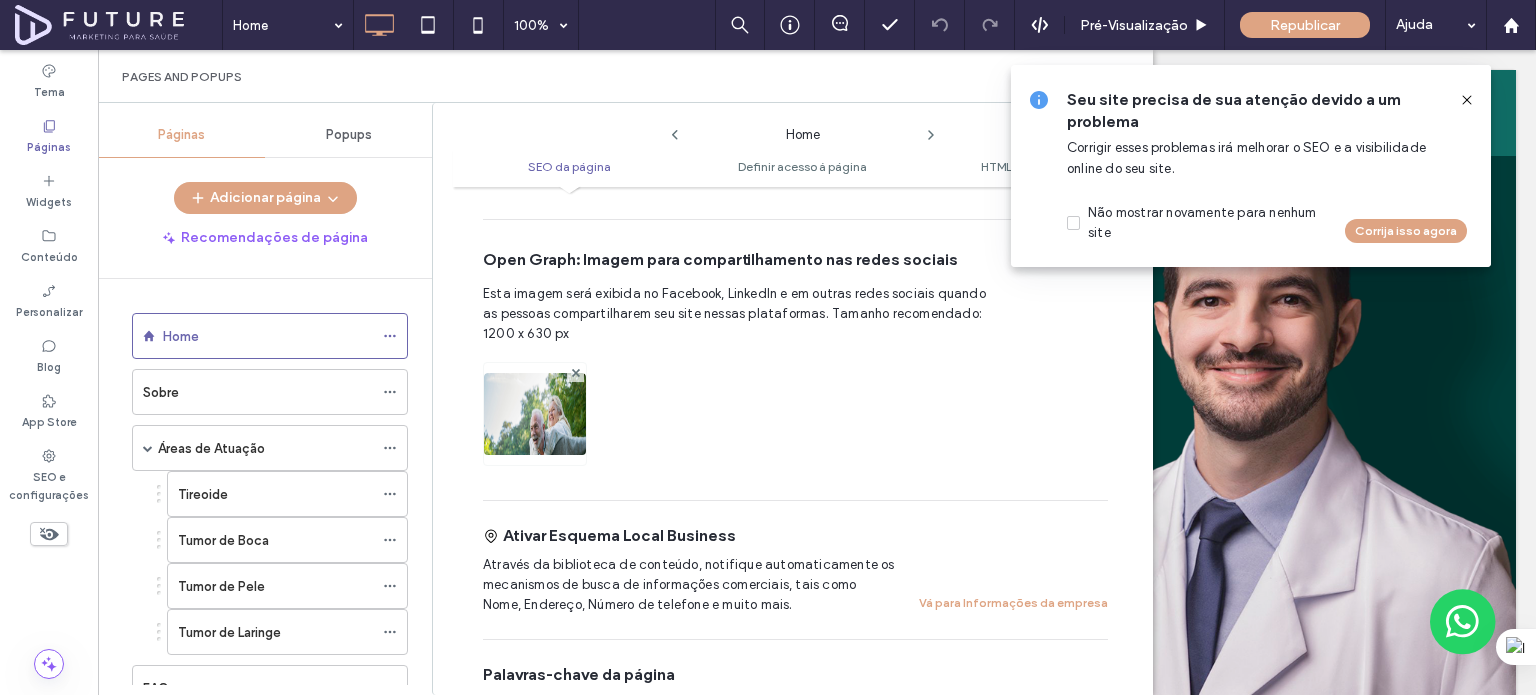 scroll, scrollTop: 610, scrollLeft: 0, axis: vertical 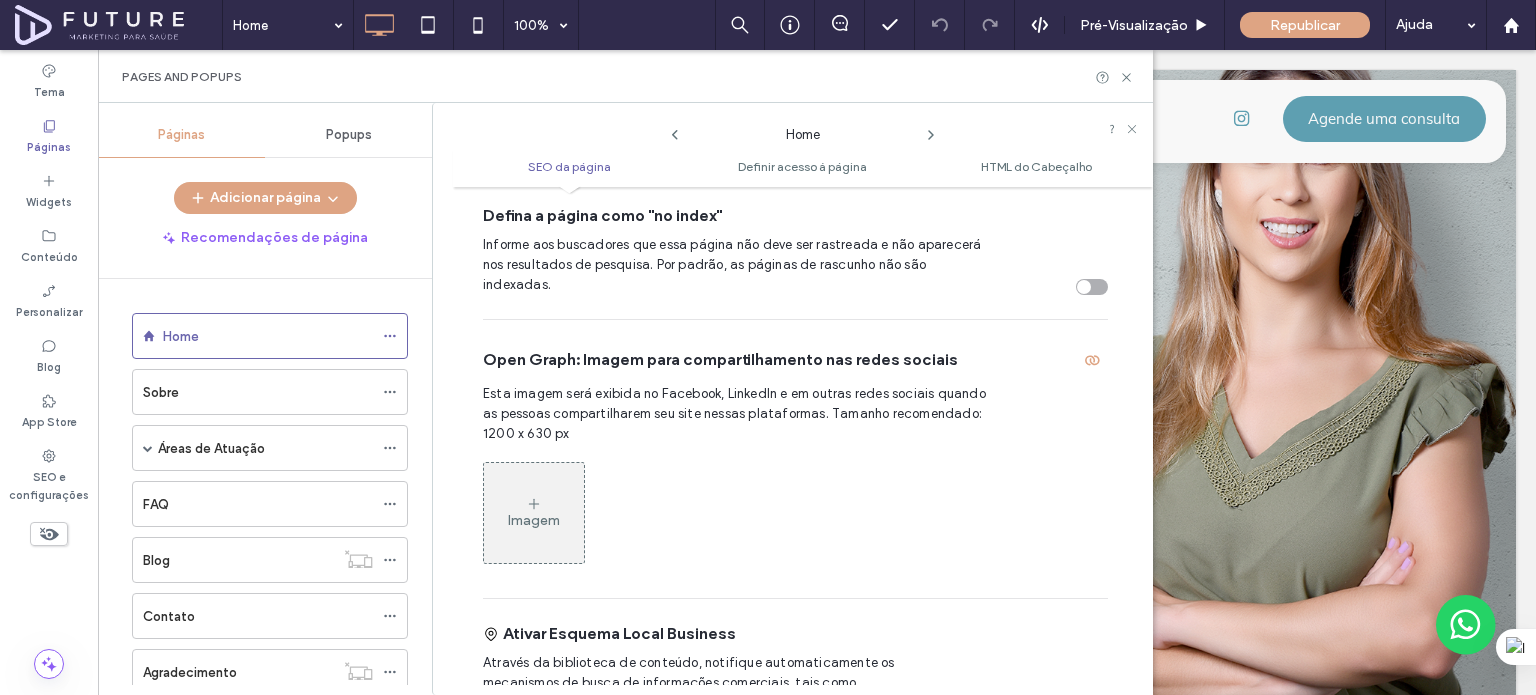 click on "Imagem" at bounding box center [534, 513] 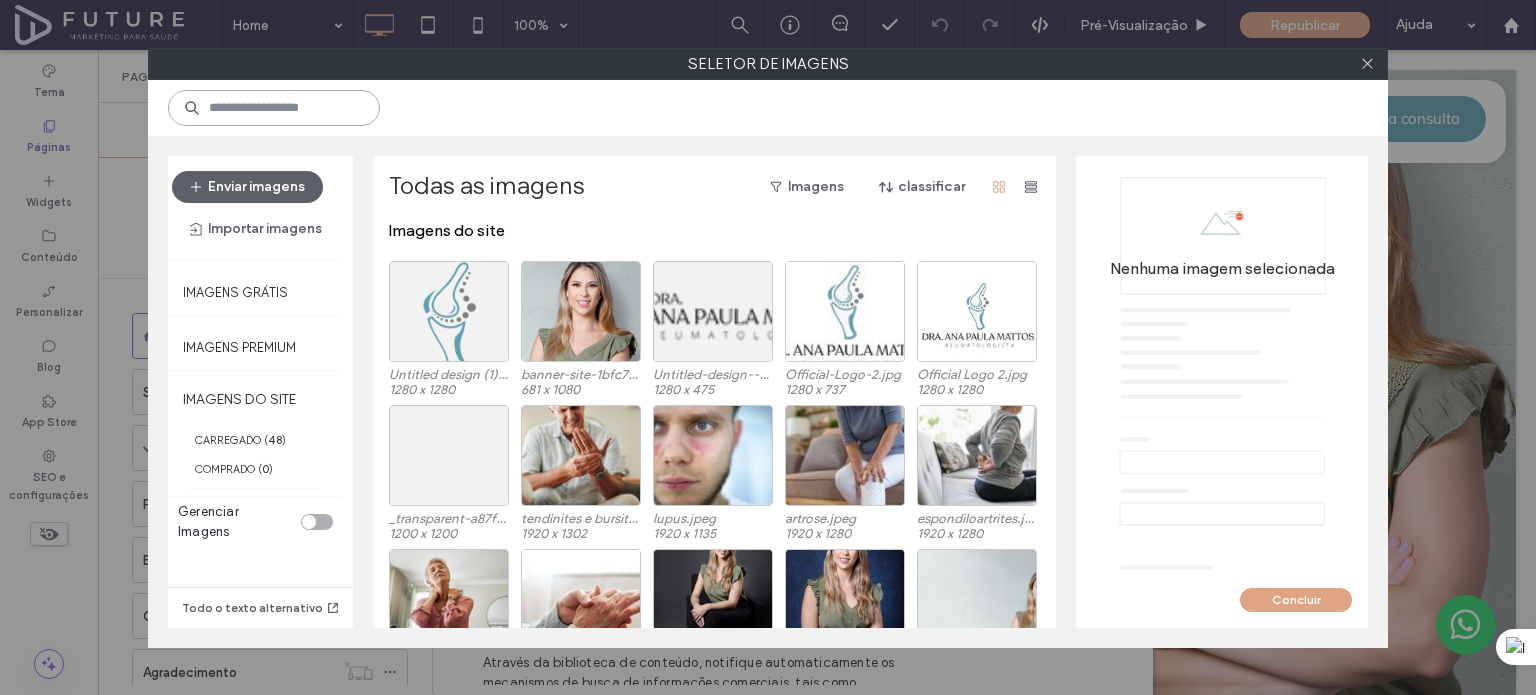 click at bounding box center (274, 108) 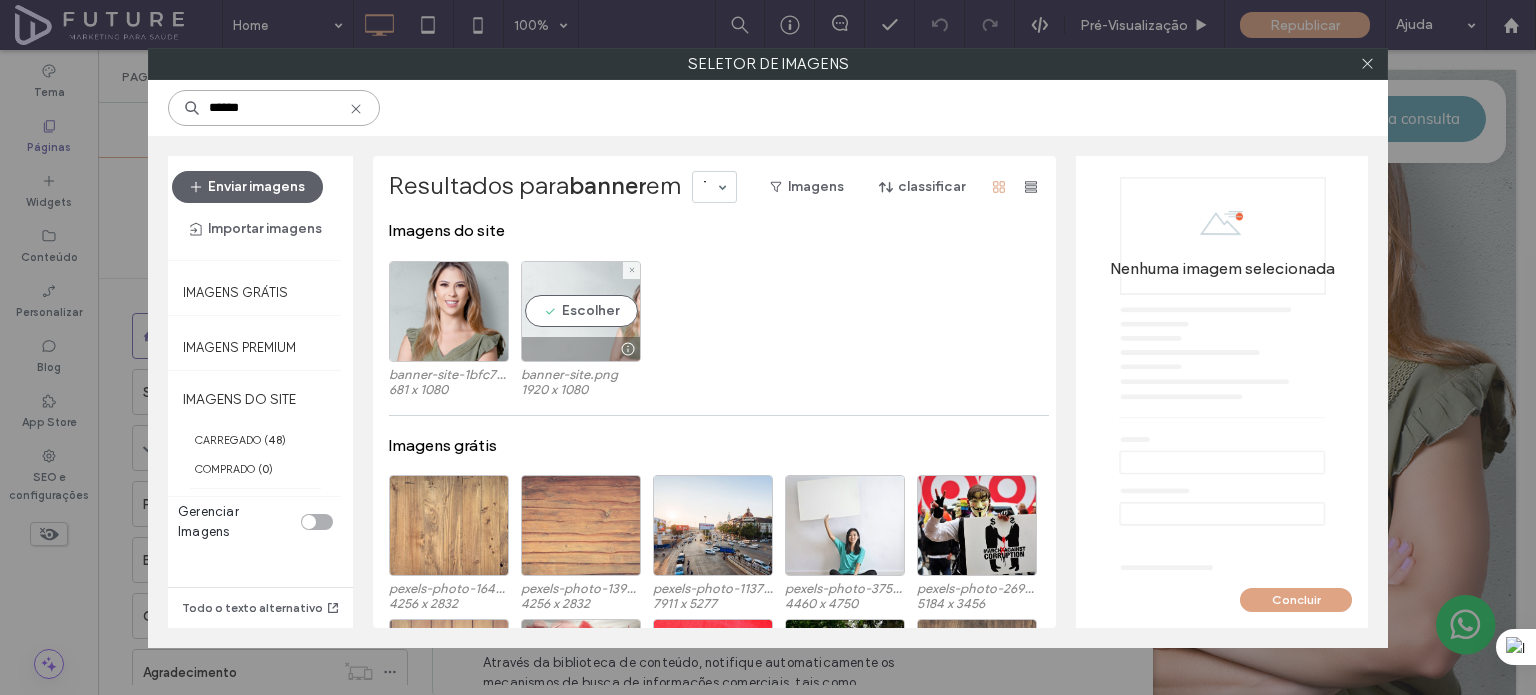 type on "******" 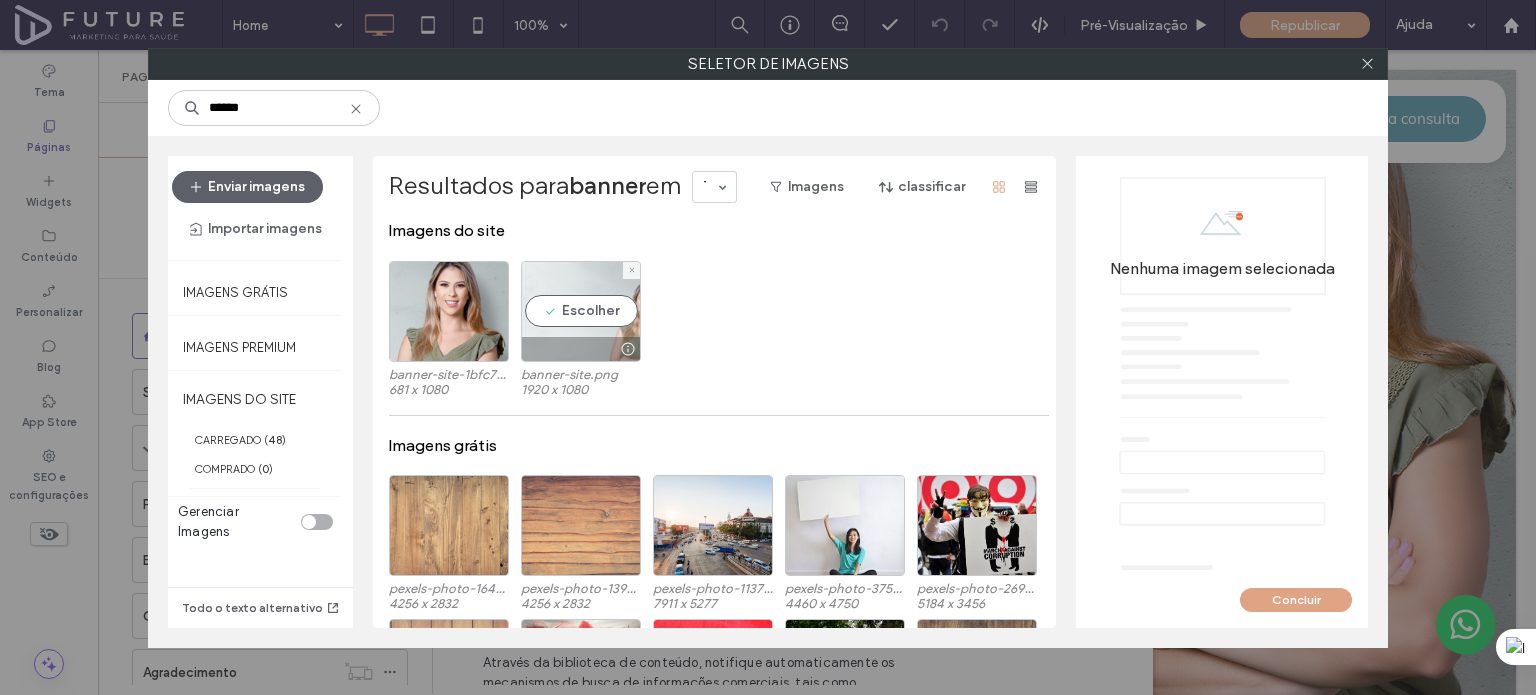 click on "Escolher" at bounding box center [581, 311] 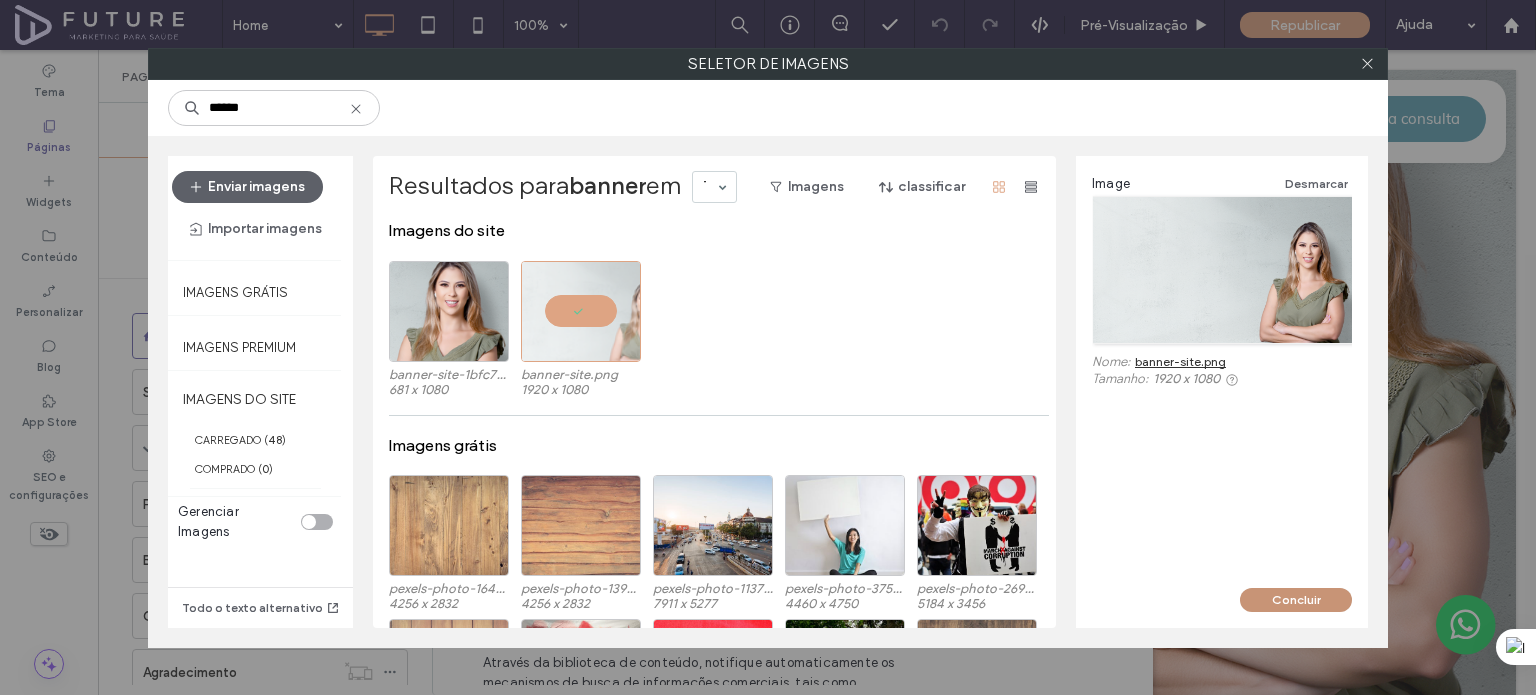 drag, startPoint x: 1285, startPoint y: 591, endPoint x: 1179, endPoint y: 6, distance: 594.5259 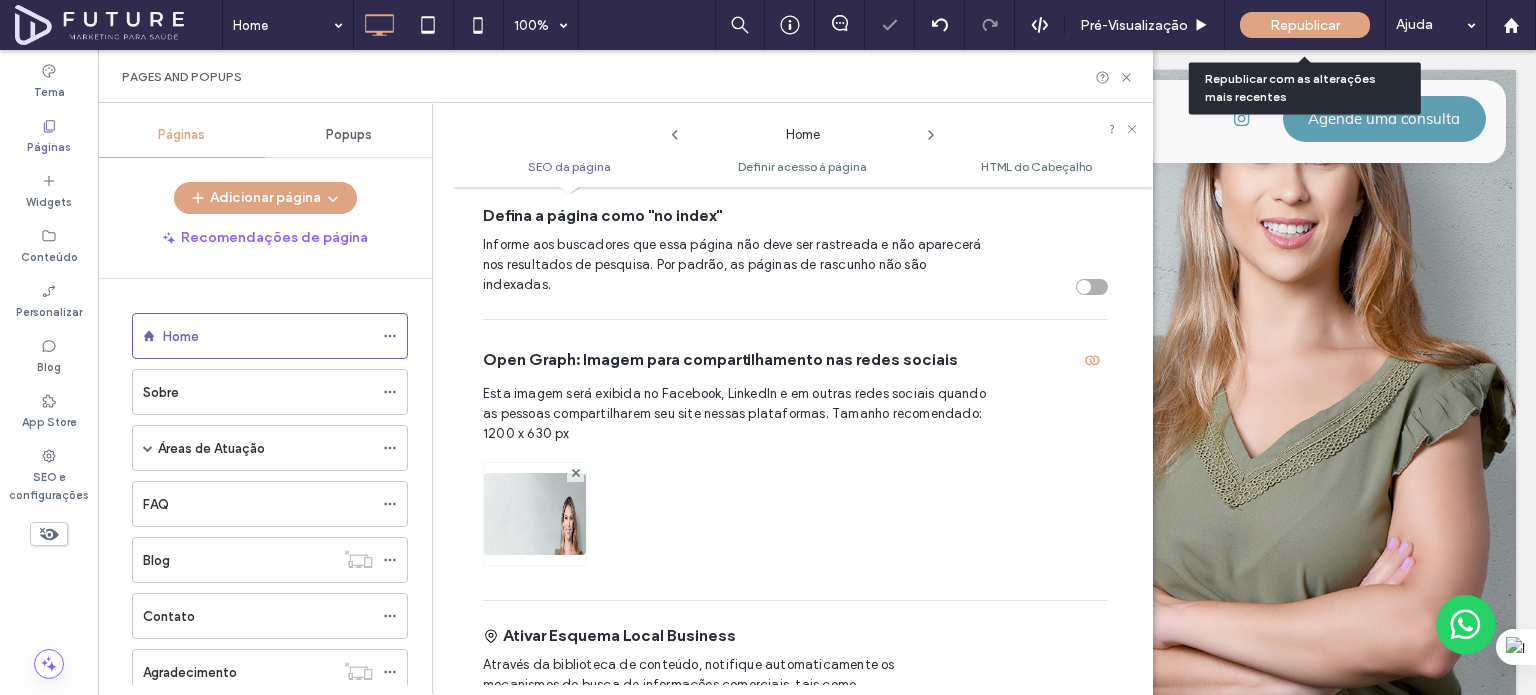 click on "Republicar" at bounding box center (1305, 25) 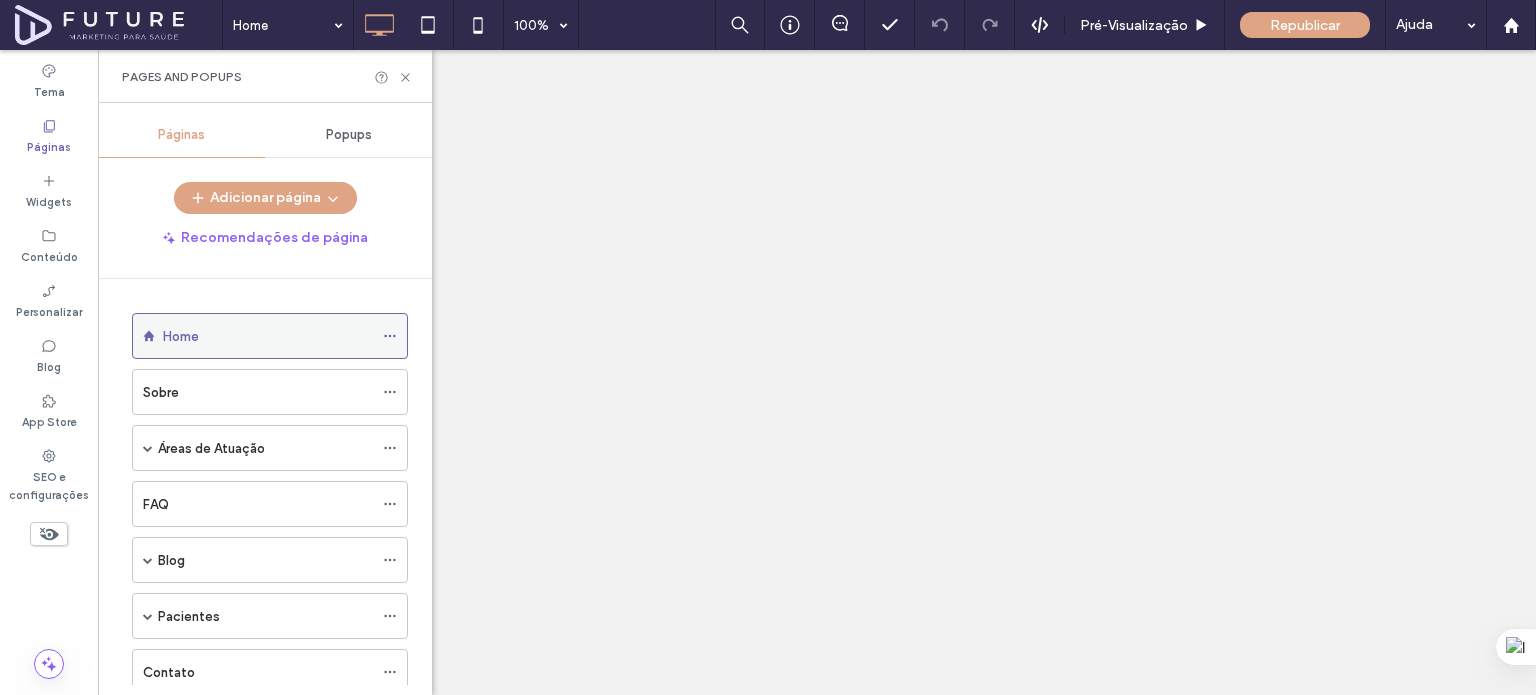 click 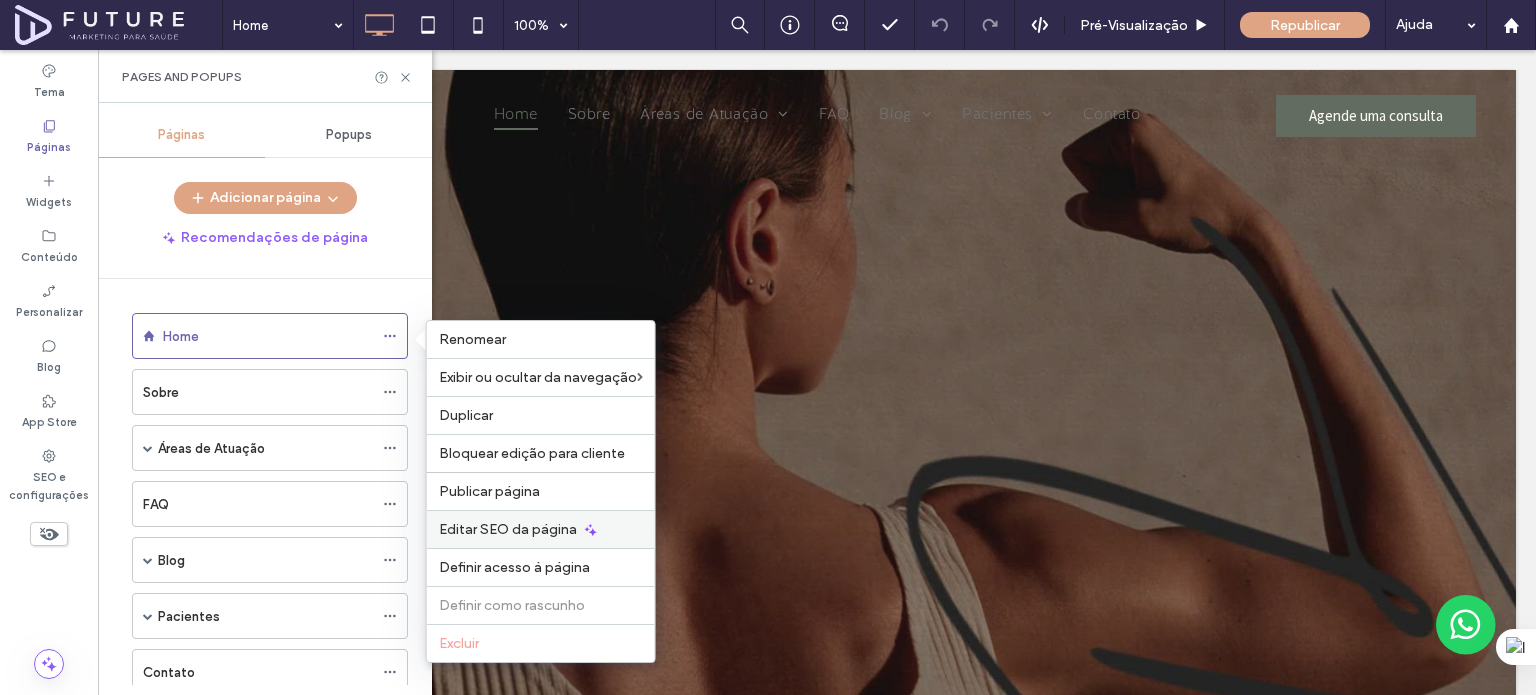 click on "Editar SEO da página" at bounding box center [541, 529] 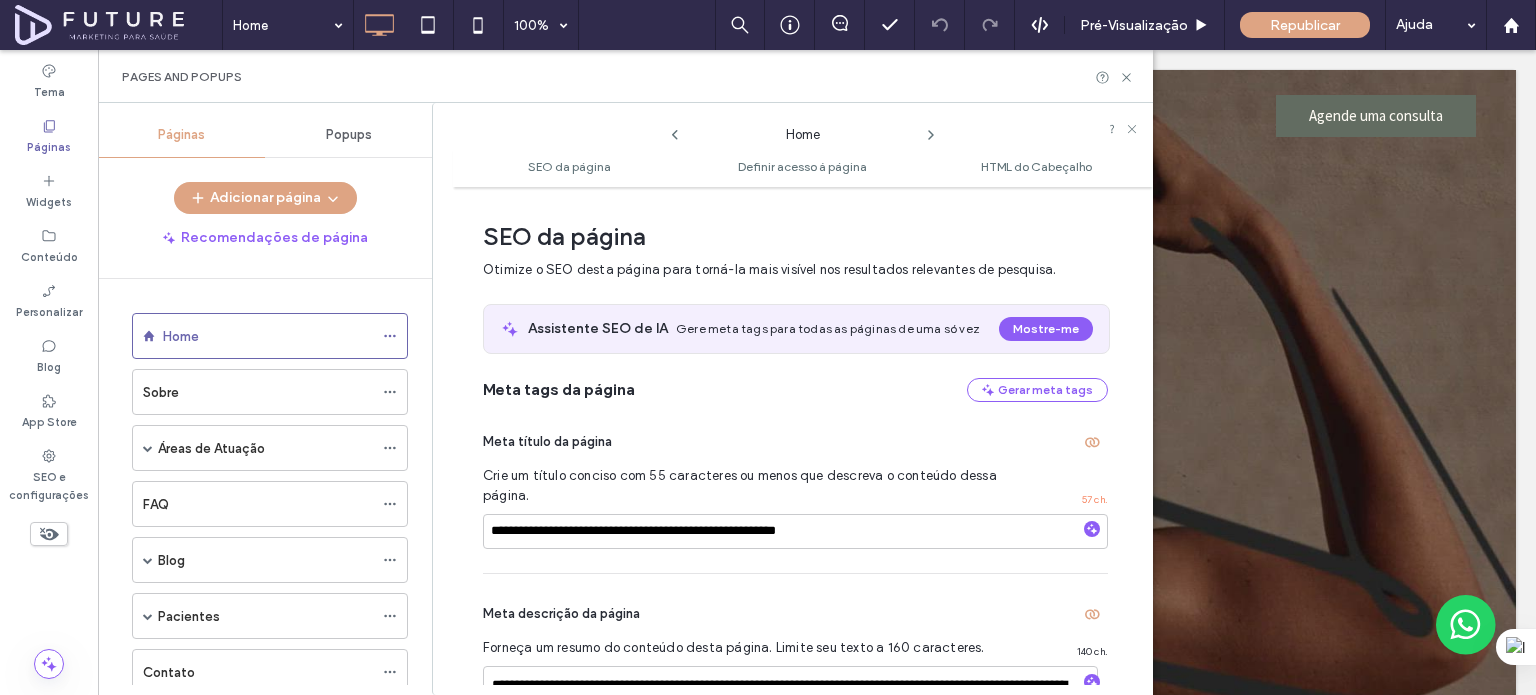 scroll, scrollTop: 0, scrollLeft: 0, axis: both 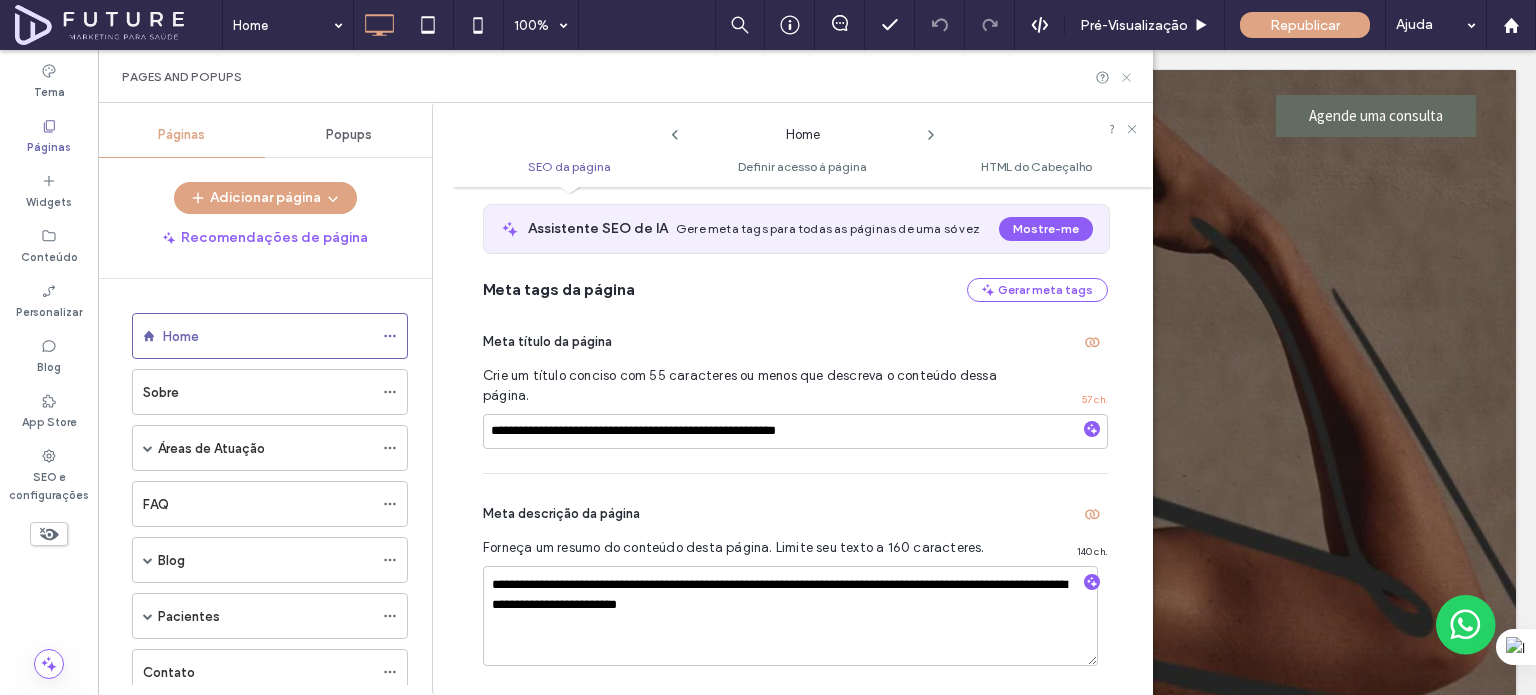 click 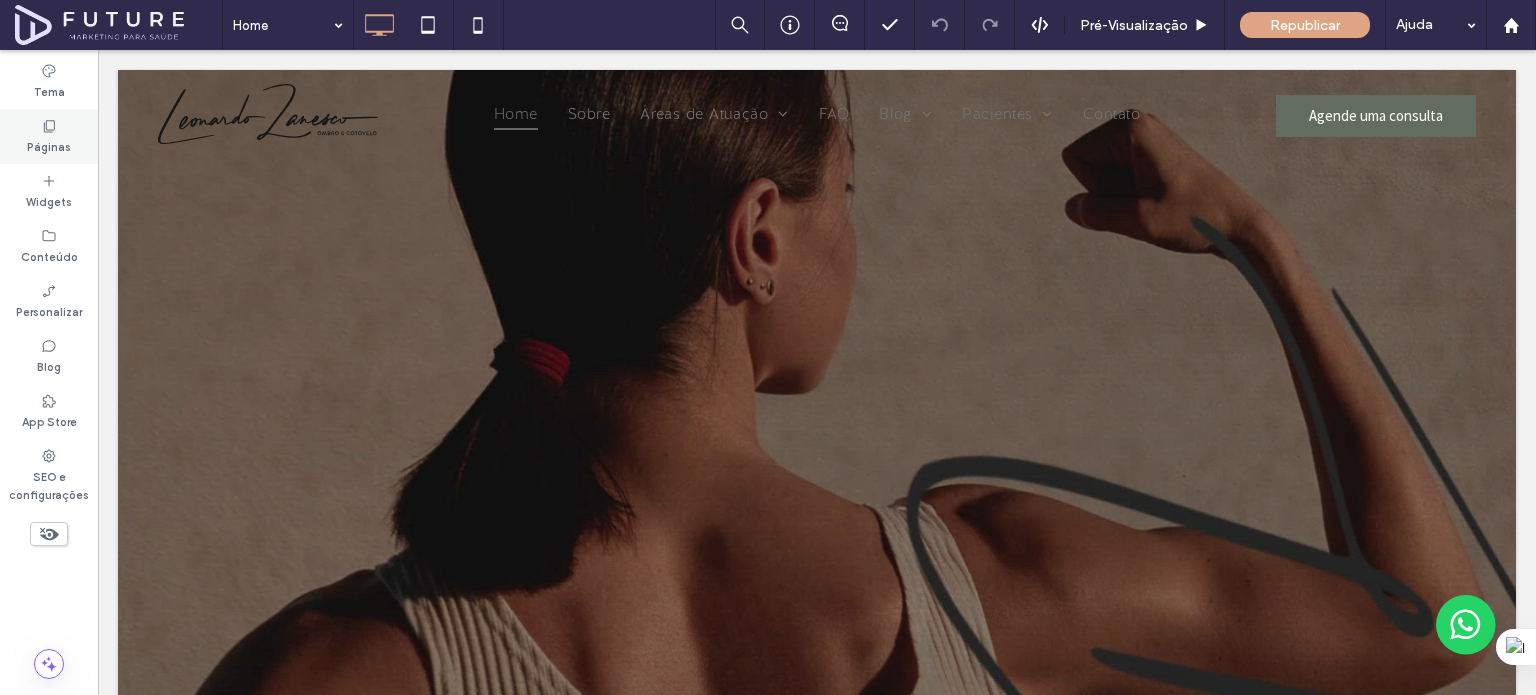 click 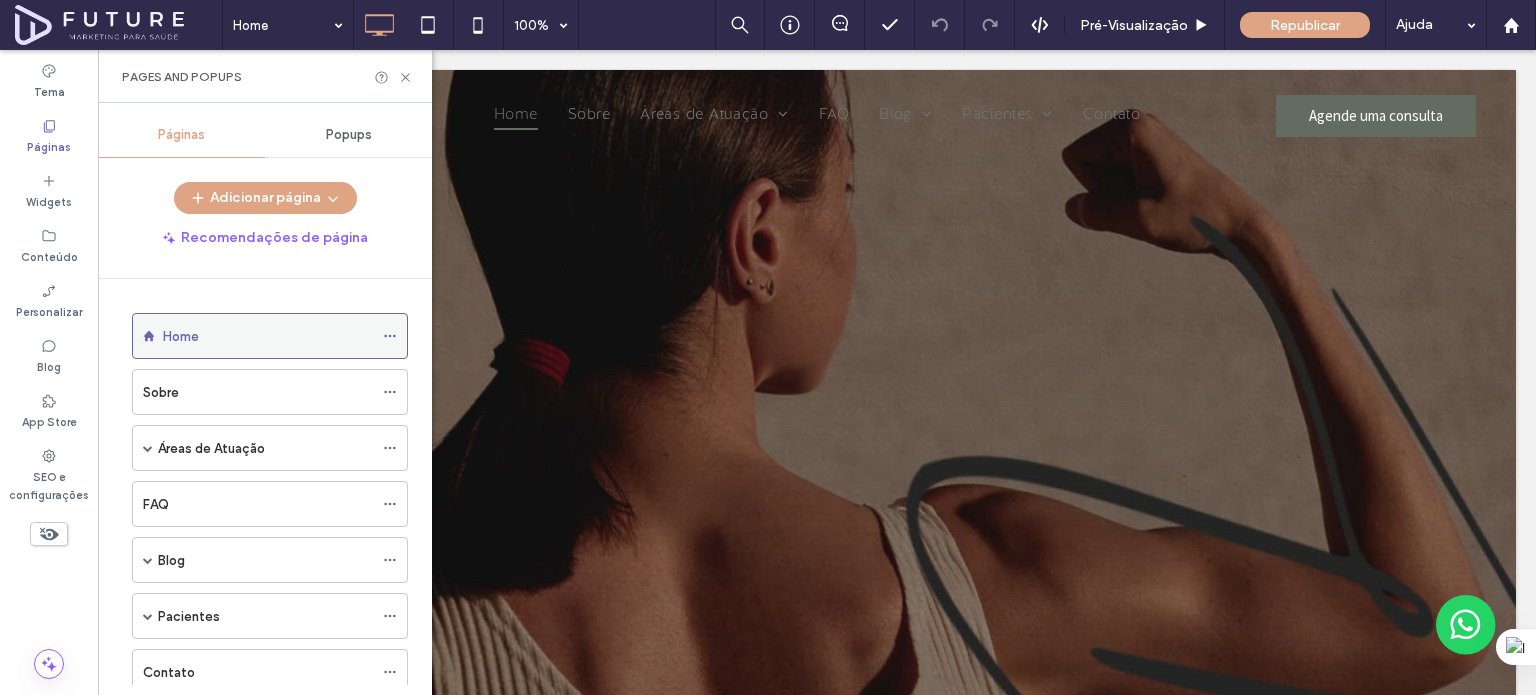 click 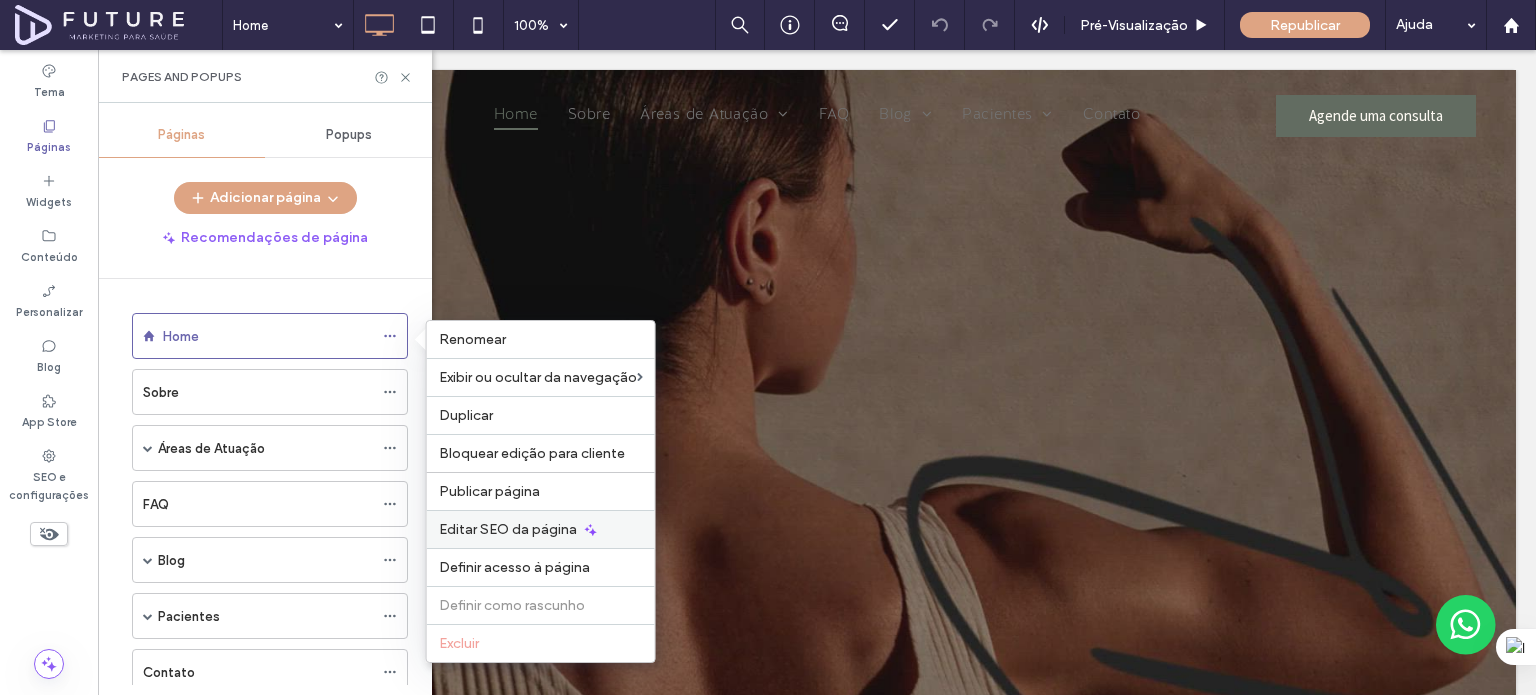 click on "Editar SEO da página" at bounding box center (508, 529) 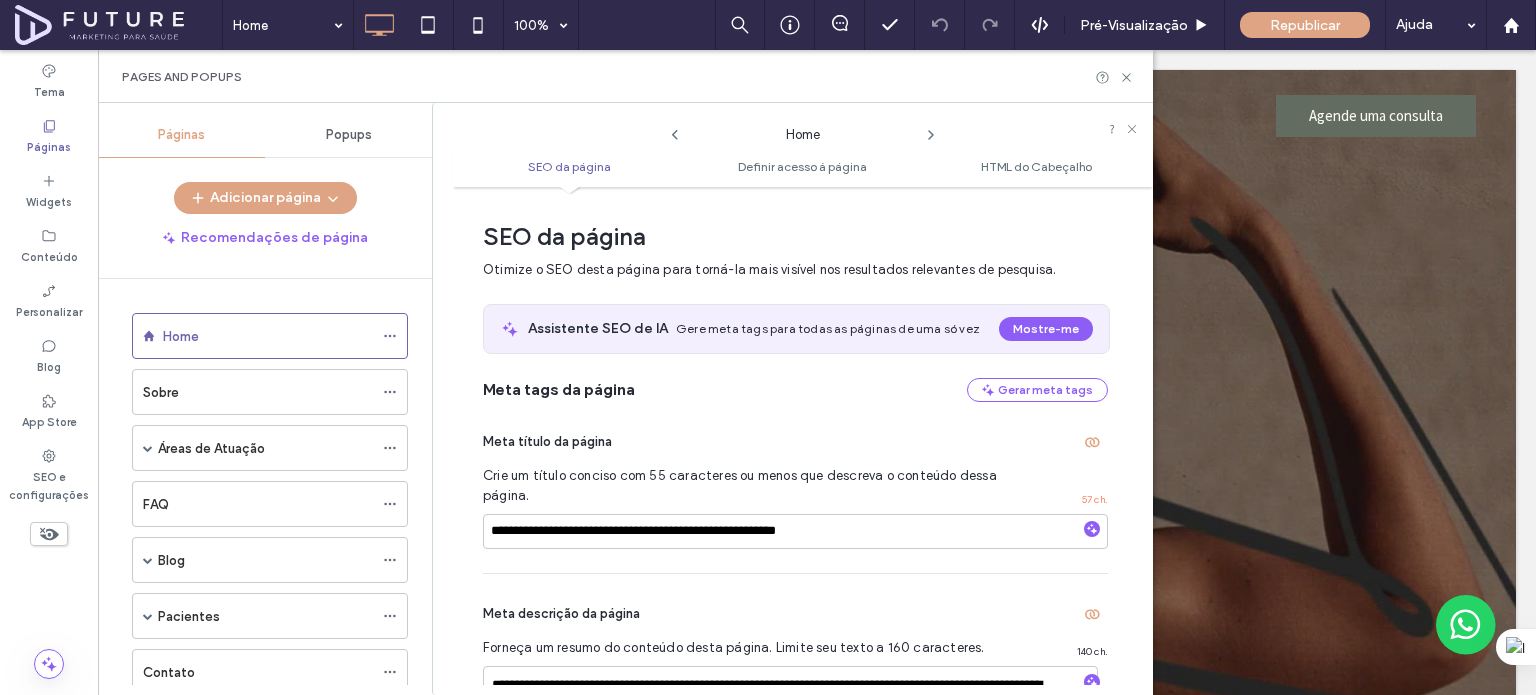 scroll, scrollTop: 10, scrollLeft: 0, axis: vertical 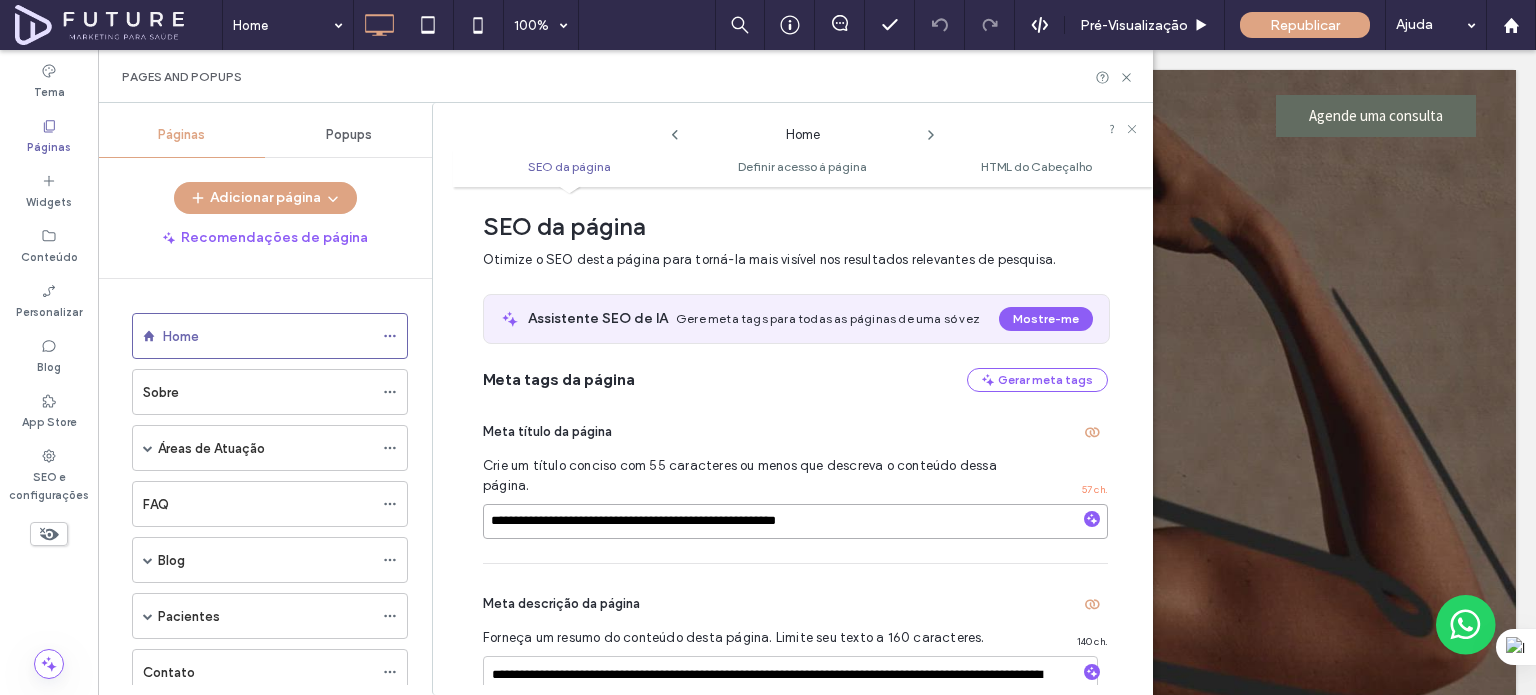 click on "**********" at bounding box center [795, 521] 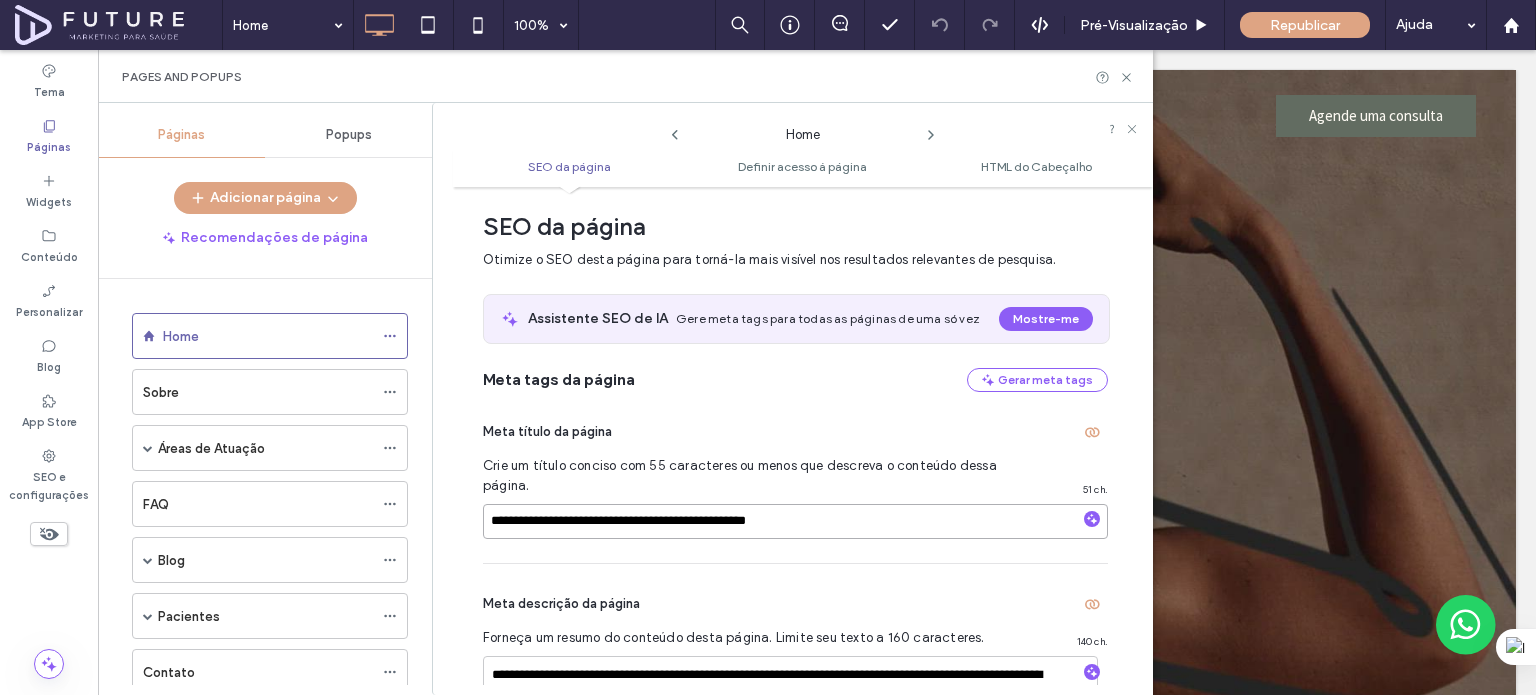 click on "**********" at bounding box center (795, 521) 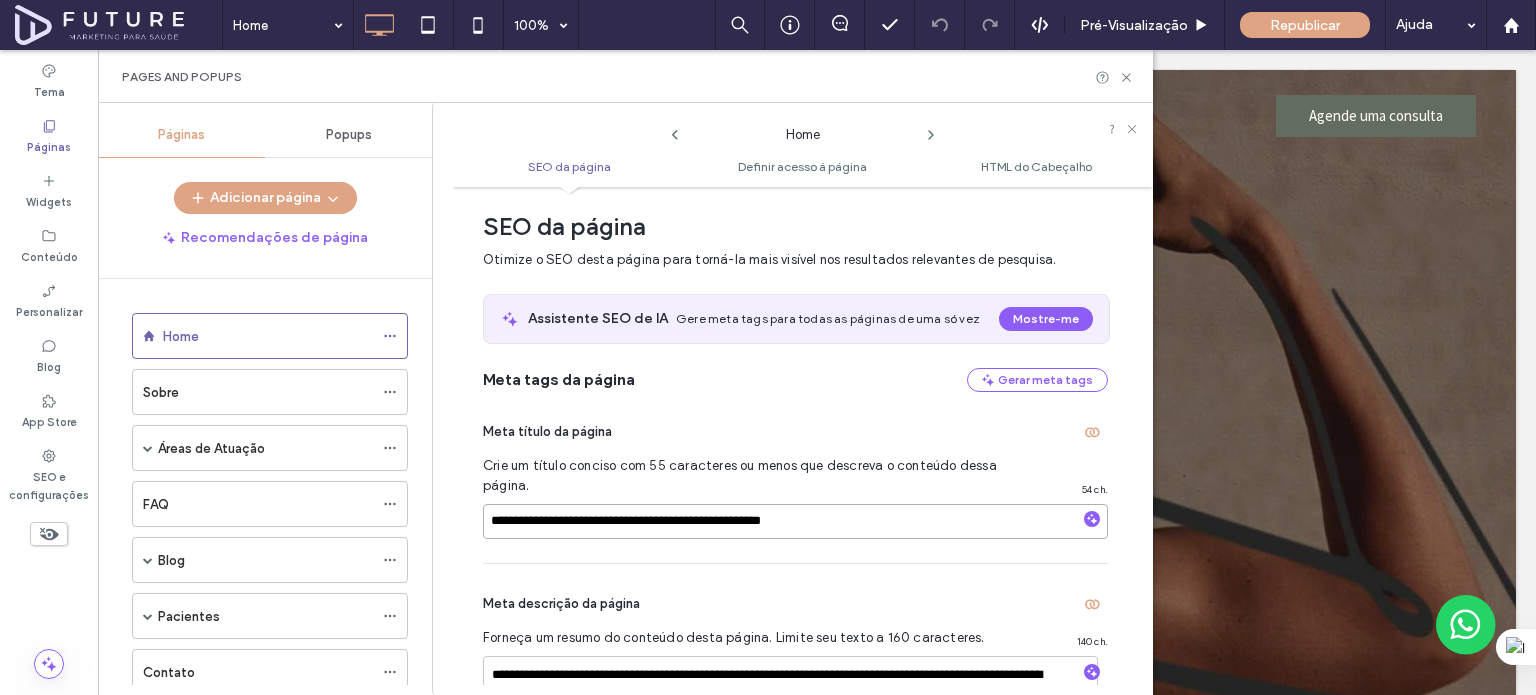click on "**********" at bounding box center (795, 521) 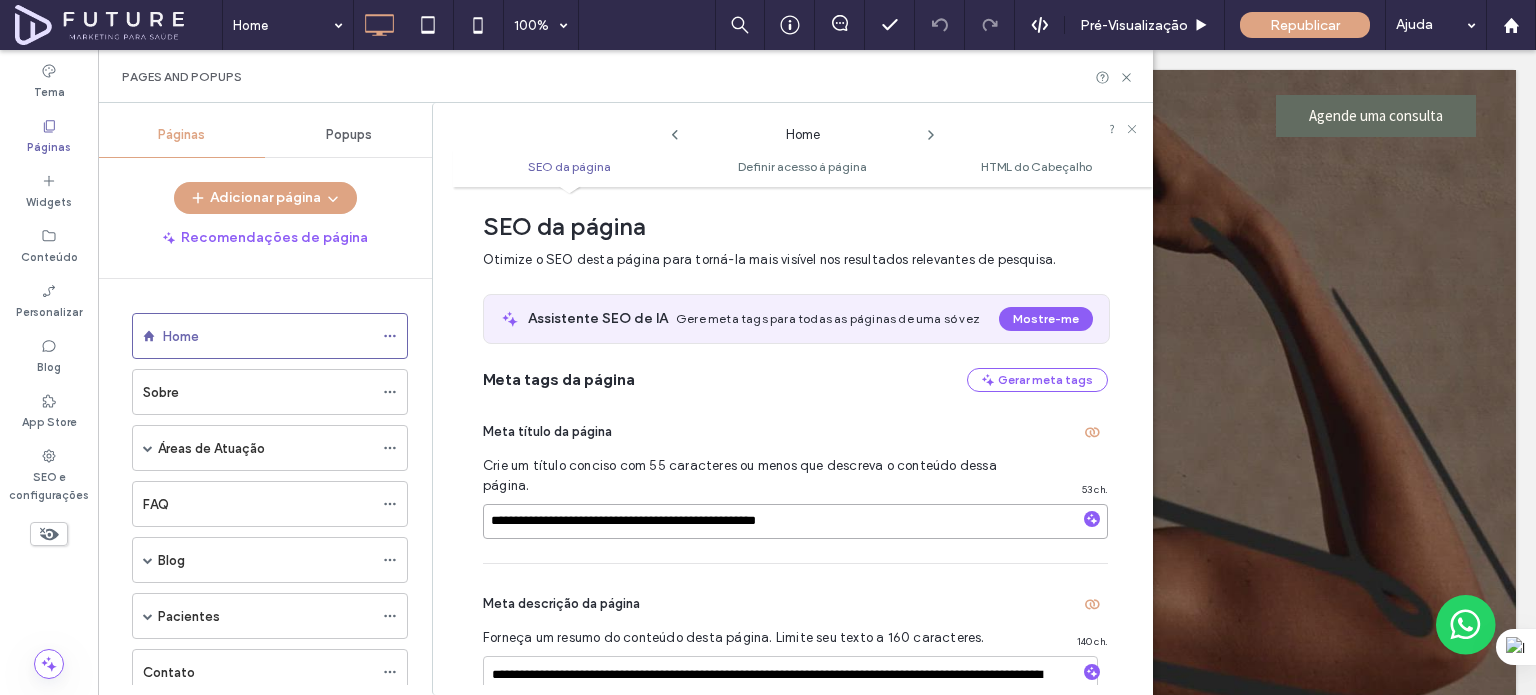 type on "**********" 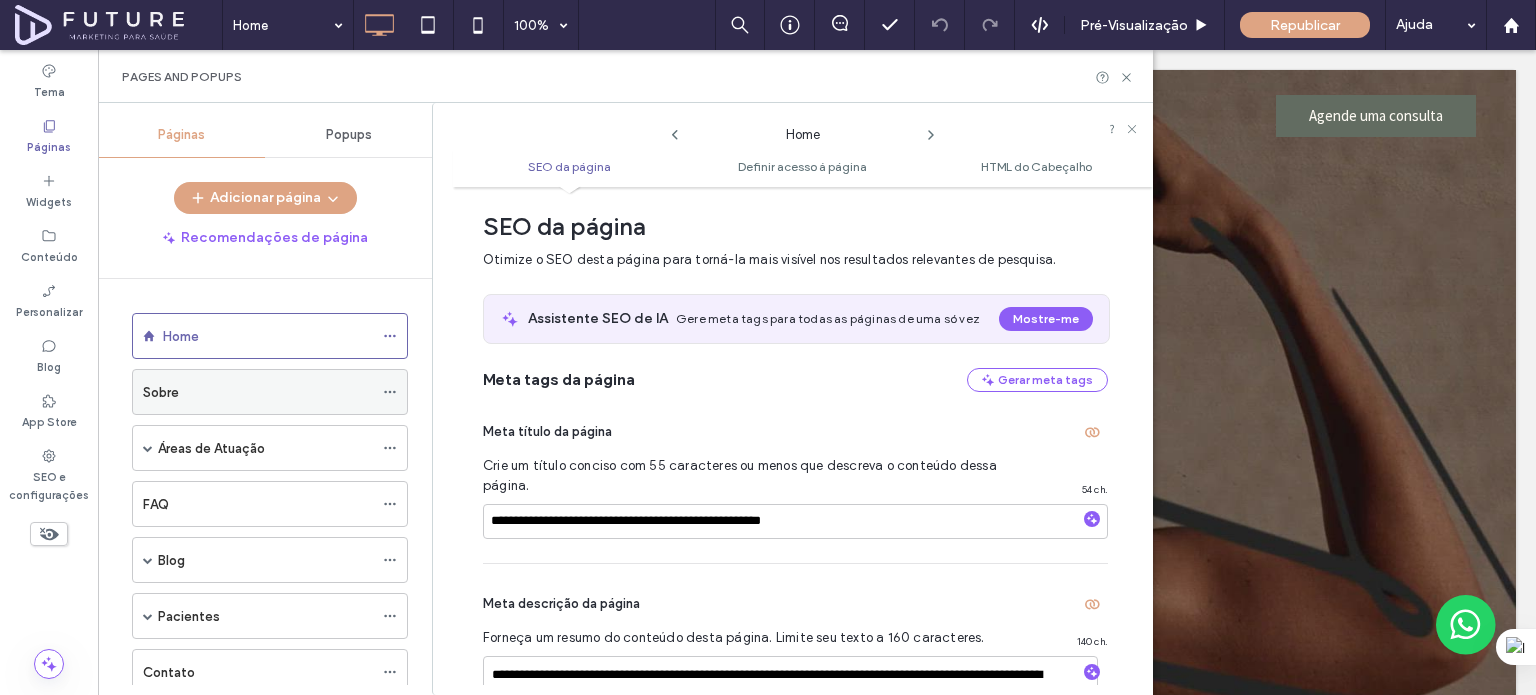 click 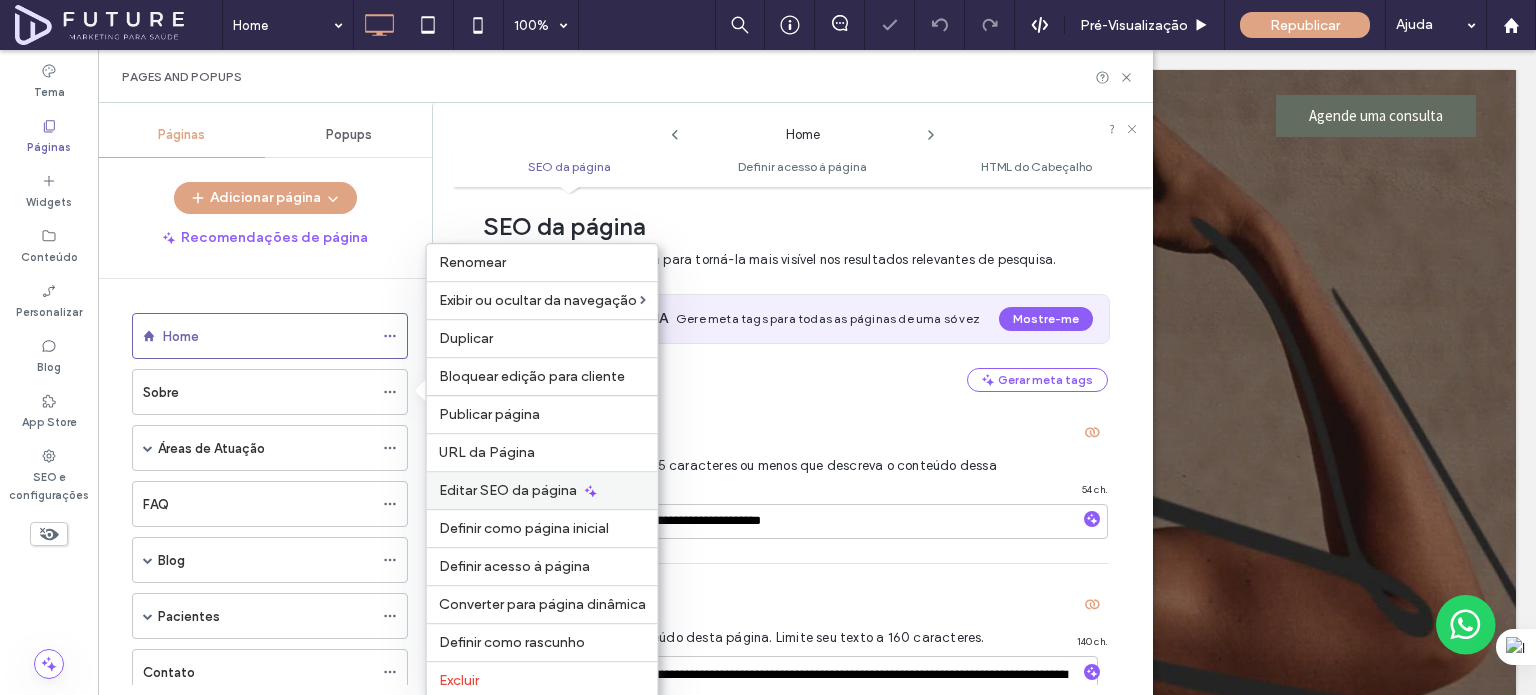click on "Editar SEO da página" at bounding box center (542, 490) 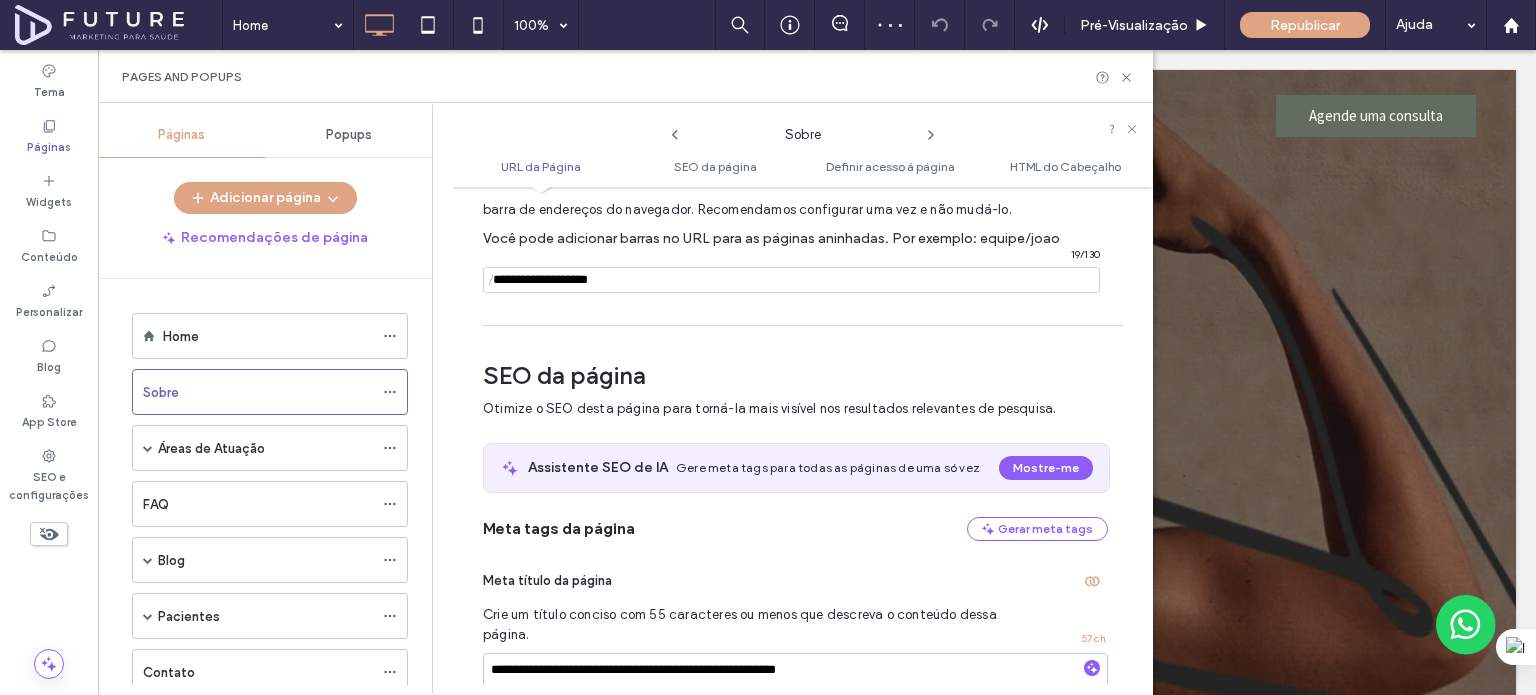 scroll, scrollTop: 274, scrollLeft: 0, axis: vertical 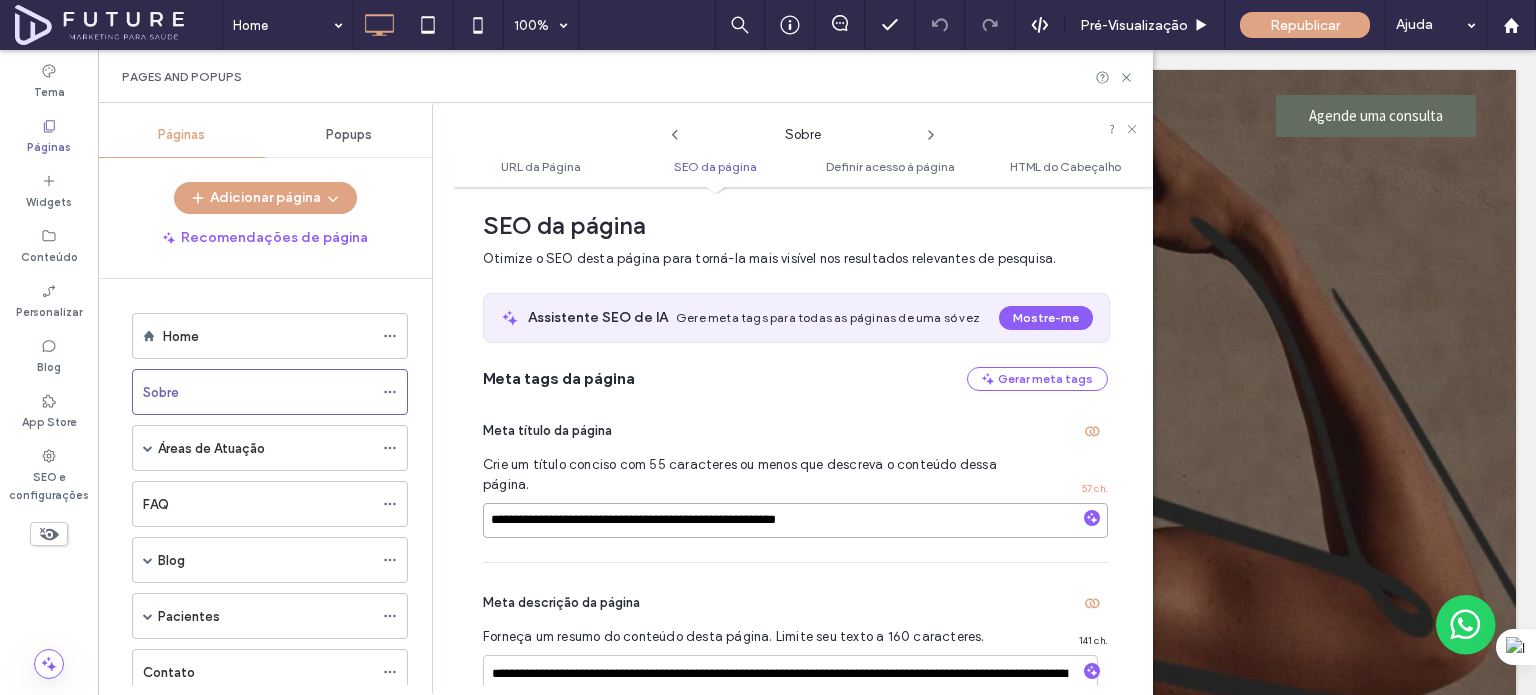 click on "**********" at bounding box center [795, 520] 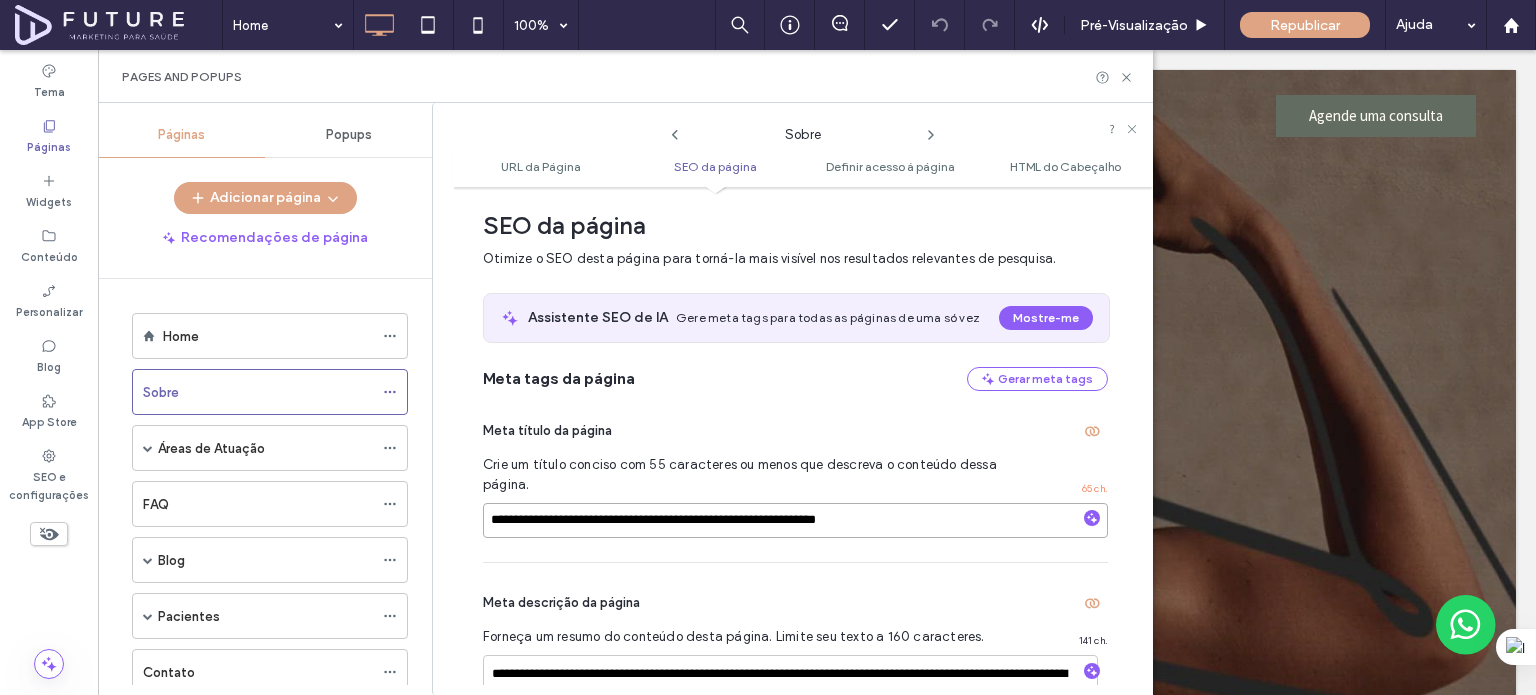 drag, startPoint x: 860, startPoint y: 519, endPoint x: 982, endPoint y: 507, distance: 122.588745 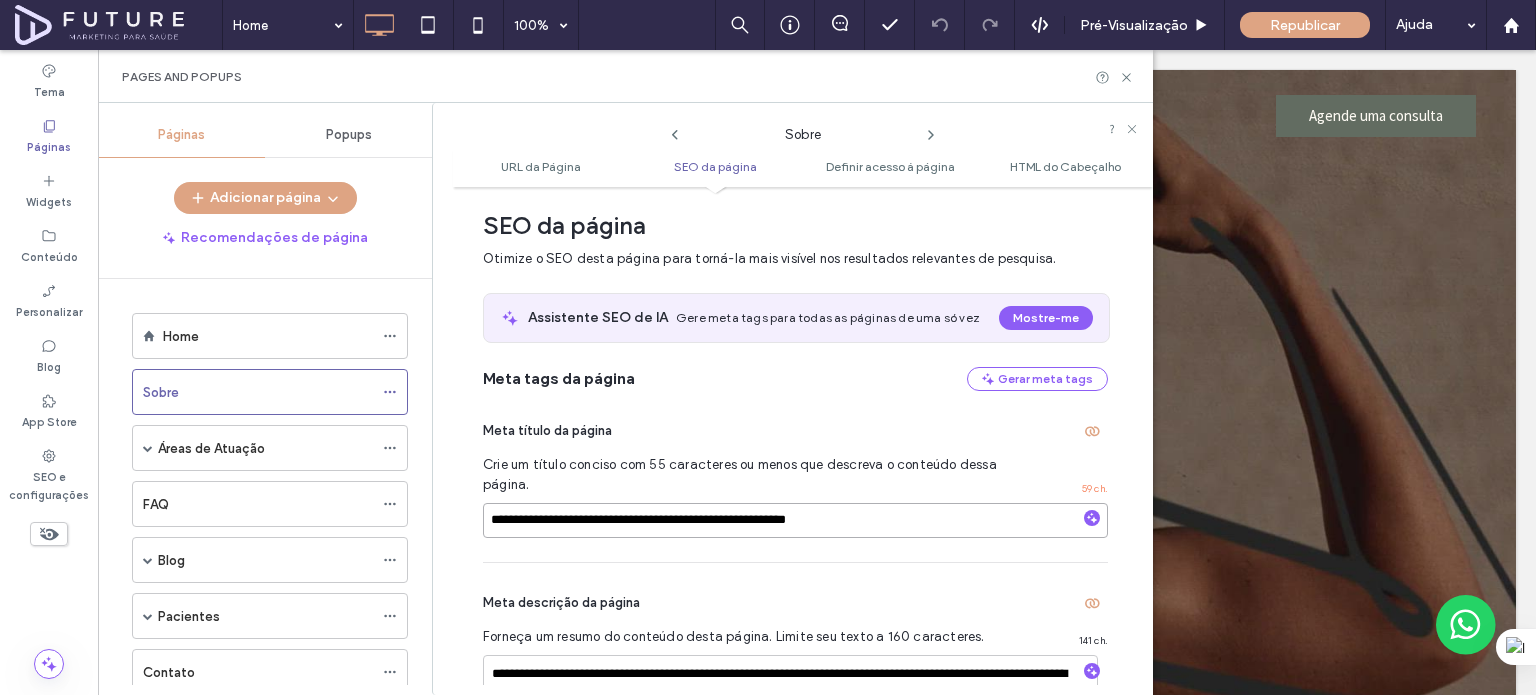 drag, startPoint x: 749, startPoint y: 524, endPoint x: 984, endPoint y: 527, distance: 235.01915 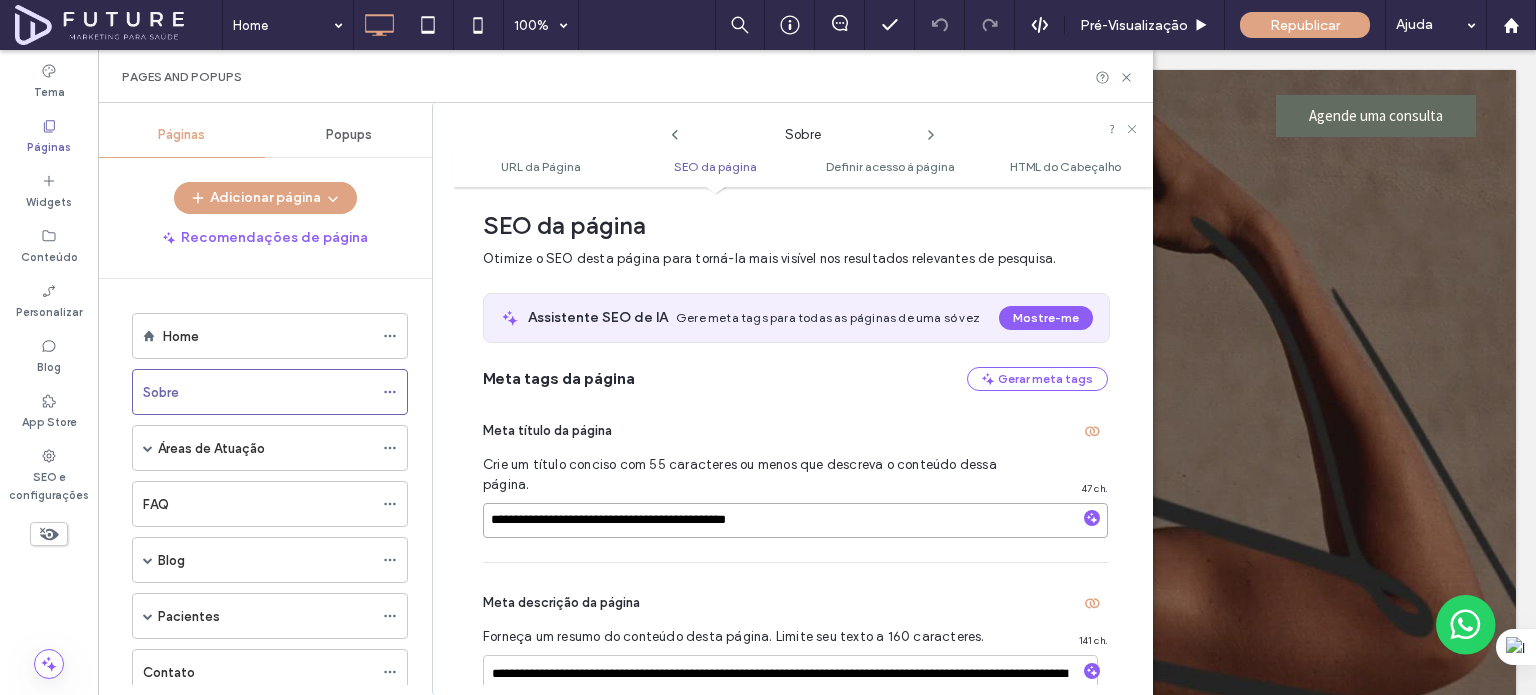 type on "**********" 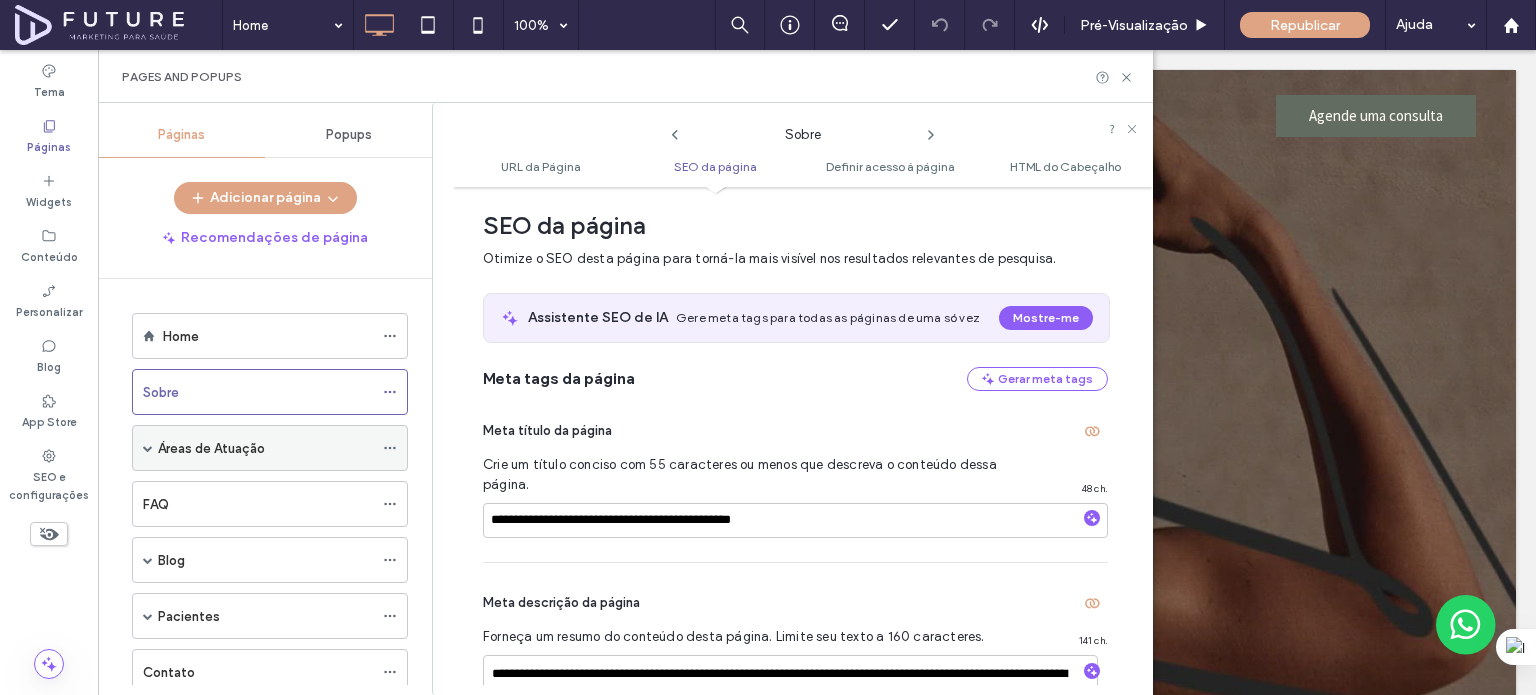 click at bounding box center [390, 448] 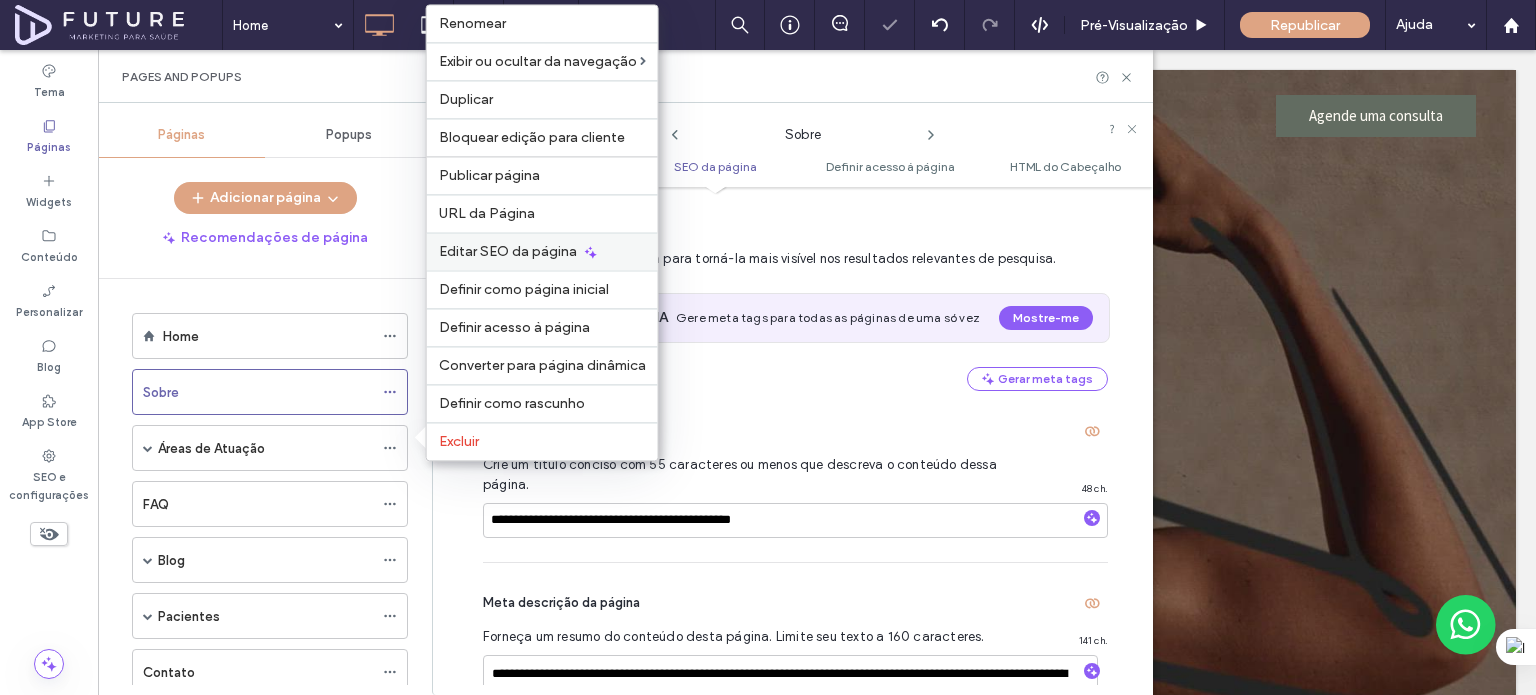 click on "Editar SEO da página" at bounding box center (542, 251) 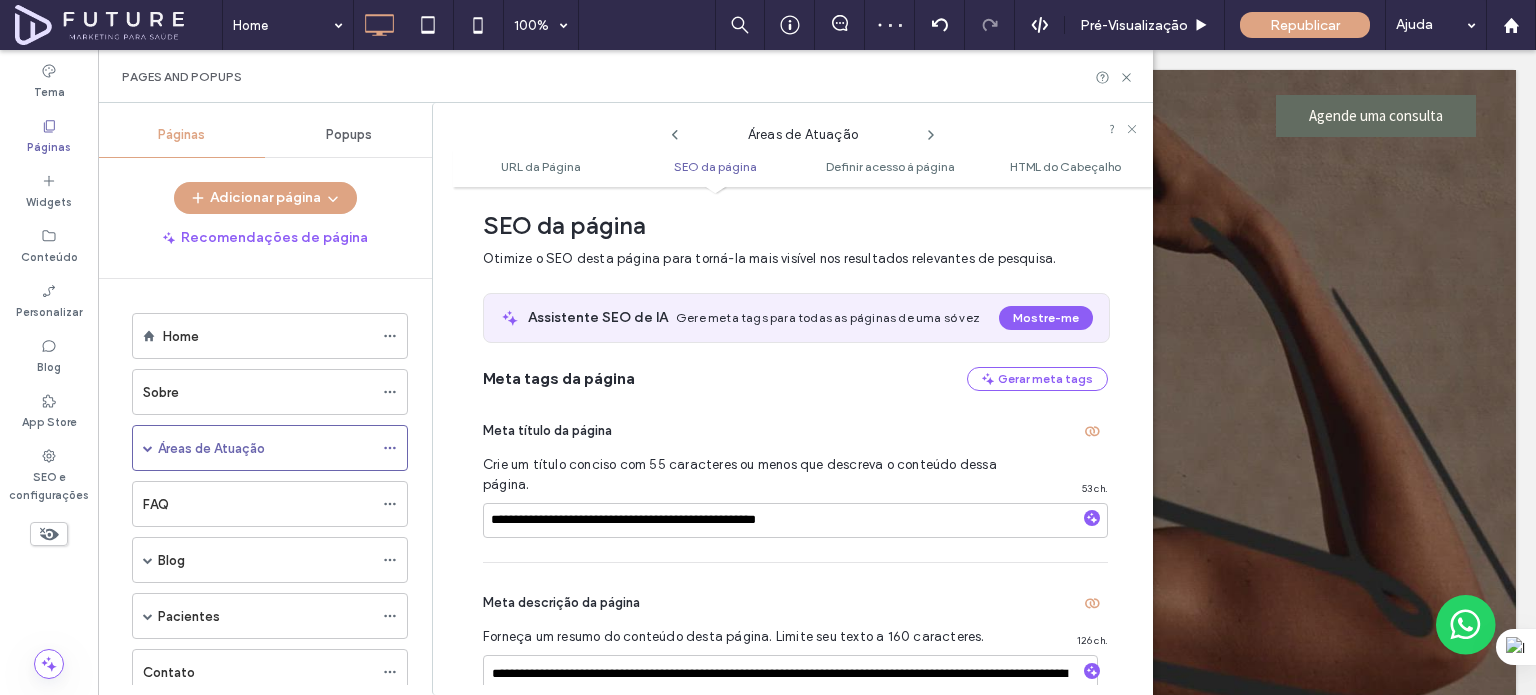 scroll, scrollTop: 374, scrollLeft: 0, axis: vertical 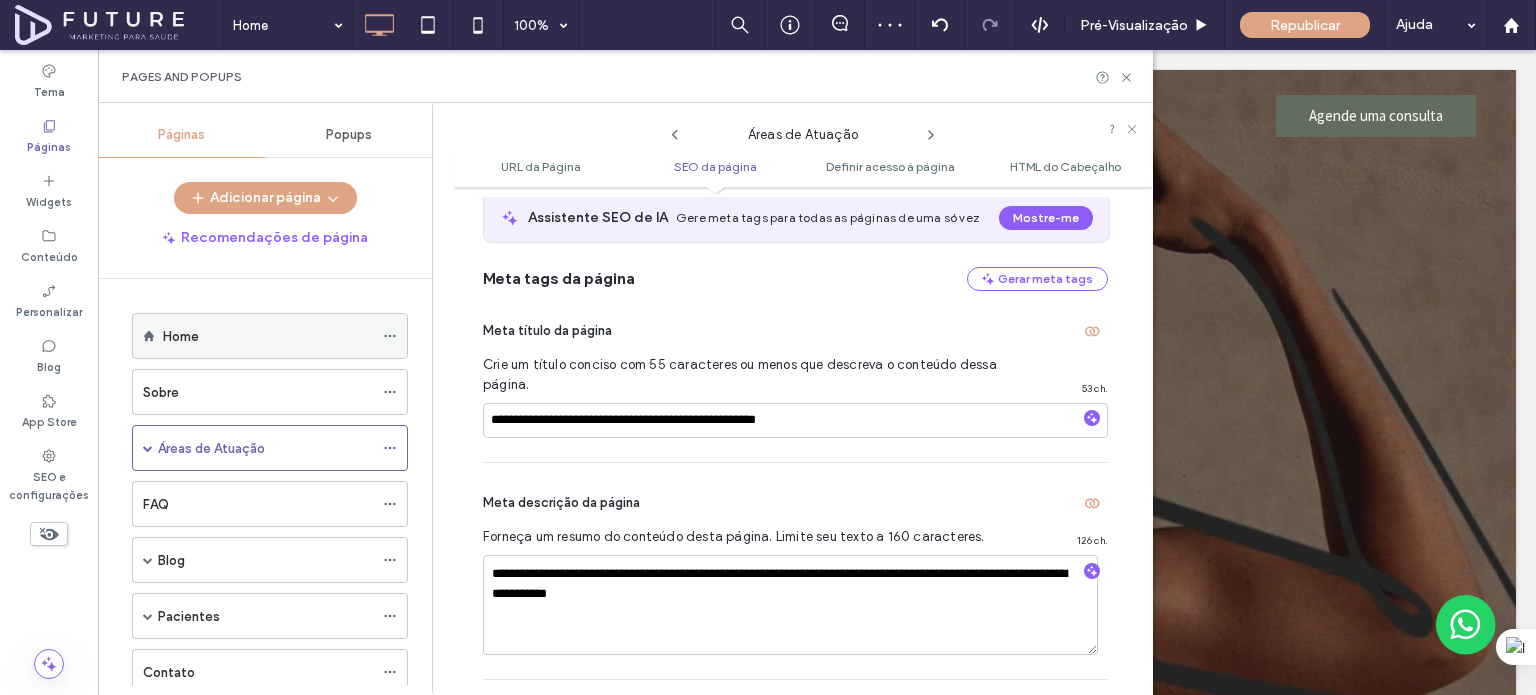 click 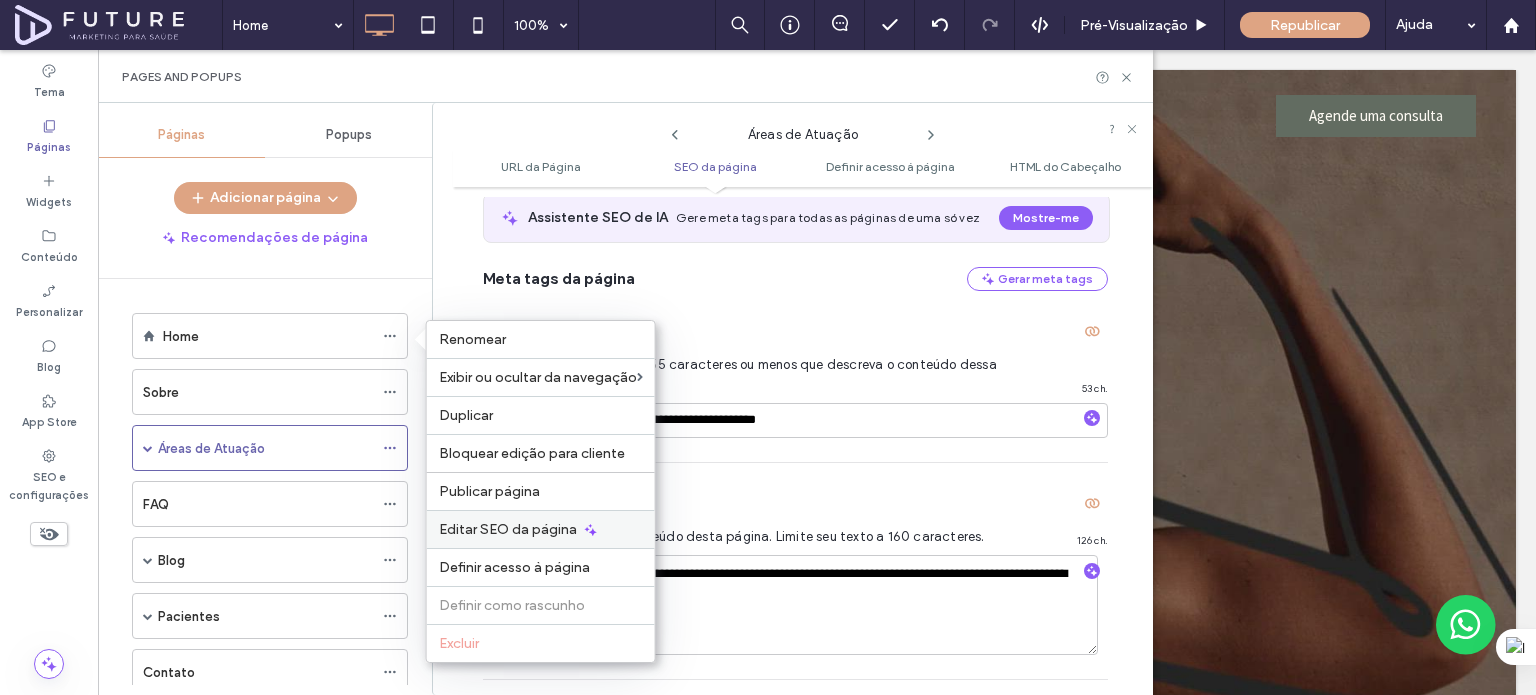 click on "Editar SEO da página" at bounding box center [508, 529] 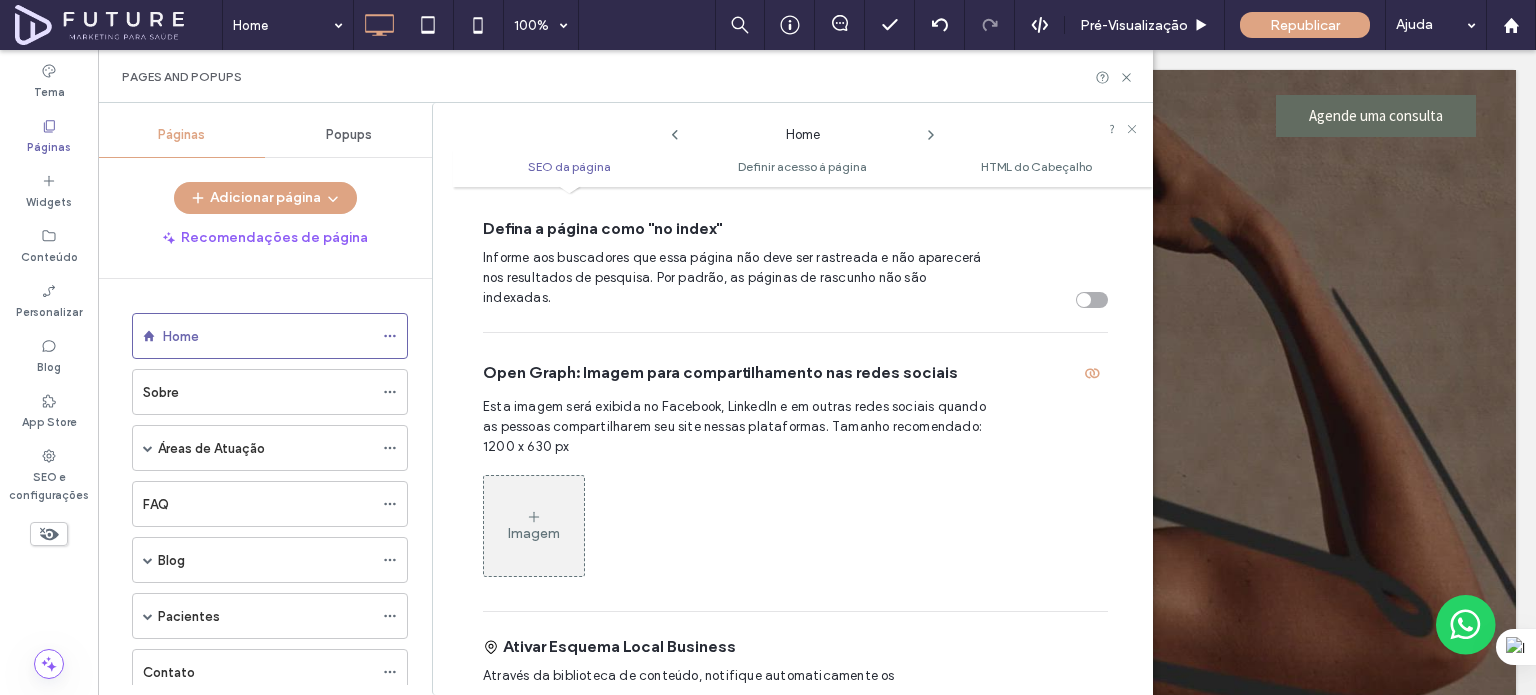 scroll, scrollTop: 610, scrollLeft: 0, axis: vertical 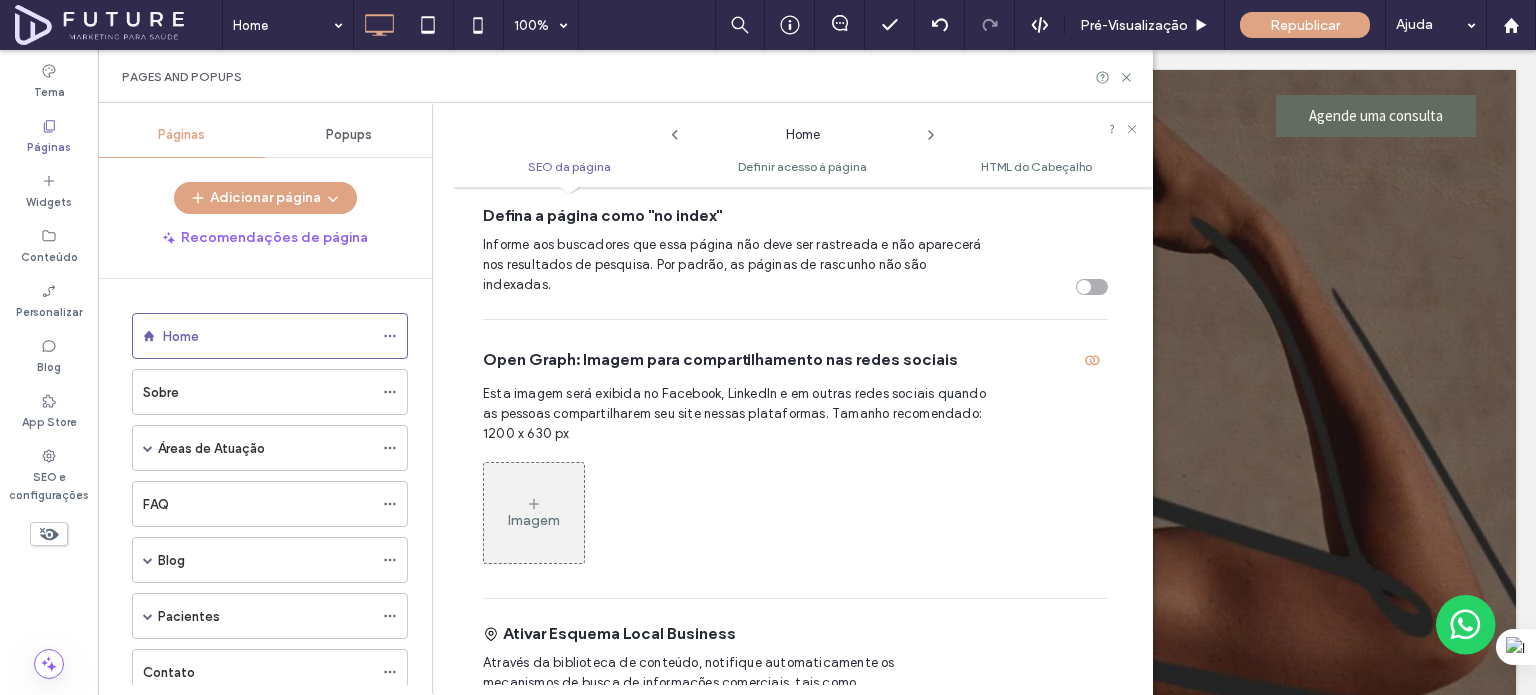 click on "Imagem" at bounding box center (534, 513) 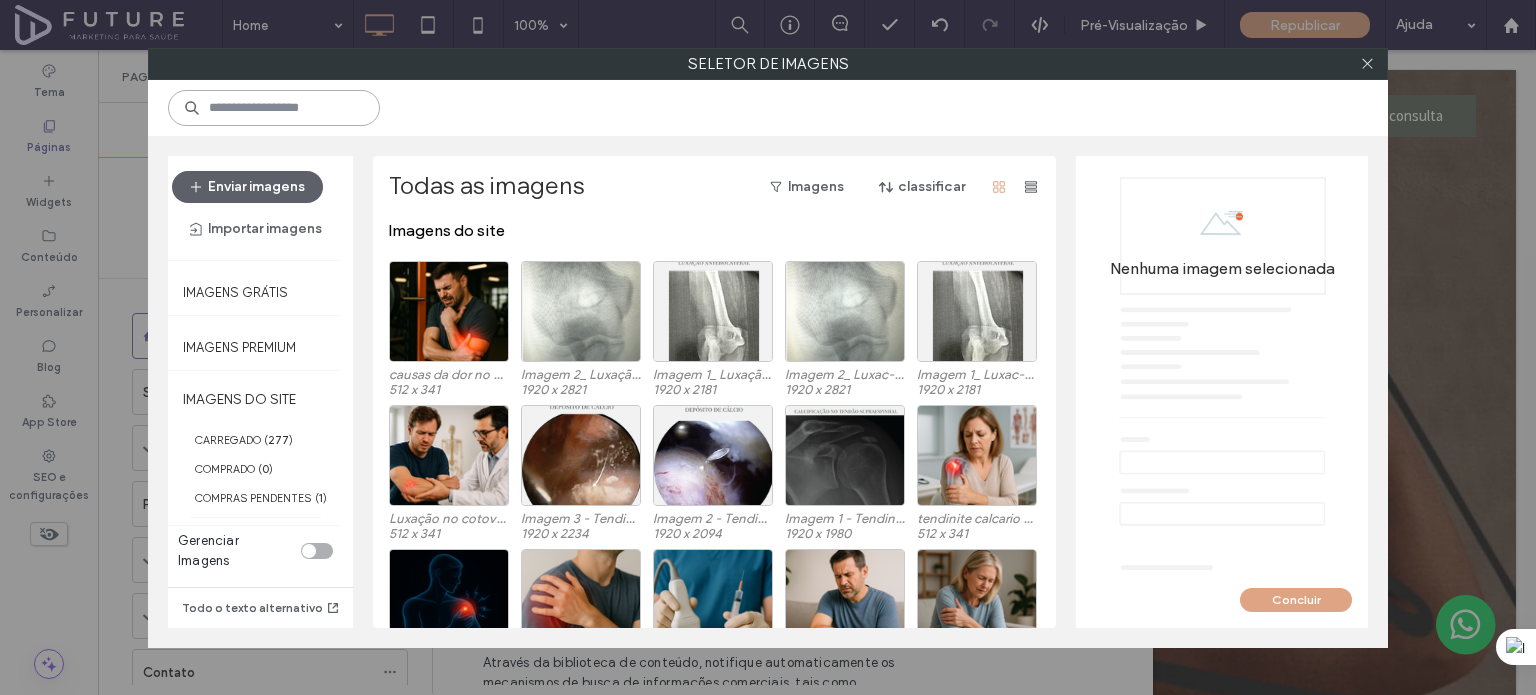 click at bounding box center [274, 108] 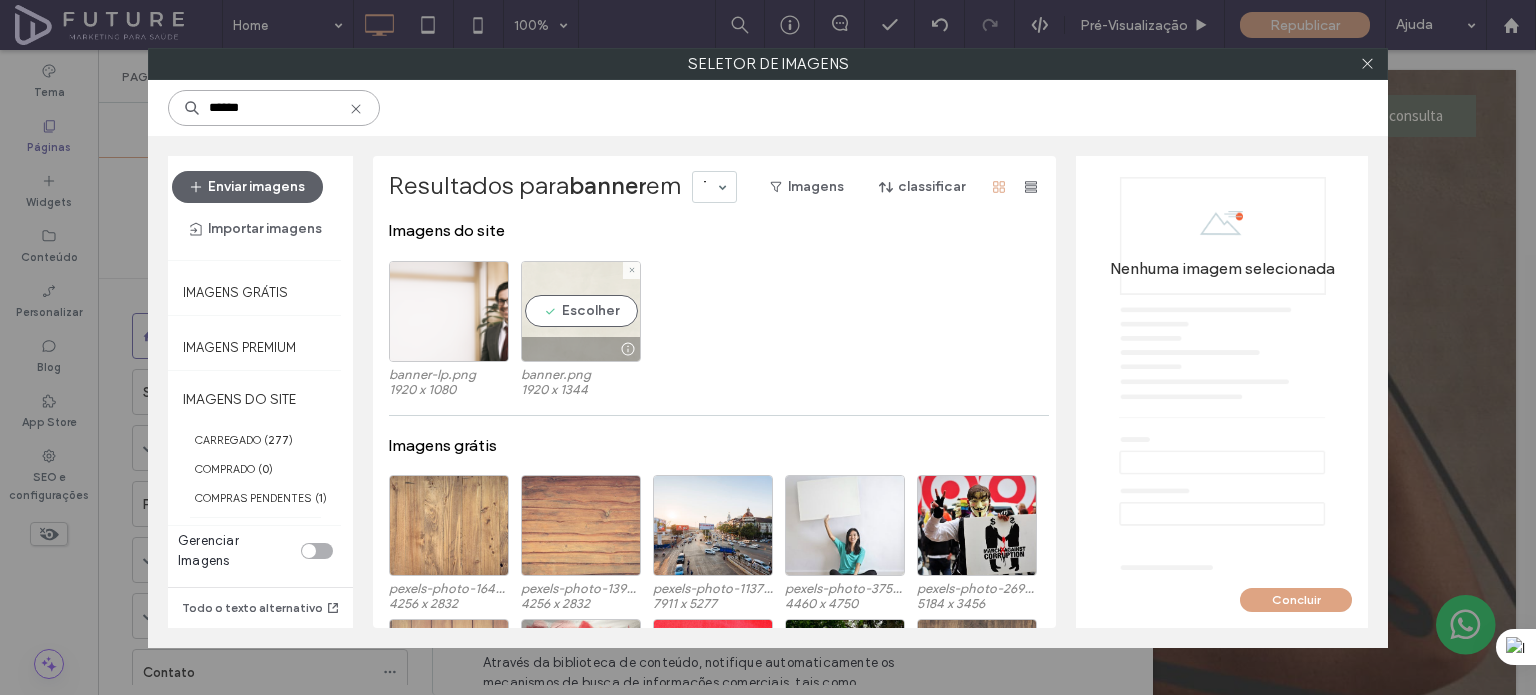type on "******" 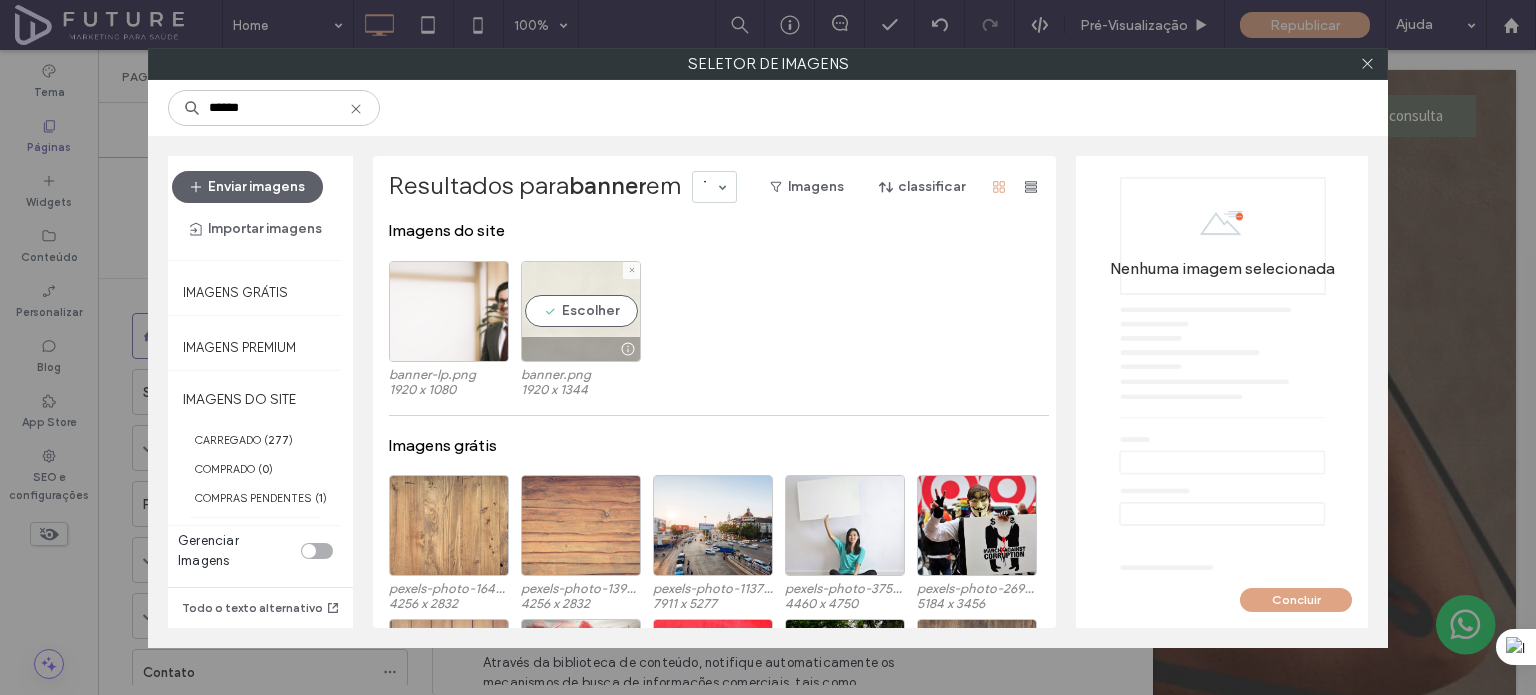 click on "Escolher" at bounding box center [581, 311] 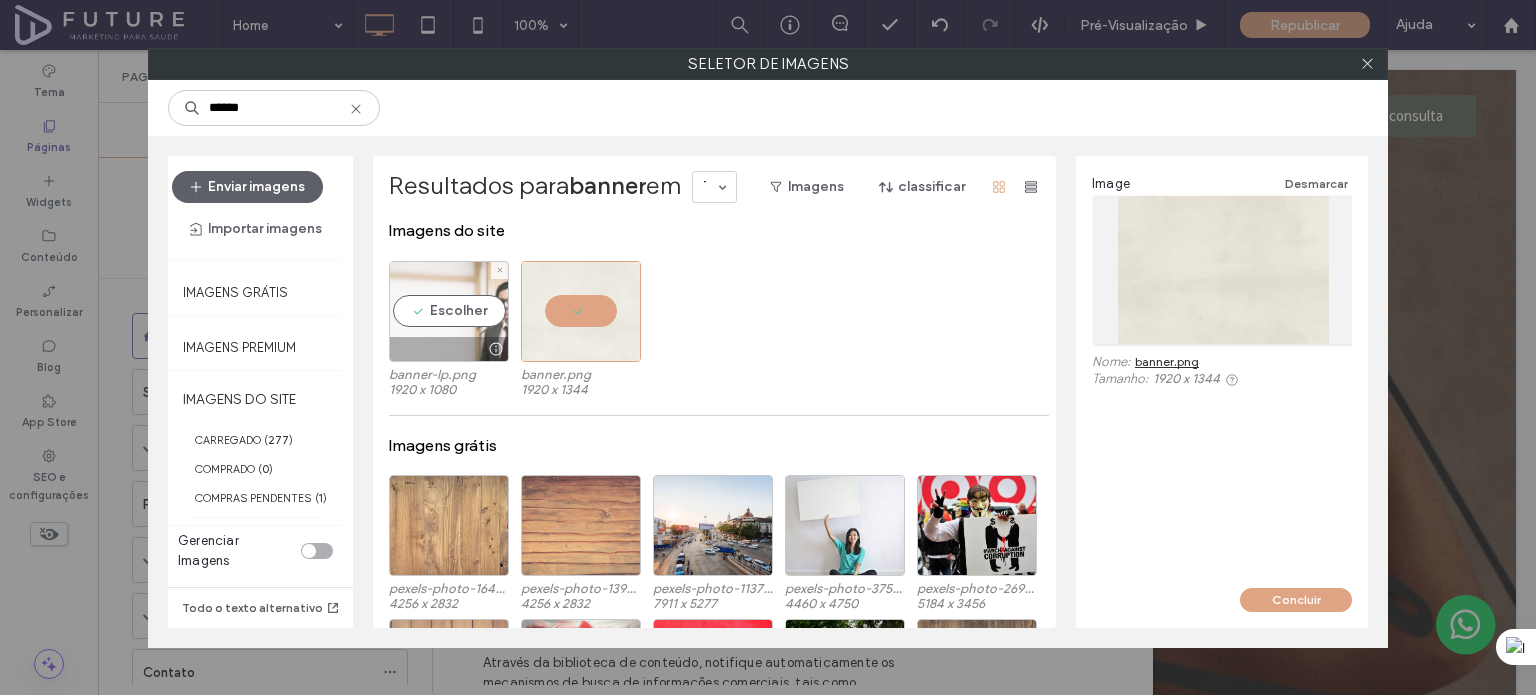 click on "Escolher" at bounding box center [449, 311] 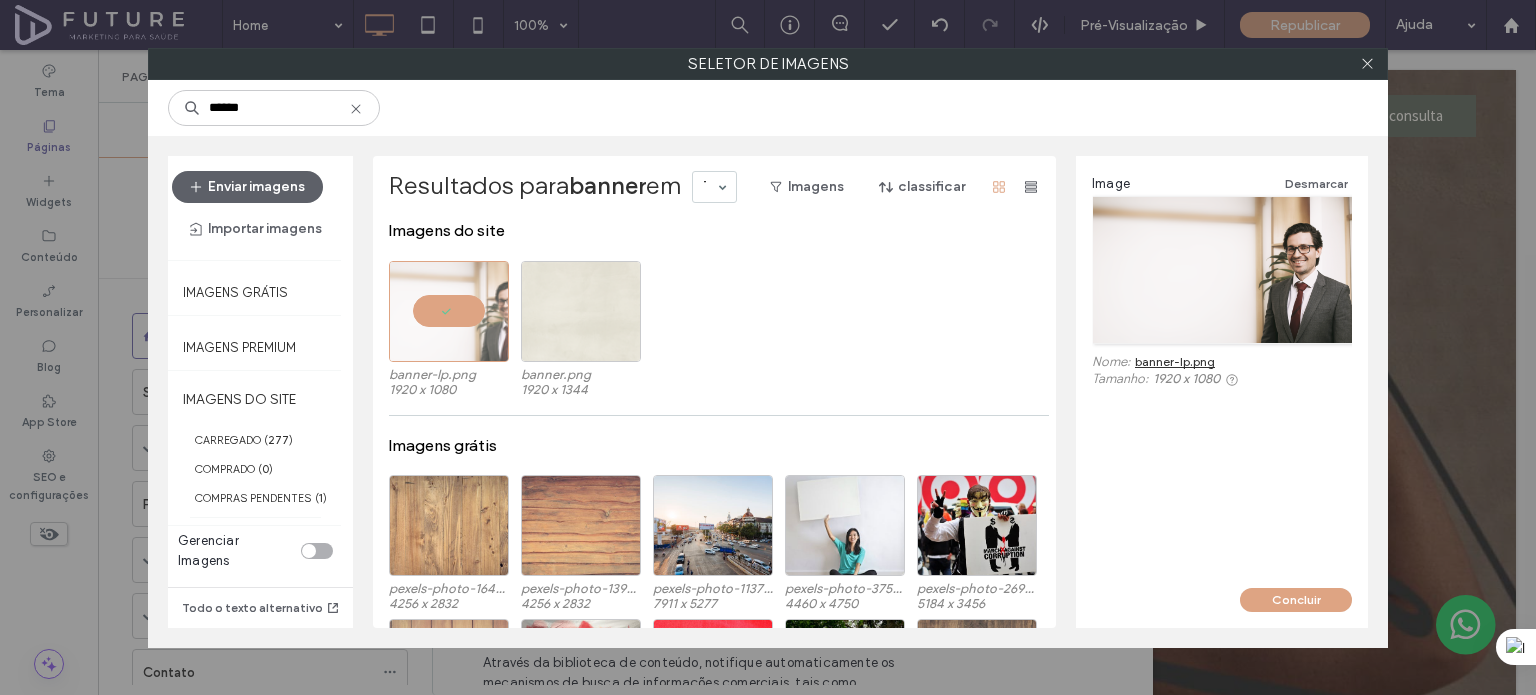 click 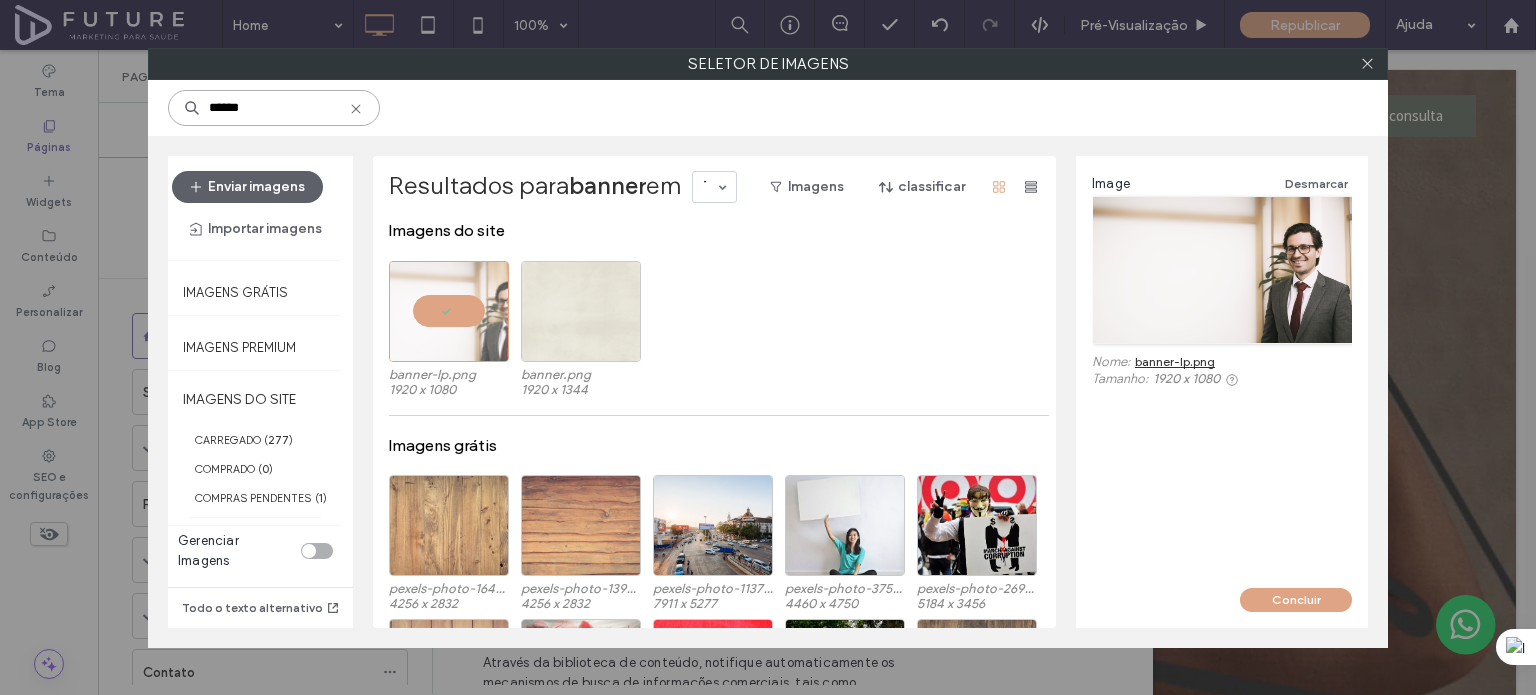 click on "******" at bounding box center (274, 108) 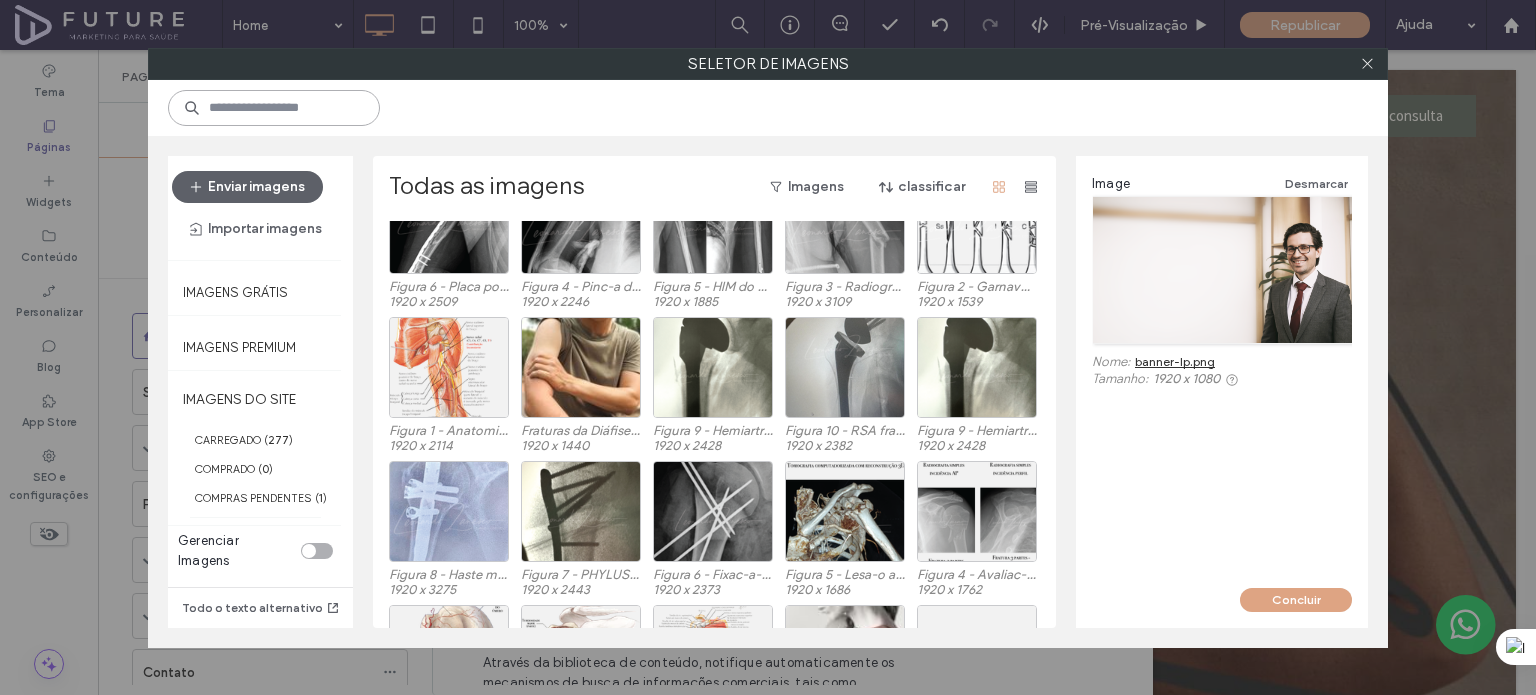 scroll, scrollTop: 900, scrollLeft: 0, axis: vertical 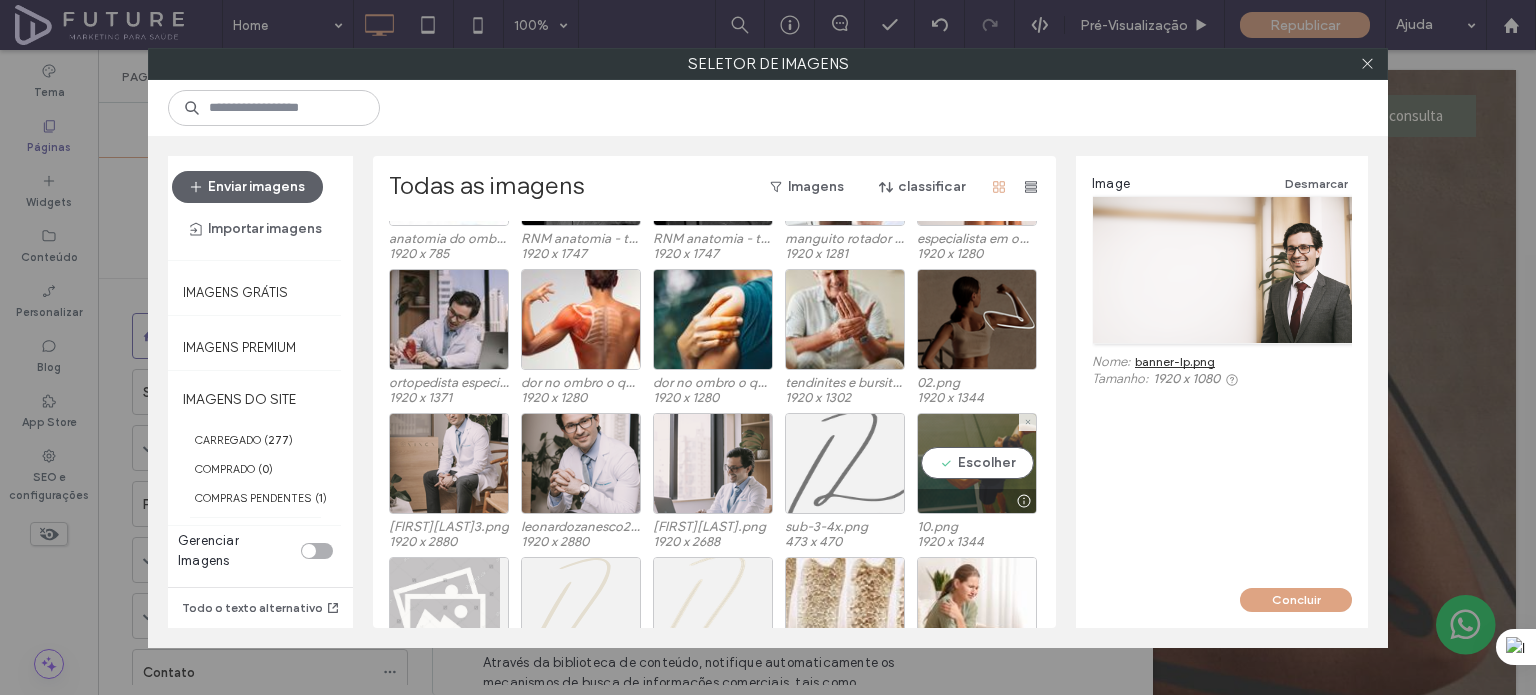 click on "Escolher" at bounding box center [977, 463] 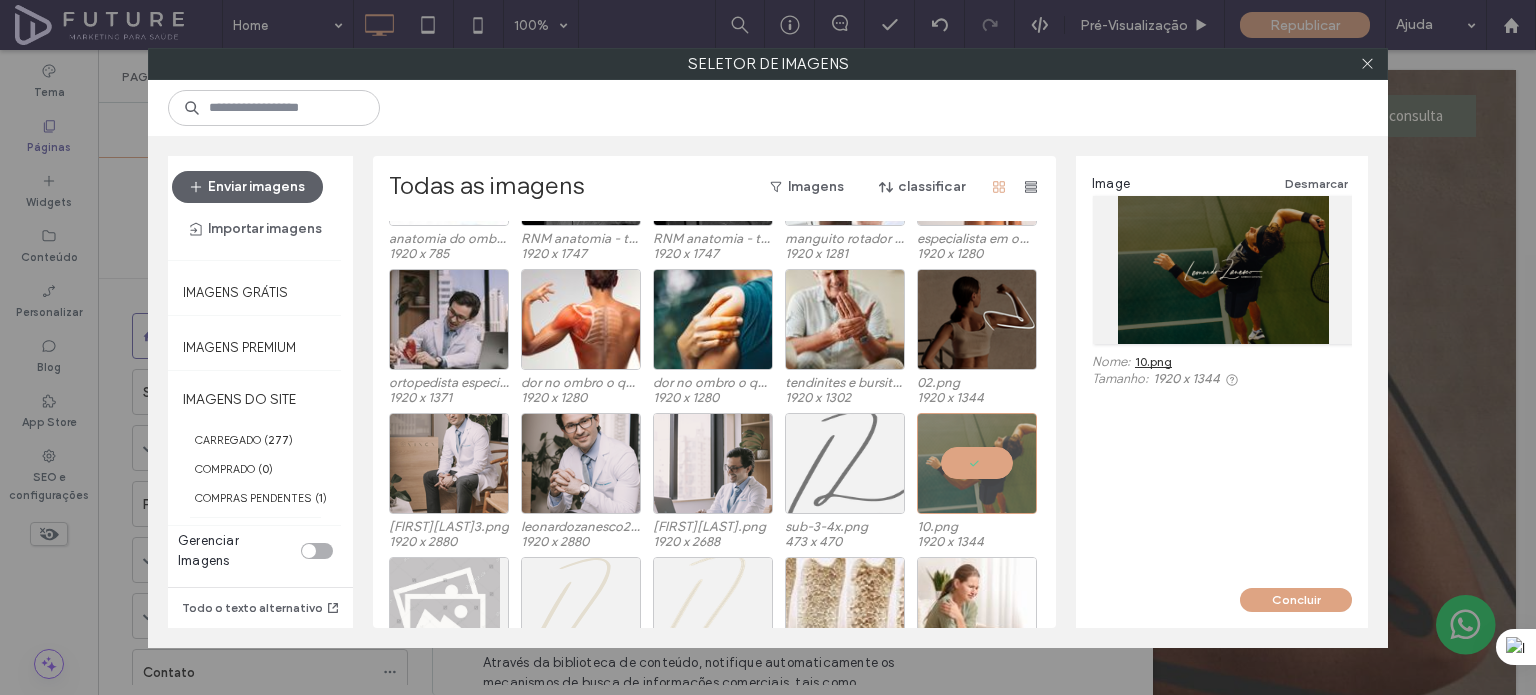 drag, startPoint x: 1199, startPoint y: 268, endPoint x: 1275, endPoint y: 408, distance: 159.29846 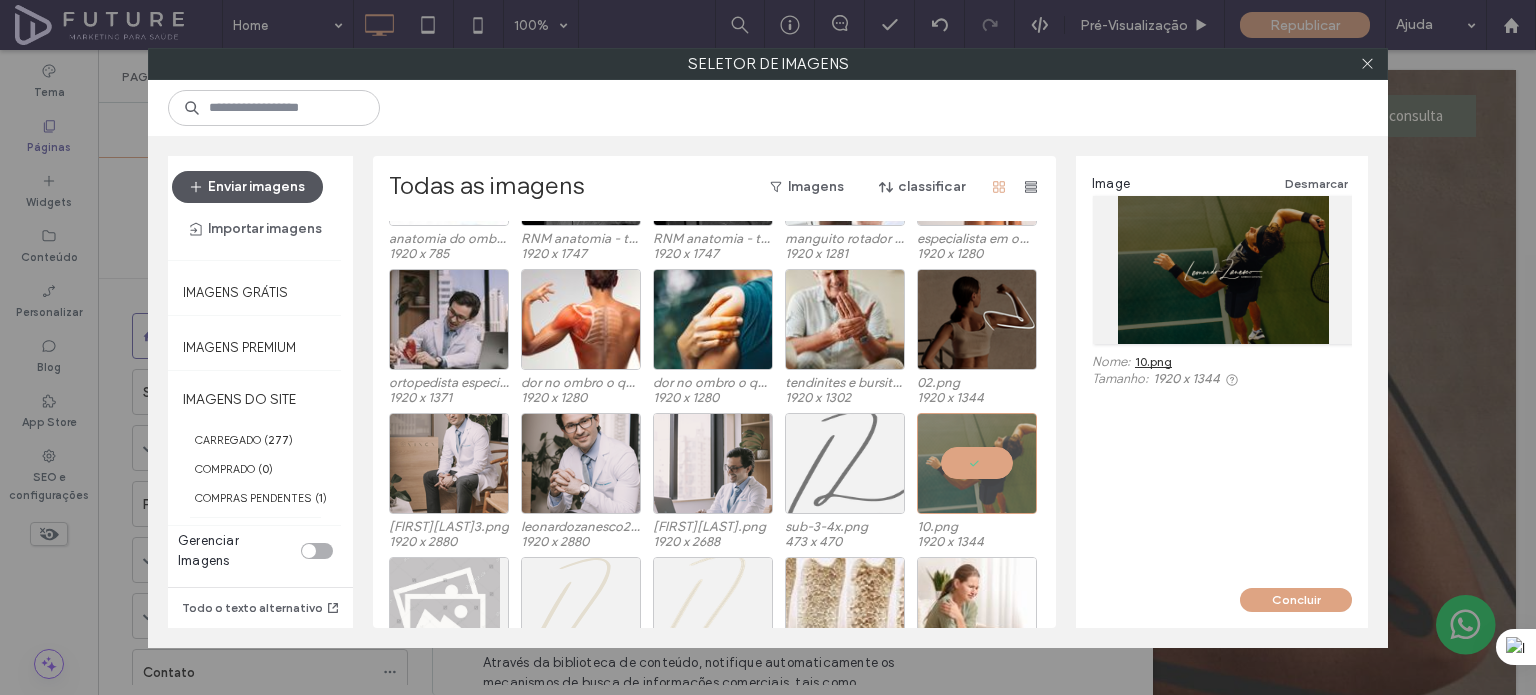 click on "Enviar imagens" at bounding box center [247, 187] 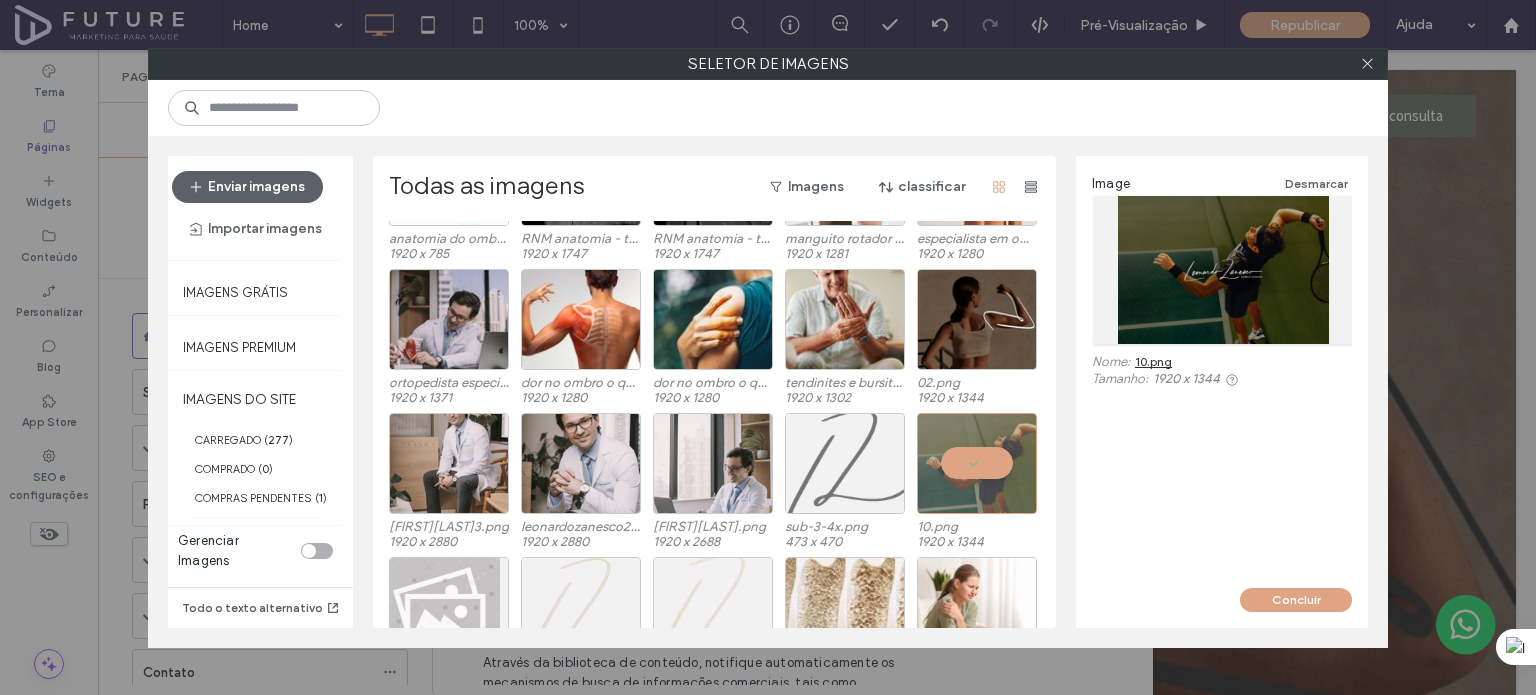 type 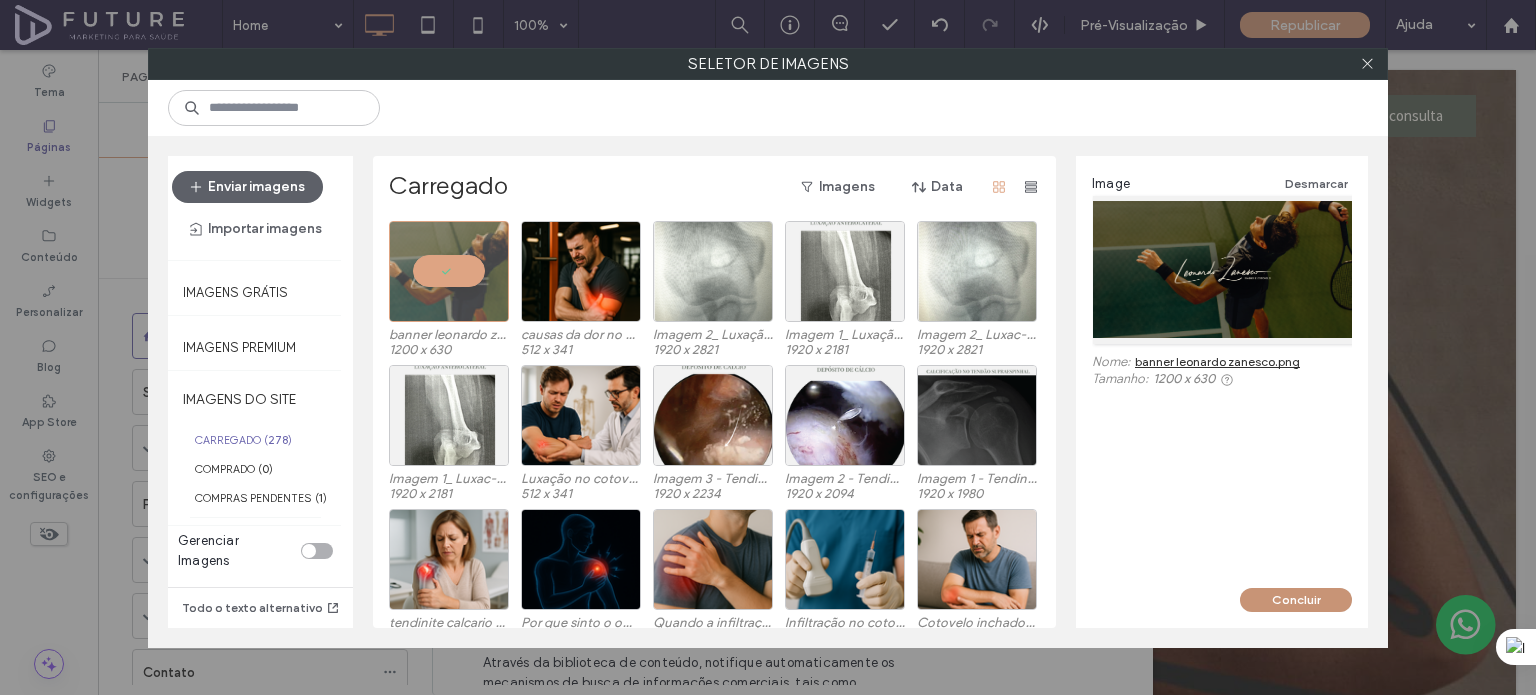 click on "Concluir" at bounding box center [1296, 600] 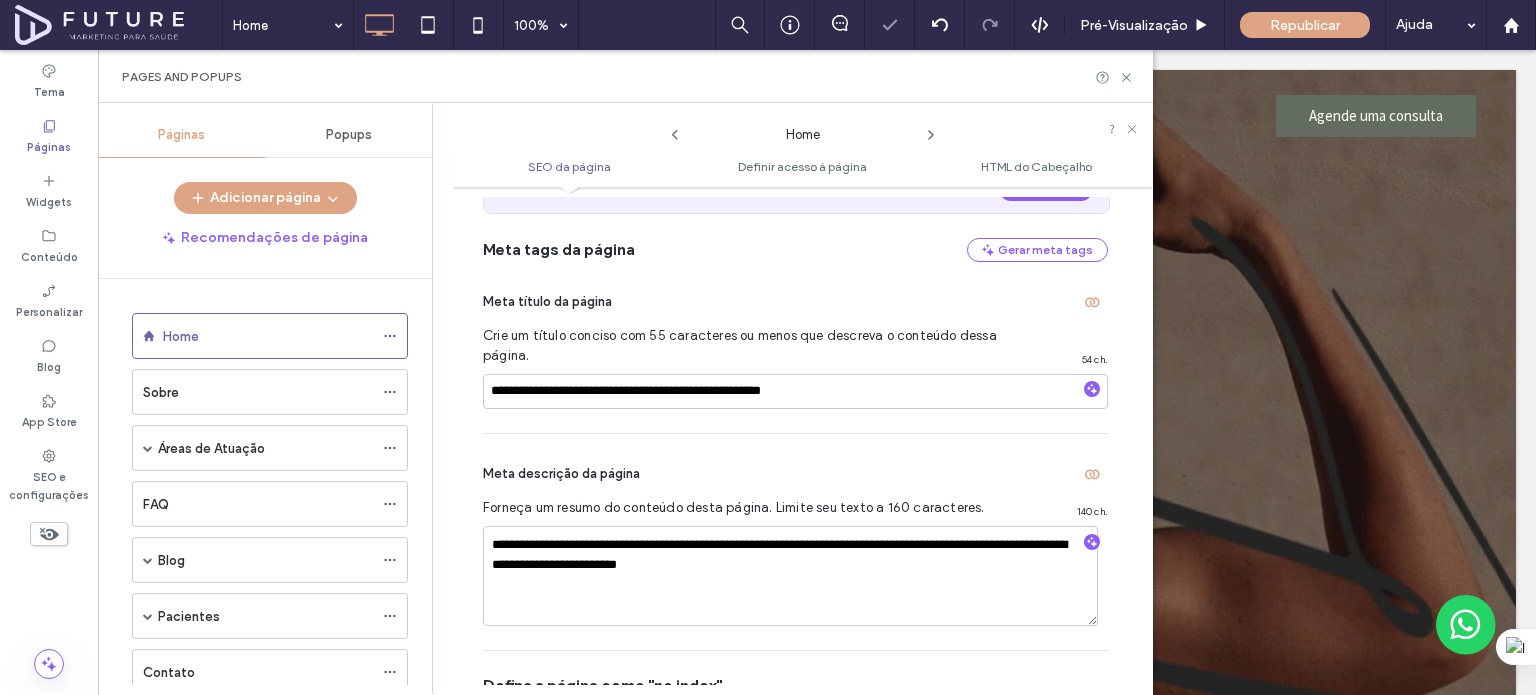 scroll, scrollTop: 0, scrollLeft: 0, axis: both 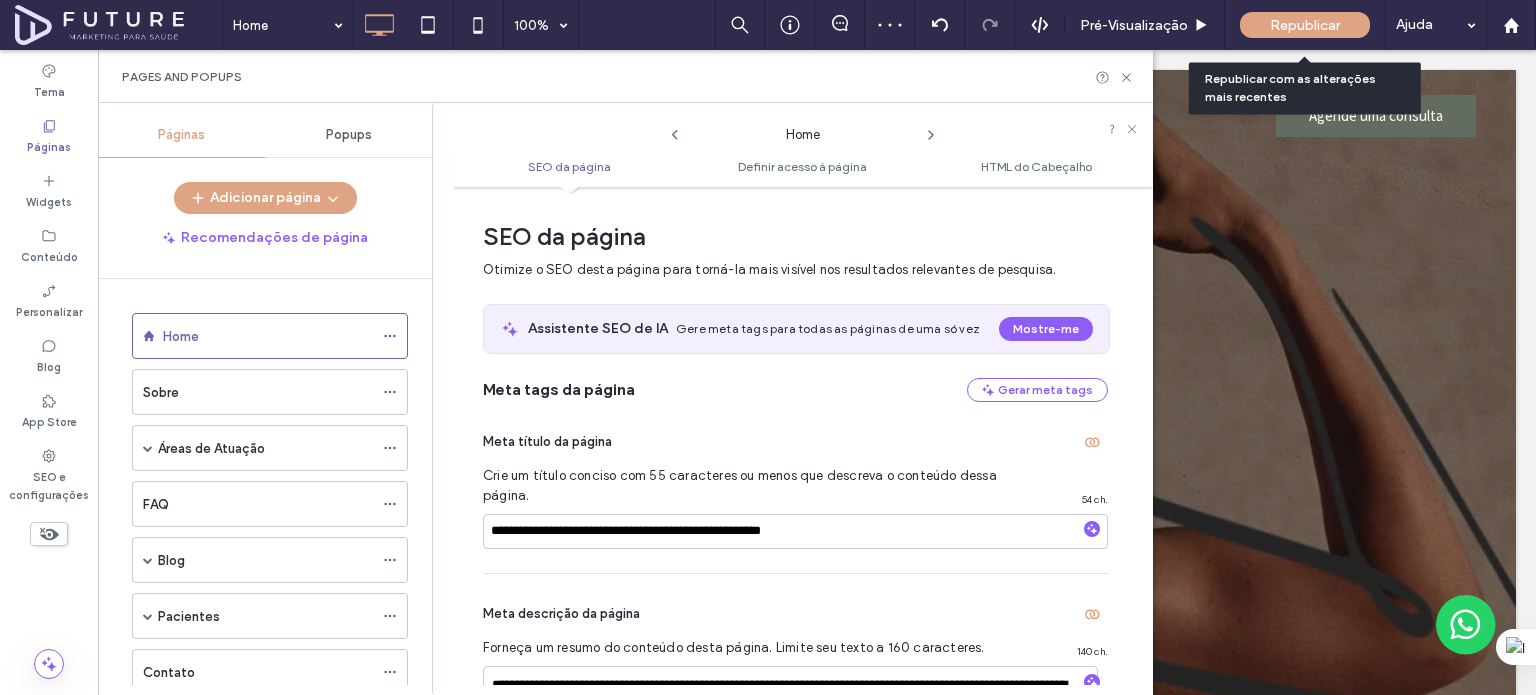click on "Republicar" at bounding box center (1305, 25) 